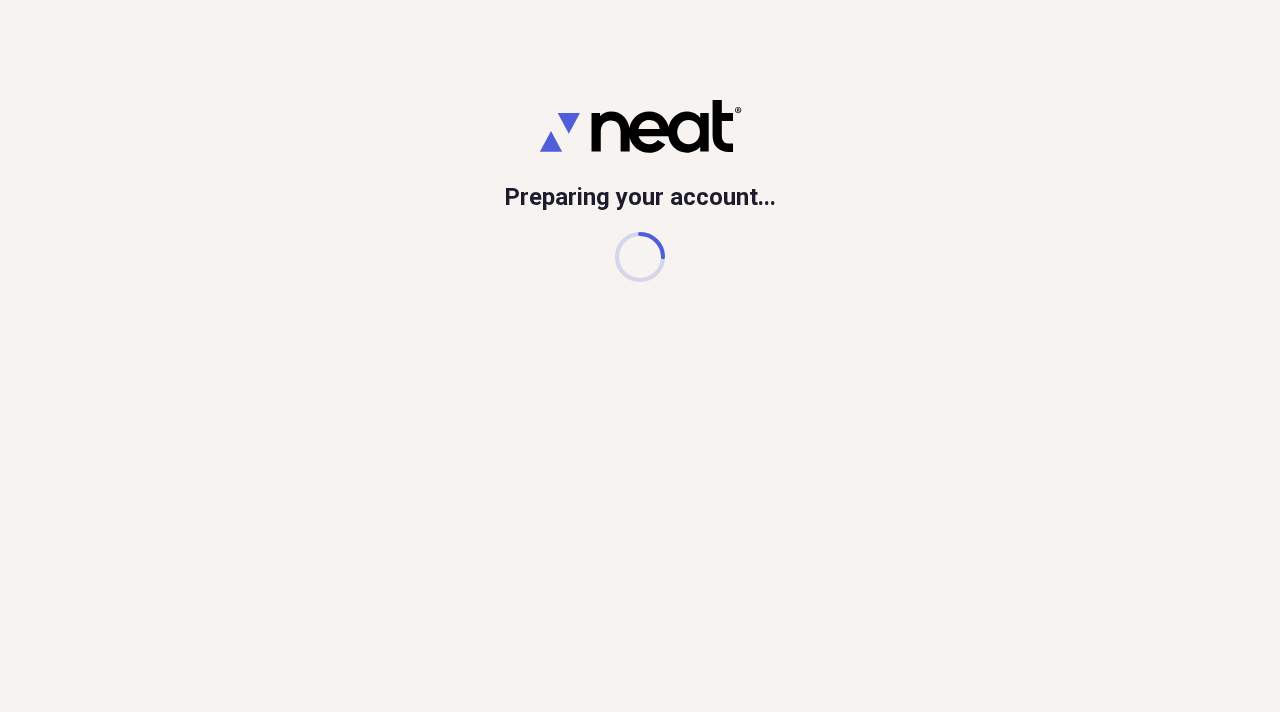 scroll, scrollTop: 0, scrollLeft: 0, axis: both 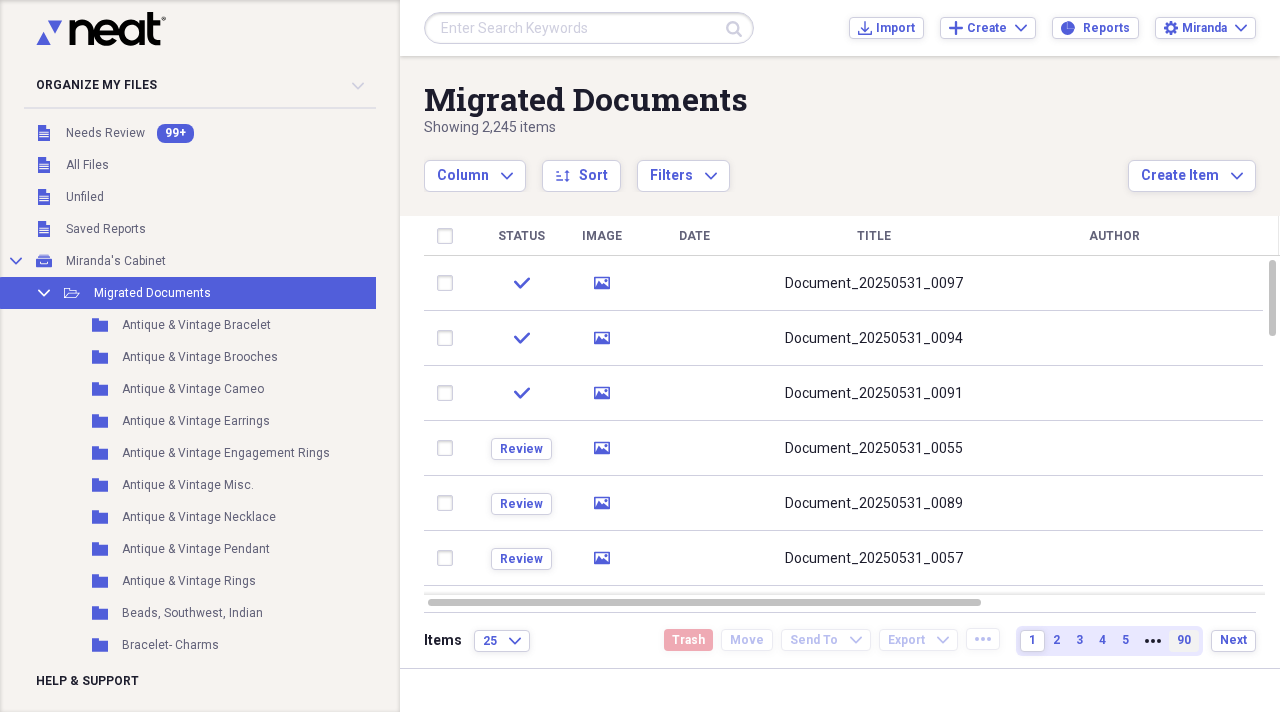 click on "90" at bounding box center [1184, 640] 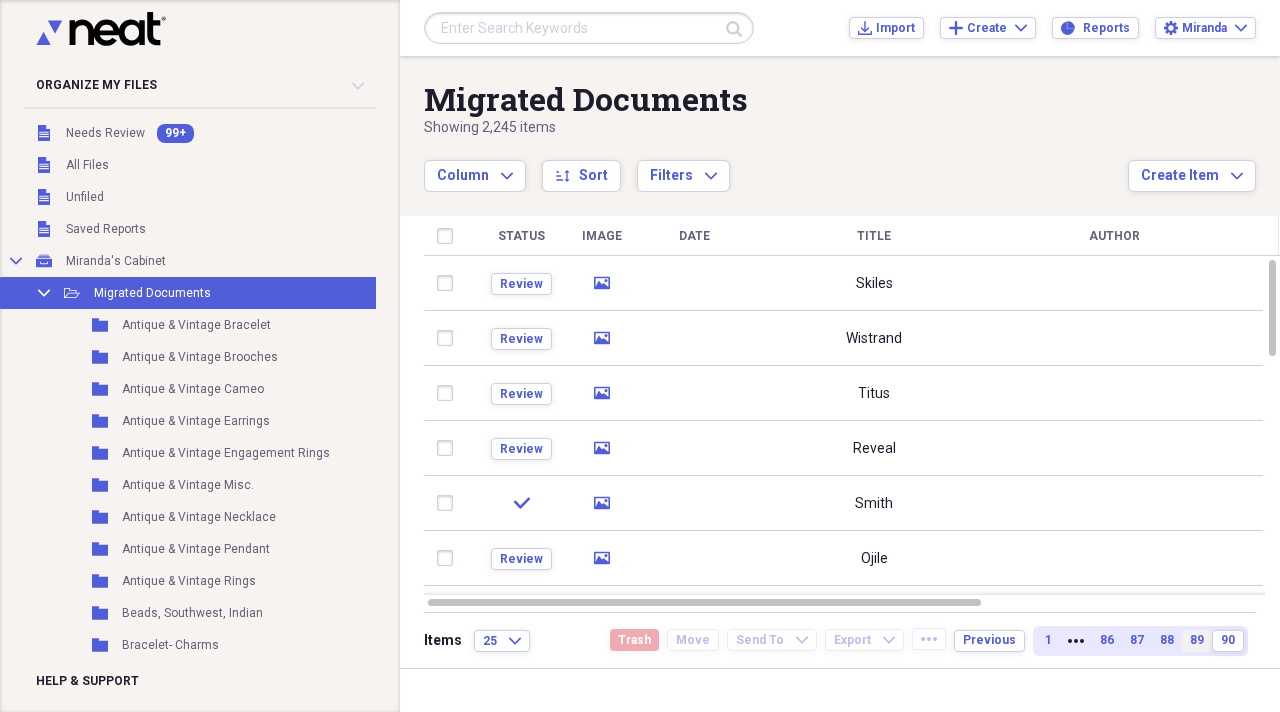 click on "89" at bounding box center (1197, 641) 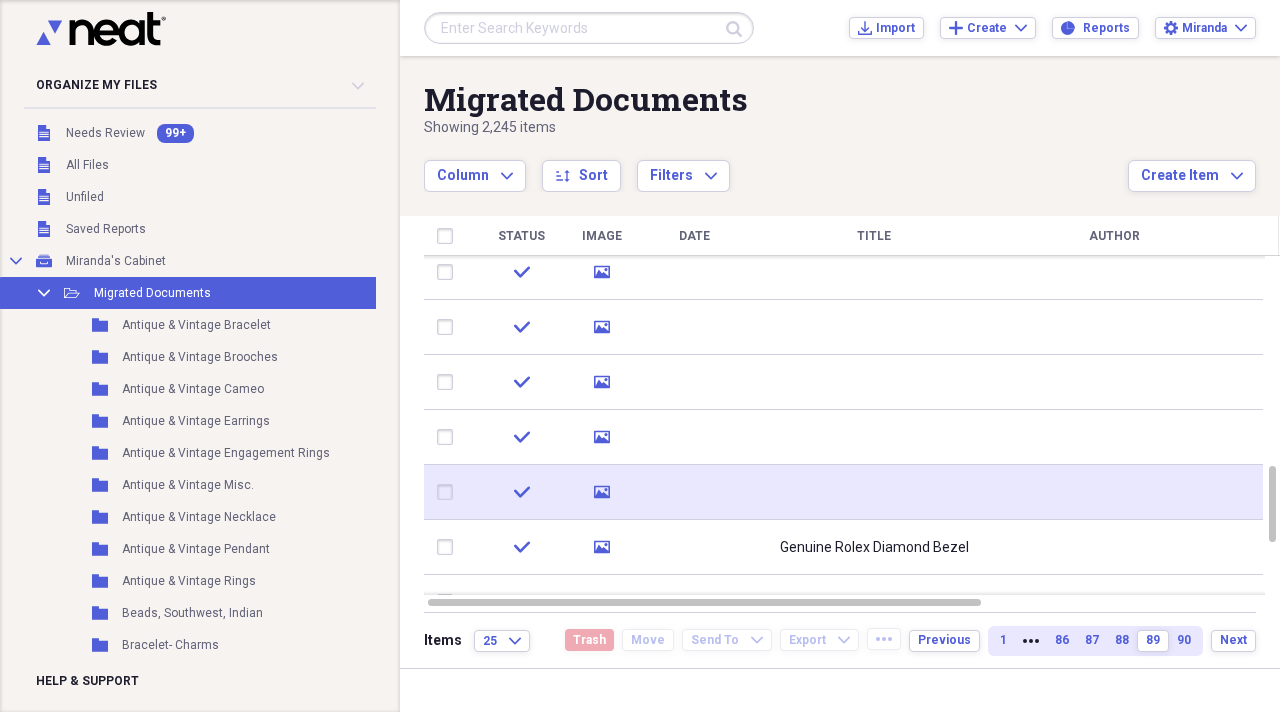 click at bounding box center (694, 492) 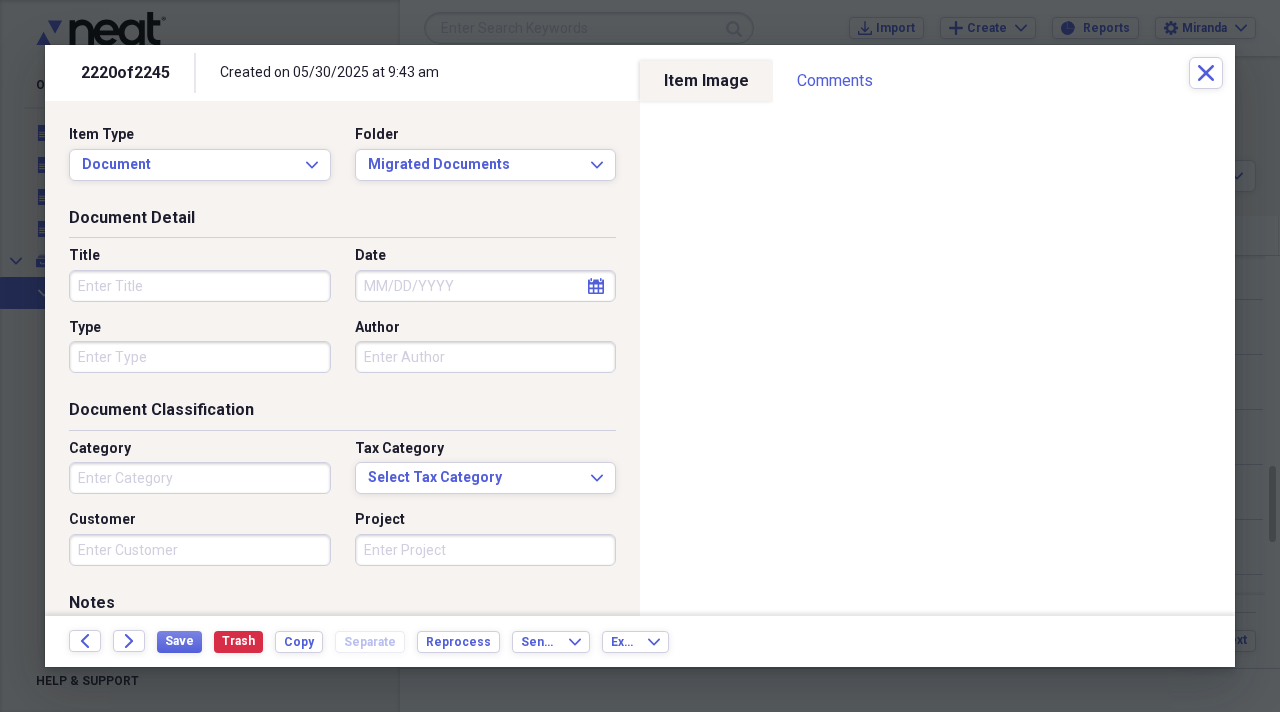 click on "Title" at bounding box center [200, 286] 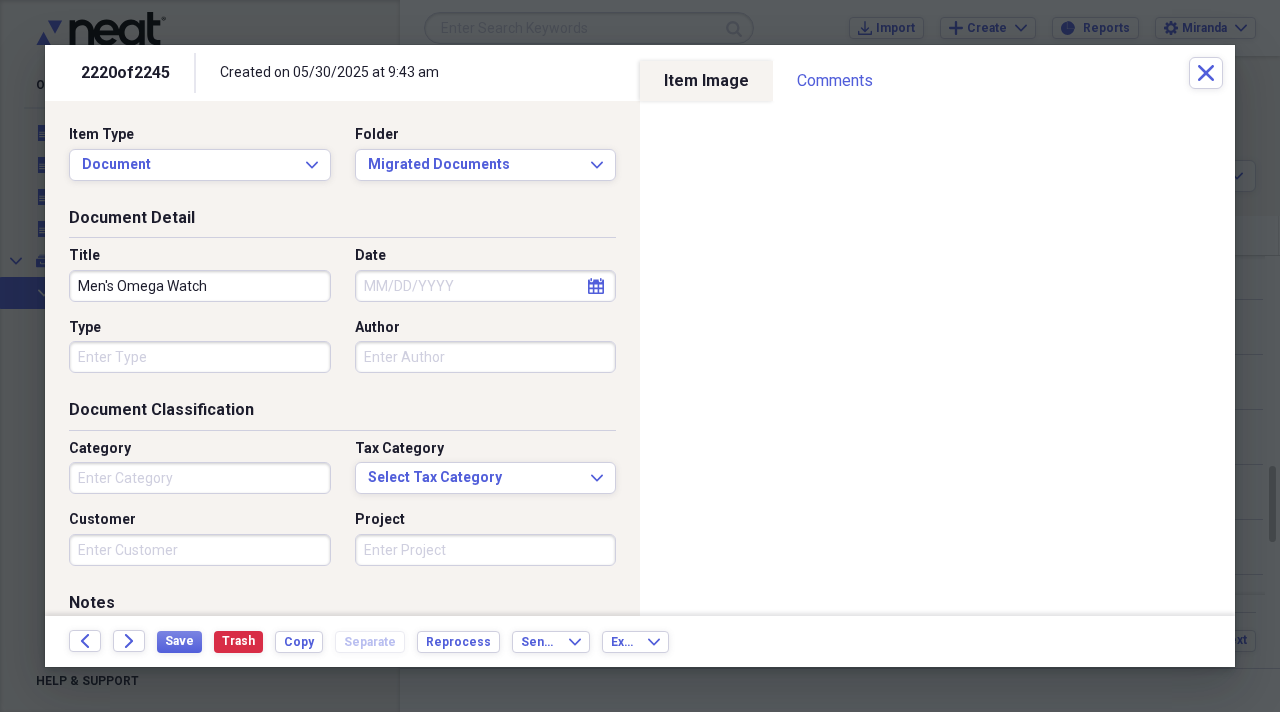 type on "Men's Omega Watch" 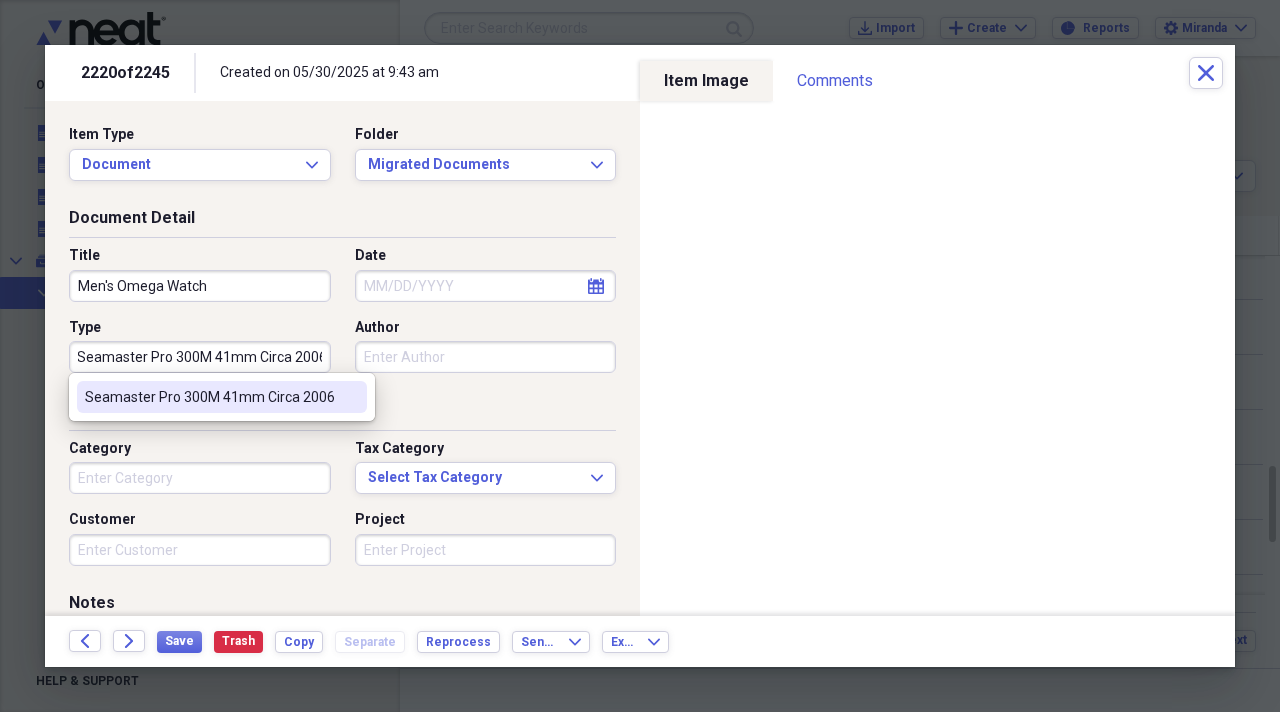 scroll, scrollTop: 0, scrollLeft: 9, axis: horizontal 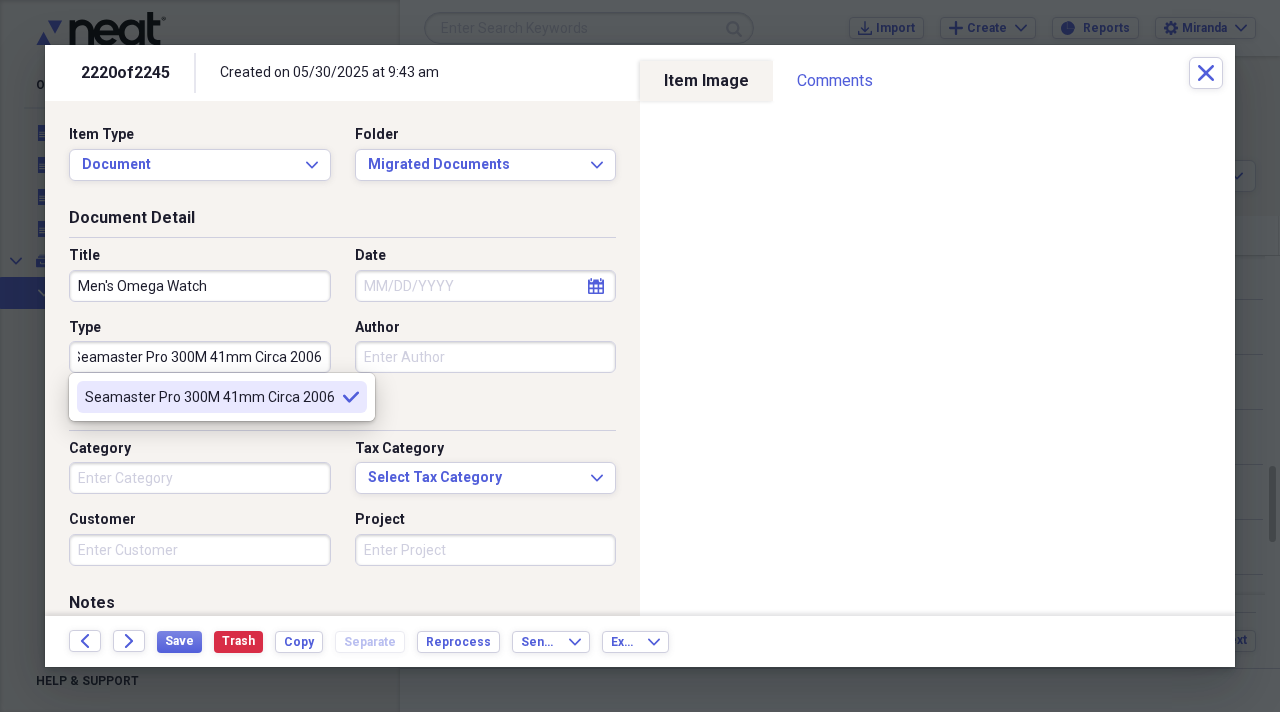 type on "Seamaster Pro 300M 41mm Circa 2006" 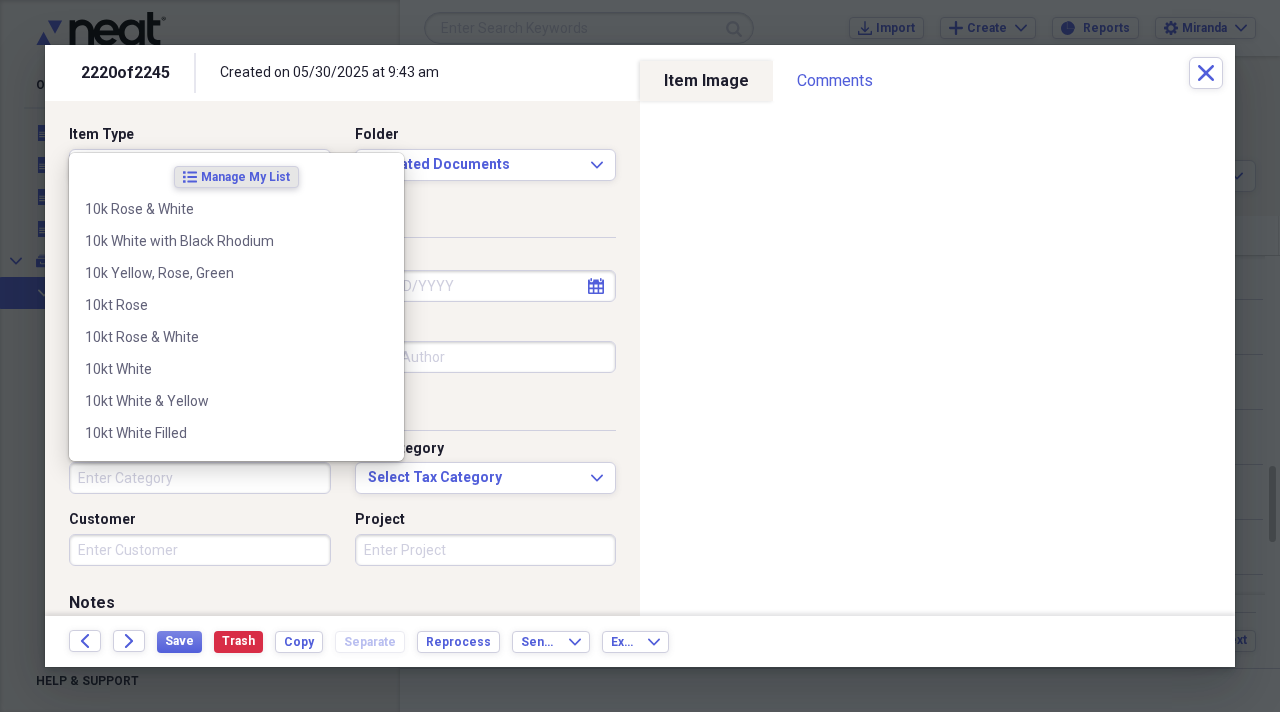click on "Category" at bounding box center (200, 478) 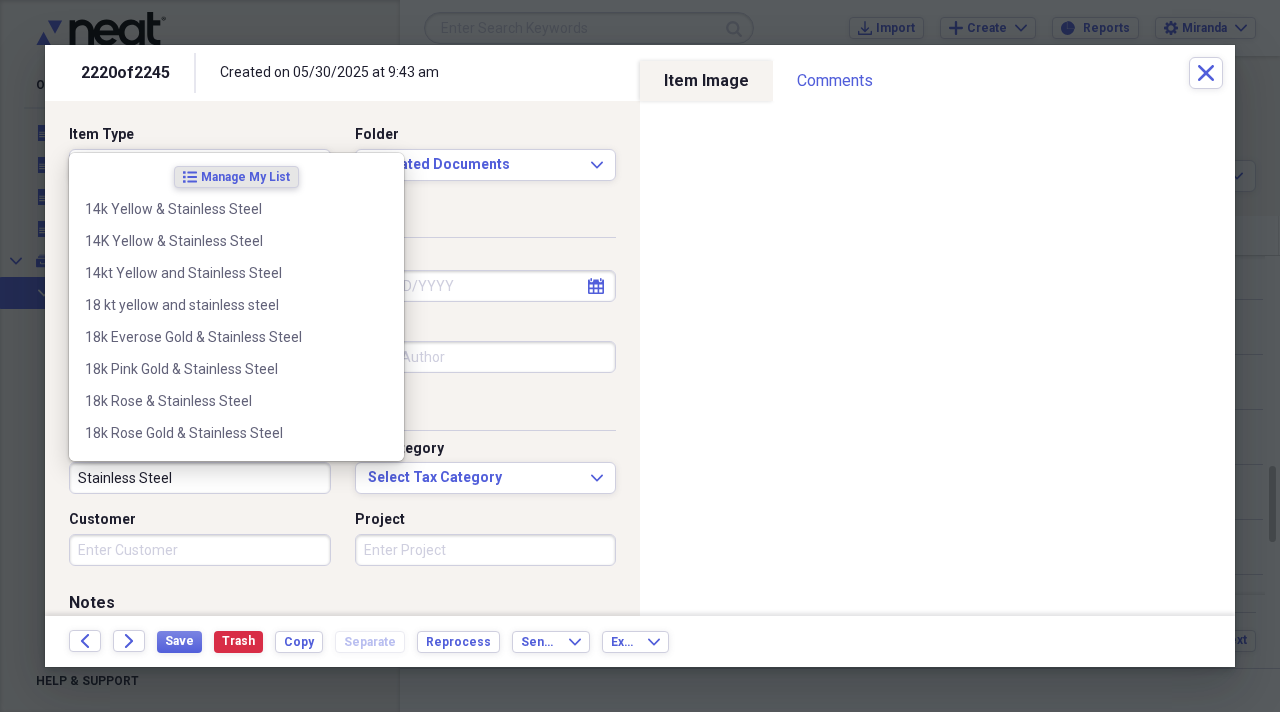 type on "Stainless Steel" 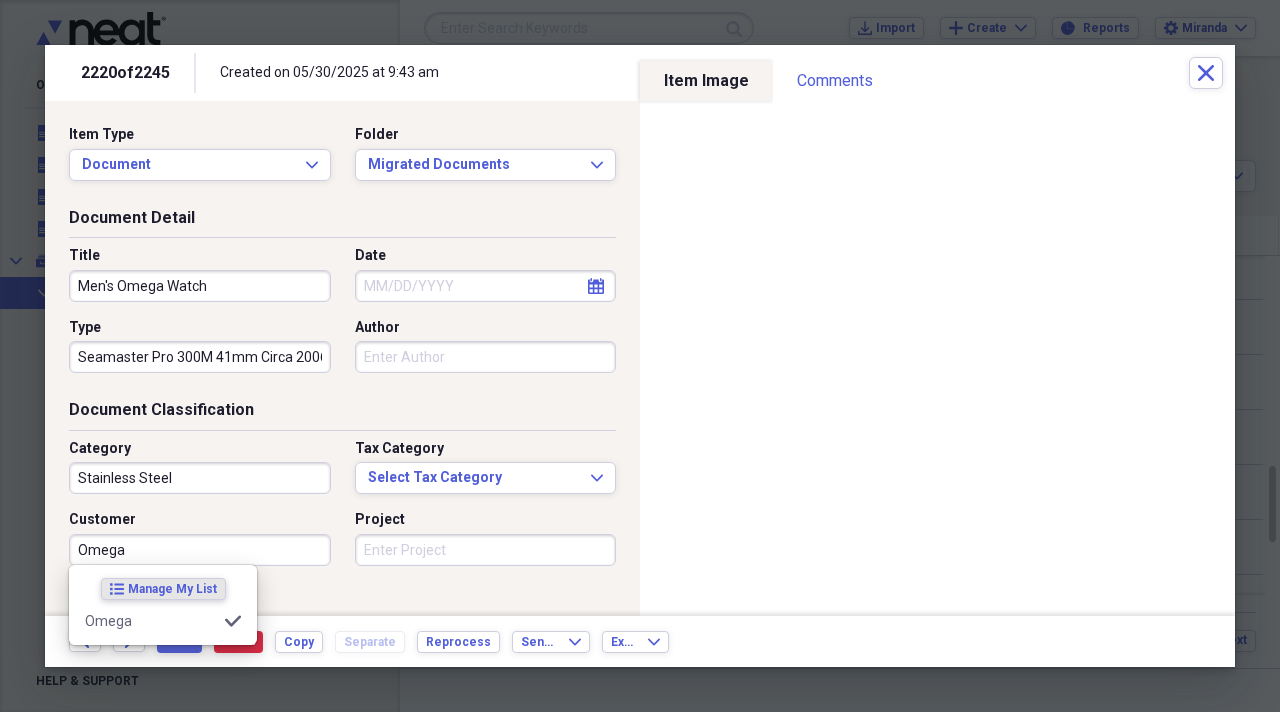 type on "Omega" 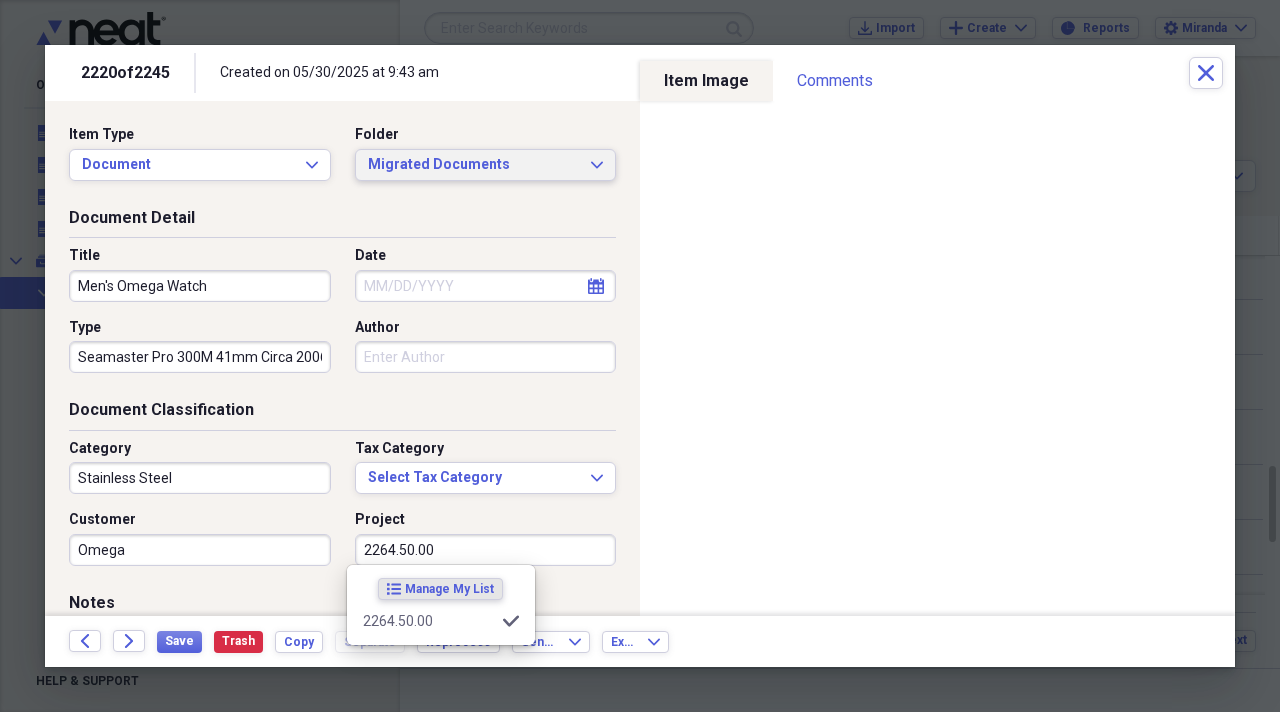 type on "2264.50.00" 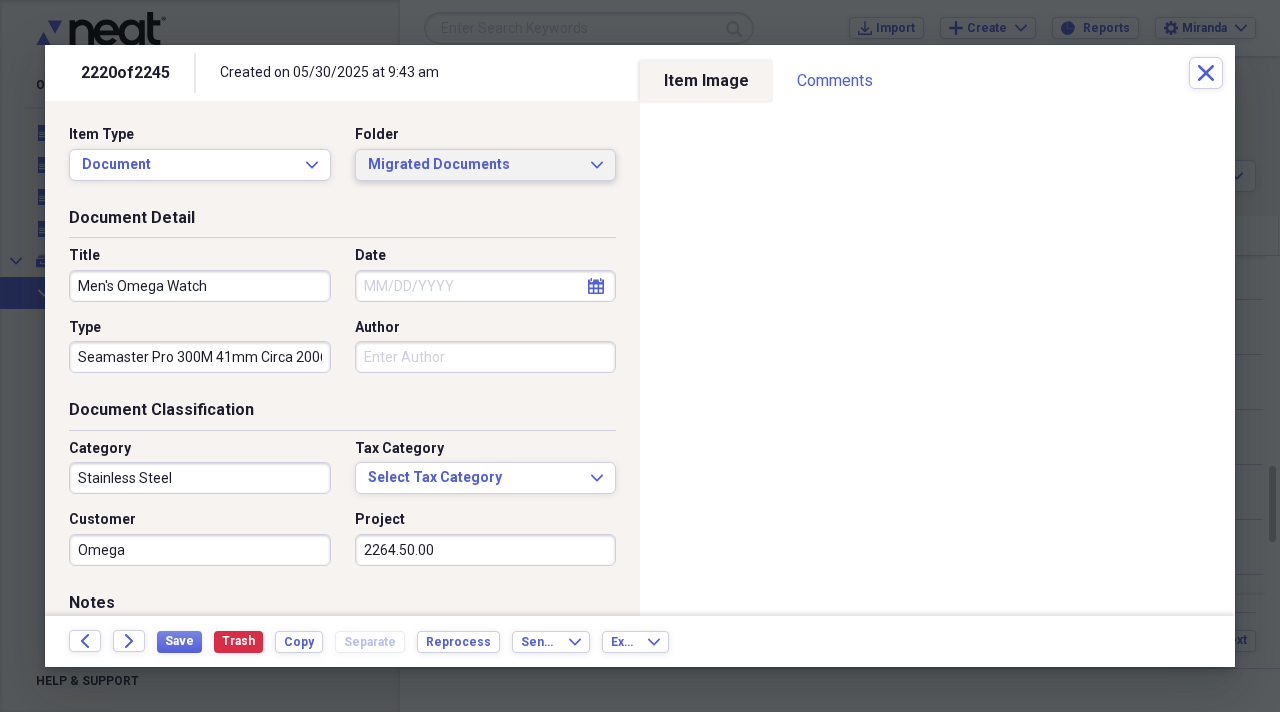 click on "Migrated Documents" at bounding box center [474, 165] 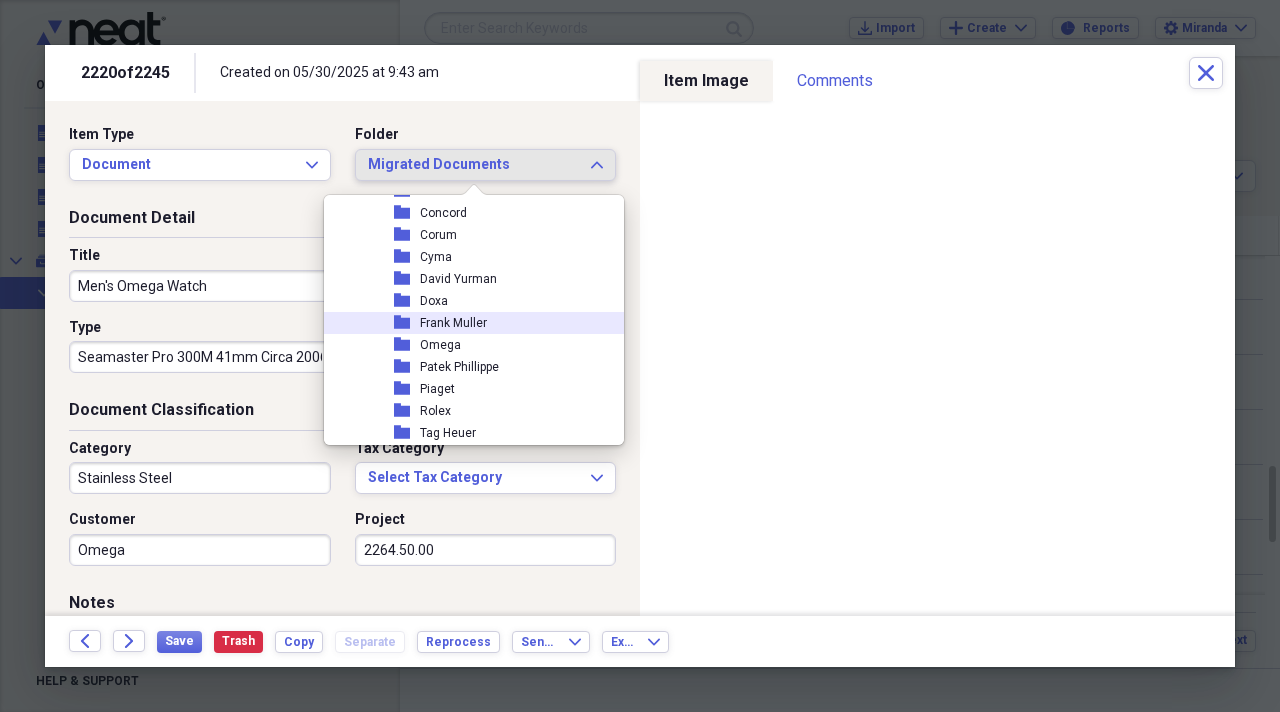 scroll, scrollTop: 2300, scrollLeft: 0, axis: vertical 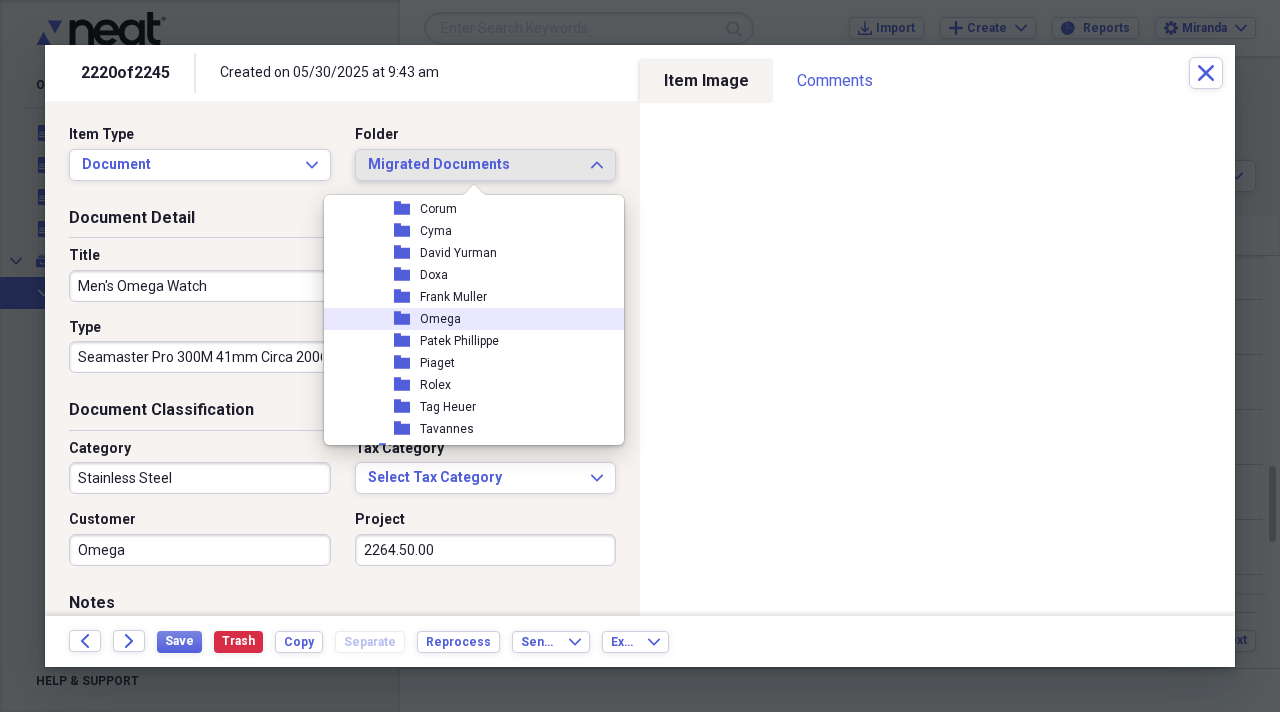 click on "Omega" at bounding box center [440, 319] 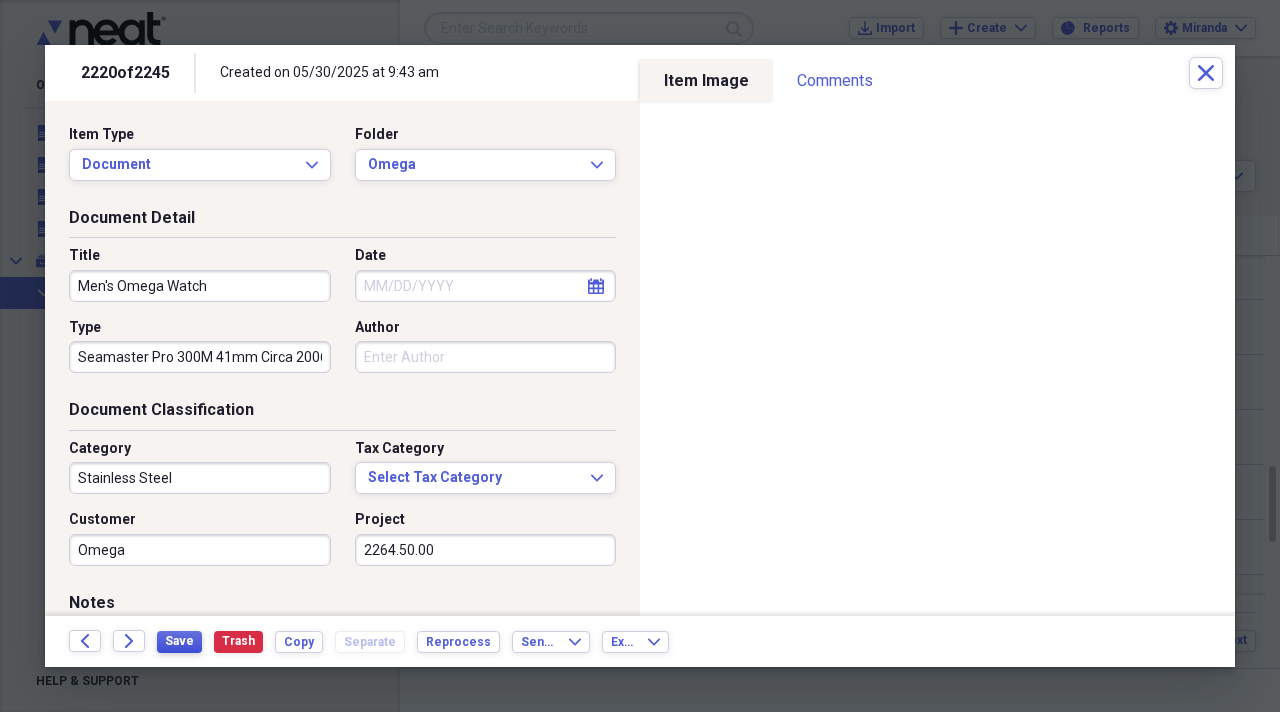 click on "Save" at bounding box center [179, 642] 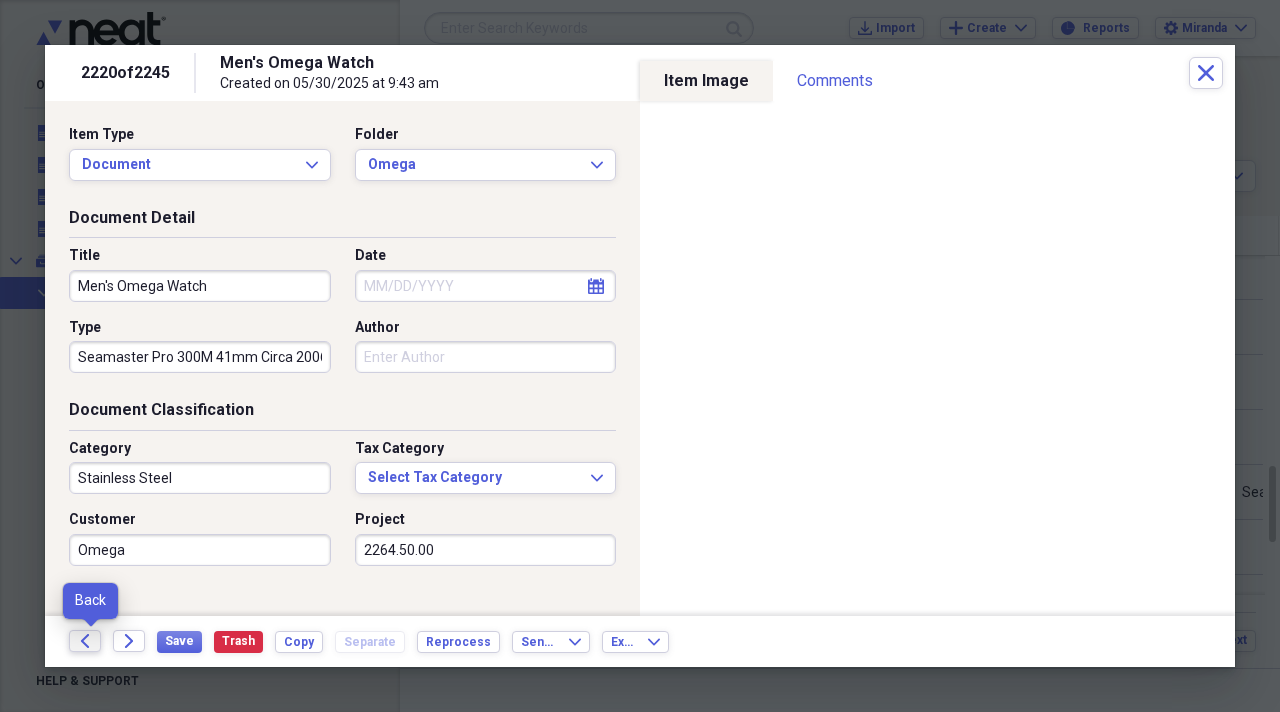 click on "Back" at bounding box center (85, 641) 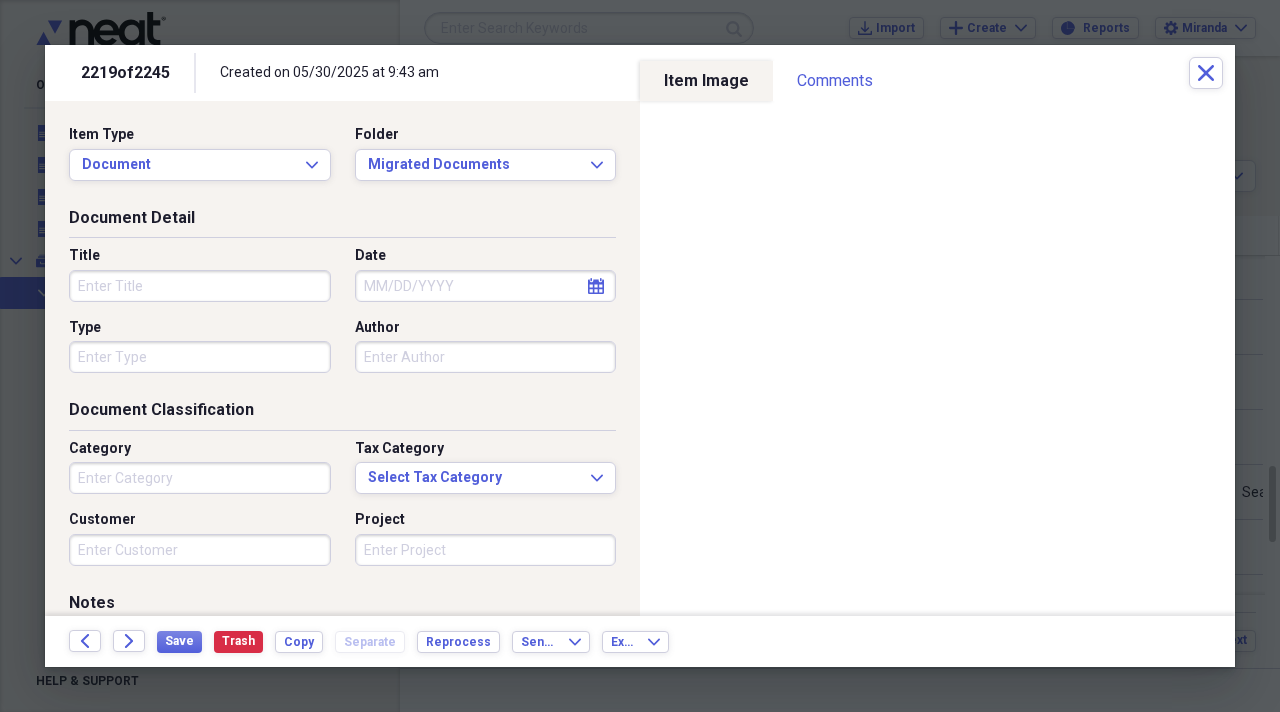 click on "Title" at bounding box center (200, 286) 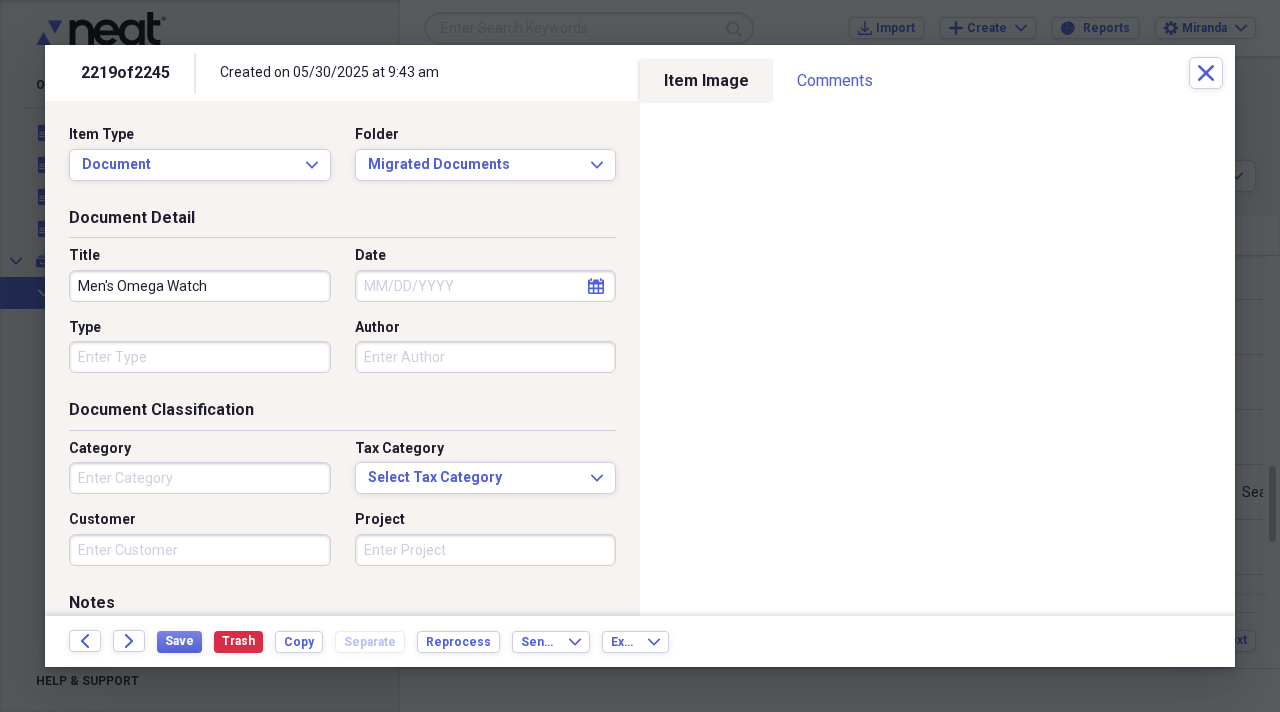 type on "Men's Omega Watch" 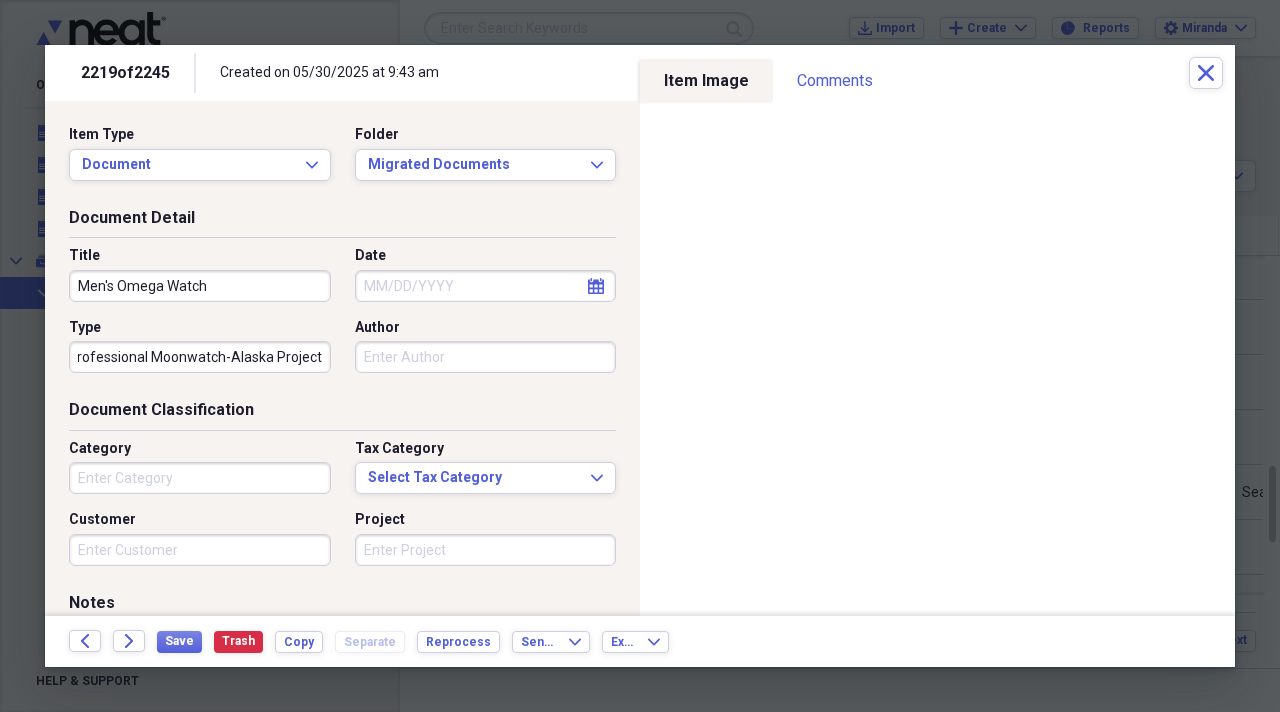 scroll, scrollTop: 0, scrollLeft: 102, axis: horizontal 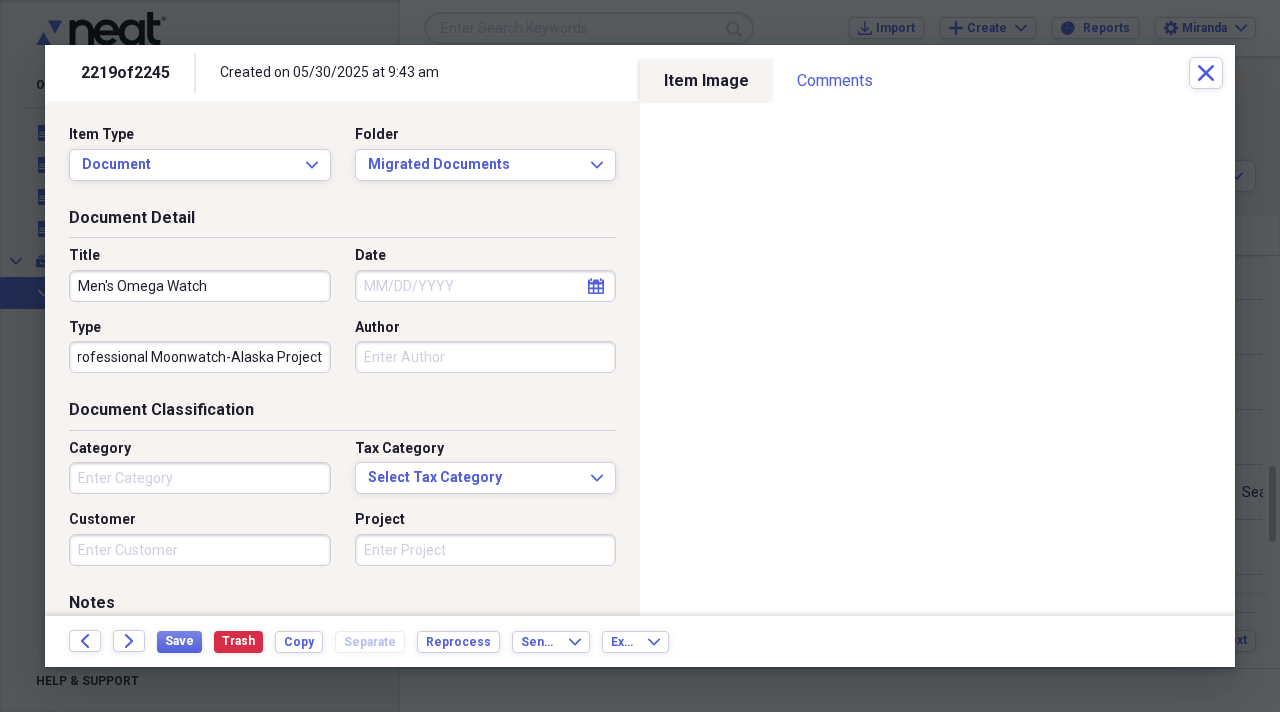type on "Speed Master Professional Moonwatch-Alaska Project" 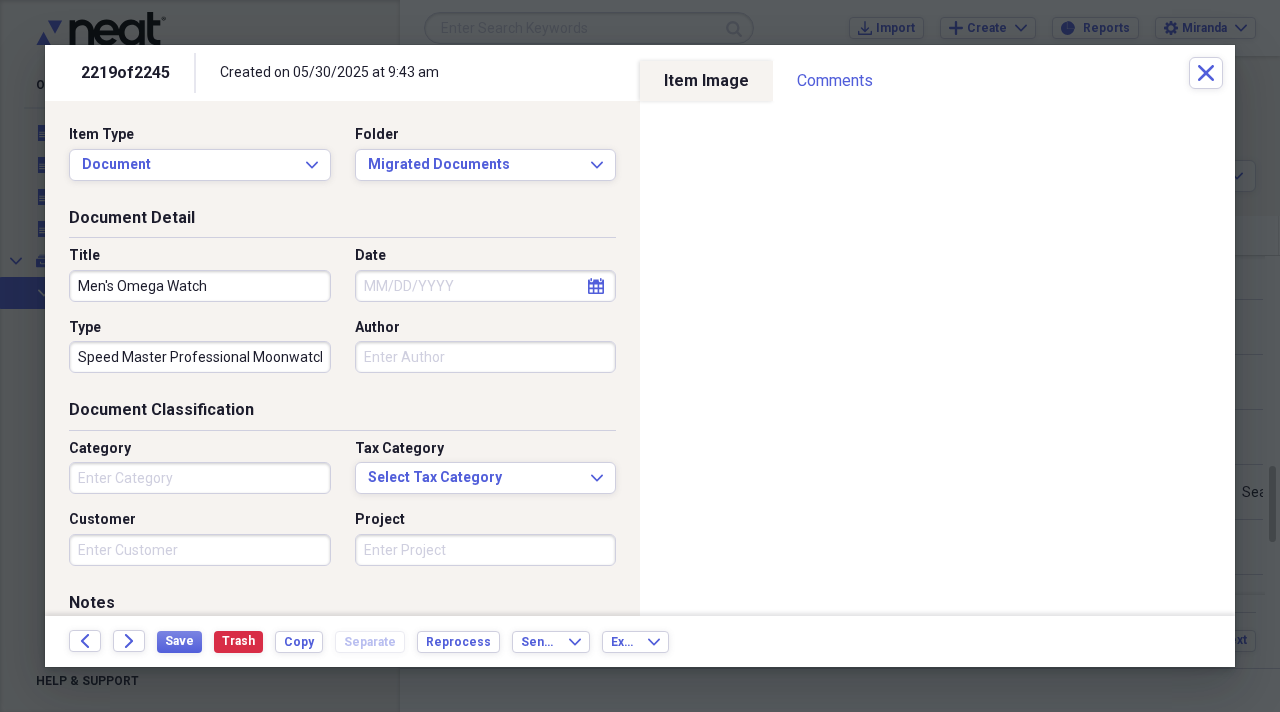 click on "Category" at bounding box center (200, 478) 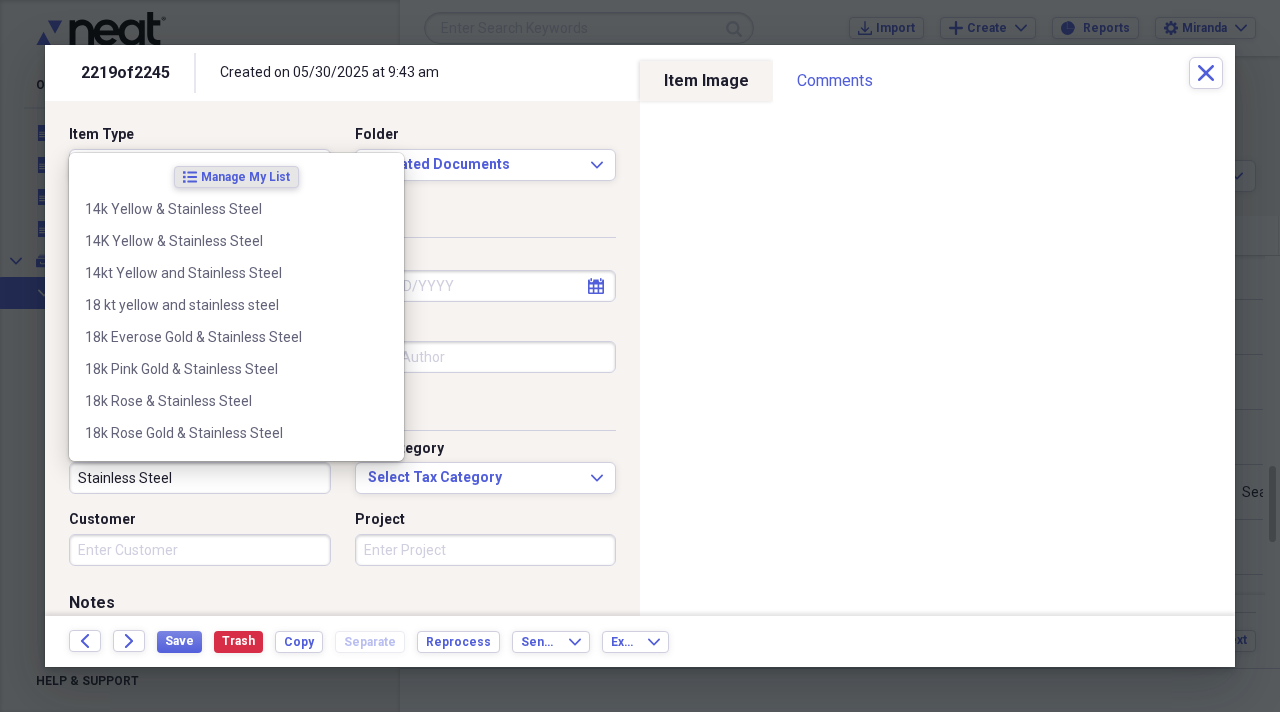 type on "Stainless Steel" 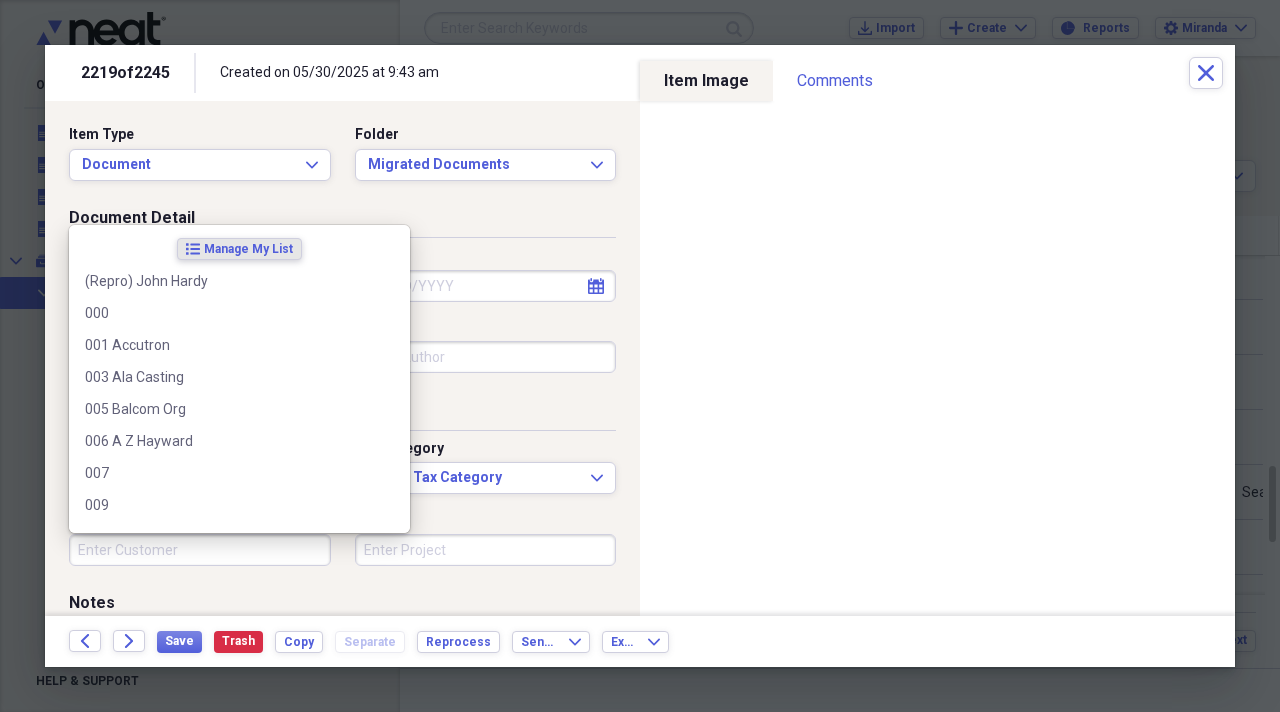 click on "Customer" at bounding box center [200, 550] 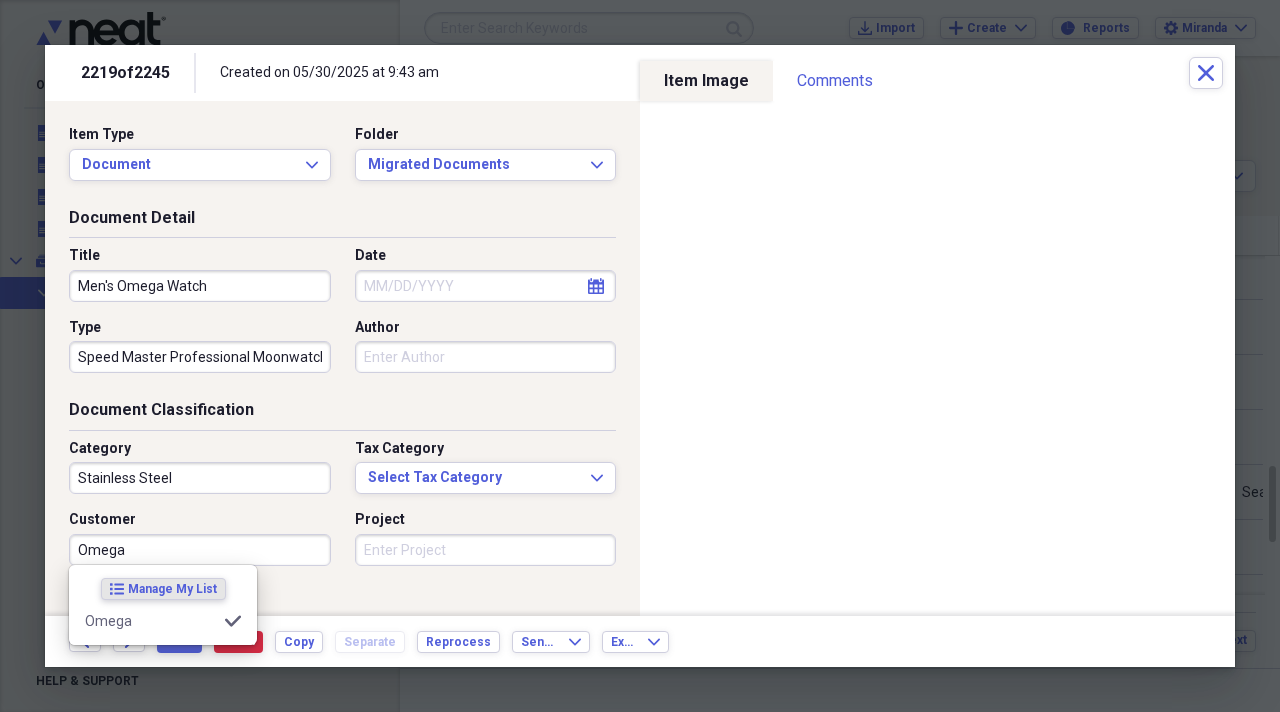 type on "Omega" 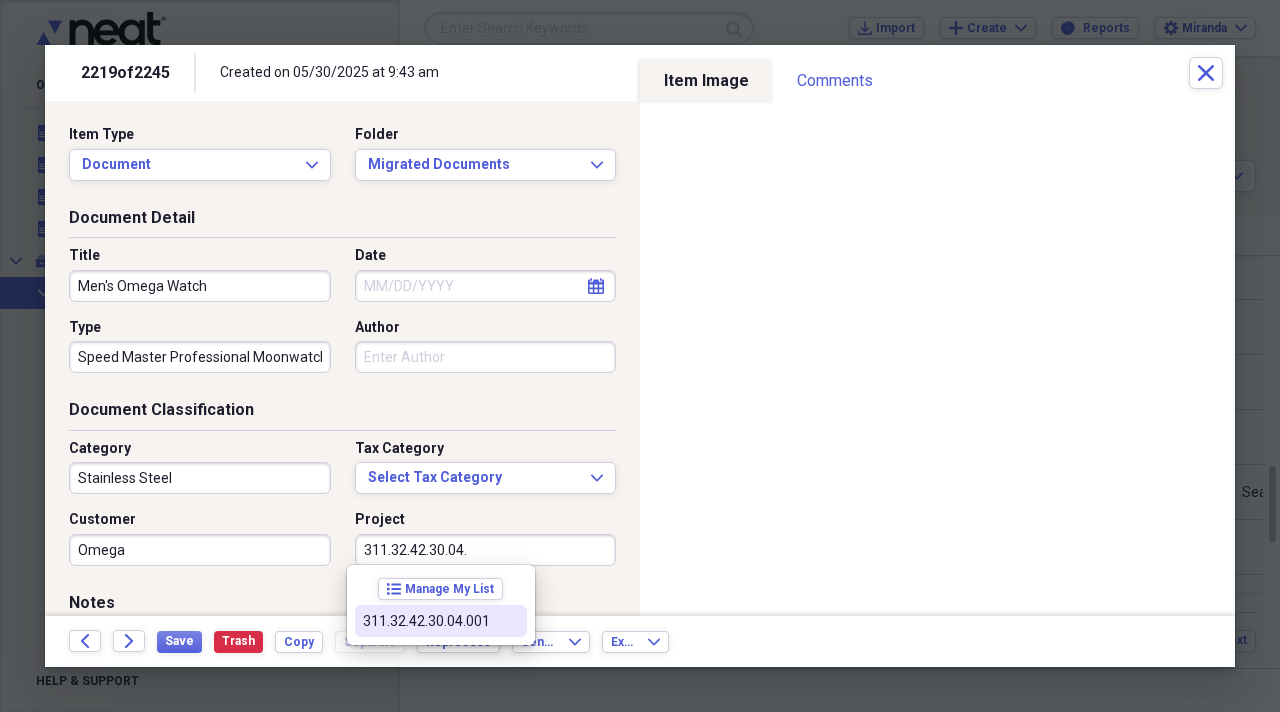 click on "311.32.42.30.04.001" at bounding box center [441, 621] 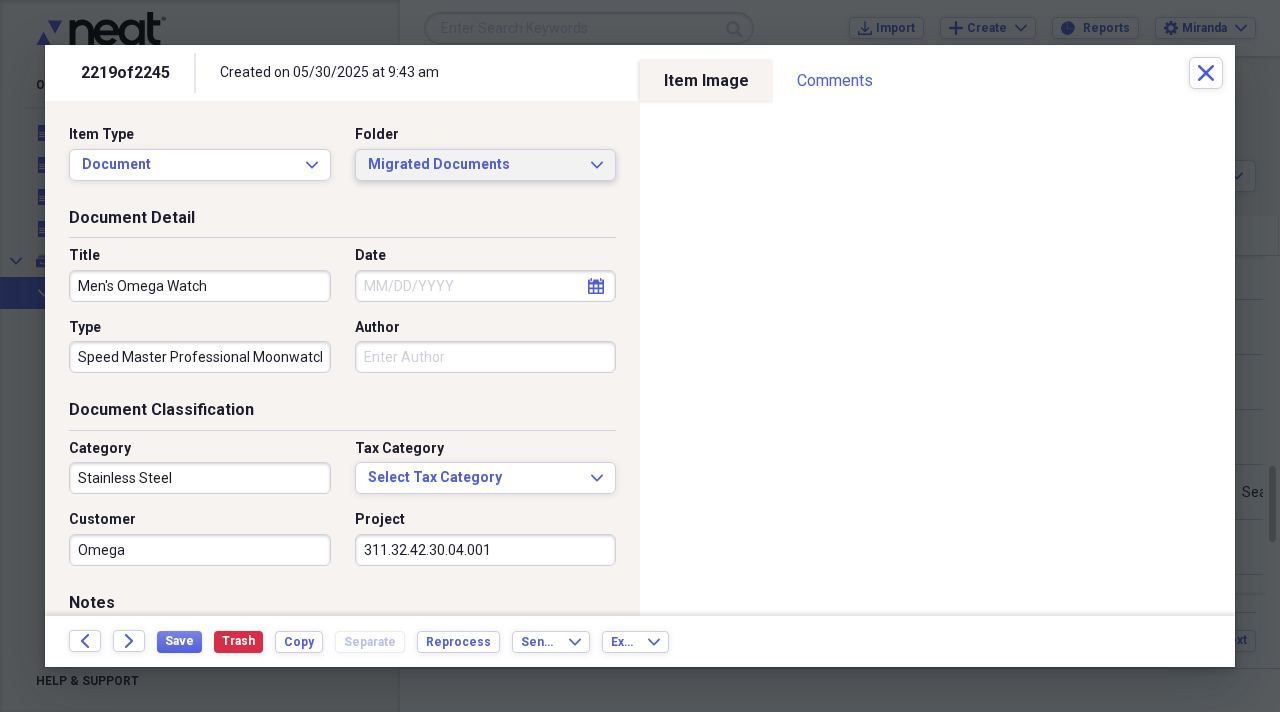 click on "Migrated Documents" at bounding box center (474, 165) 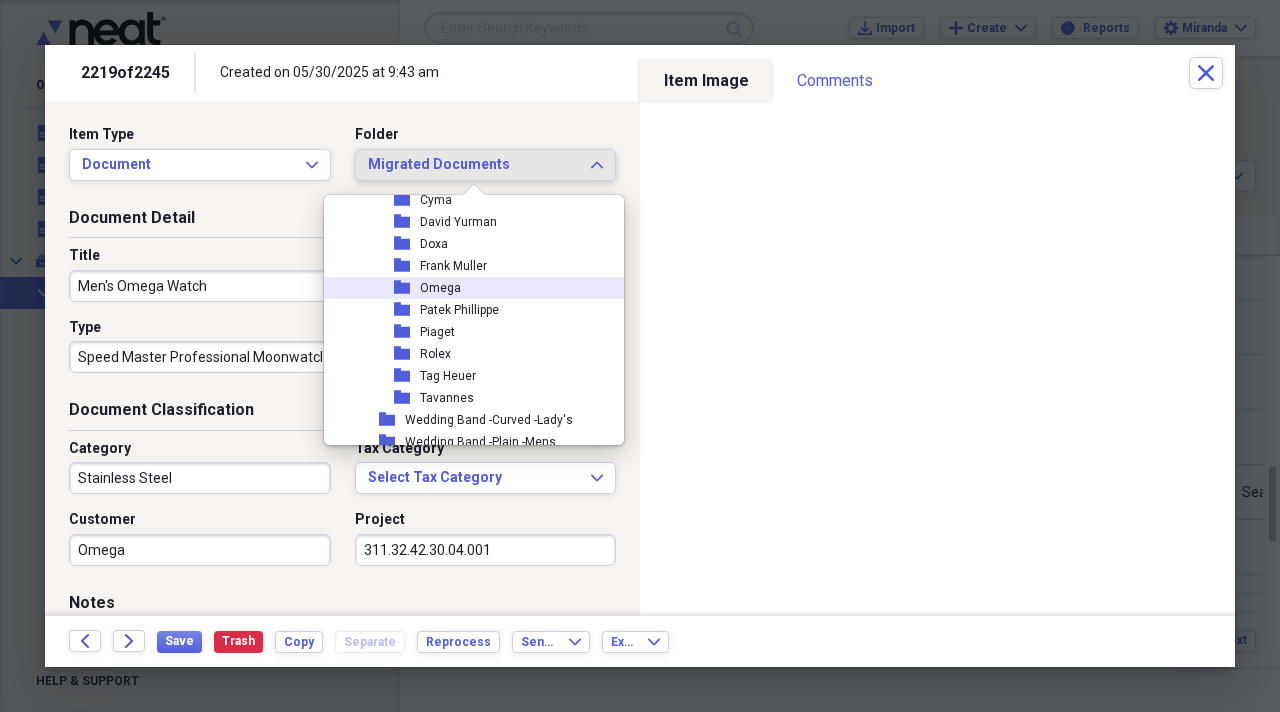 scroll, scrollTop: 2300, scrollLeft: 0, axis: vertical 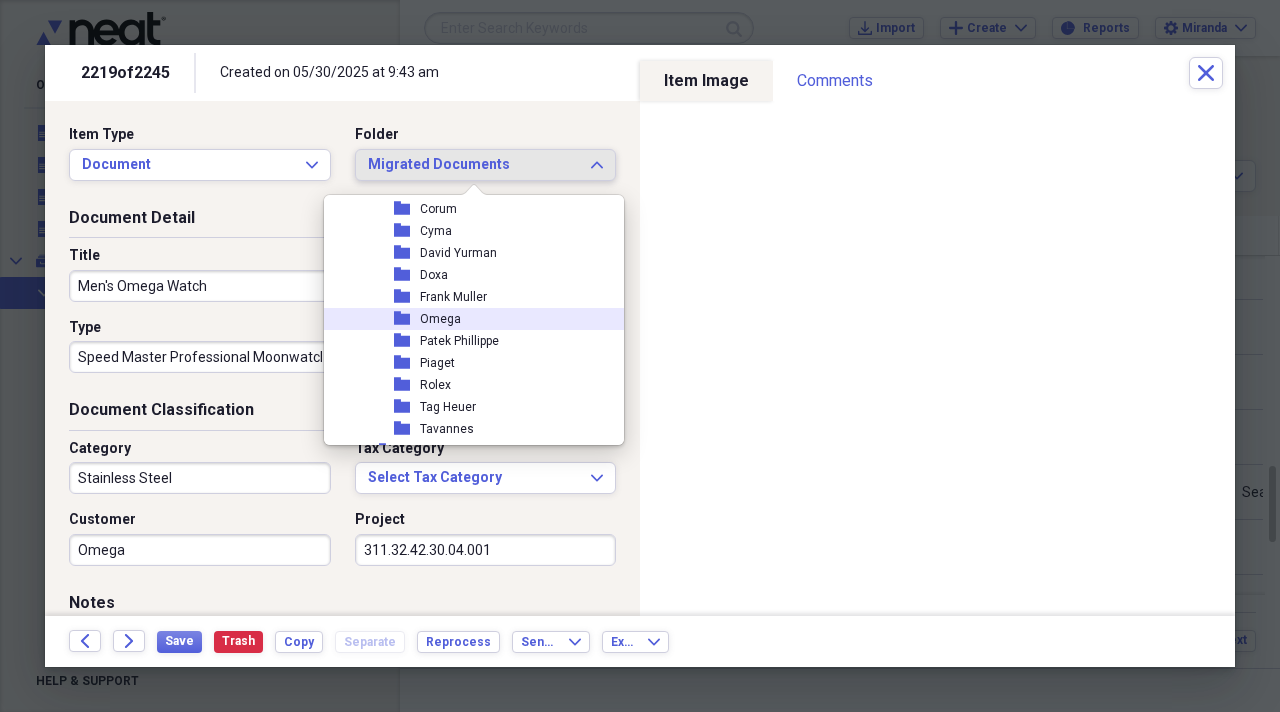 click on "Omega" at bounding box center [440, 319] 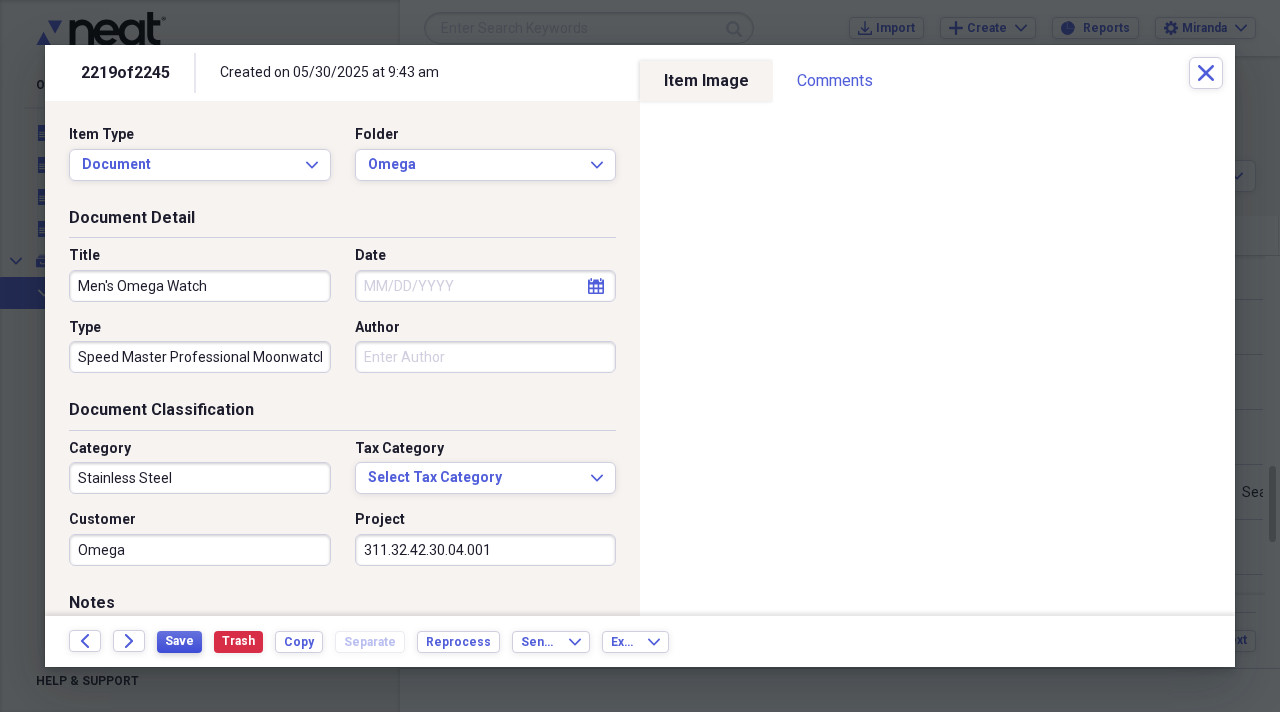 click on "Save" at bounding box center [179, 641] 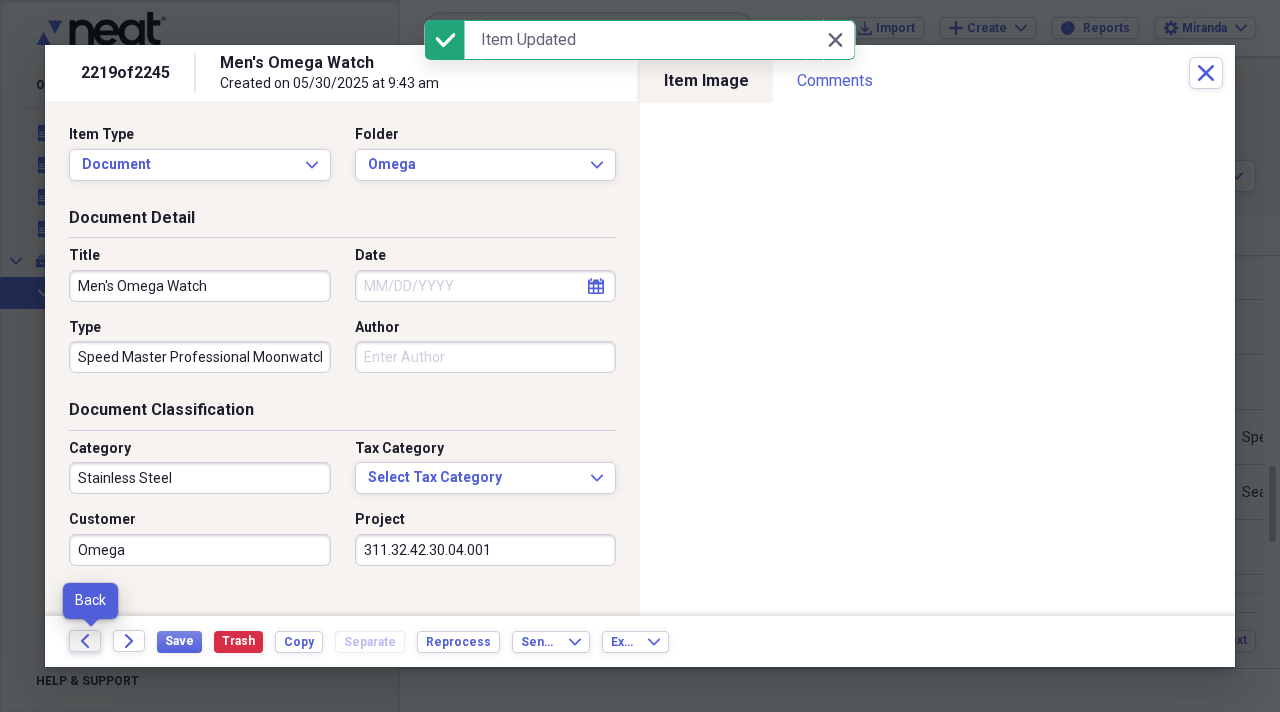 click on "Back" at bounding box center [85, 641] 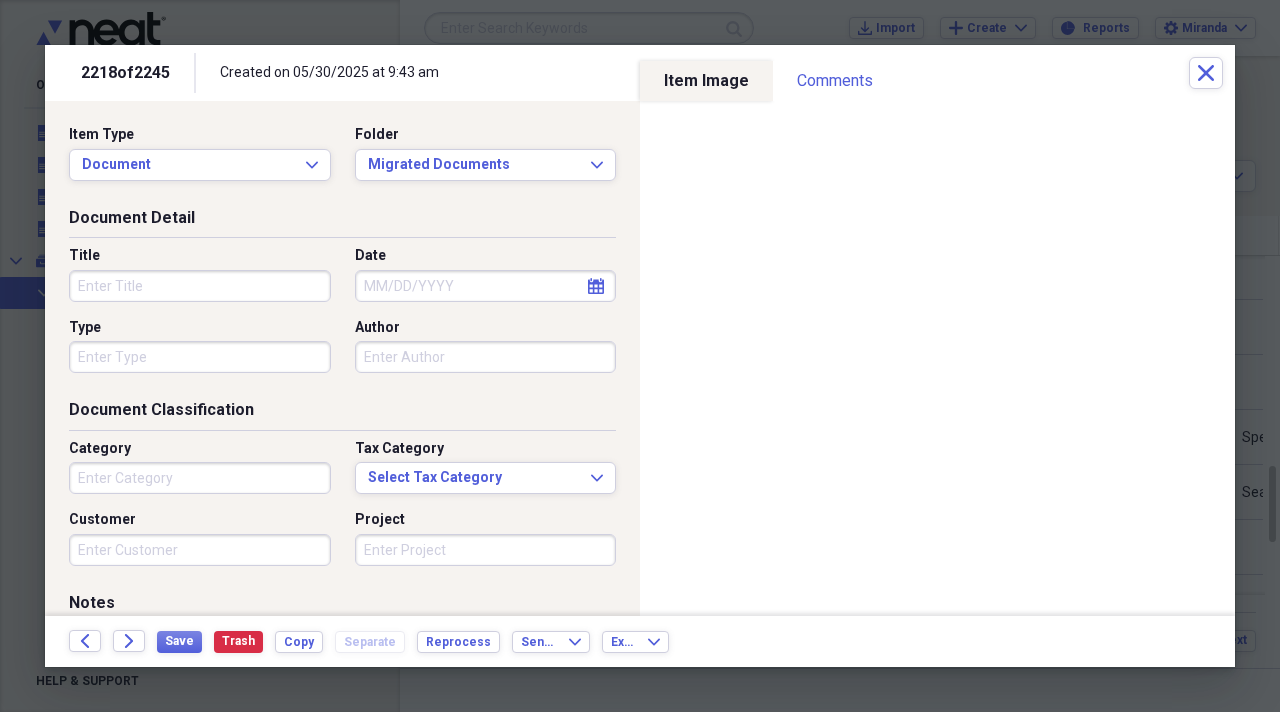 click on "Title" at bounding box center (200, 286) 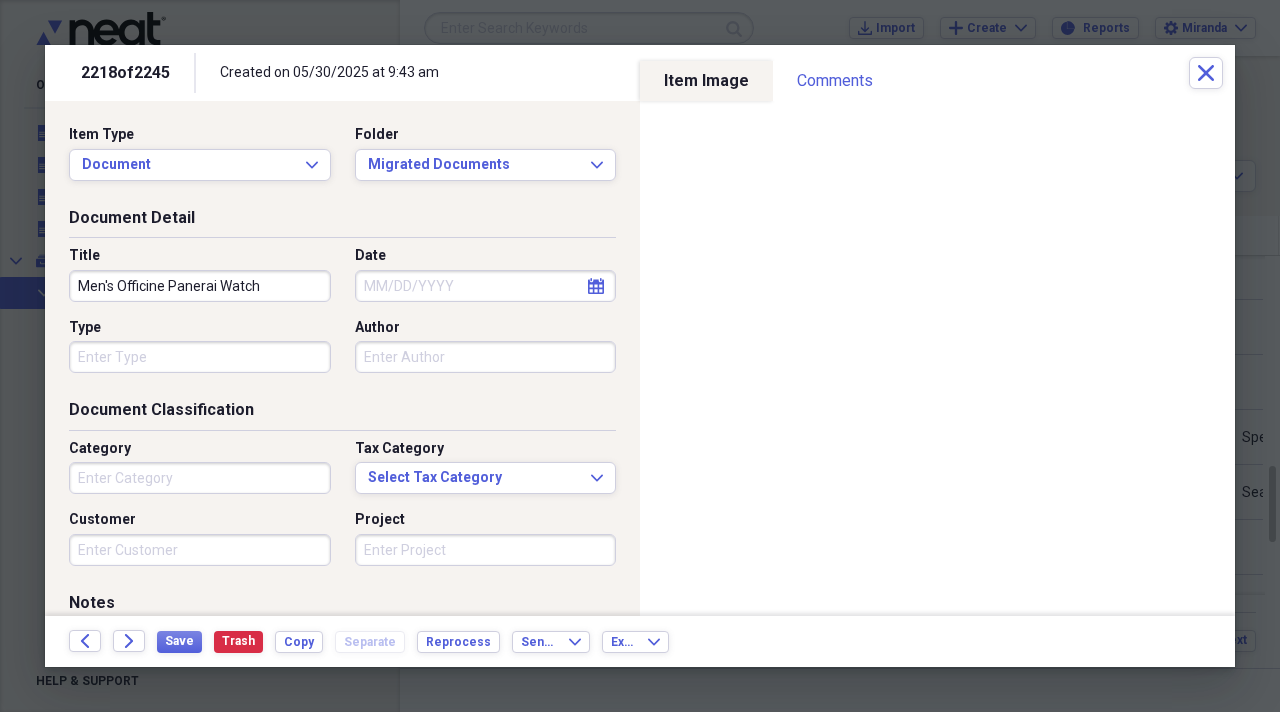 type on "Men's Officine Panerai Watch" 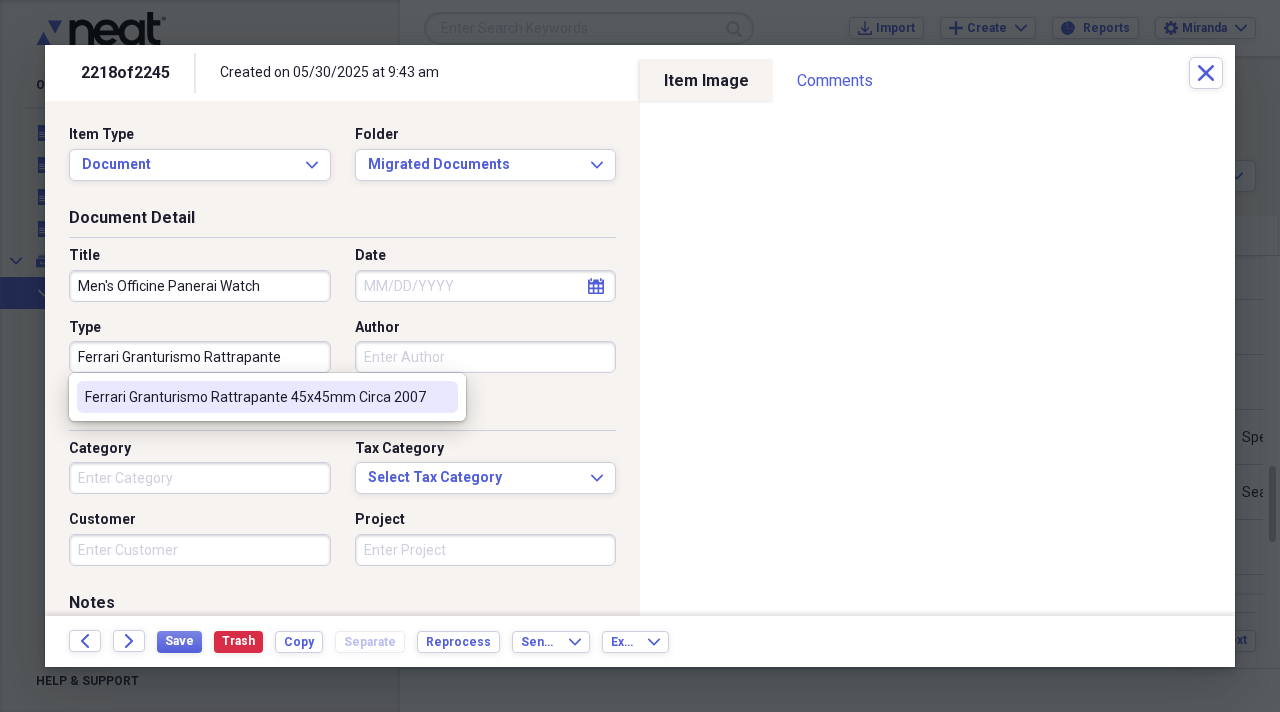 click on "Ferrari Granturismo Rattrapante 45x45mm Circa 2007" at bounding box center (267, 397) 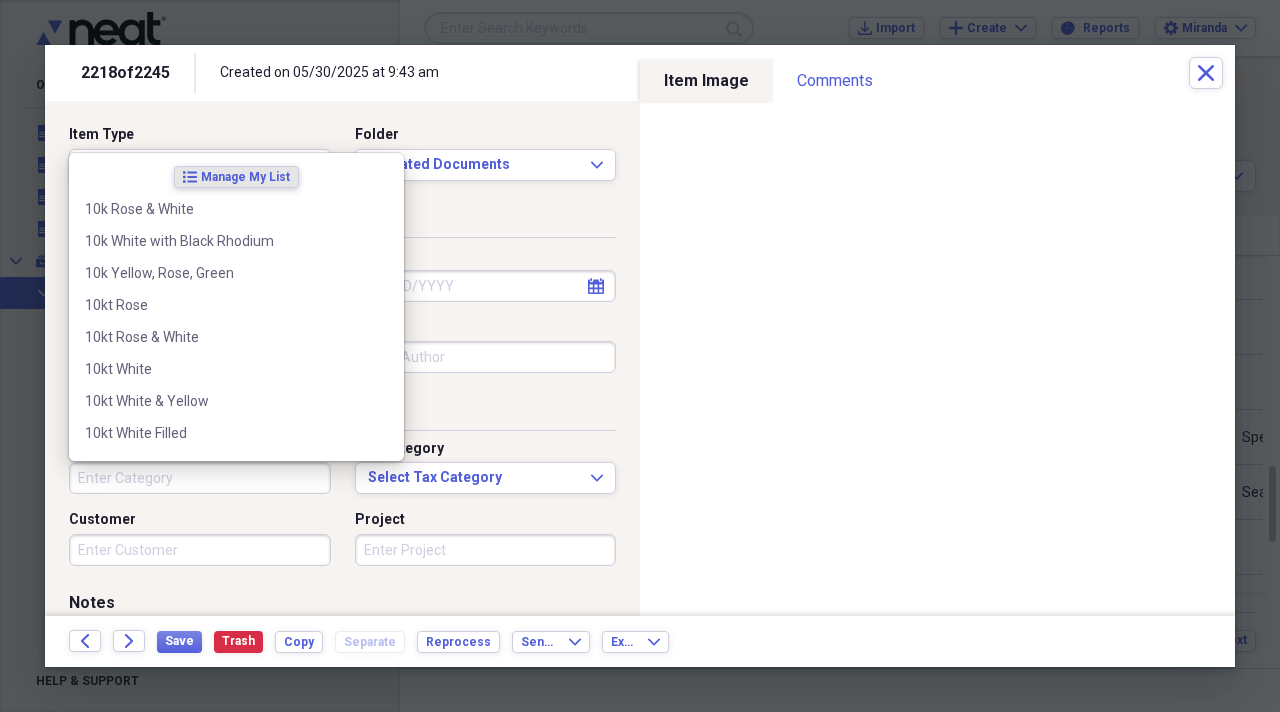 click on "Category" at bounding box center [200, 478] 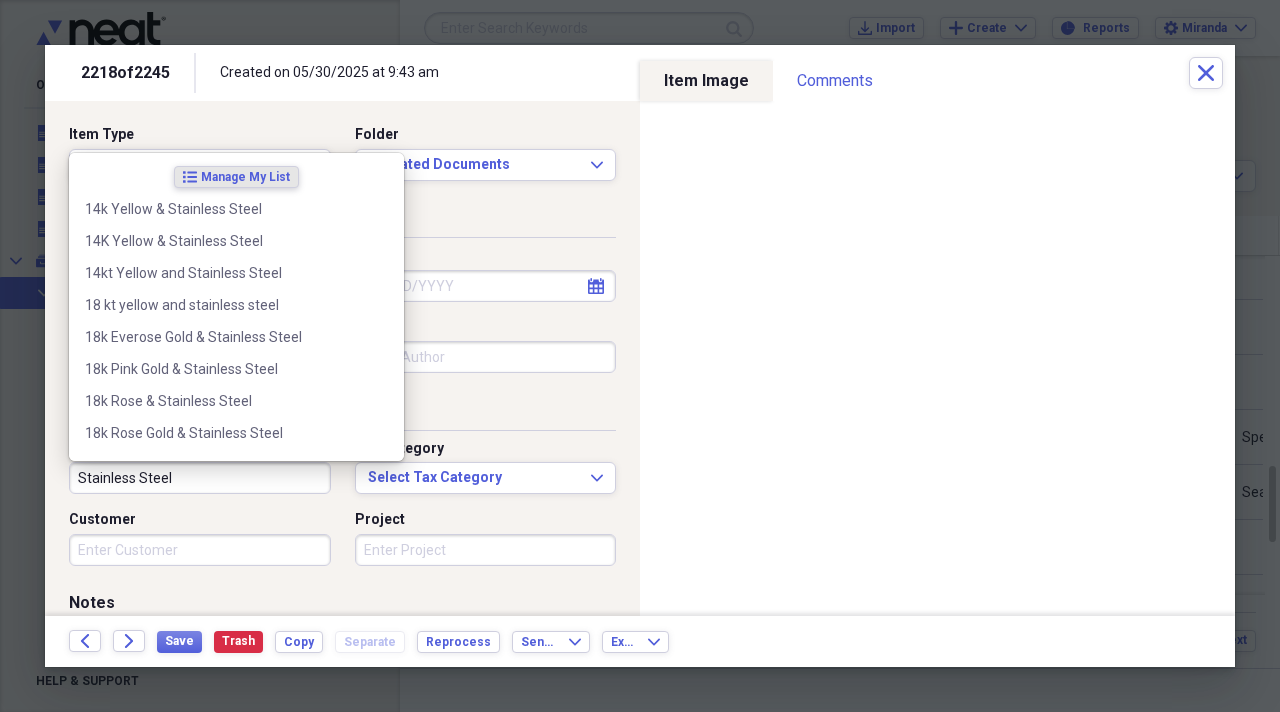 type on "Stainless Steel" 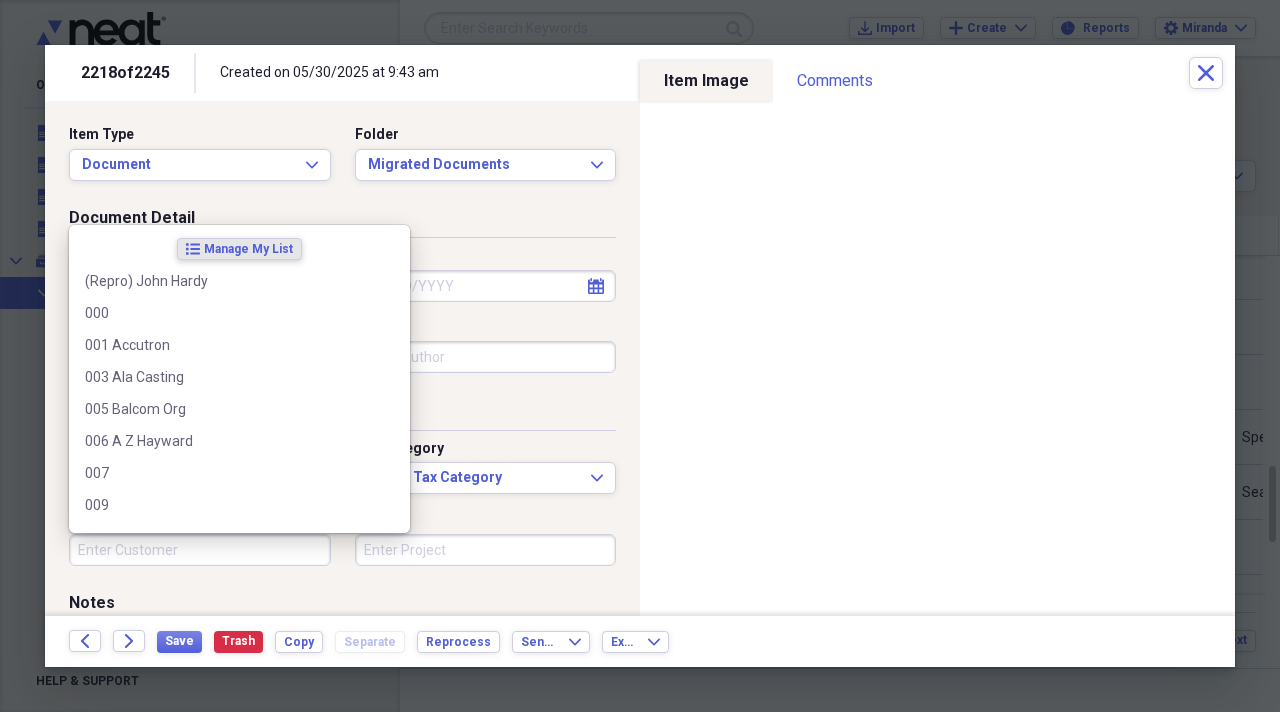 click on "Customer" at bounding box center (200, 550) 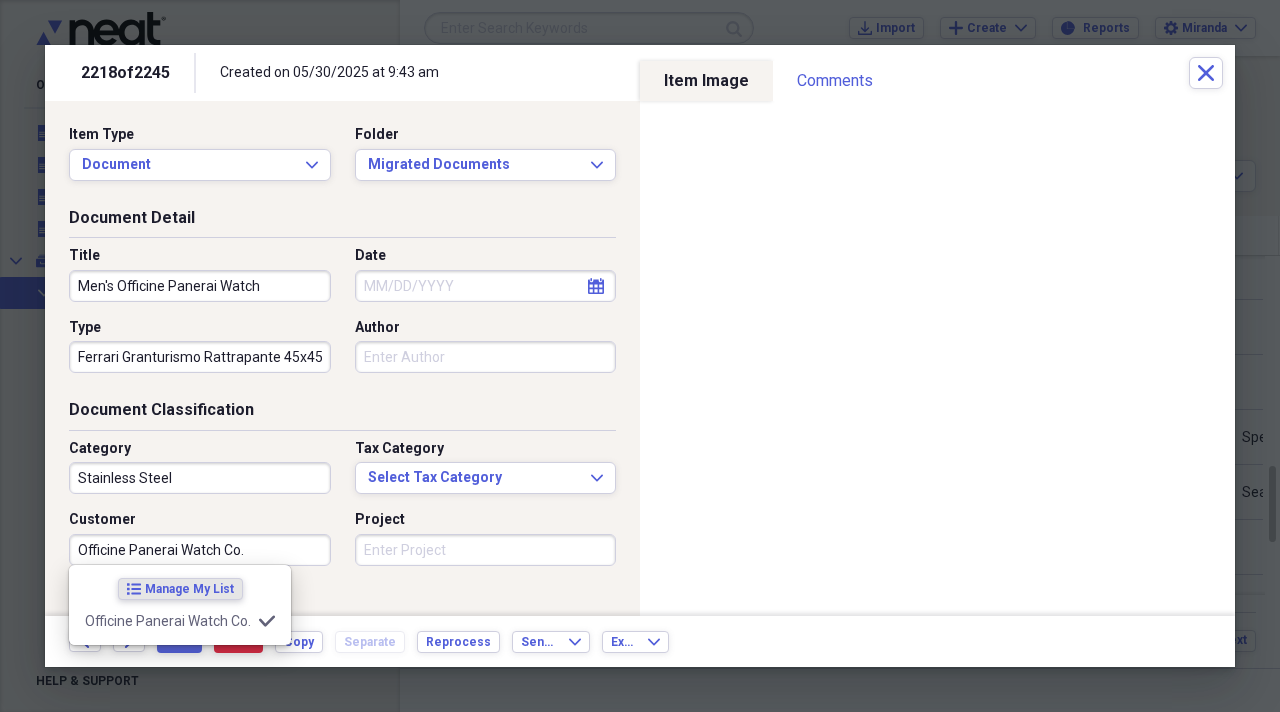type on "Officine Panerai Watch Co." 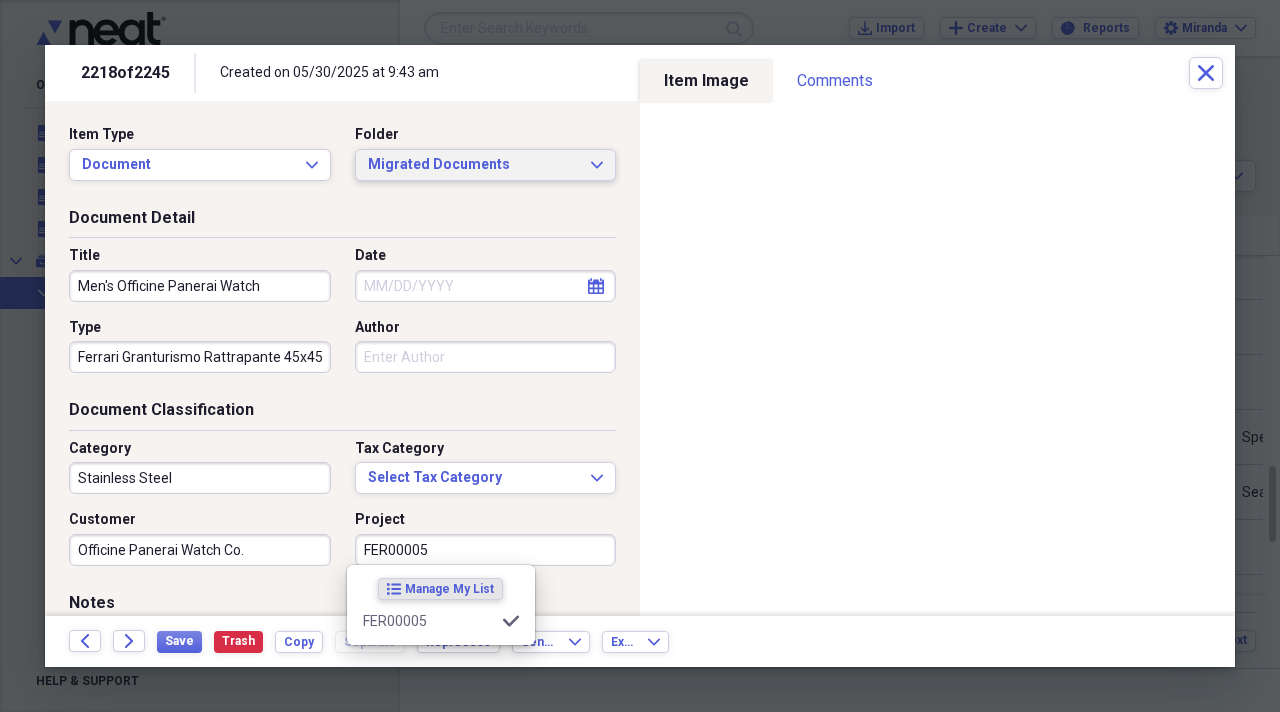 type on "FER00005" 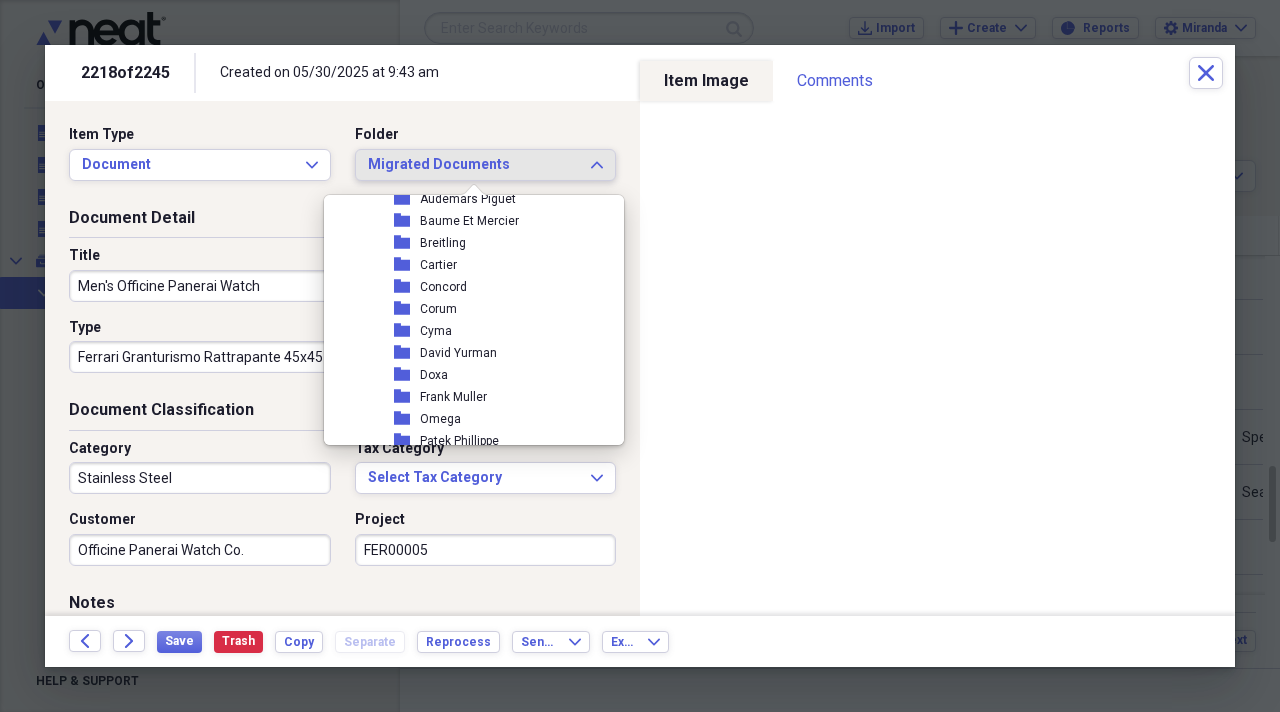scroll, scrollTop: 2000, scrollLeft: 0, axis: vertical 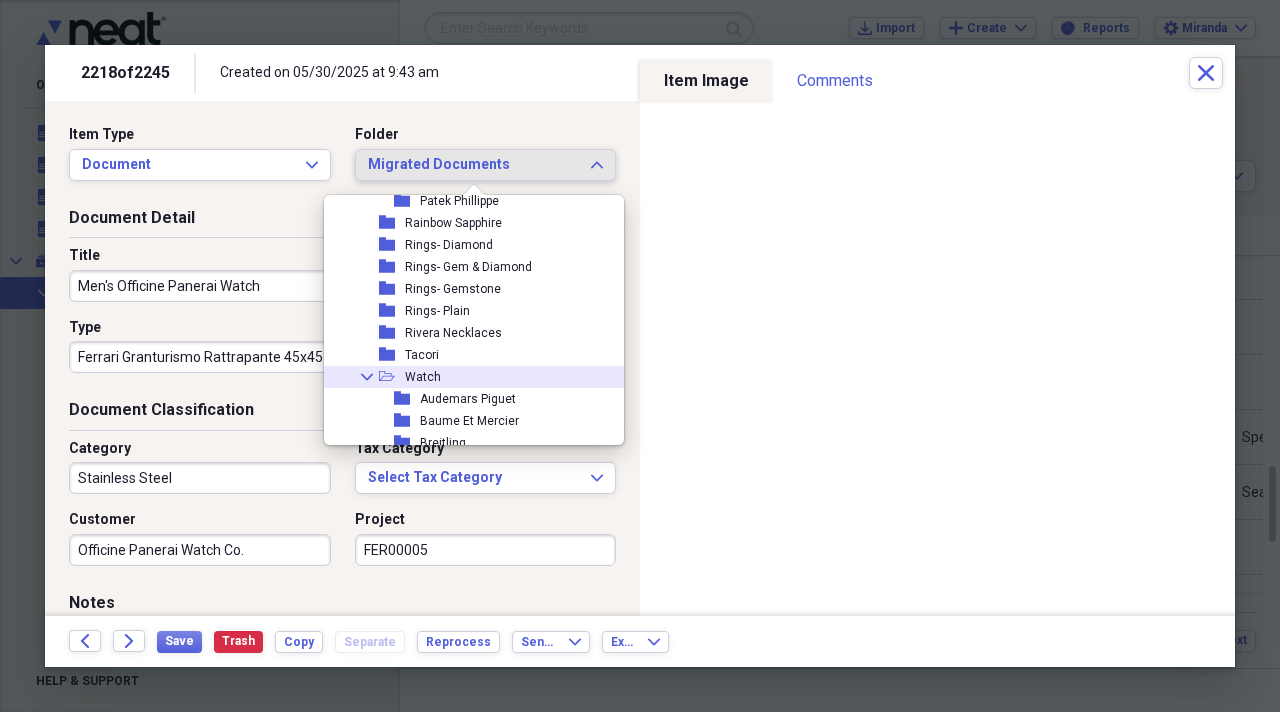 click on "Watch" at bounding box center (423, 377) 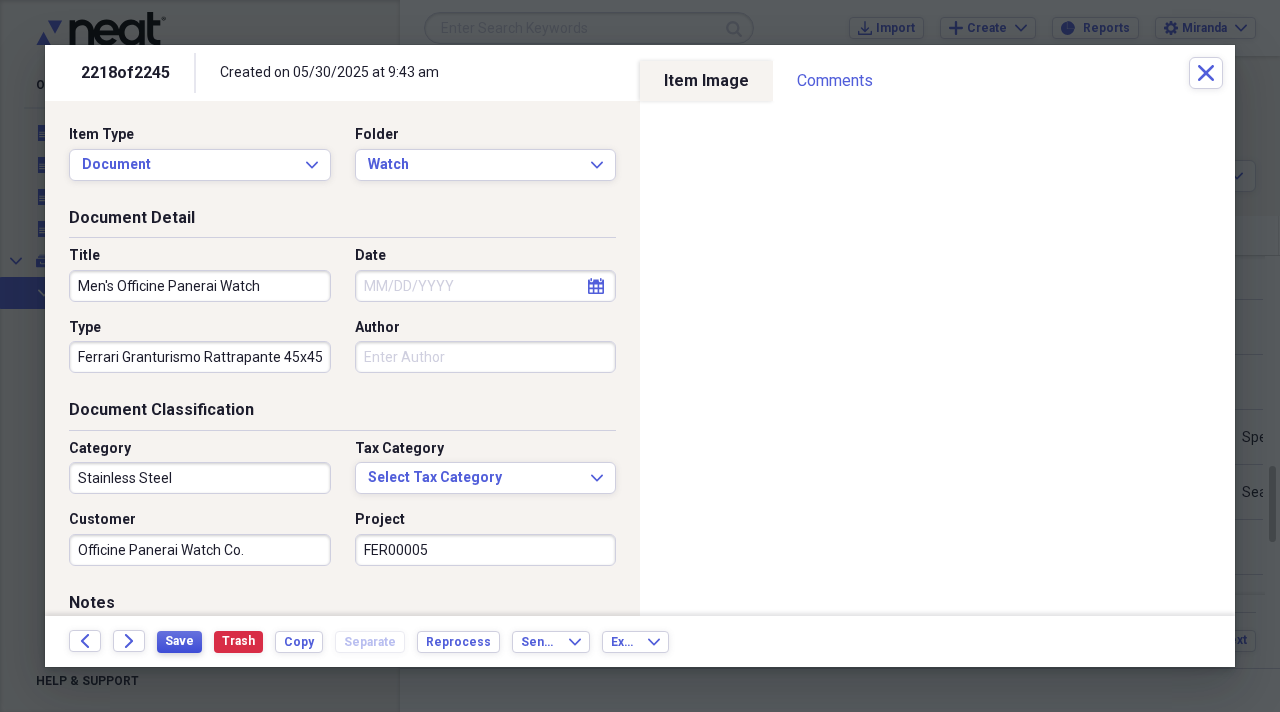 click on "Save" at bounding box center (179, 641) 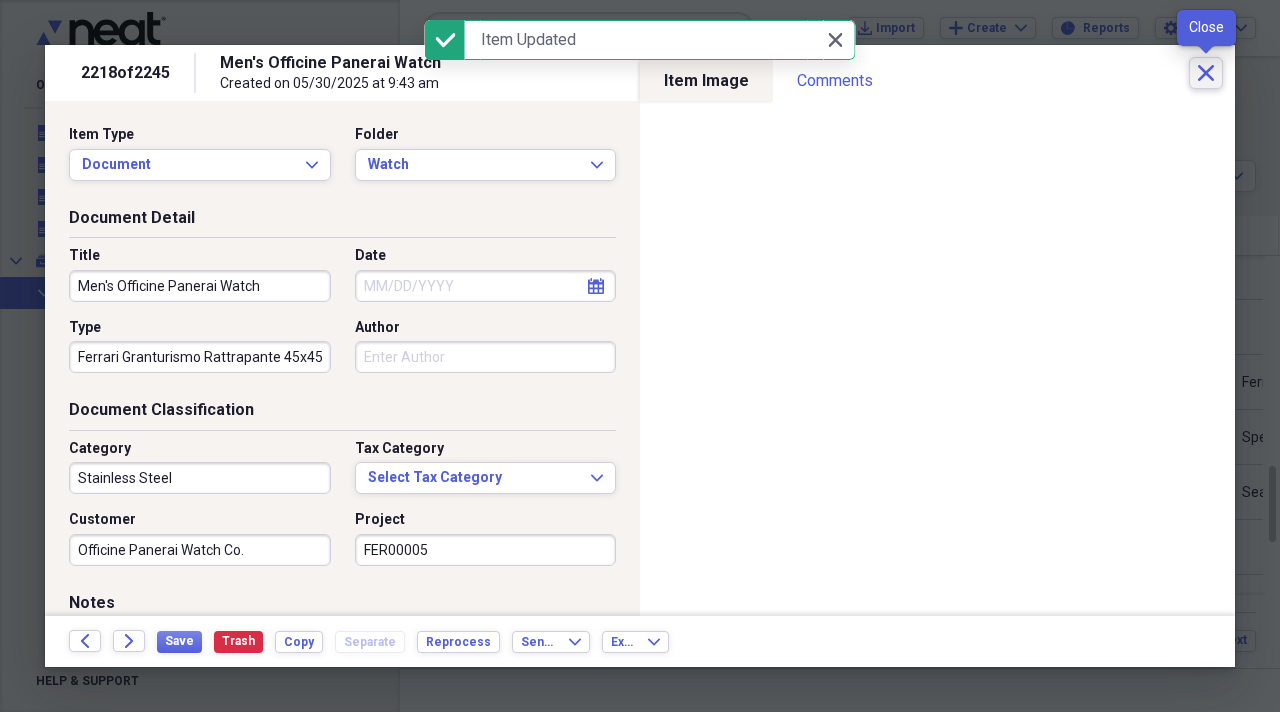 click on "Close" 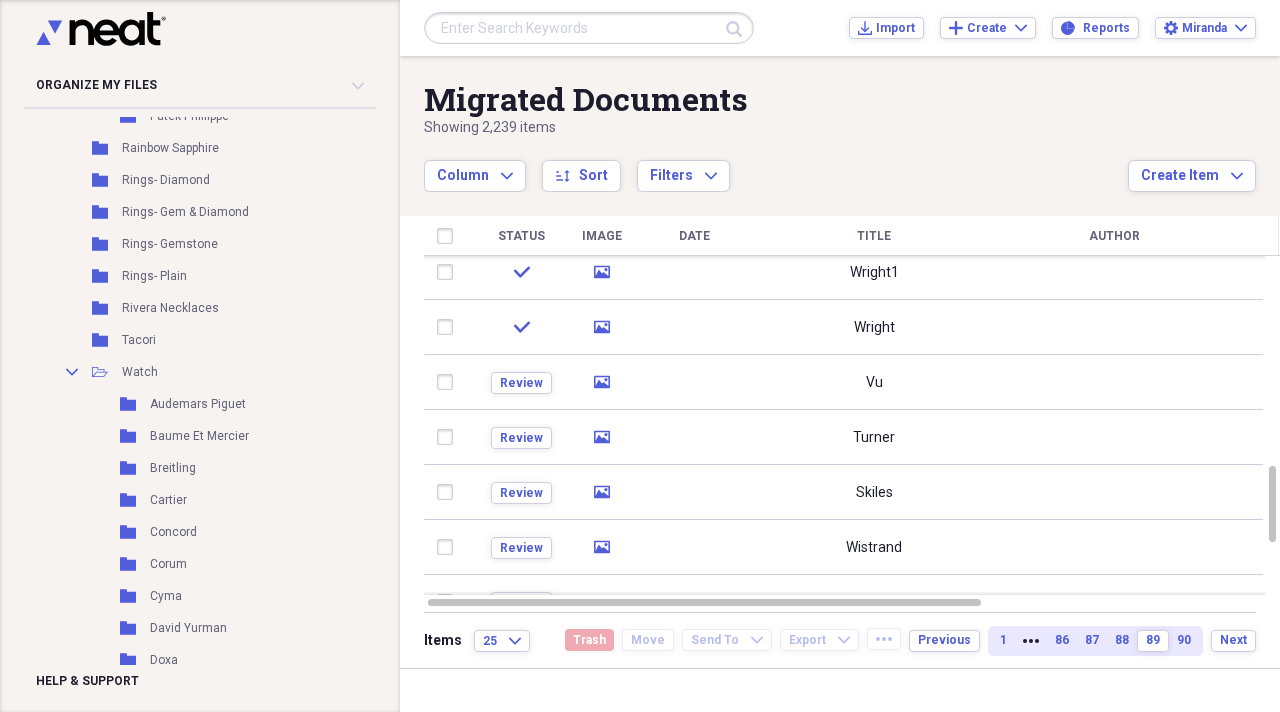 scroll, scrollTop: 3000, scrollLeft: 0, axis: vertical 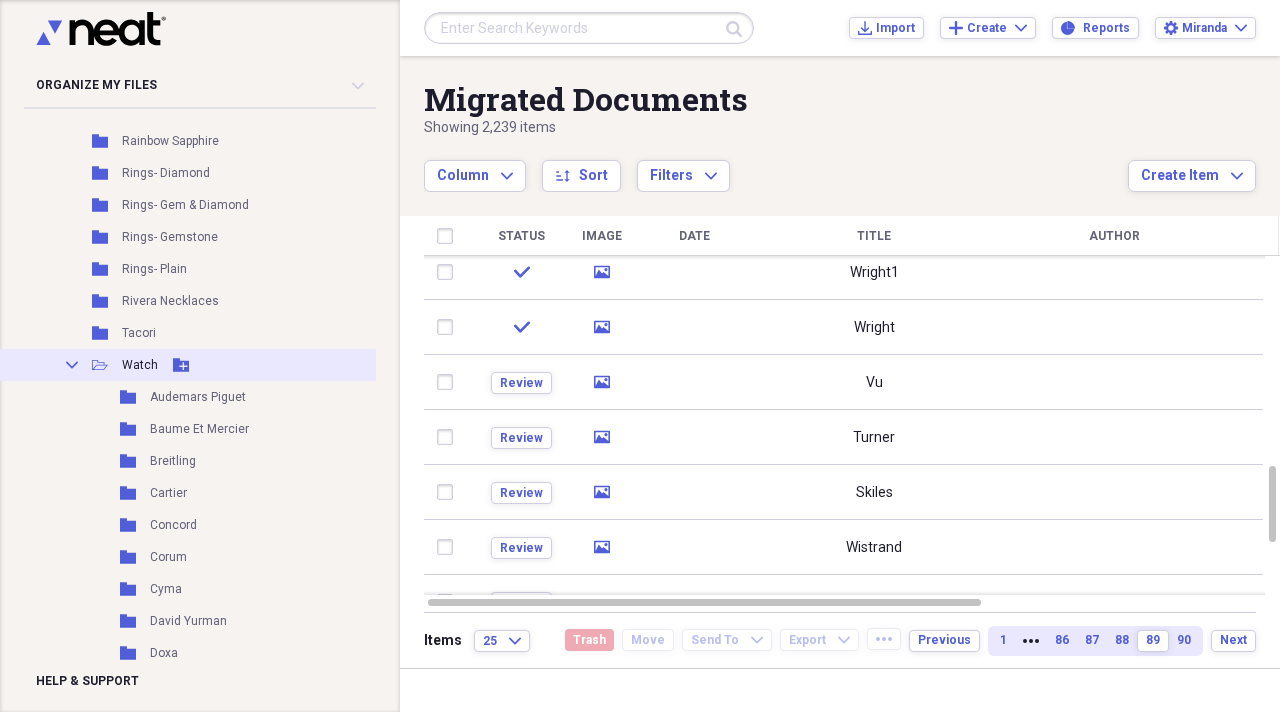 click on "Collapse Open Folder Watch Add Folder" at bounding box center (204, 365) 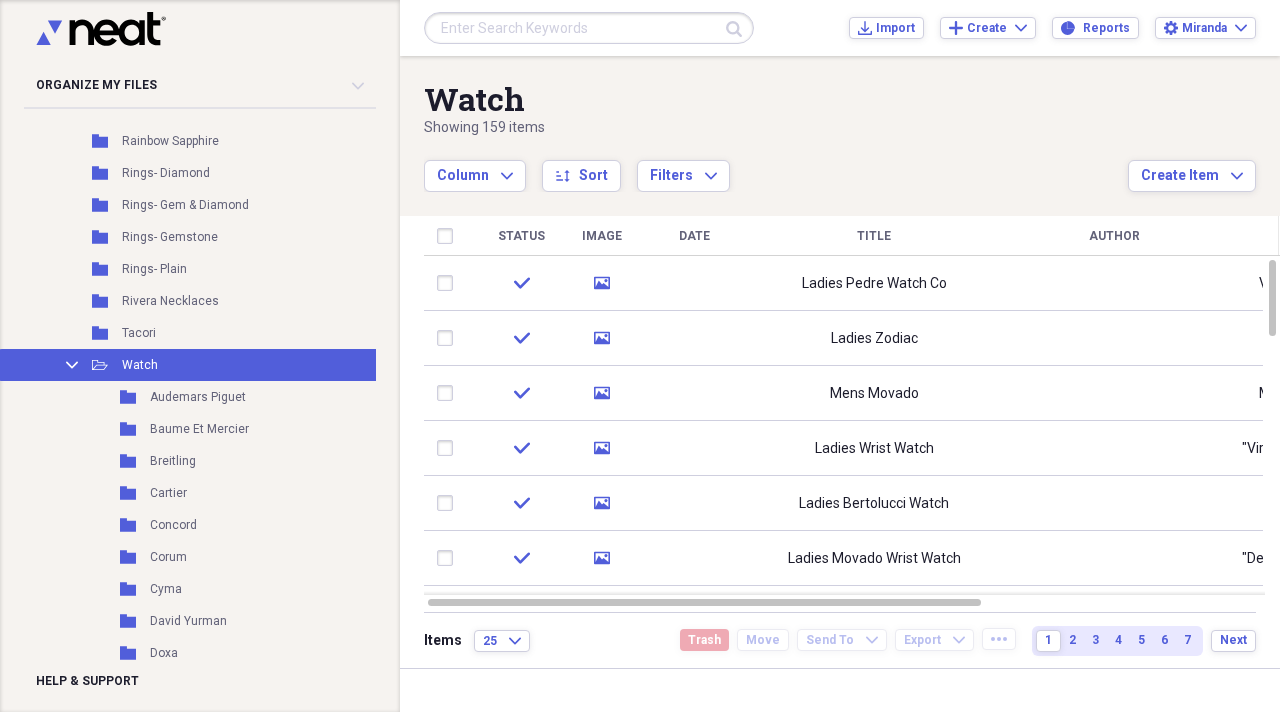 click at bounding box center [589, 28] 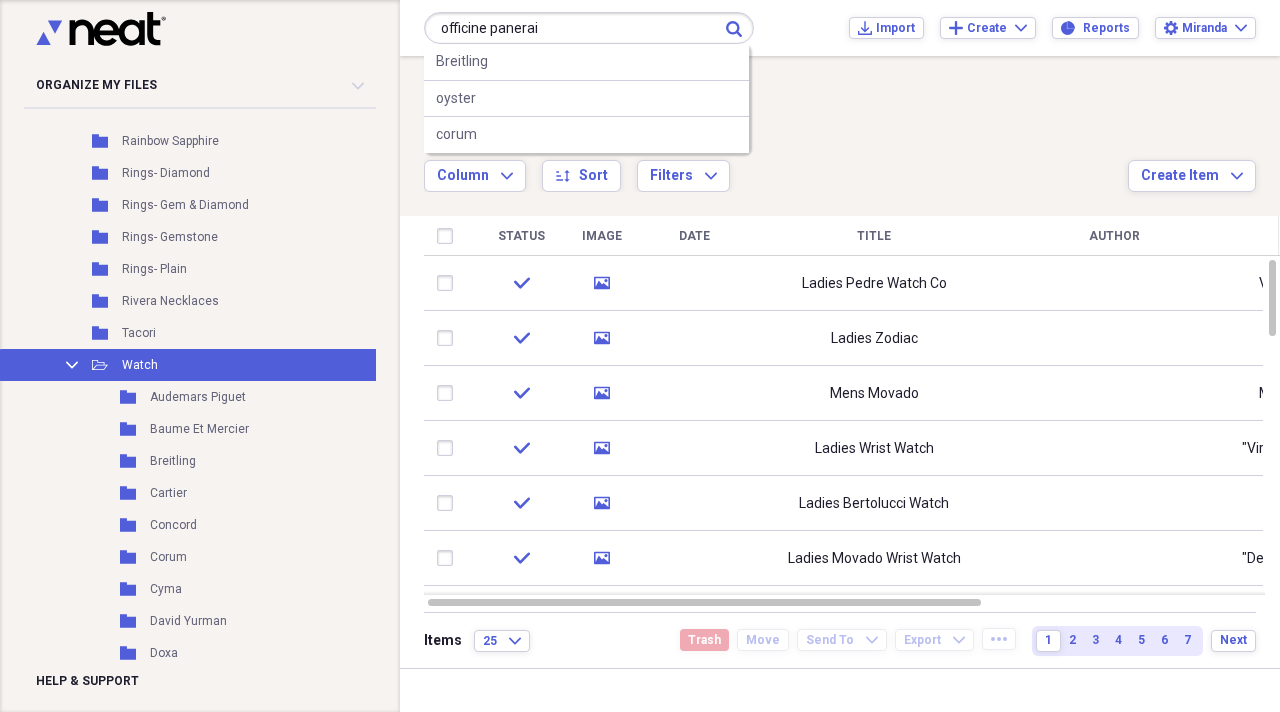 type on "officine panerai" 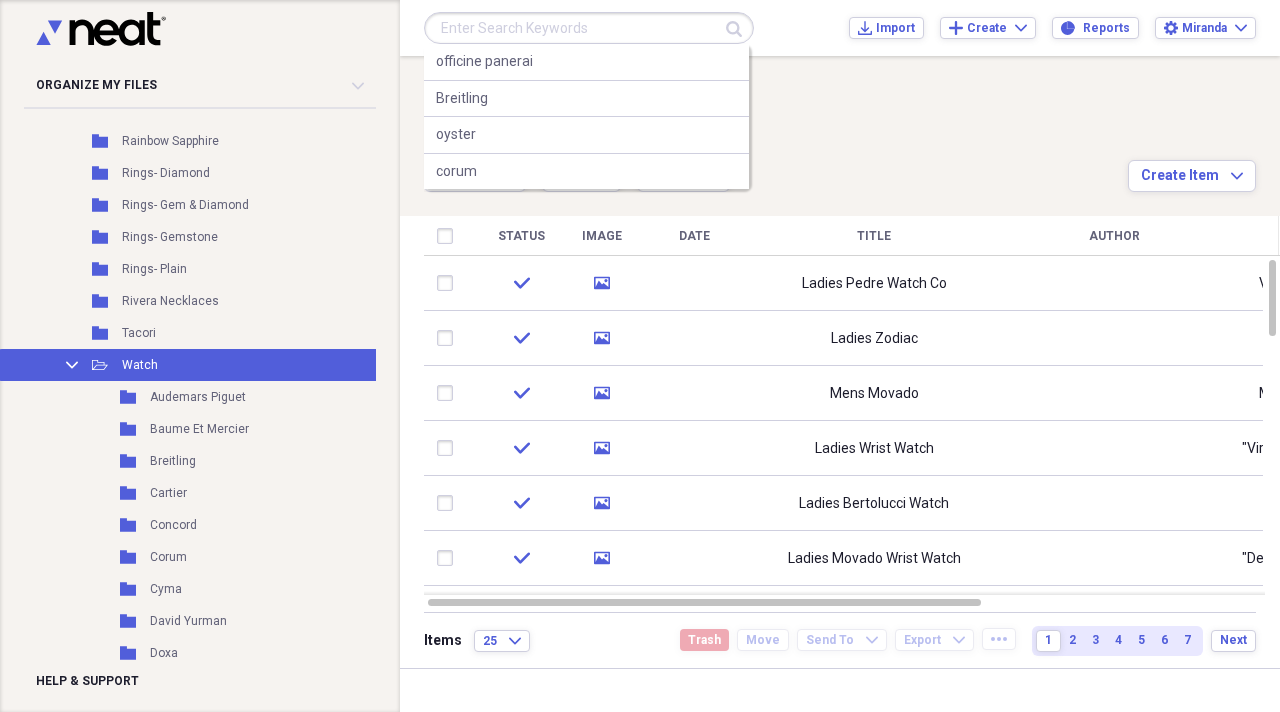 click at bounding box center [589, 28] 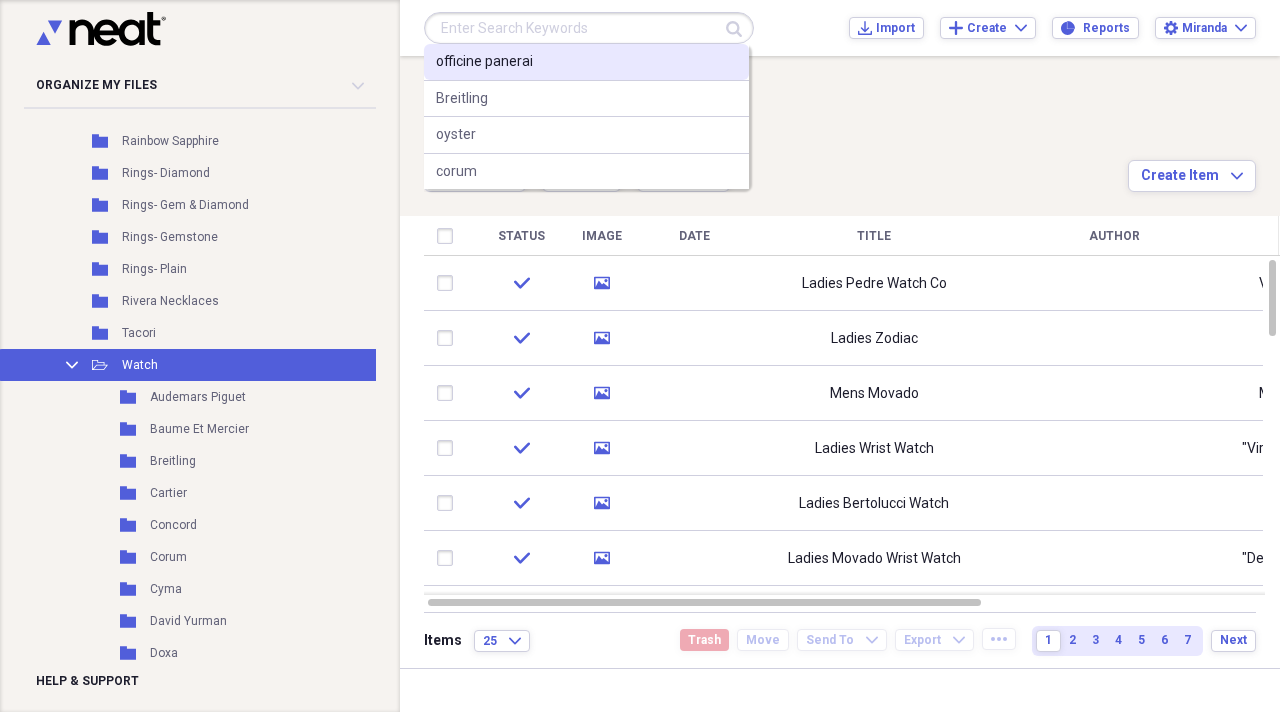 click on "officine panerai" at bounding box center (586, 62) 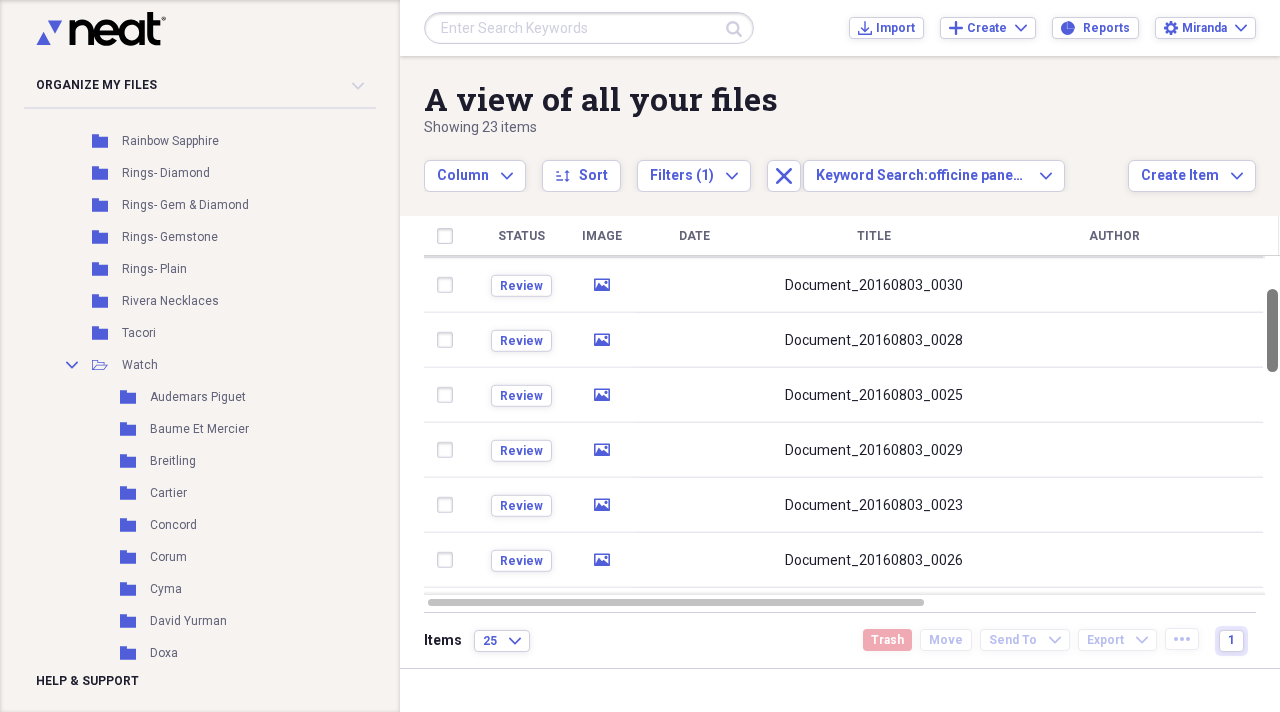 drag, startPoint x: 1274, startPoint y: 291, endPoint x: 1248, endPoint y: 195, distance: 99.458534 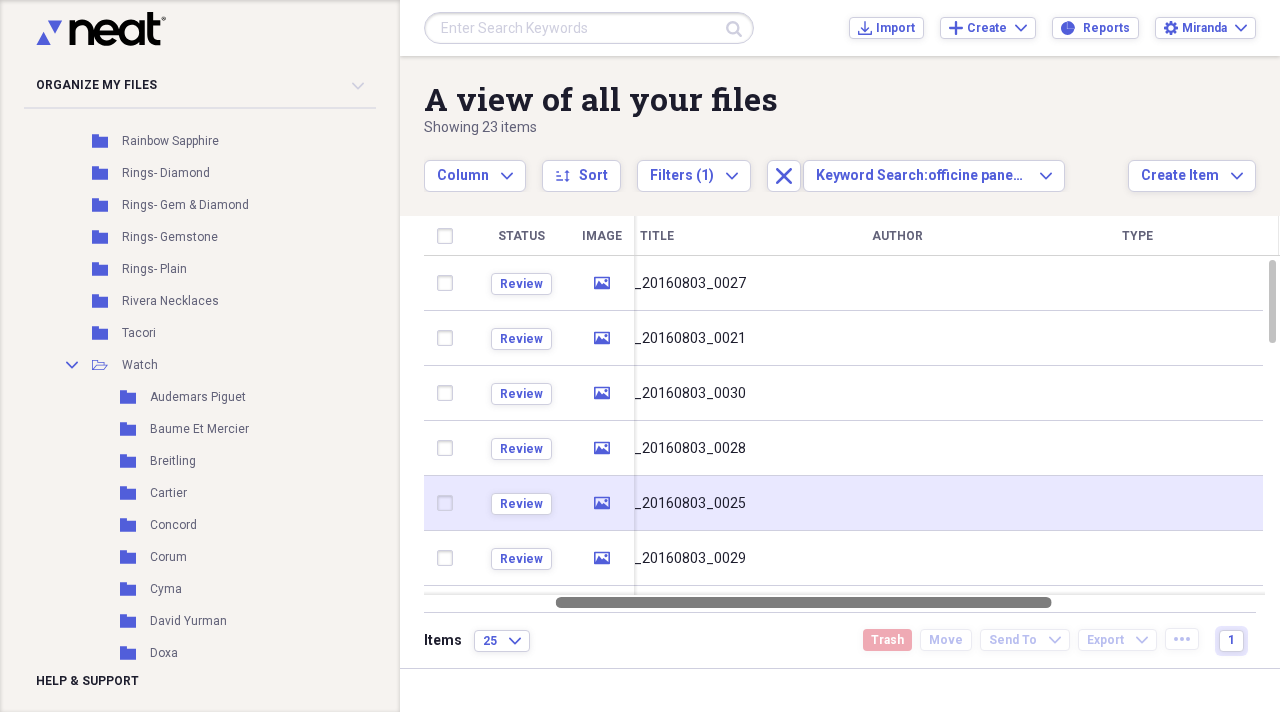 drag, startPoint x: 830, startPoint y: 602, endPoint x: 1054, endPoint y: 505, distance: 244.10039 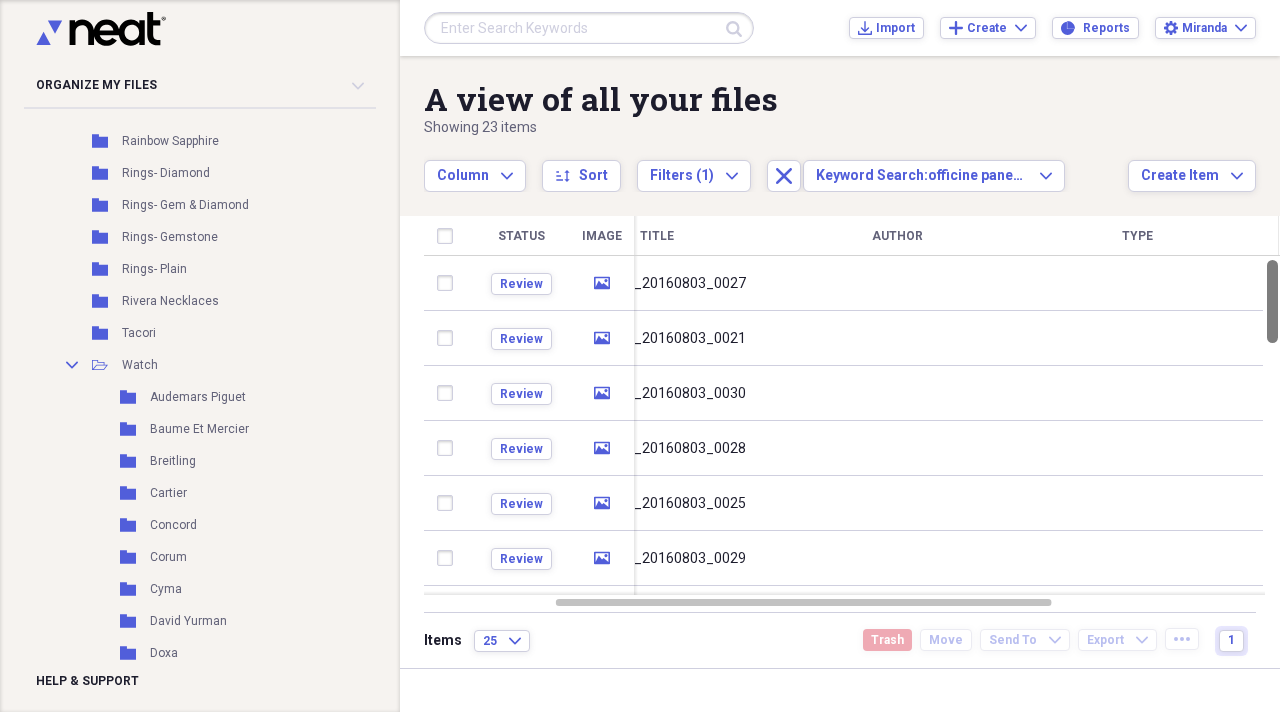 drag, startPoint x: 1272, startPoint y: 289, endPoint x: 1274, endPoint y: 237, distance: 52.03845 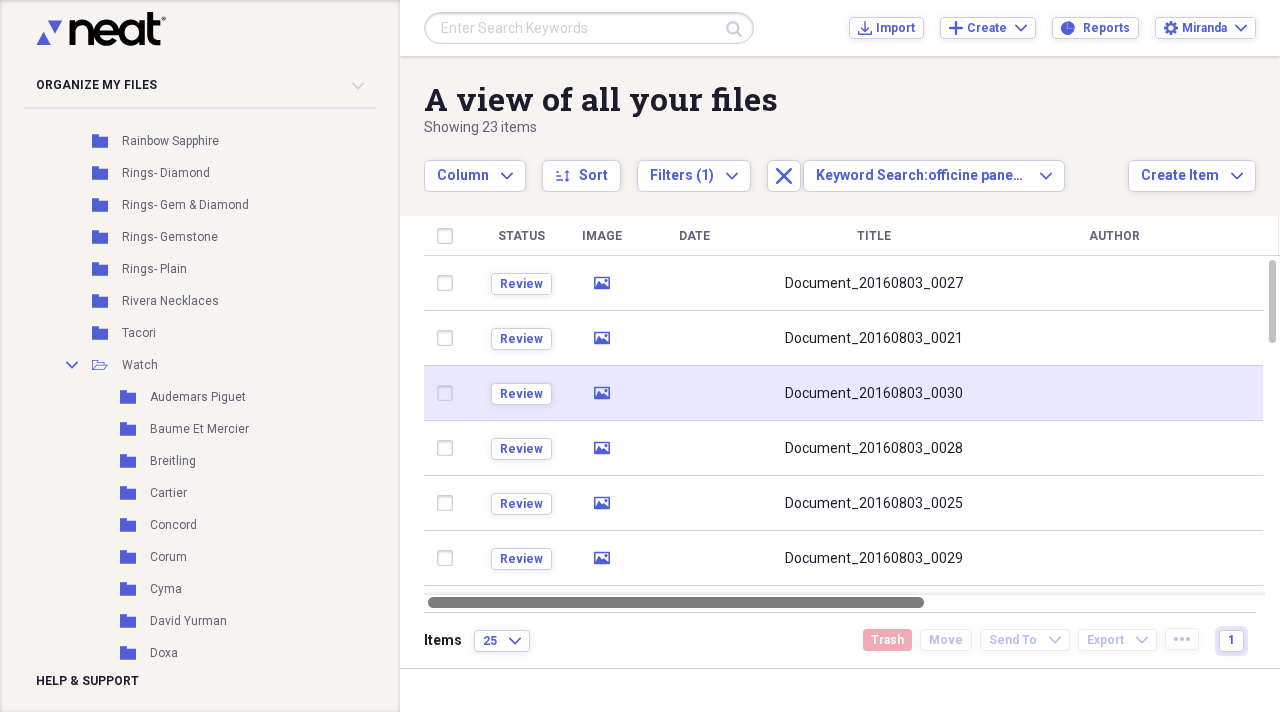 drag, startPoint x: 1012, startPoint y: 602, endPoint x: 588, endPoint y: 413, distance: 464.21655 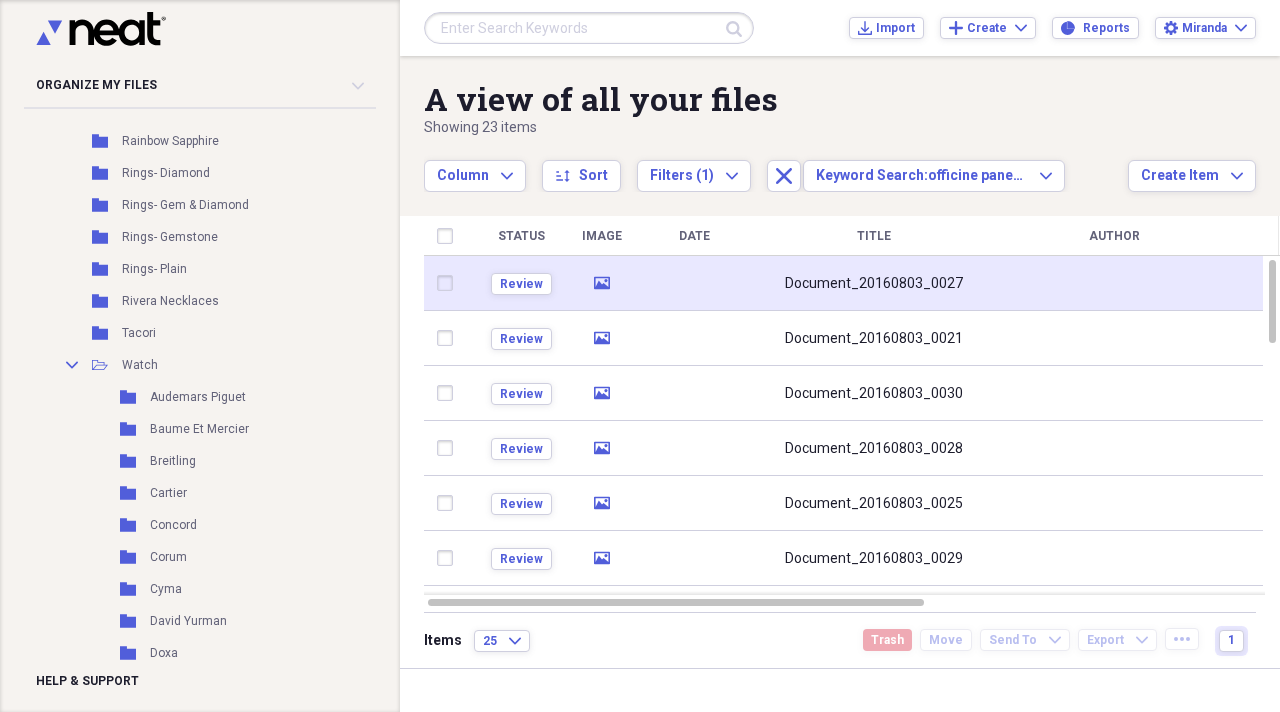 click at bounding box center (694, 283) 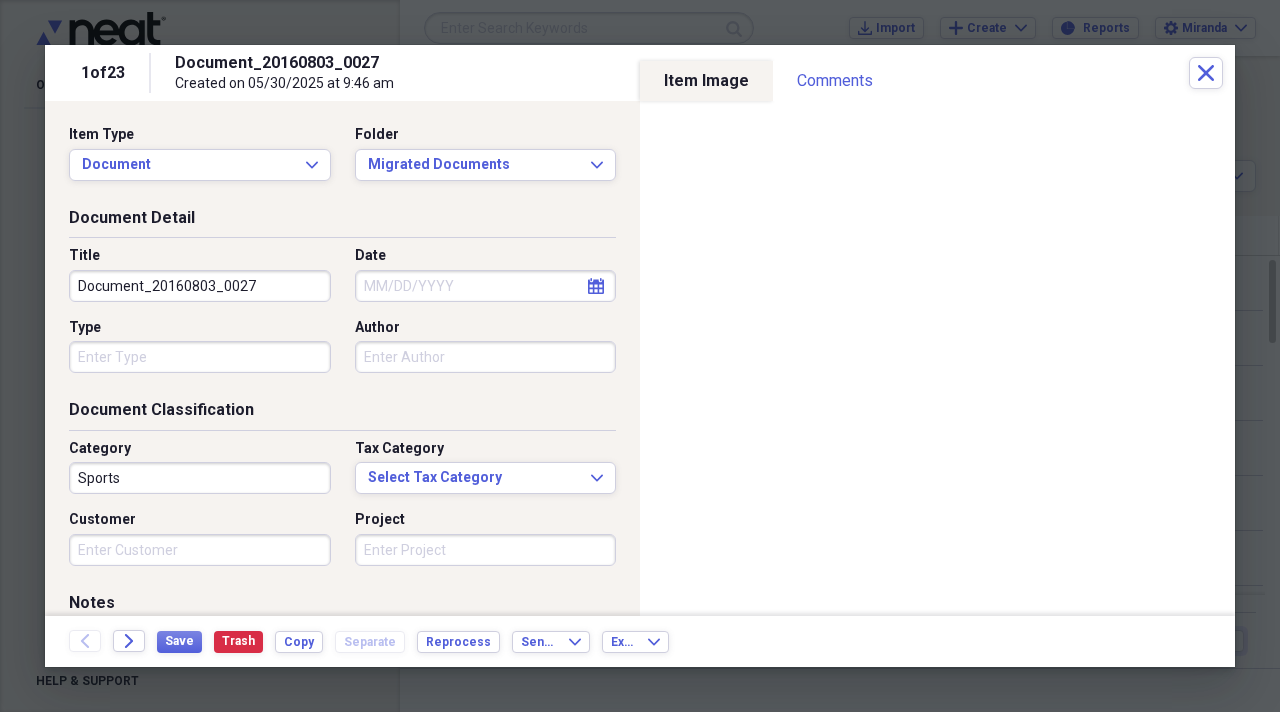 drag, startPoint x: 278, startPoint y: 283, endPoint x: 0, endPoint y: 163, distance: 302.79367 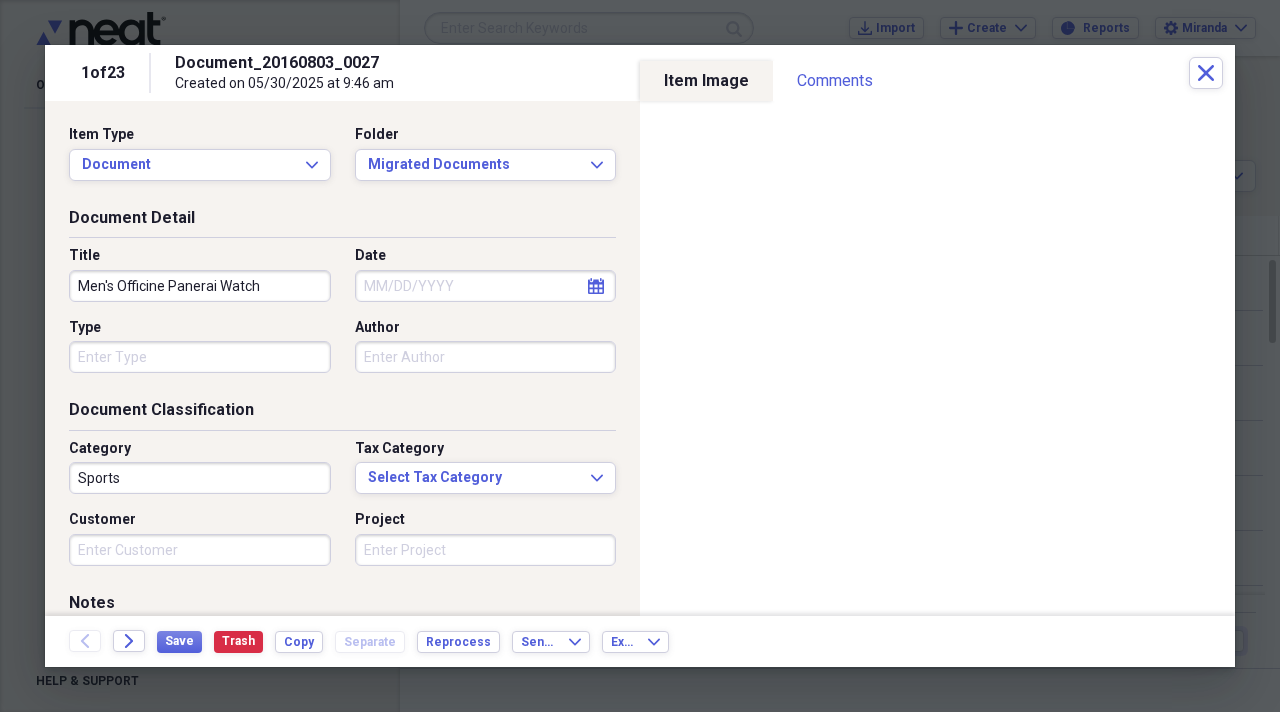type on "Men's Officine Panerai Watch" 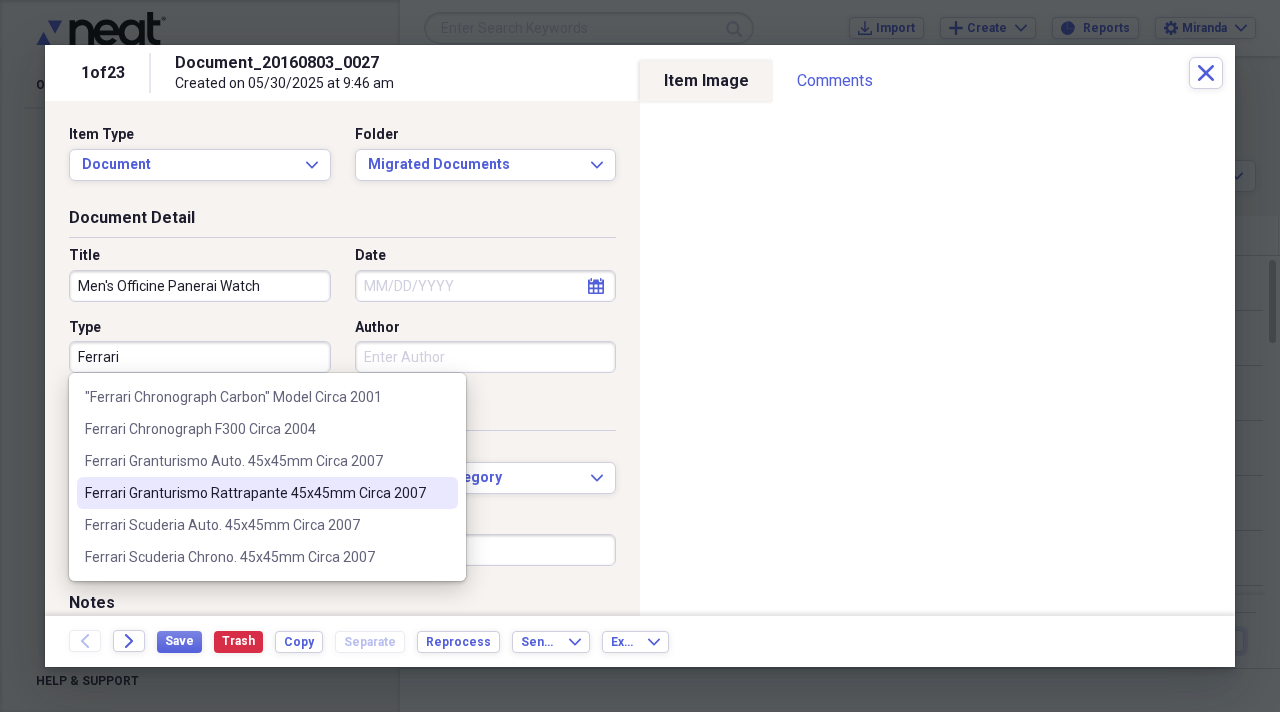 click on "Ferrari Granturismo Rattrapante 45x45mm Circa 2007" at bounding box center [255, 493] 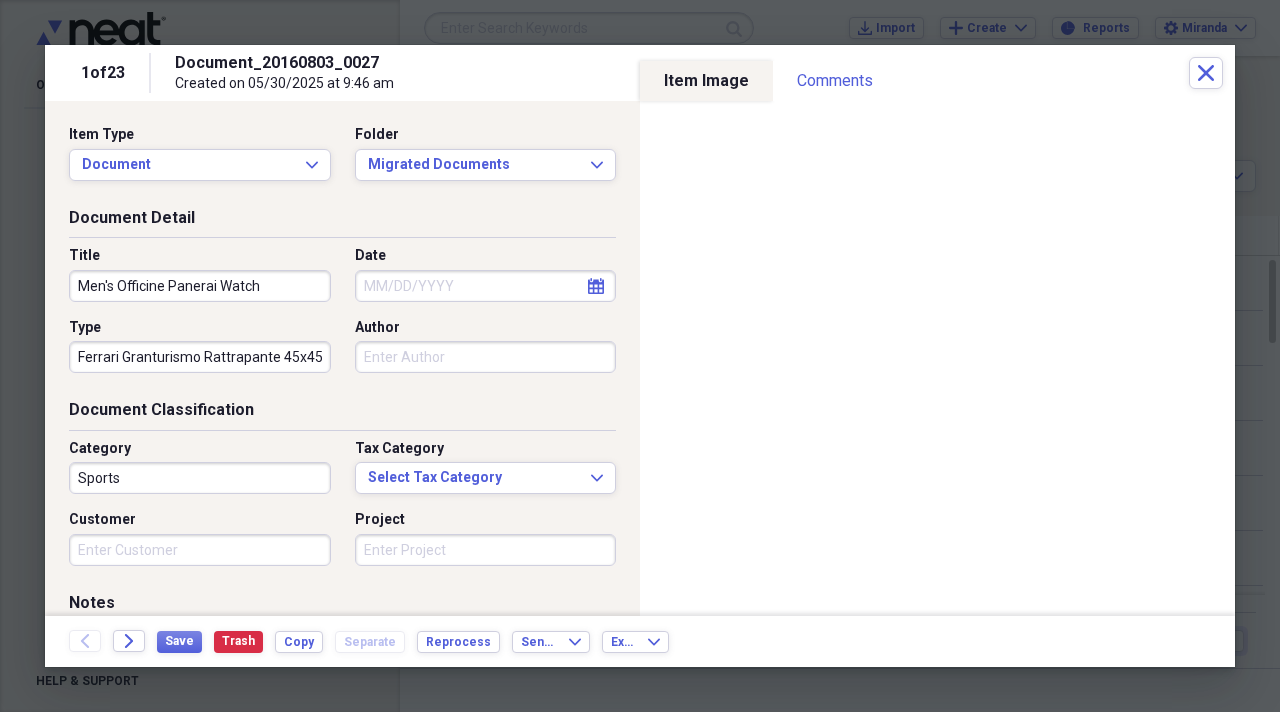 click on "Sports" at bounding box center (200, 478) 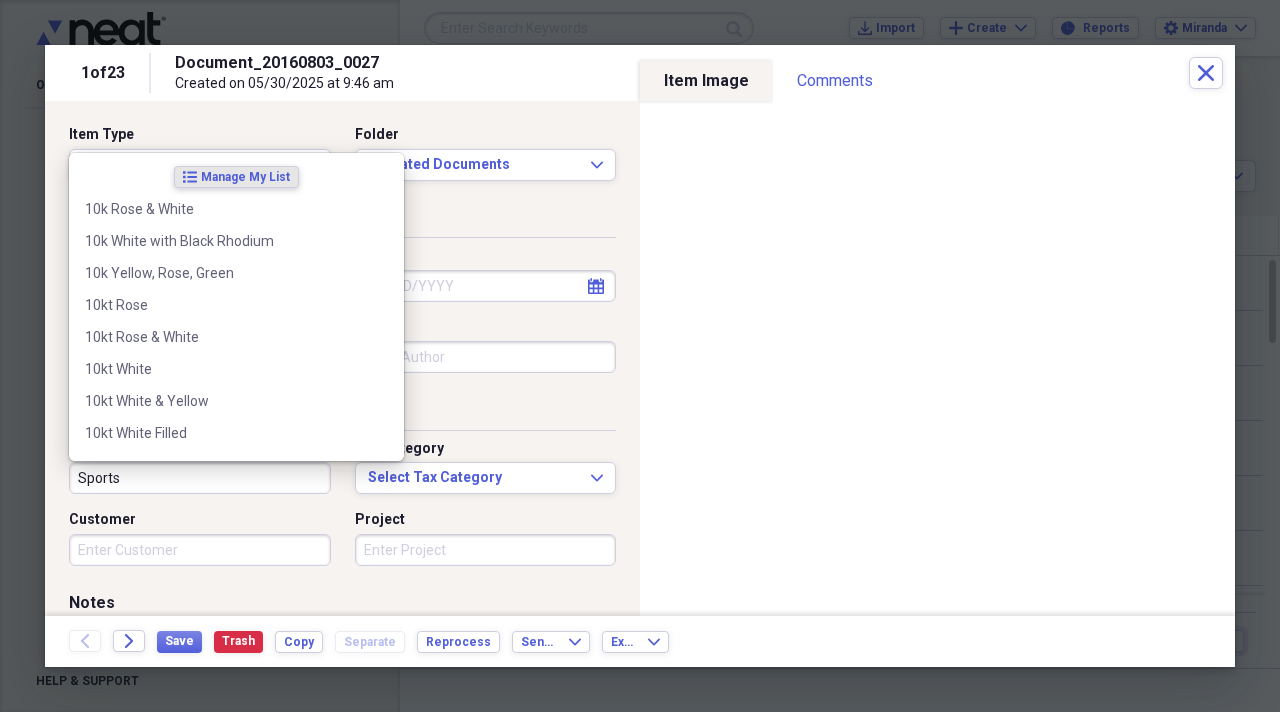 click on "Customer" at bounding box center [200, 550] 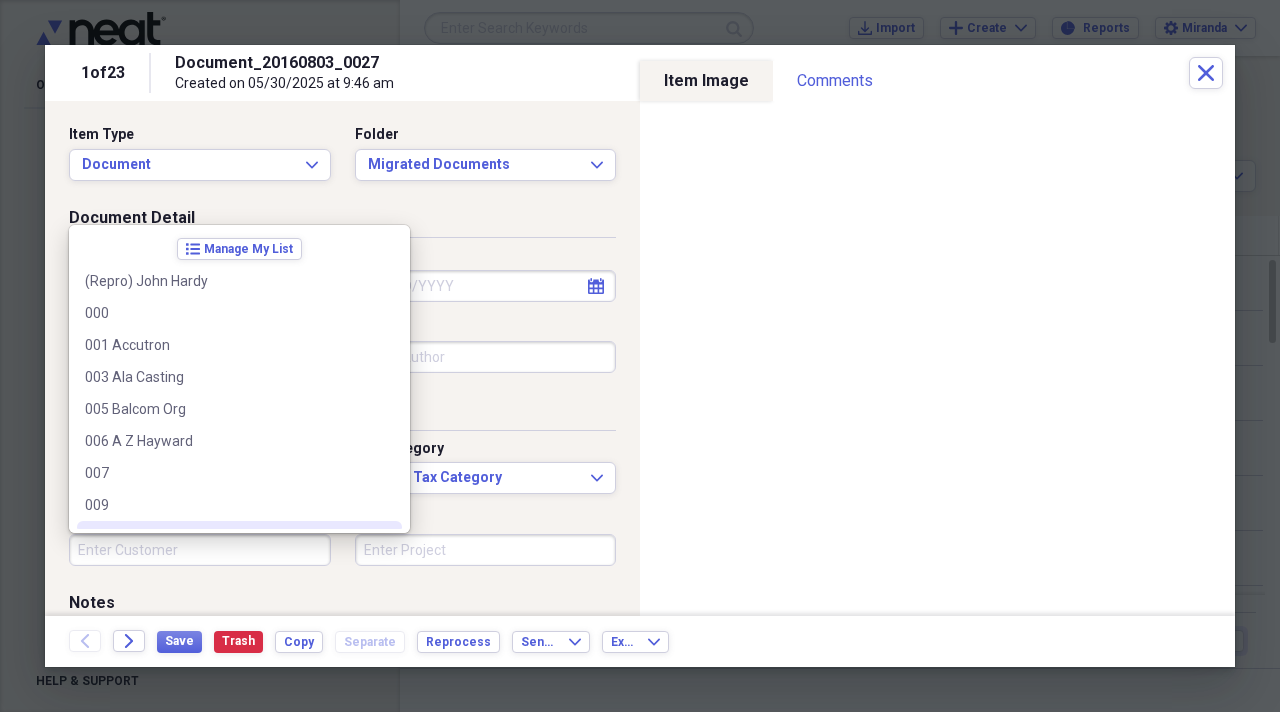 click on "Category Sports Tax Category Select Tax Category Expand Customer Project" at bounding box center (342, 510) 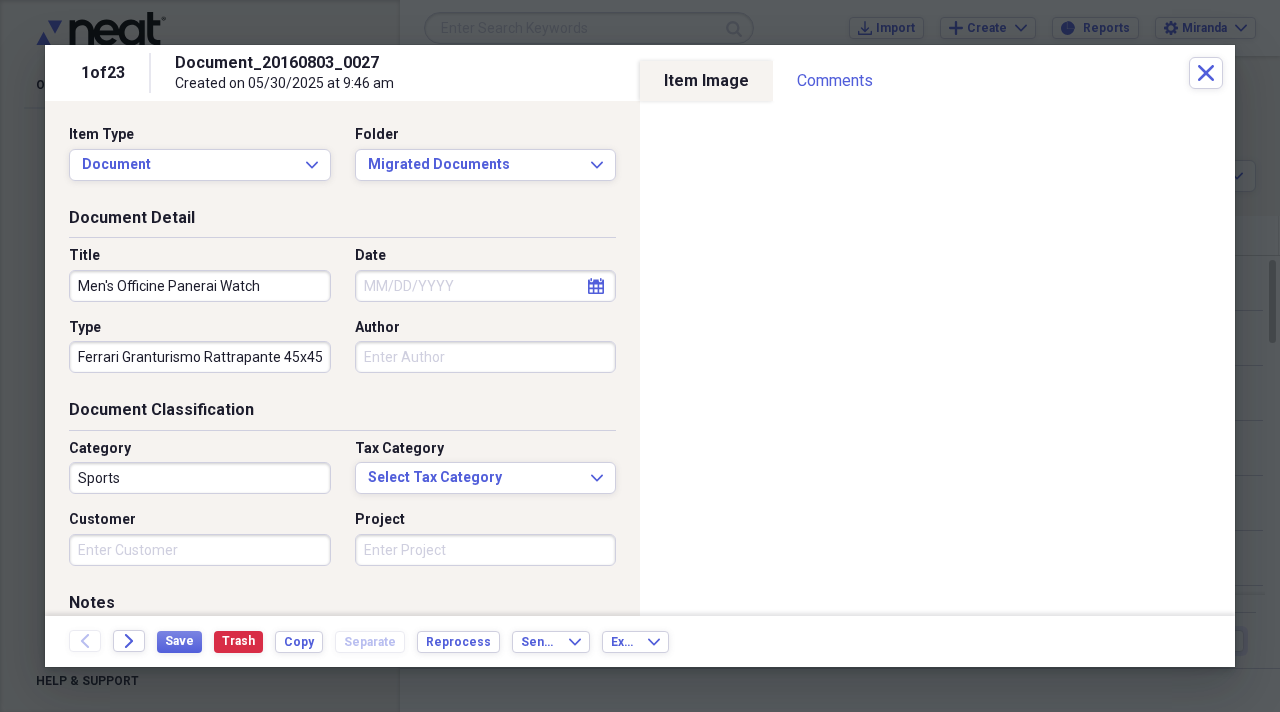 click on "Ferrari Granturismo Rattrapante 45x45mm Circa 2007" at bounding box center (200, 357) 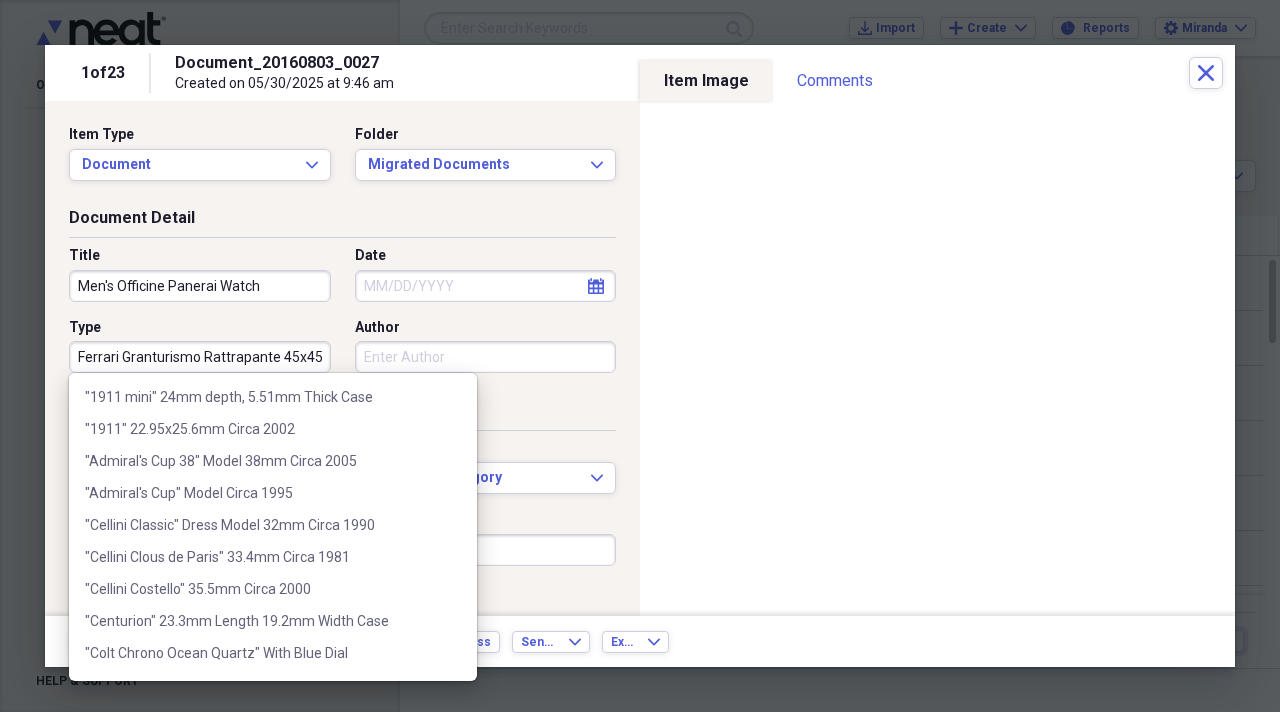 scroll, scrollTop: 63068, scrollLeft: 0, axis: vertical 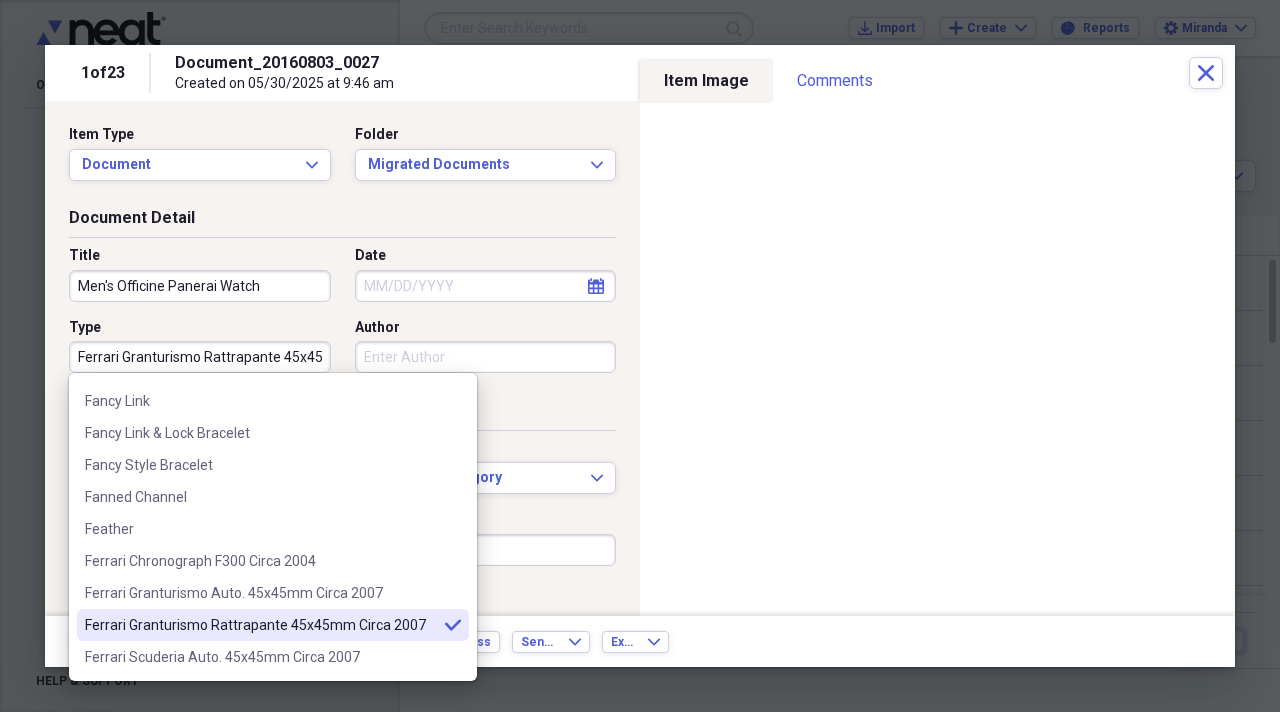 click on "Ferrari Granturismo Rattrapante 45x45mm Circa 2007" at bounding box center (200, 357) 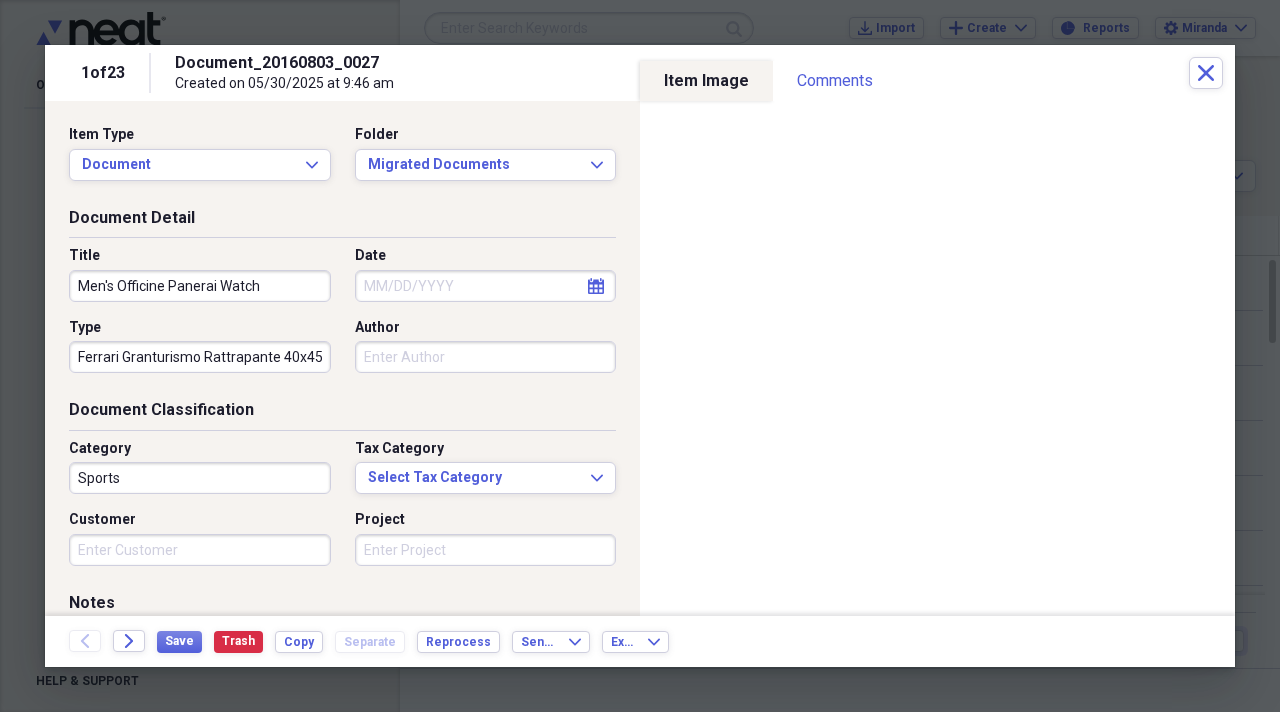 scroll, scrollTop: 0, scrollLeft: 2, axis: horizontal 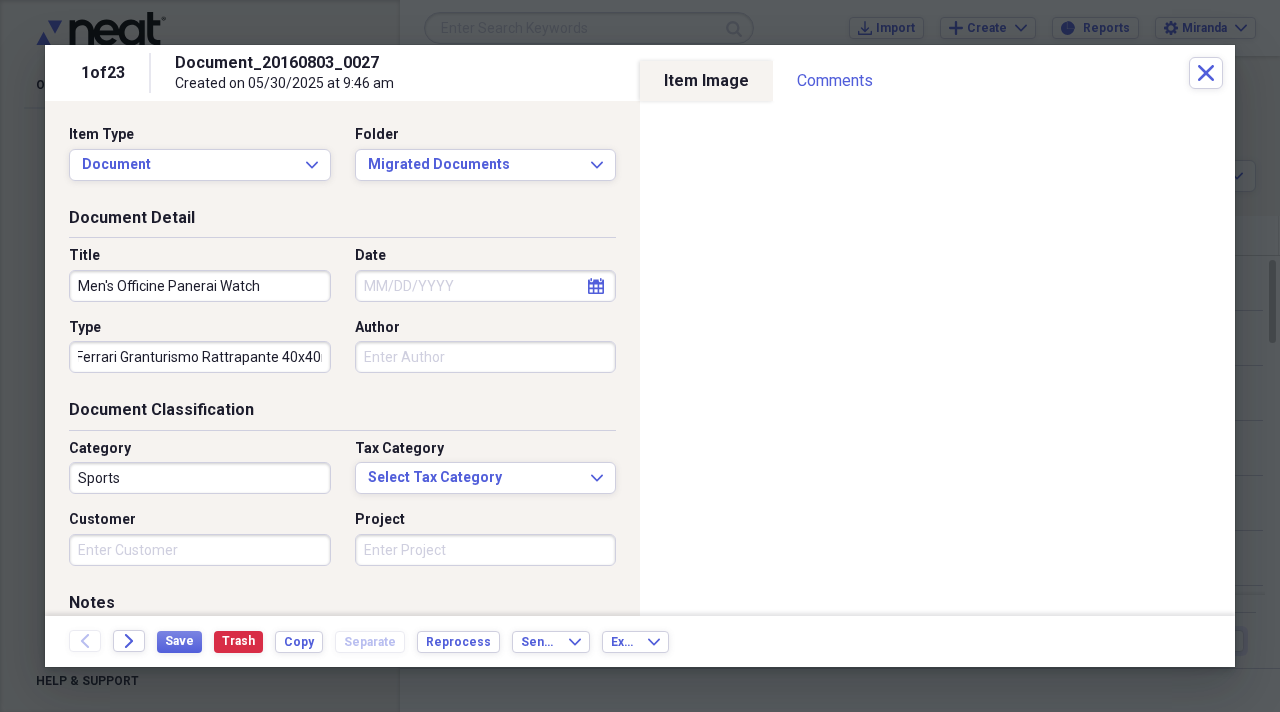 type on "Ferrari Granturismo Rattrapante 40x40mm Circa 2007" 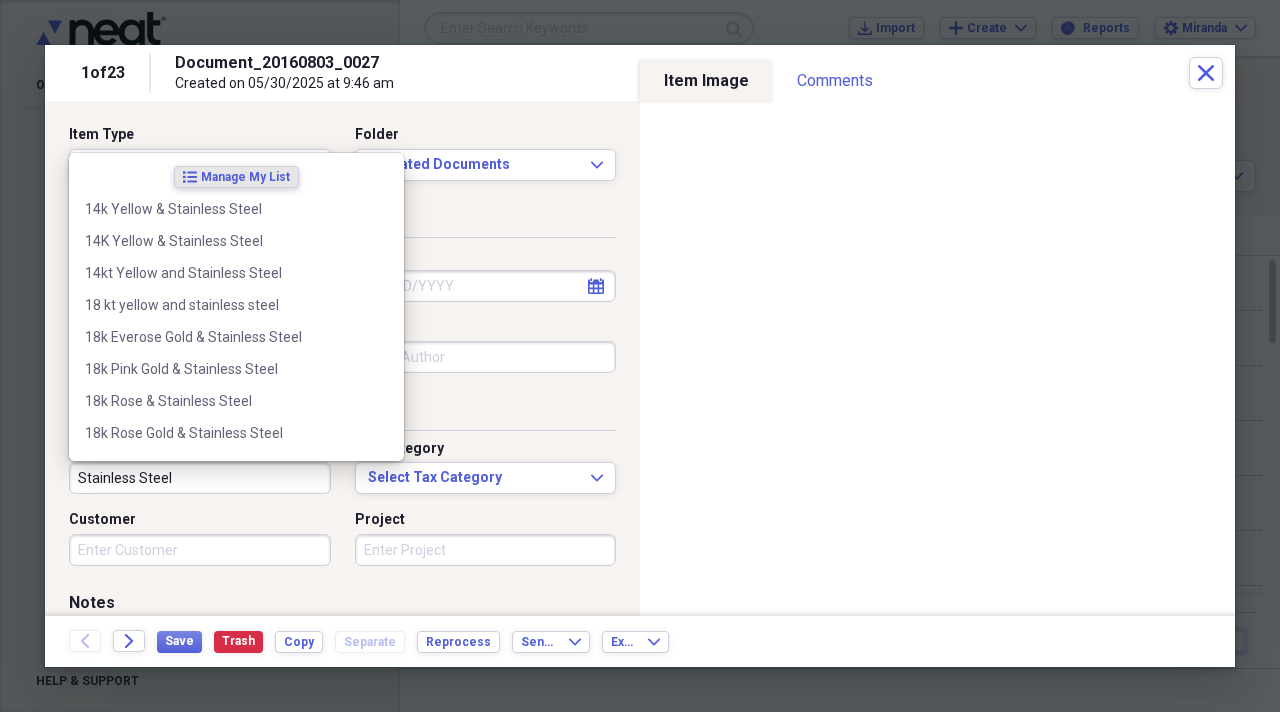 type on "Stainless Steel" 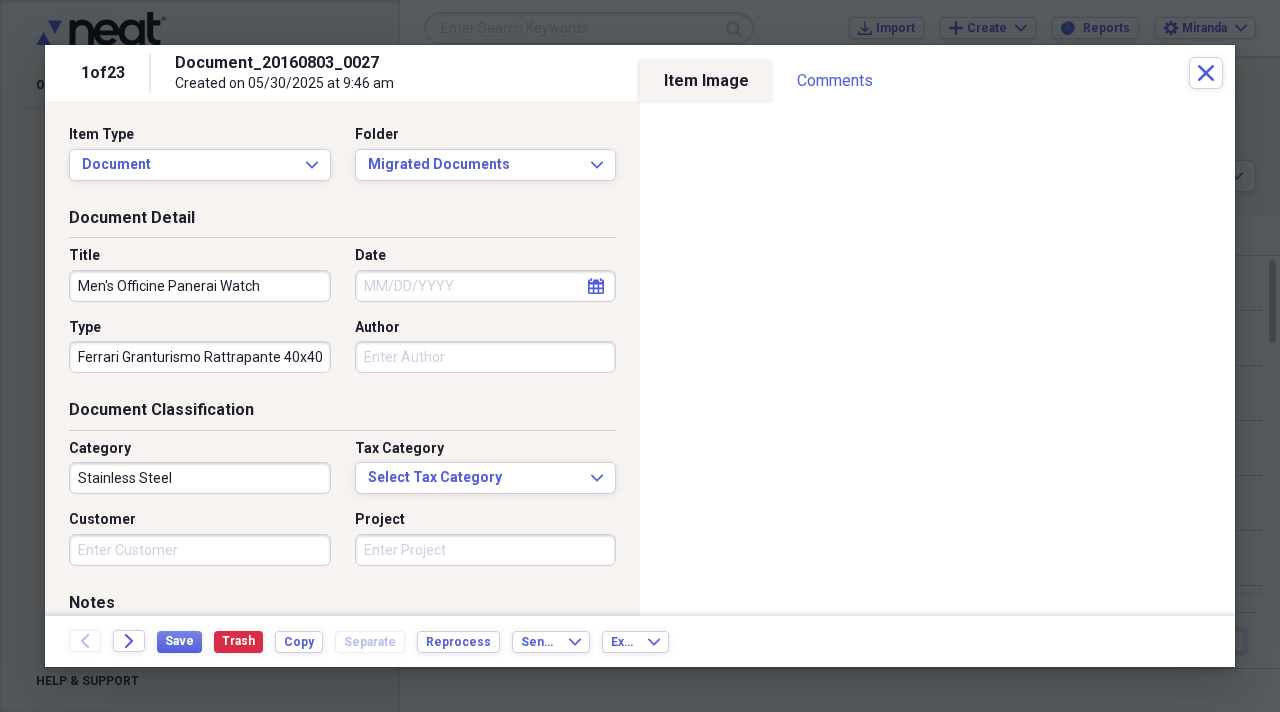 click on "Category Stainless Steel Tax Category Select Tax Category Expand Customer Project" at bounding box center [342, 510] 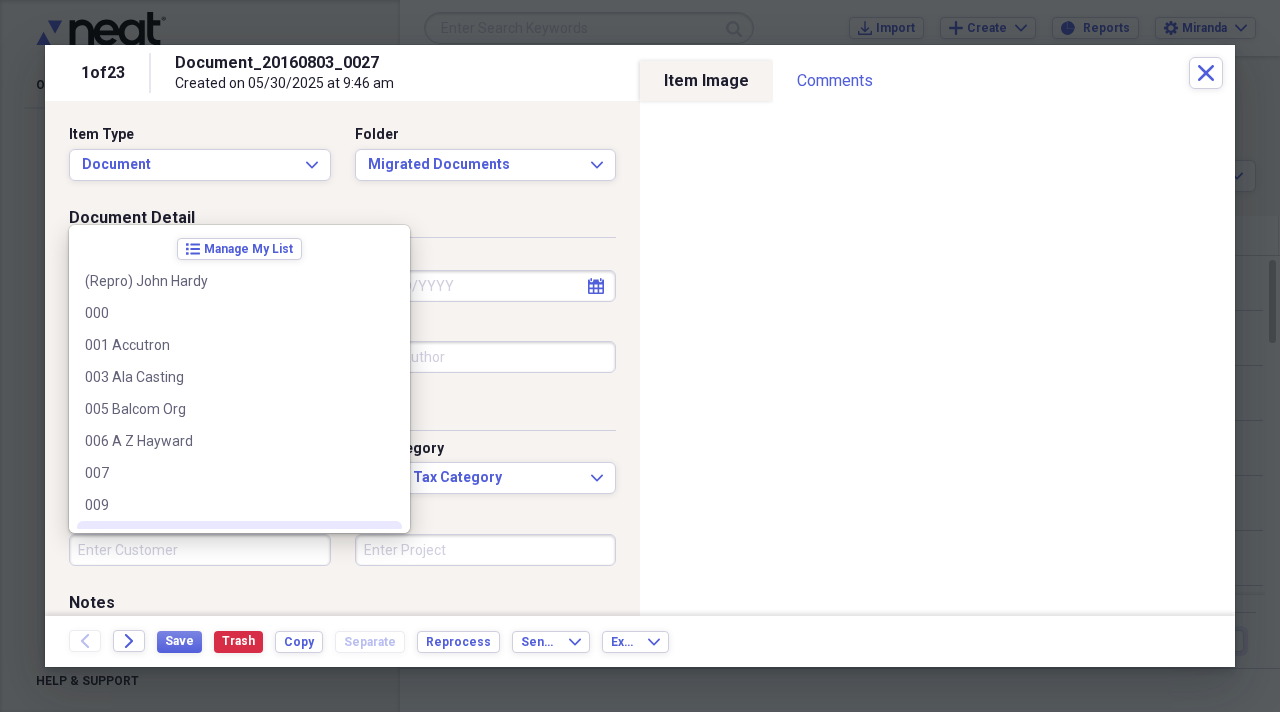 click on "Customer" at bounding box center [200, 550] 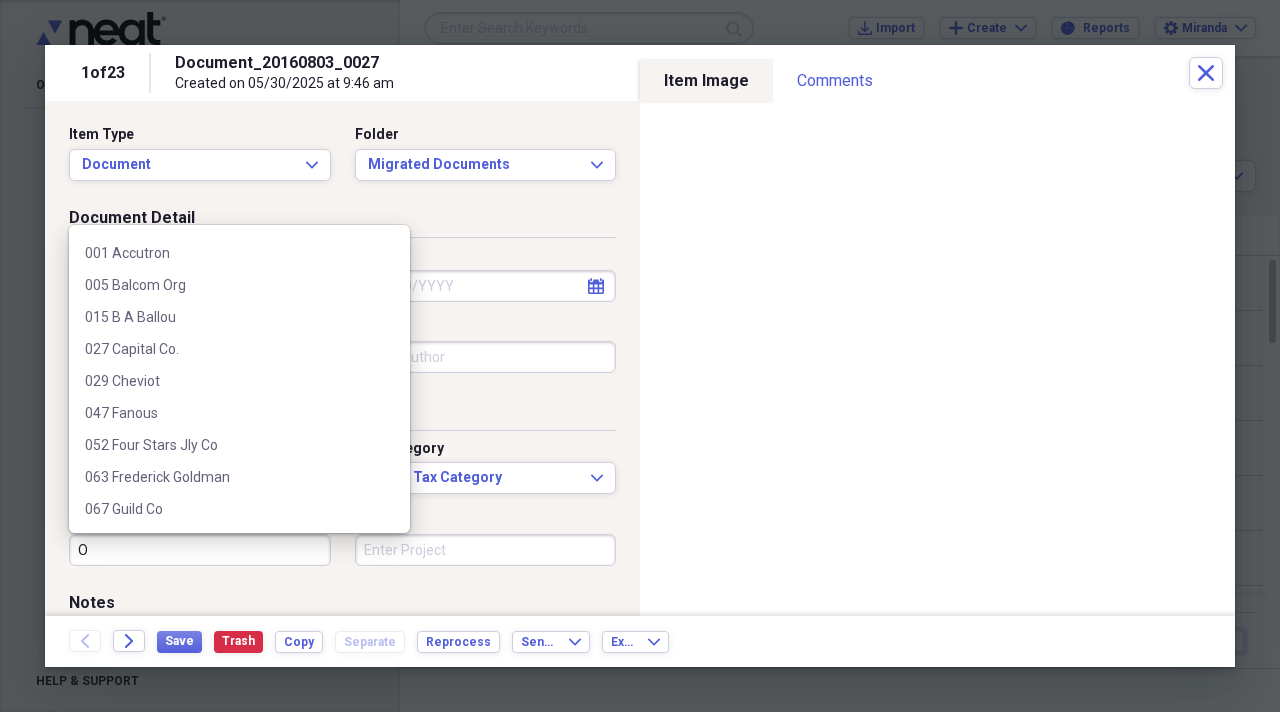 scroll, scrollTop: 0, scrollLeft: 0, axis: both 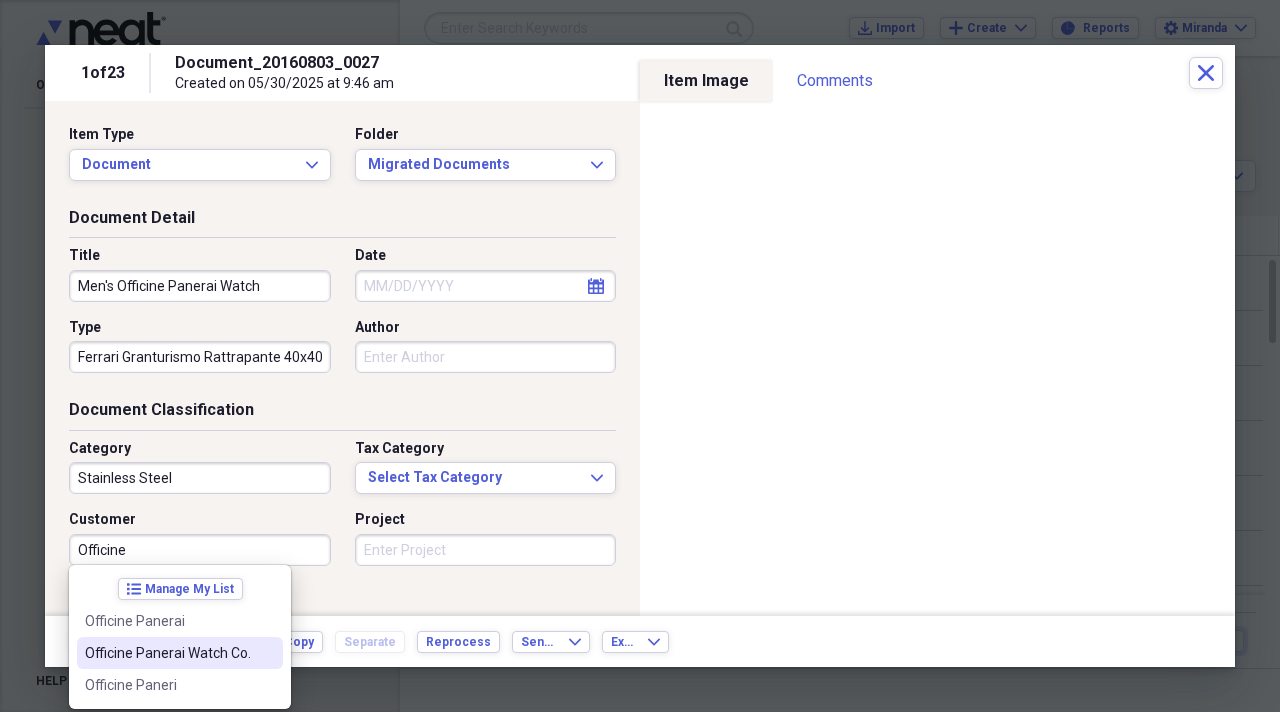 click on "Officine Panerai Watch Co." at bounding box center [168, 653] 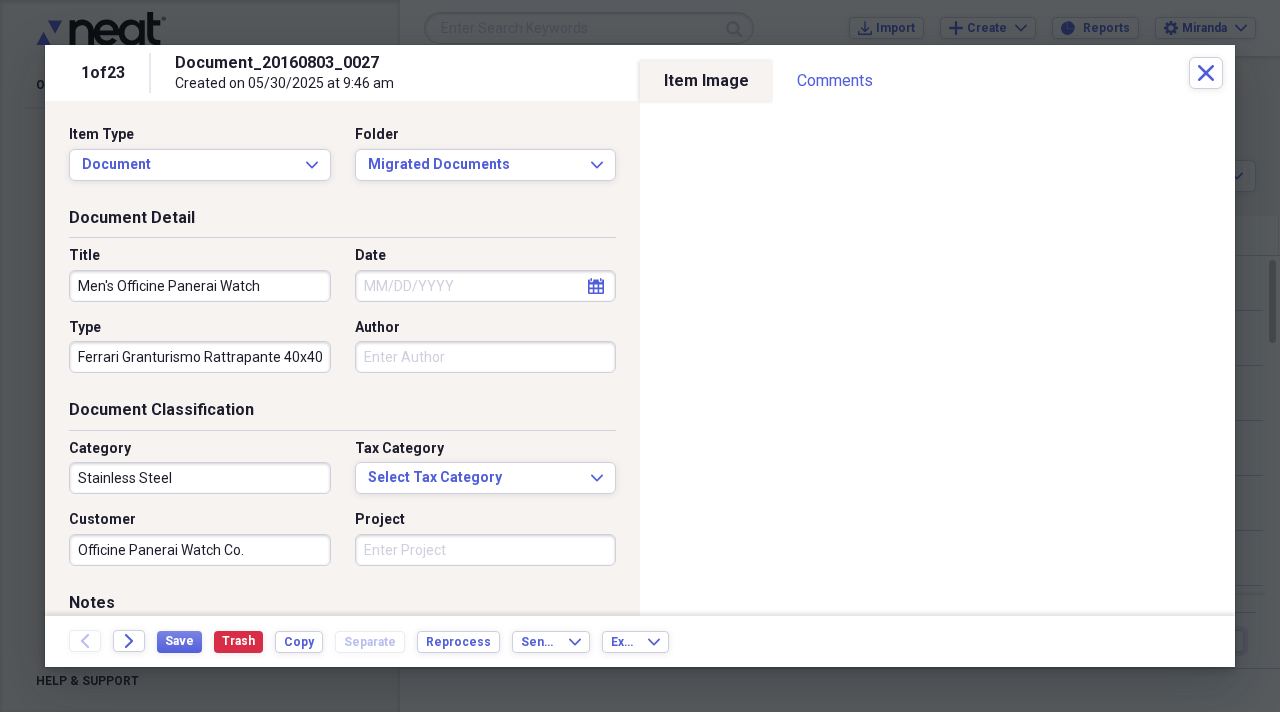 click on "Project" at bounding box center [486, 550] 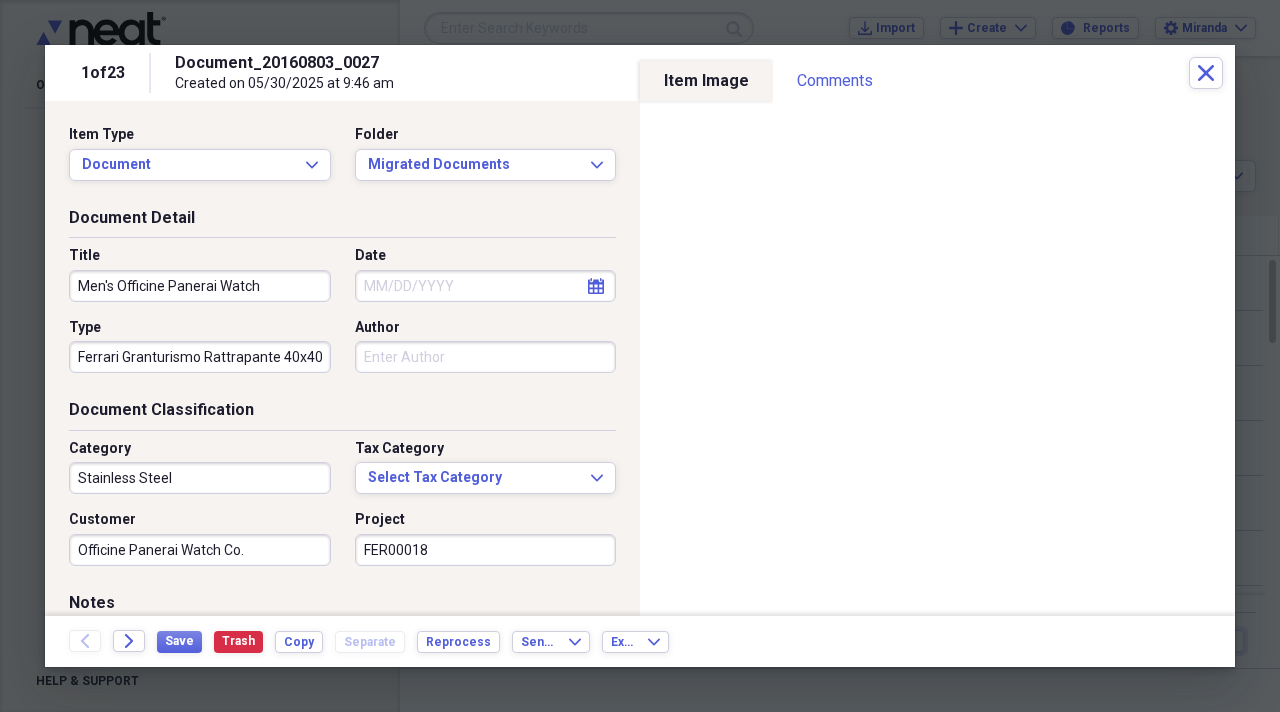 type on "FER00018" 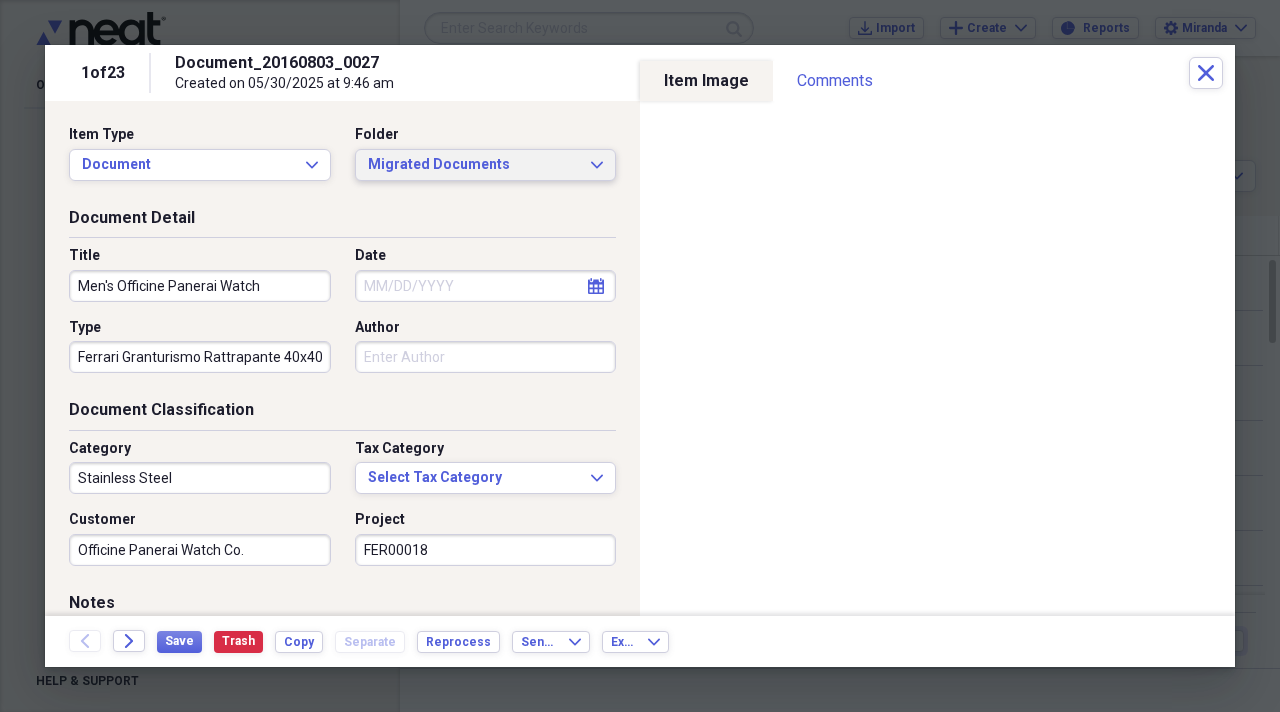 click on "Migrated Documents" at bounding box center [474, 165] 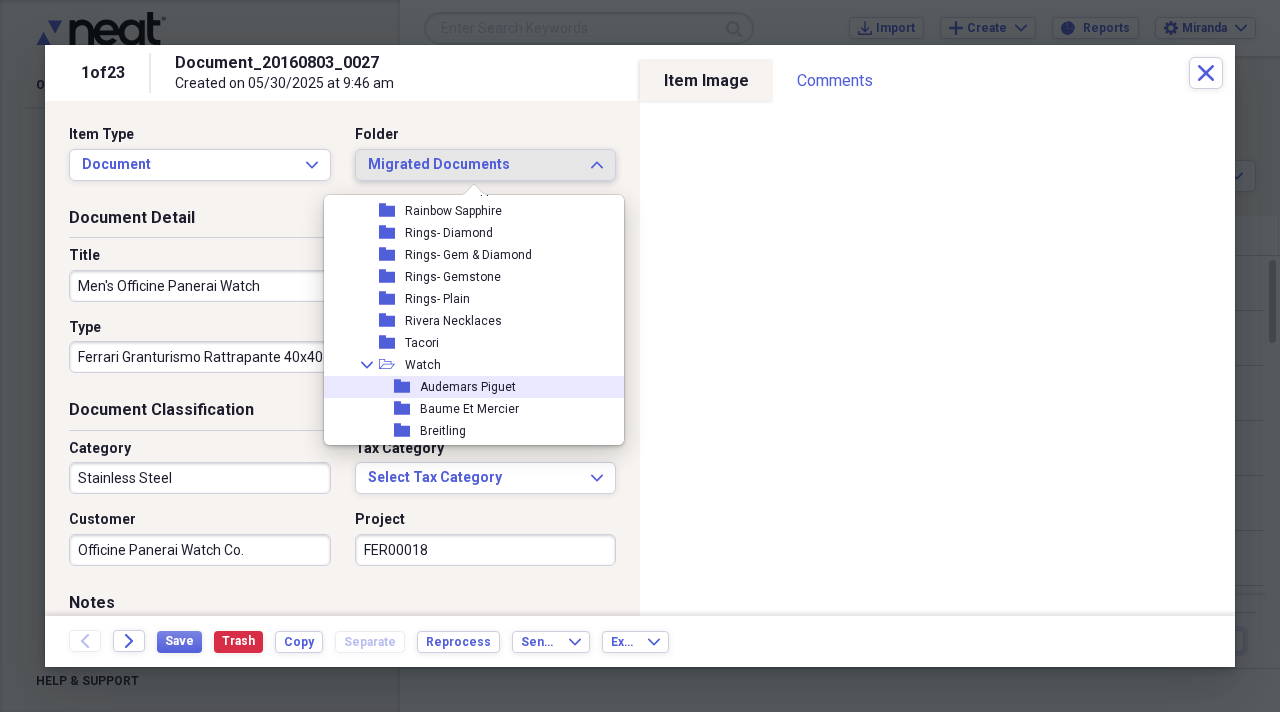 scroll, scrollTop: 2100, scrollLeft: 0, axis: vertical 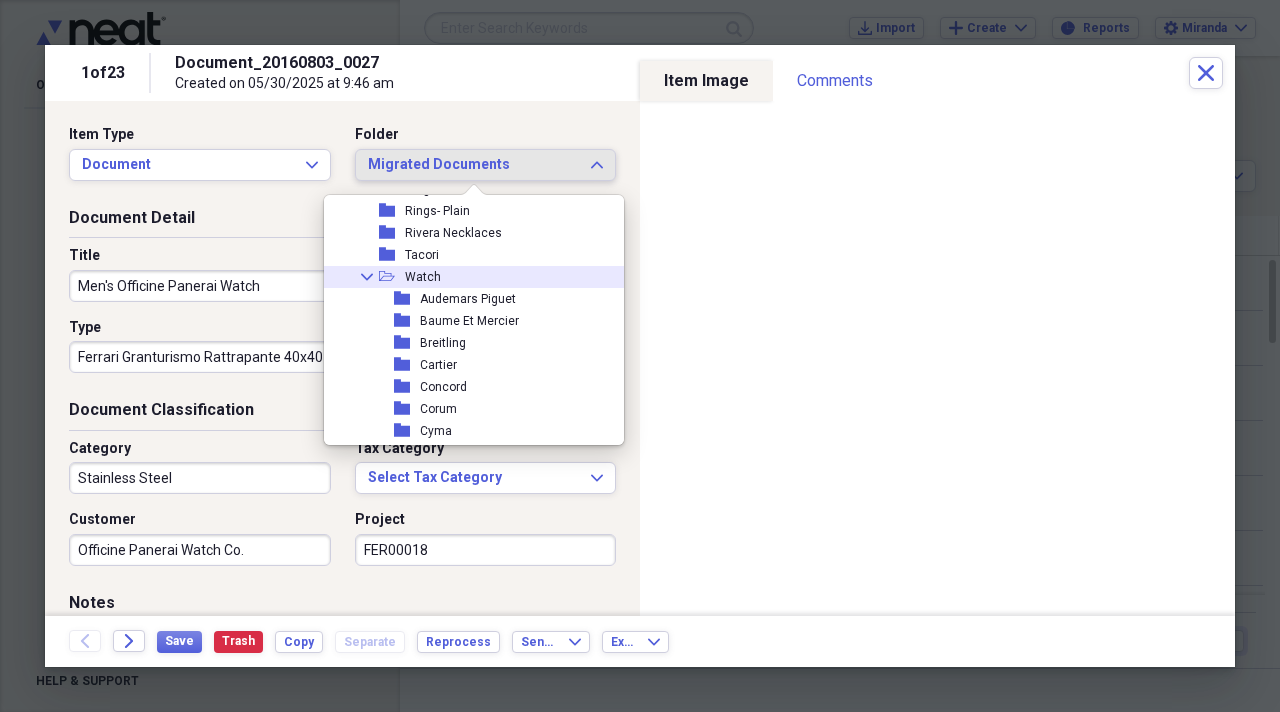 click on "Collapse open-folder Watch" at bounding box center (466, 277) 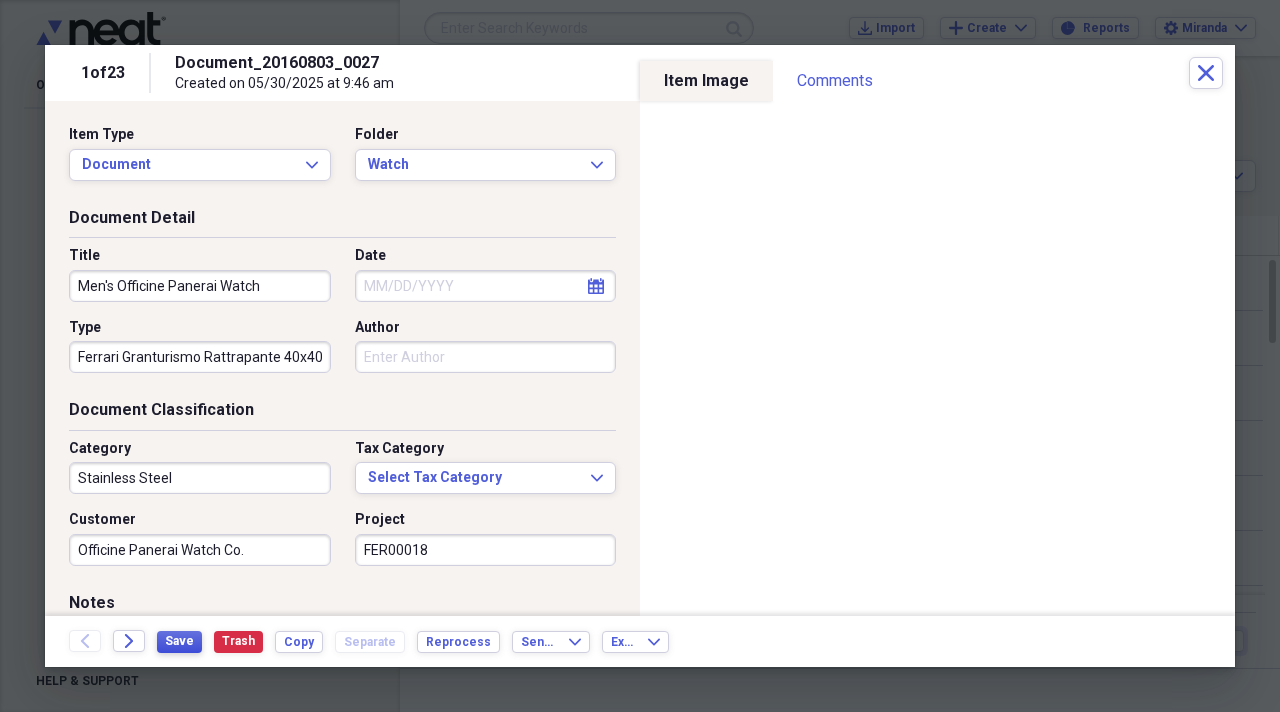 click on "Save" at bounding box center (179, 641) 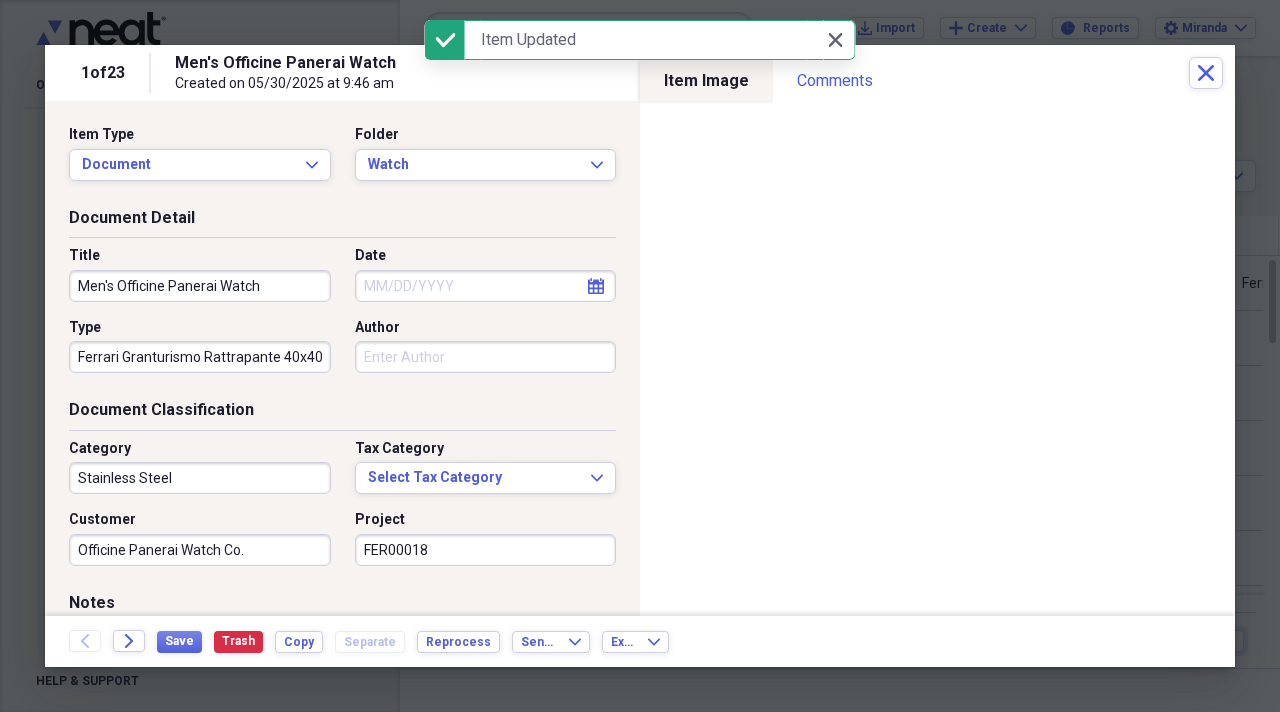 click at bounding box center (640, 356) 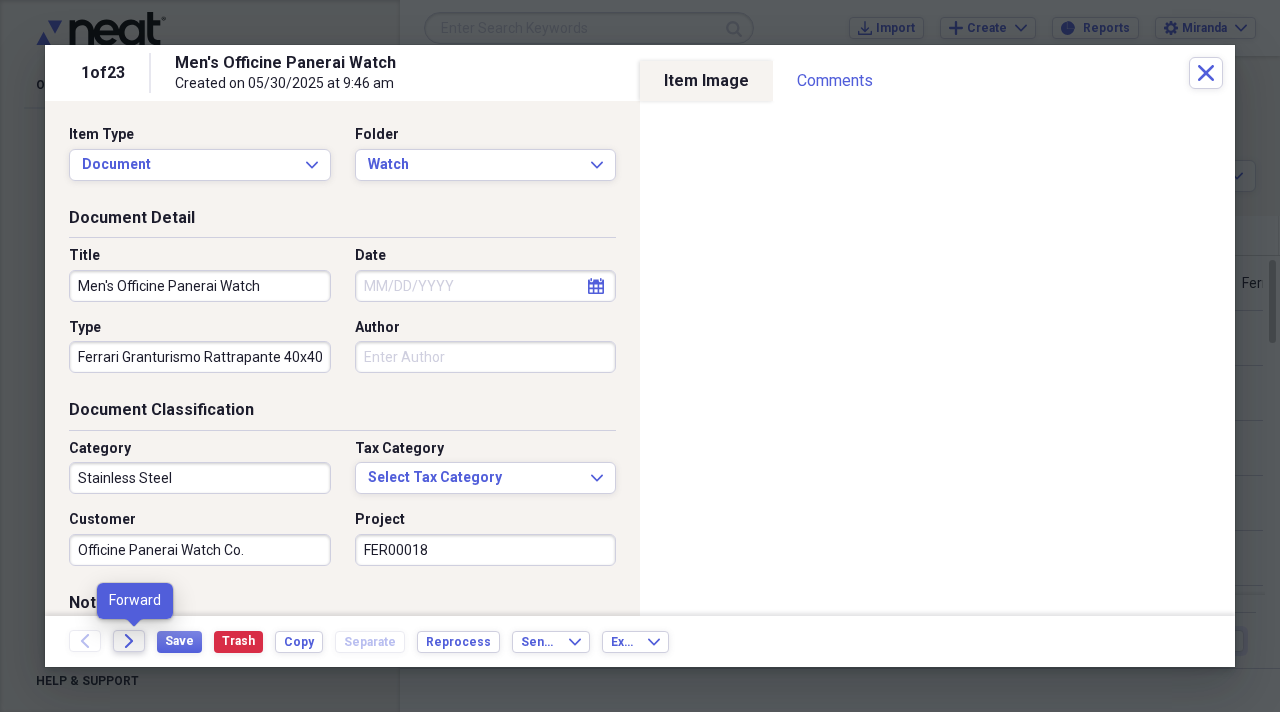 click on "Forward" at bounding box center (129, 641) 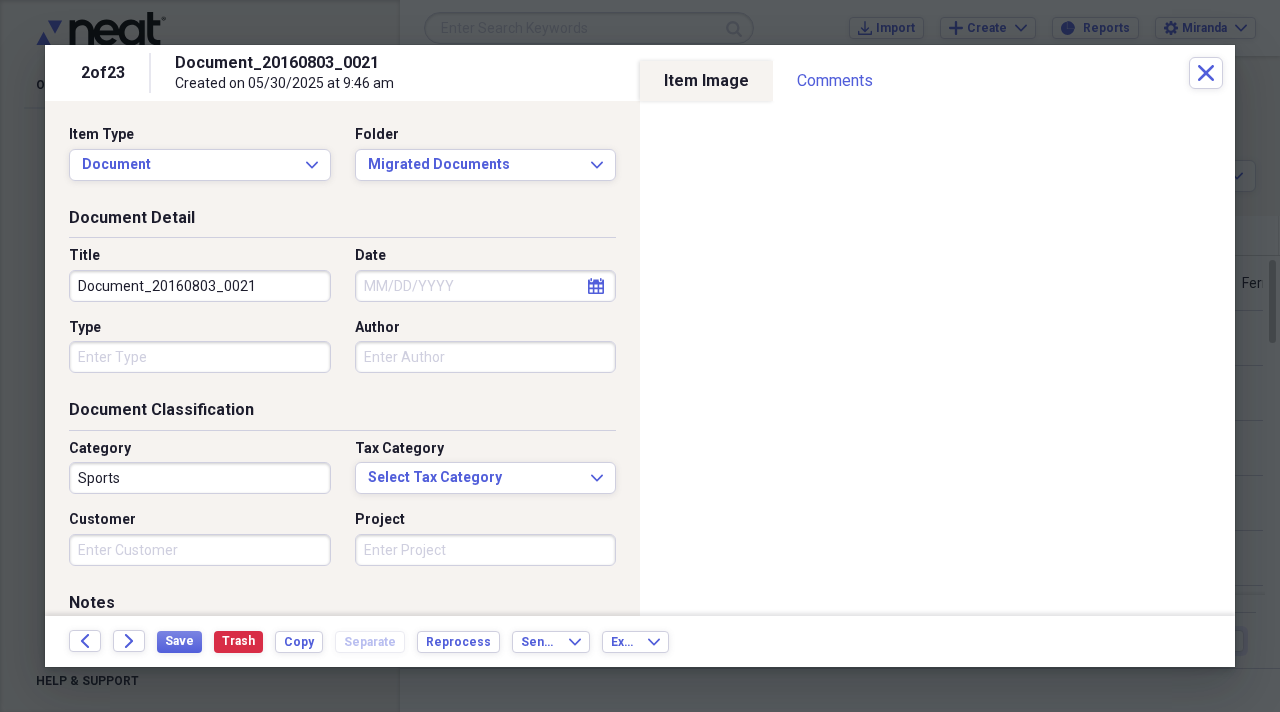 drag, startPoint x: 267, startPoint y: 277, endPoint x: 0, endPoint y: 190, distance: 280.81668 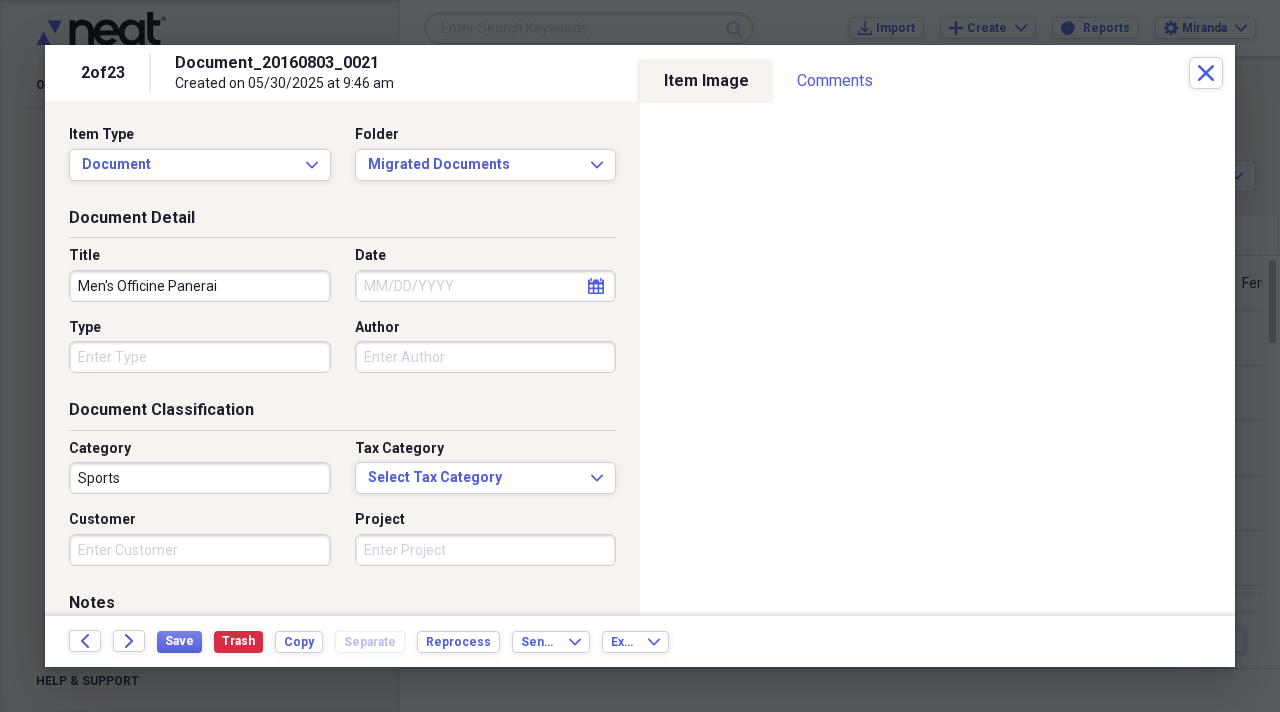 type on "Men's Officine Panerai" 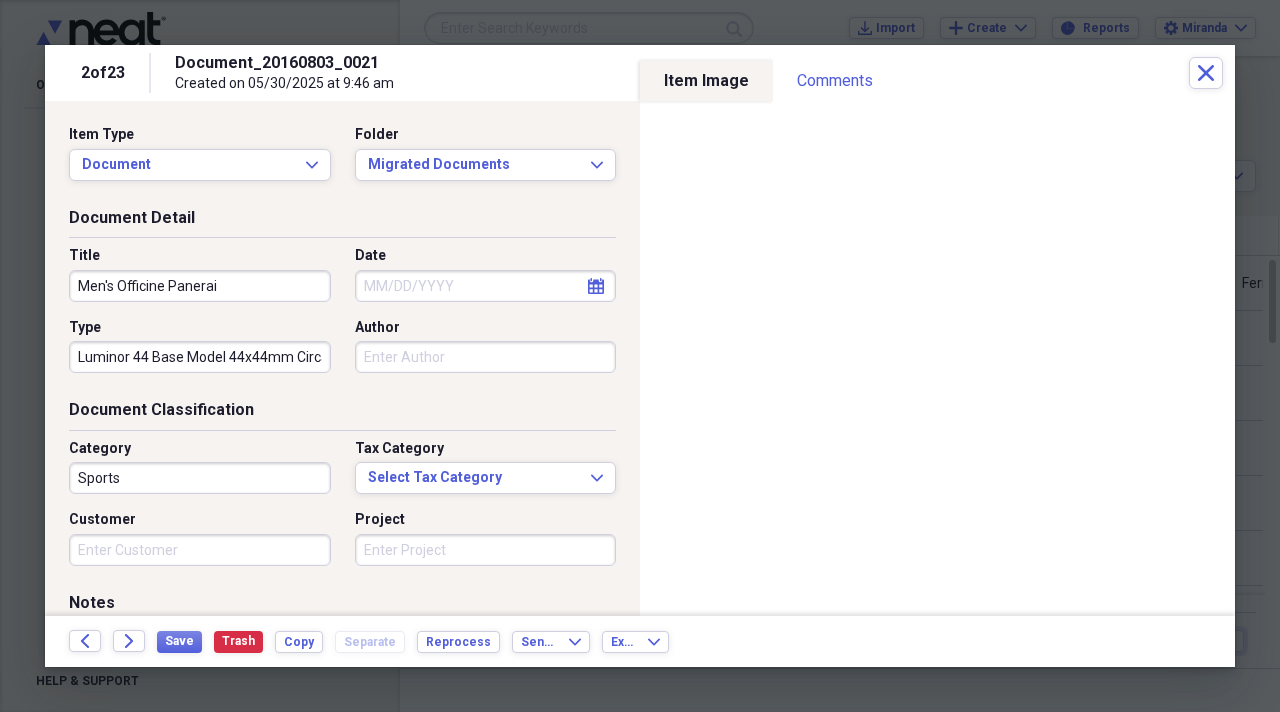 type on "Luminor 44 Base Model 44x44mm Circa 2008" 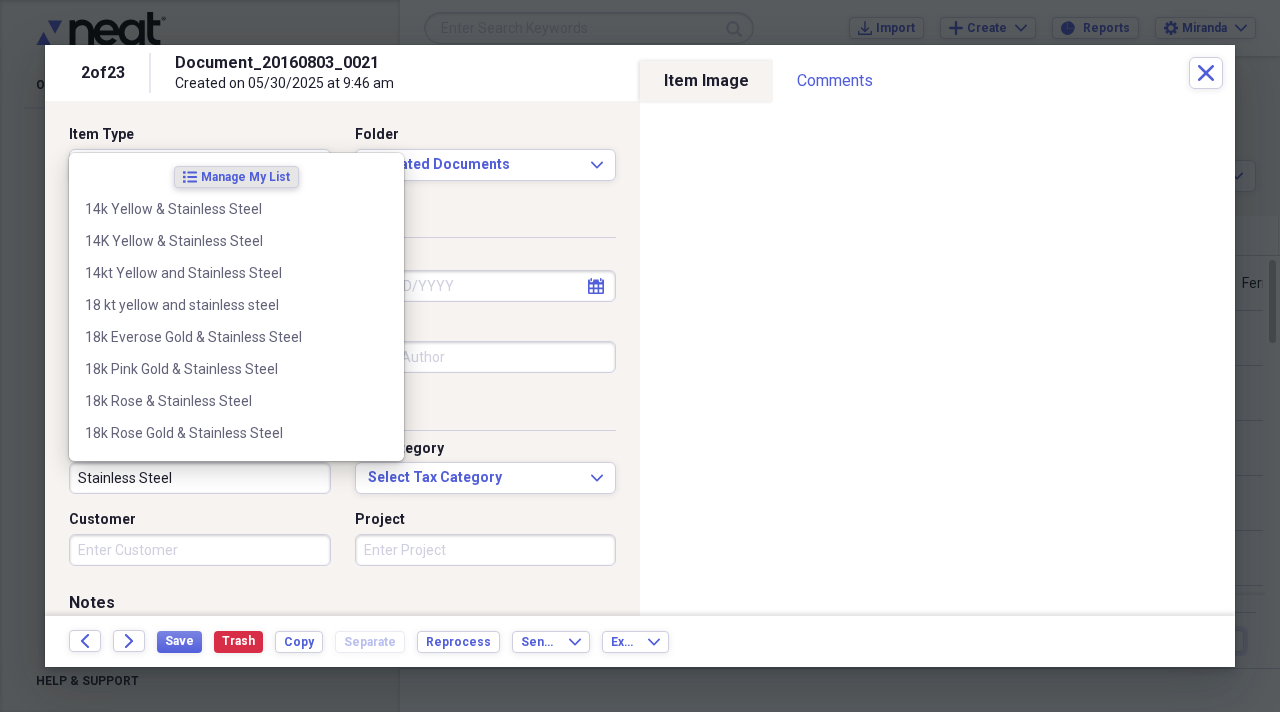 type on "Stainless Steel" 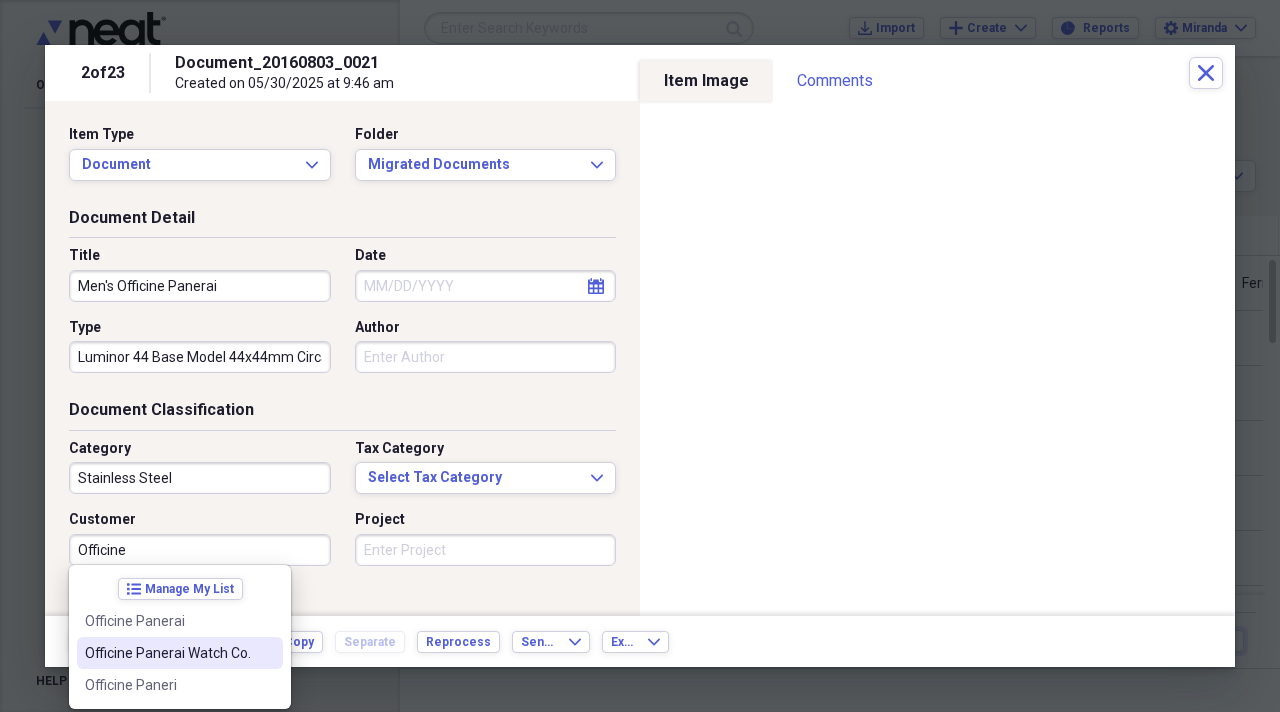 click on "Officine Panerai Watch Co." at bounding box center (168, 653) 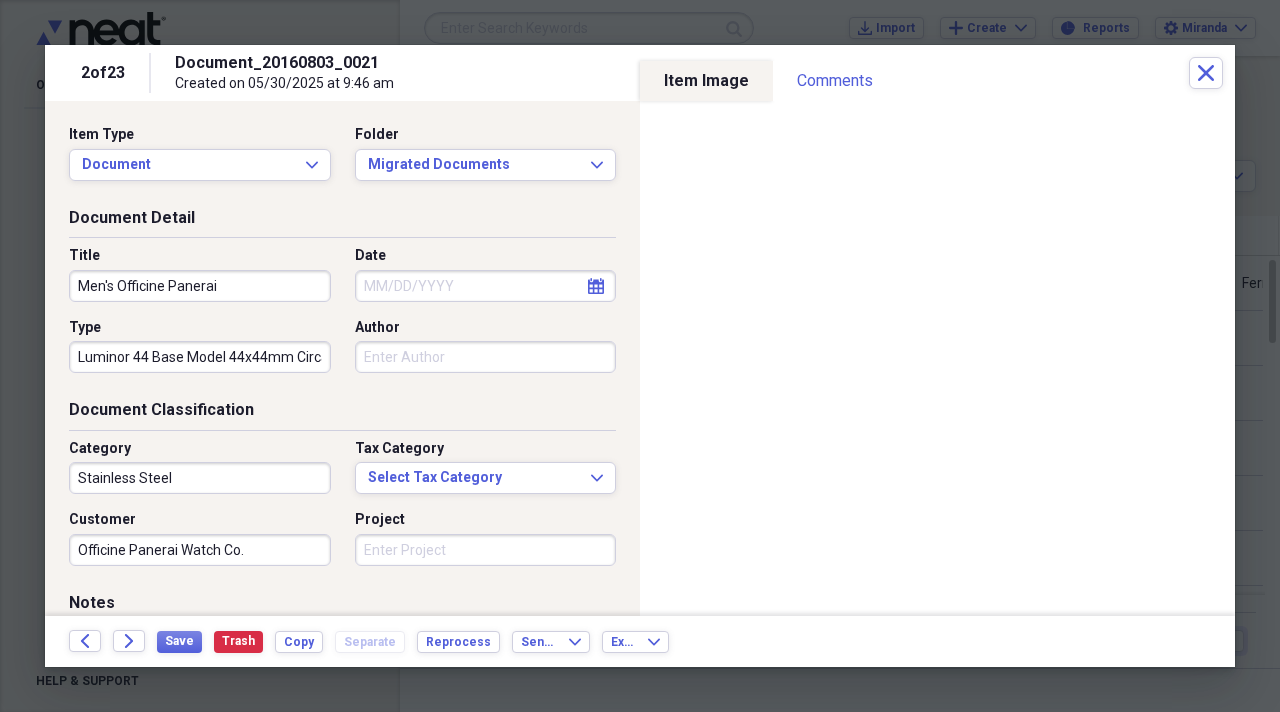 click on "Project" at bounding box center (486, 550) 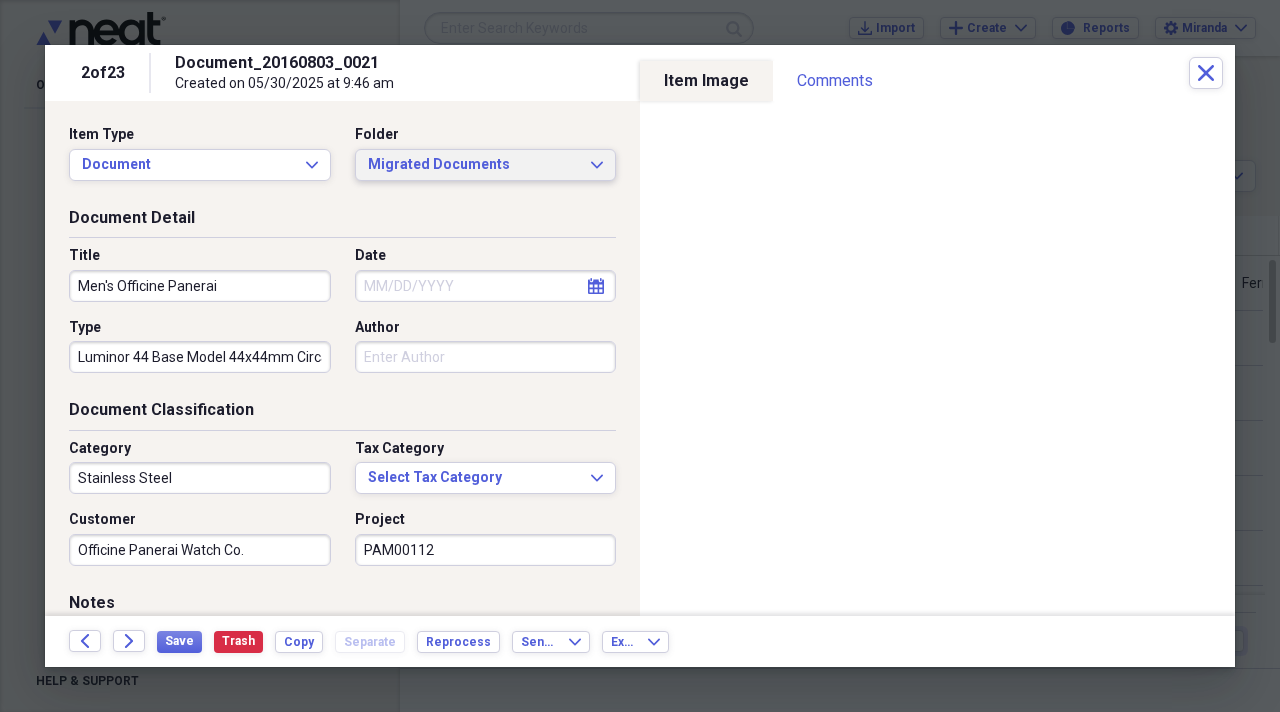 type on "PAM00112" 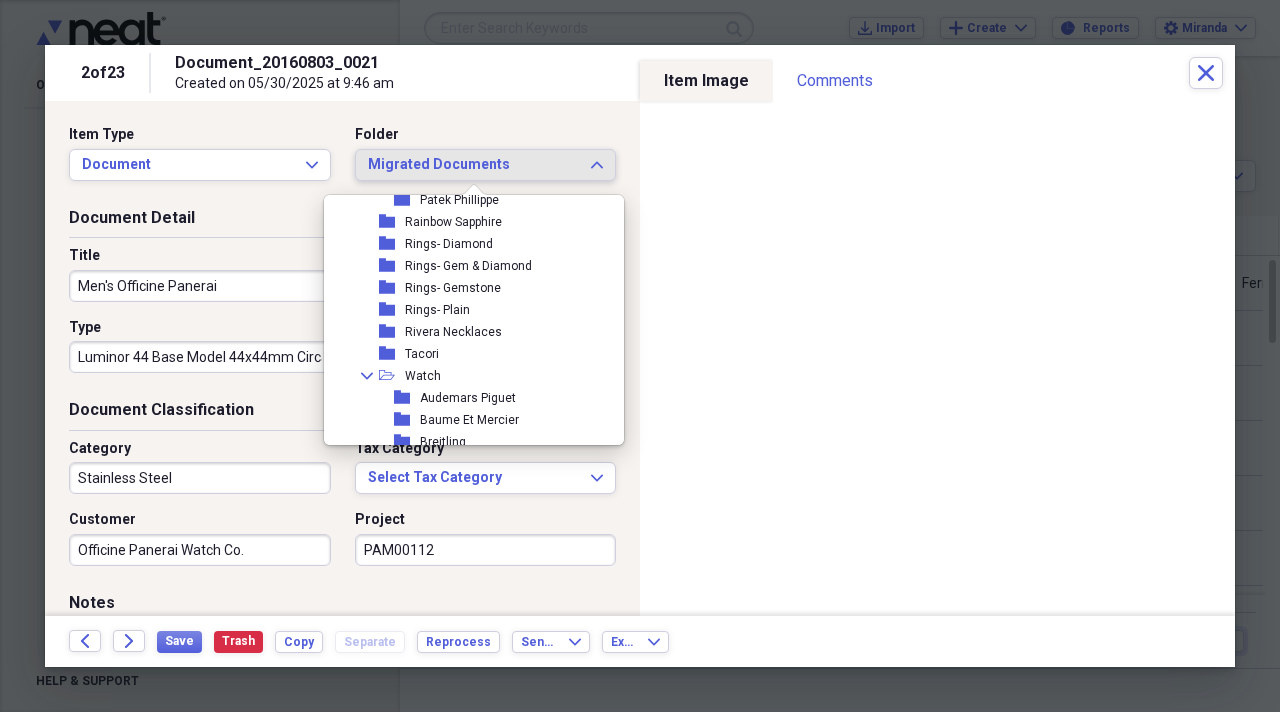 scroll, scrollTop: 2000, scrollLeft: 0, axis: vertical 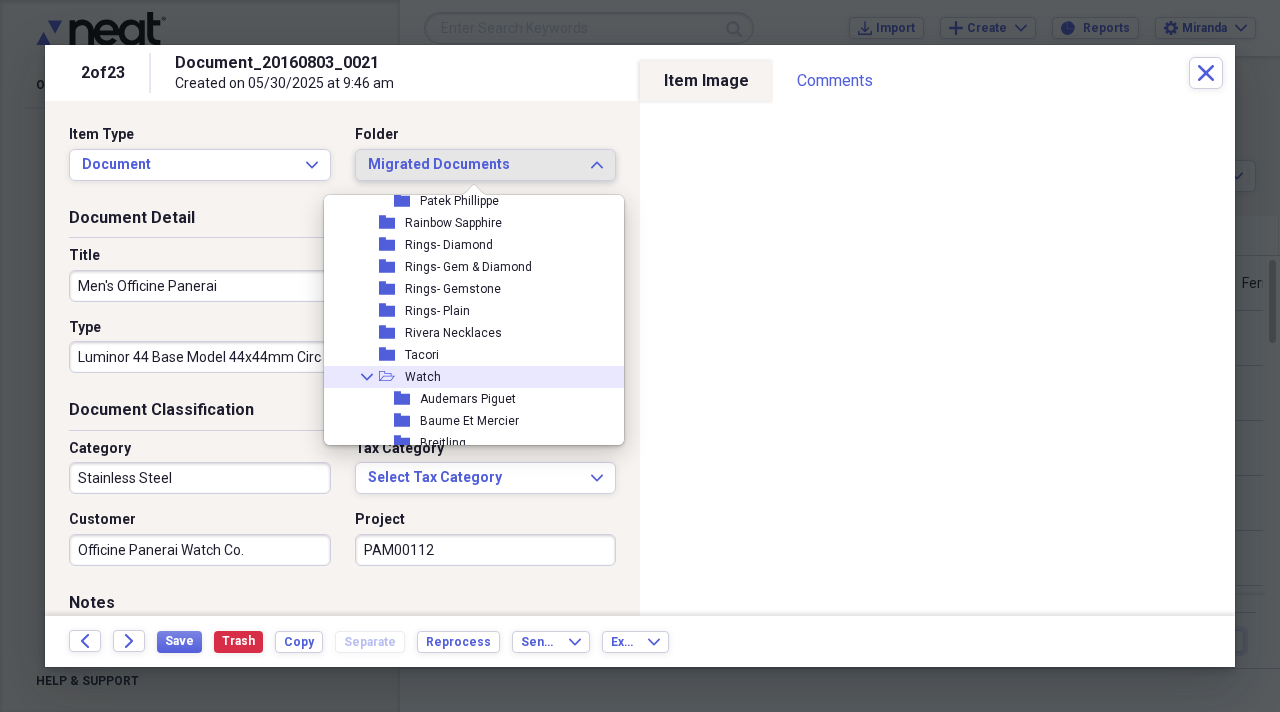 click on "Collapse open-folder Watch" at bounding box center [466, 377] 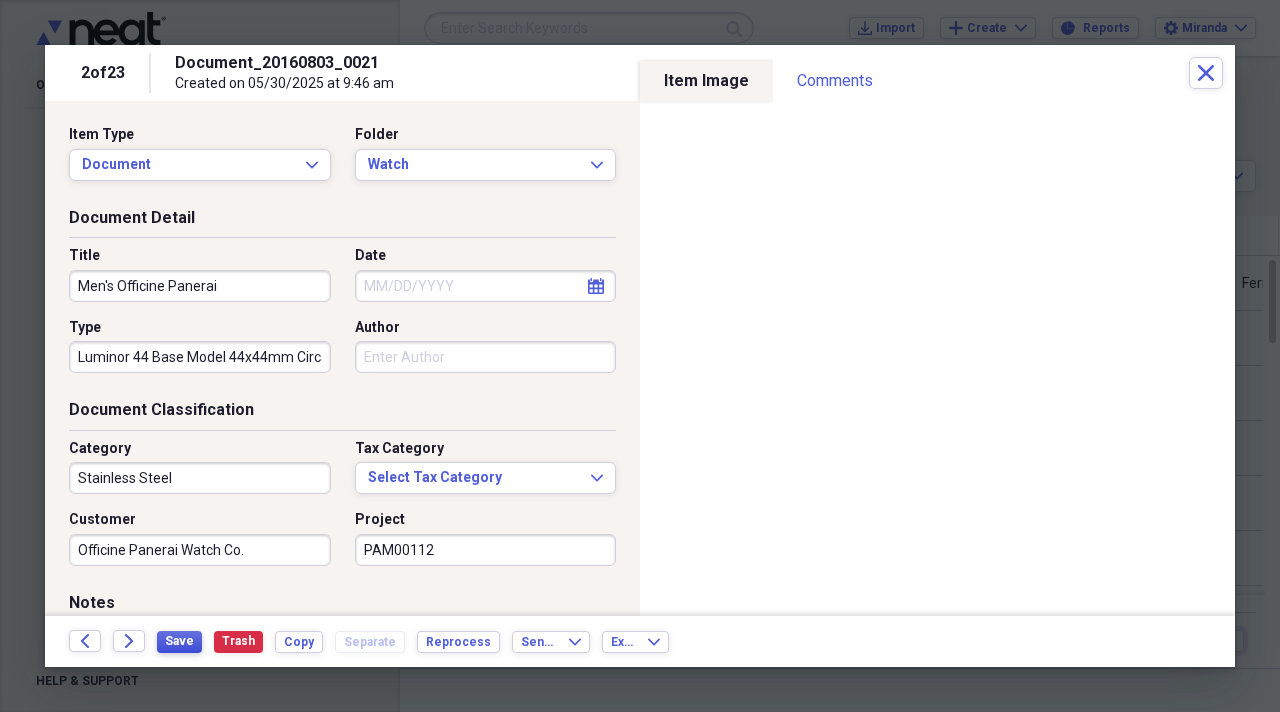 click on "Save" at bounding box center [179, 641] 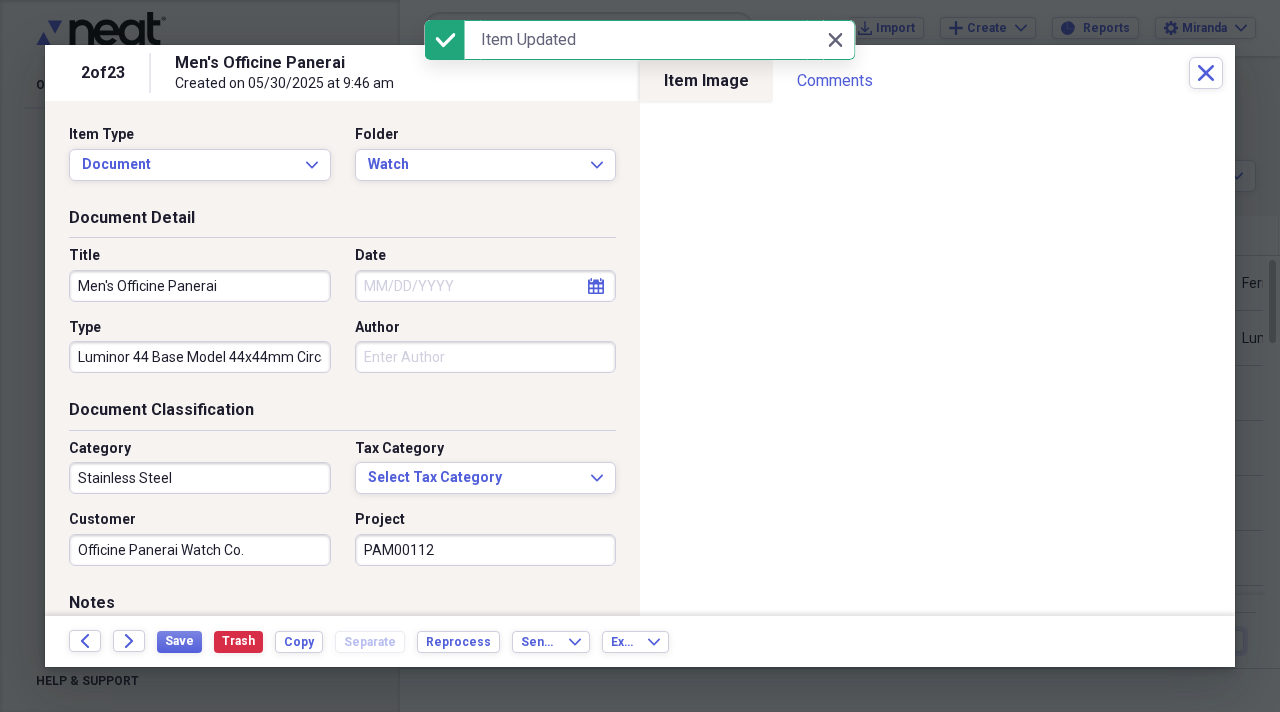 click on "Men's Officine Panerai" at bounding box center [200, 286] 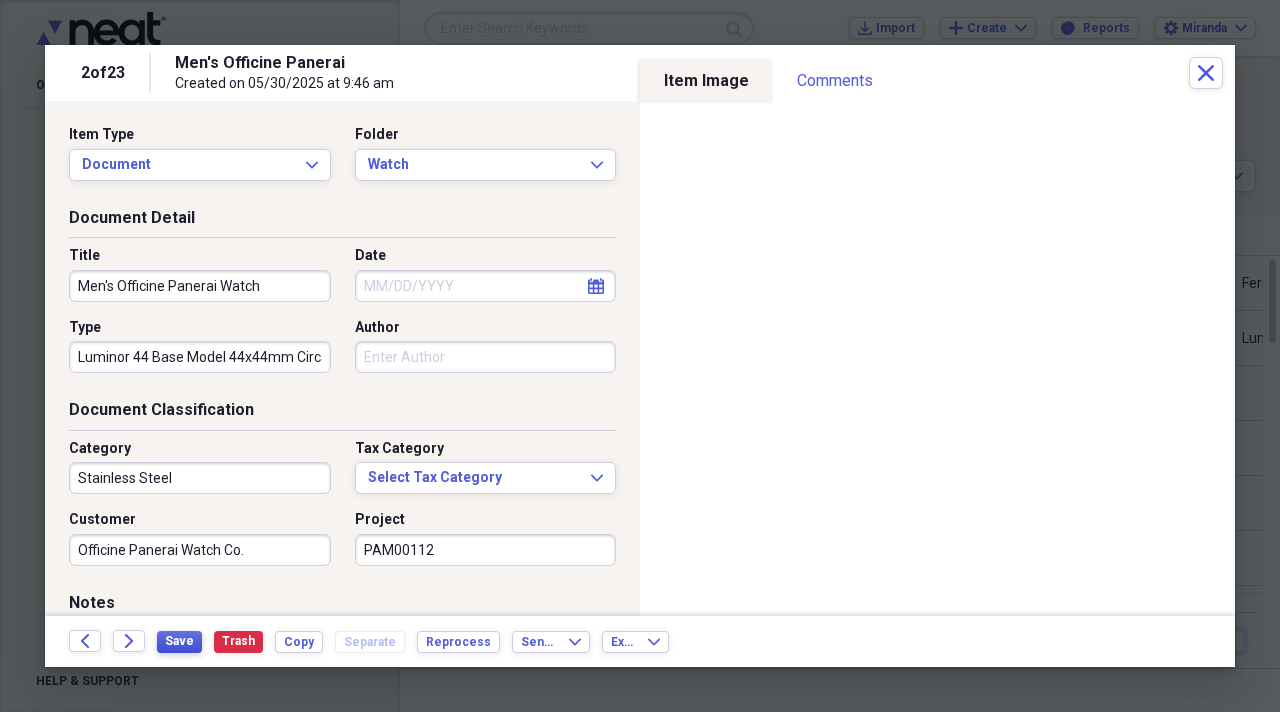 type on "Men's Officine Panerai Watch" 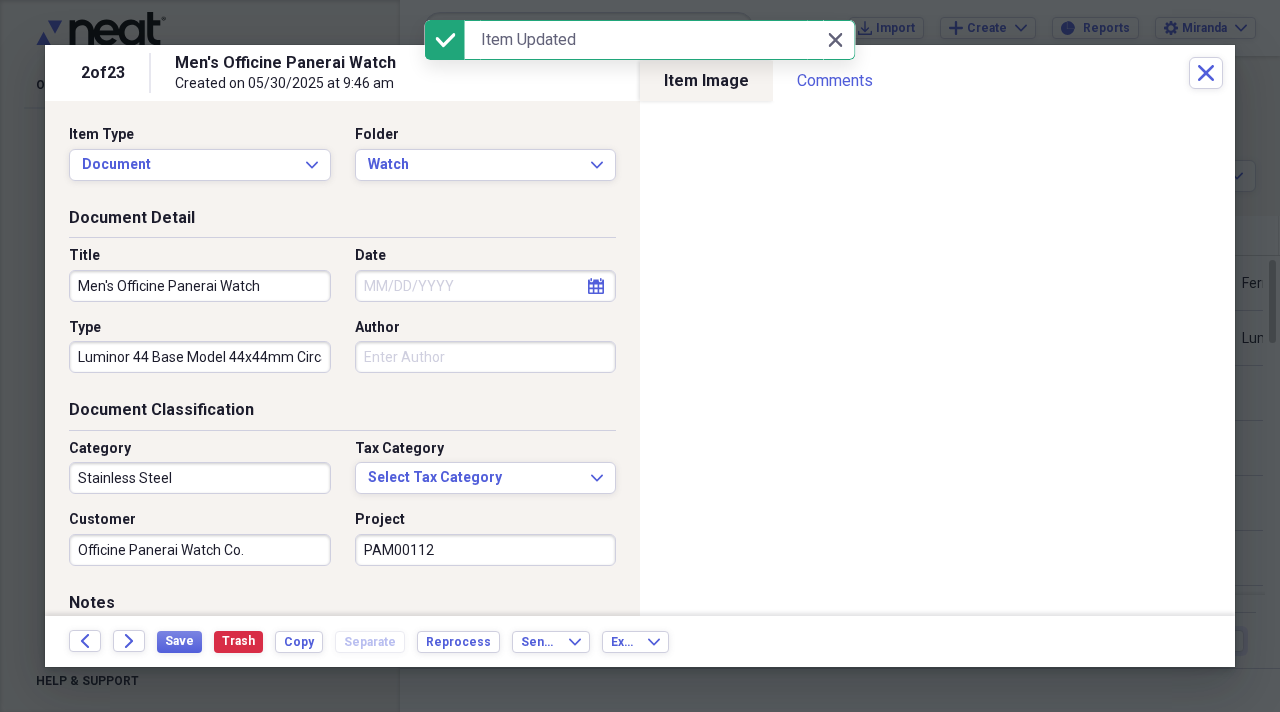 drag, startPoint x: 264, startPoint y: 285, endPoint x: 25, endPoint y: 261, distance: 240.202 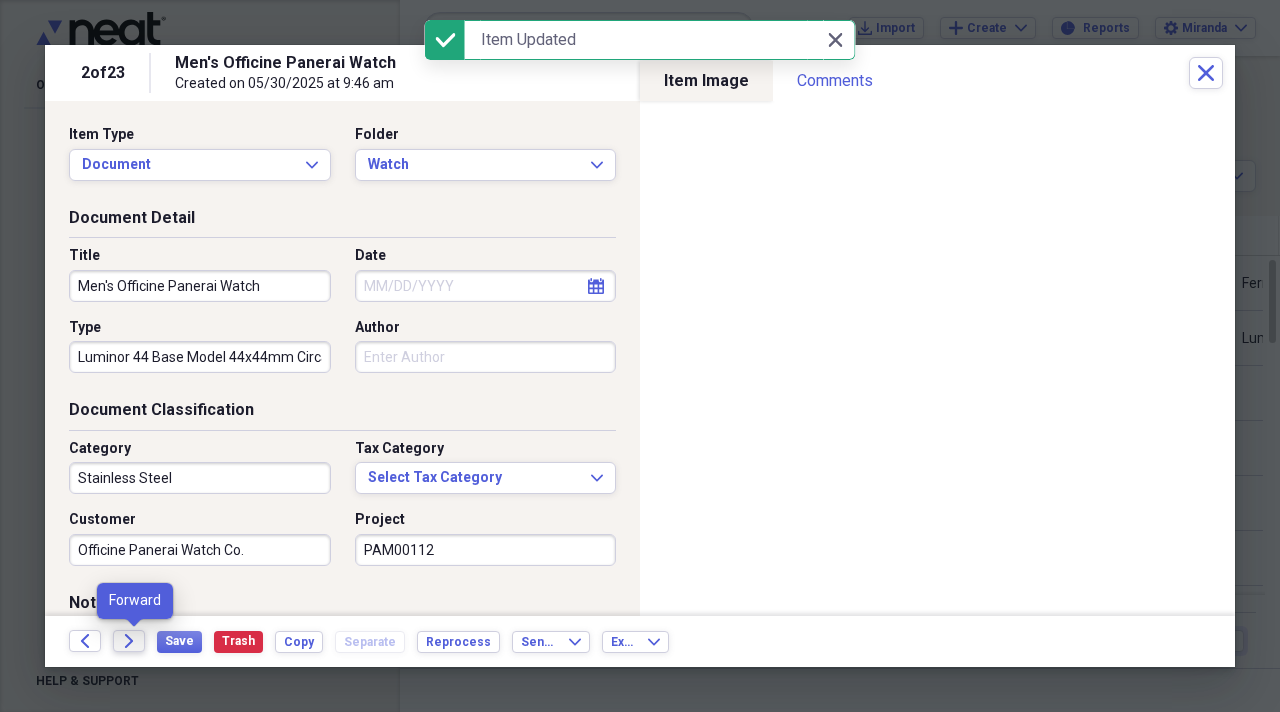 click on "Forward" at bounding box center [129, 641] 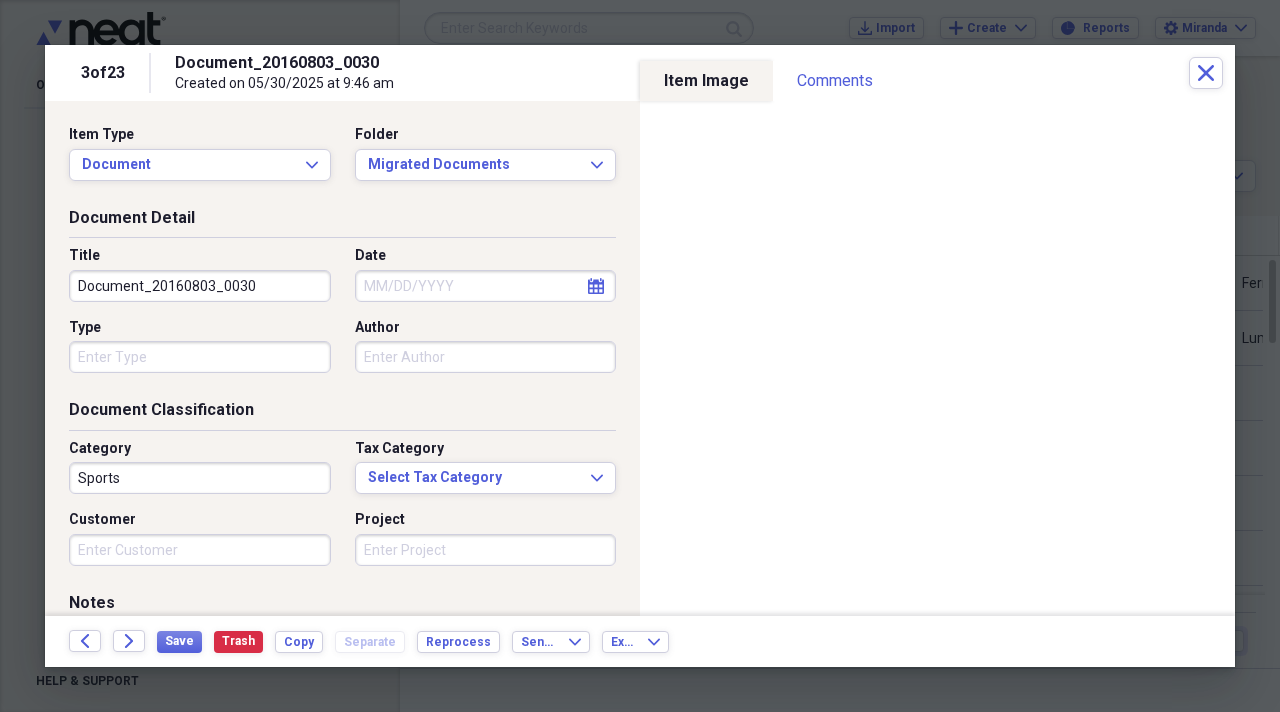 drag, startPoint x: 267, startPoint y: 273, endPoint x: 0, endPoint y: 261, distance: 267.26953 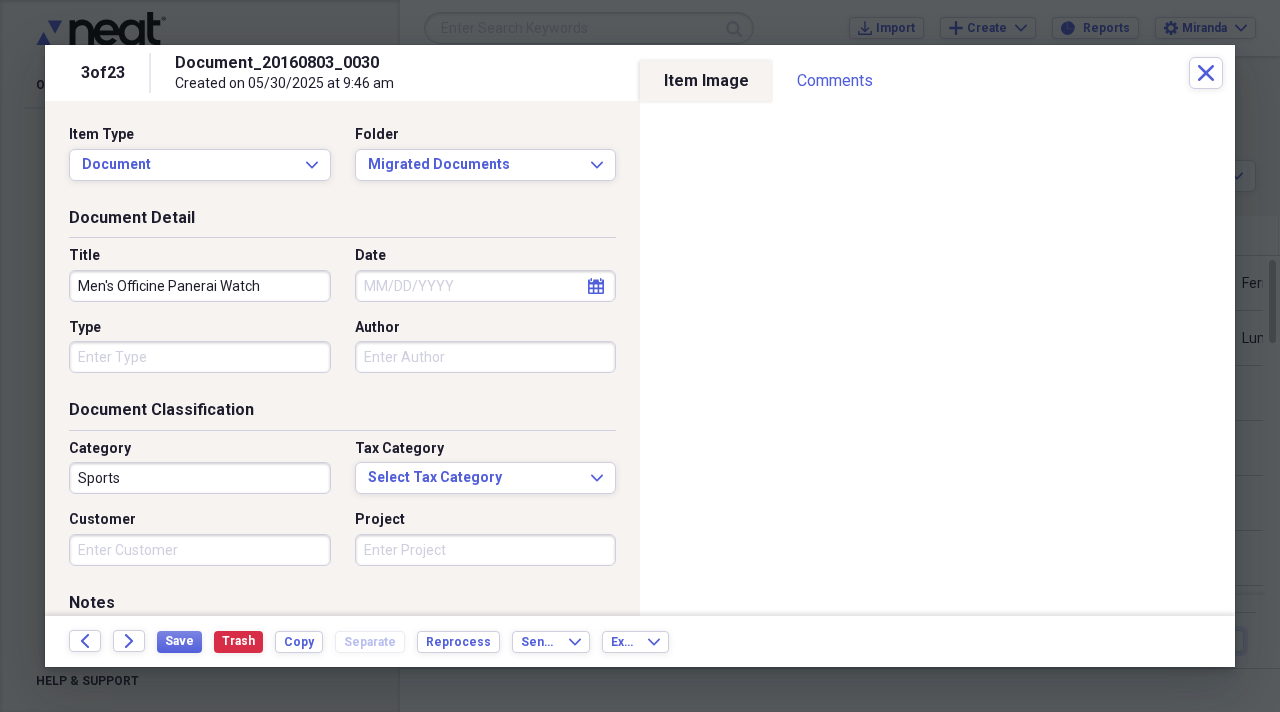 type on "Men's Officine Panerai Watch" 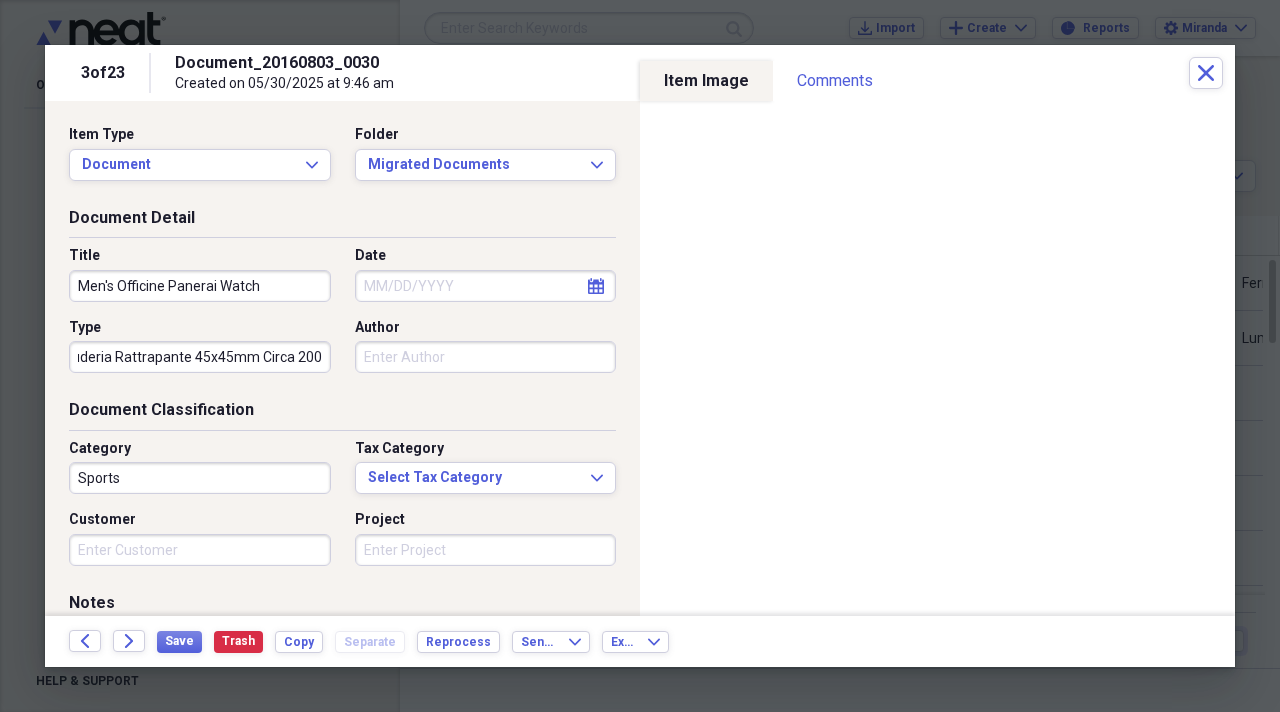 scroll, scrollTop: 0, scrollLeft: 74, axis: horizontal 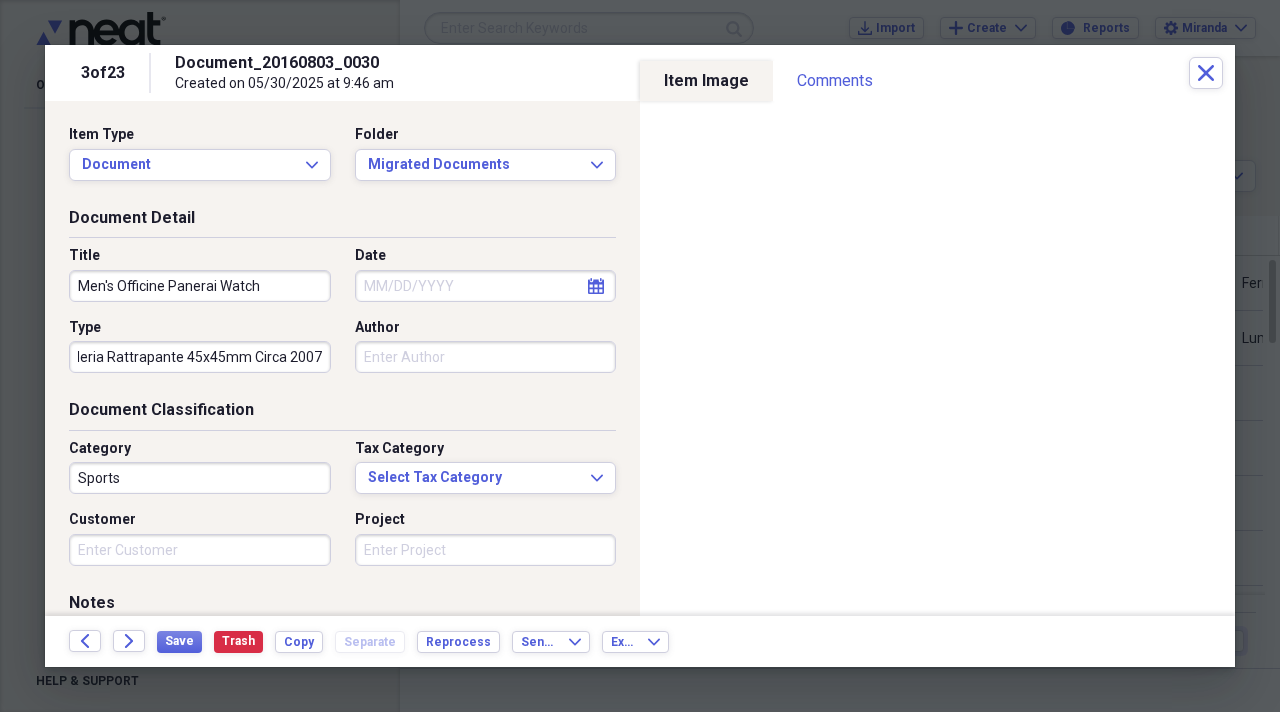 type on "Ferrari Scuderia Rattrapante 45x45mm Circa 2007" 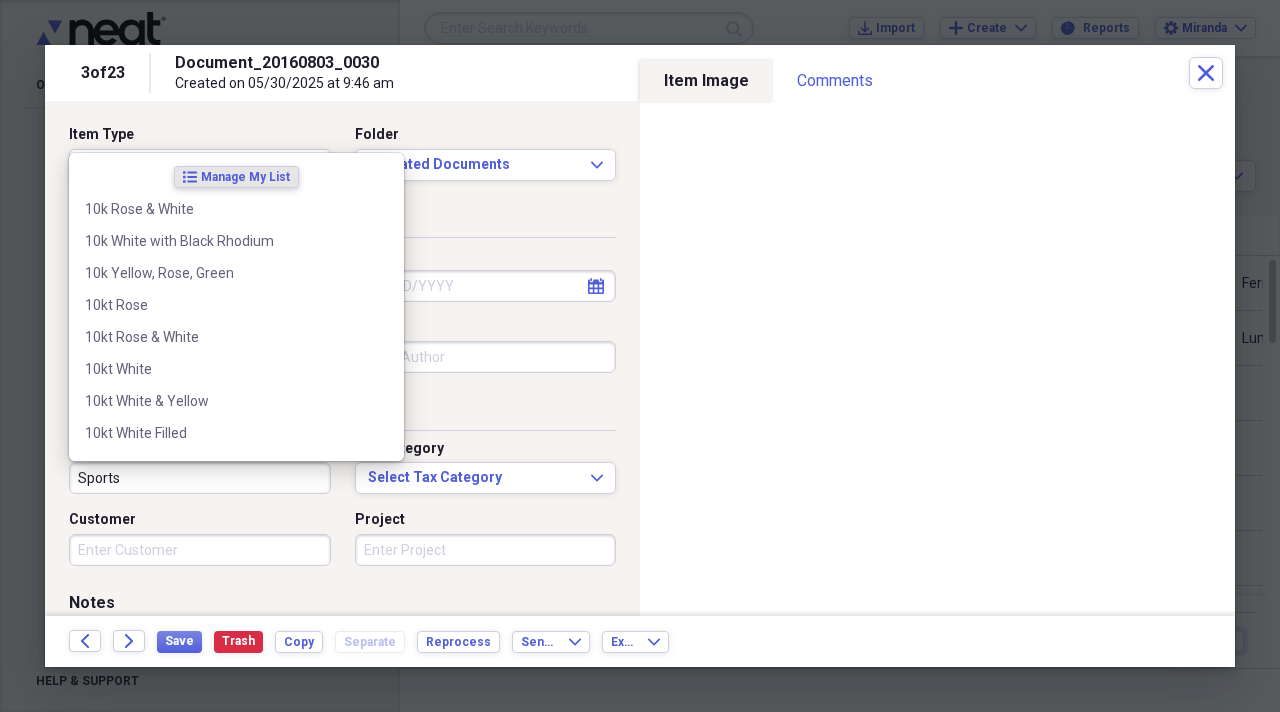 click on "Sports" at bounding box center (200, 478) 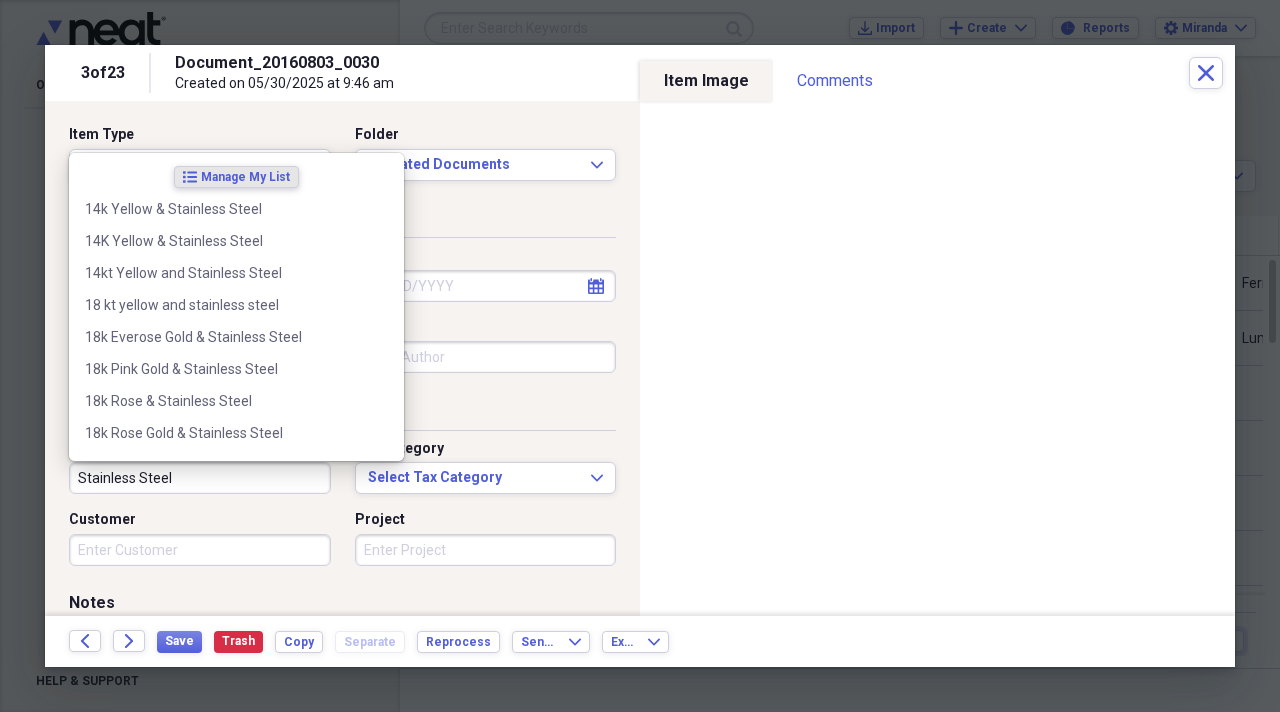 type on "Stainless Steel" 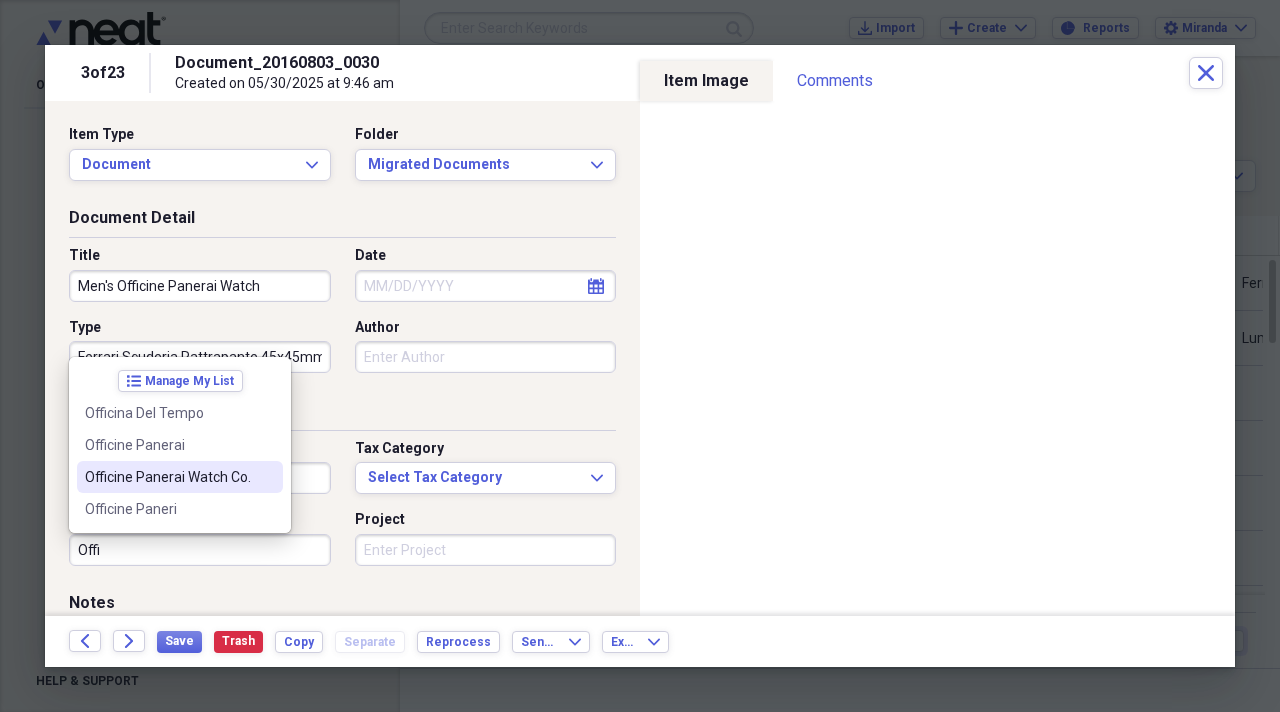 click on "Officine Panerai Watch Co." at bounding box center (168, 477) 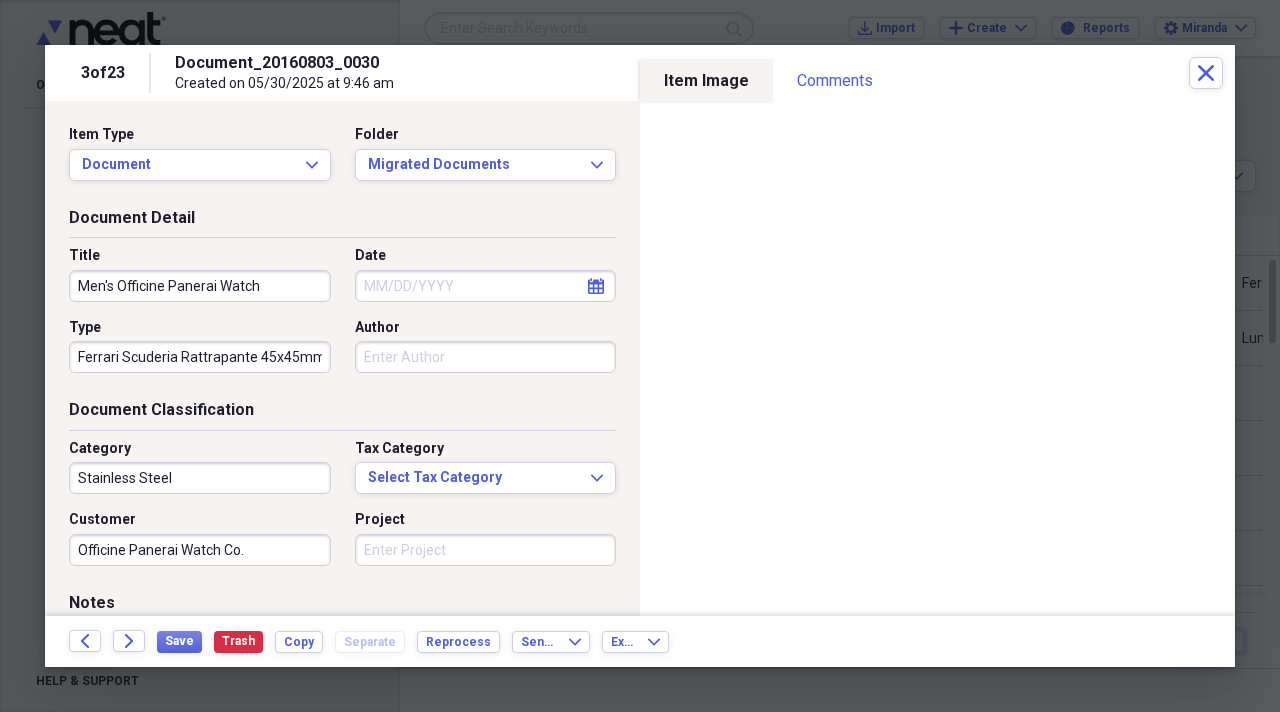 click on "Project" at bounding box center [486, 550] 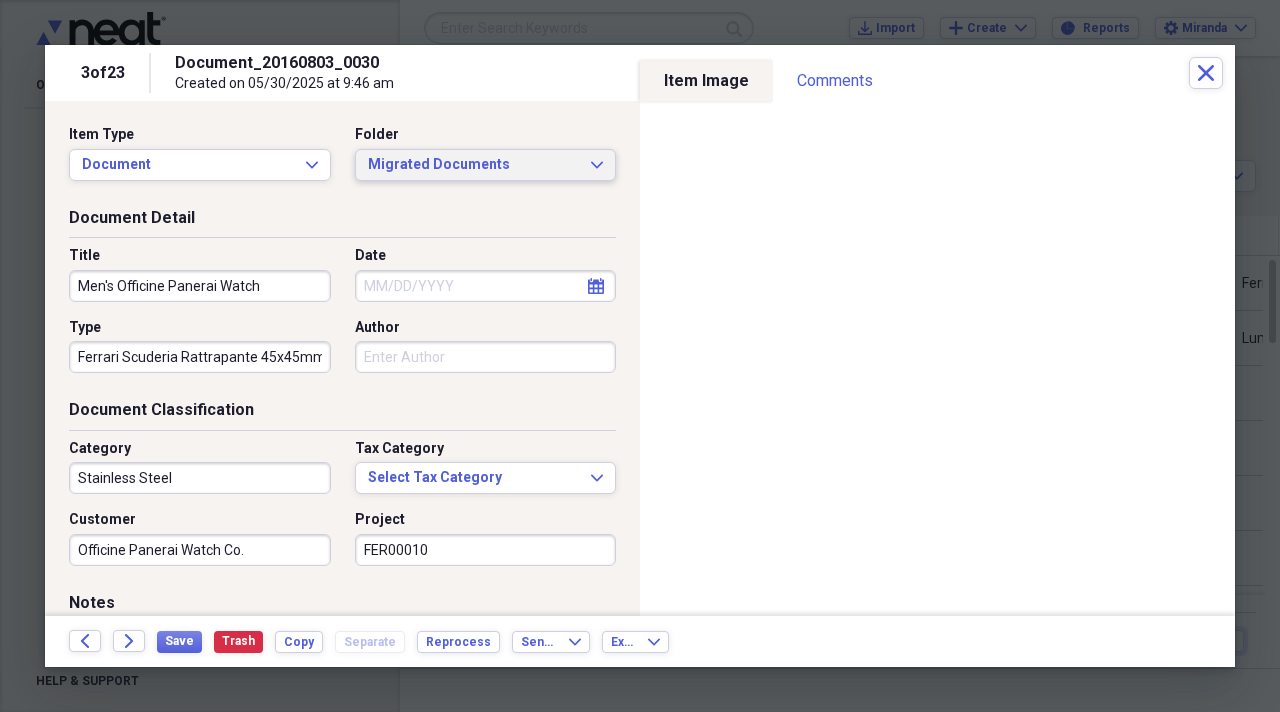 type on "FER00010" 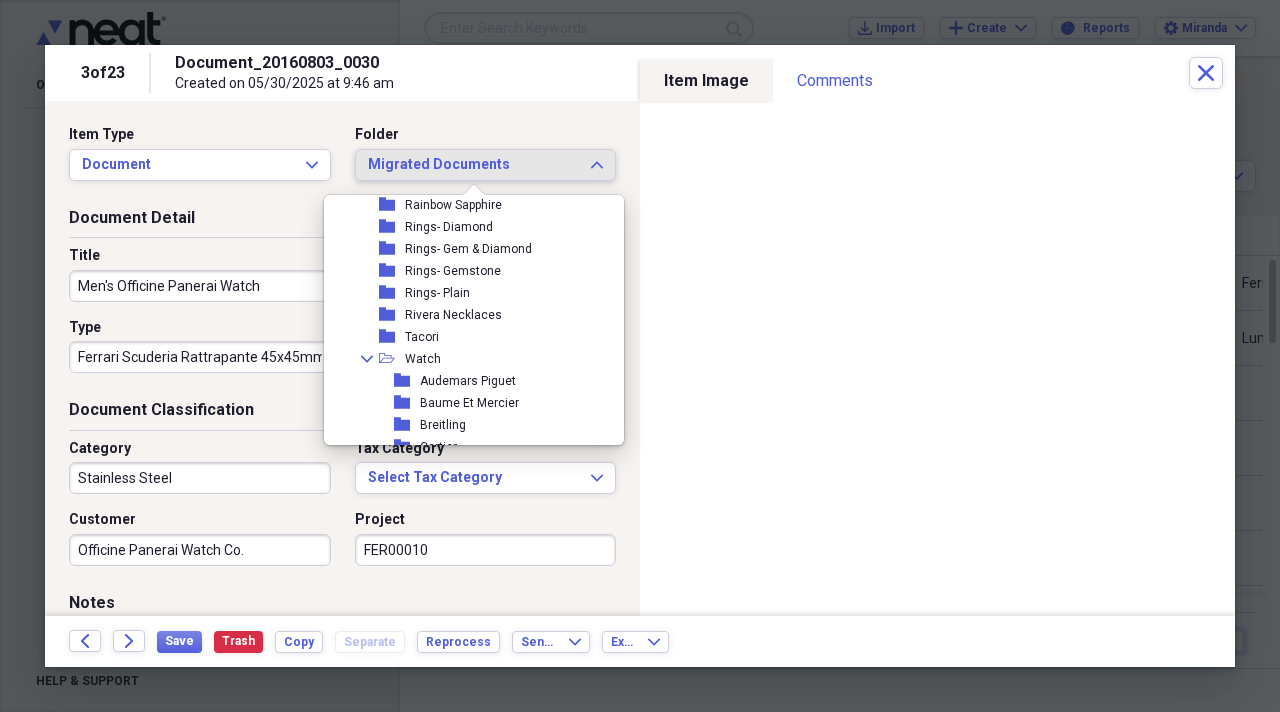 scroll, scrollTop: 2000, scrollLeft: 0, axis: vertical 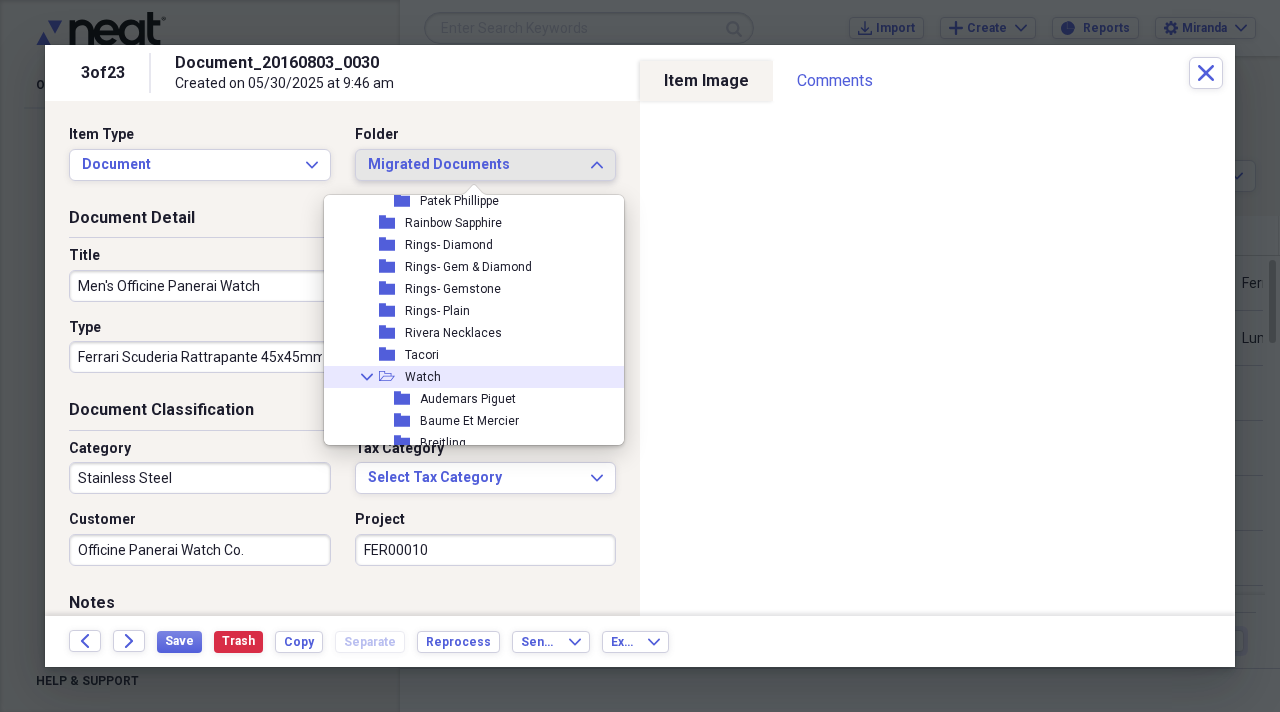 click on "Collapse open-folder Watch" at bounding box center [466, 377] 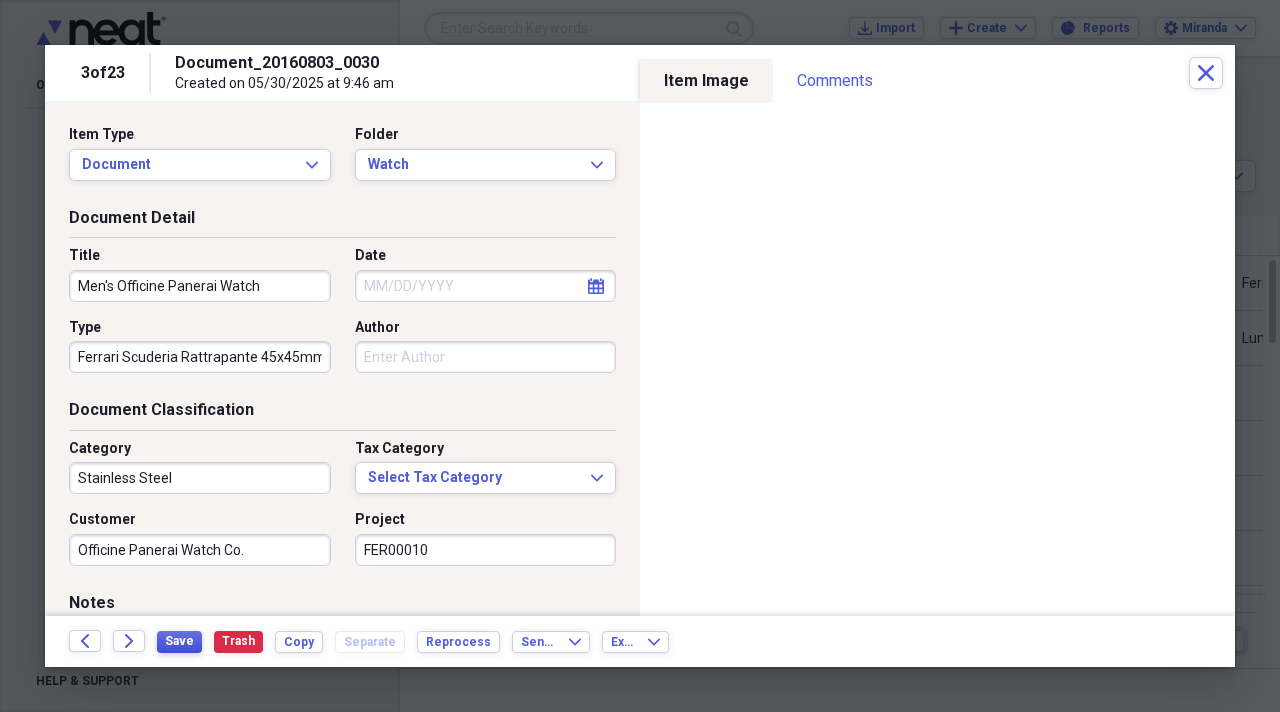 click on "Save" at bounding box center (179, 641) 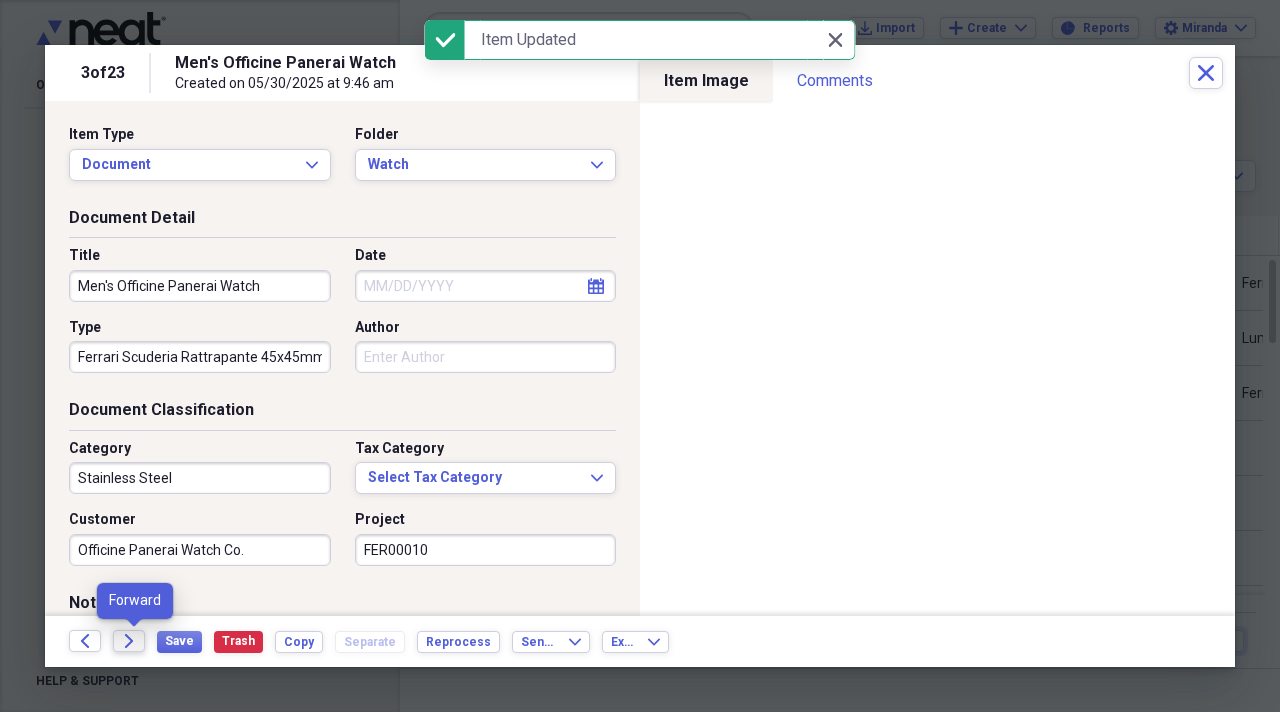 click on "Forward" 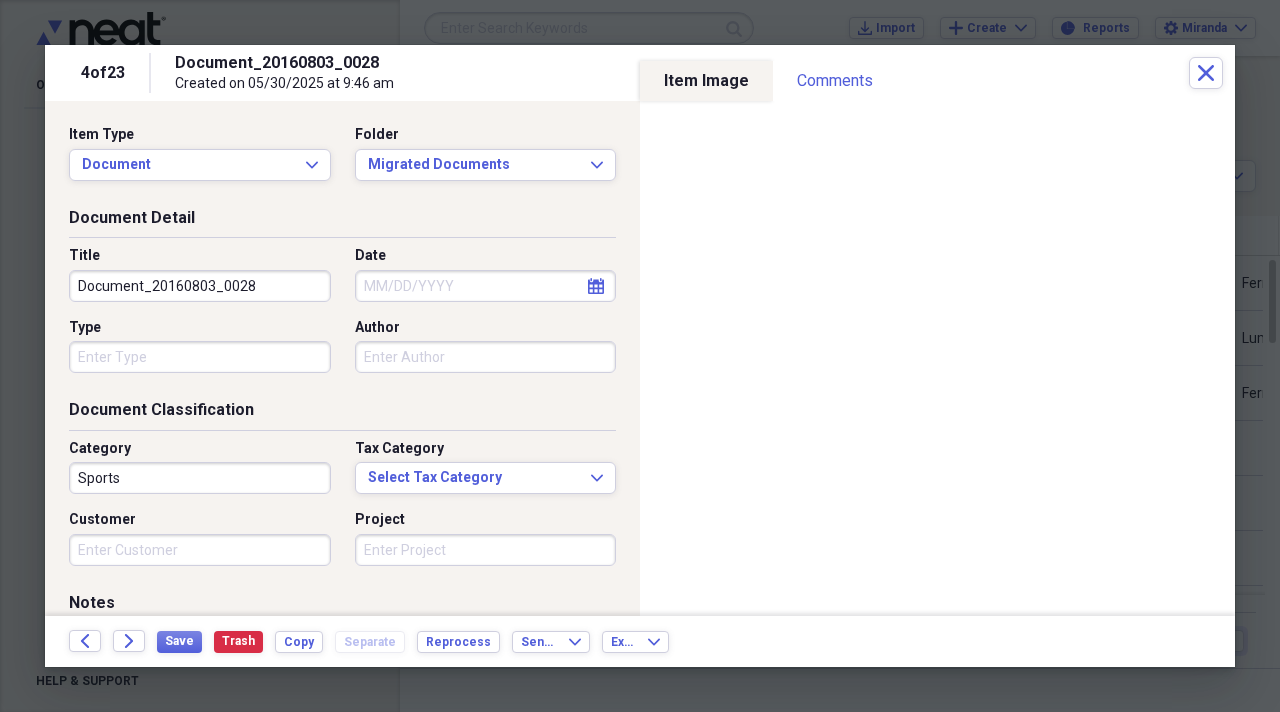 drag, startPoint x: 292, startPoint y: 278, endPoint x: 0, endPoint y: 237, distance: 294.86438 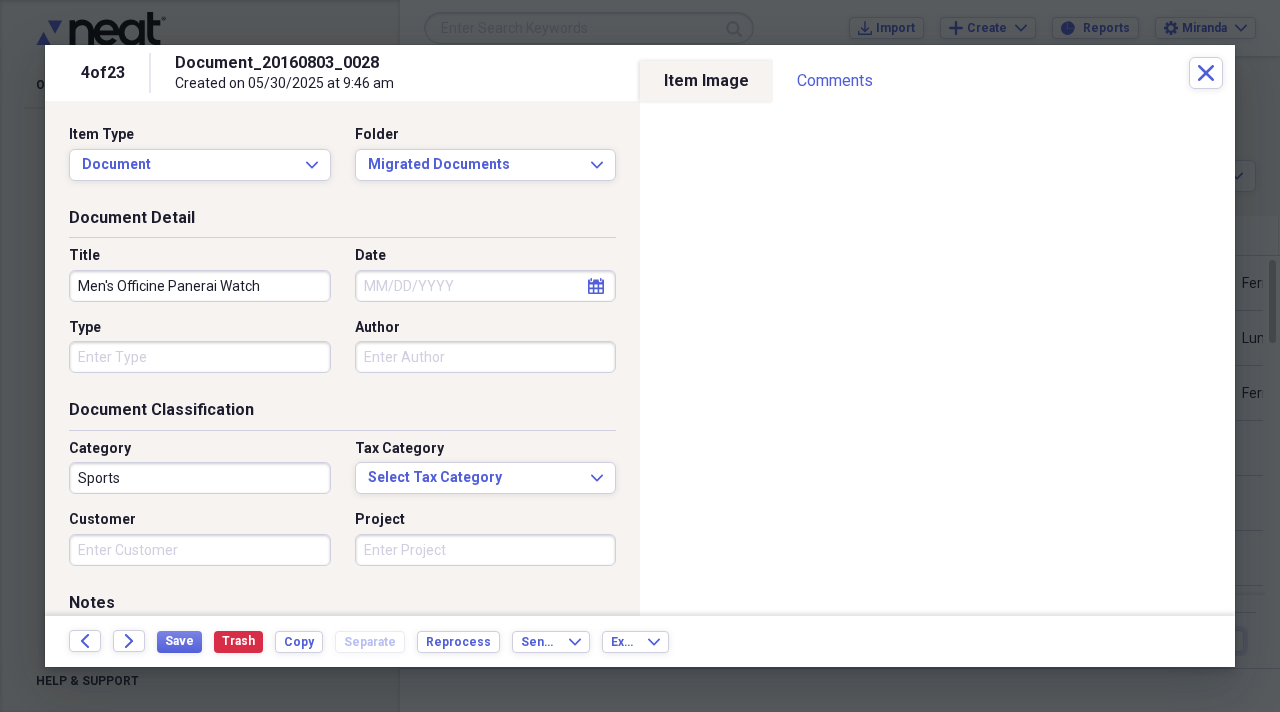 type on "Men's Officine Panerai Watch" 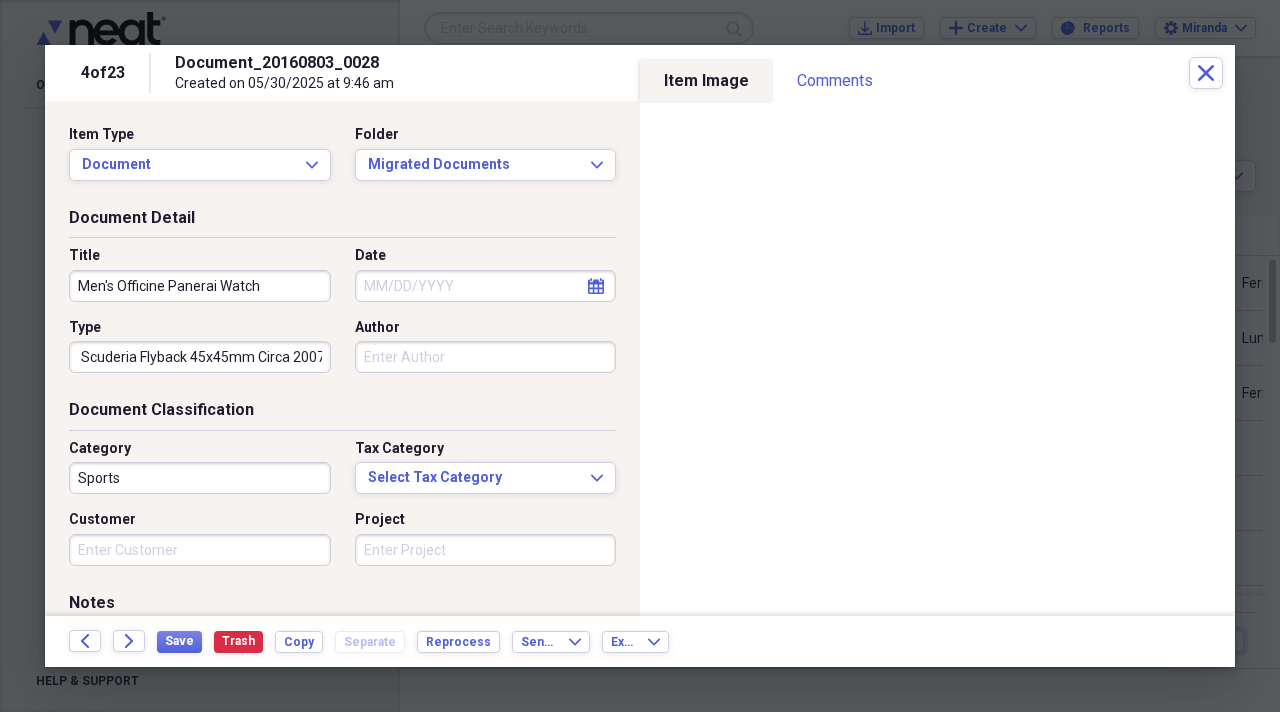 scroll, scrollTop: 0, scrollLeft: 49, axis: horizontal 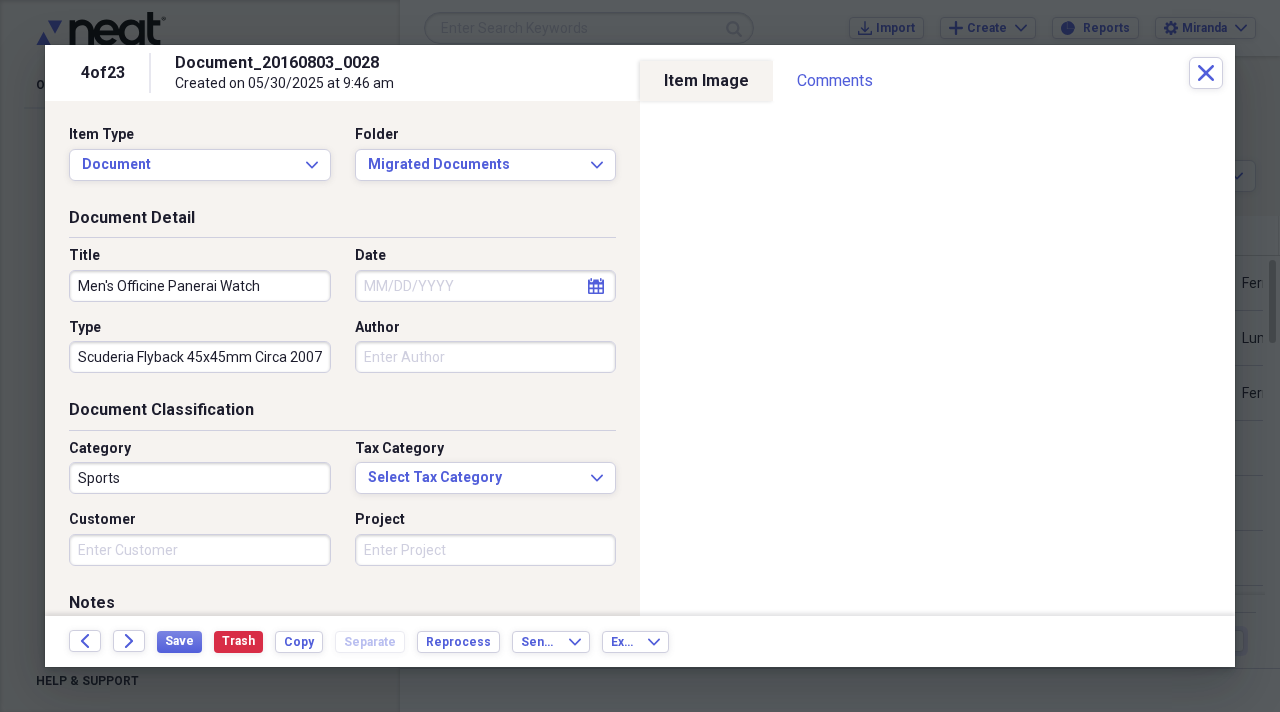 type on "Ferrari Scuderia Flyback 45x45mm Circa 2007" 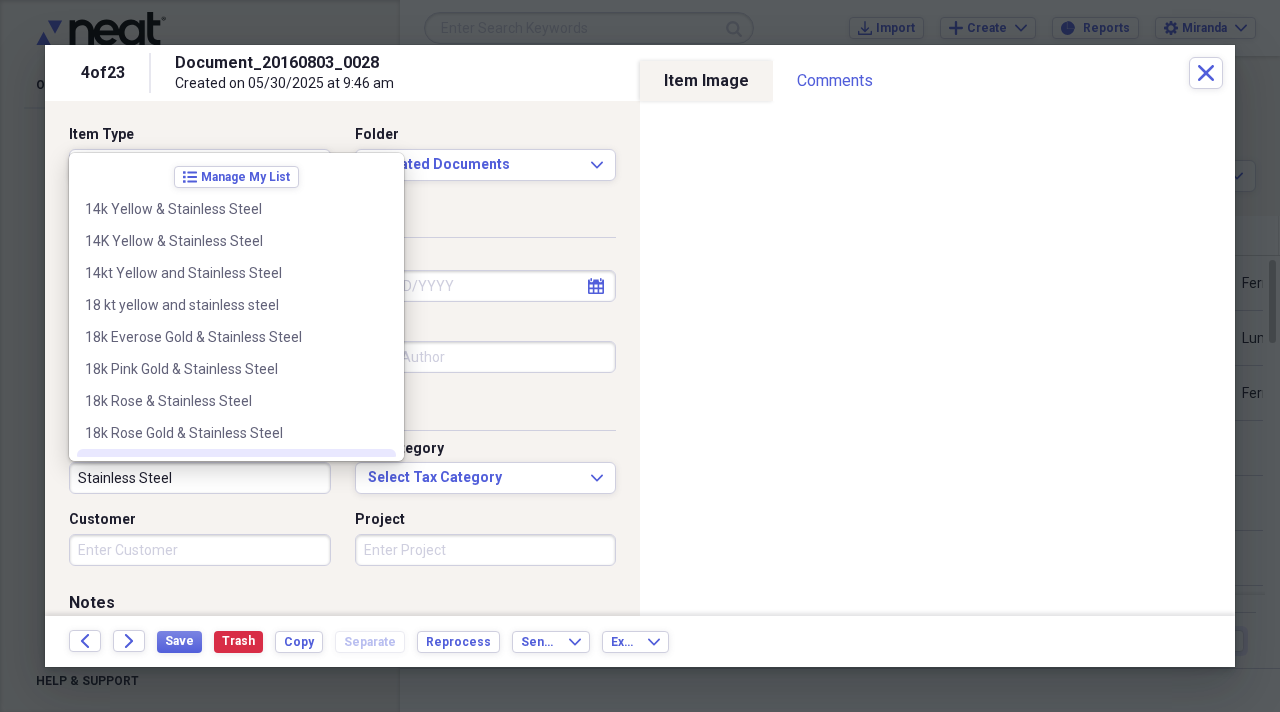type on "Stainless Steel" 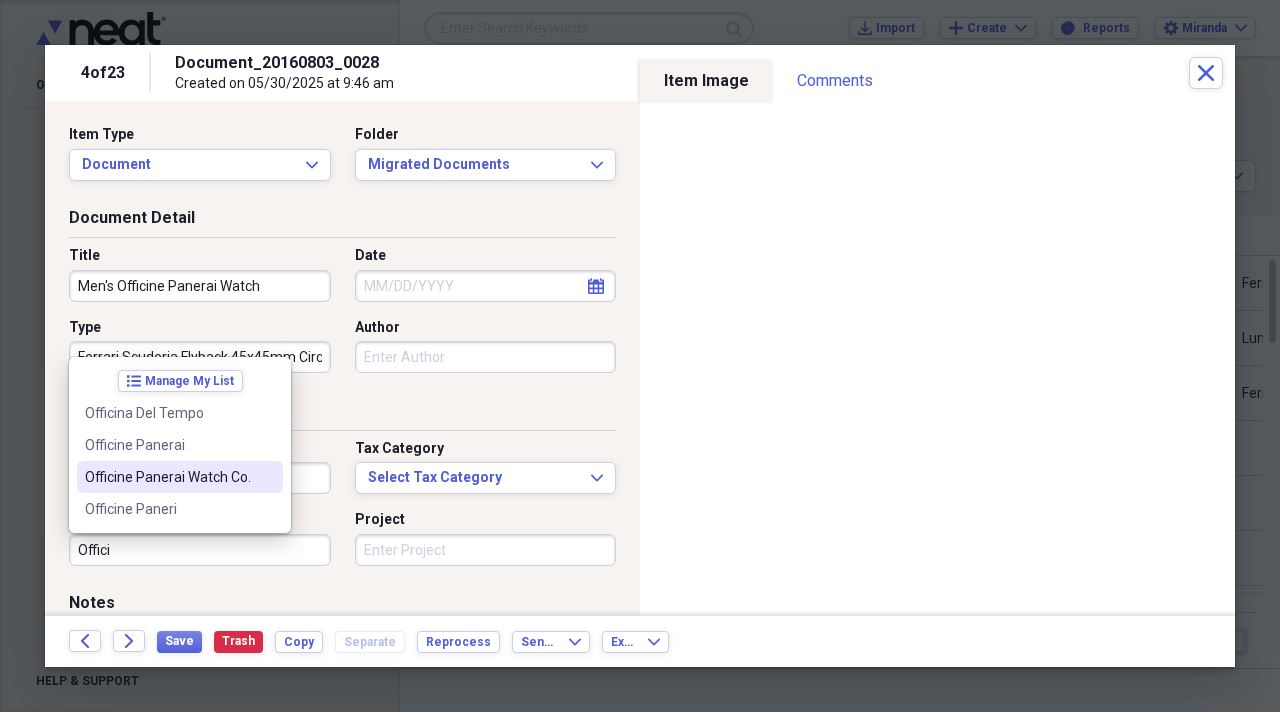 click on "Officine Panerai Watch Co." at bounding box center (168, 477) 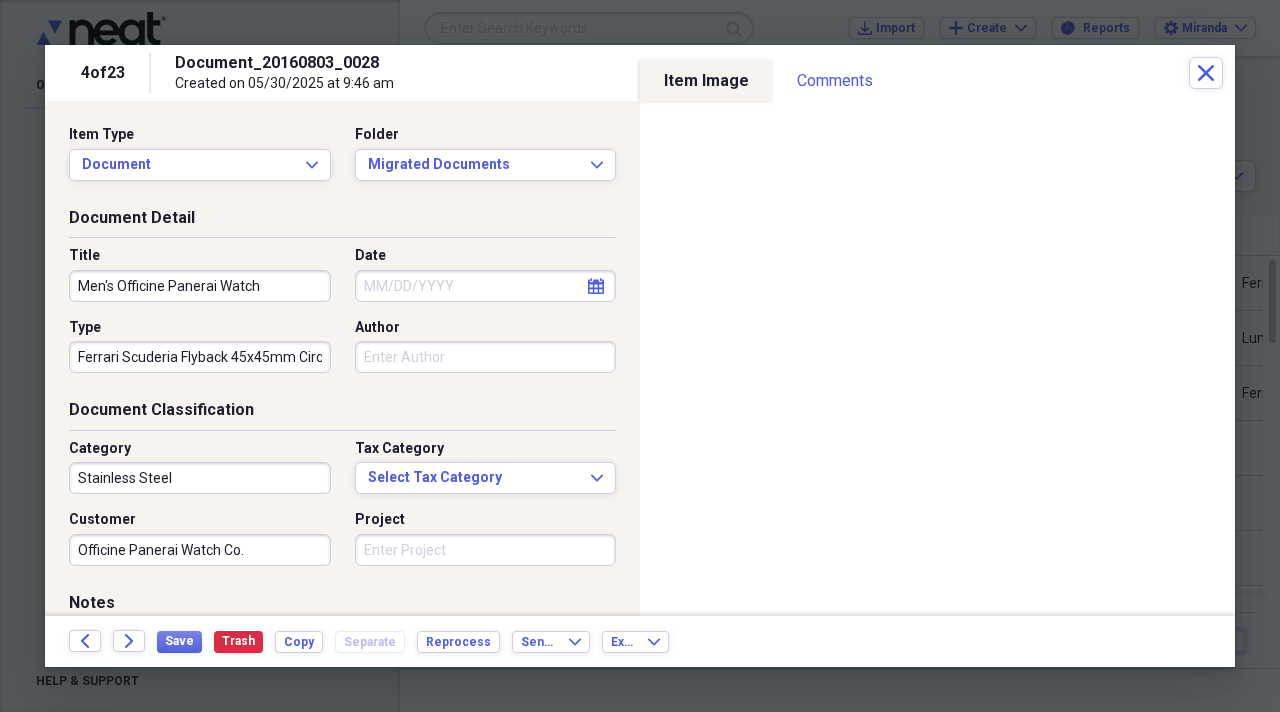 click on "Project" at bounding box center (486, 550) 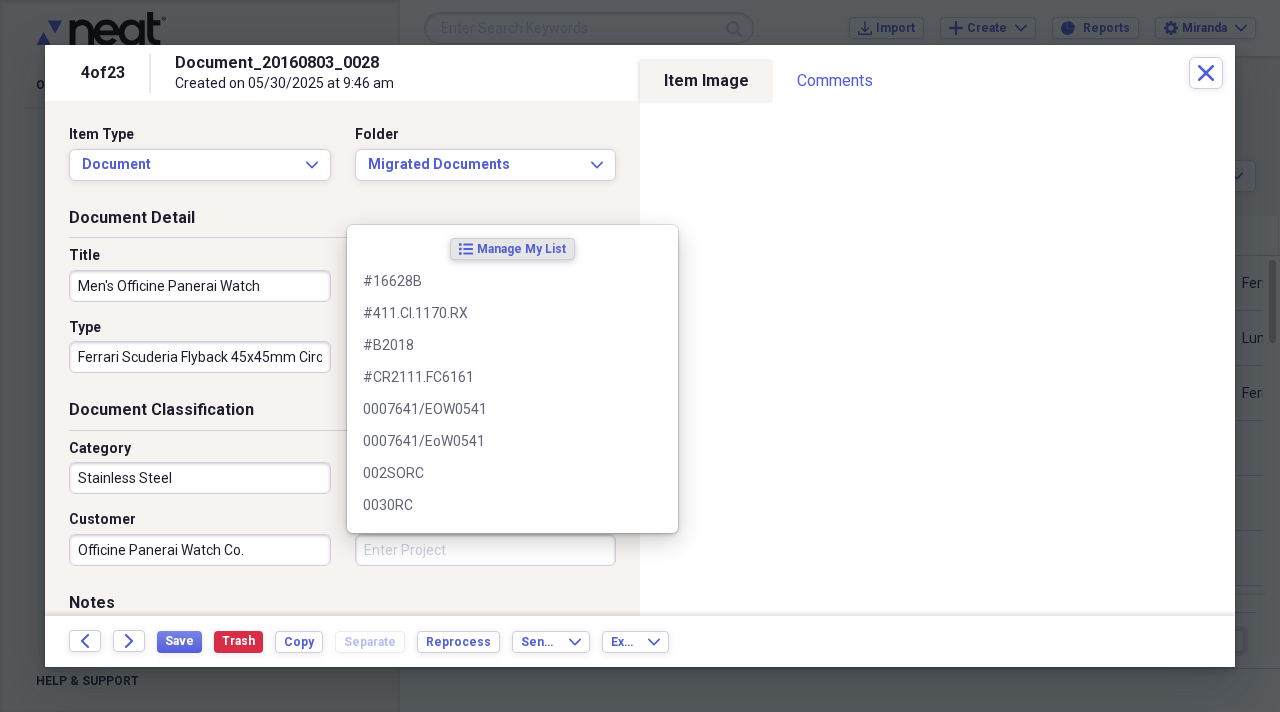 type on "D" 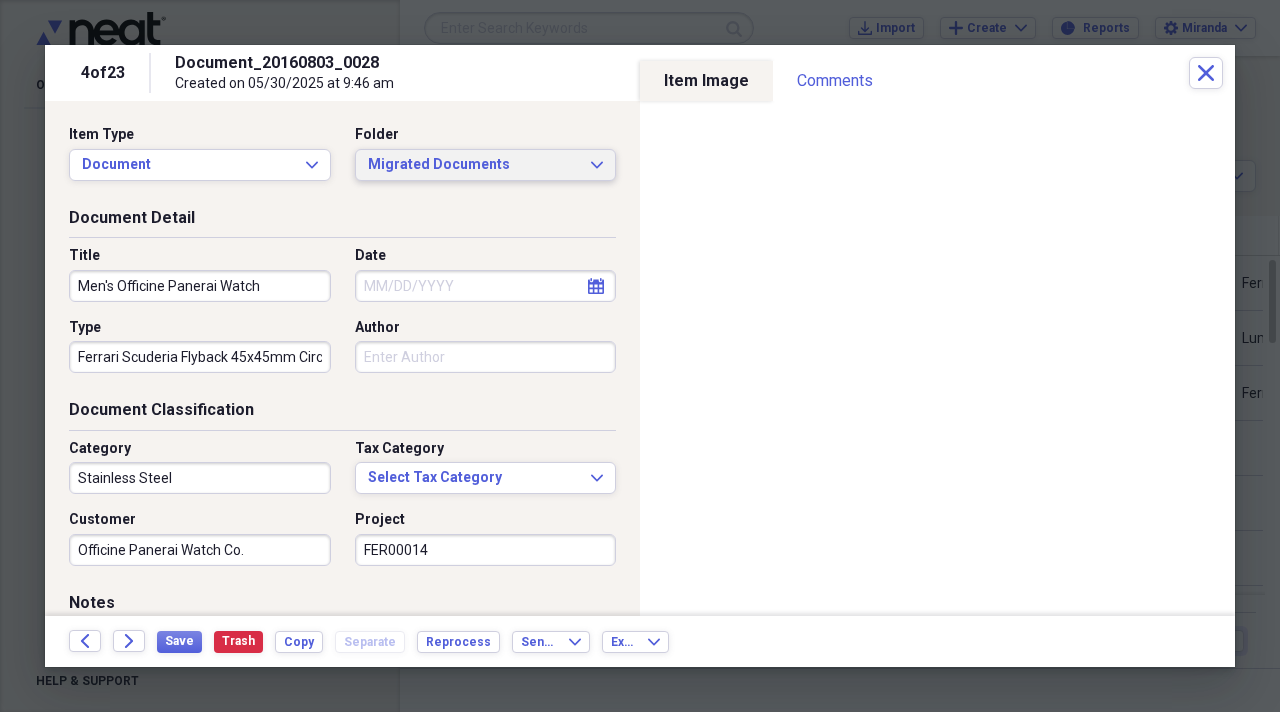 type on "FER00014" 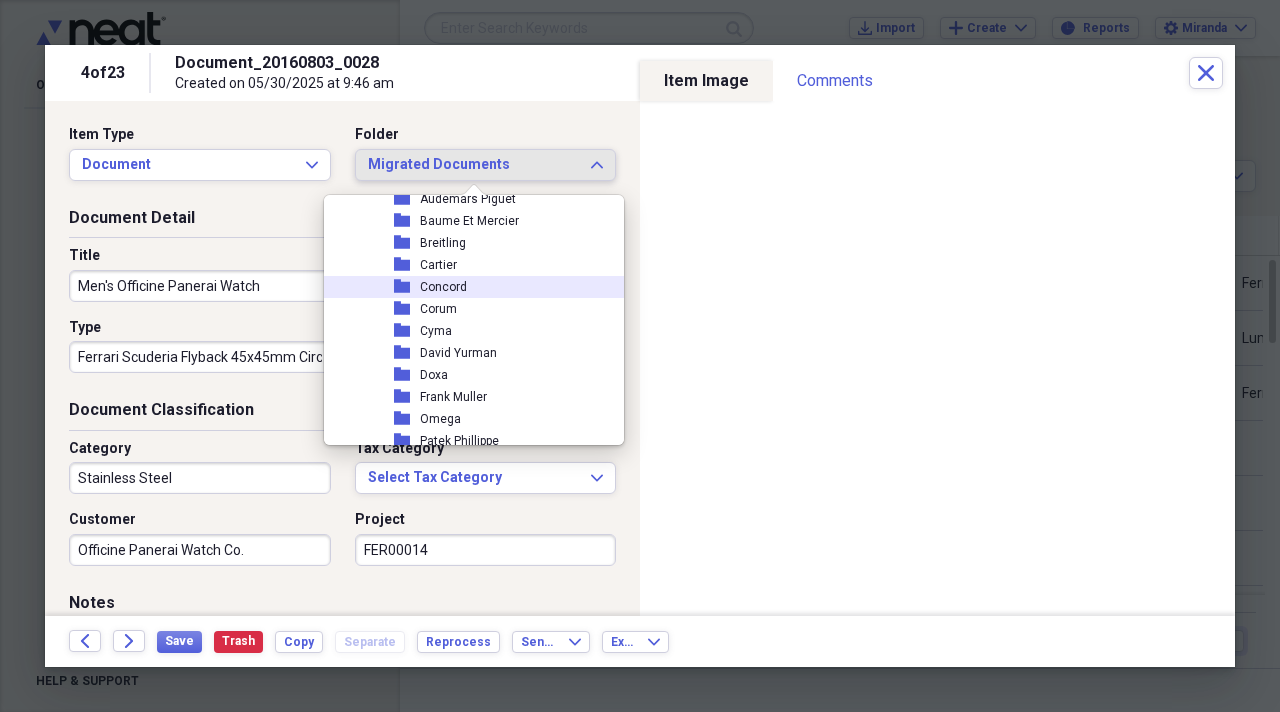 scroll, scrollTop: 2100, scrollLeft: 0, axis: vertical 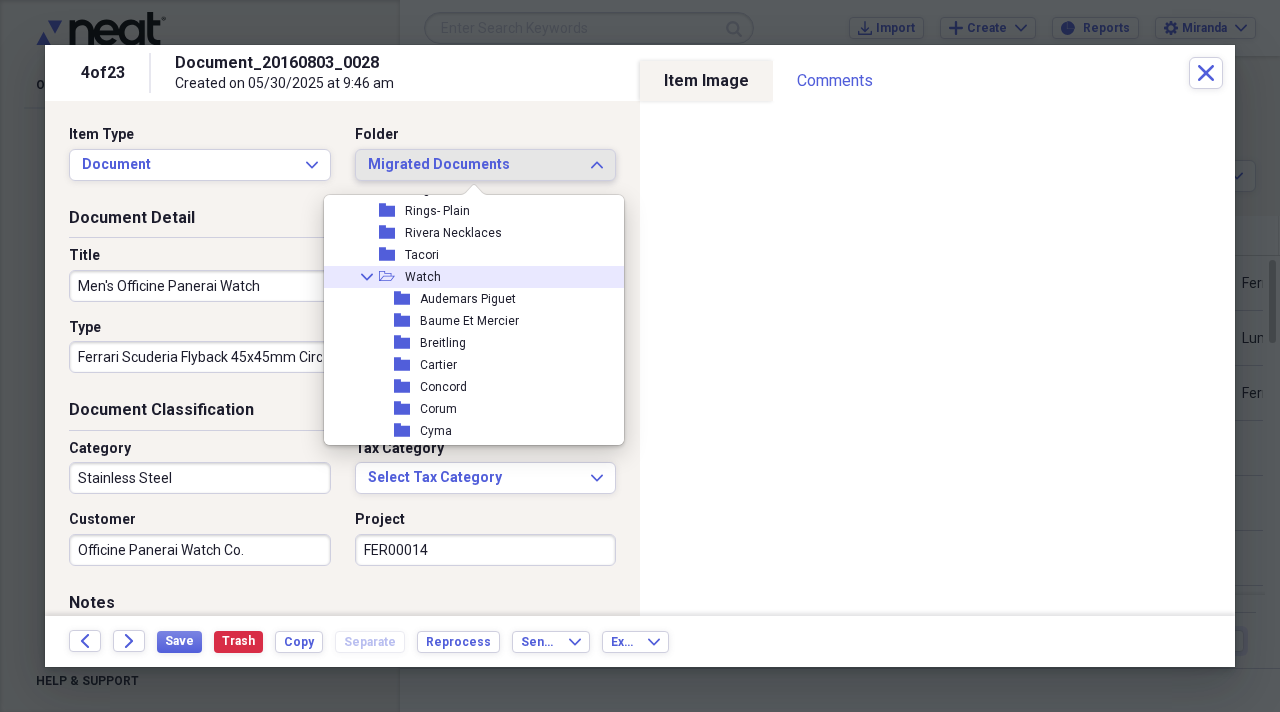 click on "Watch" at bounding box center (423, 277) 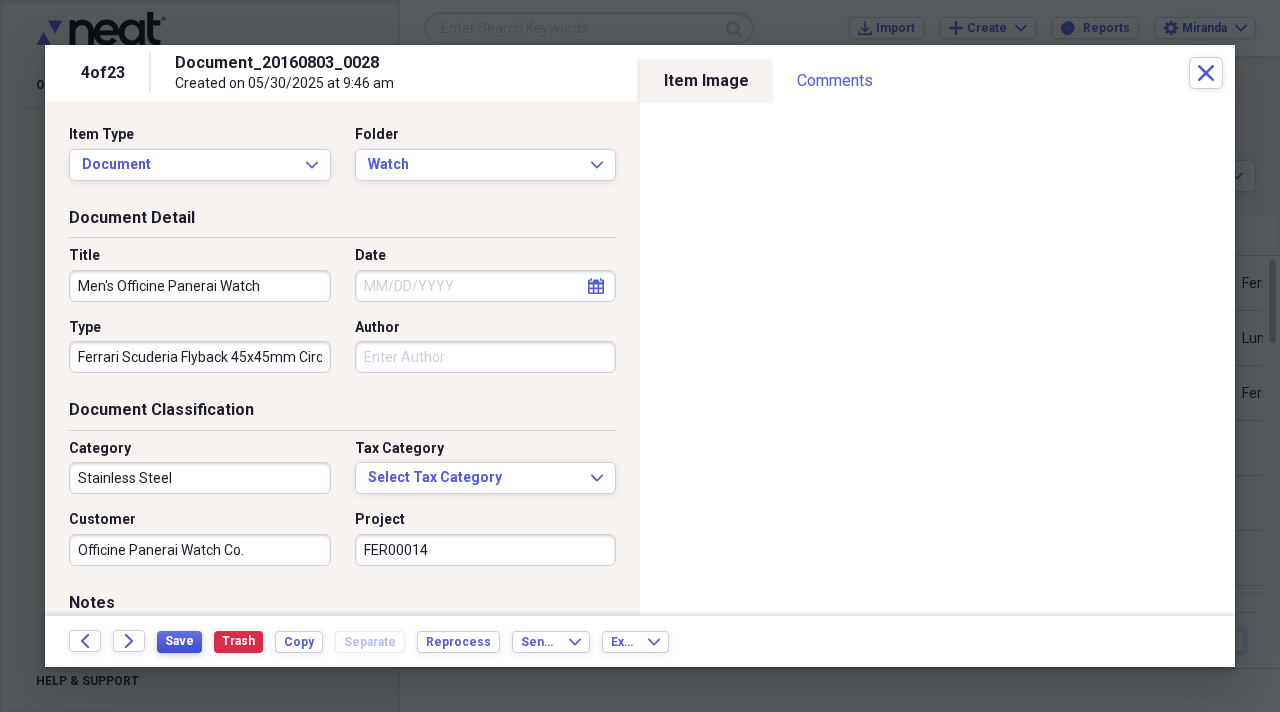 click on "Save" at bounding box center [179, 641] 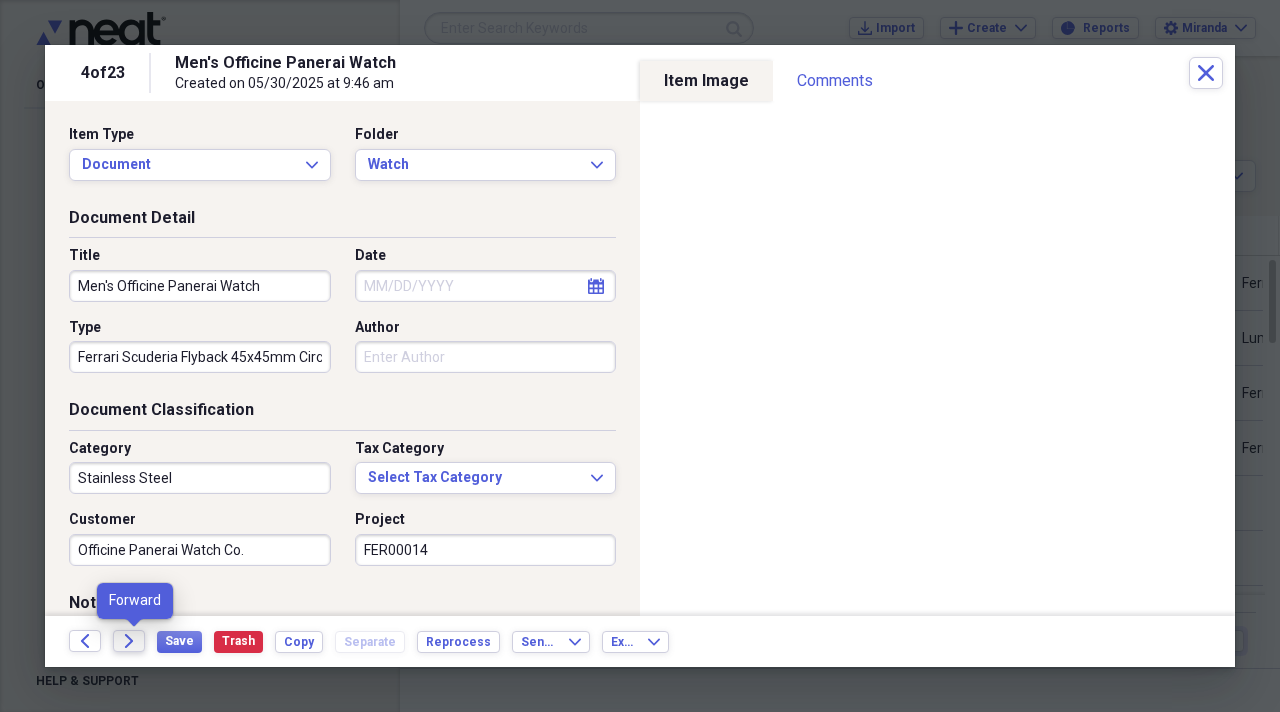 click 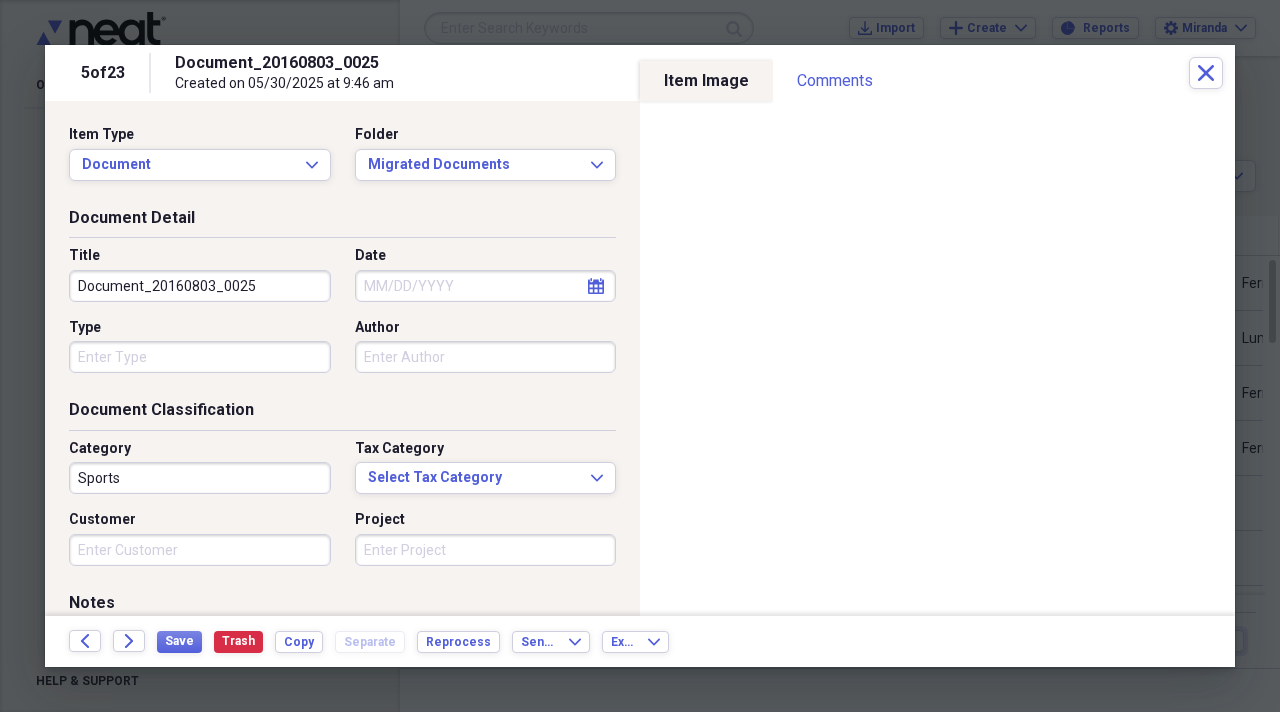 drag, startPoint x: 252, startPoint y: 278, endPoint x: 0, endPoint y: 224, distance: 257.72076 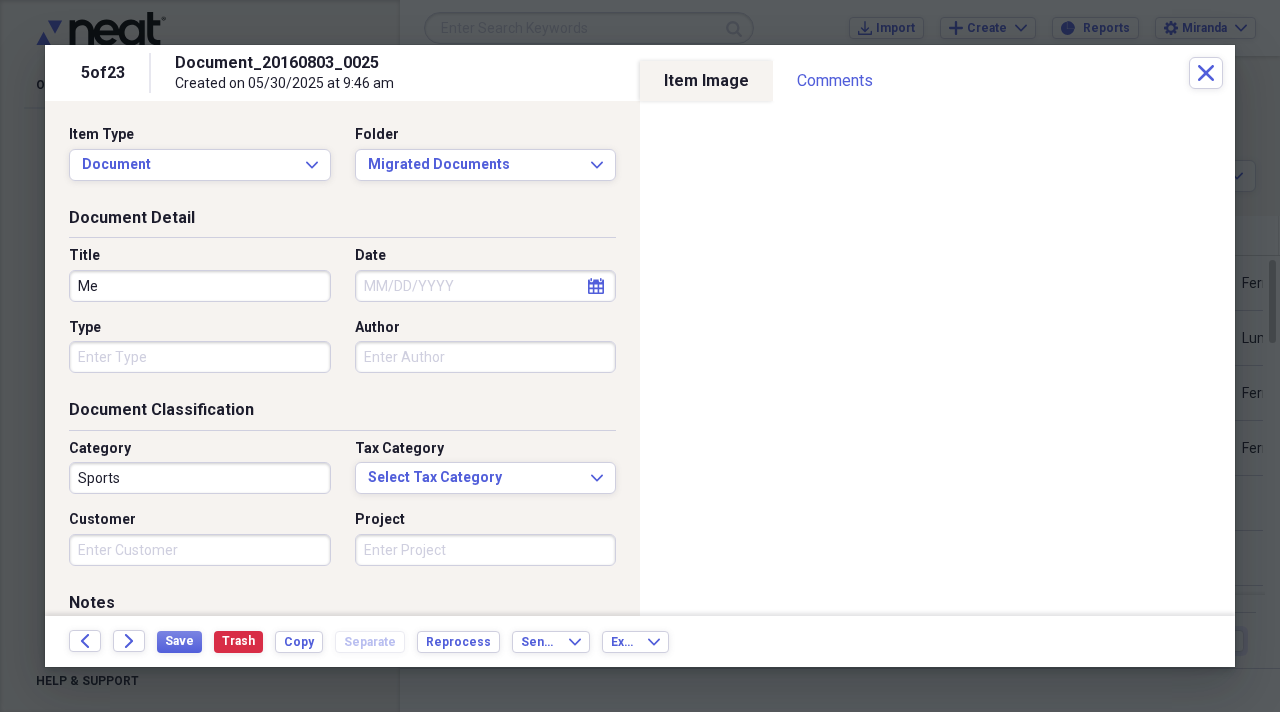 type on "M" 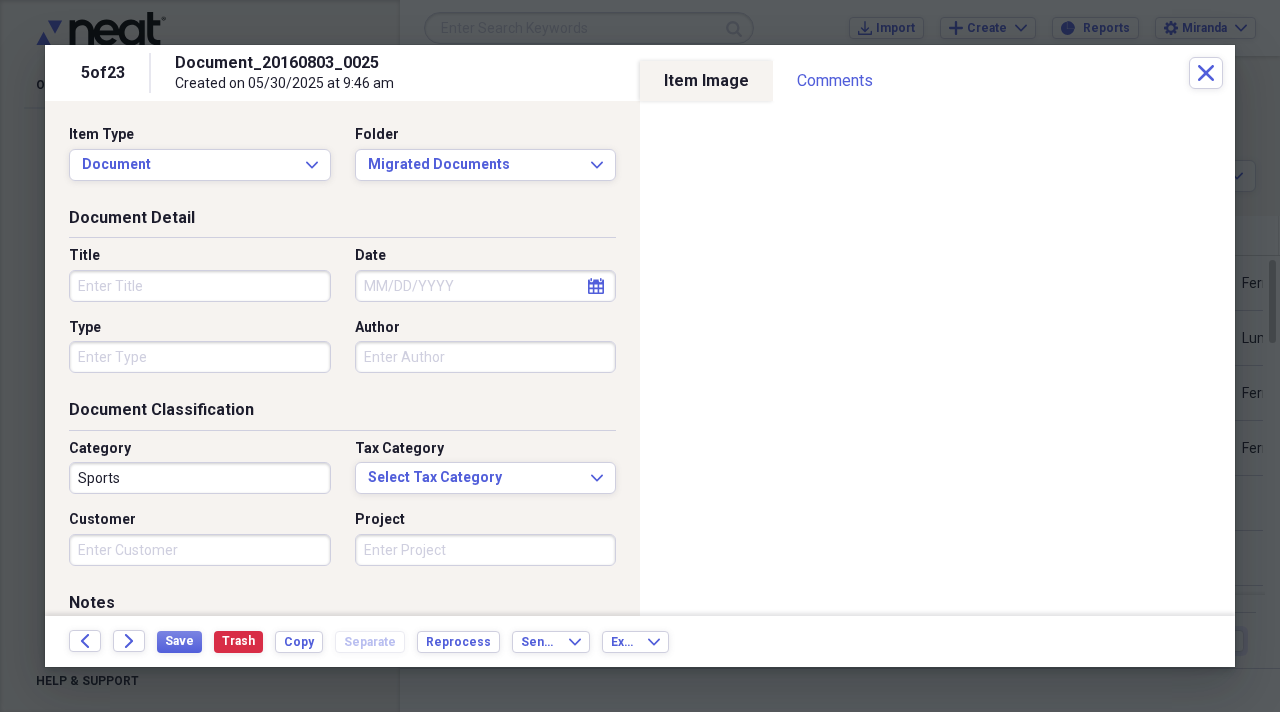paste on "Men's Officine Panerai Watch" 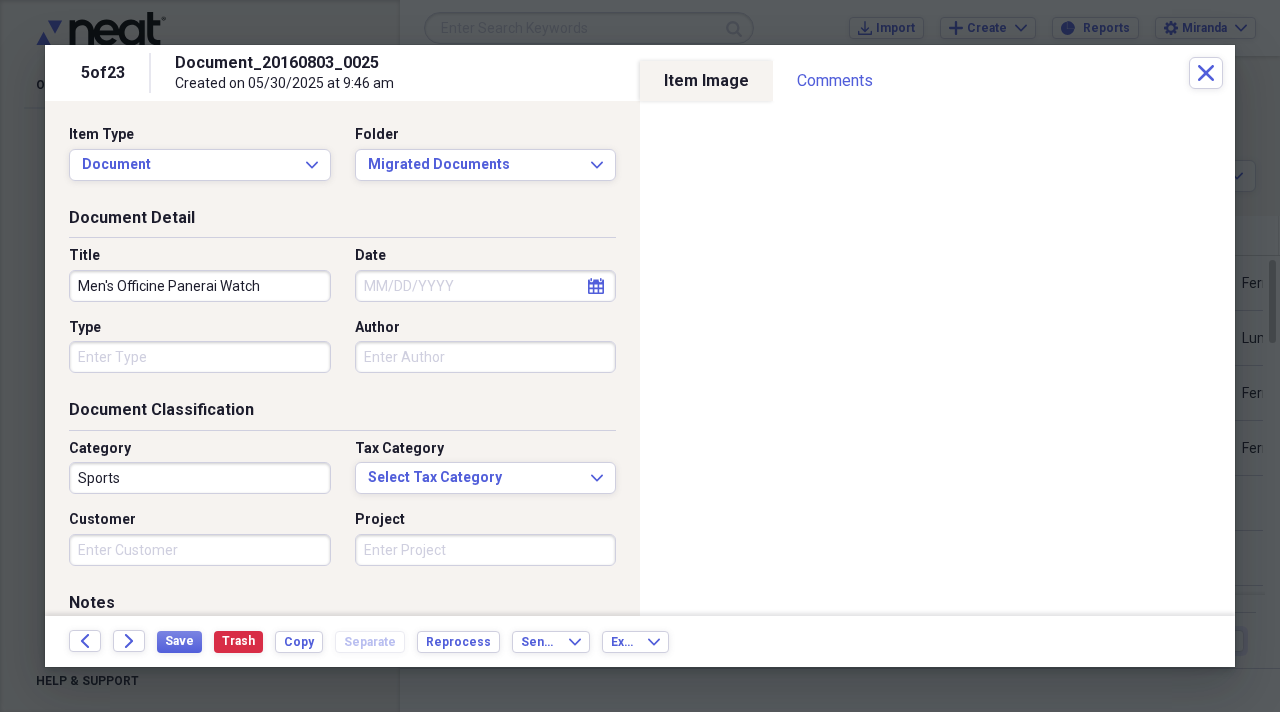 type on "Men's Officine Panerai Watch" 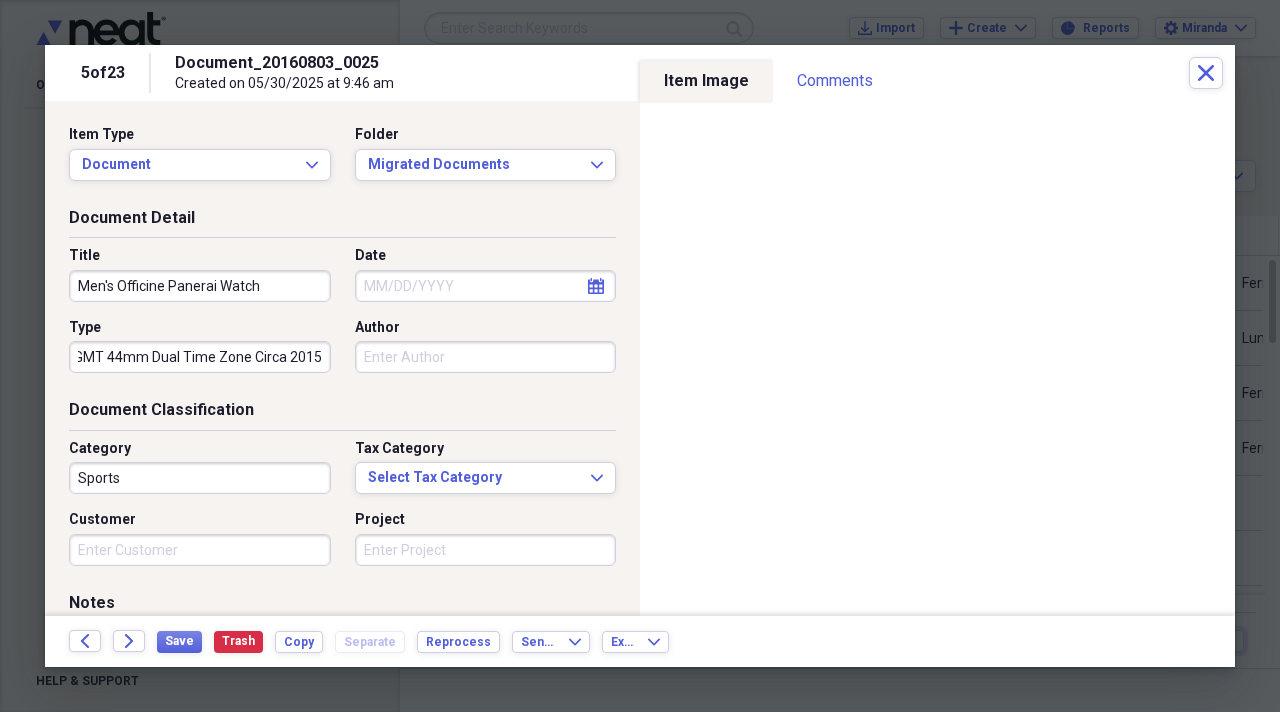 scroll, scrollTop: 0, scrollLeft: 0, axis: both 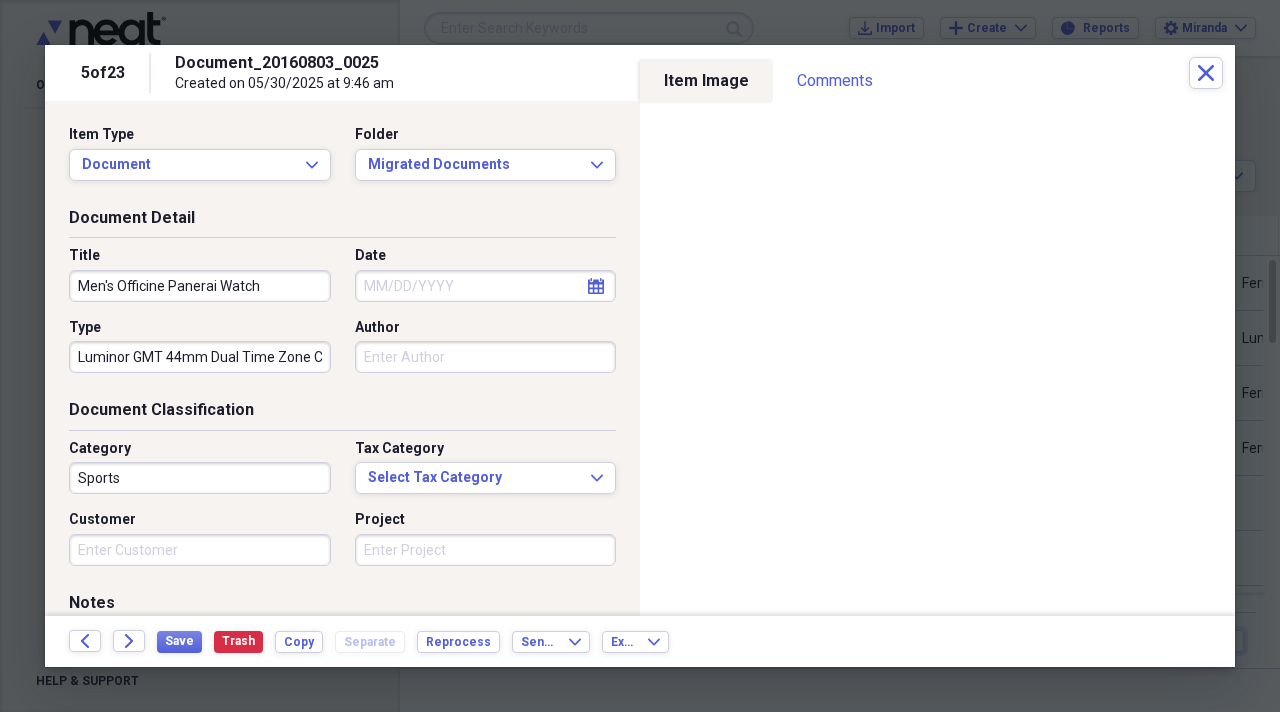 click on "Luminor GMT 44mm Dual Time Zone Circa 2015" at bounding box center (200, 357) 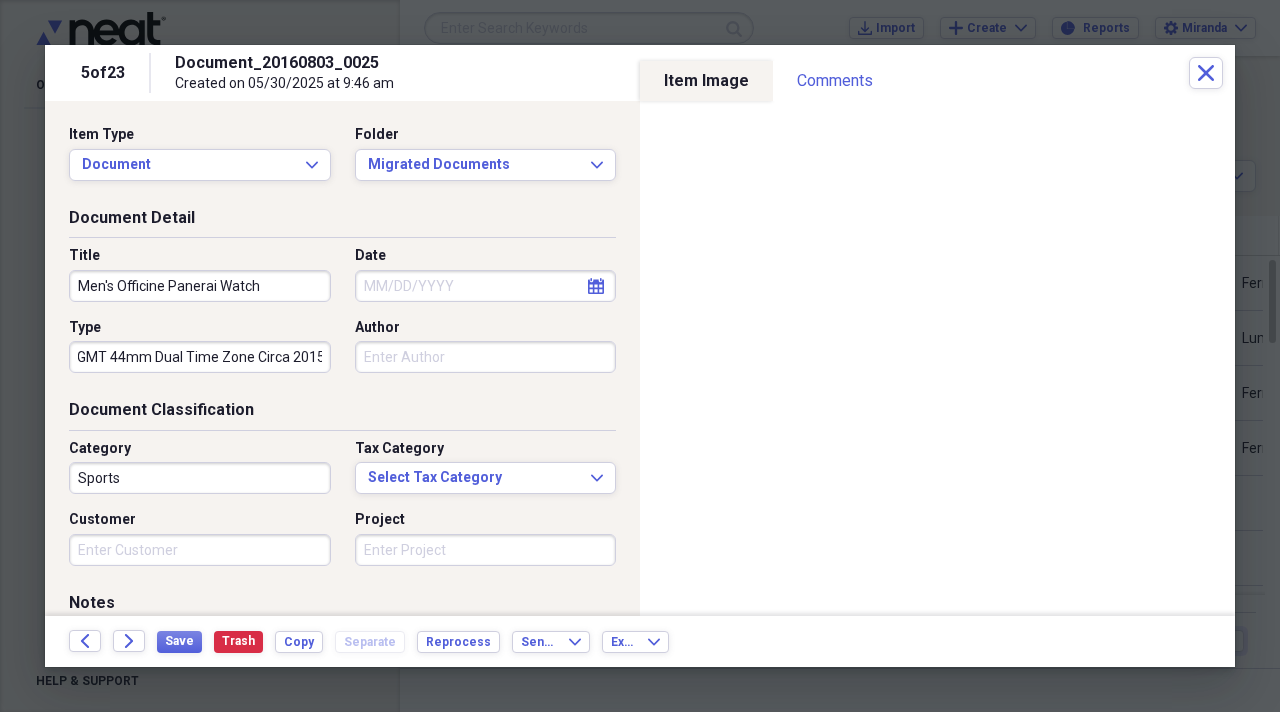 scroll, scrollTop: 0, scrollLeft: 62, axis: horizontal 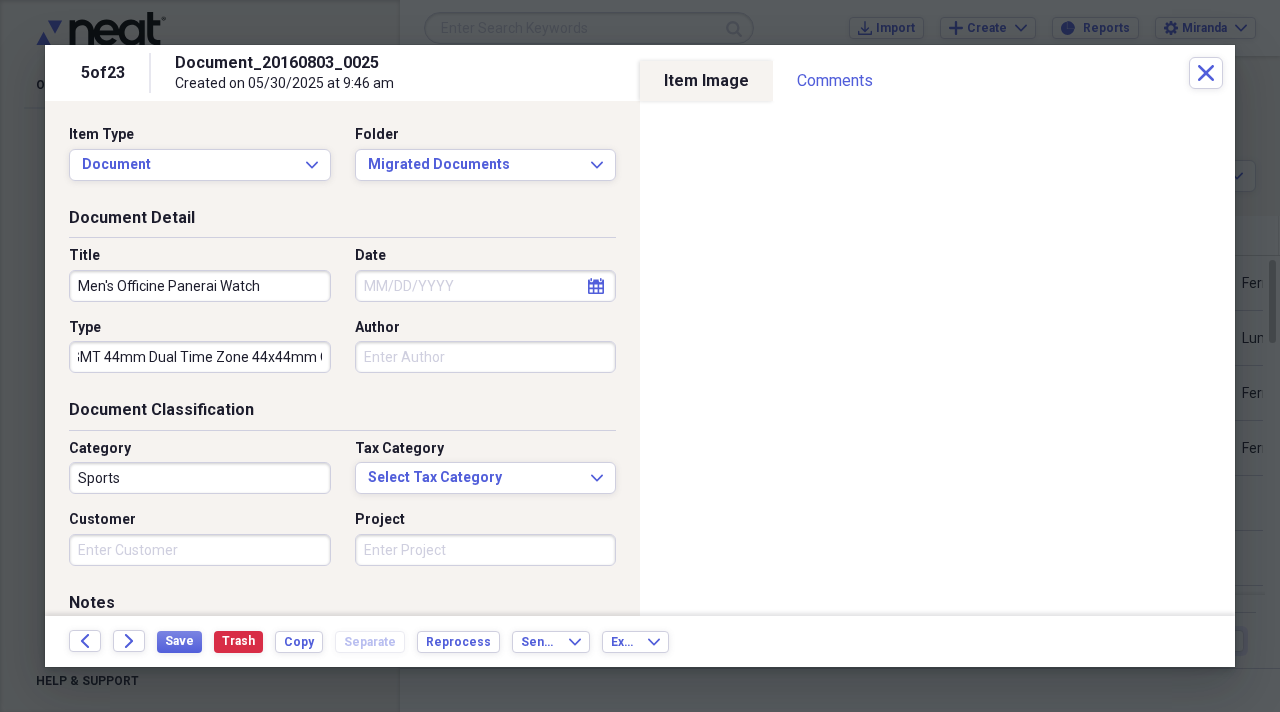 type on "Luminor GMT 44mm Dual Time Zone 44x44mm Circa 2015" 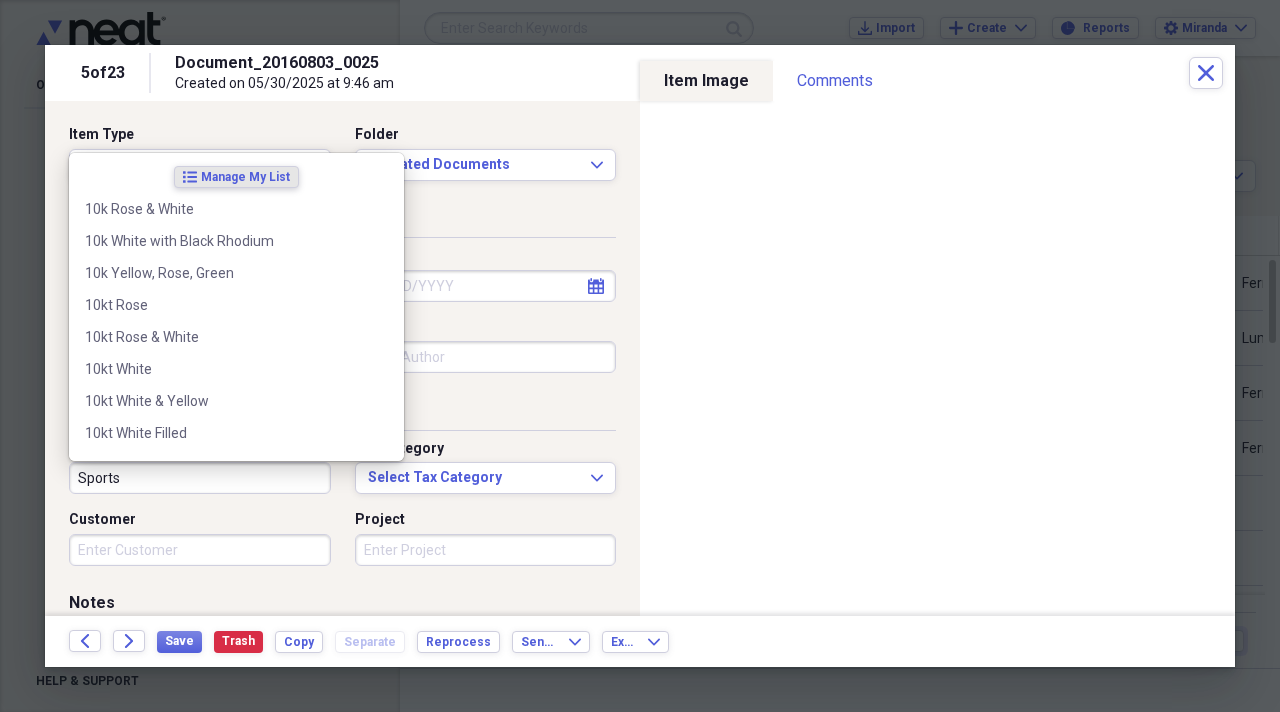 scroll, scrollTop: 0, scrollLeft: 0, axis: both 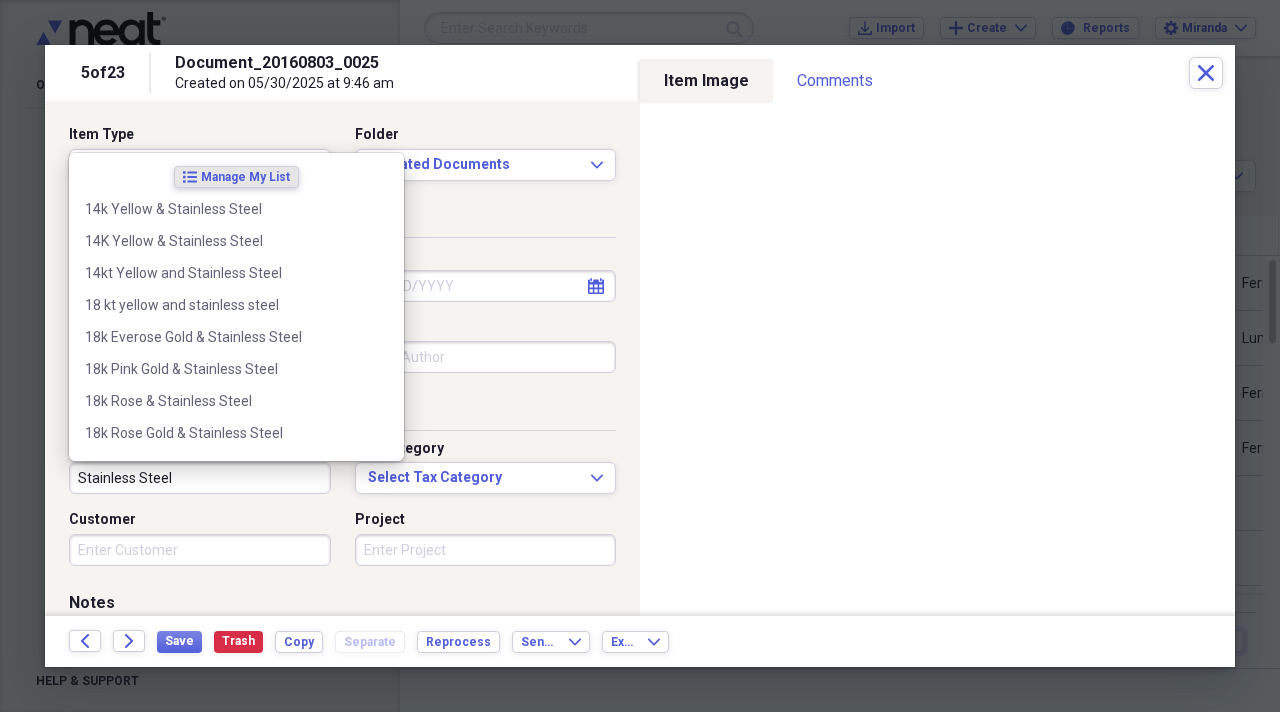 type on "Stainless Steel" 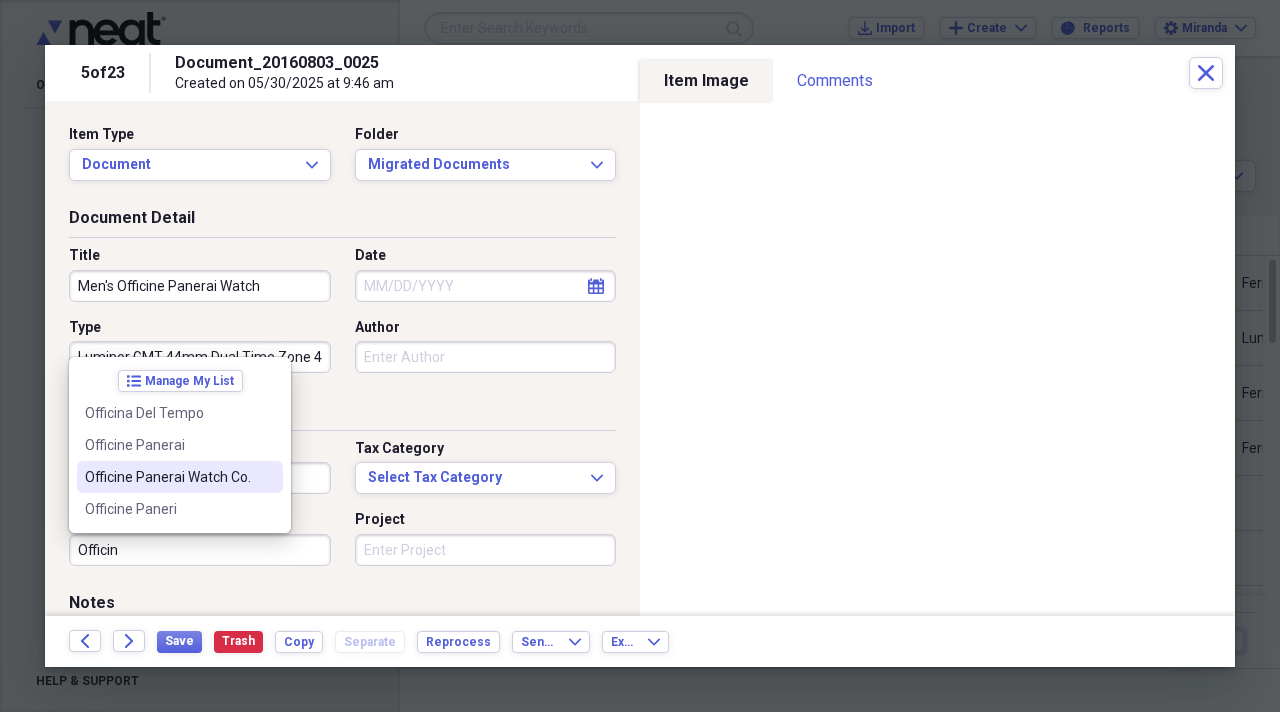 click on "Officine Panerai Watch Co." at bounding box center [168, 477] 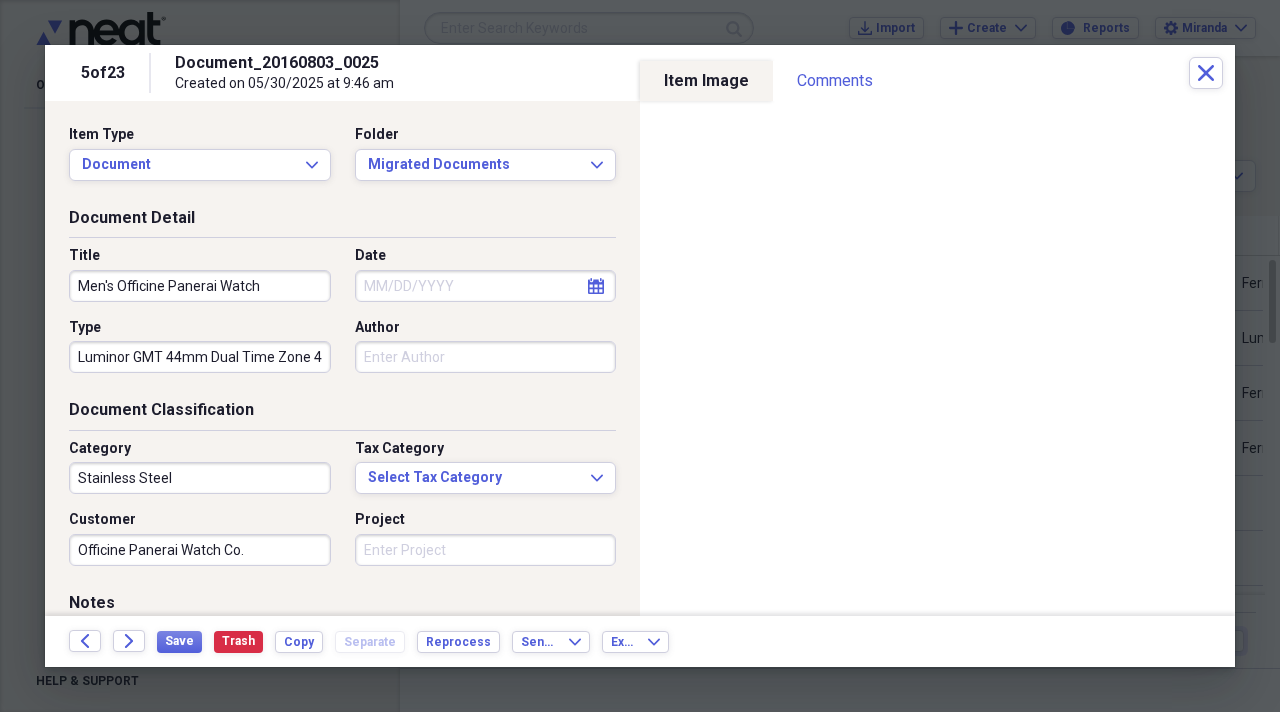 click on "Project" at bounding box center [486, 550] 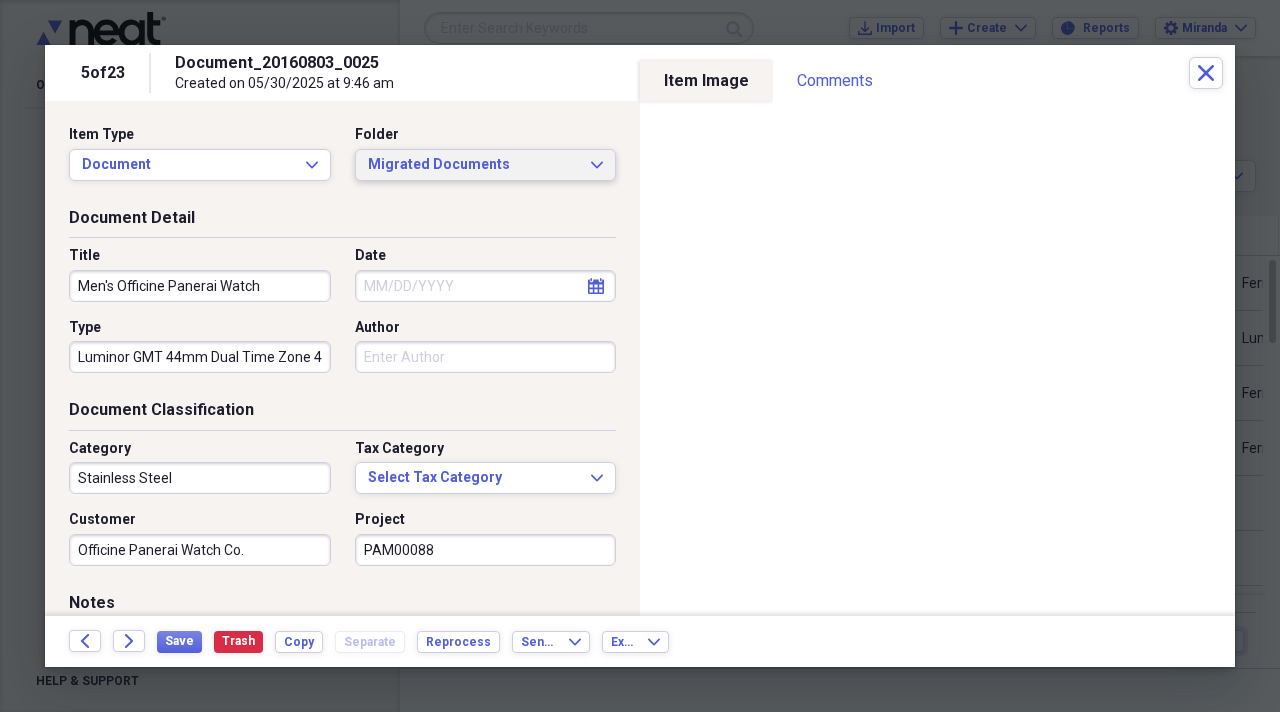 type on "PAM00088" 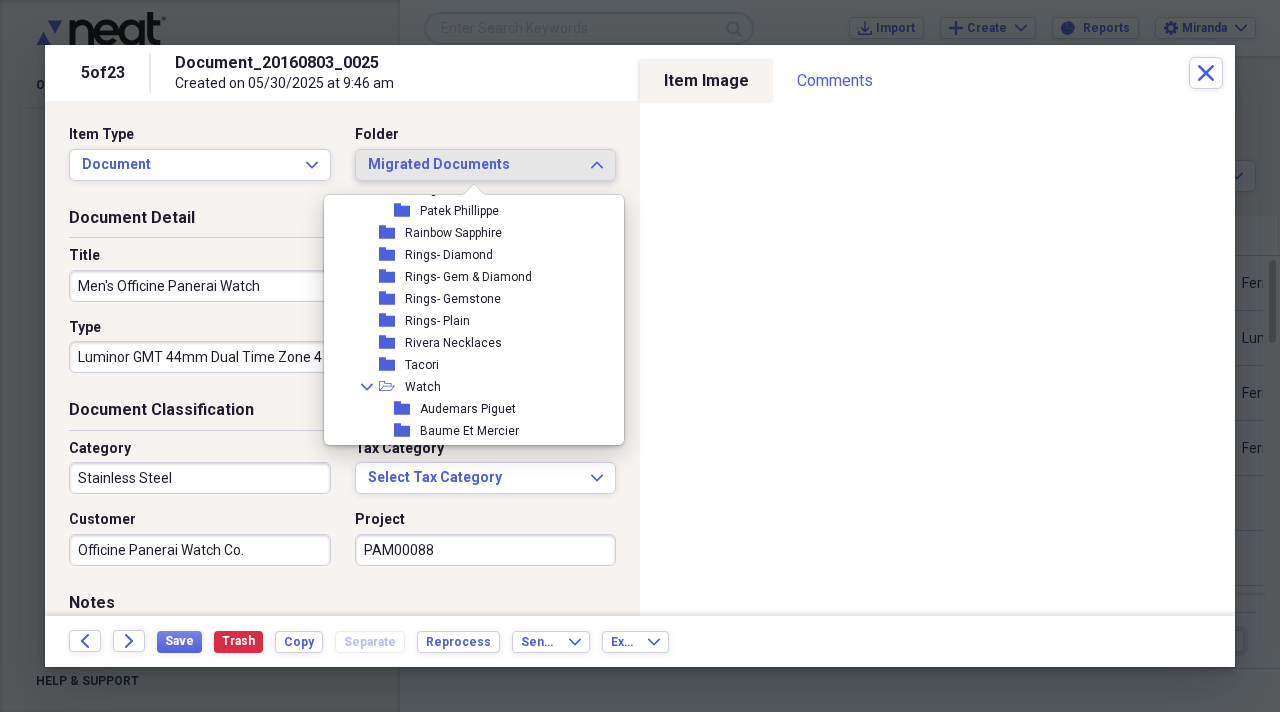scroll, scrollTop: 2100, scrollLeft: 0, axis: vertical 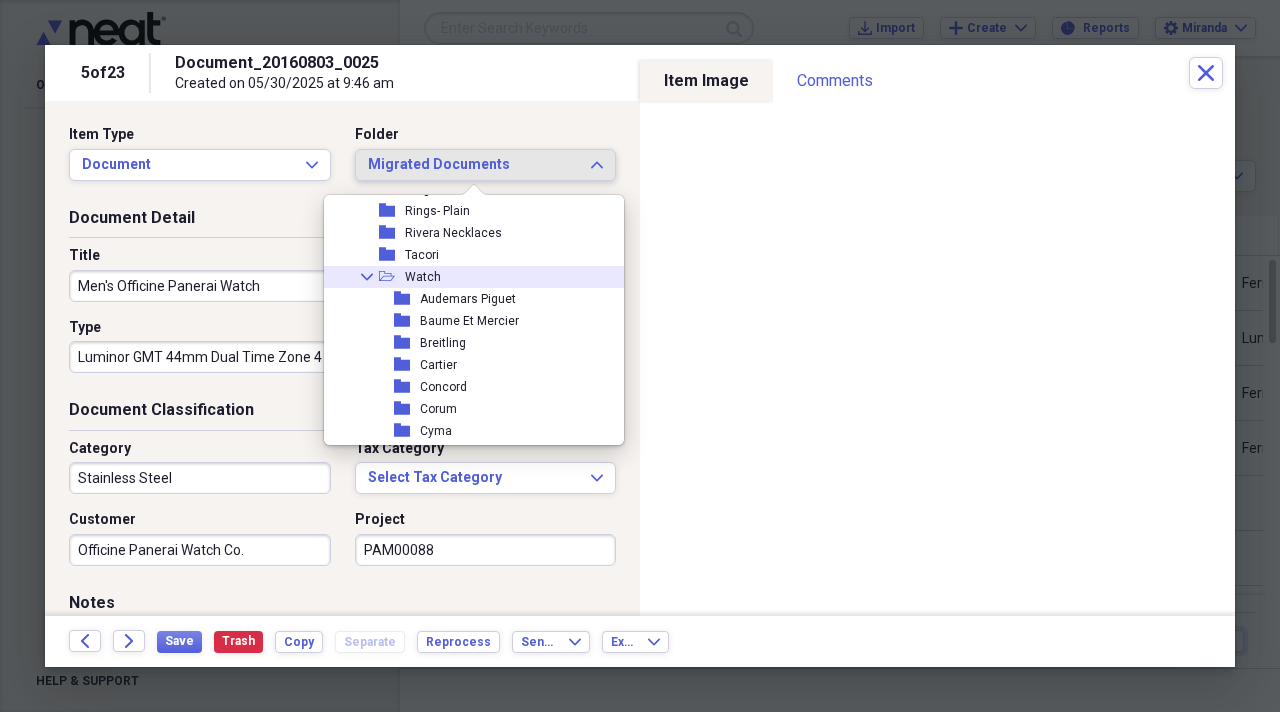 click on "Collapse open-folder Watch" at bounding box center (466, 277) 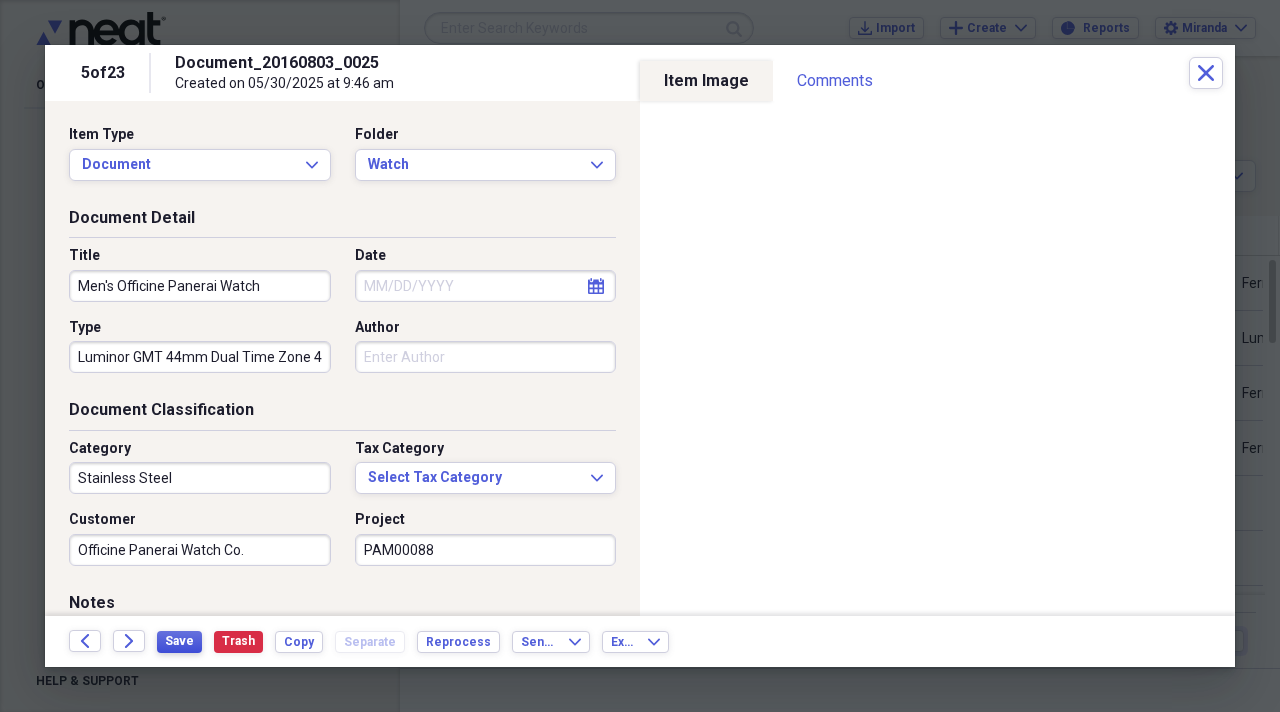 click on "Save" at bounding box center [179, 641] 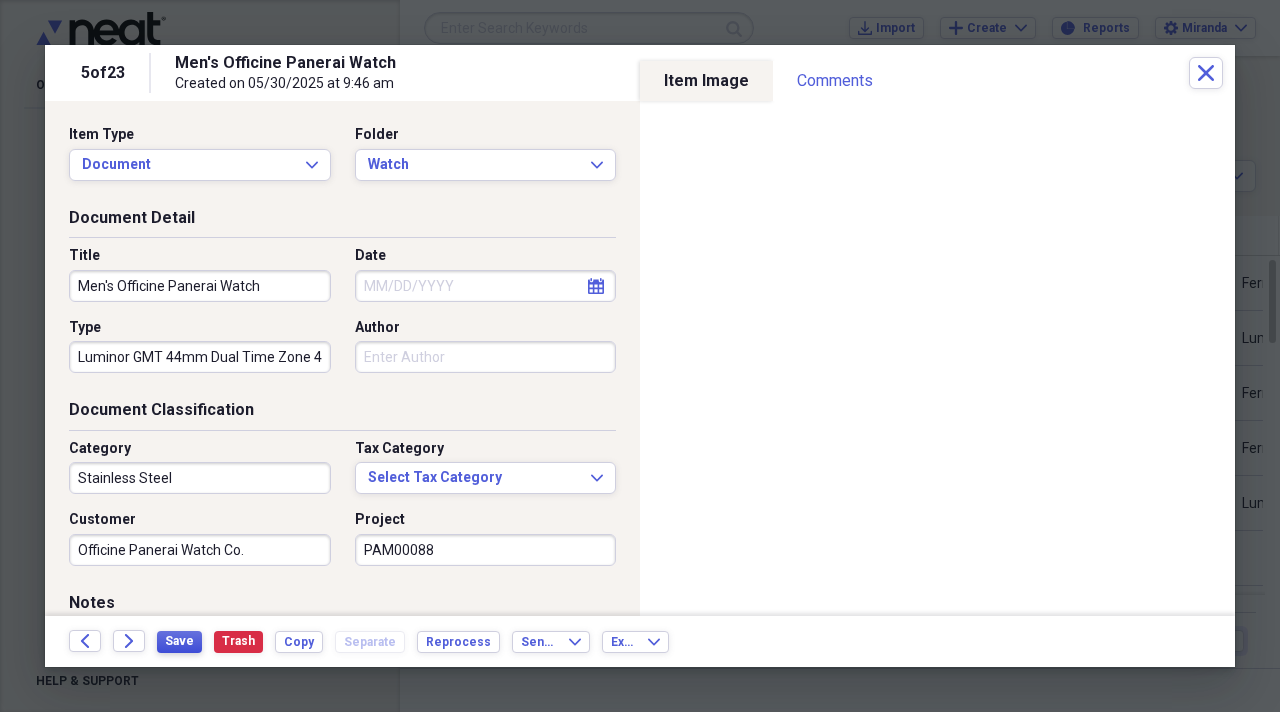 click on "Save" at bounding box center (179, 642) 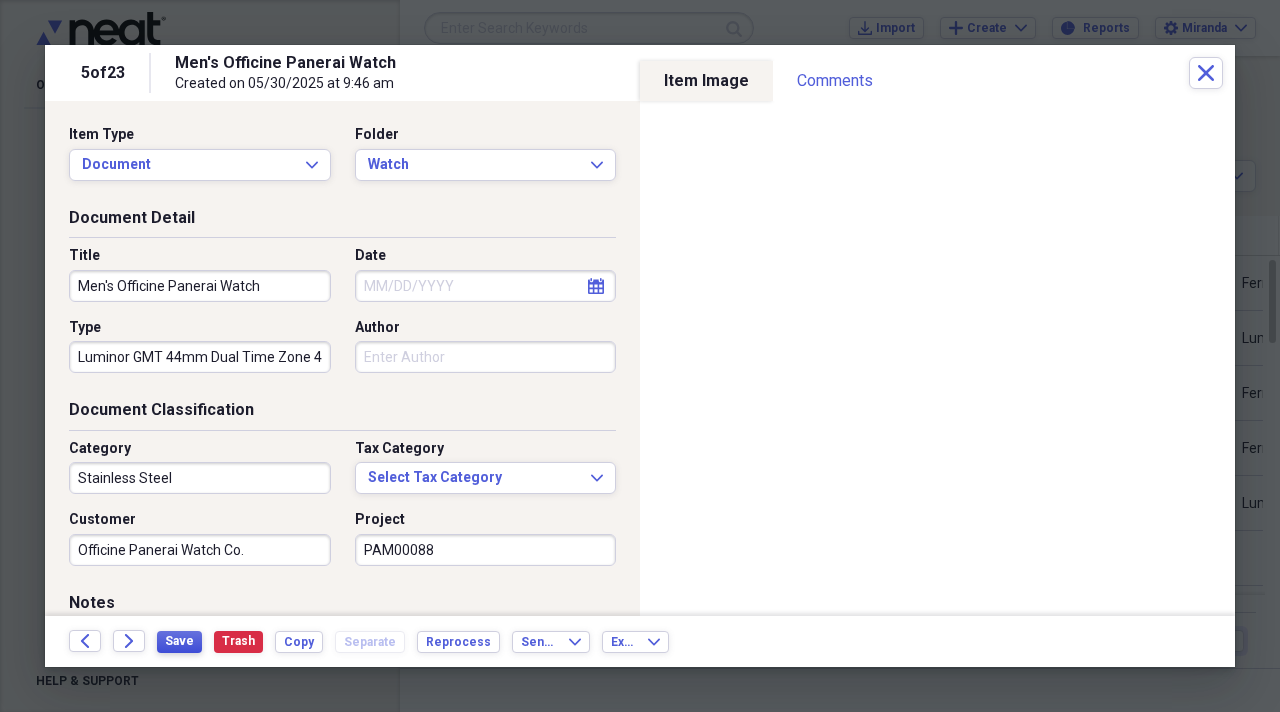 click on "Save" at bounding box center [179, 641] 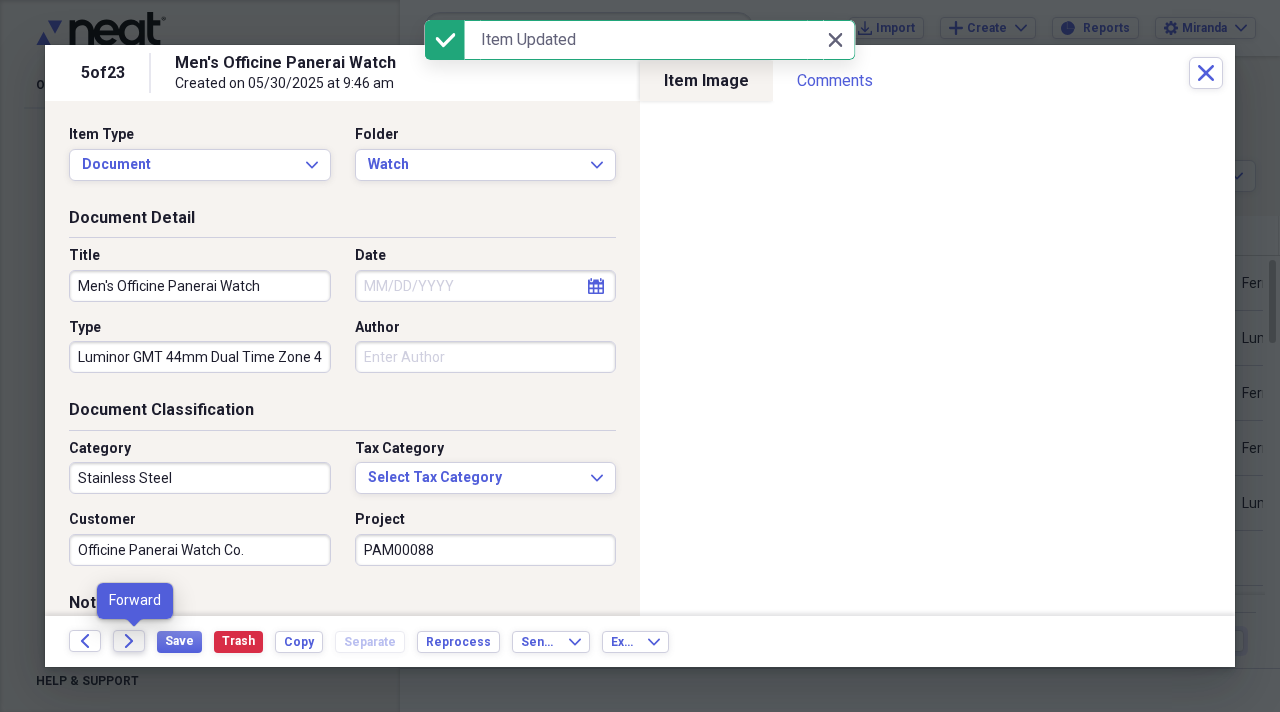 click on "Forward" 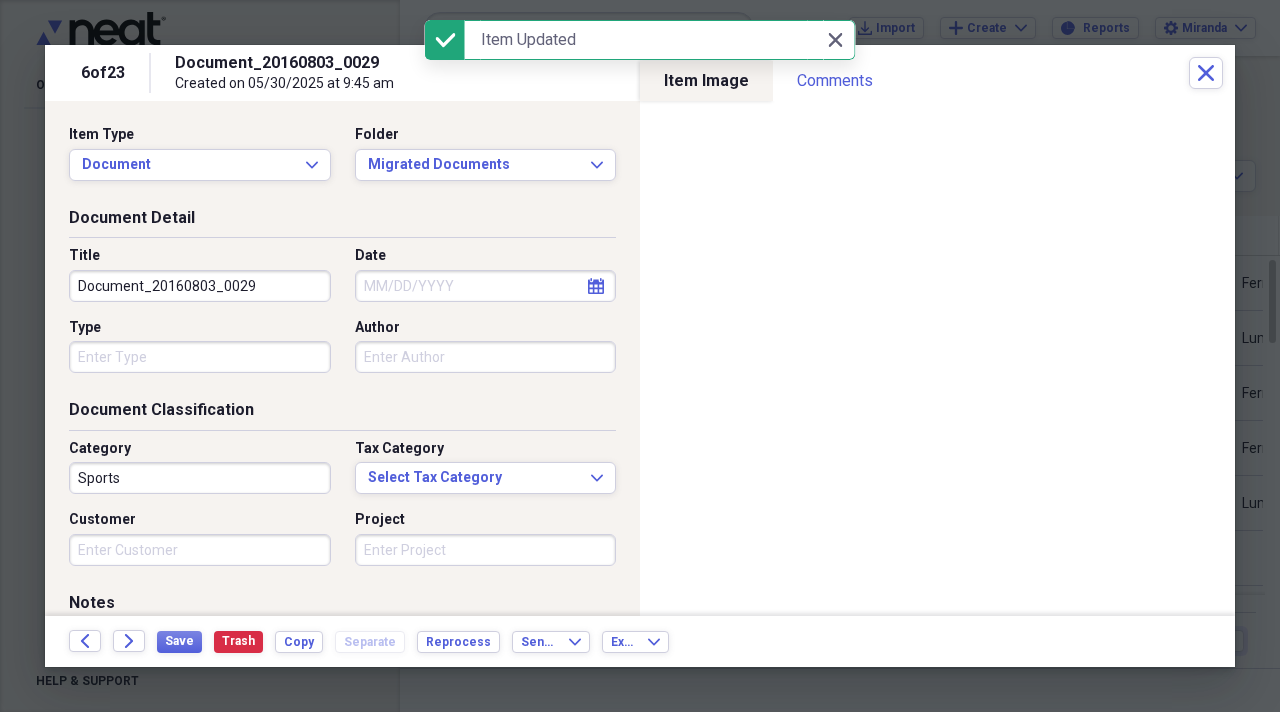 drag, startPoint x: 278, startPoint y: 289, endPoint x: 26, endPoint y: 258, distance: 253.89958 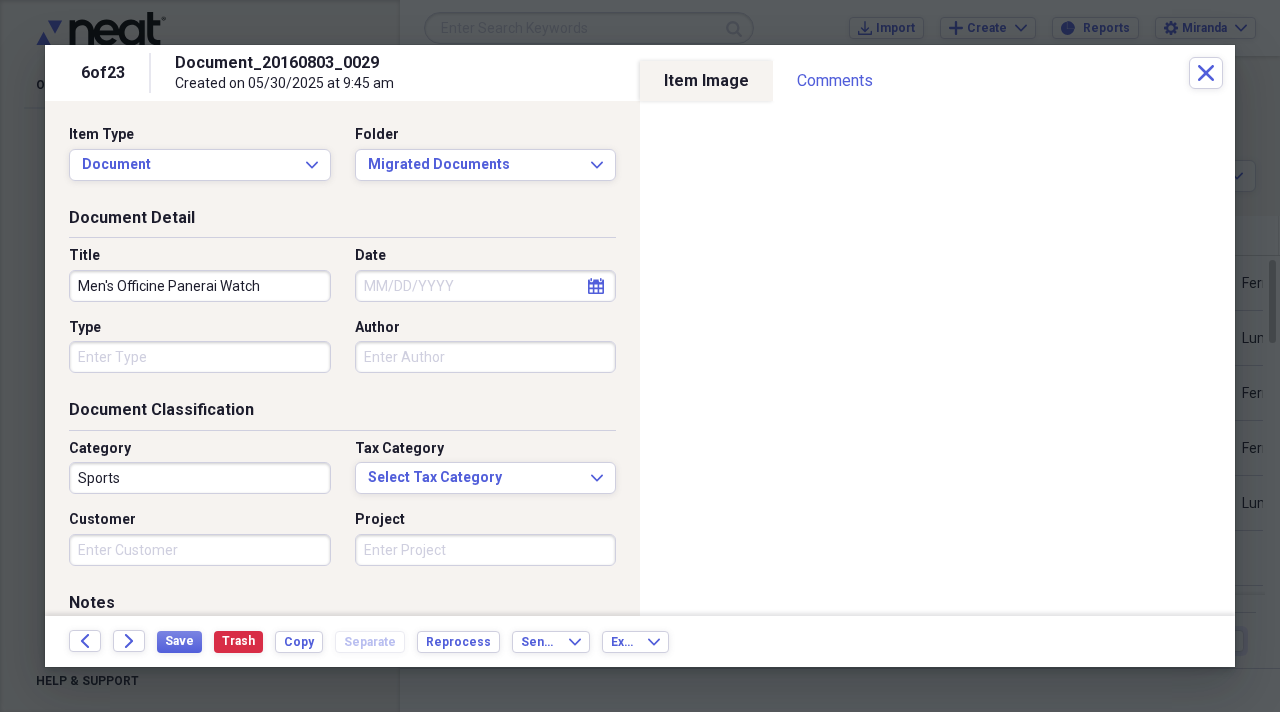 type on "Men's Officine Panerai Watch" 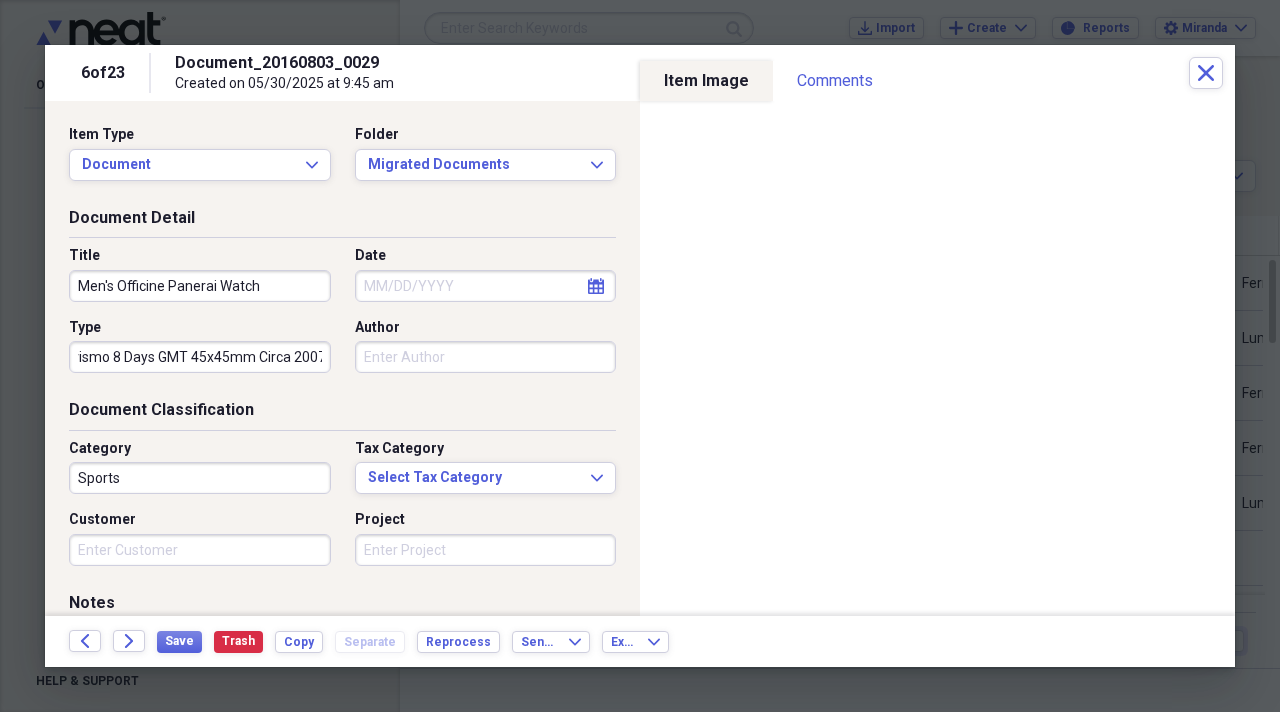 scroll, scrollTop: 0, scrollLeft: 99, axis: horizontal 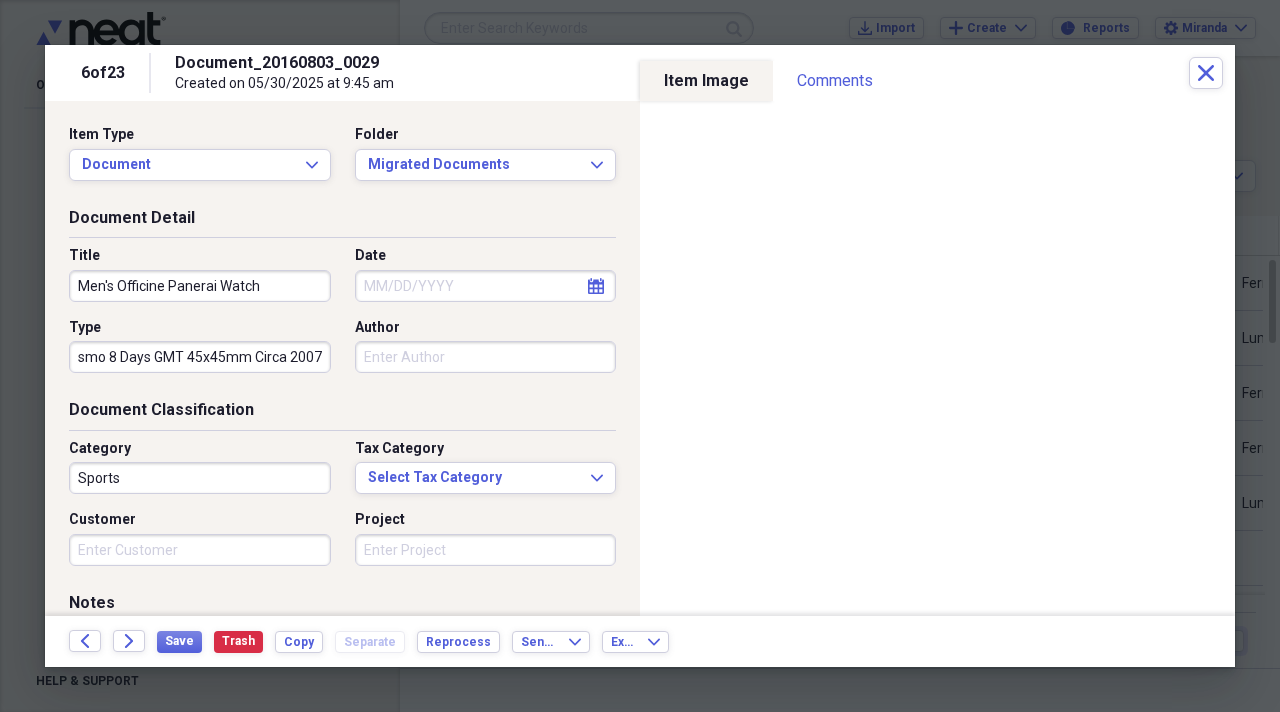 type on "Ferrari Granturismo 8 Days GMT 45x45mm Circa 2007" 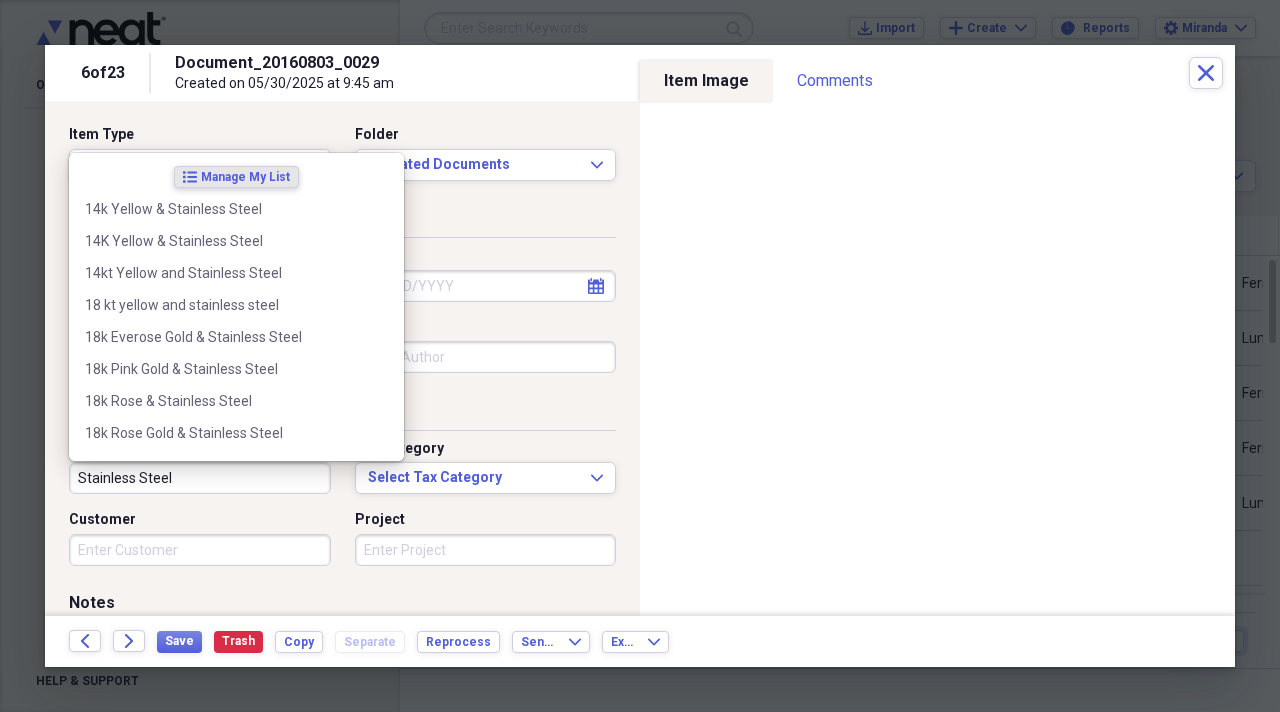 type on "Stainless Steel" 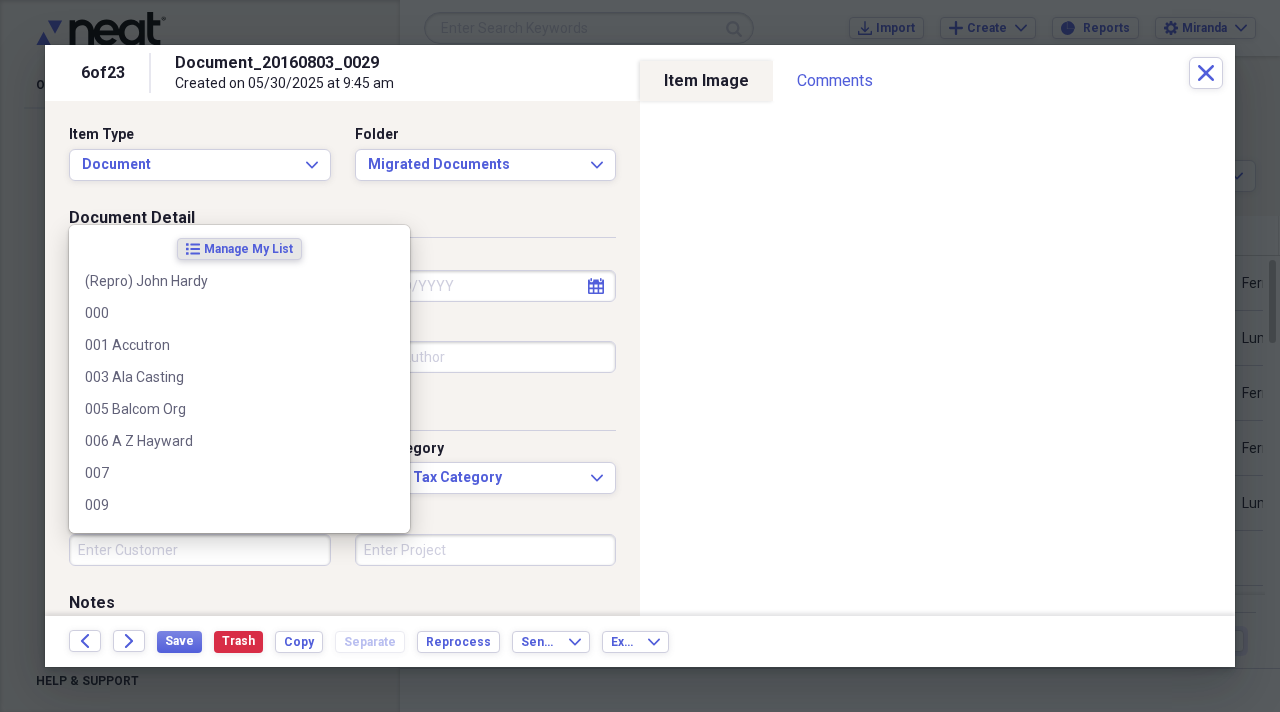 click on "Customer" at bounding box center (200, 550) 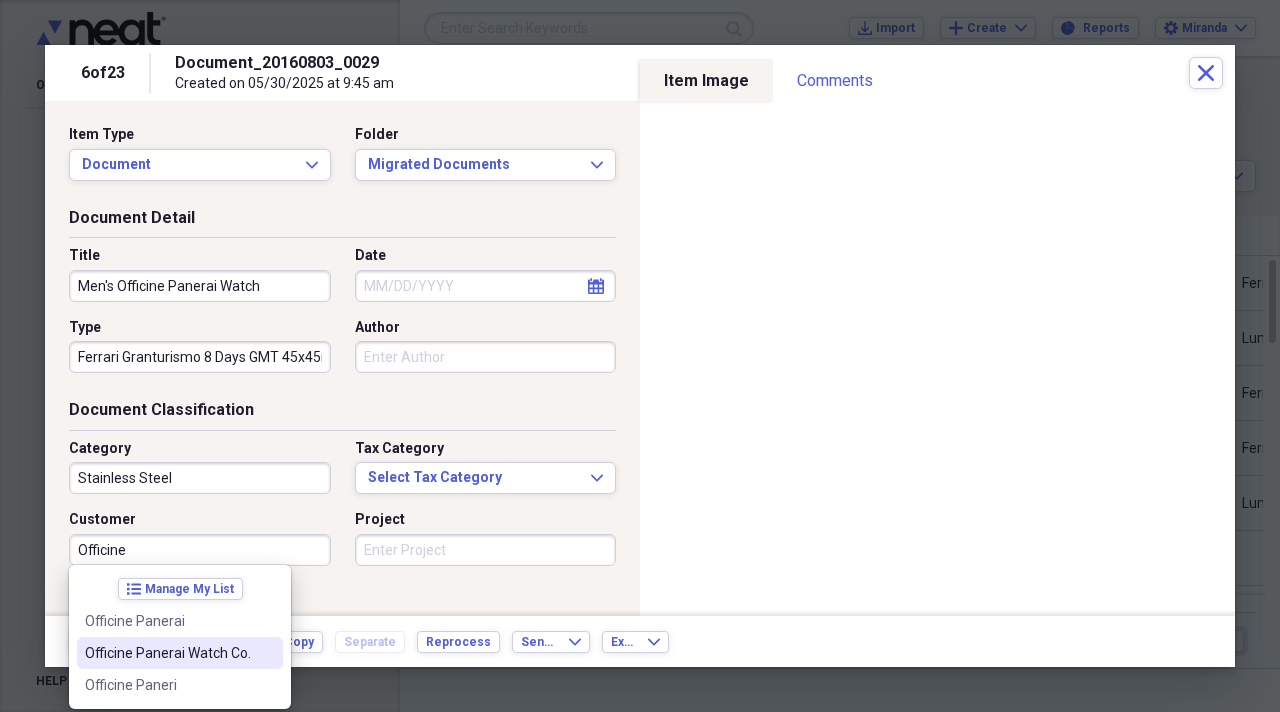 click on "Officine Panerai Watch Co." at bounding box center (180, 653) 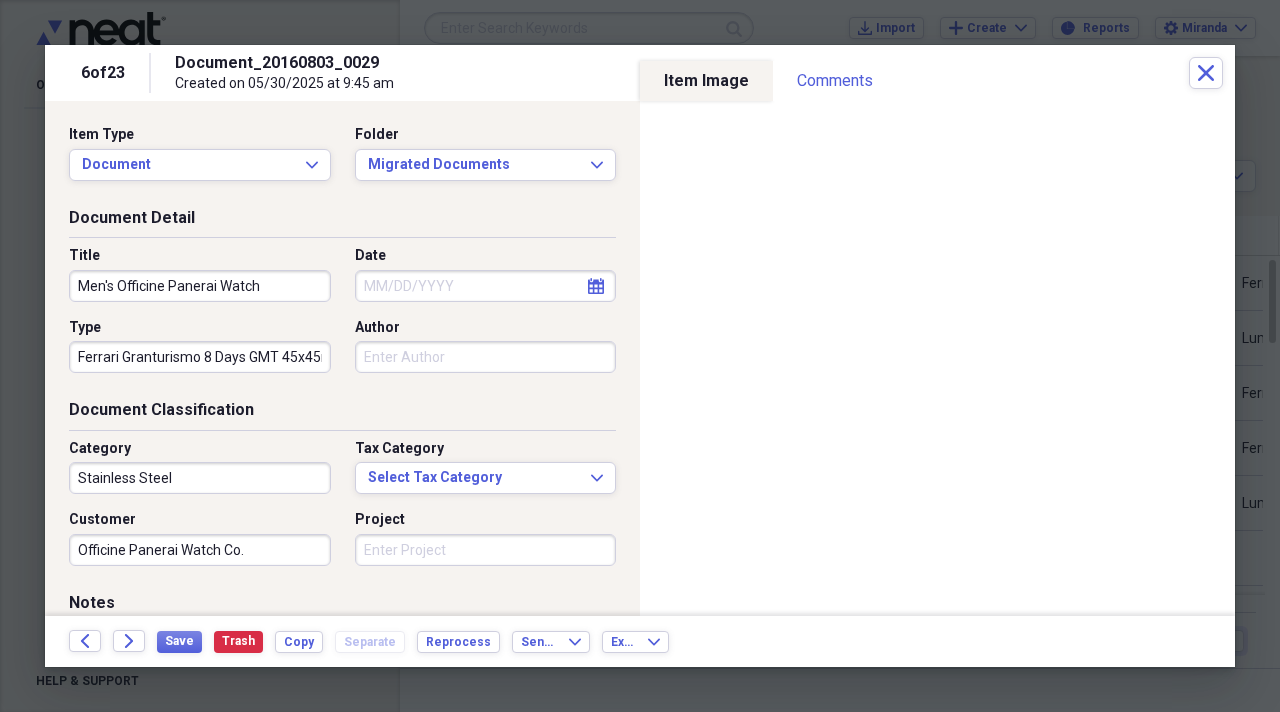 click on "Project" at bounding box center [486, 550] 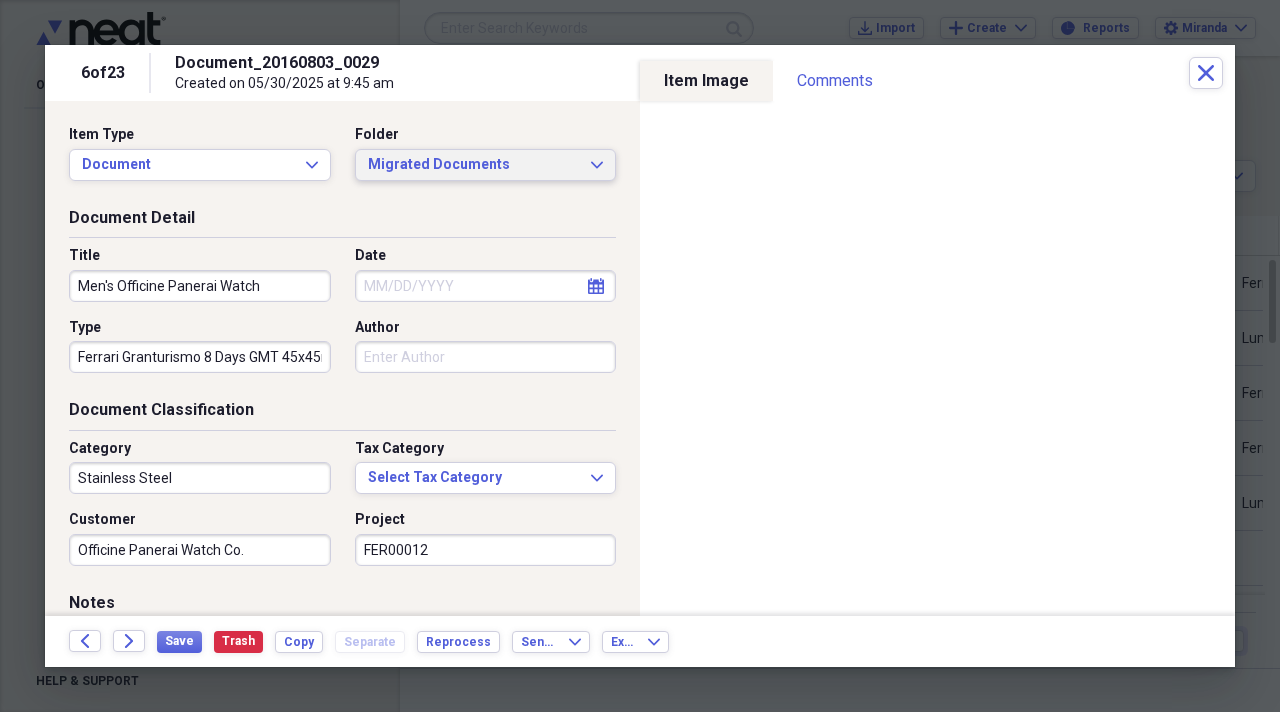 type on "FER00012" 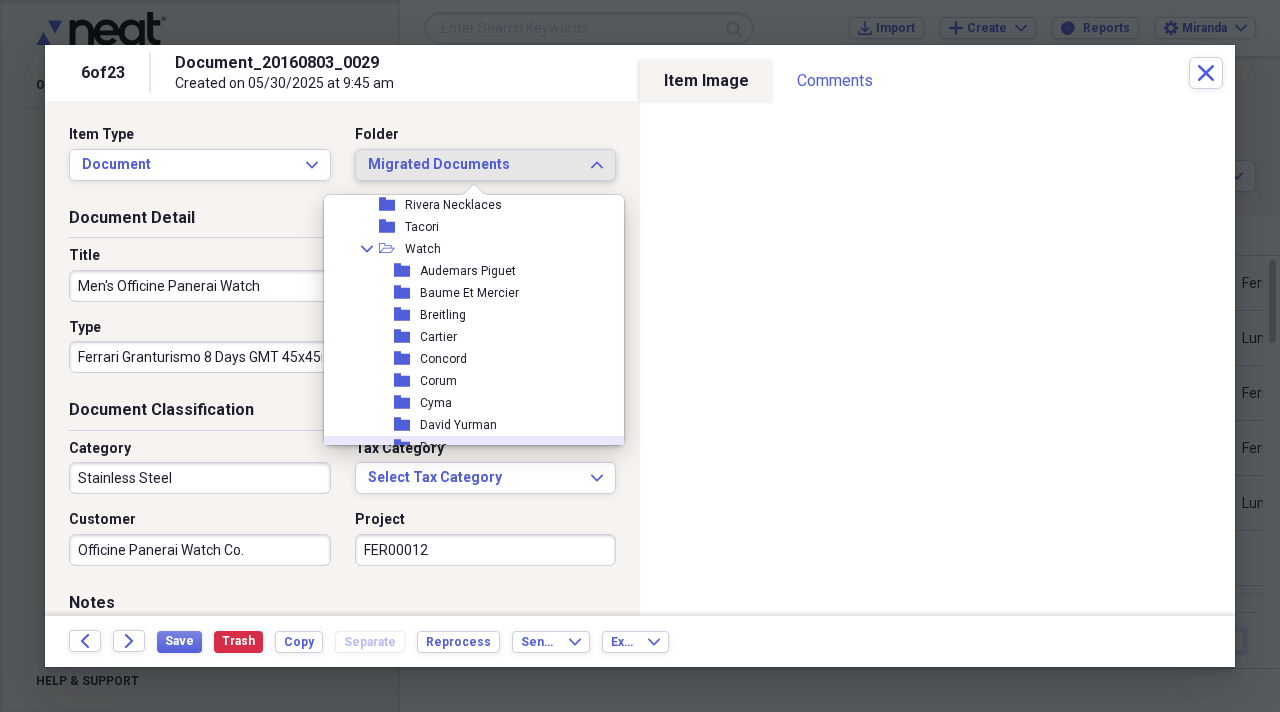 scroll, scrollTop: 2100, scrollLeft: 0, axis: vertical 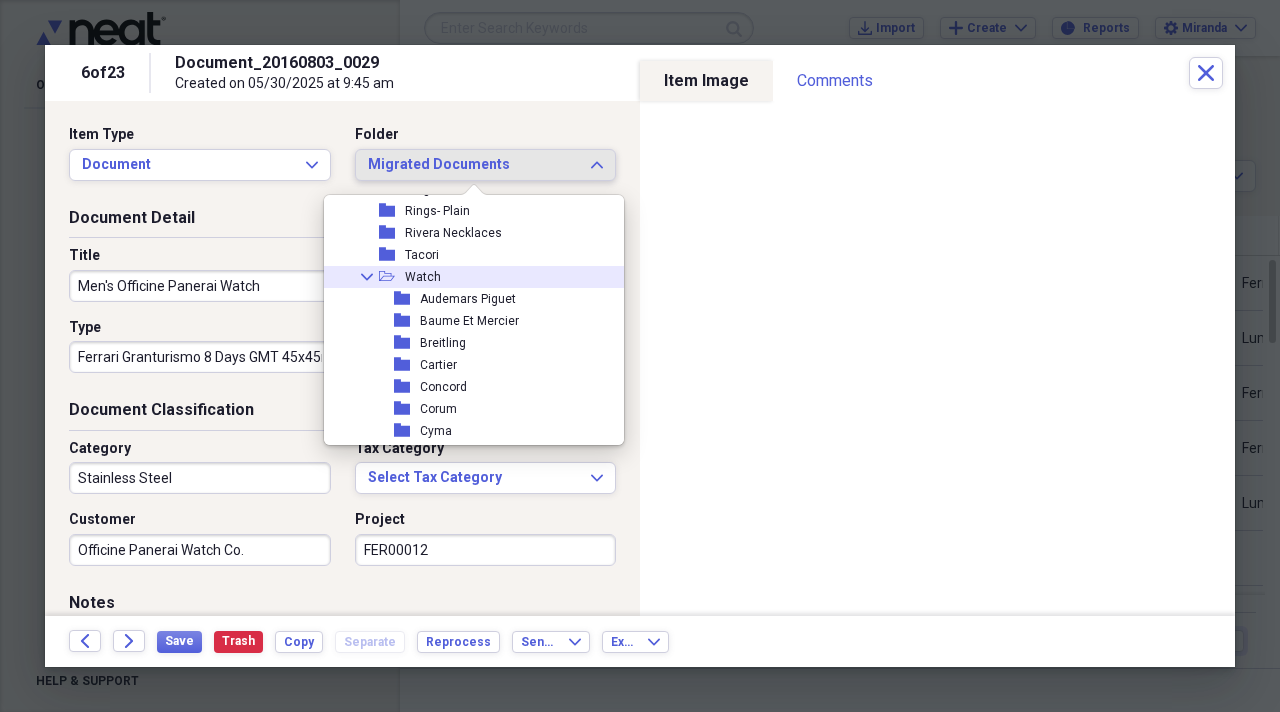 click on "Watch" at bounding box center (423, 277) 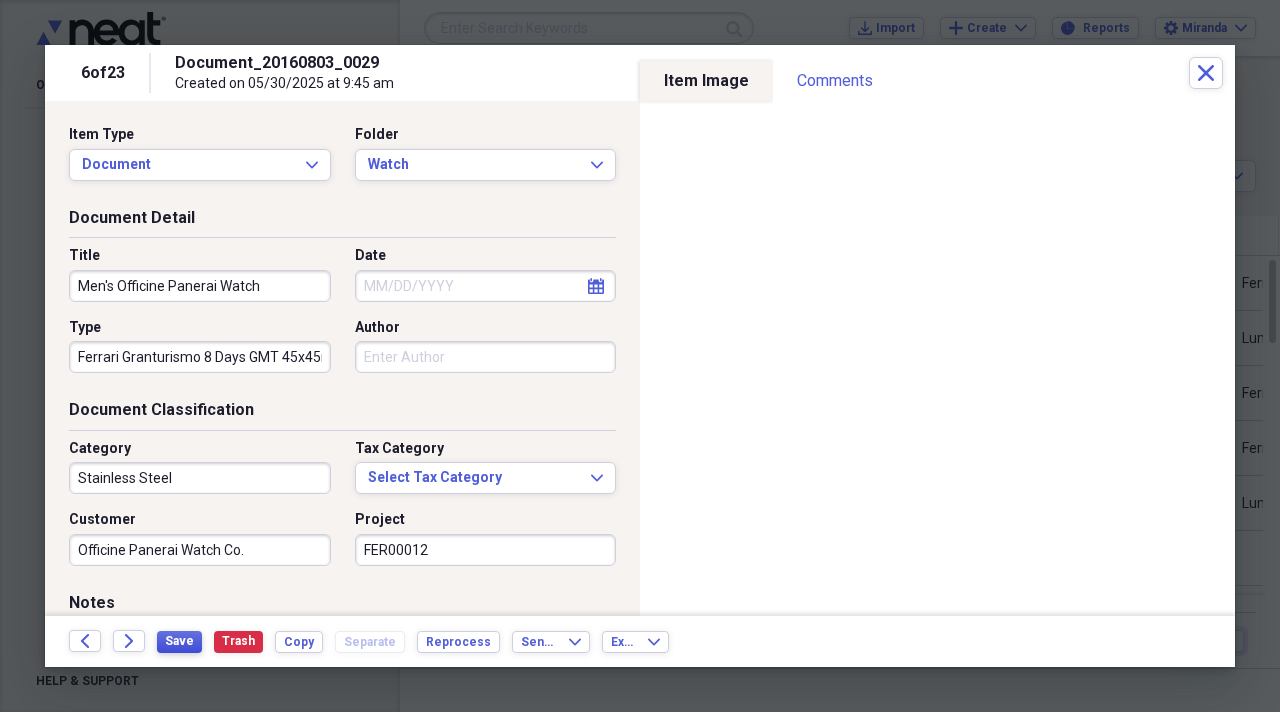 click on "Save" at bounding box center [179, 641] 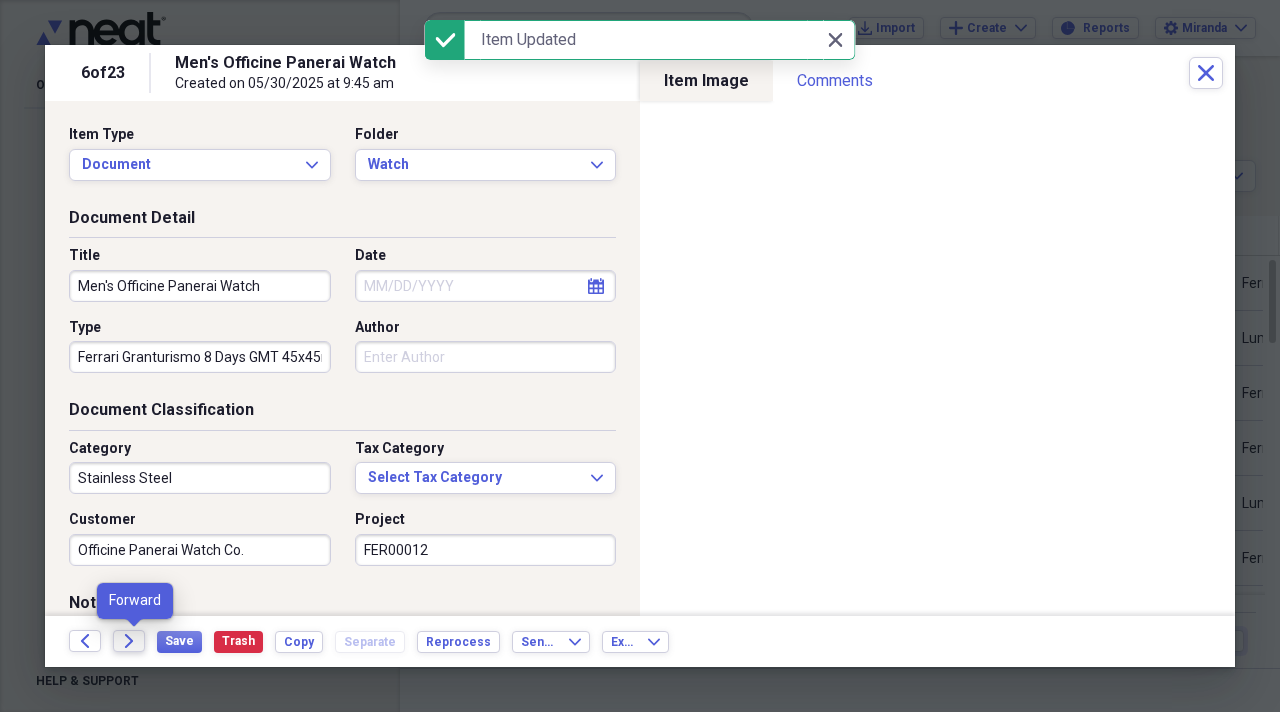 click on "Forward" at bounding box center (129, 641) 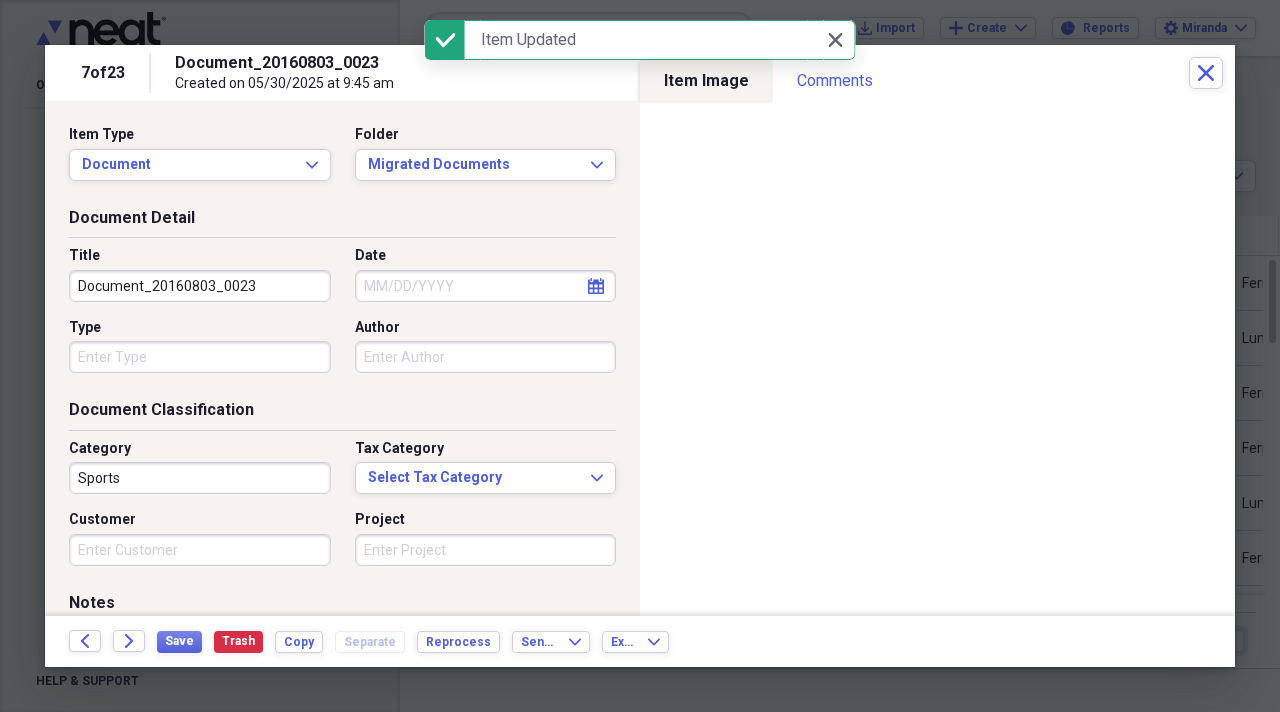 drag, startPoint x: 276, startPoint y: 284, endPoint x: 12, endPoint y: 274, distance: 264.18933 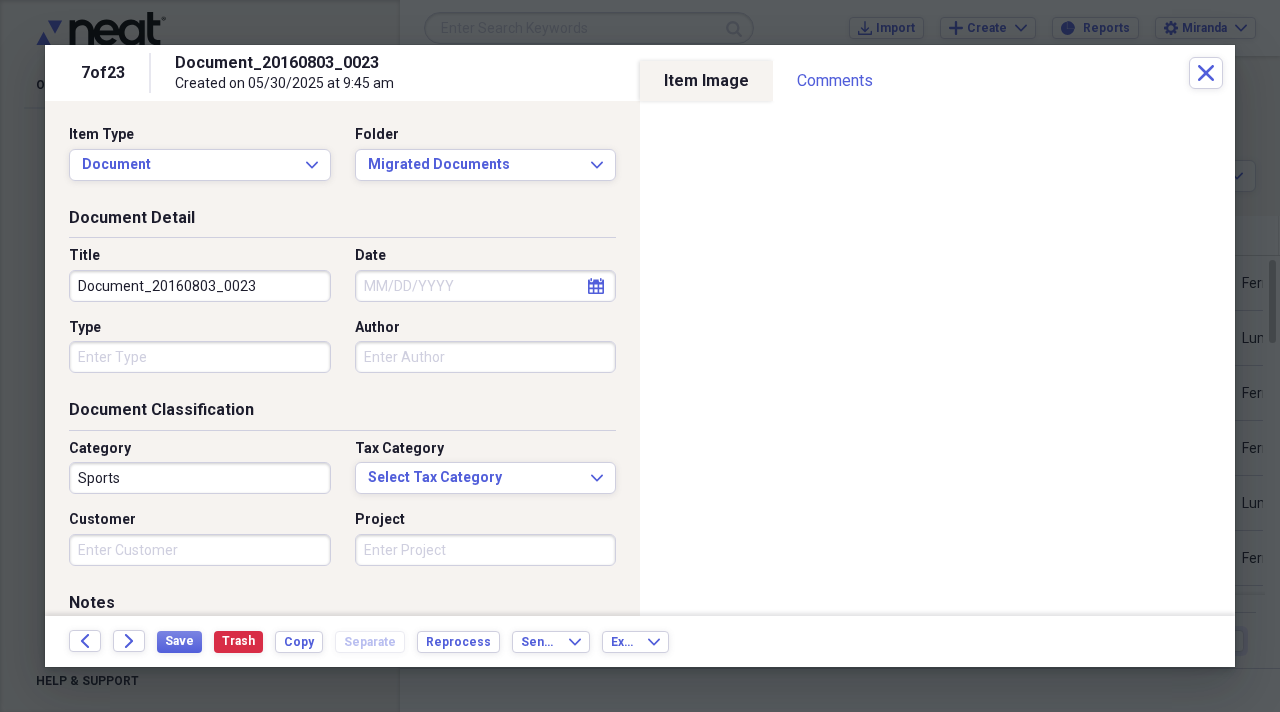 paste on "Men's Officine Panerai Watch" 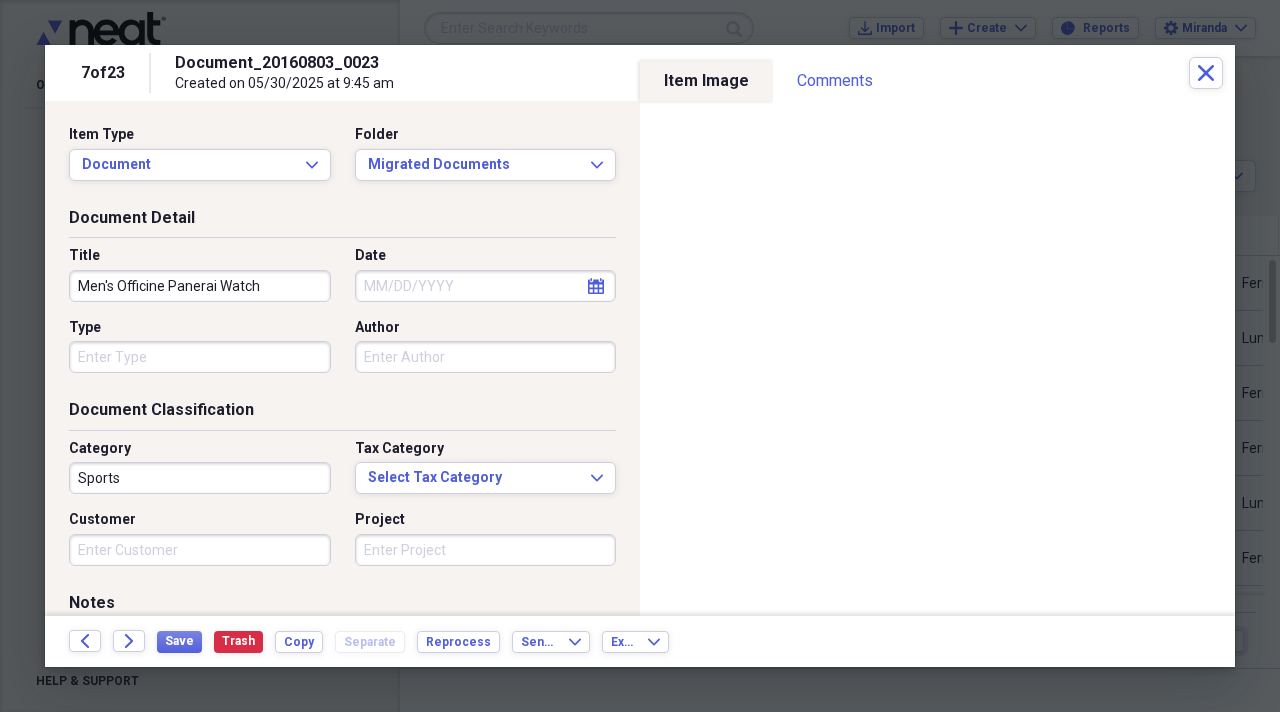 type on "Men's Officine Panerai Watch" 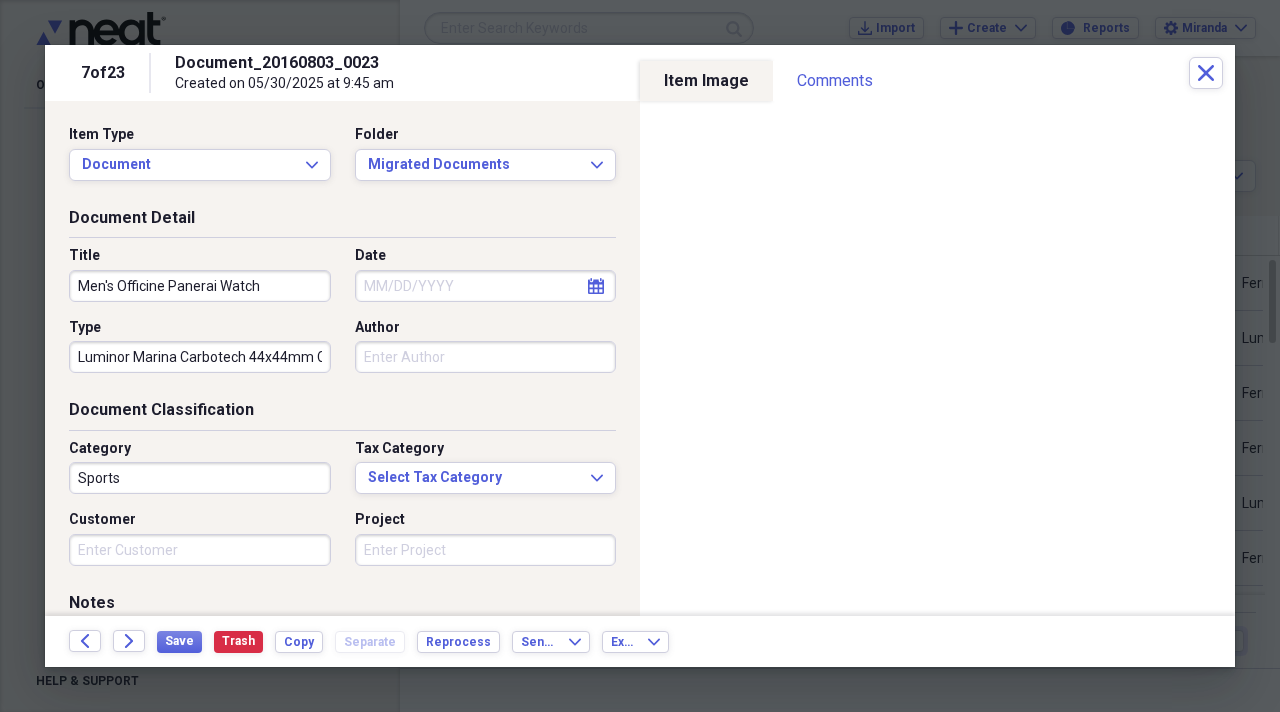 type on "Luminor Marina Carbotech 44x44mm Circa 2019" 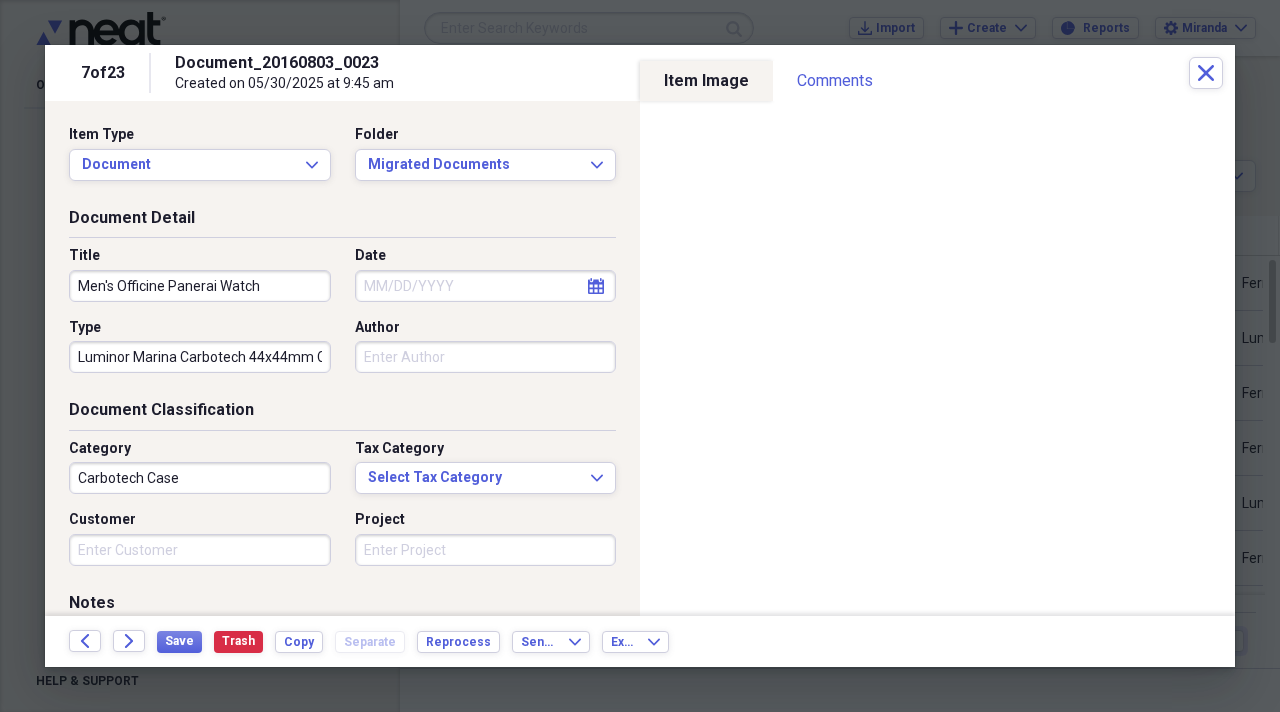 type on "Carbotech Case" 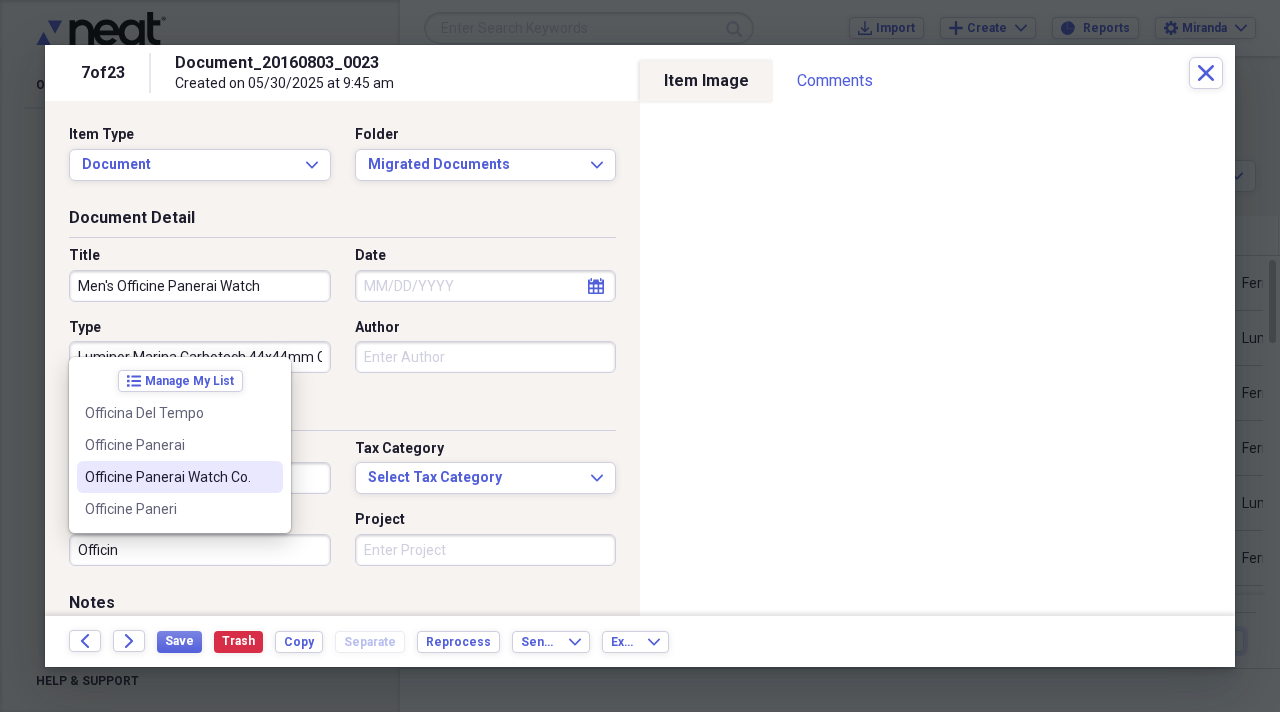 click on "Officine Panerai Watch Co." at bounding box center (168, 477) 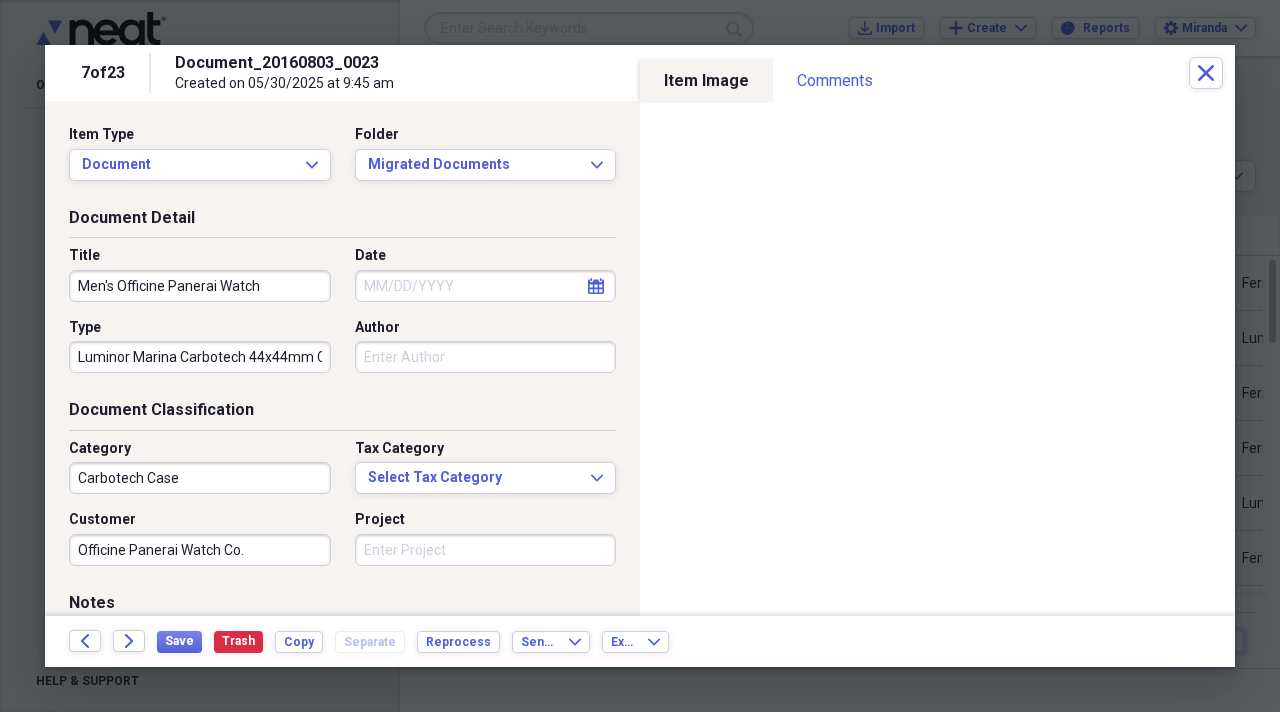 click on "Project" at bounding box center [486, 550] 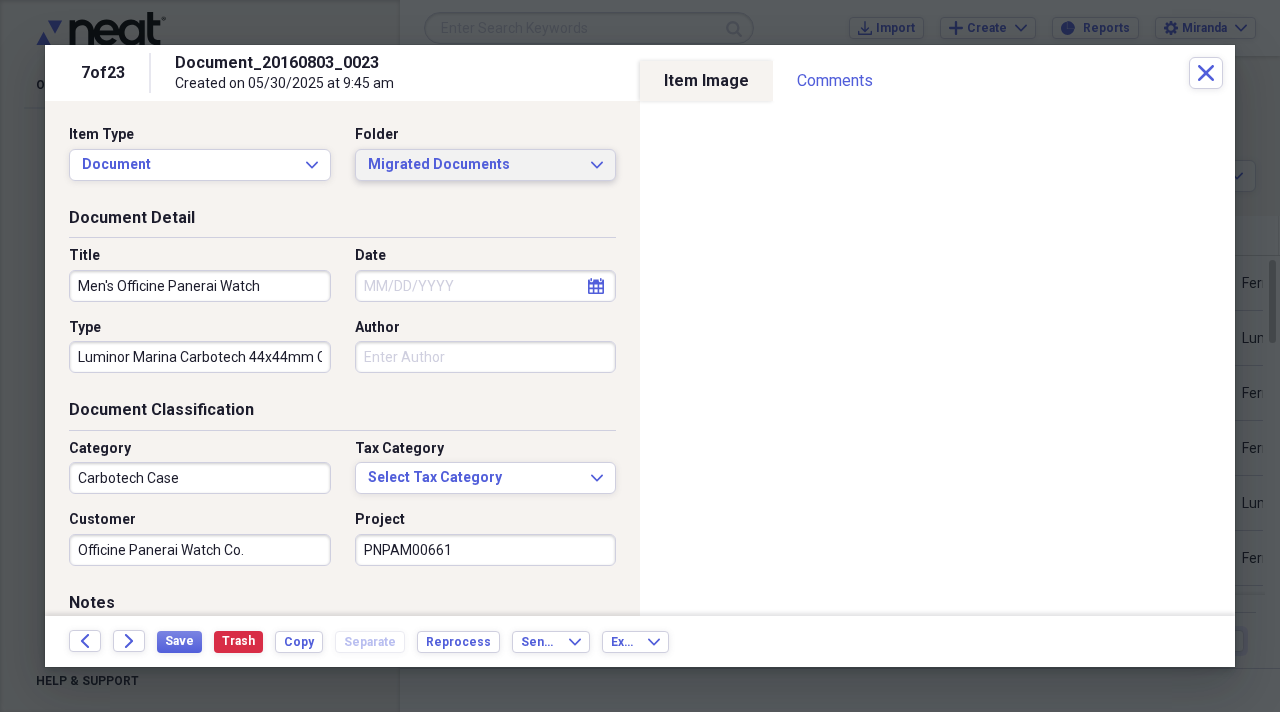 type on "PNPAM00661" 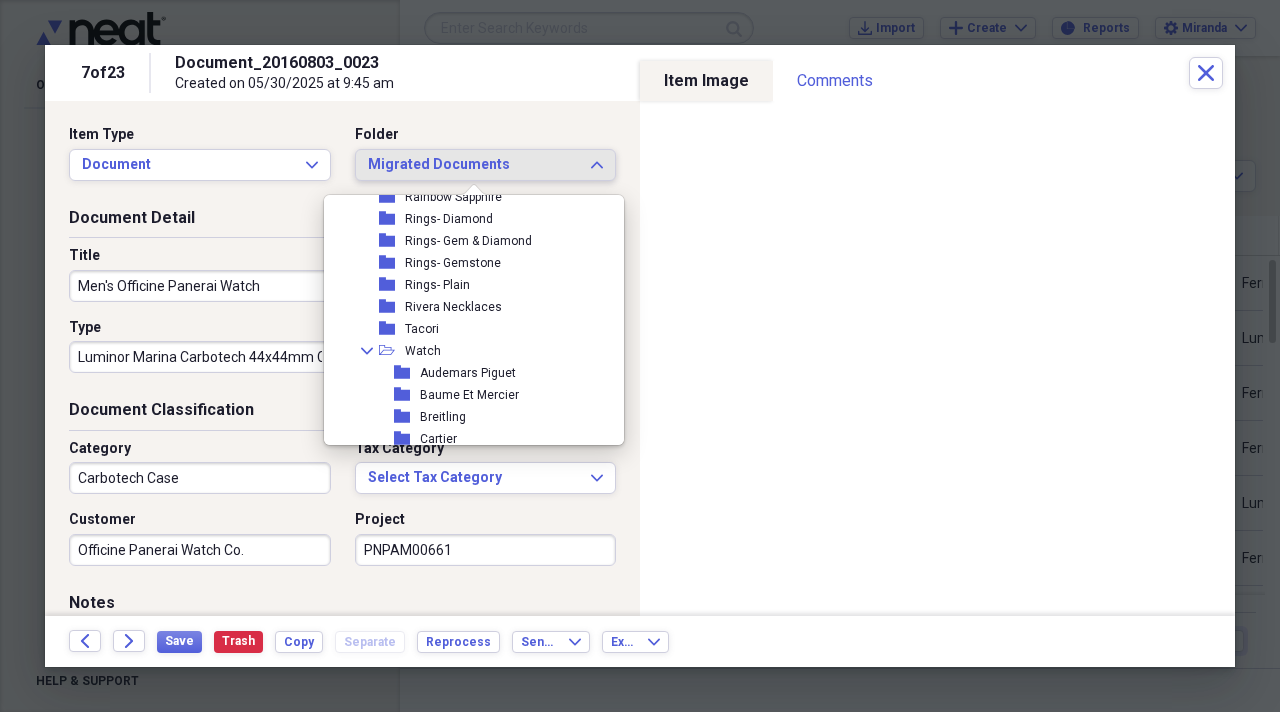 scroll, scrollTop: 2100, scrollLeft: 0, axis: vertical 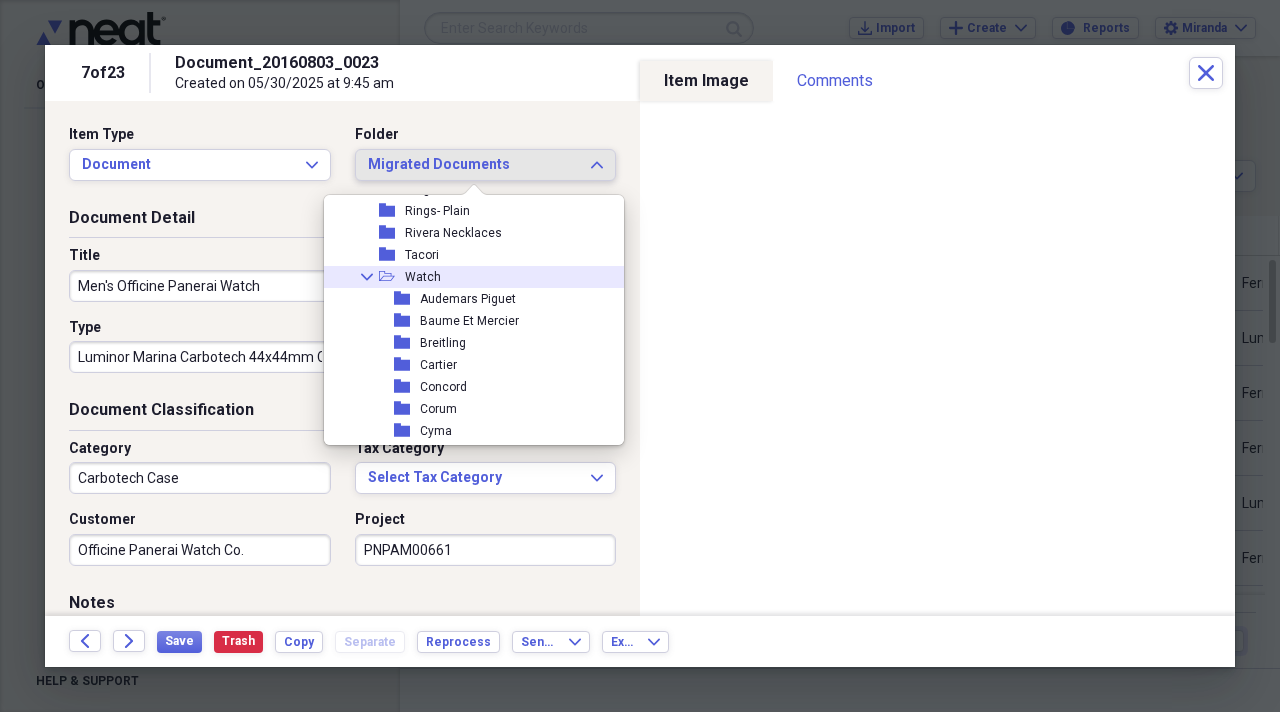 click on "Collapse open-folder Watch" at bounding box center [466, 277] 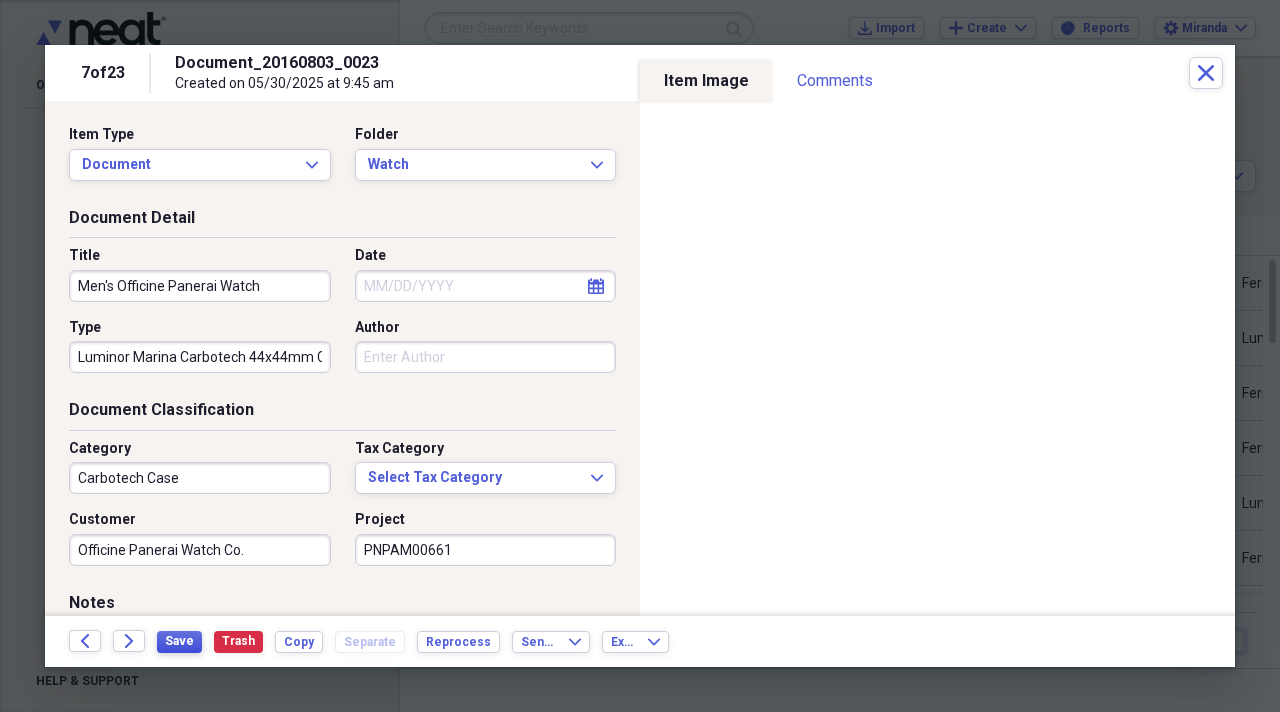 click on "Save" at bounding box center [179, 641] 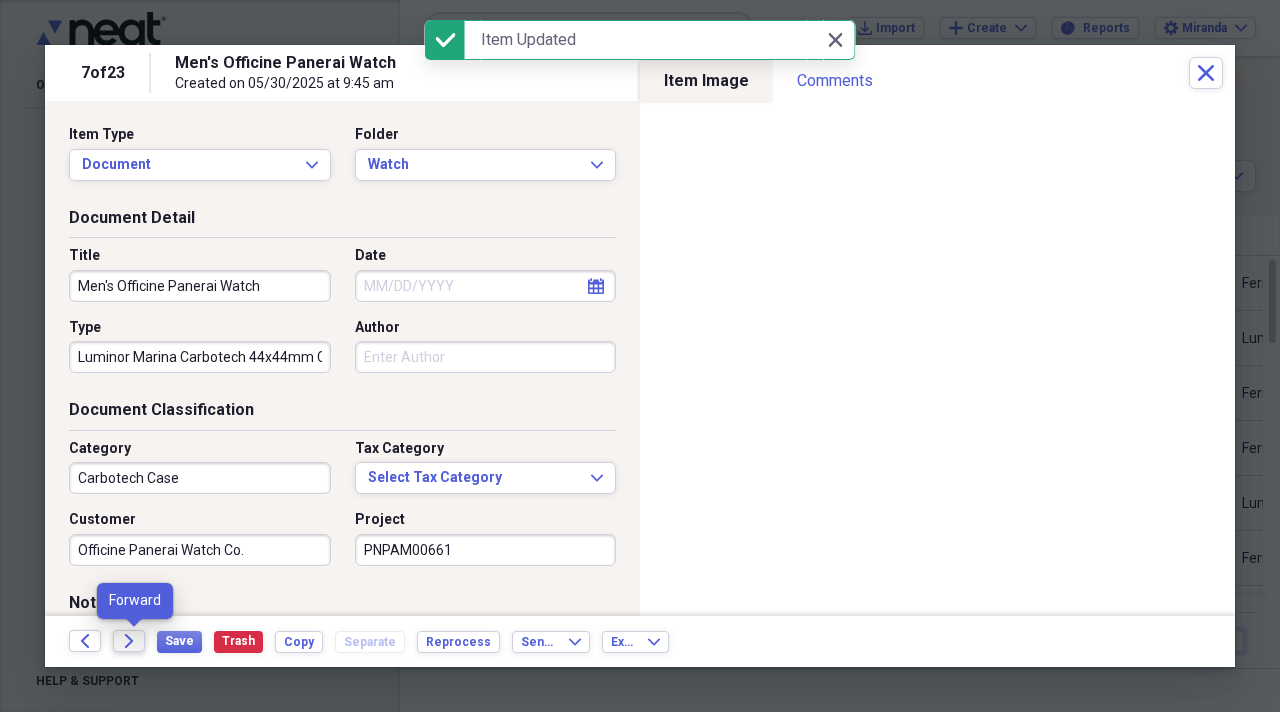 click on "Forward" at bounding box center [129, 641] 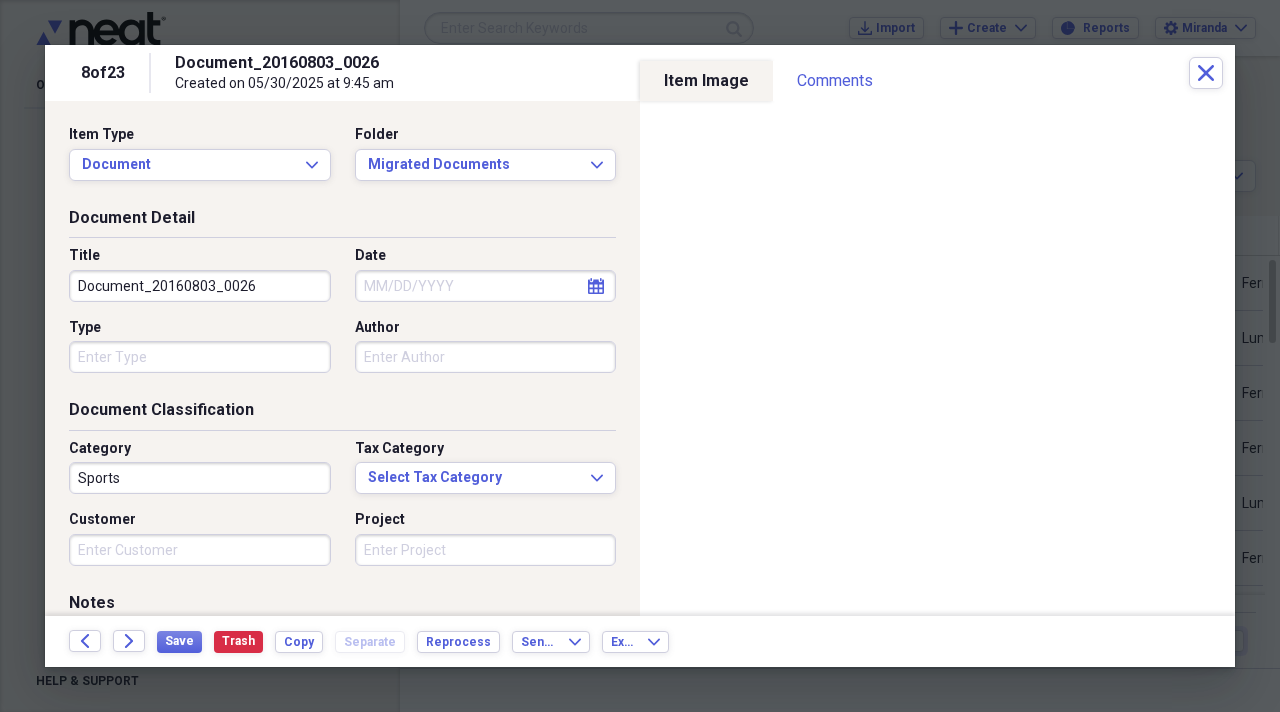 drag, startPoint x: 272, startPoint y: 289, endPoint x: 0, endPoint y: 275, distance: 272.36005 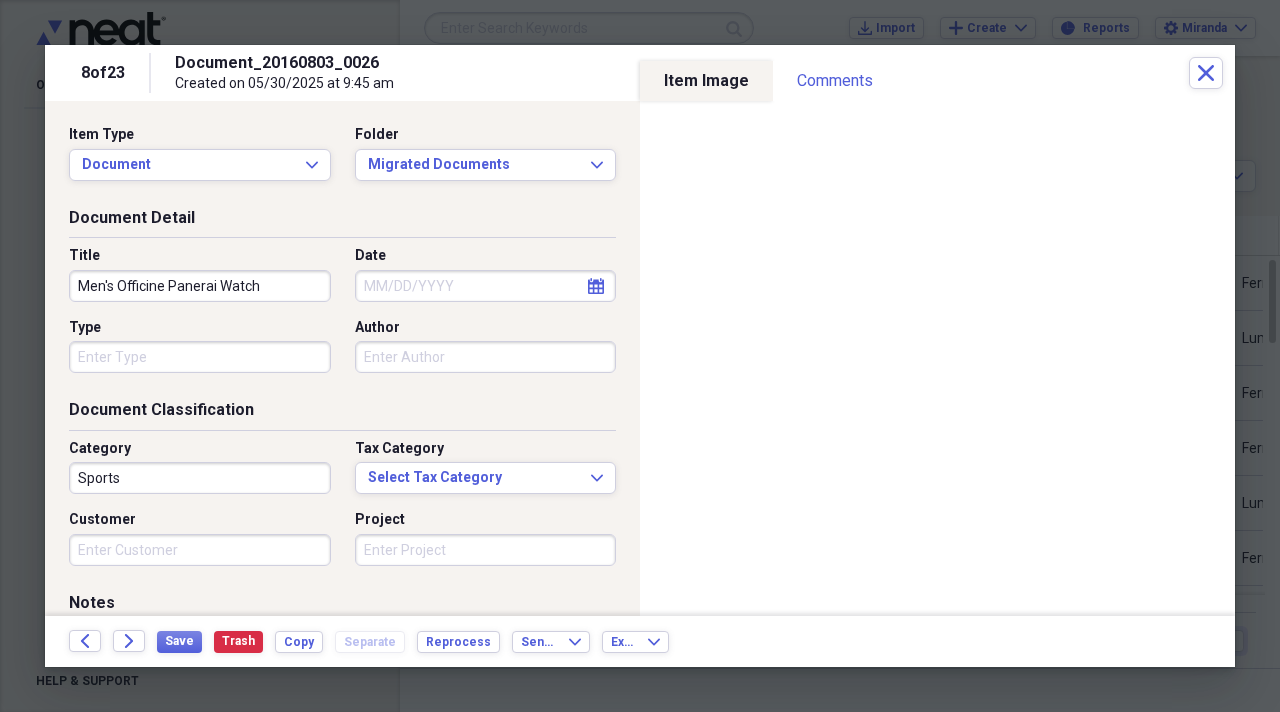 type on "Men's Officine Panerai Watch" 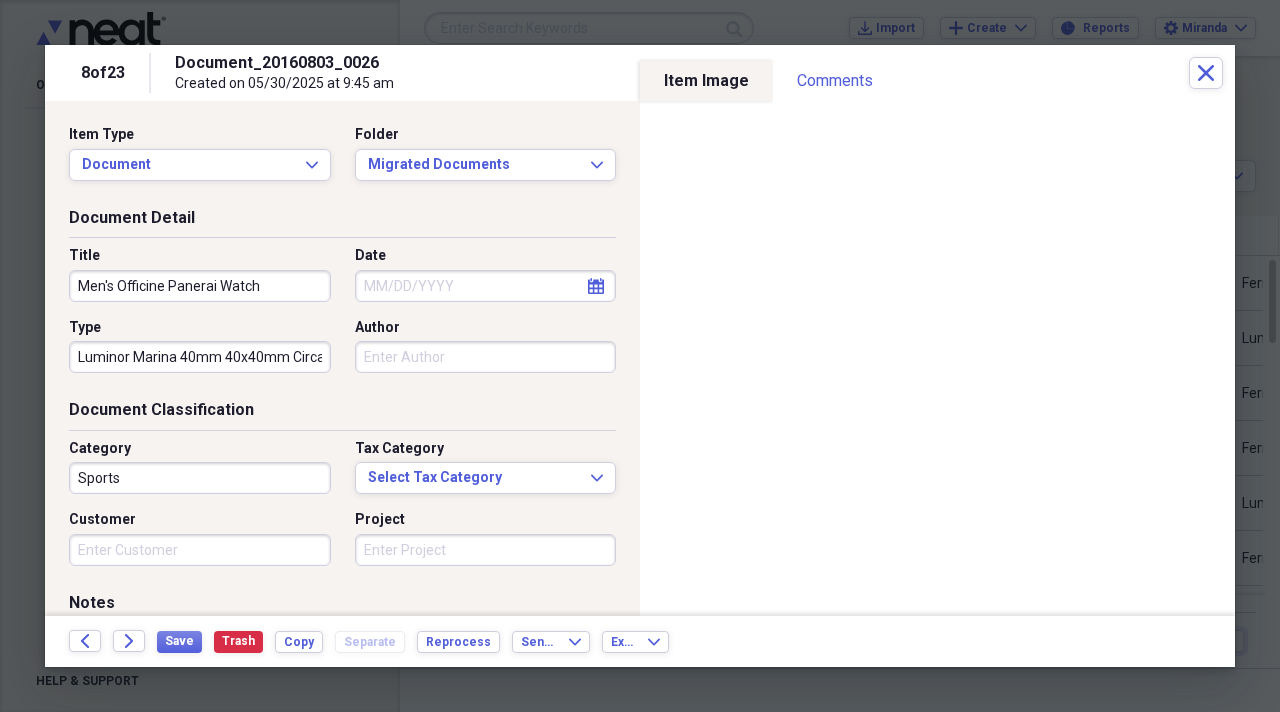 type on "Luminor Marina 40mm 40x40mm Circa 2001" 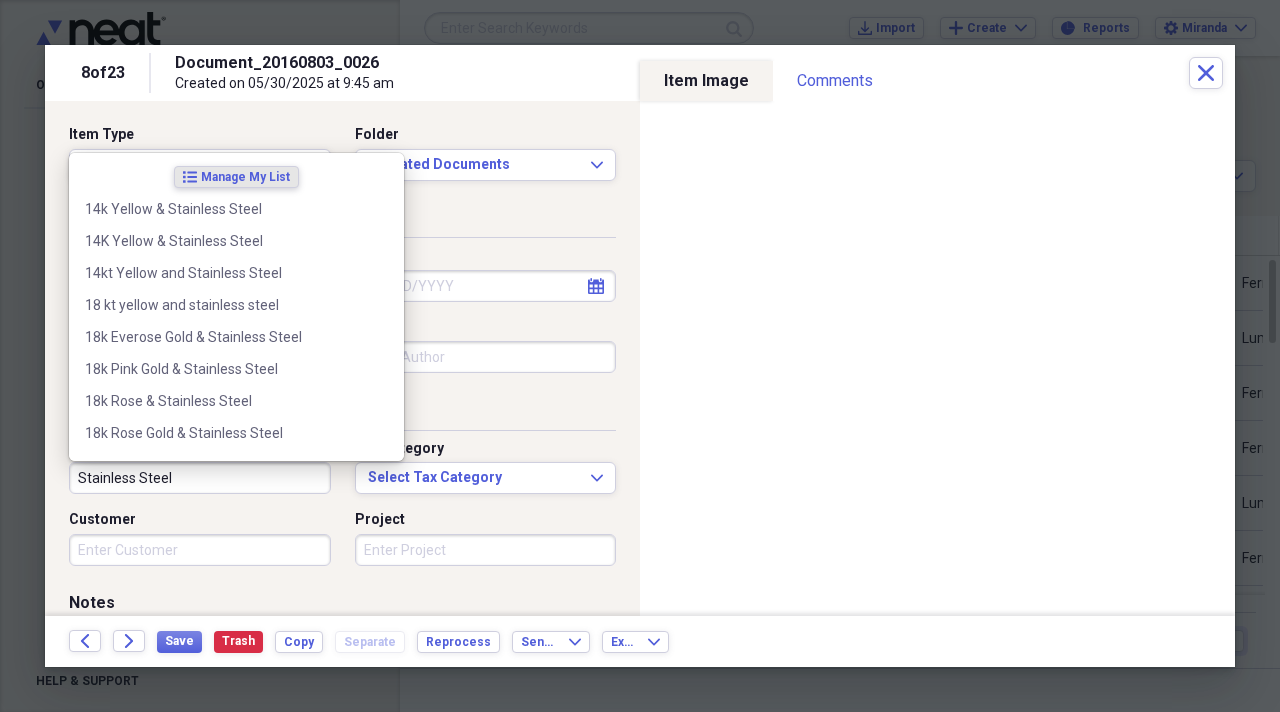 type on "Stainless Steel" 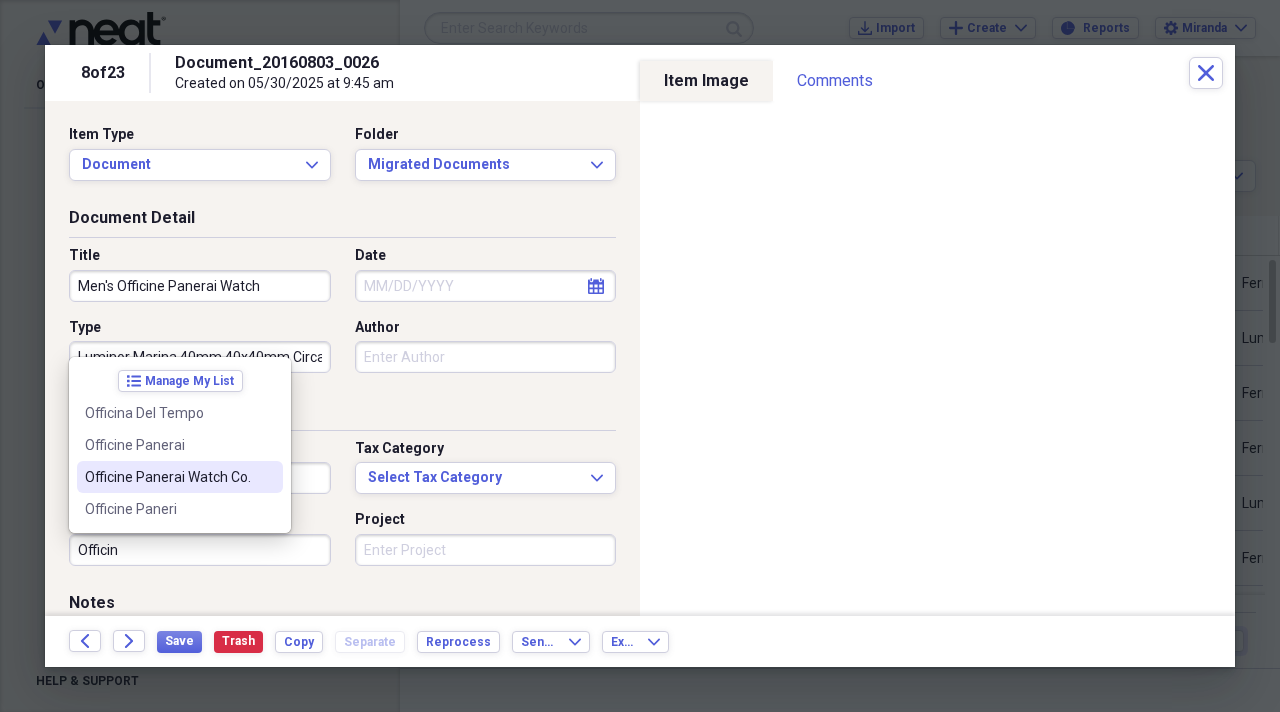 click on "Officine Panerai Watch Co." at bounding box center [168, 477] 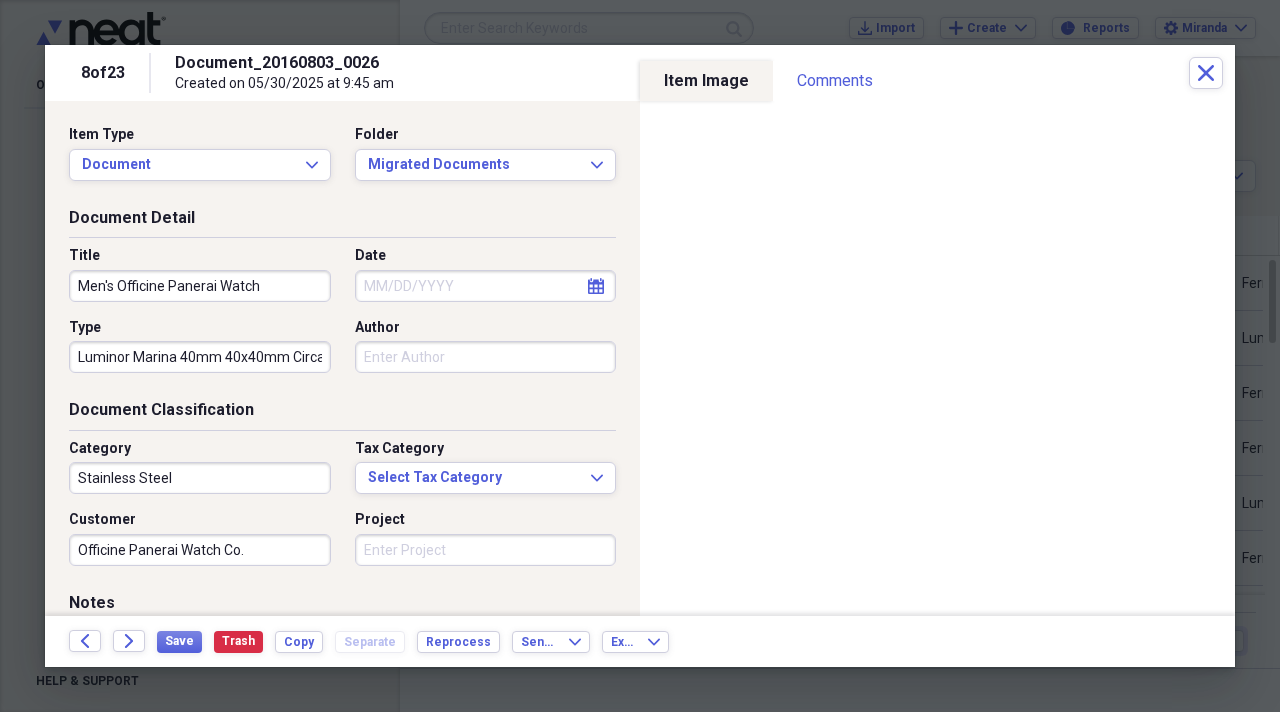 click on "Project" at bounding box center [486, 550] 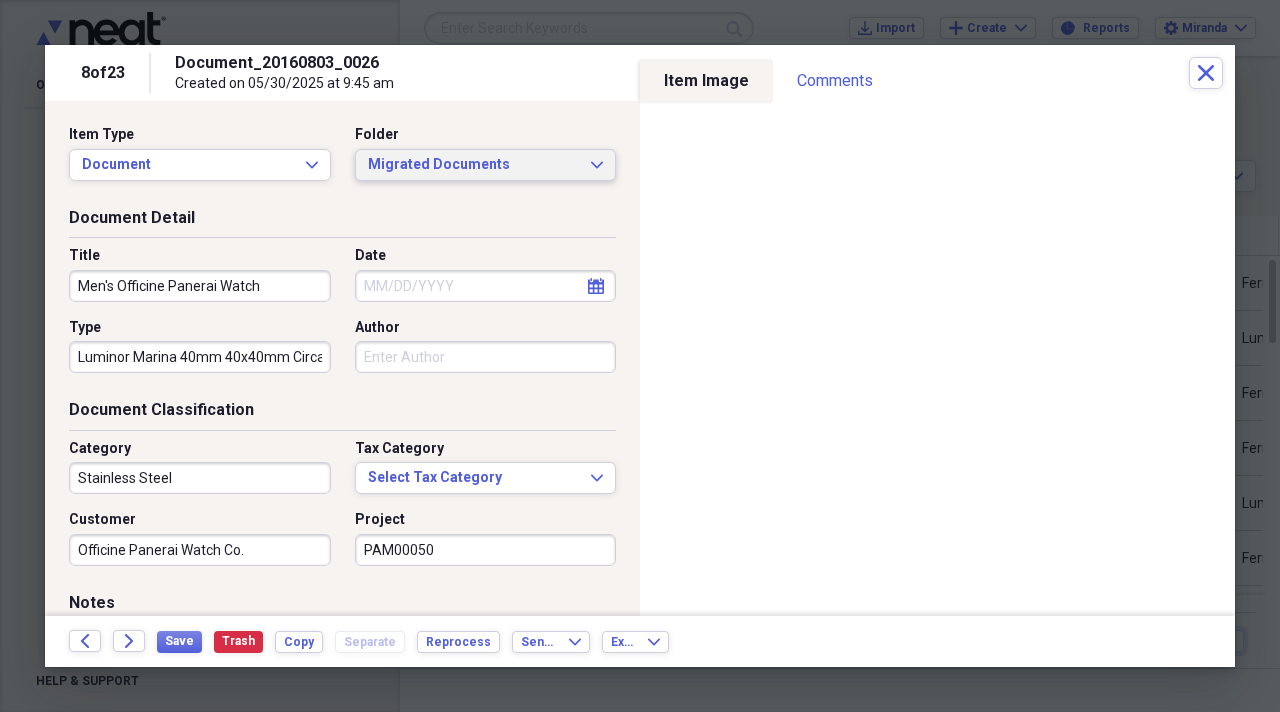 type on "PAM00050" 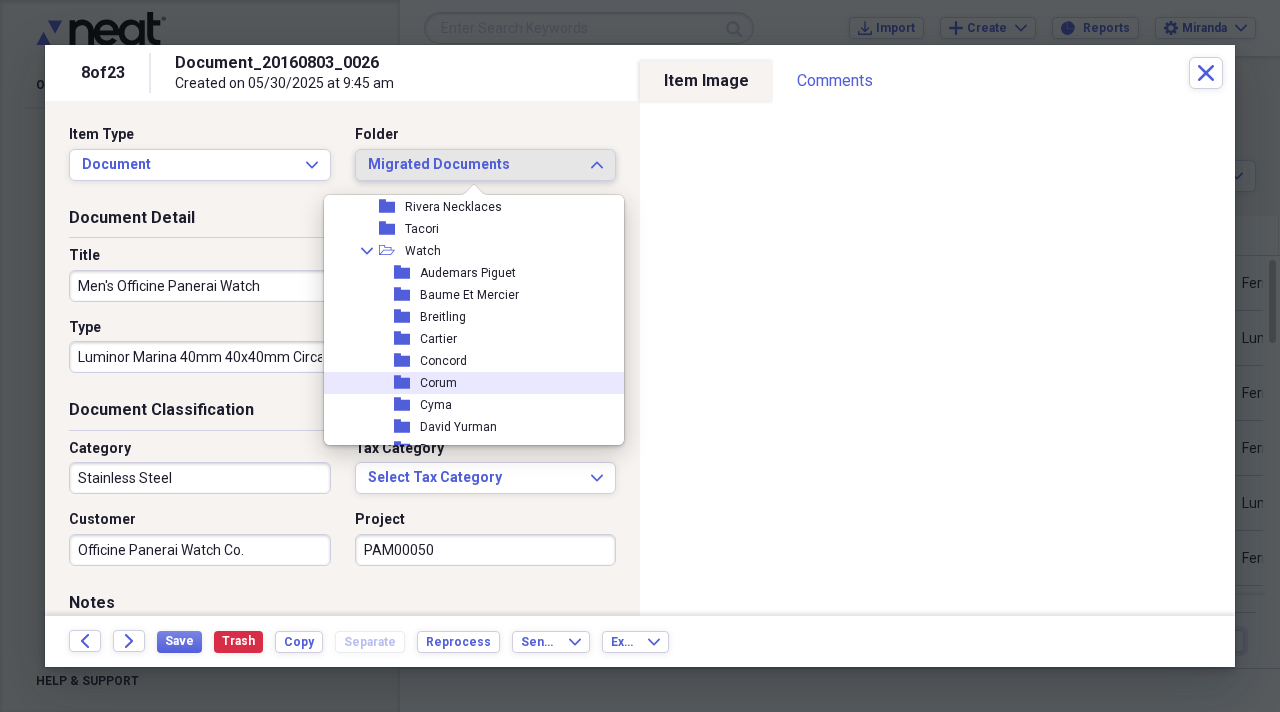 scroll, scrollTop: 2100, scrollLeft: 0, axis: vertical 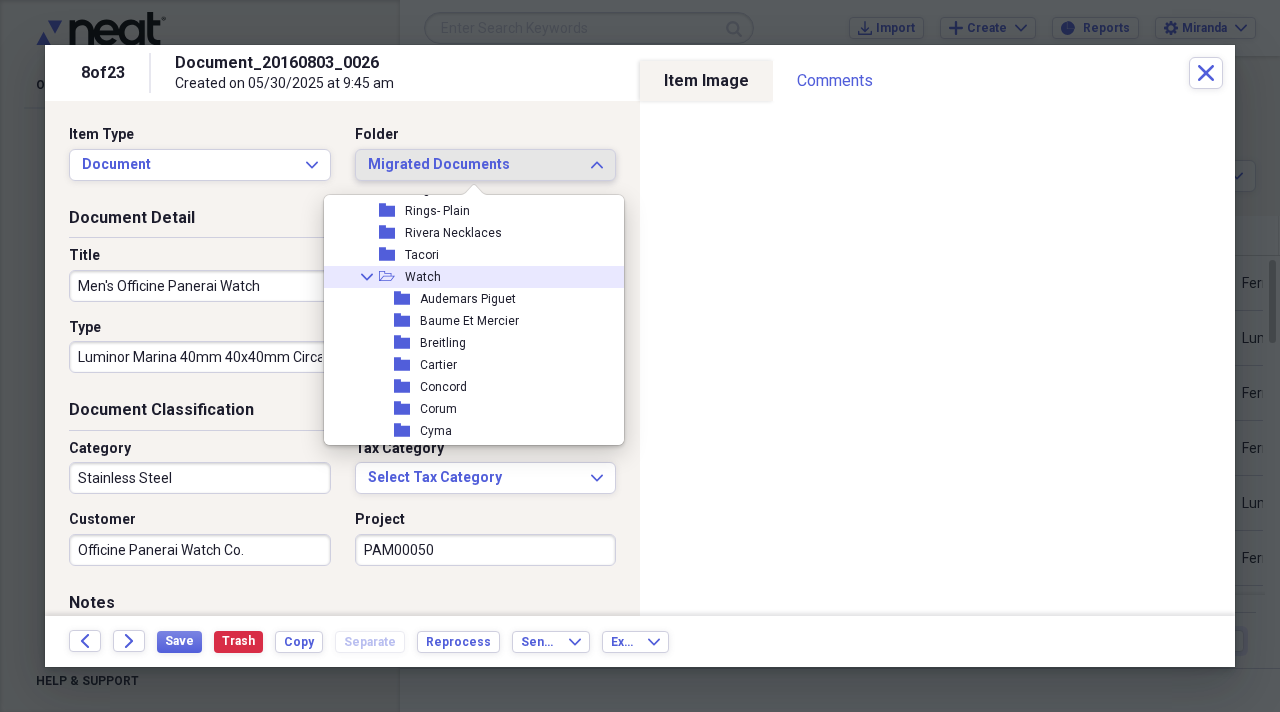 click on "Collapse" at bounding box center (366, 277) 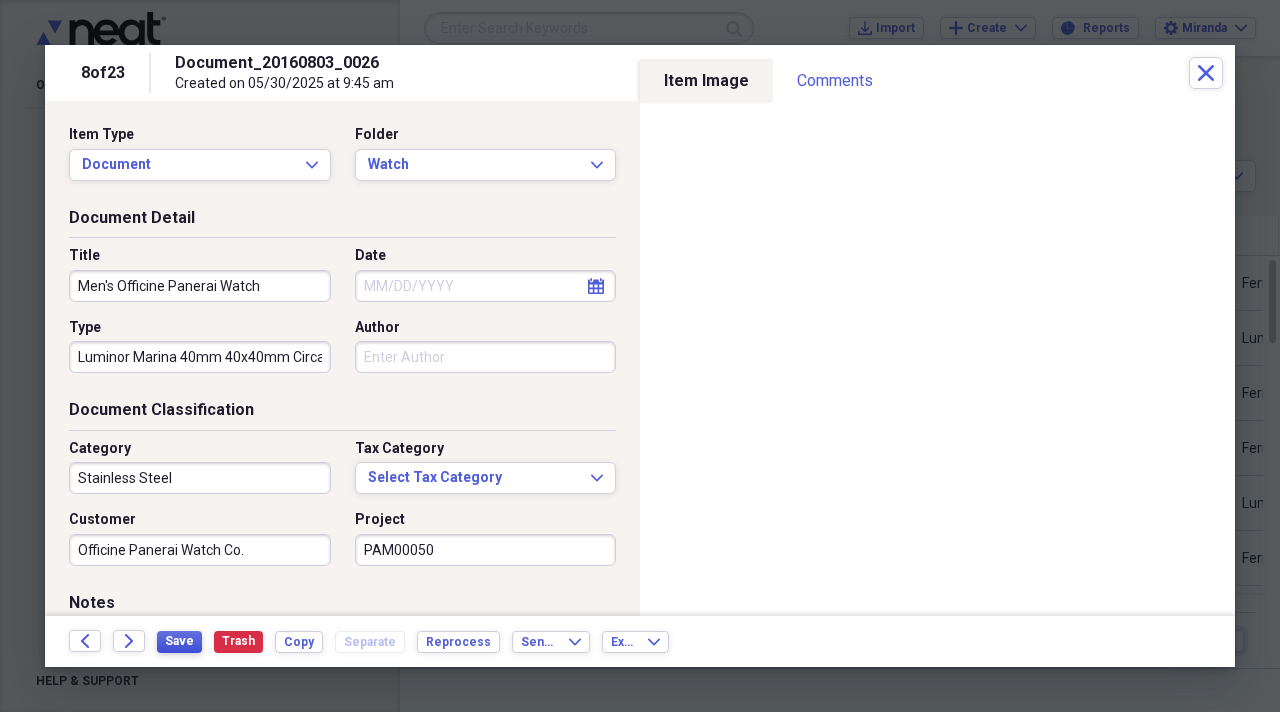 click on "Save" at bounding box center (179, 641) 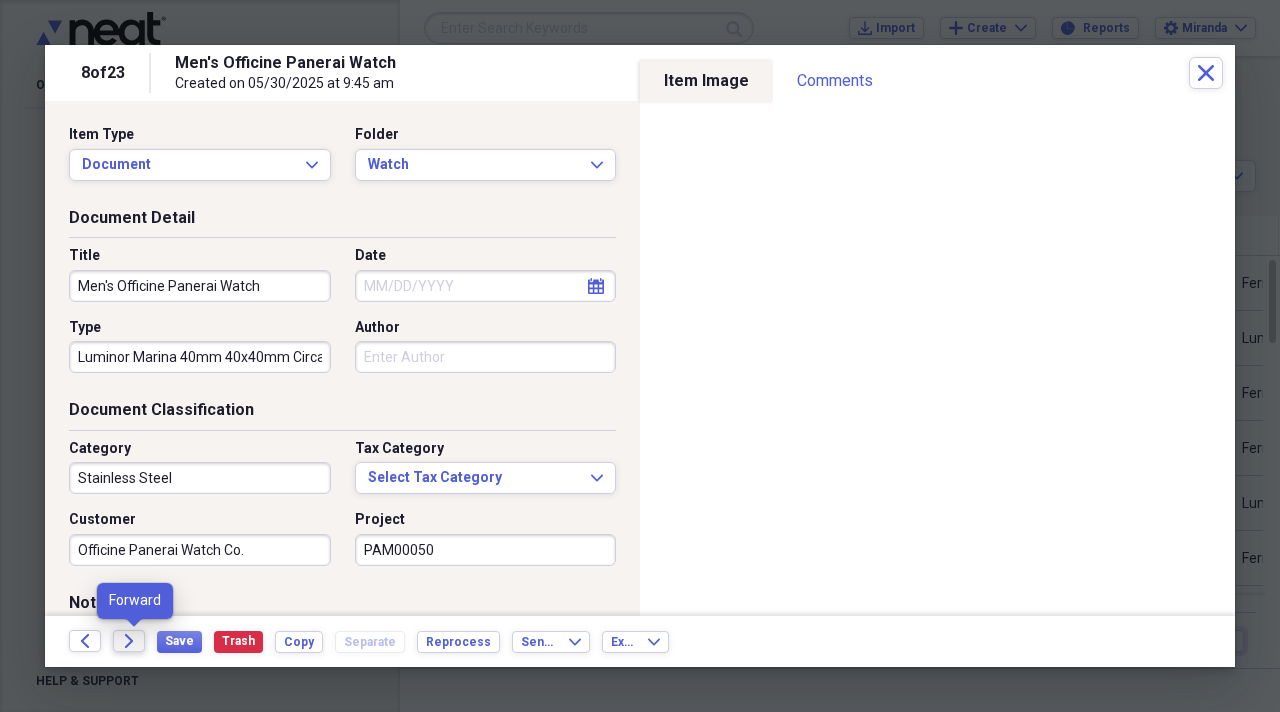 click on "Forward" 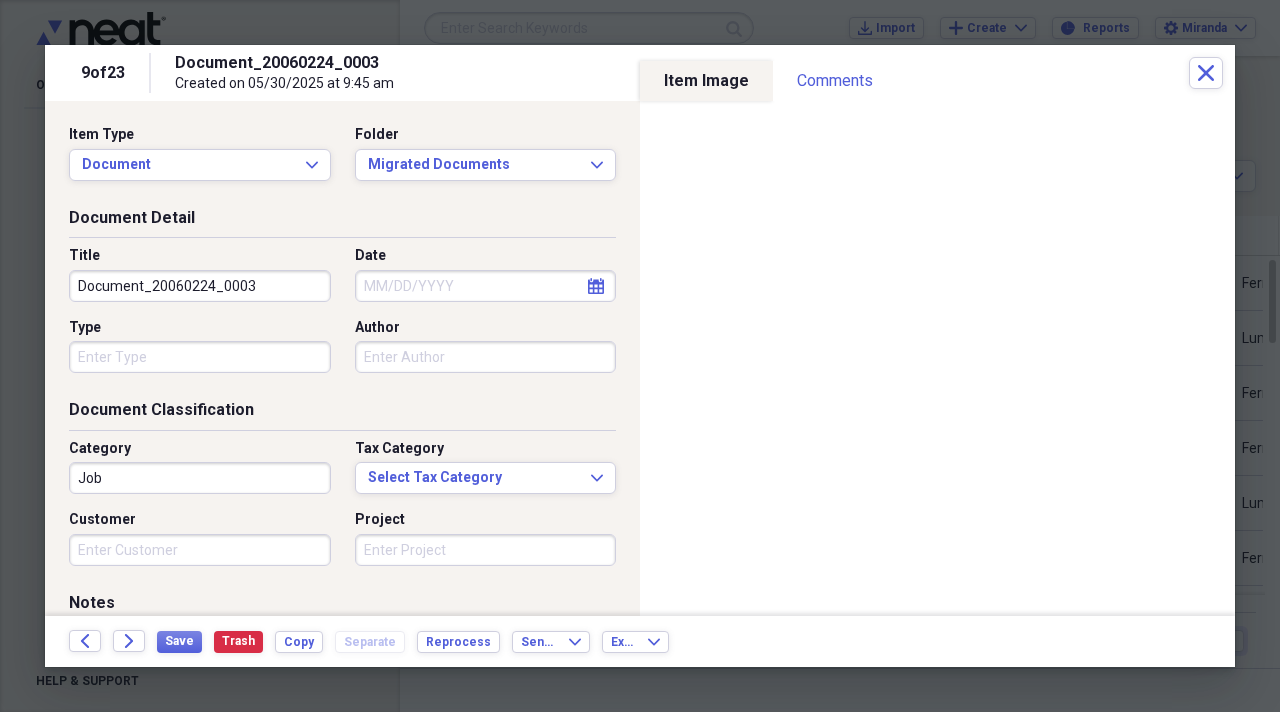 drag, startPoint x: 282, startPoint y: 277, endPoint x: 0, endPoint y: 294, distance: 282.51193 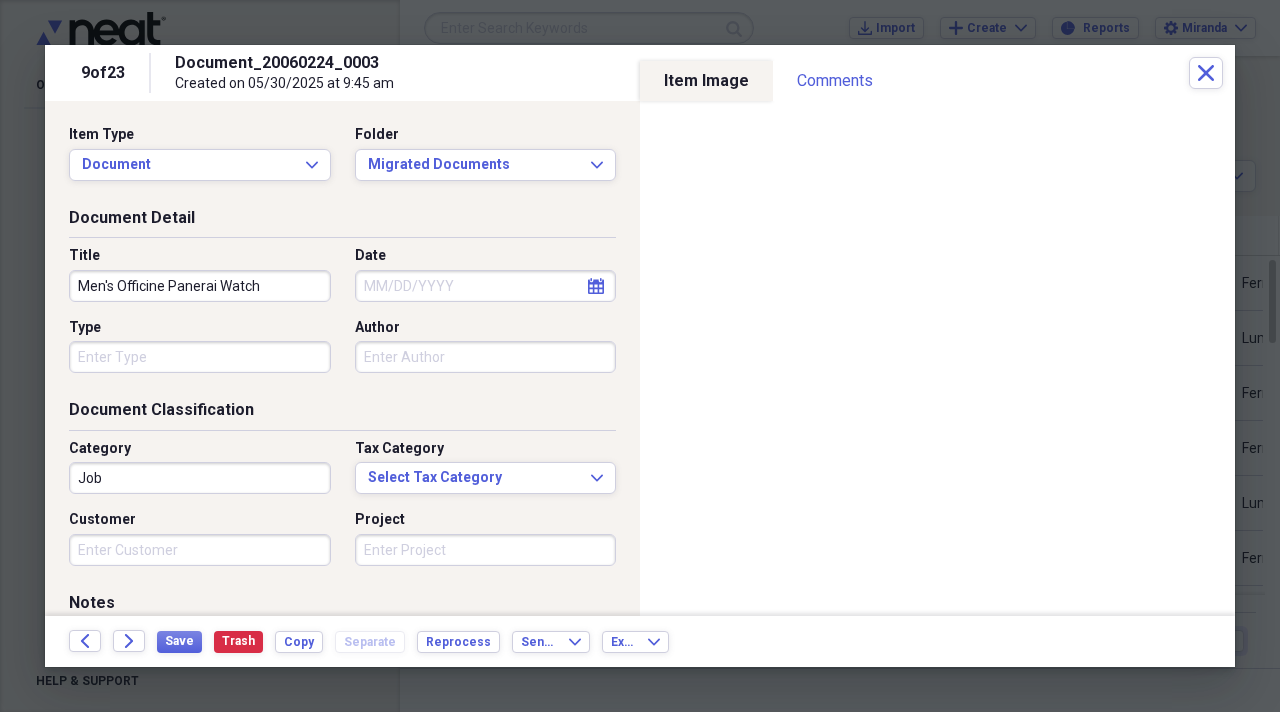 type on "Men's Officine Panerai Watch" 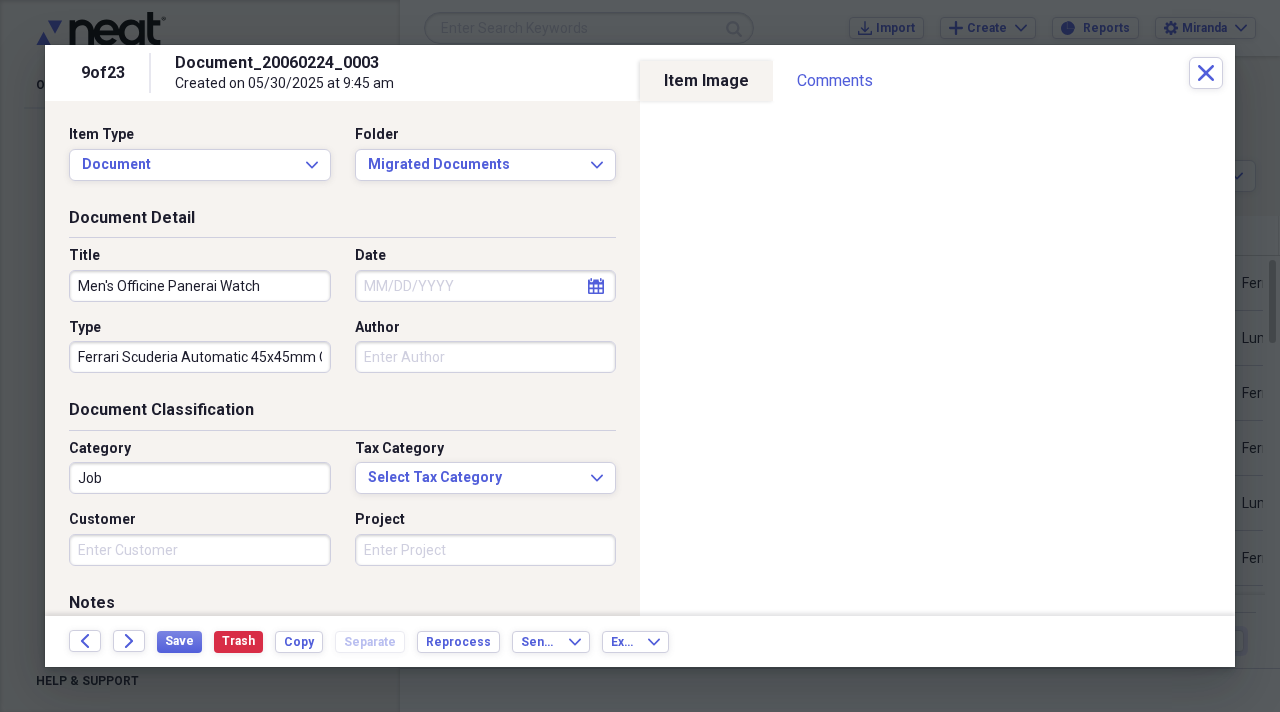 type on "Ferrari Scuderia Automatic 45x45mm Circa 2007" 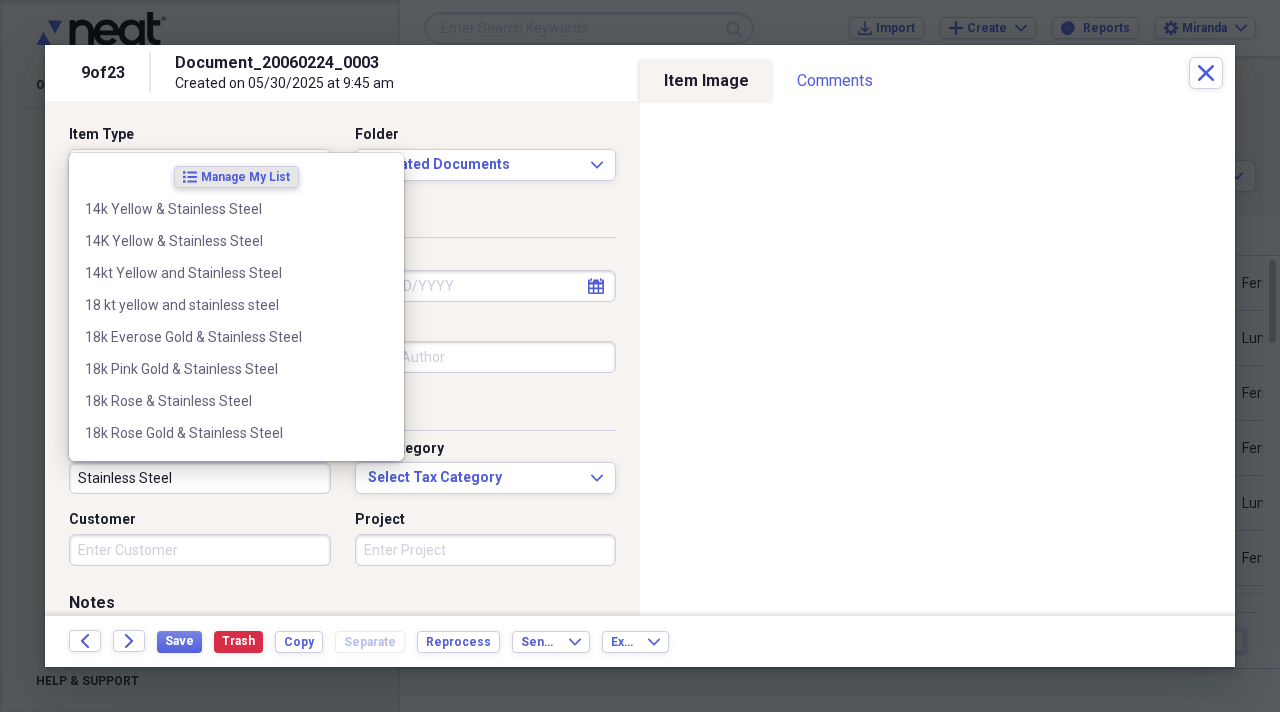 type on "Stainless Steel" 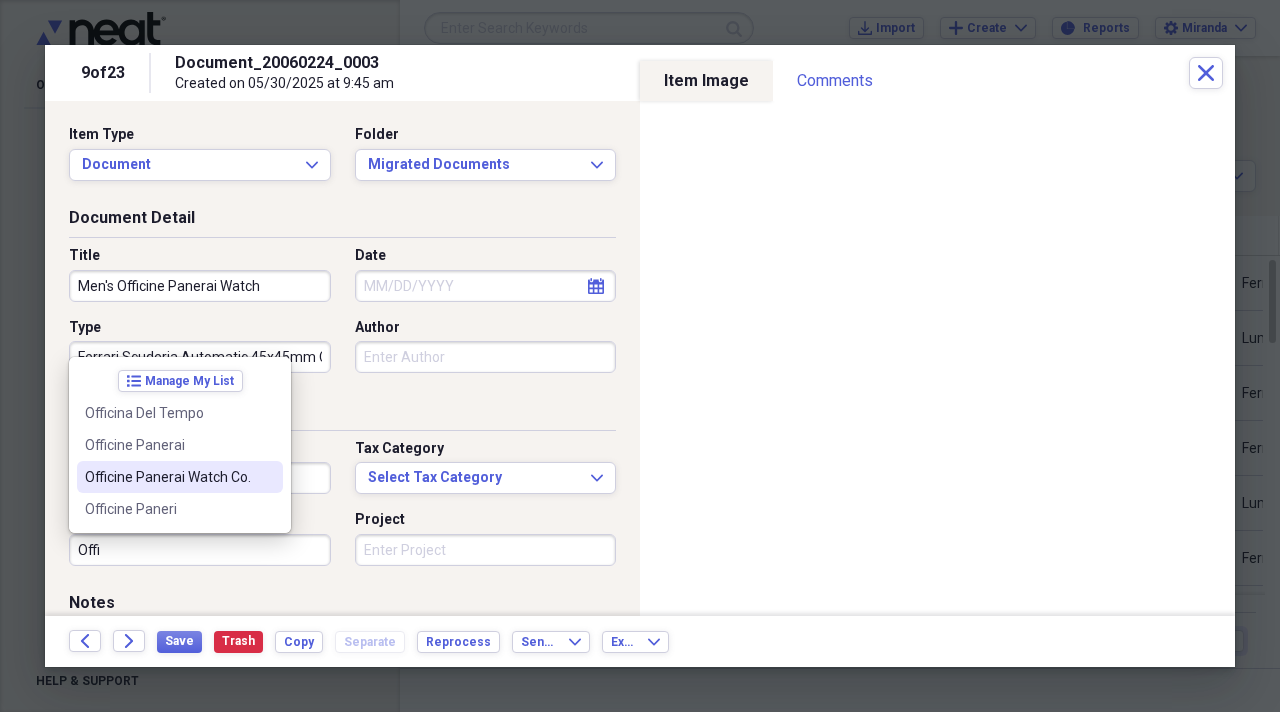 click on "Officine Paneri" at bounding box center (180, 509) 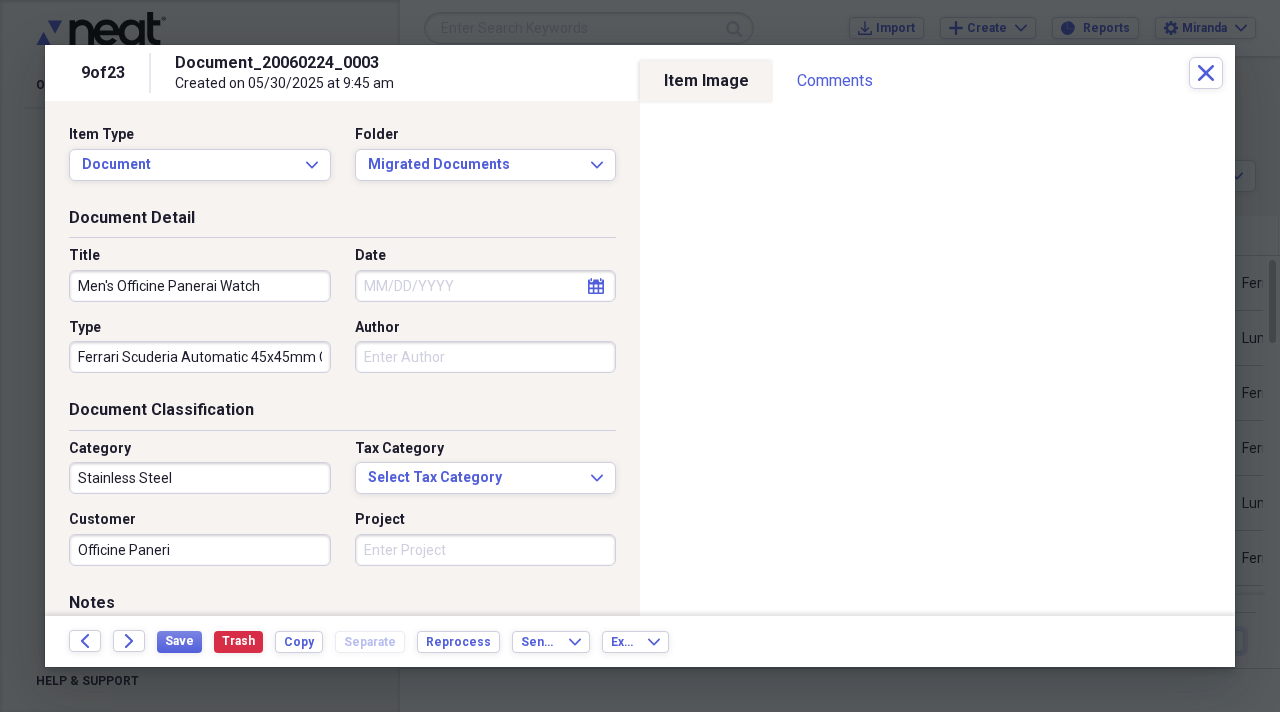 click on "Officine Paneri" at bounding box center (200, 550) 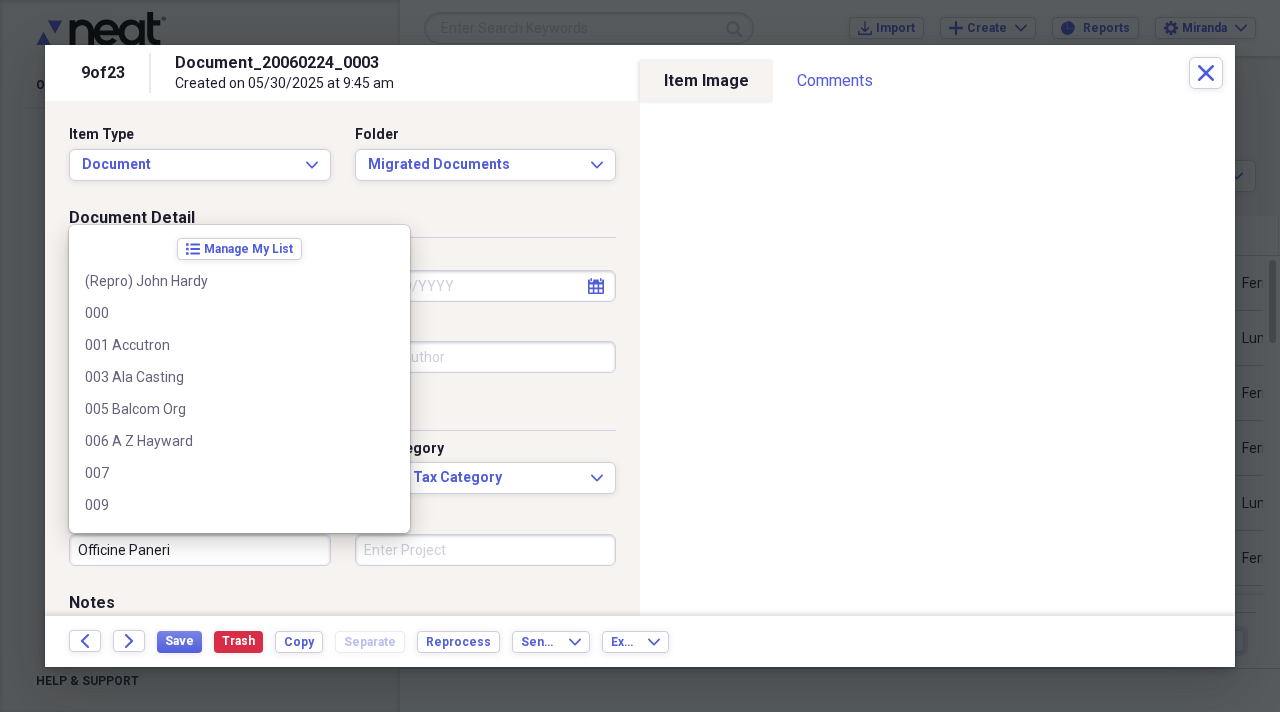 scroll, scrollTop: 16316, scrollLeft: 0, axis: vertical 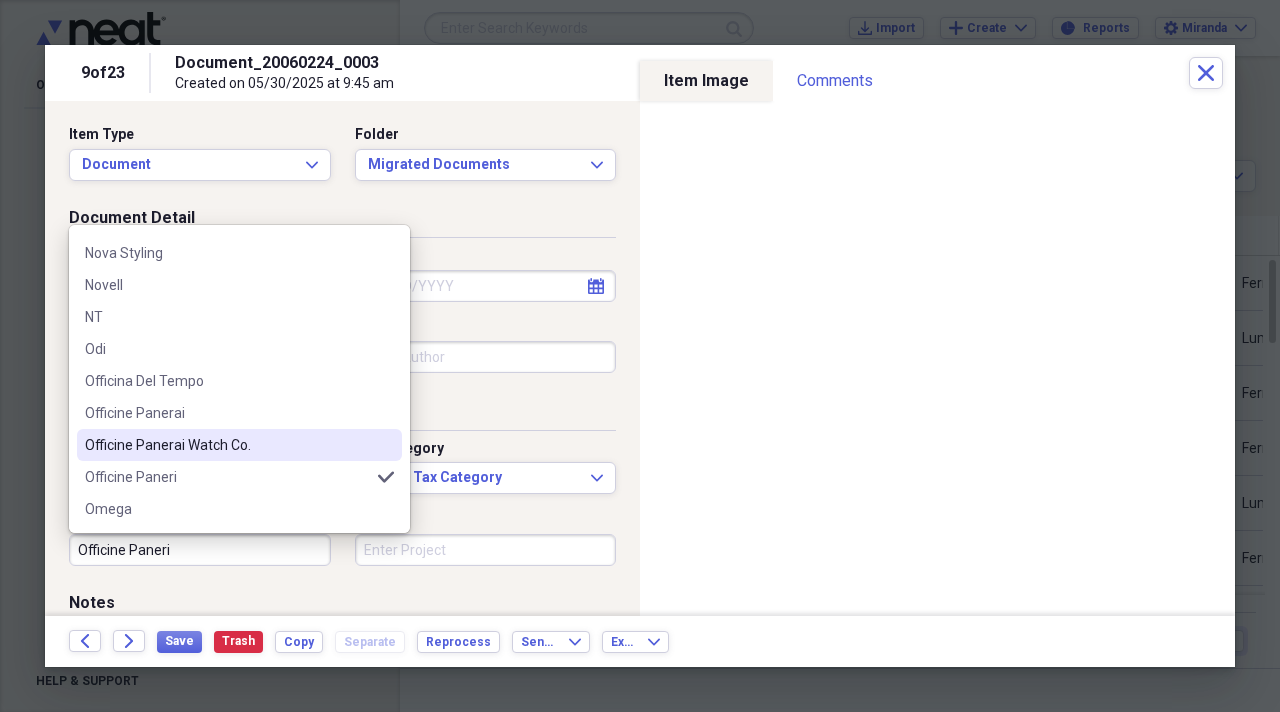 click on "Officine Panerai Watch Co." at bounding box center [239, 445] 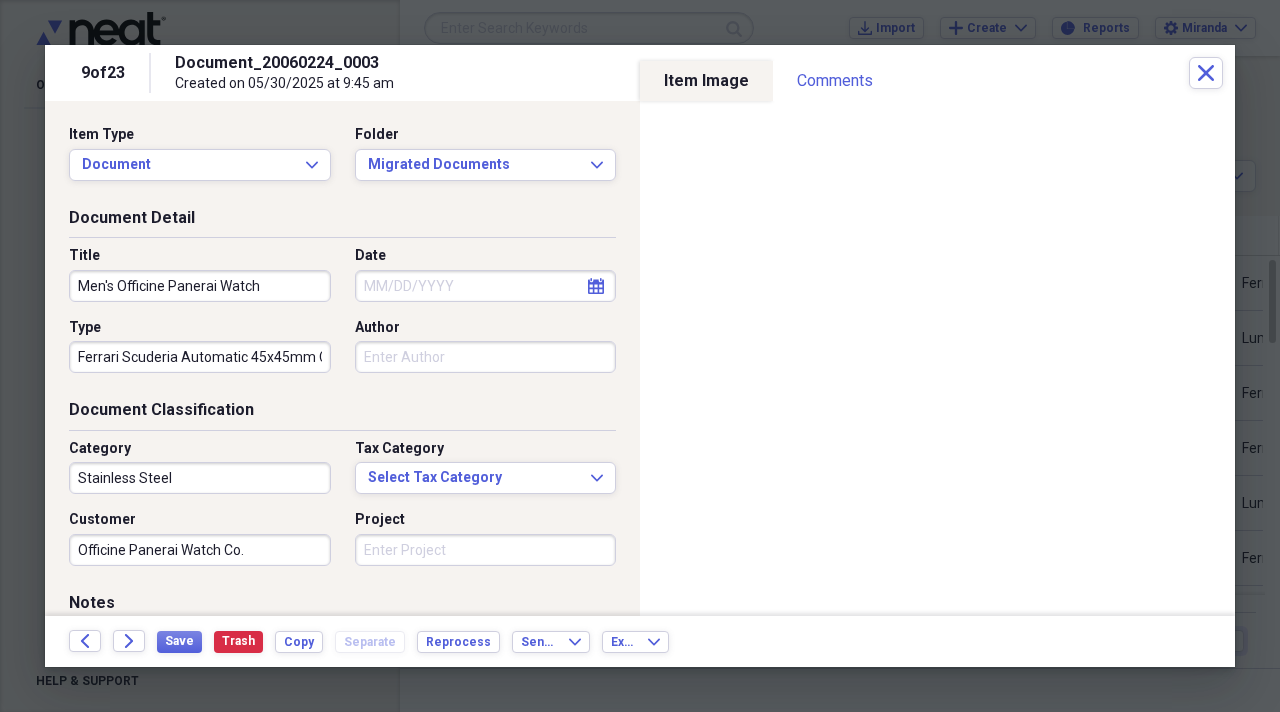 click on "Project" at bounding box center (486, 550) 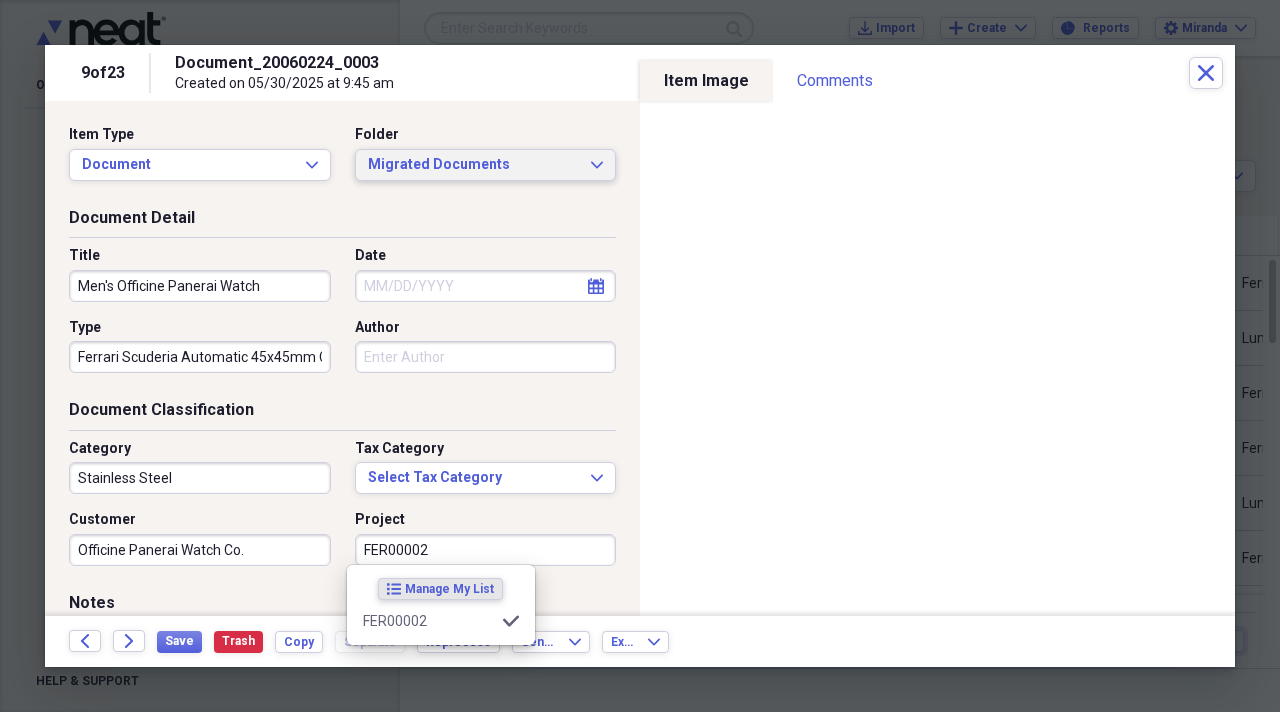 type on "FER00002" 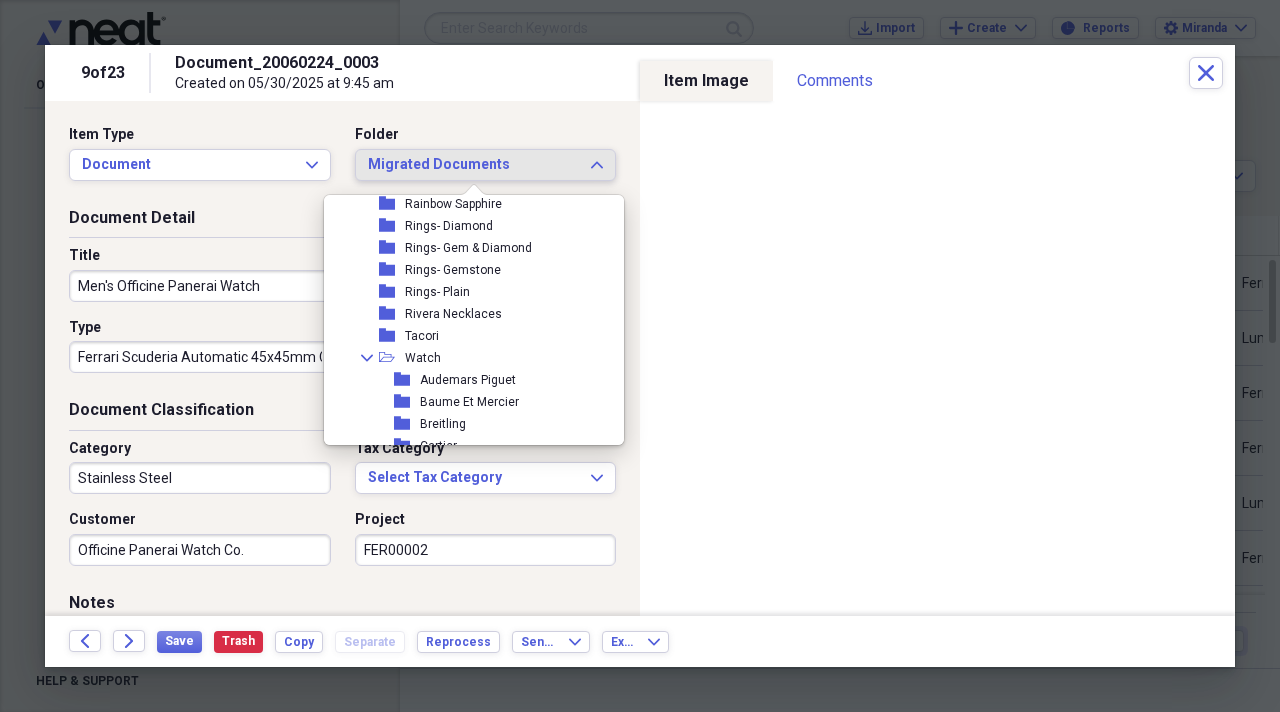 scroll, scrollTop: 2000, scrollLeft: 0, axis: vertical 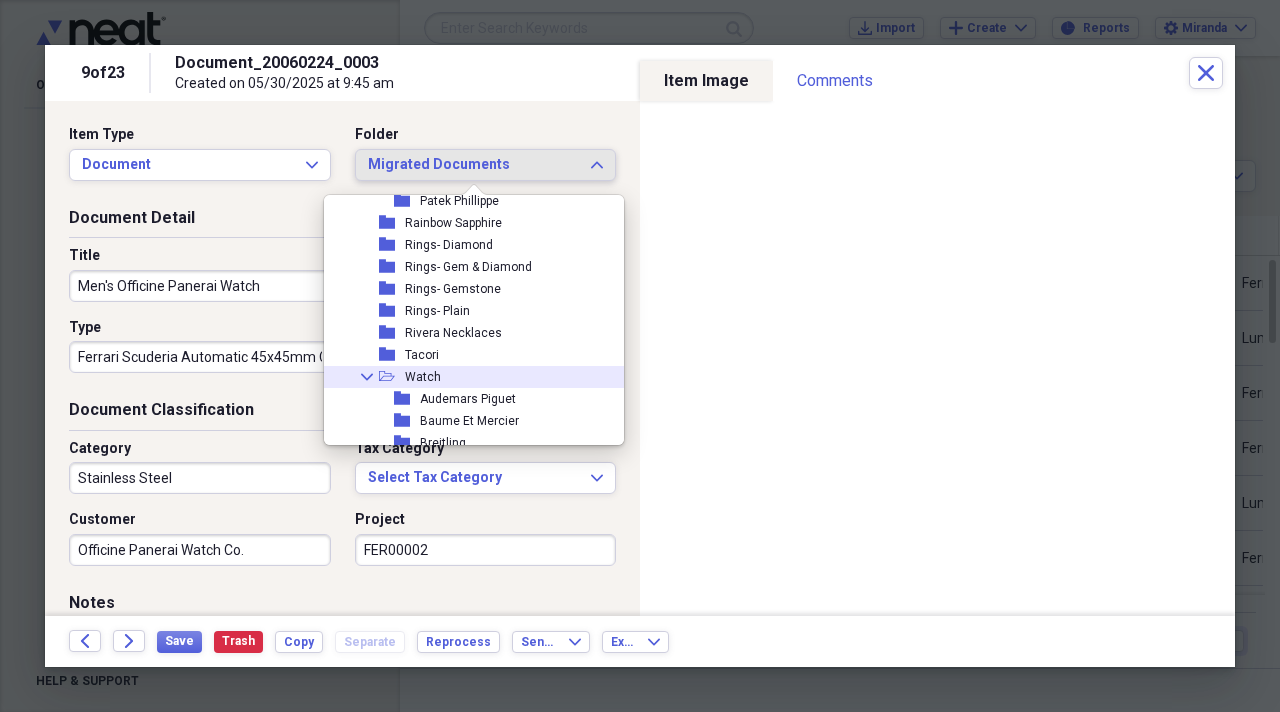 click on "Collapse open-folder Watch" at bounding box center [466, 377] 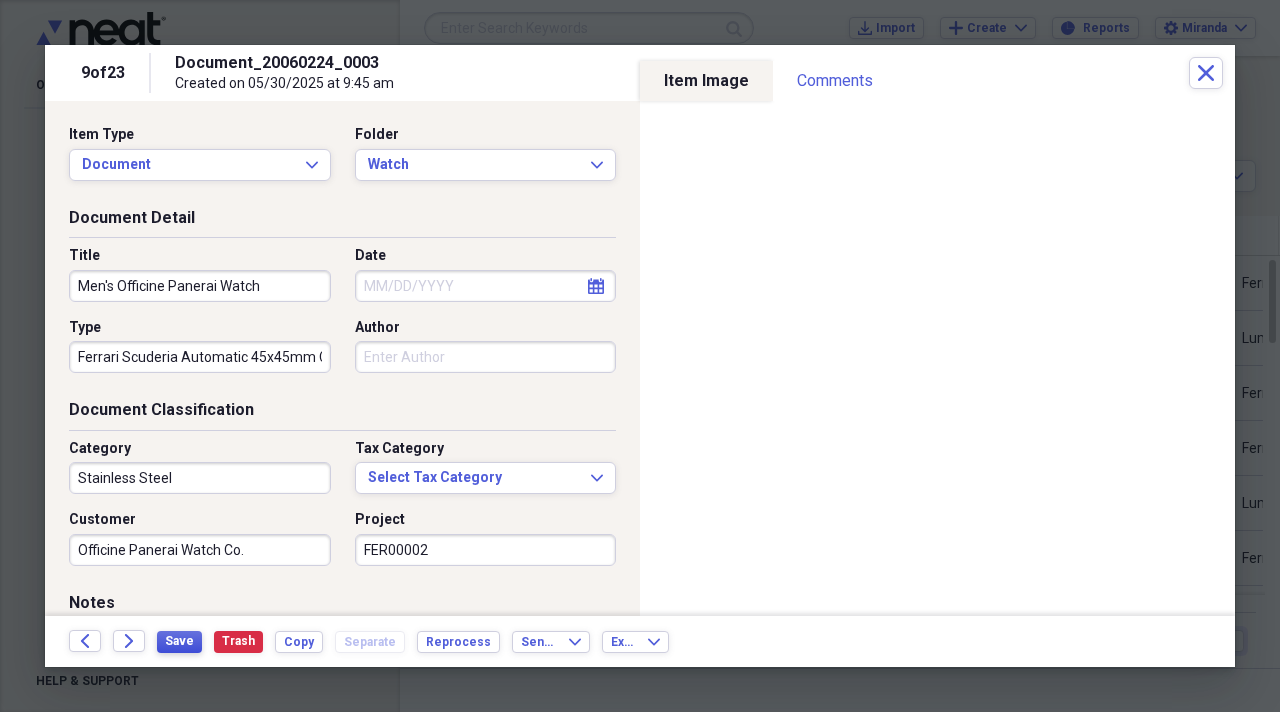 click on "Save" at bounding box center [179, 641] 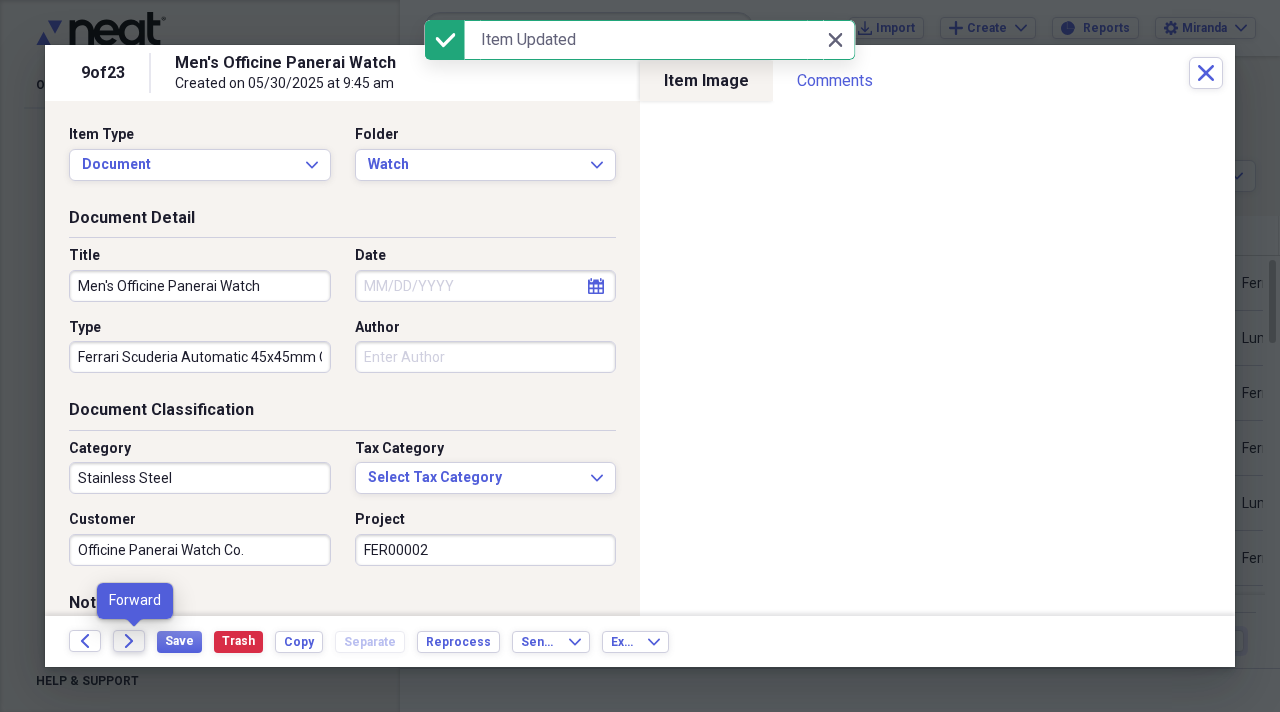 click on "Forward" 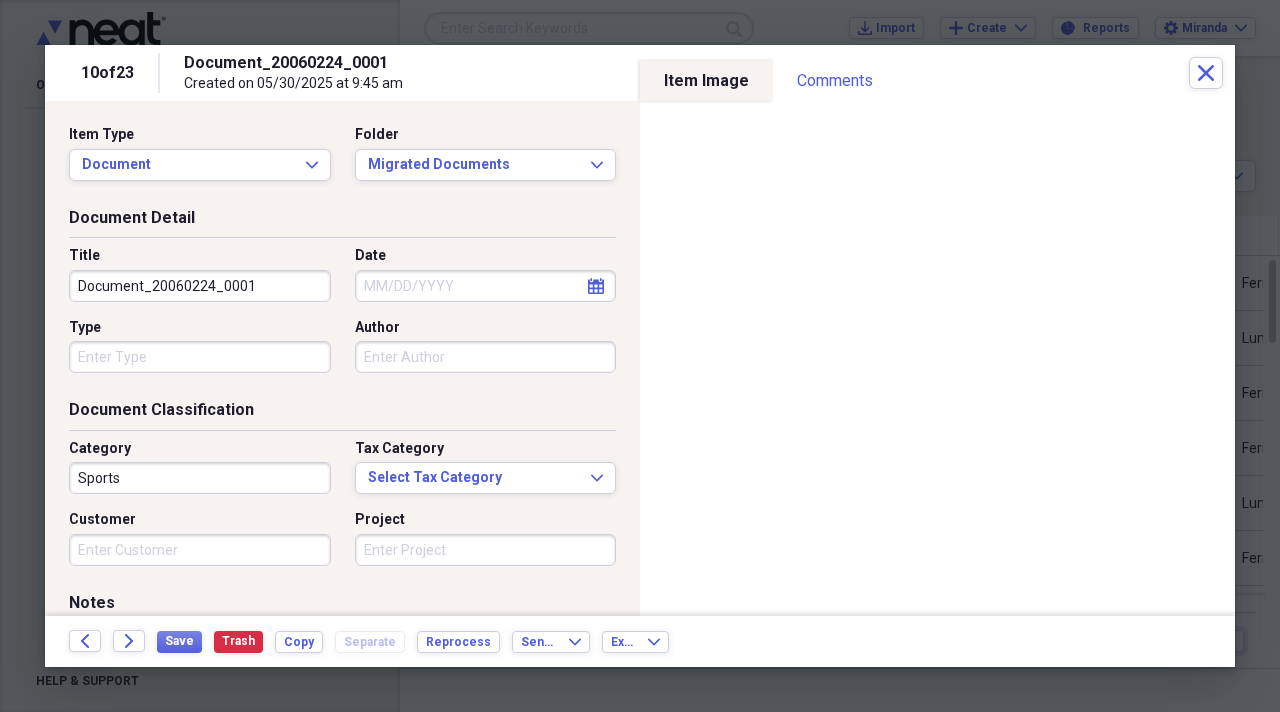 drag, startPoint x: 267, startPoint y: 281, endPoint x: 0, endPoint y: 232, distance: 271.459 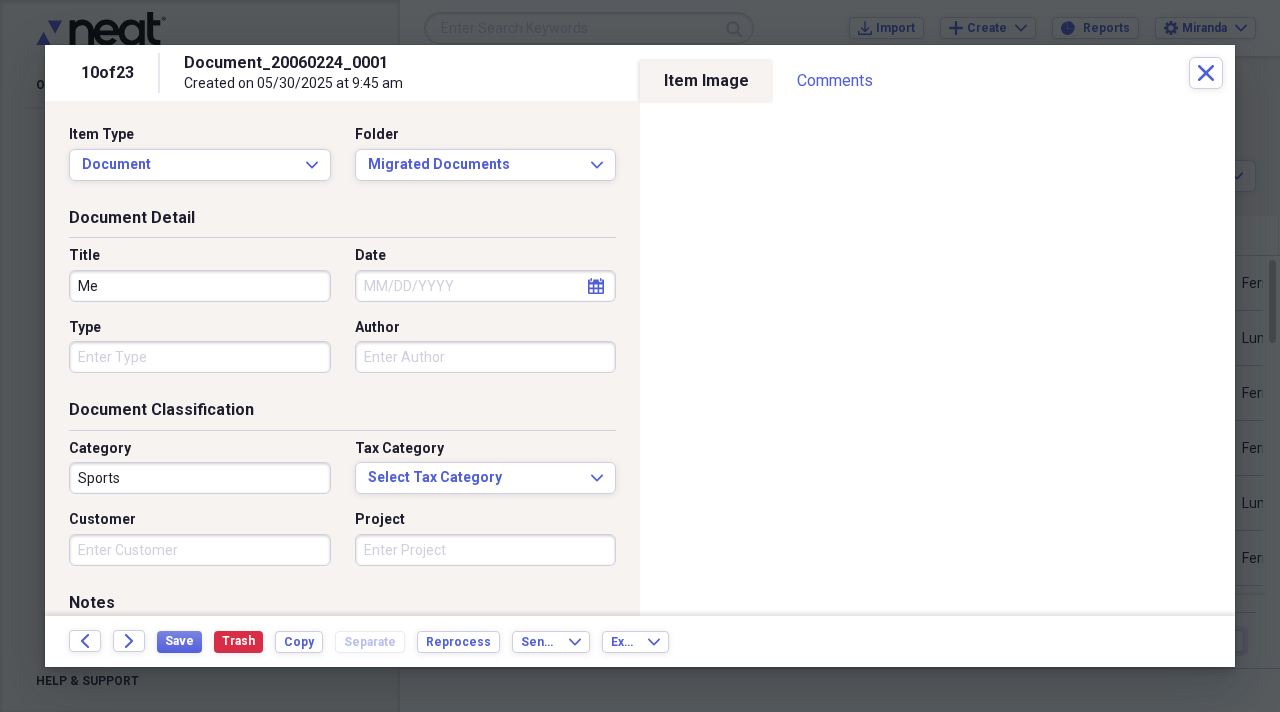 type on "M" 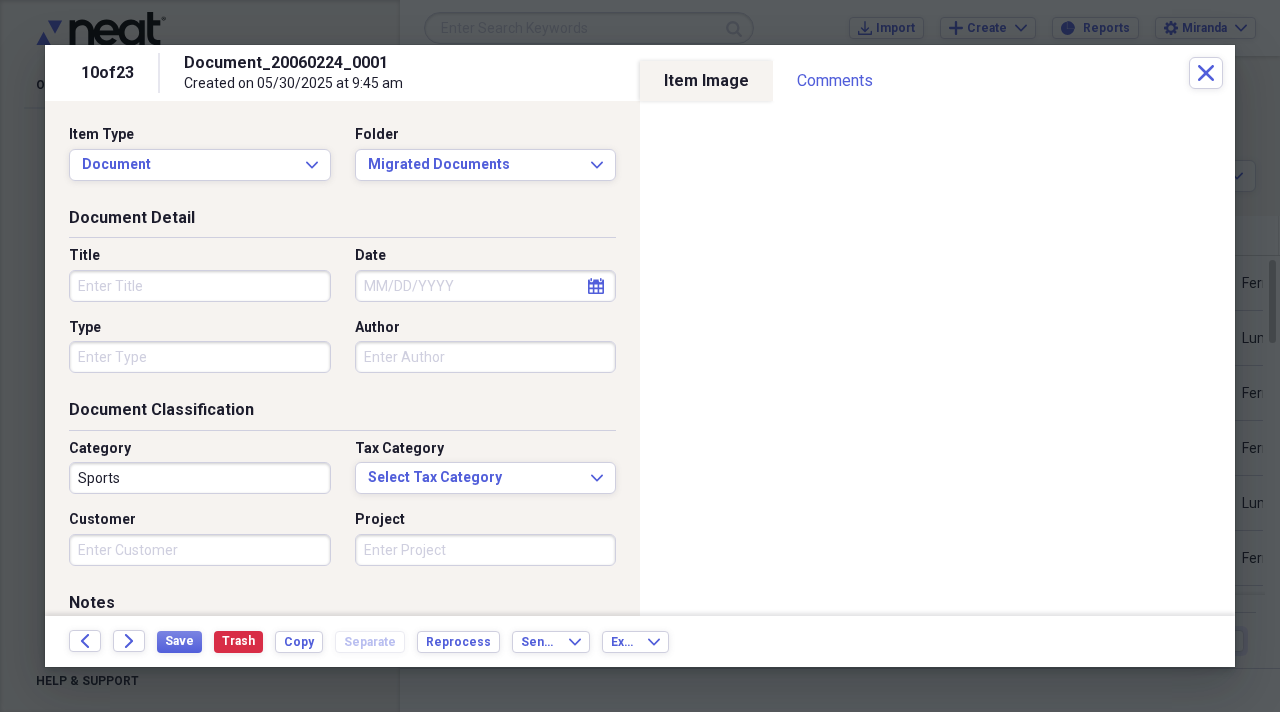 paste on "Men's Officine Panerai Watch" 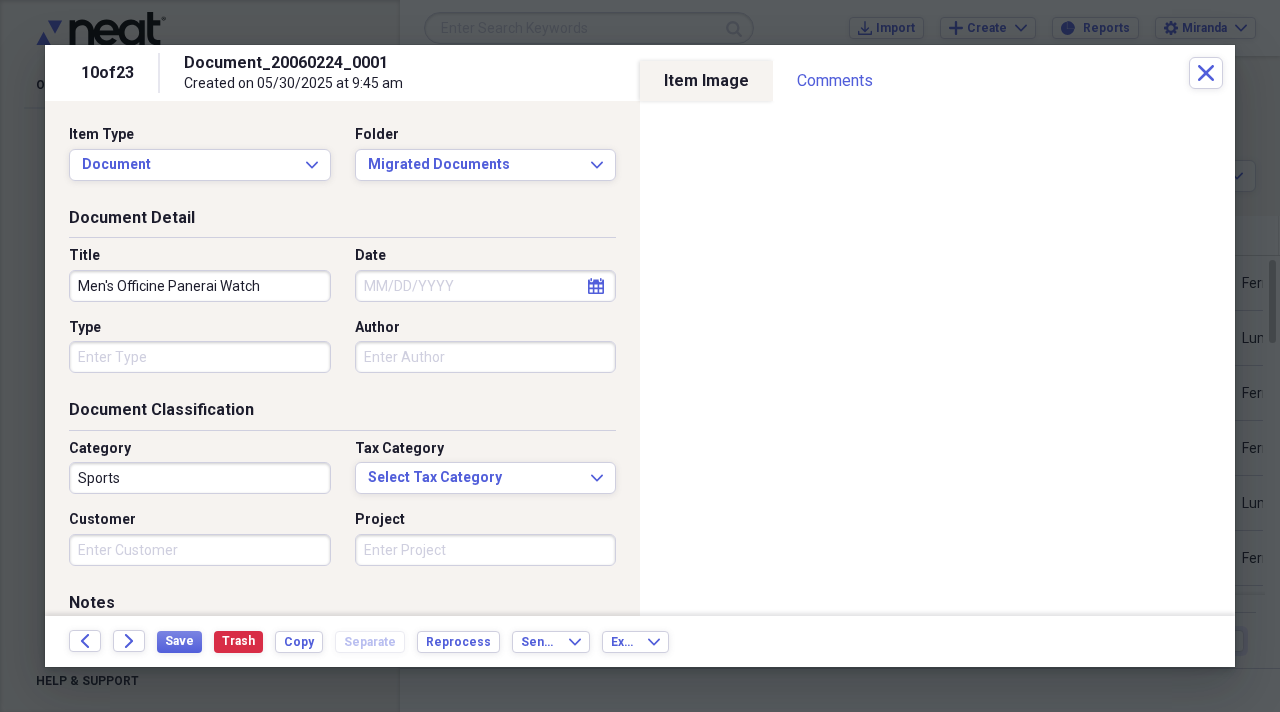 type on "Men's Officine Panerai Watch" 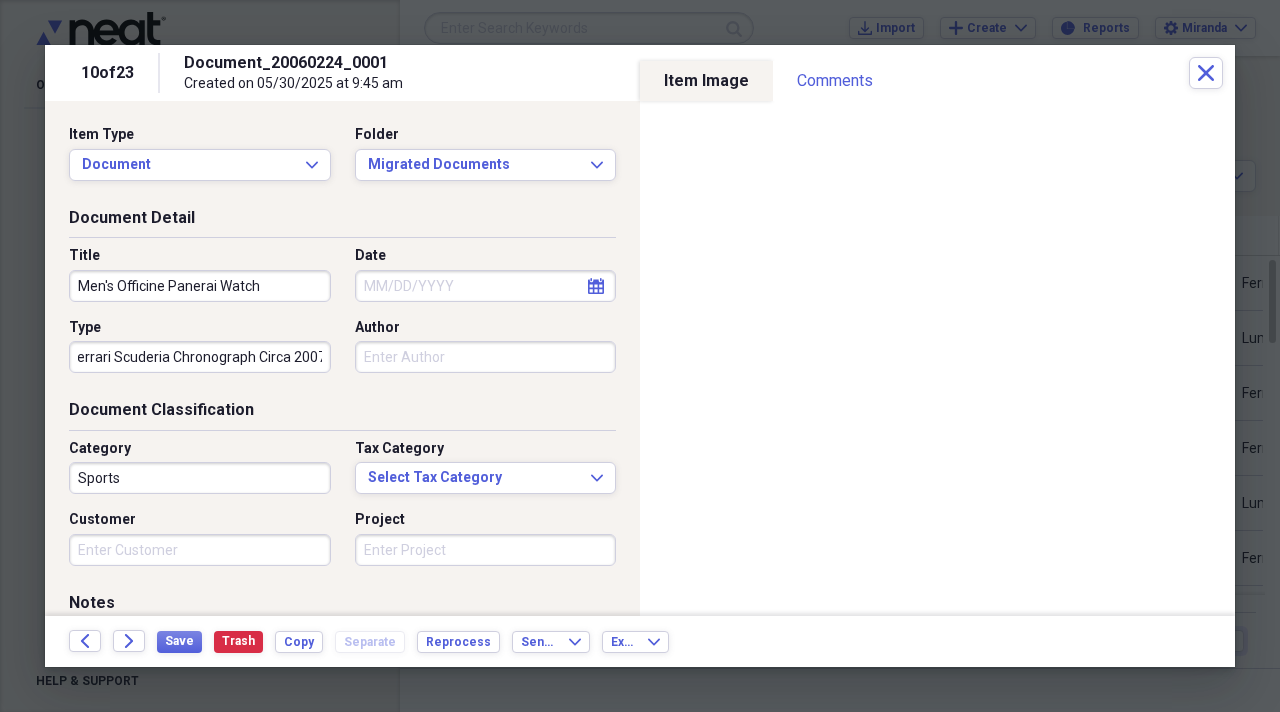 scroll, scrollTop: 0, scrollLeft: 16, axis: horizontal 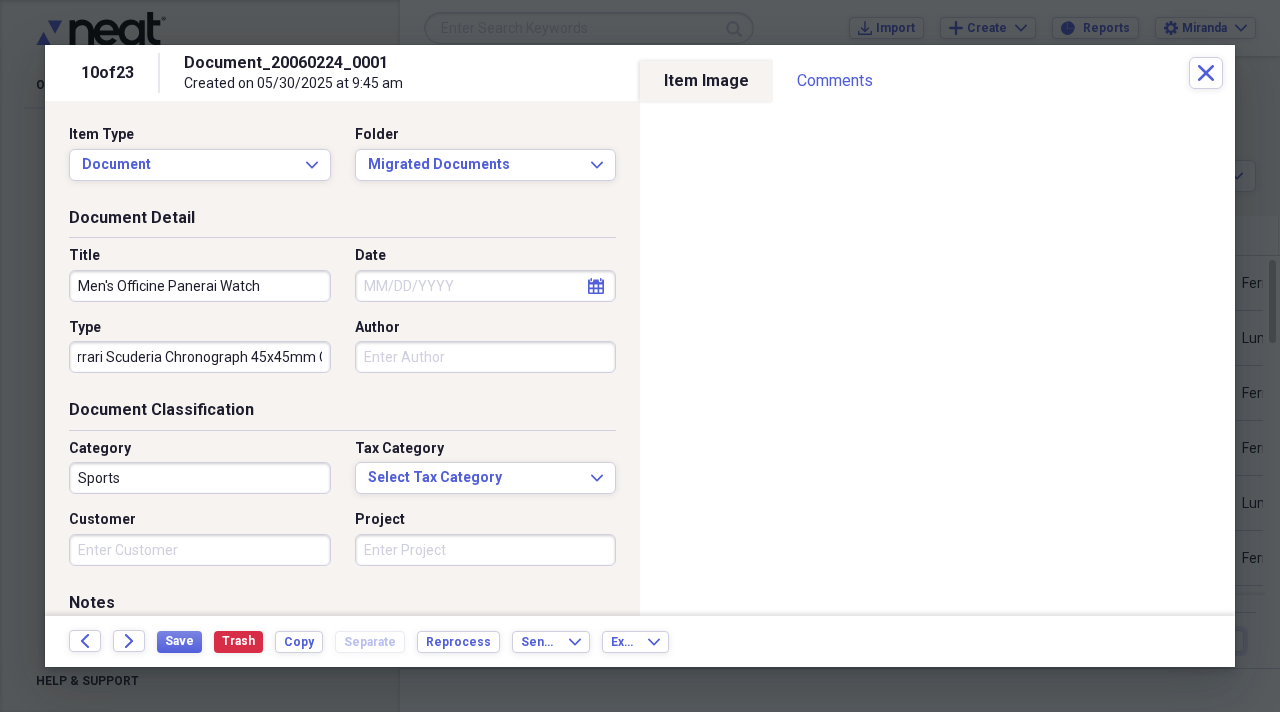 type on "Ferrari Scuderia Chronograph 45x45mm Circa 2007" 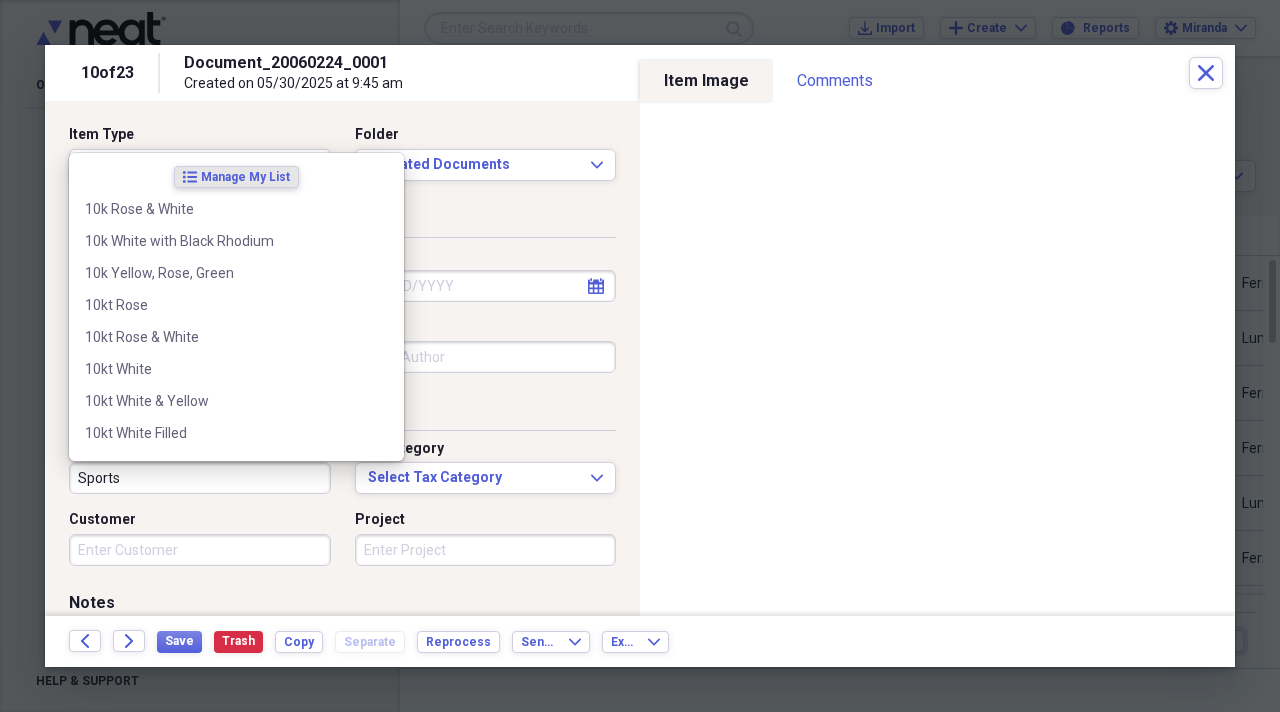 click on "Sports" at bounding box center [200, 478] 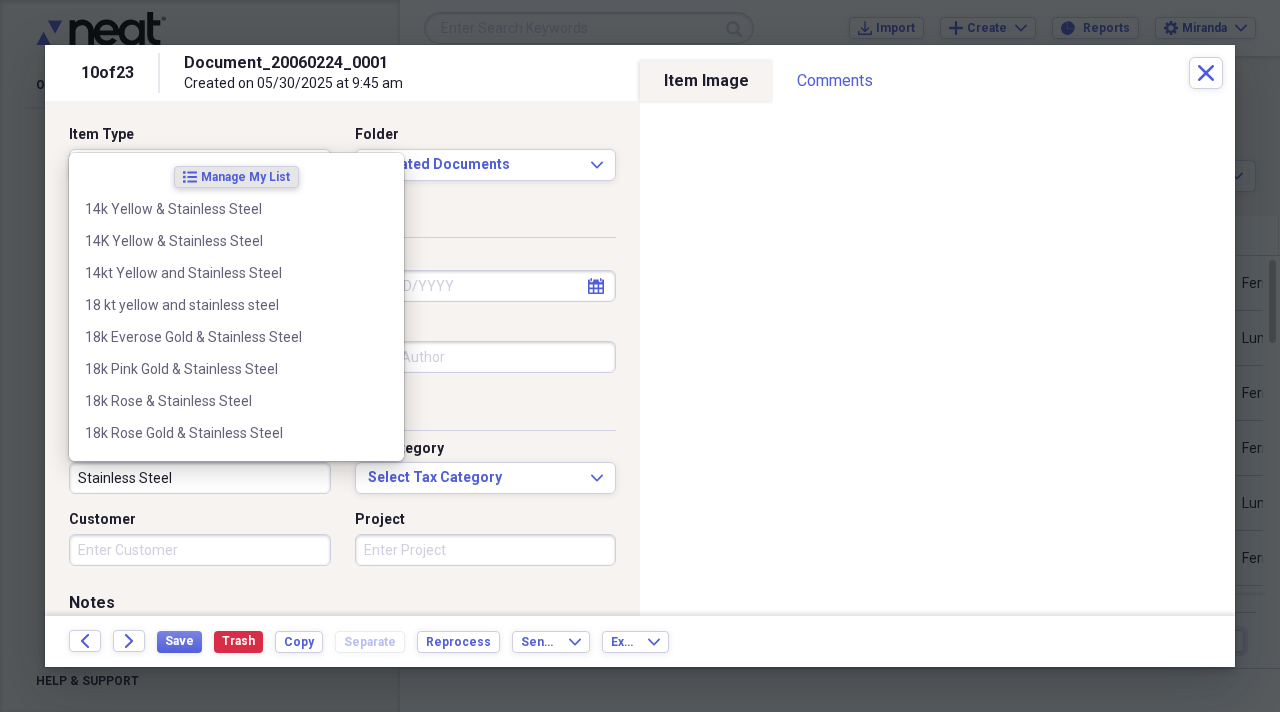 type on "Stainless Steel" 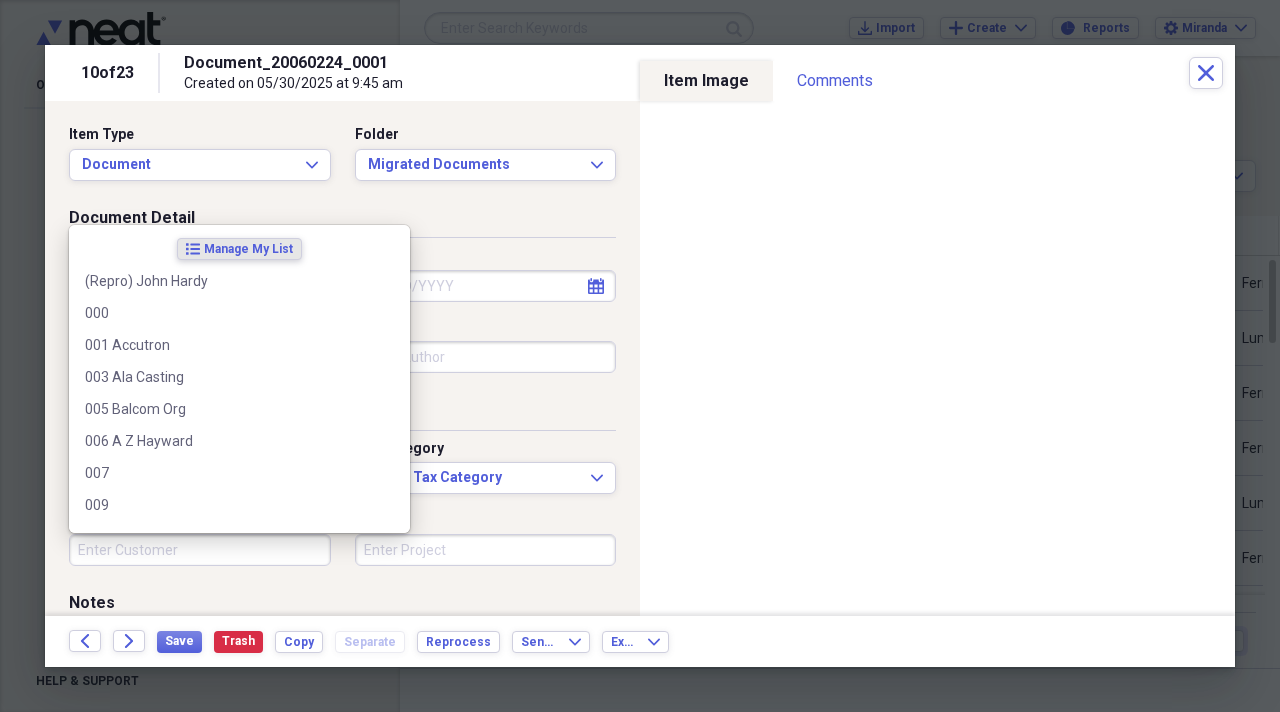 click on "Customer" at bounding box center (200, 550) 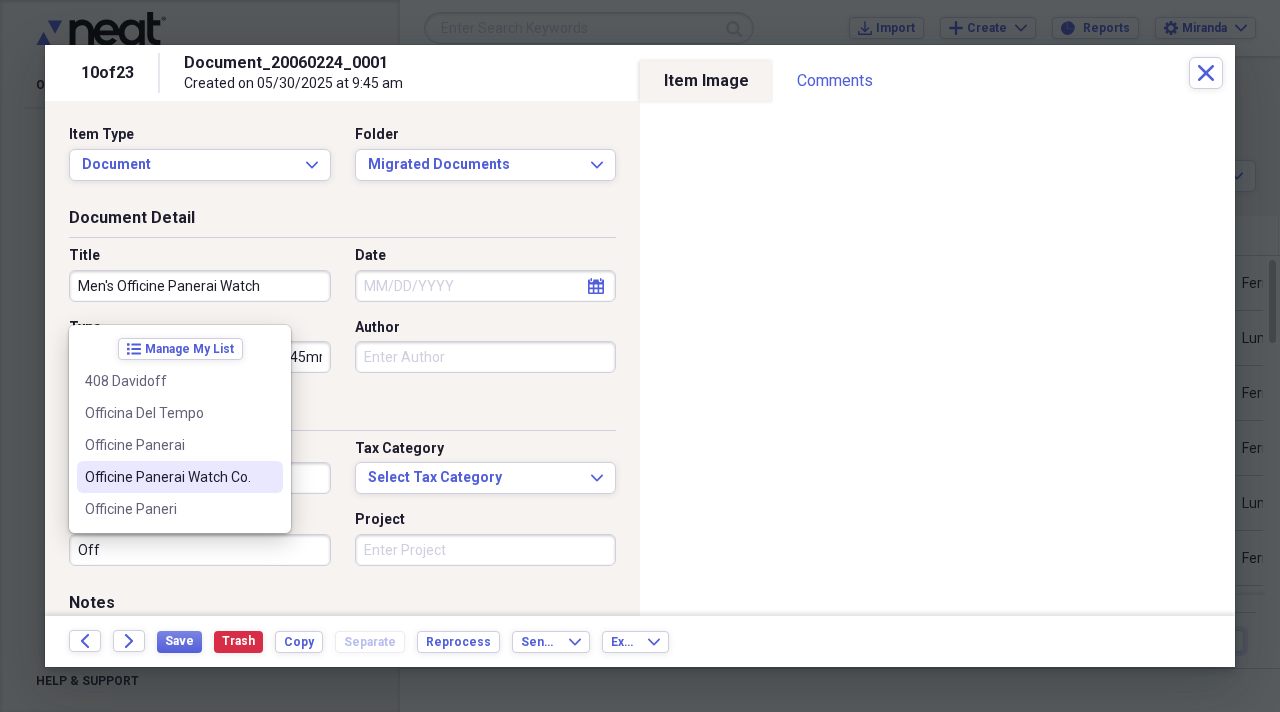 click on "Officine Panerai Watch Co." at bounding box center [180, 477] 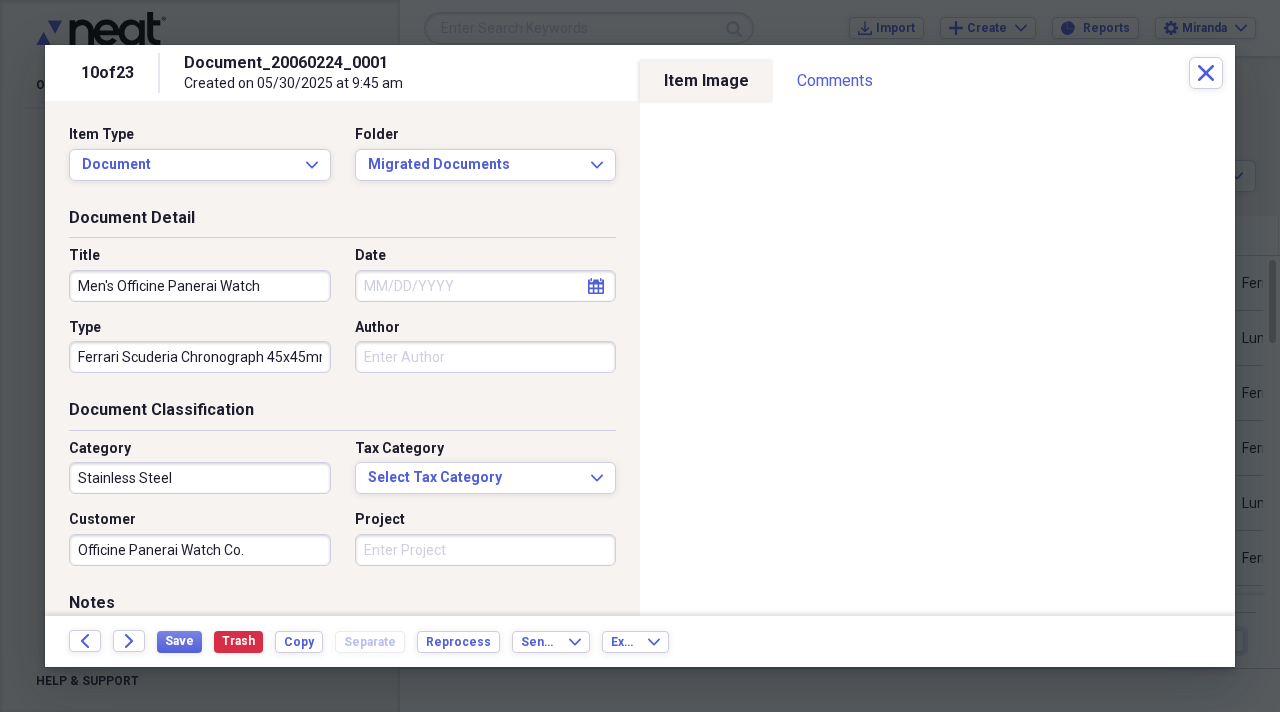 click on "Project" at bounding box center (486, 550) 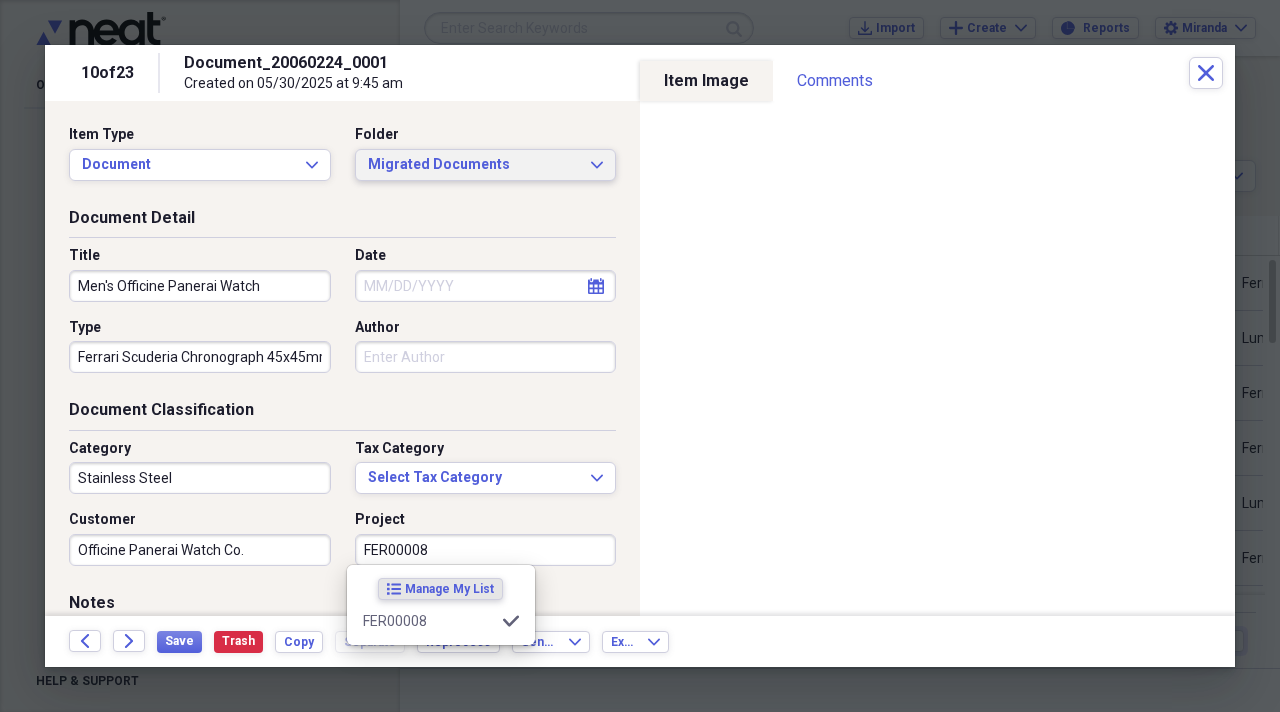 type on "FER00008" 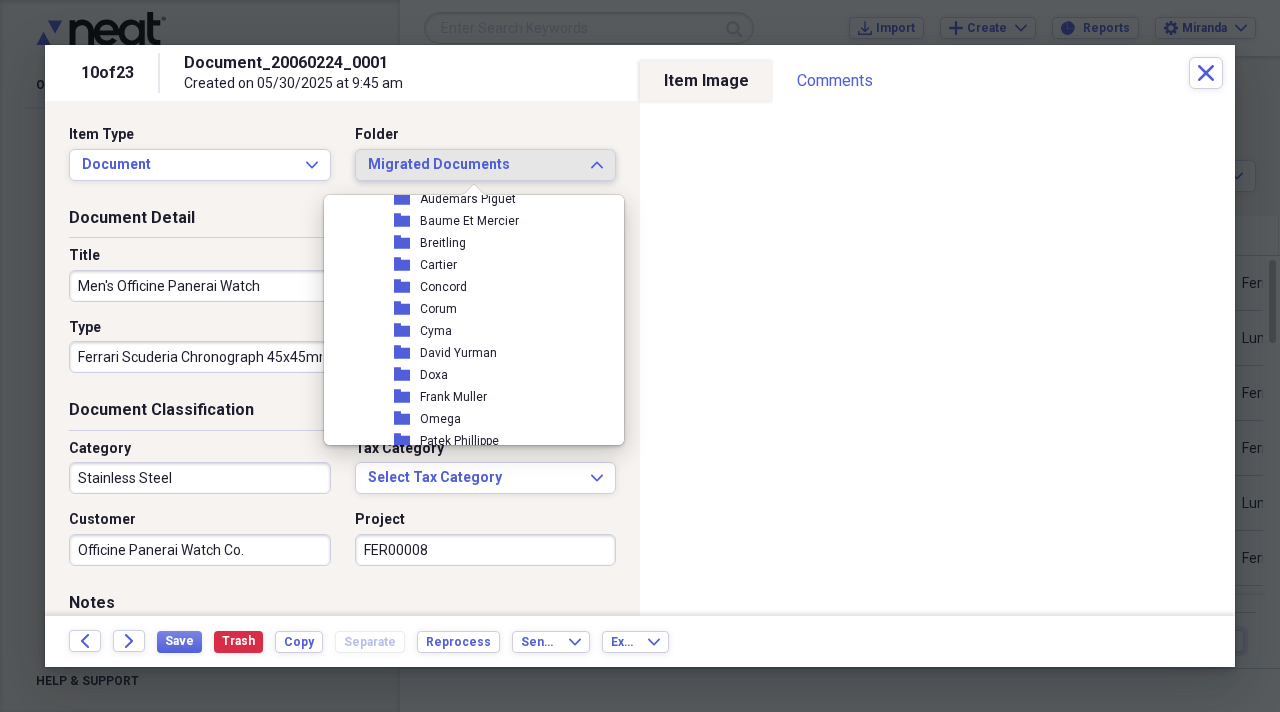 scroll, scrollTop: 2100, scrollLeft: 0, axis: vertical 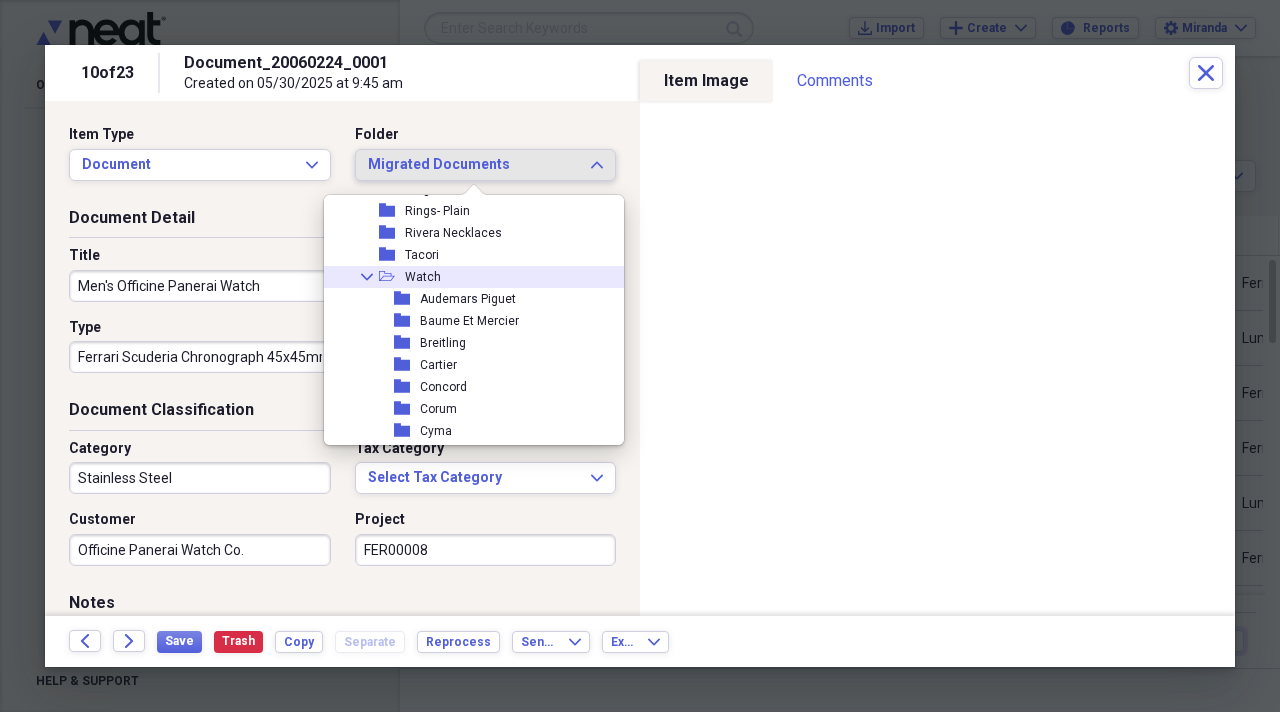 click on "Watch" at bounding box center (423, 277) 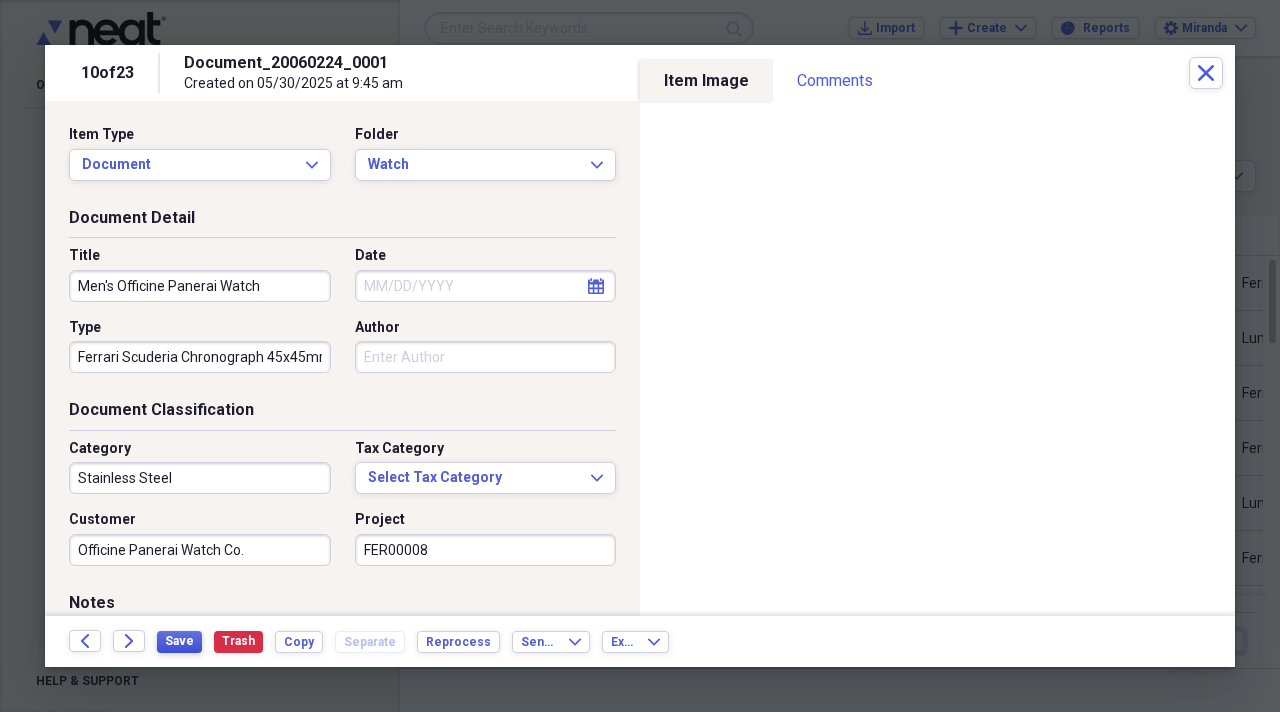 click on "Save" at bounding box center [179, 641] 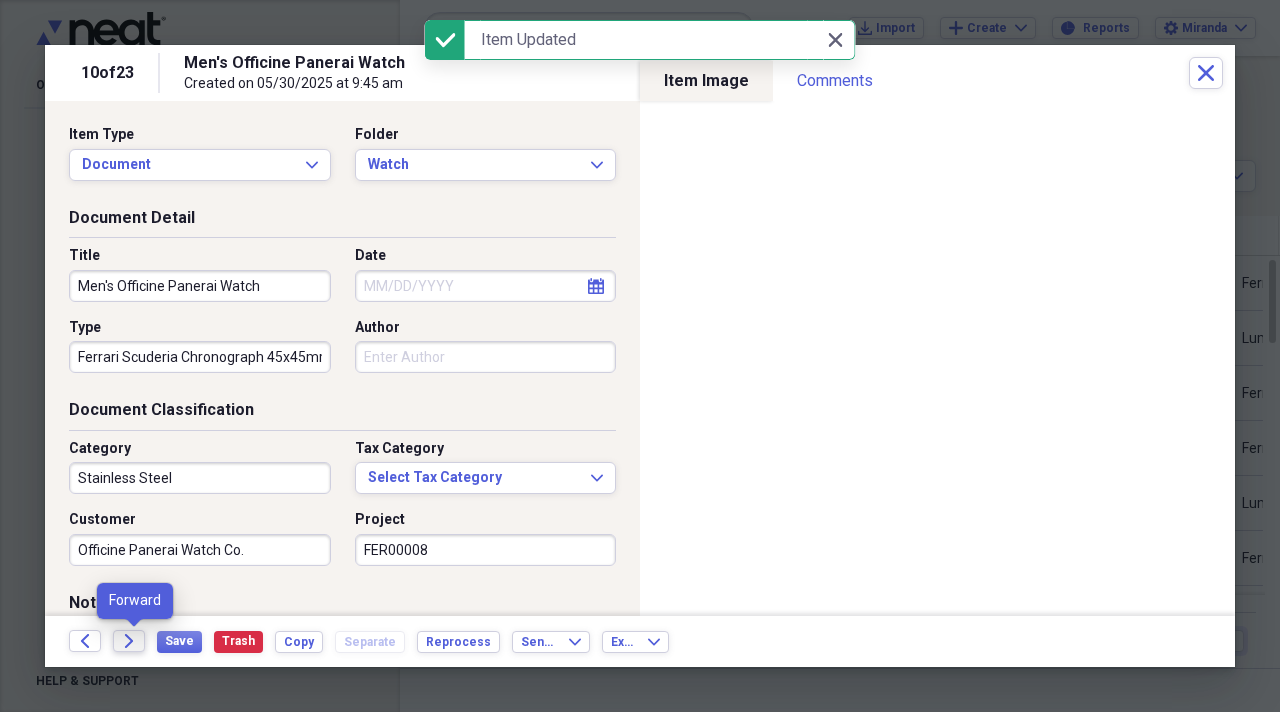 click on "Forward" at bounding box center (129, 641) 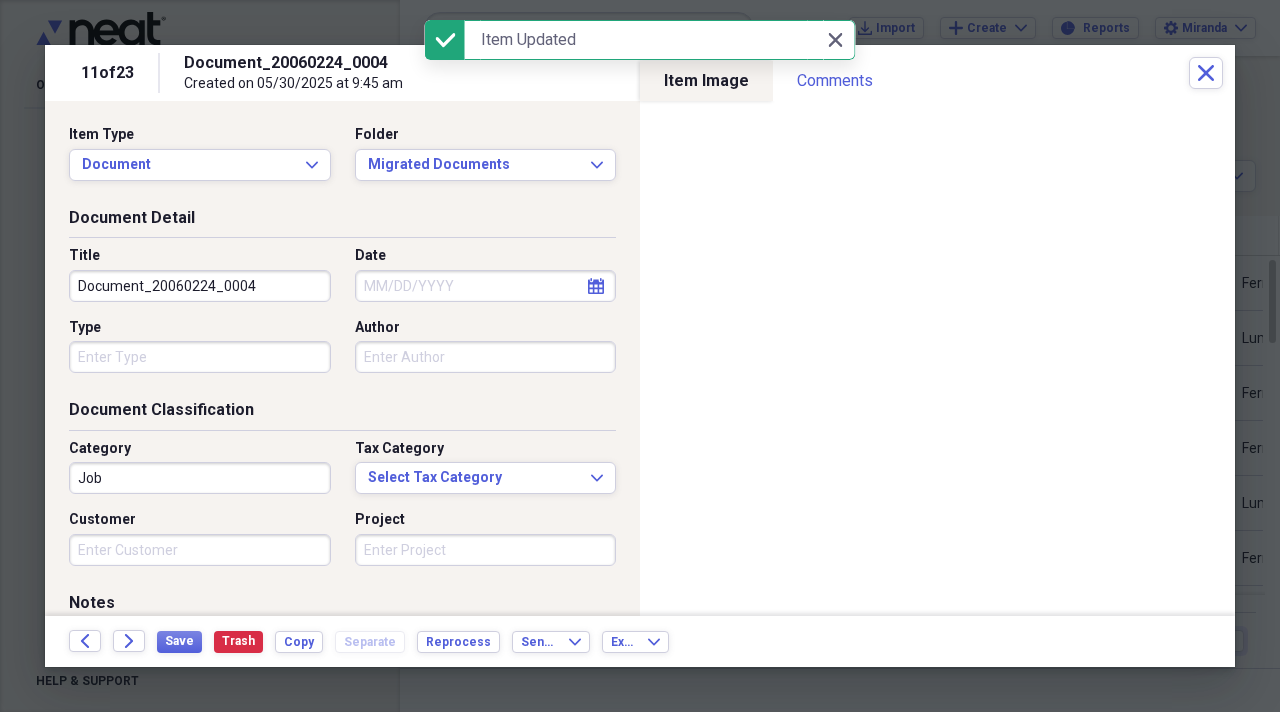 drag, startPoint x: 262, startPoint y: 280, endPoint x: 0, endPoint y: 246, distance: 264.1969 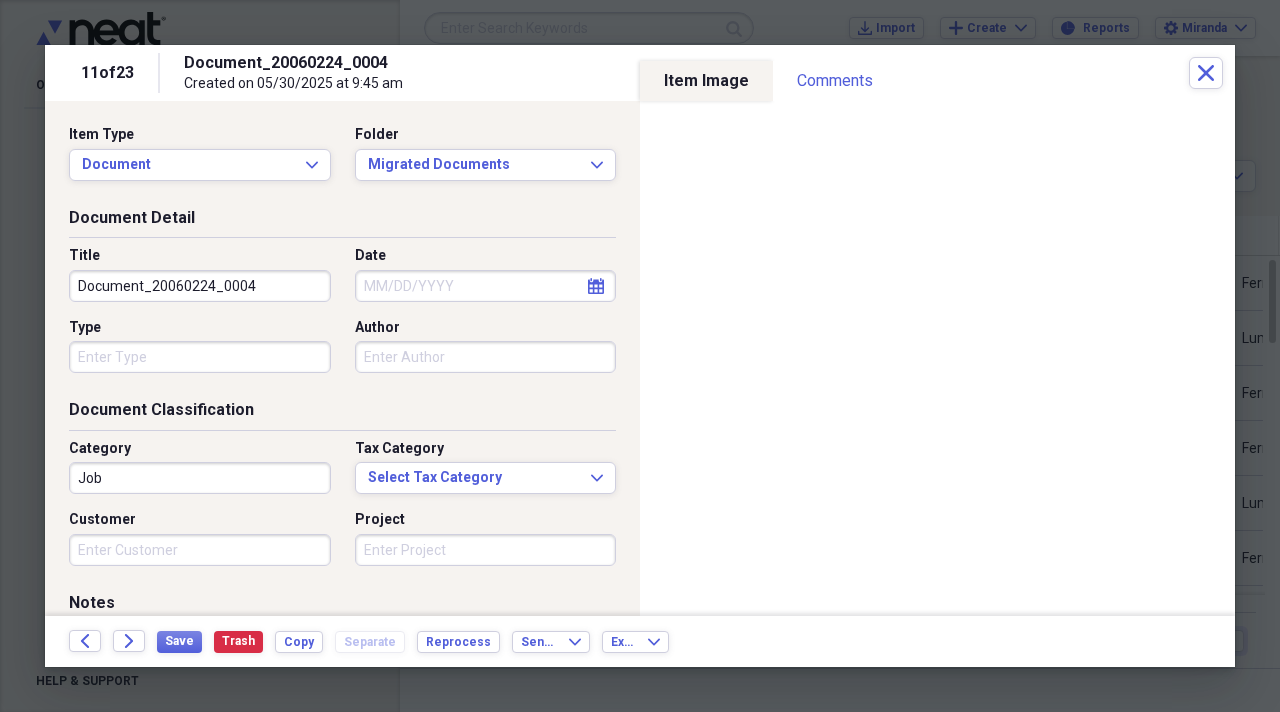type on "V" 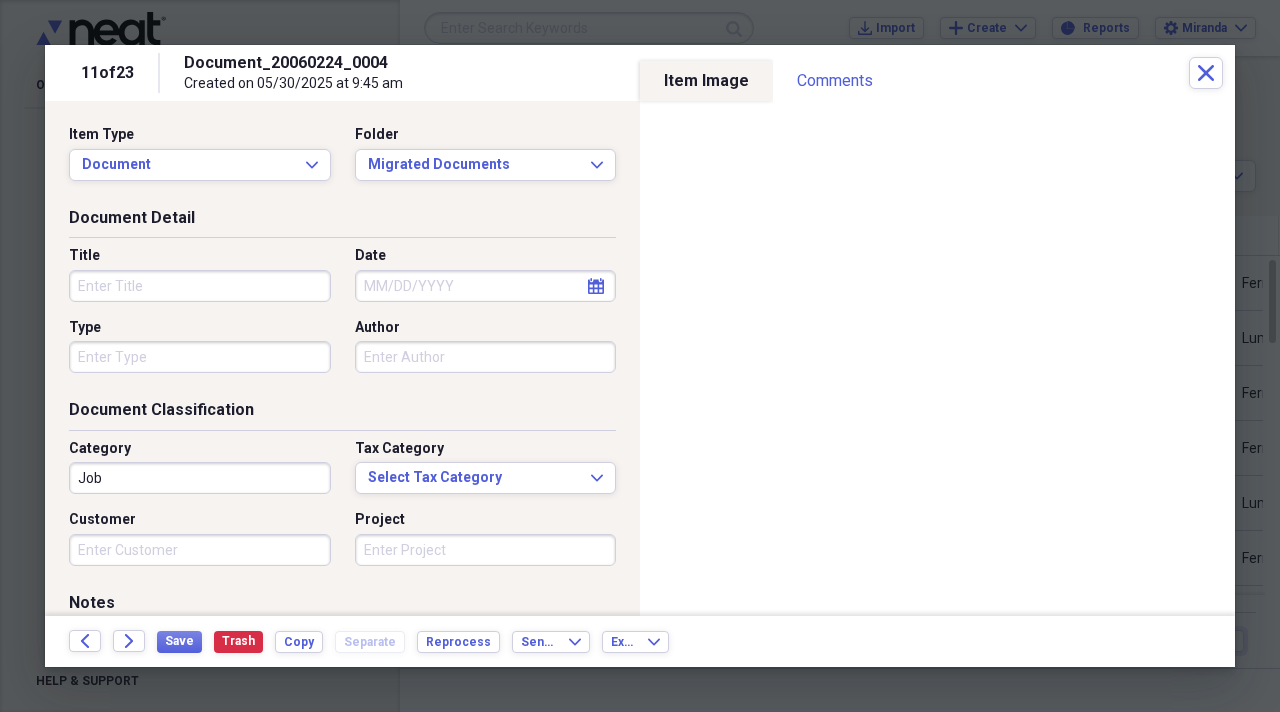 paste on "Men's Officine Panerai Watch" 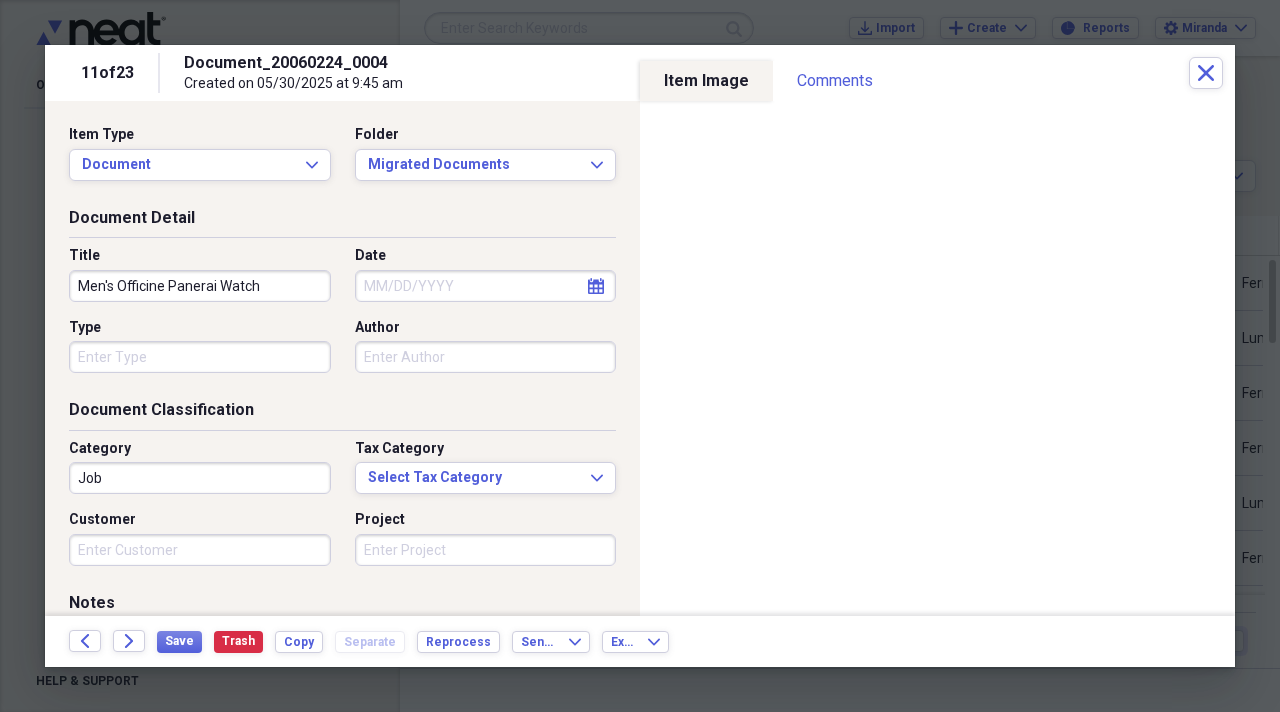 type on "Men's Officine Panerai Watch" 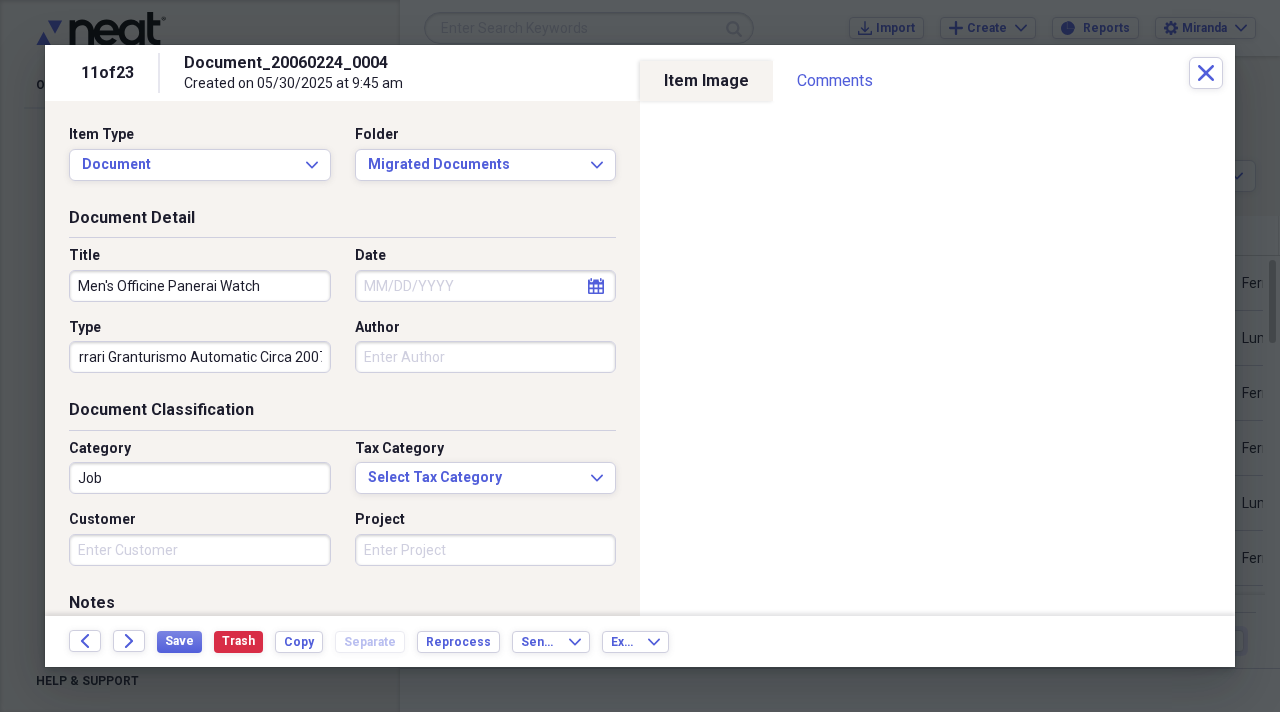 scroll, scrollTop: 0, scrollLeft: 22, axis: horizontal 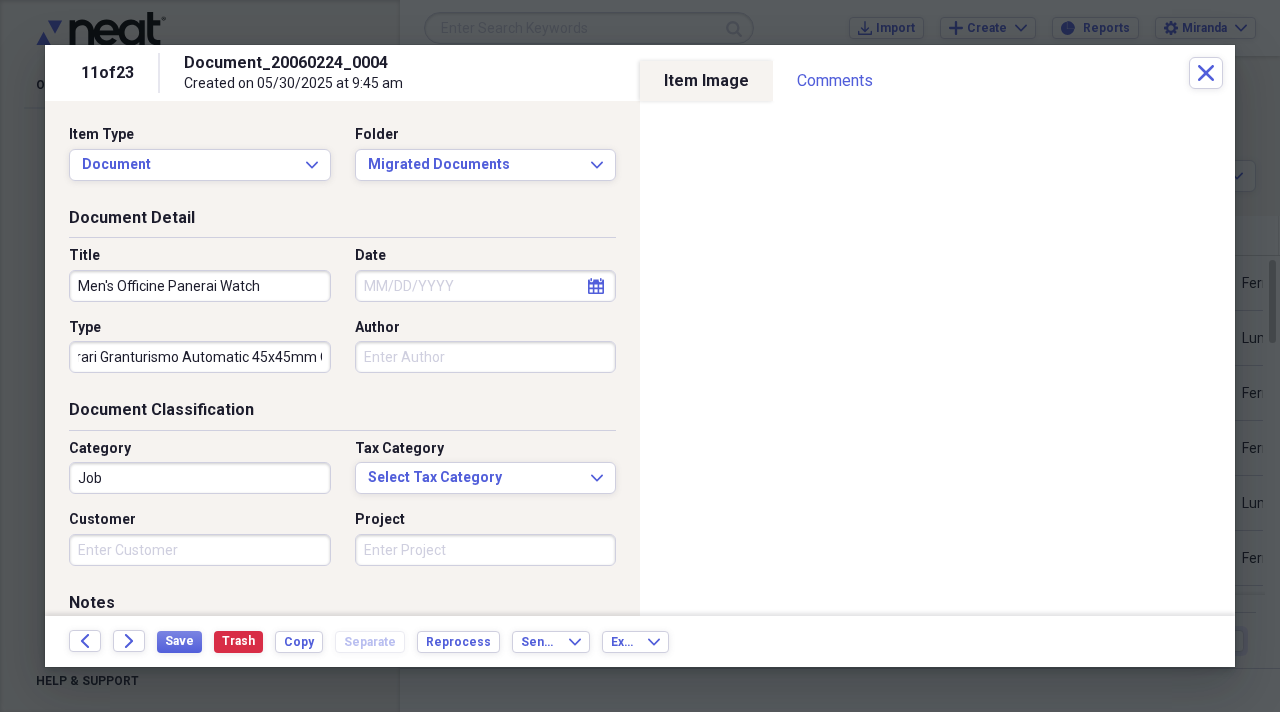 type on "Ferrari Granturismo Automatic 45x45mm Circa 2007" 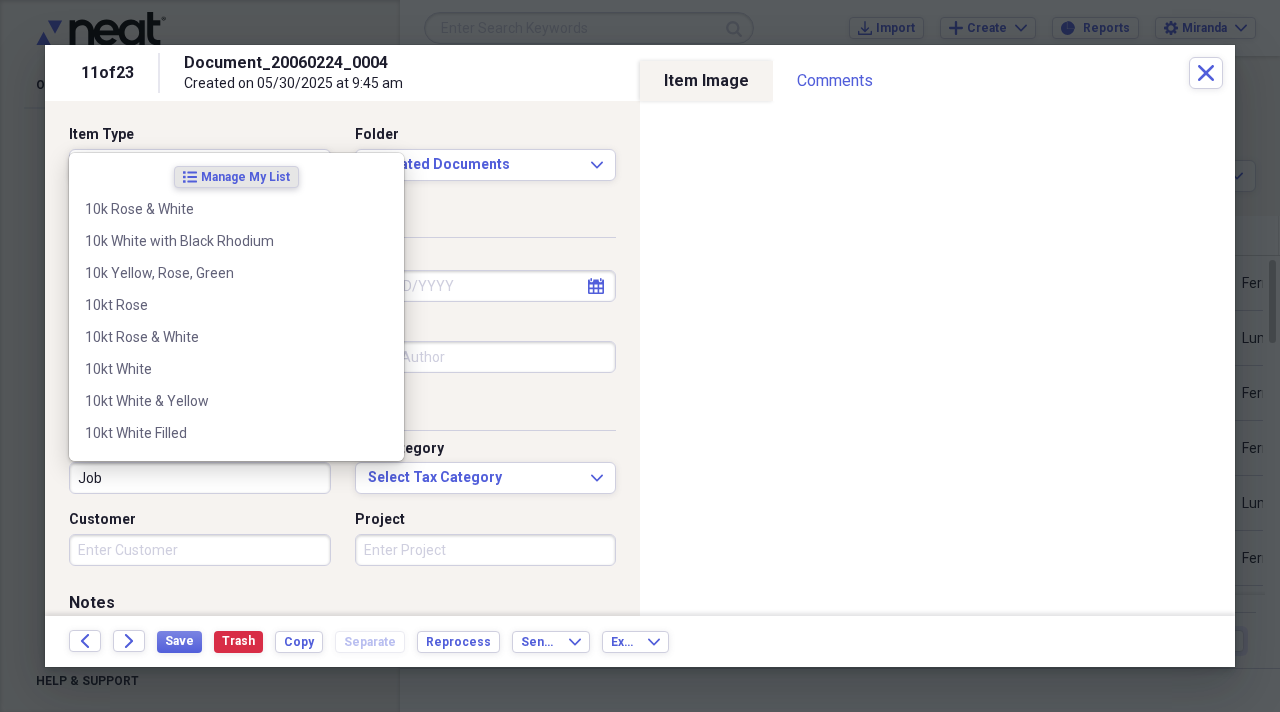 scroll, scrollTop: 0, scrollLeft: 0, axis: both 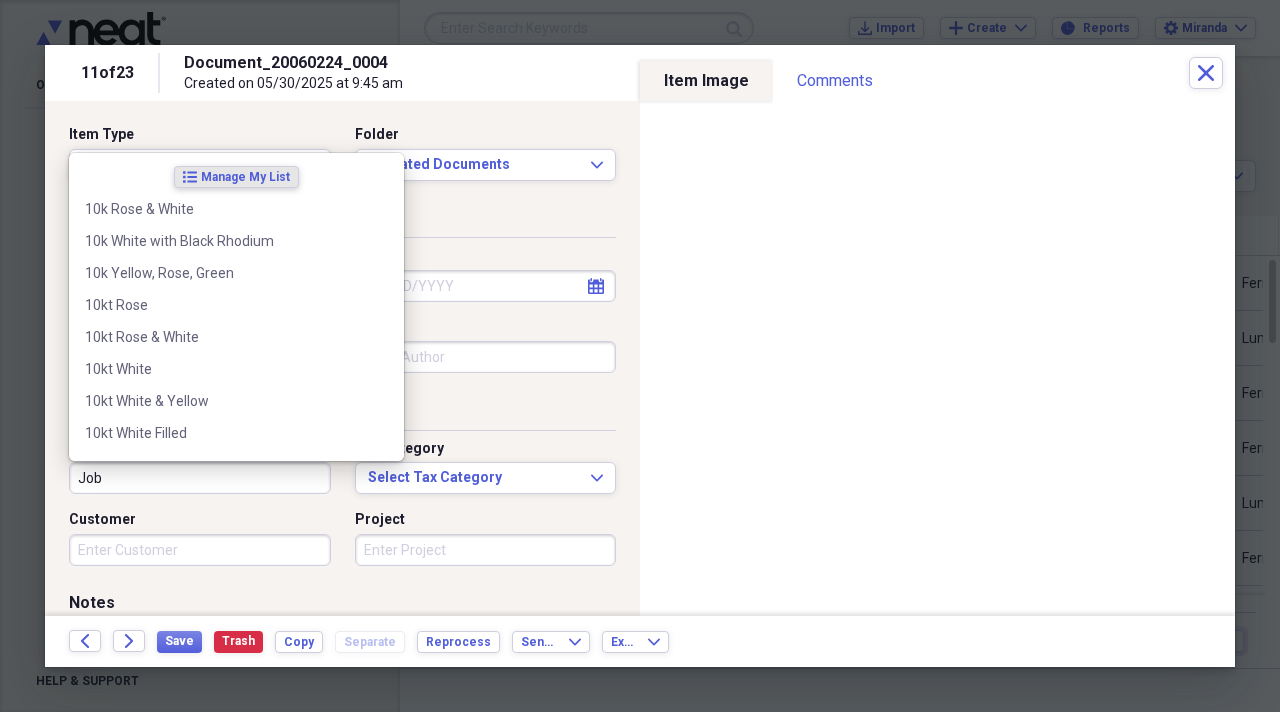 click on "Job" at bounding box center [200, 478] 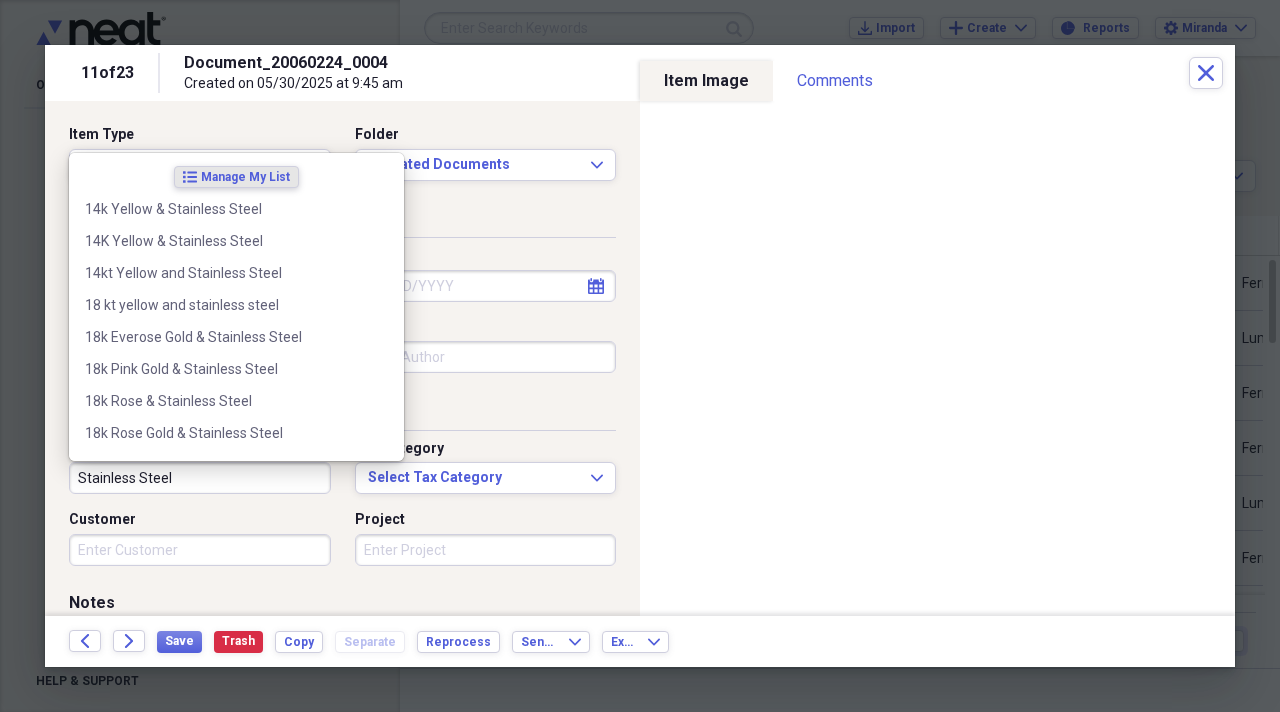 type on "Stainless Steel" 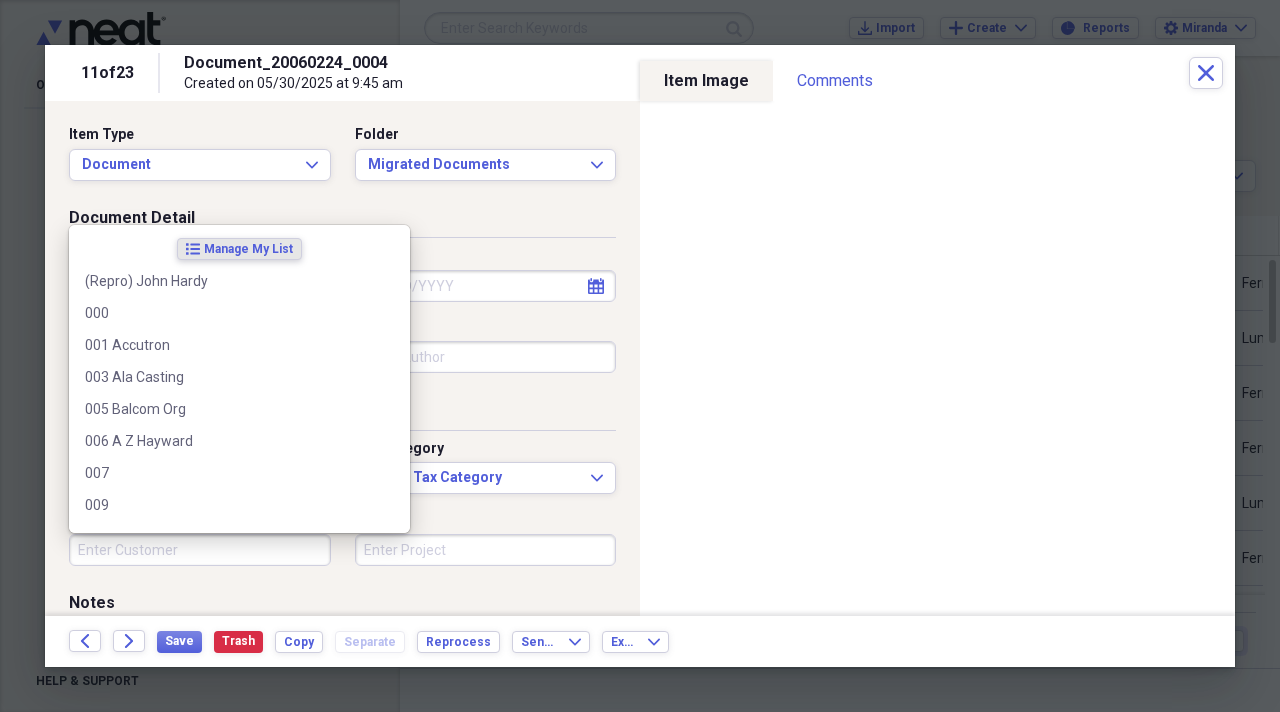 click on "Customer" at bounding box center (200, 550) 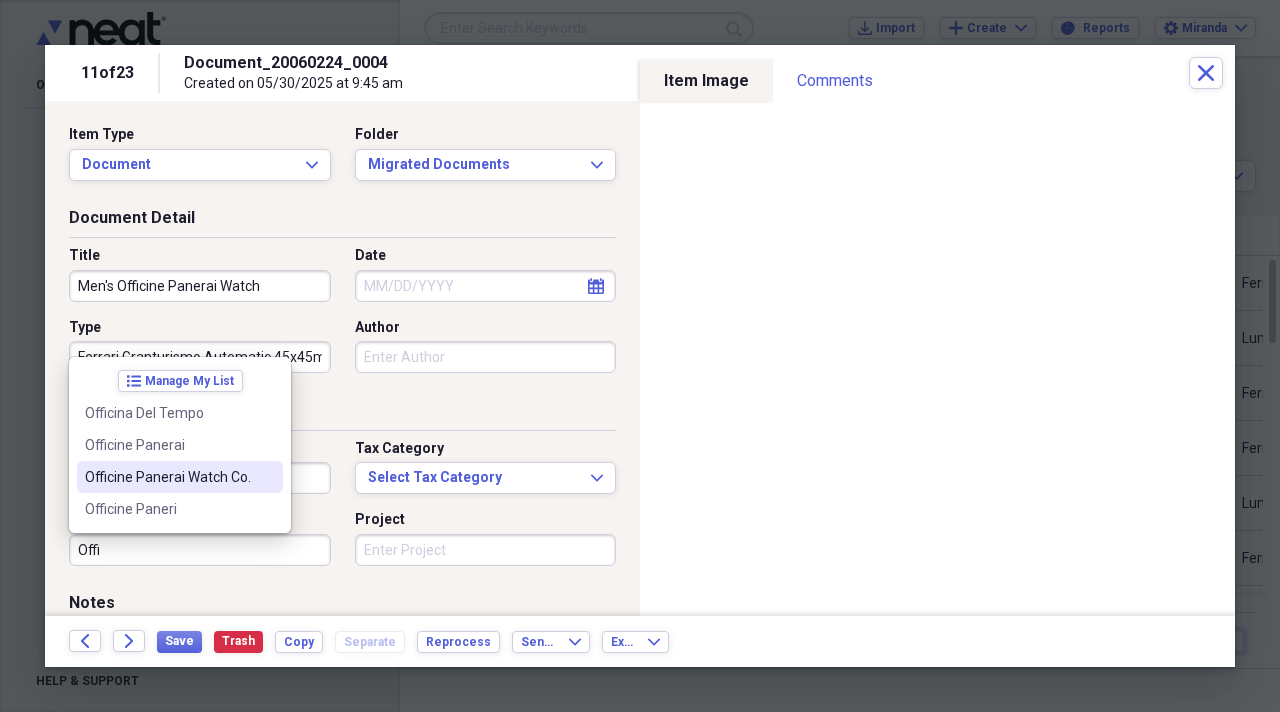 click on "Officine Panerai Watch Co." at bounding box center [180, 477] 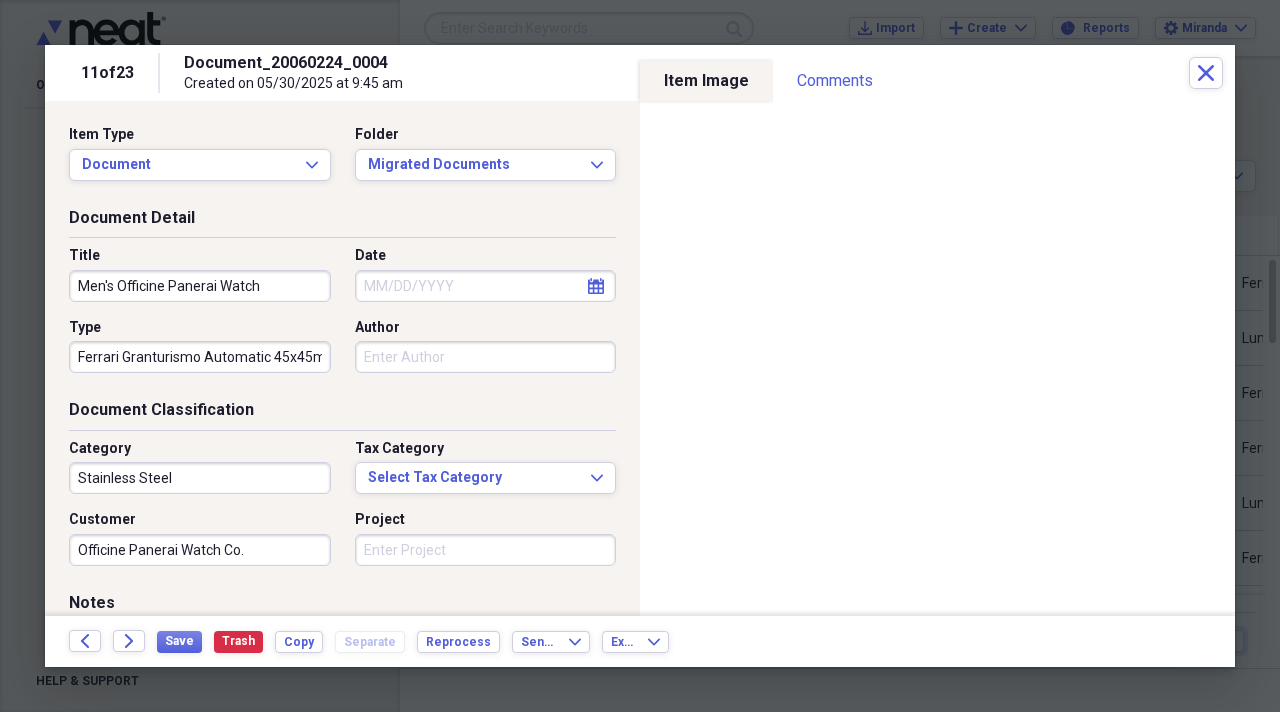 click on "Project" at bounding box center [486, 550] 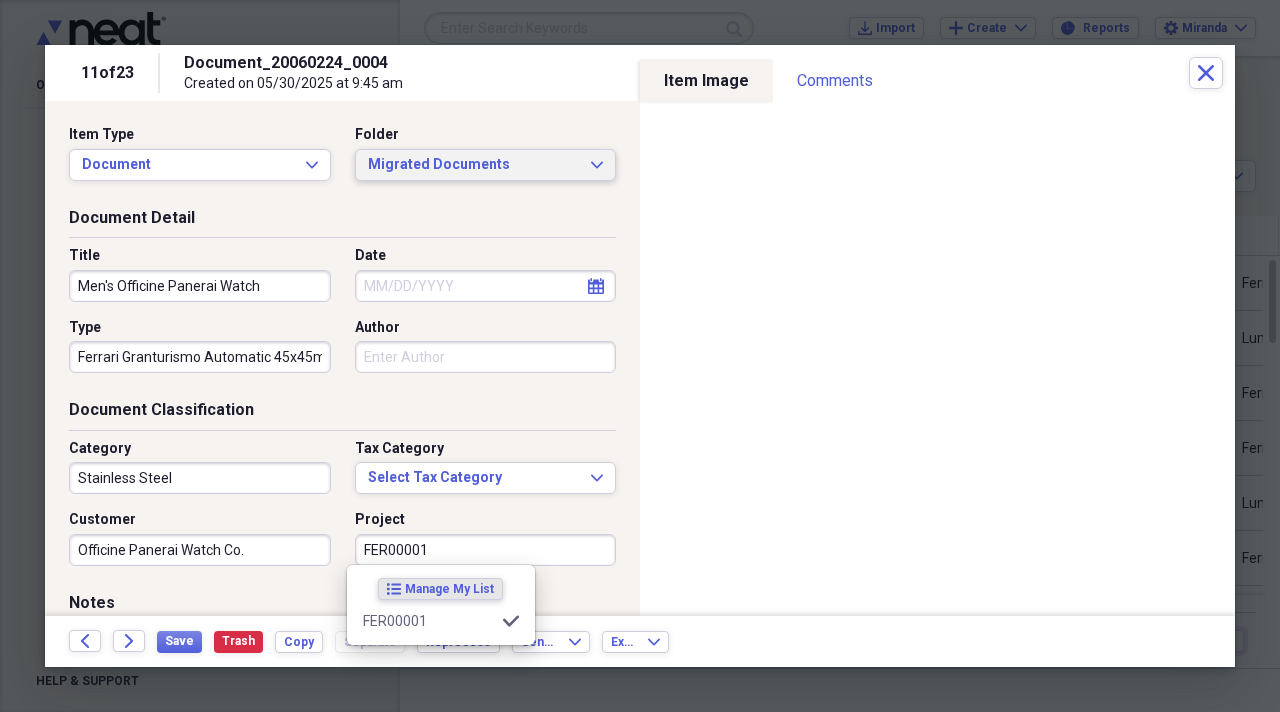 type on "FER00001" 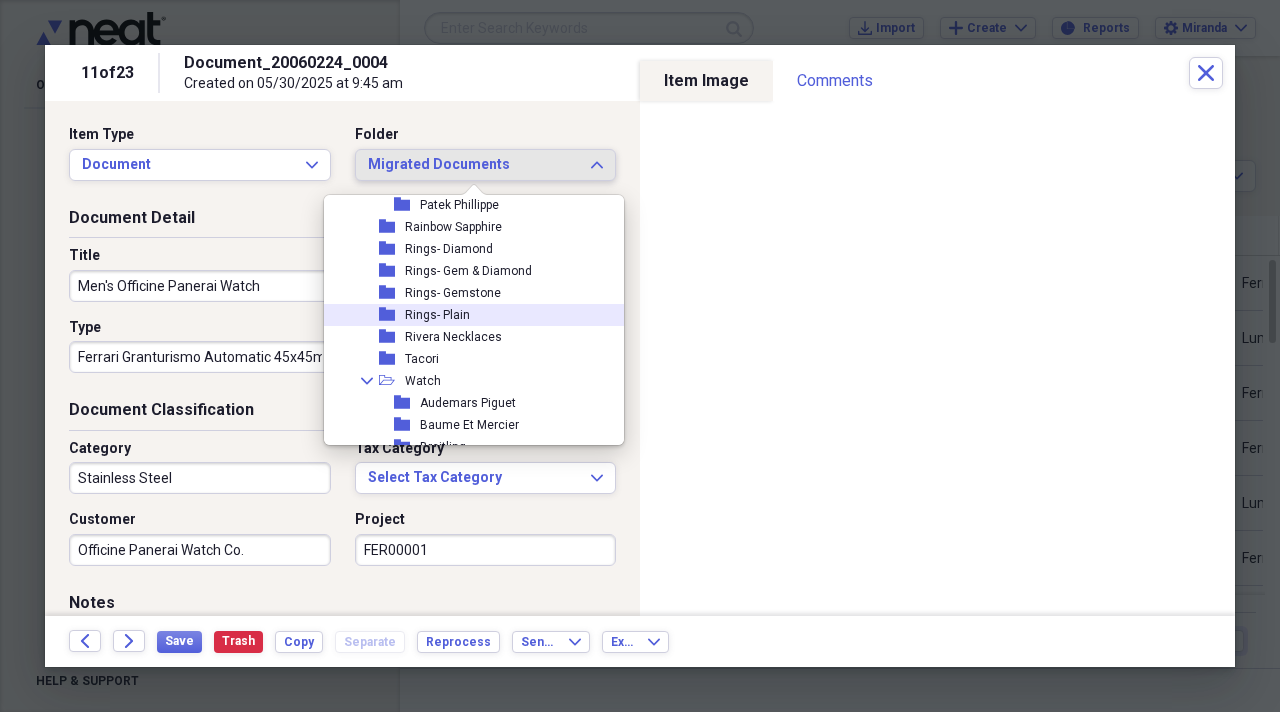 scroll, scrollTop: 2100, scrollLeft: 0, axis: vertical 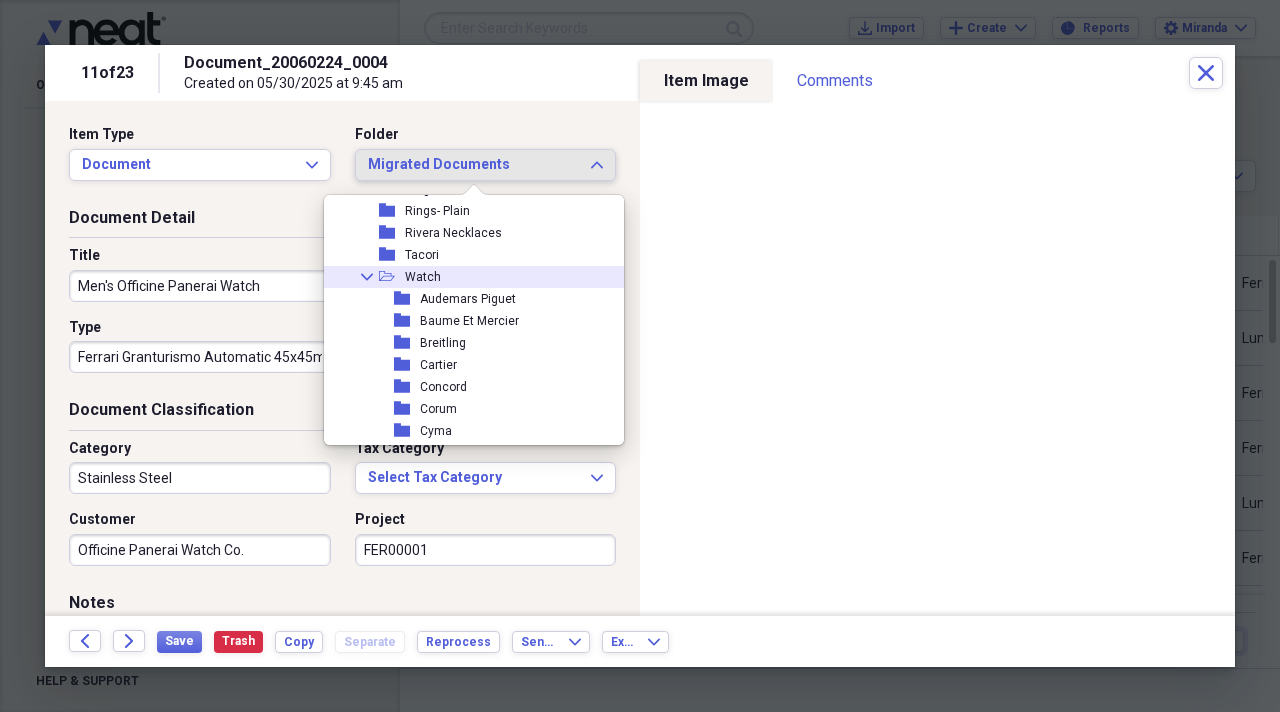 click on "Collapse open-folder Watch" at bounding box center (466, 277) 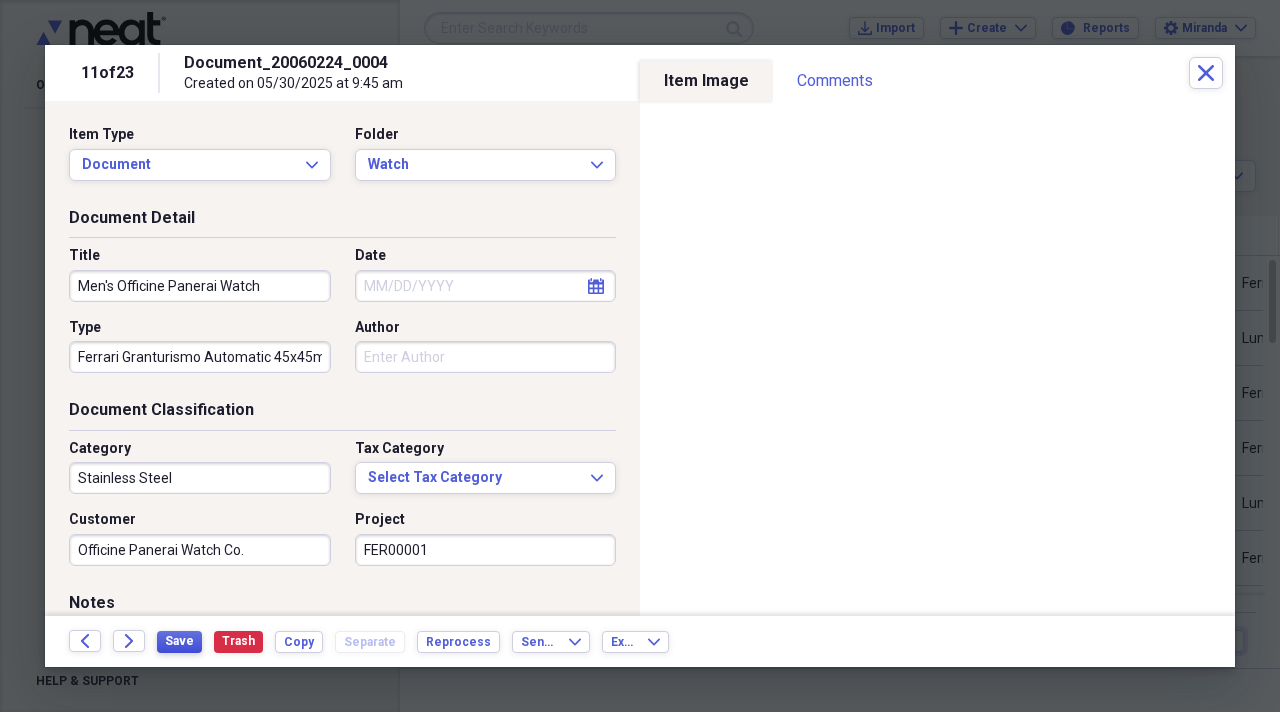 click on "Save" at bounding box center [179, 641] 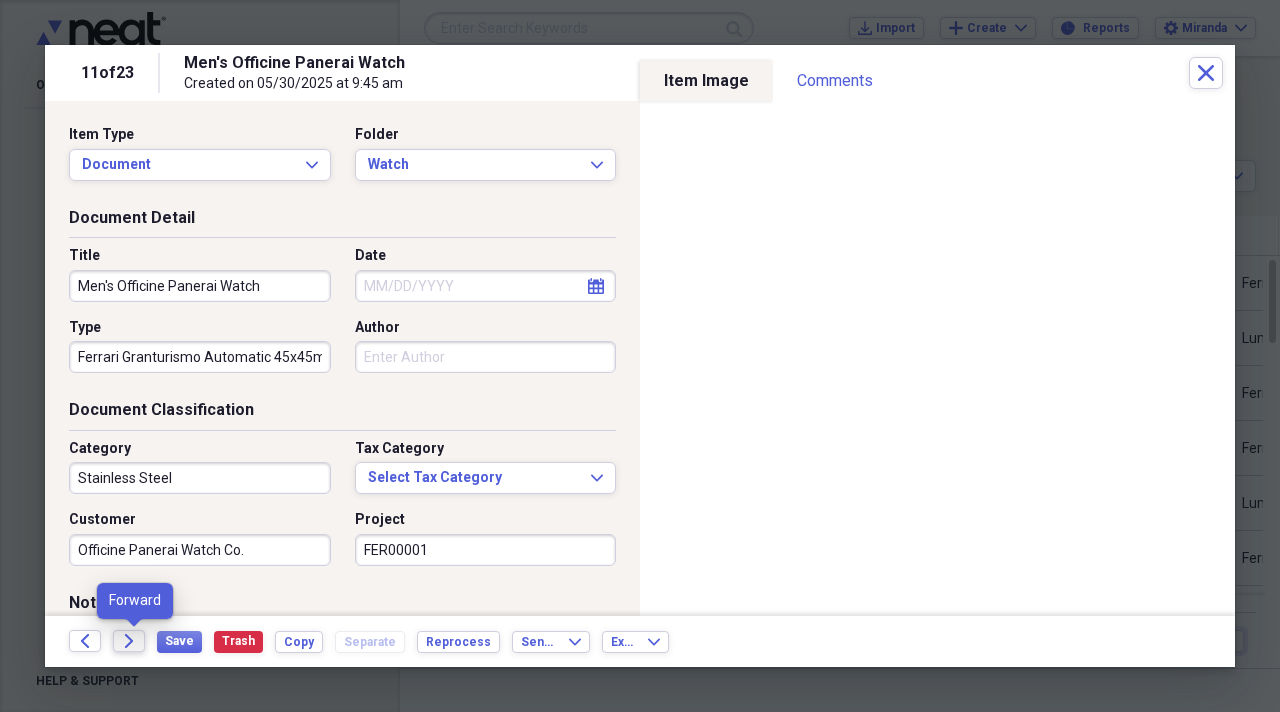 click on "Forward" 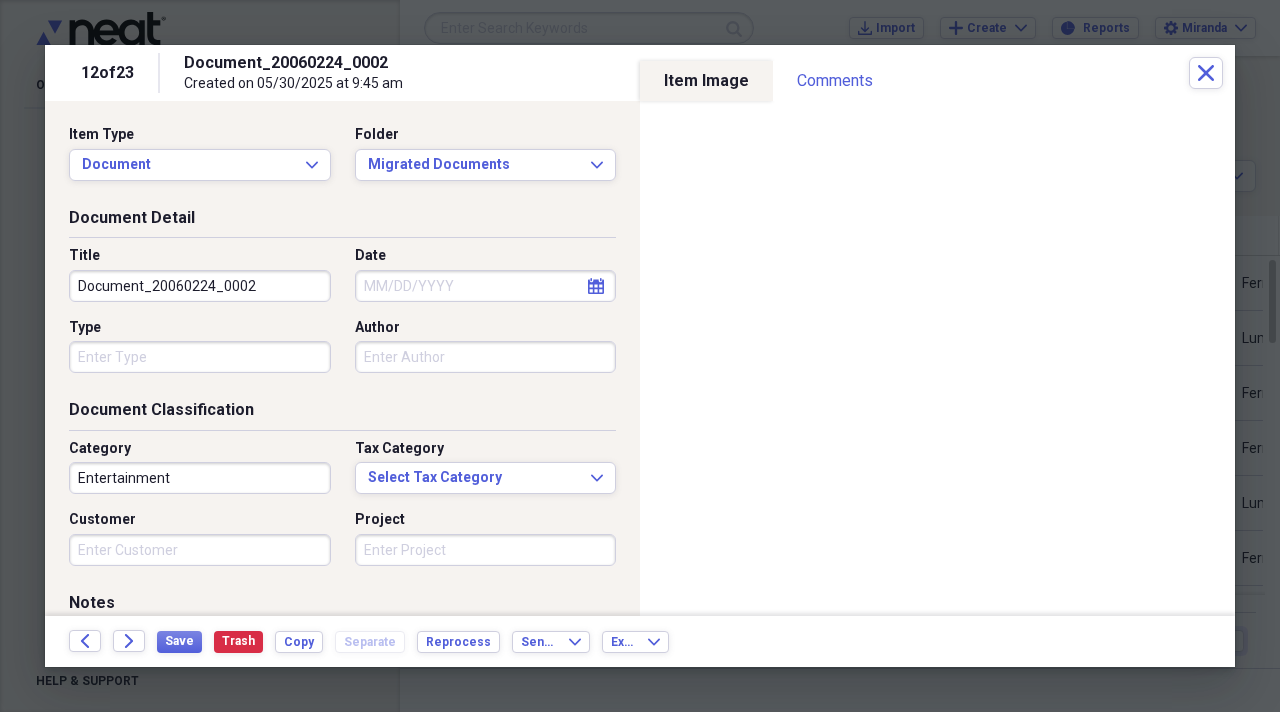 drag, startPoint x: 283, startPoint y: 273, endPoint x: 0, endPoint y: 275, distance: 283.00708 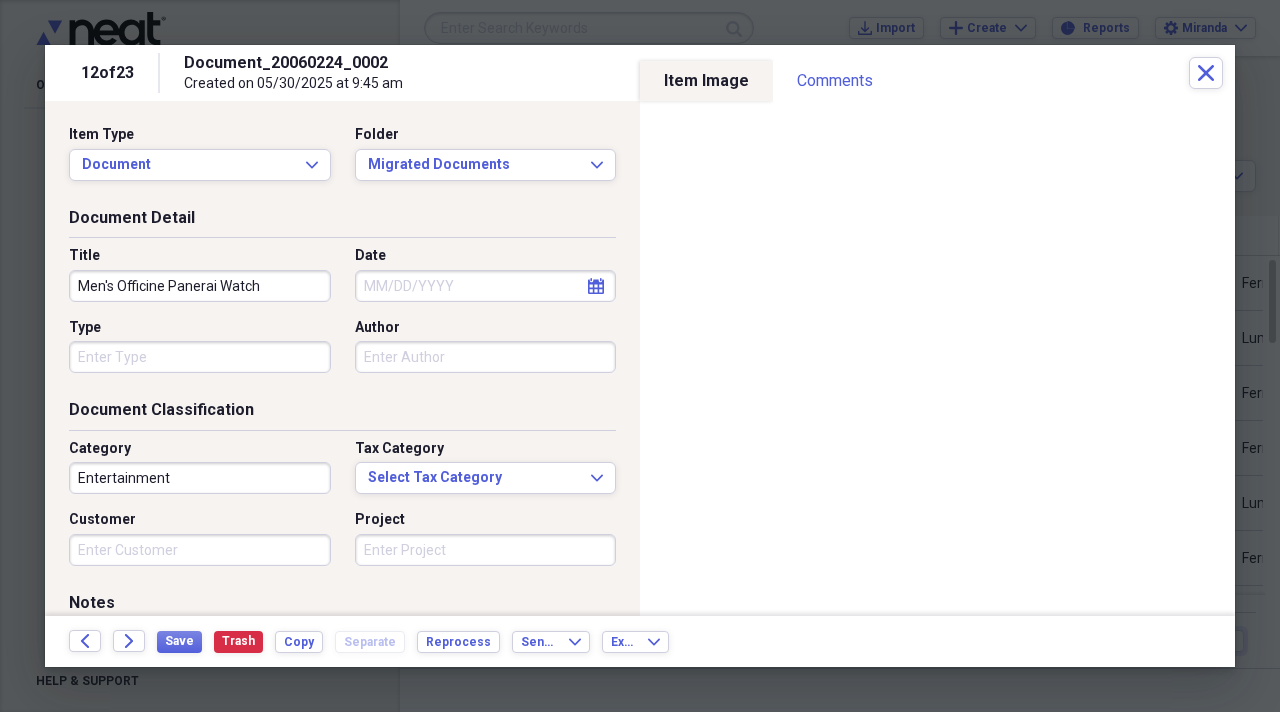type on "Men's Officine Panerai Watch" 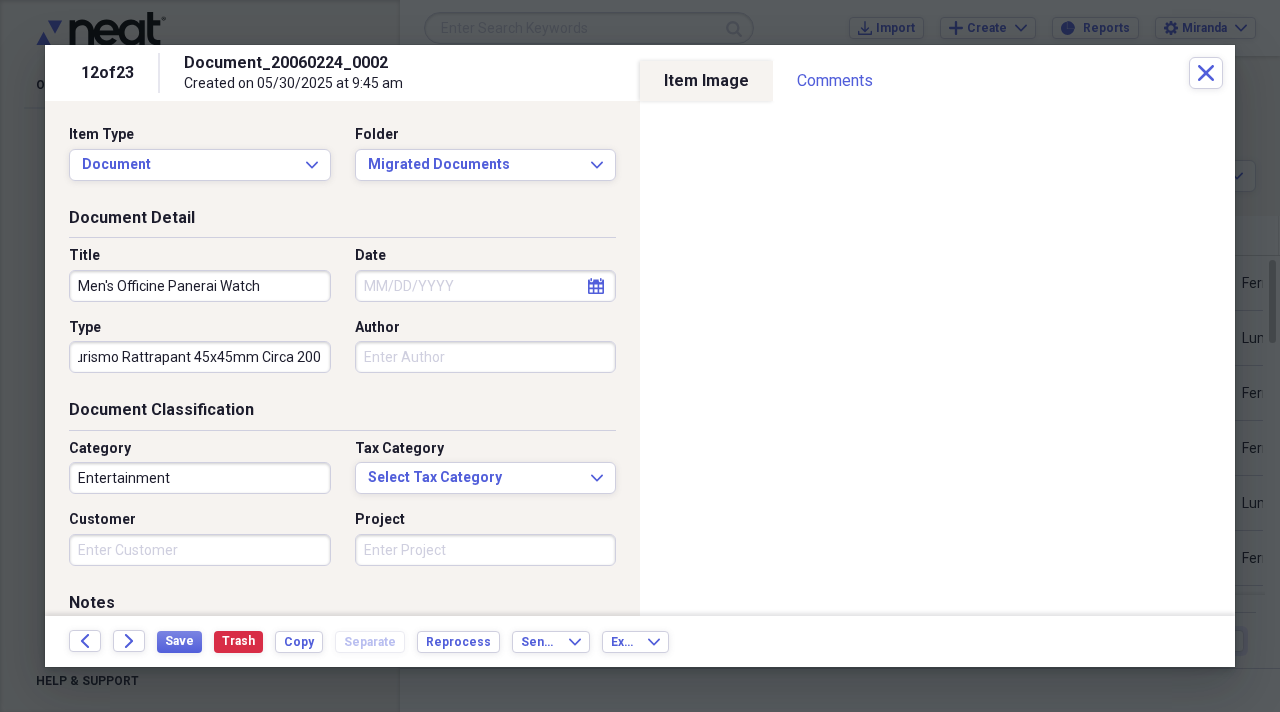 scroll, scrollTop: 0, scrollLeft: 90, axis: horizontal 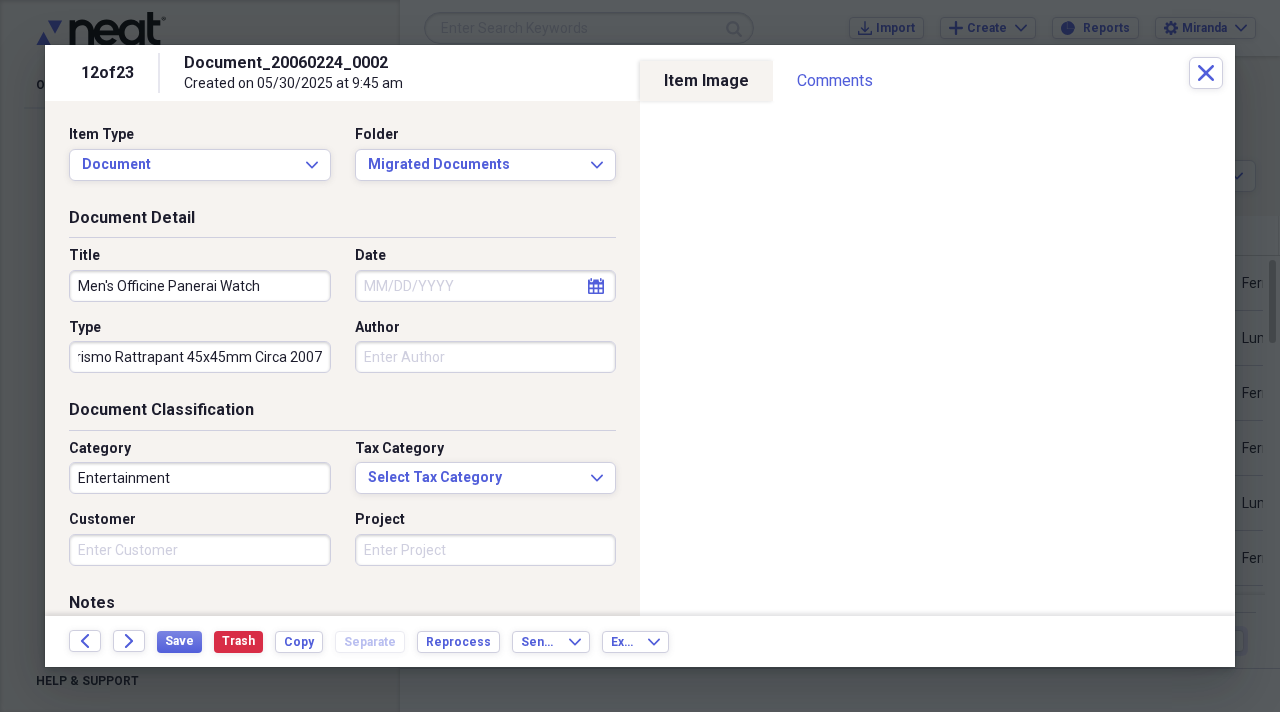 type on "Ferrari Granturismo Rattrapant 45x45mm Circa 2007" 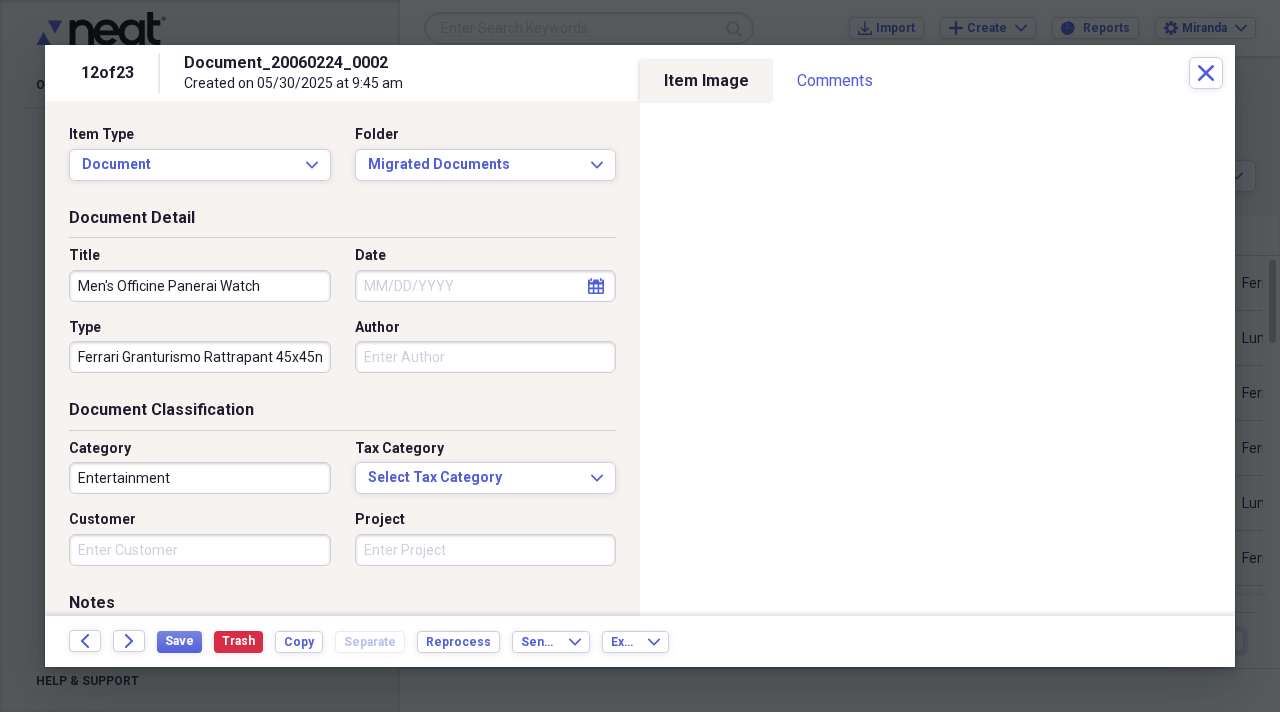 click on "Entertainment" at bounding box center (200, 478) 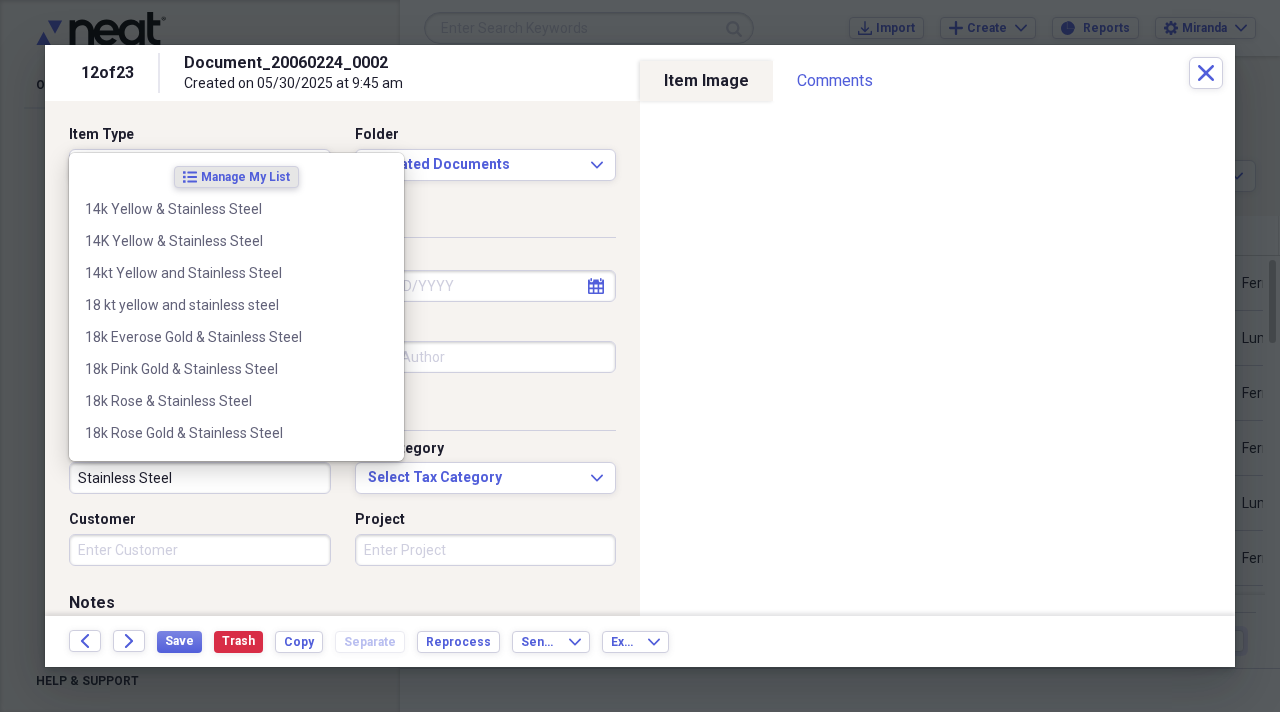 type on "Stainless Steel" 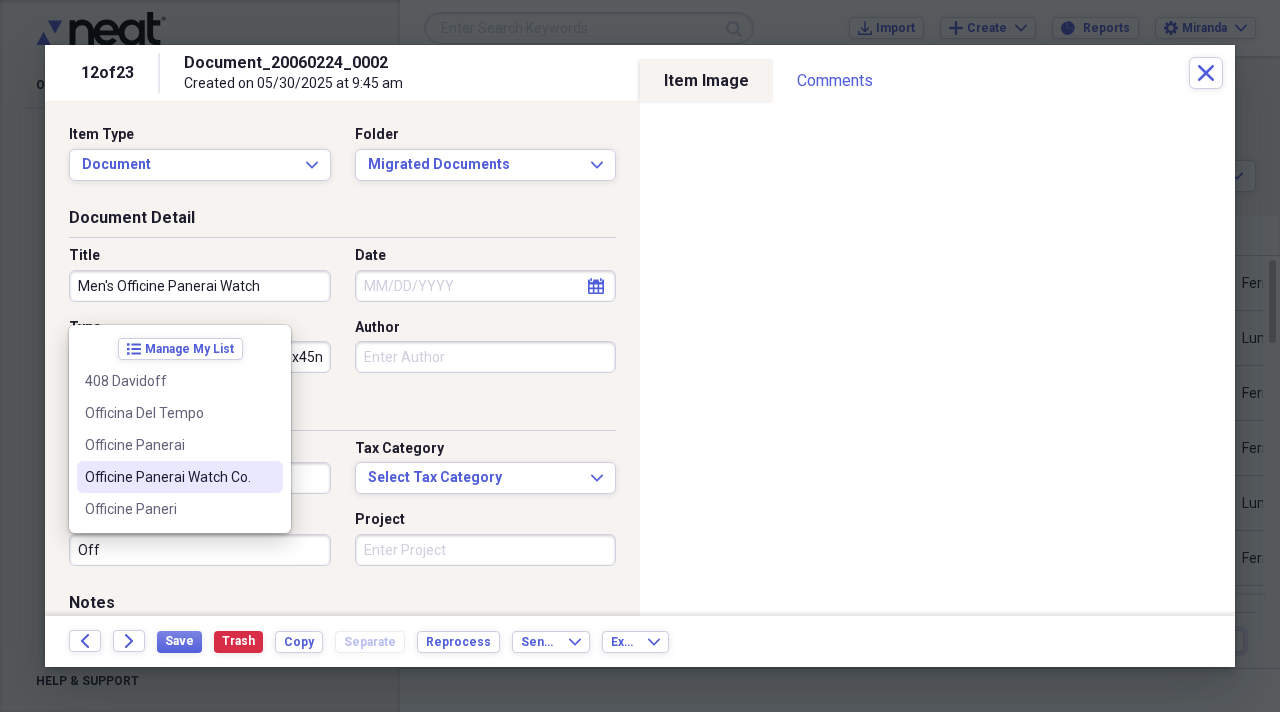click on "Officine Panerai Watch Co." at bounding box center (168, 477) 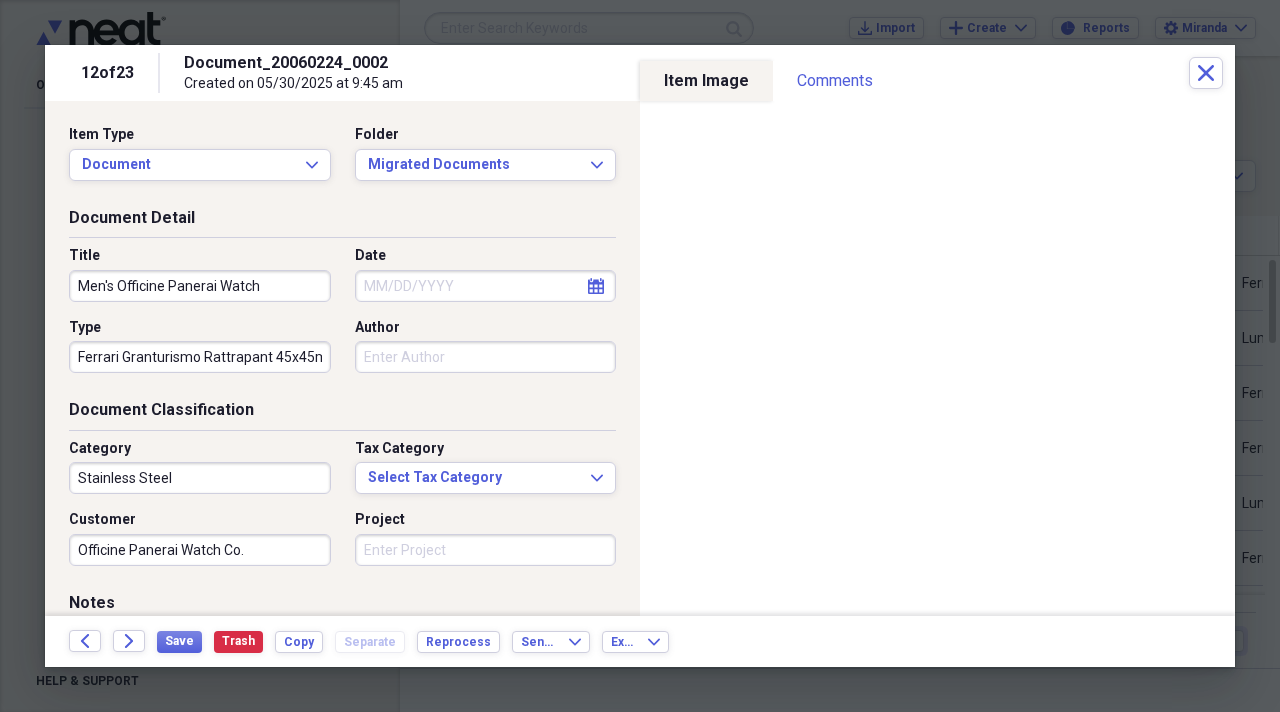 click on "Project" at bounding box center (486, 550) 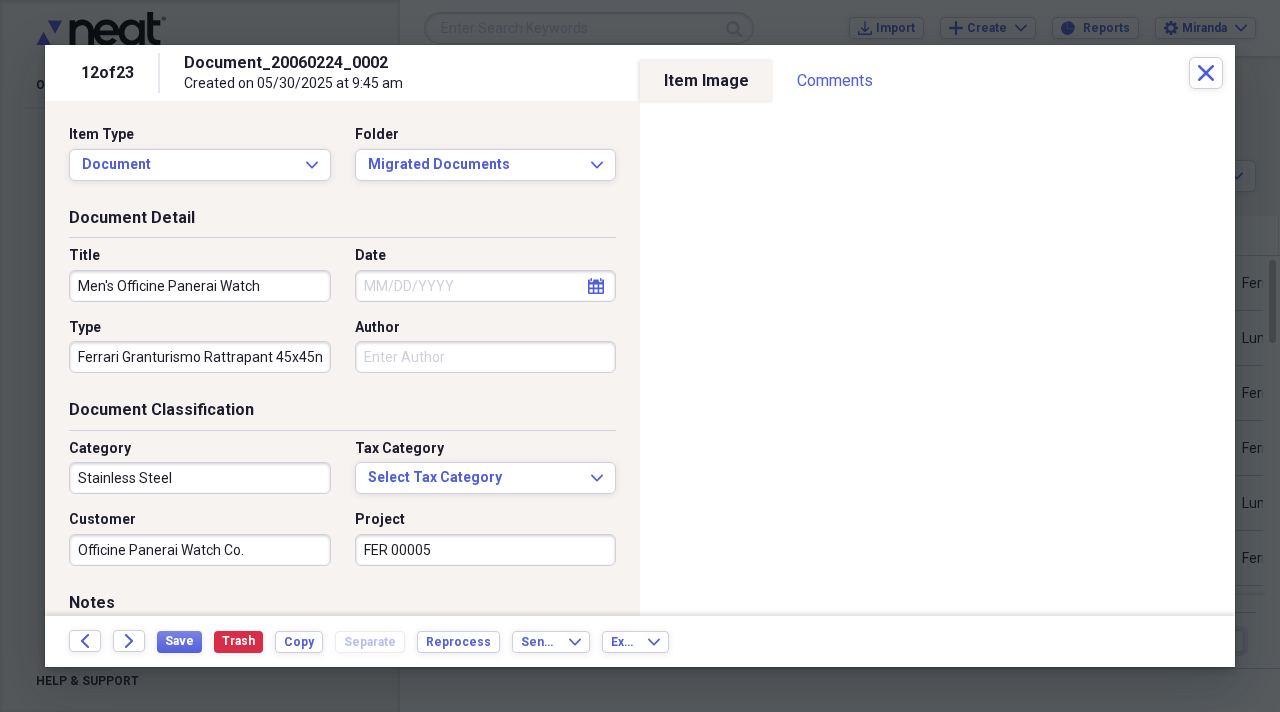 click on "FER 00005" at bounding box center (486, 550) 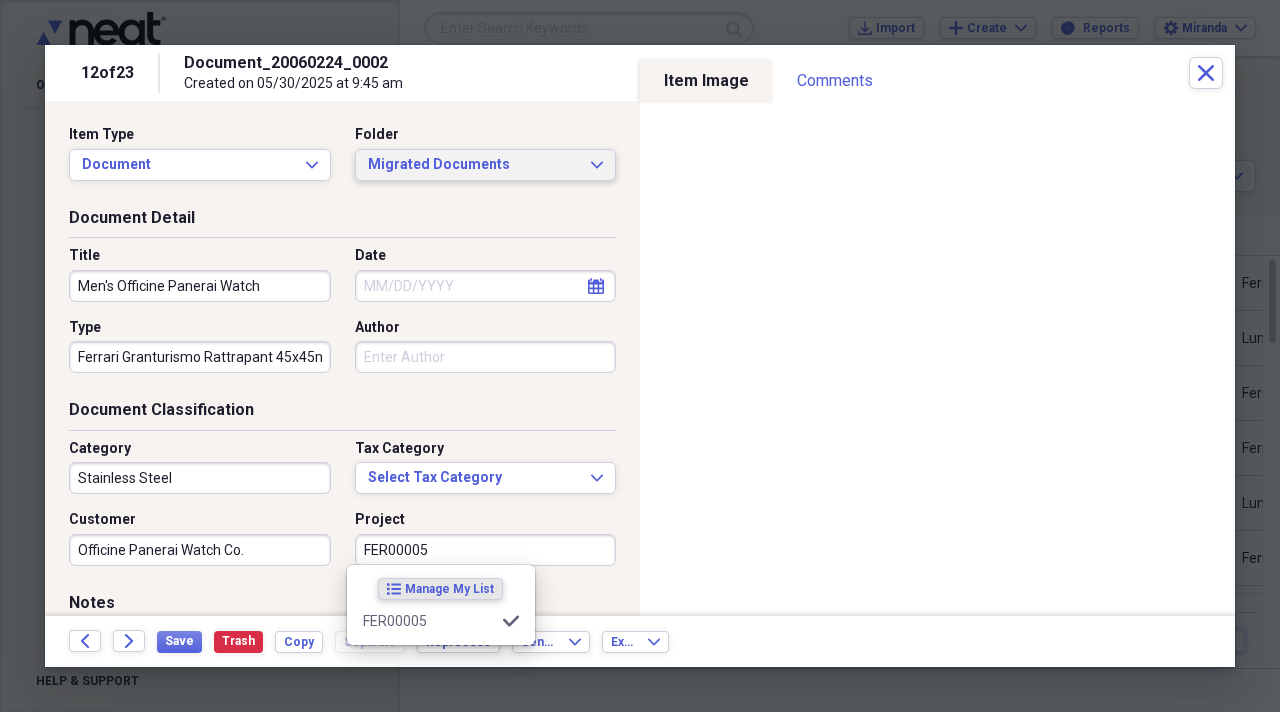 type on "FER00005" 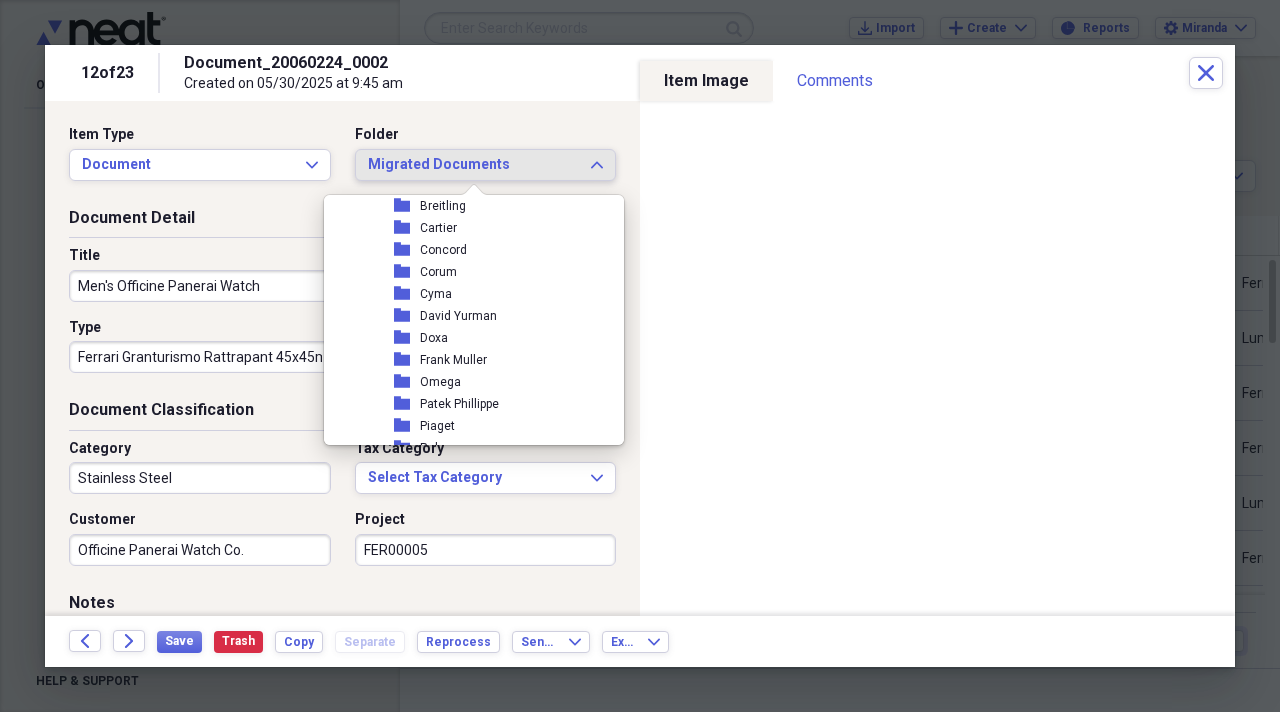 scroll, scrollTop: 2037, scrollLeft: 0, axis: vertical 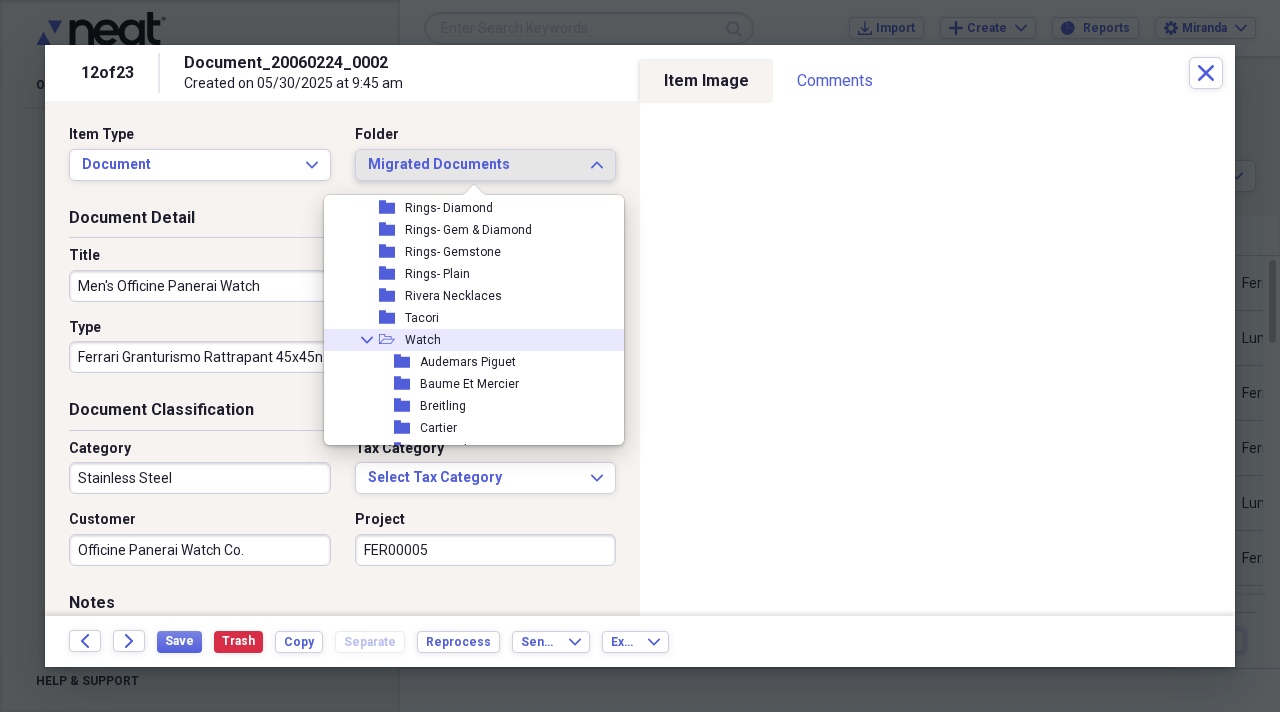 click on "Watch" at bounding box center (423, 340) 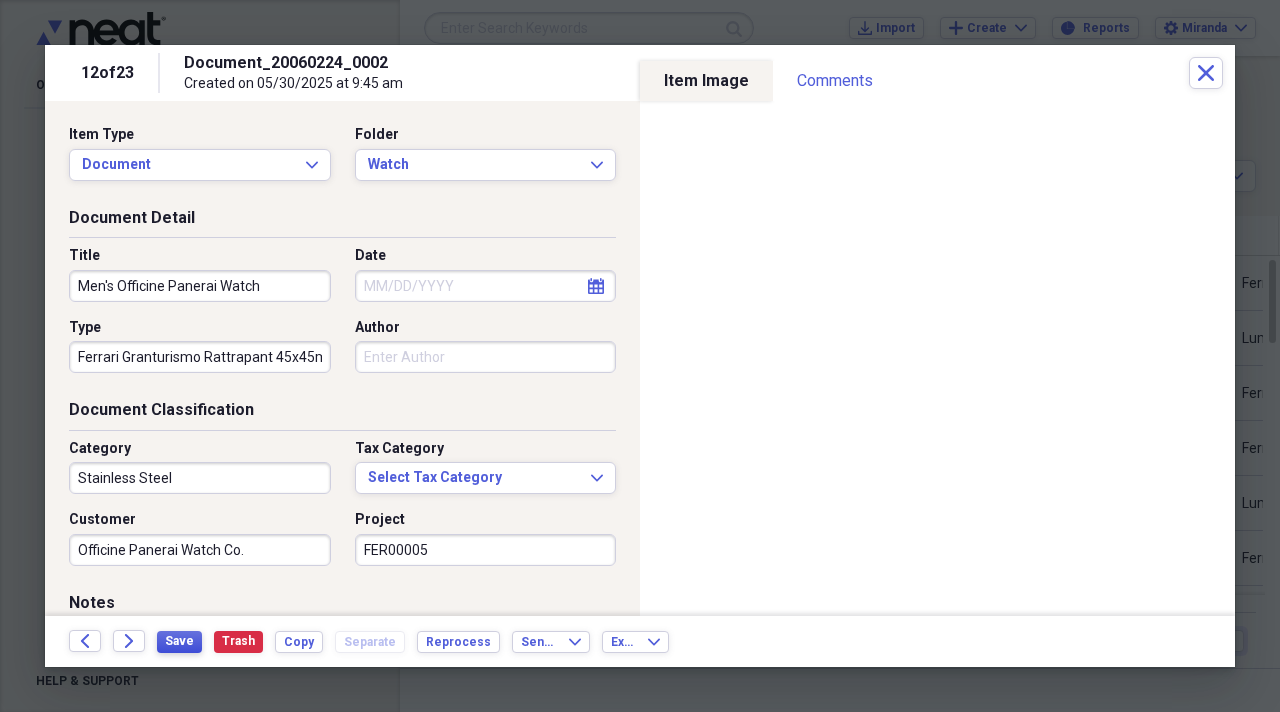 click on "Save" at bounding box center (179, 641) 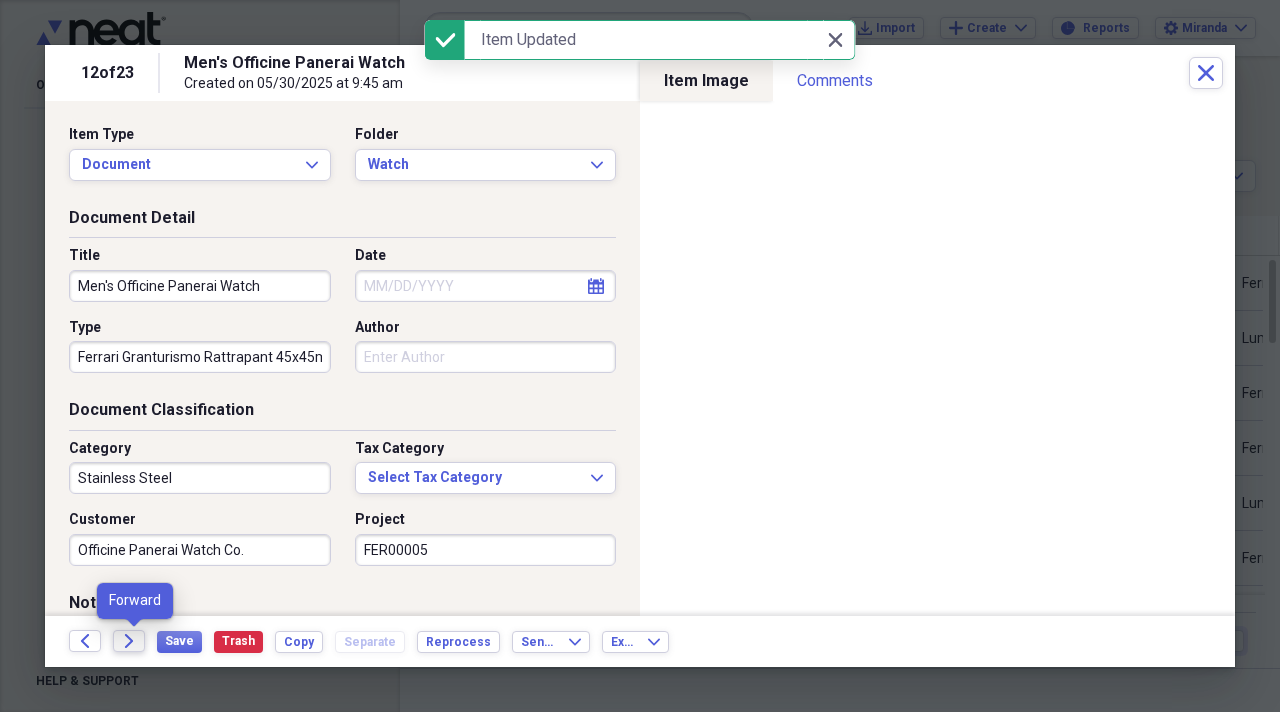 click on "Forward" at bounding box center (129, 641) 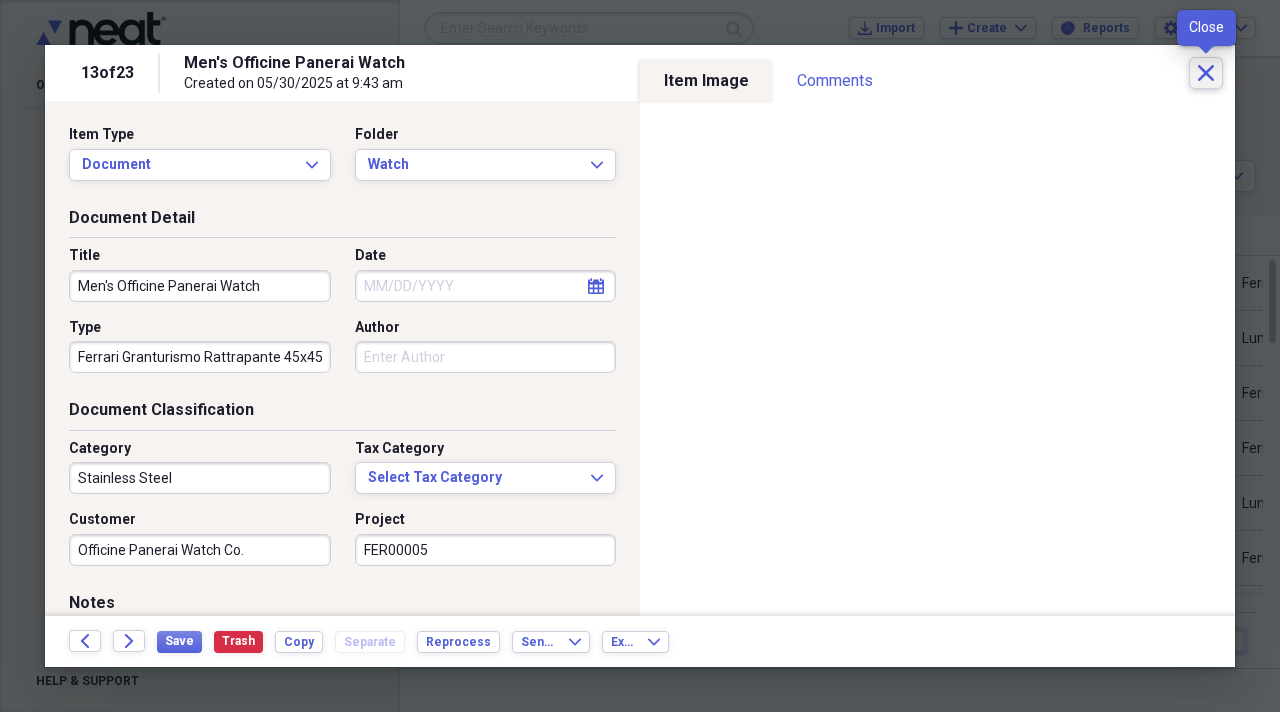 click 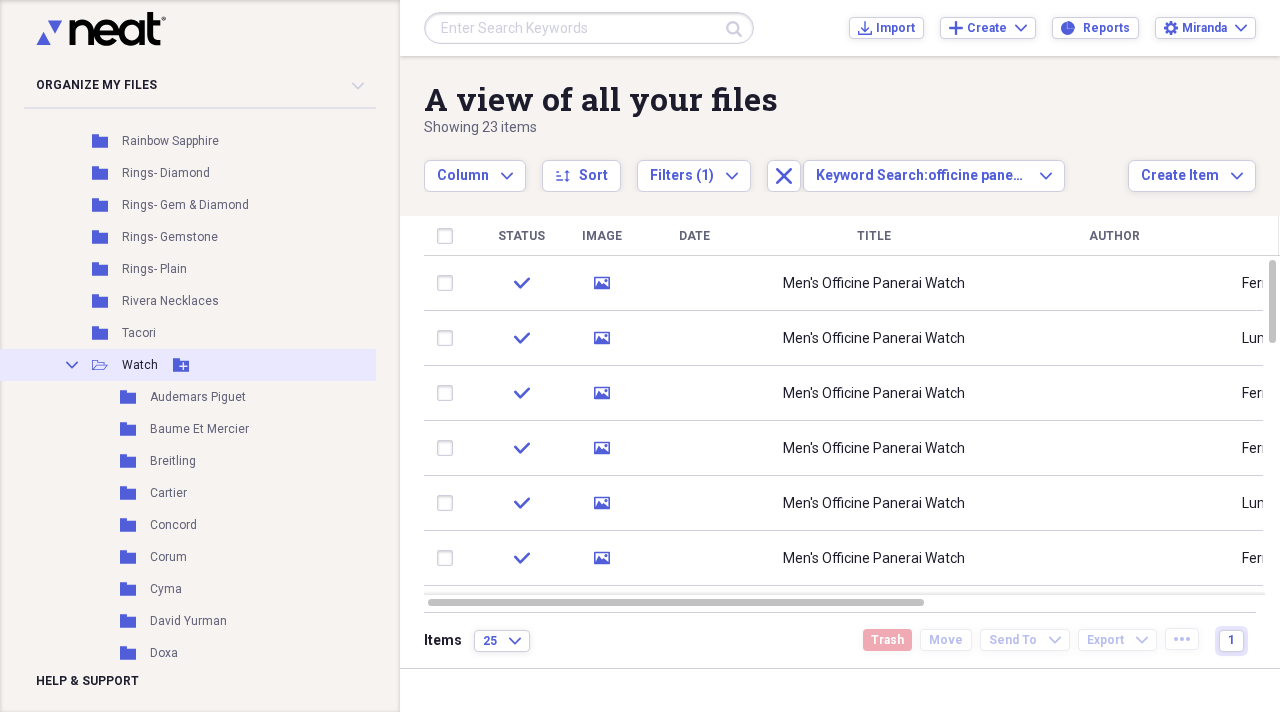 click on "Collapse Open Folder Watch Add Folder" at bounding box center [204, 365] 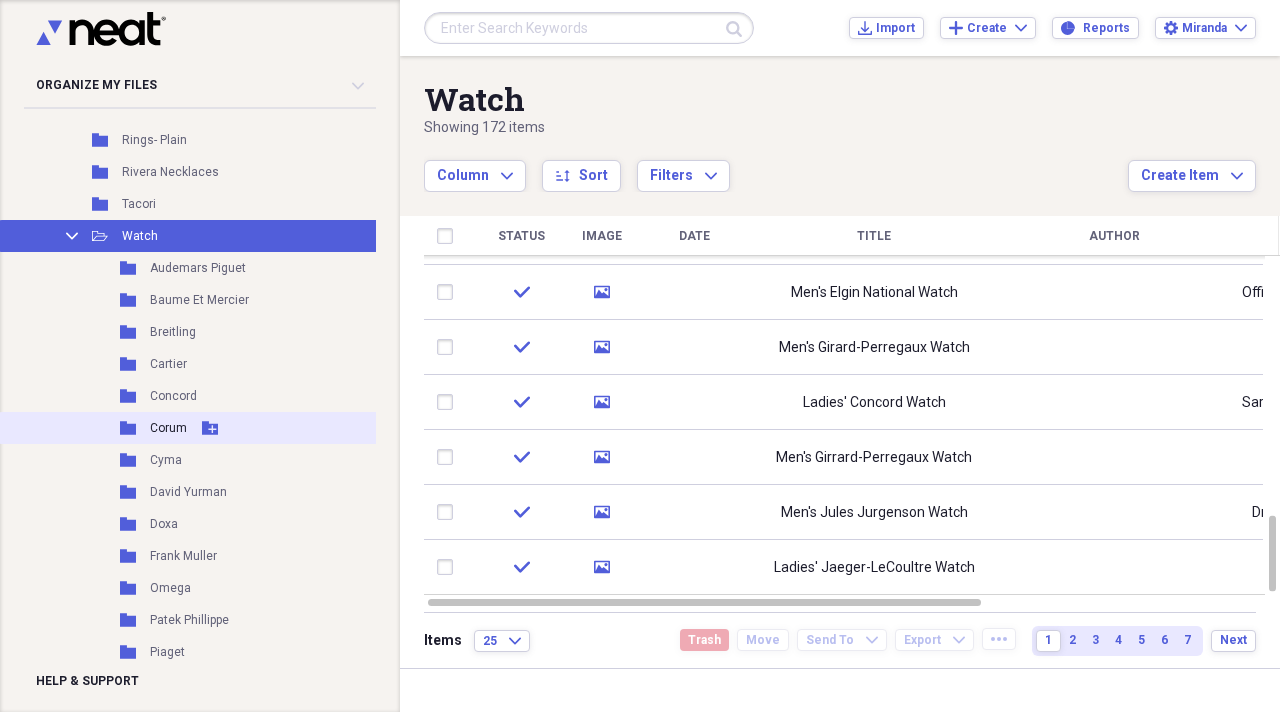 scroll, scrollTop: 3100, scrollLeft: 0, axis: vertical 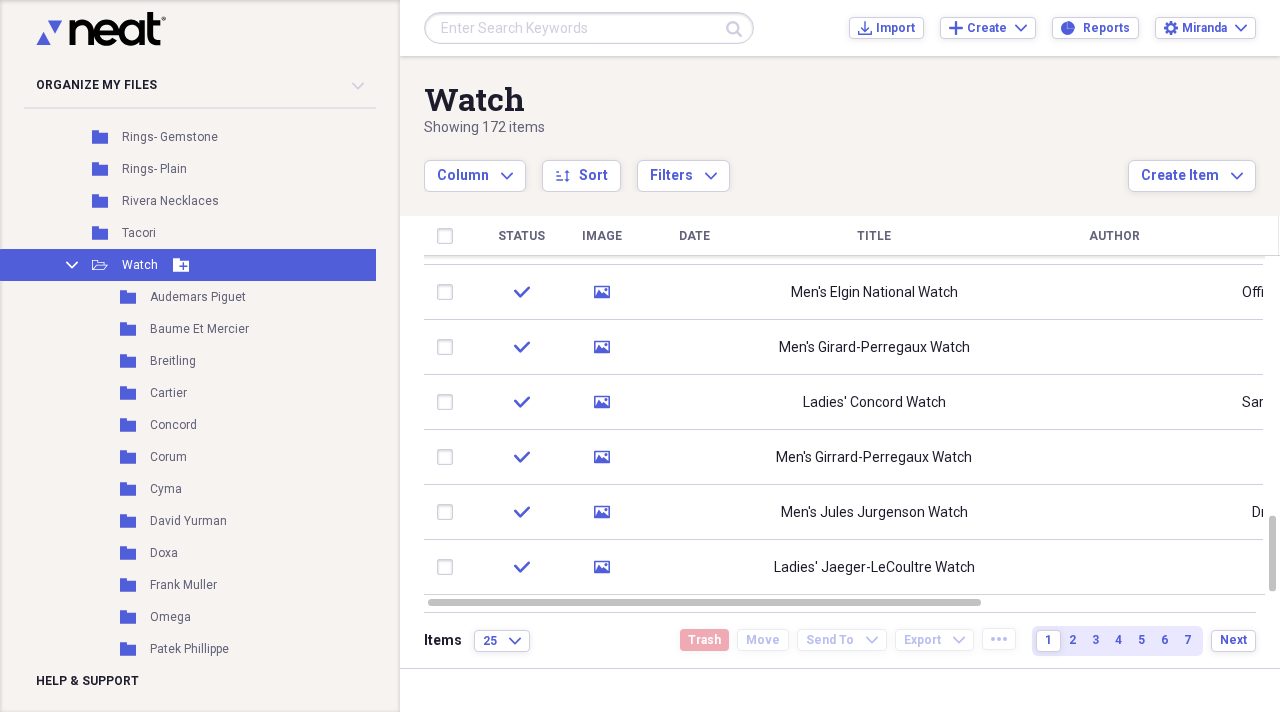 click 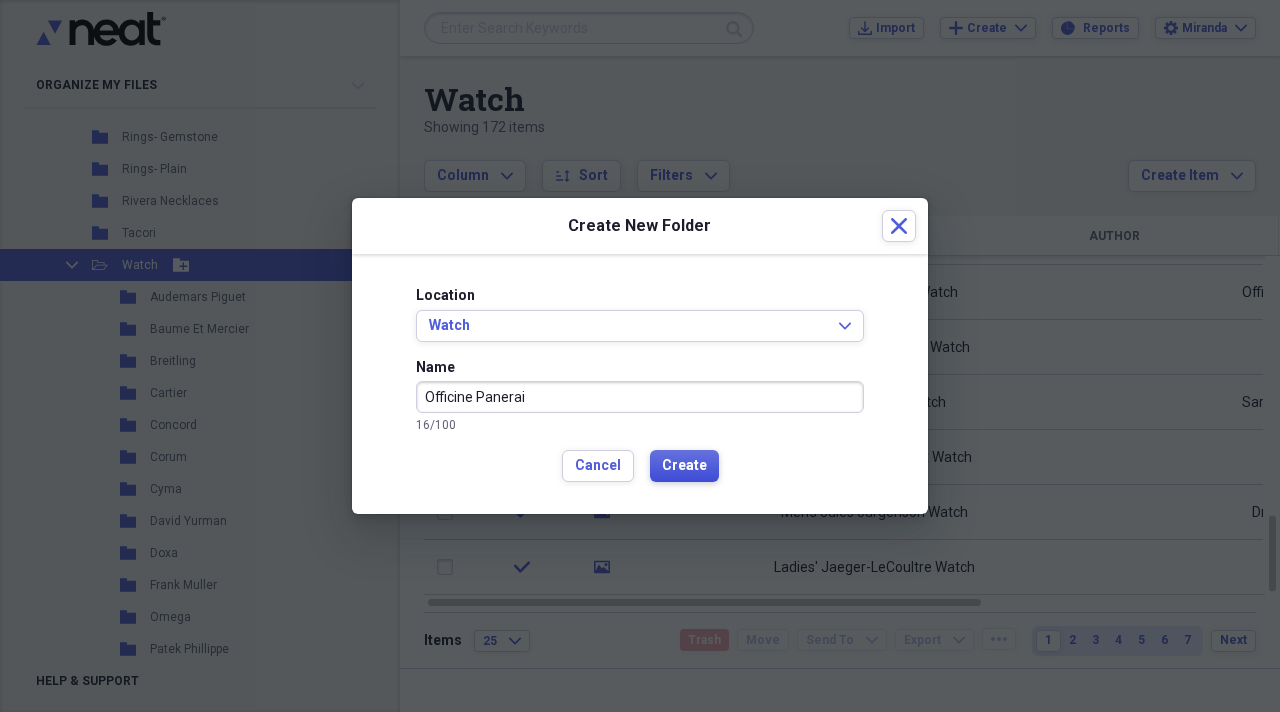 type on "Officine Panerai" 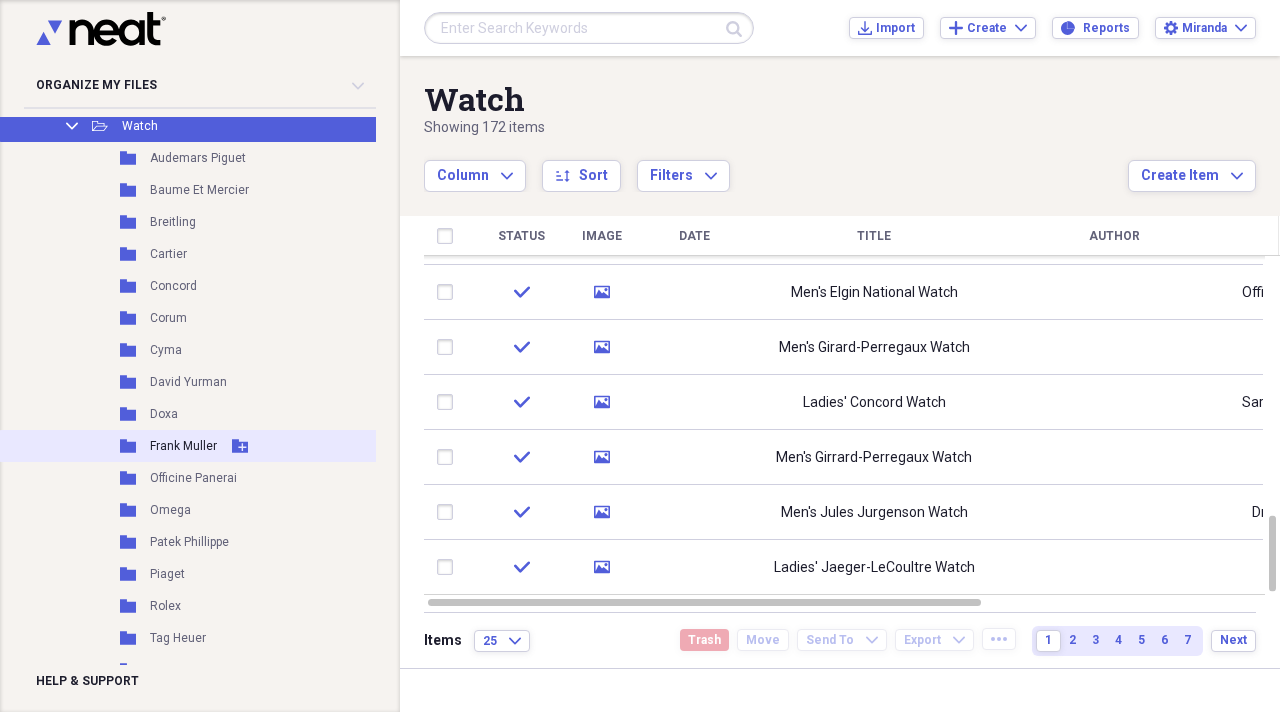scroll, scrollTop: 3300, scrollLeft: 0, axis: vertical 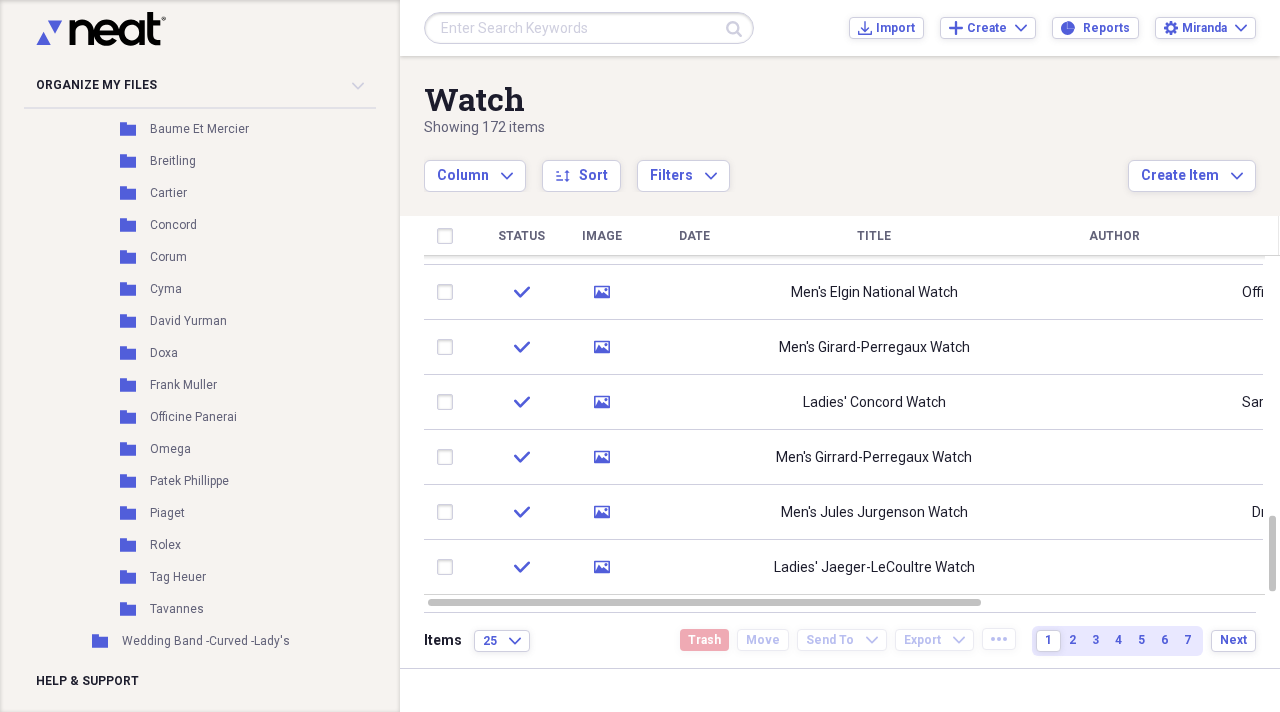click at bounding box center [589, 28] 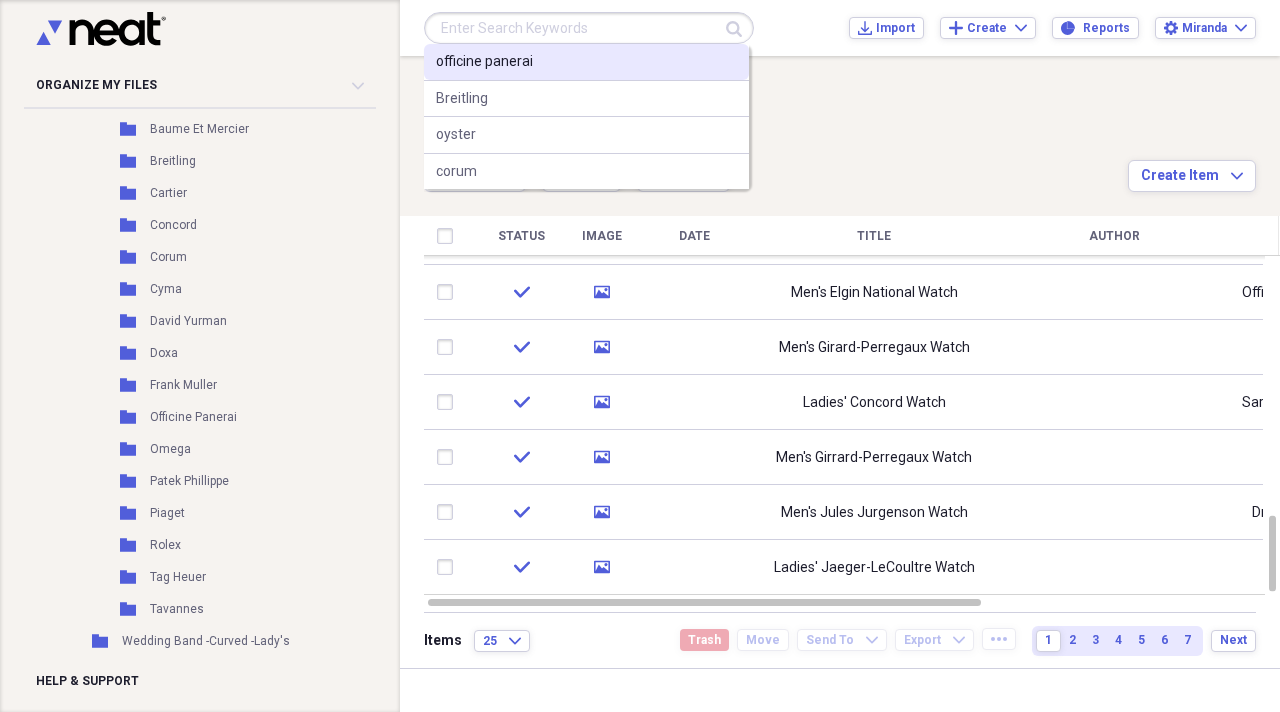 click on "officine panerai" at bounding box center (484, 62) 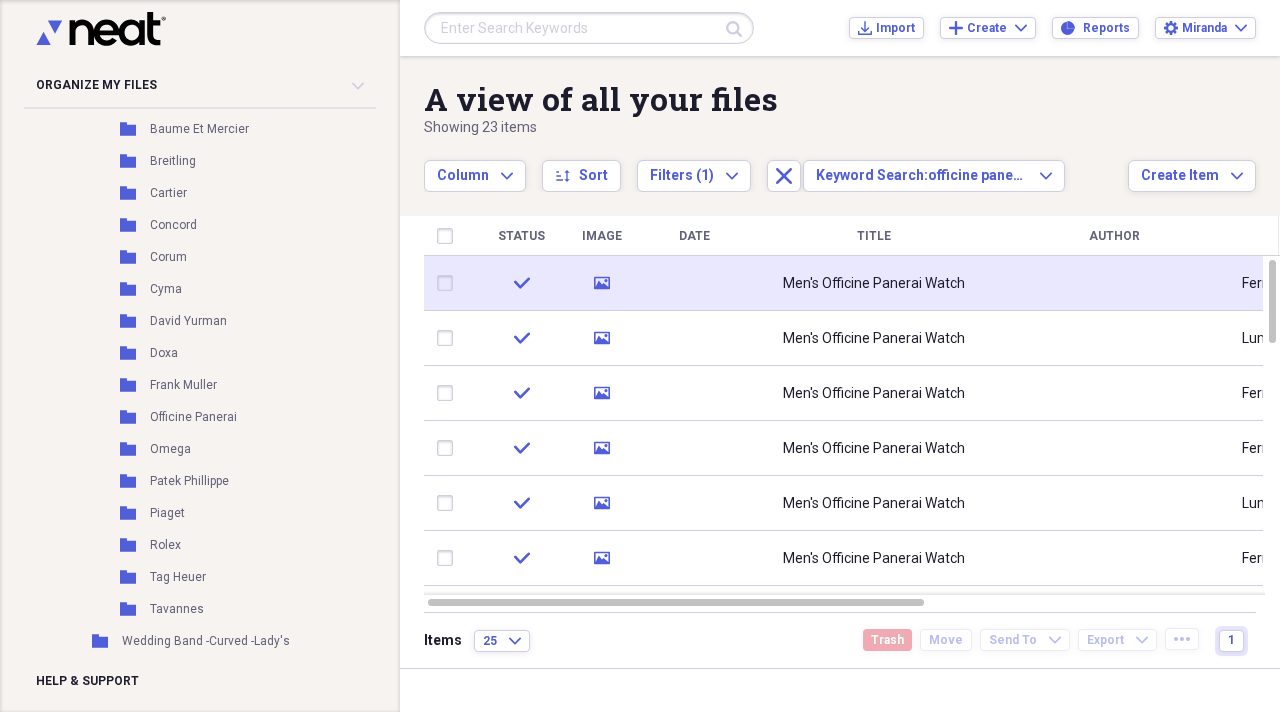 click at bounding box center (449, 283) 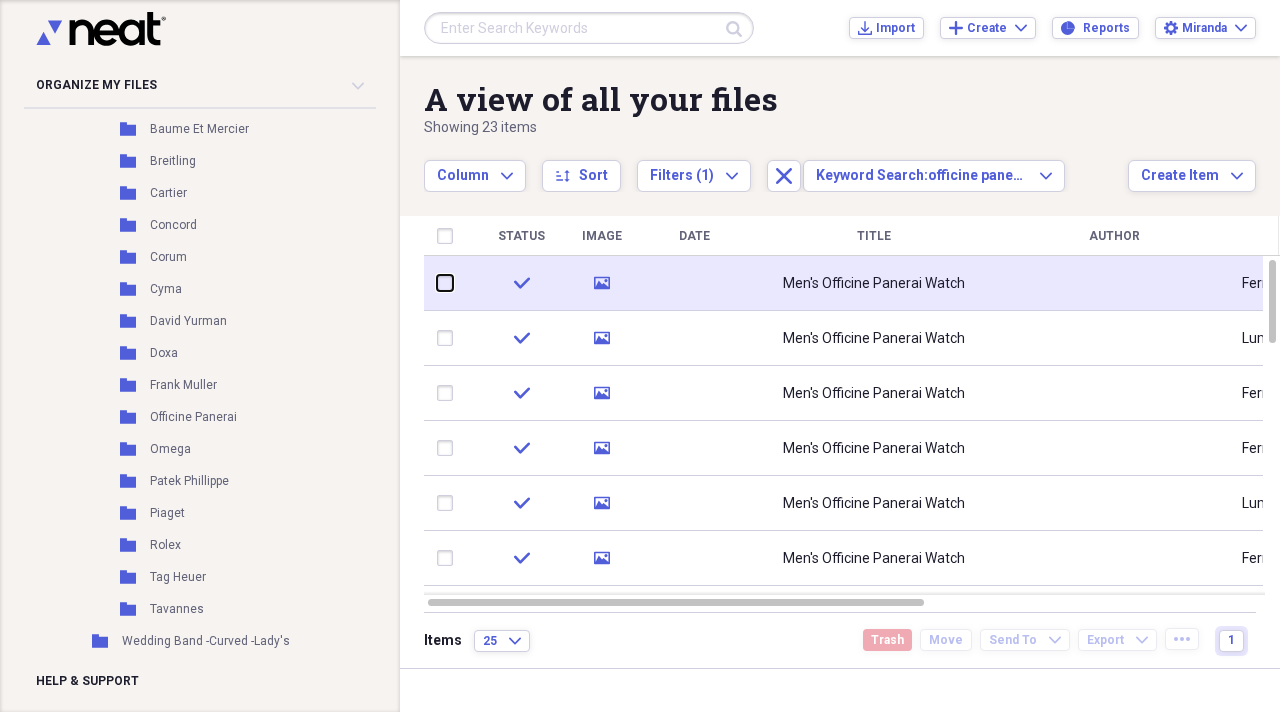 click at bounding box center (437, 283) 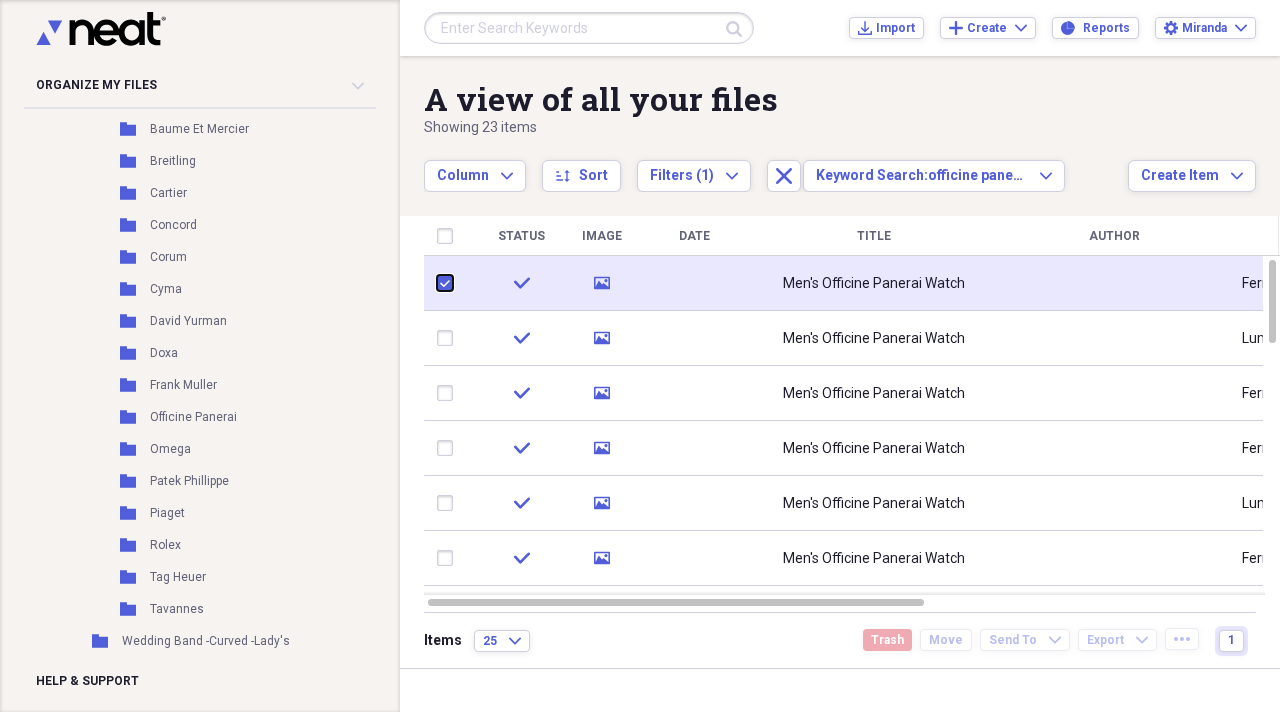 checkbox on "true" 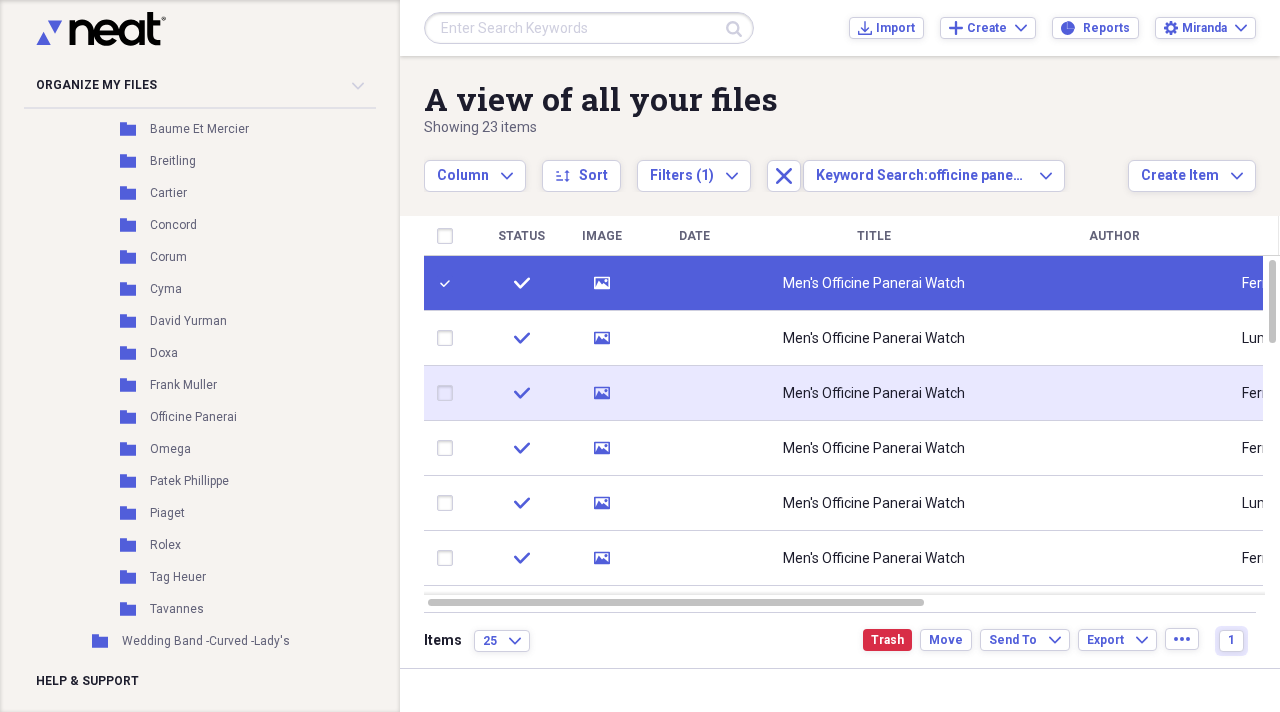 click at bounding box center (449, 393) 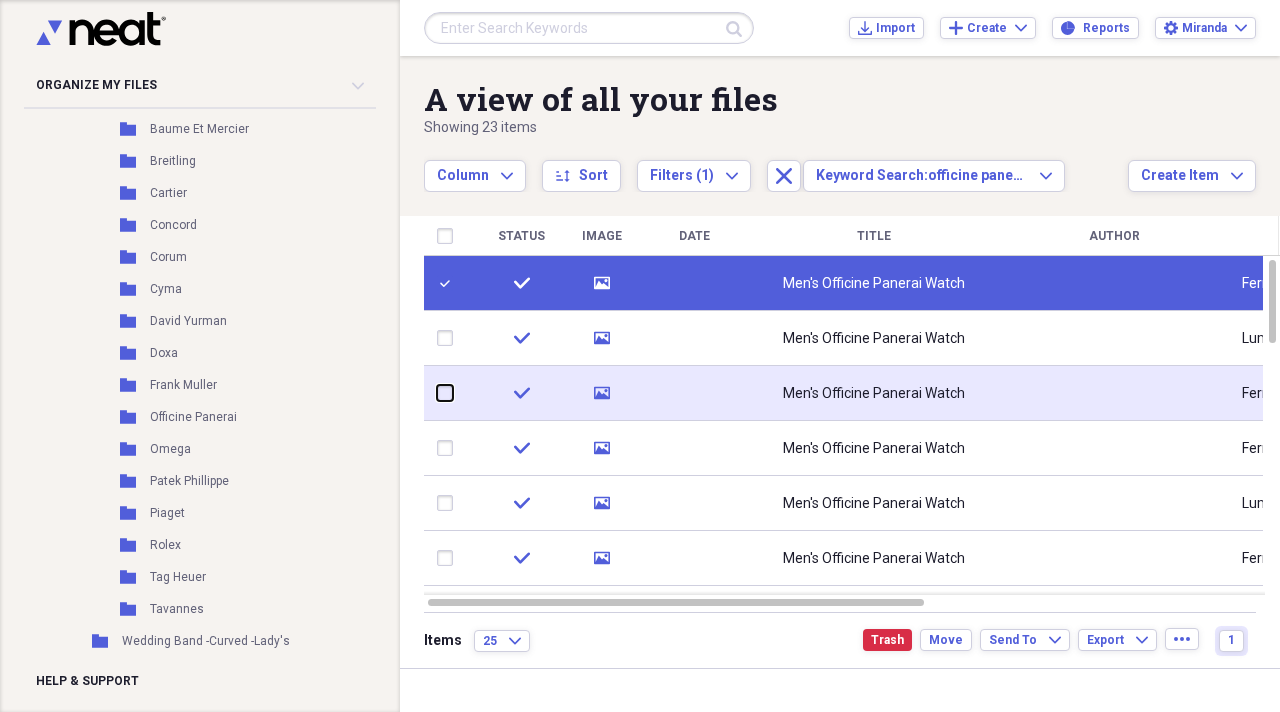 click at bounding box center [437, 393] 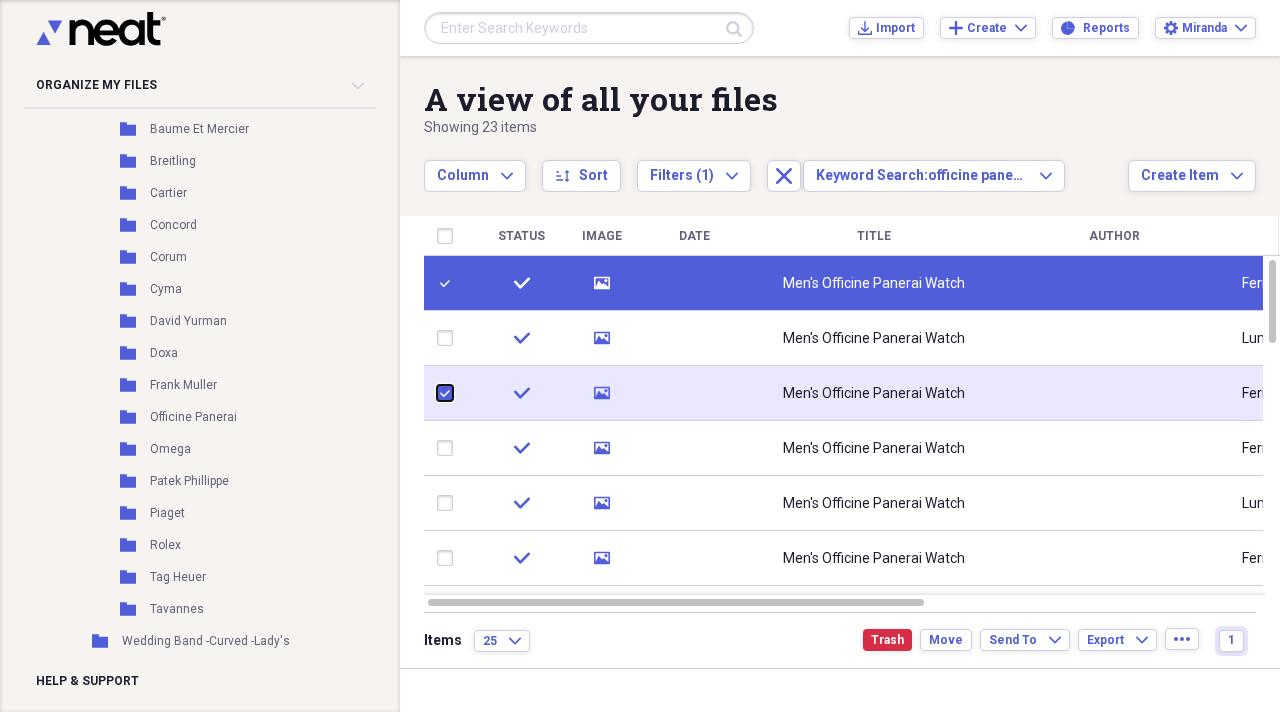checkbox on "true" 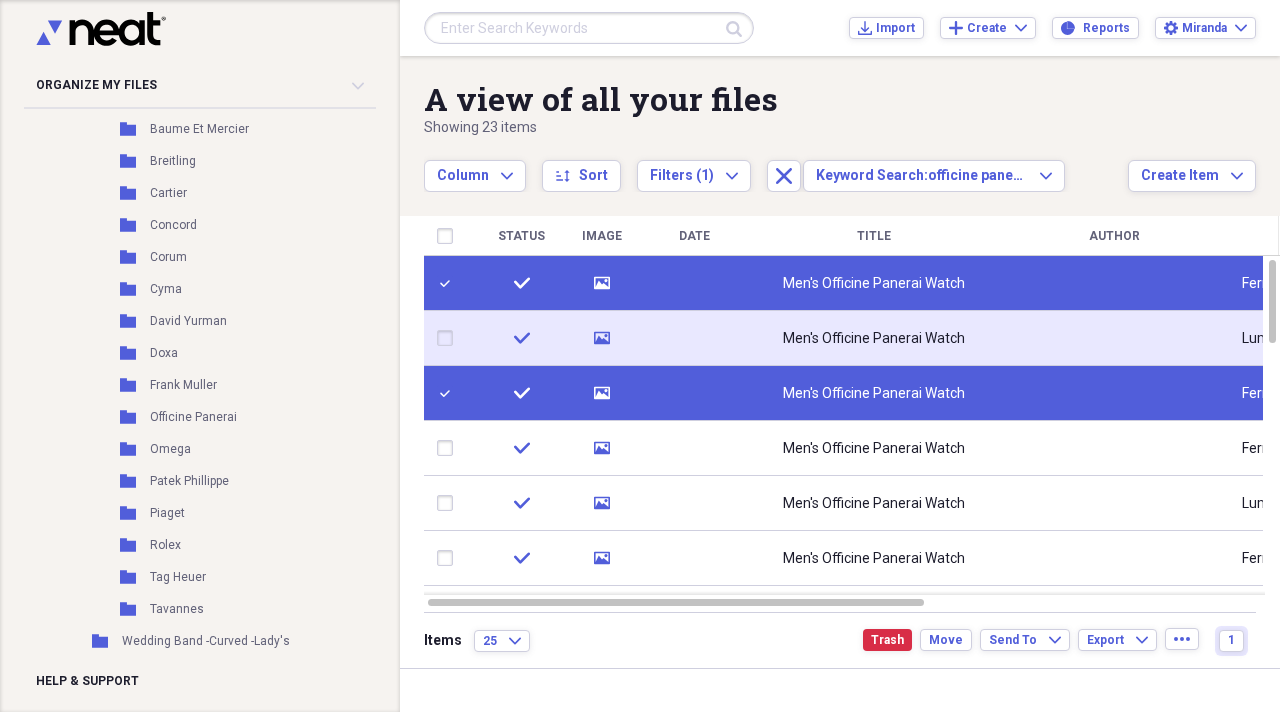 click at bounding box center [449, 338] 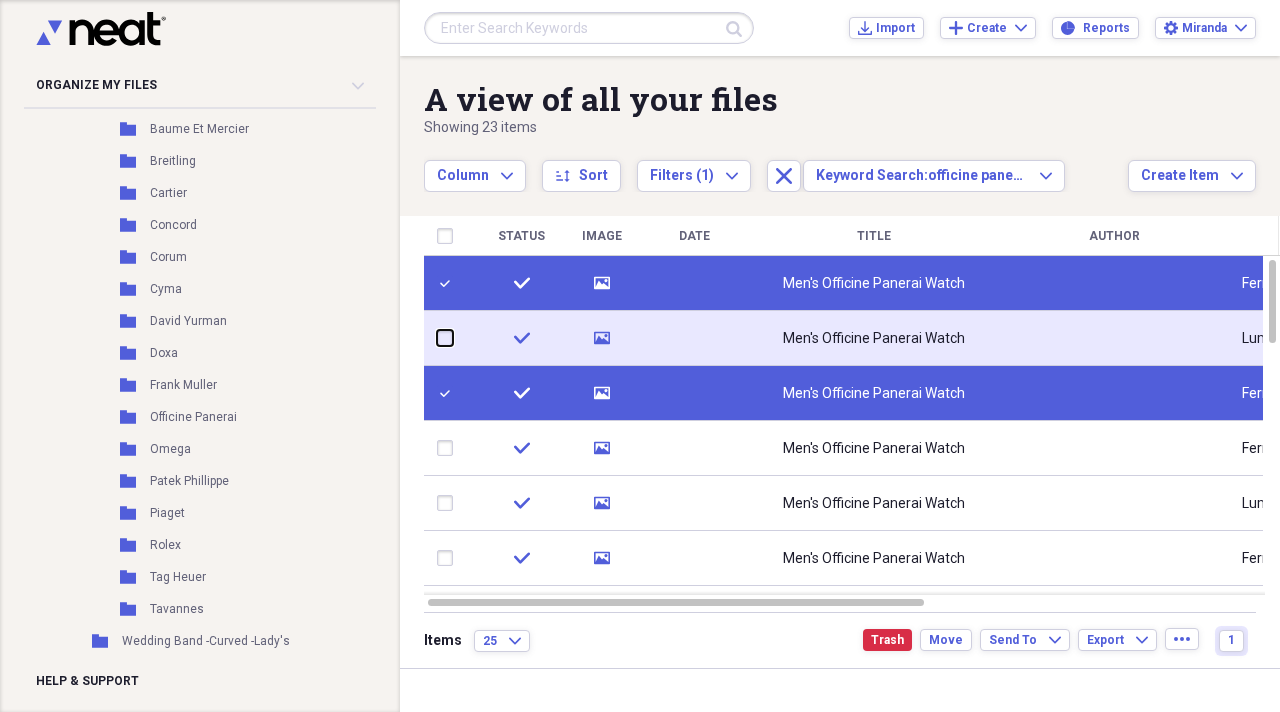 click at bounding box center (437, 338) 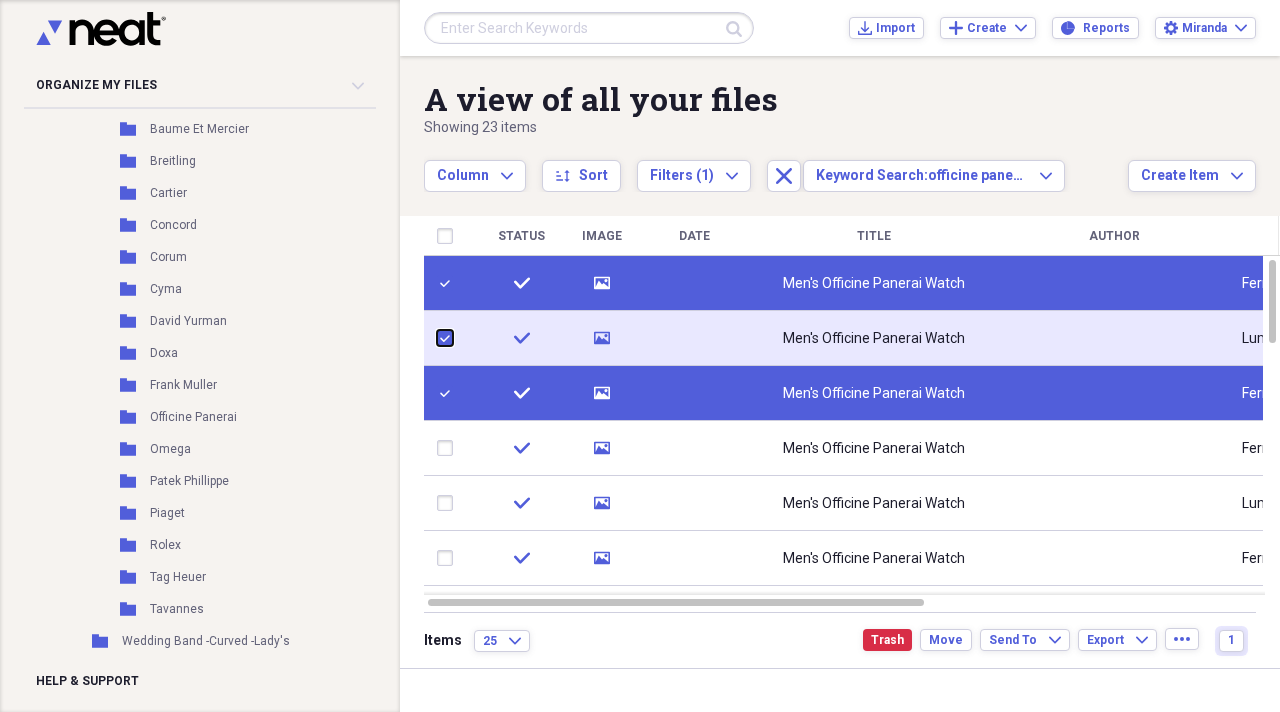 checkbox on "true" 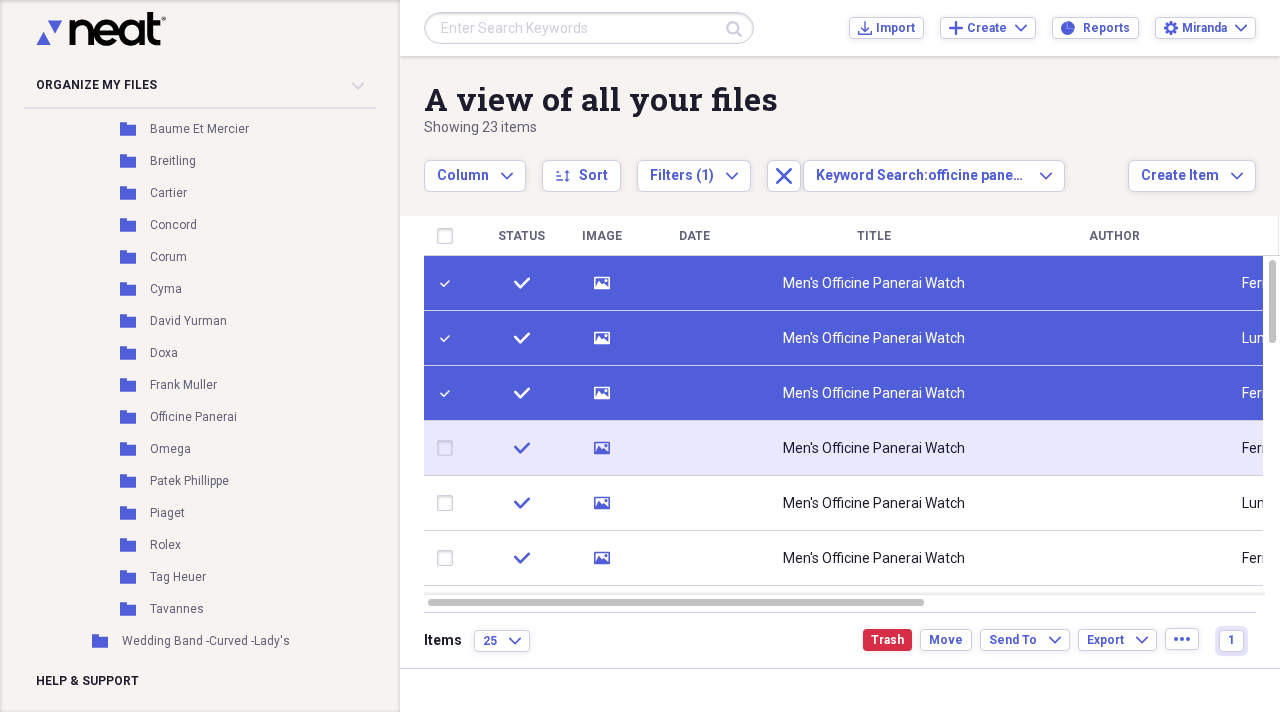 click at bounding box center (449, 448) 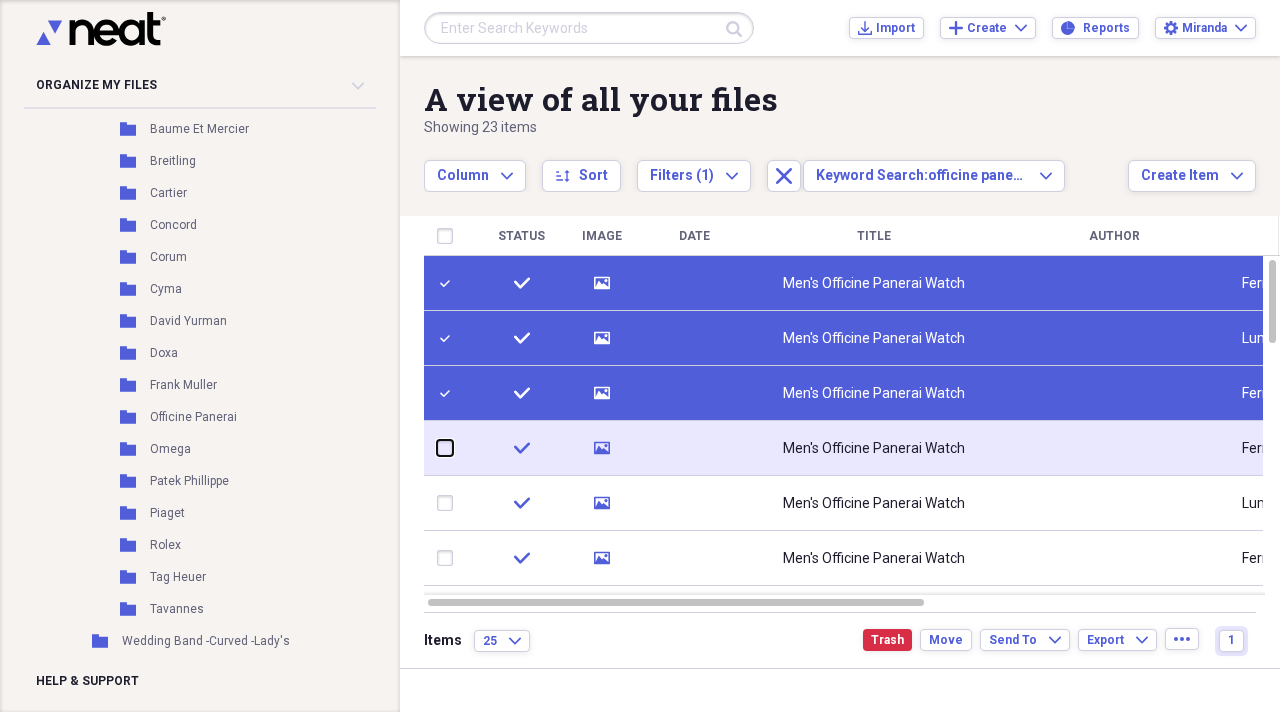 click at bounding box center [437, 448] 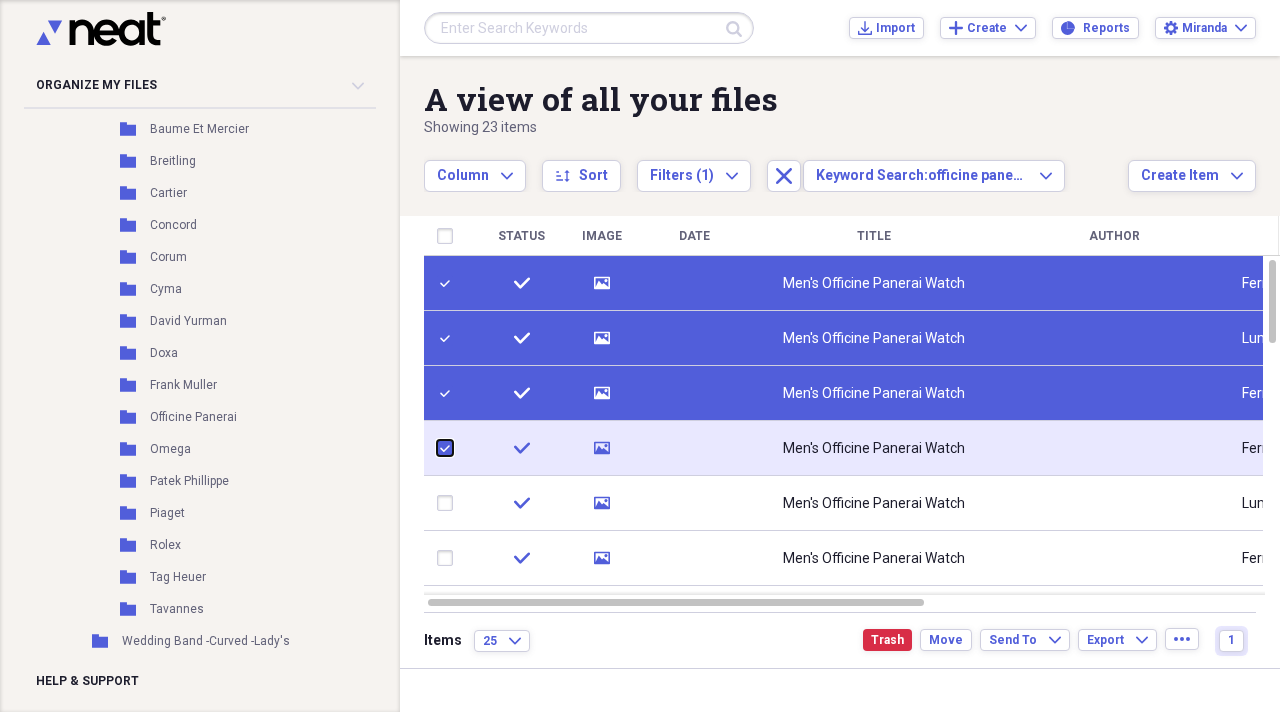 checkbox on "true" 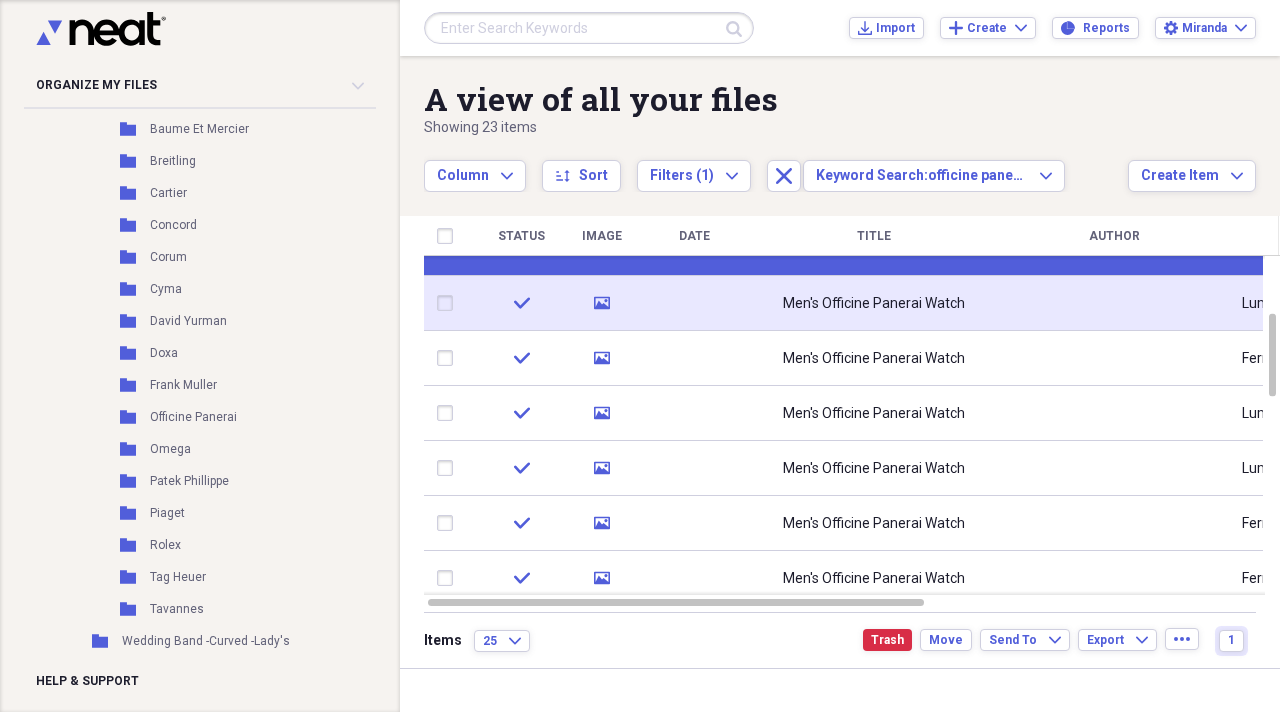 click at bounding box center (449, 303) 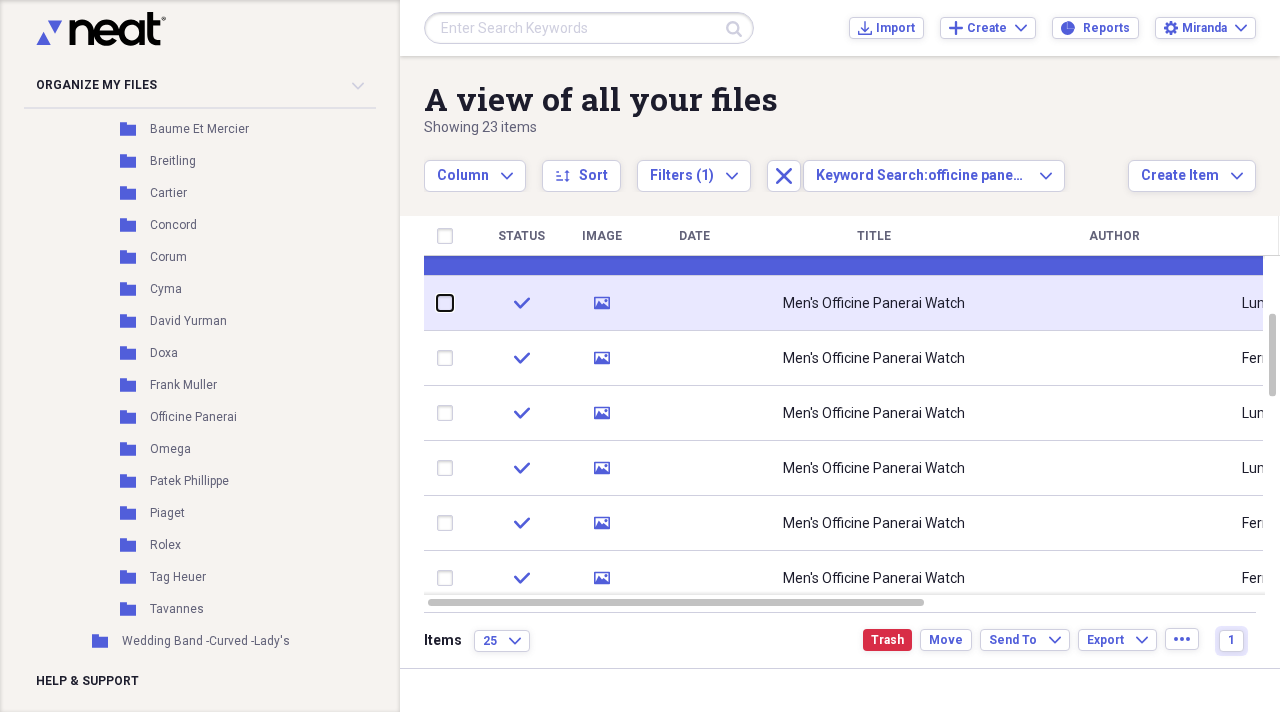 click at bounding box center (437, 303) 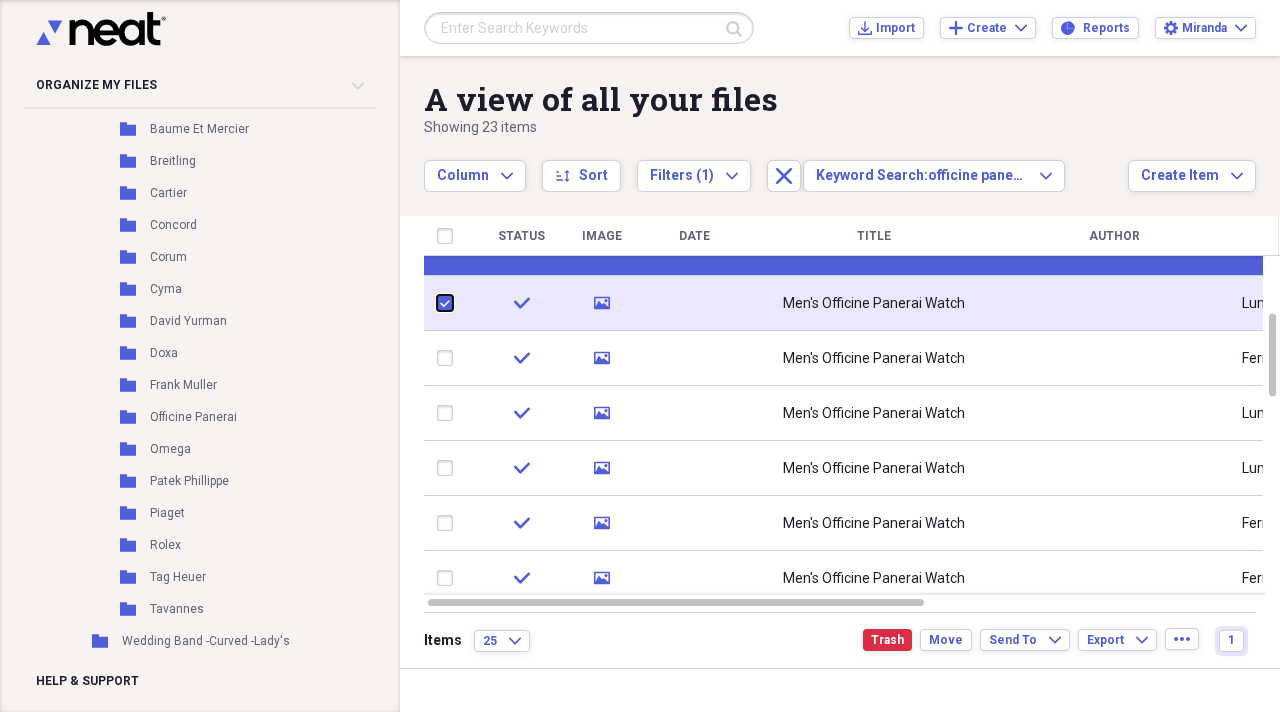 checkbox on "true" 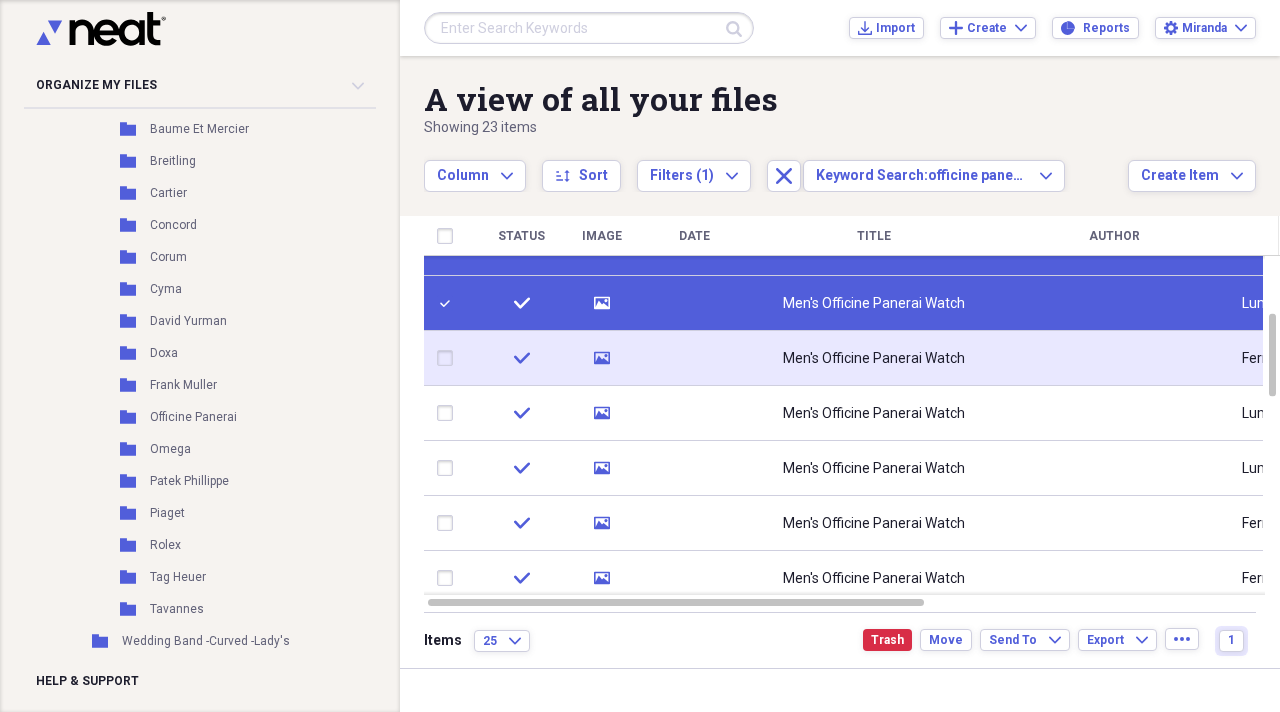 click at bounding box center (449, 358) 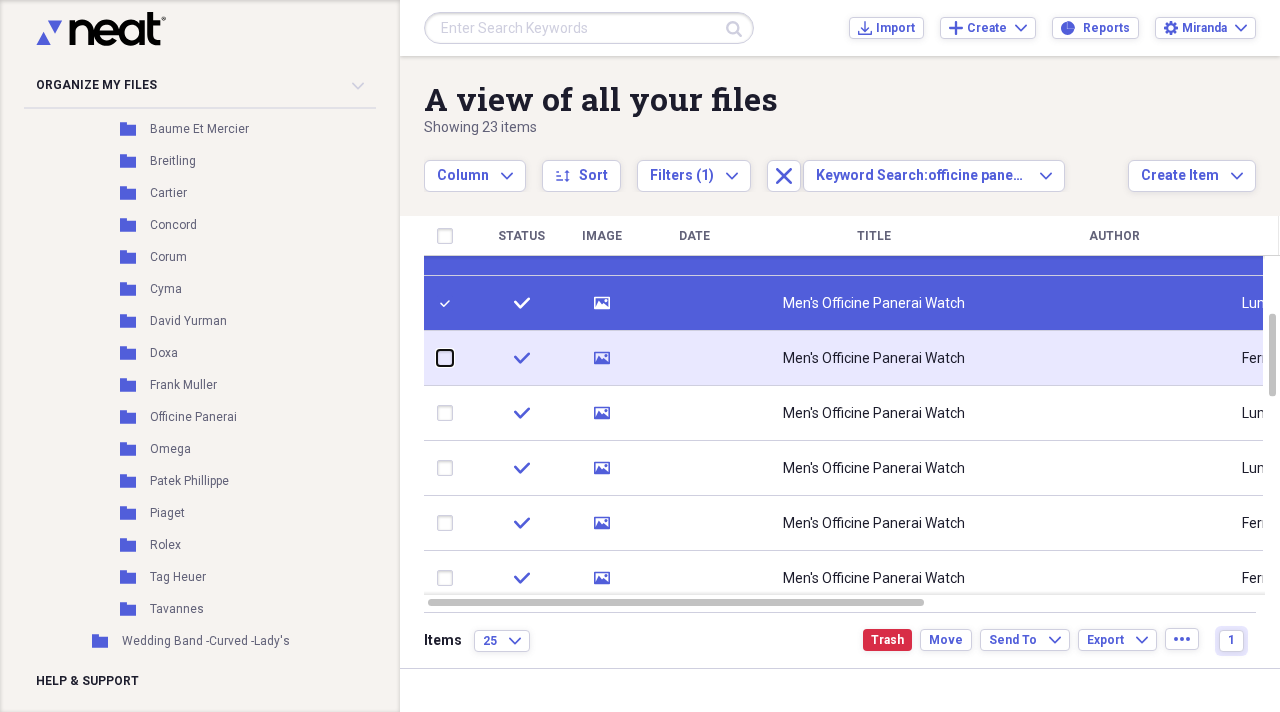 click at bounding box center [437, 358] 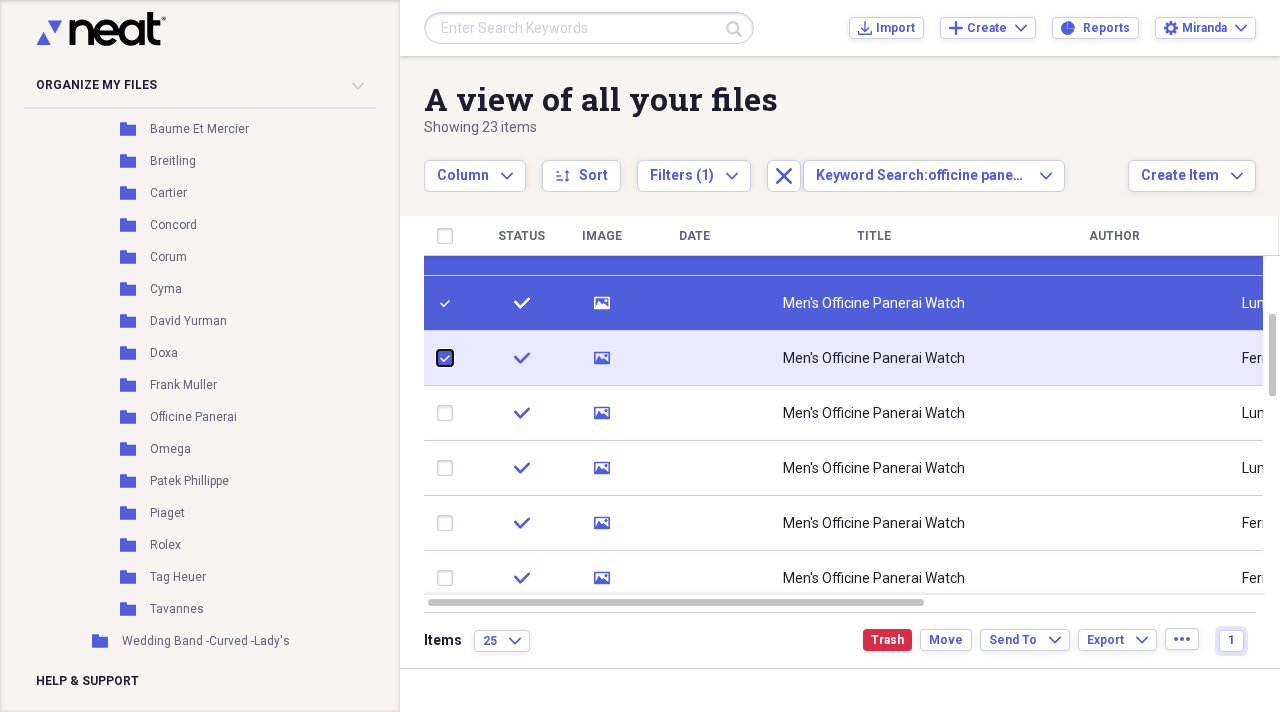 checkbox on "true" 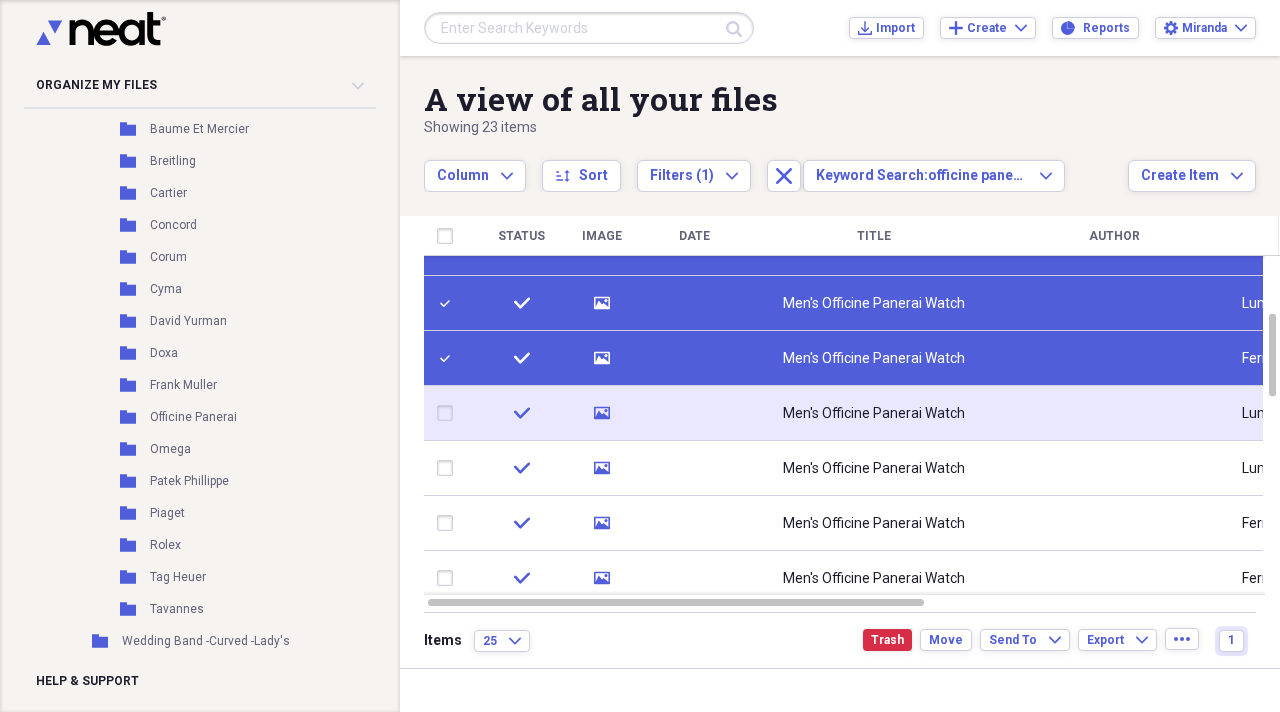 click at bounding box center (449, 413) 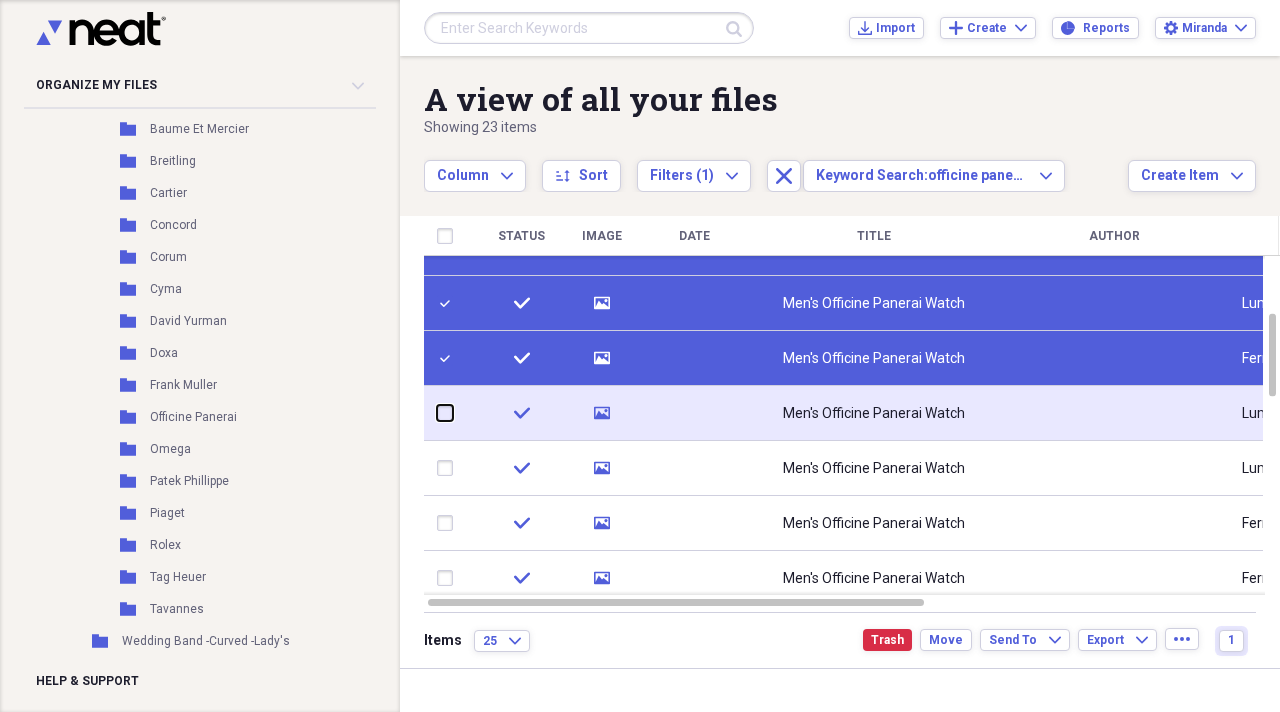 click at bounding box center (437, 413) 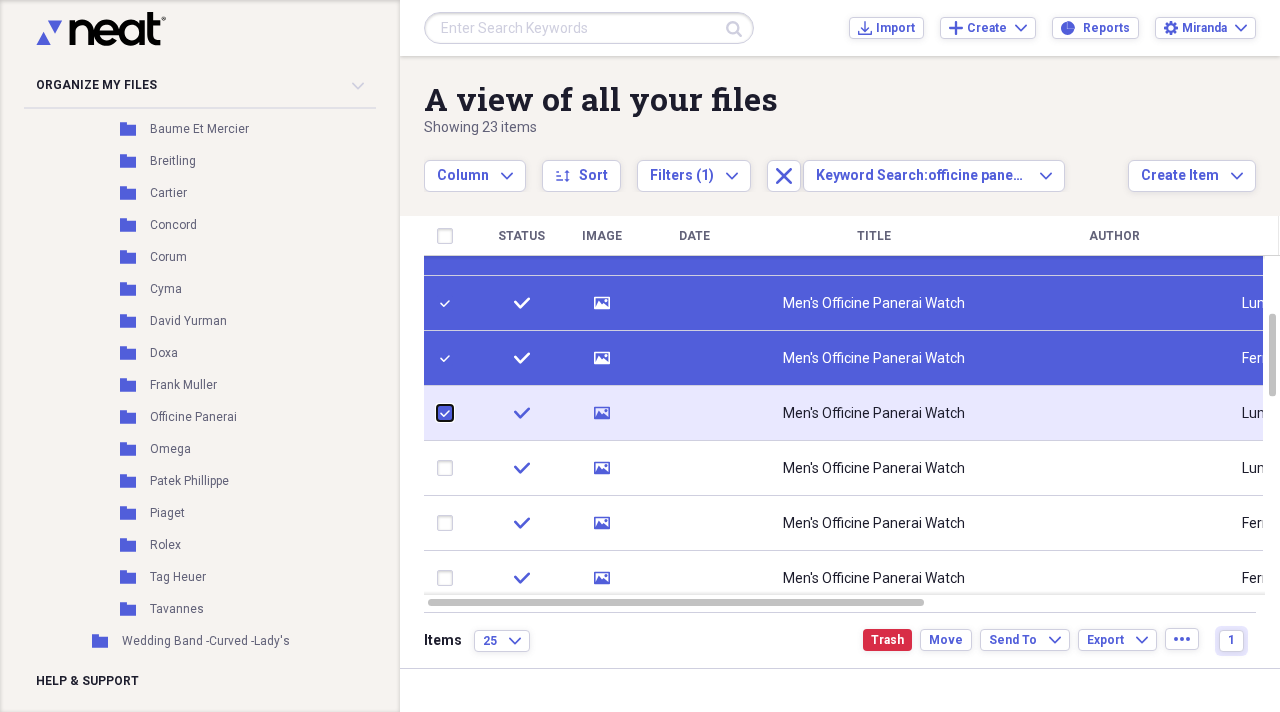checkbox on "true" 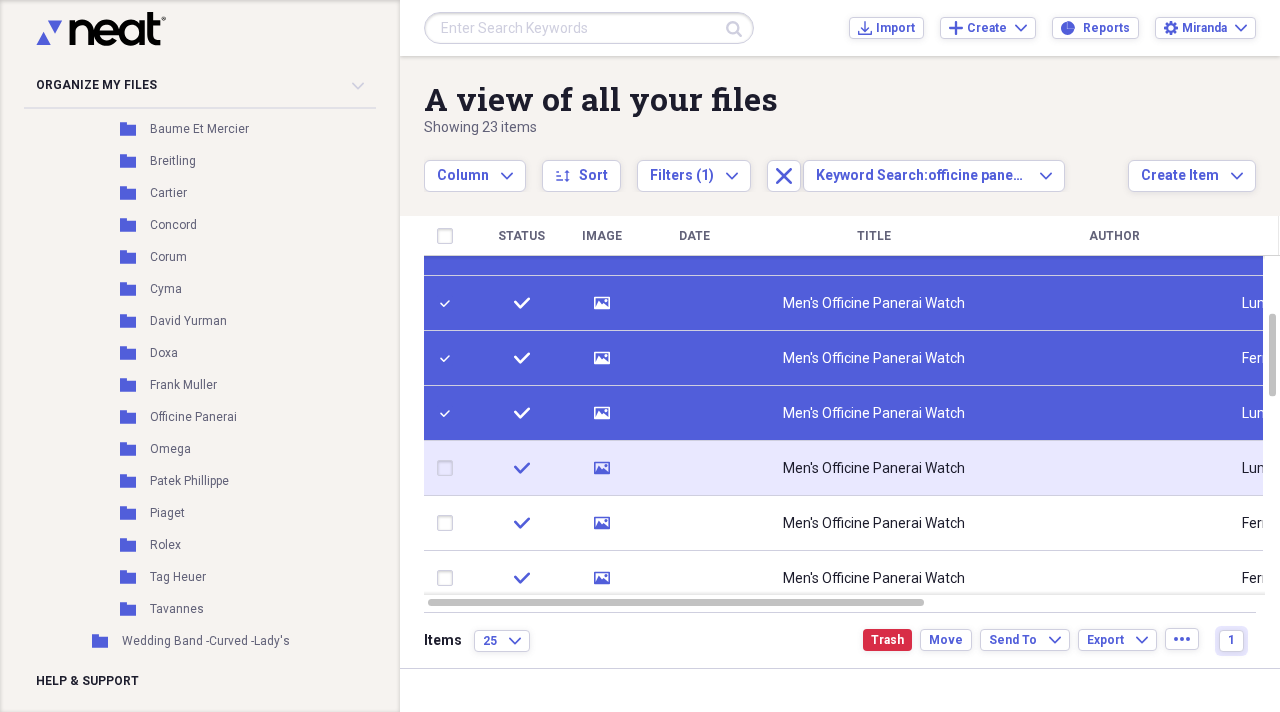 click at bounding box center [449, 468] 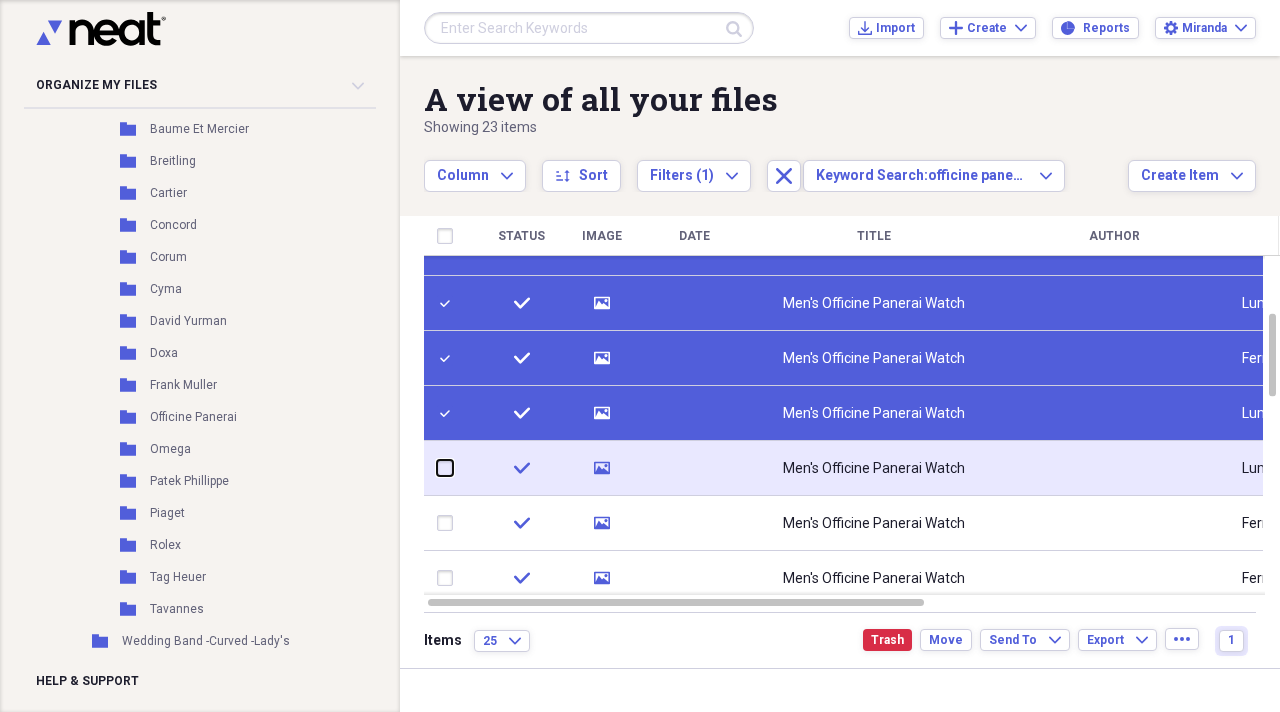 click at bounding box center (437, 468) 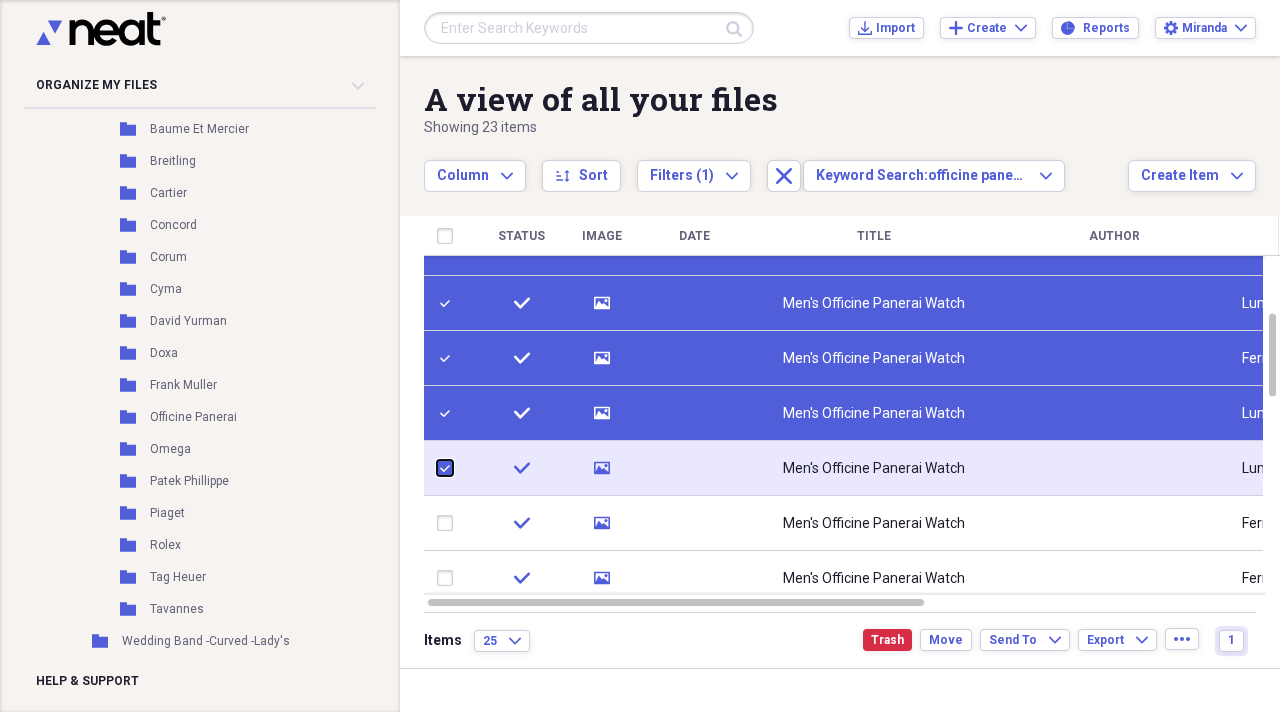 checkbox on "true" 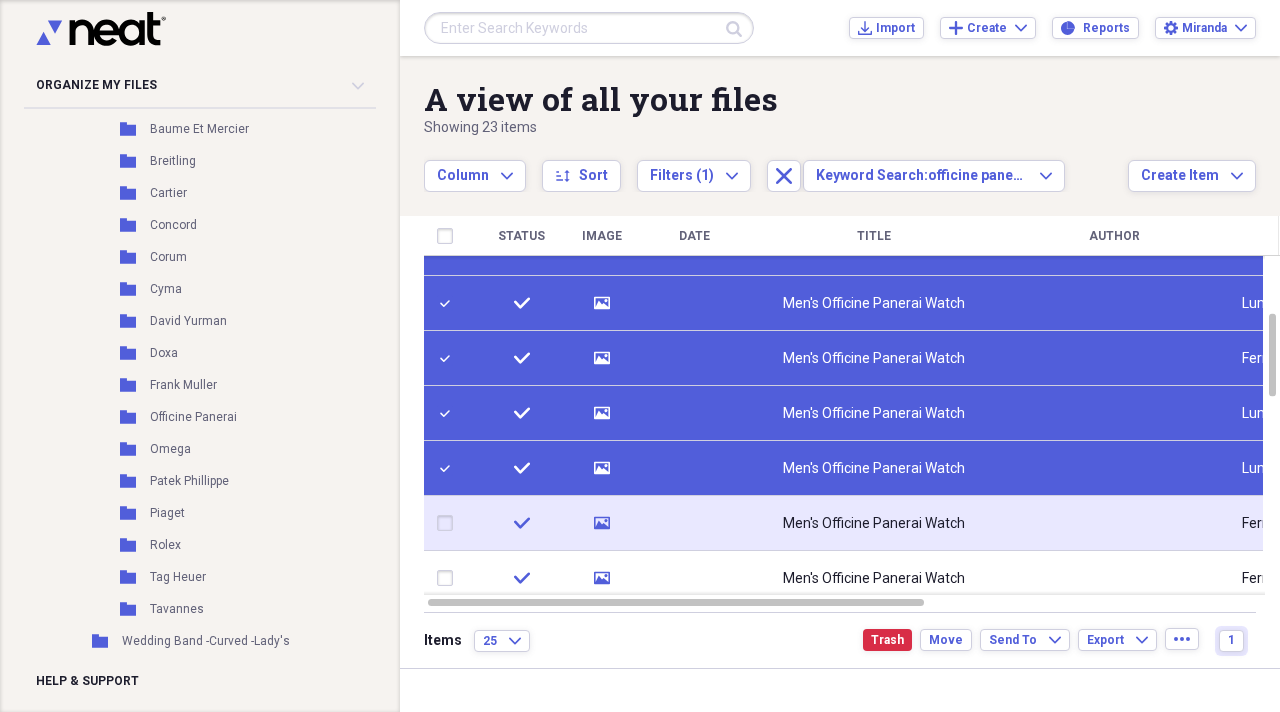 click at bounding box center (449, 523) 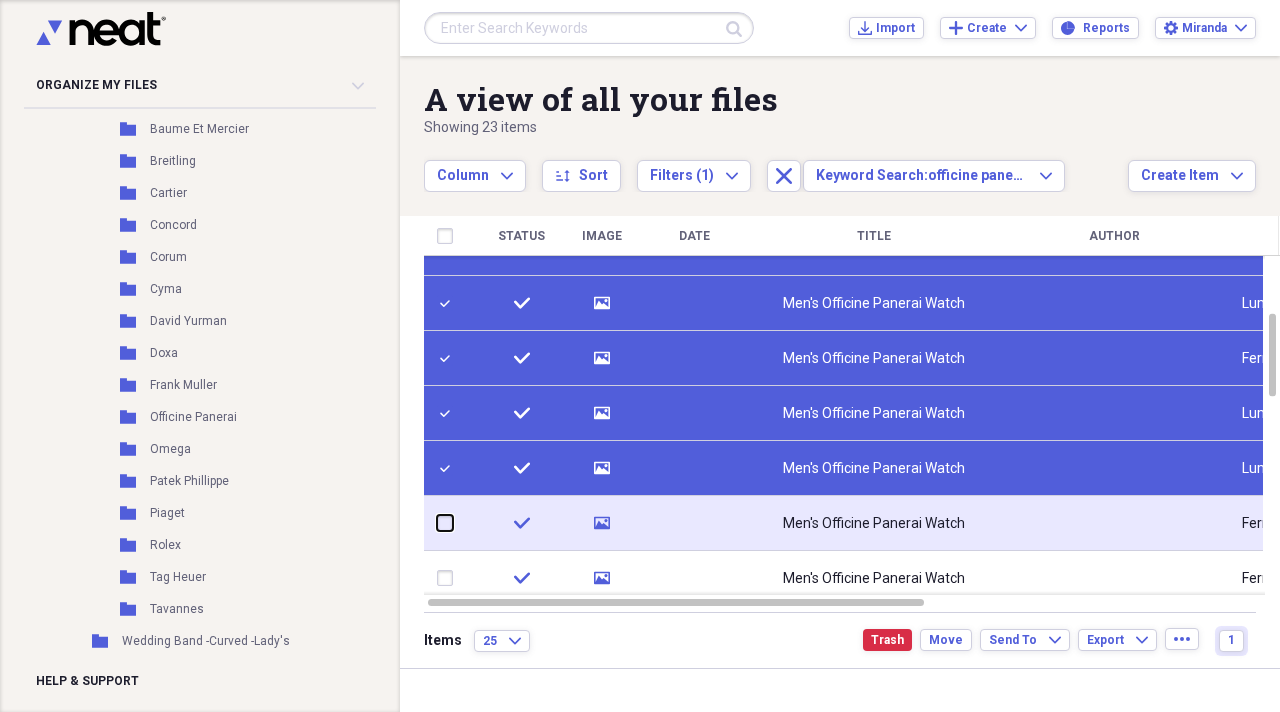 click at bounding box center [437, 523] 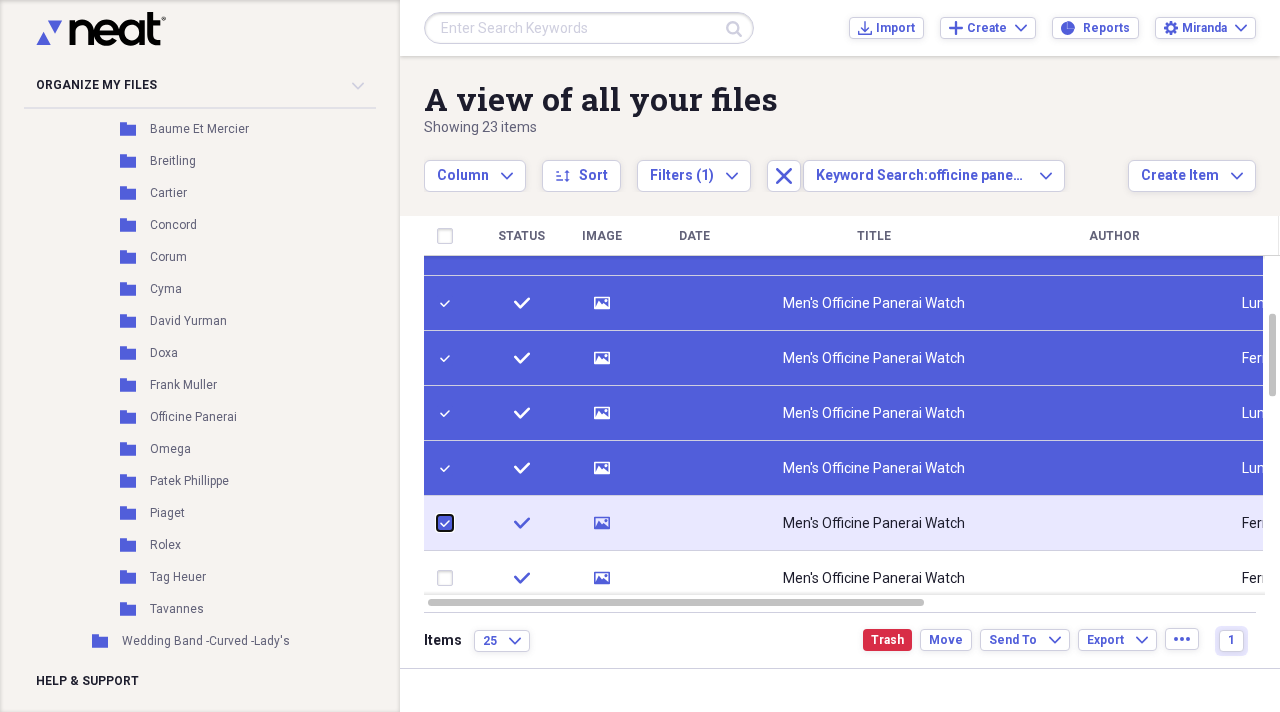 checkbox on "true" 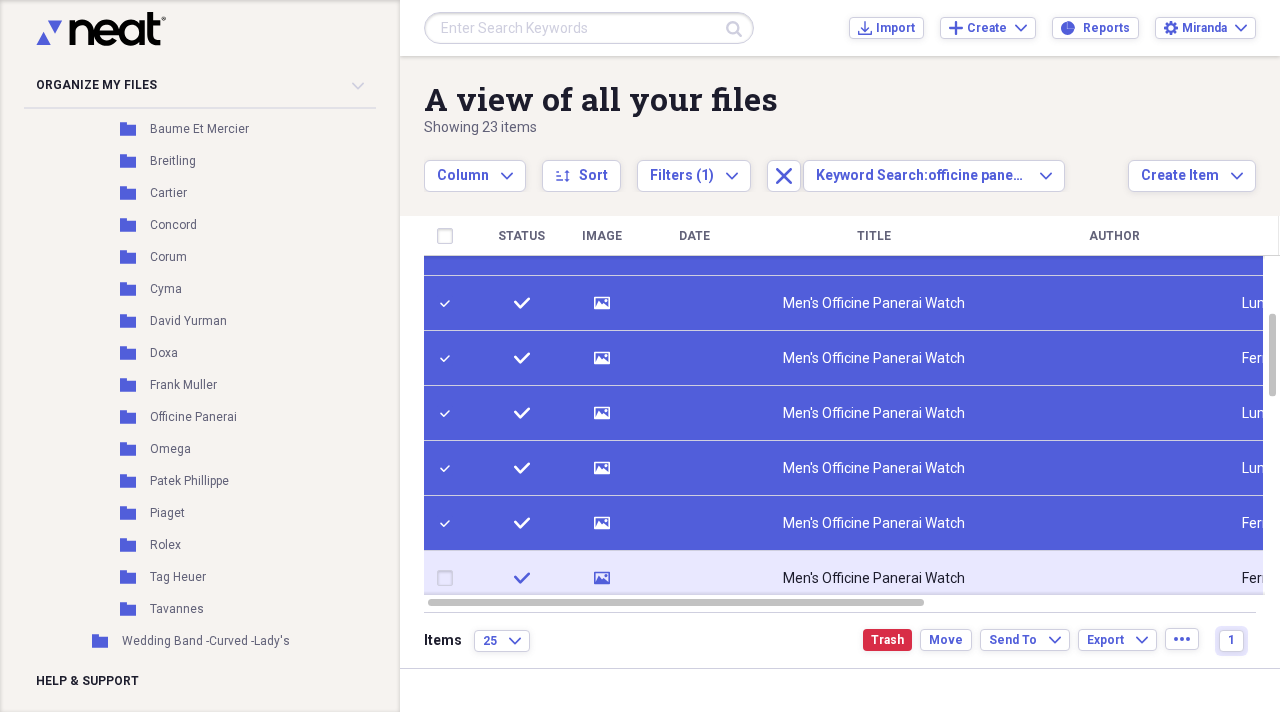 click at bounding box center [449, 578] 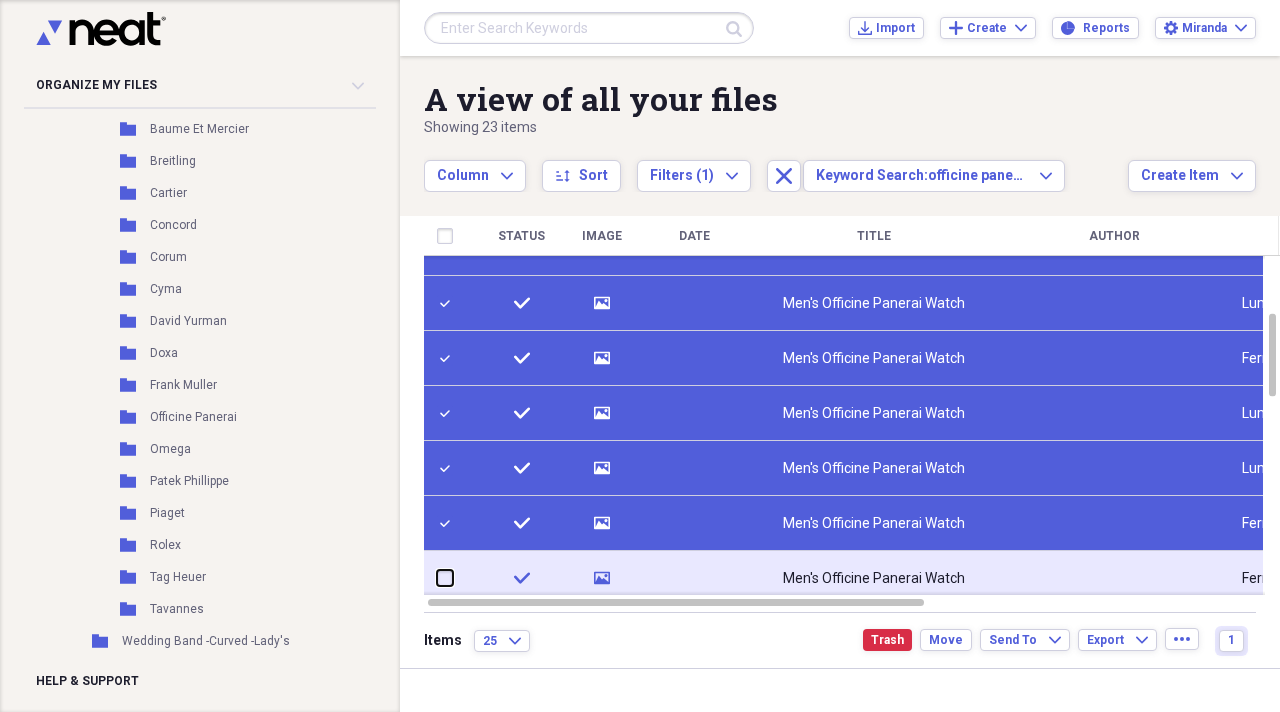 click at bounding box center (437, 578) 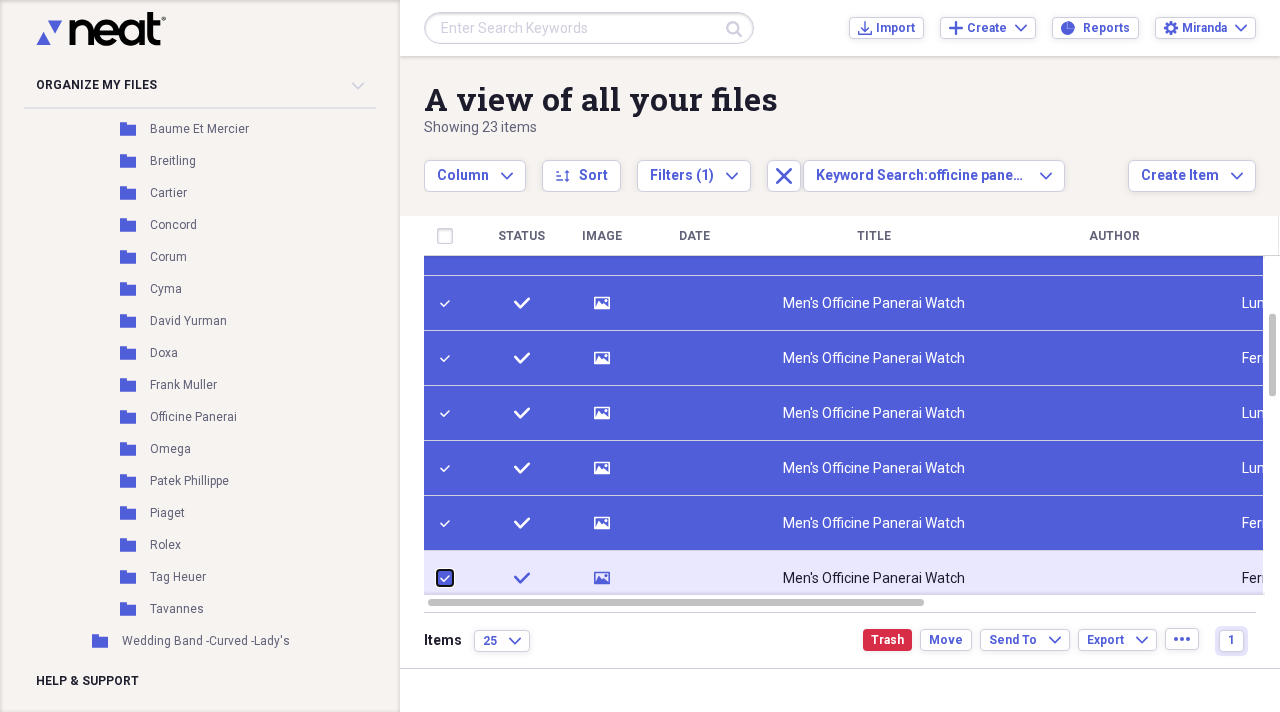 checkbox on "true" 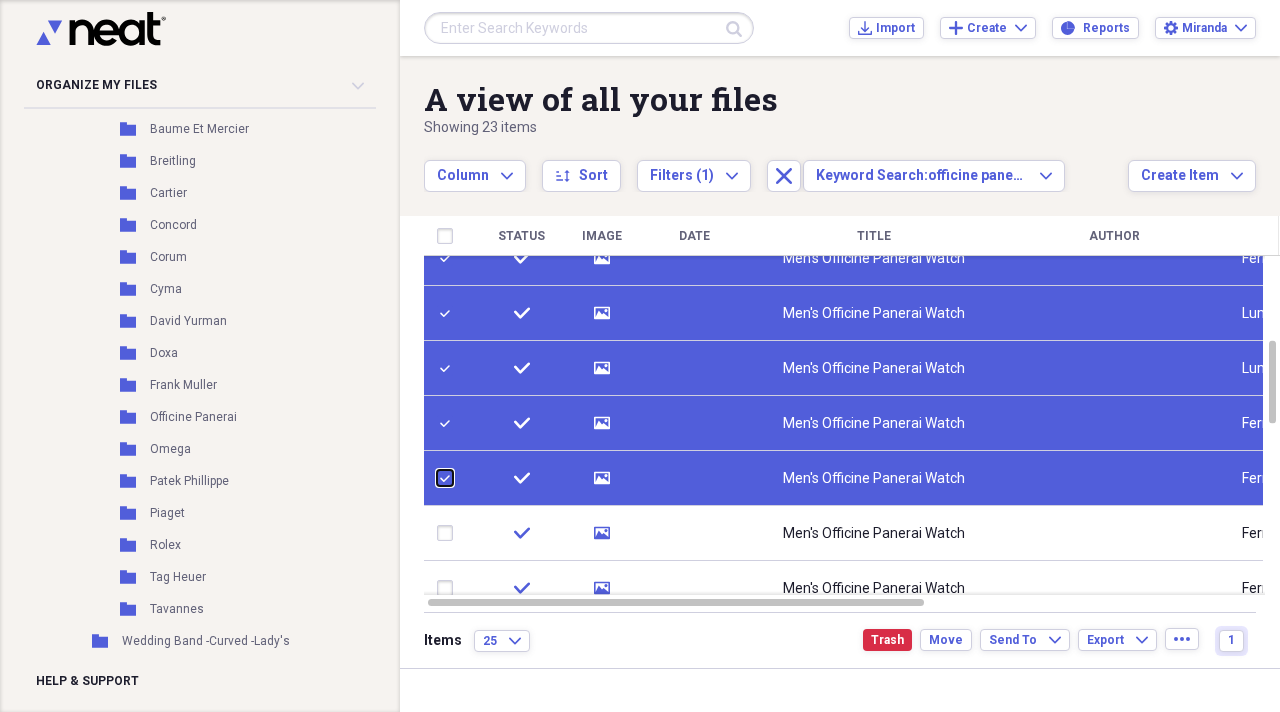 checkbox on "false" 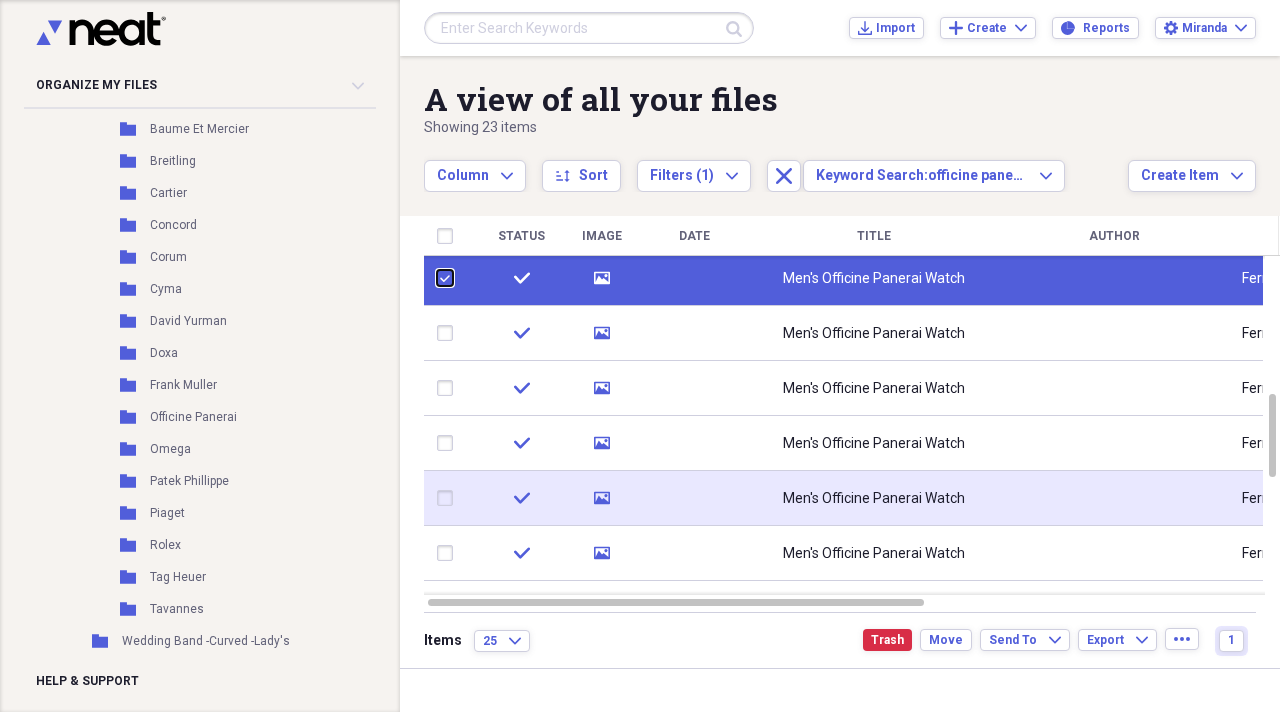 checkbox on "false" 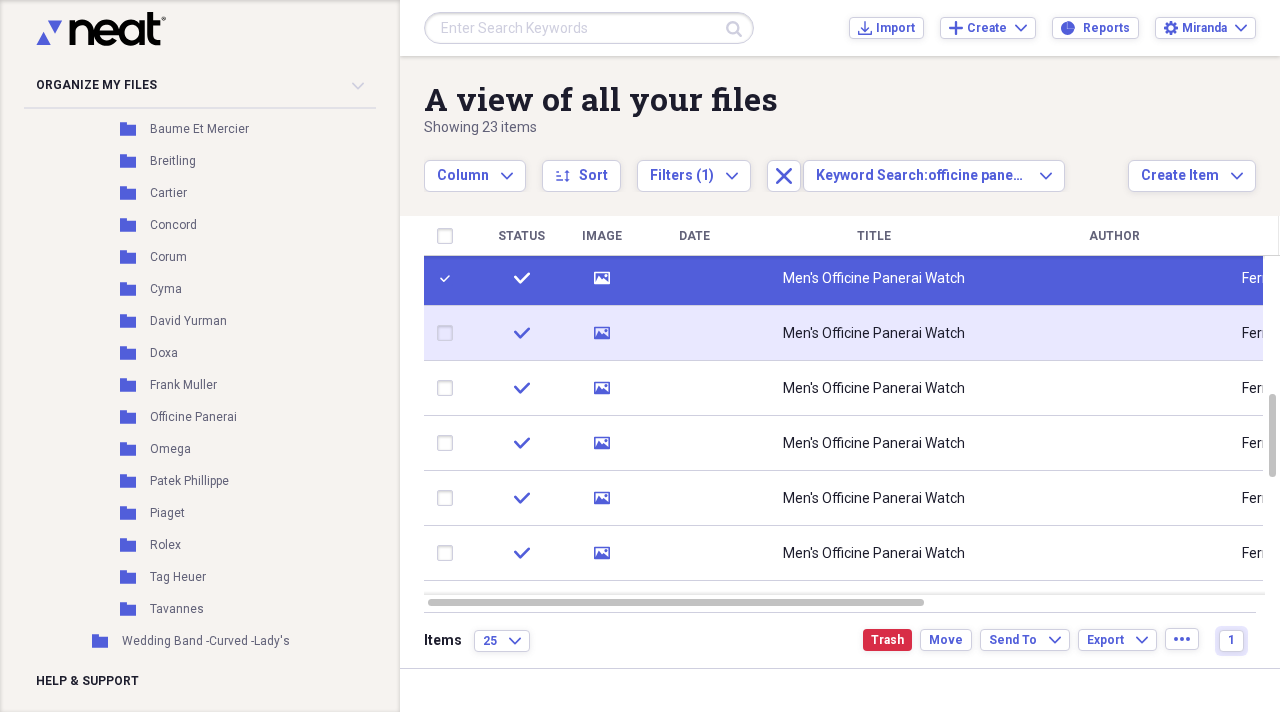 click at bounding box center [449, 333] 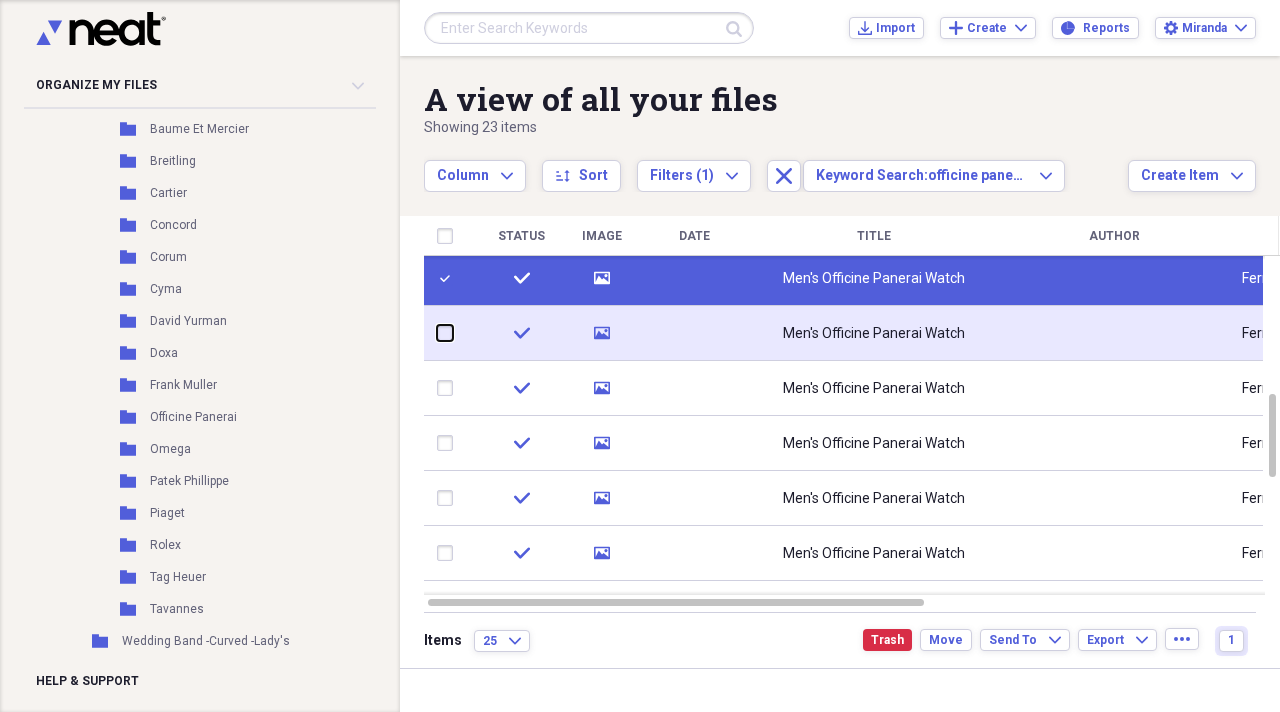 click at bounding box center [437, 333] 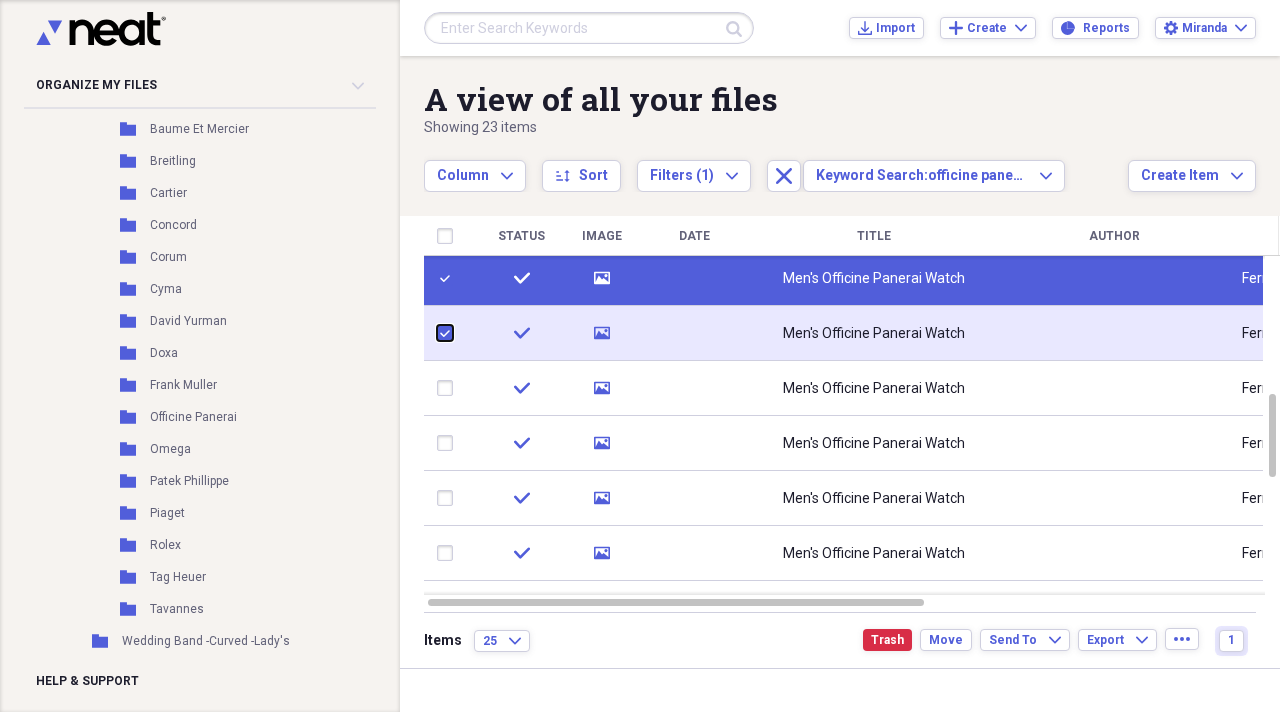 checkbox on "true" 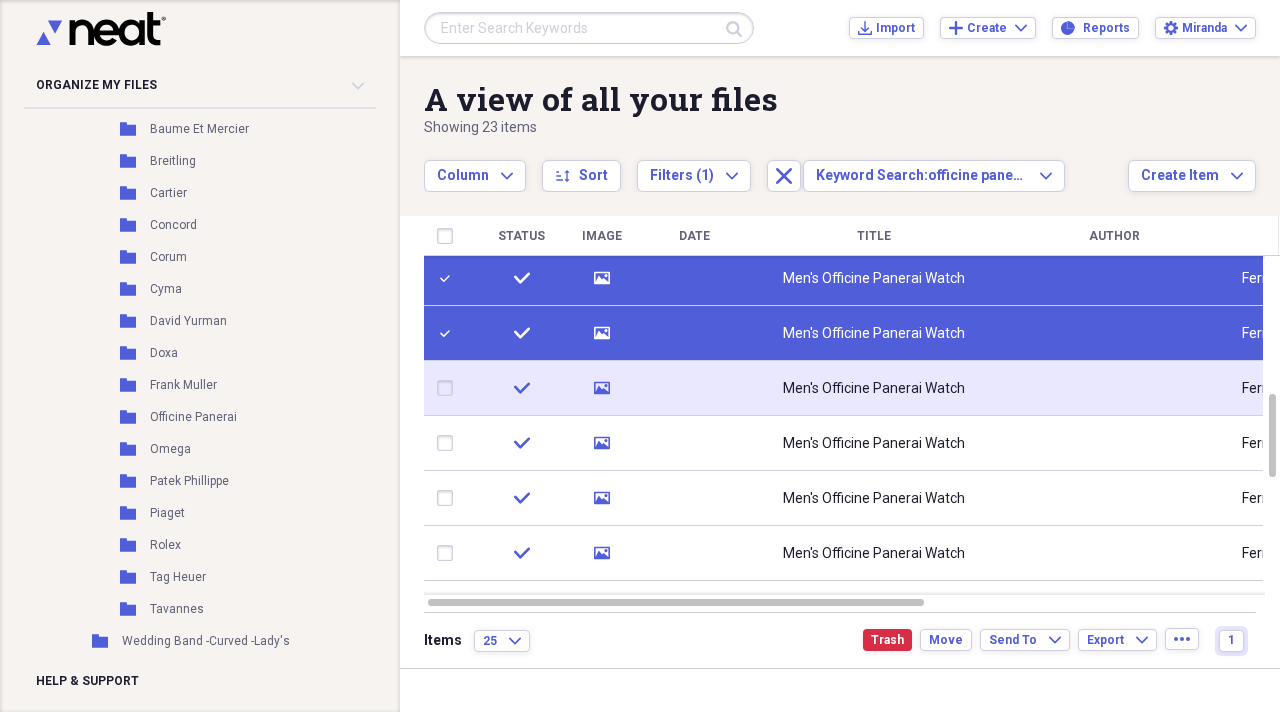click at bounding box center [449, 388] 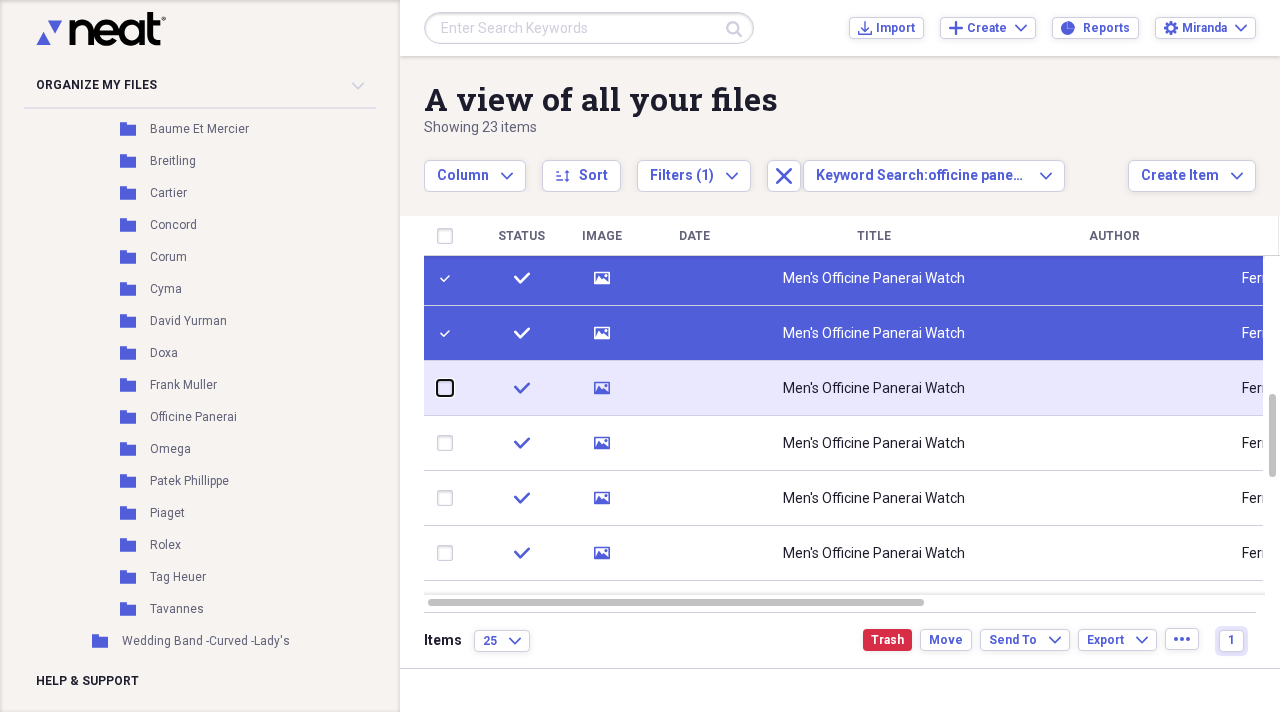 click at bounding box center [437, 388] 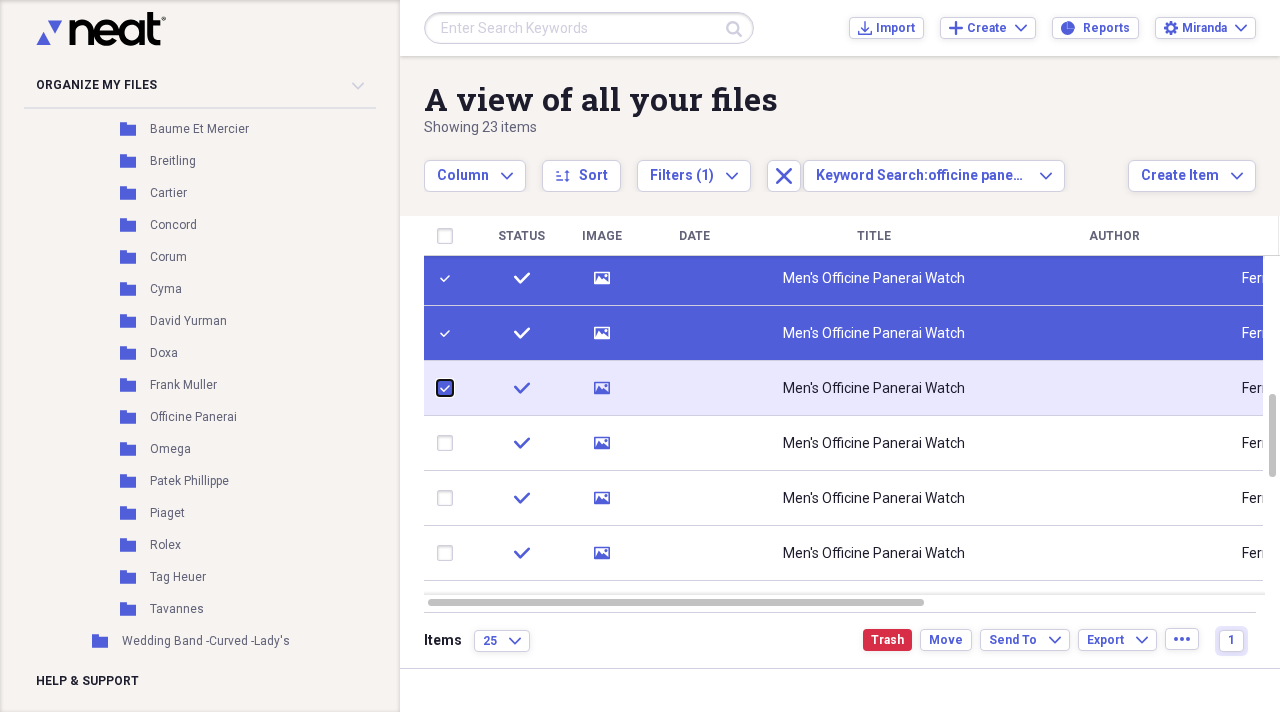 checkbox on "true" 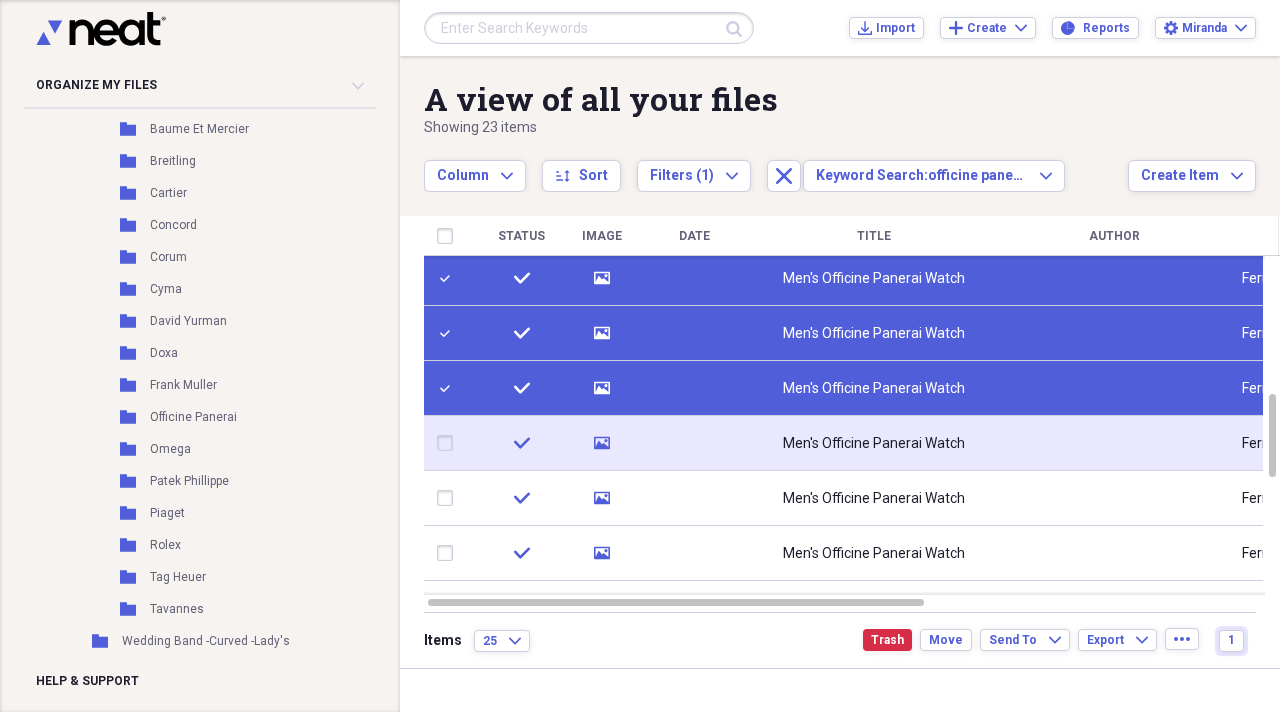 click at bounding box center (449, 443) 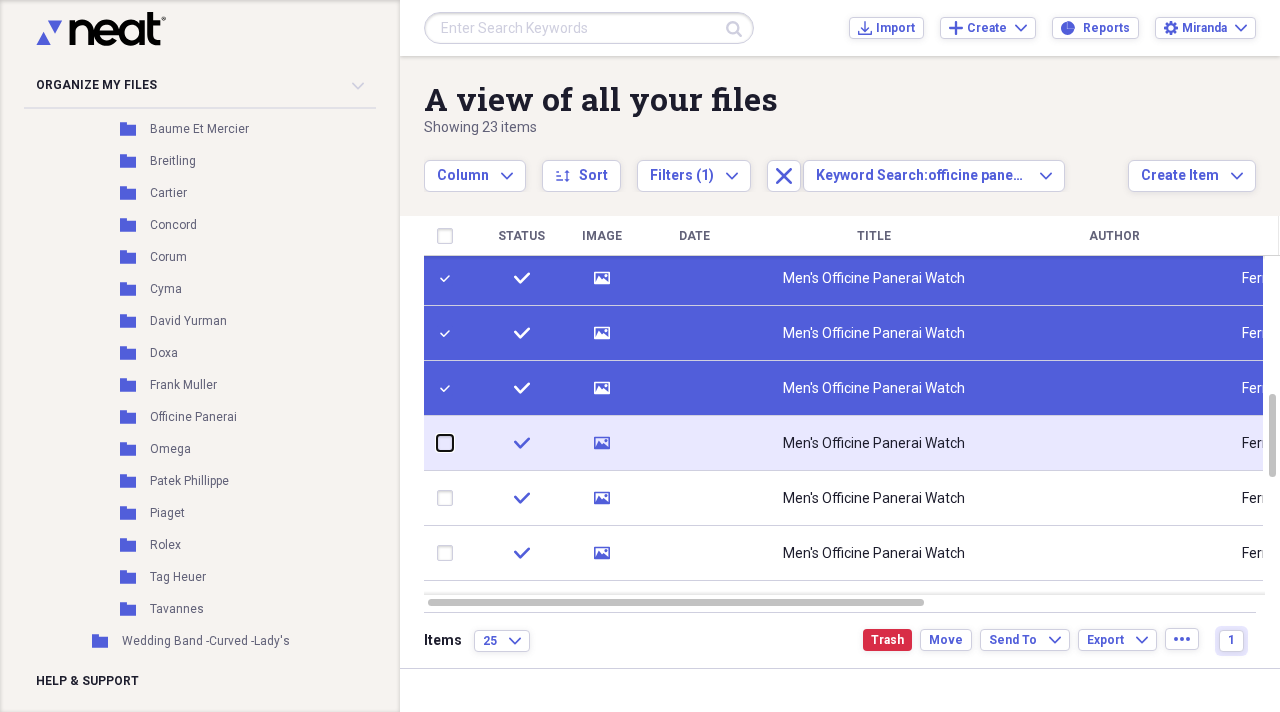 click at bounding box center (437, 443) 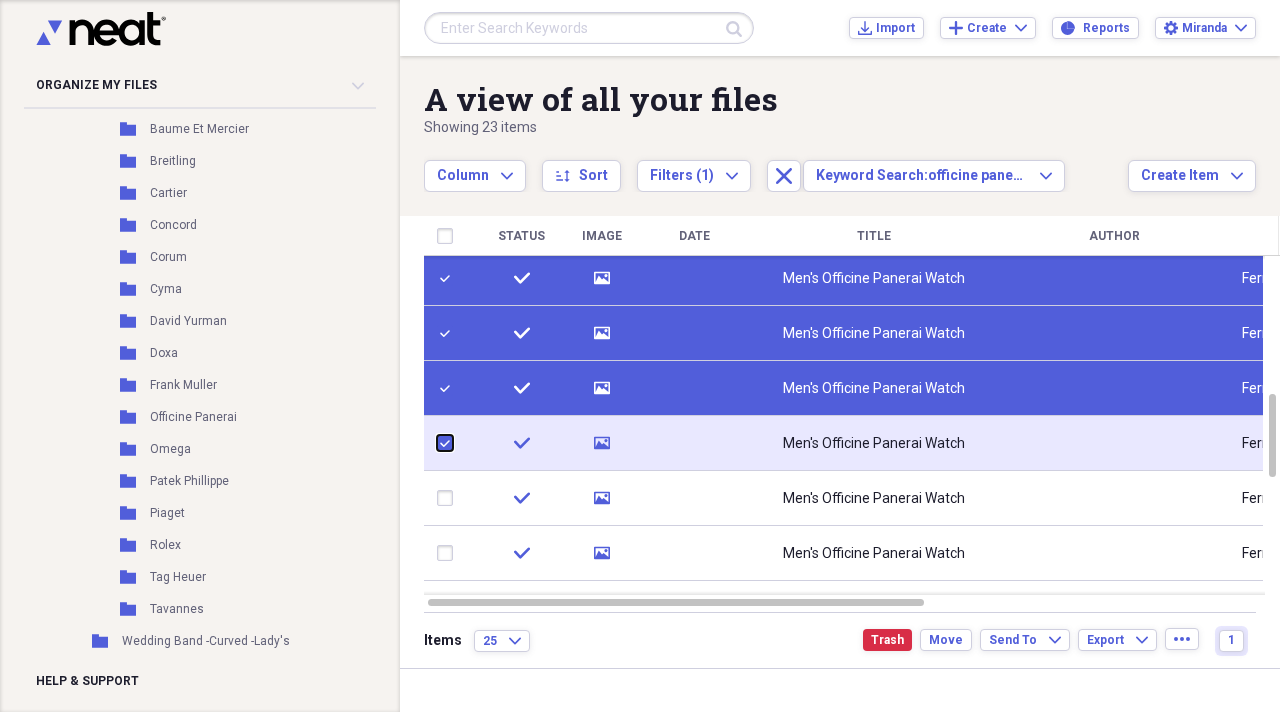 checkbox on "true" 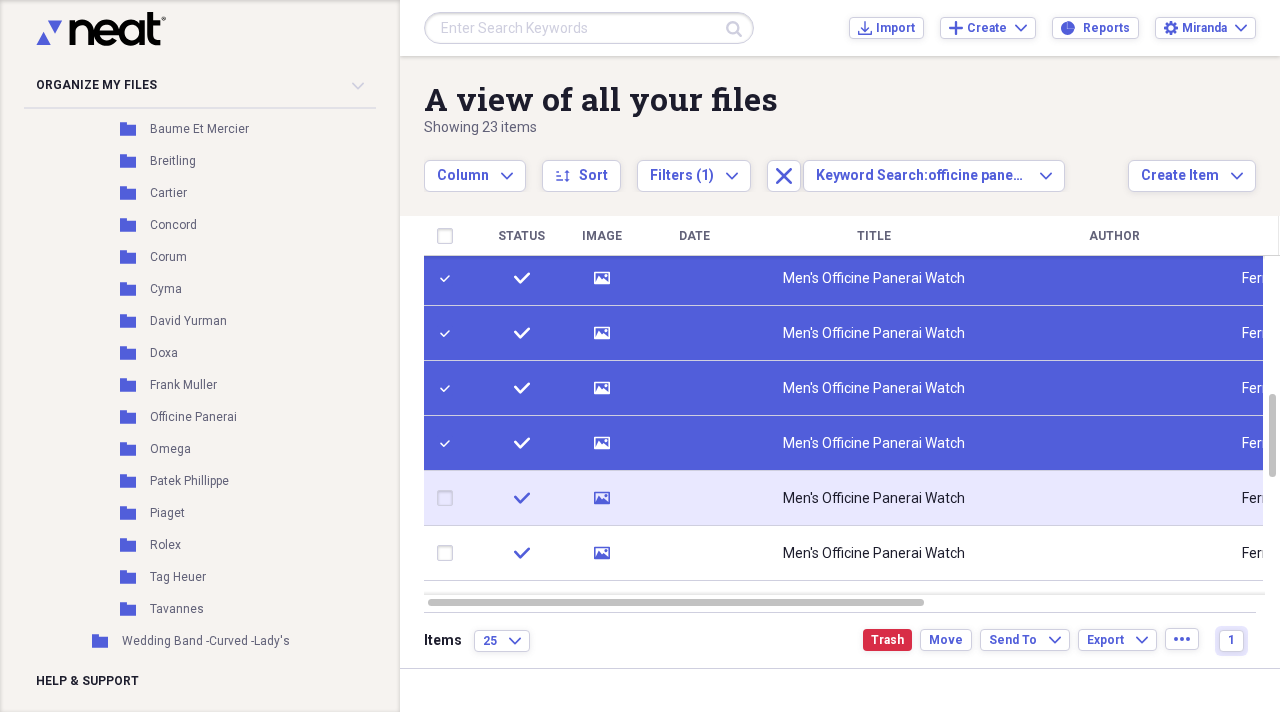 click at bounding box center [449, 498] 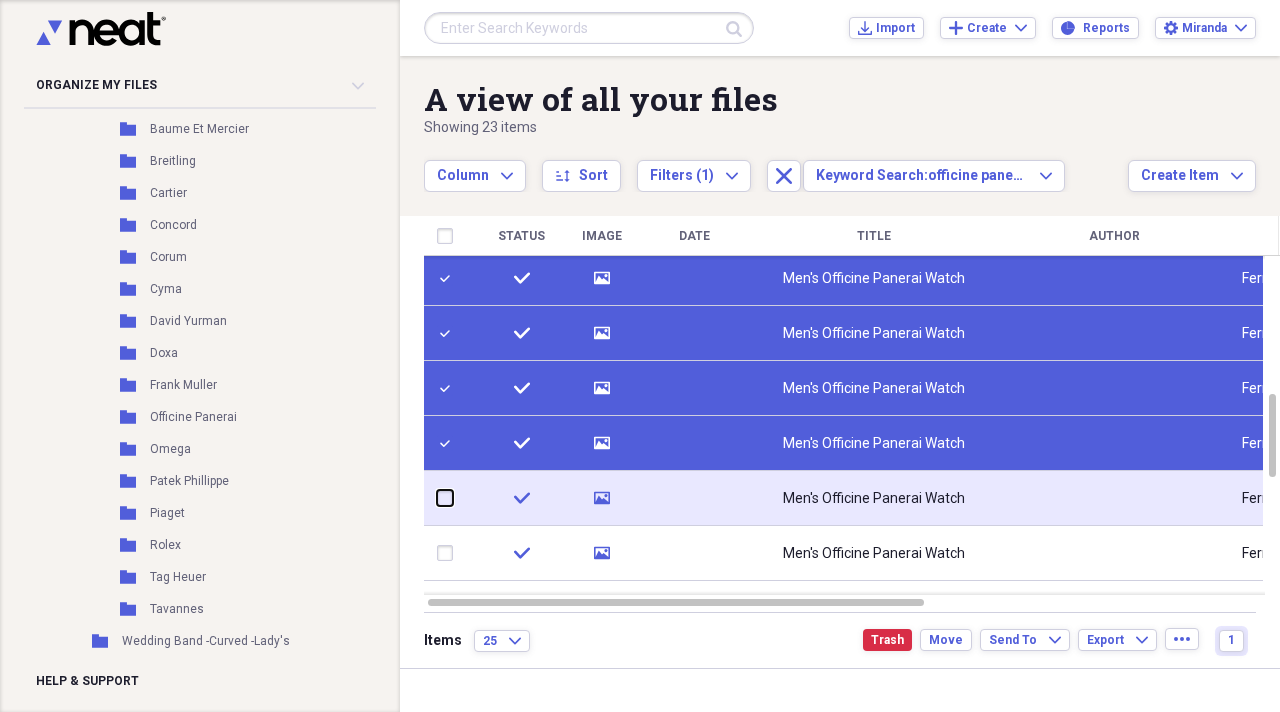 click at bounding box center (437, 498) 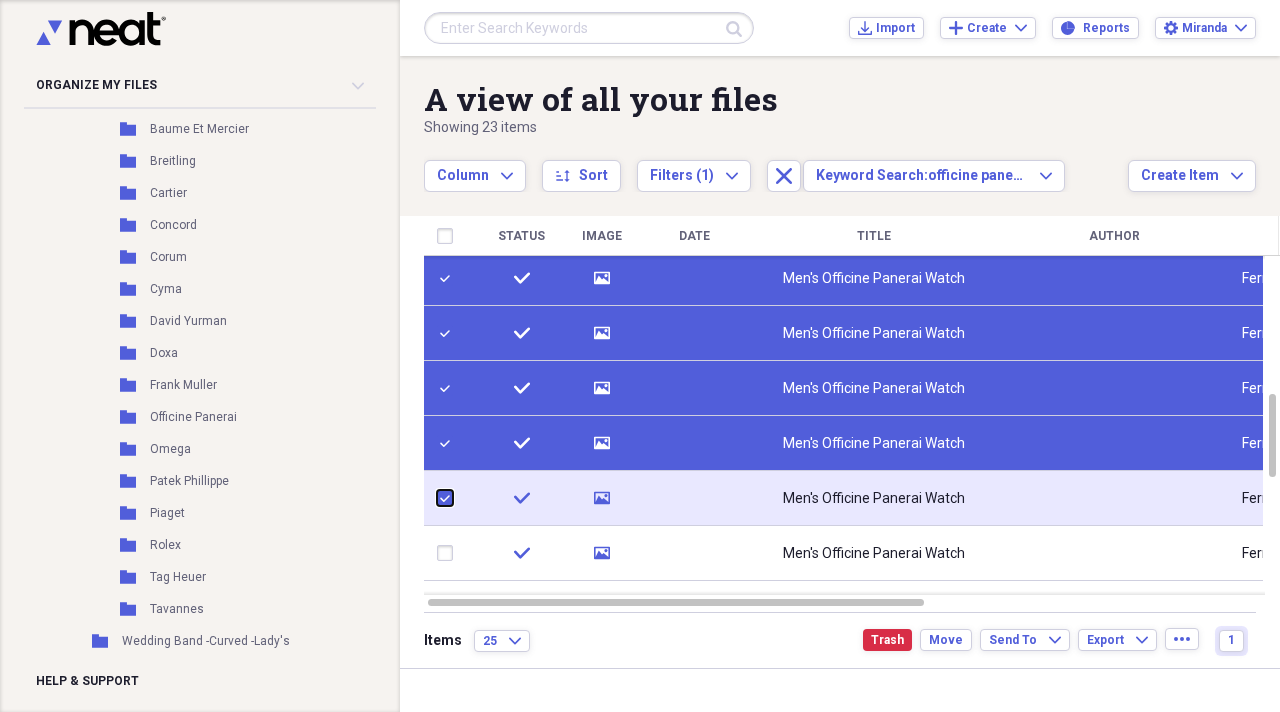 checkbox on "true" 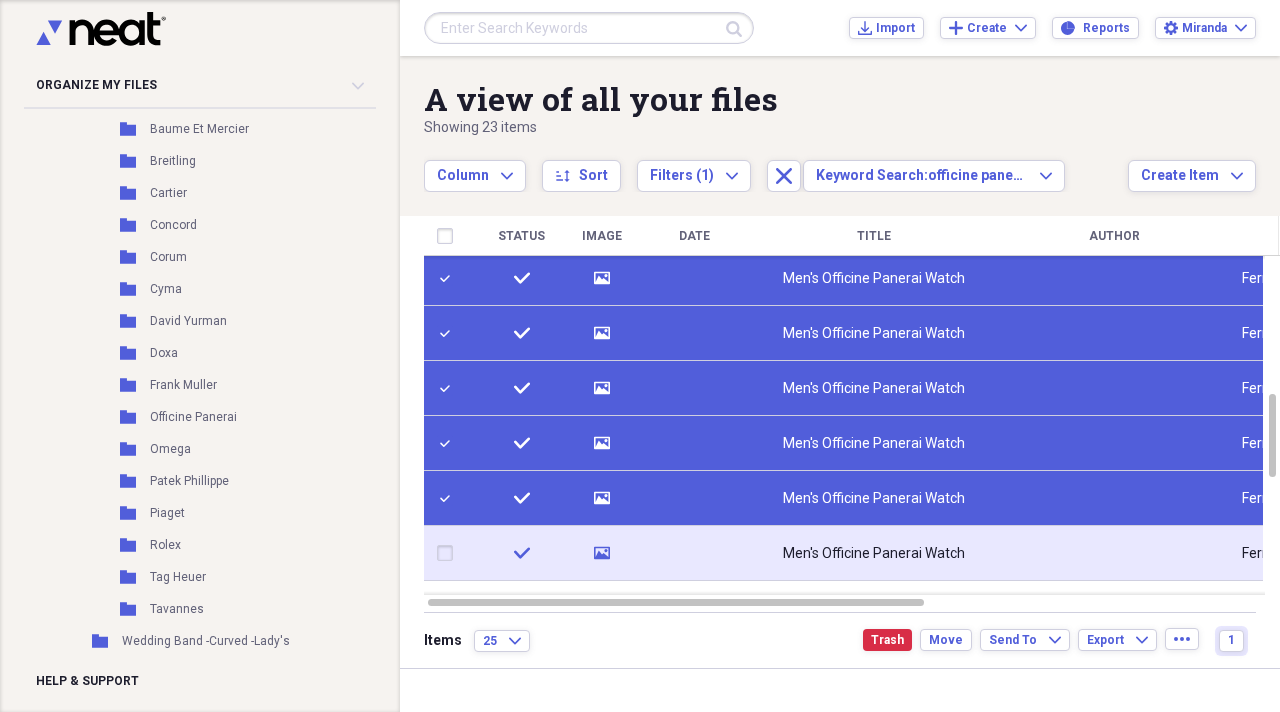 click at bounding box center [449, 553] 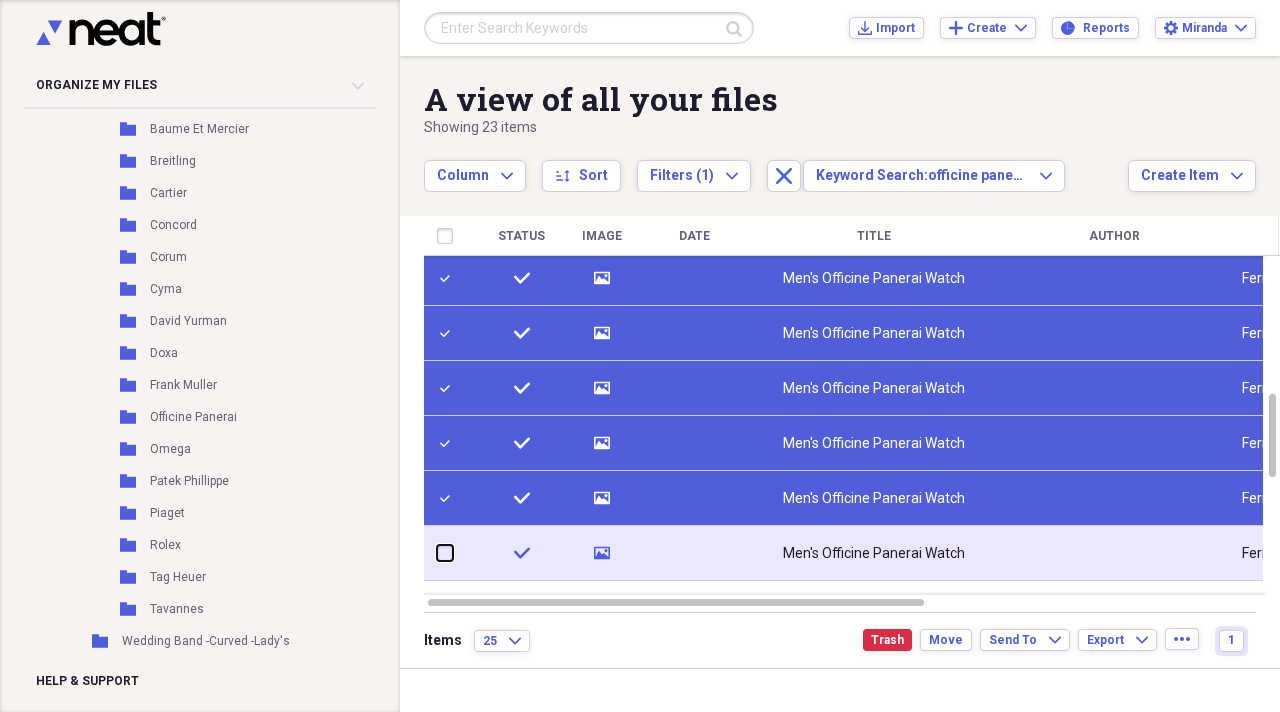 click at bounding box center [437, 553] 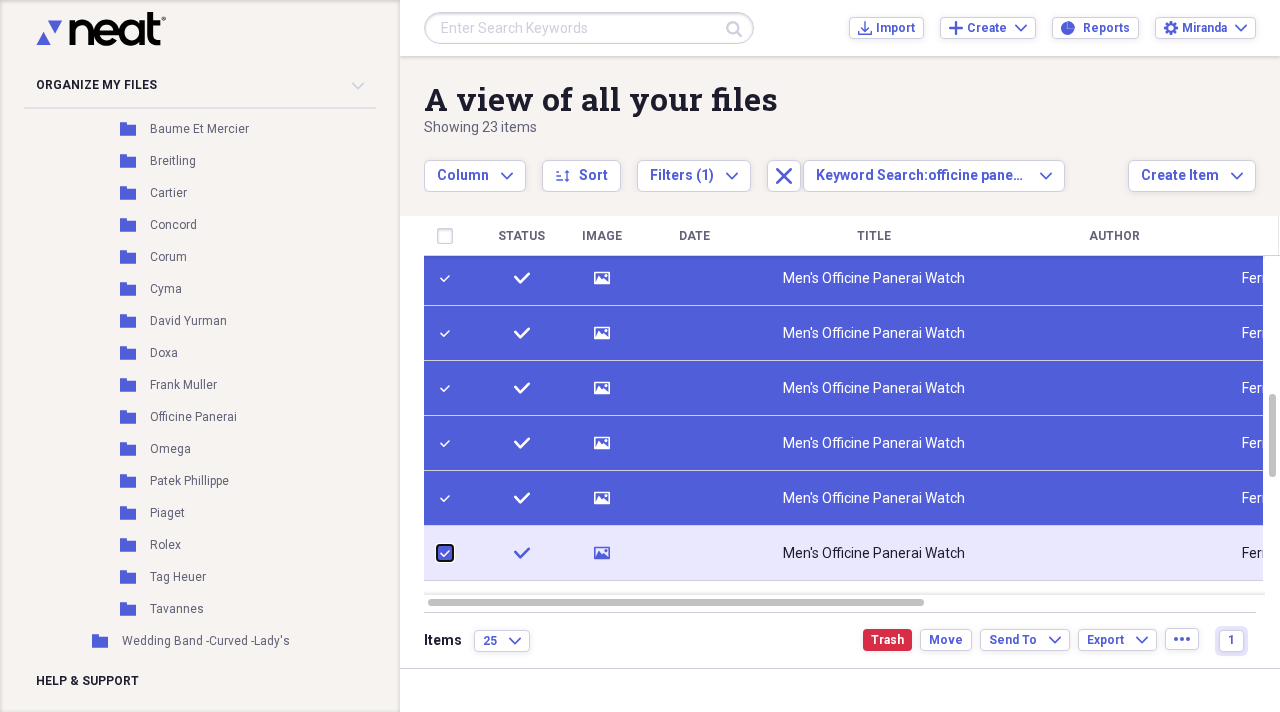 checkbox on "true" 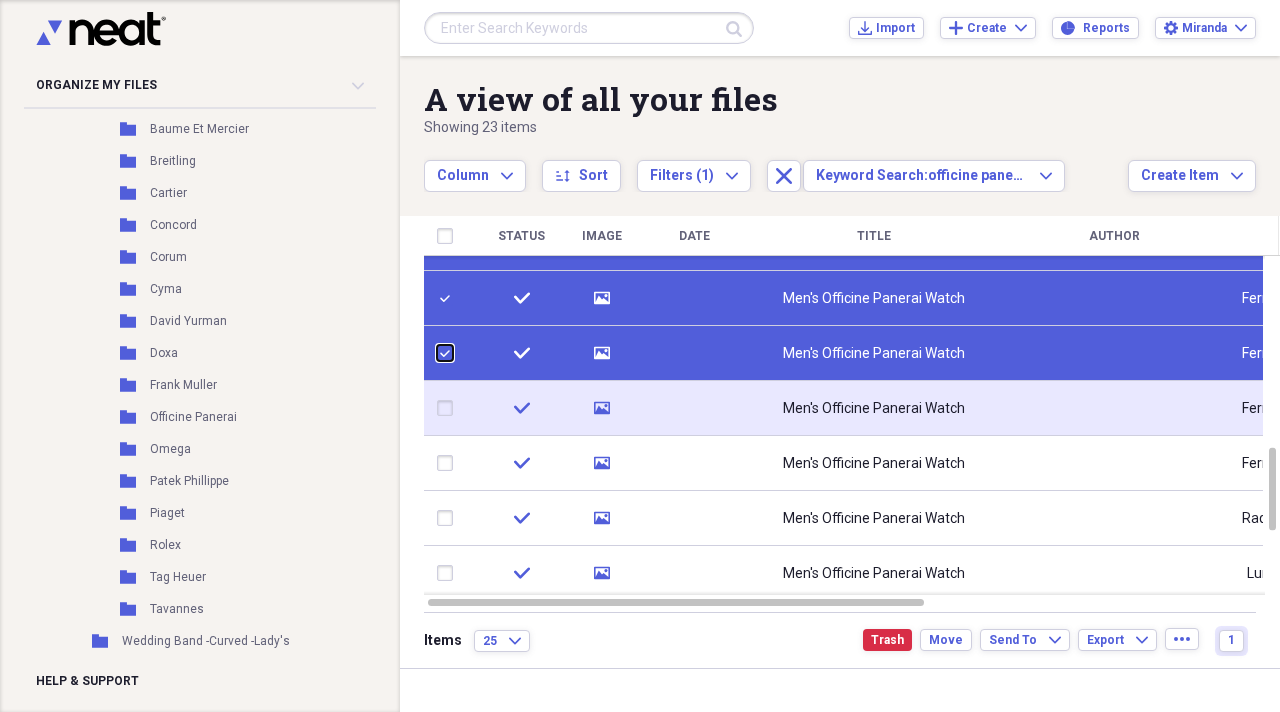 checkbox on "false" 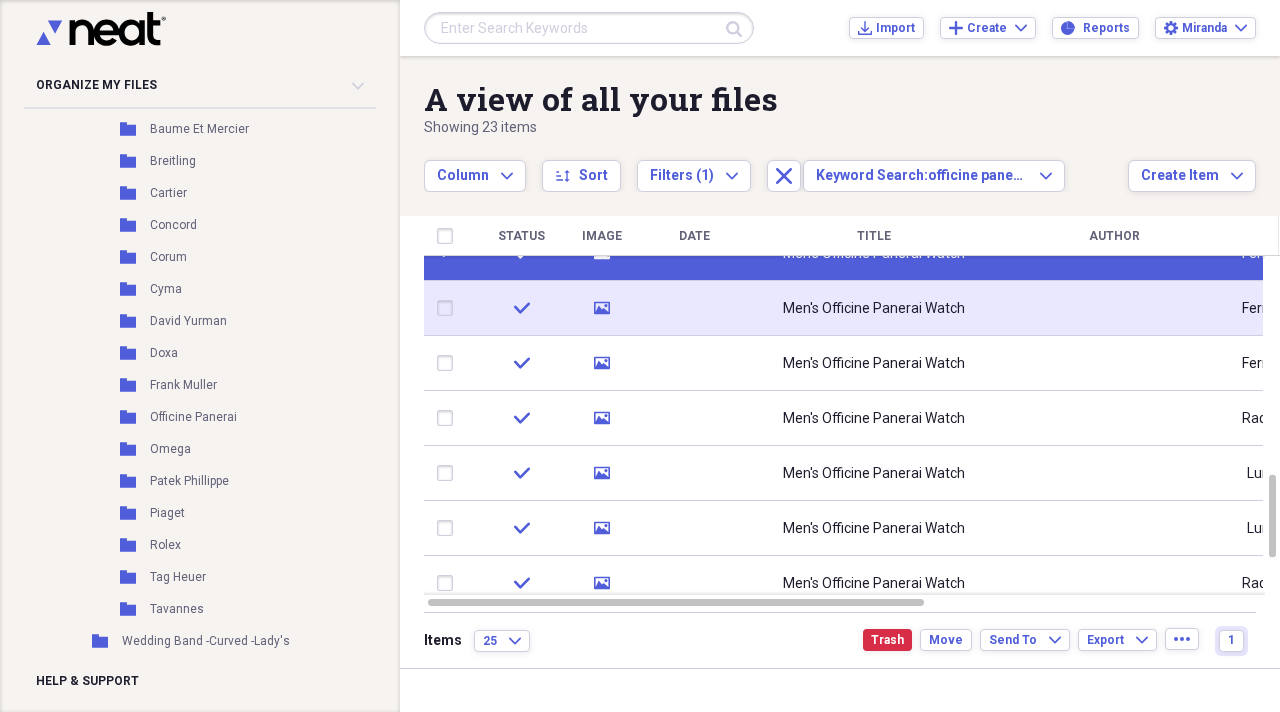 click at bounding box center (449, 308) 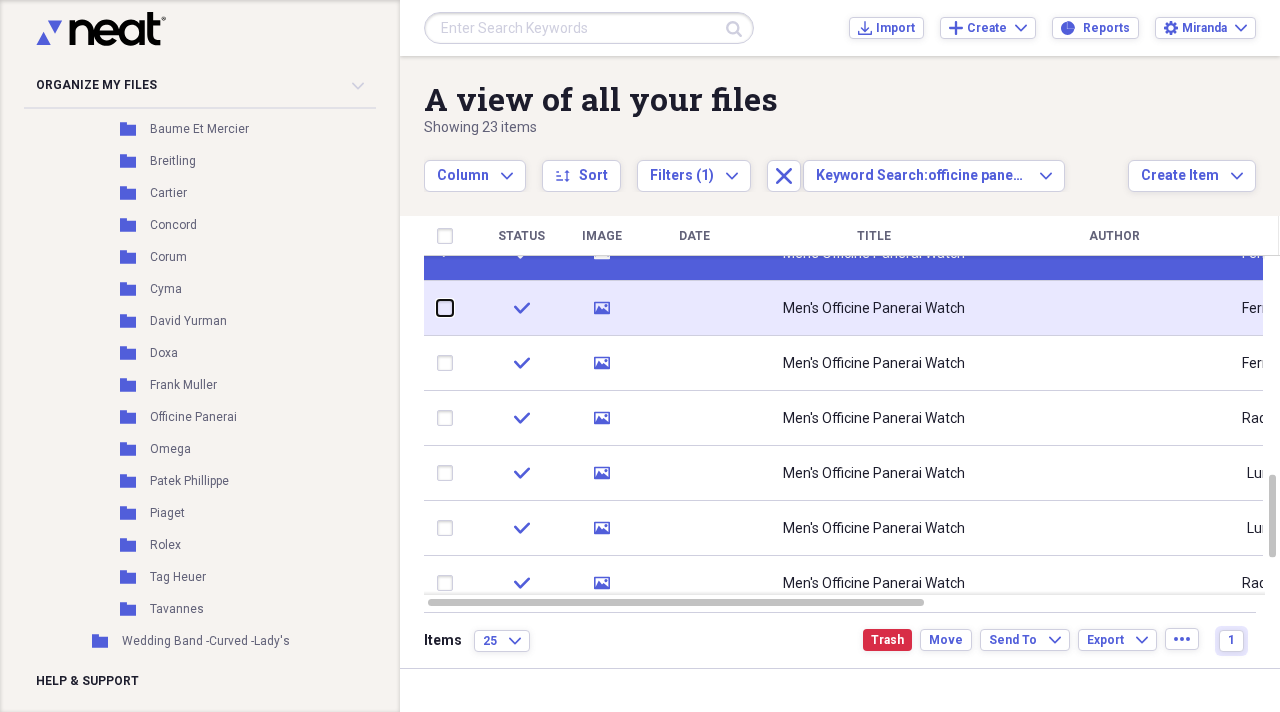 click at bounding box center (437, 308) 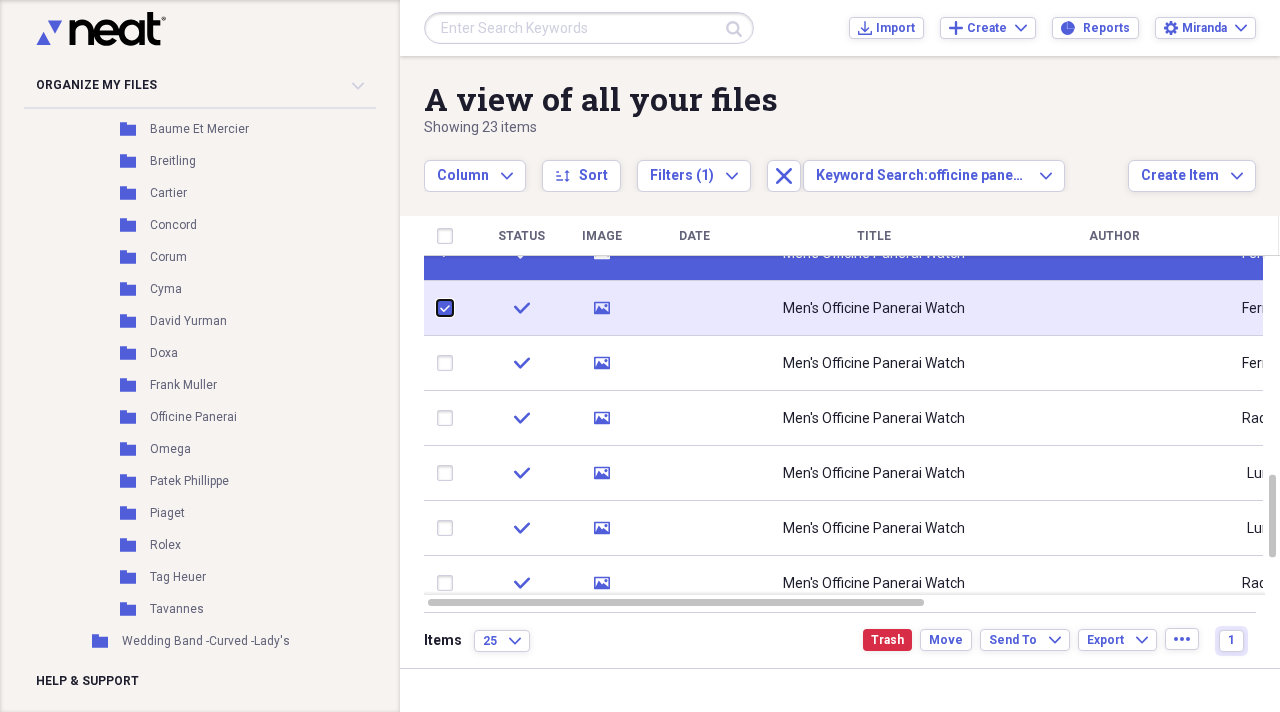 checkbox on "true" 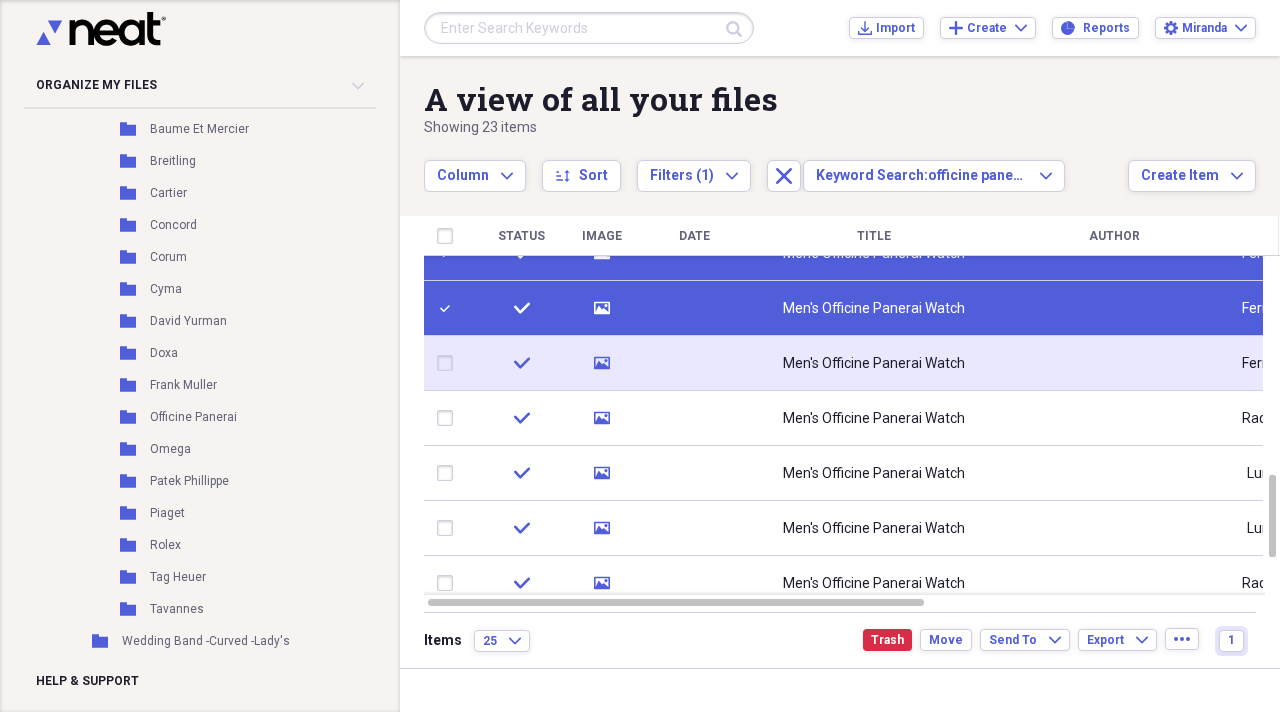 click at bounding box center (449, 363) 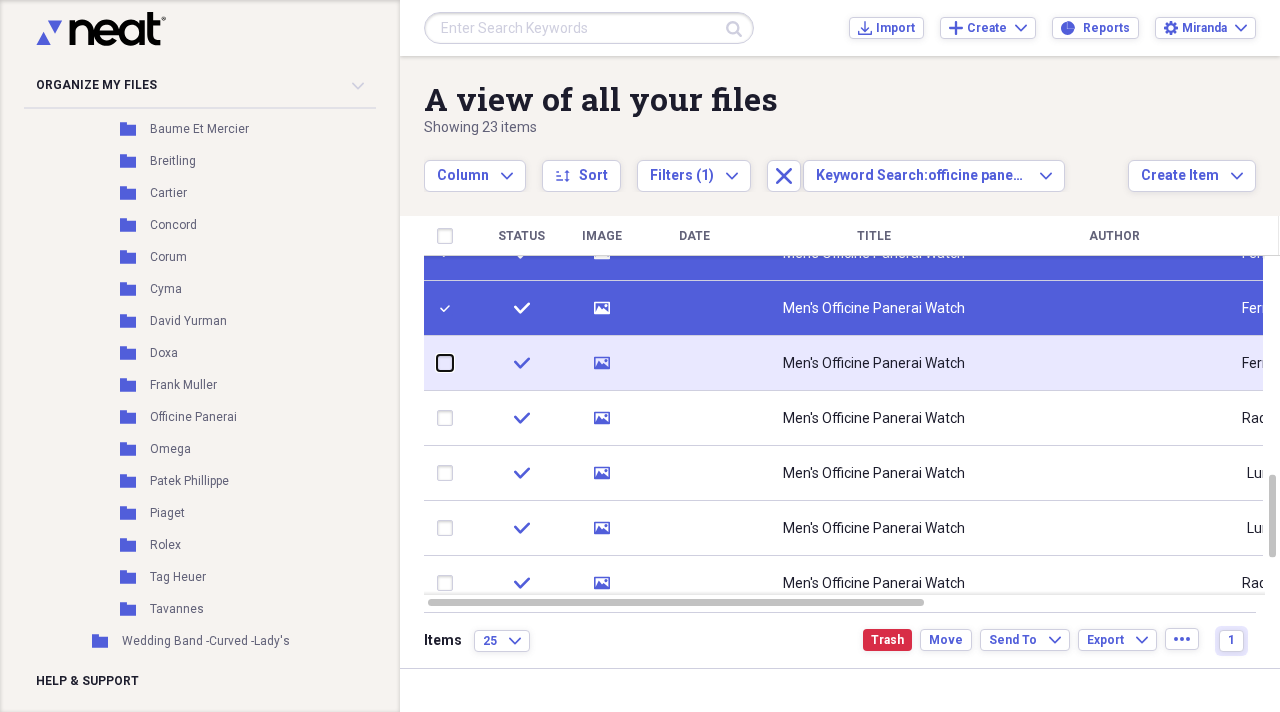 click at bounding box center (437, 363) 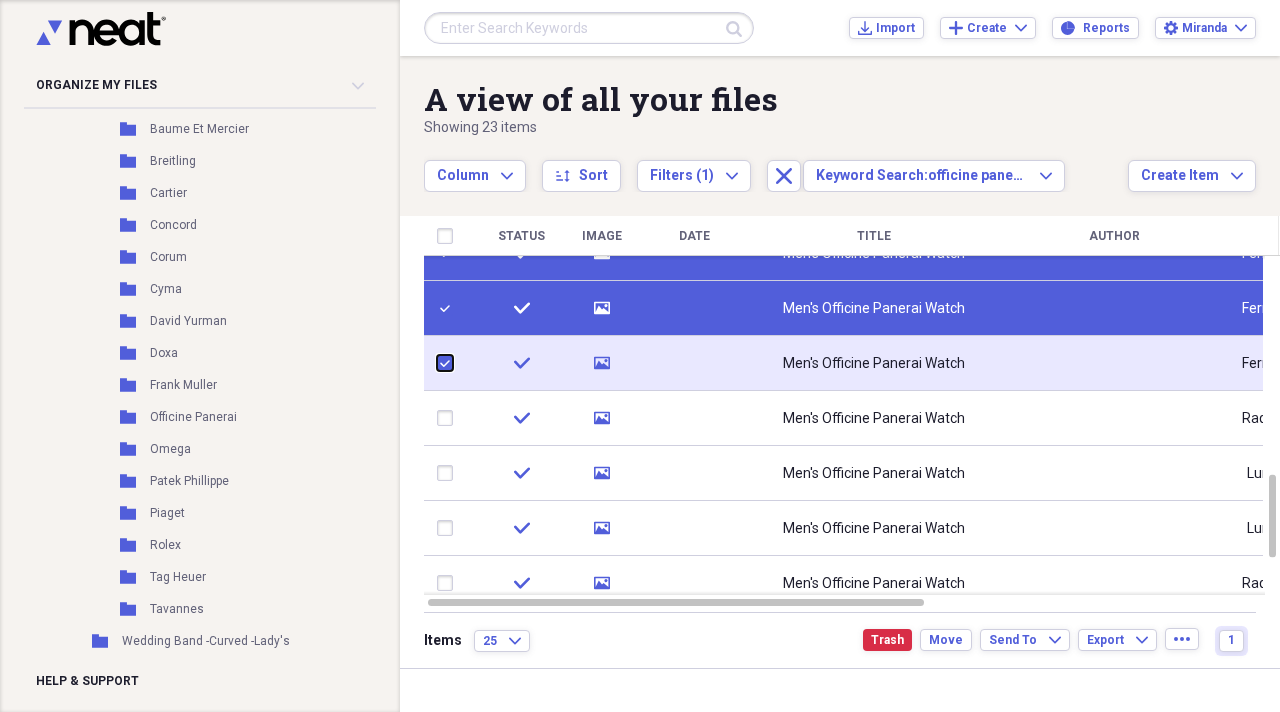 checkbox on "true" 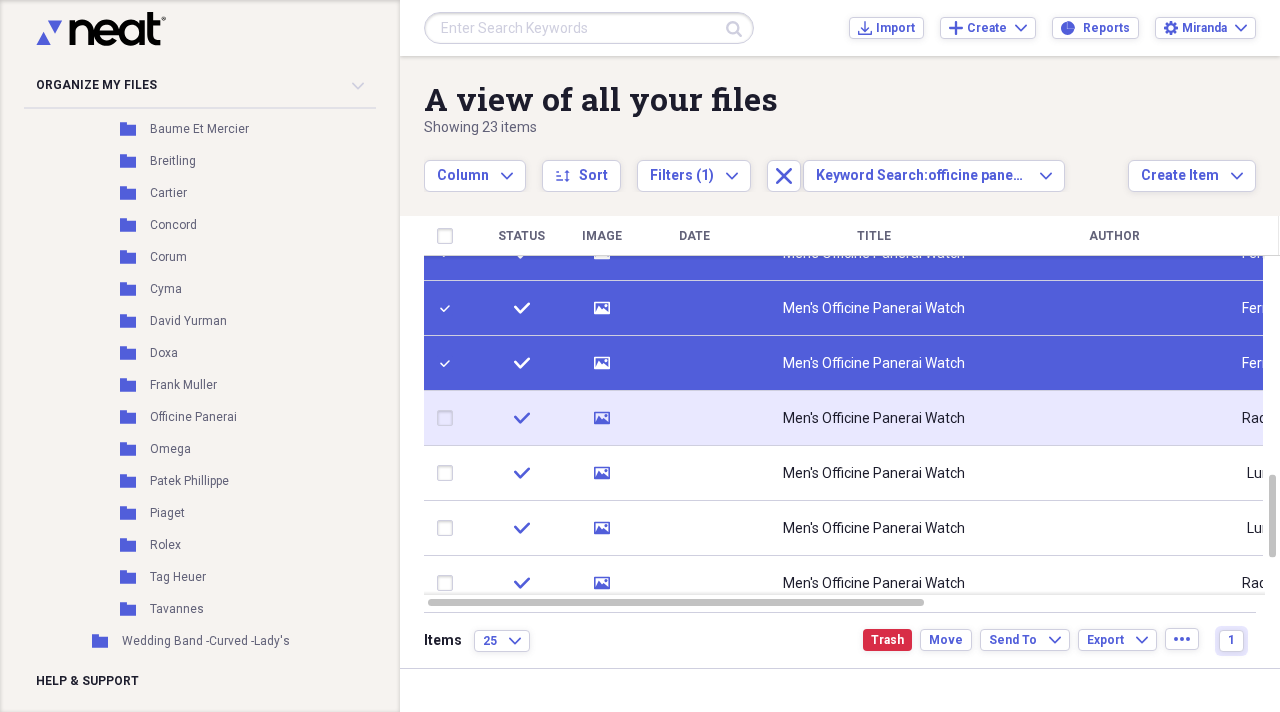 click at bounding box center (449, 418) 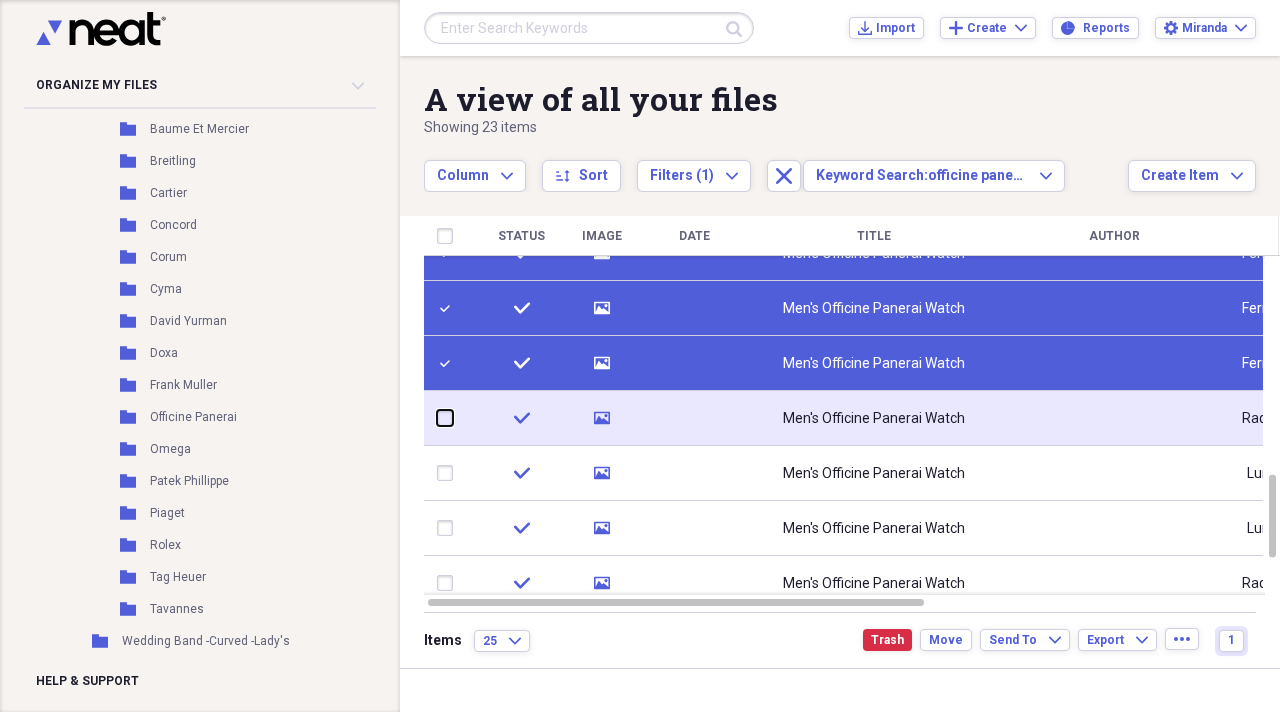 click at bounding box center (437, 418) 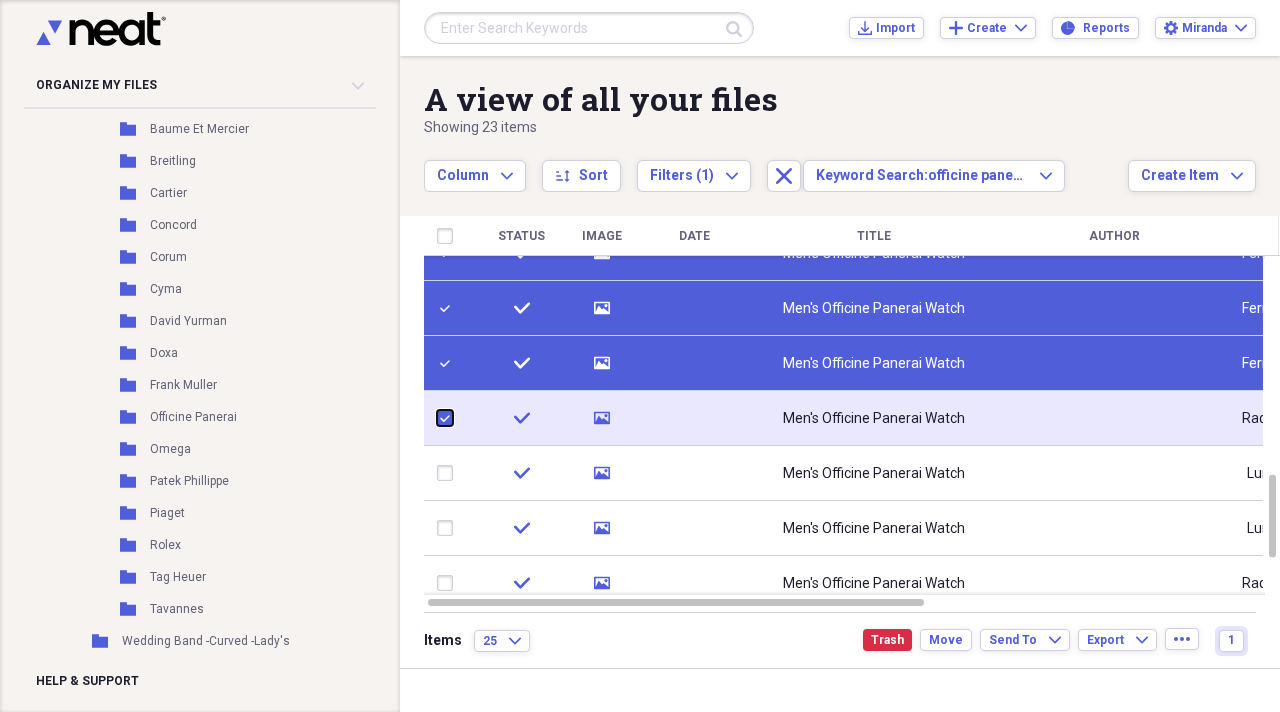 checkbox on "true" 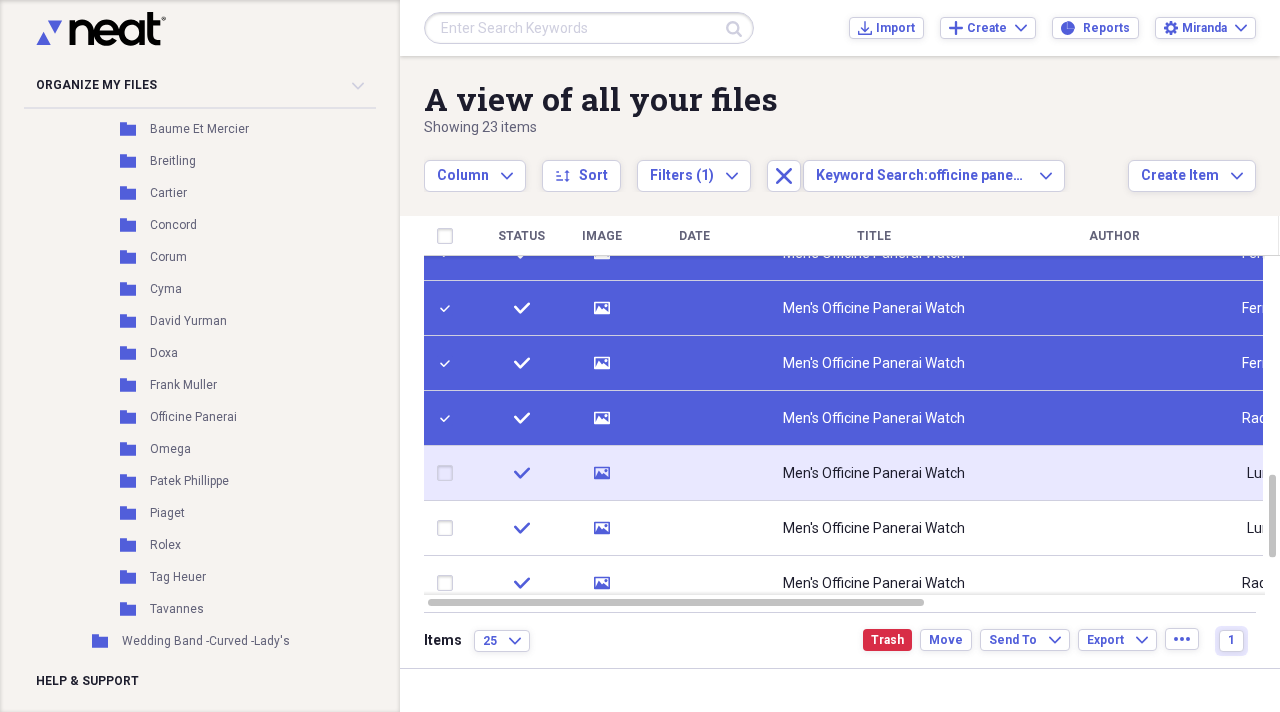 click at bounding box center [449, 473] 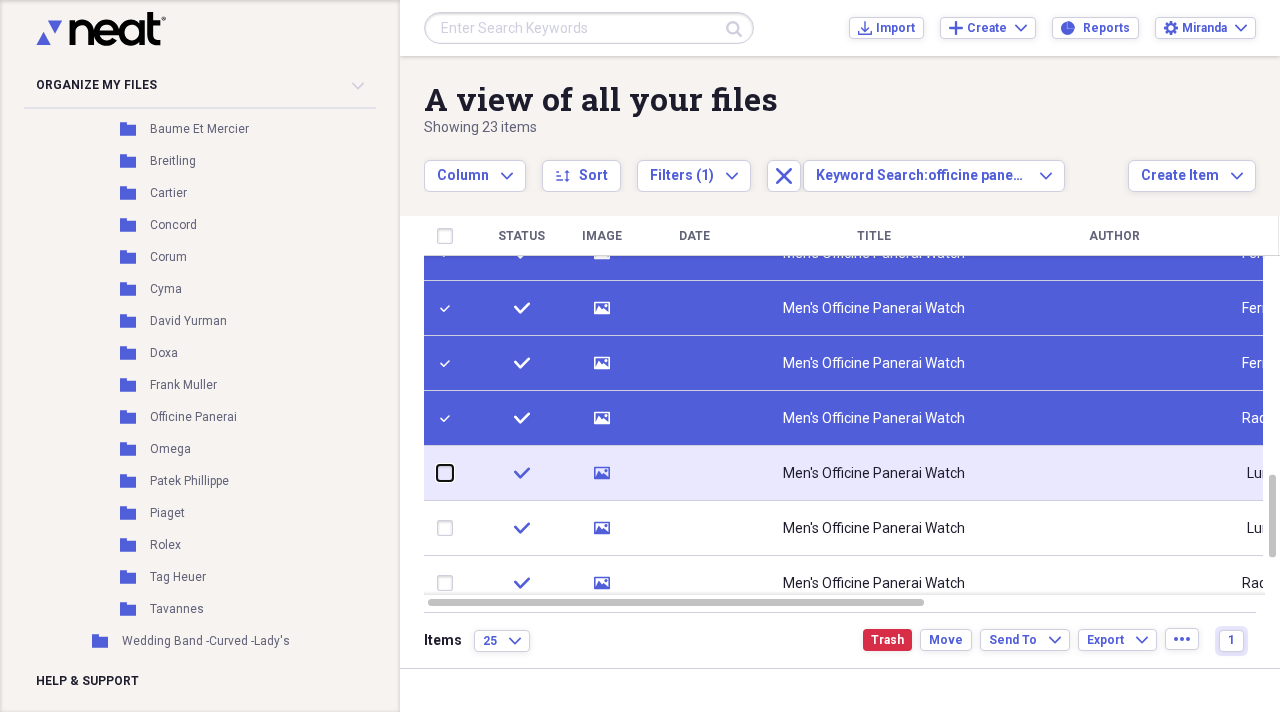 click at bounding box center [437, 473] 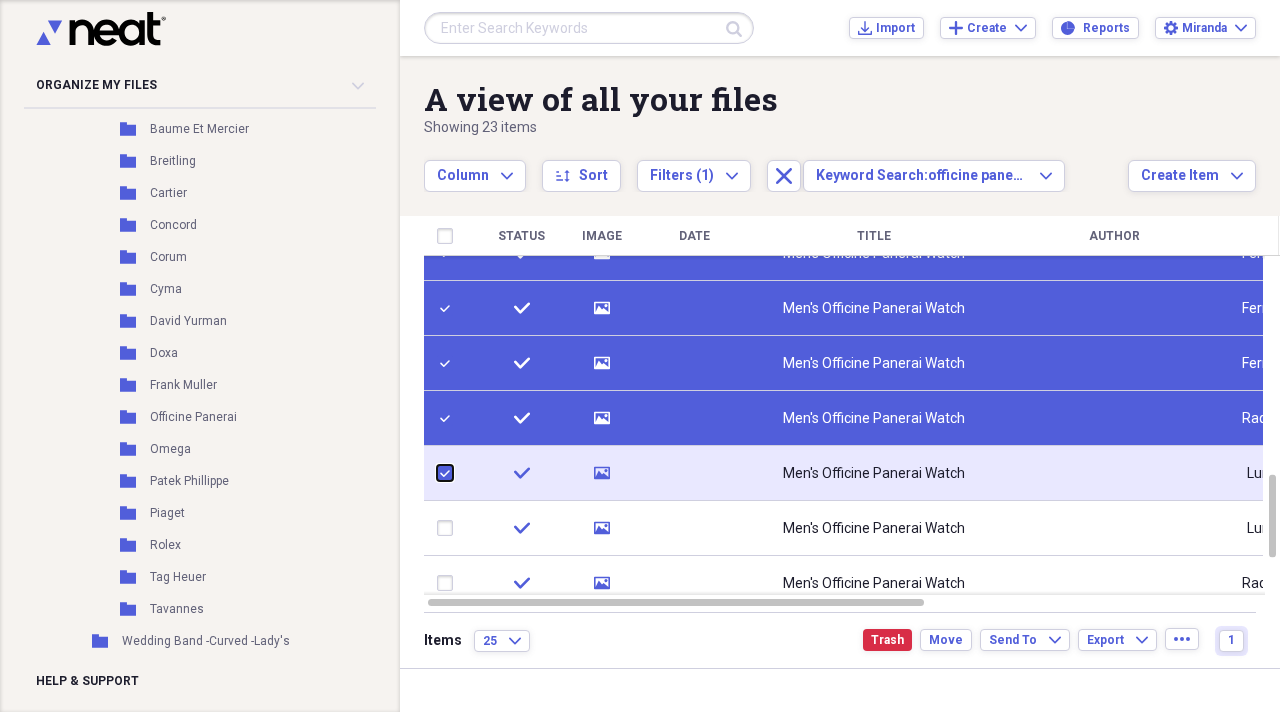 checkbox on "true" 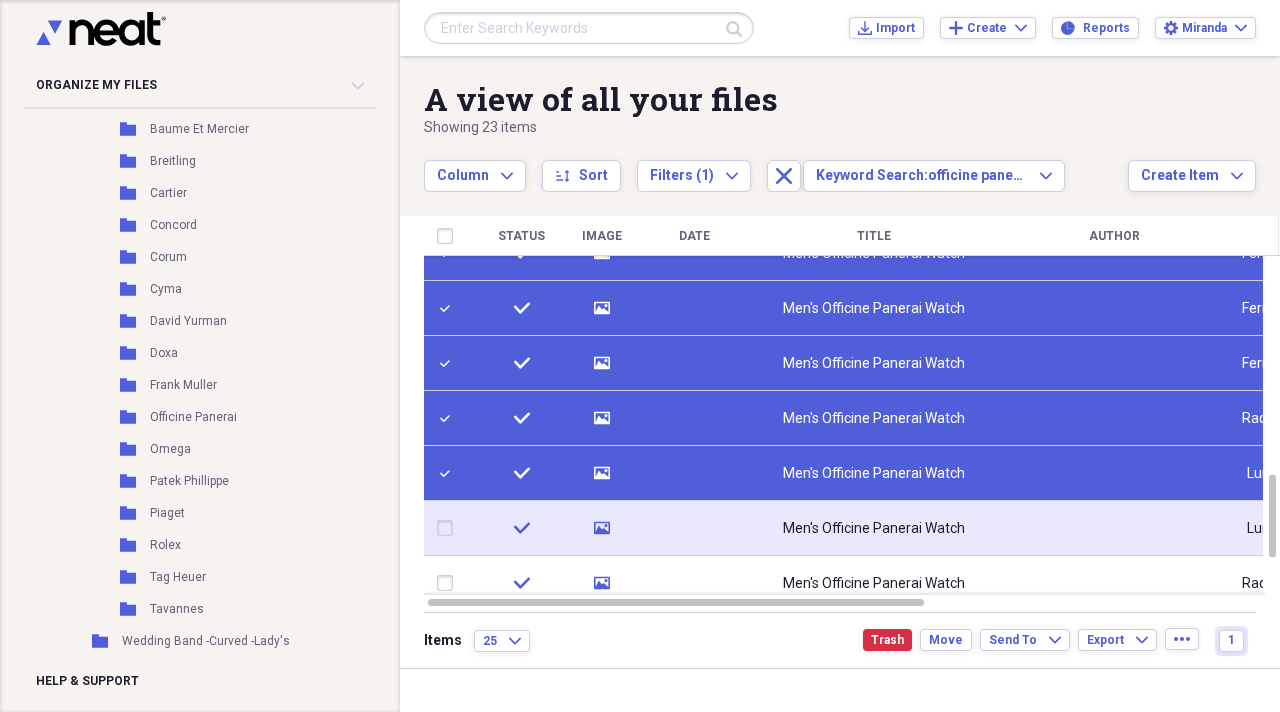 click at bounding box center [449, 528] 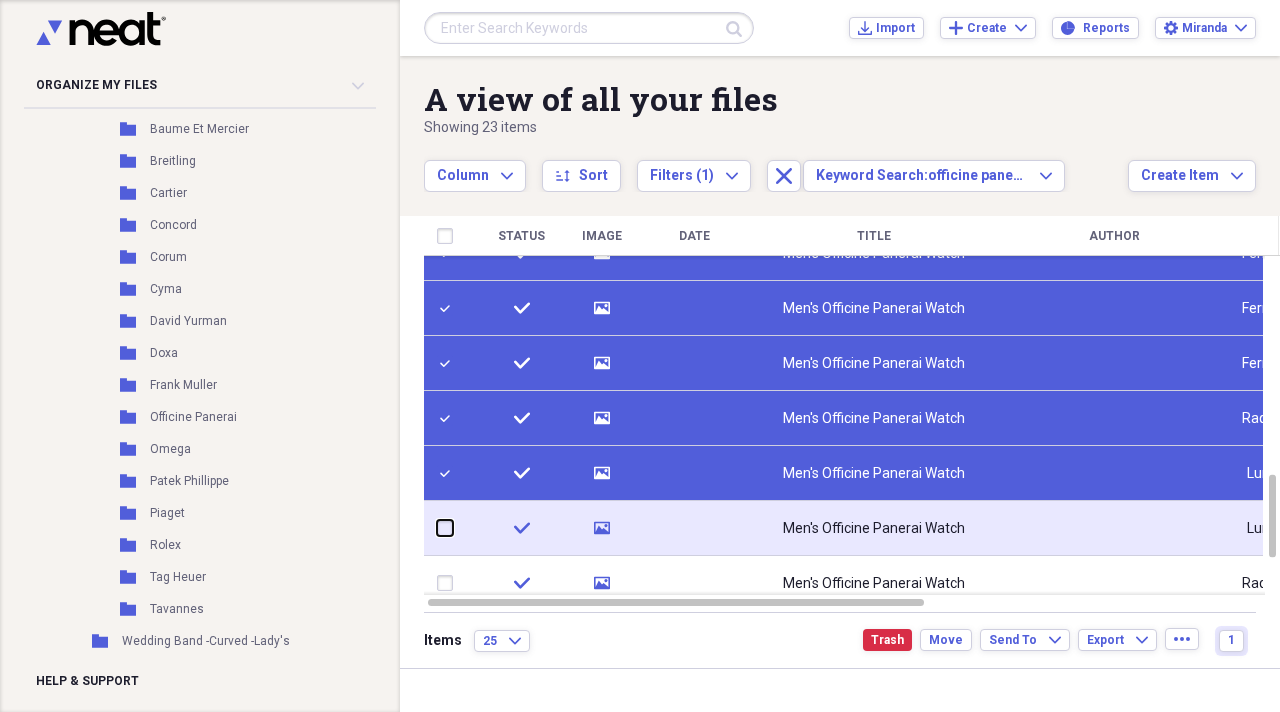 click at bounding box center (437, 528) 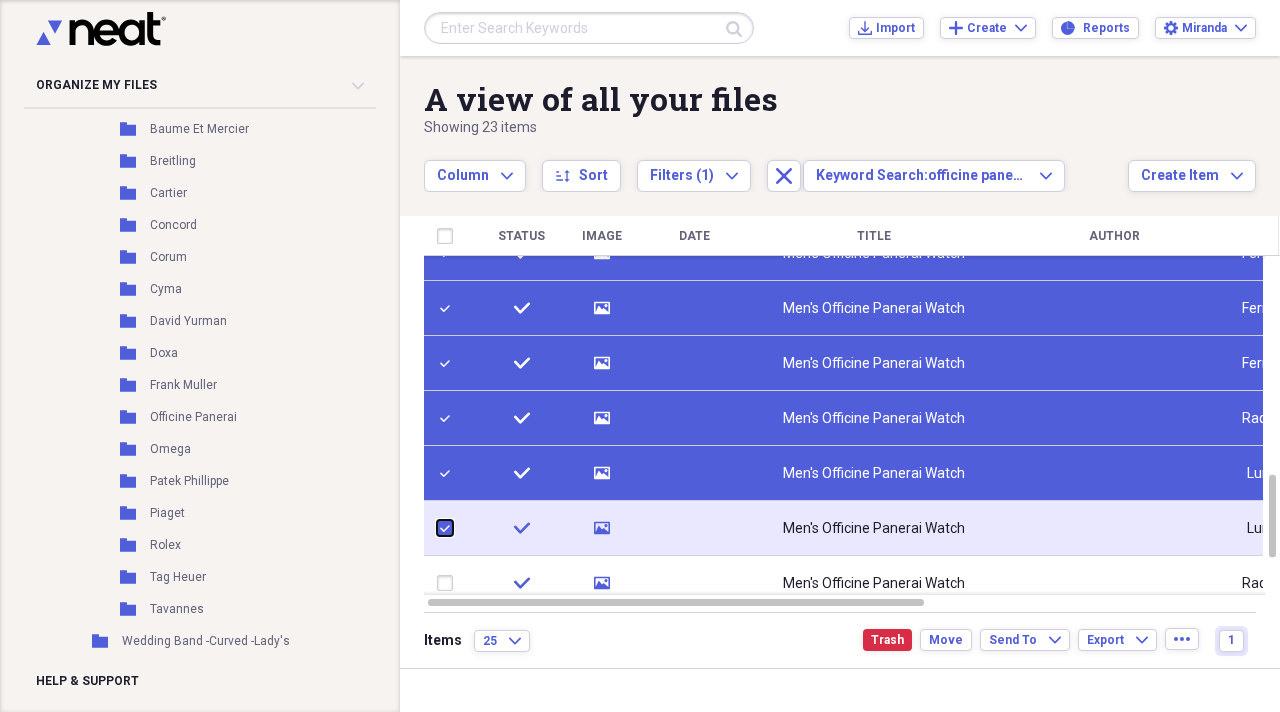 checkbox on "true" 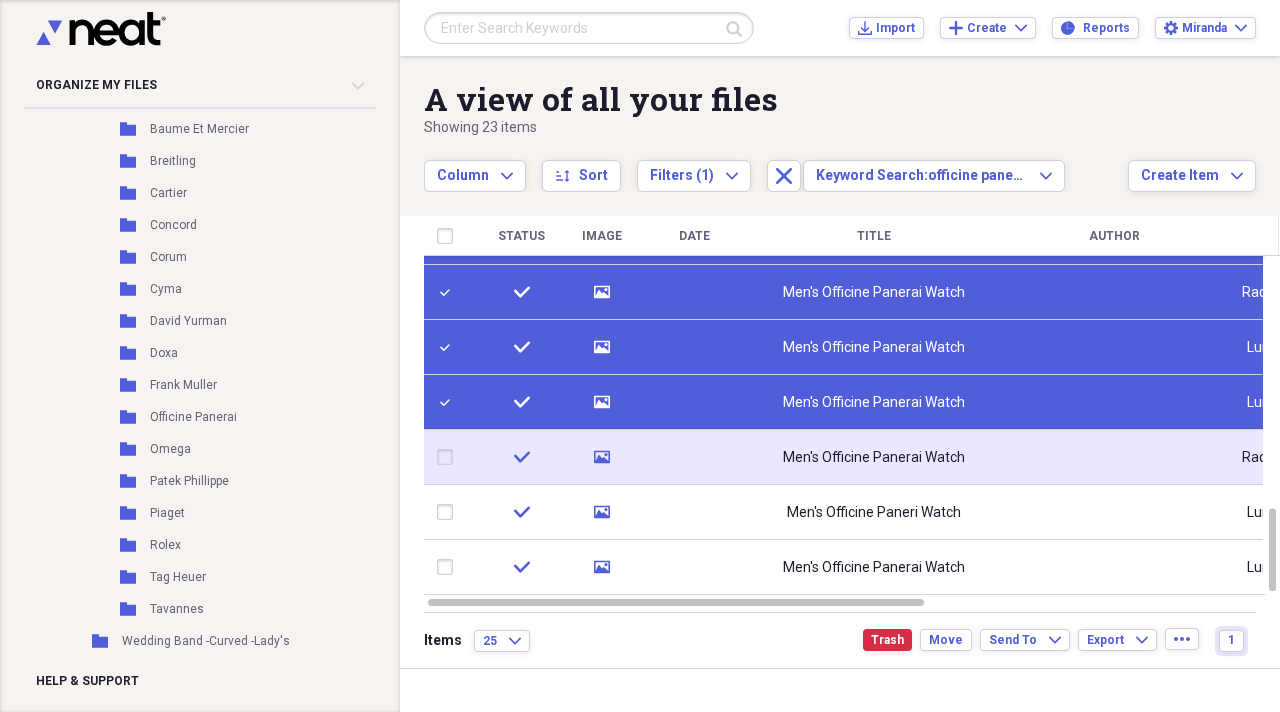 click at bounding box center (449, 457) 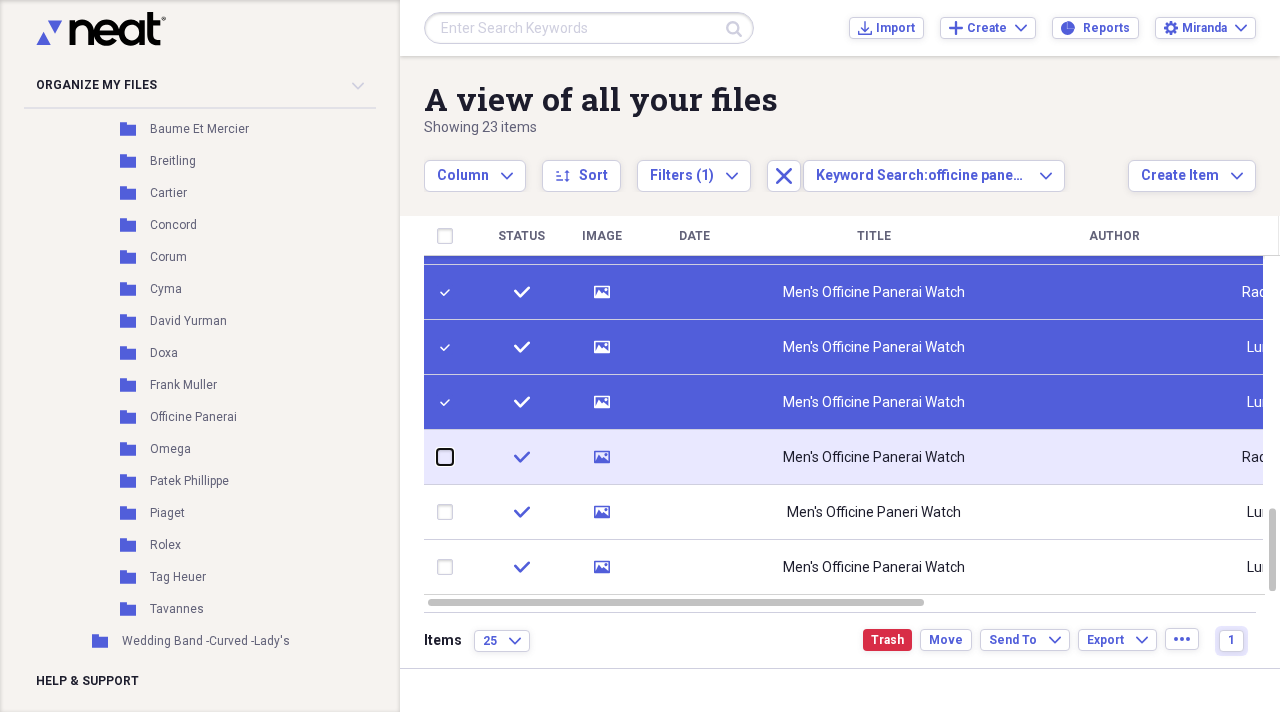 click at bounding box center (437, 457) 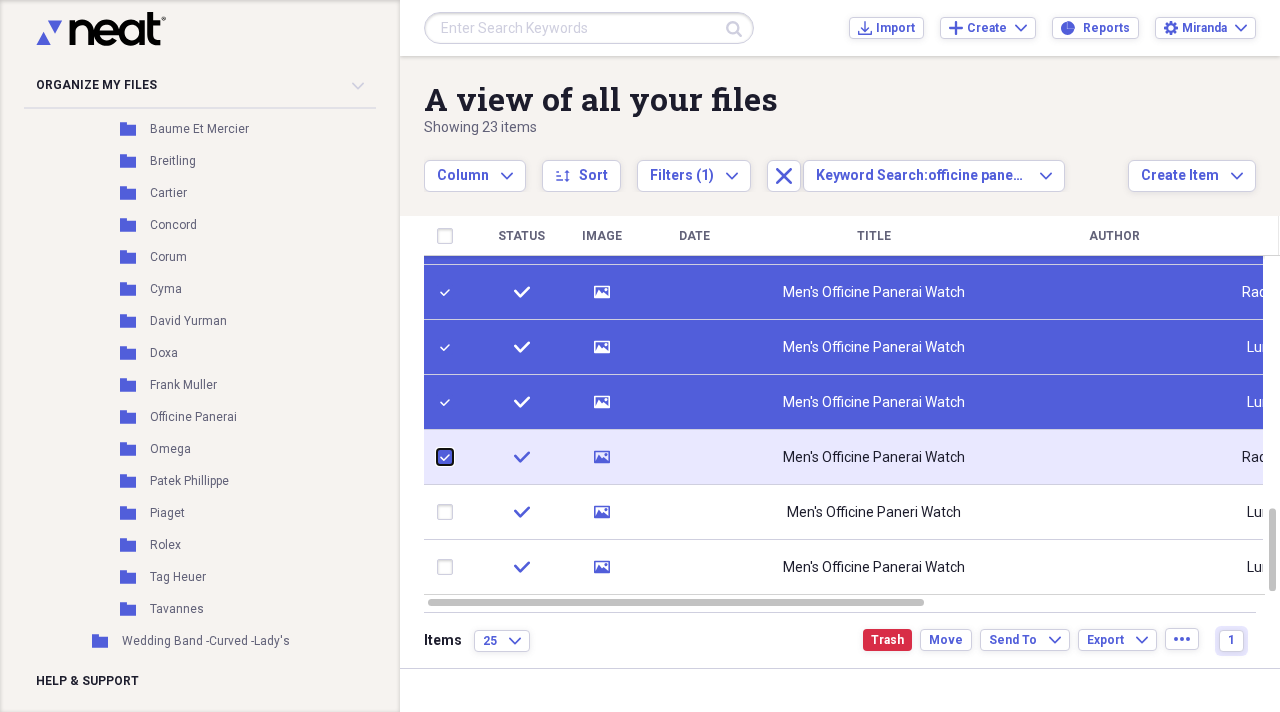 checkbox on "true" 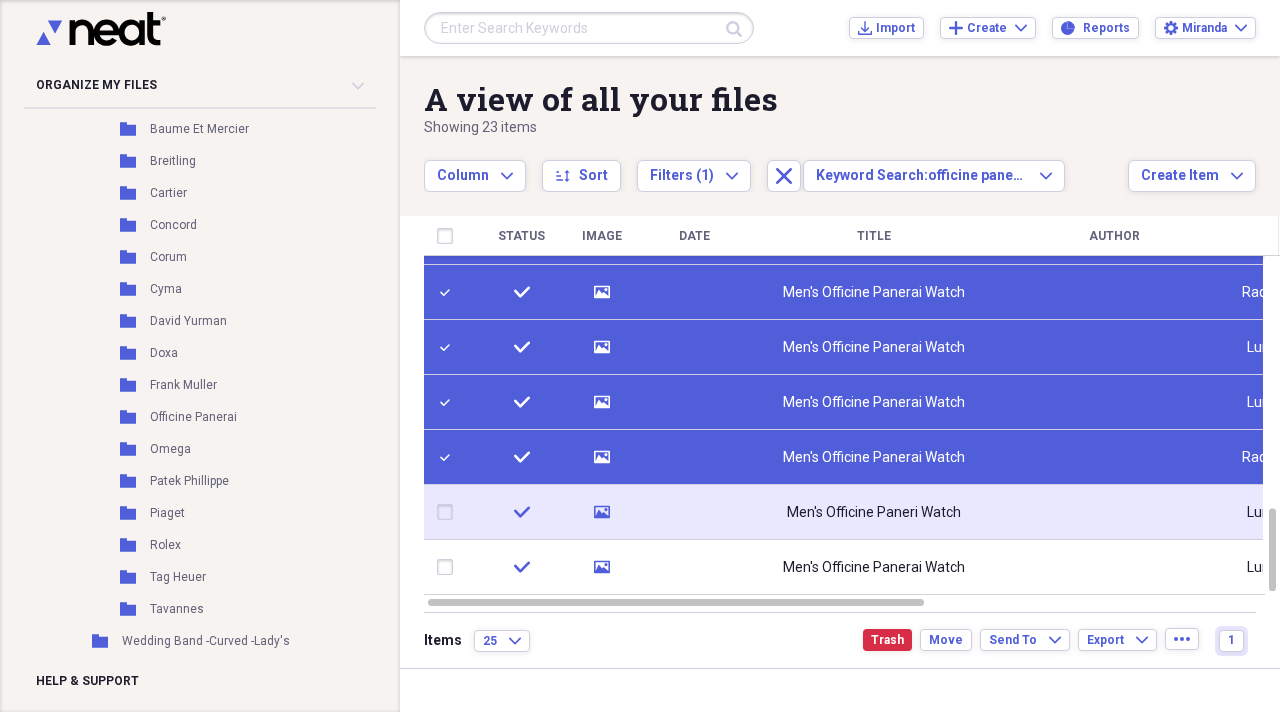 click at bounding box center (449, 512) 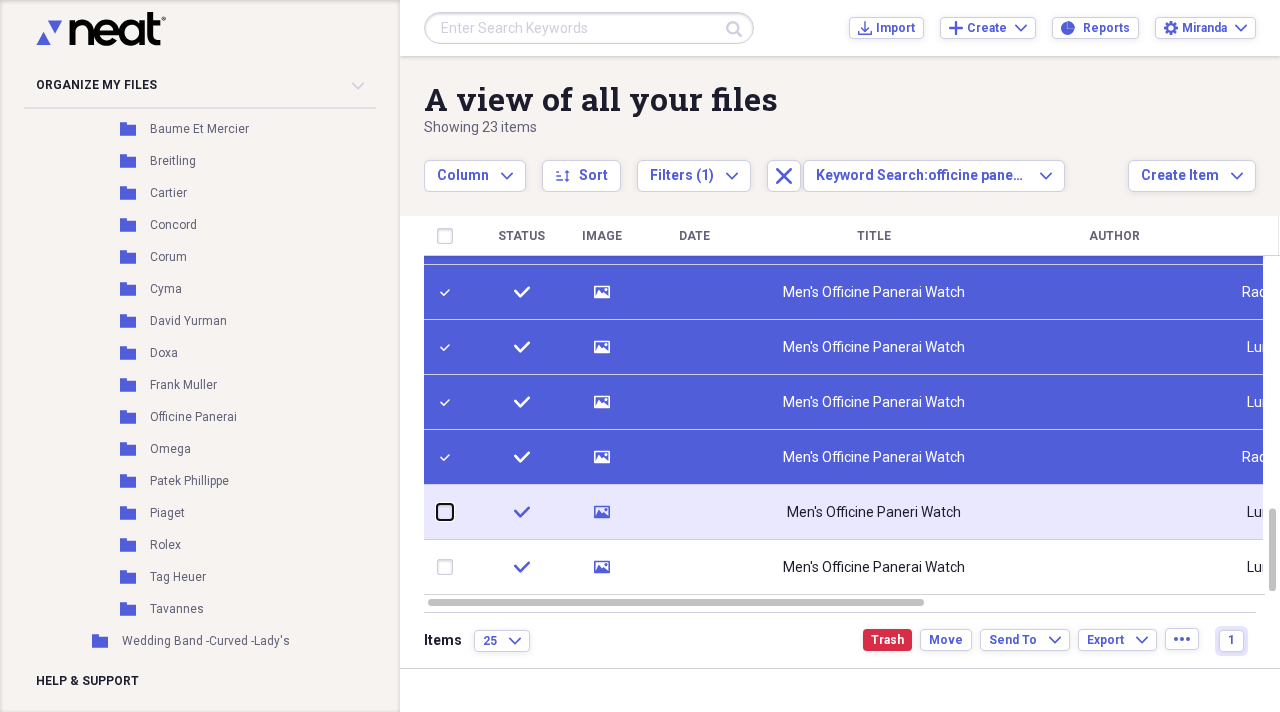 click at bounding box center (437, 512) 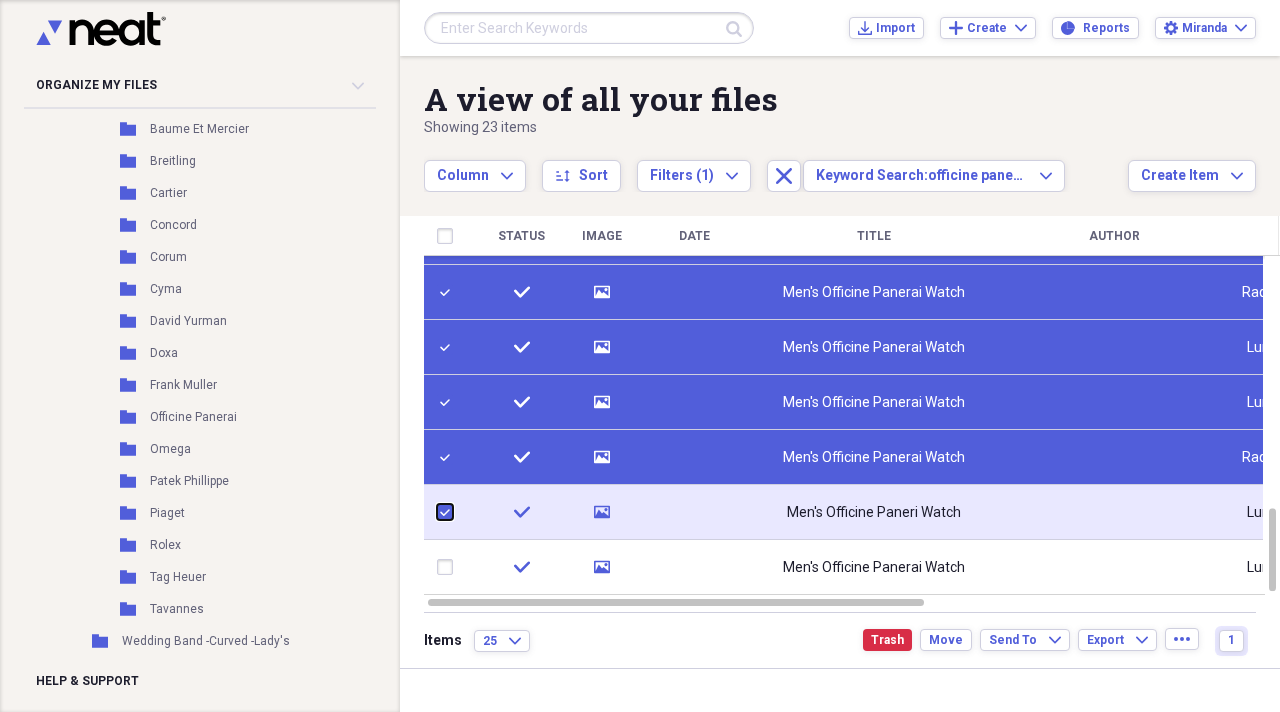 checkbox on "true" 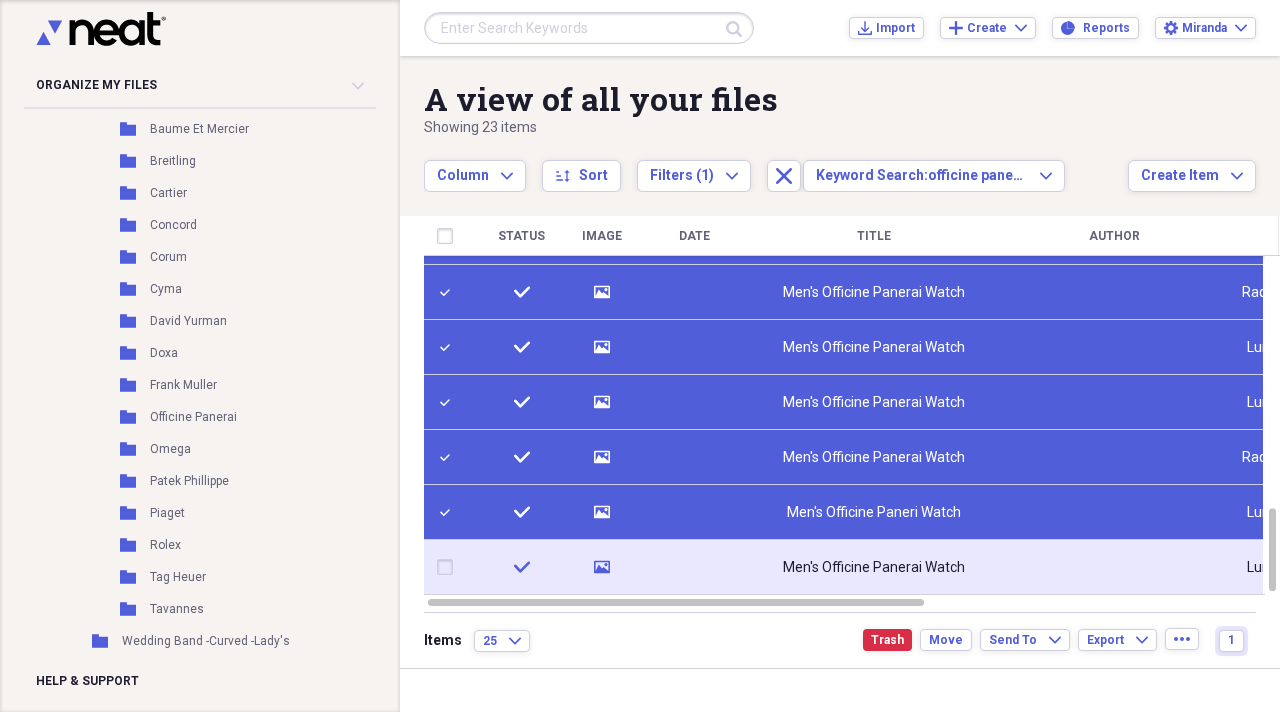 click at bounding box center [449, 567] 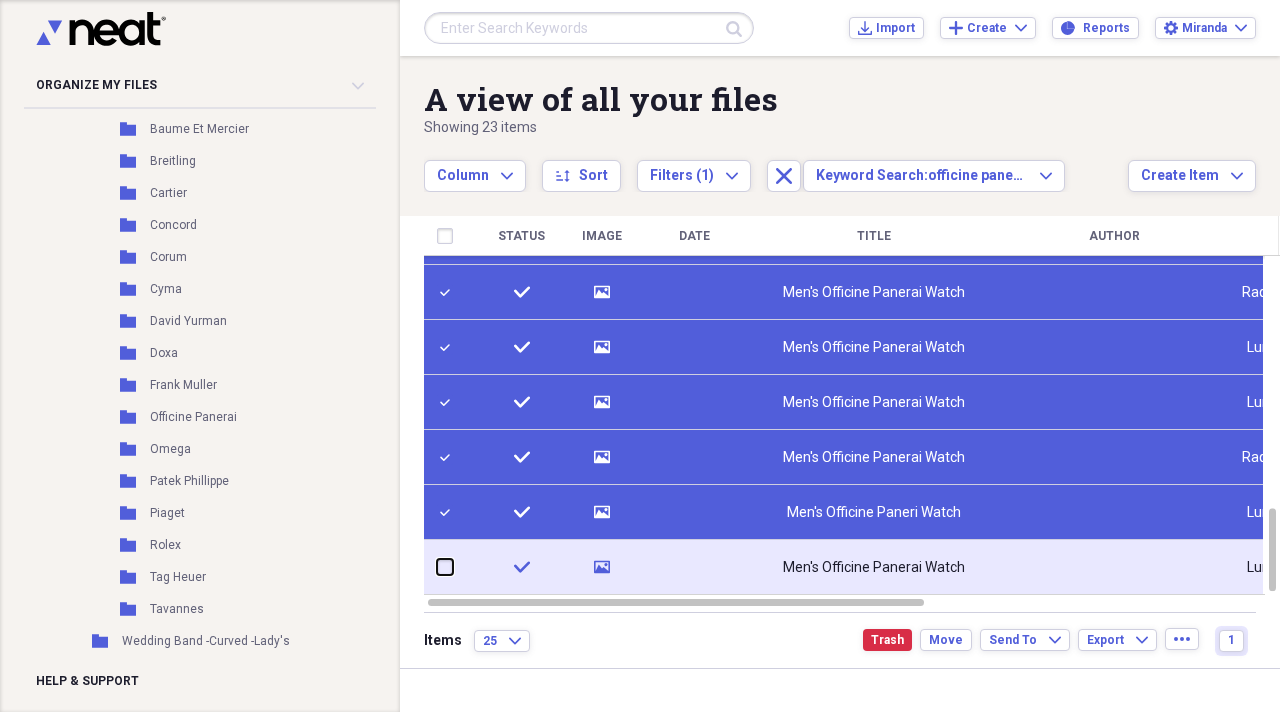 click at bounding box center (437, 567) 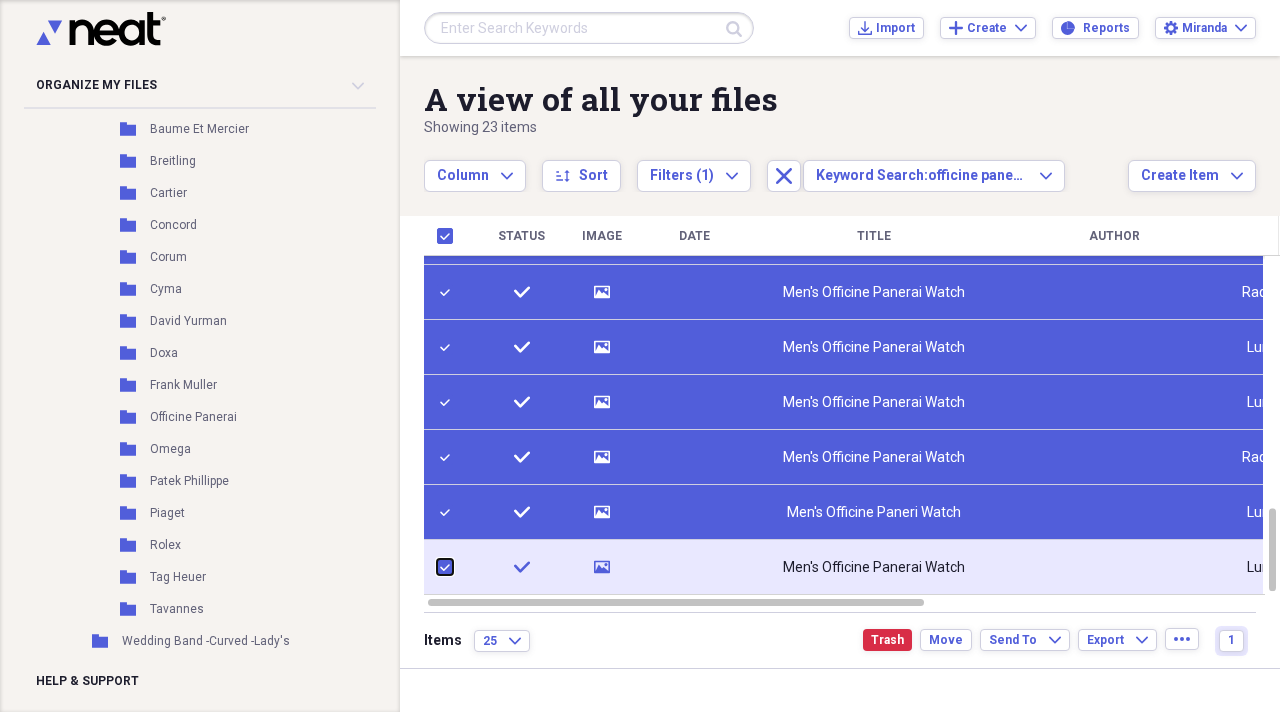 checkbox on "true" 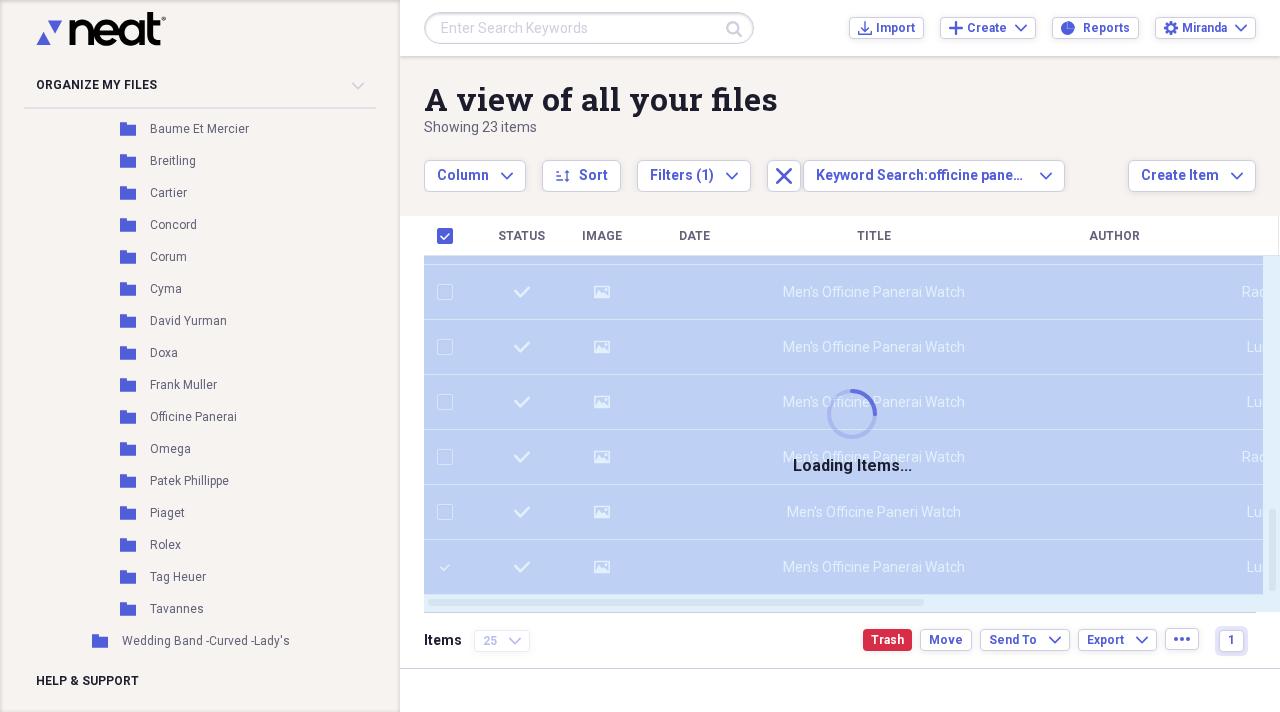 checkbox on "false" 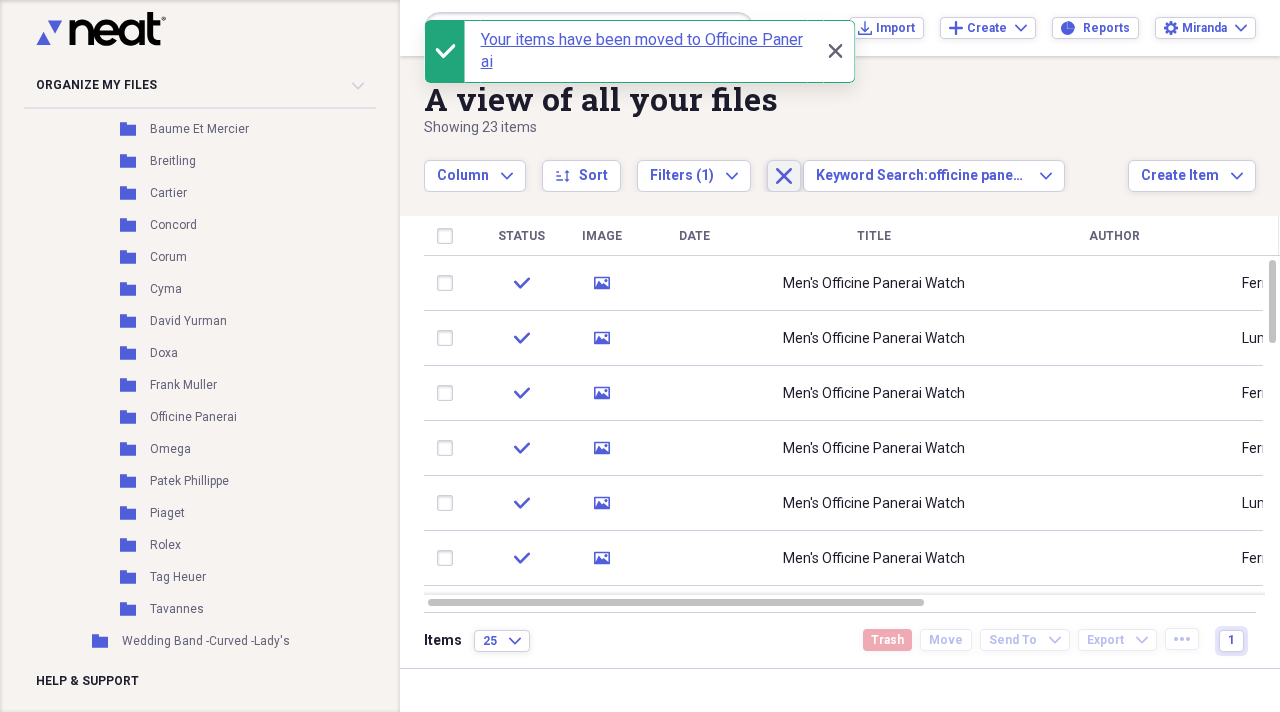 click on "Close" at bounding box center [784, 176] 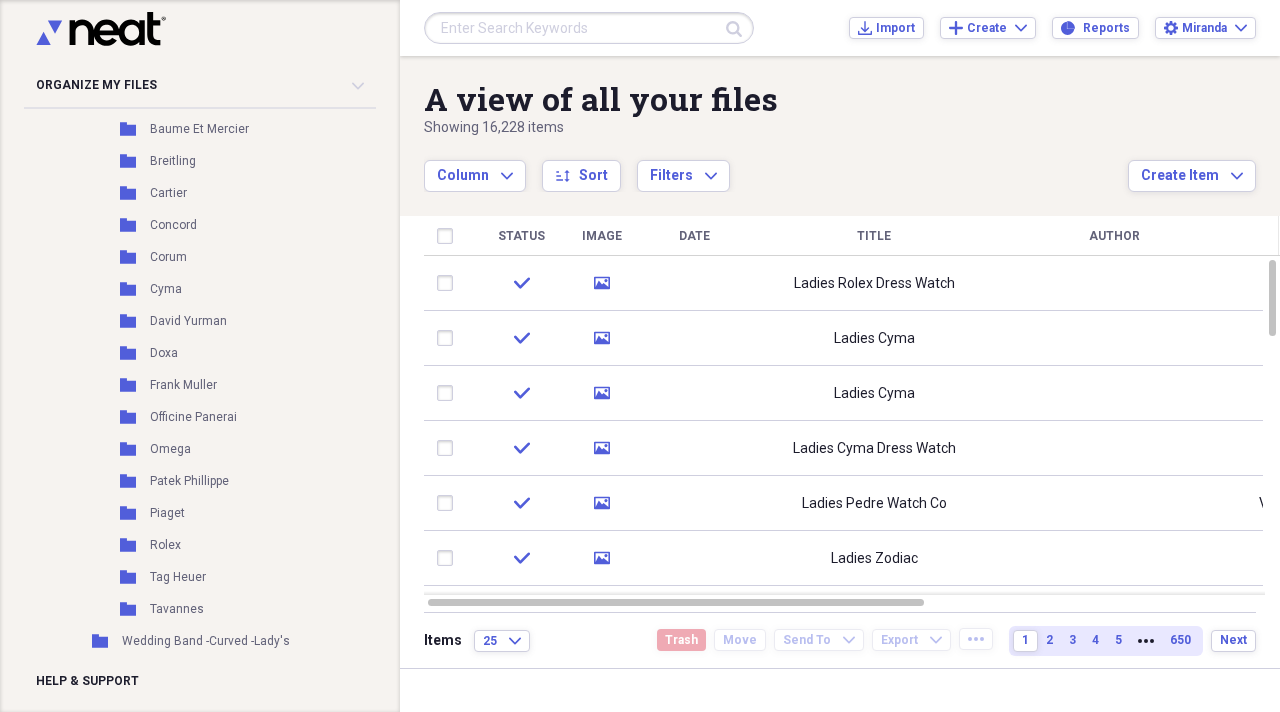 click at bounding box center (589, 28) 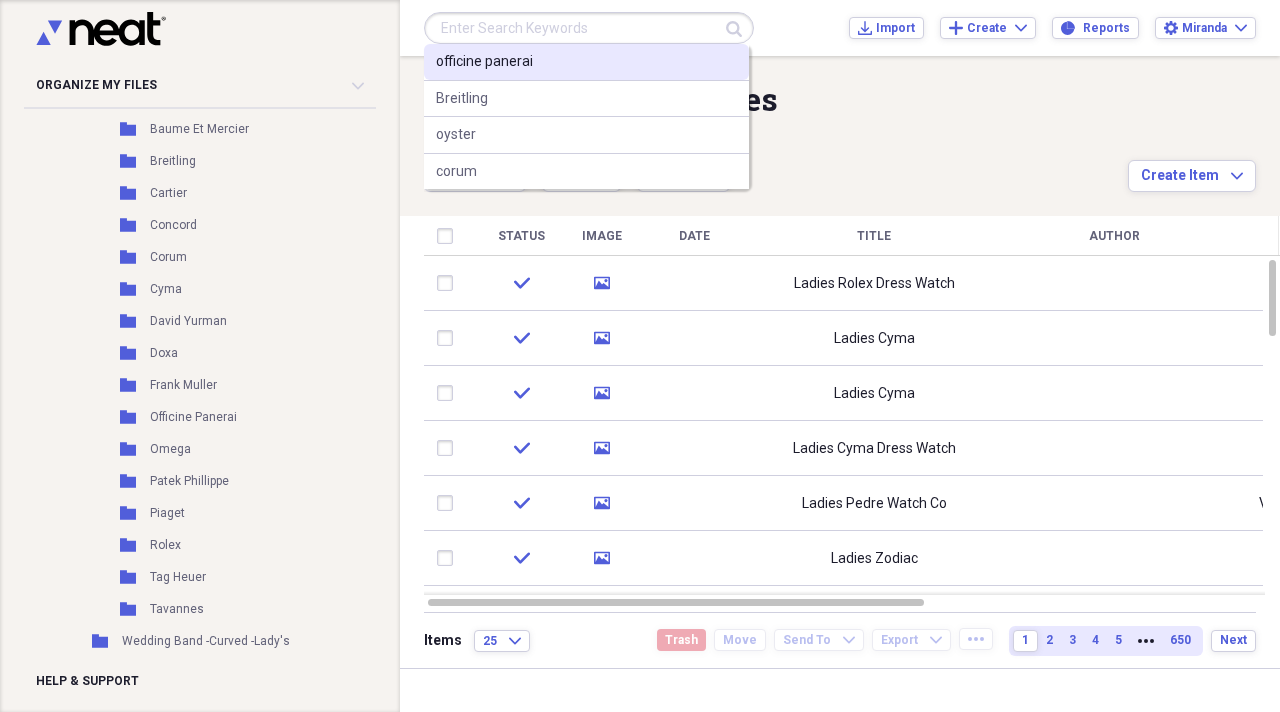 click on "officine panerai" at bounding box center [586, 62] 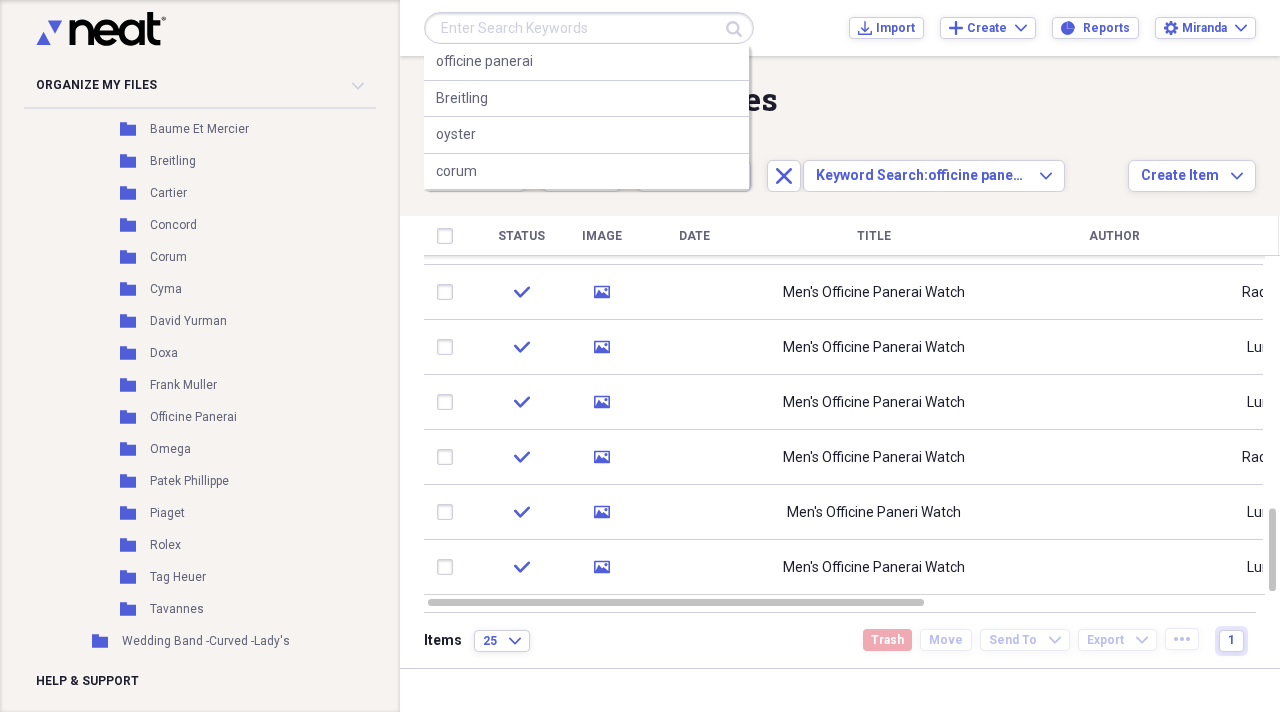 click at bounding box center [589, 28] 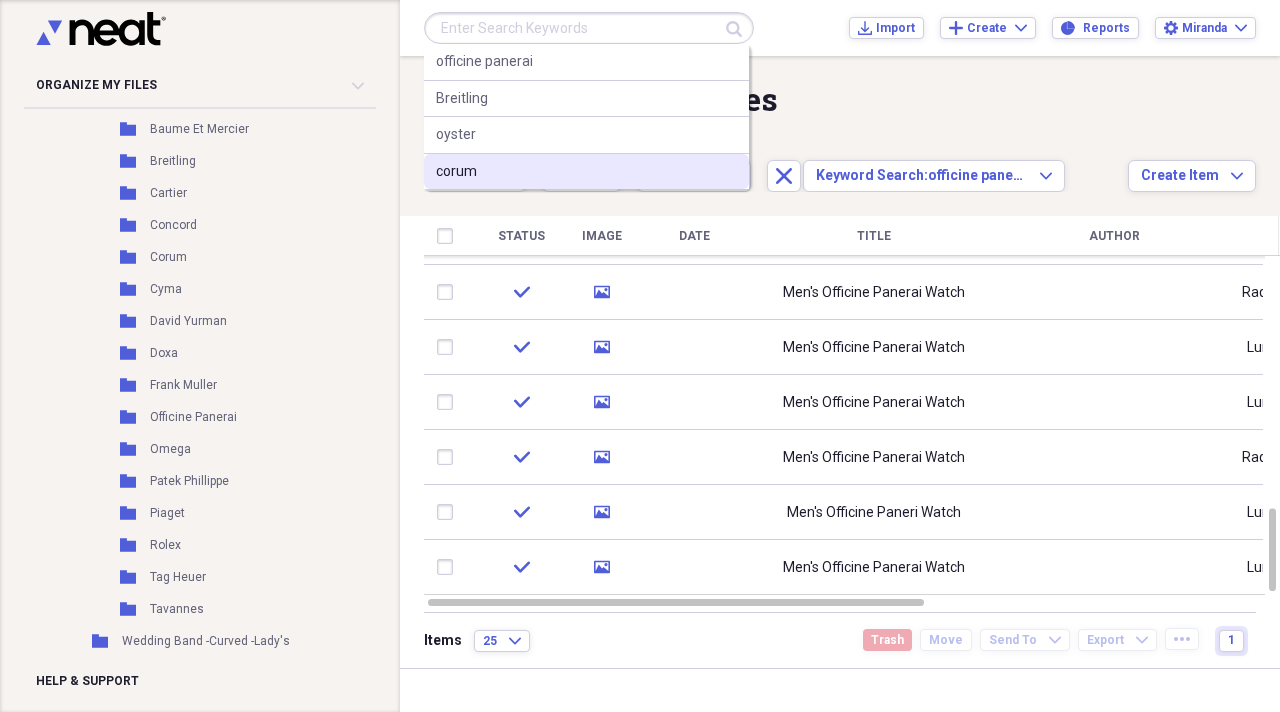 click on "corum" at bounding box center [586, 172] 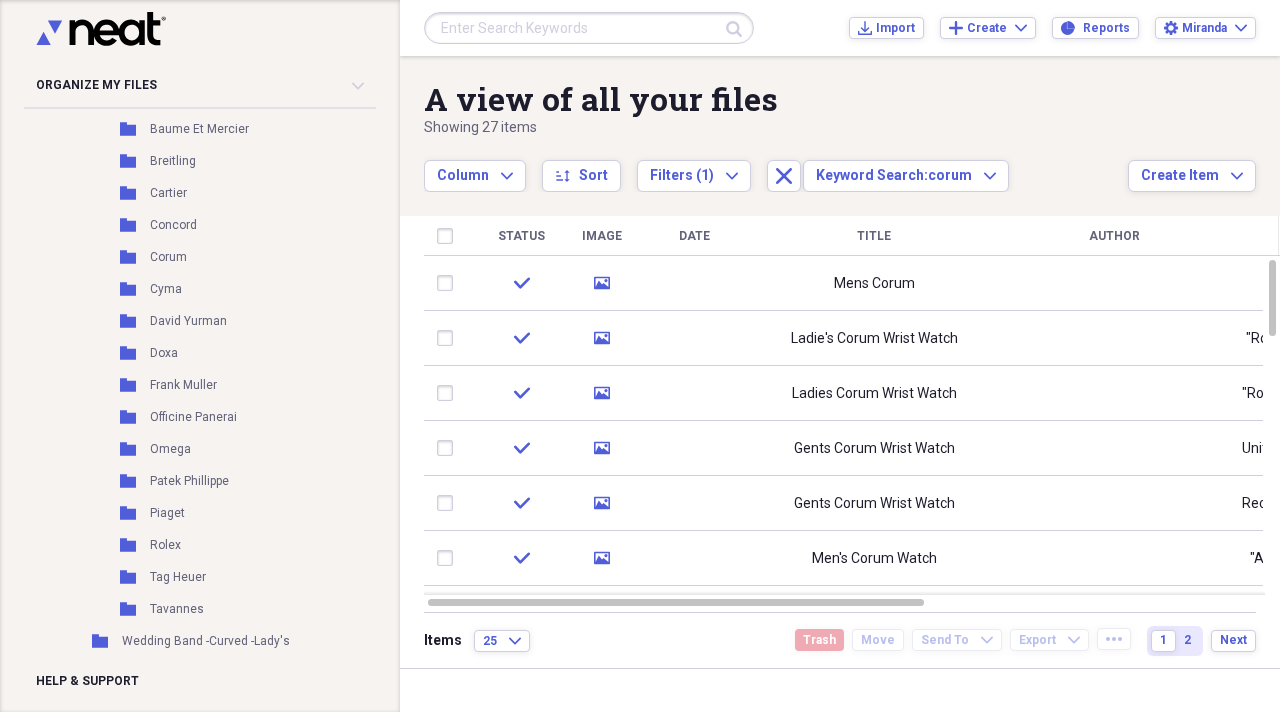 click on "A view of all your files" at bounding box center (776, 99) 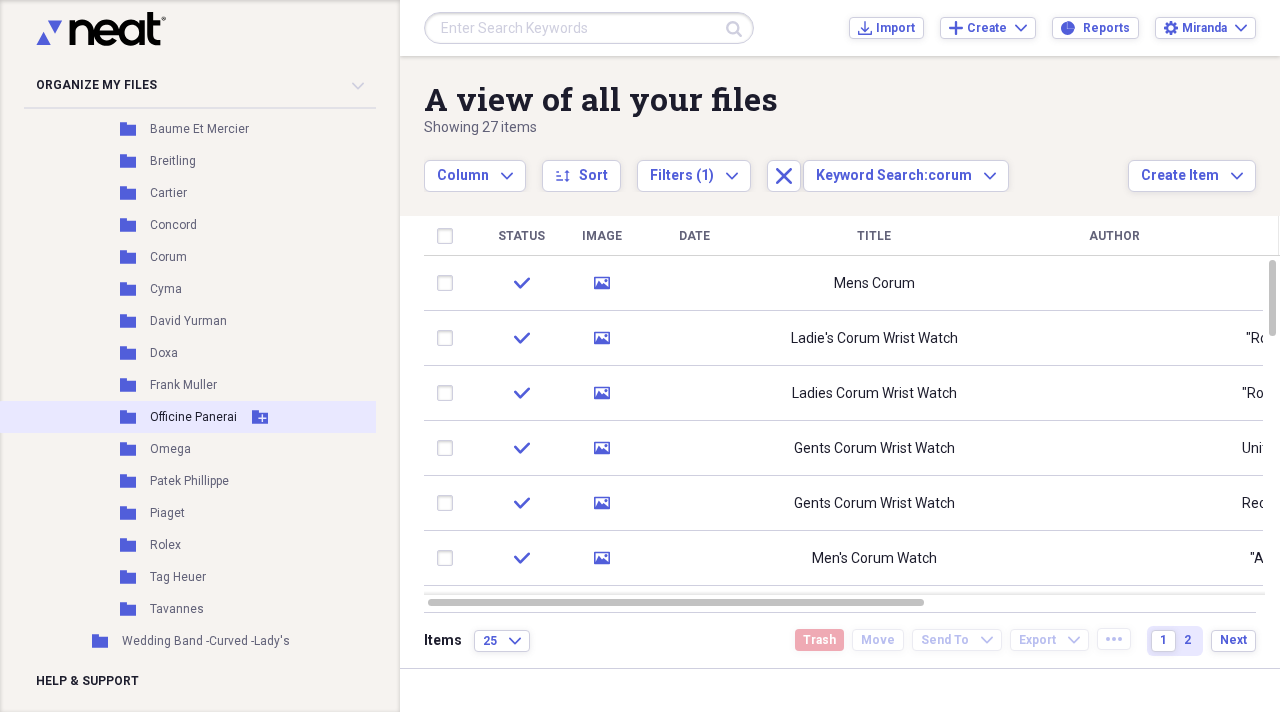 click on "Officine Panerai" at bounding box center (193, 417) 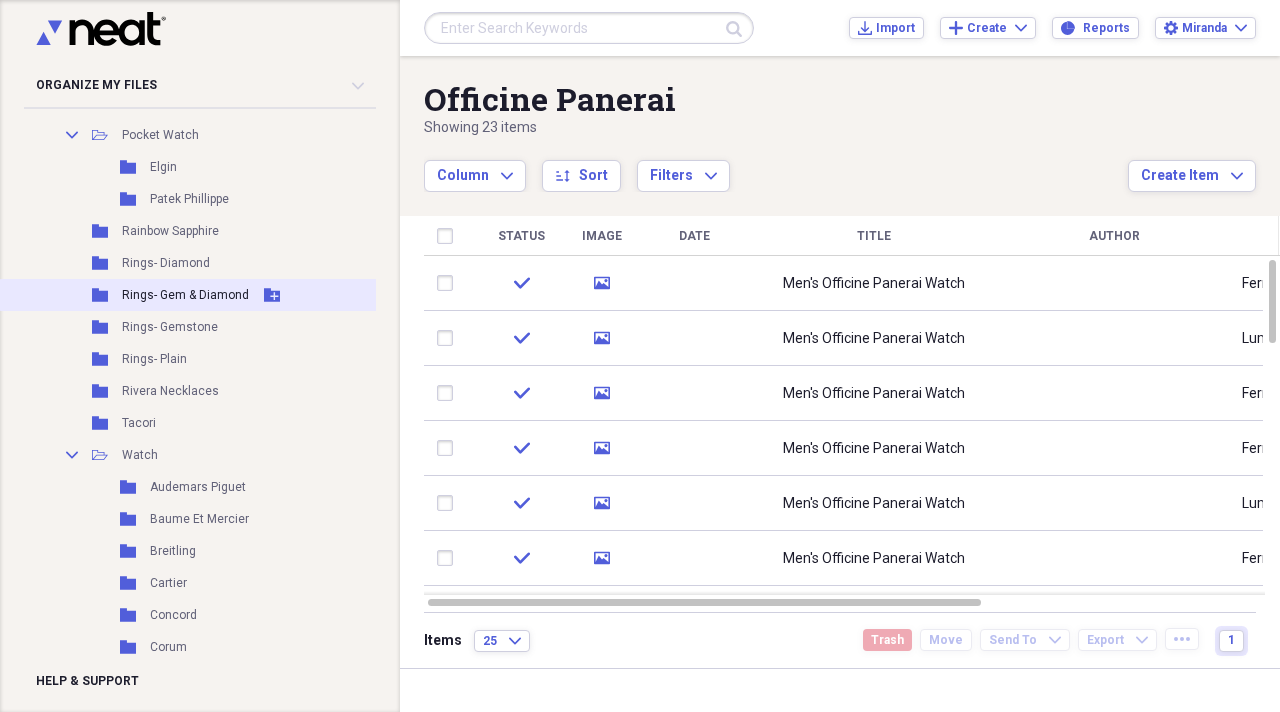 scroll, scrollTop: 2900, scrollLeft: 0, axis: vertical 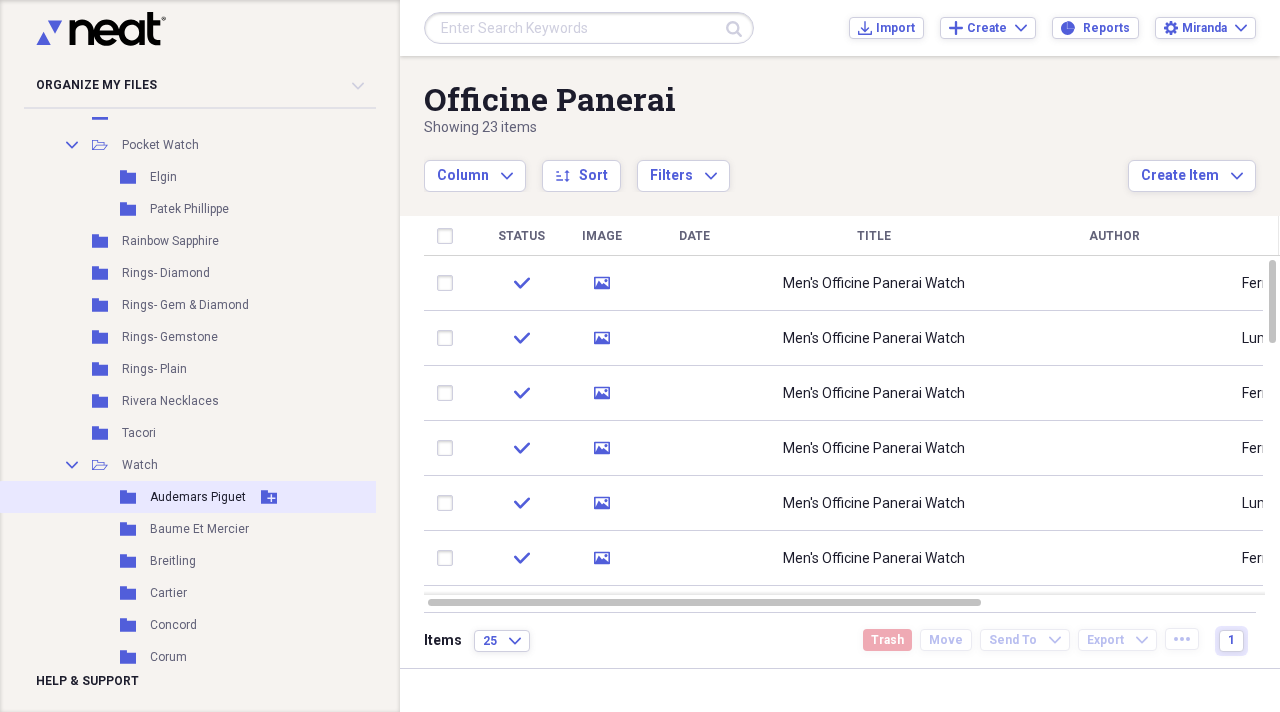 click on "Audemars Piguet" at bounding box center (198, 497) 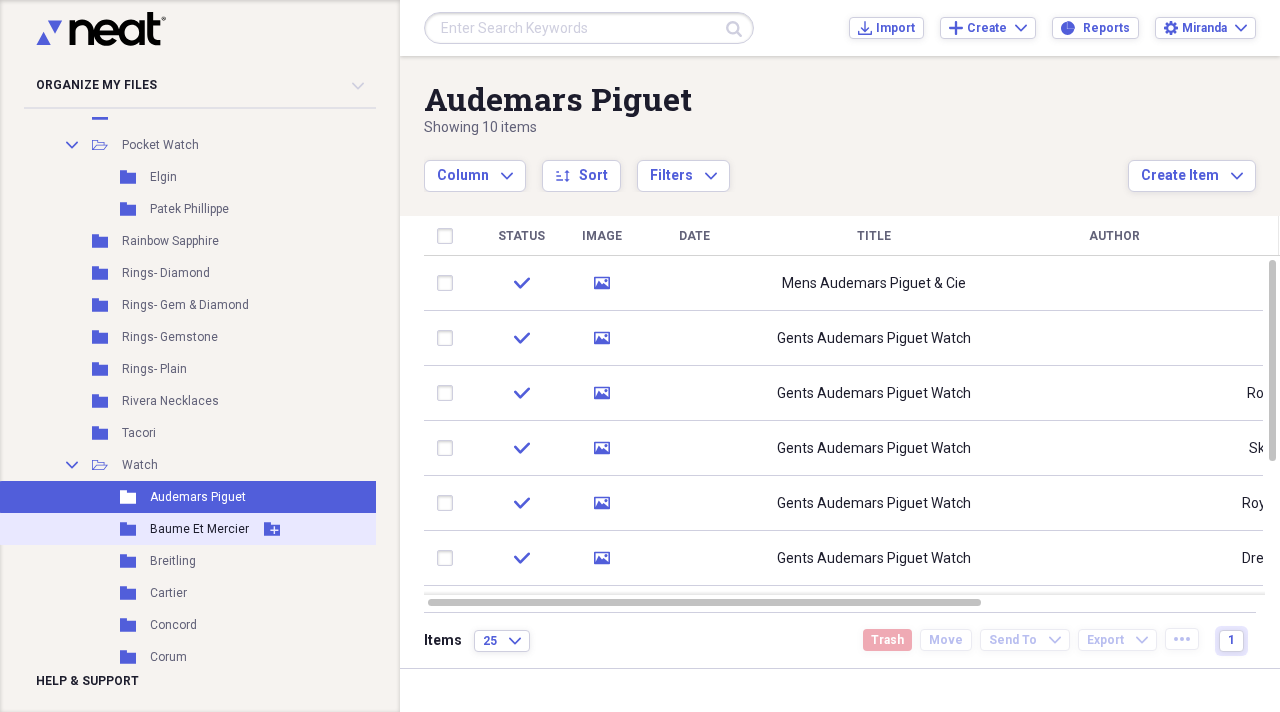 click on "Add Folder" 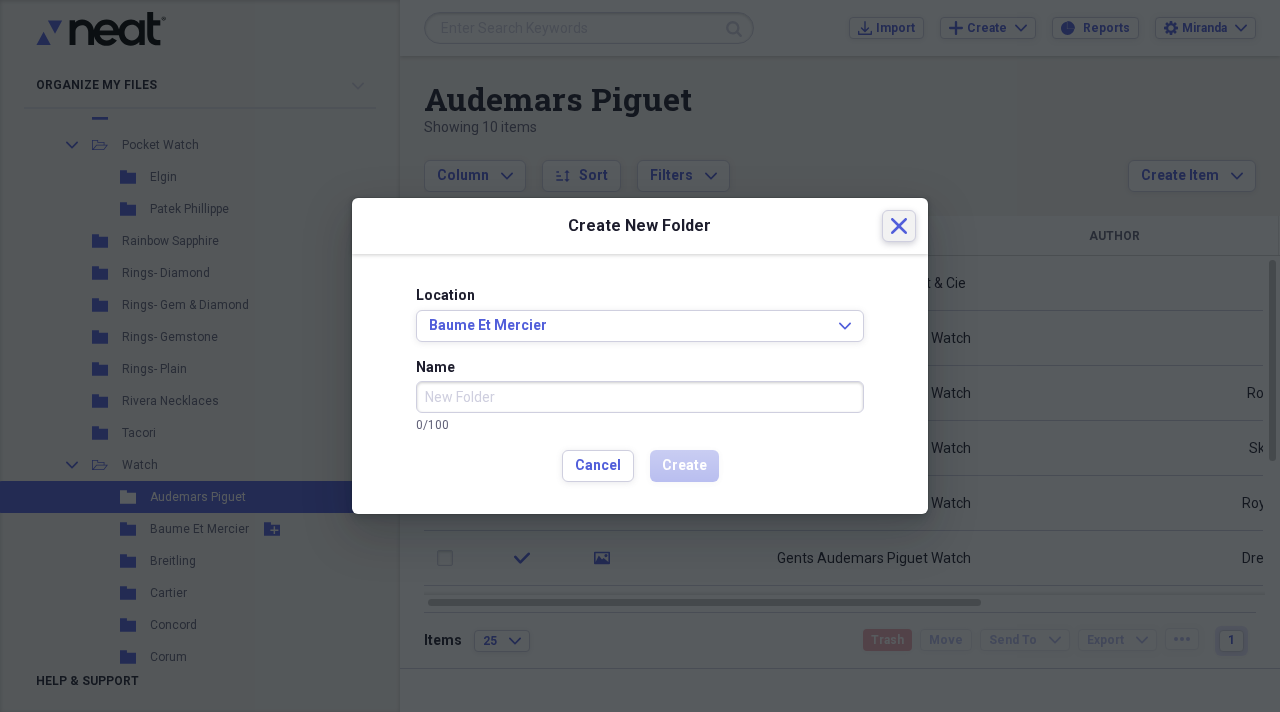 click on "Close" at bounding box center (899, 226) 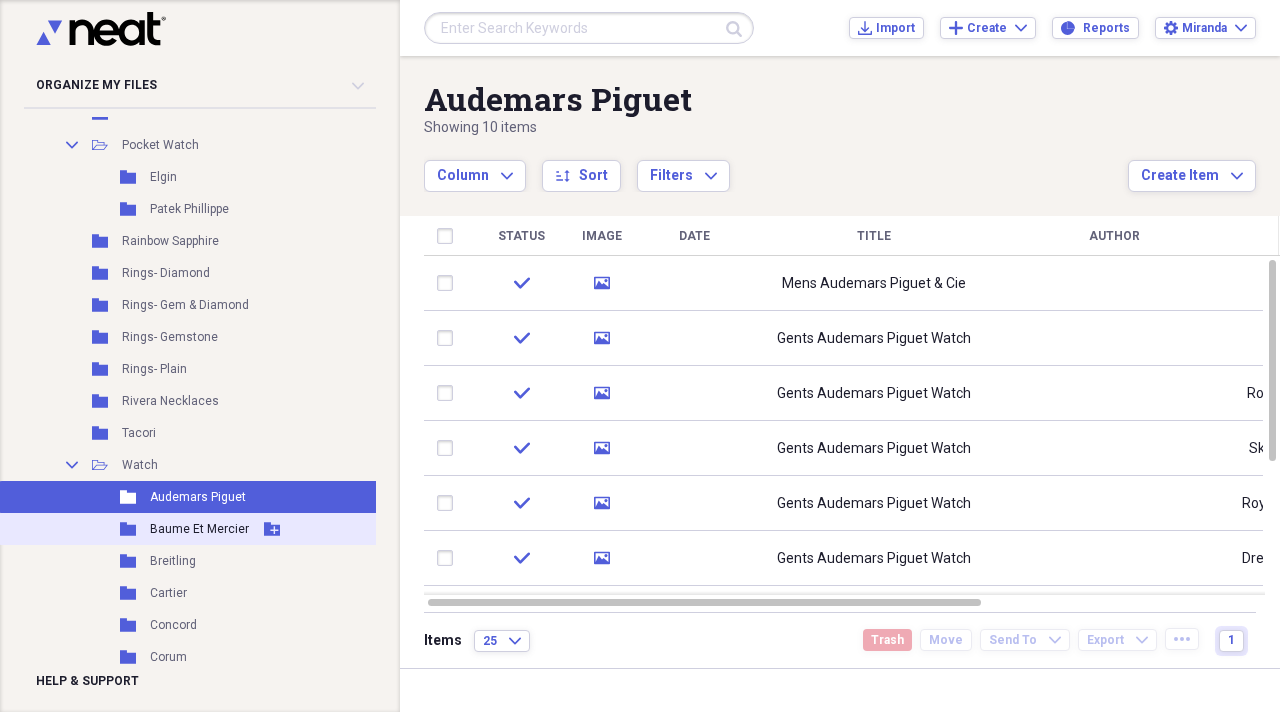 click on "Baume Et Mercier" at bounding box center [199, 529] 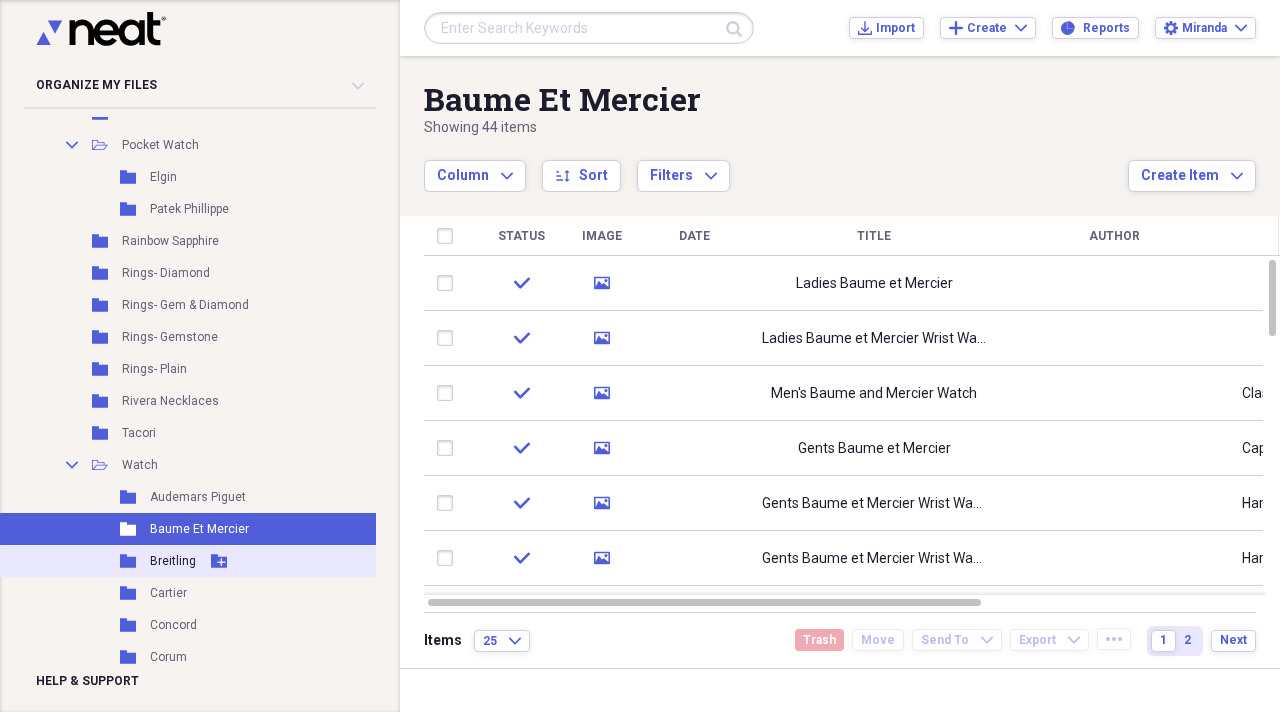 click on "Breitling" at bounding box center (173, 561) 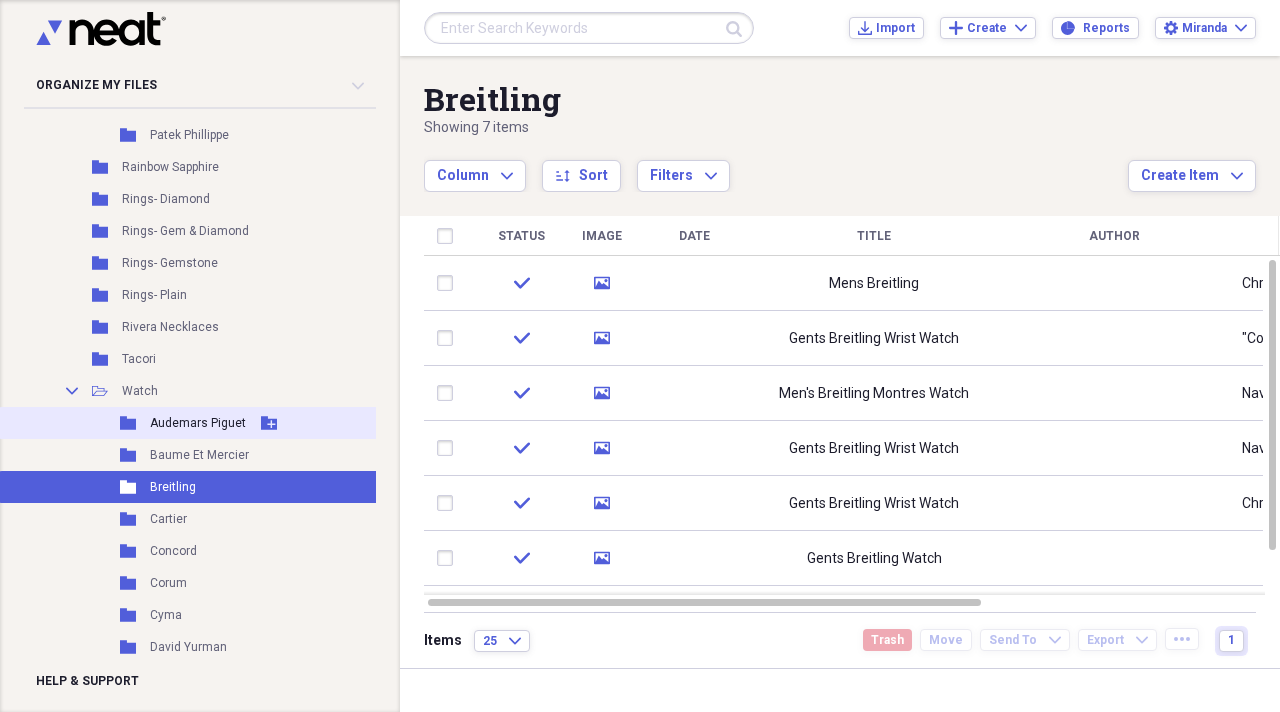 scroll, scrollTop: 3100, scrollLeft: 0, axis: vertical 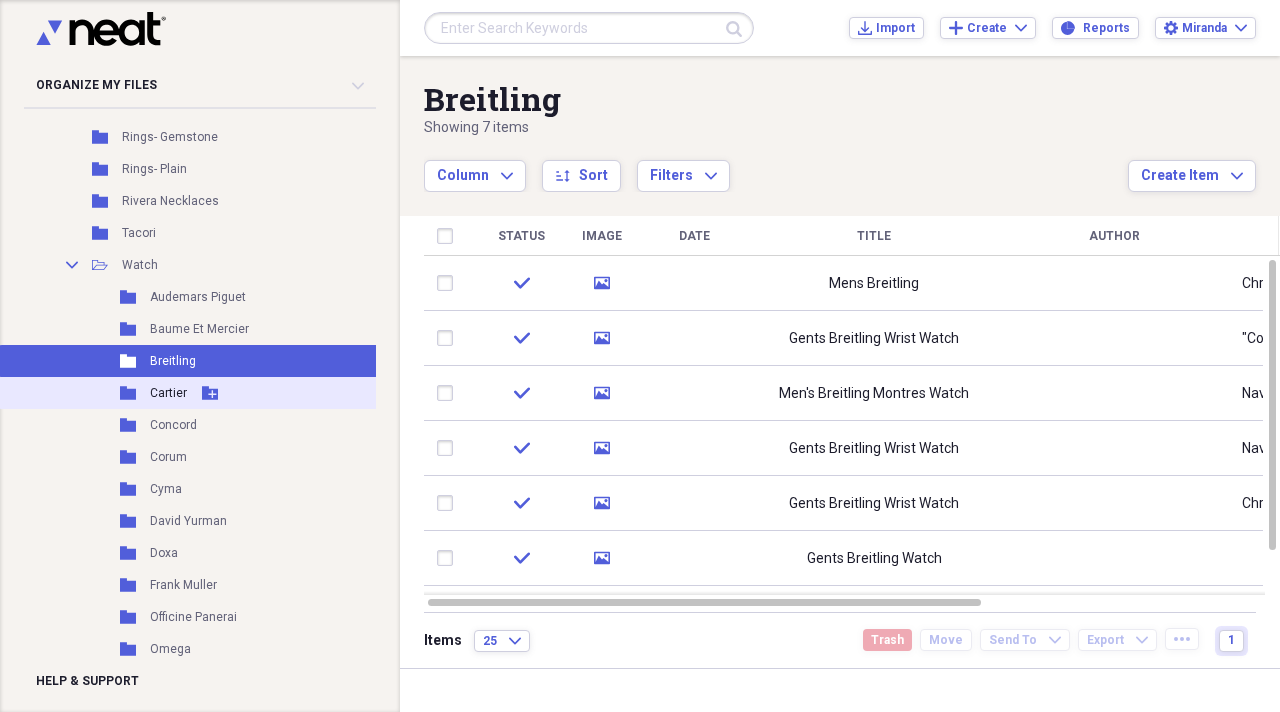 click on "Cartier" at bounding box center [168, 393] 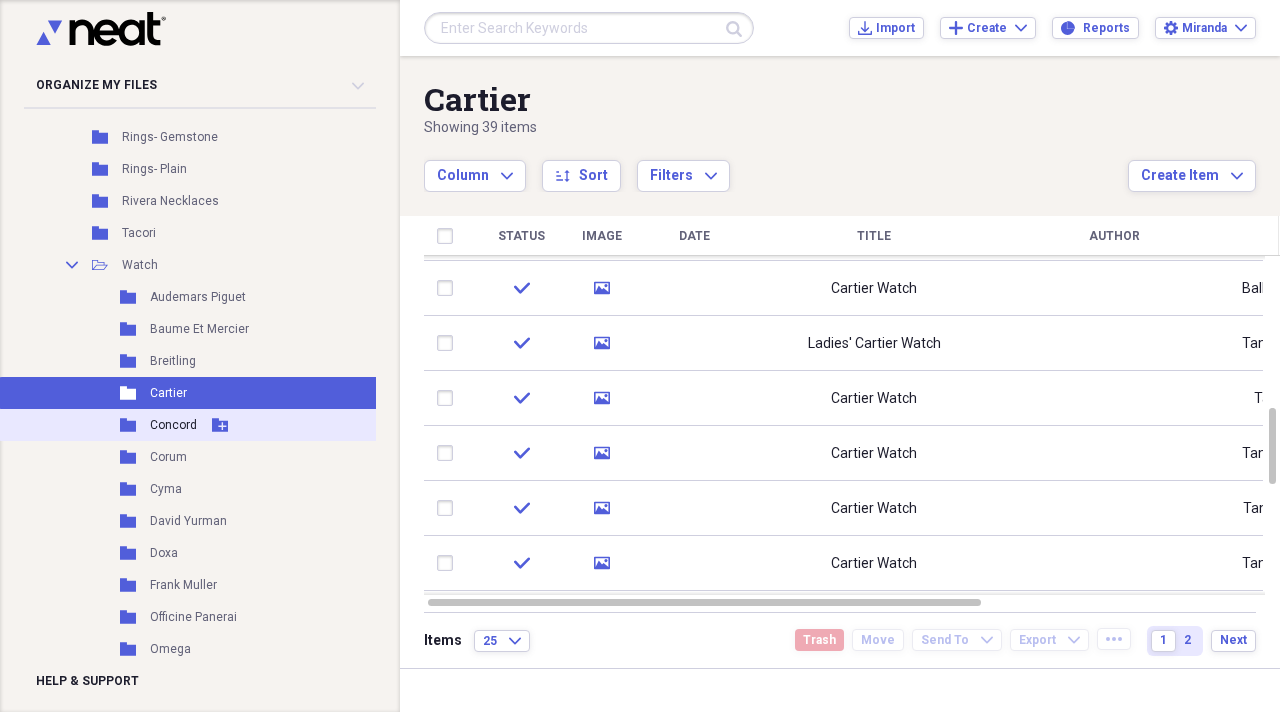 click on "Concord" at bounding box center (173, 425) 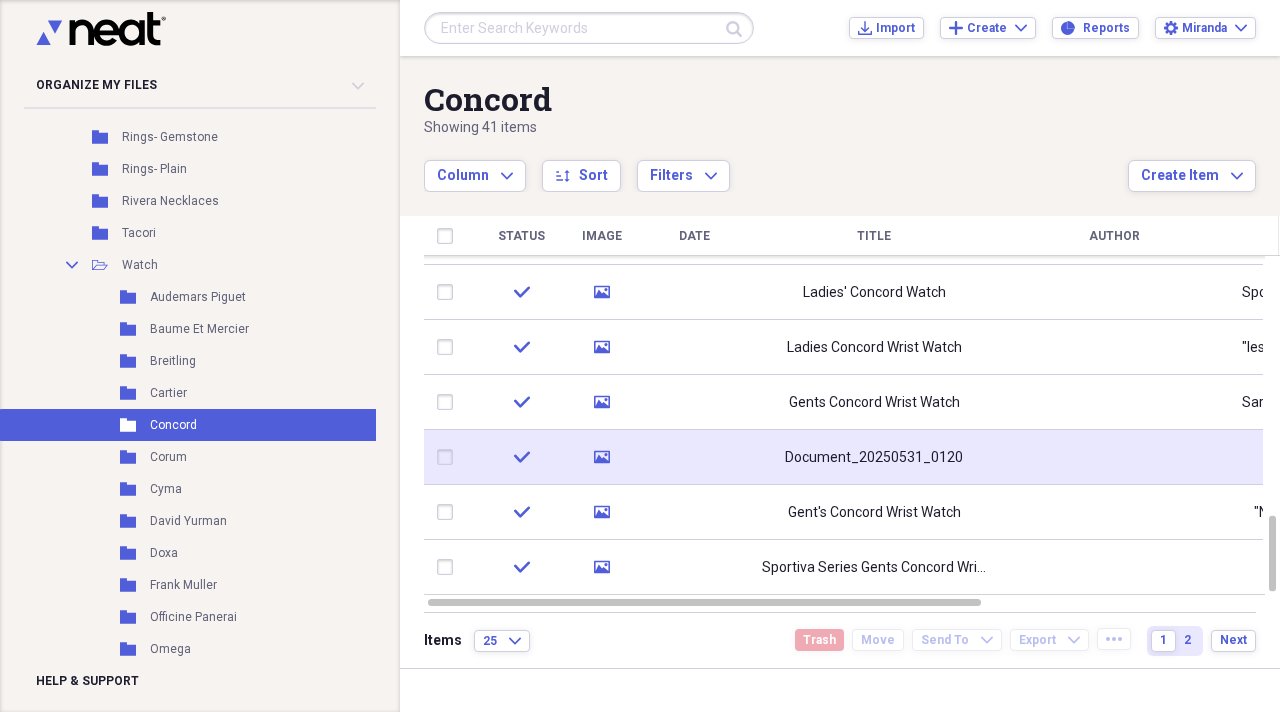 click on "Document_20250531_0120" at bounding box center [874, 458] 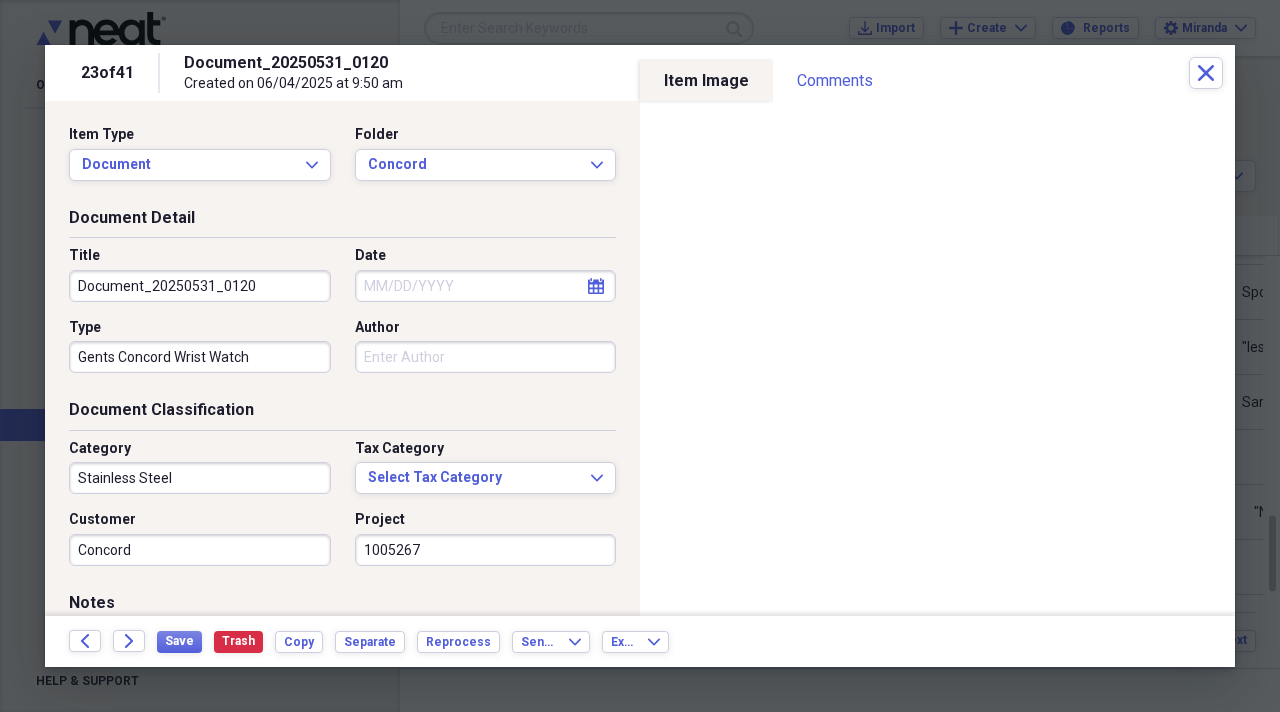 drag, startPoint x: 288, startPoint y: 285, endPoint x: 40, endPoint y: 262, distance: 249.06425 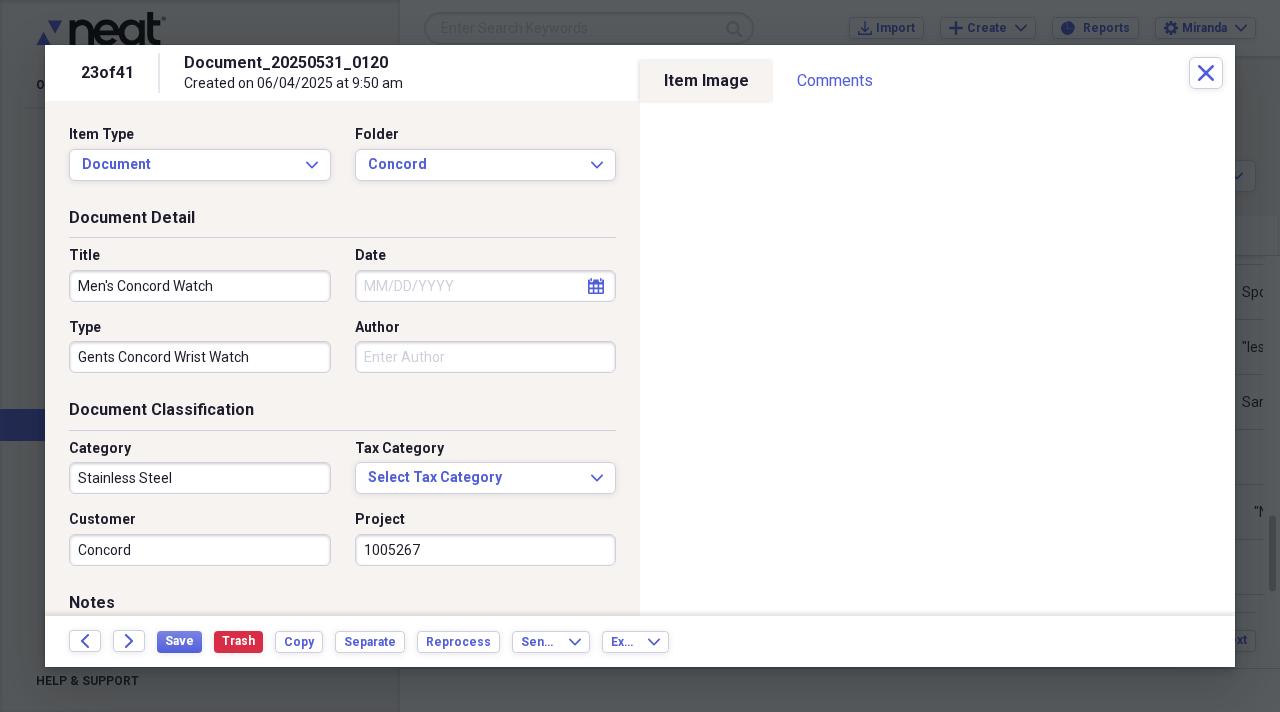 type on "Men's Concord Watch" 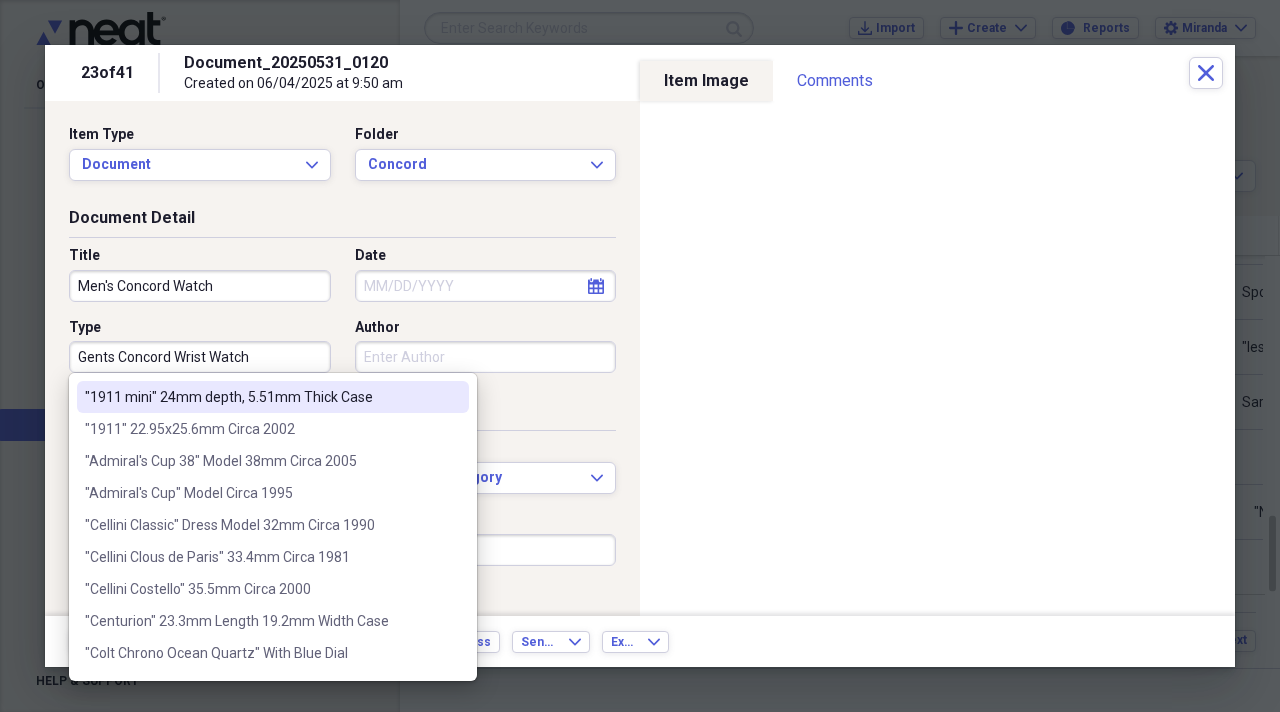 click on "Gents Concord Wrist Watch" at bounding box center (200, 357) 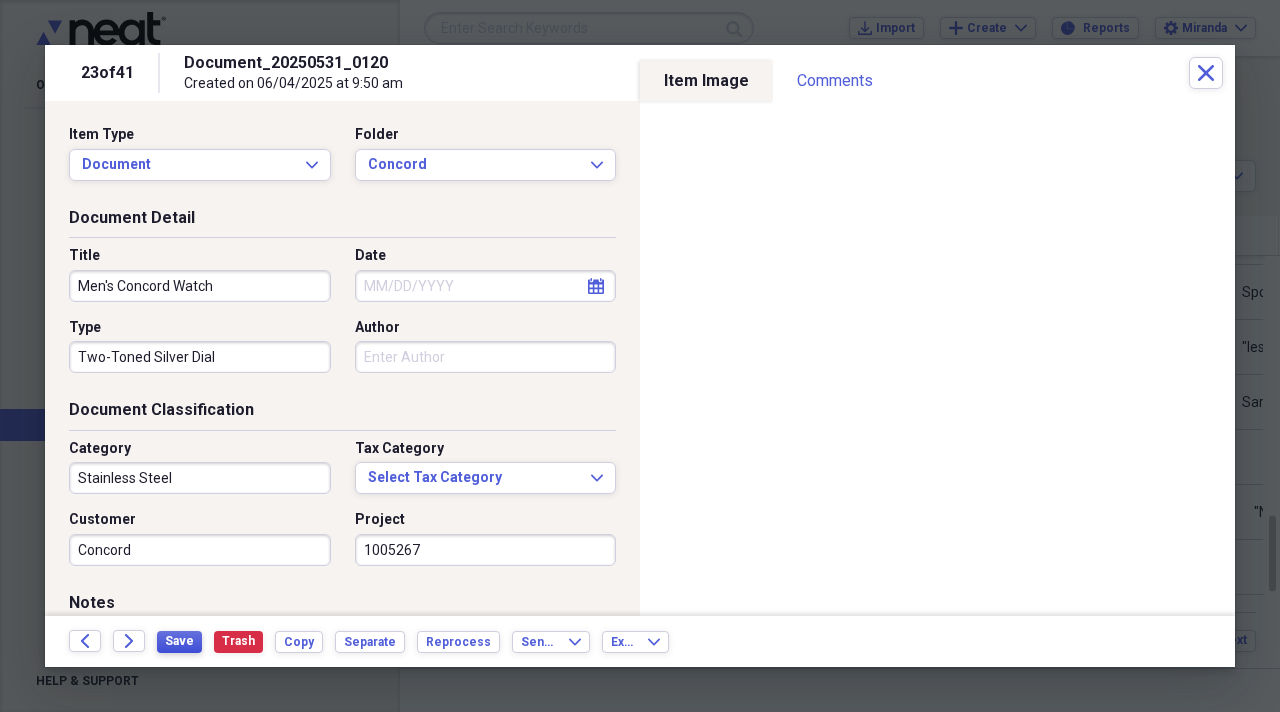 type on "Two-Toned Silver Dial" 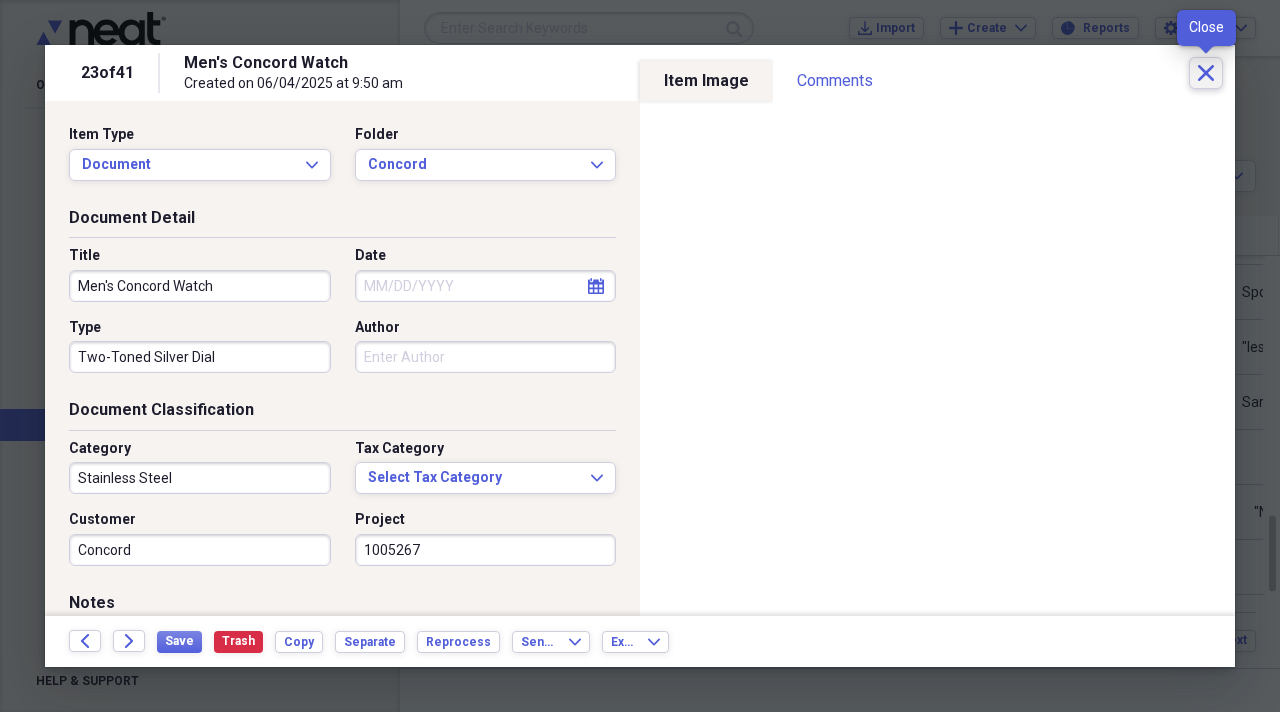 click on "Close" at bounding box center (1206, 73) 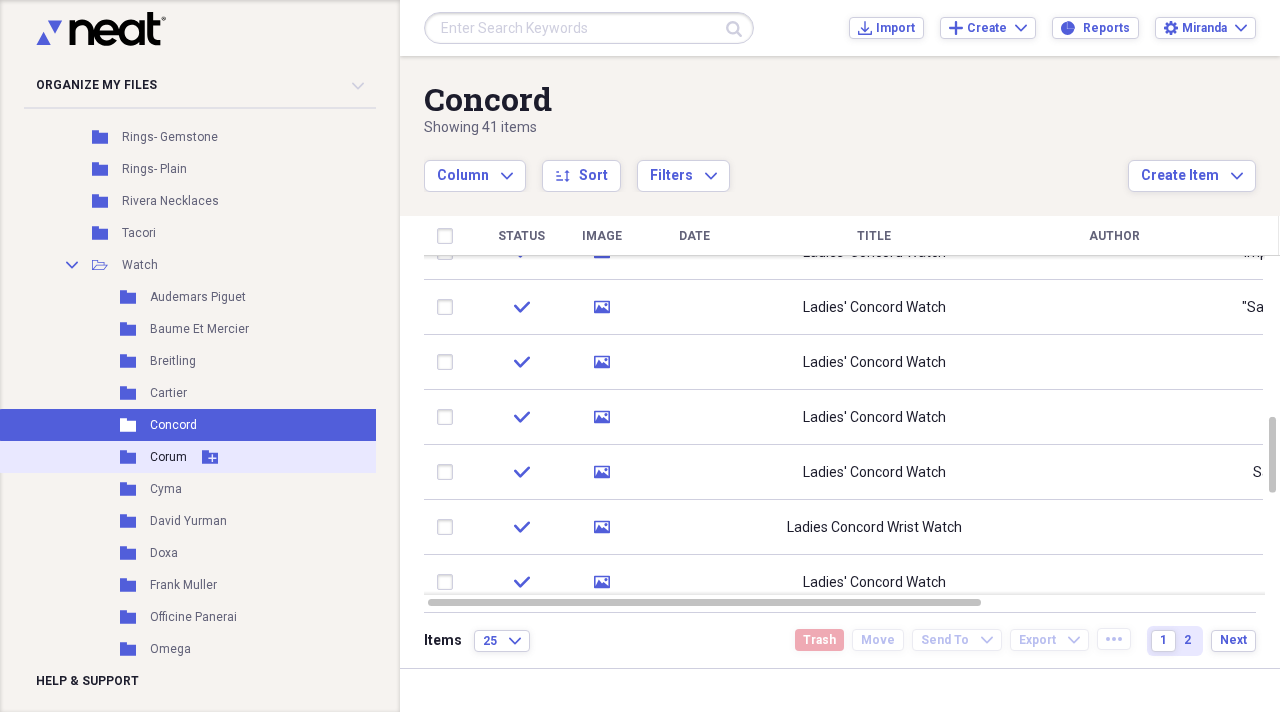 click on "Corum" at bounding box center (168, 457) 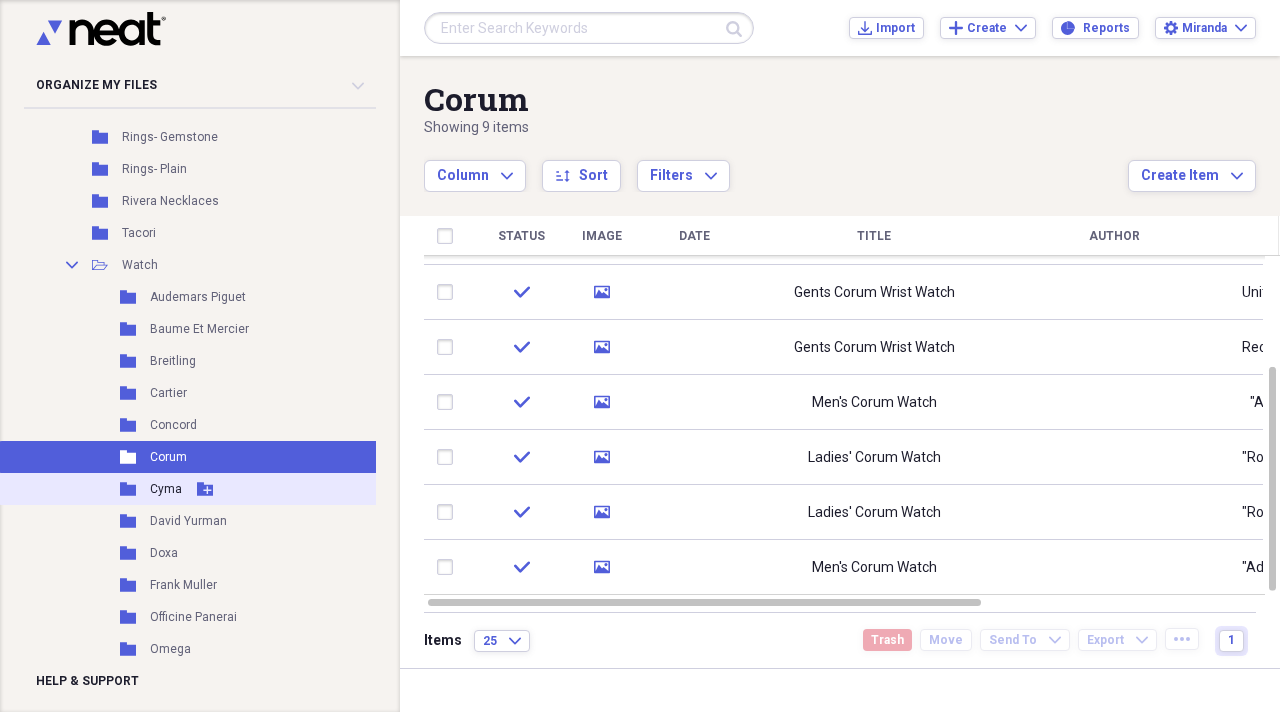 click on "Folder Cyma Add Folder" at bounding box center (204, 489) 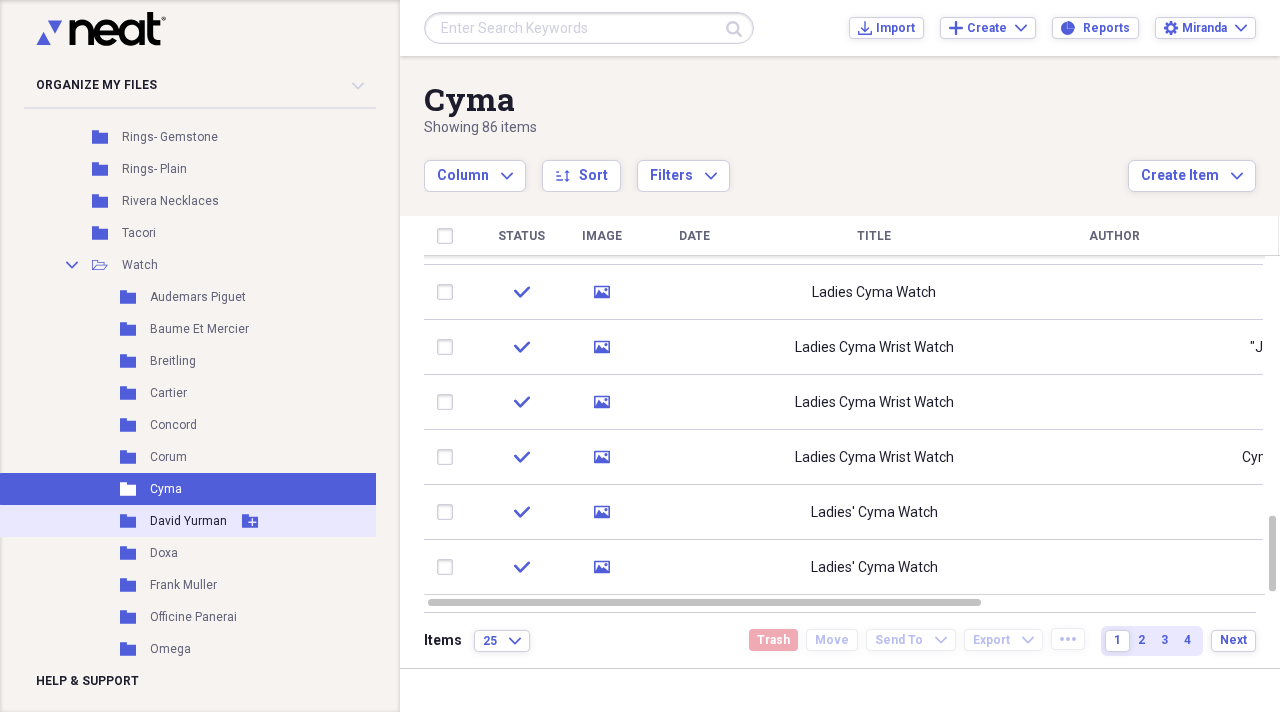 click on "David Yurman" at bounding box center [188, 521] 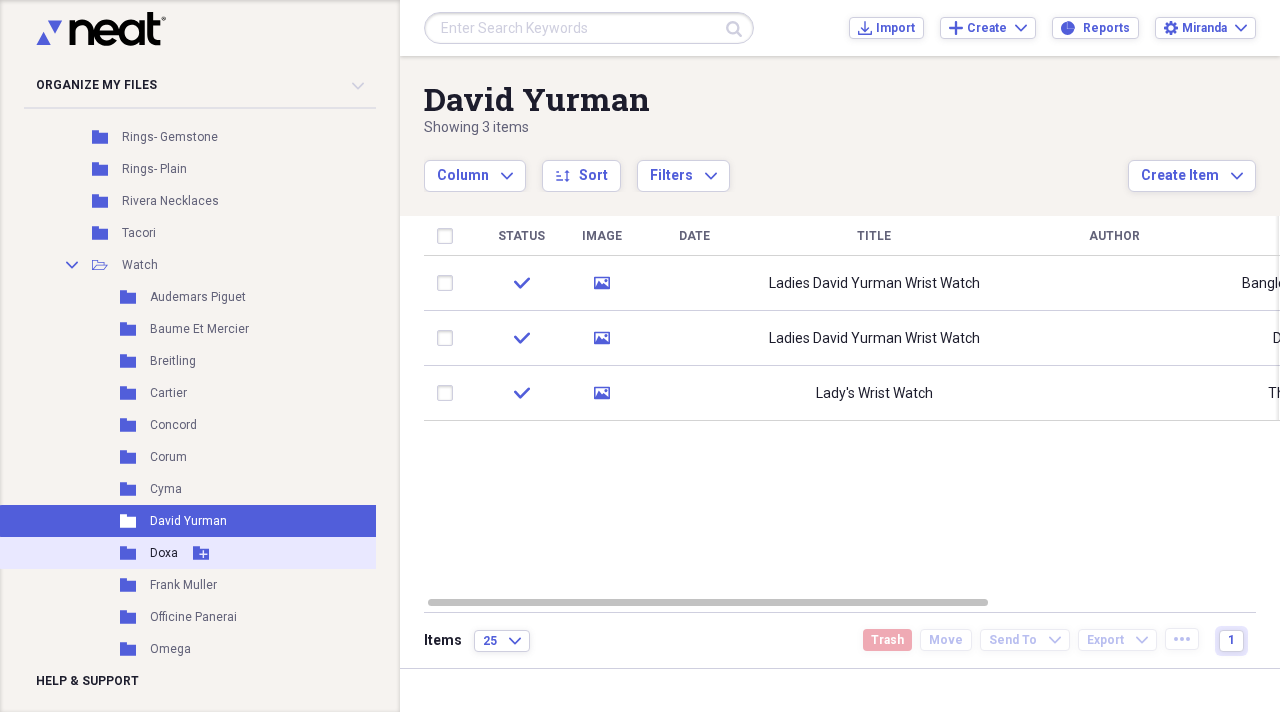 click on "Doxa" at bounding box center (164, 553) 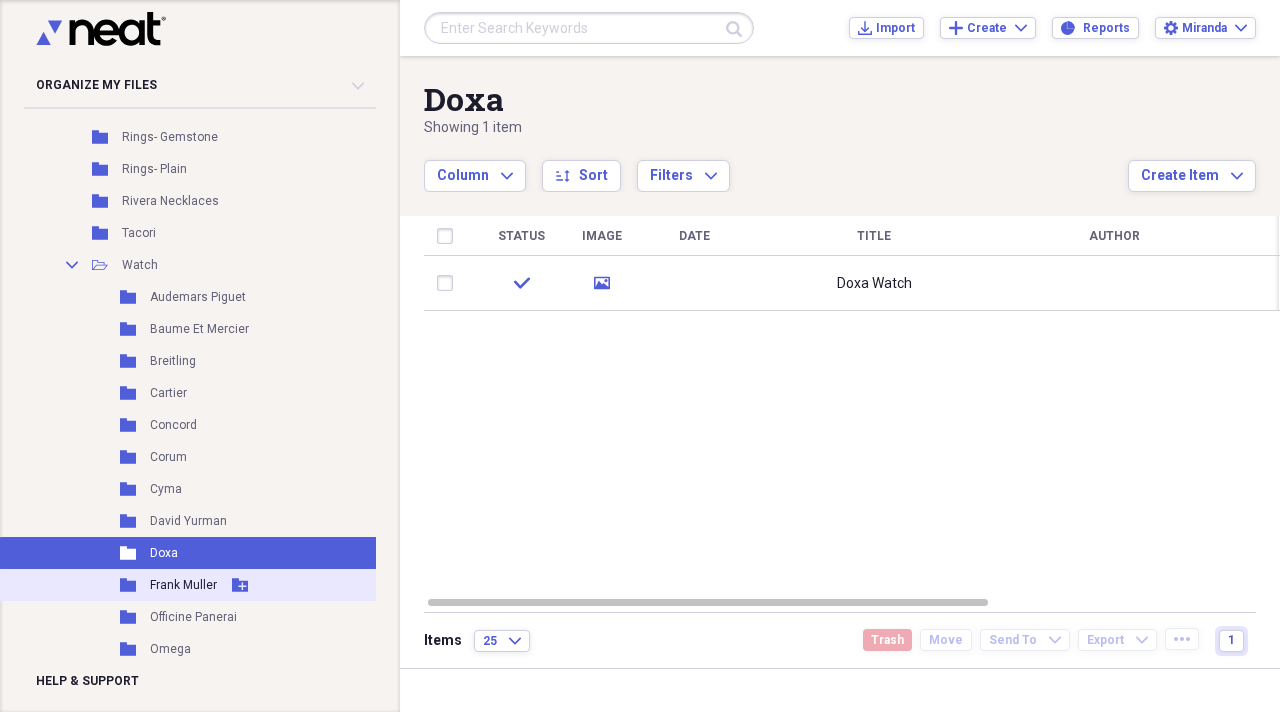click on "Frank Muller" at bounding box center [183, 585] 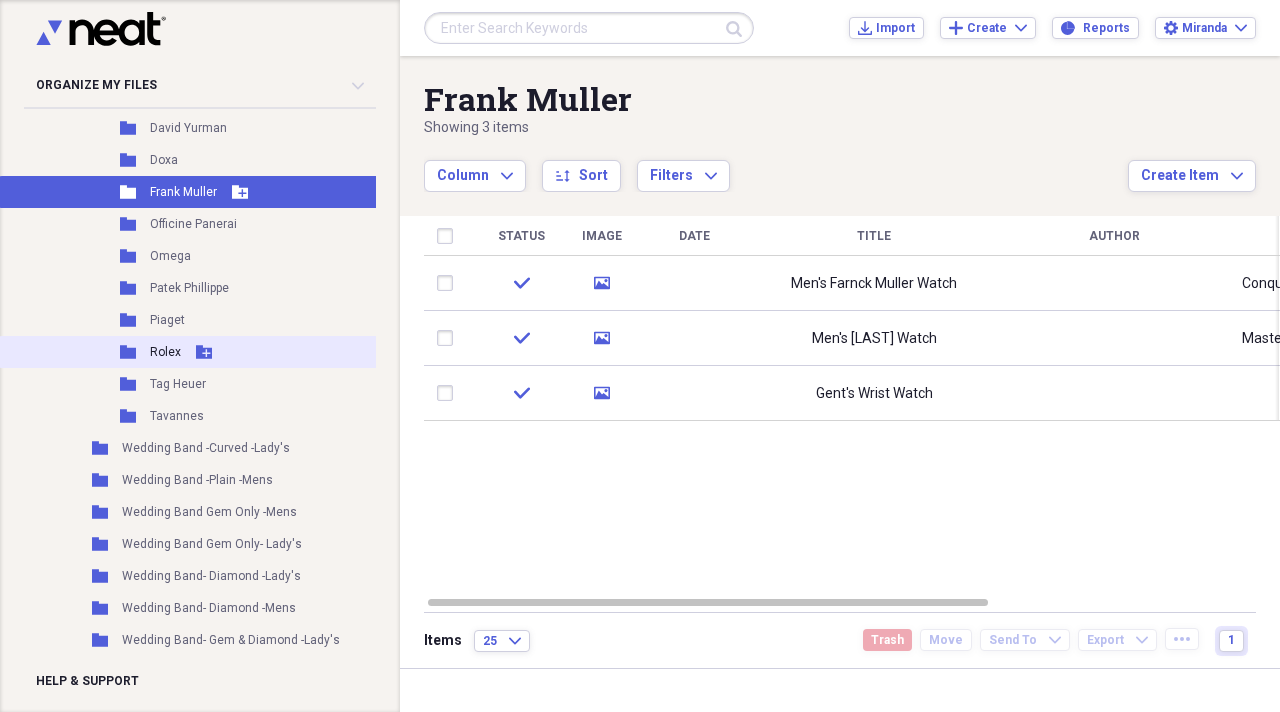 scroll, scrollTop: 3500, scrollLeft: 0, axis: vertical 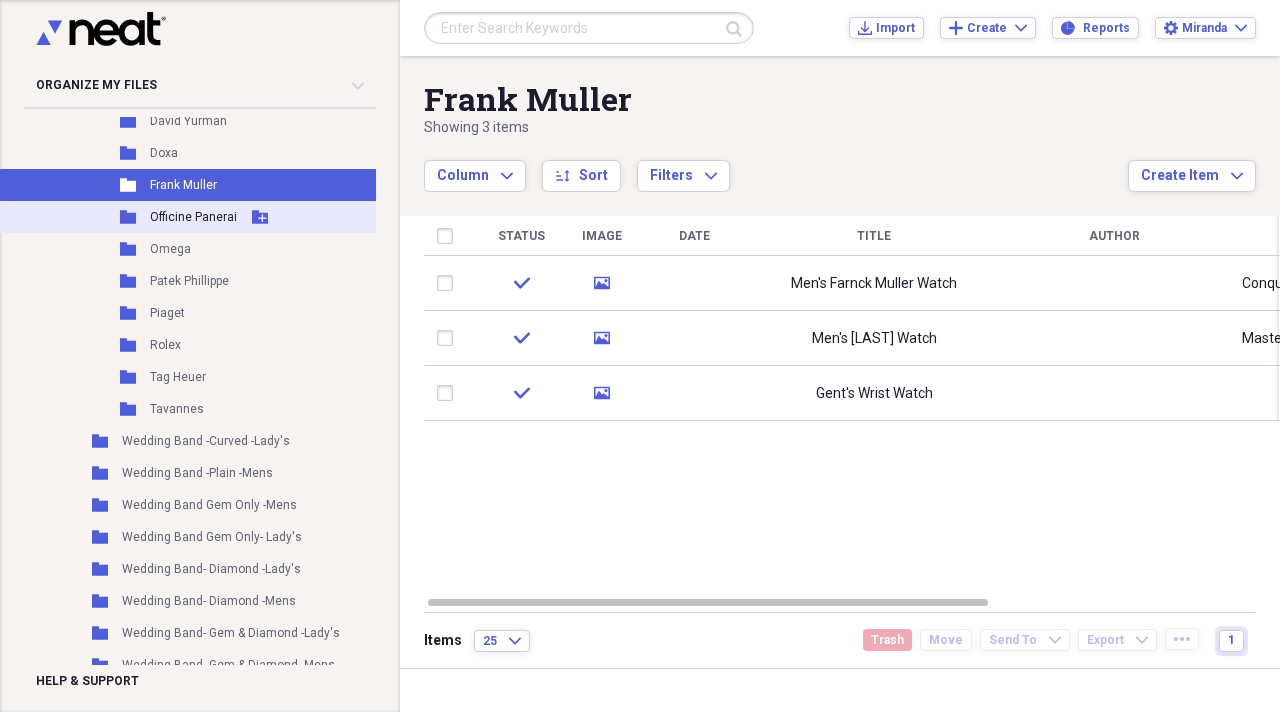 click on "Folder Officine Panerai Add Folder" at bounding box center (204, 217) 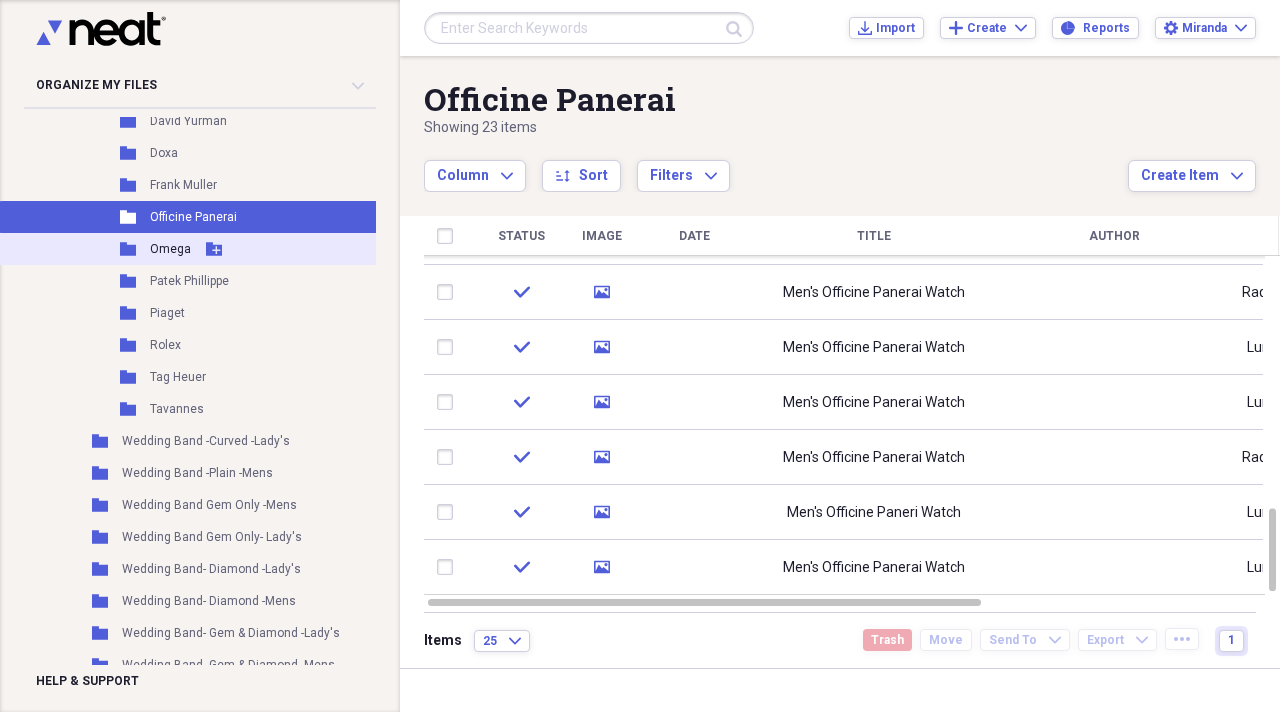click on "Omega" at bounding box center [170, 249] 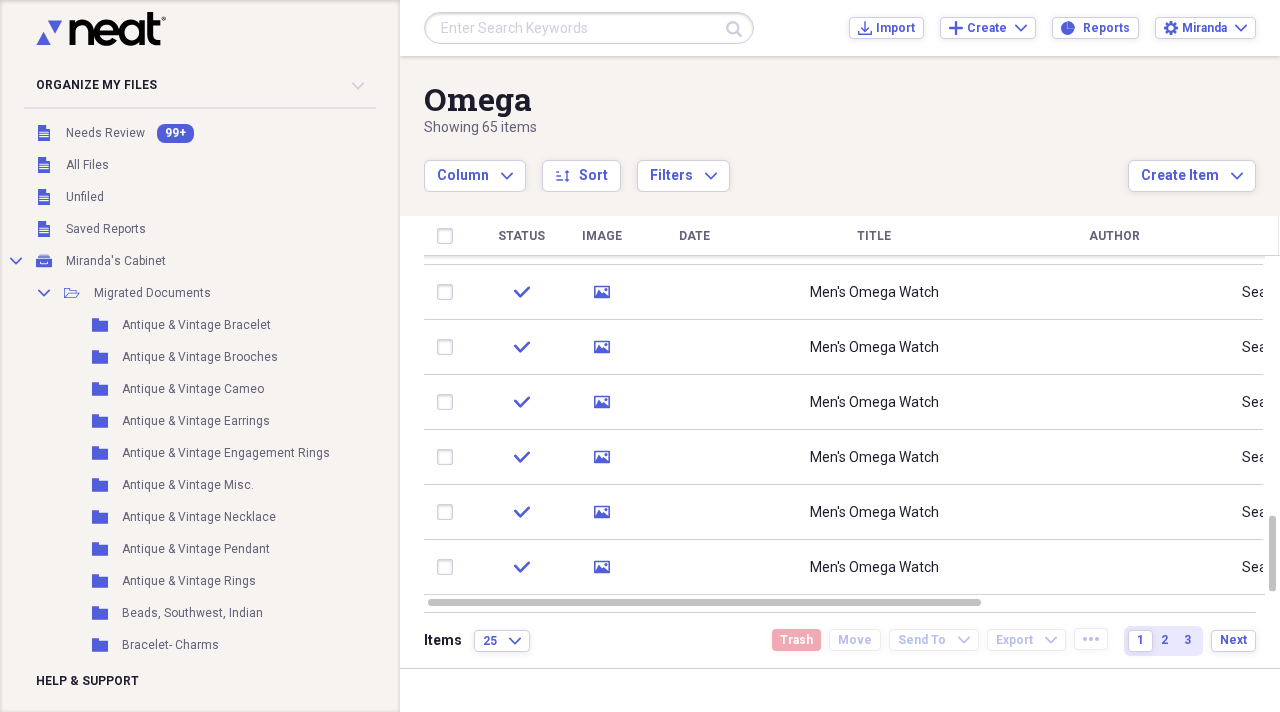 scroll, scrollTop: 0, scrollLeft: 0, axis: both 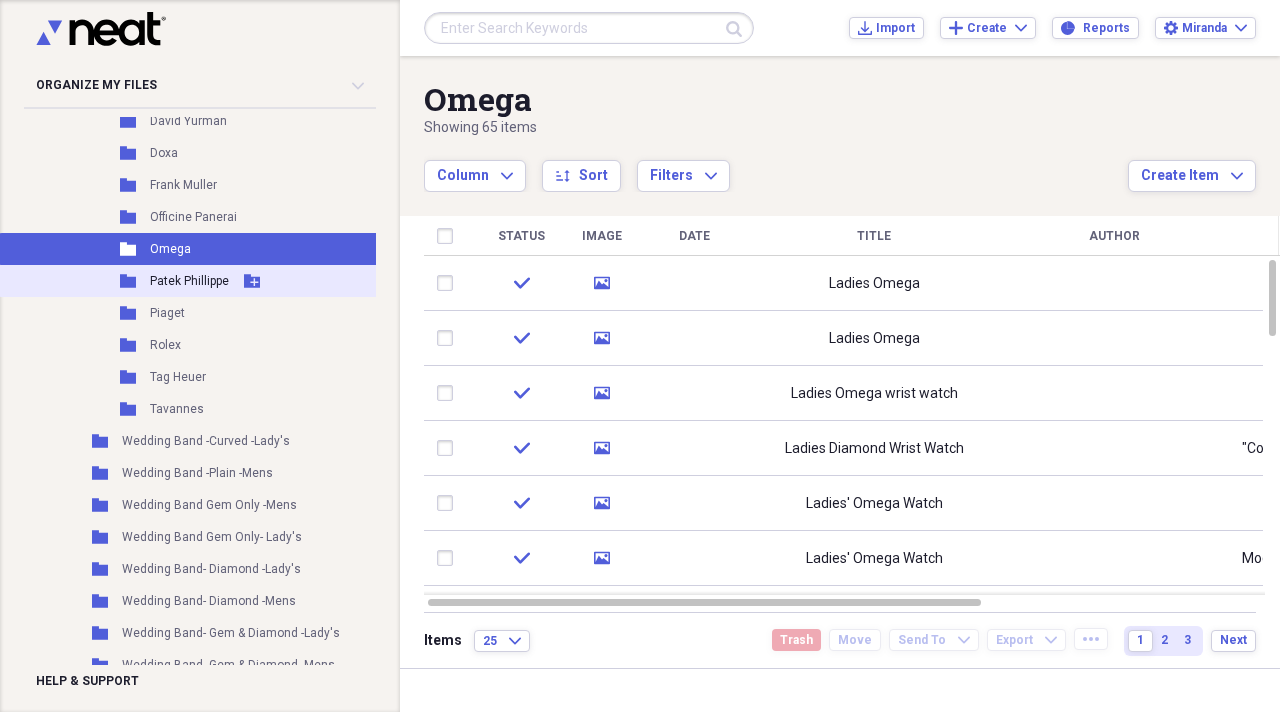 click on "Patek Phillippe" at bounding box center (189, 281) 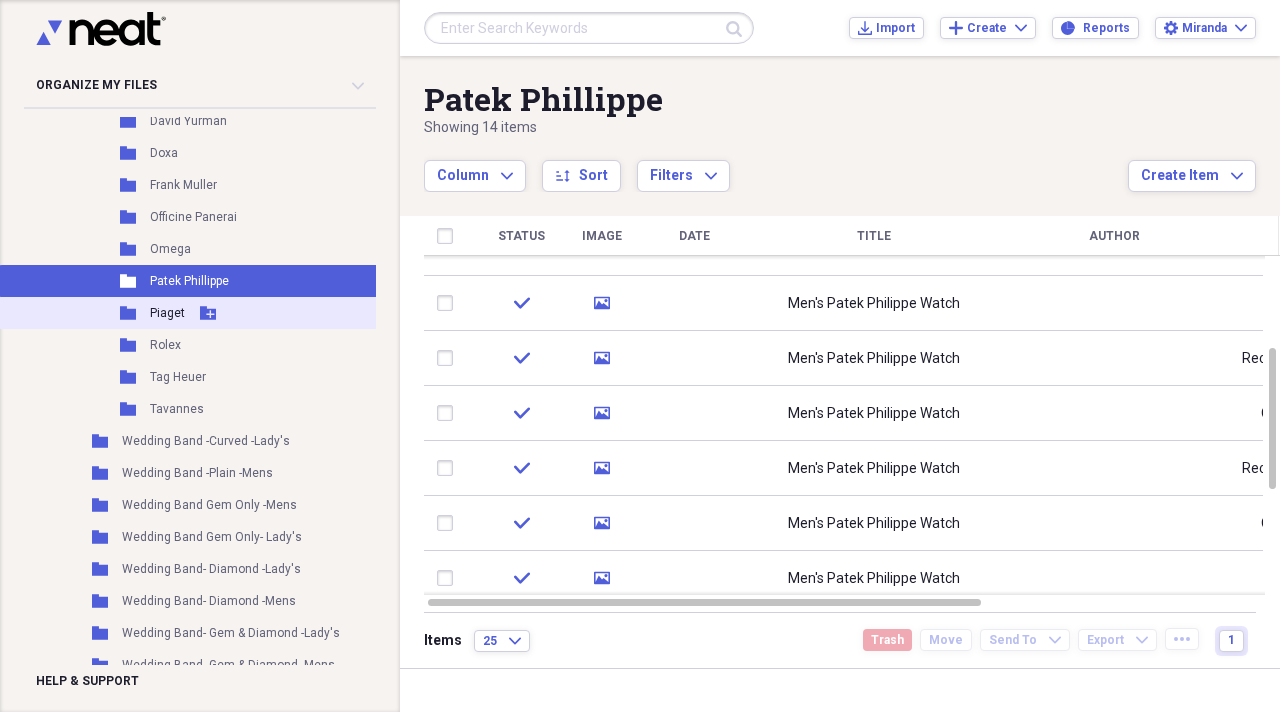 click on "Piaget" at bounding box center [167, 313] 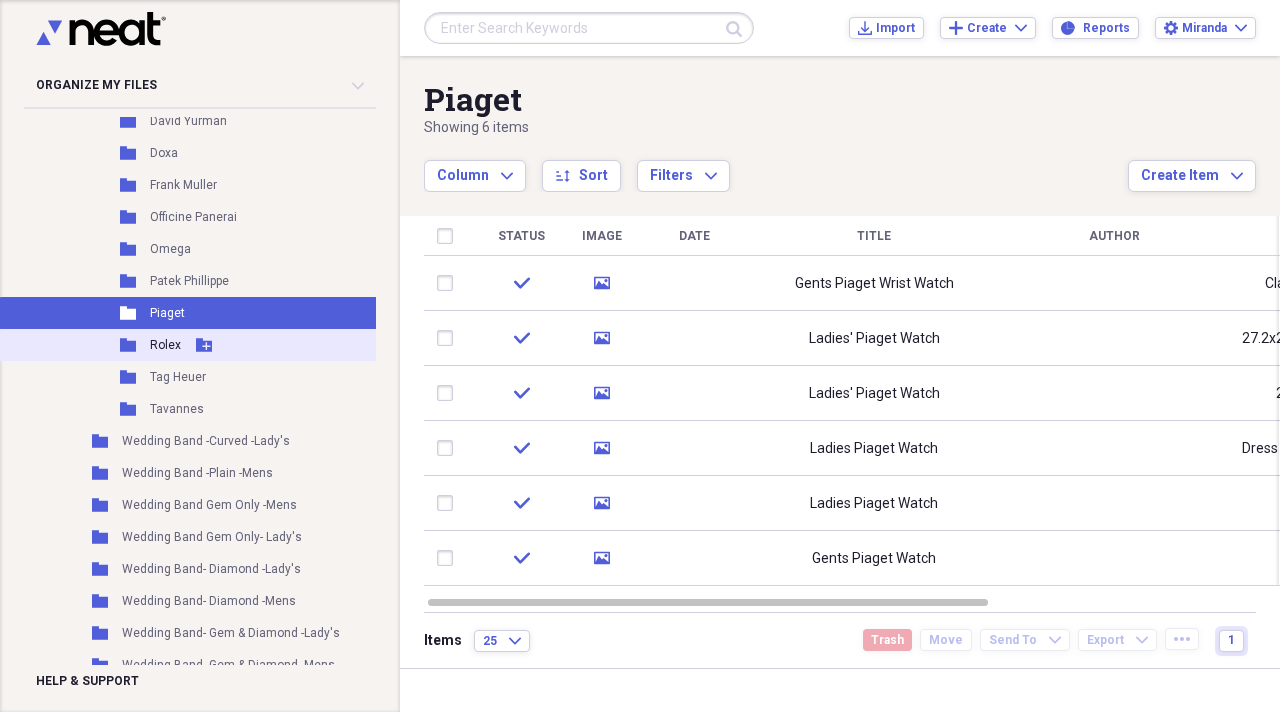 click on "Rolex" at bounding box center (165, 345) 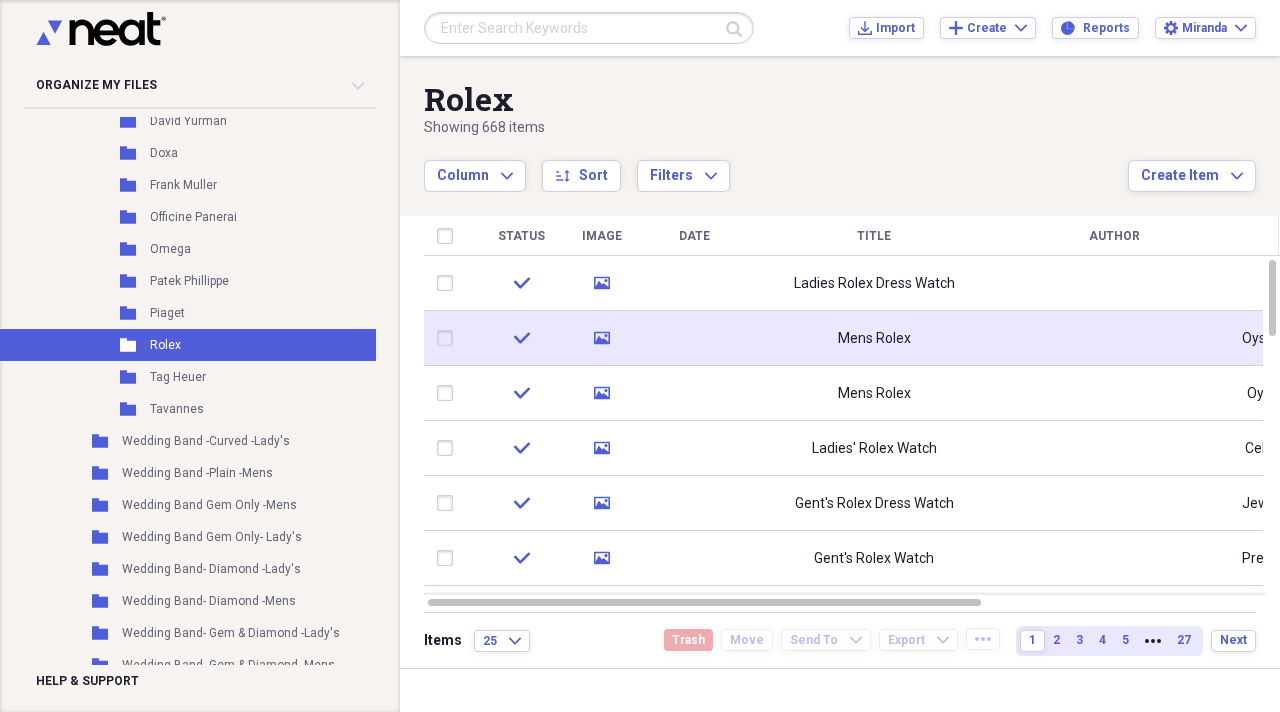 click on "Mens Rolex" at bounding box center [874, 338] 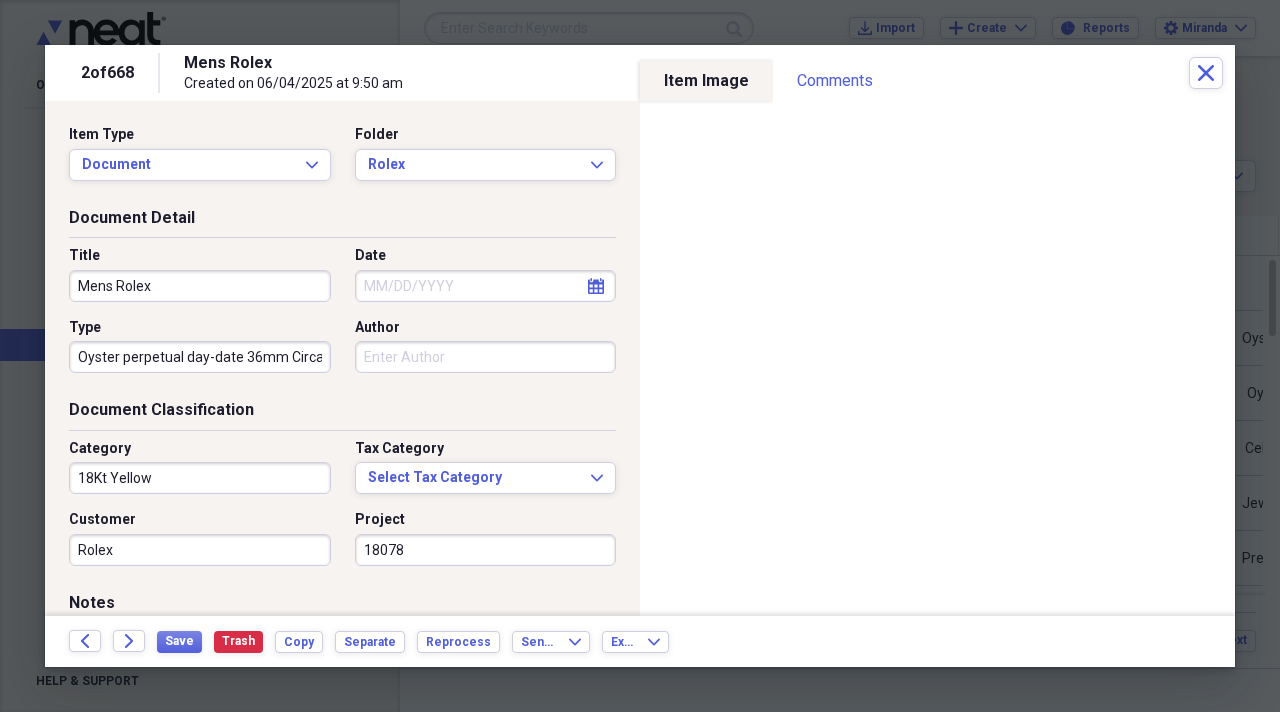click on "Mens Rolex" at bounding box center [200, 286] 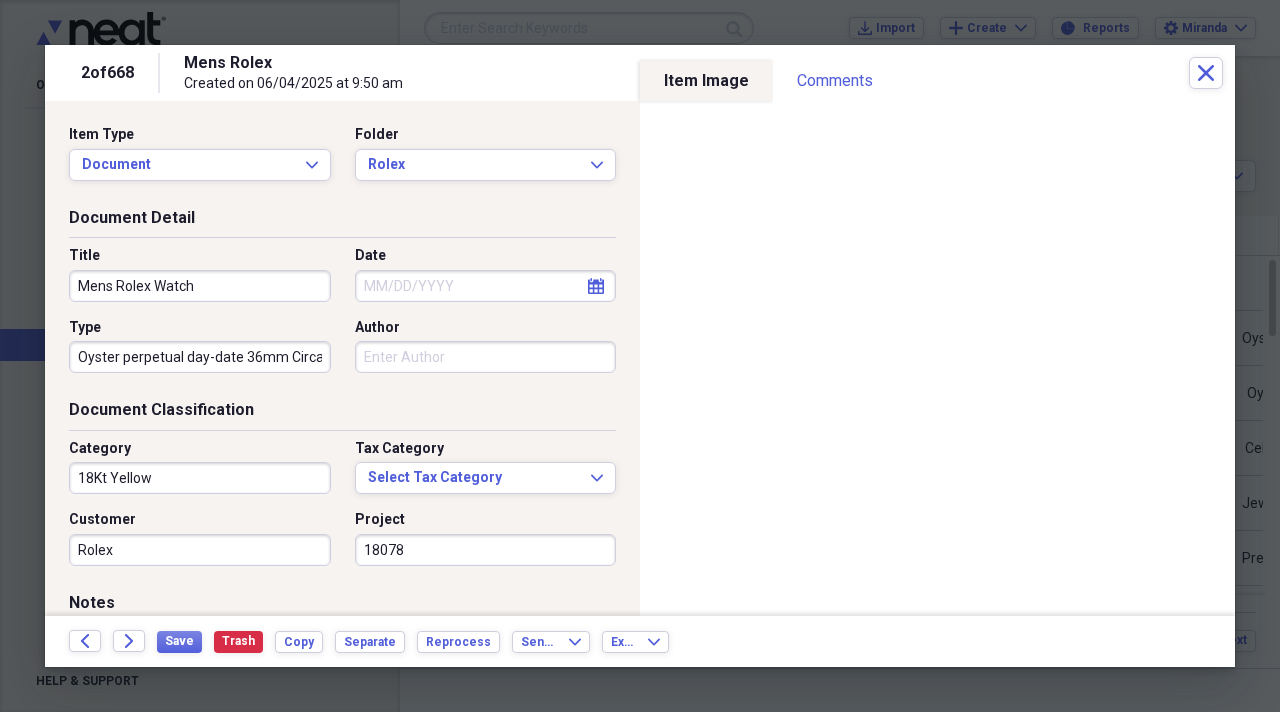 click on "Mens Rolex Watch" at bounding box center (200, 286) 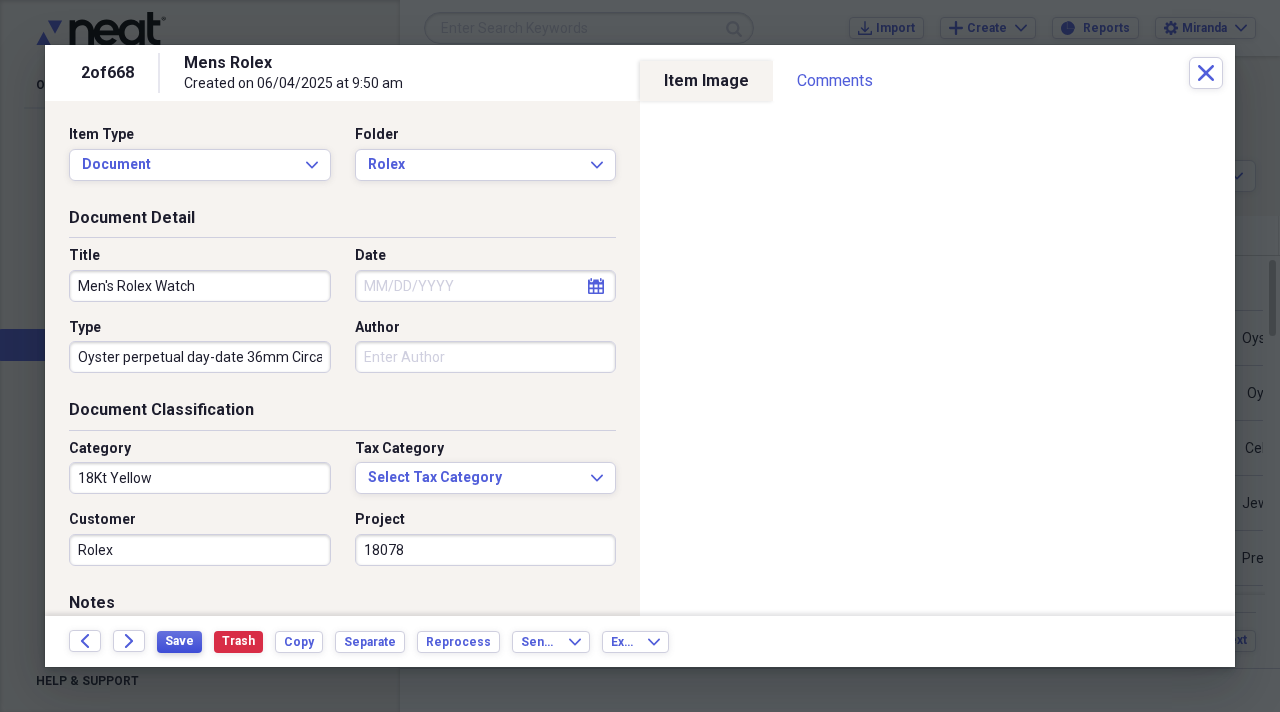 type on "Men's Rolex Watch" 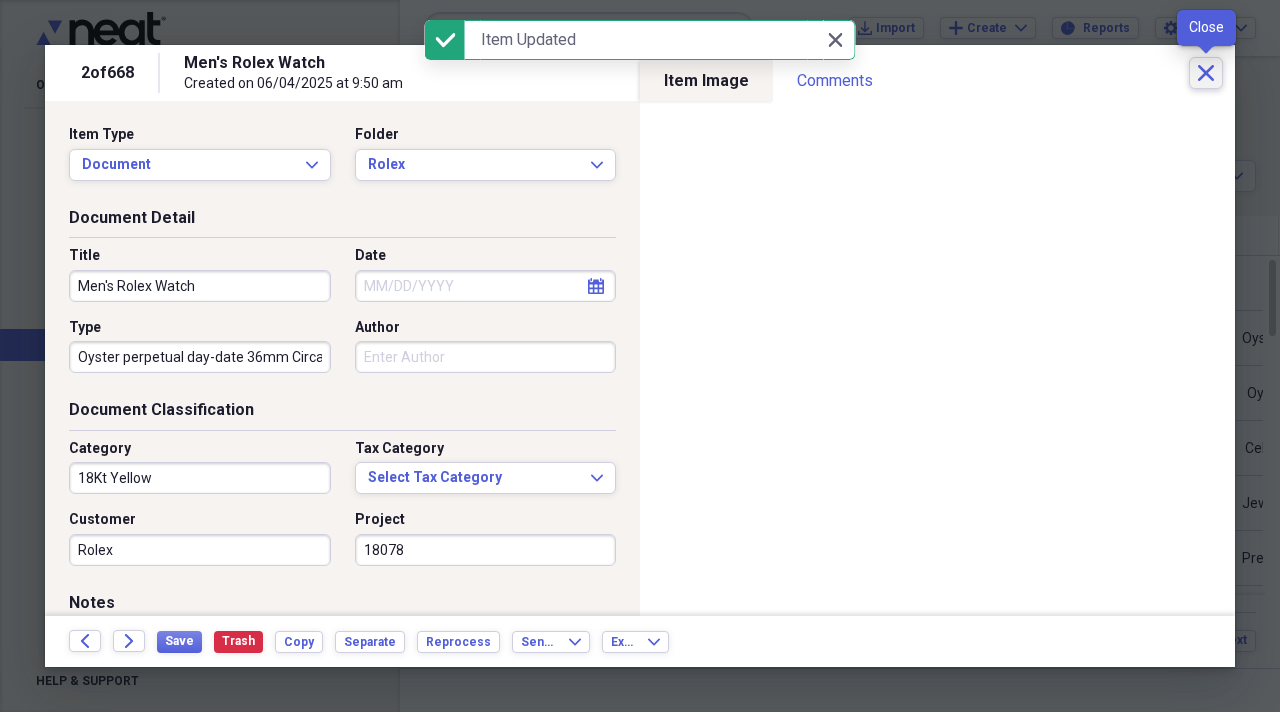 click 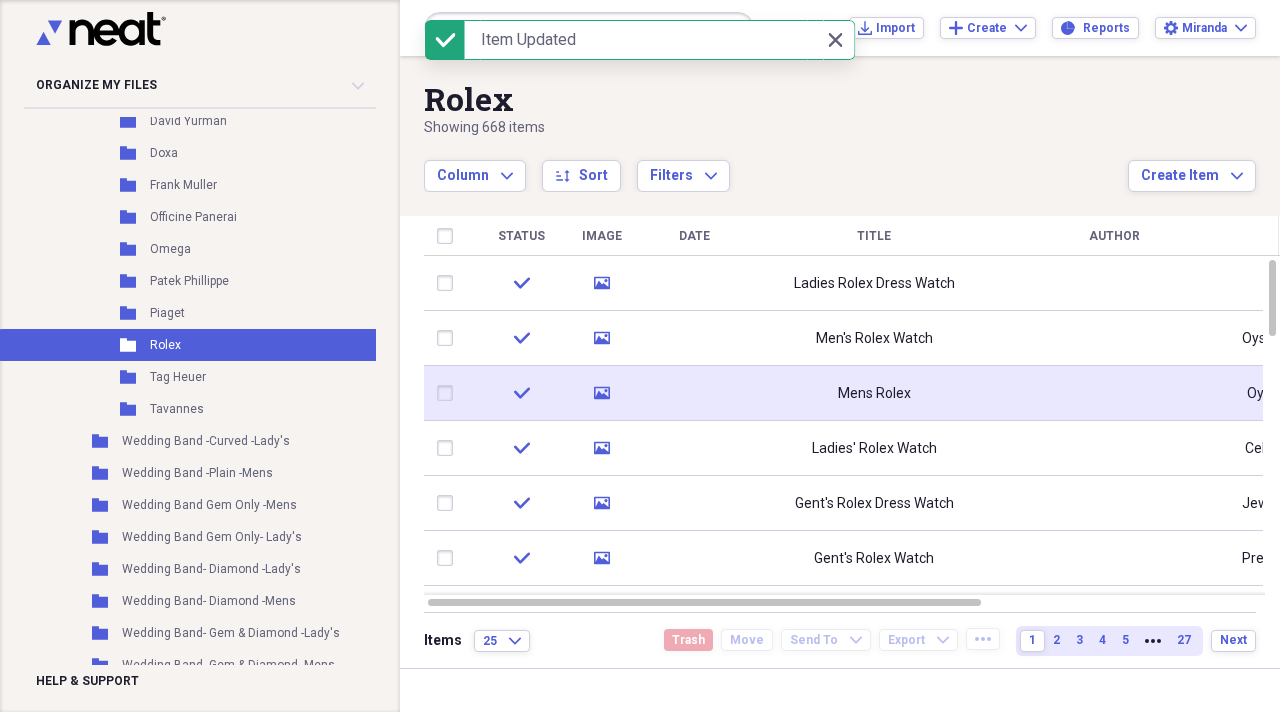 click at bounding box center (694, 393) 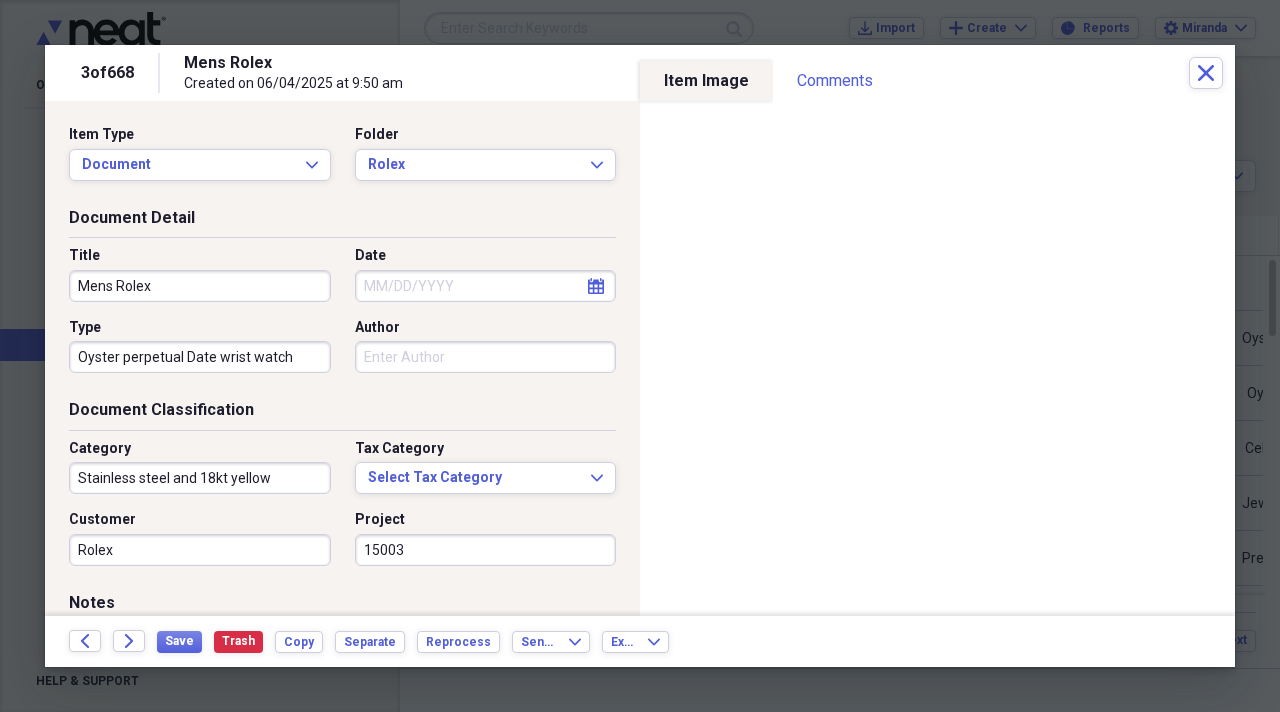 click on "Oyster perpetual Date wrist watch" at bounding box center [200, 357] 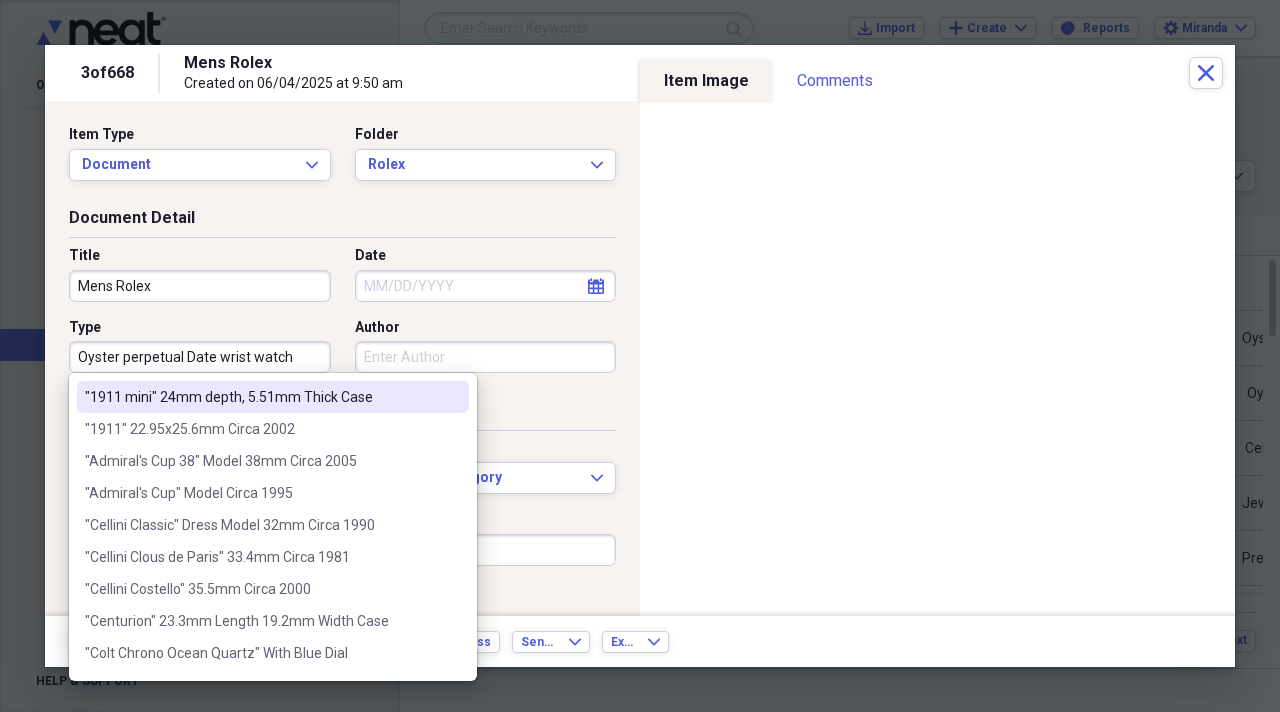 click on "Oyster perpetual Date wrist watch" at bounding box center (200, 357) 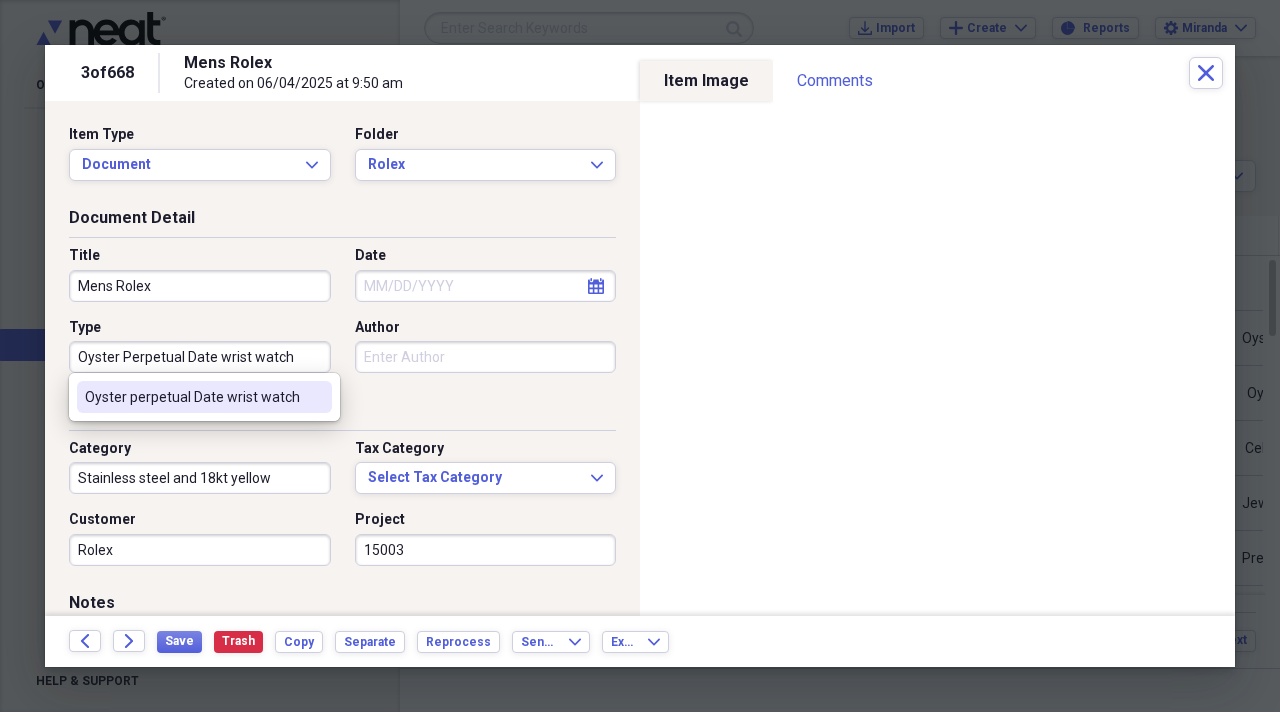 click on "Oyster Perpetual Date wrist watch" at bounding box center (200, 357) 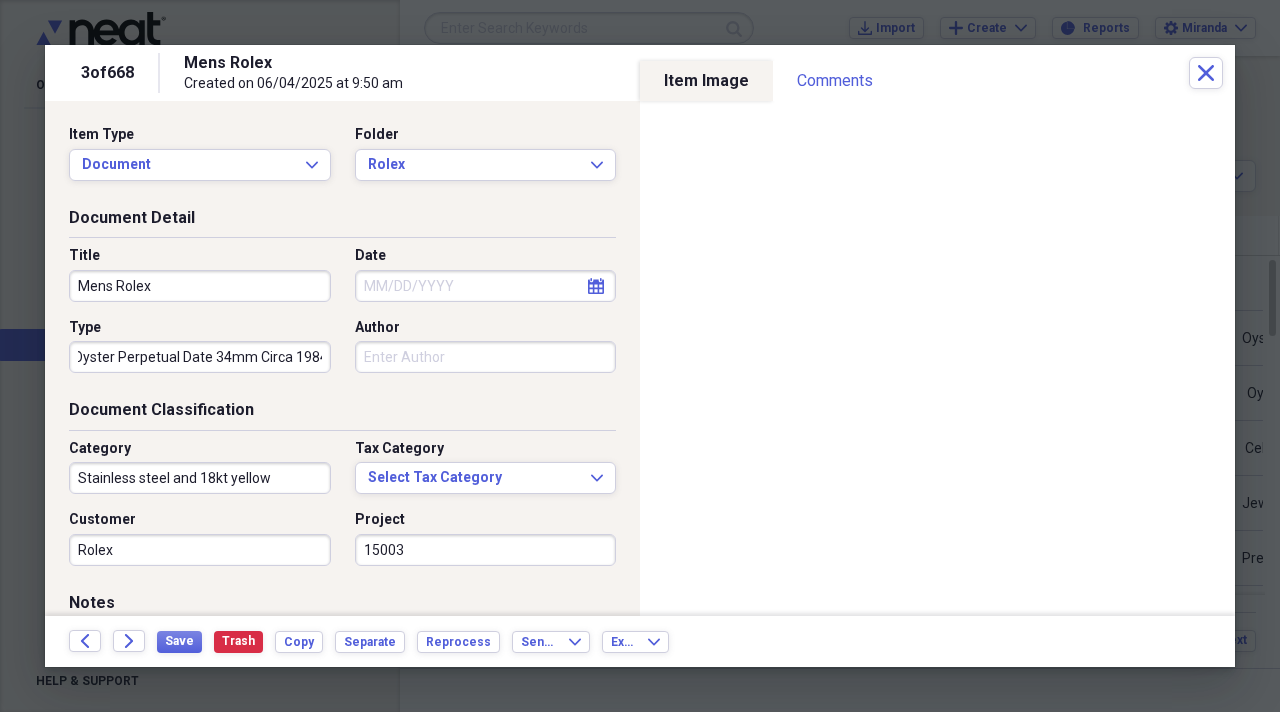 scroll, scrollTop: 0, scrollLeft: 13, axis: horizontal 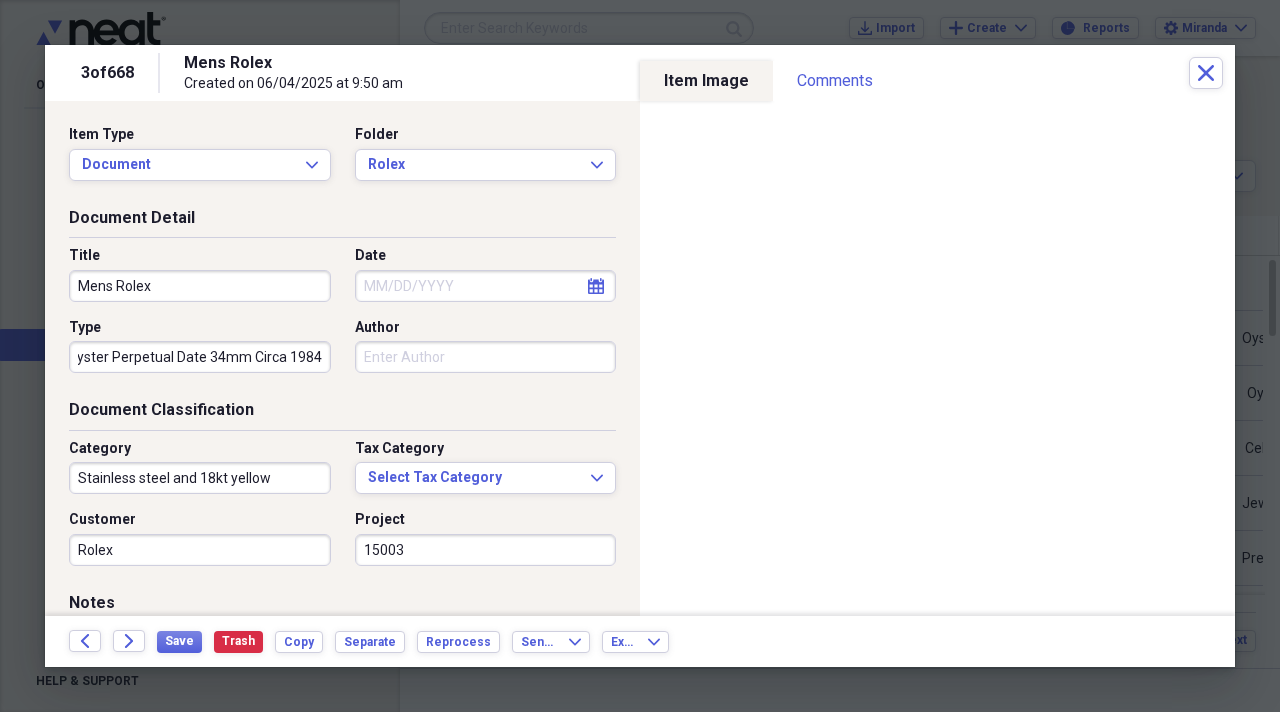 type on "Oyster Perpetual Date 34mm Circa 1984" 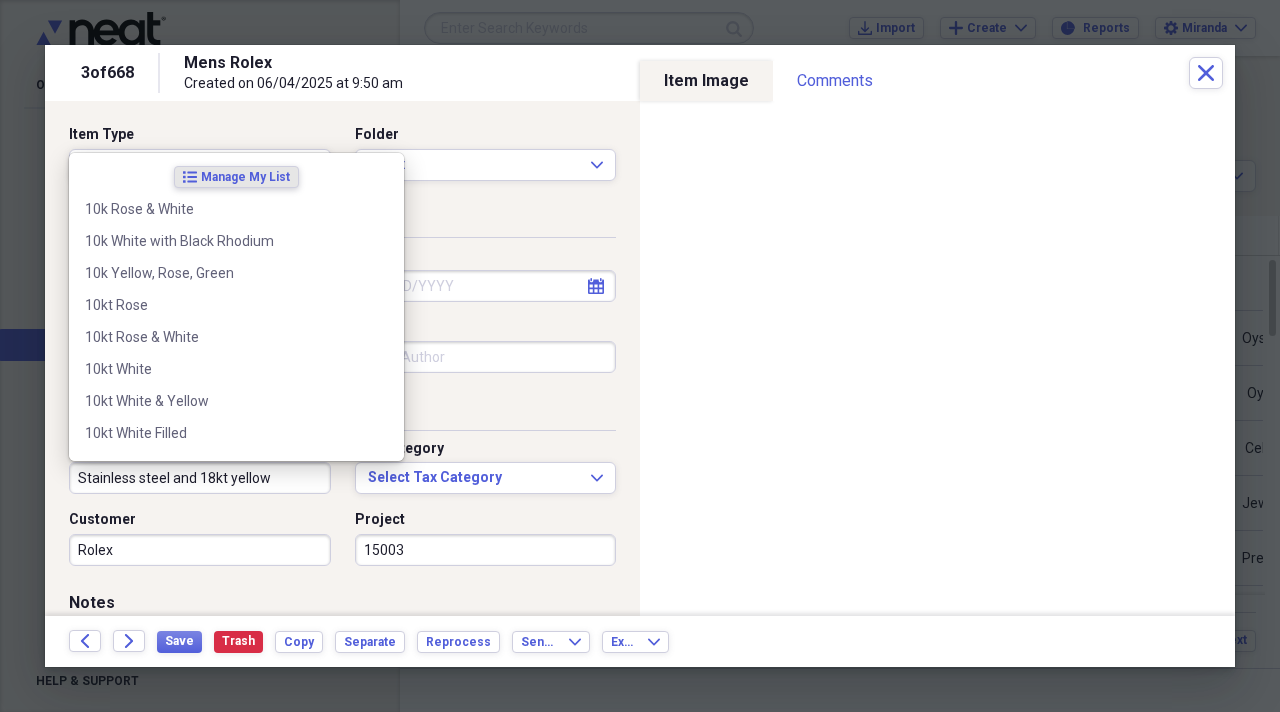 click on "Stainless steel and 18kt yellow" at bounding box center (200, 478) 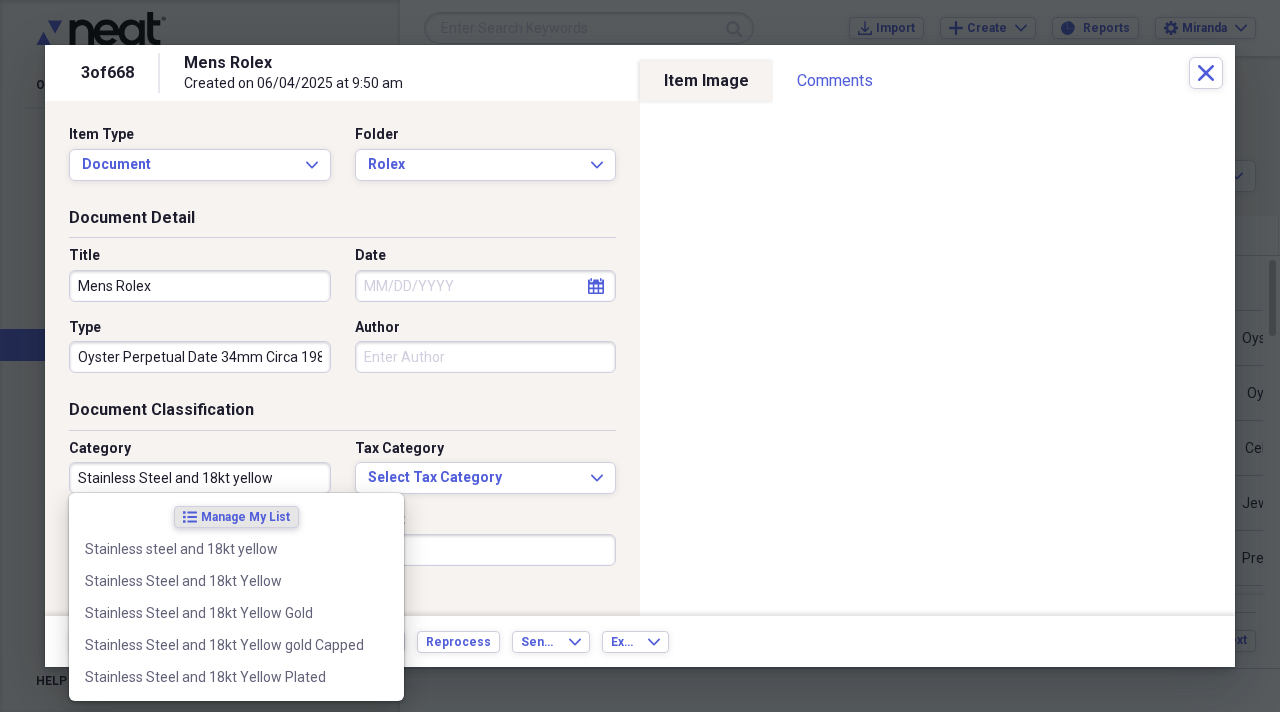 click on "Stainless Steel and 18kt yellow" at bounding box center [200, 478] 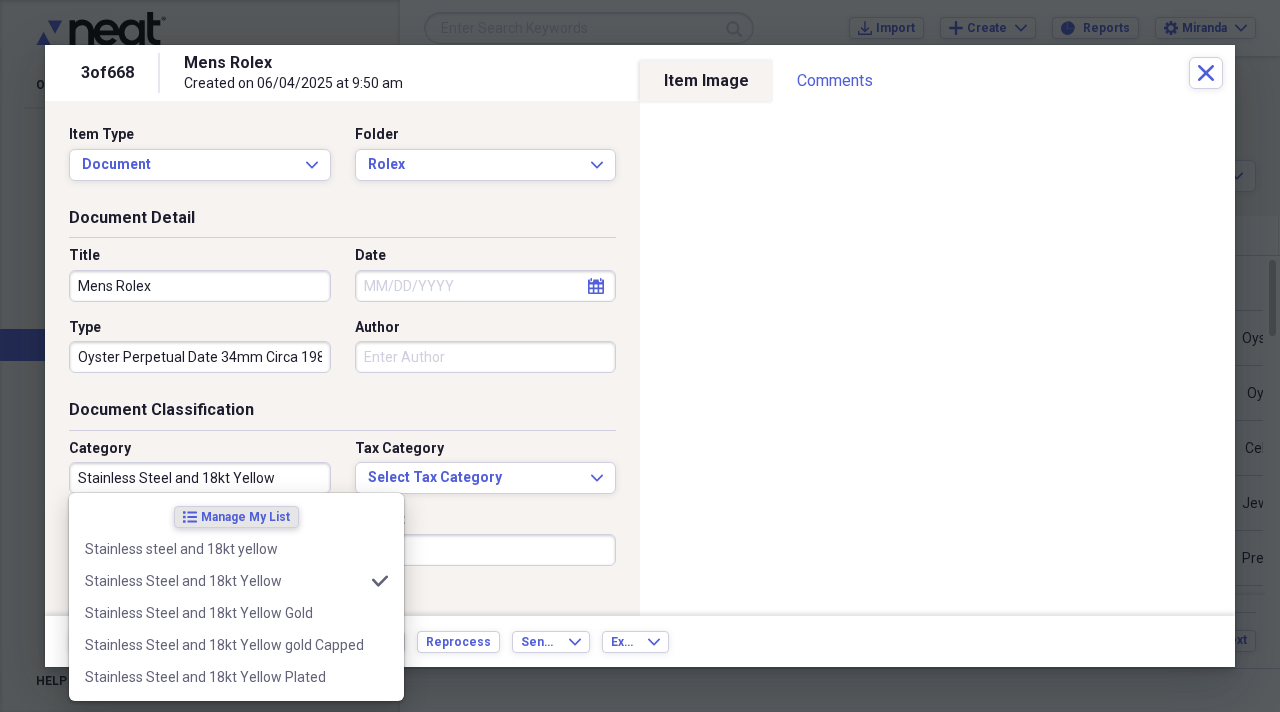 type on "Stainless Steel and 18kt Yellow" 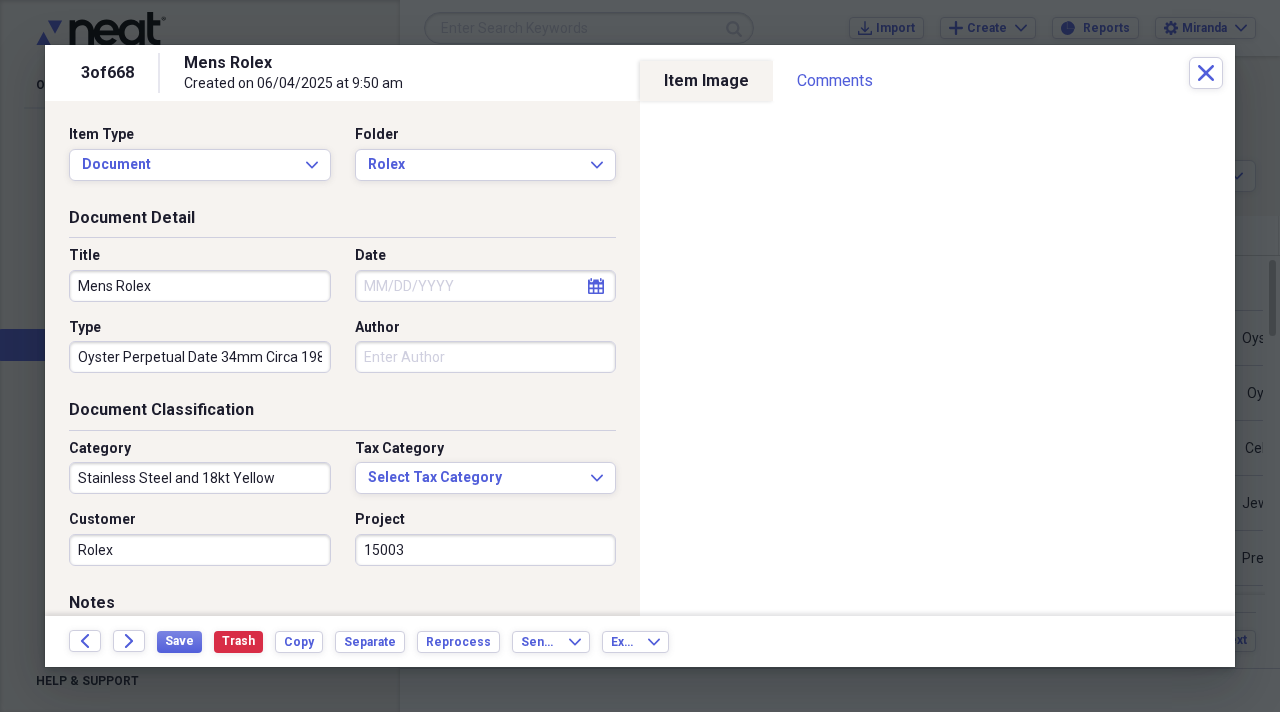 click on "Document Classification" at bounding box center [342, 414] 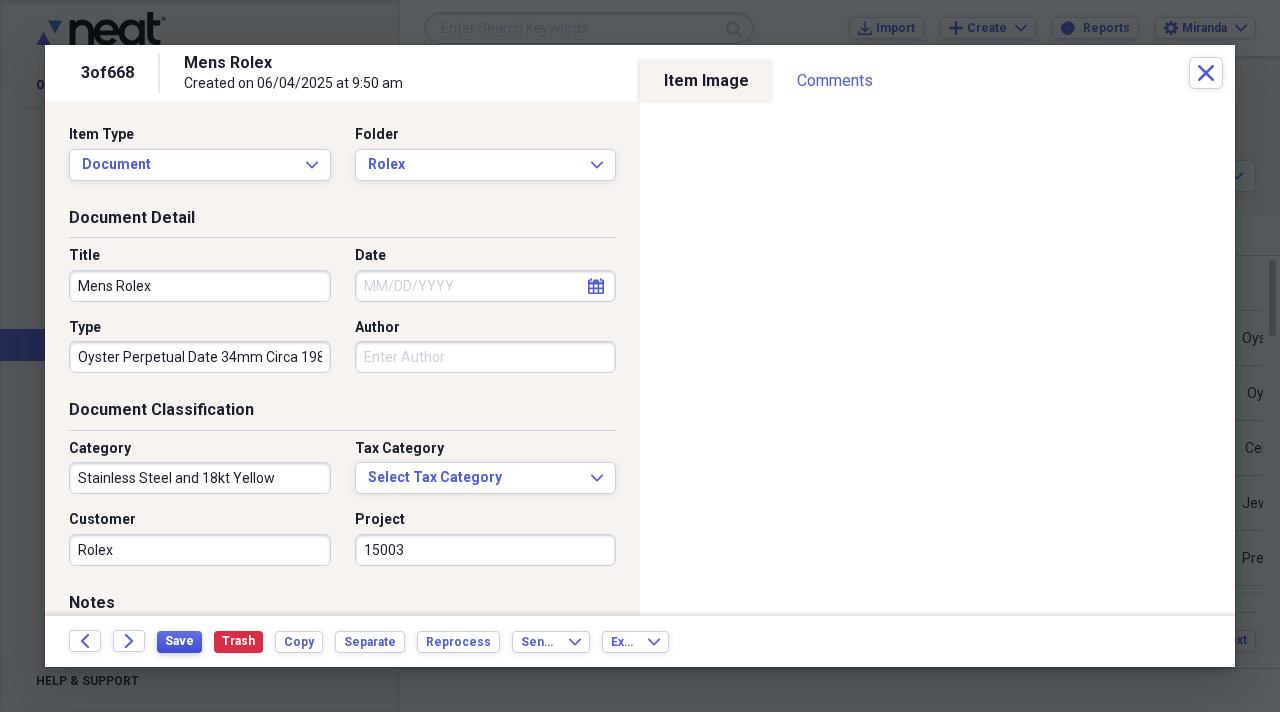 click on "Save" at bounding box center (179, 641) 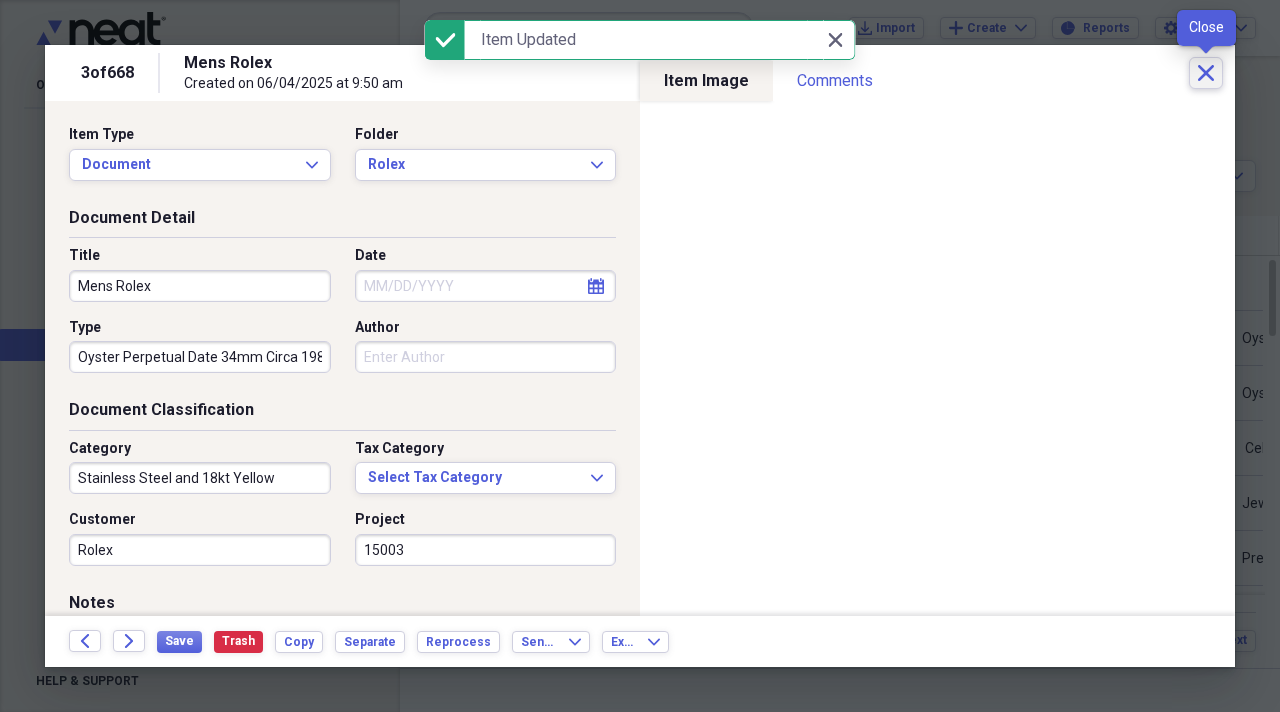 click on "Close" at bounding box center (1206, 73) 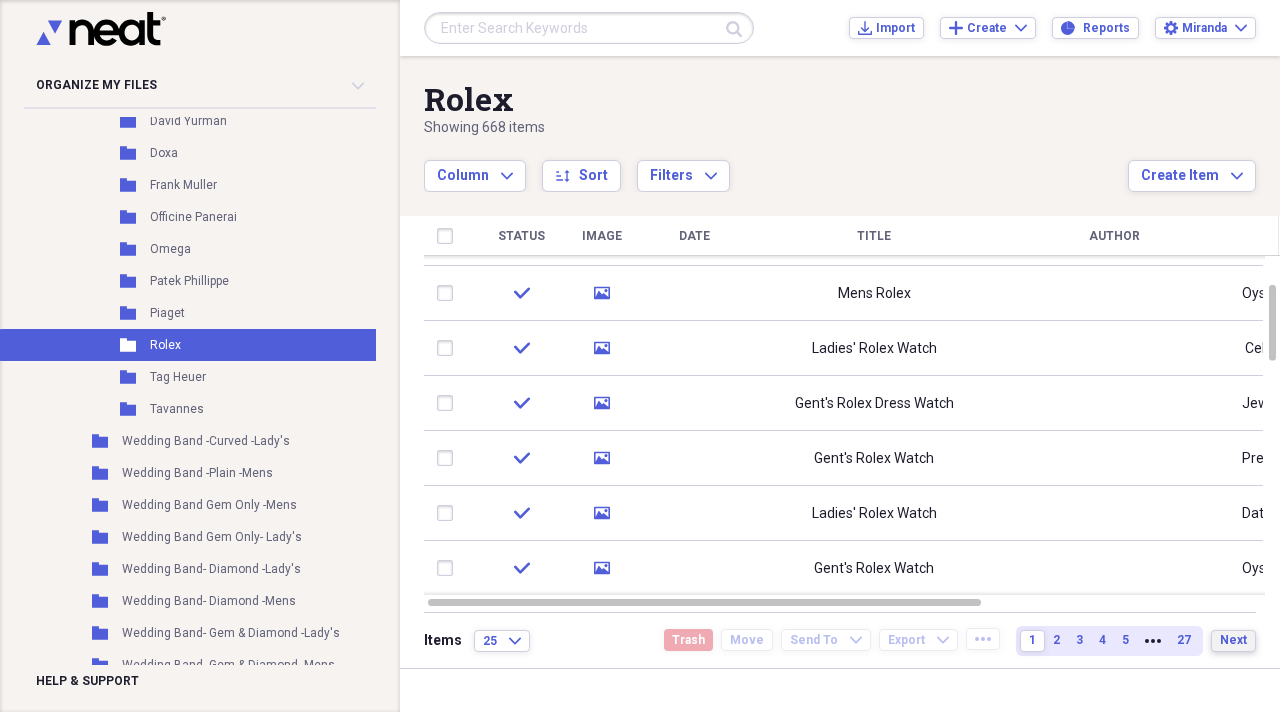 click on "Next" at bounding box center [1233, 640] 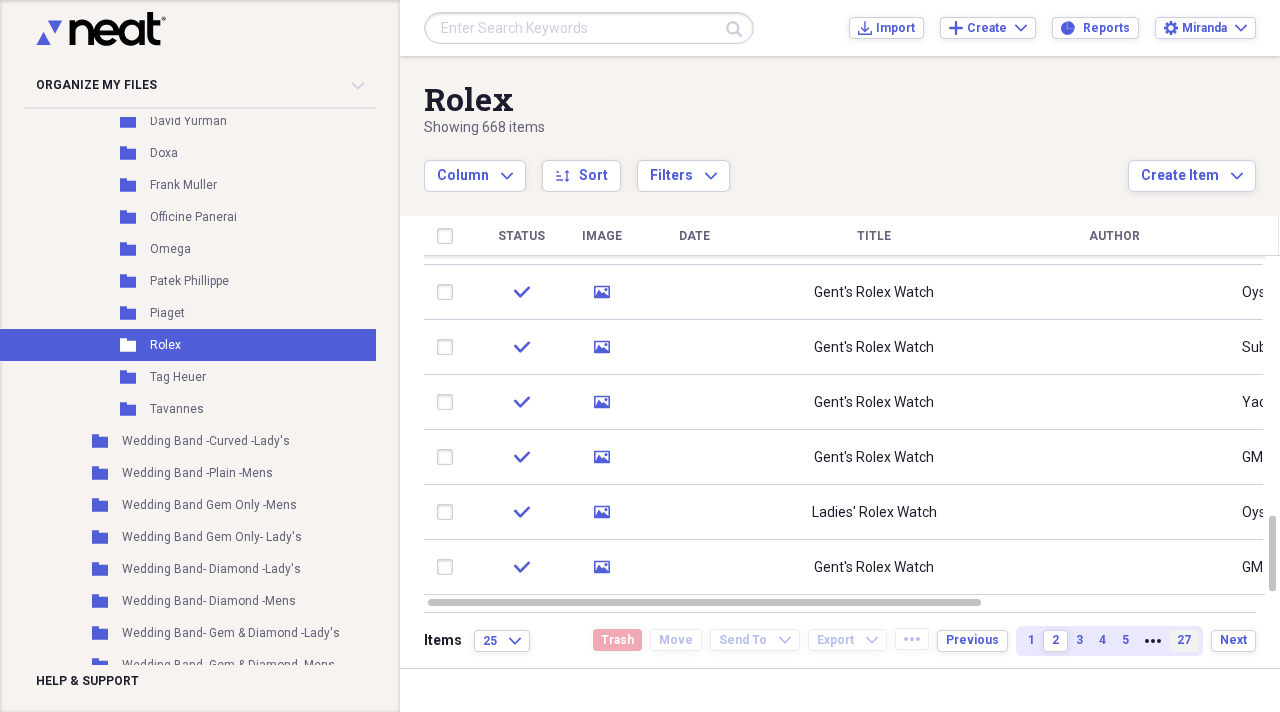 click on "27" at bounding box center [1184, 640] 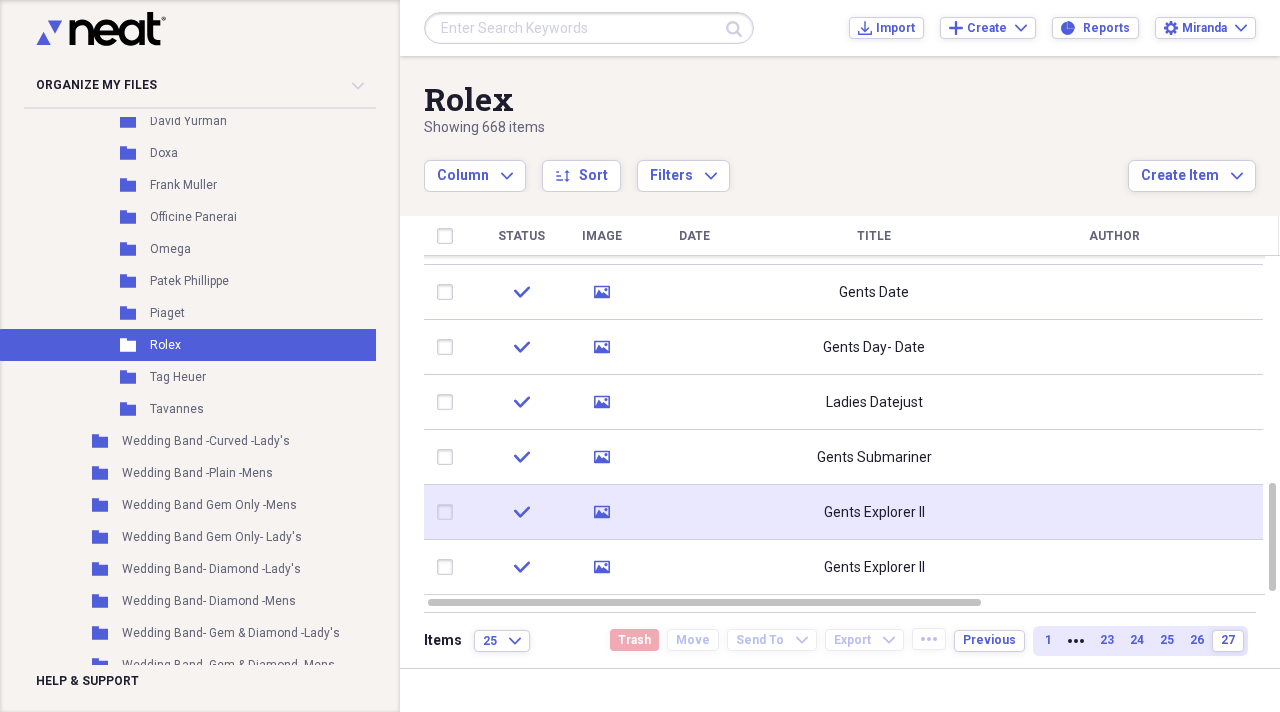 click on "Gents Explorer II" at bounding box center [874, 512] 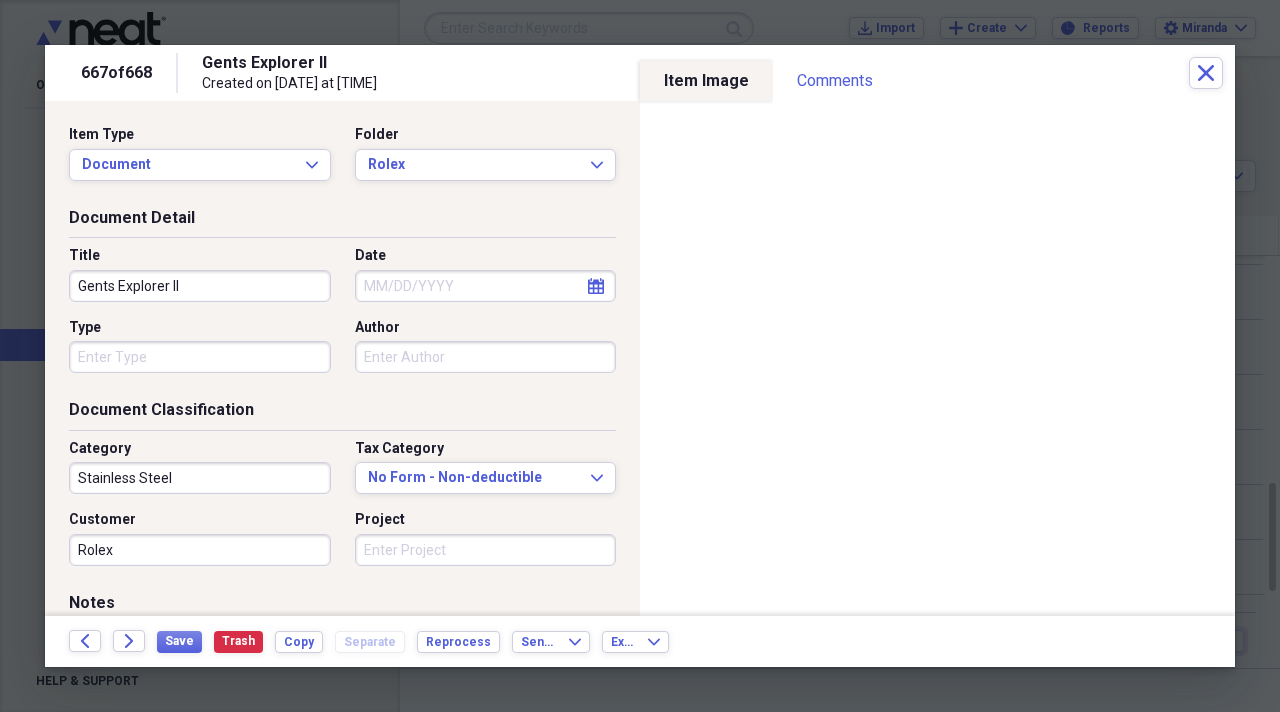 type on "------Comment------
Notes: 16570 Model
------------------------" 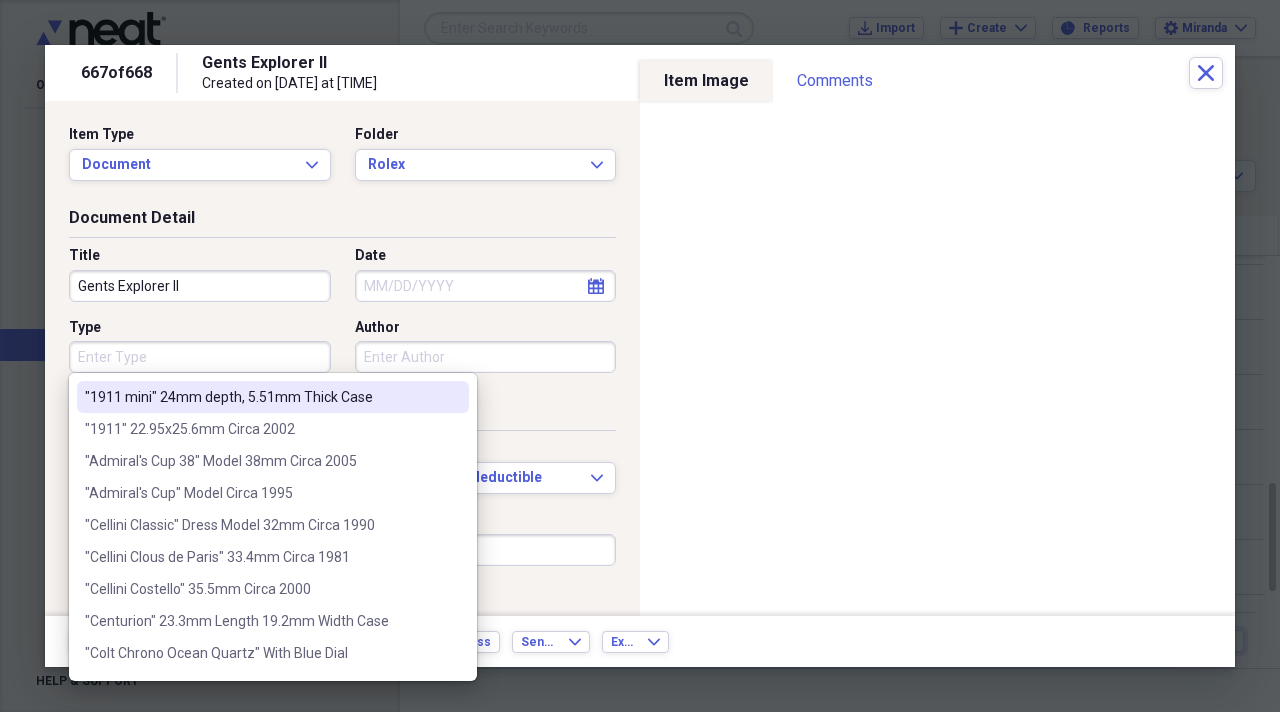 type on "E" 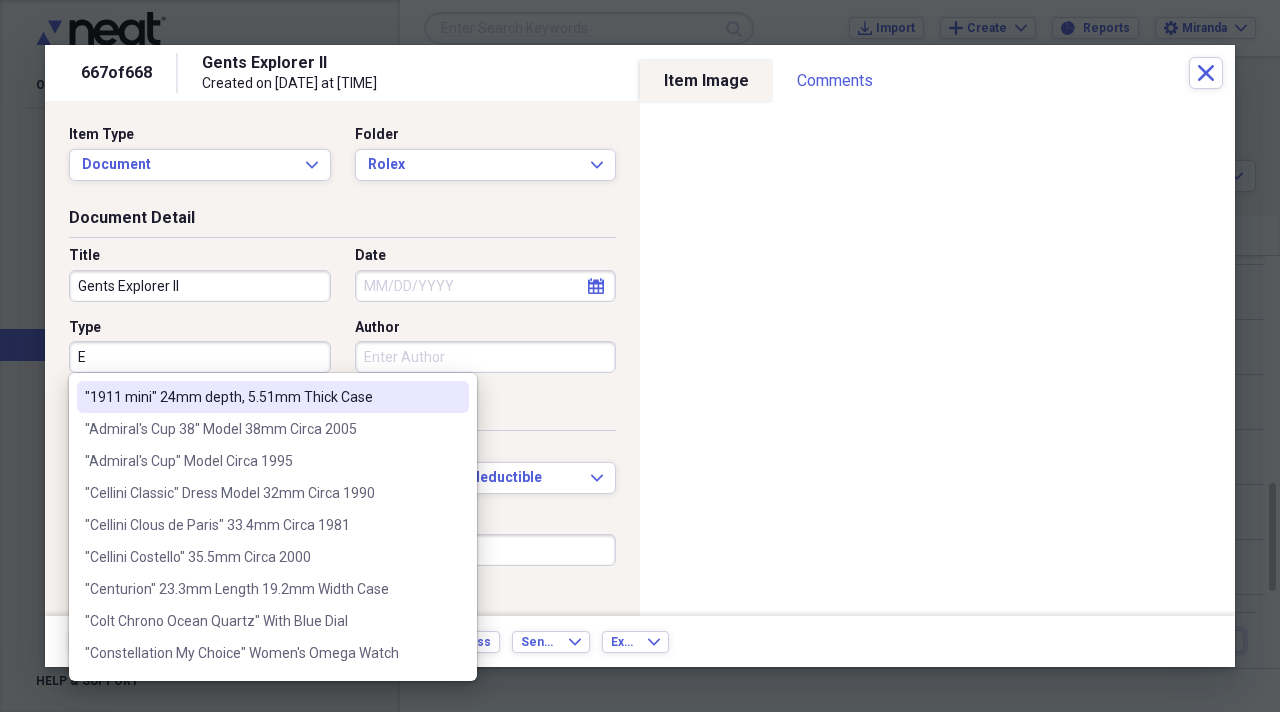 type on "------Comment------
Notes: 16570 Model
------------------------" 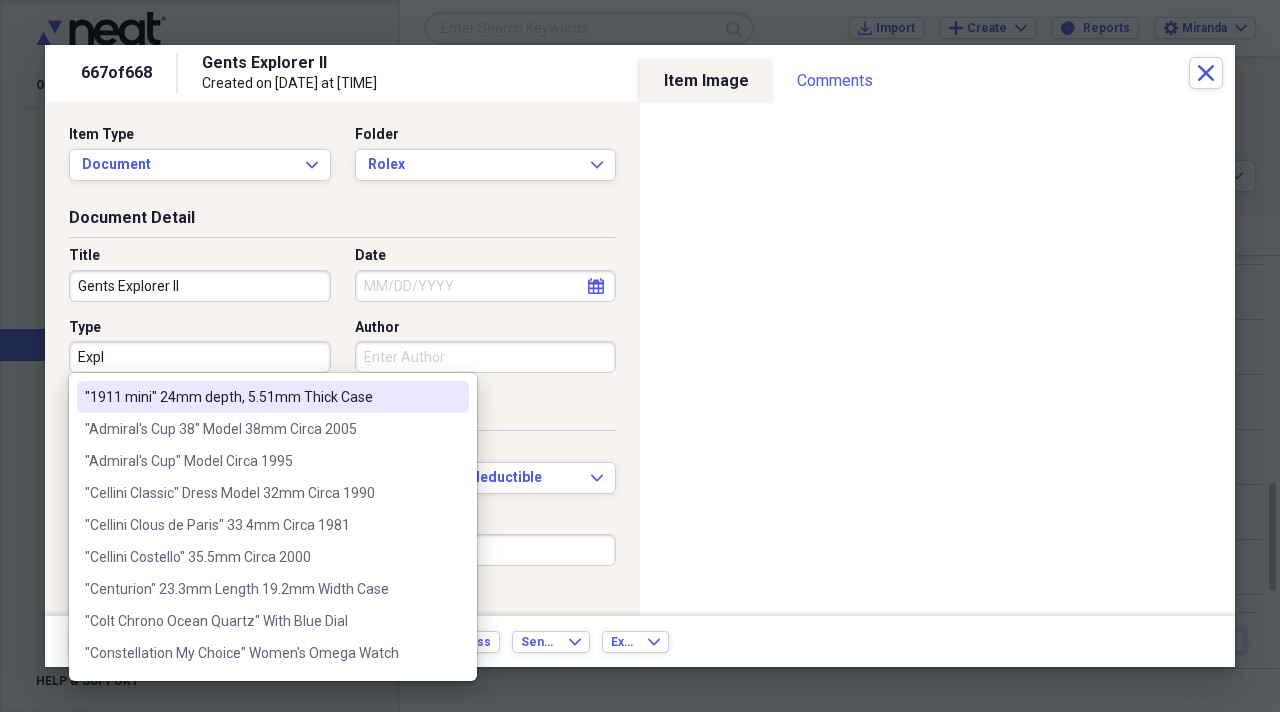 type on "Explo" 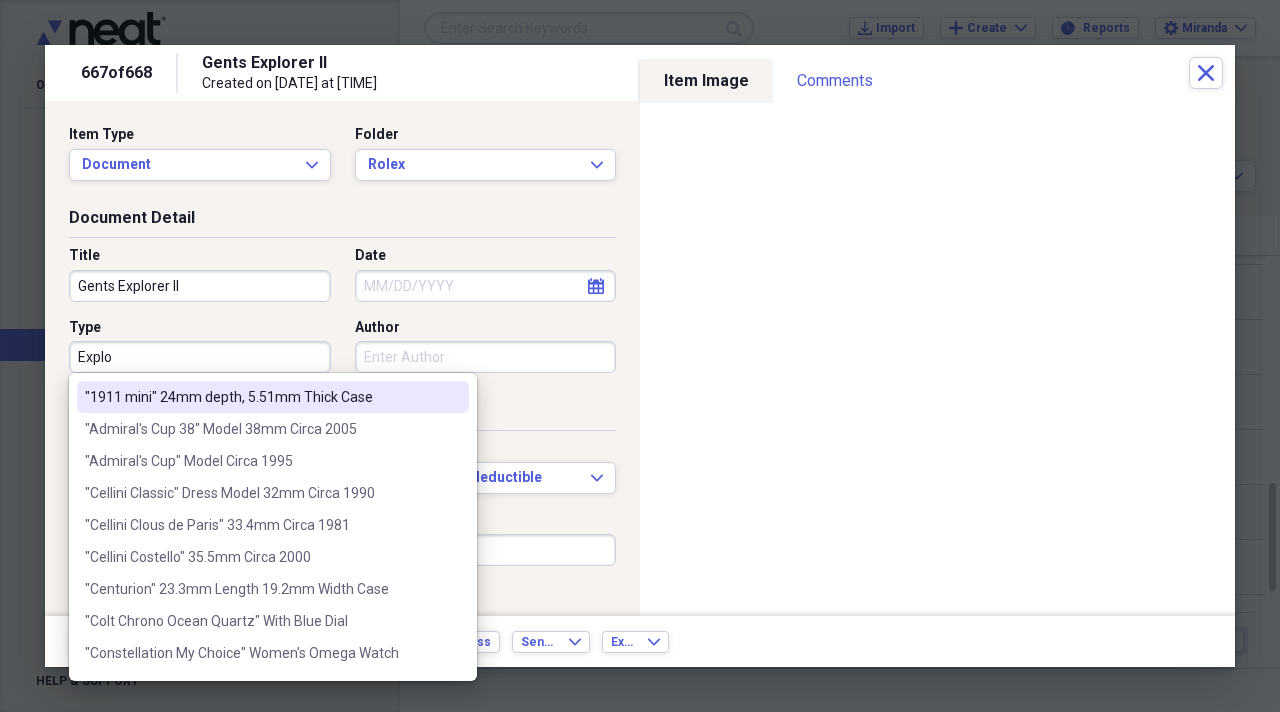 type on "------Comment------
Notes: 16570 Model
------------------------" 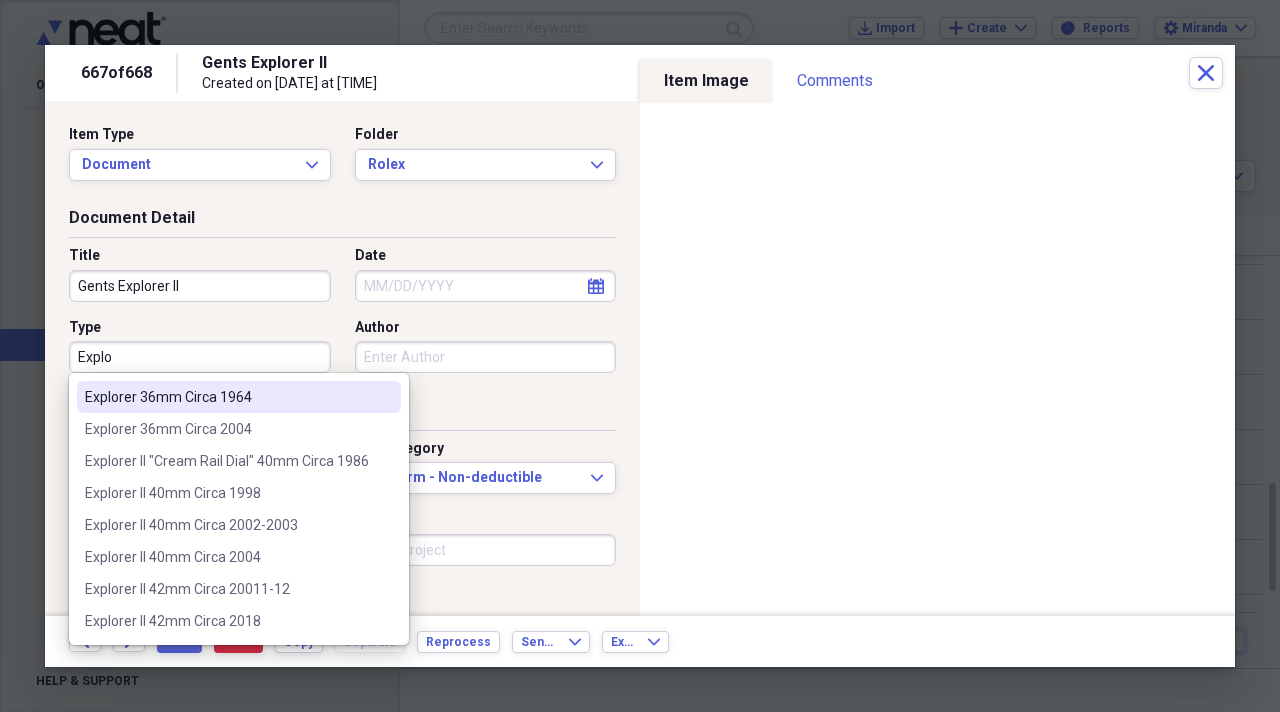 type on "Explor" 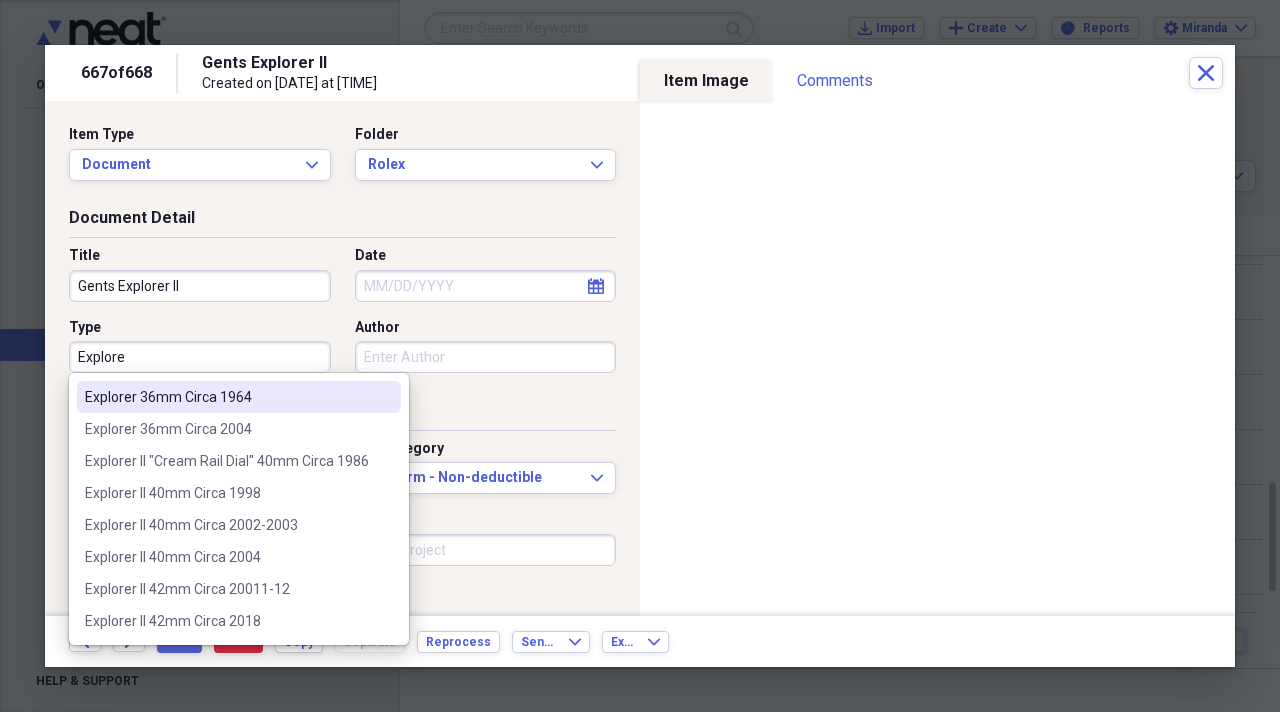 type on "Explorer" 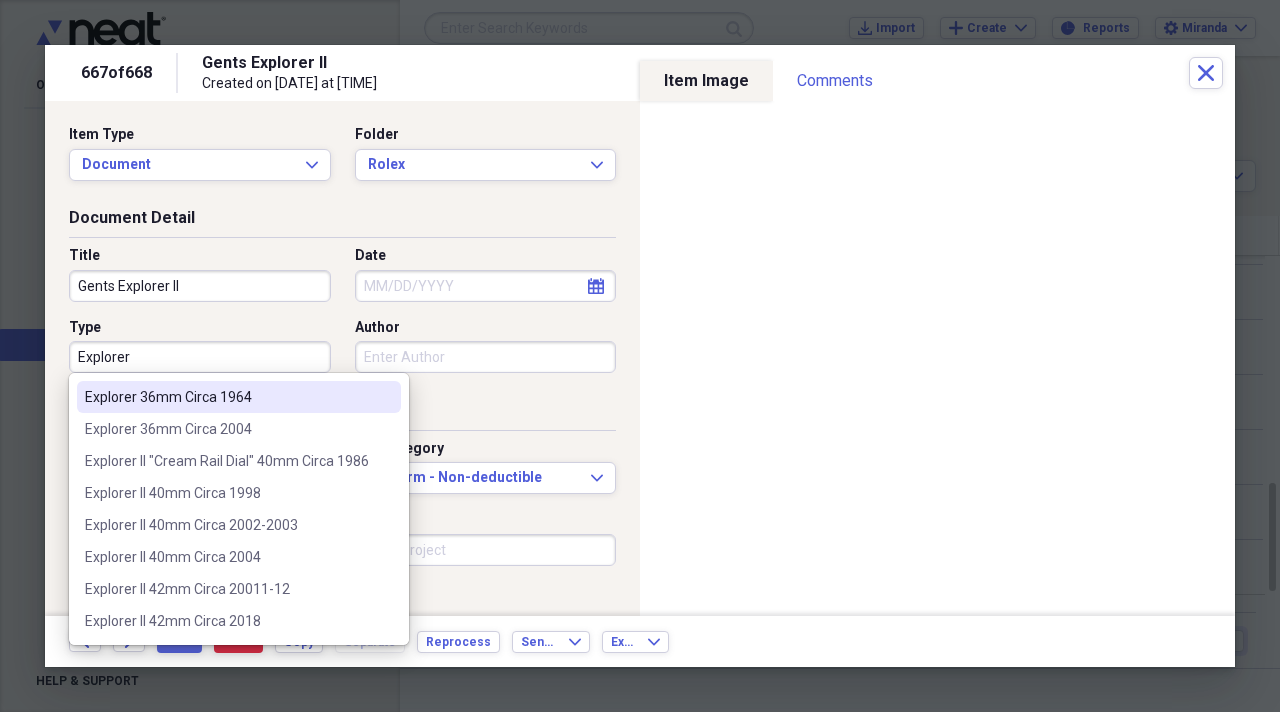 type on "Explorer" 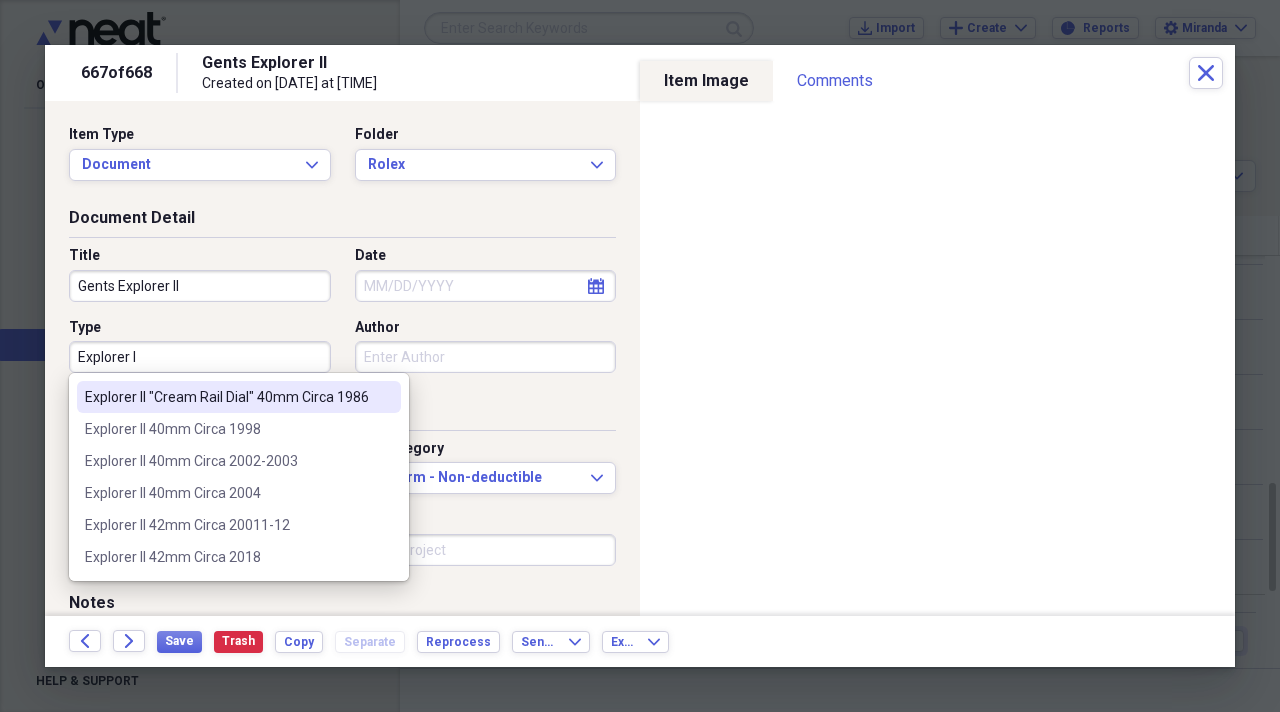 type on "Explorer II" 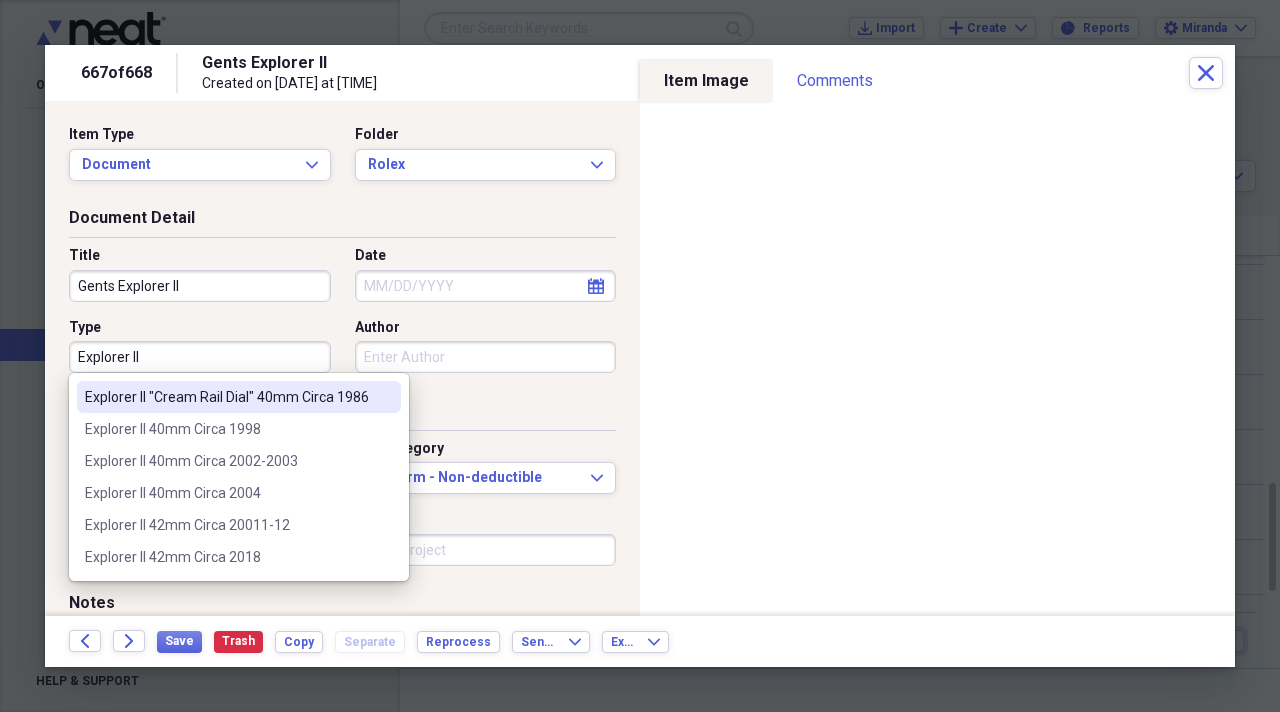 type on "Explorer II" 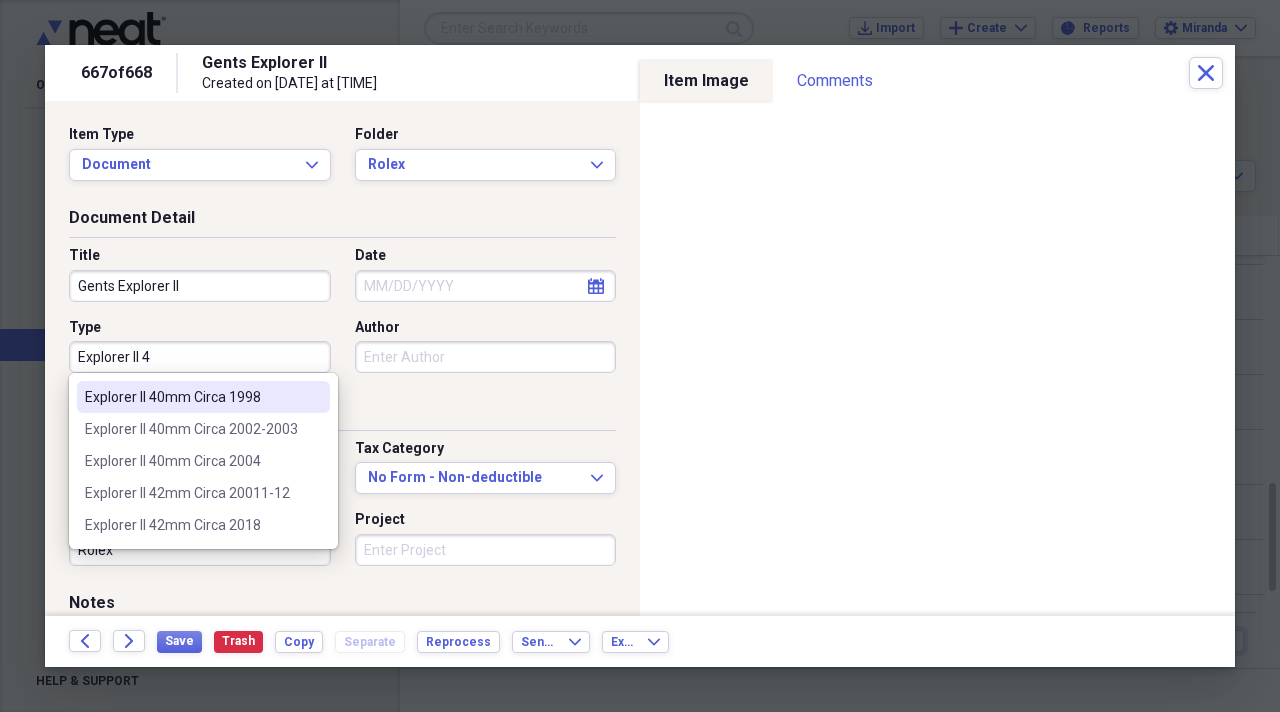 type on "Explorer II 40" 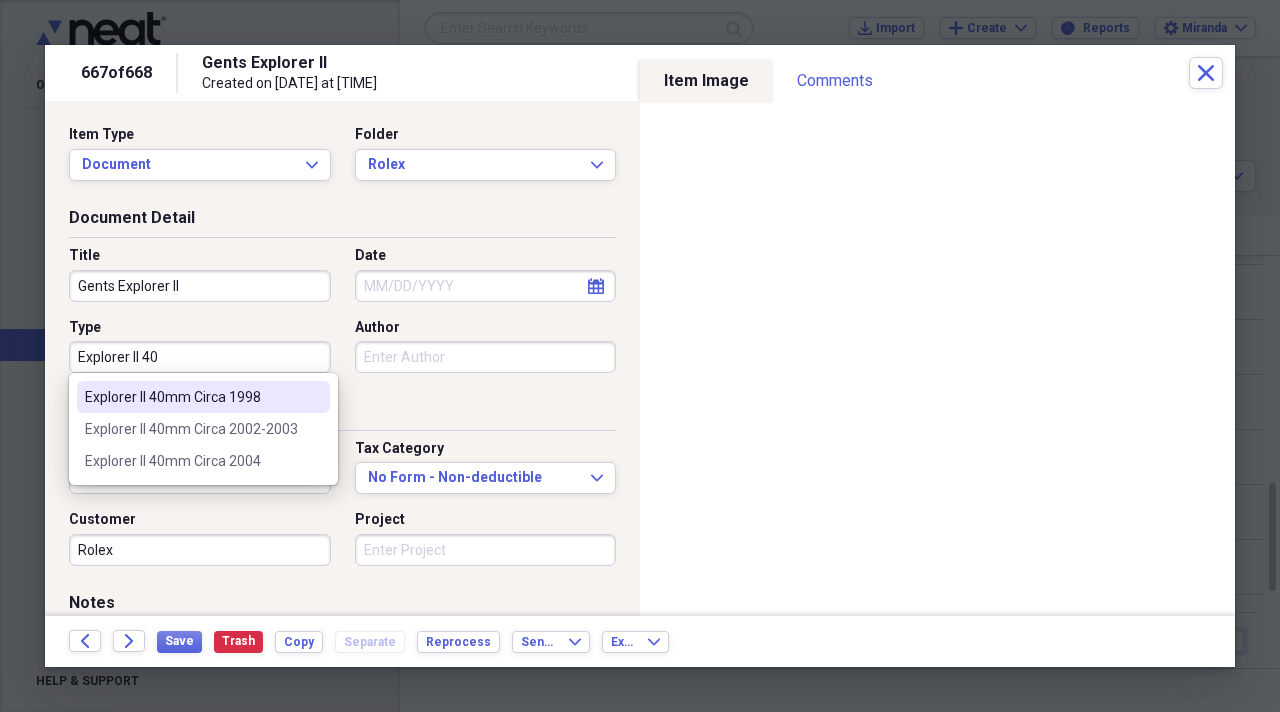 type on "Explorer II 40m" 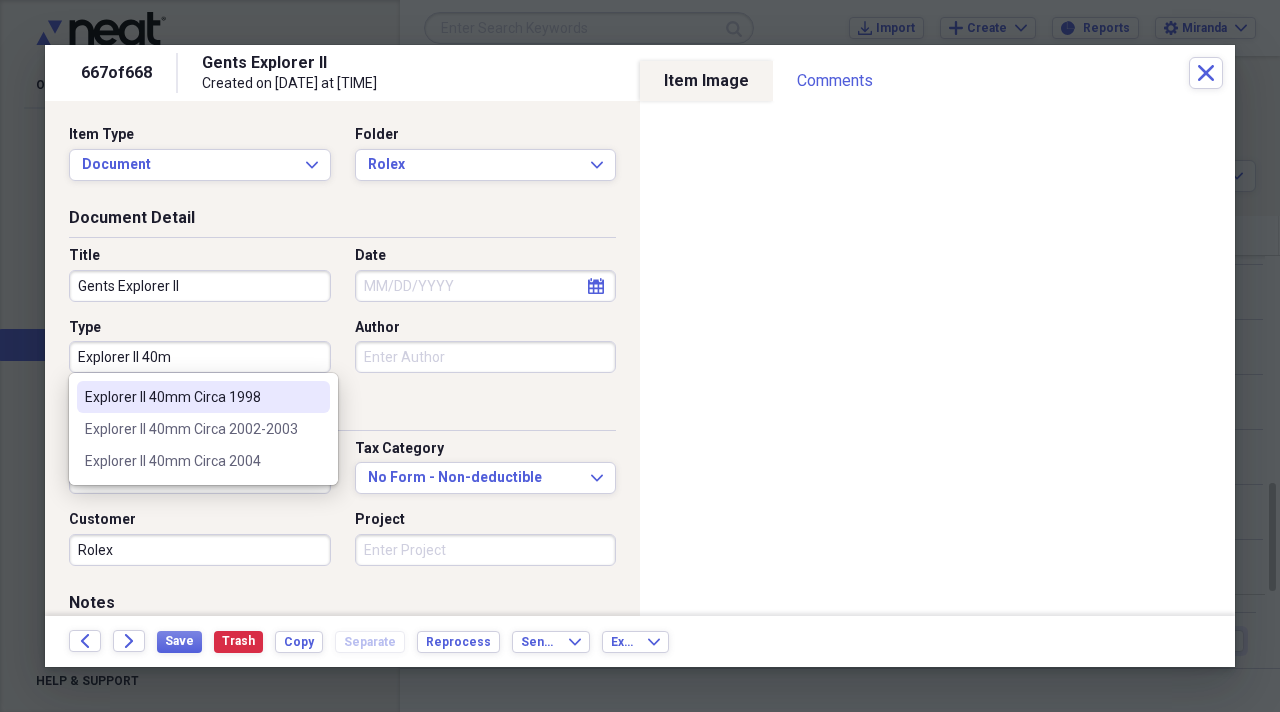 type on "Explorer II 40mm" 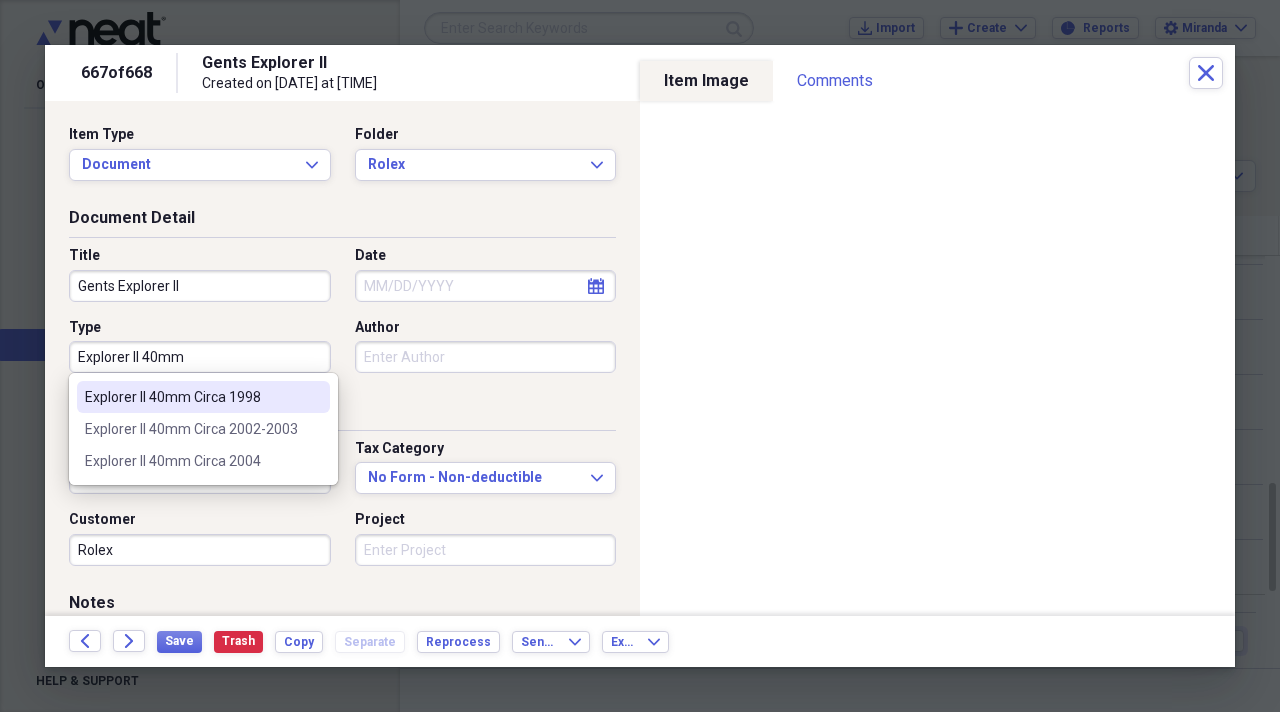 type on "Explorer II 40mm" 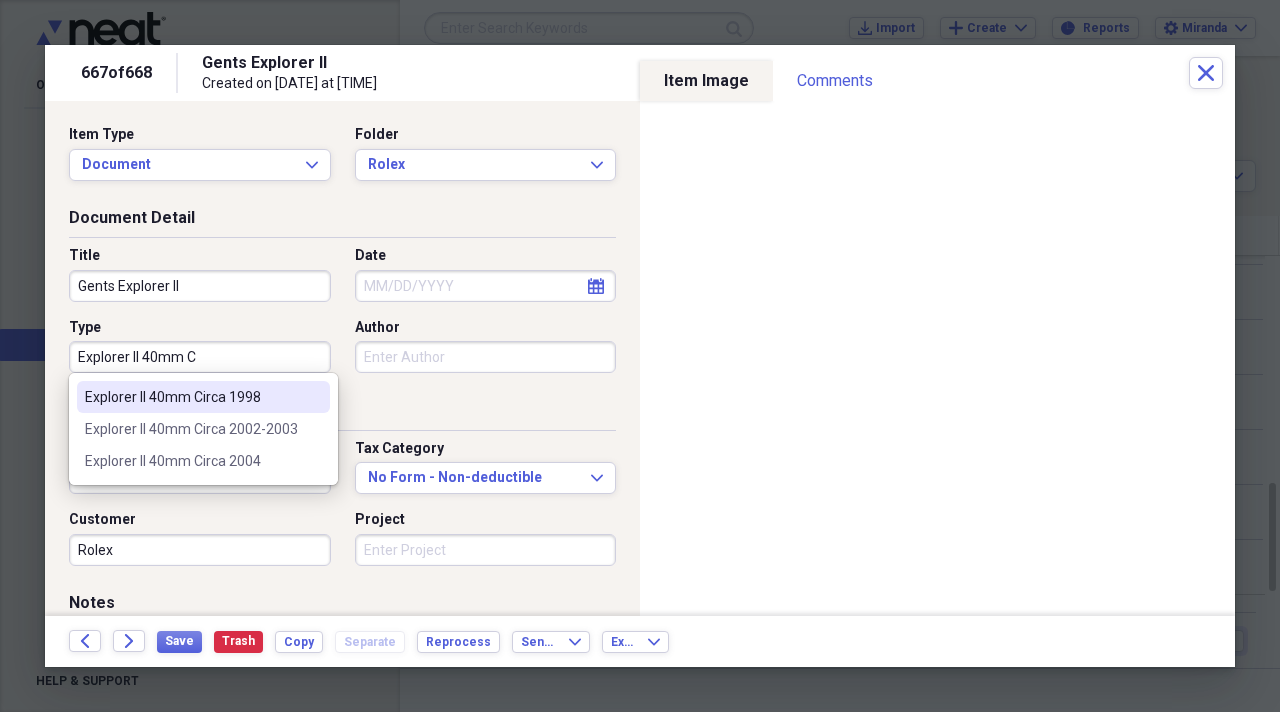 type on "Explorer II 40mm Ci" 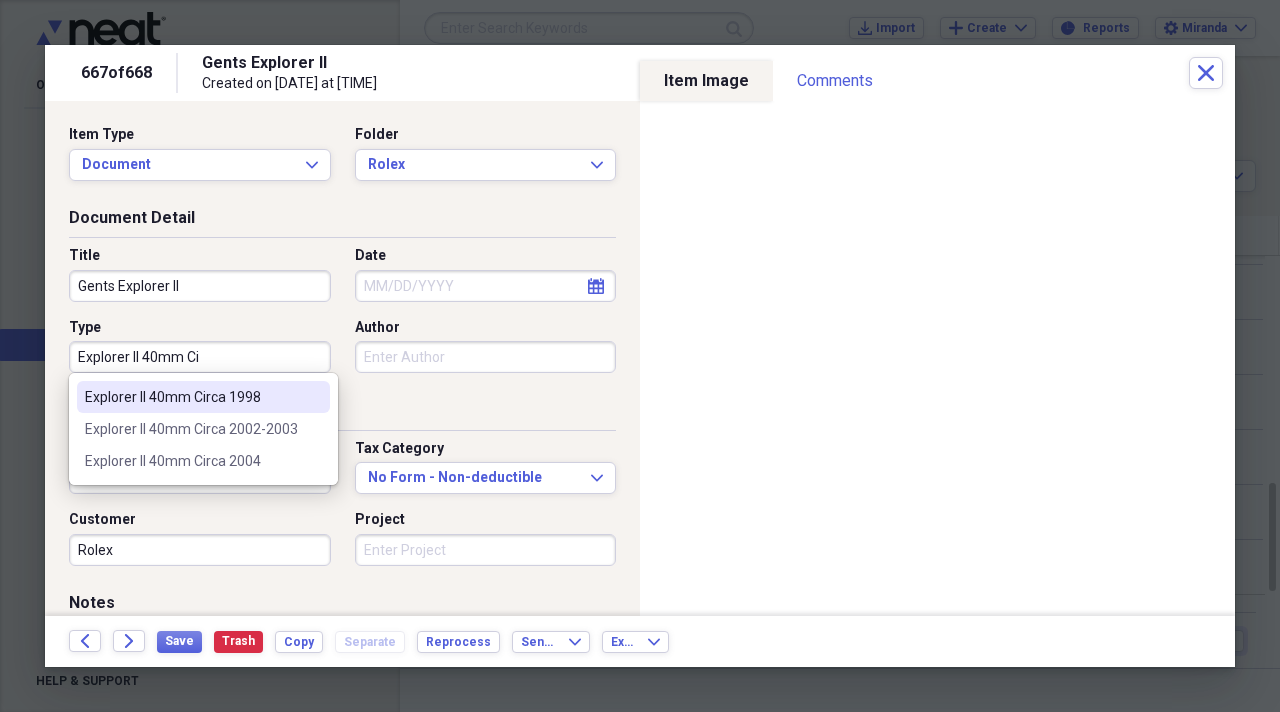 type on "------Comment------
Notes: 16570 Model
------------------------" 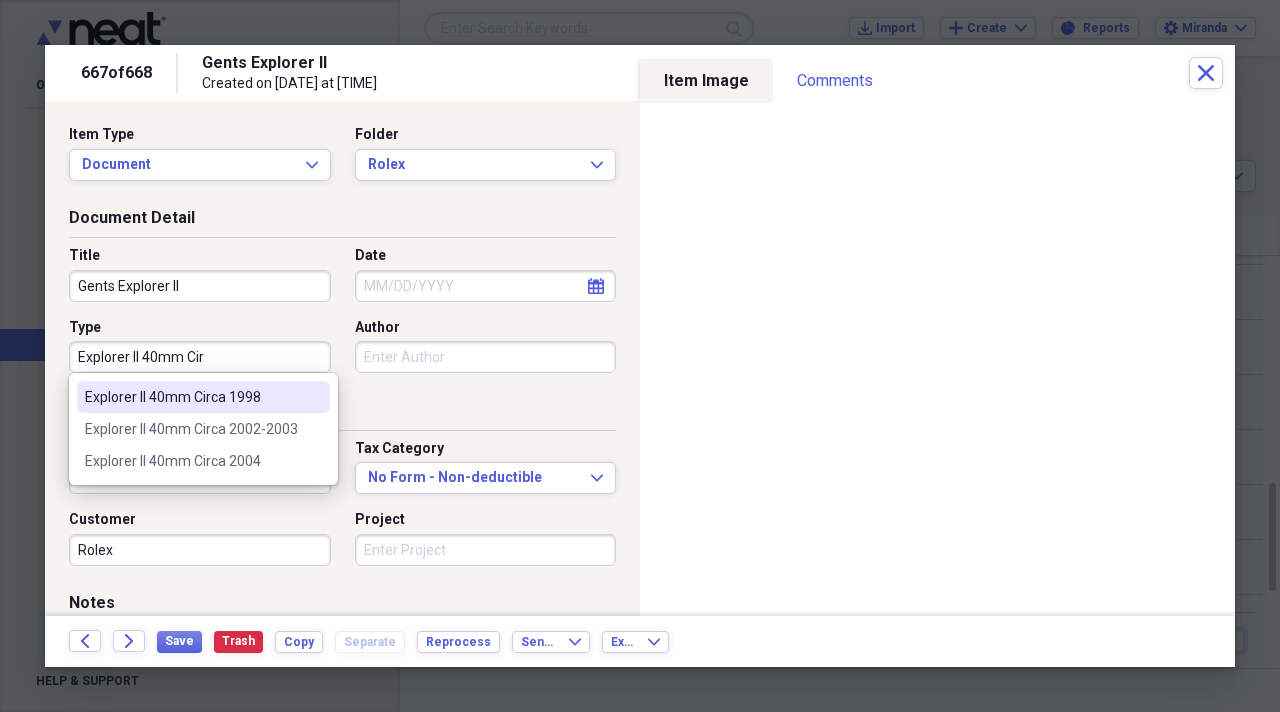 type on "Explorer II 40mm Circ" 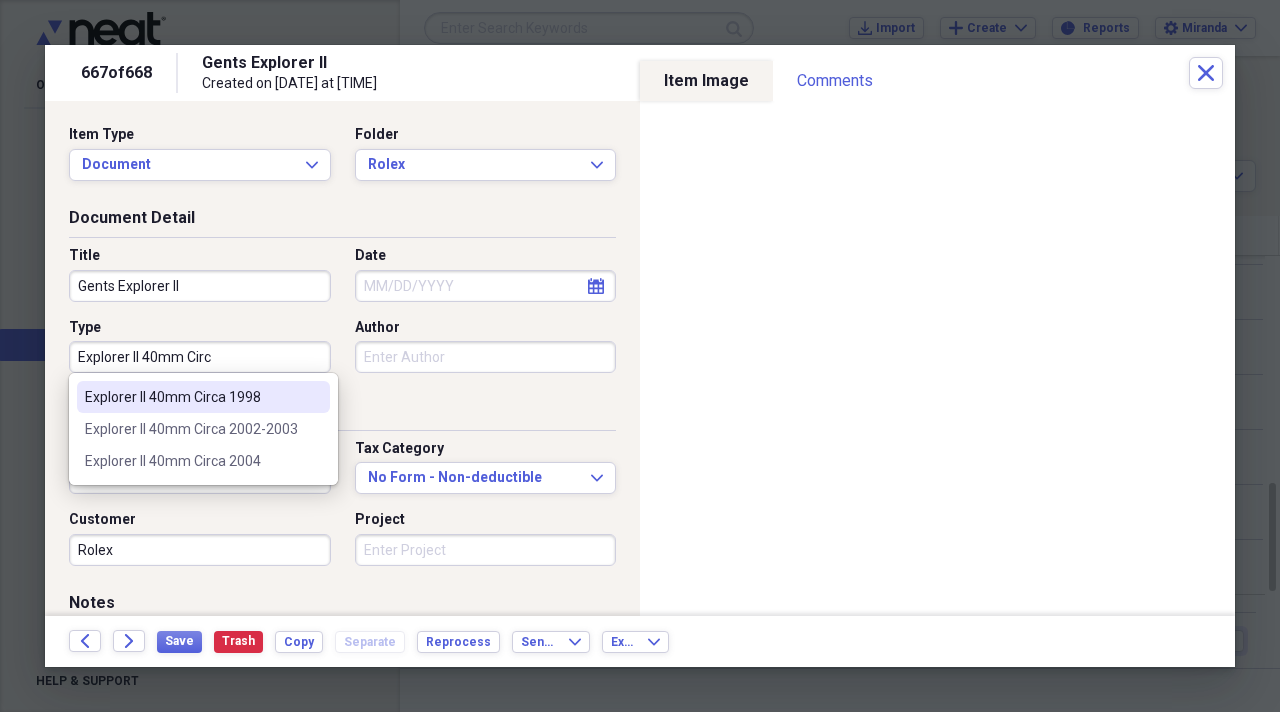 type on "Explorer II 40mm Circa" 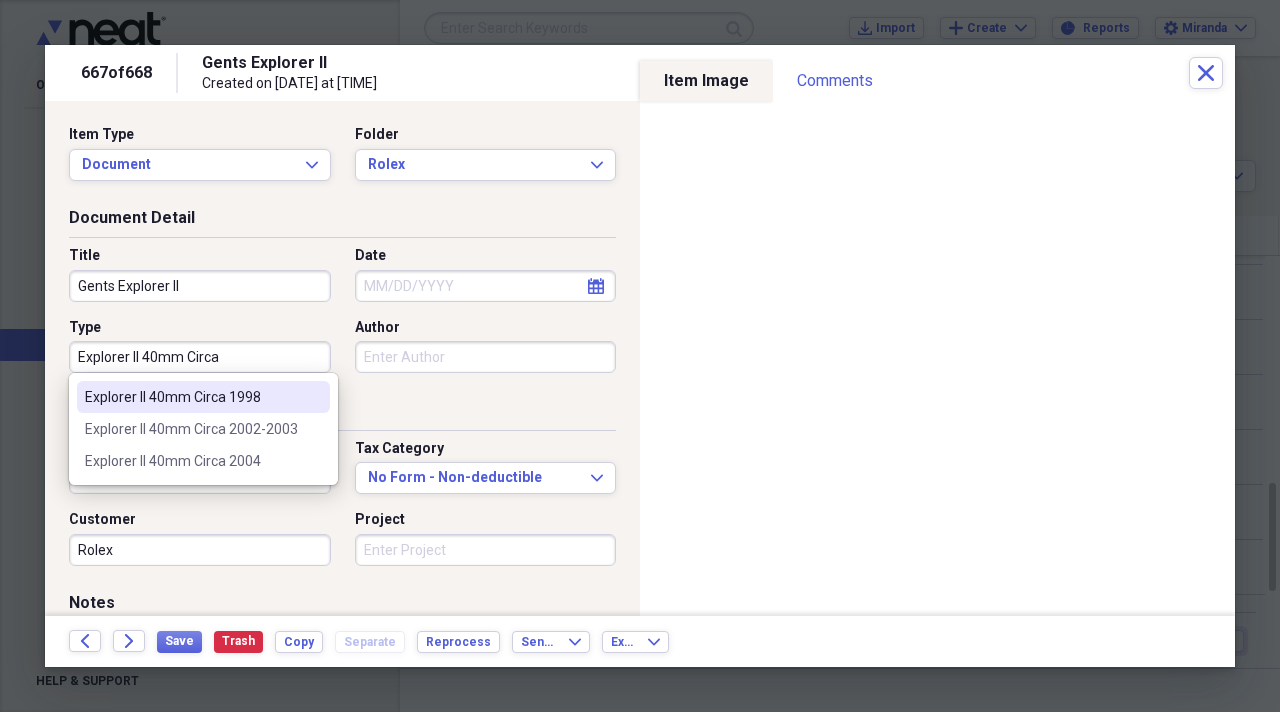 type on "Explorer II 40mm Circa" 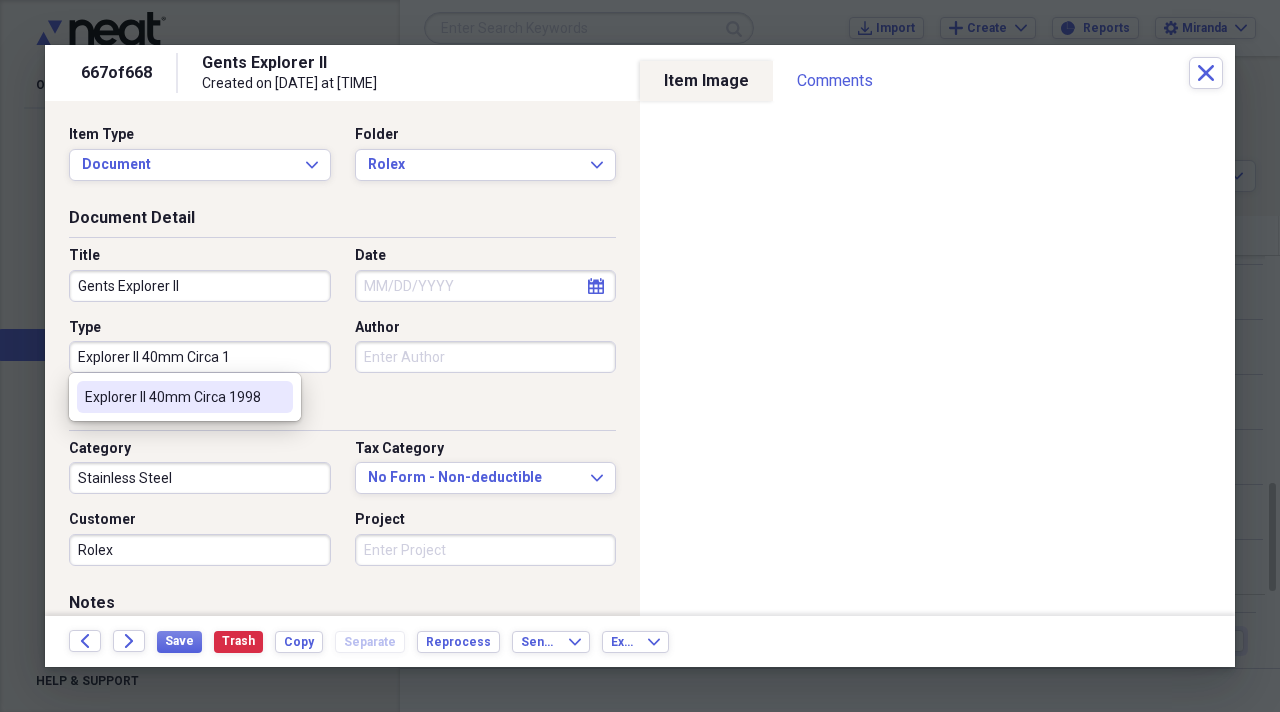 type on "Explorer II 40mm Circa 19" 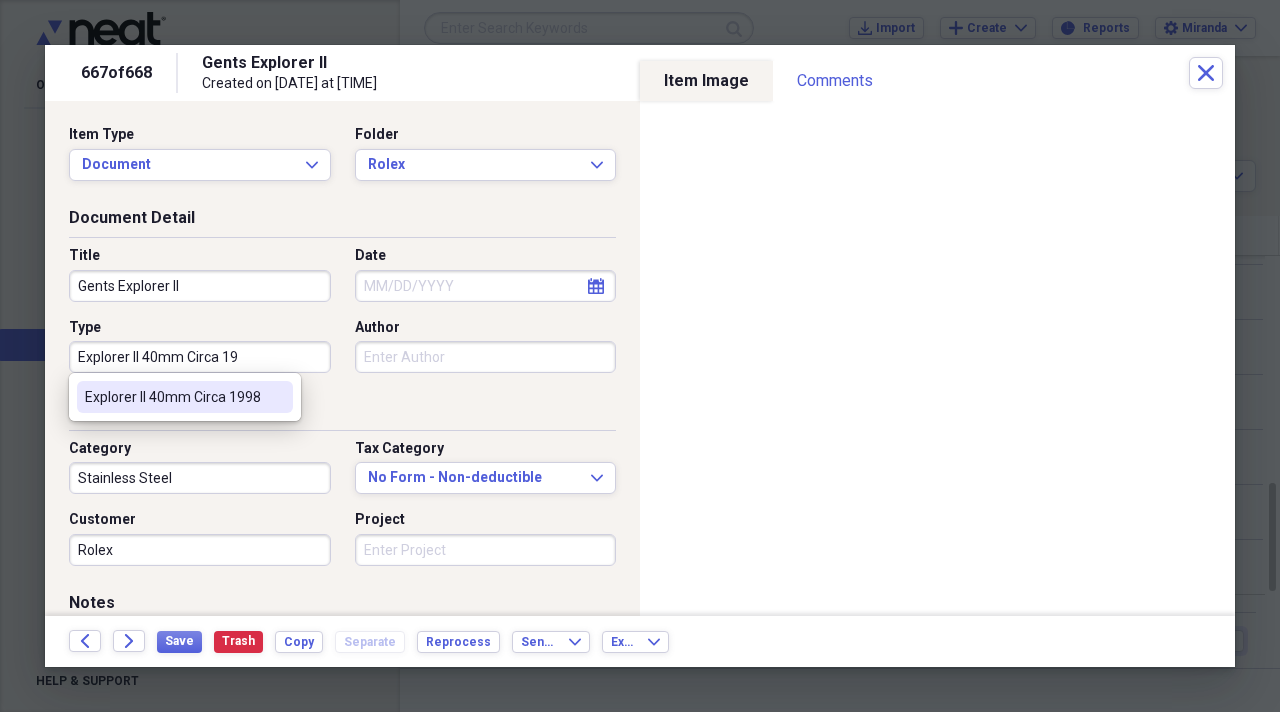 type on "Explorer II 40mm Circa 199" 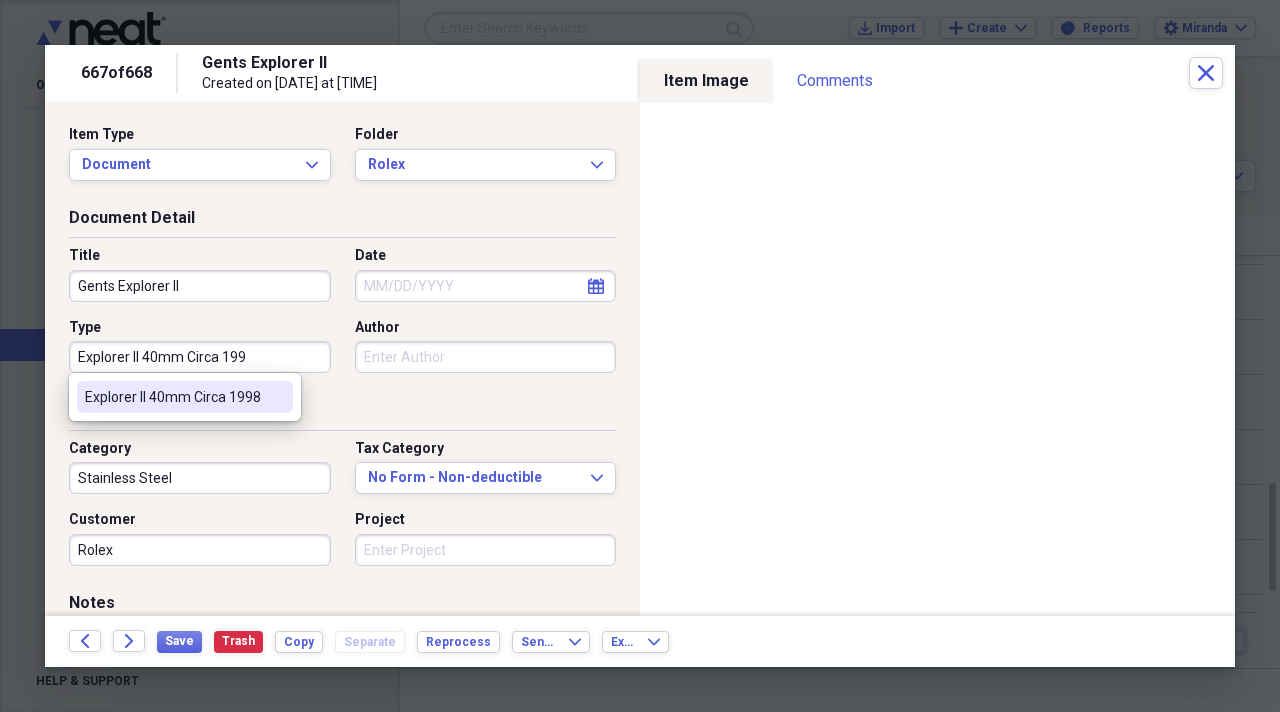 type on "Explorer II 40mm Circa 1997" 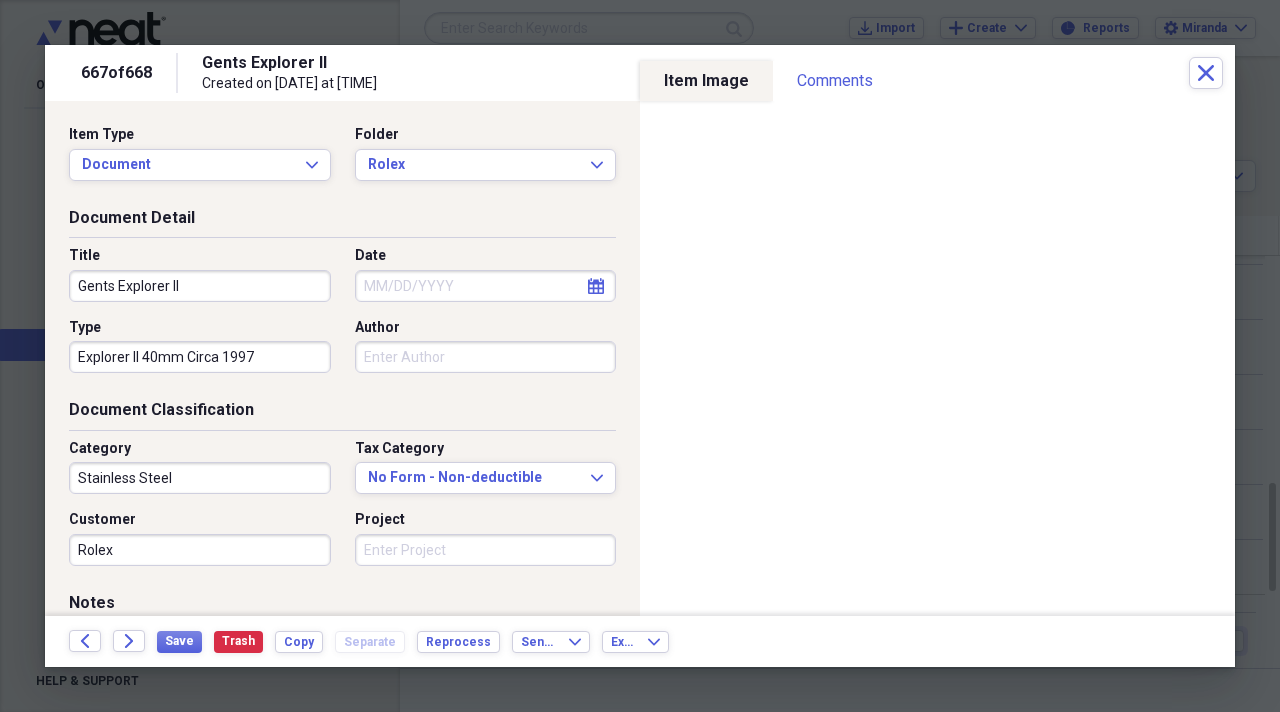 type on "Explorer II 40mm Circa 1997-" 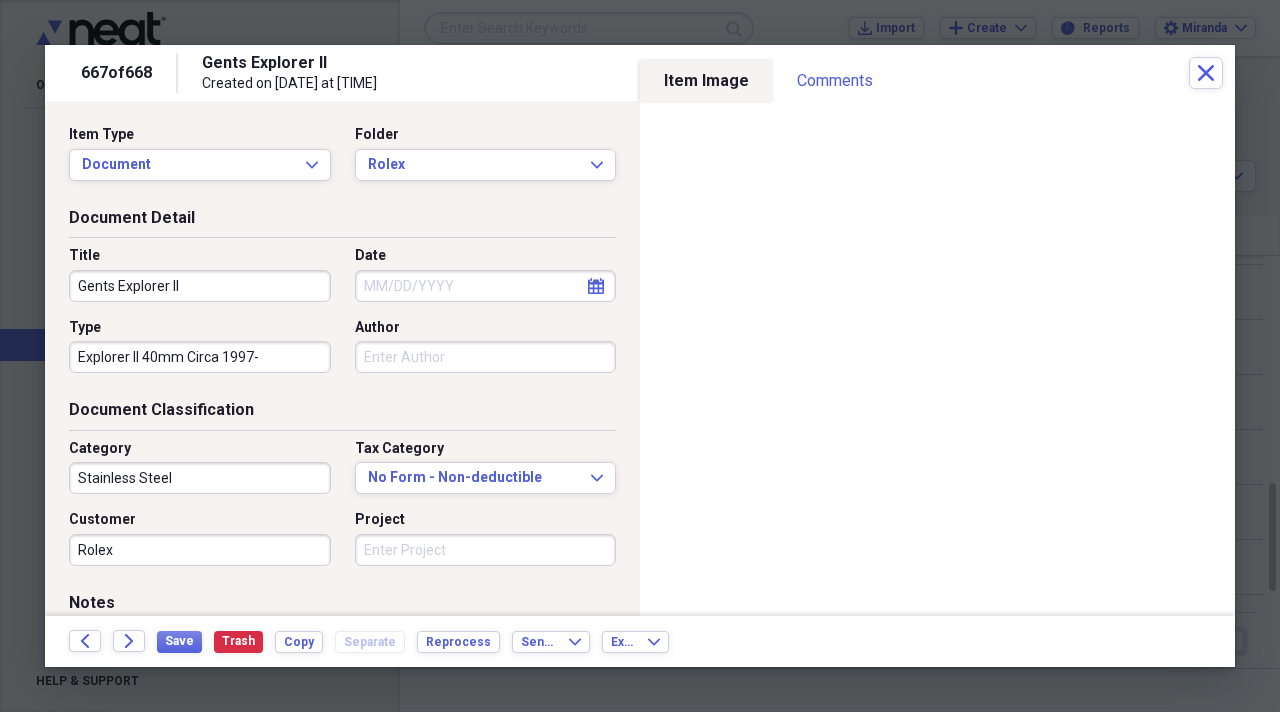 type on "Explorer II 40mm Circa 1997-9" 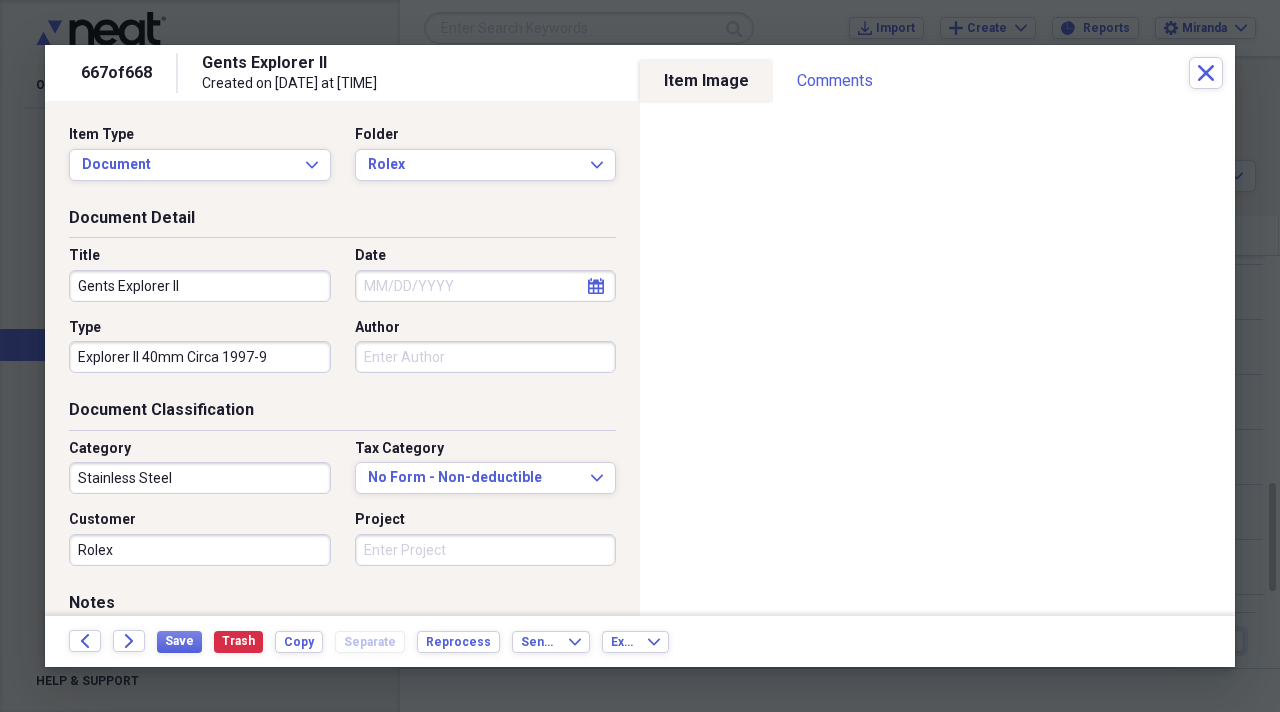 type on "Explorer II 40mm Circa 1997-98" 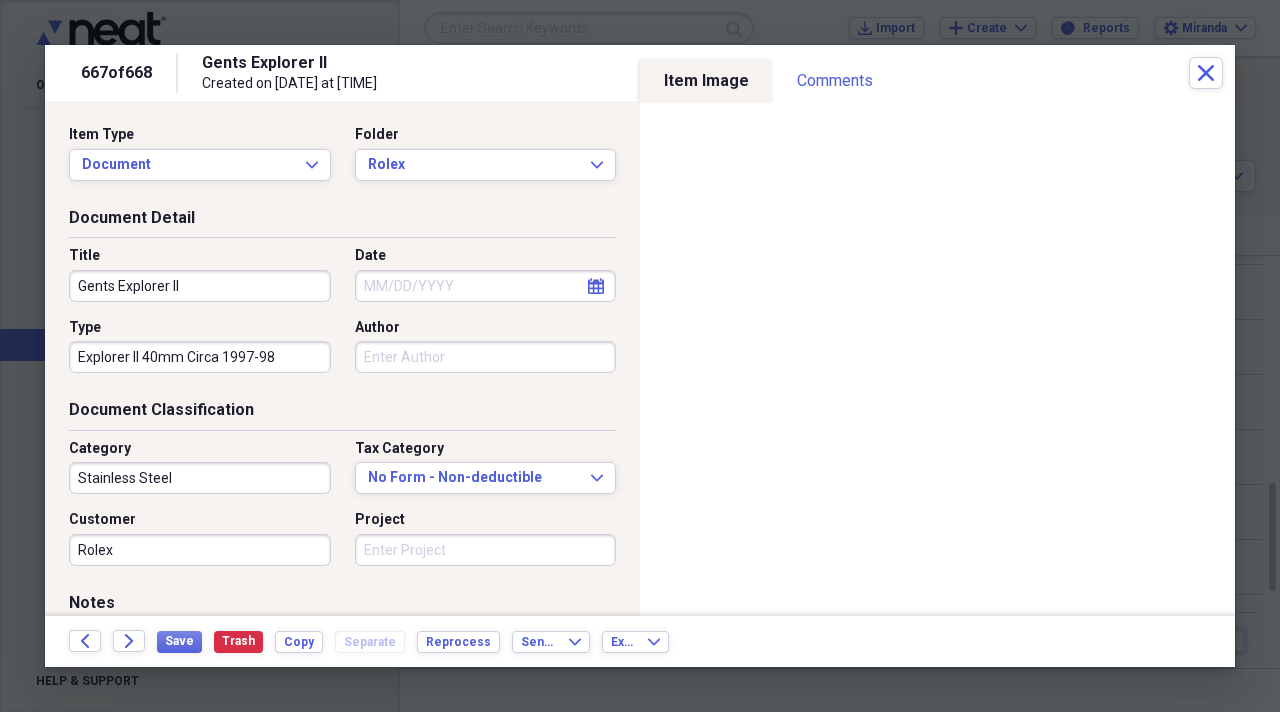 type on "Explorer II 40mm Circa 1997-98" 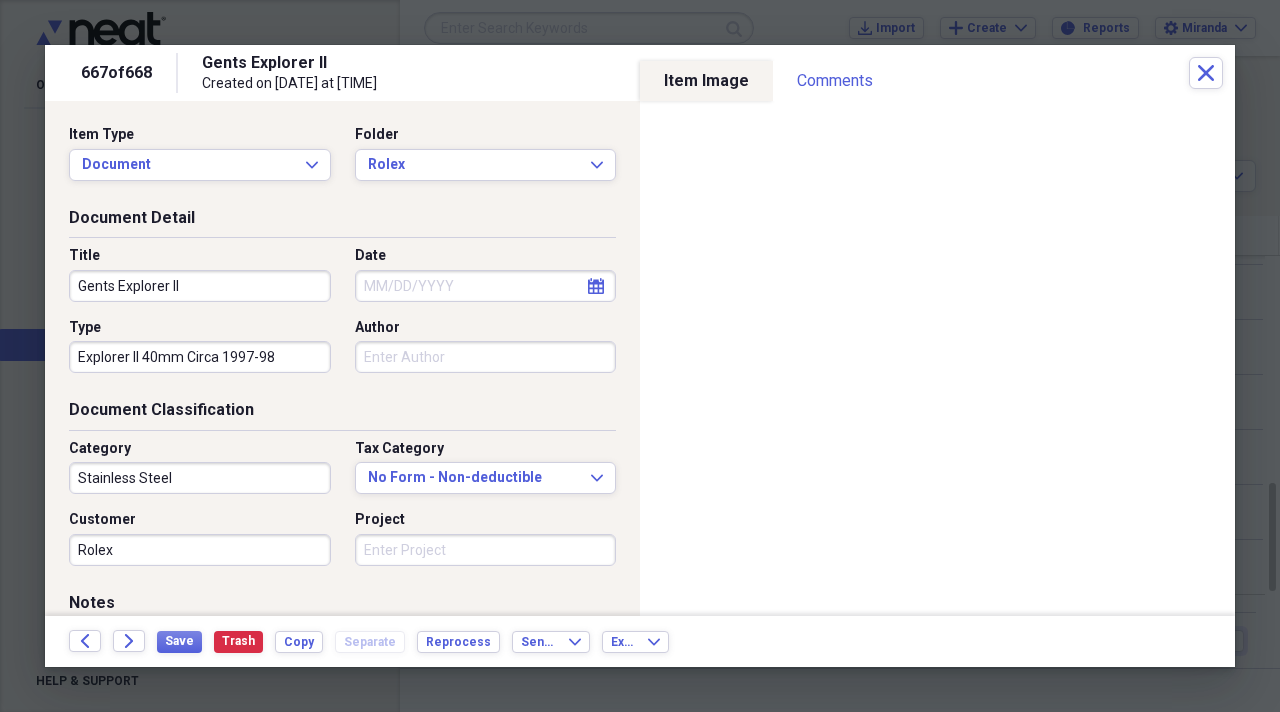drag, startPoint x: 186, startPoint y: 285, endPoint x: 115, endPoint y: 287, distance: 71.02816 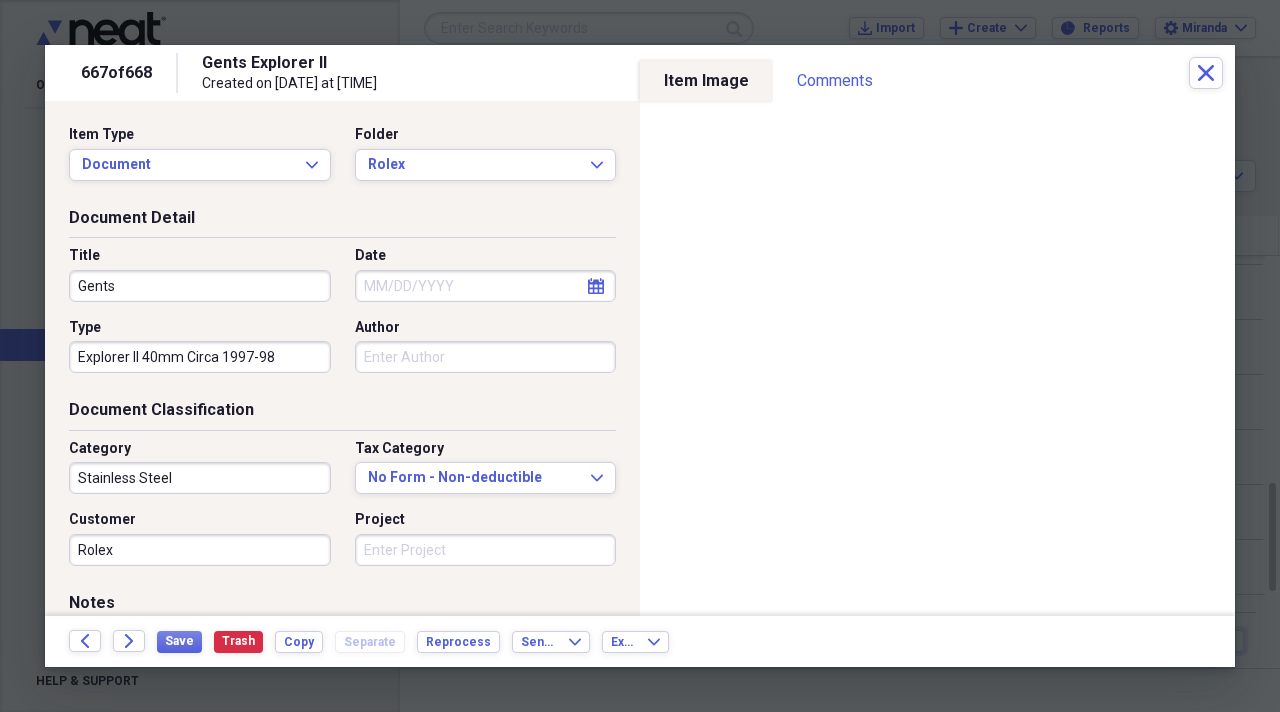 type on "Gents R" 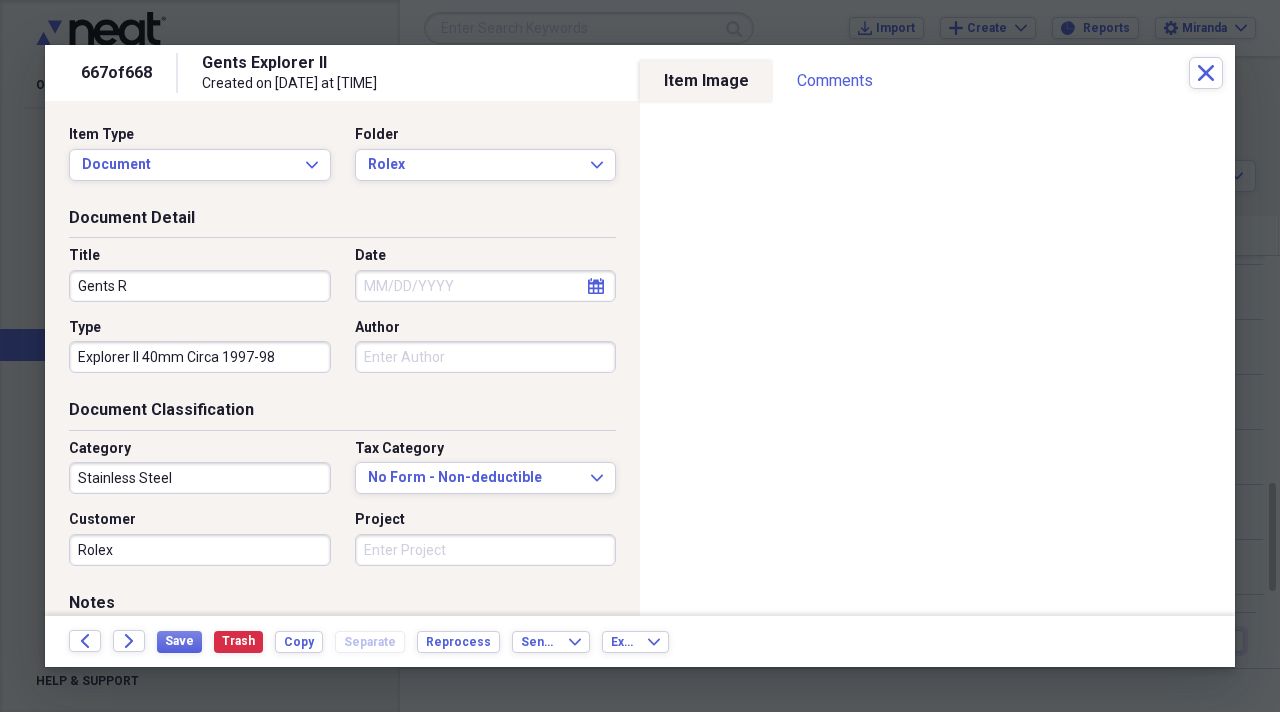 type on "Gents Ro" 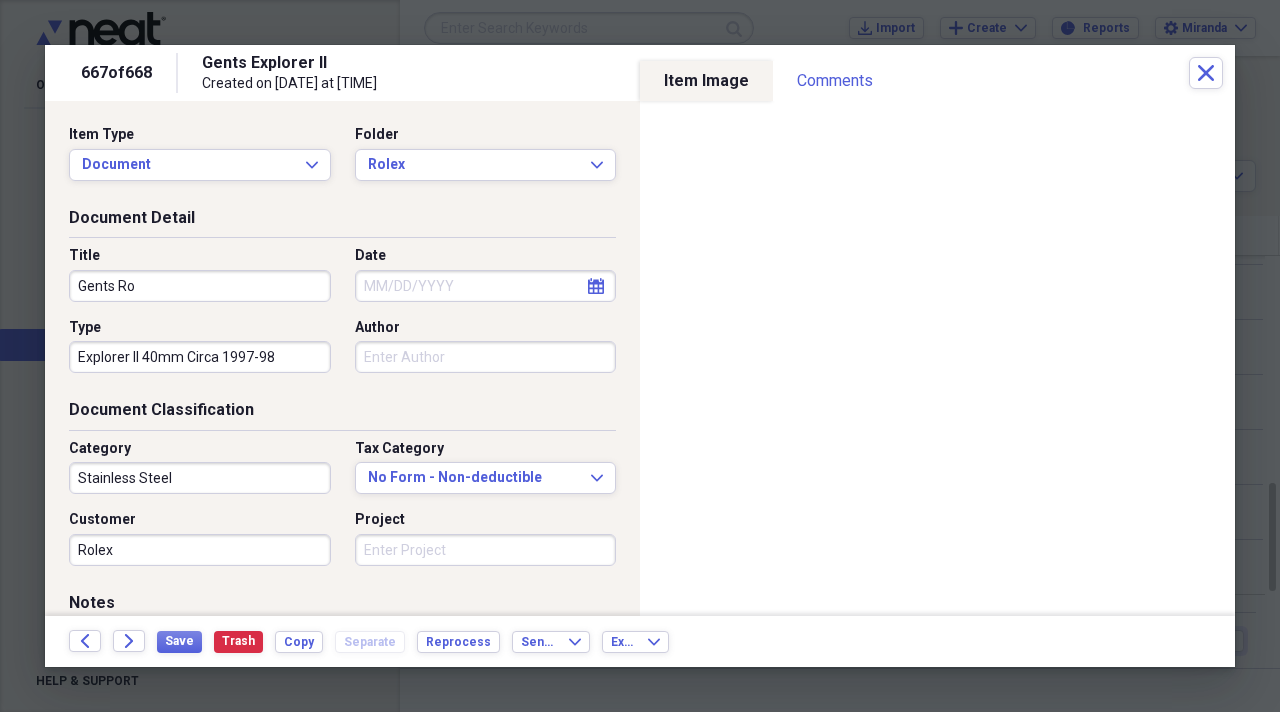 type on "Gents Rol" 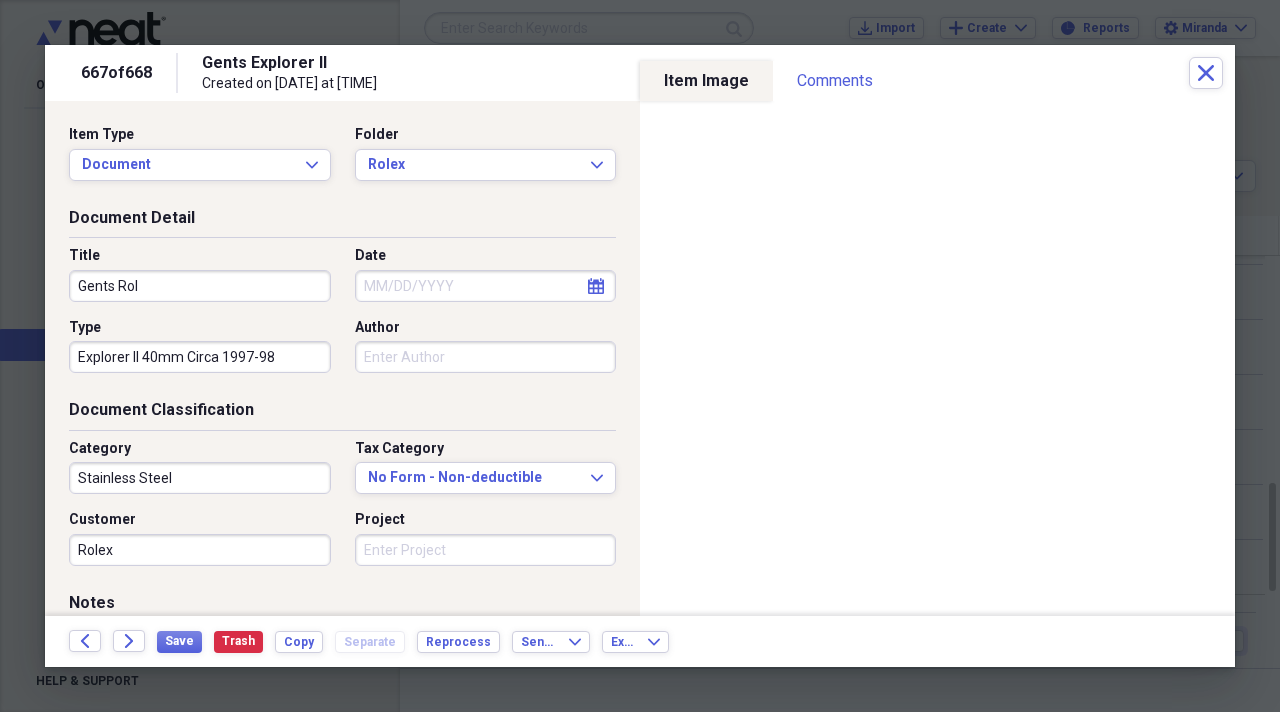 type on "Gents Ro" 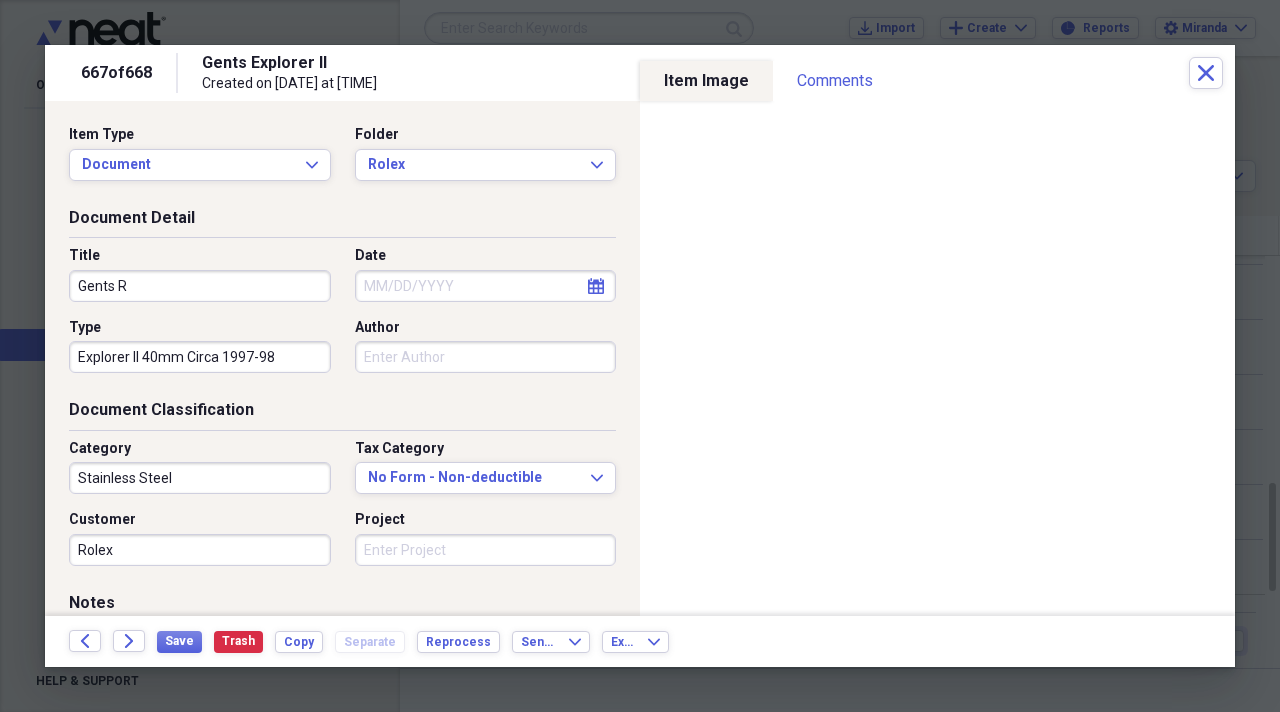 type on "Gents" 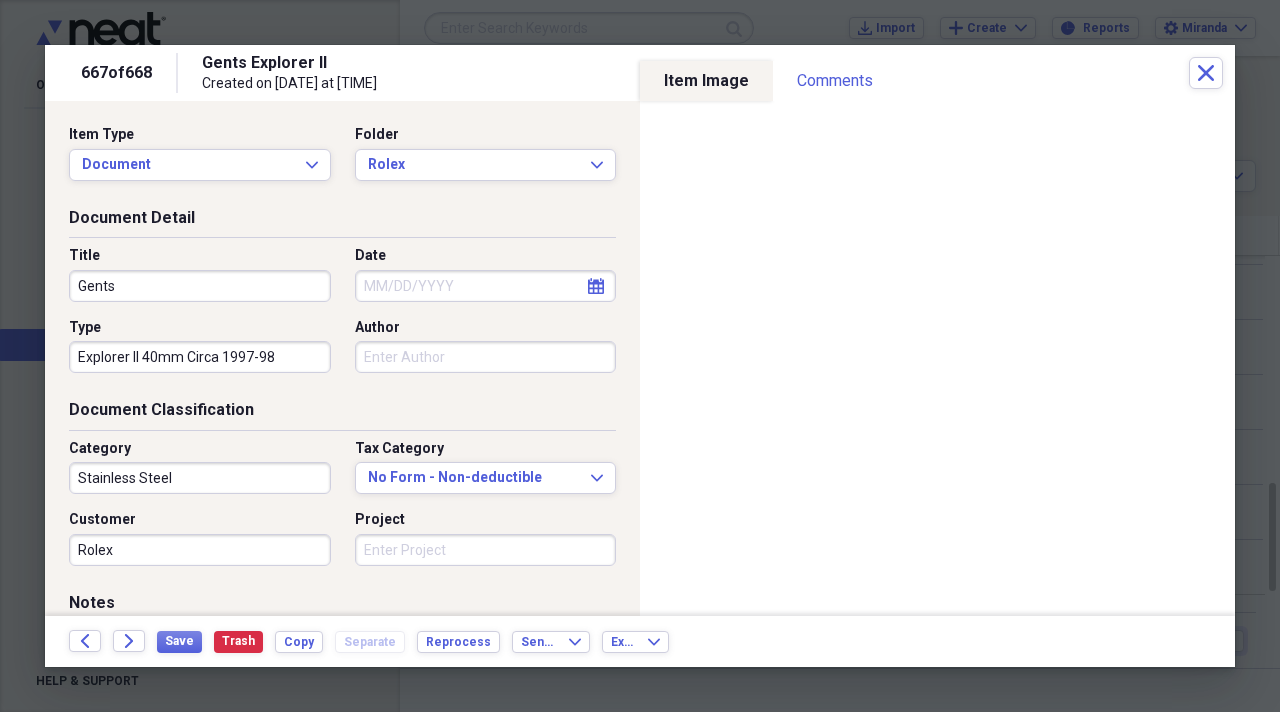 type on "Gents" 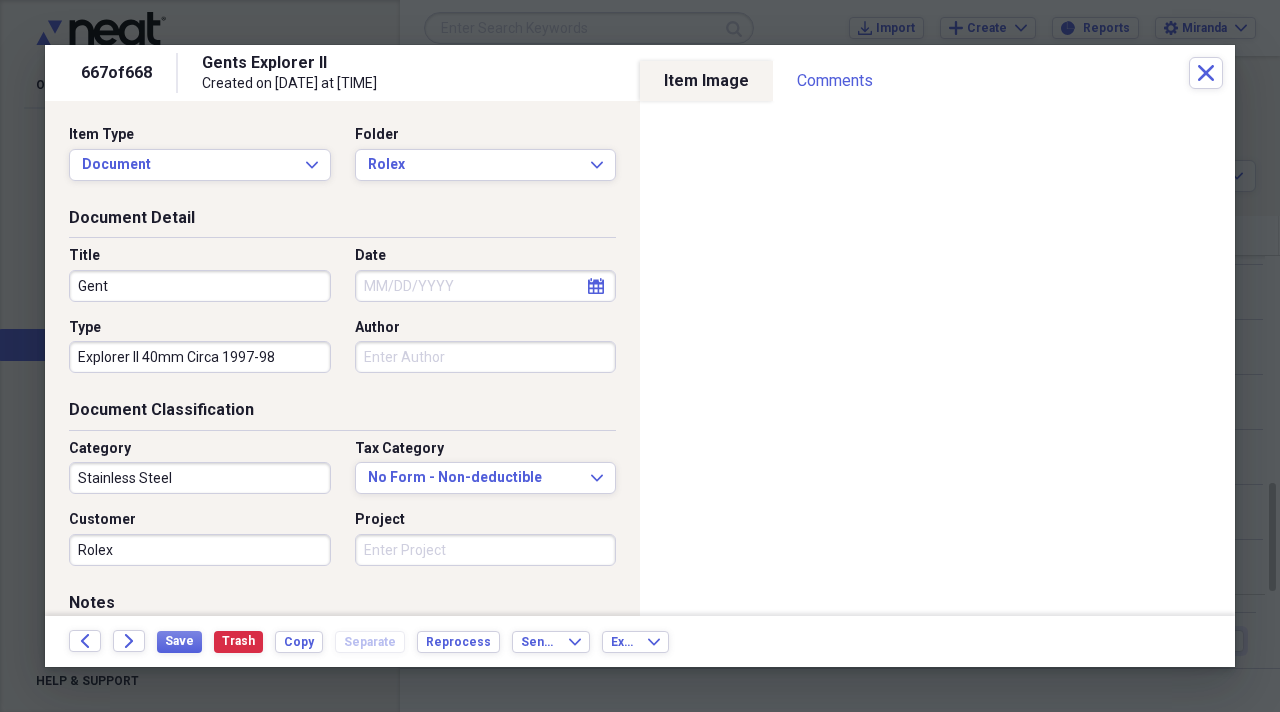 type on "Gen" 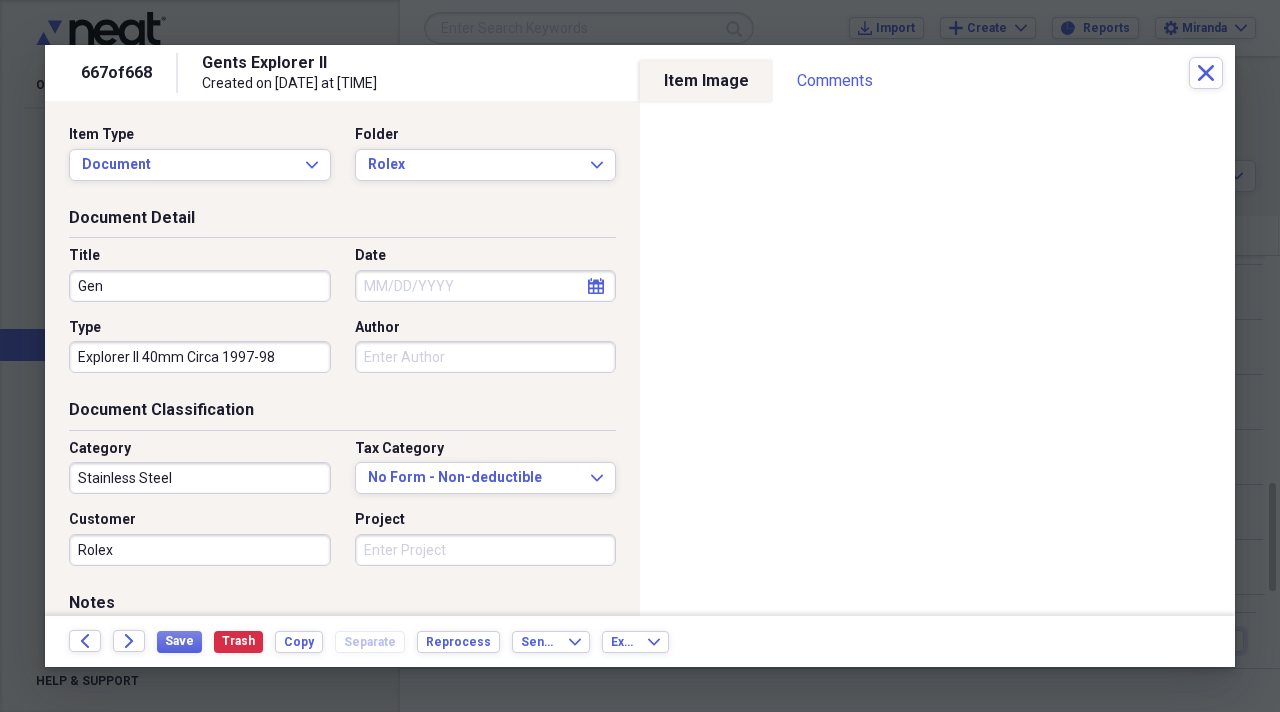 type on "Ge" 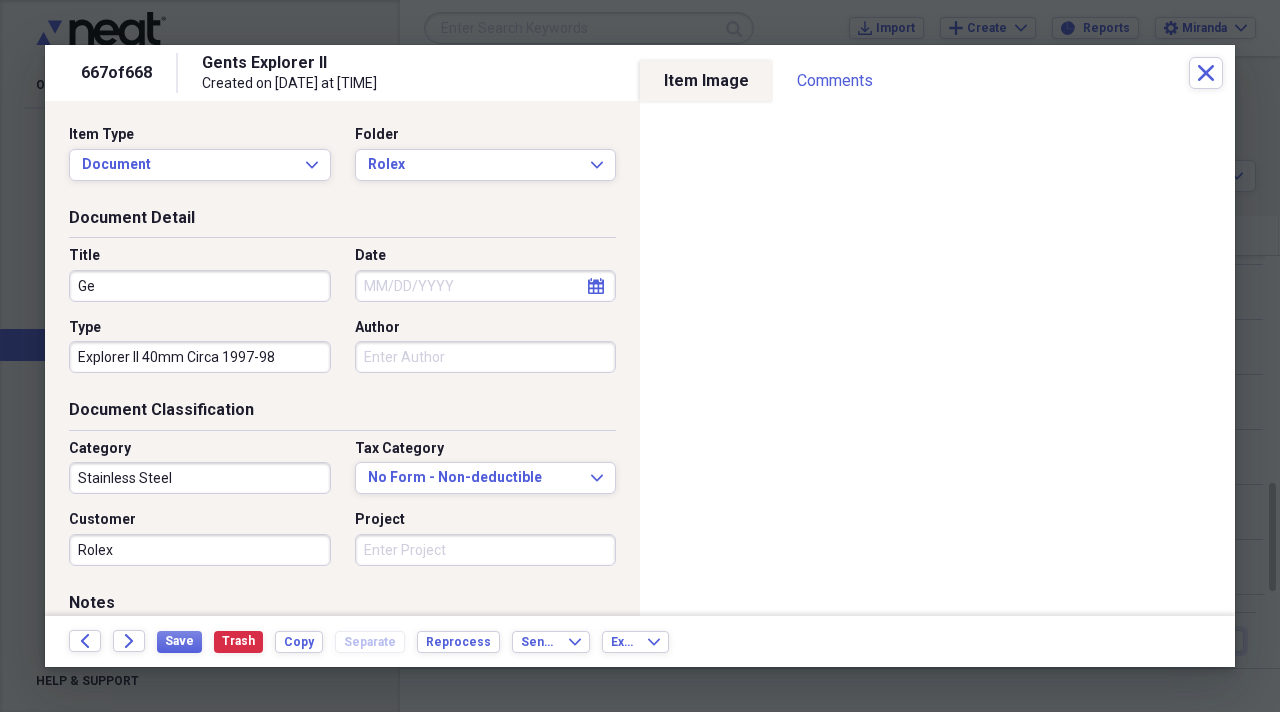 type on "G" 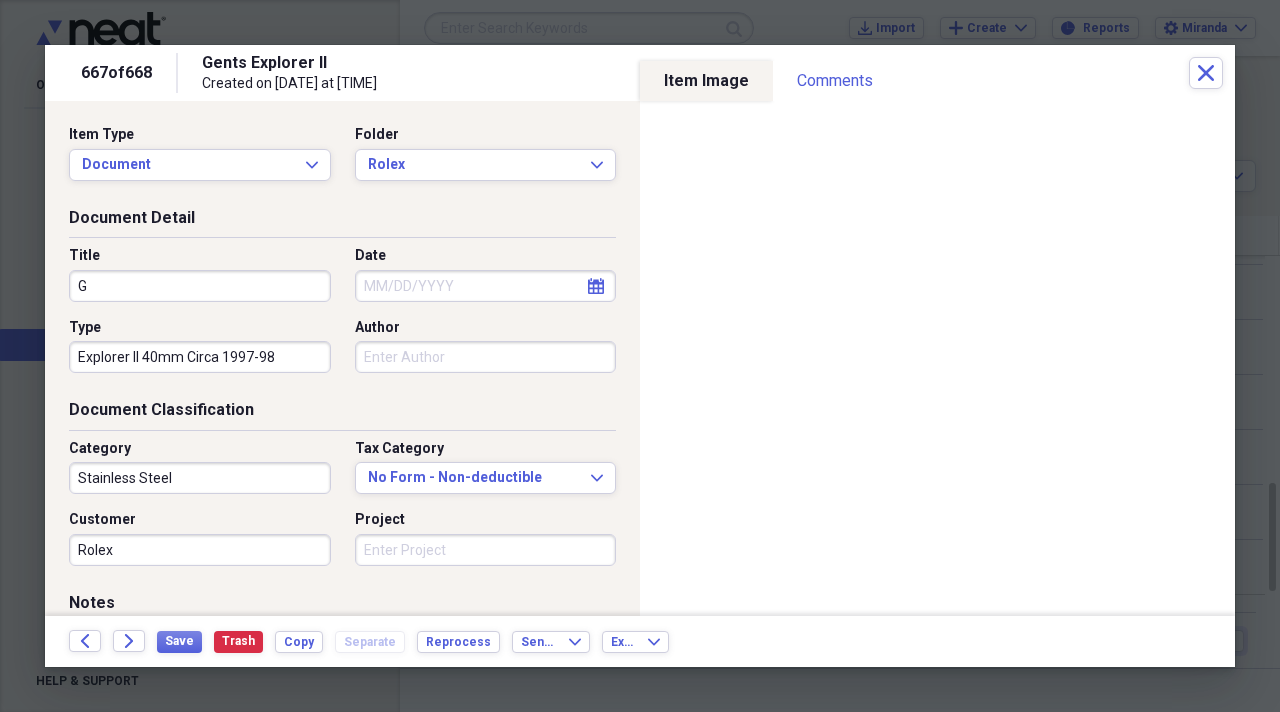 type 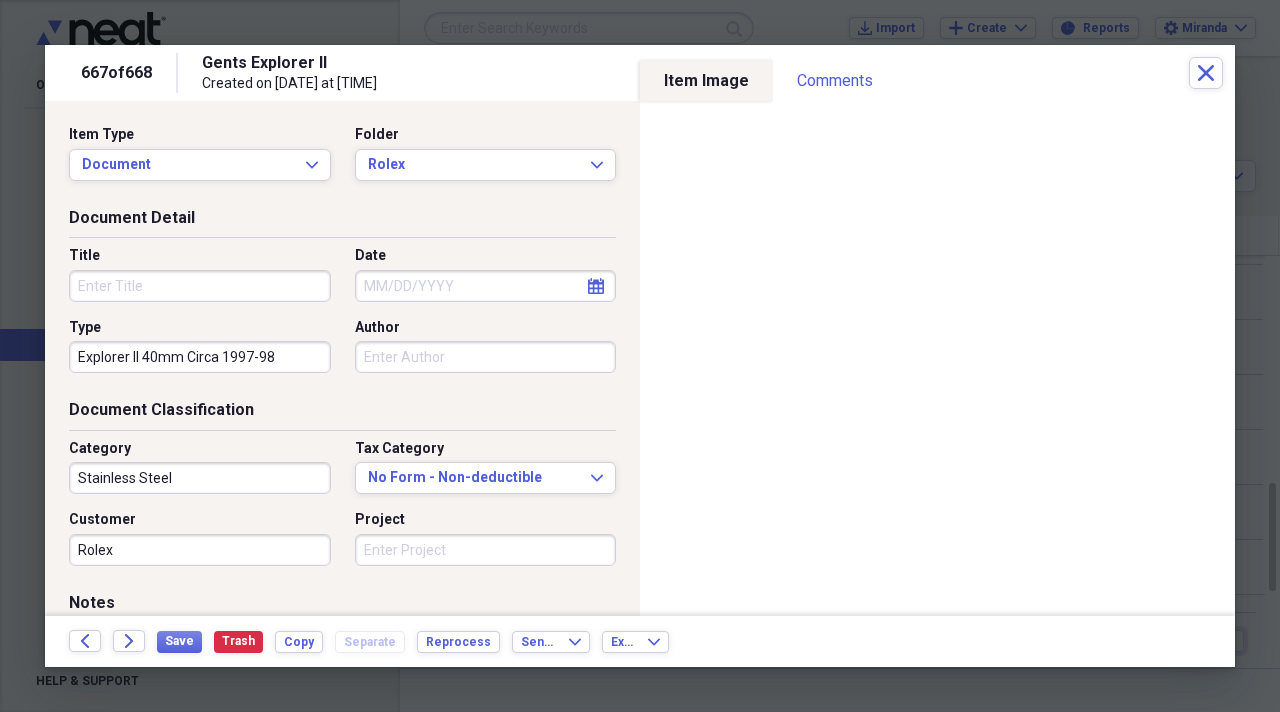 type on "M" 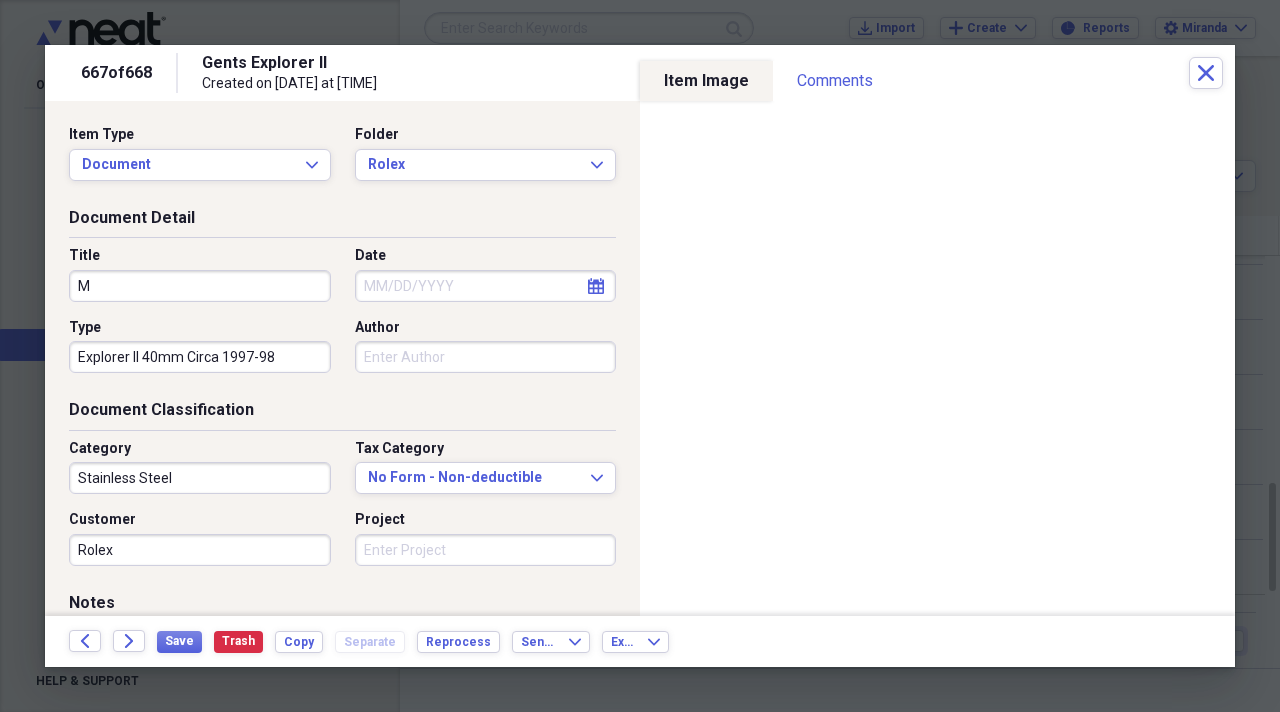 type on "Me" 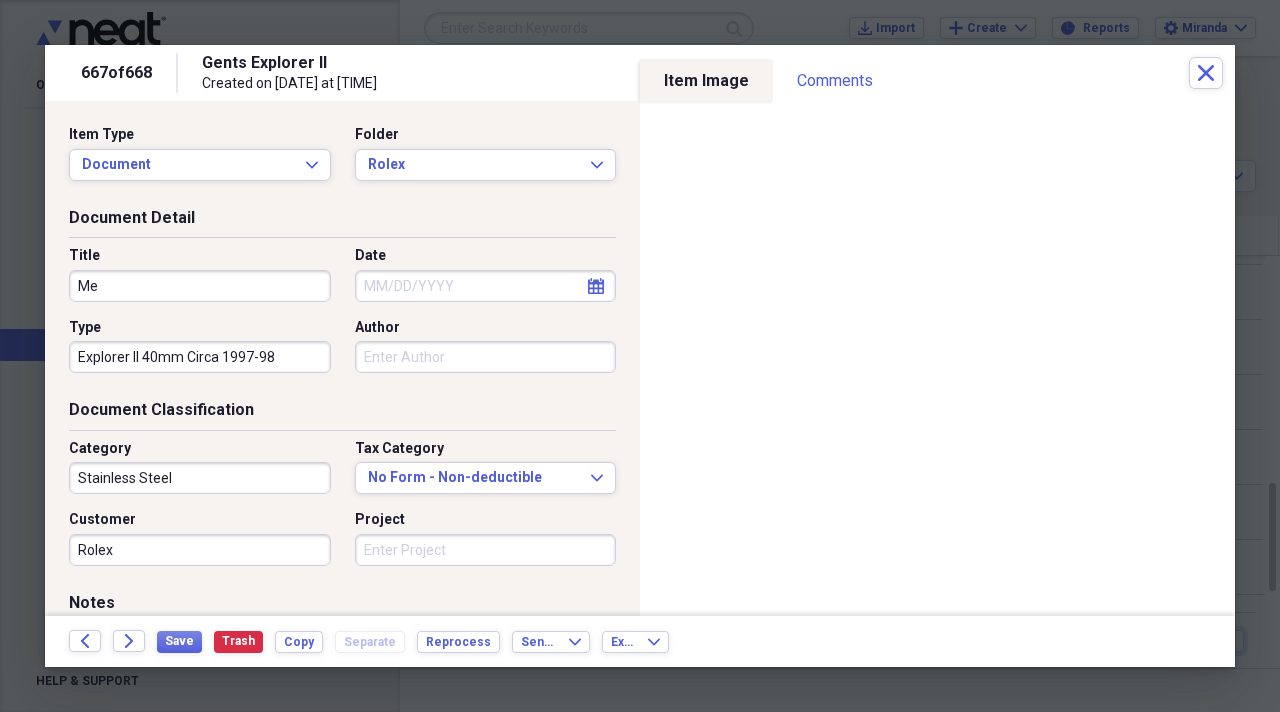 type on "Men" 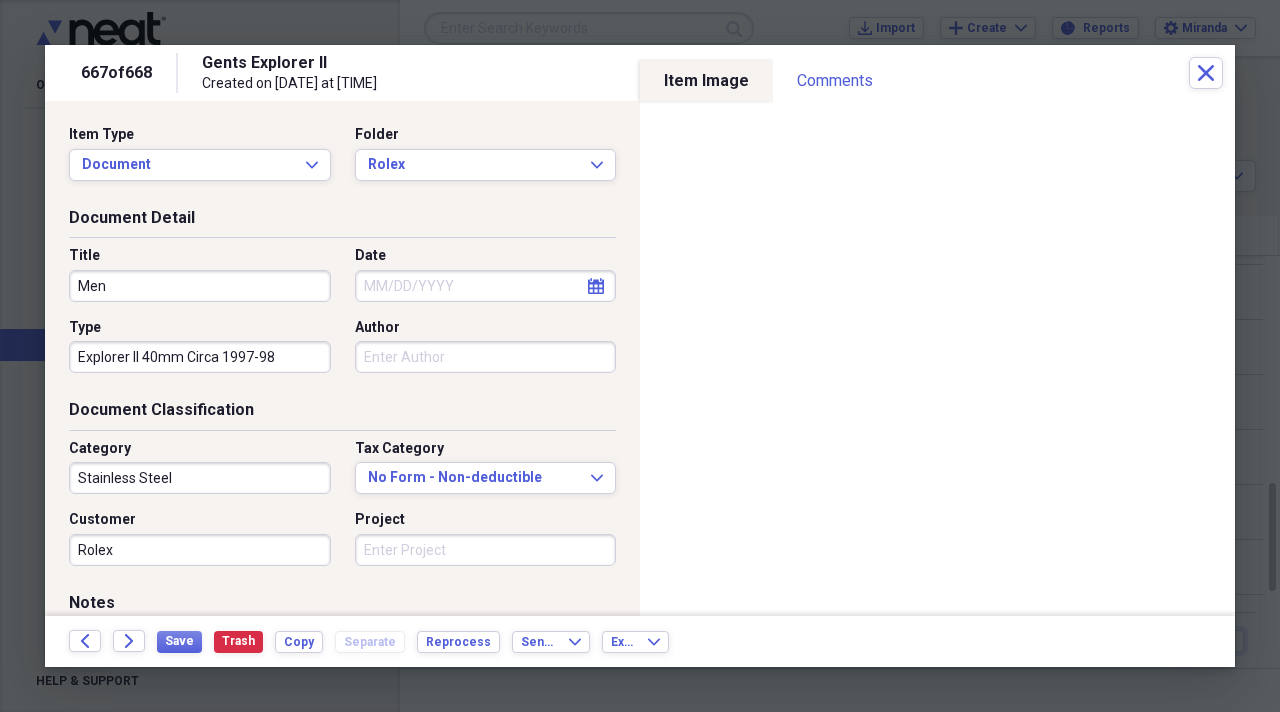 type on "------Comment------
Notes: 16570 Model
------------------------" 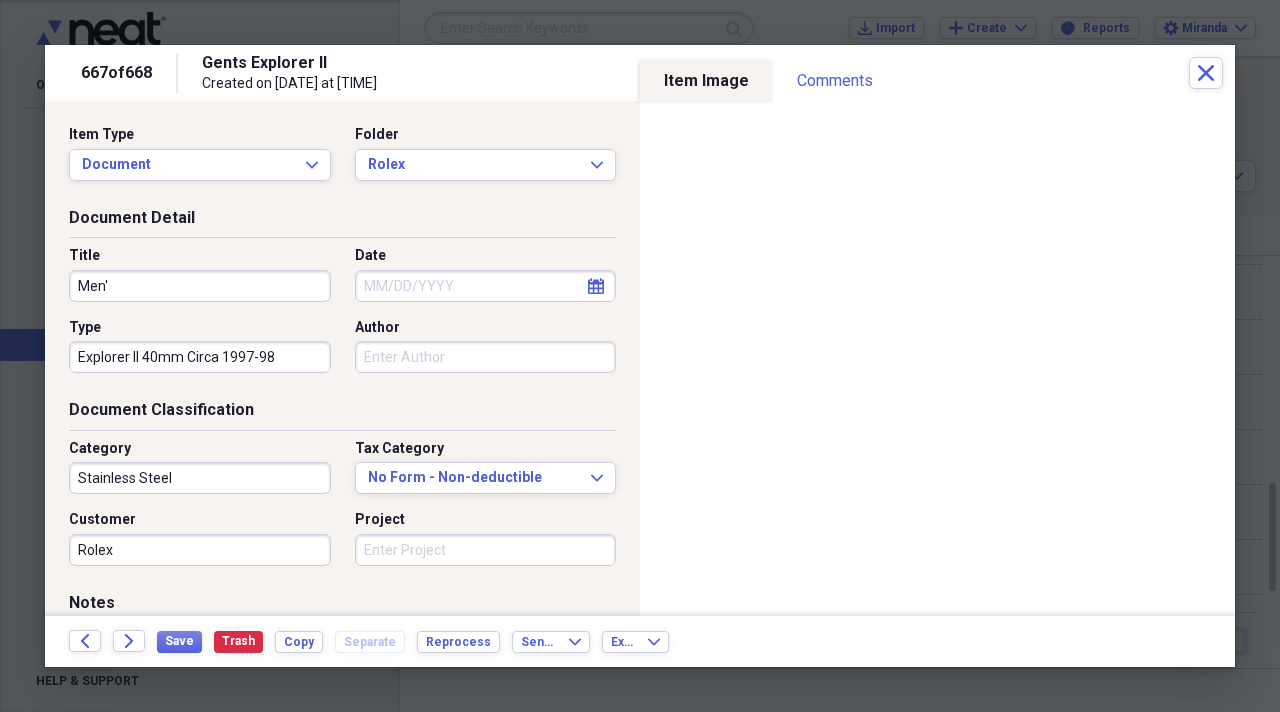 type on "Men's" 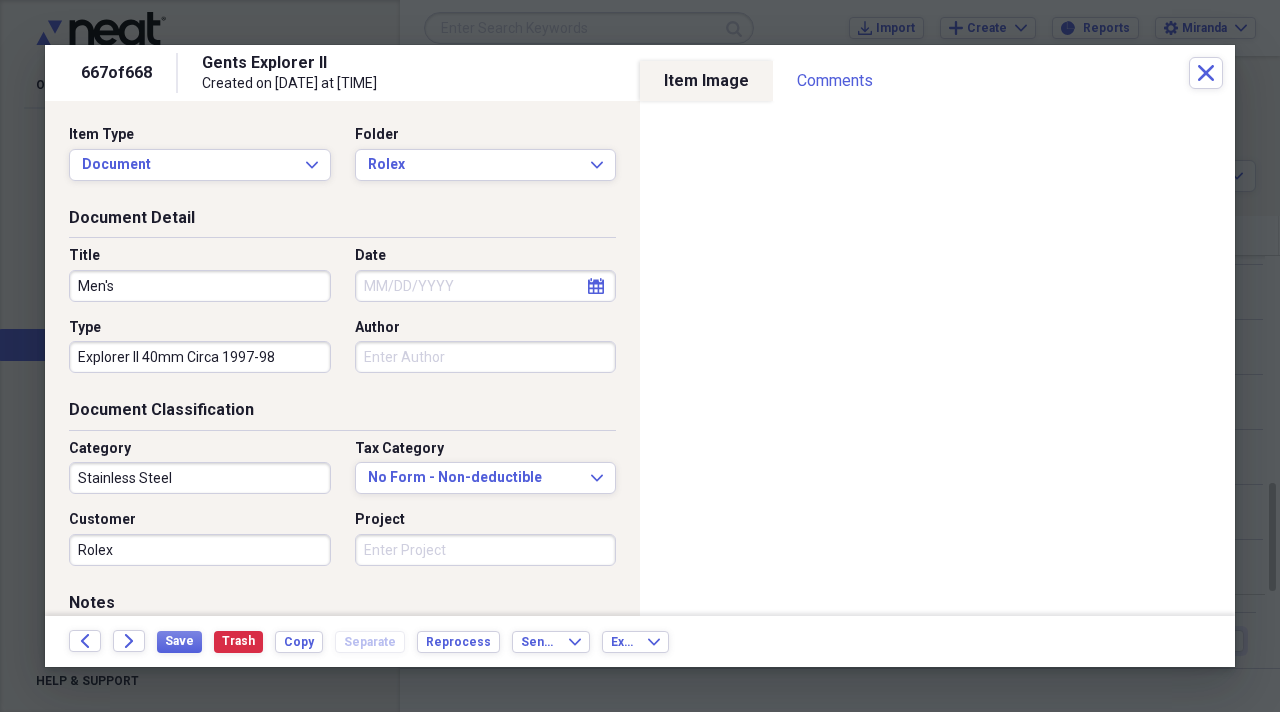 type on "------Comment------
Notes: 16570 Model
------------------------" 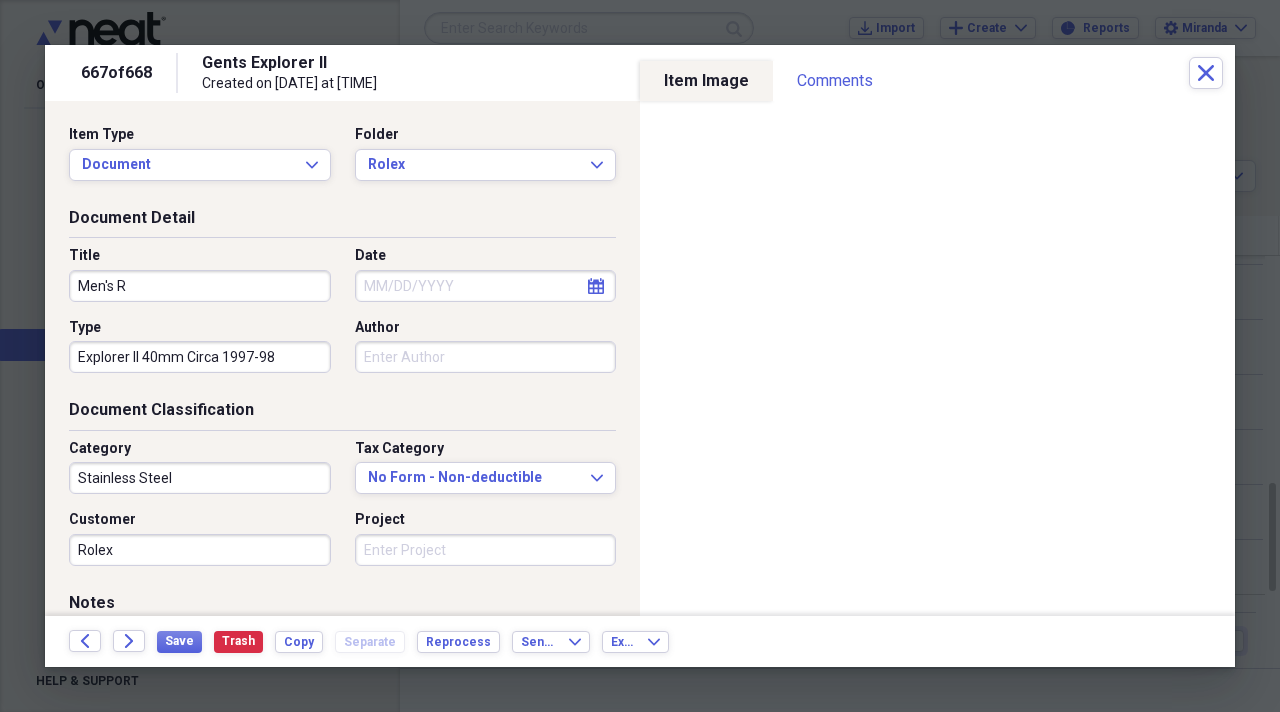 type on "Men's Ro" 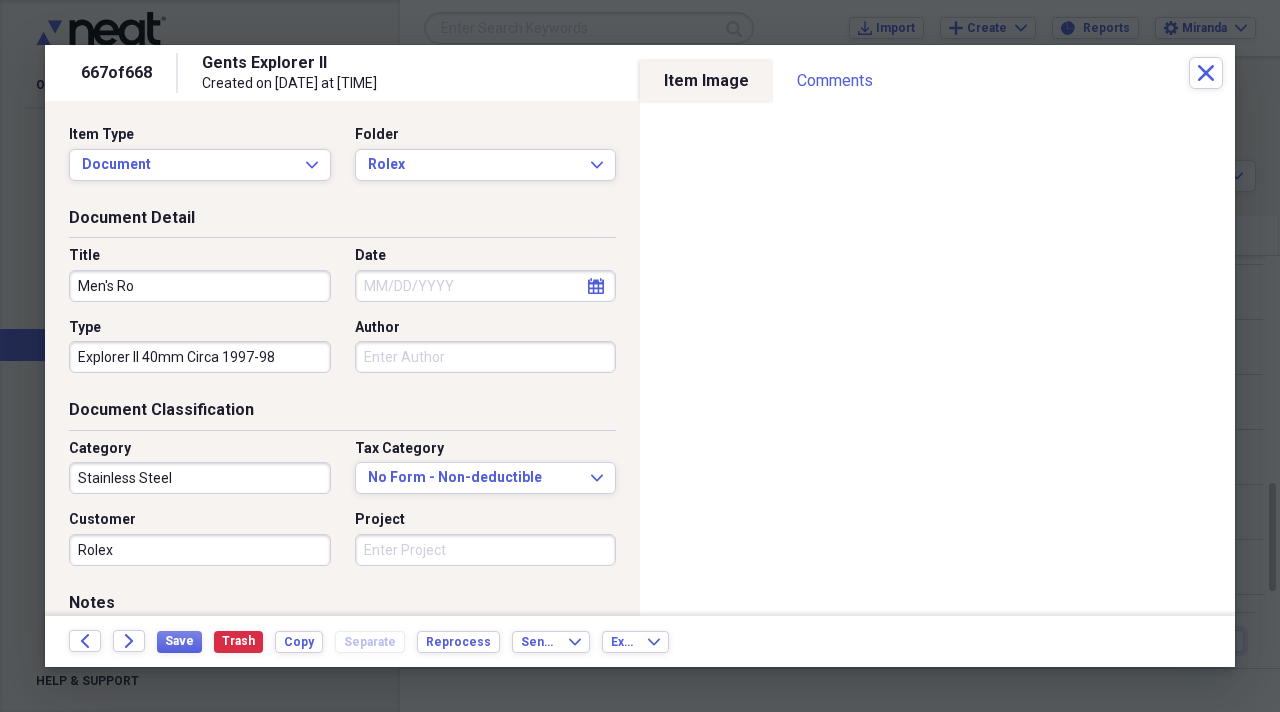 type on "Men's Rol" 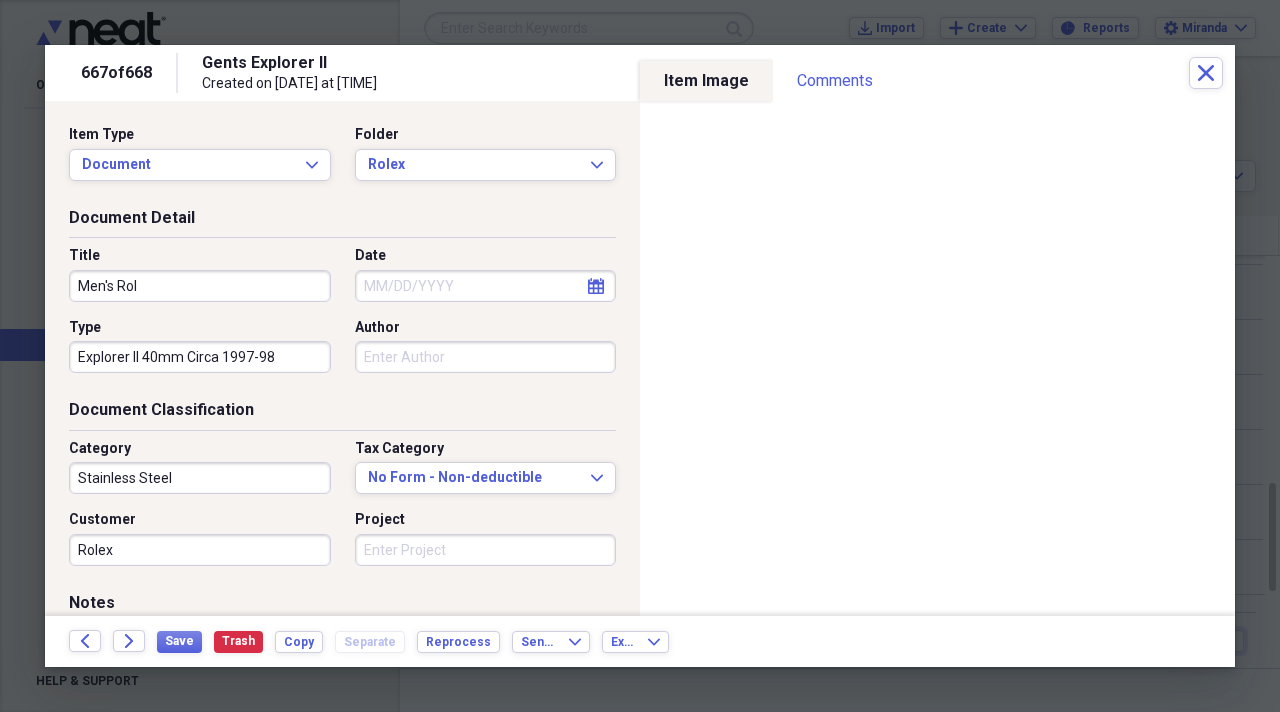 type on "Men's Role" 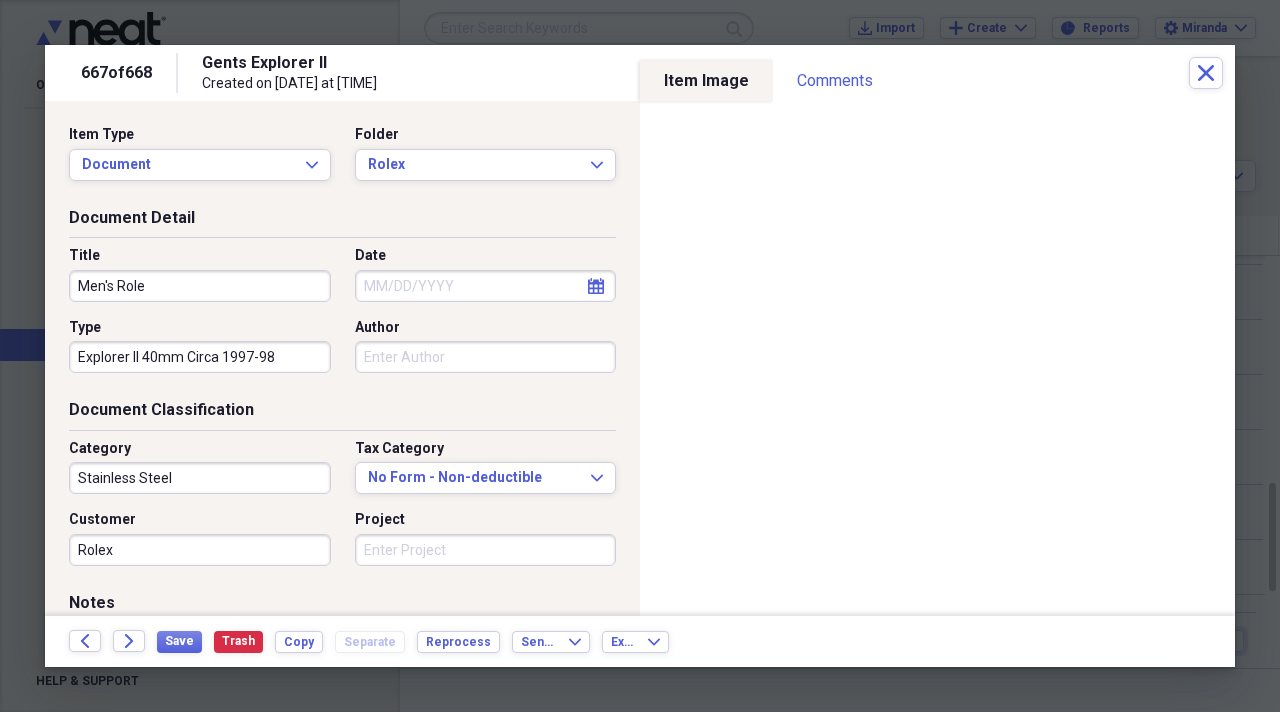 type on "------Comment------
Notes: 16570 Model
------------------------" 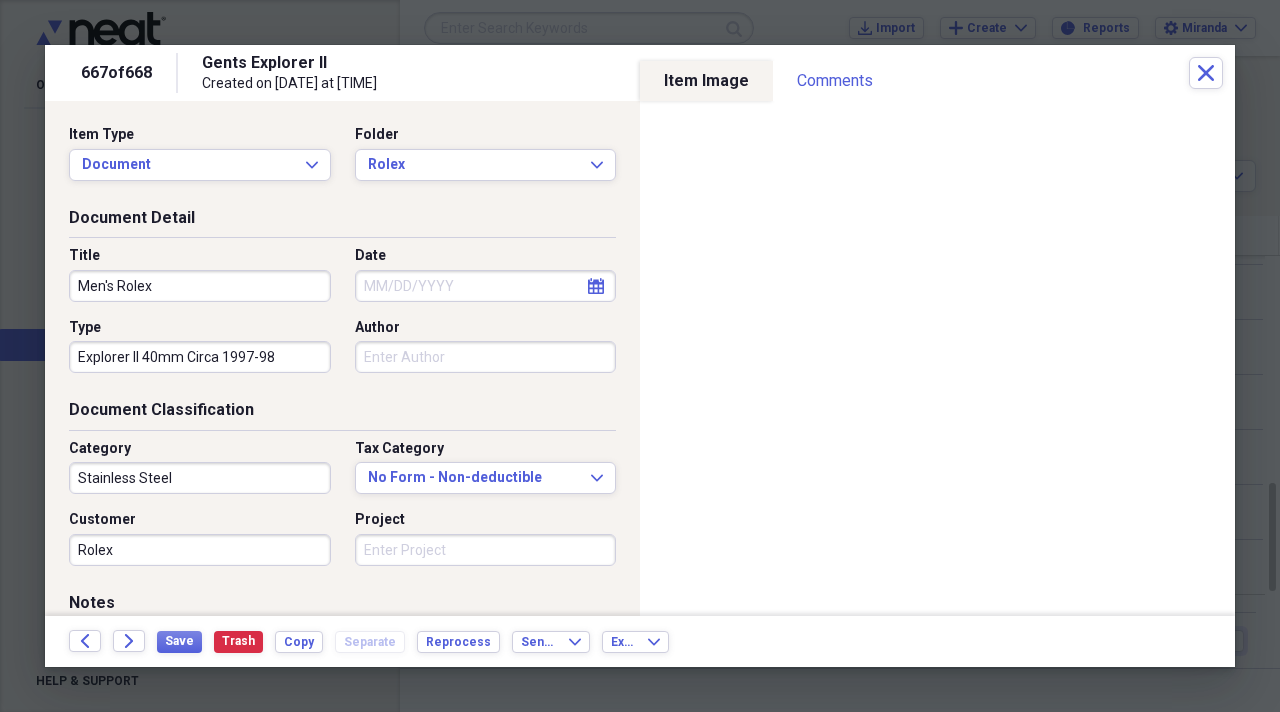 type on "Men's Rolex" 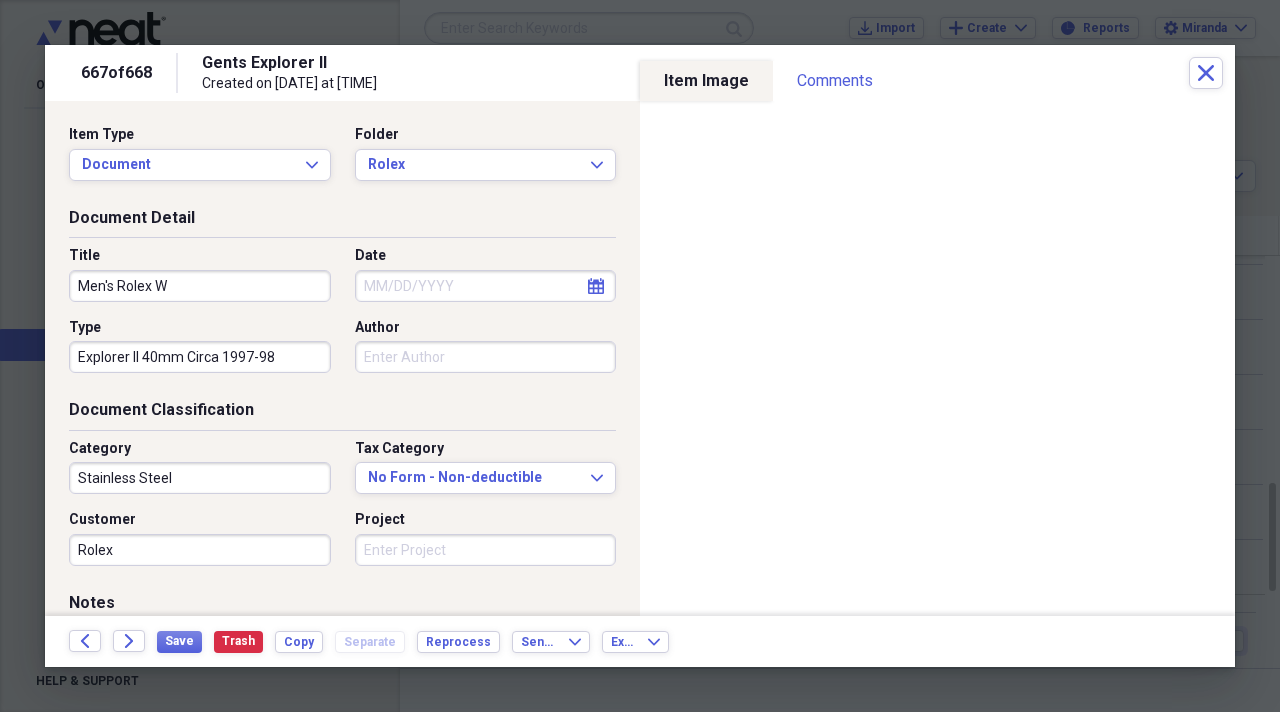 type on "Men's Rolex Wa" 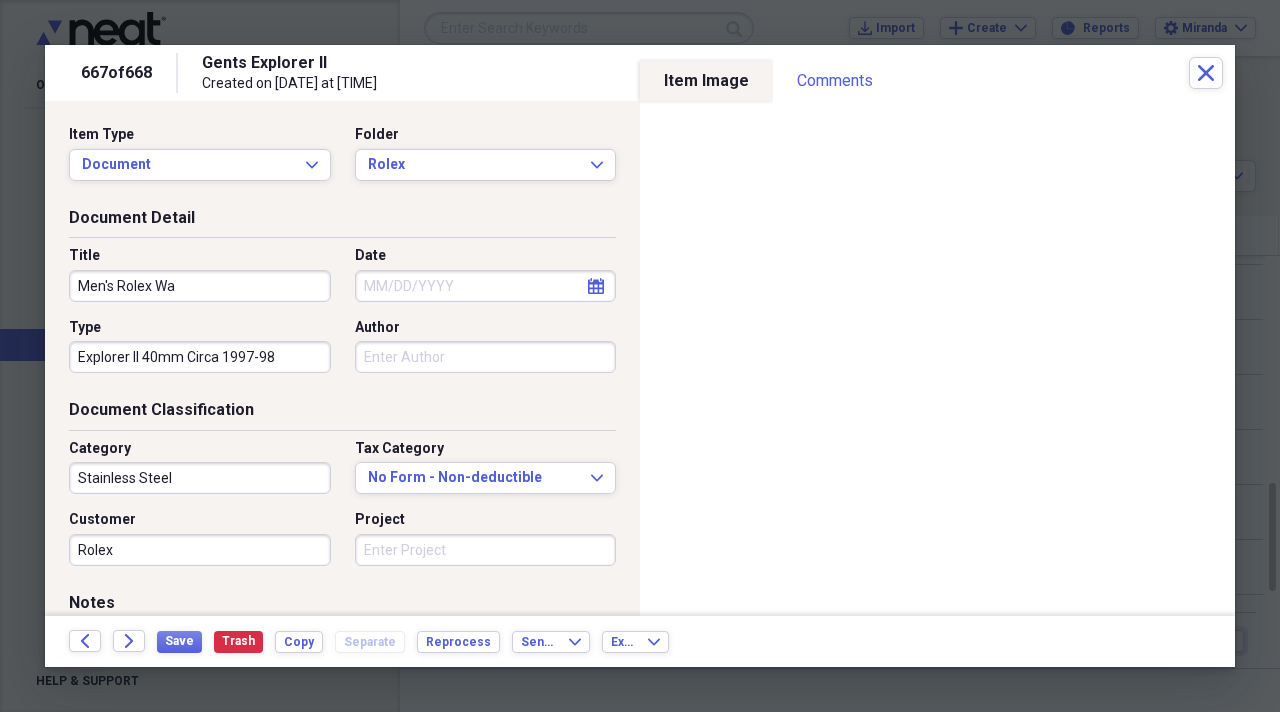 type on "Men's Rolex Wat" 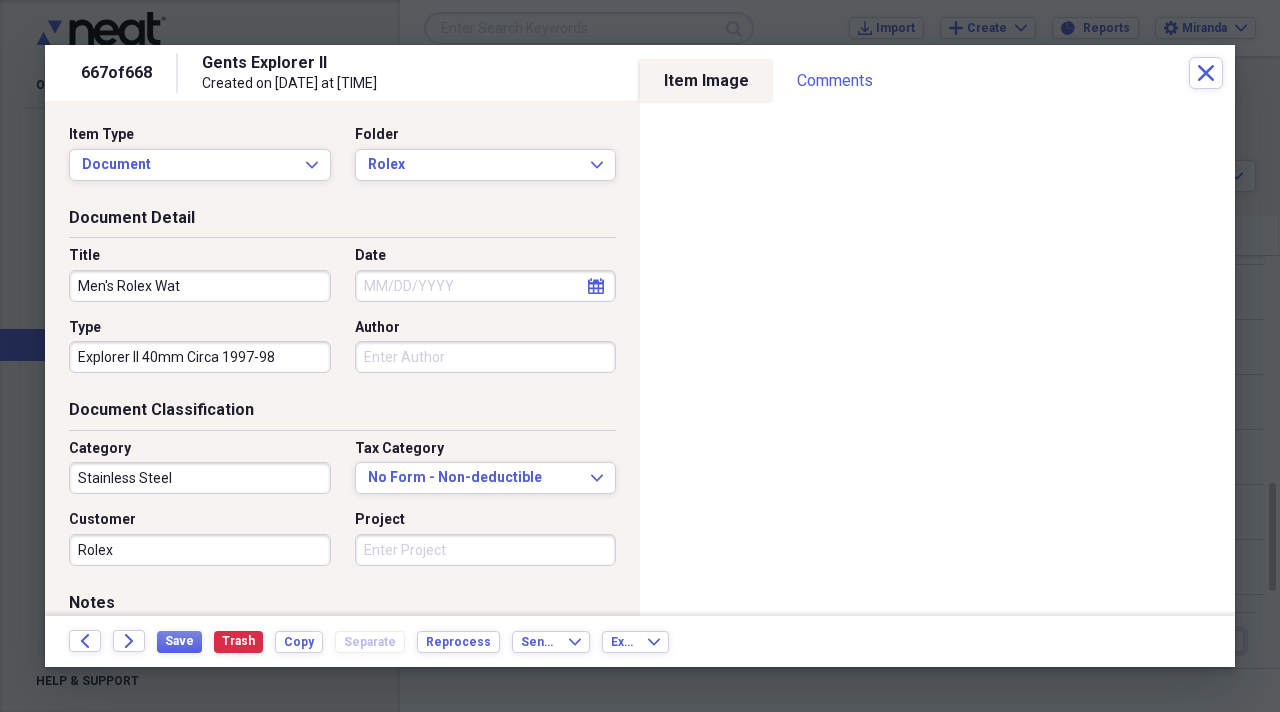 type on "Men's Rolex Watc" 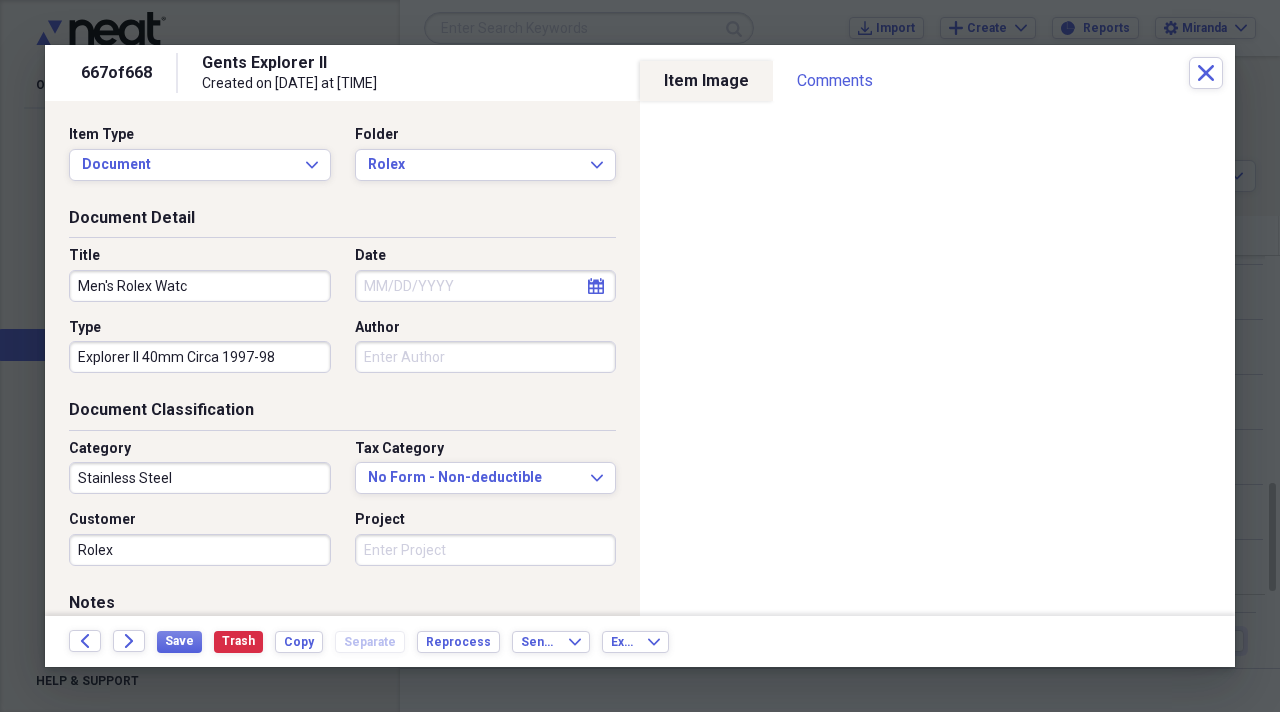 type on "Men's Rolex Watch" 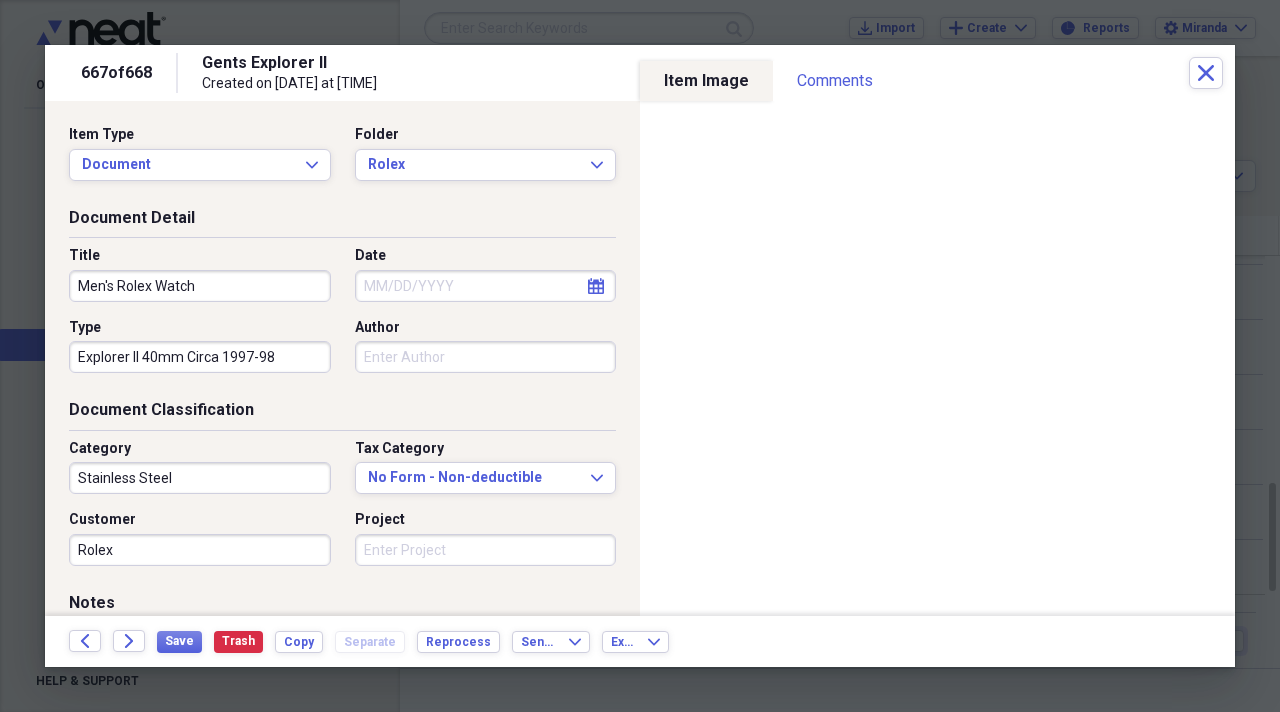 type on "------Comment------
Notes: 16570 Model
------------------------" 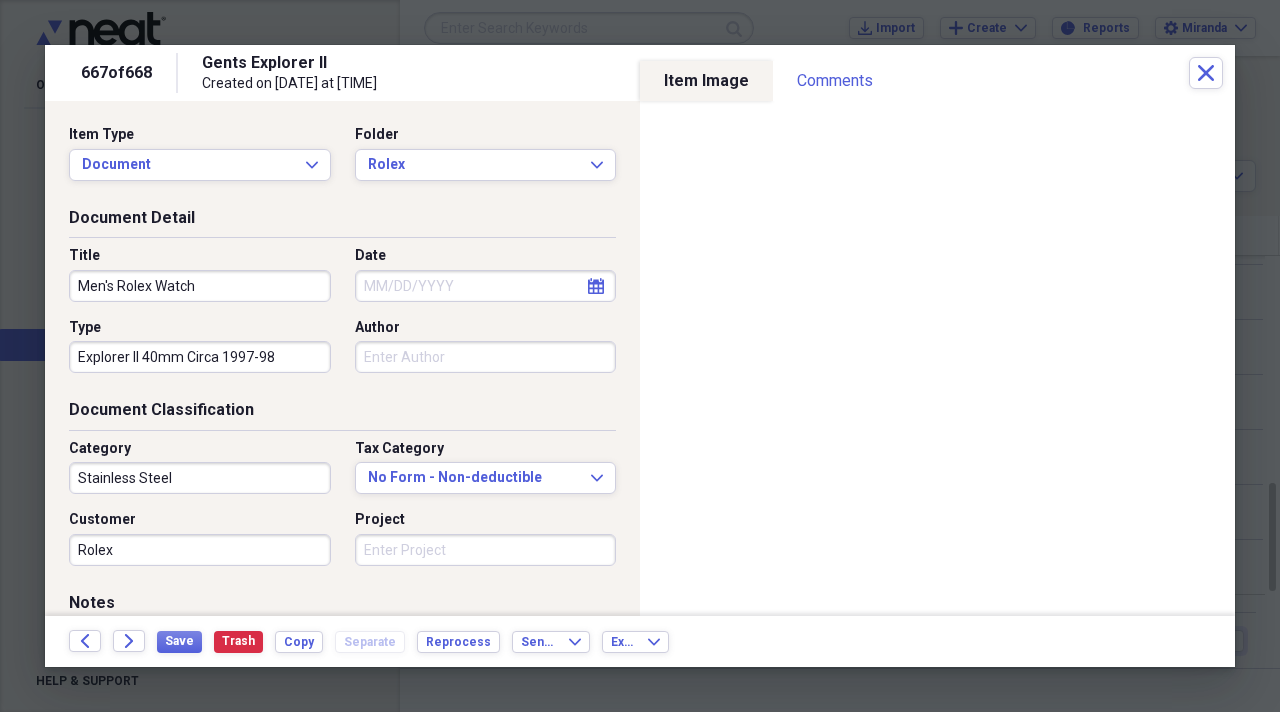 type on "Men's Rolex Watch" 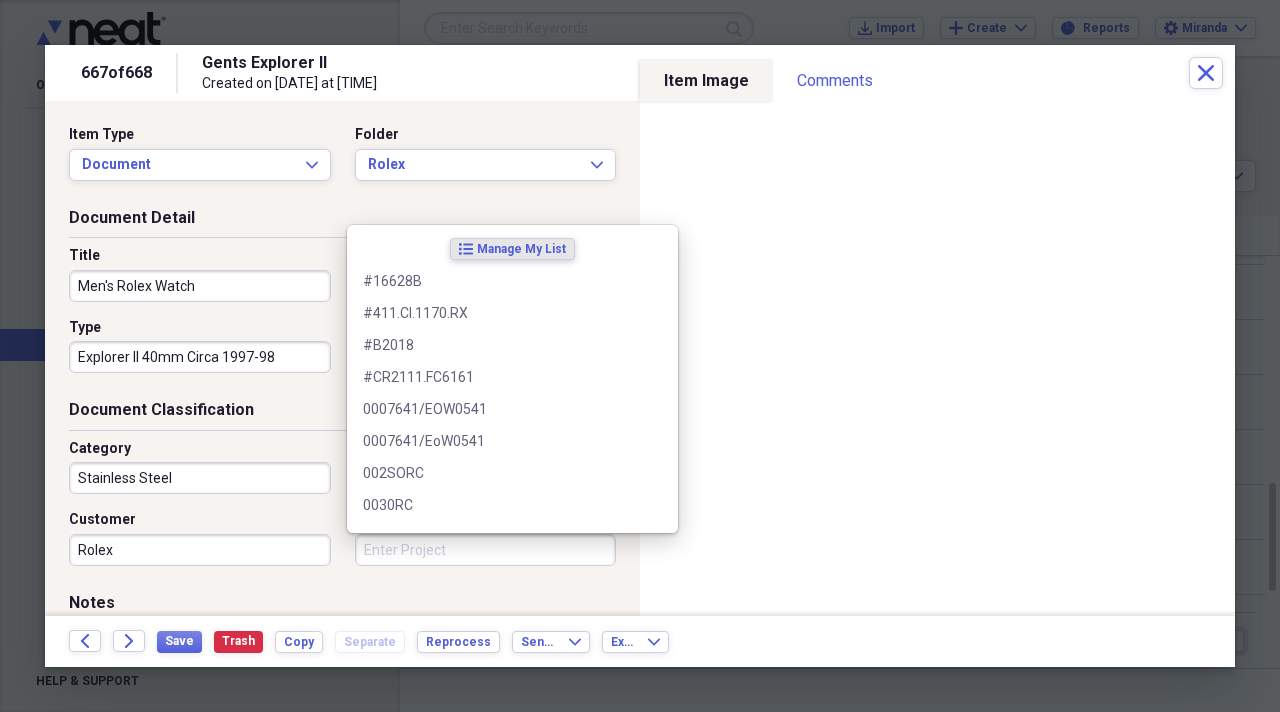 type on "------Comment------
Notes: 16570 Model
------------------------" 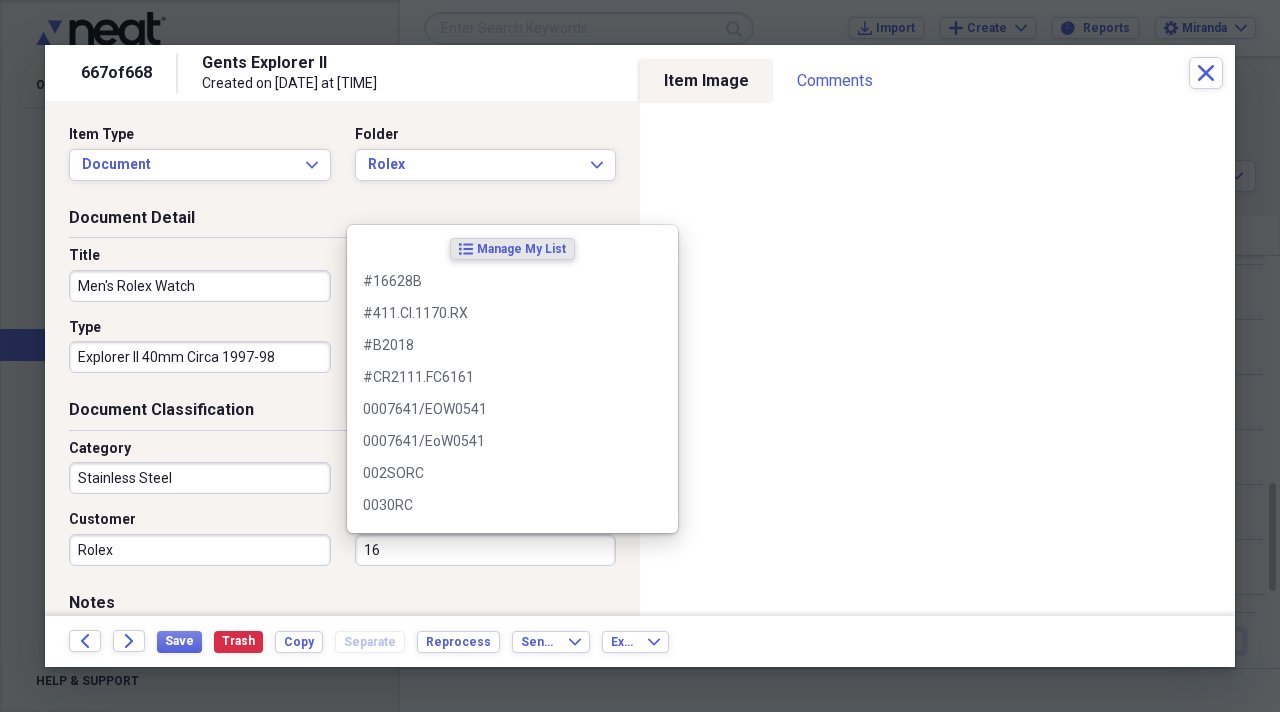 type on "165" 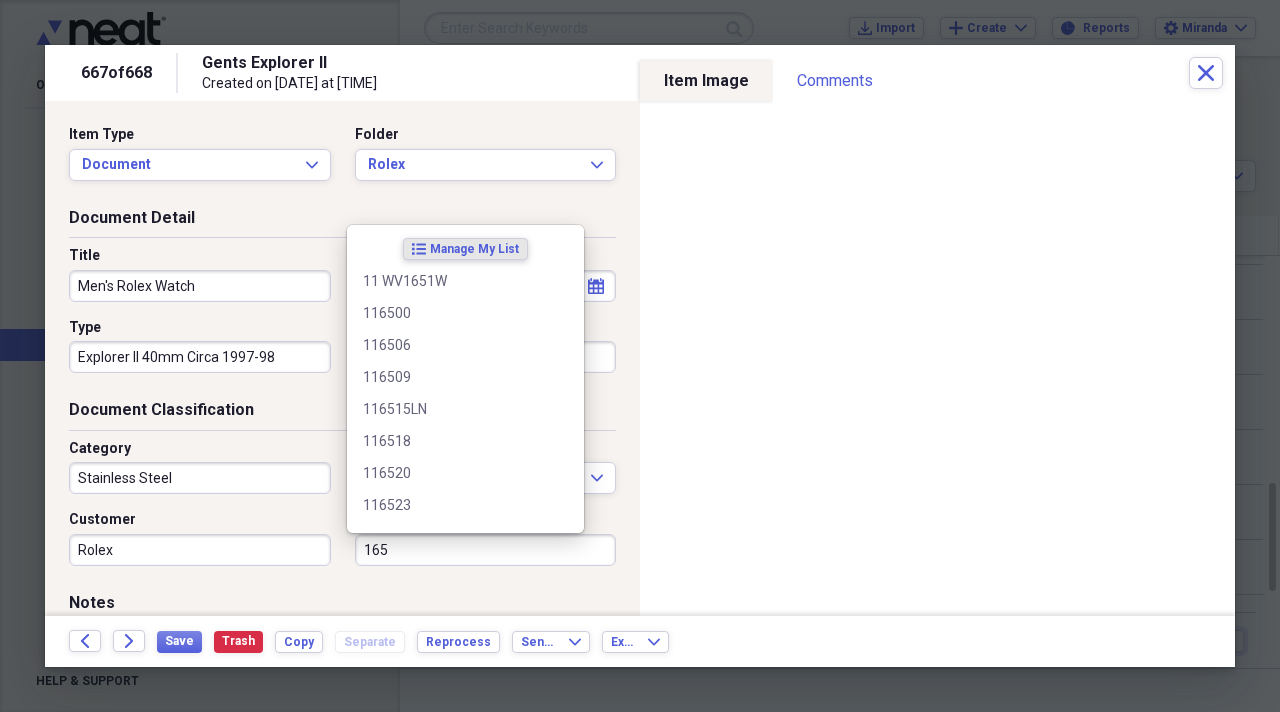 type on "1657" 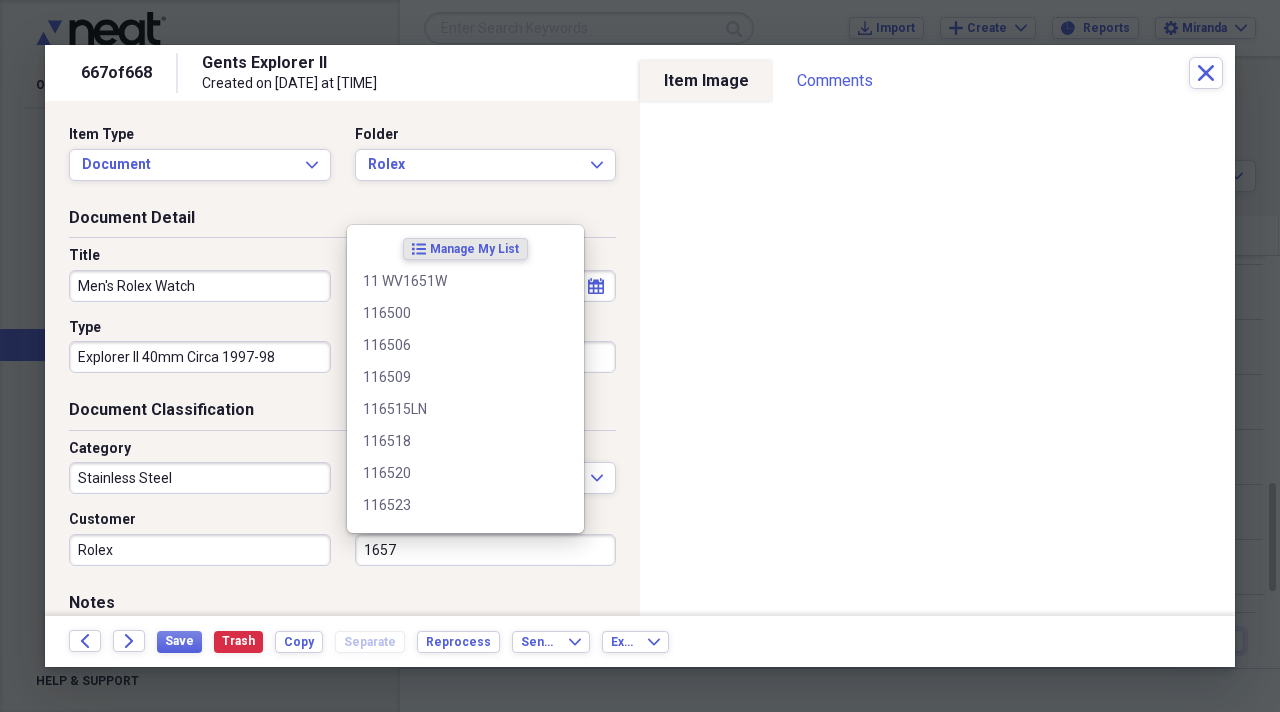 type on "------Comment------
Notes: 16570 Model
------------------------" 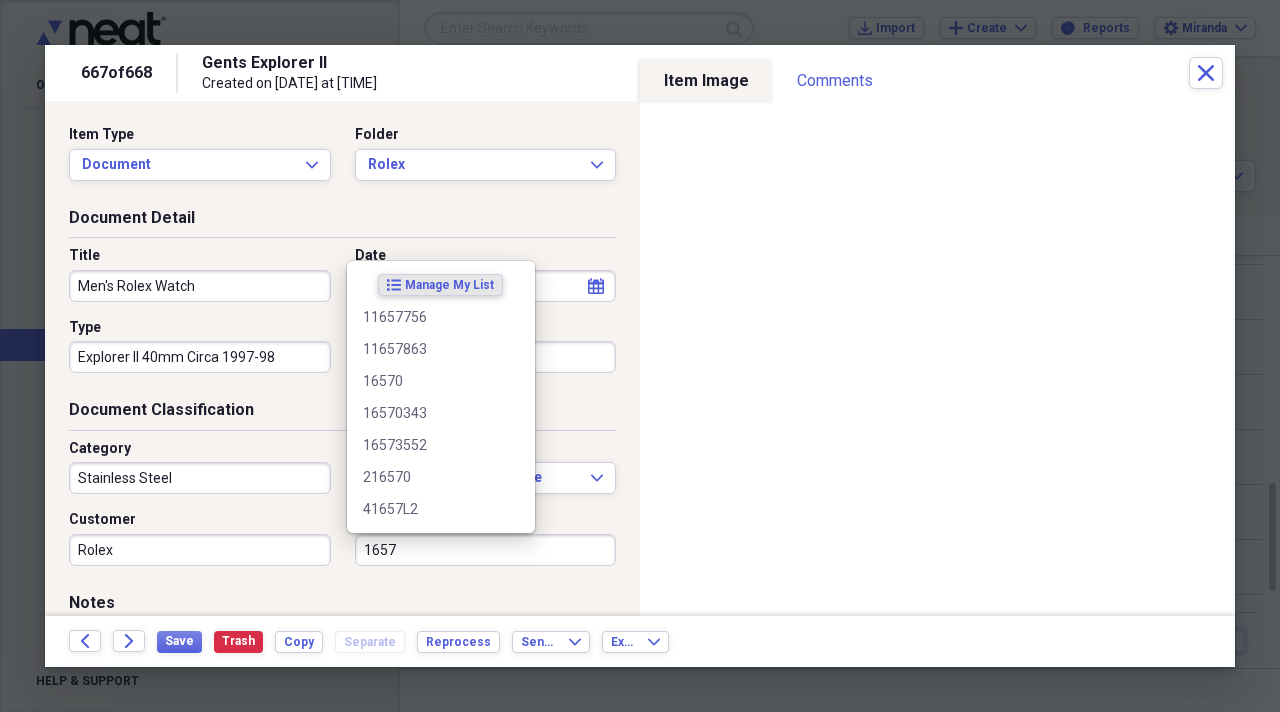 type on "16570" 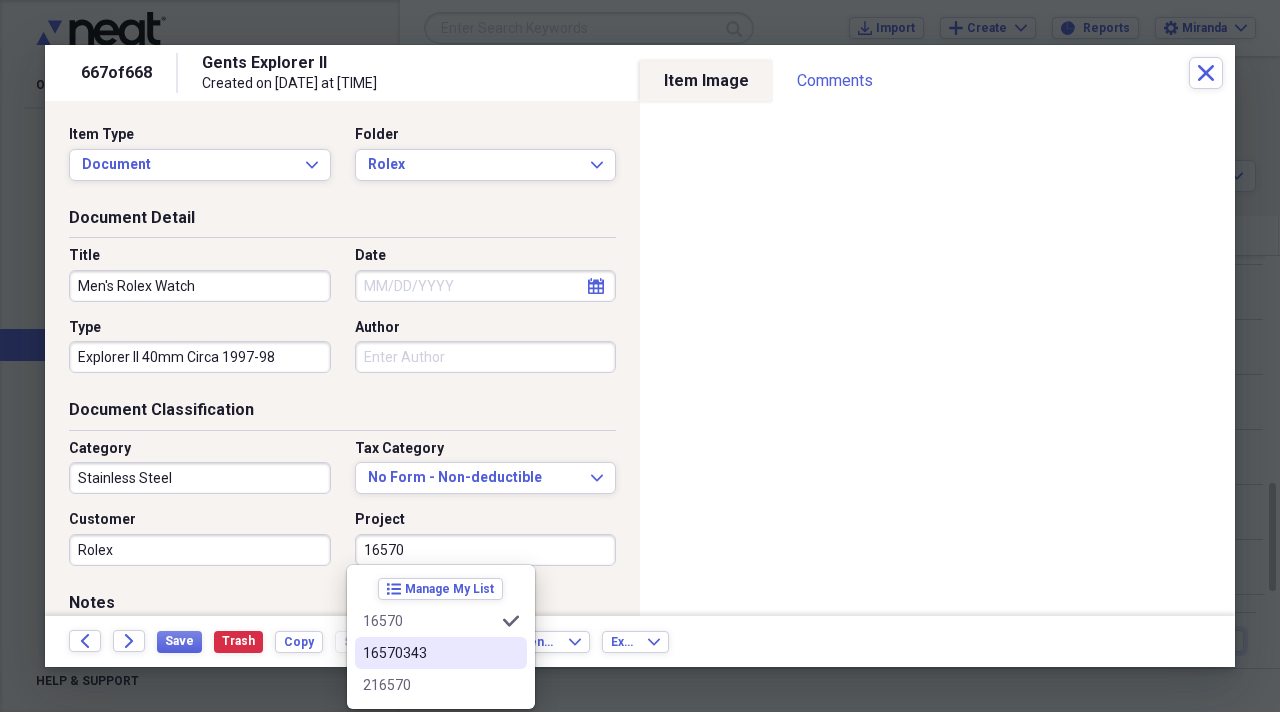 type on "16570" 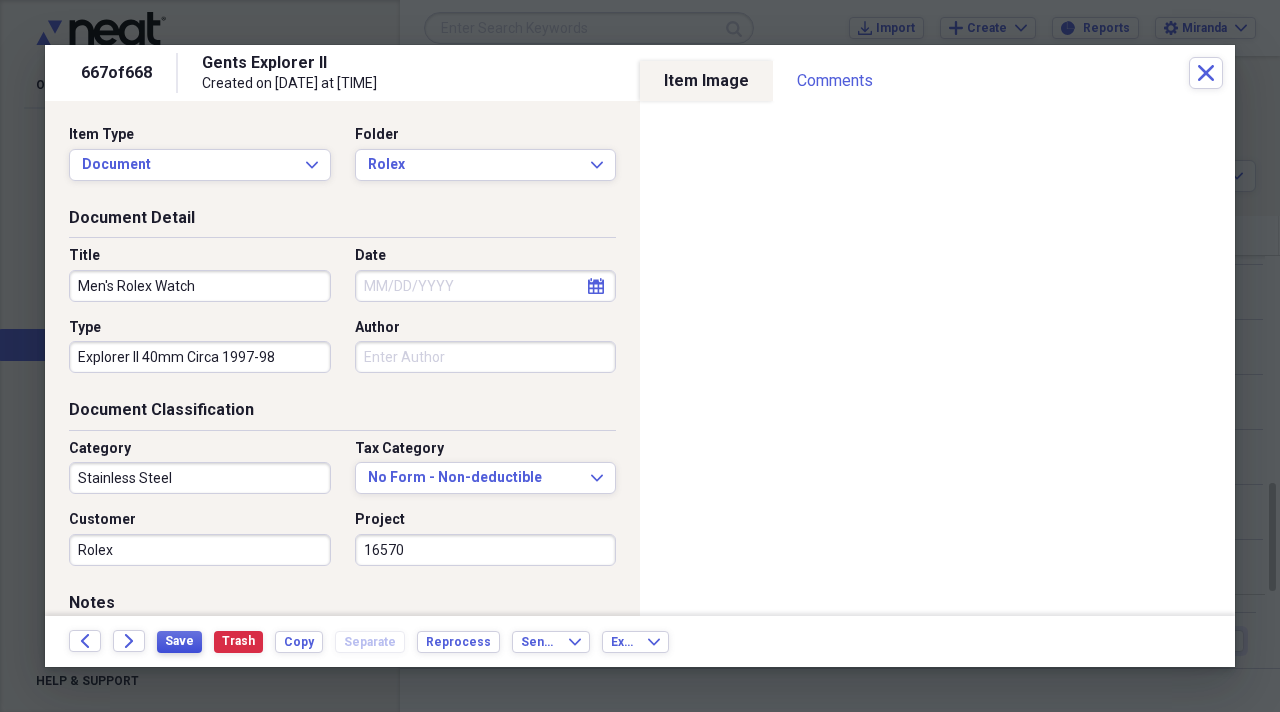 click on "Save" at bounding box center (179, 642) 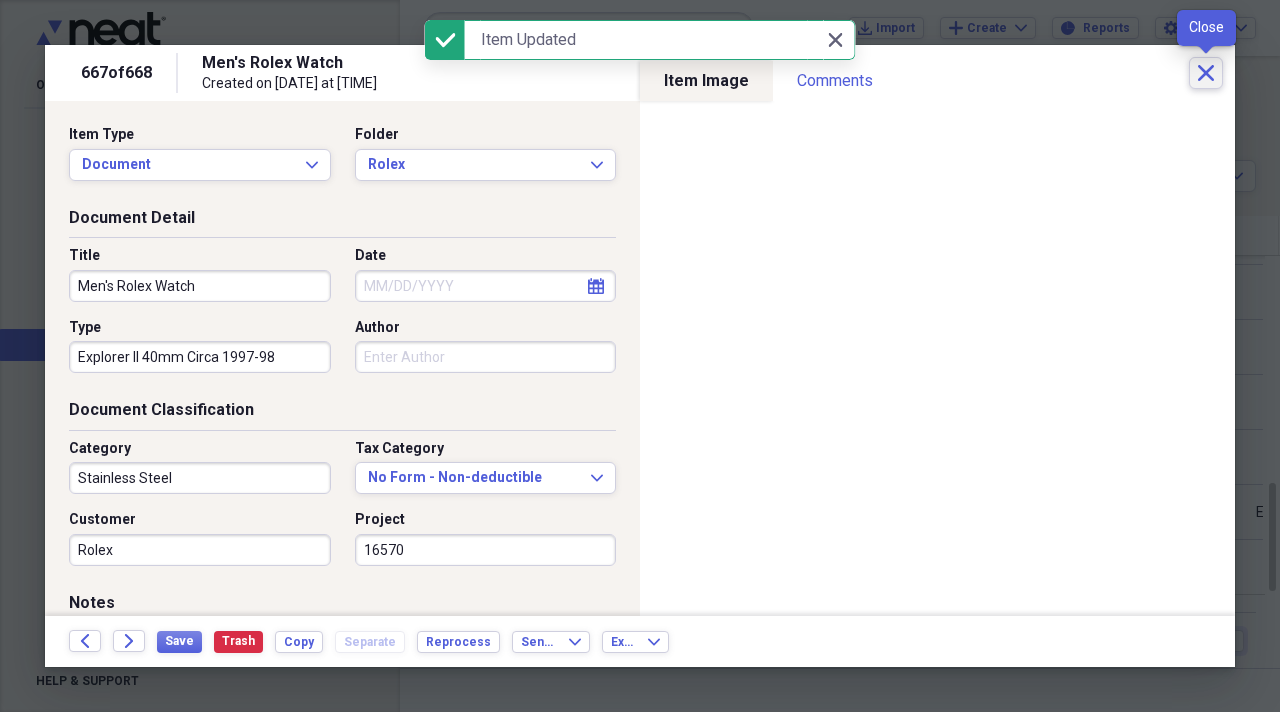 click on "Close" 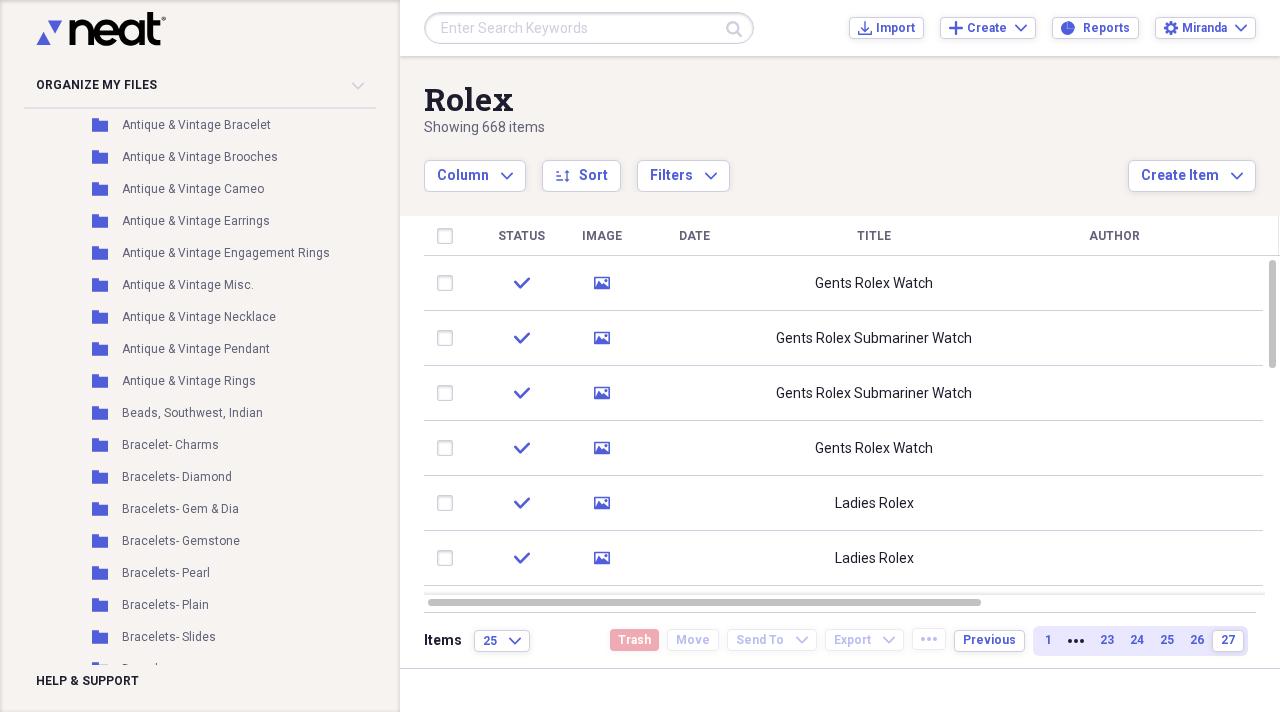 scroll, scrollTop: 0, scrollLeft: 0, axis: both 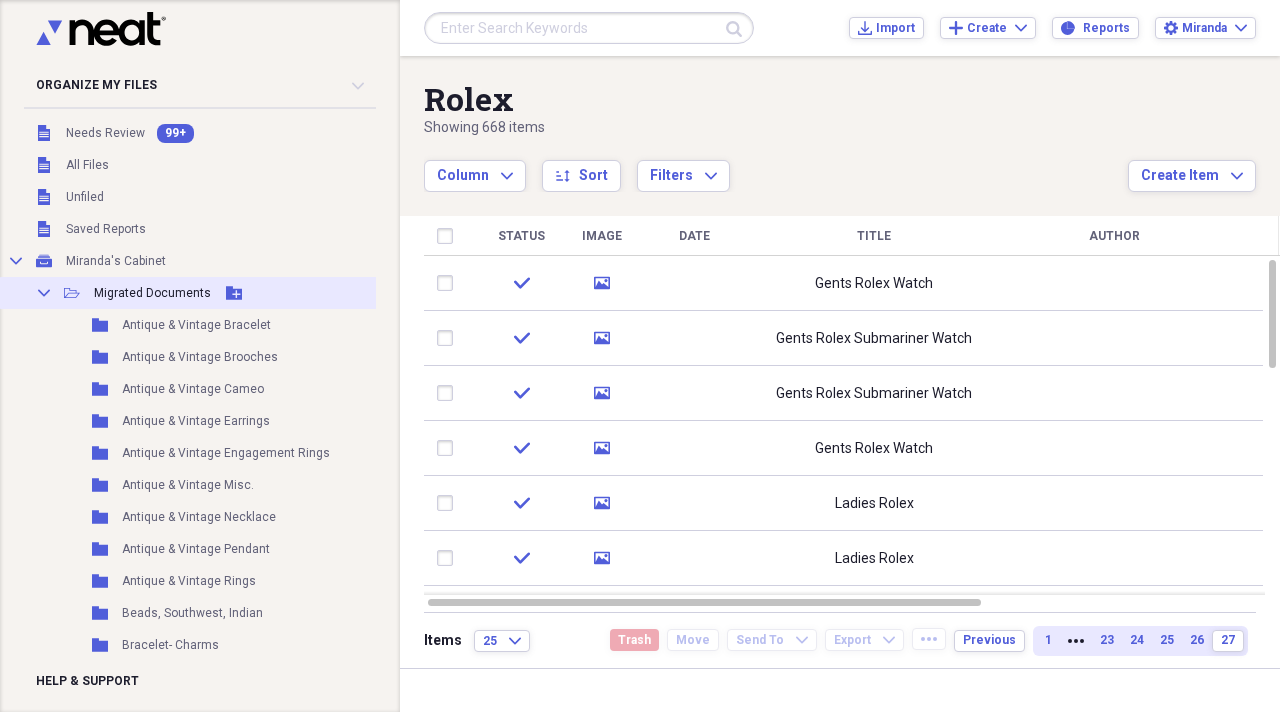 click on "Migrated Documents" at bounding box center [152, 293] 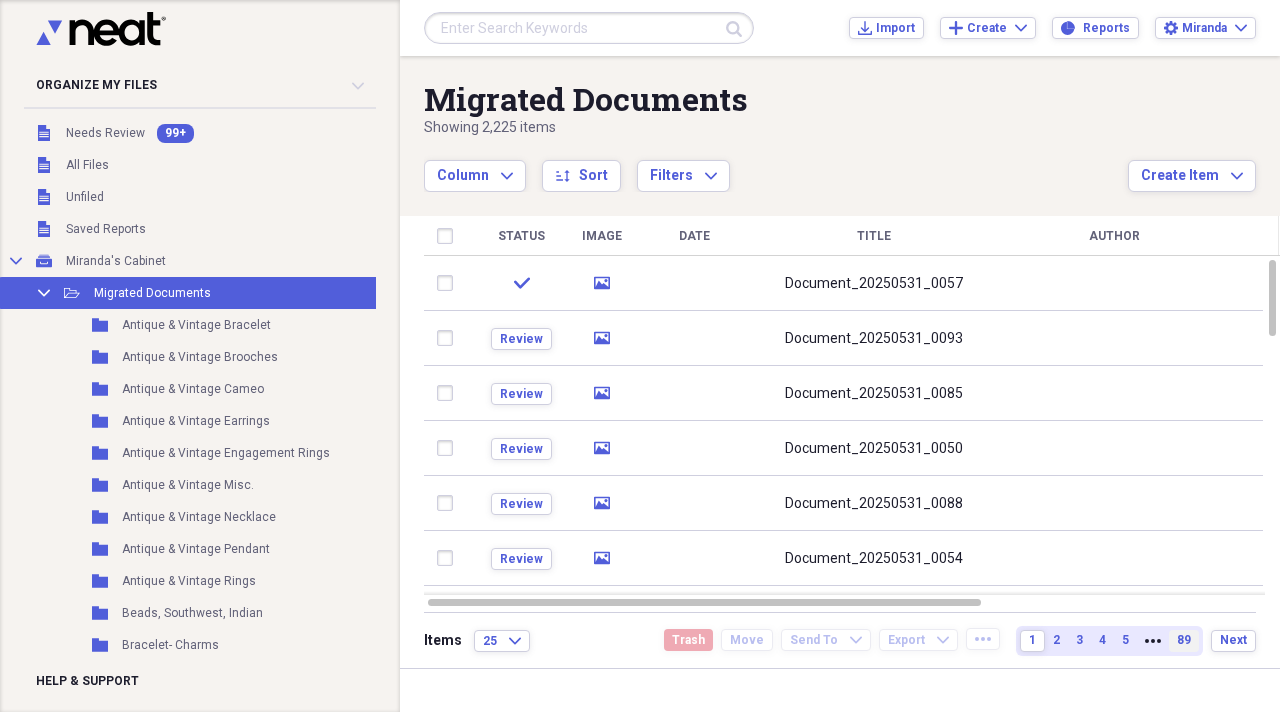 click on "89" at bounding box center [1184, 641] 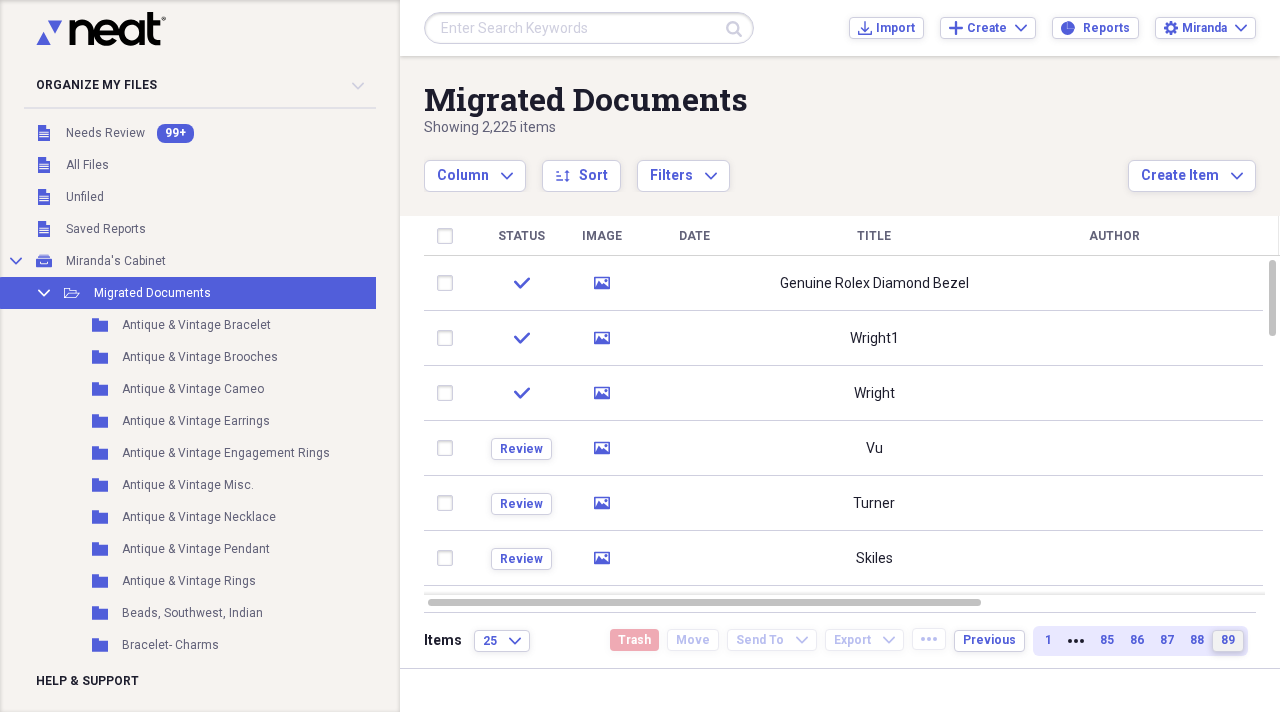 click on "88" at bounding box center [1197, 640] 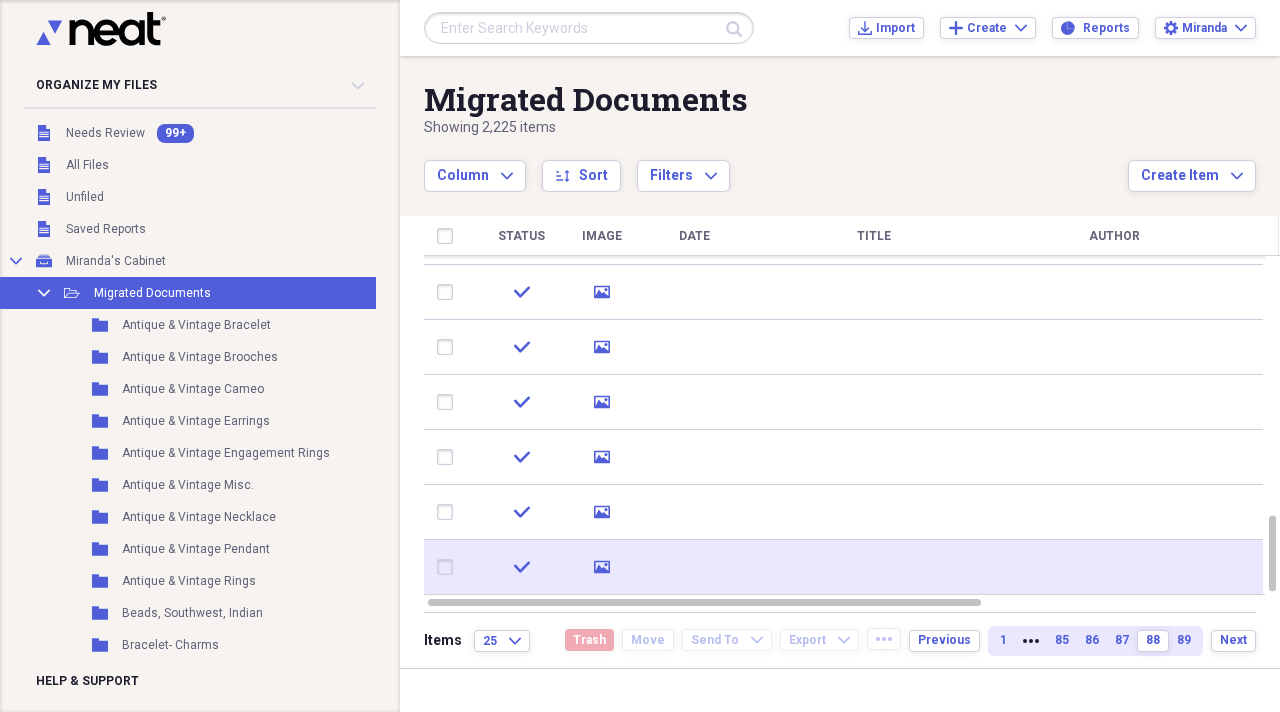 click at bounding box center [874, 567] 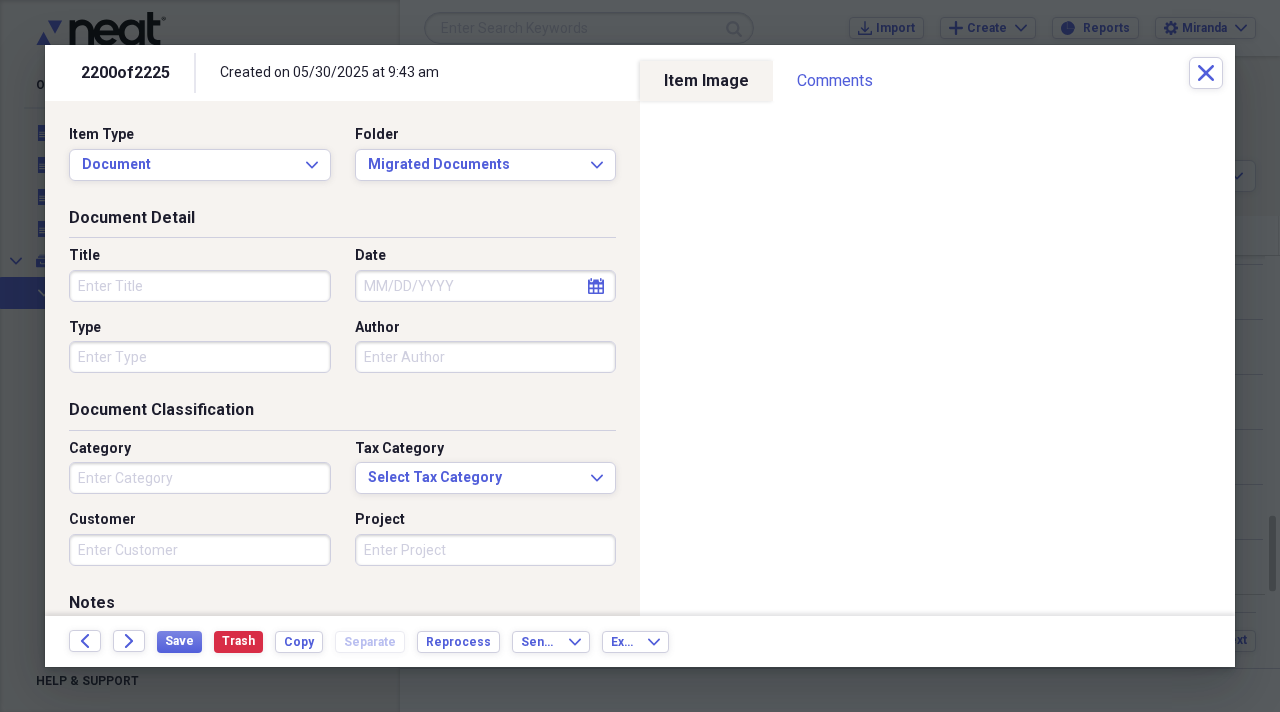 drag, startPoint x: 170, startPoint y: 297, endPoint x: 174, endPoint y: 286, distance: 11.7046995 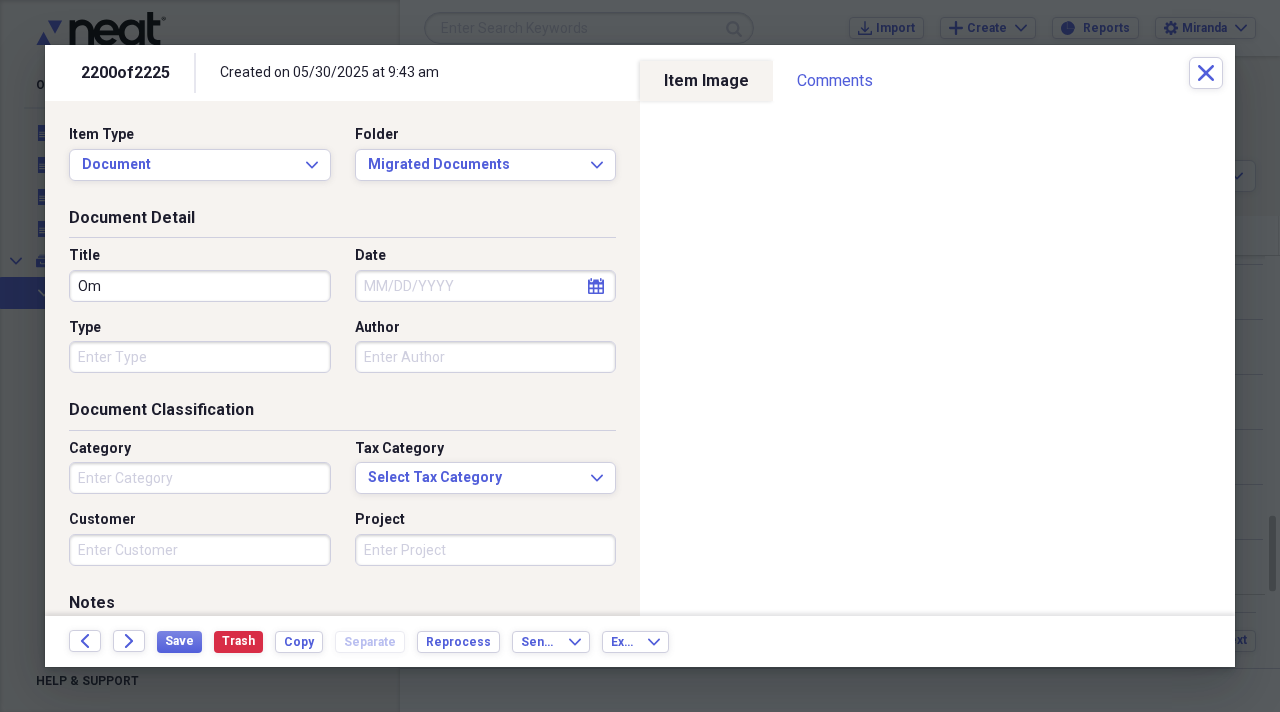 type on "O" 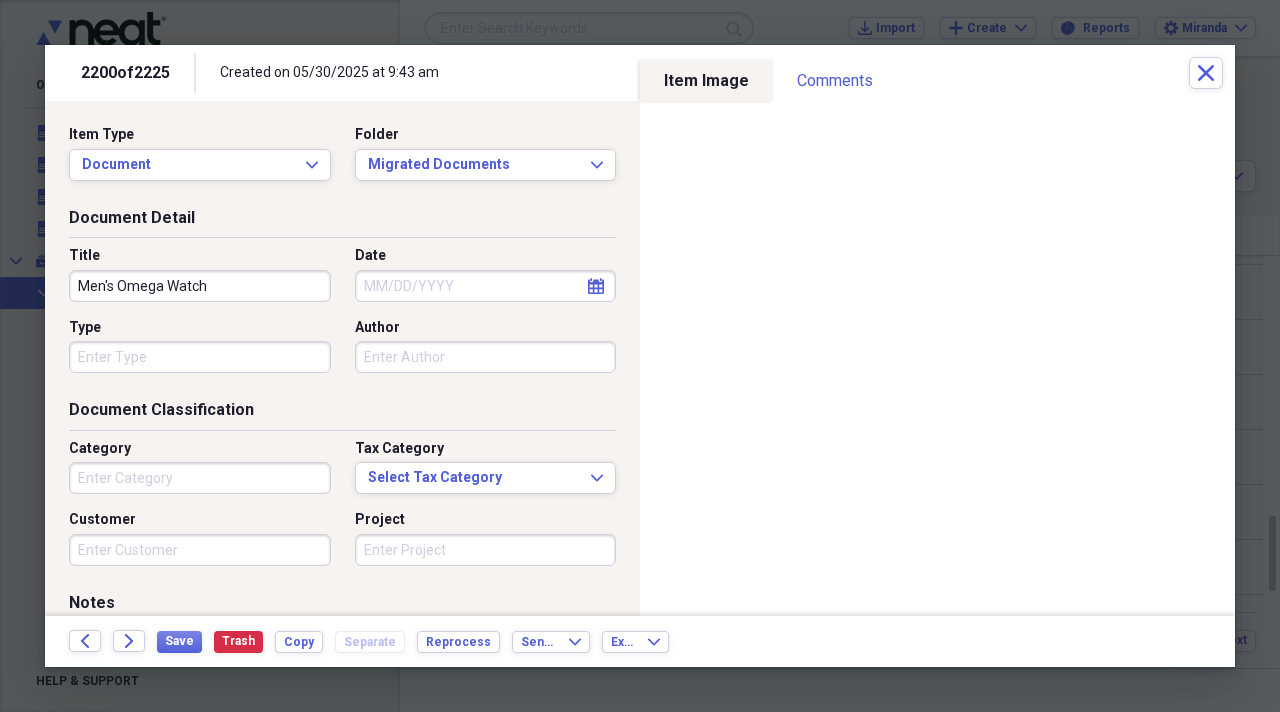 type on "Men's Omega Watch" 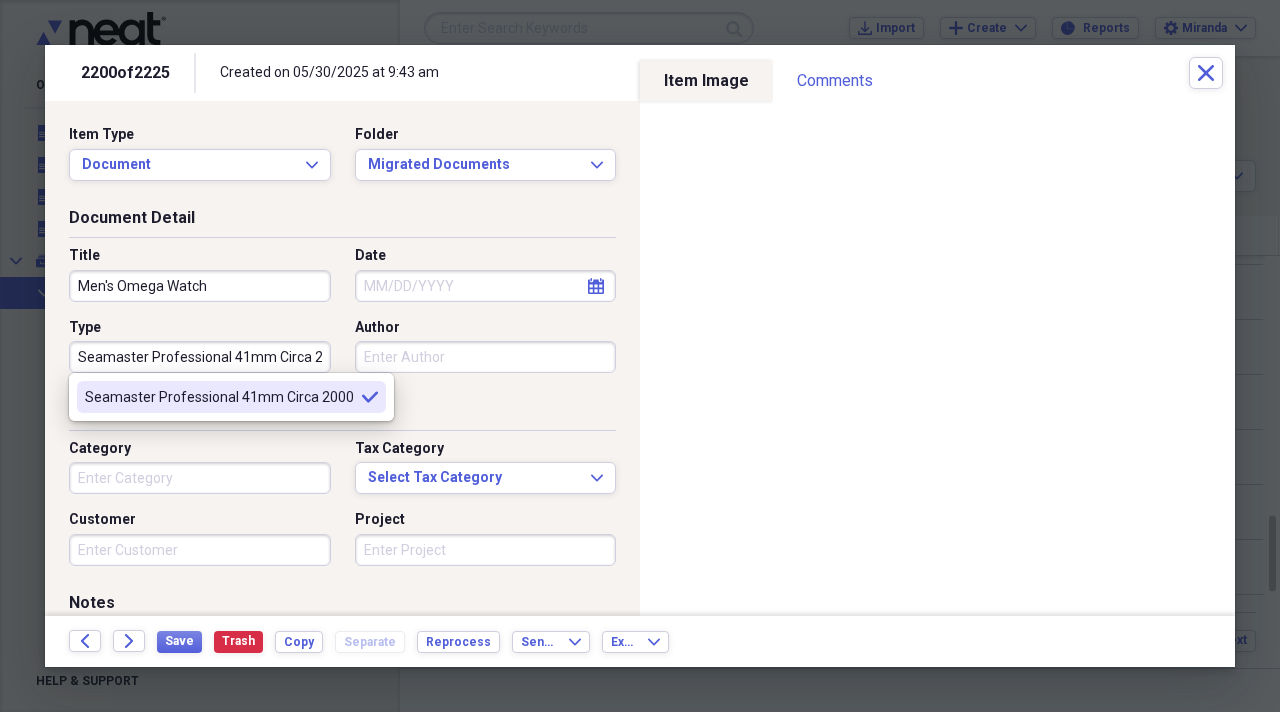 type on "Seamaster Professional 41mm Circa 2000" 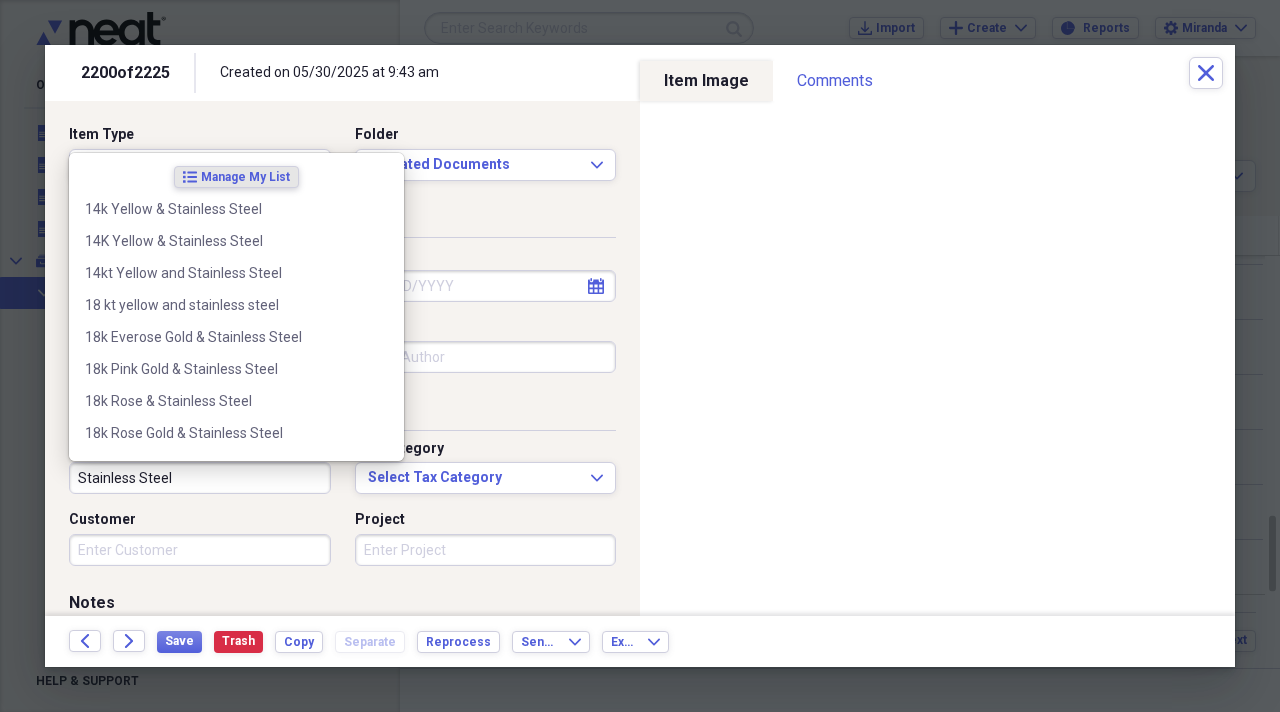 type on "Stainless Steel" 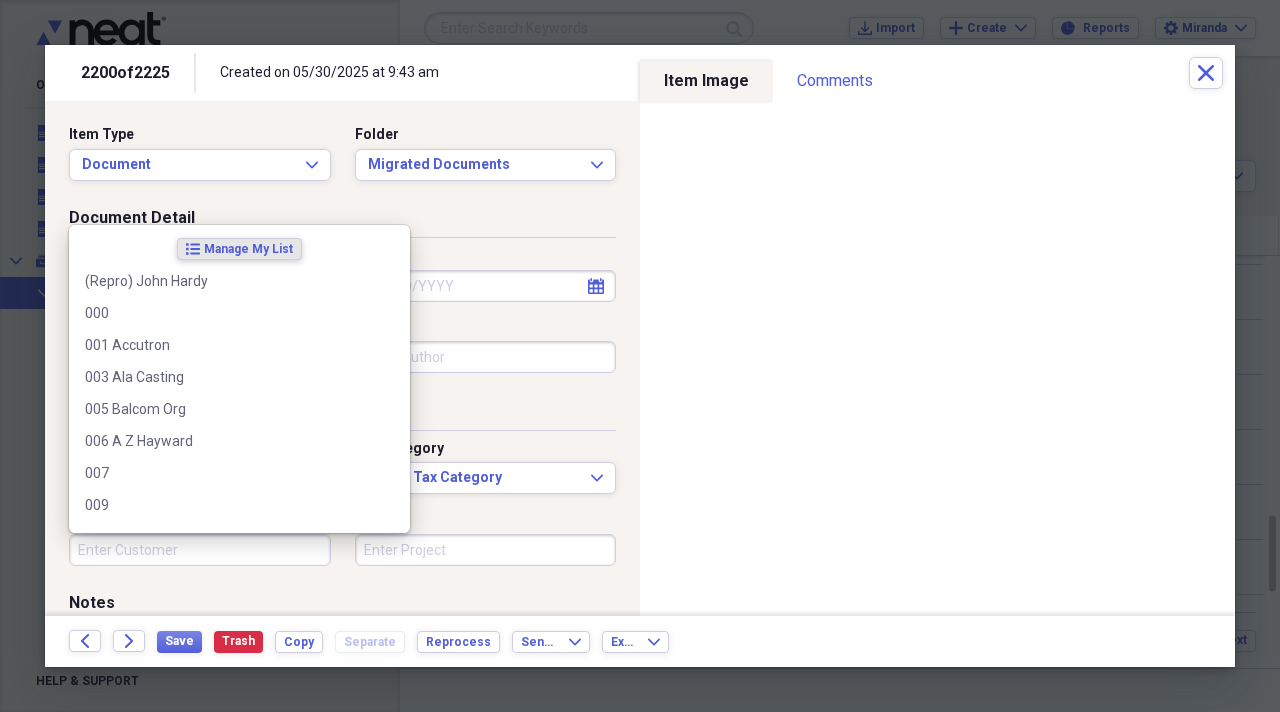 click on "Customer" at bounding box center [200, 550] 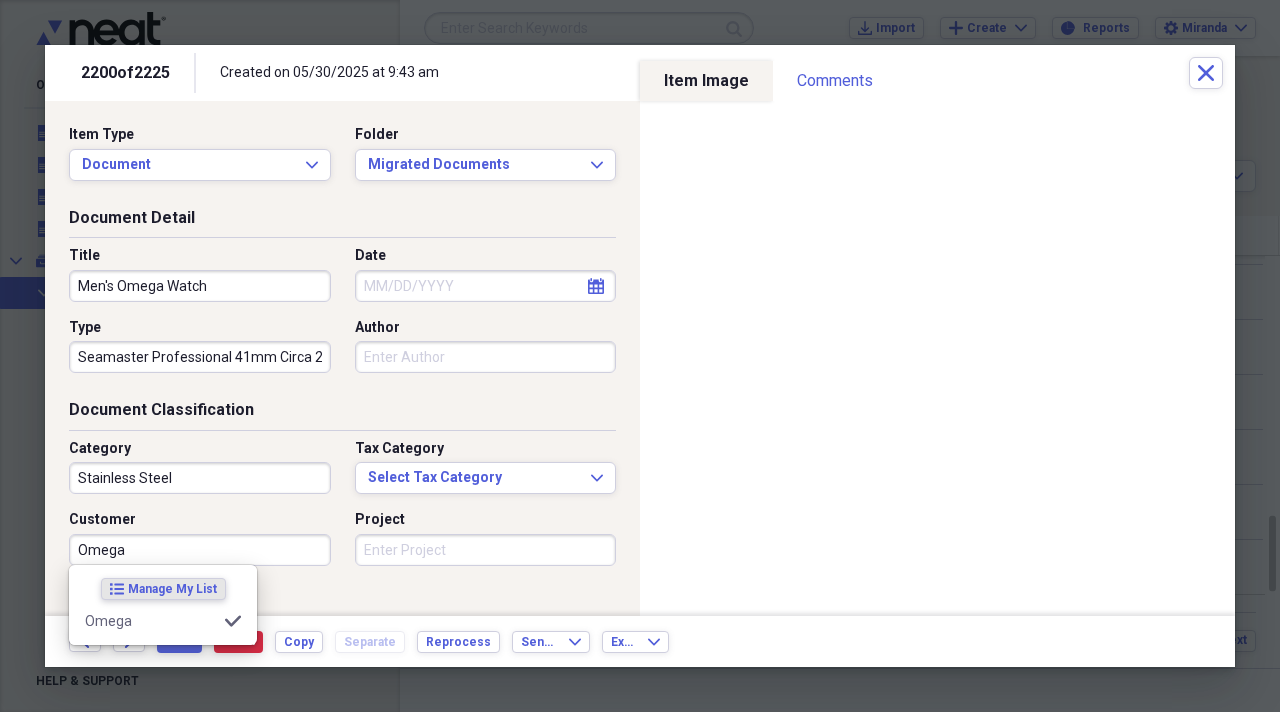 type on "Omega" 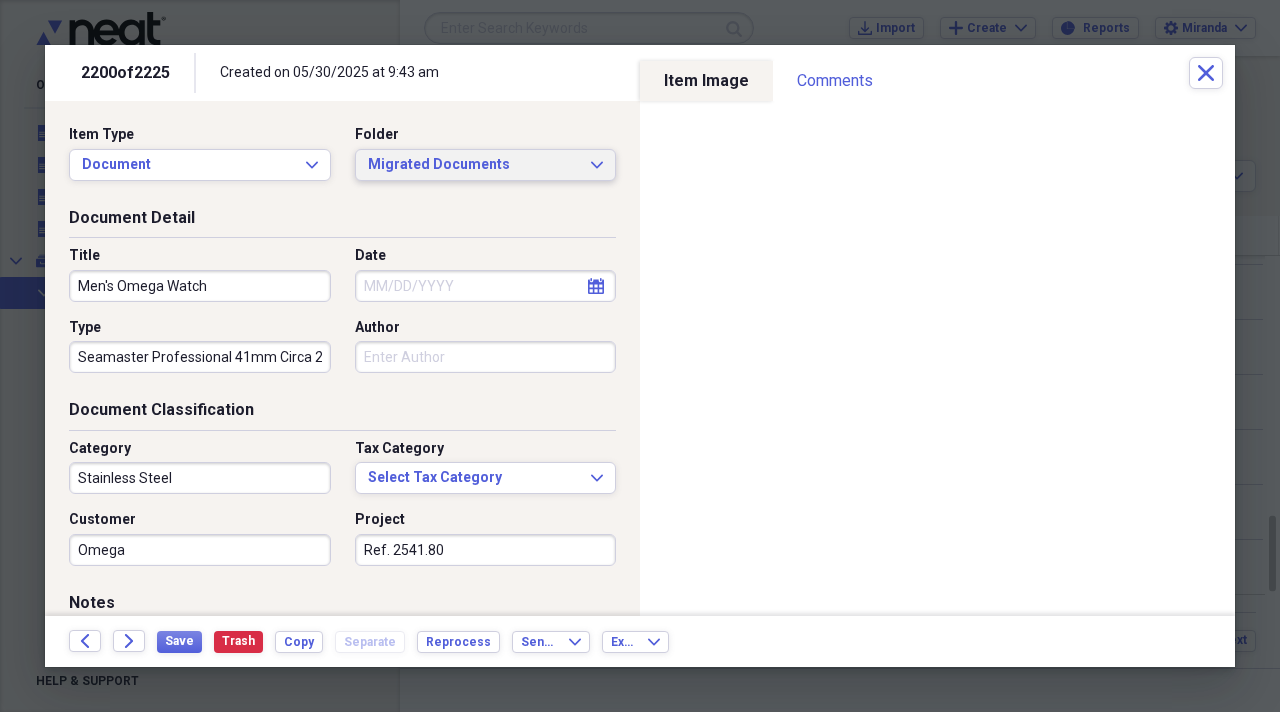 type on "Ref. 2541.80" 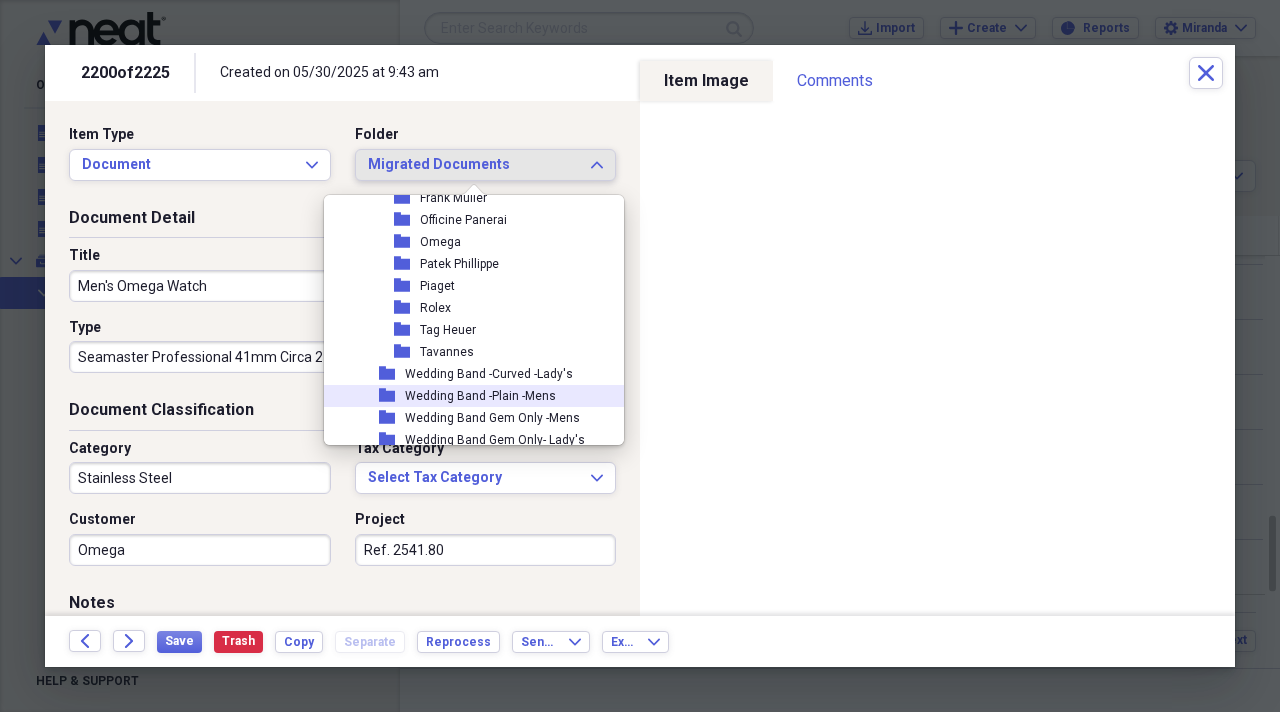 scroll, scrollTop: 2400, scrollLeft: 0, axis: vertical 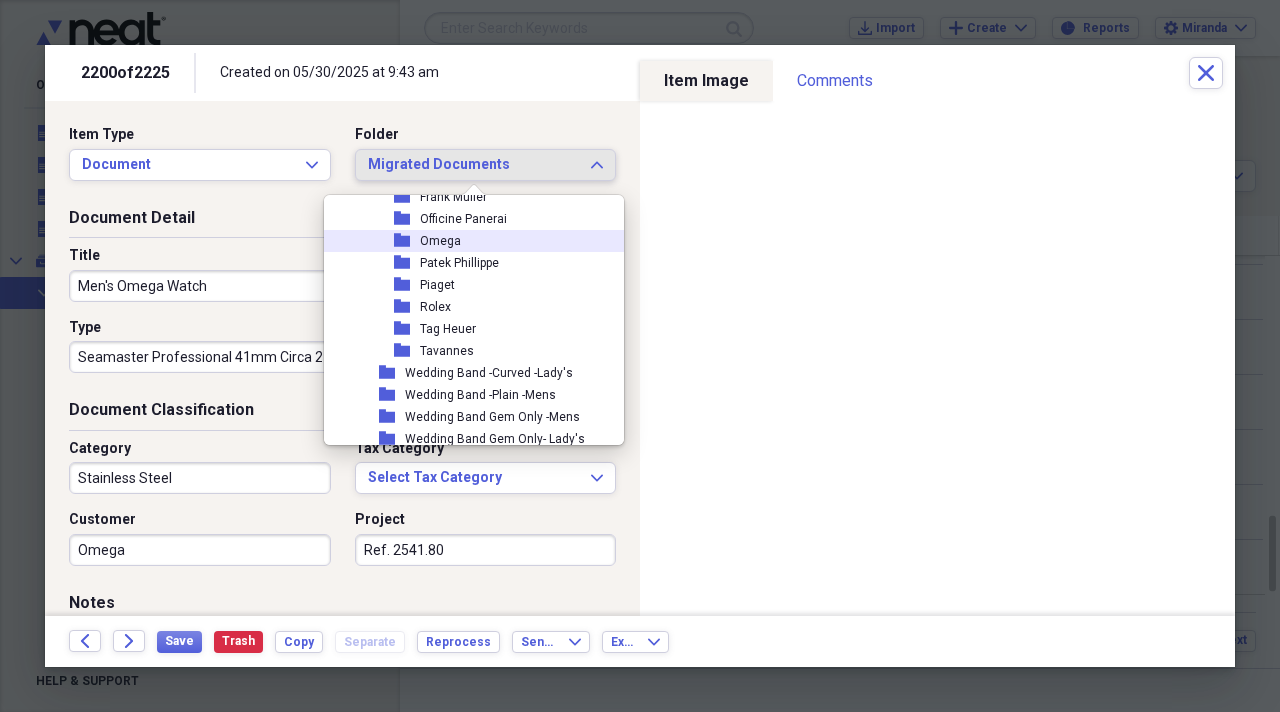 click on "folder Omega" at bounding box center [466, 241] 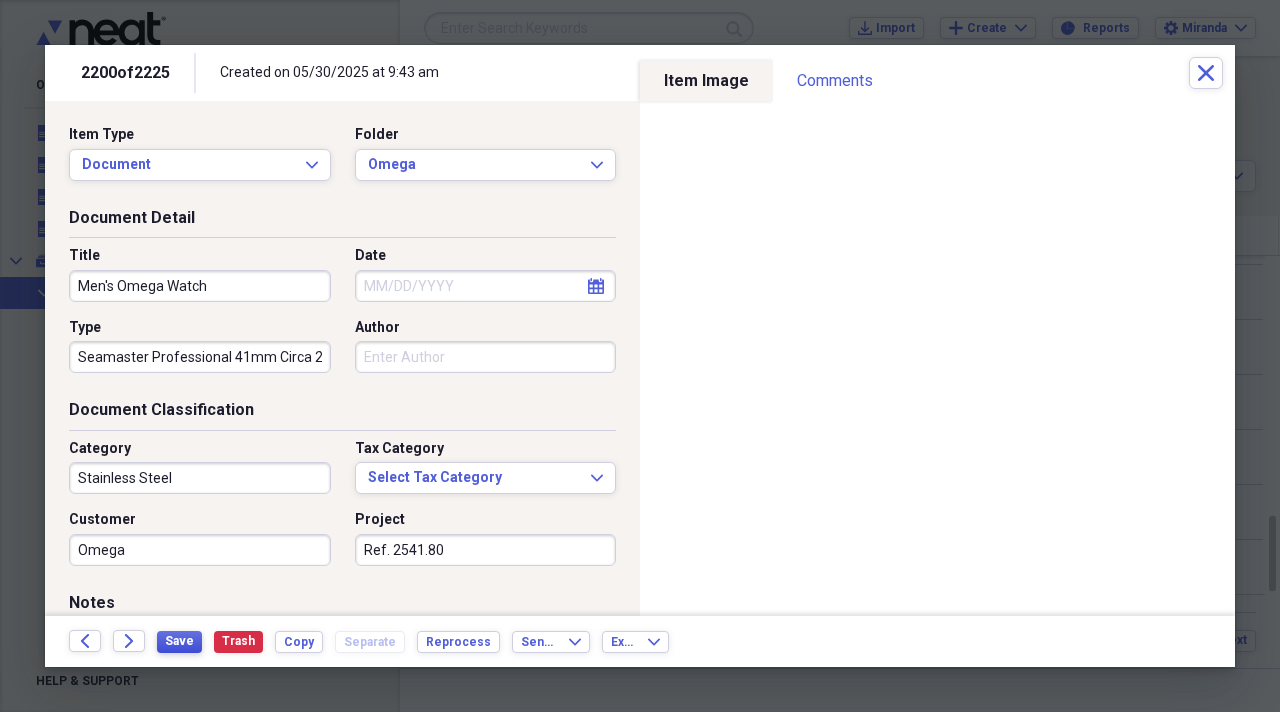 click on "Save" at bounding box center (179, 641) 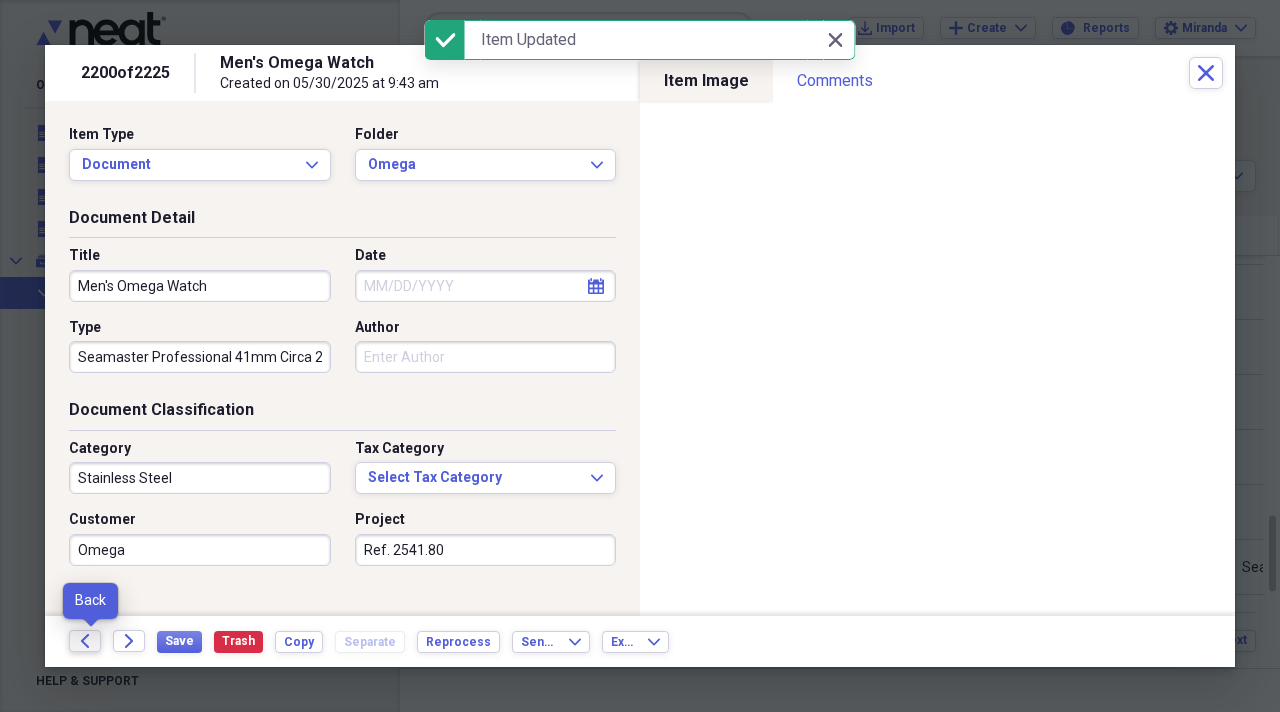 click on "Back" at bounding box center (85, 641) 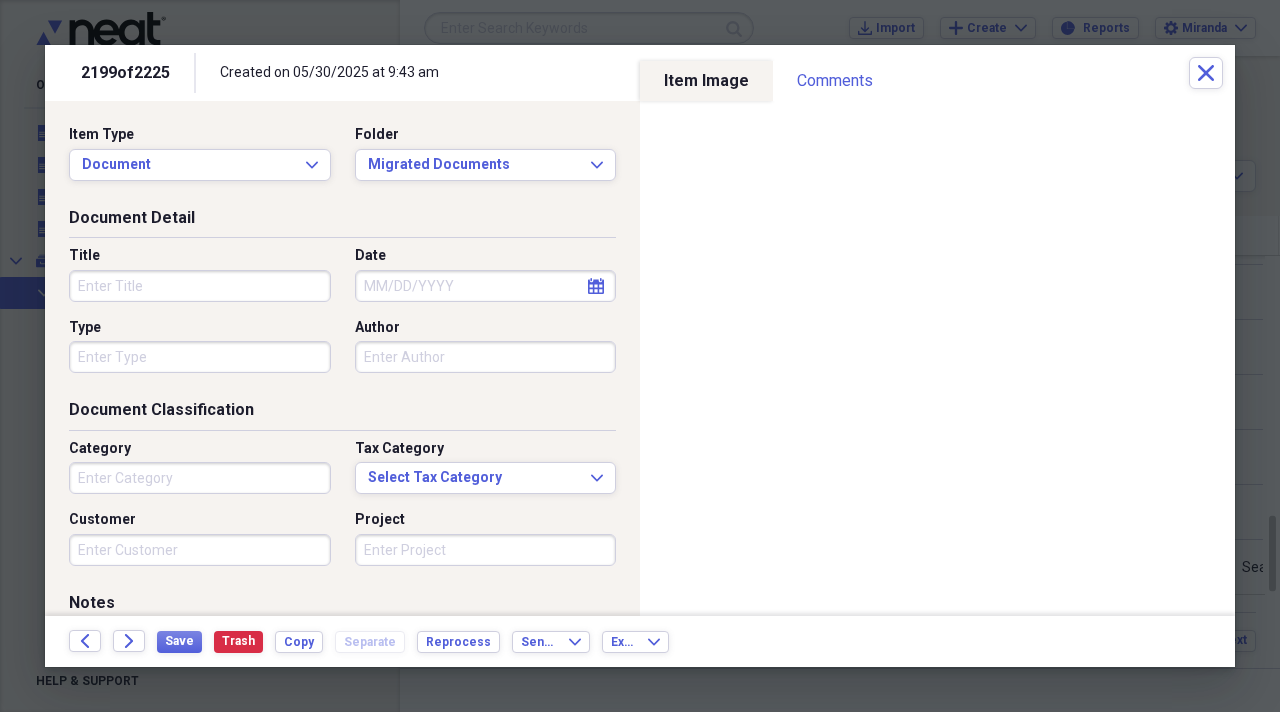 click on "Title" at bounding box center [200, 286] 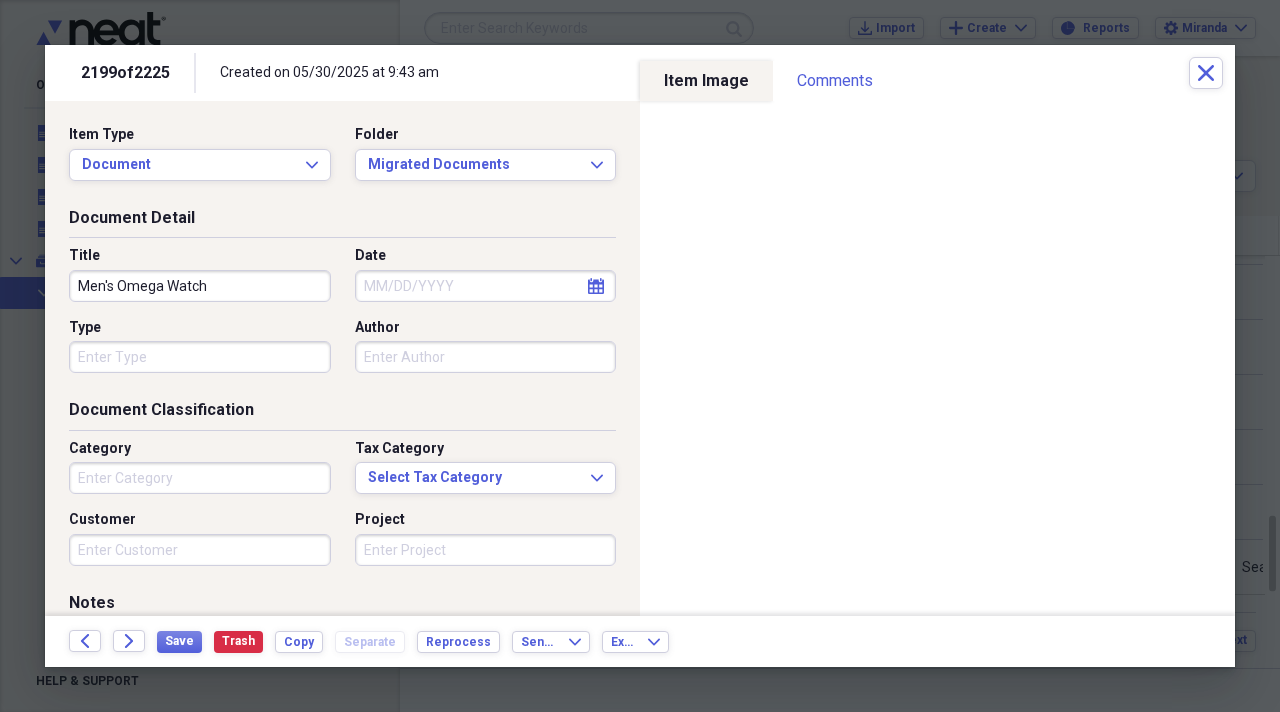 type on "Men's Omega Watch" 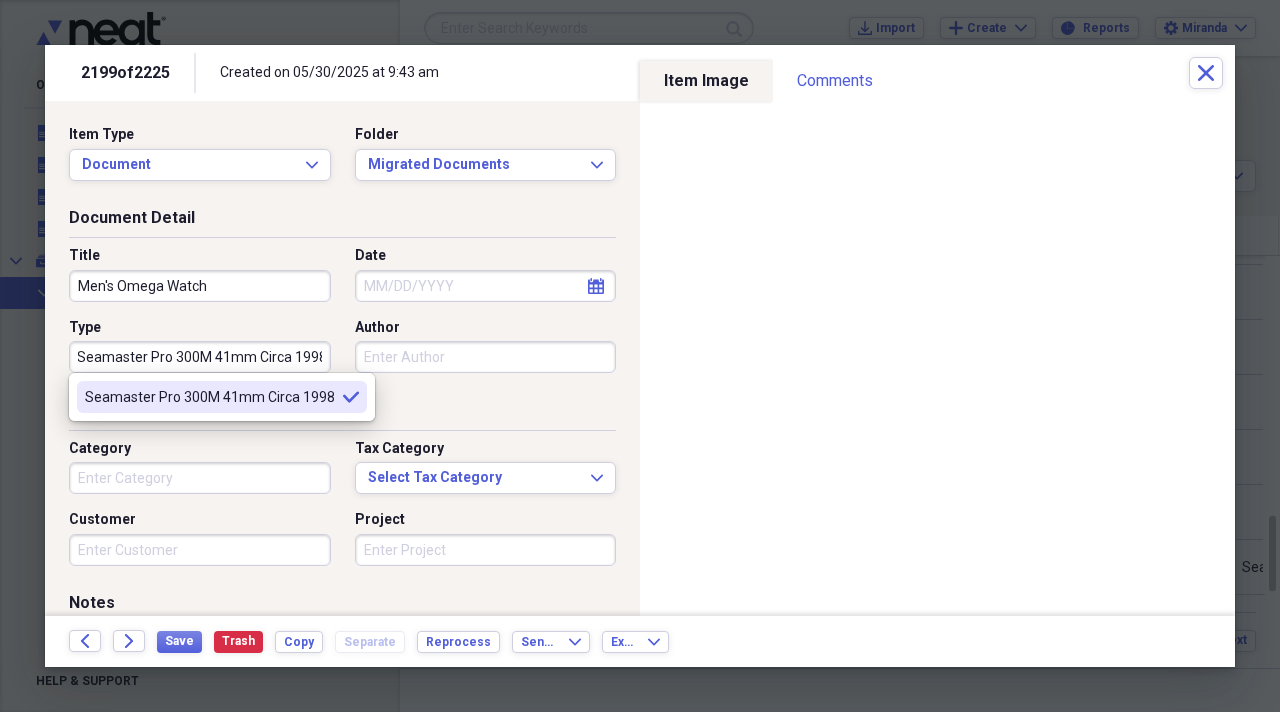 scroll, scrollTop: 0, scrollLeft: 9, axis: horizontal 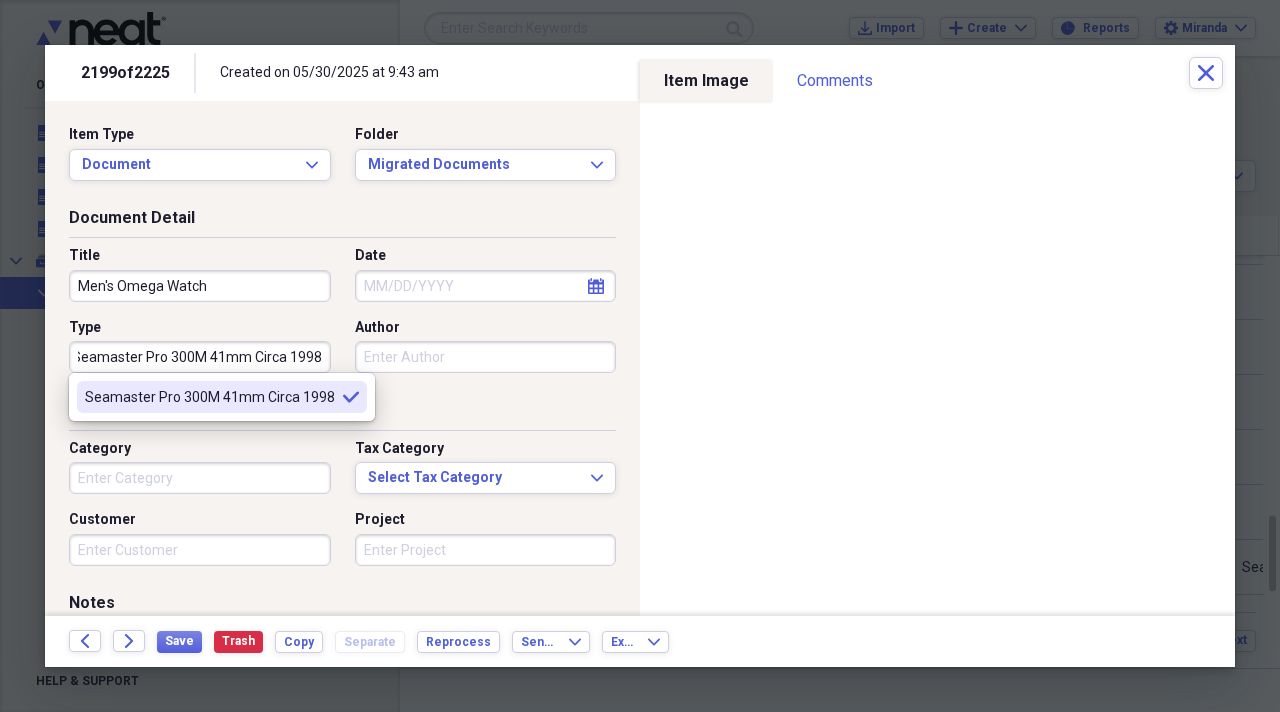 type on "Seamaster Pro 300M 41mm Circa 1998" 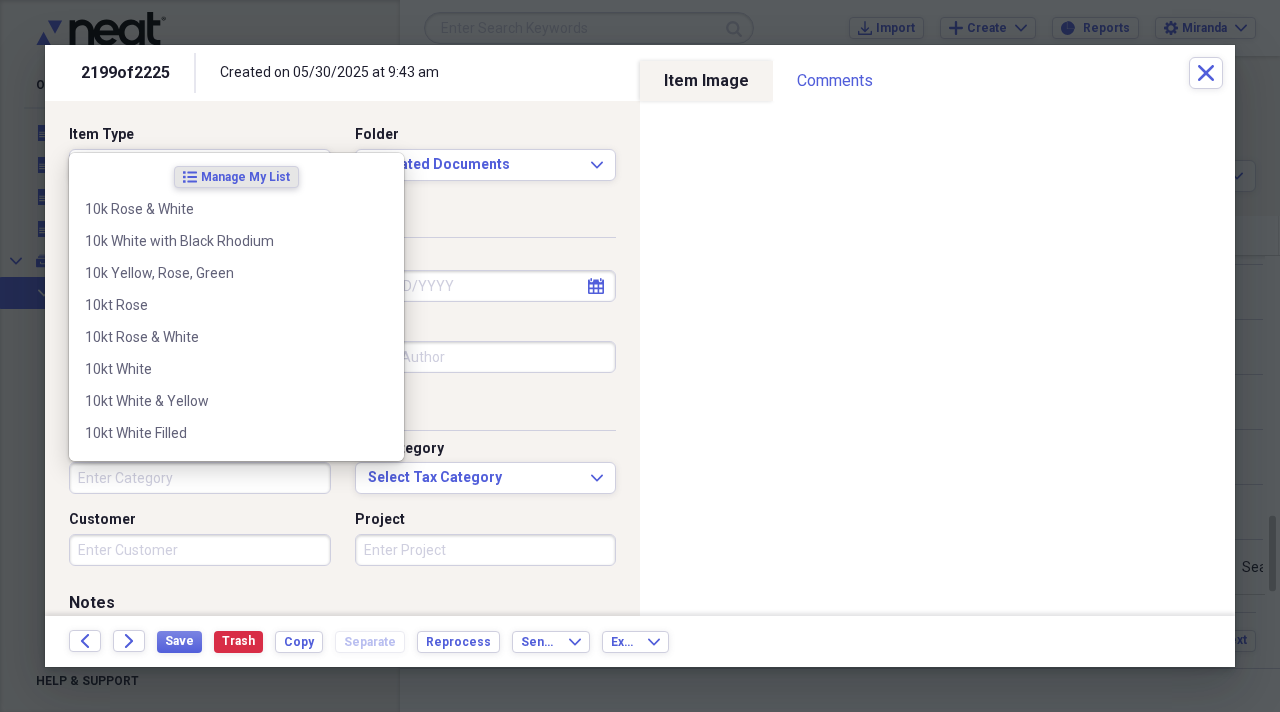 click on "Category" at bounding box center [200, 478] 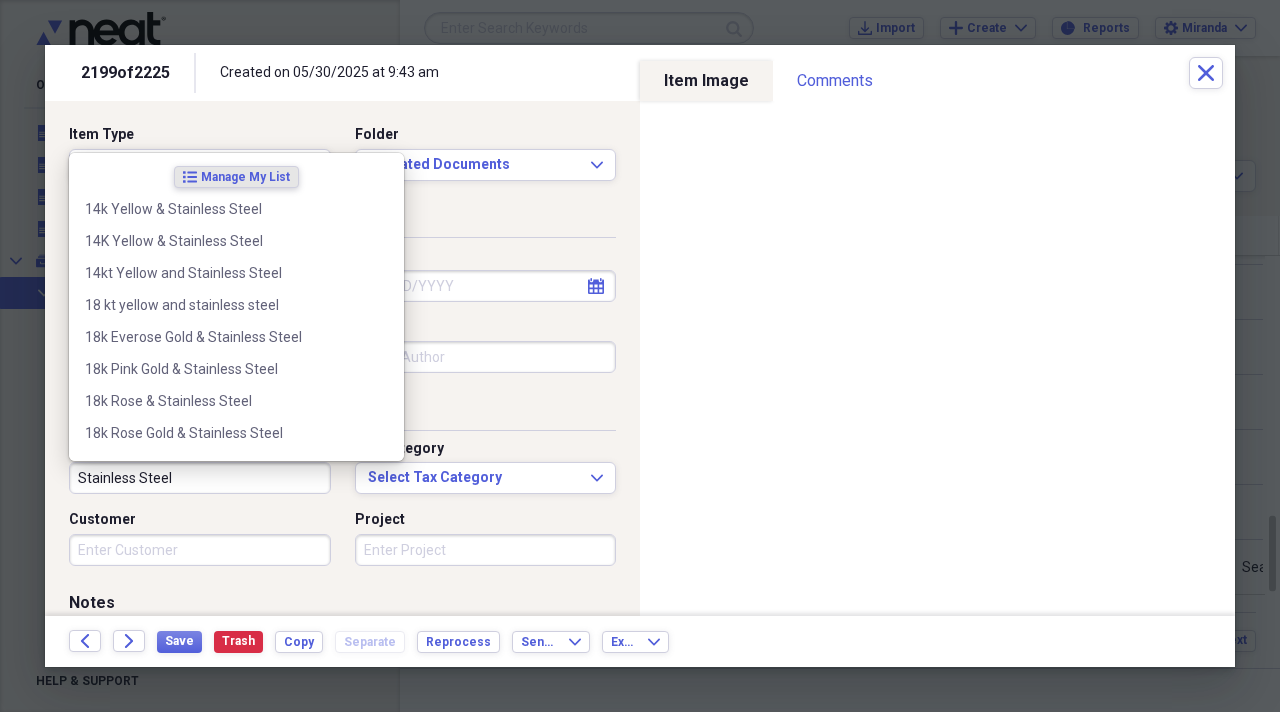 type on "Stainless Steel" 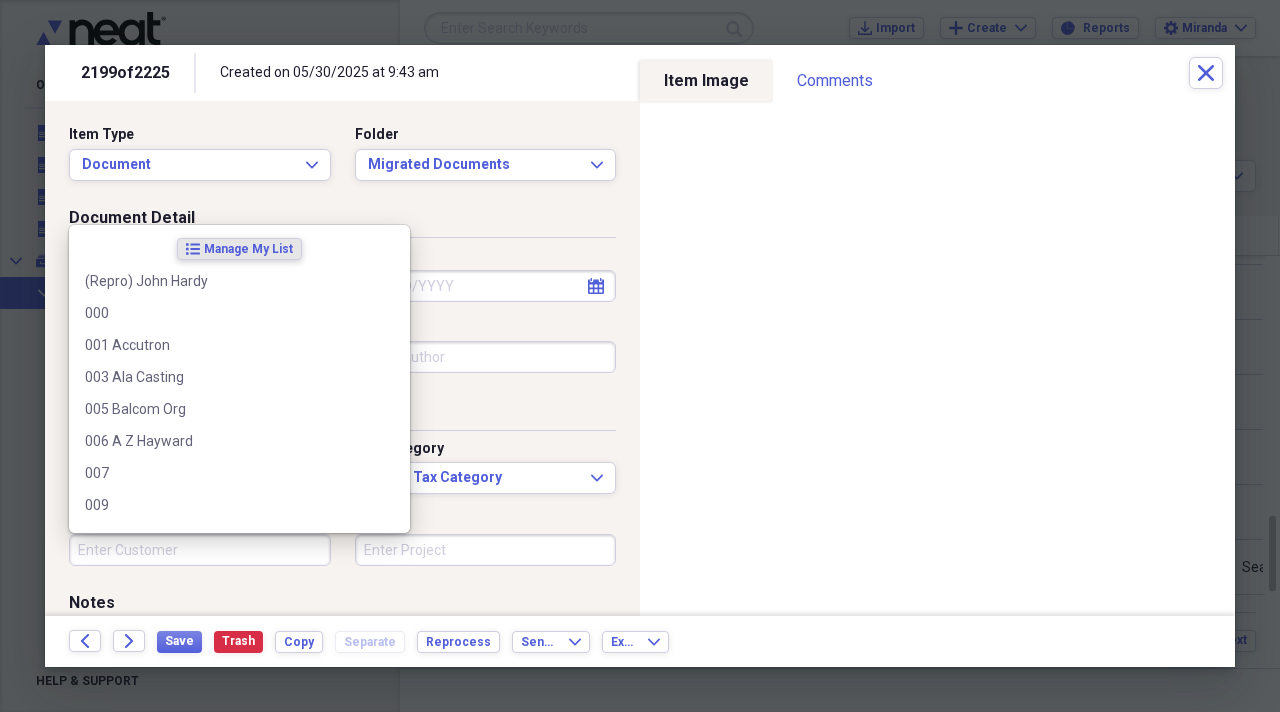 click on "Customer" at bounding box center [200, 550] 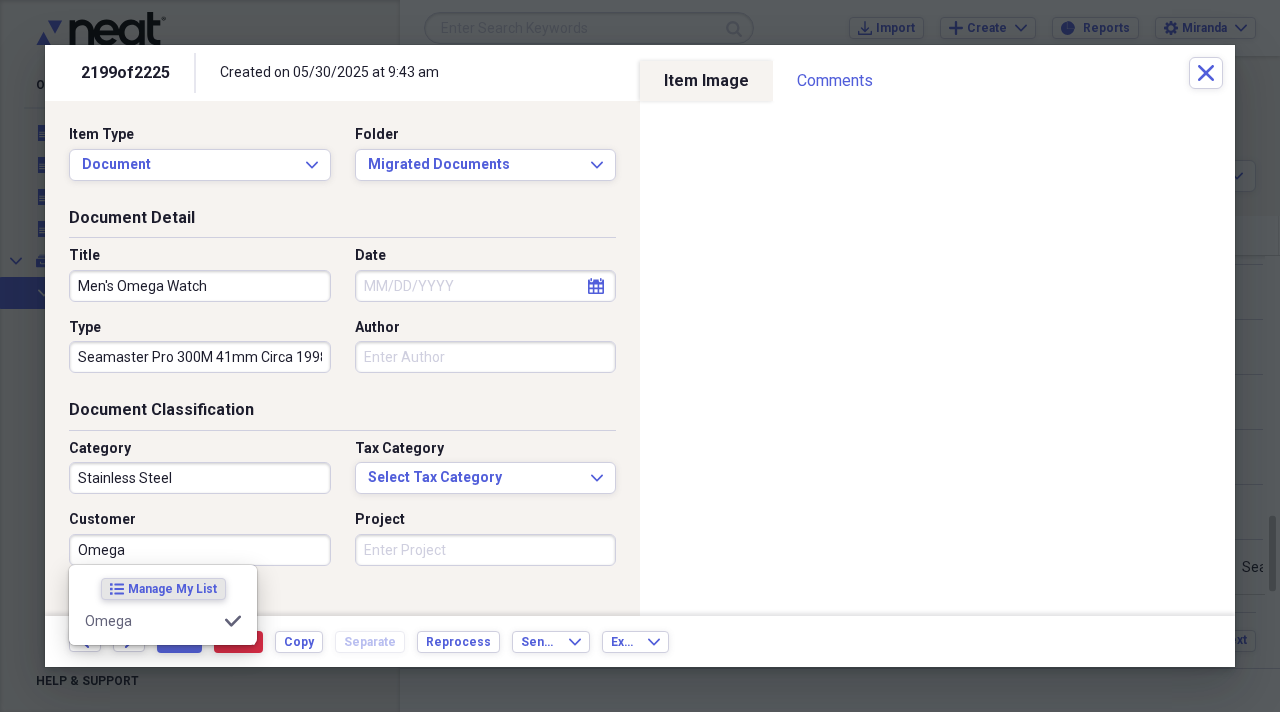 type on "Omega" 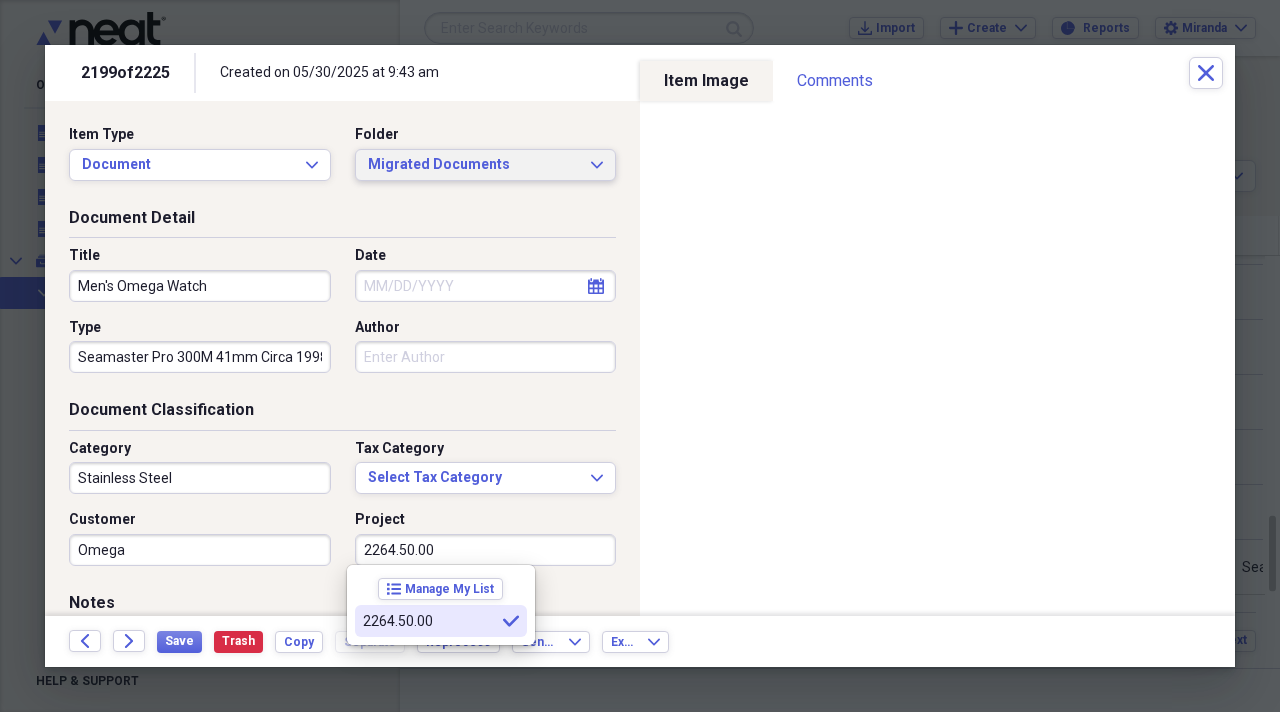 type on "2264.50.00" 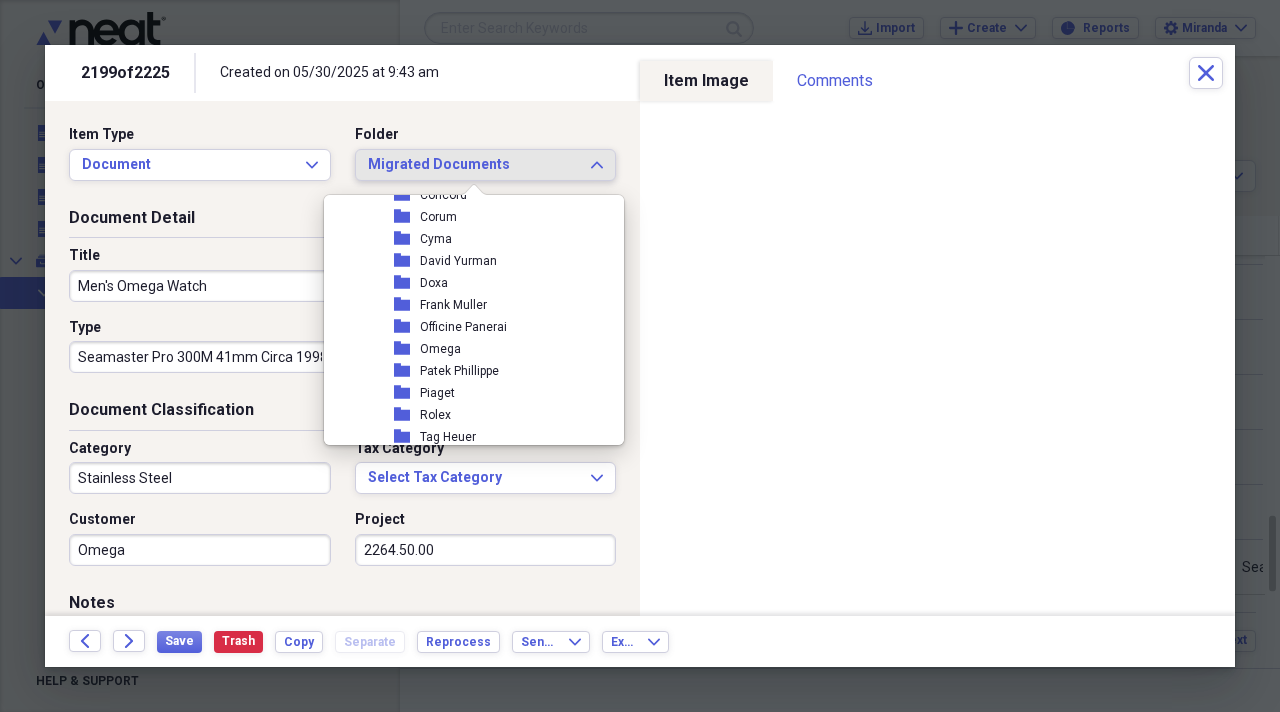 scroll, scrollTop: 2300, scrollLeft: 0, axis: vertical 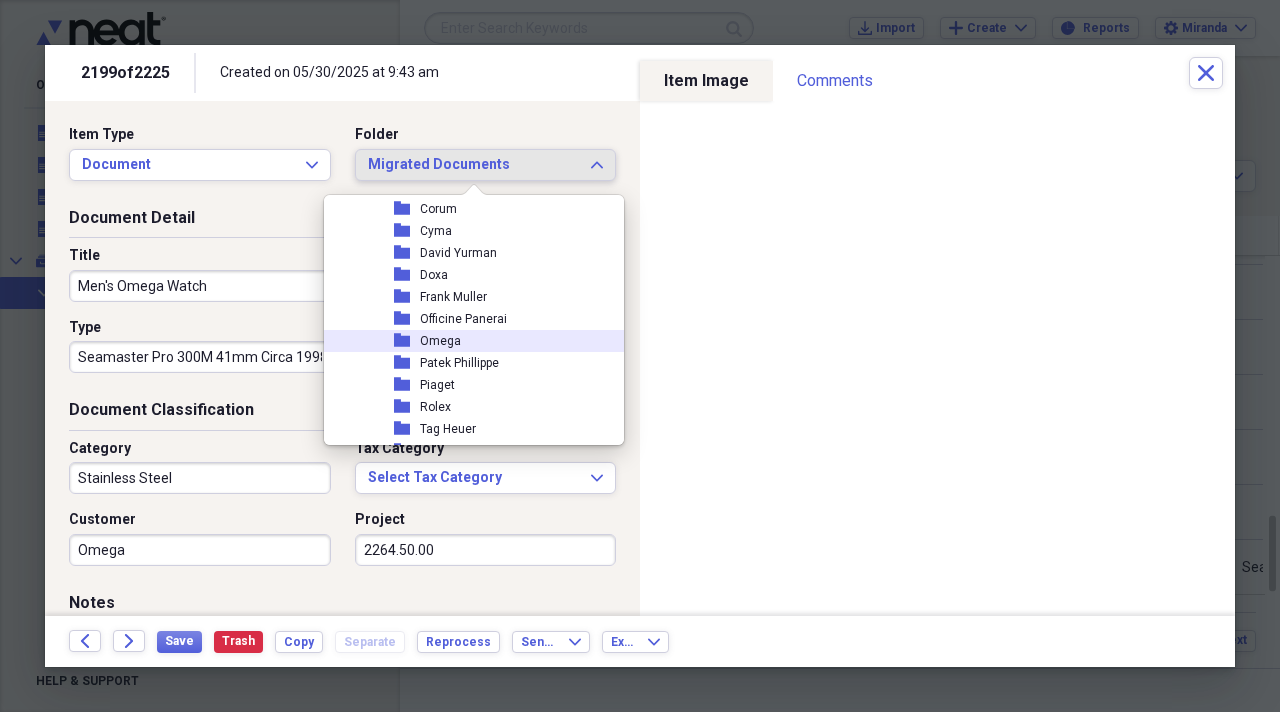 click on "folder Omega" at bounding box center [466, 341] 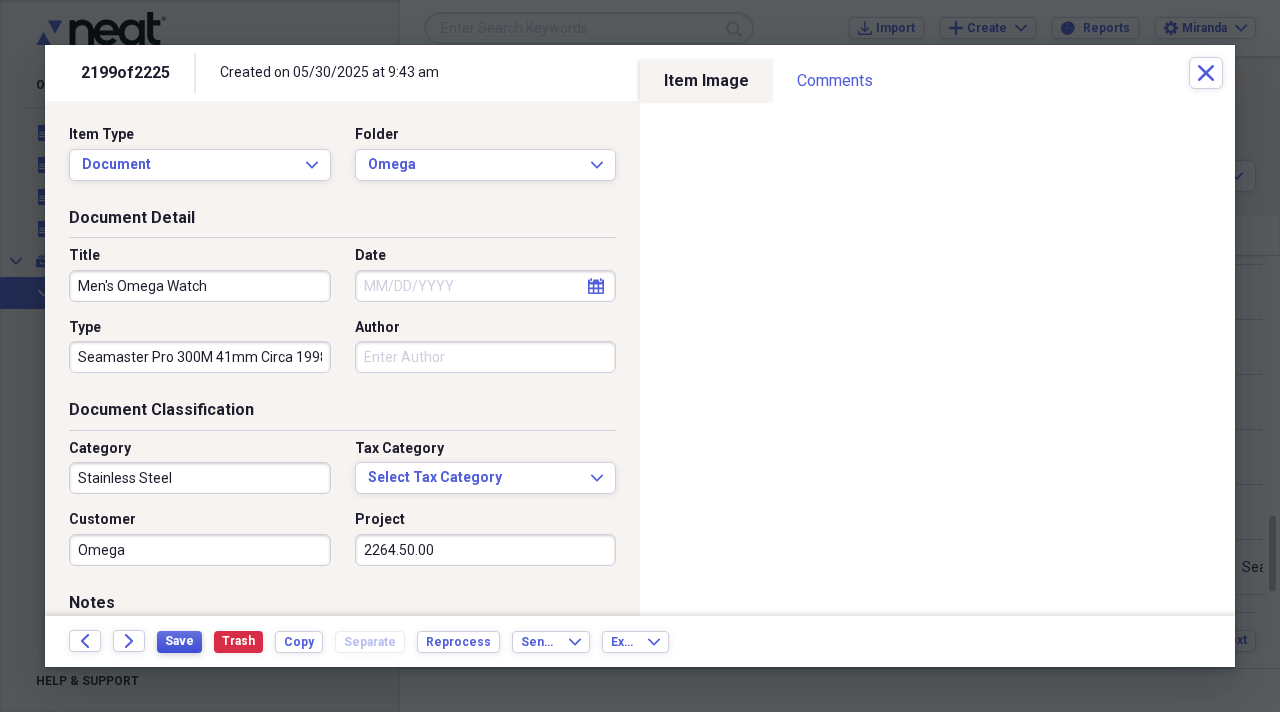 click on "Save" at bounding box center [179, 641] 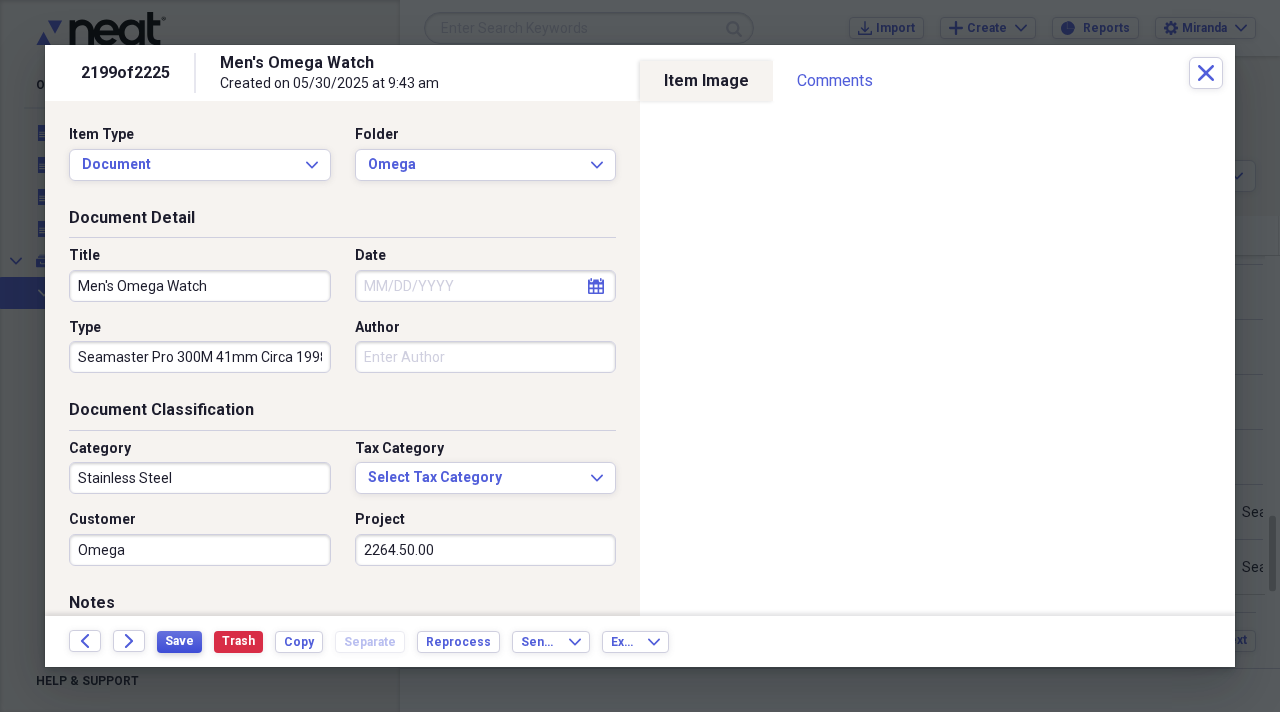click on "Save" at bounding box center [179, 641] 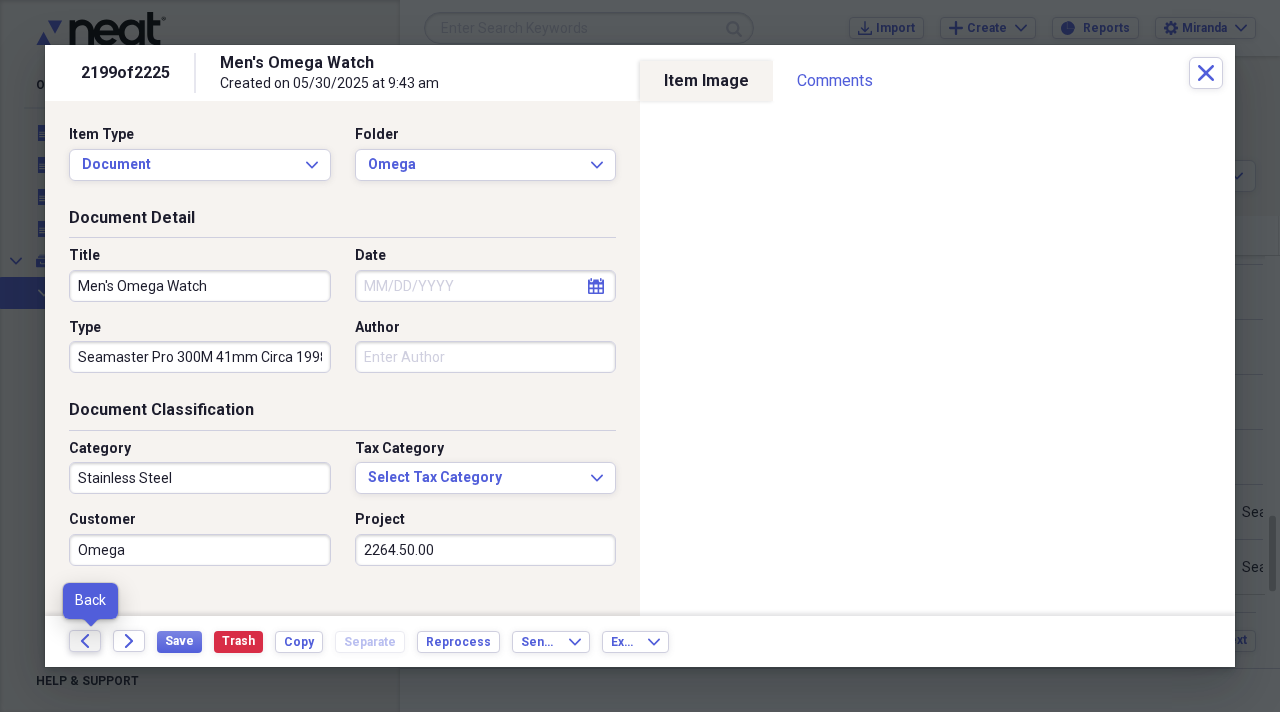 click 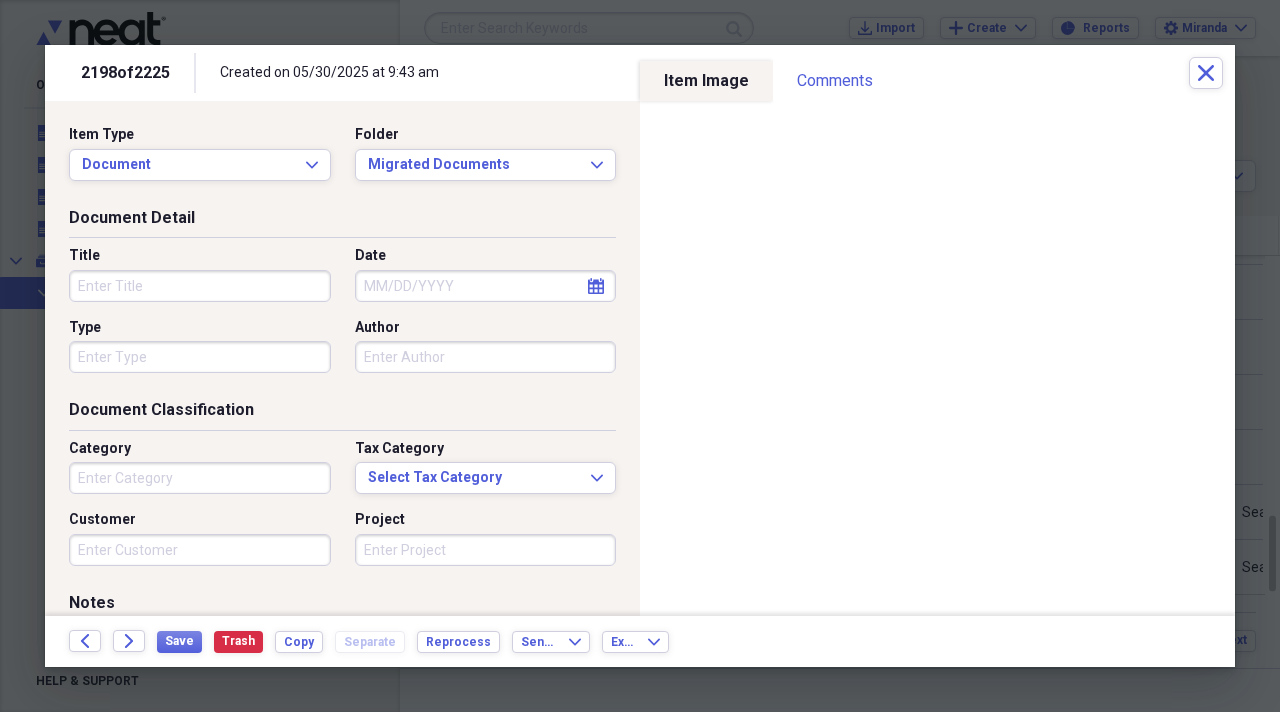 click on "Title" at bounding box center [200, 286] 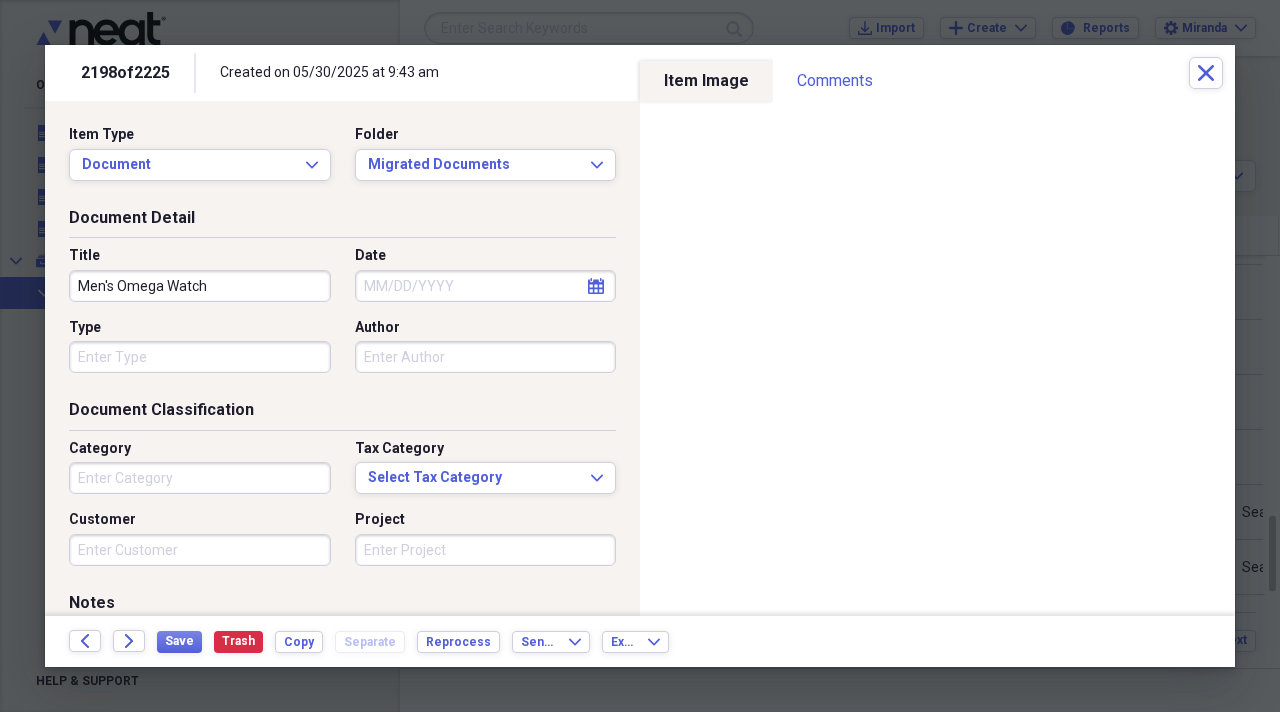 type on "Men's Omega Watch" 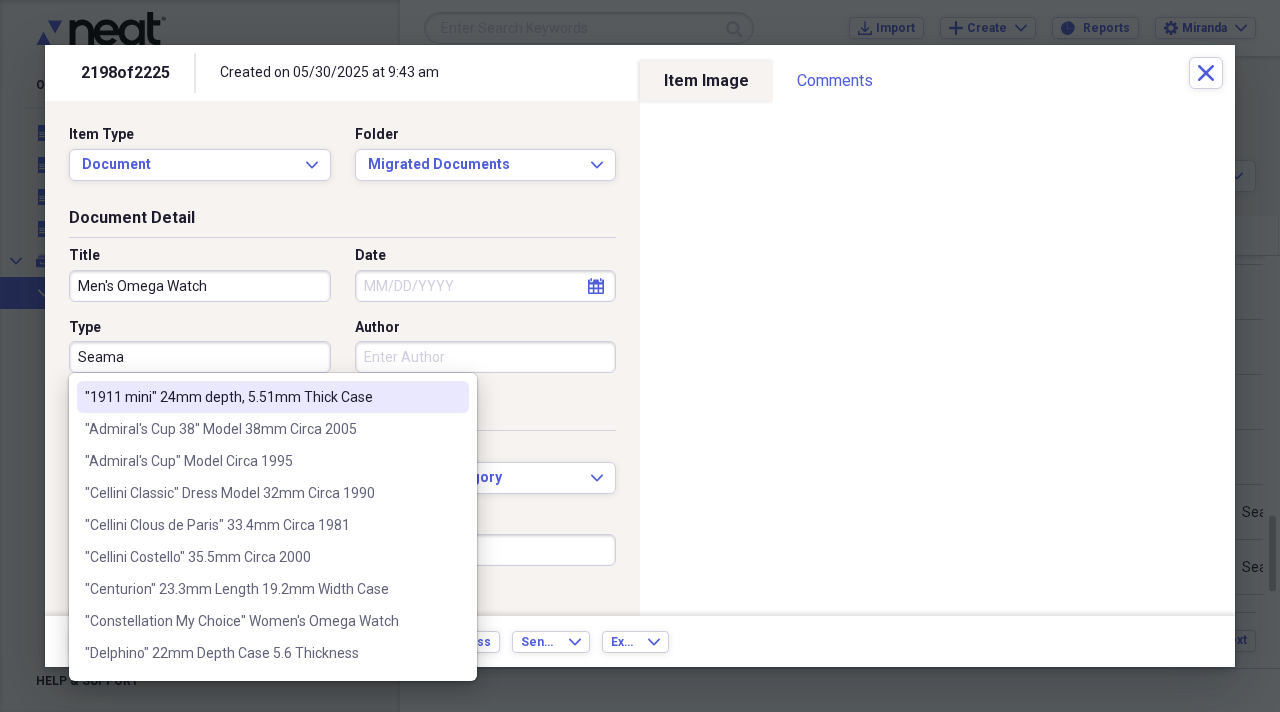 type on "Seamas" 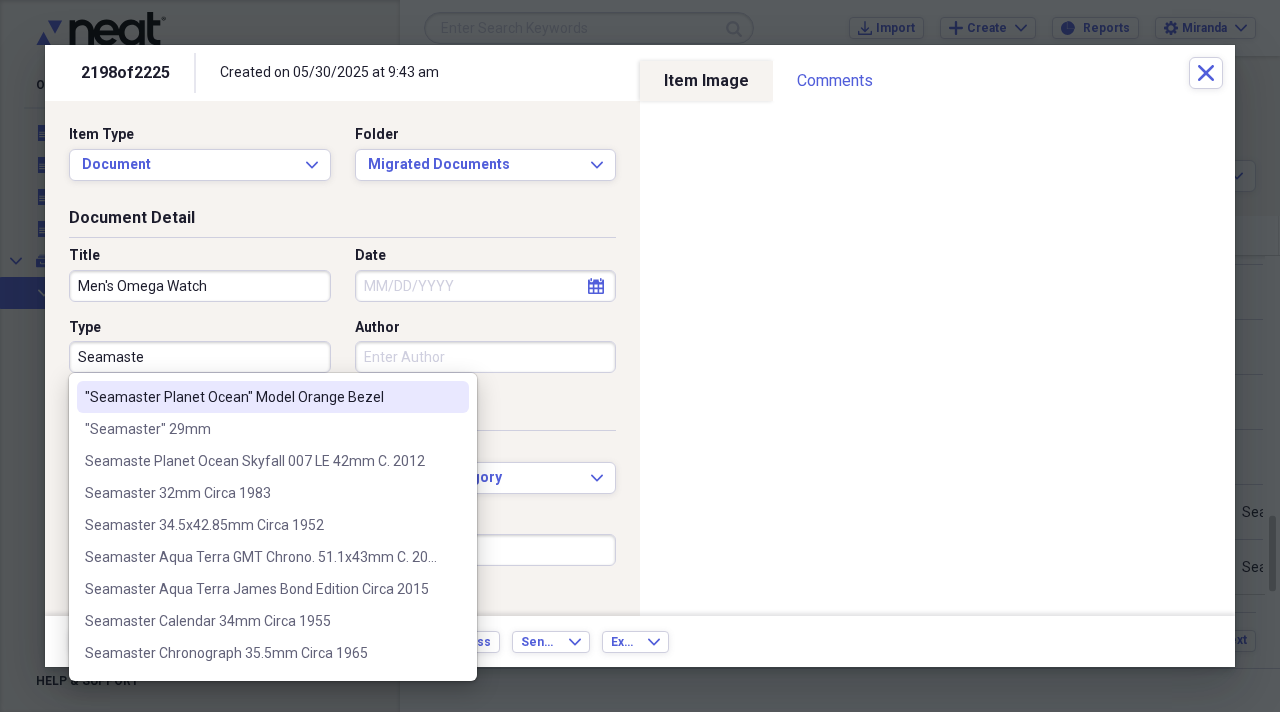 scroll, scrollTop: 0, scrollLeft: 0, axis: both 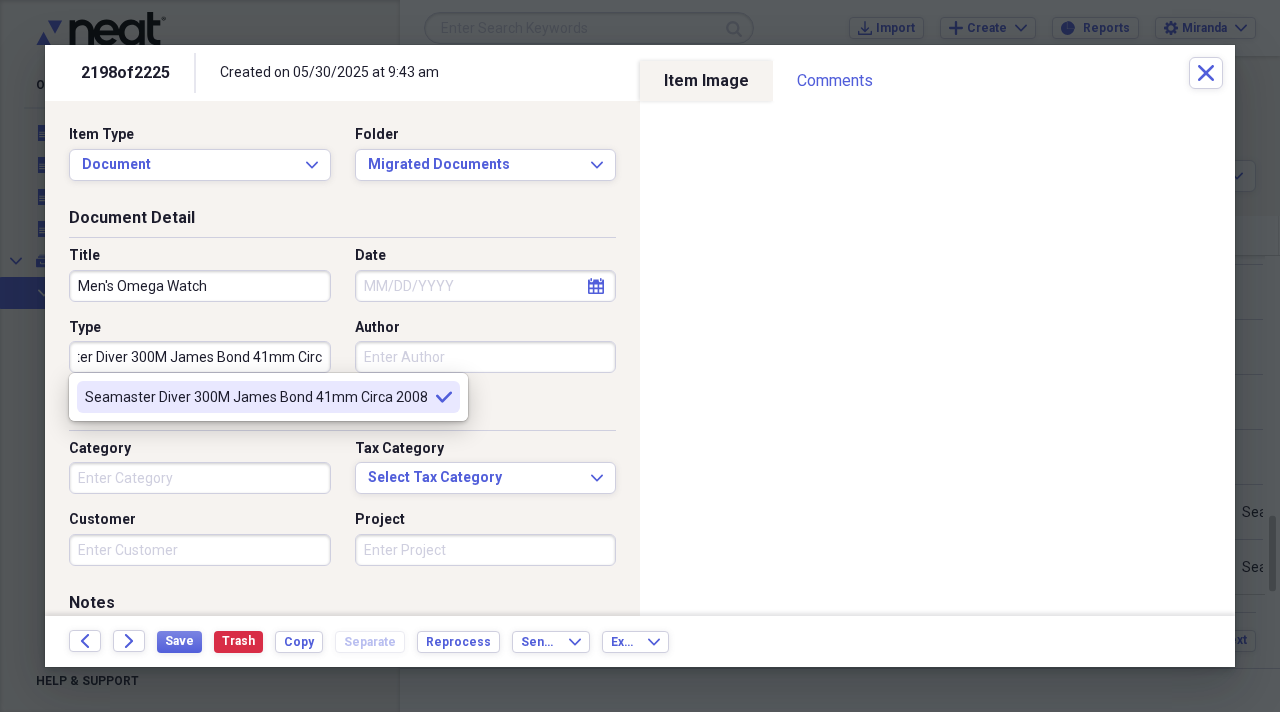 type on "Seamaster Diver 300M James Bond 41mm Circa 2008" 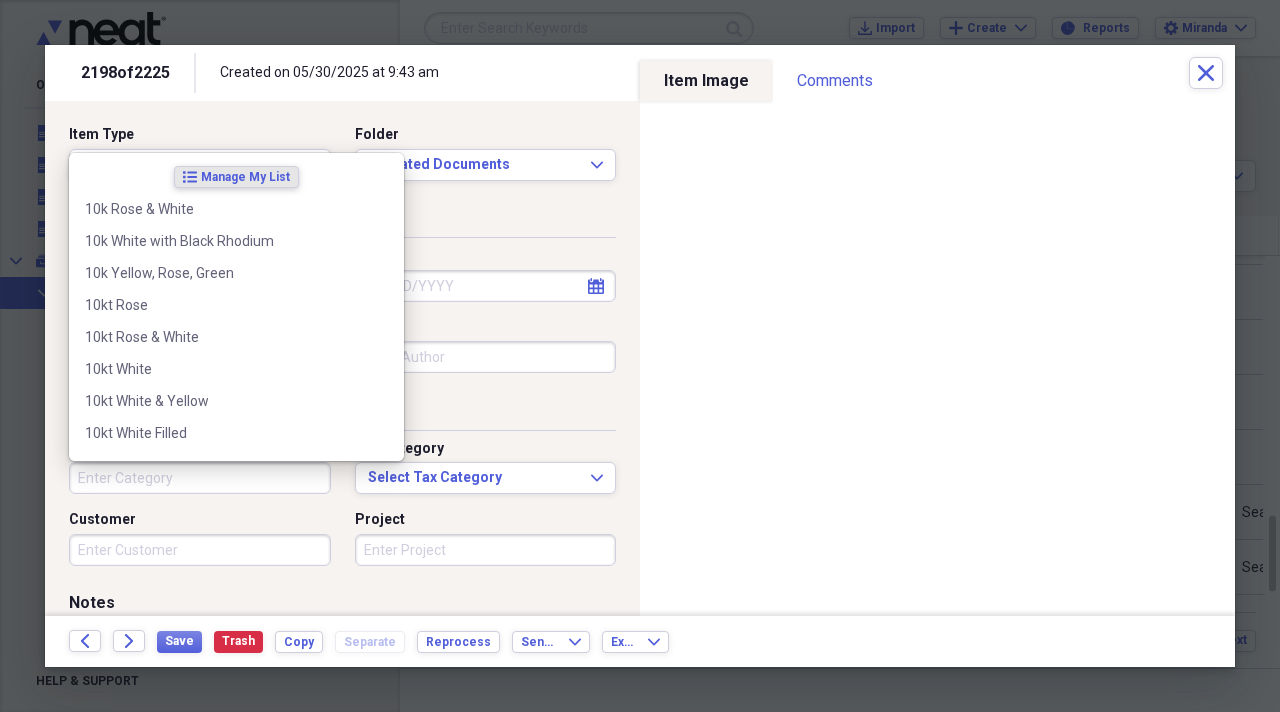 click on "Category" at bounding box center [200, 478] 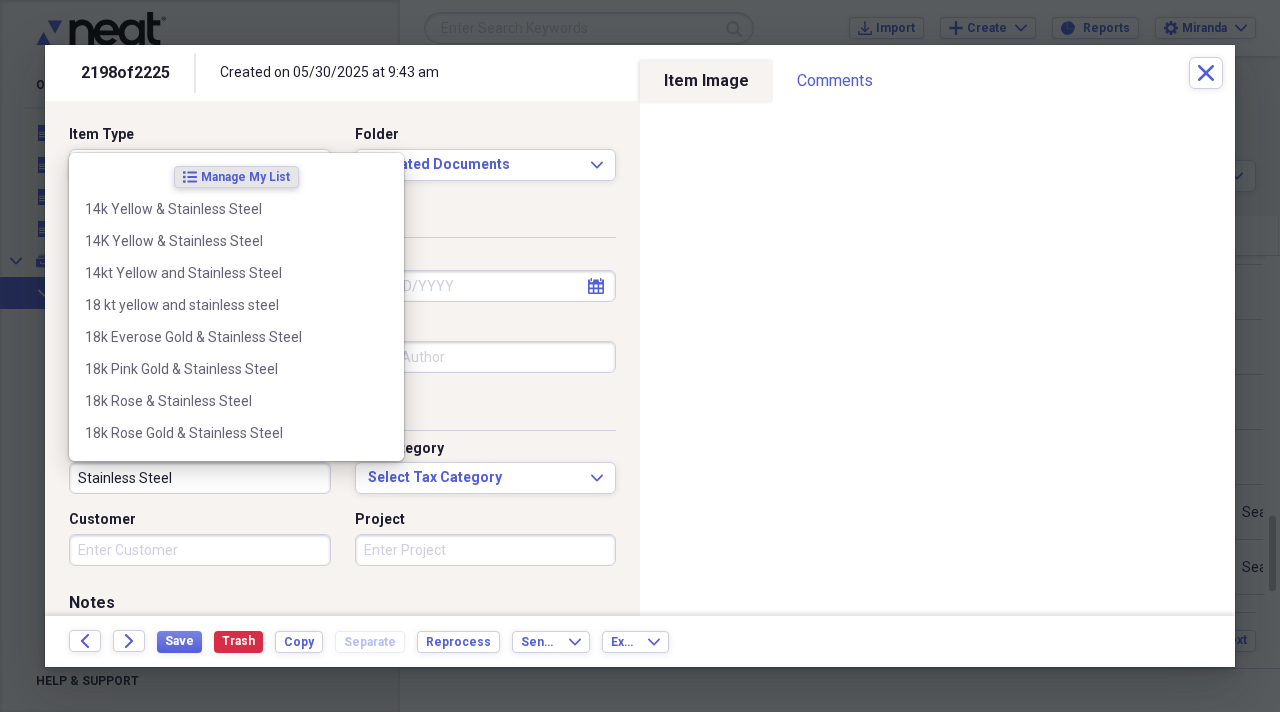 type on "Stainless Steel" 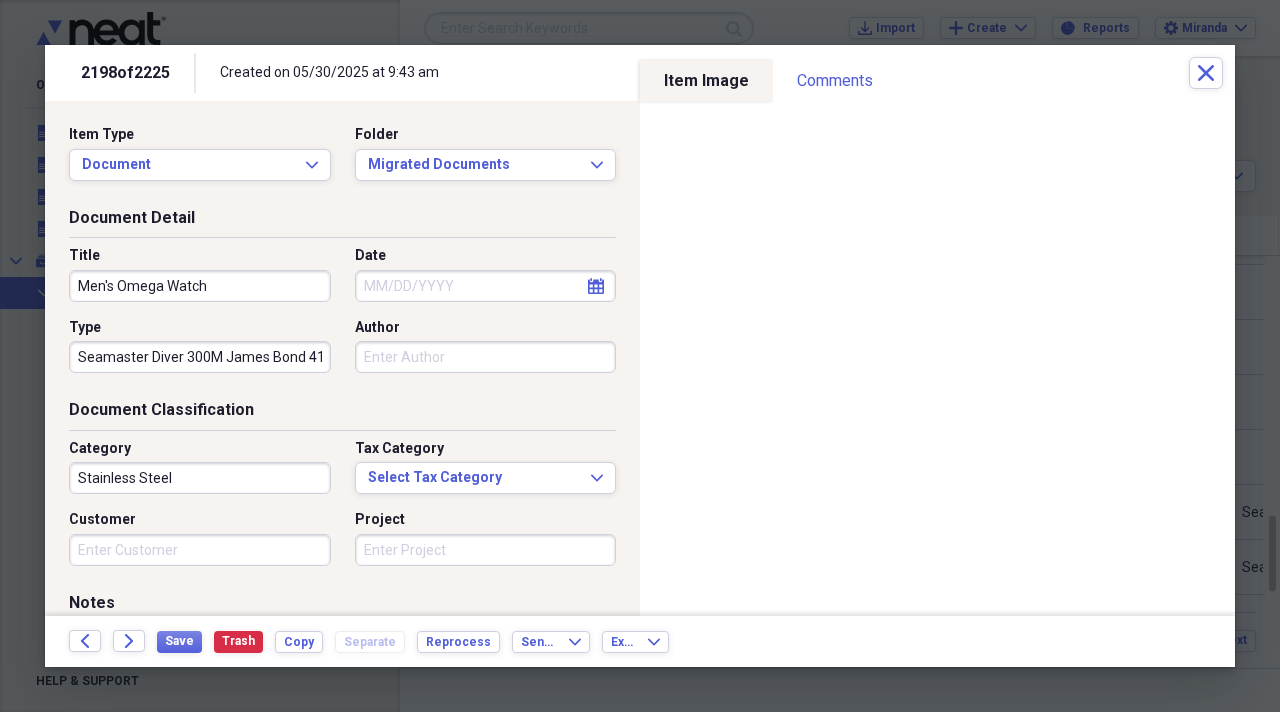 drag, startPoint x: 112, startPoint y: 569, endPoint x: 128, endPoint y: 545, distance: 28.84441 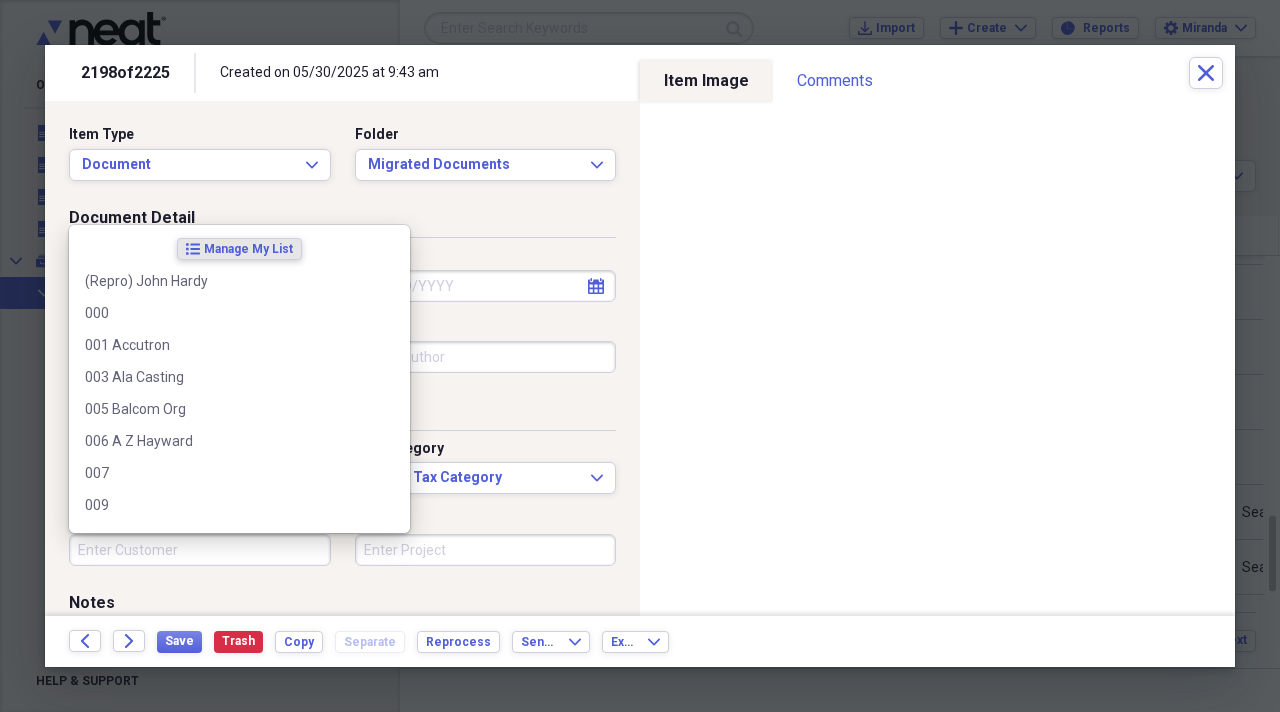 click on "Customer" at bounding box center [200, 550] 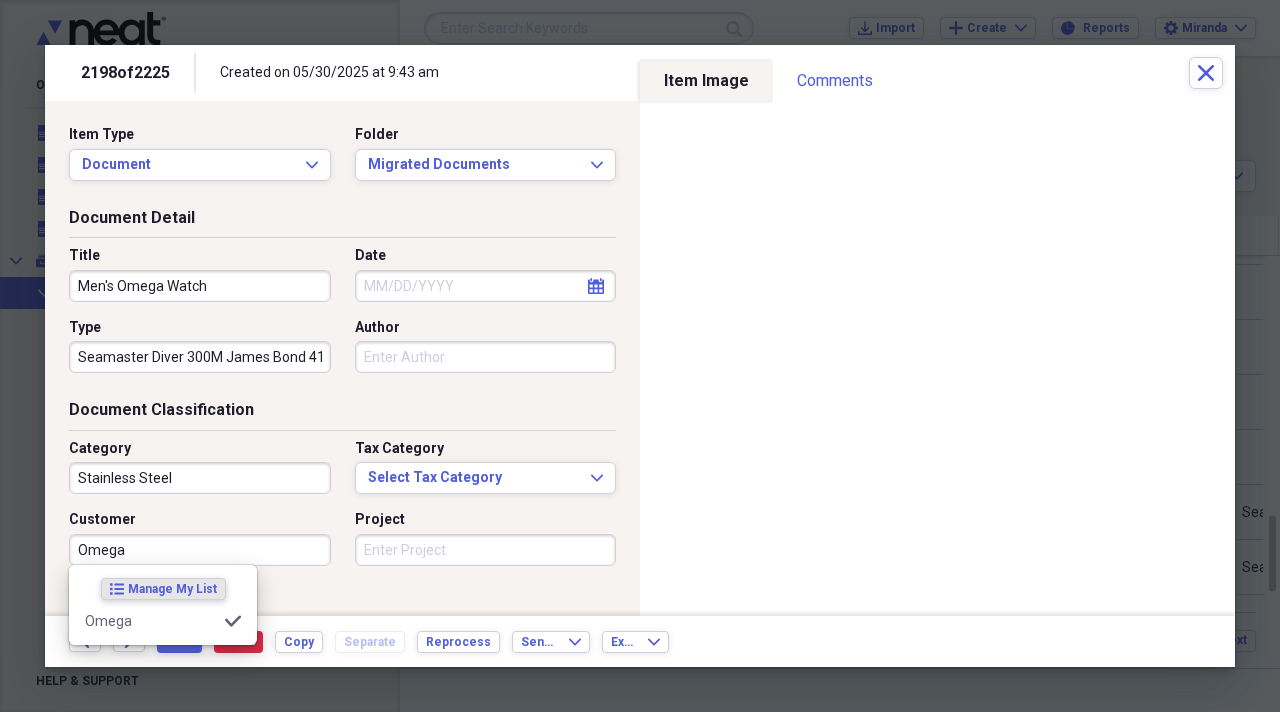 type on "Omega" 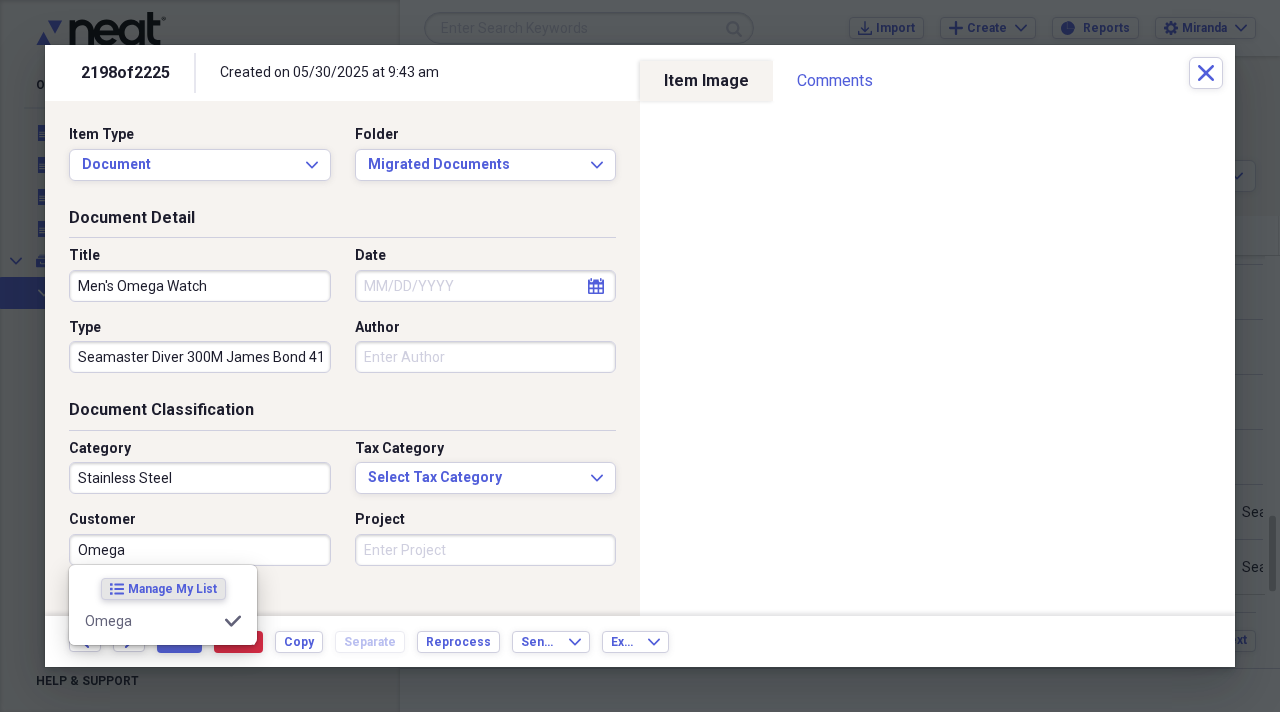 click on "Project" at bounding box center [486, 550] 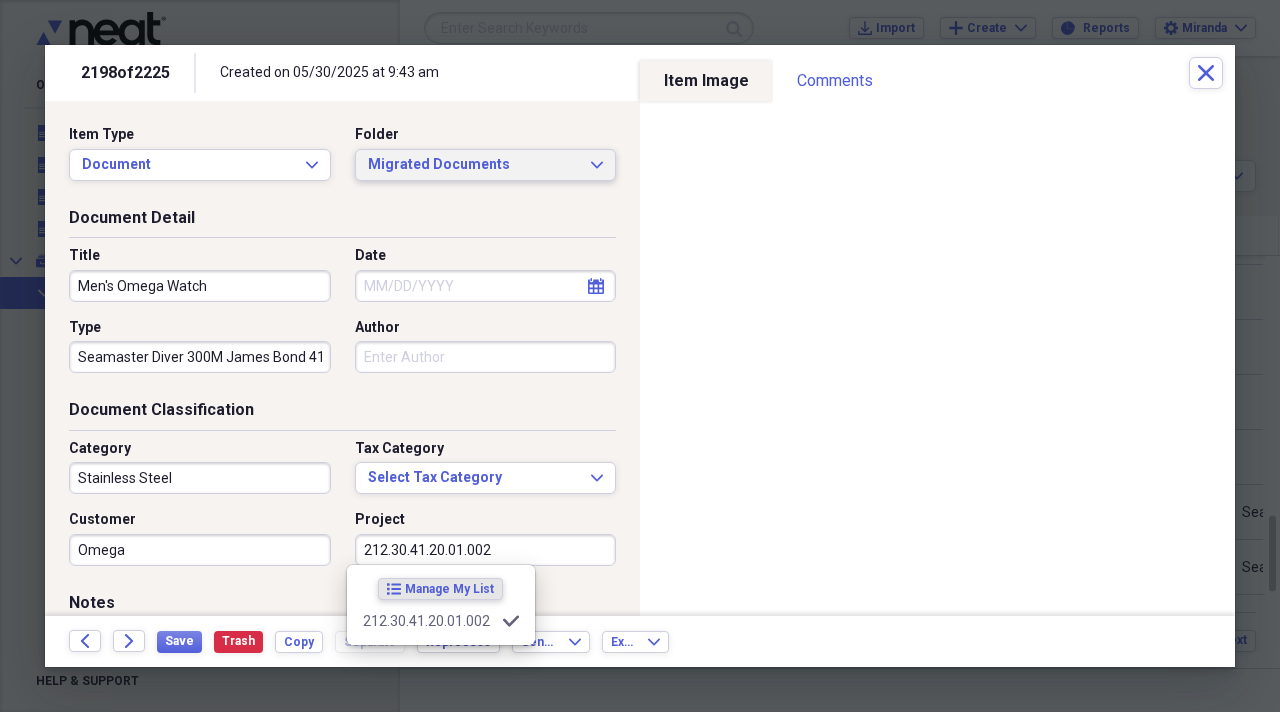 type on "212.30.41.20.01.002" 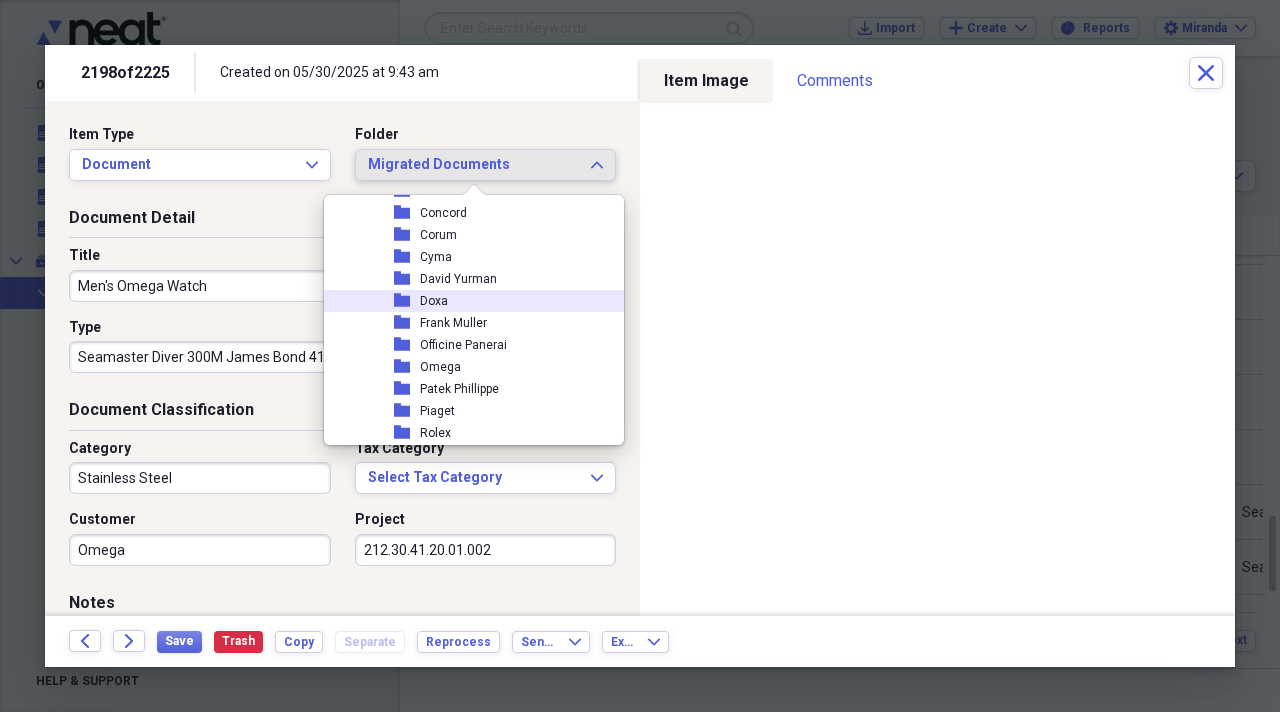 scroll, scrollTop: 2300, scrollLeft: 0, axis: vertical 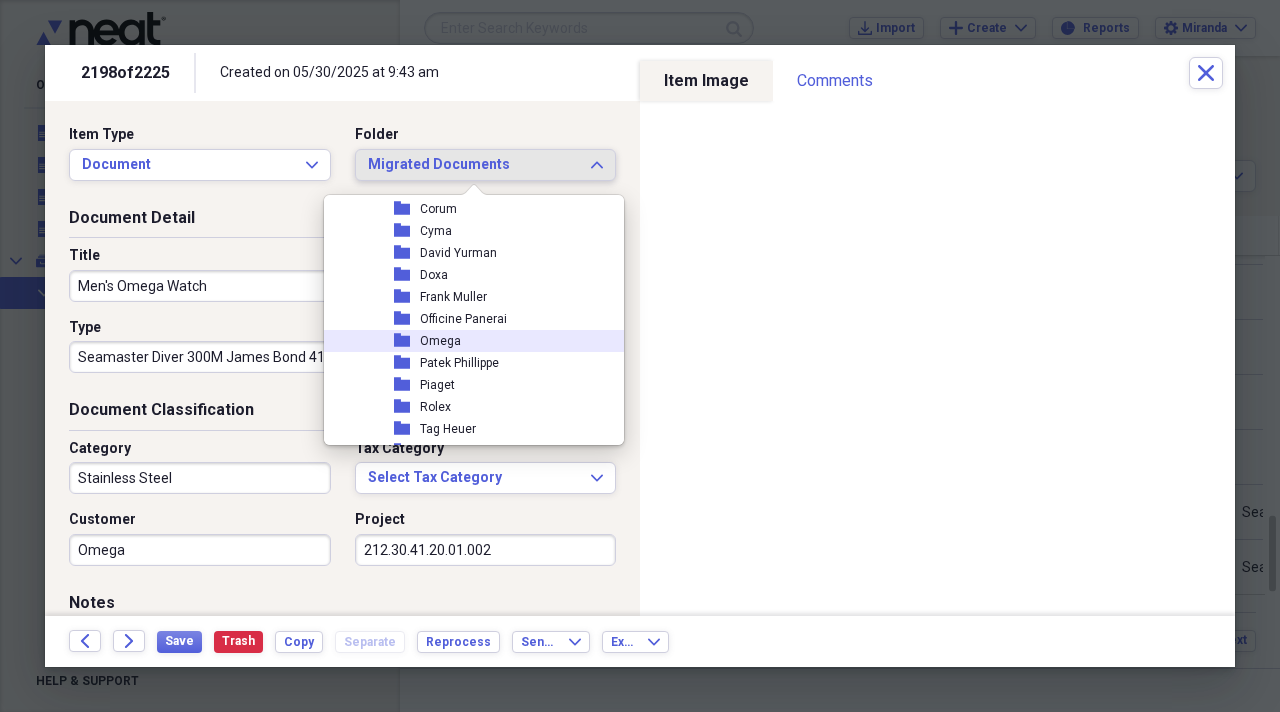 click on "Omega" at bounding box center [440, 341] 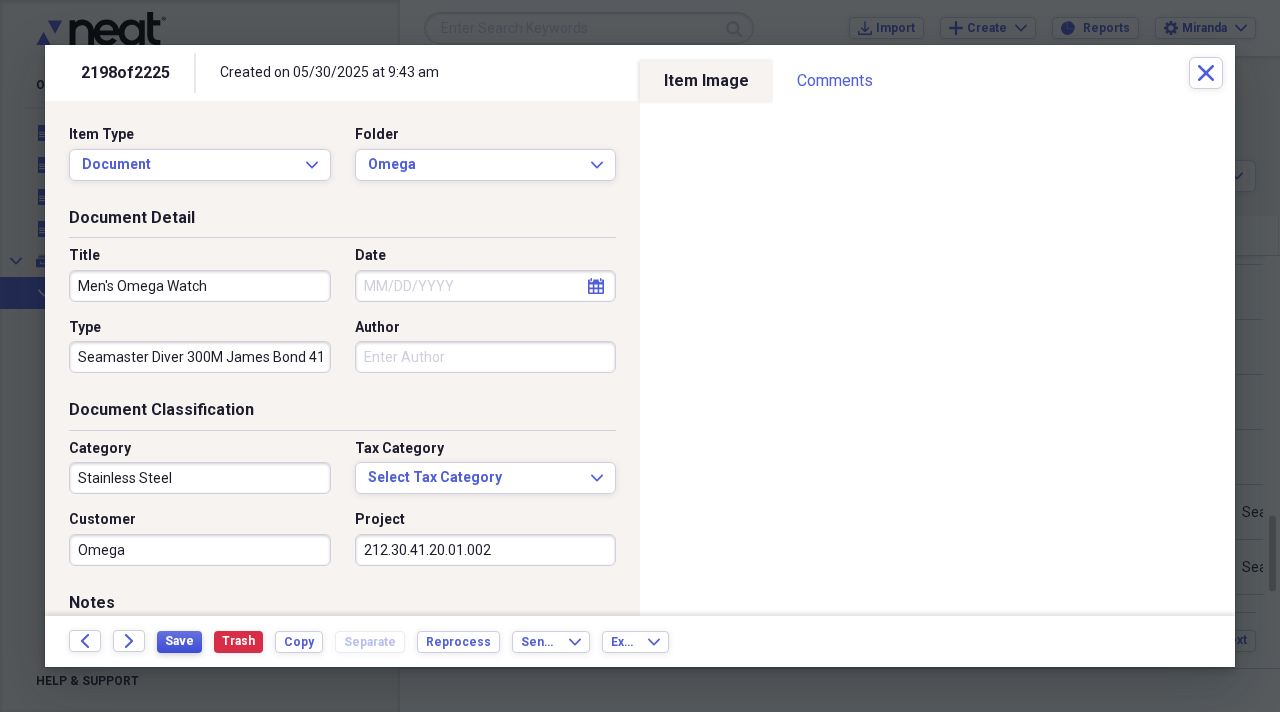 click on "Save" at bounding box center (179, 641) 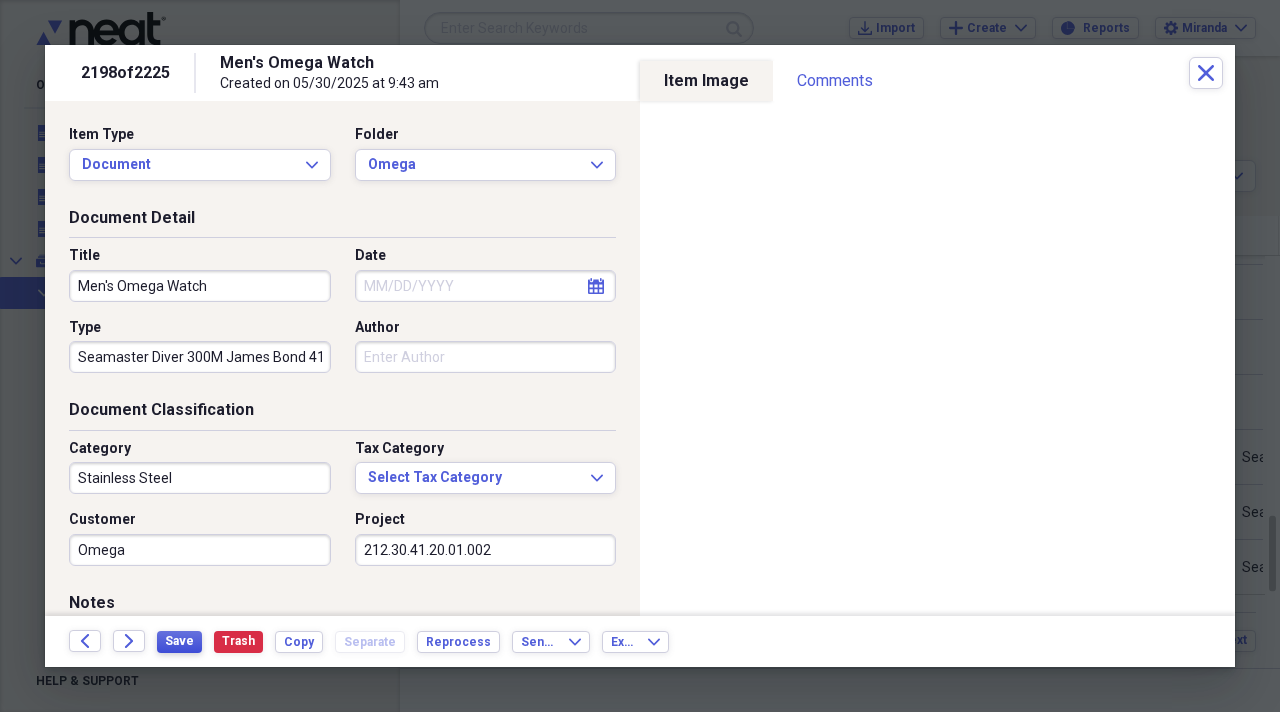 click on "Save" at bounding box center [179, 641] 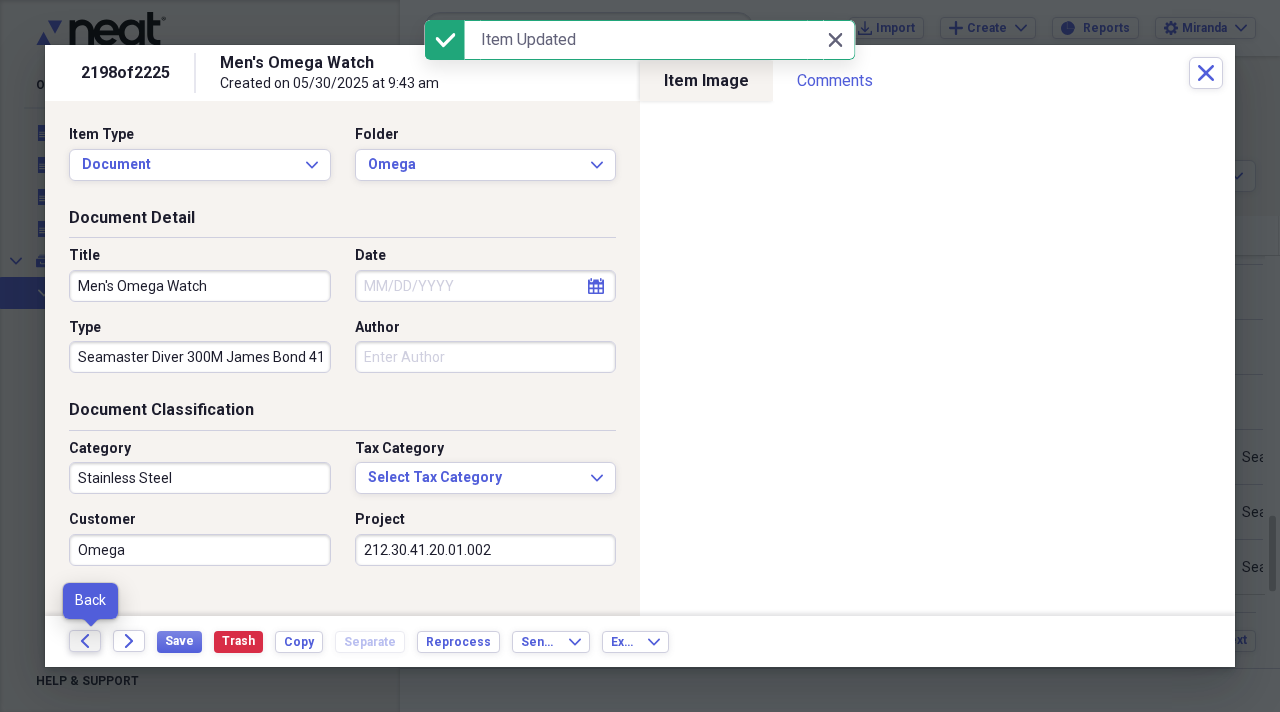 click on "Back" at bounding box center (85, 641) 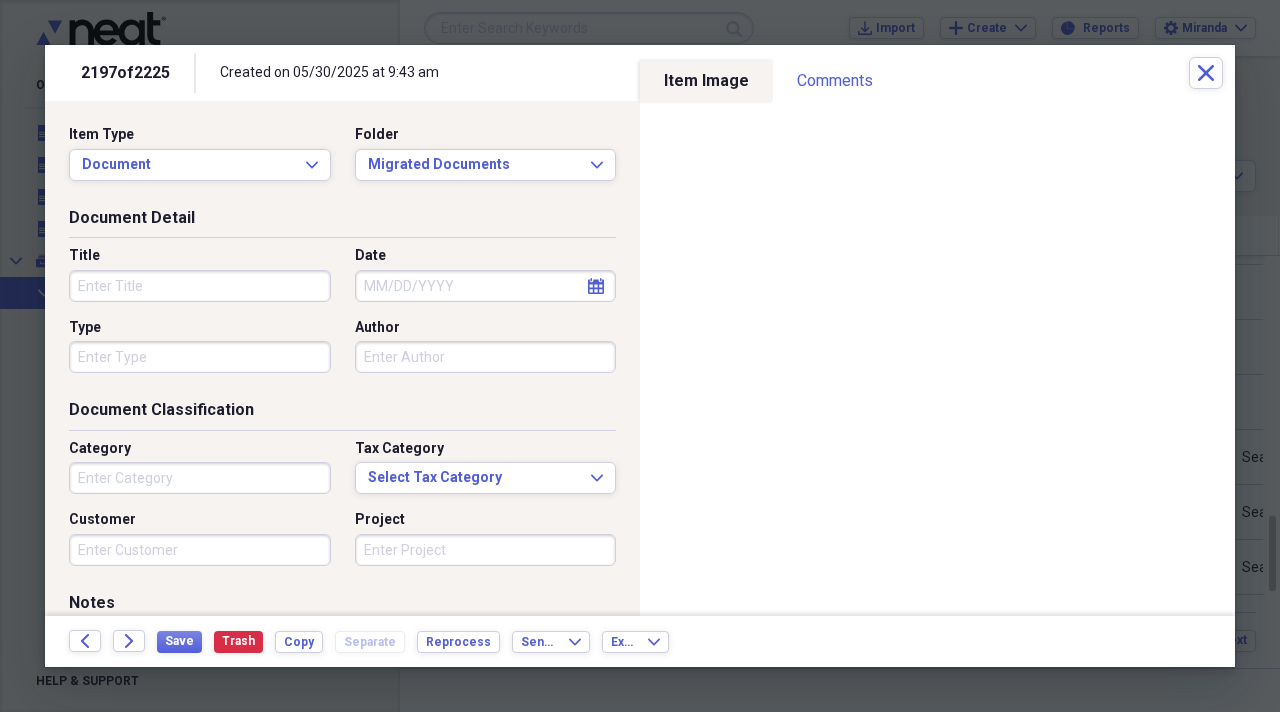 click on "Title" at bounding box center (200, 286) 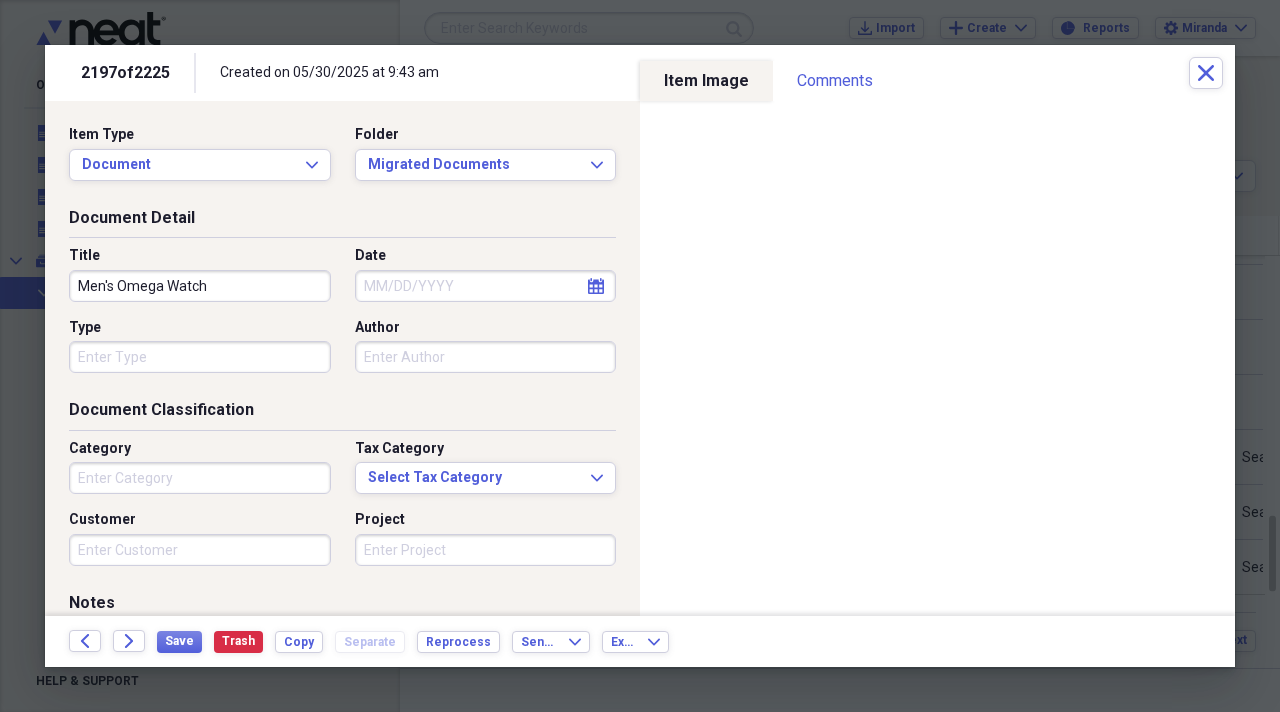 type on "Men's Omega Watch" 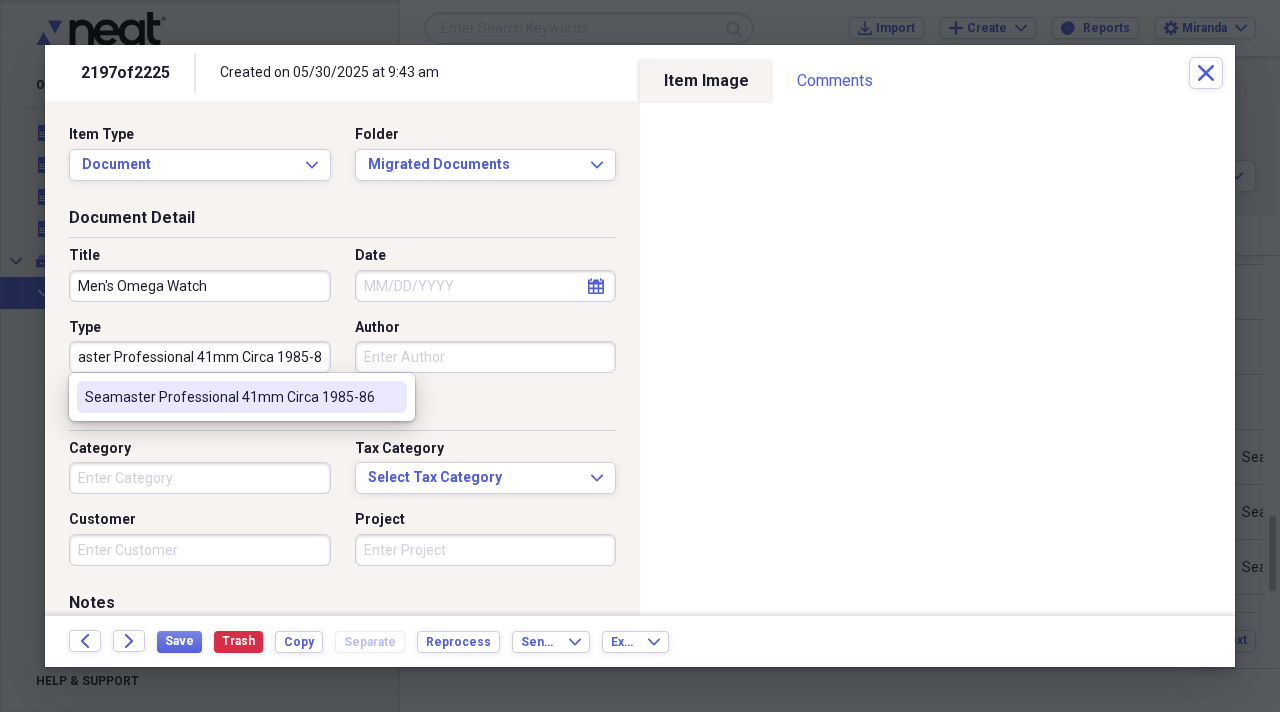 scroll, scrollTop: 0, scrollLeft: 46, axis: horizontal 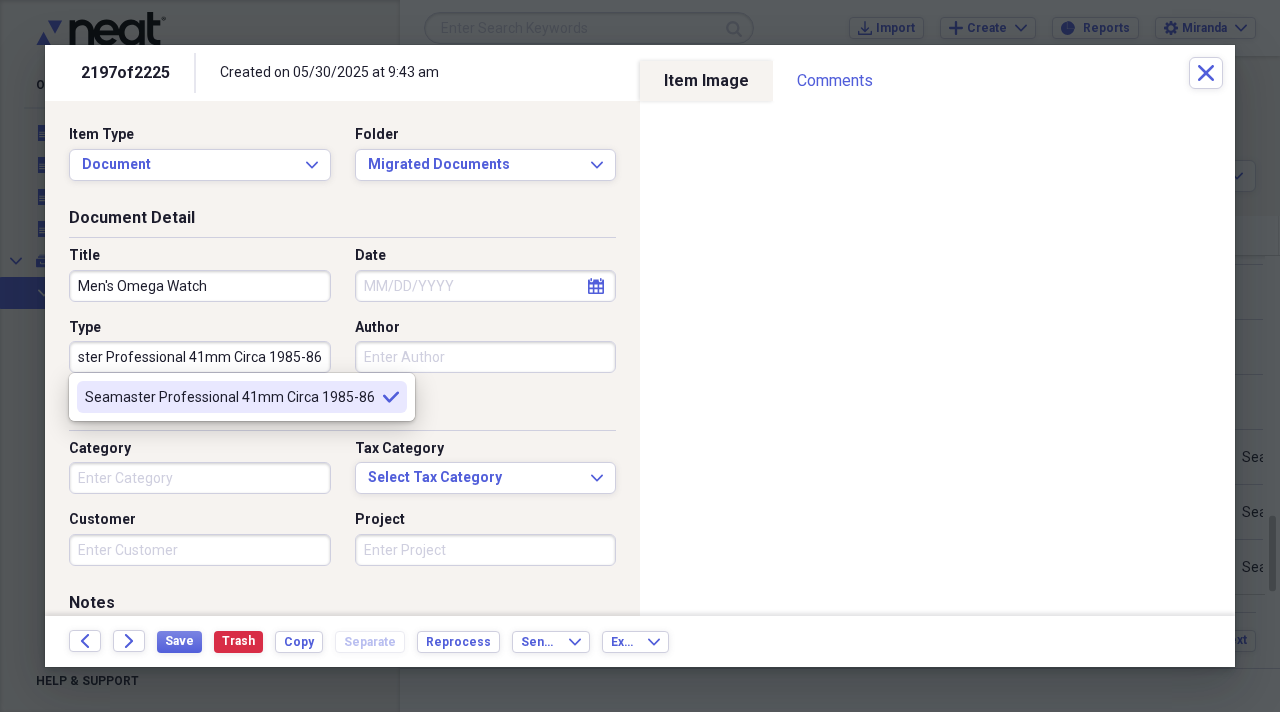 type on "Seamaster Professional 41mm Circa 1985-86" 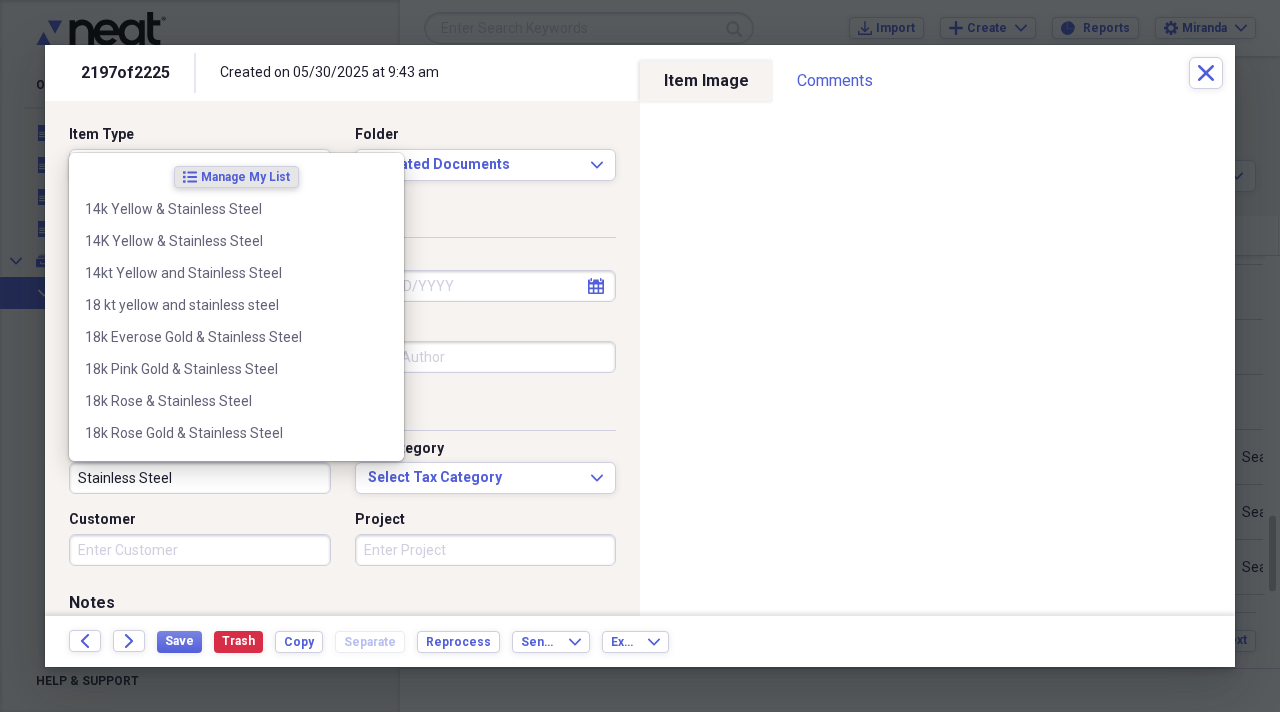 type on "Stainless Steel" 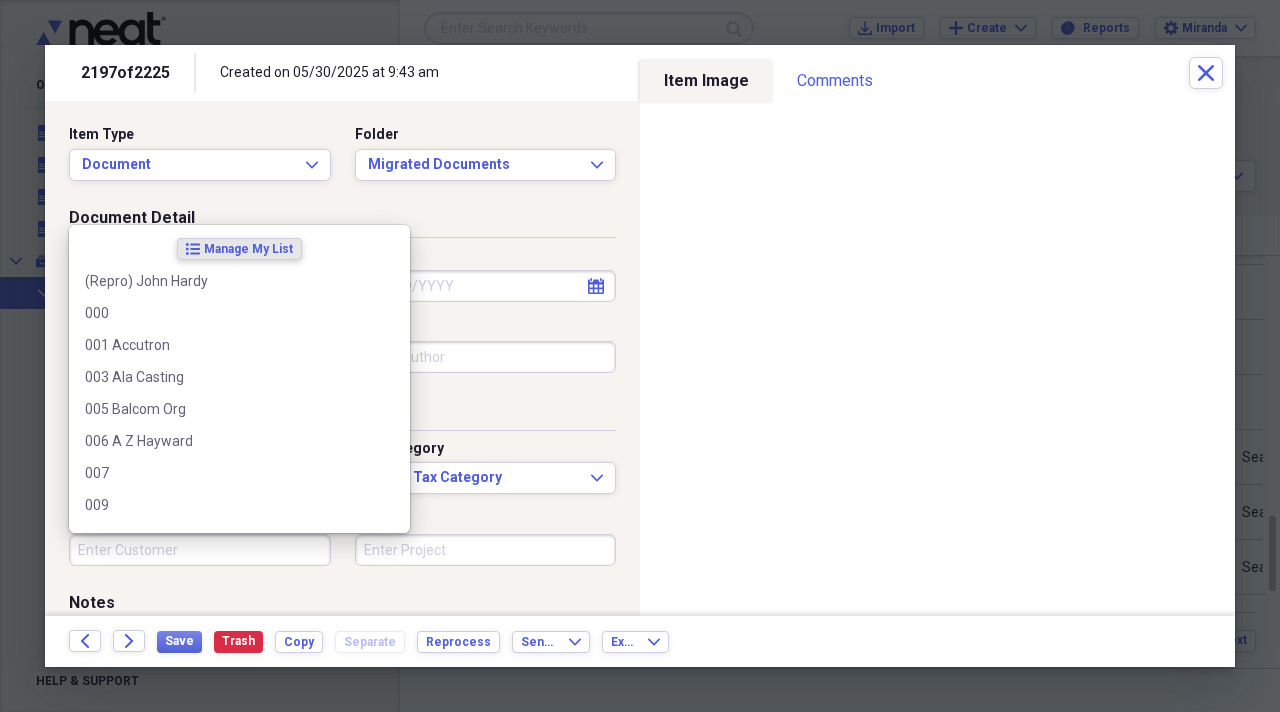 click on "Customer" at bounding box center (200, 550) 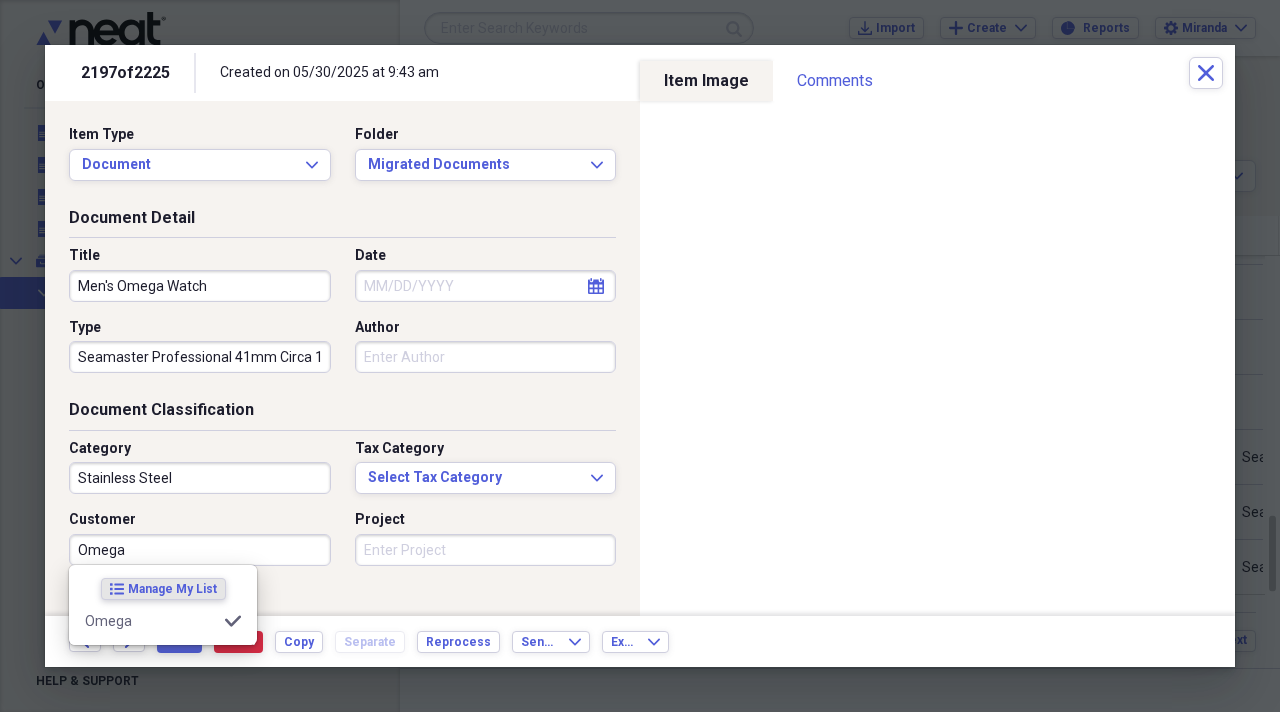 type on "Omega" 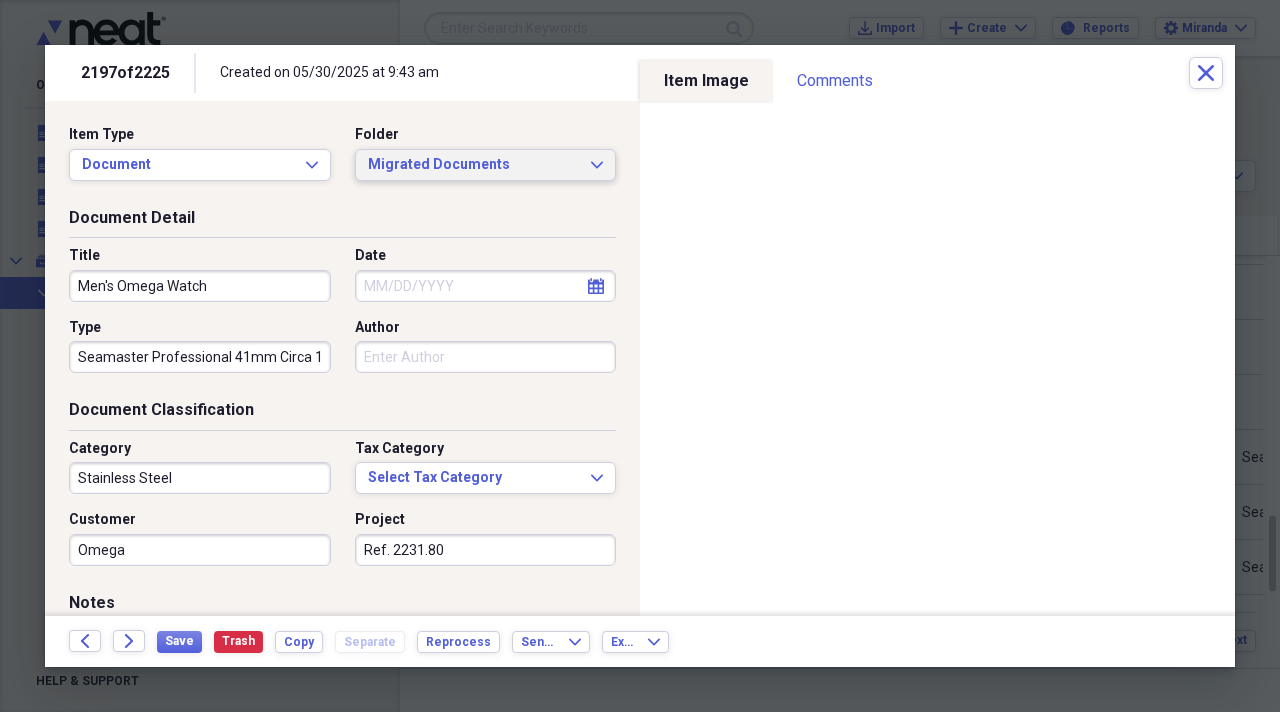 type on "Ref. 2231.80" 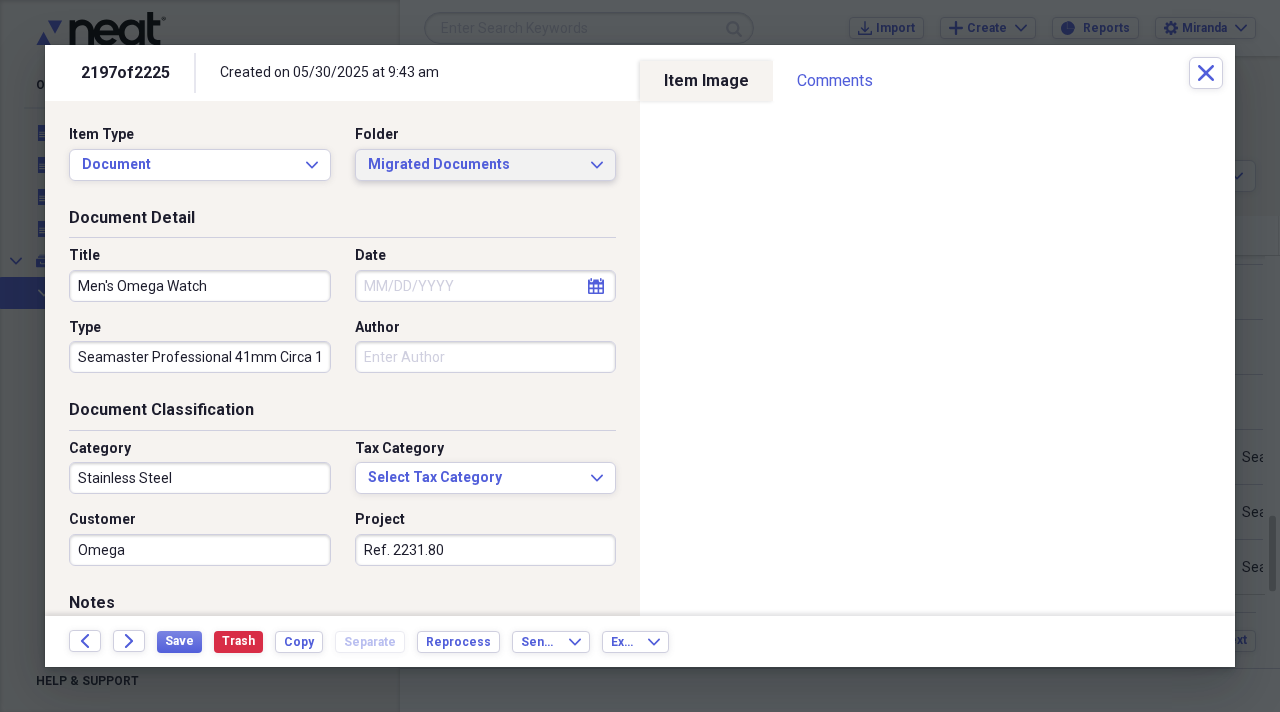 click on "Migrated Documents" at bounding box center (474, 165) 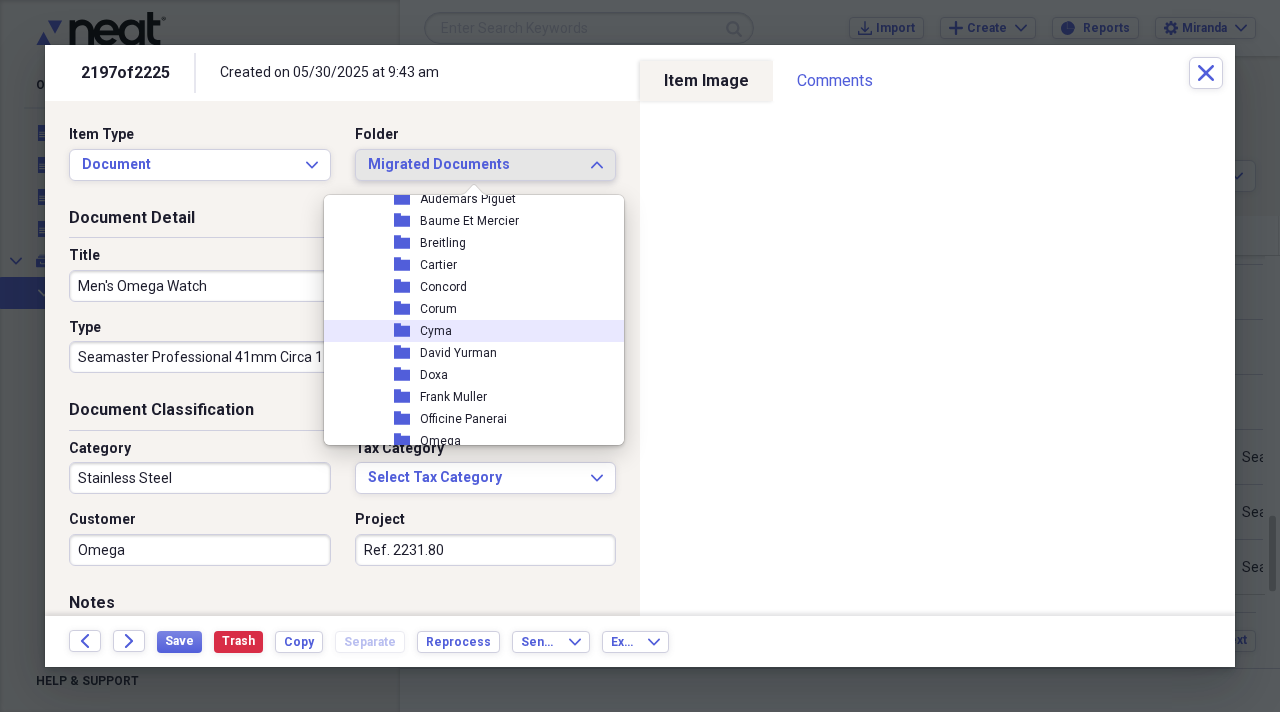 scroll, scrollTop: 2300, scrollLeft: 0, axis: vertical 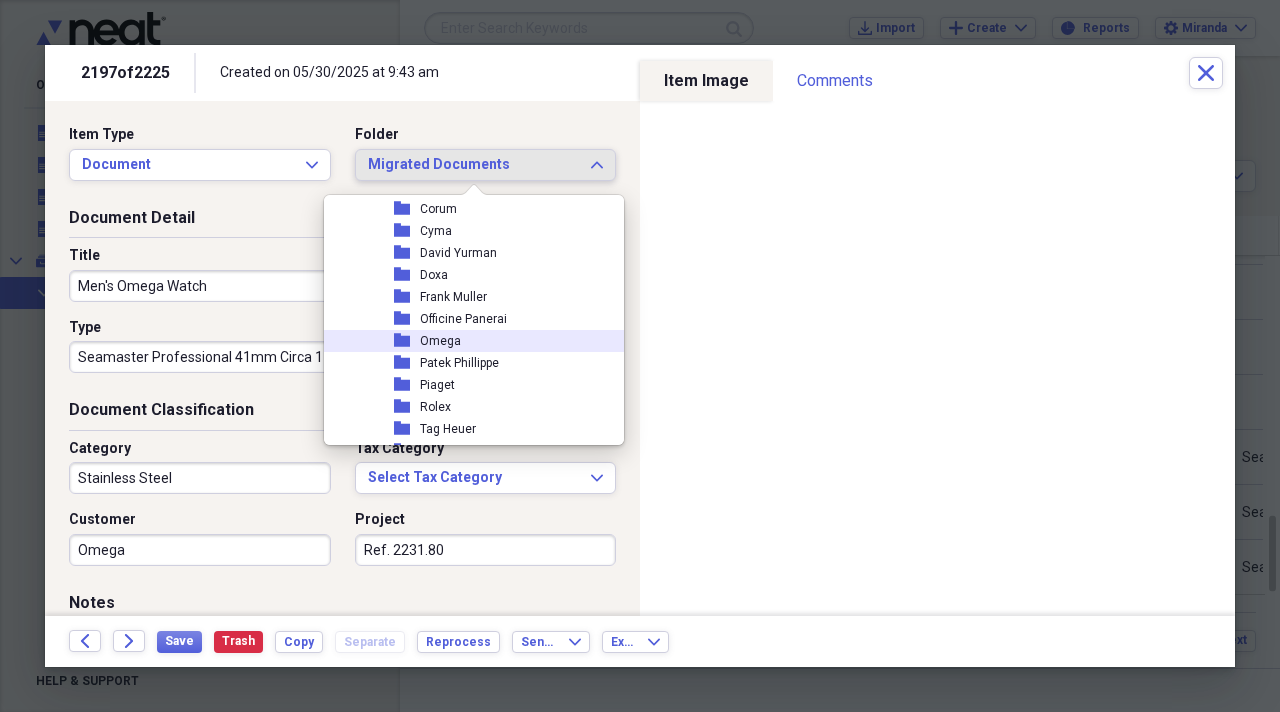 click on "folder Omega" at bounding box center [466, 341] 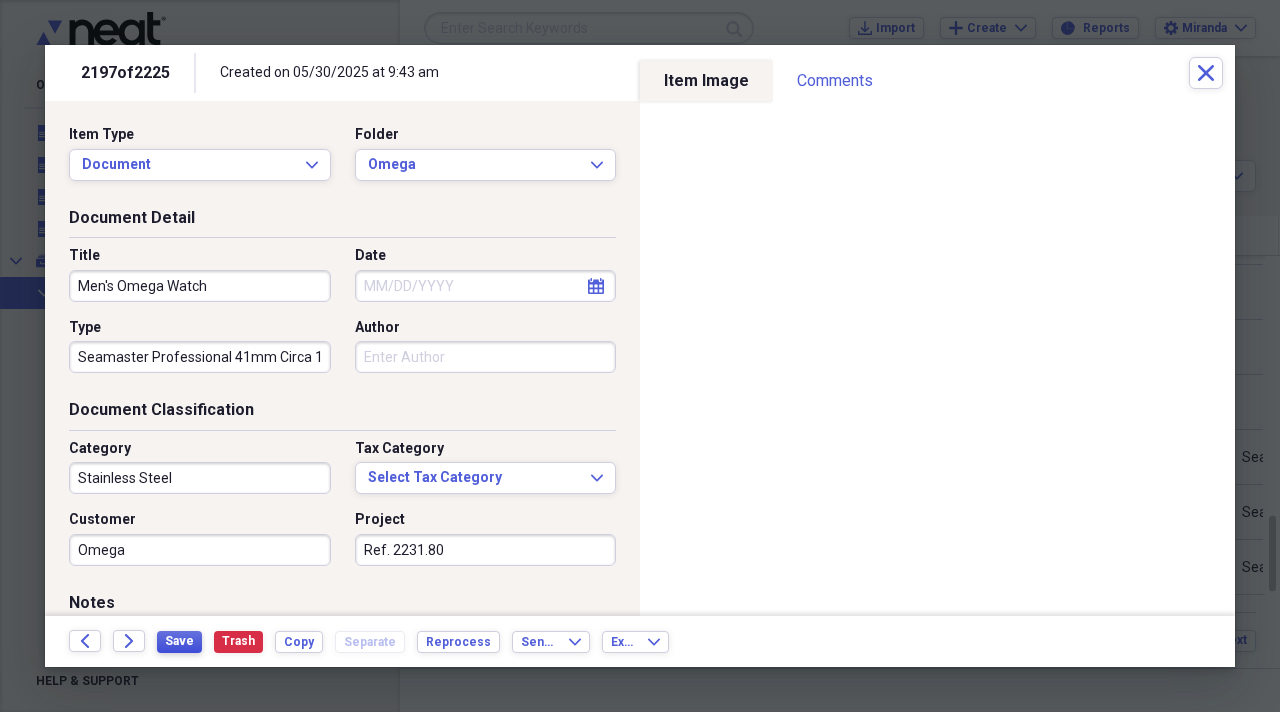 click on "Save" at bounding box center [179, 641] 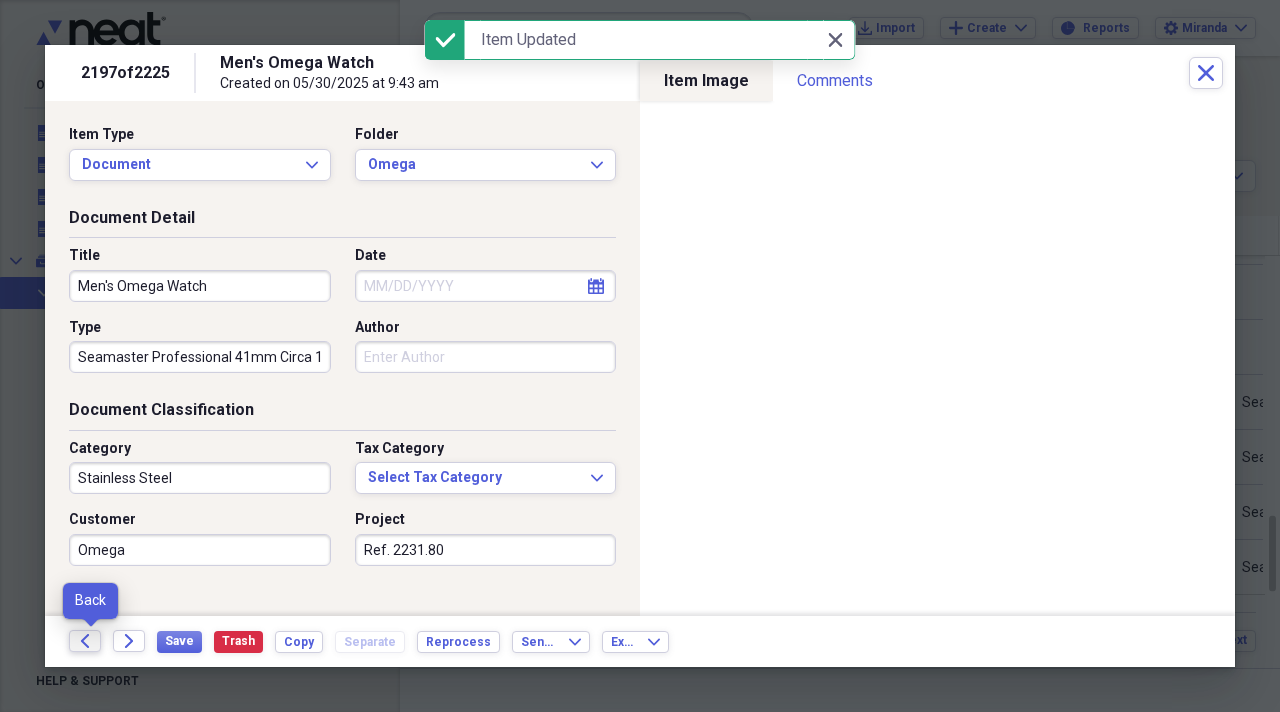 click on "Back" at bounding box center (85, 641) 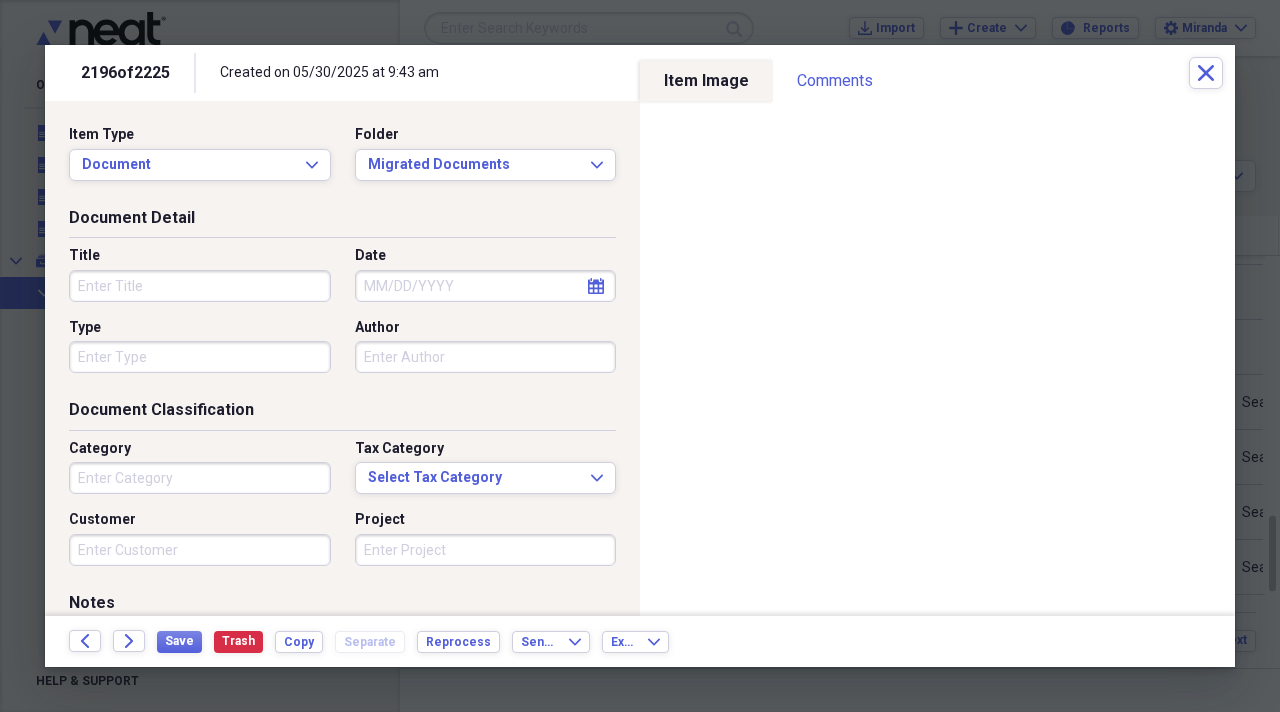 click on "Title" at bounding box center (200, 286) 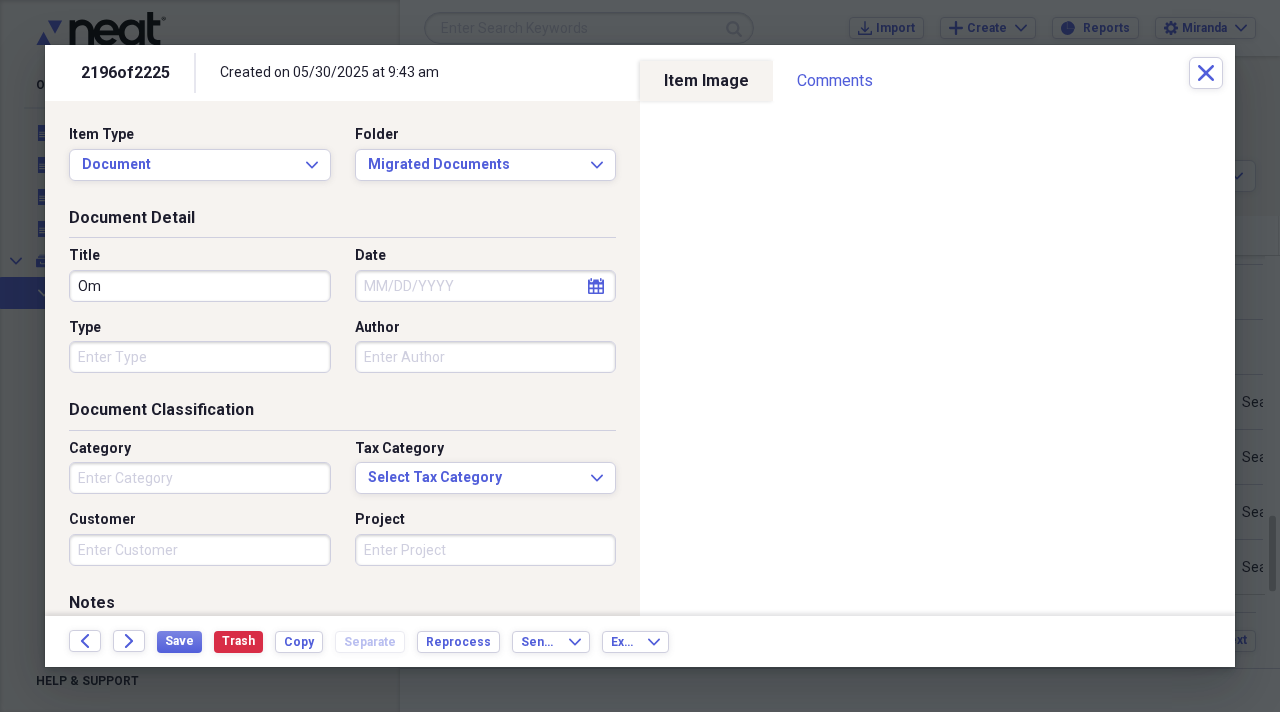 type on "O" 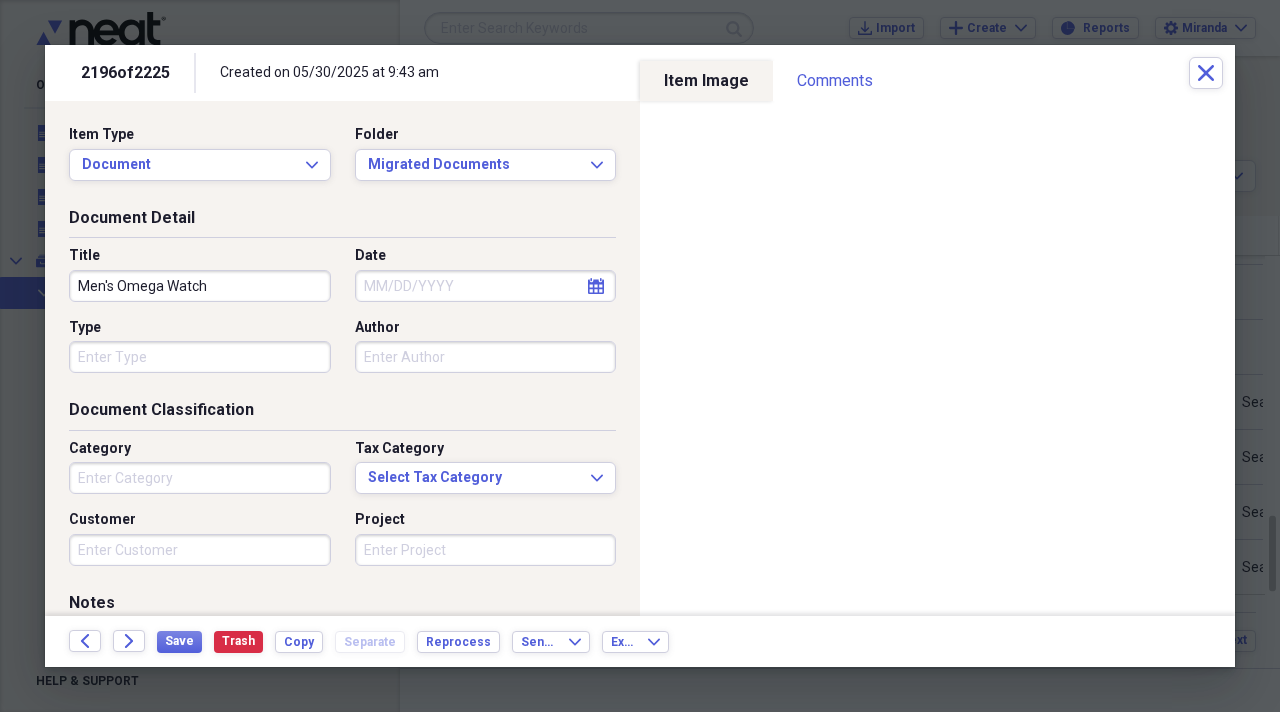 type on "Men's Omega Watch" 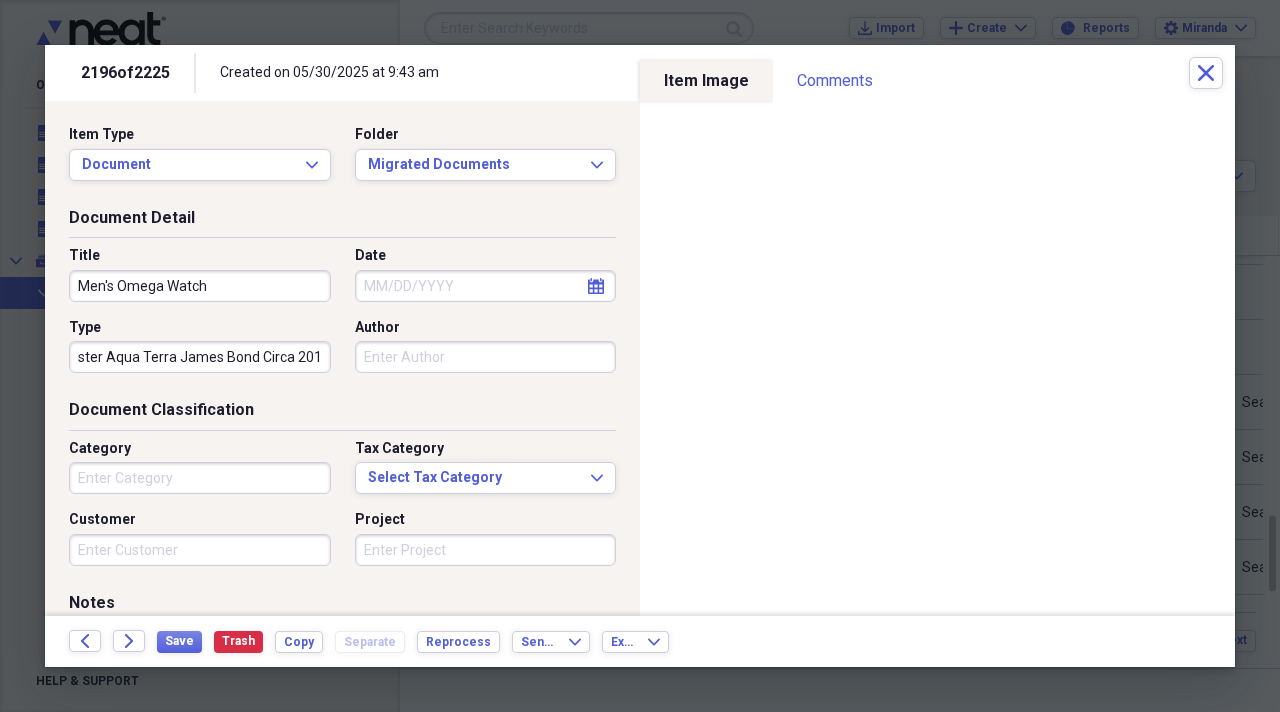 scroll, scrollTop: 0, scrollLeft: 53, axis: horizontal 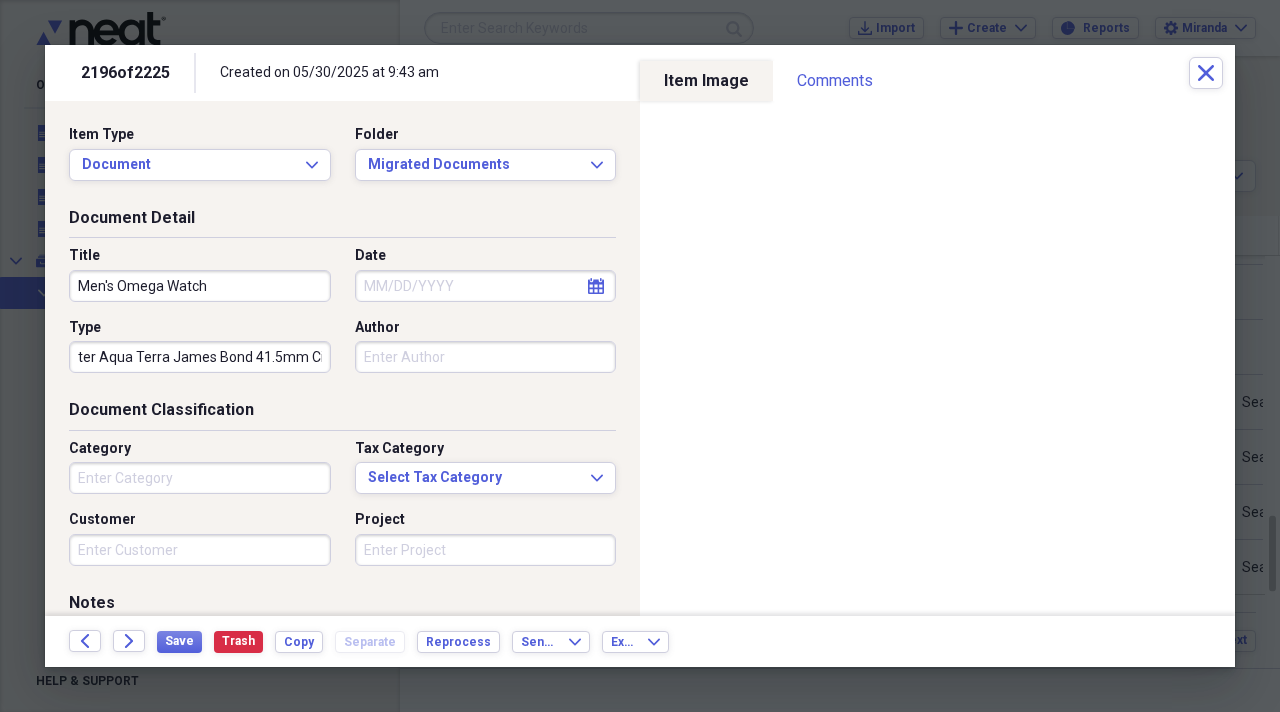 type on "Seamaster Aqua Terra James Bond 41.5mm Circa 2015" 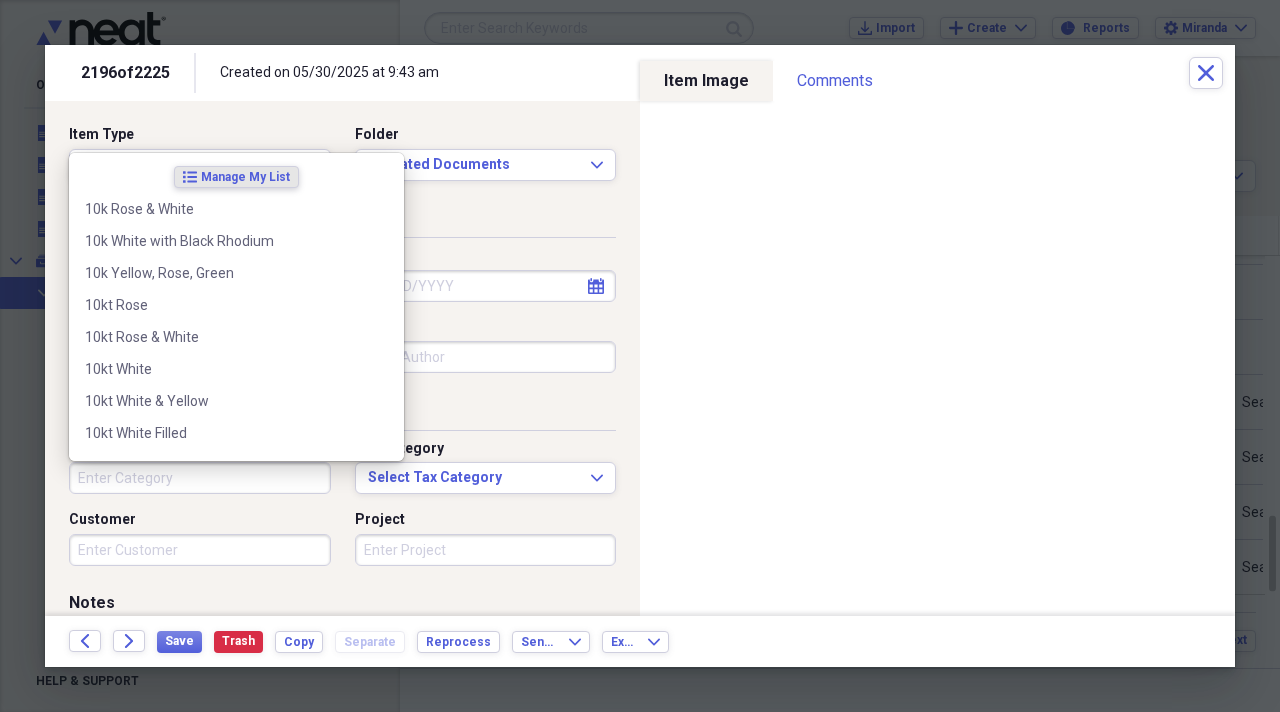 scroll, scrollTop: 0, scrollLeft: 0, axis: both 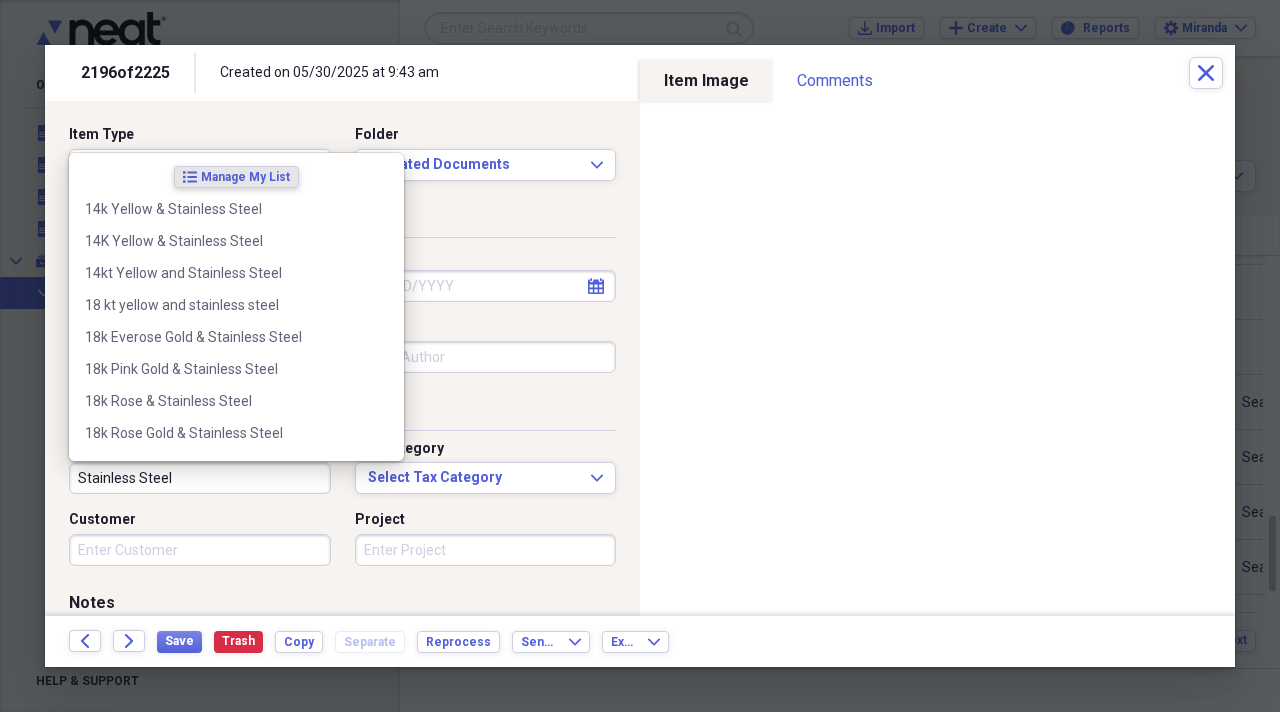 type on "Stainless Steel" 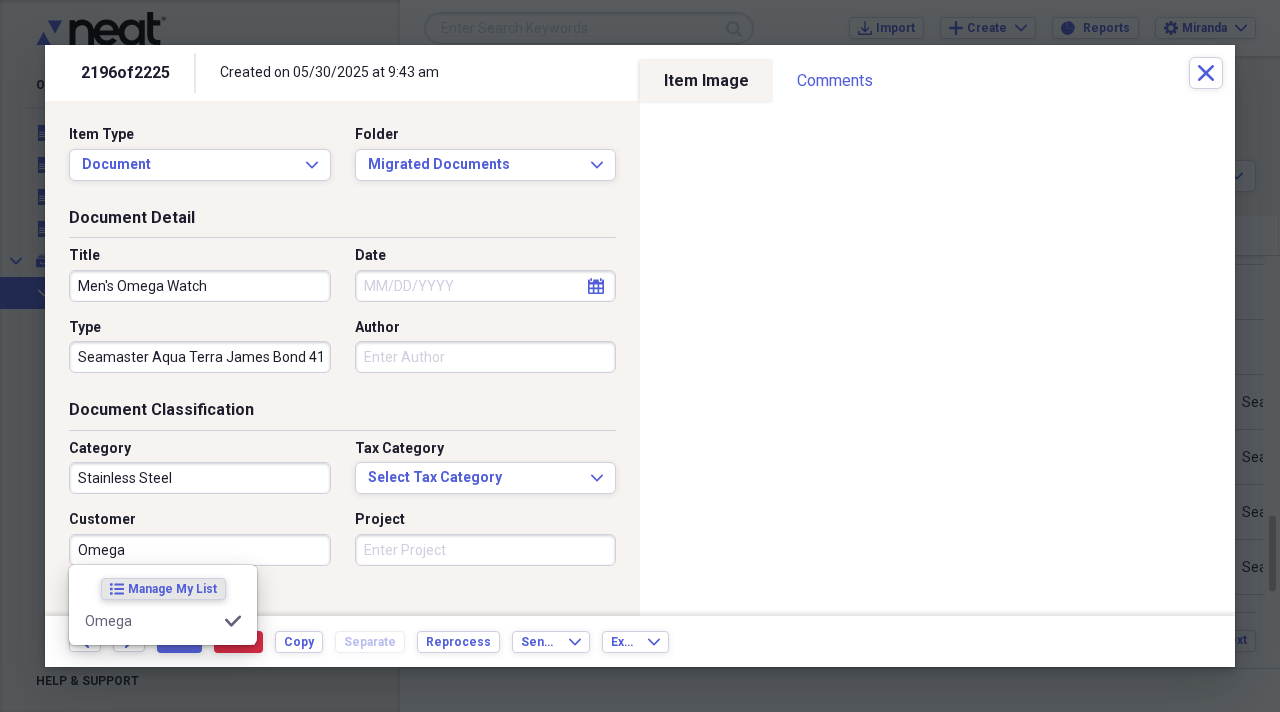 type on "Omega" 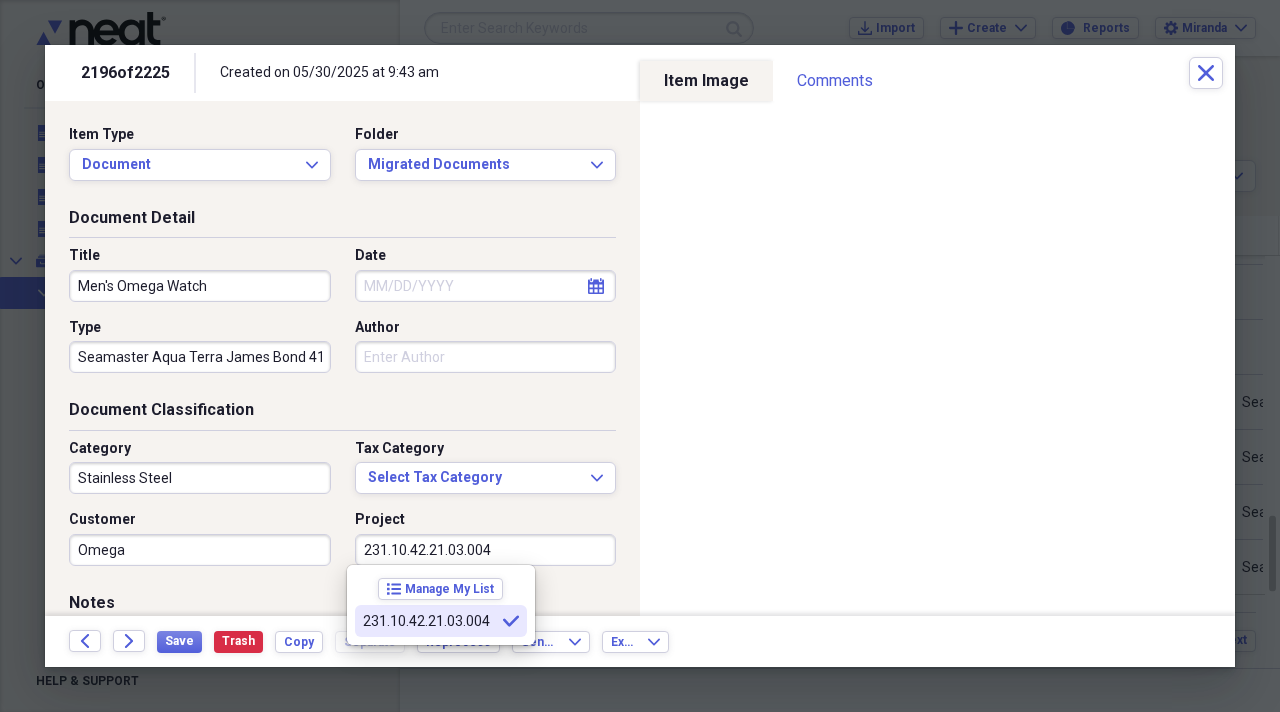 type on "231.10.42.21.03.004" 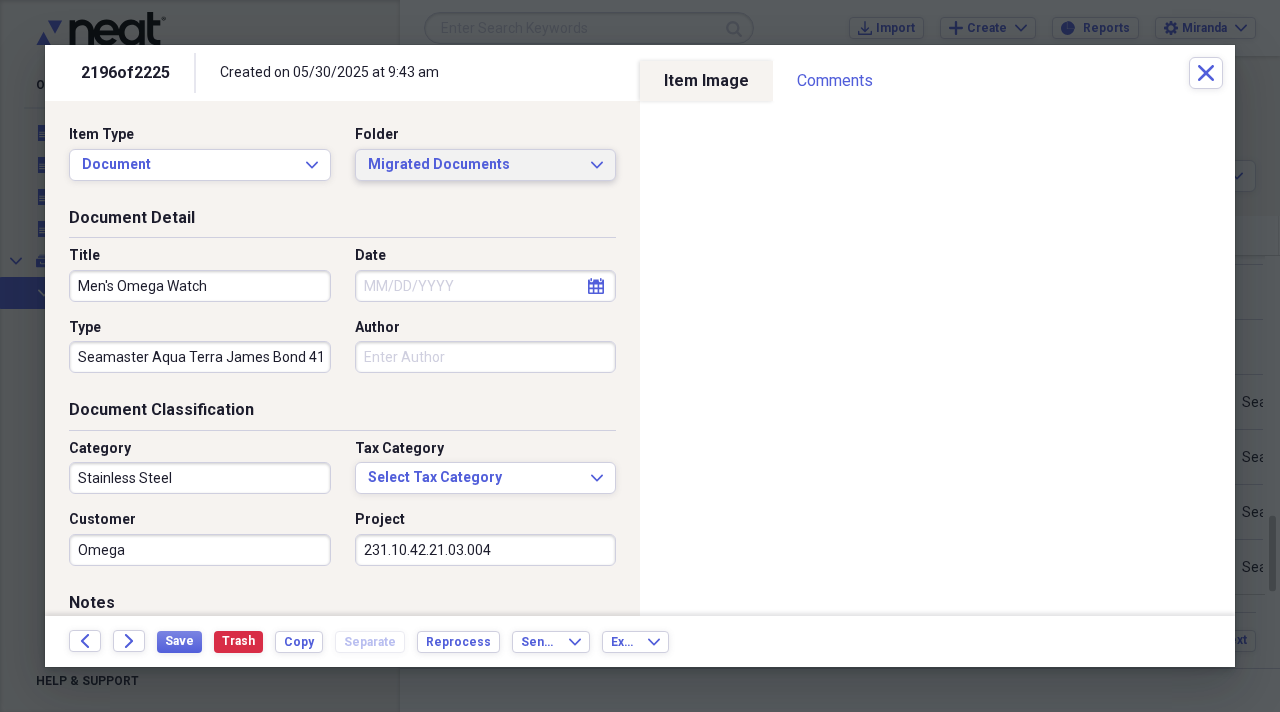 click on "Migrated Documents Expand" at bounding box center [486, 165] 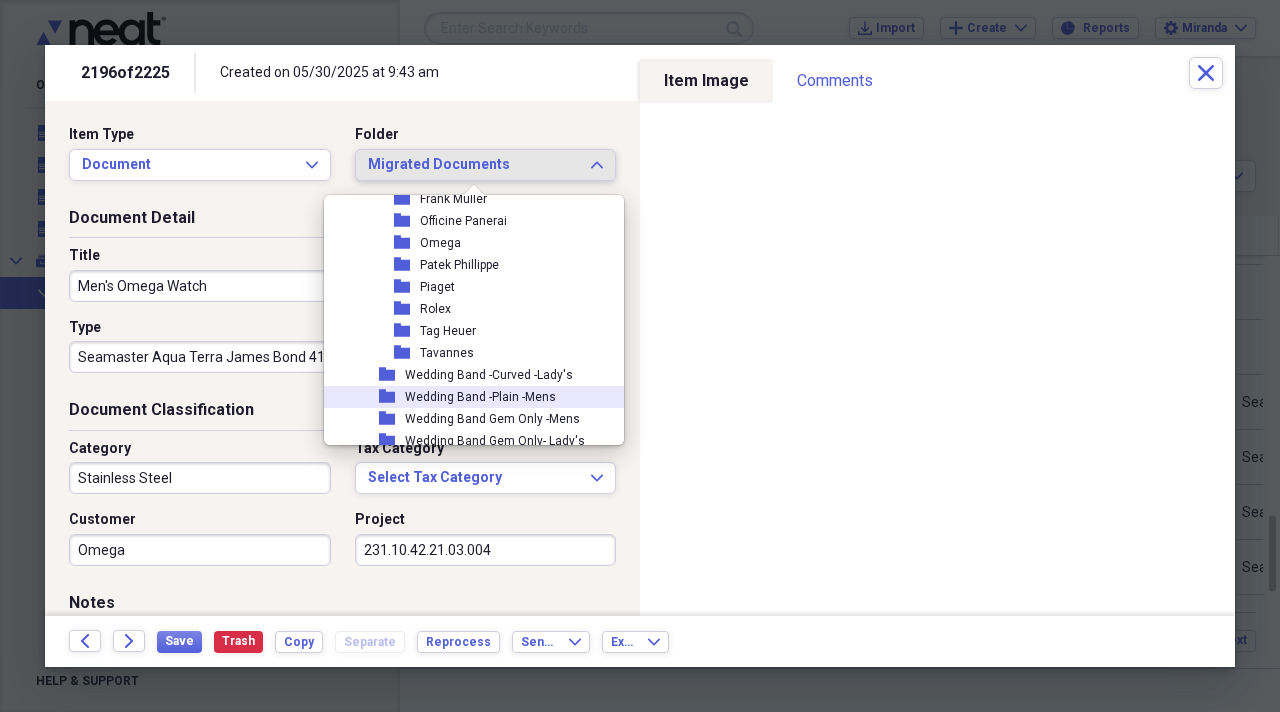 scroll, scrollTop: 2400, scrollLeft: 0, axis: vertical 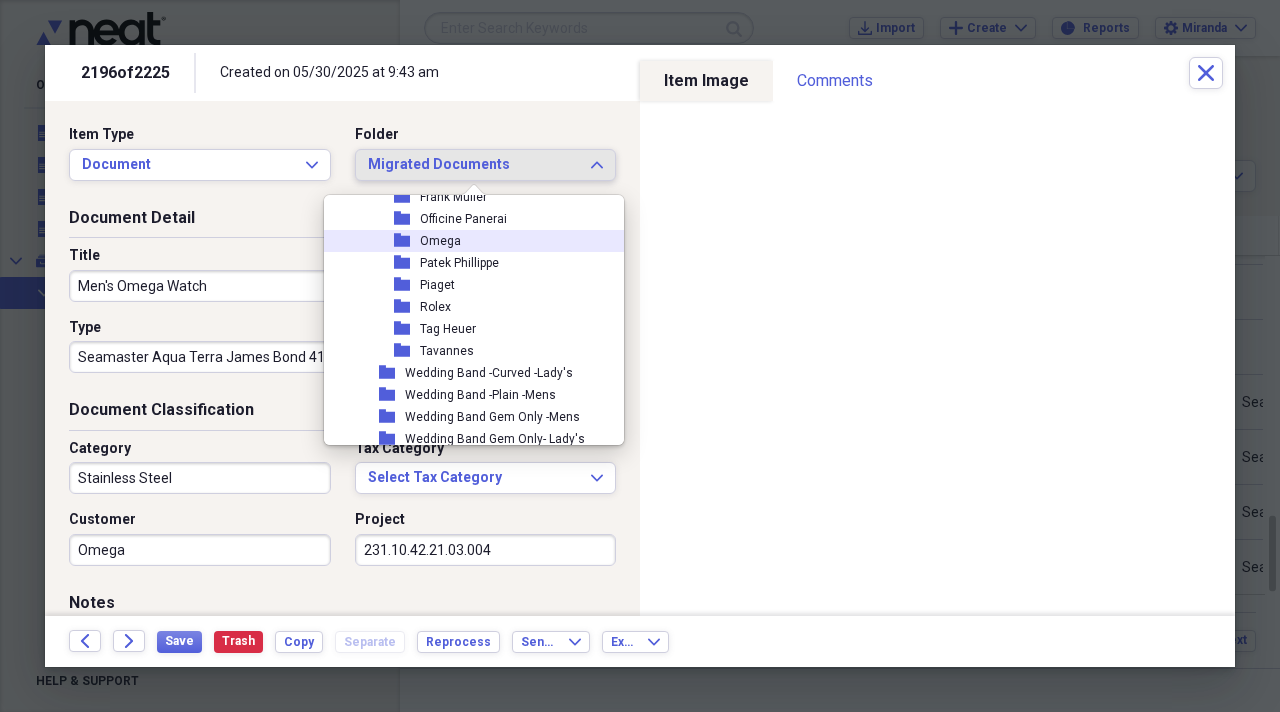 click on "Omega" at bounding box center [440, 241] 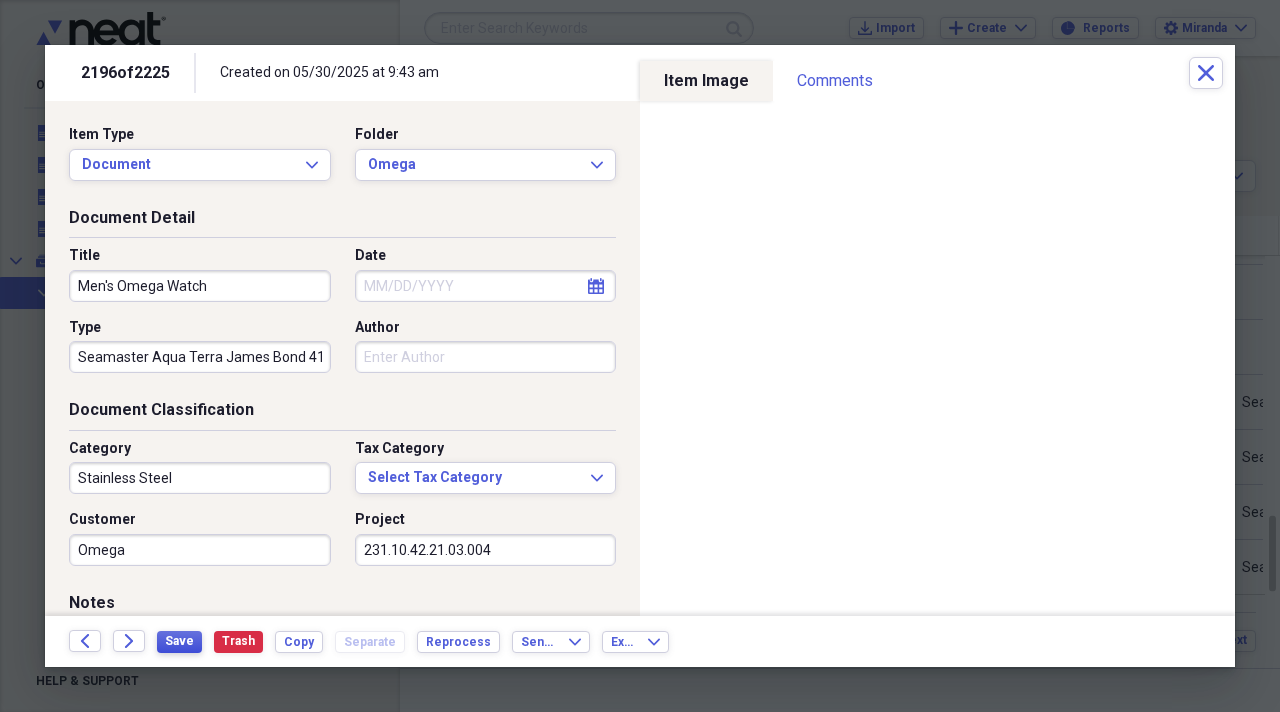 click on "Save" at bounding box center [179, 641] 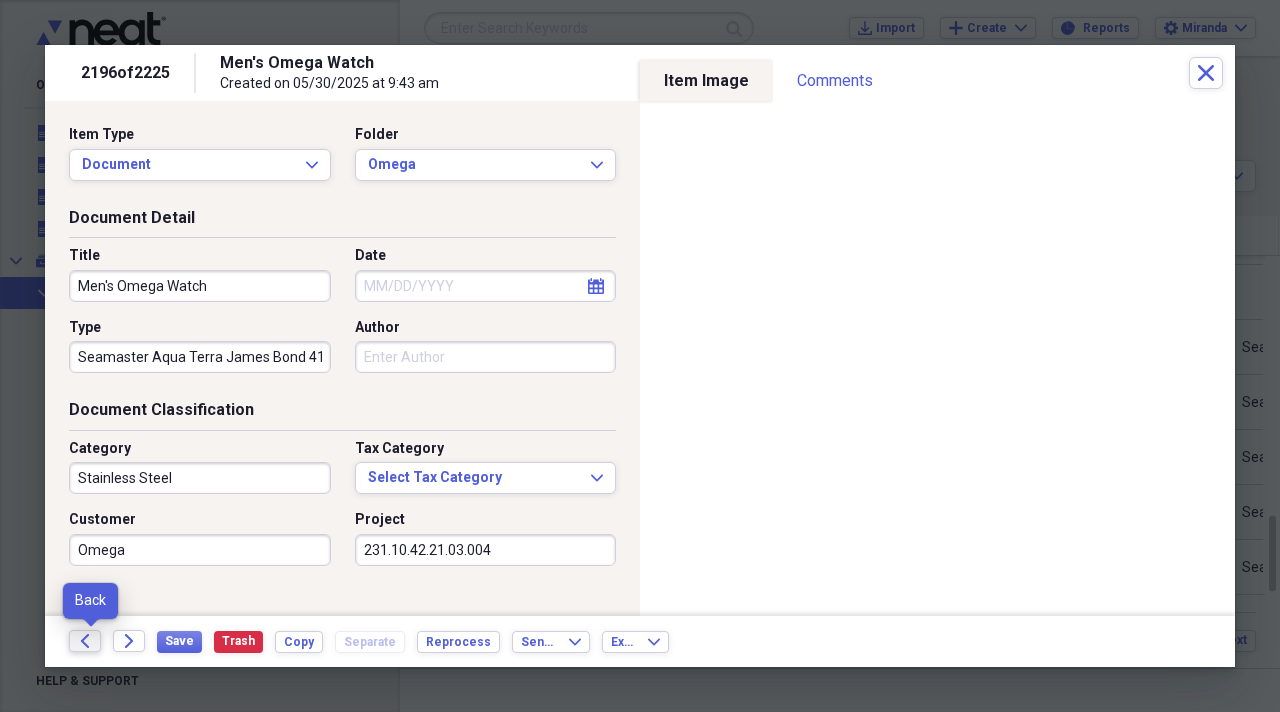 click on "Back" at bounding box center (85, 641) 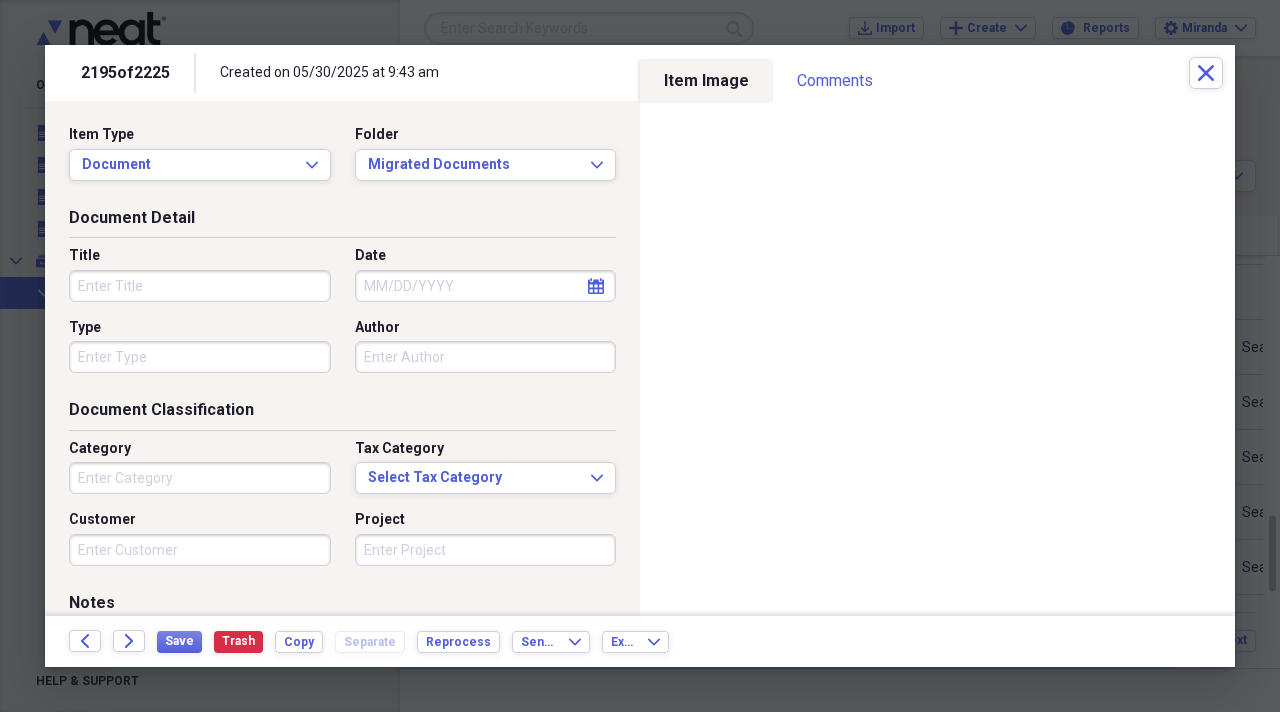 click on "Title" at bounding box center (200, 286) 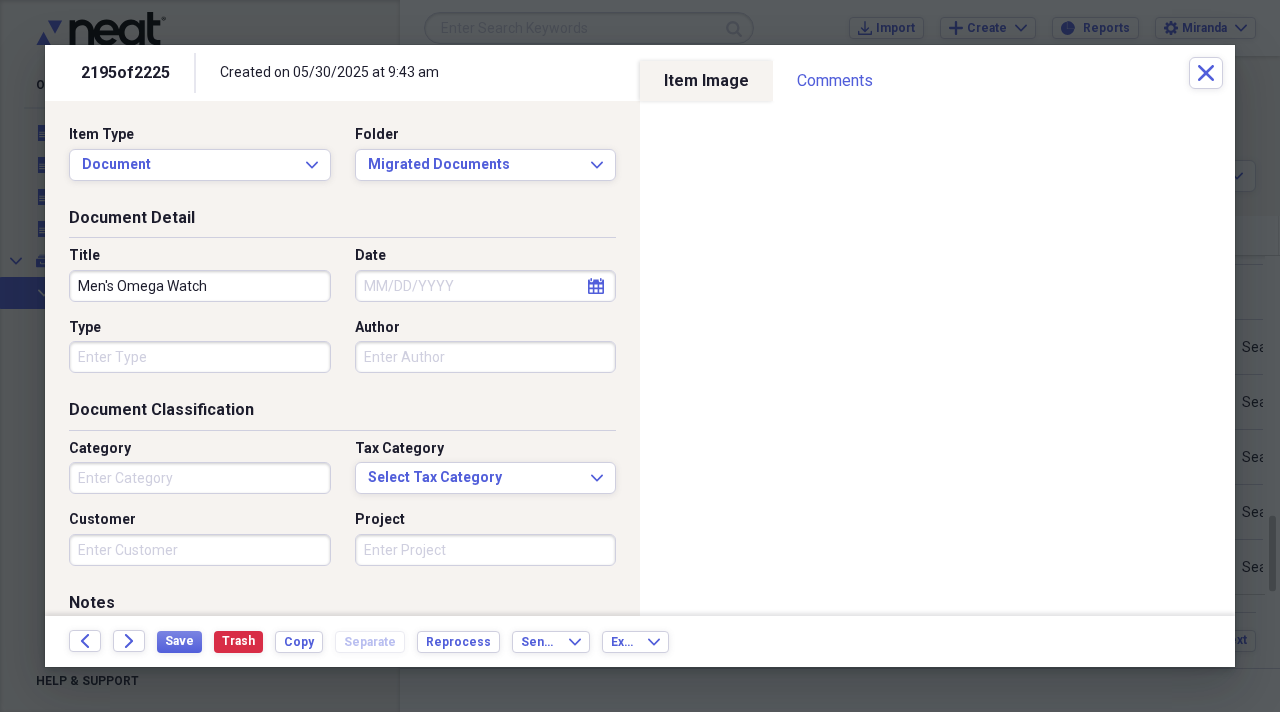 type on "Men's Omega Watch" 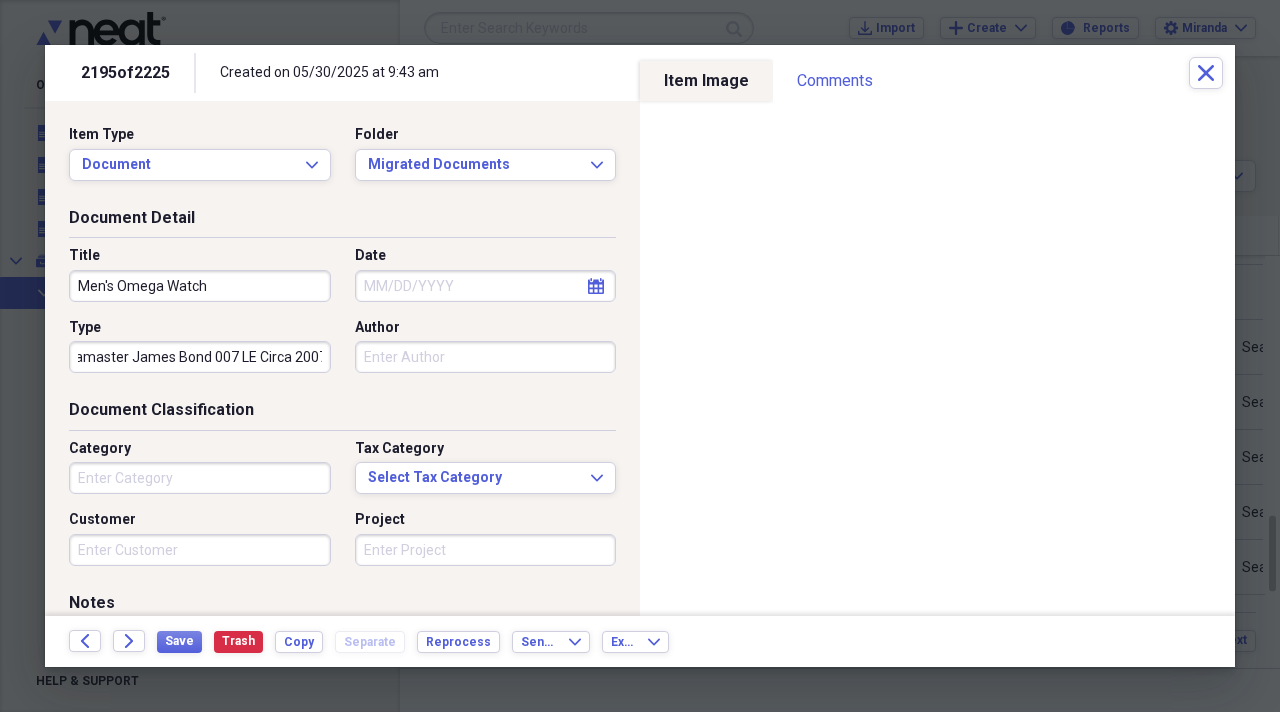 scroll, scrollTop: 0, scrollLeft: 28, axis: horizontal 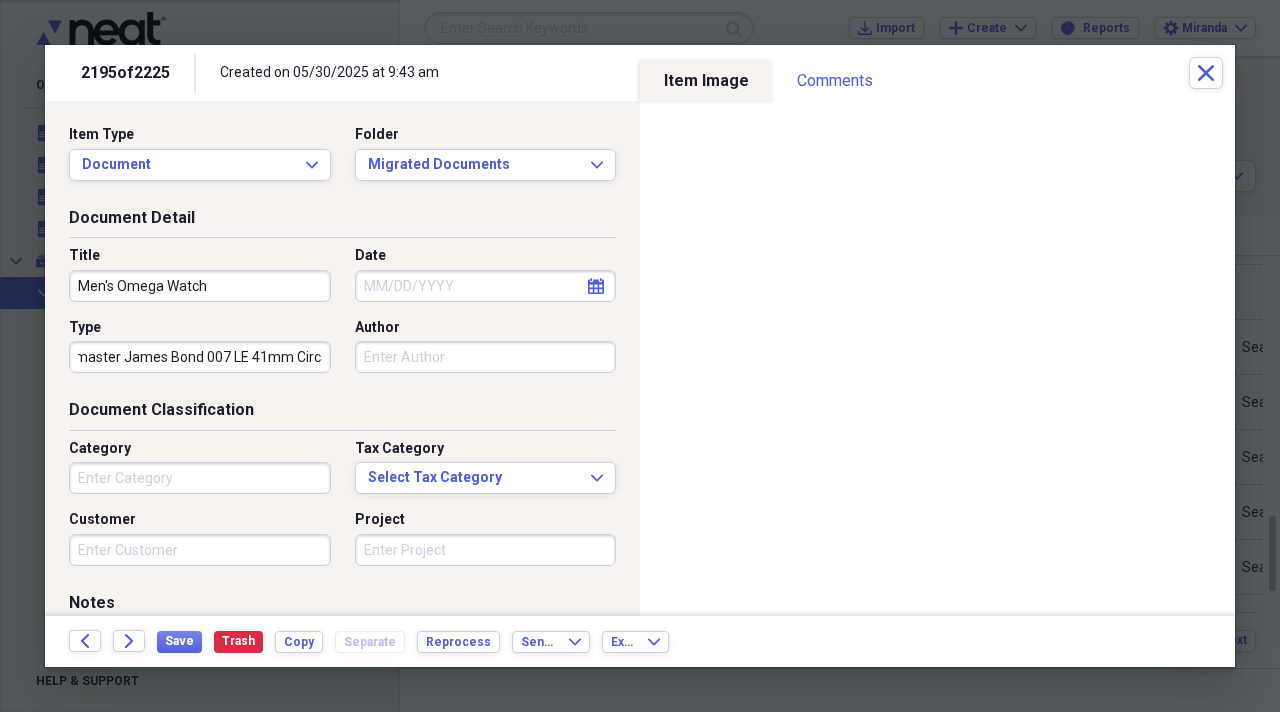 type on "Seamaster James Bond 007 LE 41mm Circa 2007" 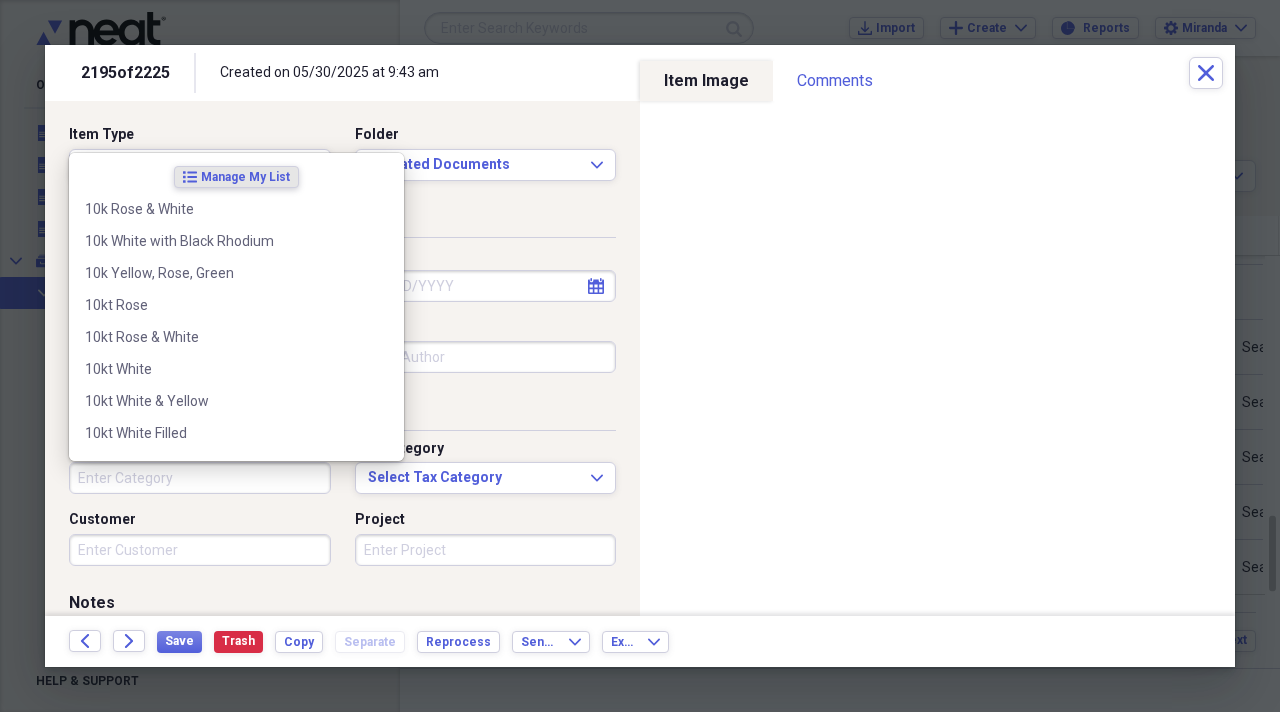 click on "Category" at bounding box center (200, 478) 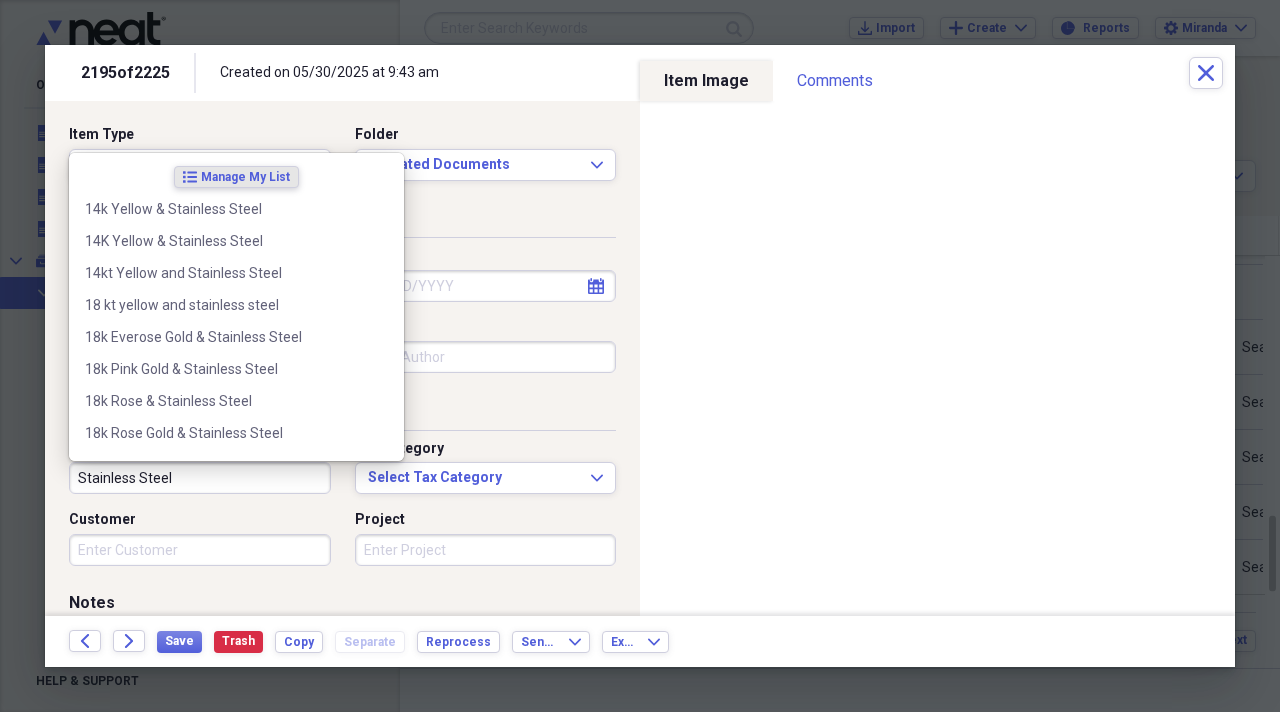 type on "Stainless Steel" 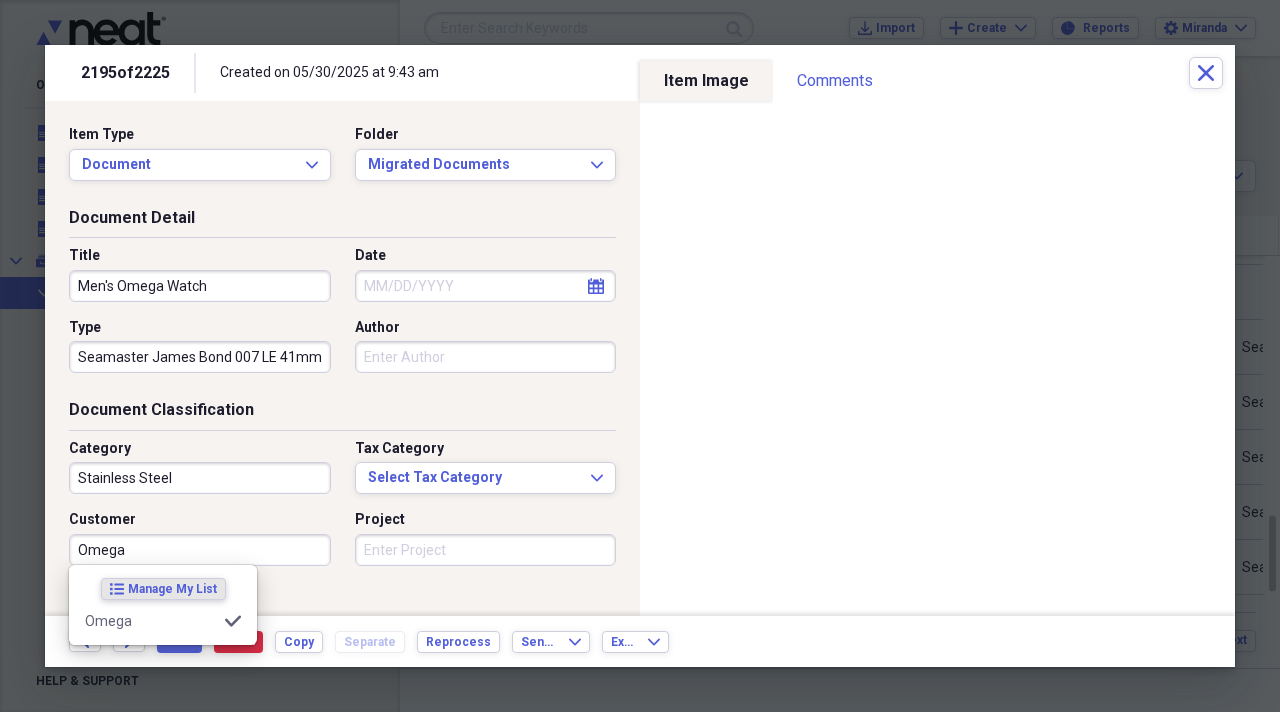 type on "Omega" 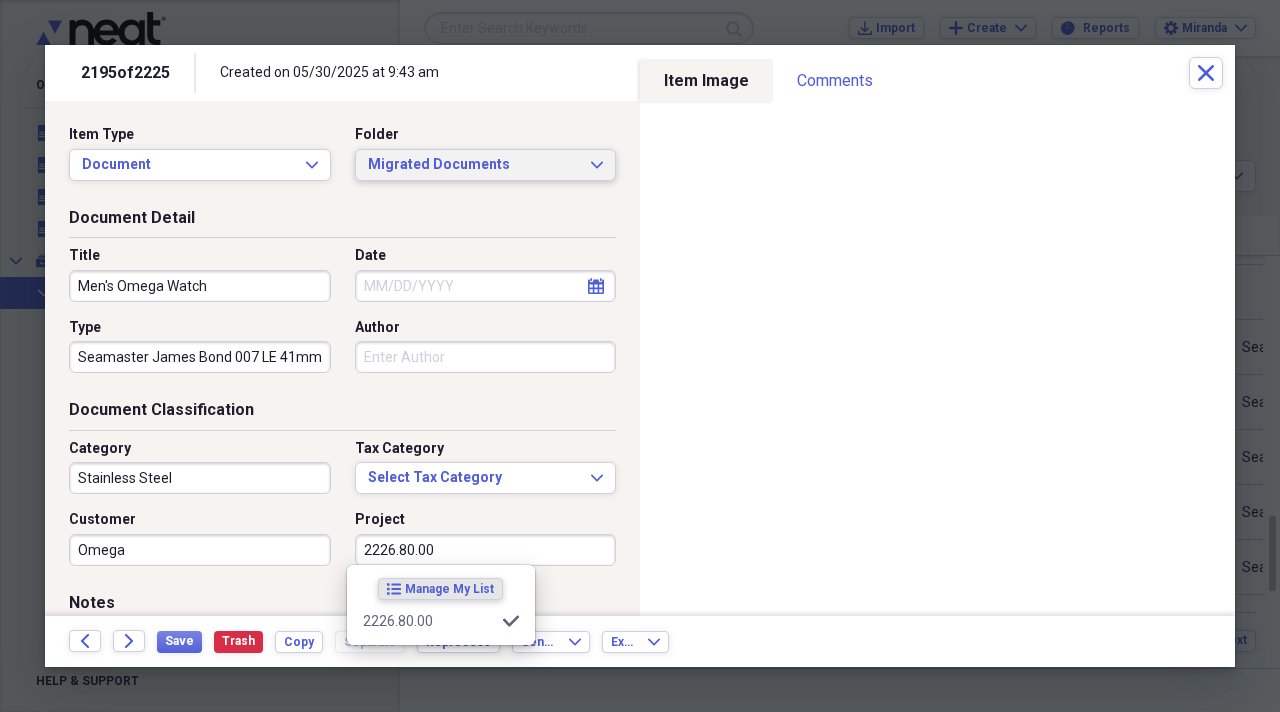 type on "2226.80.00" 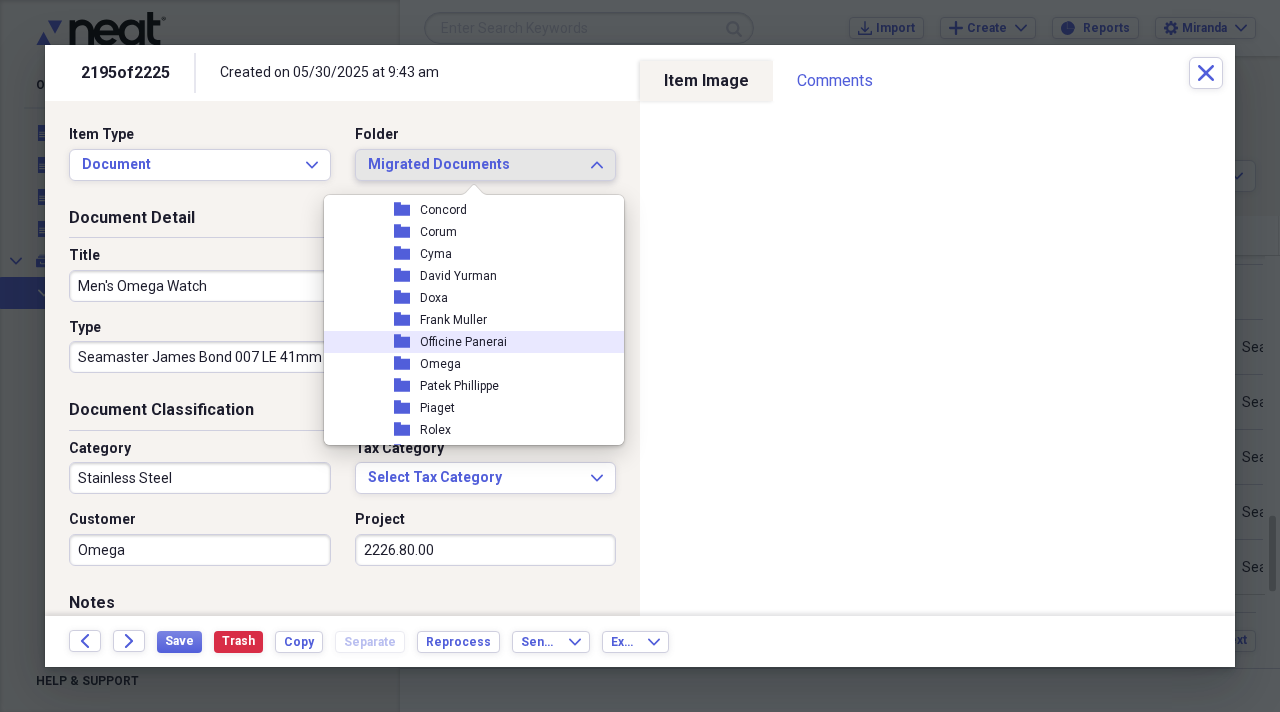 scroll, scrollTop: 2300, scrollLeft: 0, axis: vertical 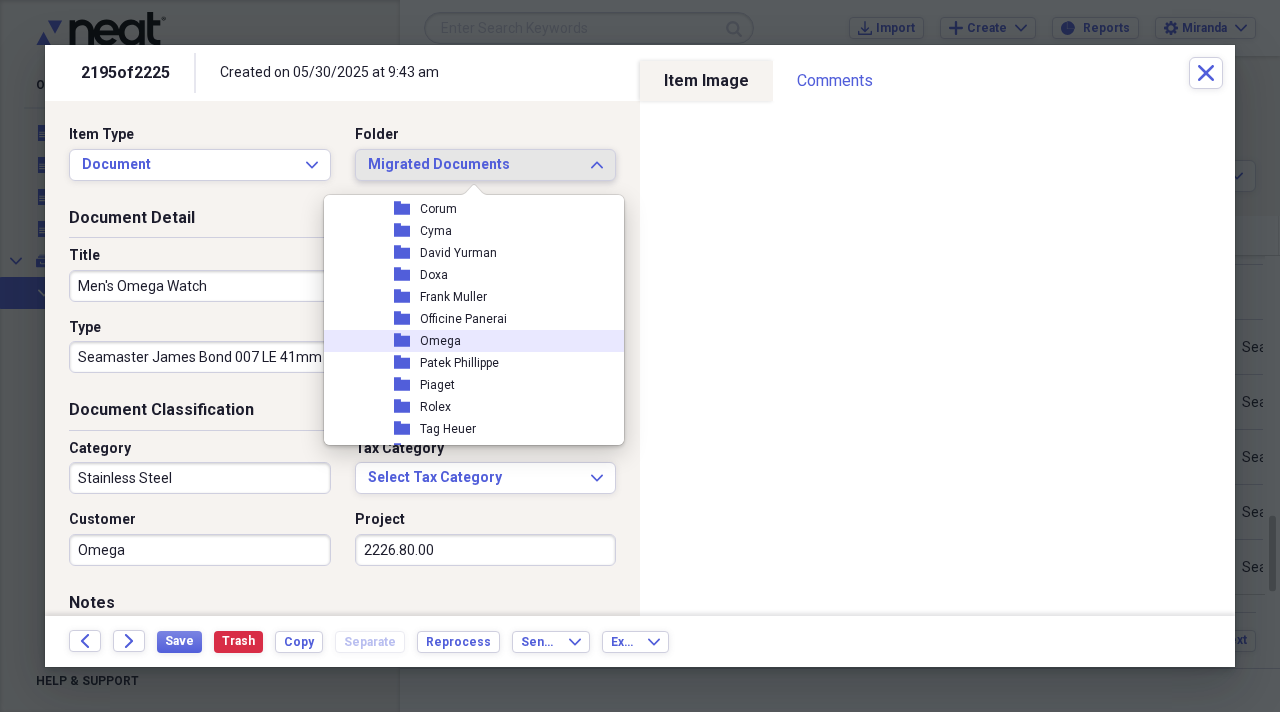 click on "folder Omega" at bounding box center (466, 341) 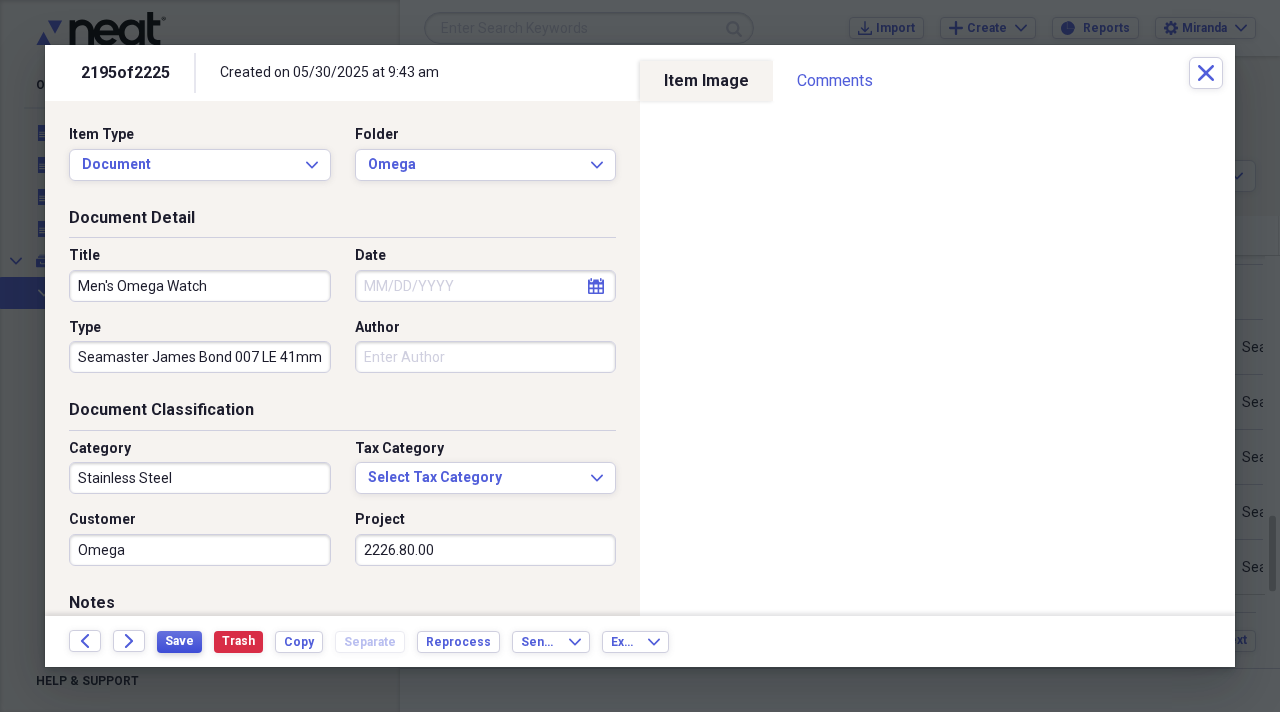 click on "Save" at bounding box center [179, 641] 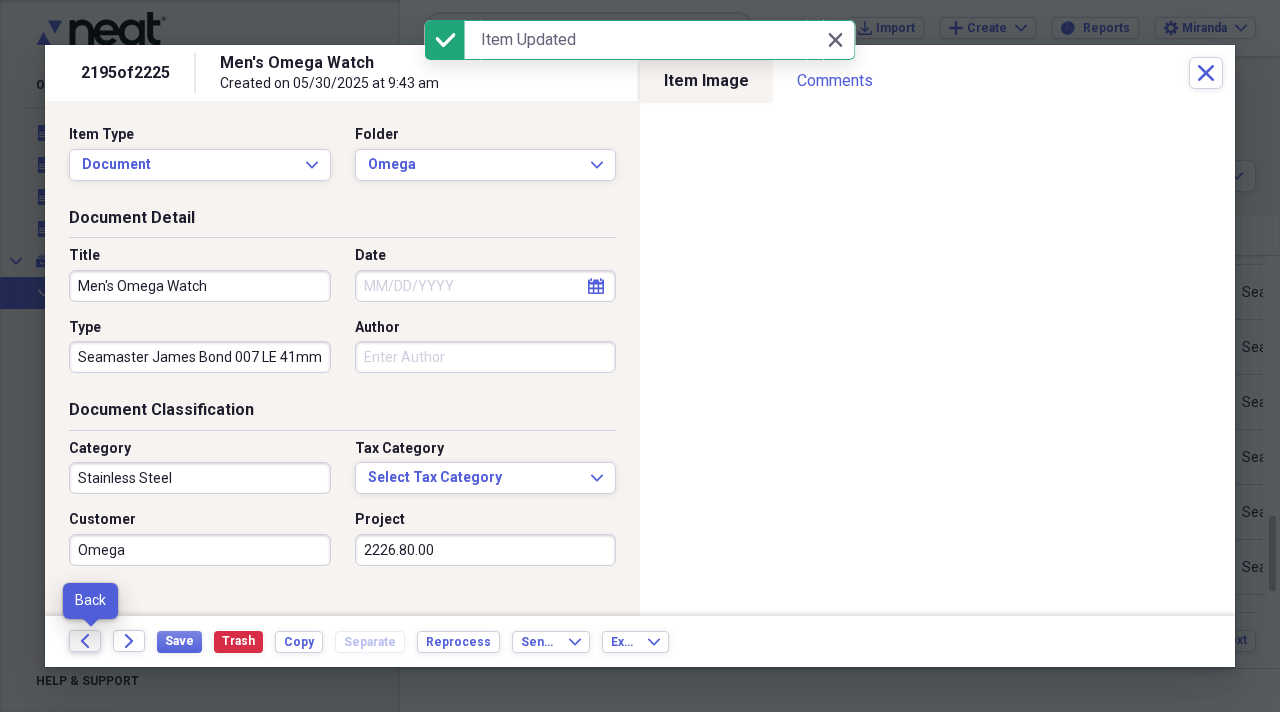 click on "Back" at bounding box center [85, 641] 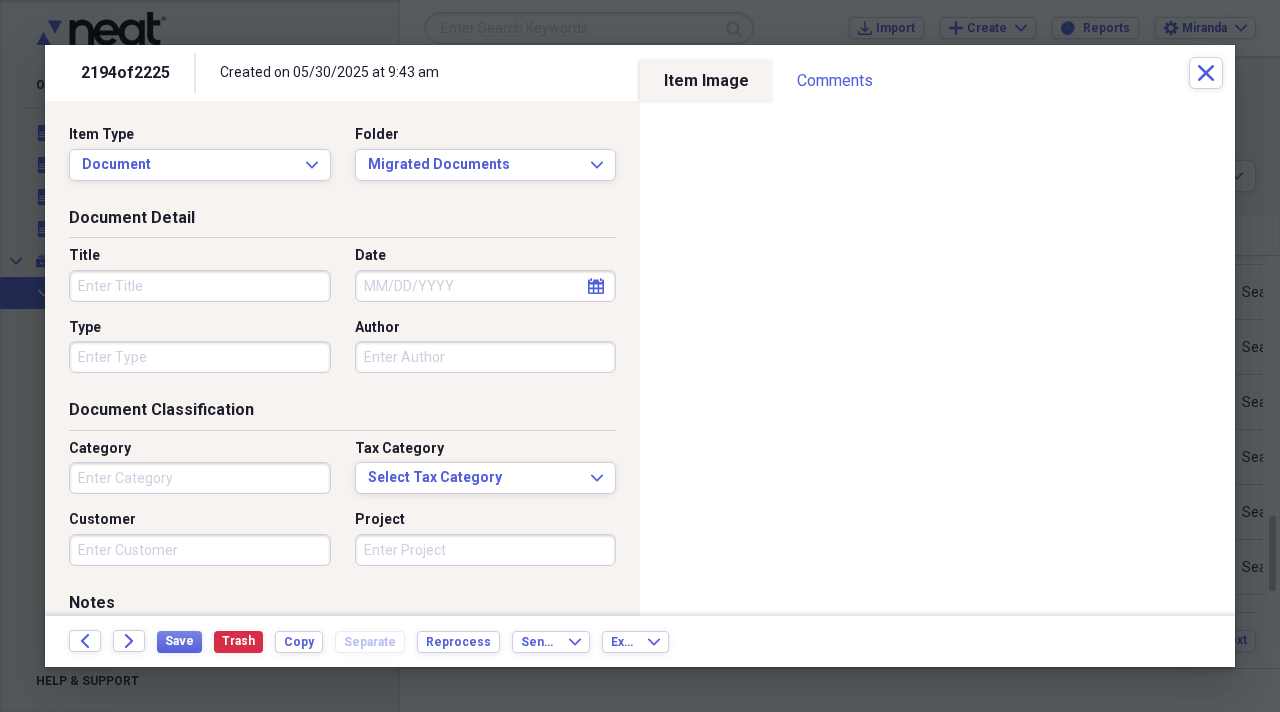 click on "Title" at bounding box center [200, 286] 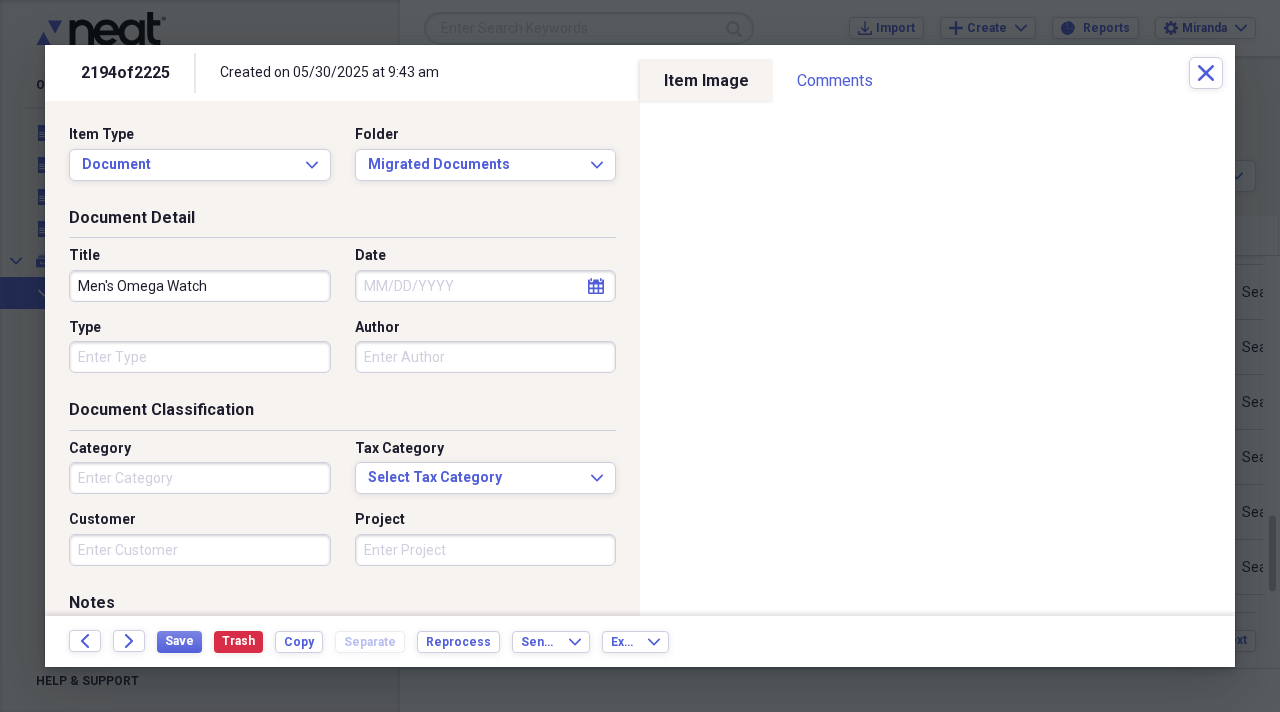 type on "Men's Omega Watch" 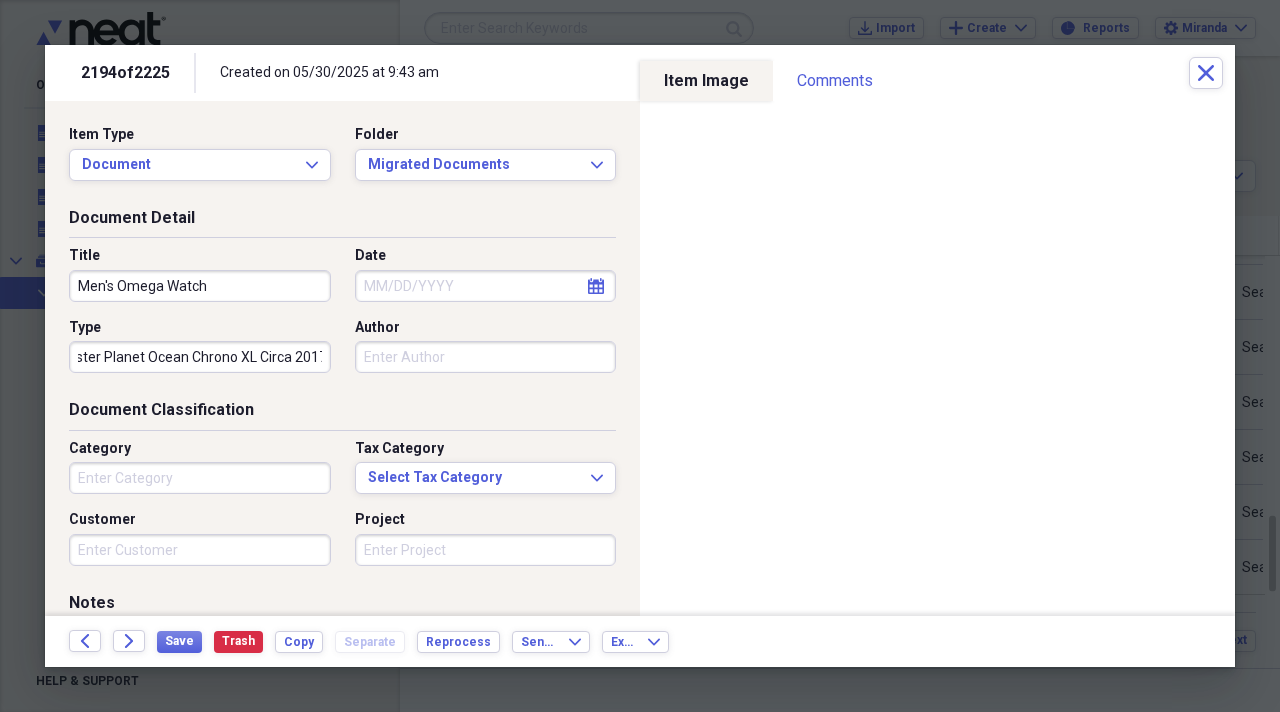 scroll, scrollTop: 0, scrollLeft: 56, axis: horizontal 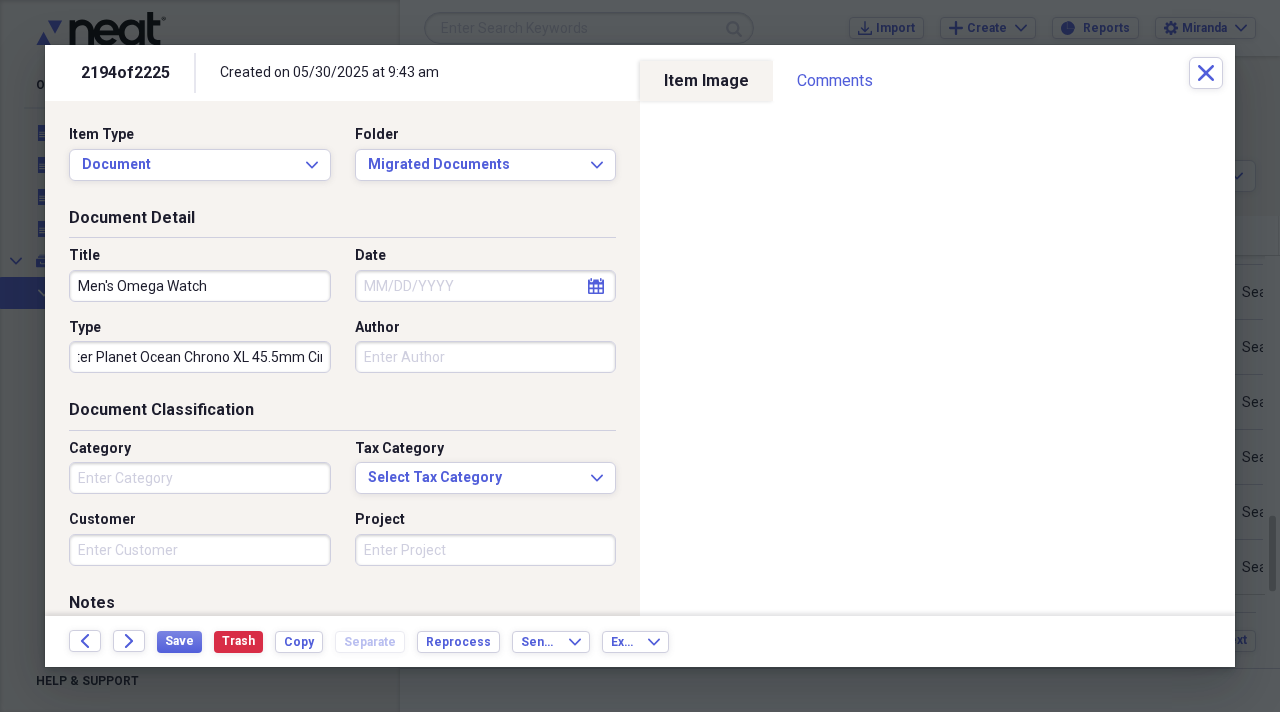 type on "Seamaster Planet Ocean Chrono XL 45.5mm Circa 2017" 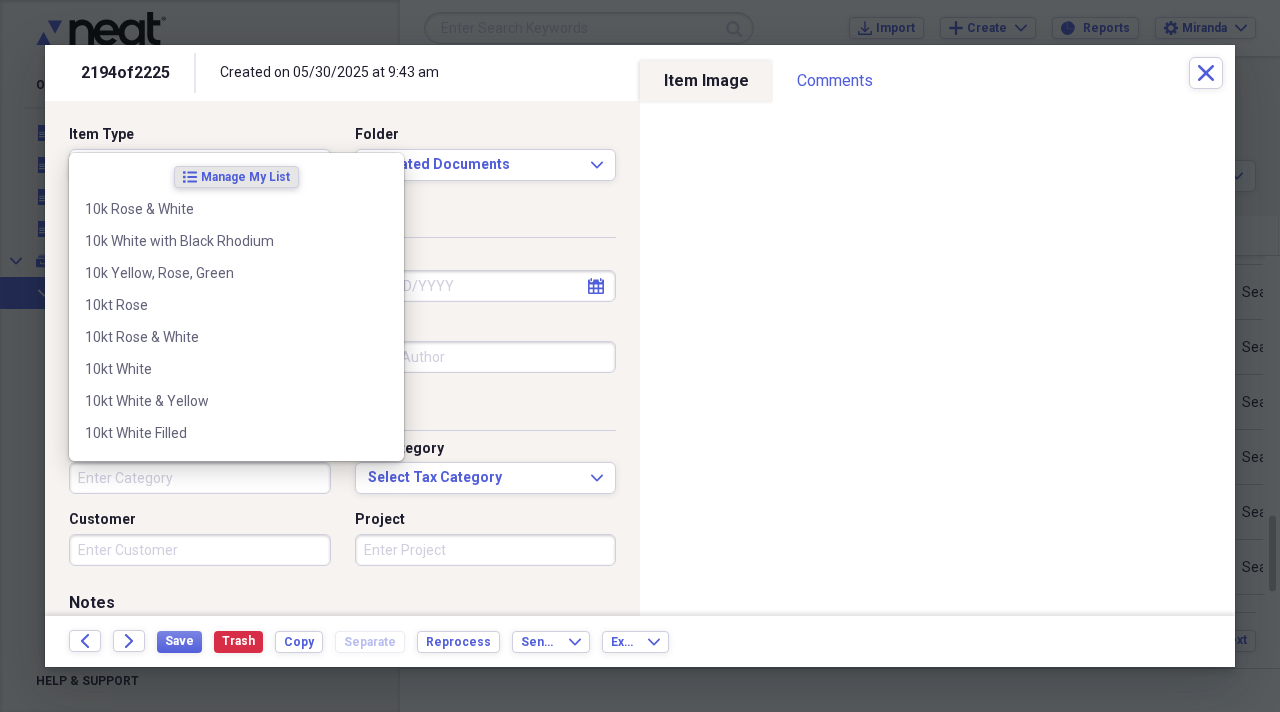 scroll, scrollTop: 0, scrollLeft: 0, axis: both 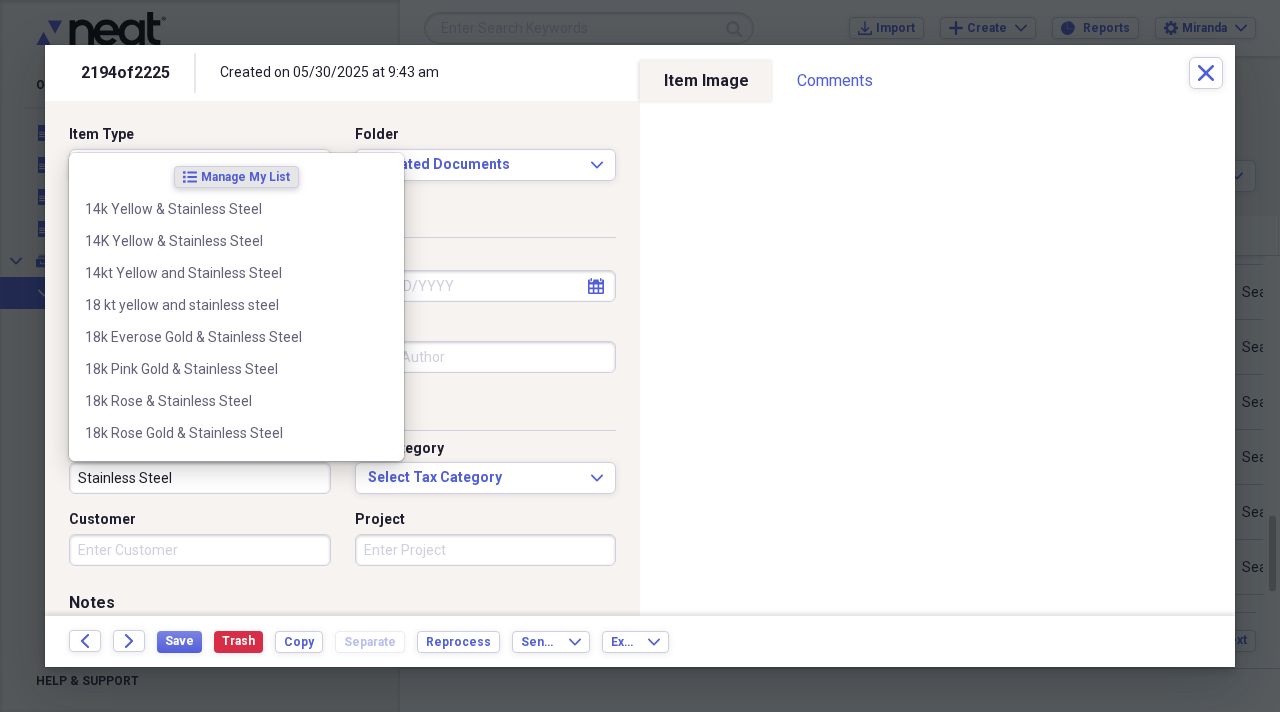 type on "Stainless Steel" 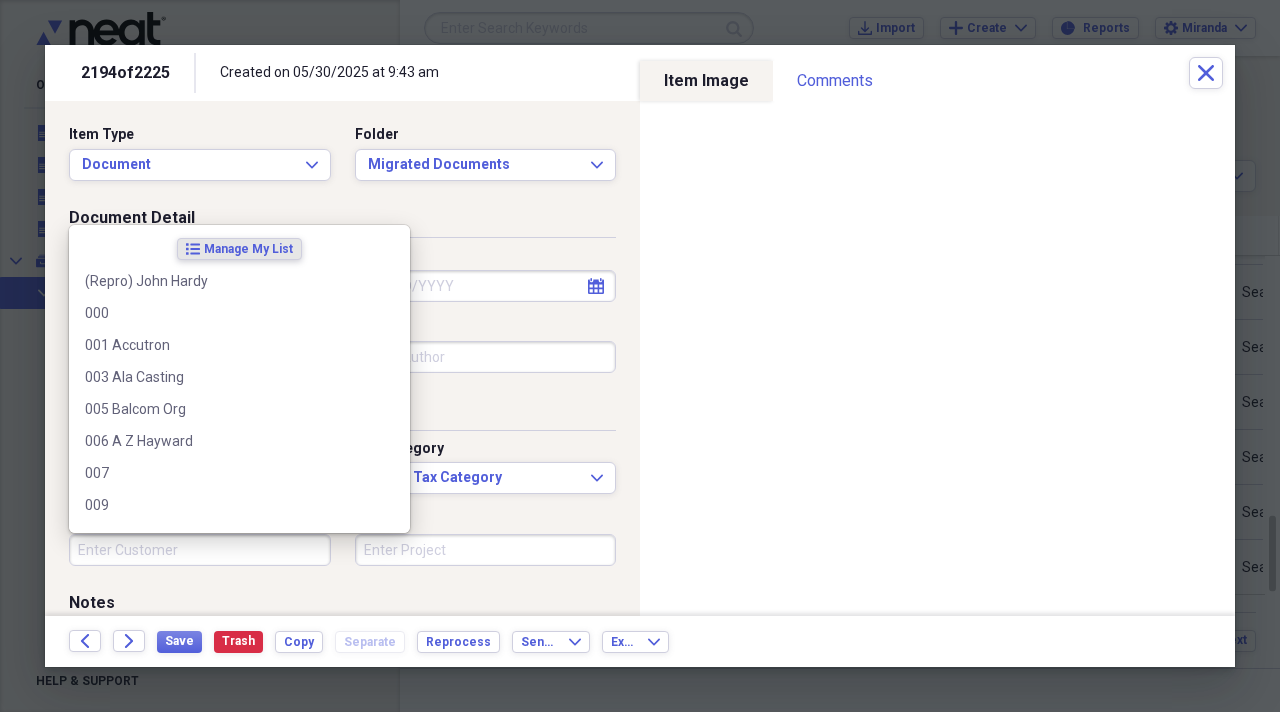 click on "Customer" at bounding box center (200, 550) 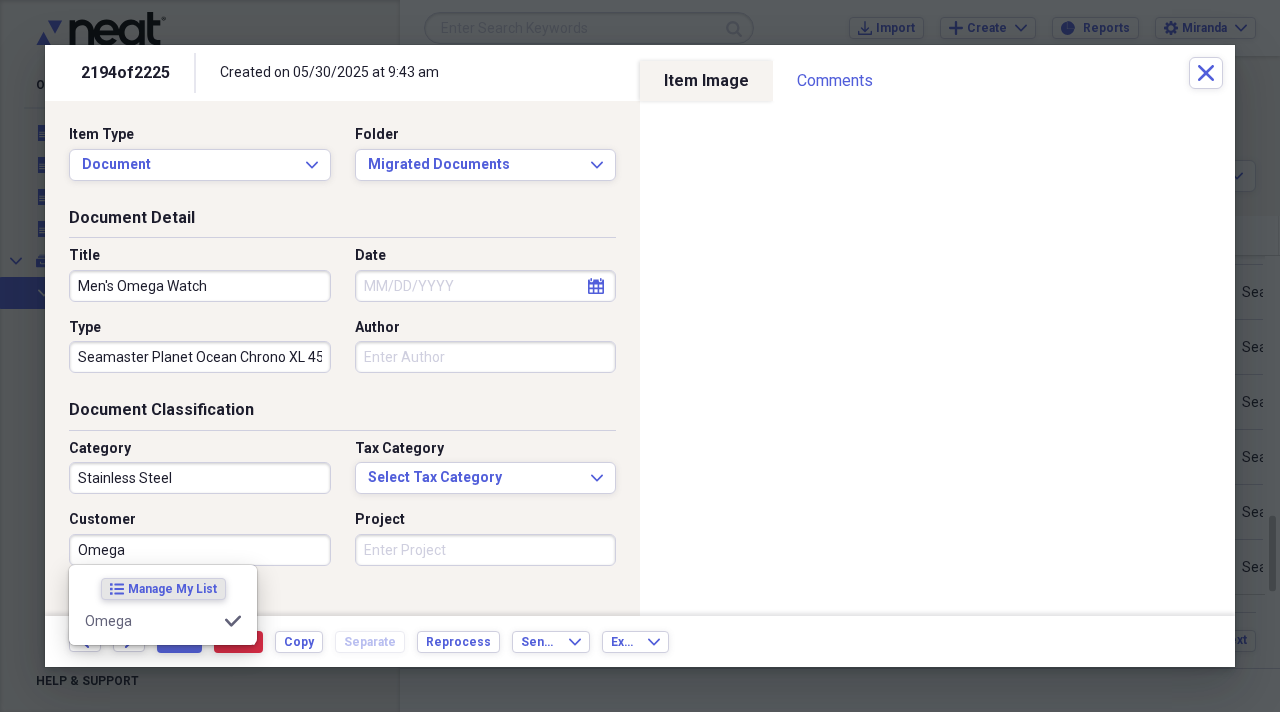 type on "Omega" 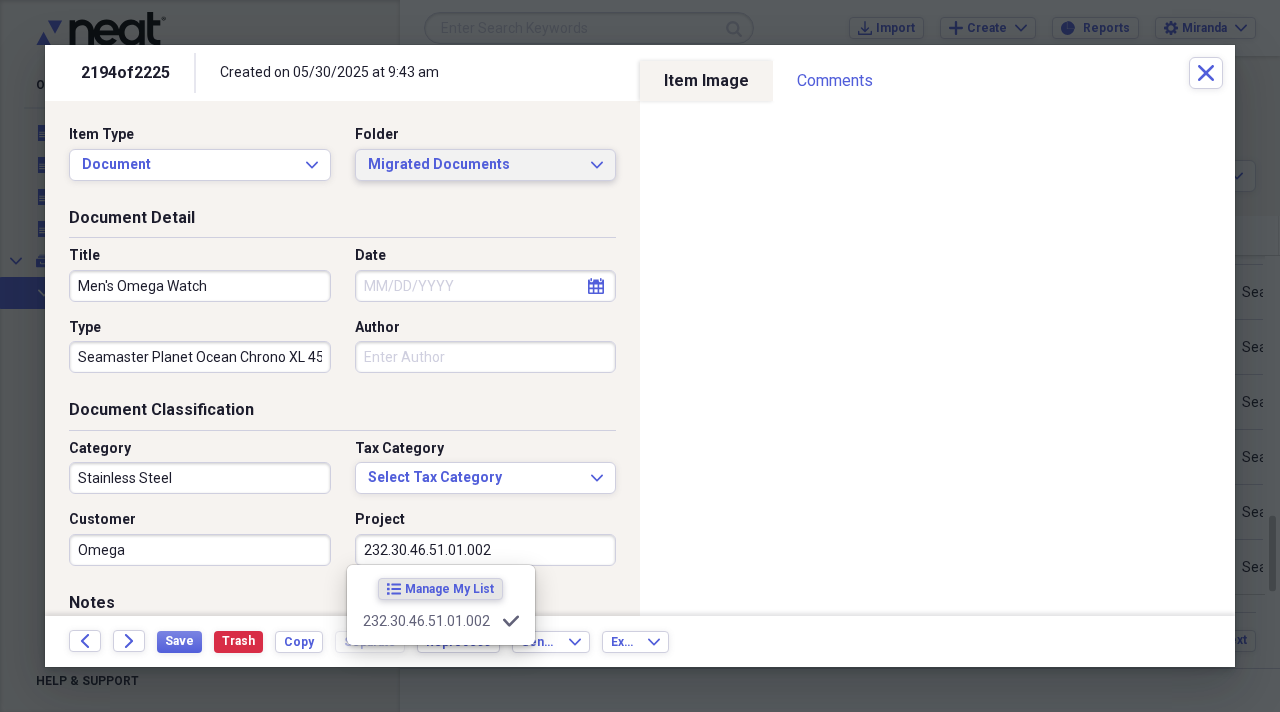 type on "232.30.46.51.01.002" 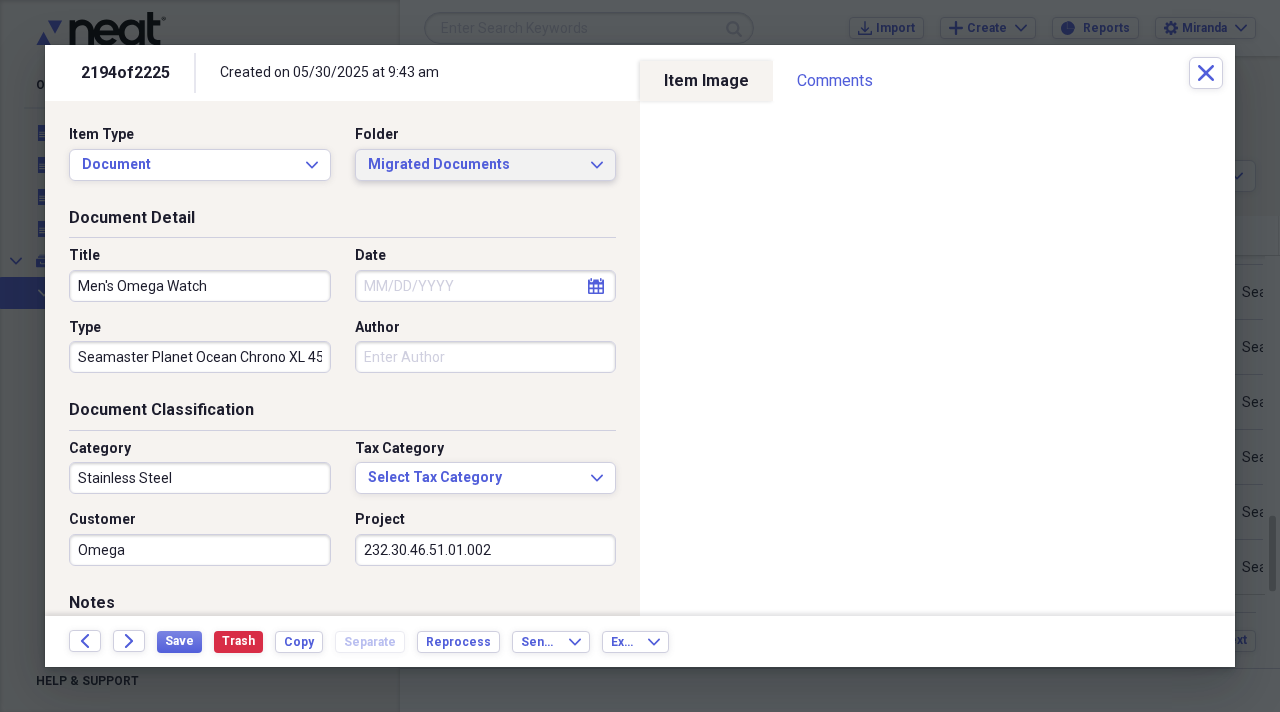 click on "Migrated Documents" at bounding box center [474, 165] 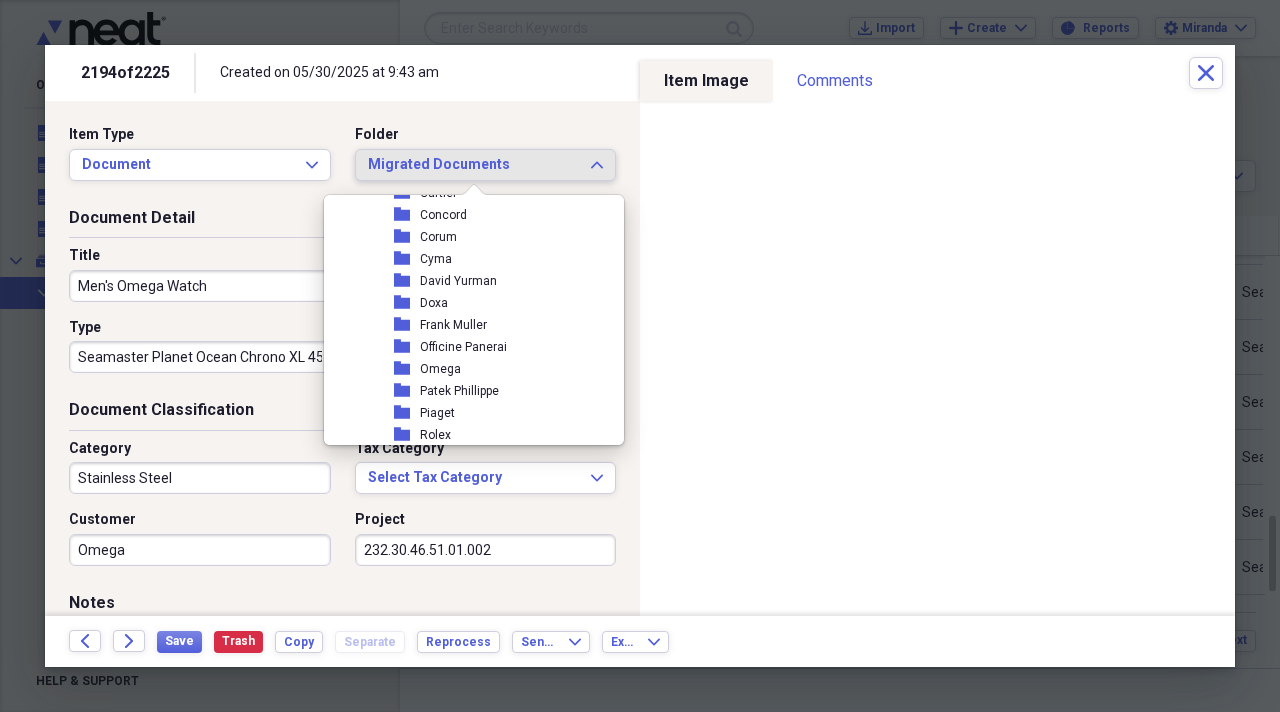 scroll, scrollTop: 2300, scrollLeft: 0, axis: vertical 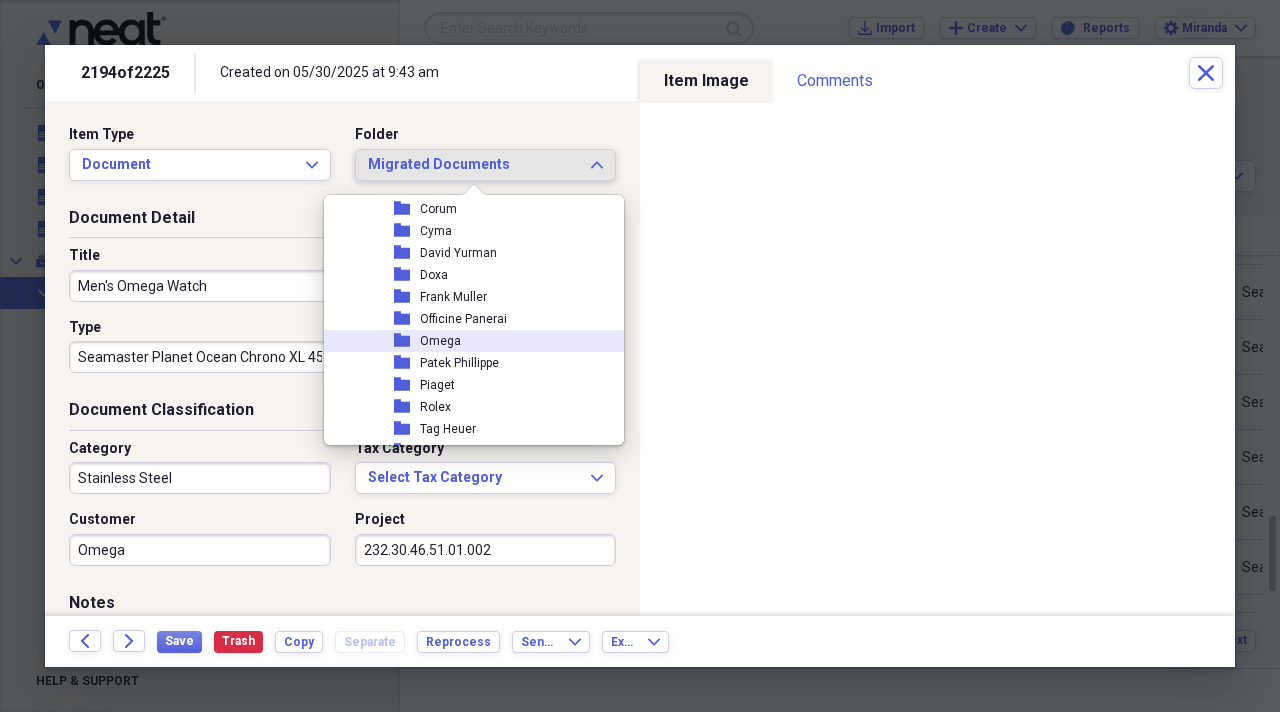 click on "folder Omega" at bounding box center [466, 341] 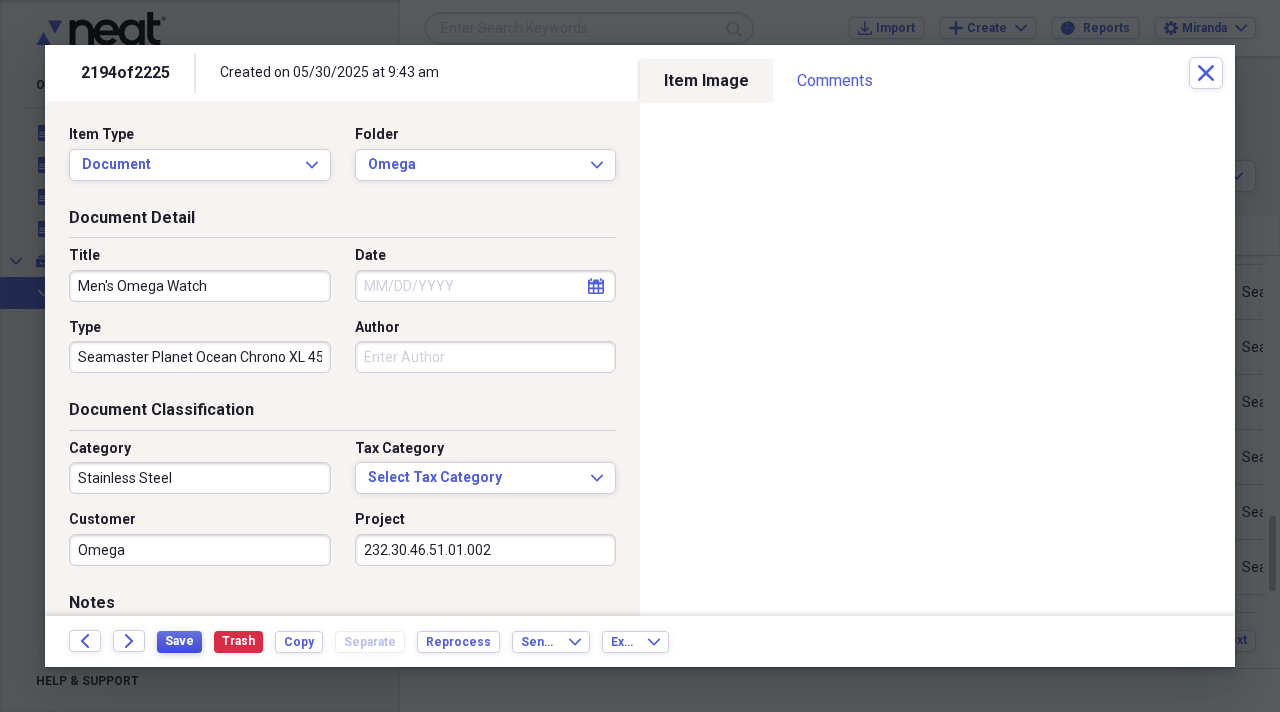 click on "Save" at bounding box center (179, 642) 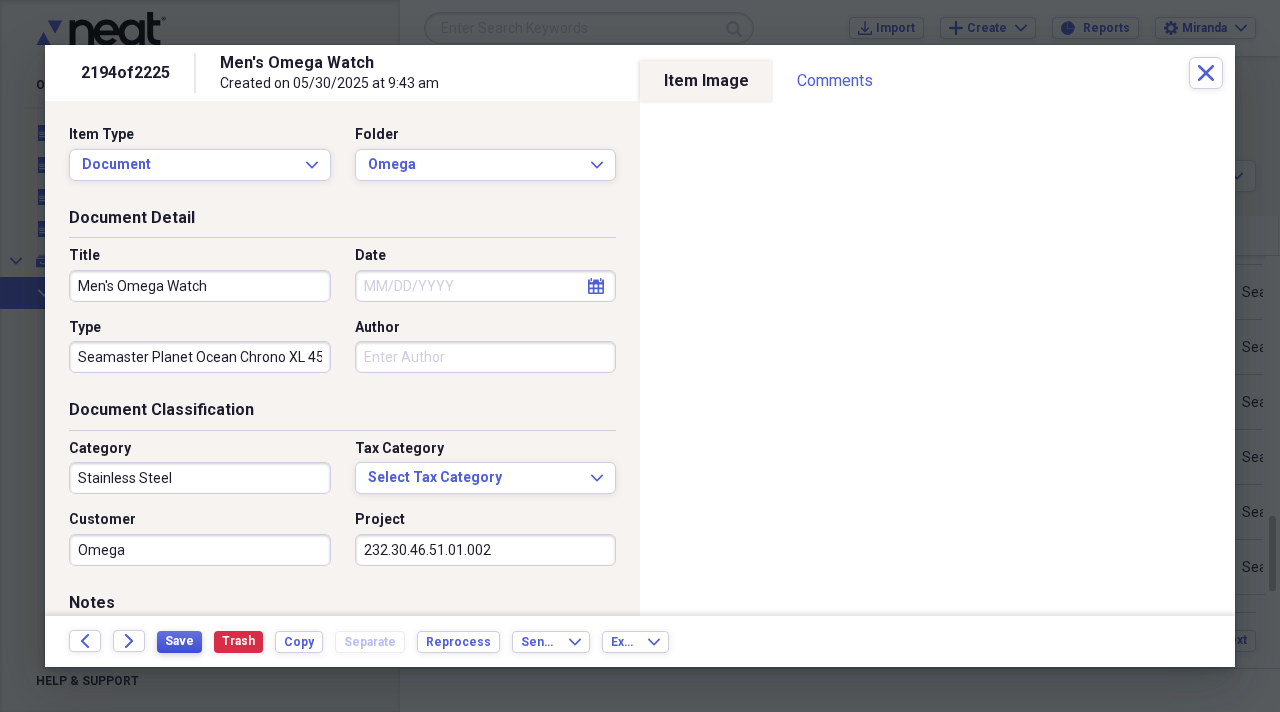 click on "Save" at bounding box center (179, 641) 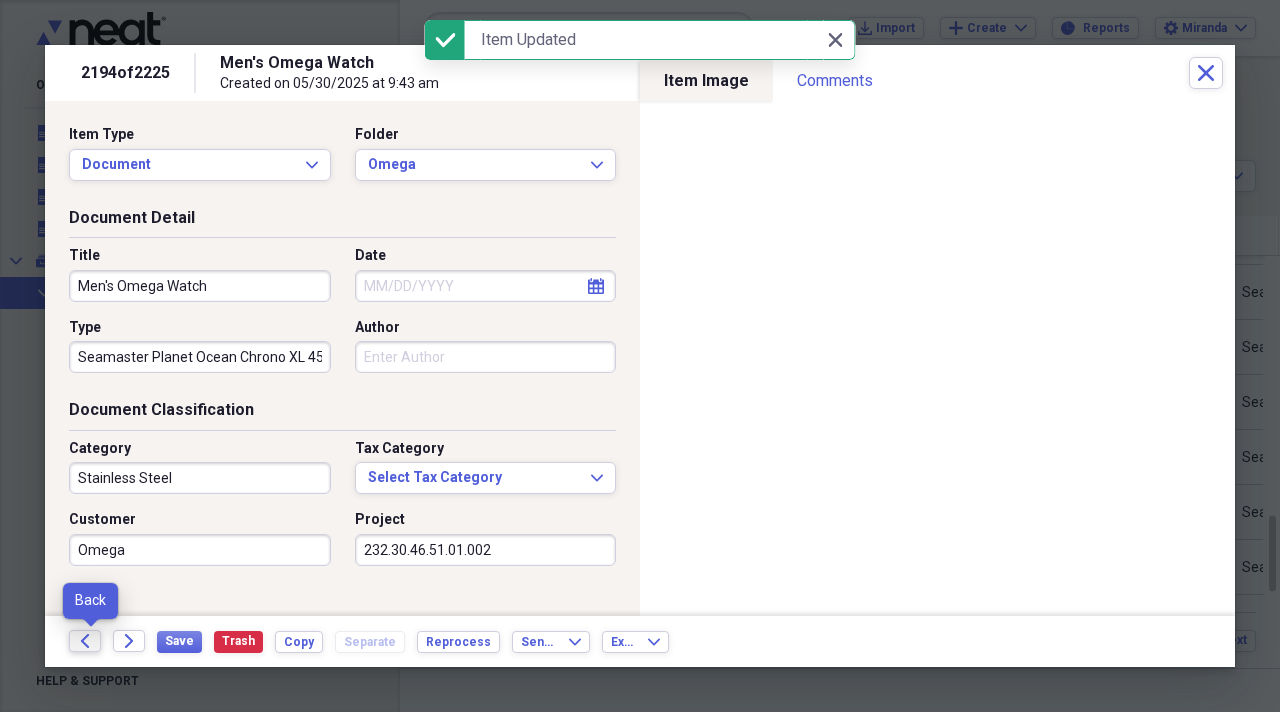 click on "Back" at bounding box center (85, 641) 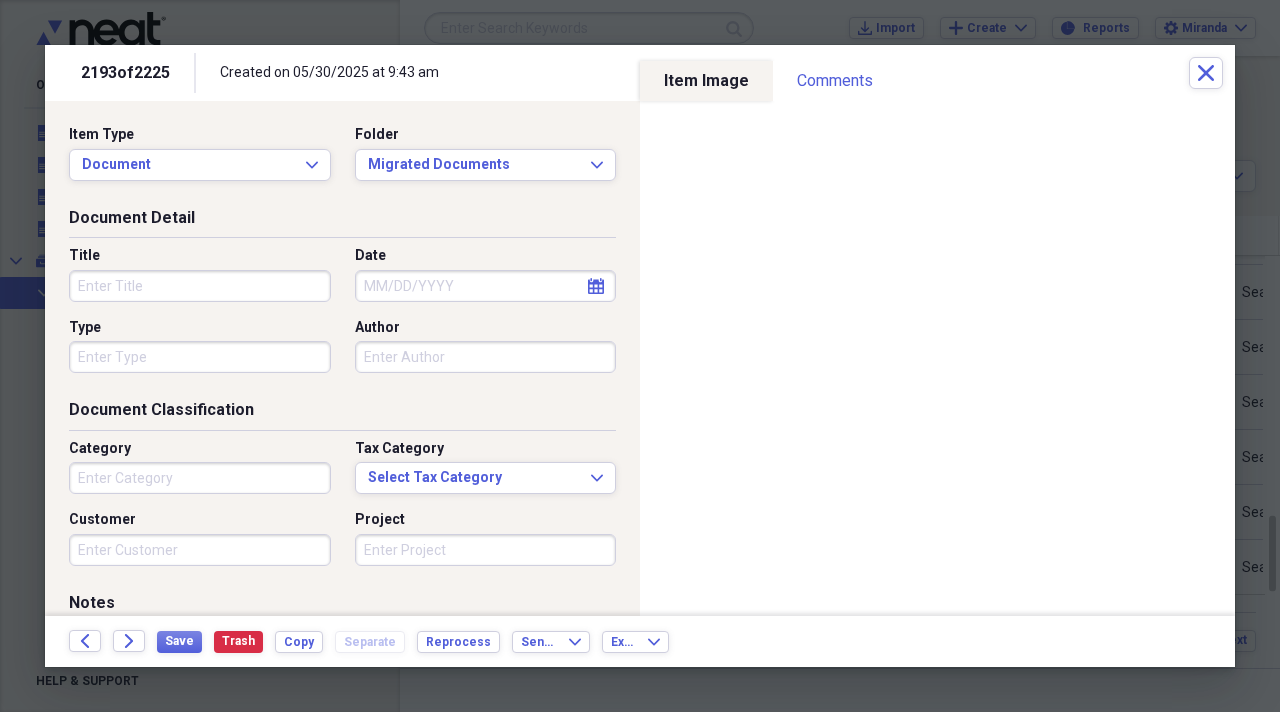 click on "Title" at bounding box center (200, 286) 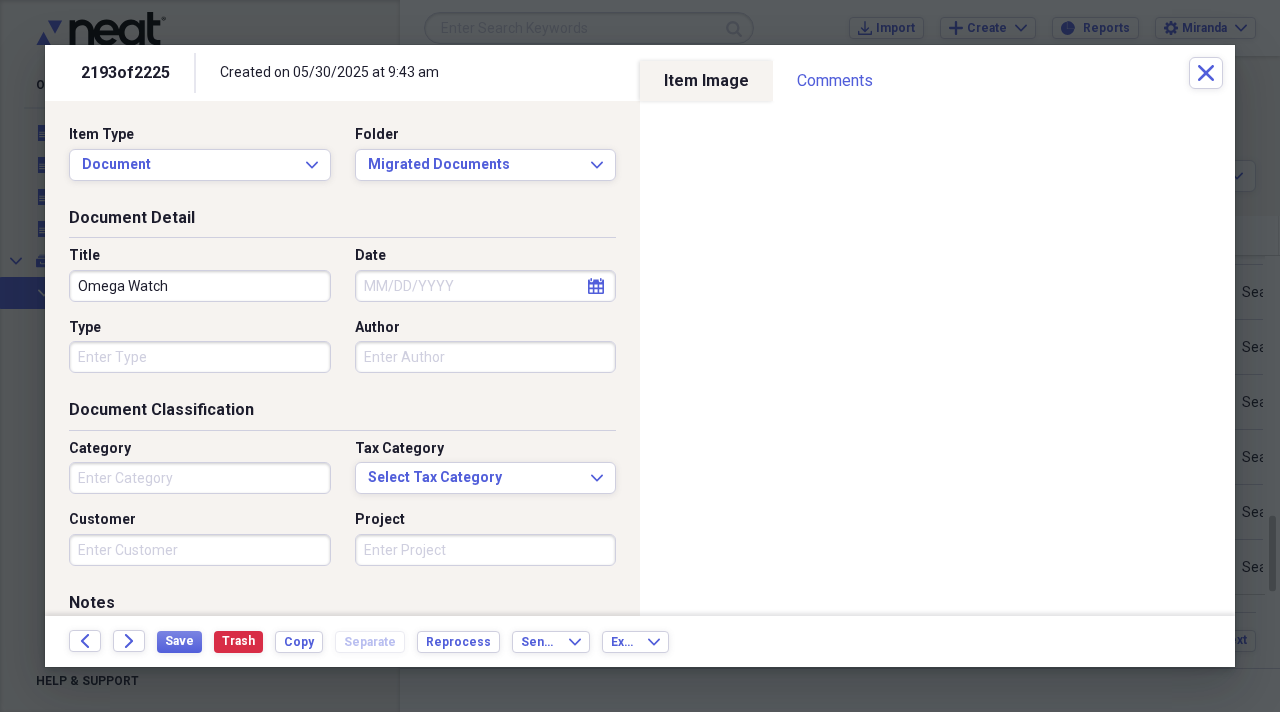 type on "Omega Watch" 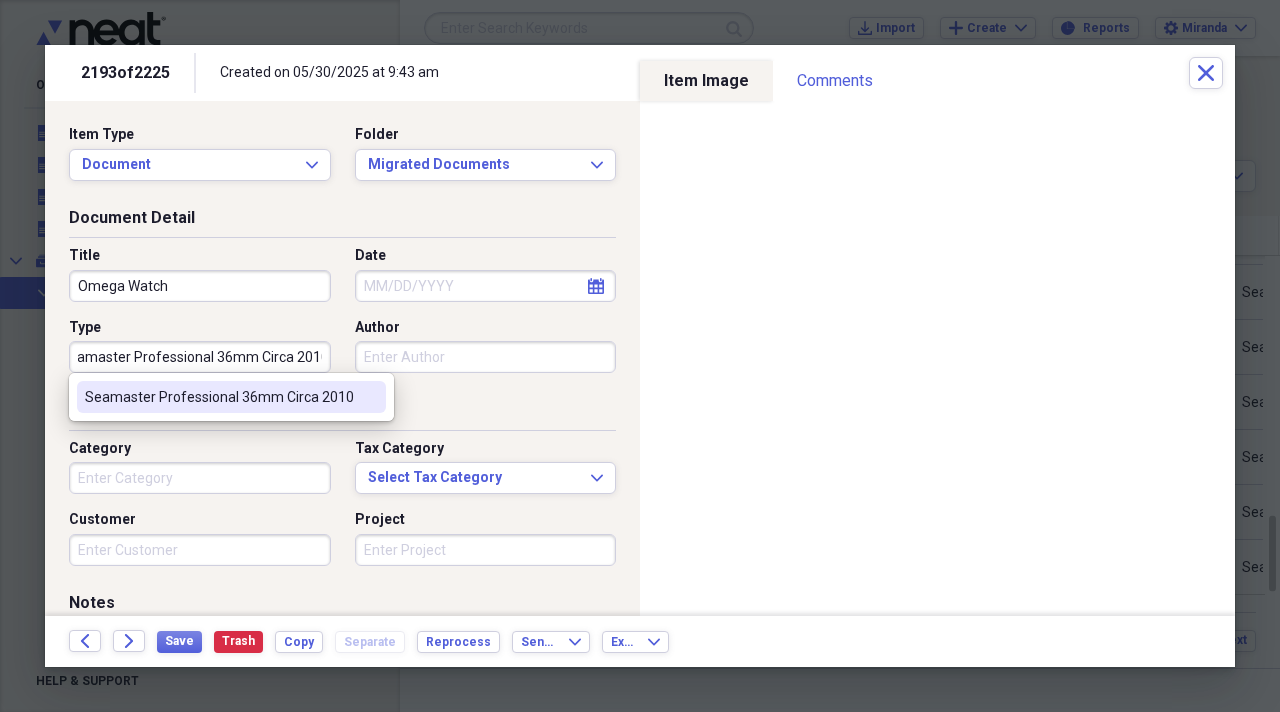 scroll, scrollTop: 0, scrollLeft: 26, axis: horizontal 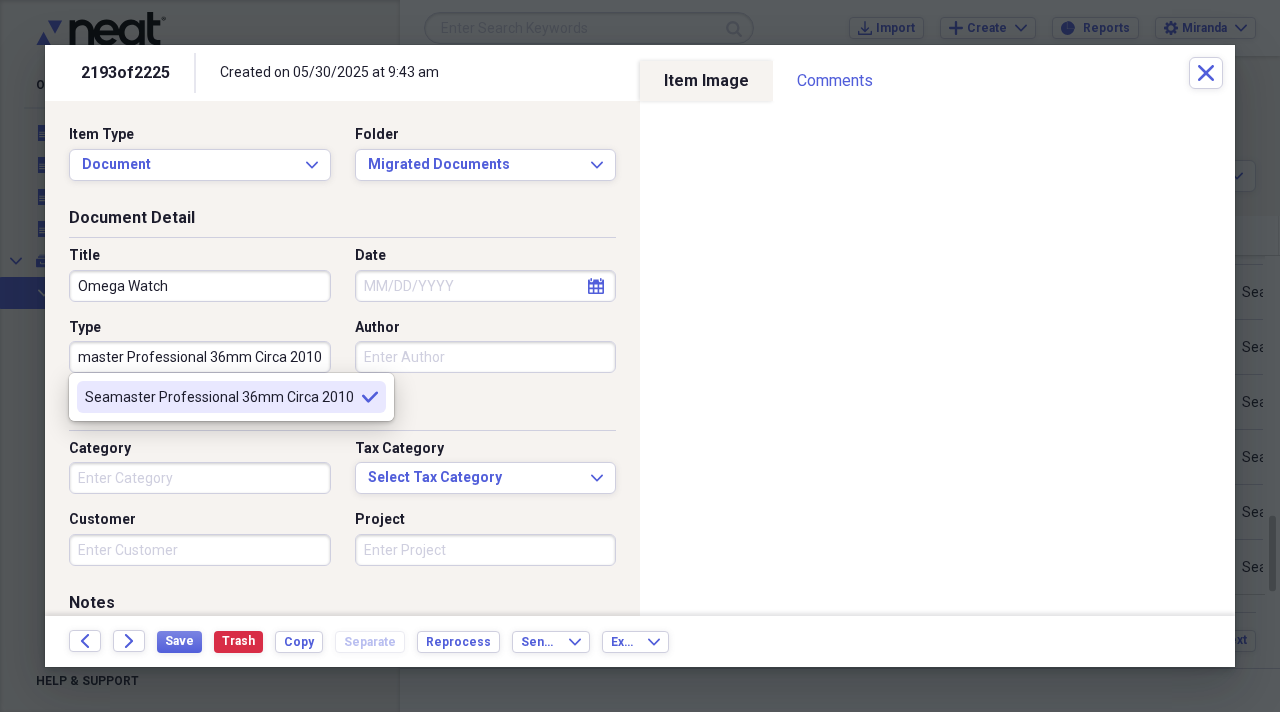 type on "Seamaster Professional 36mm Circa 2010" 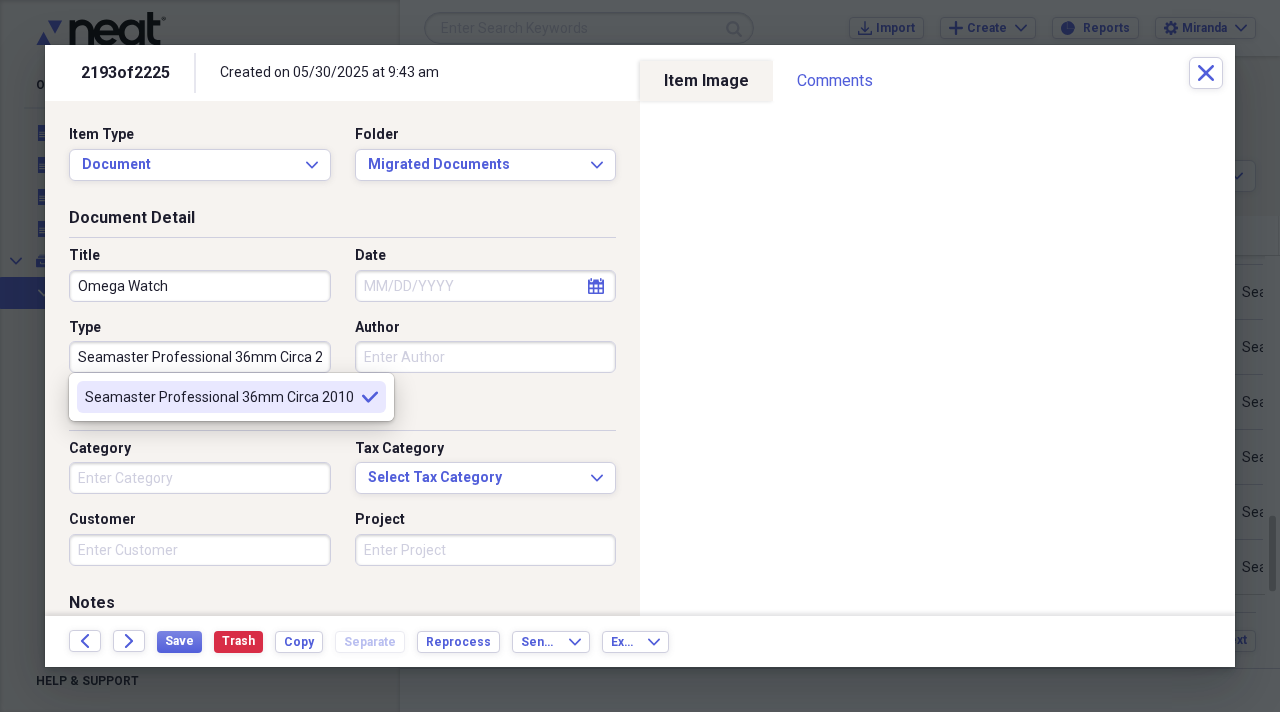 click on "Category" at bounding box center [200, 478] 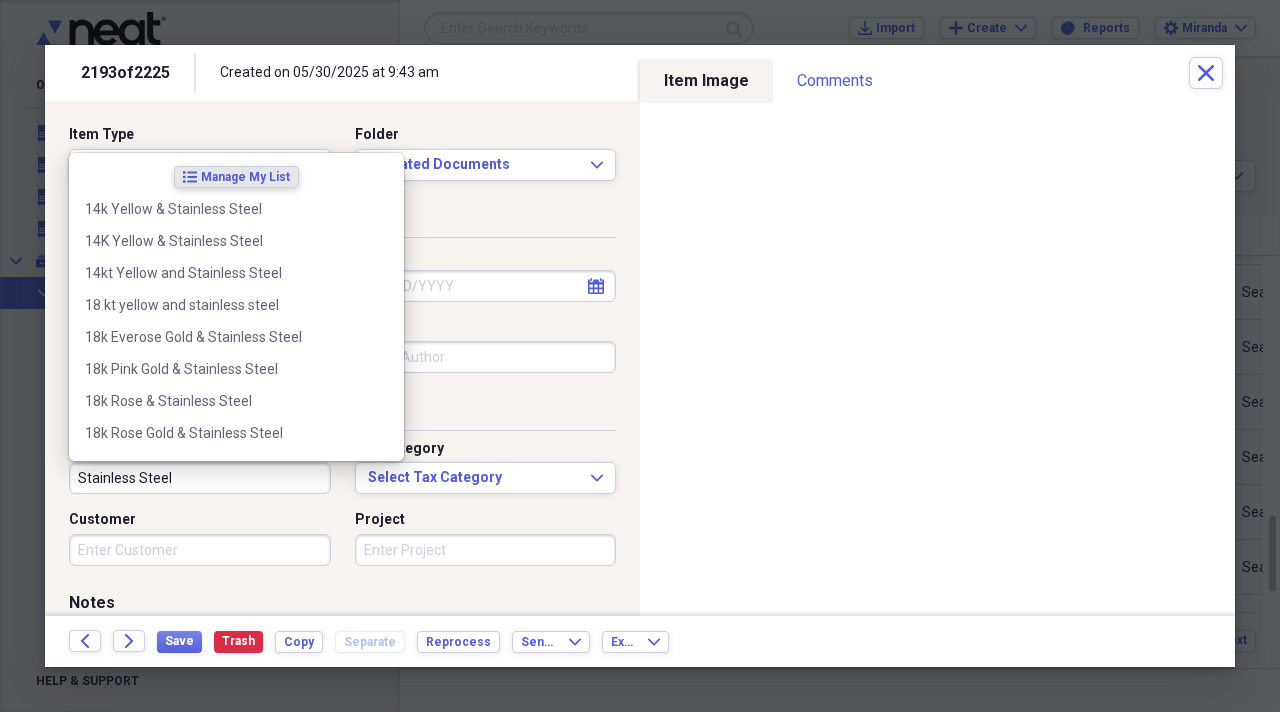 type on "Stainless Steel" 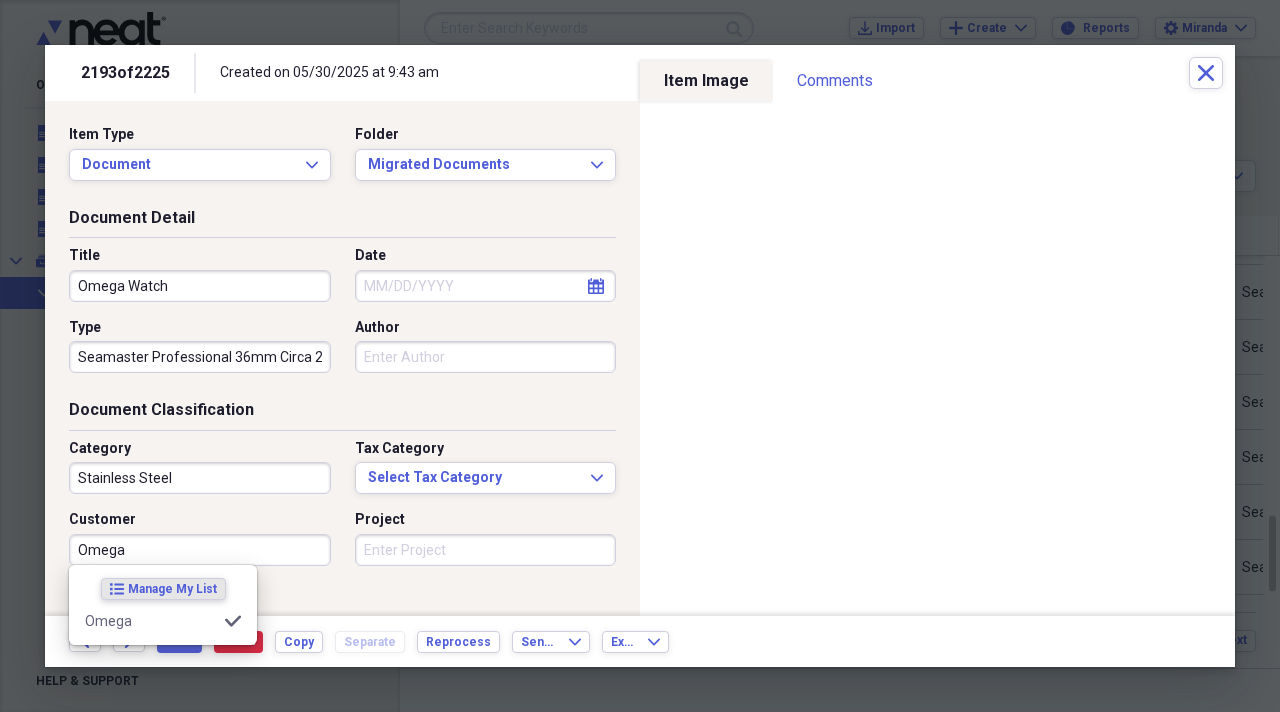 type on "Omega" 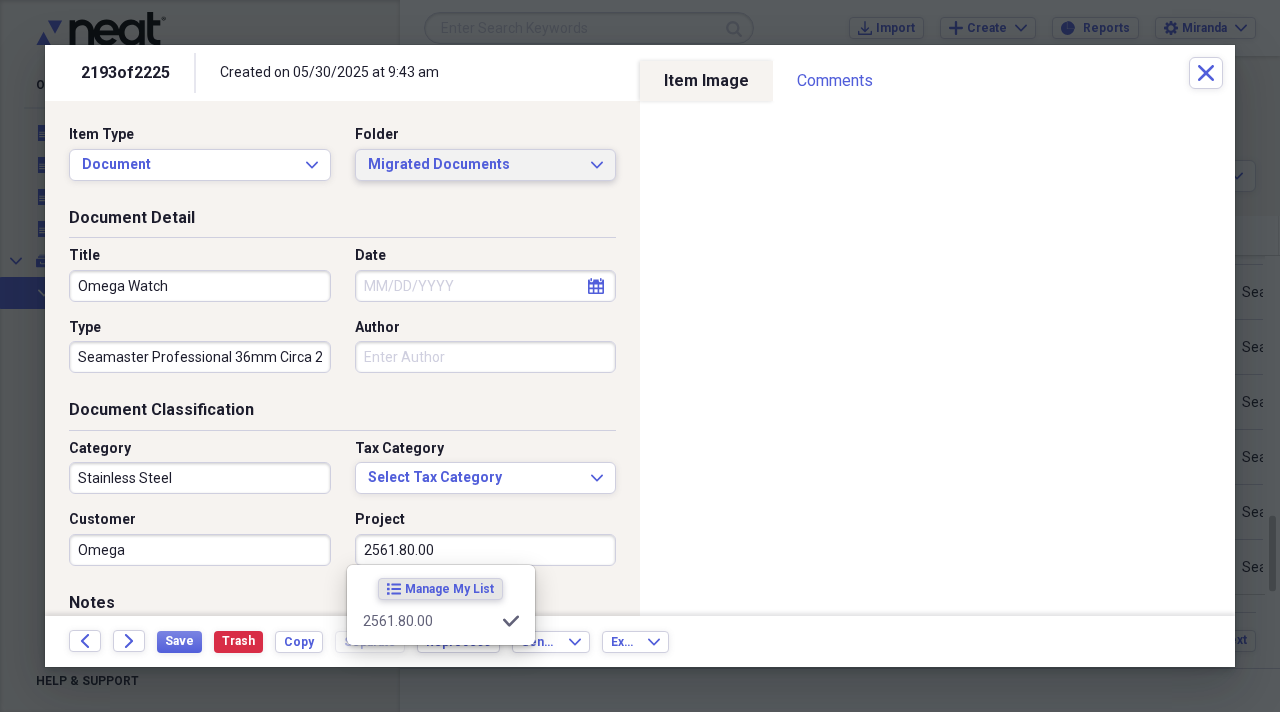 type on "2561.80.00" 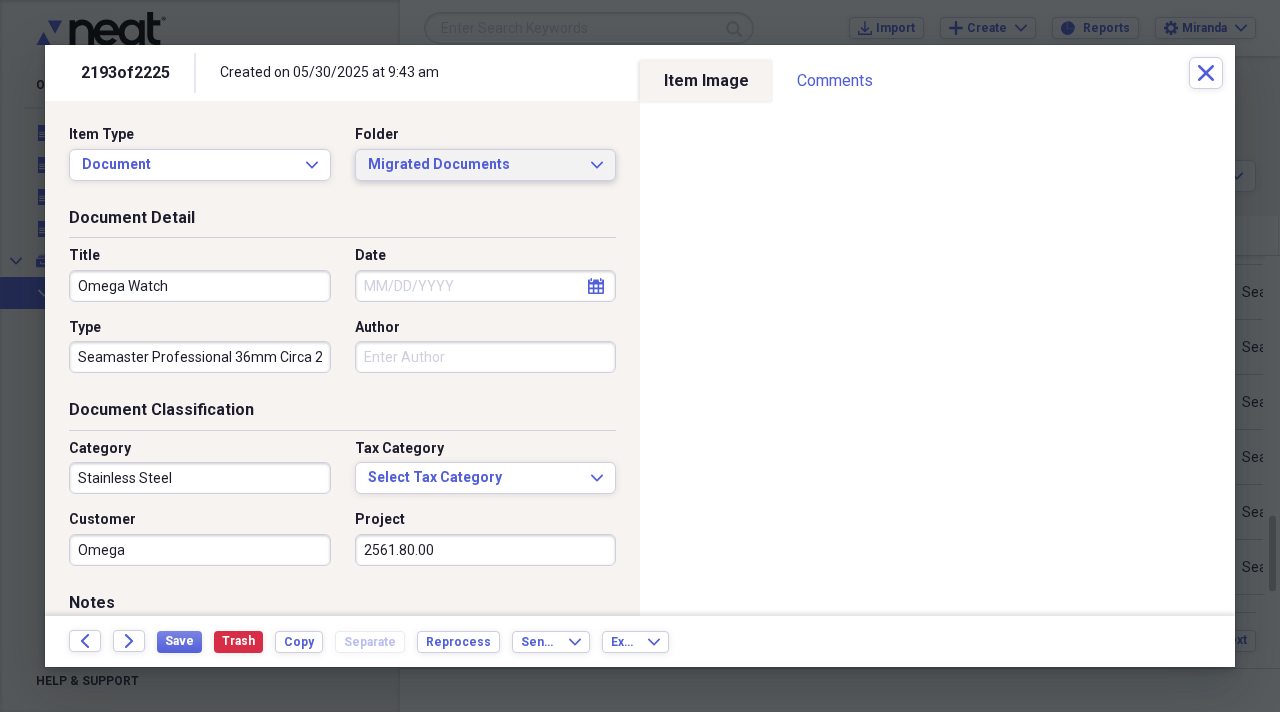 click on "Migrated Documents Expand" at bounding box center (486, 165) 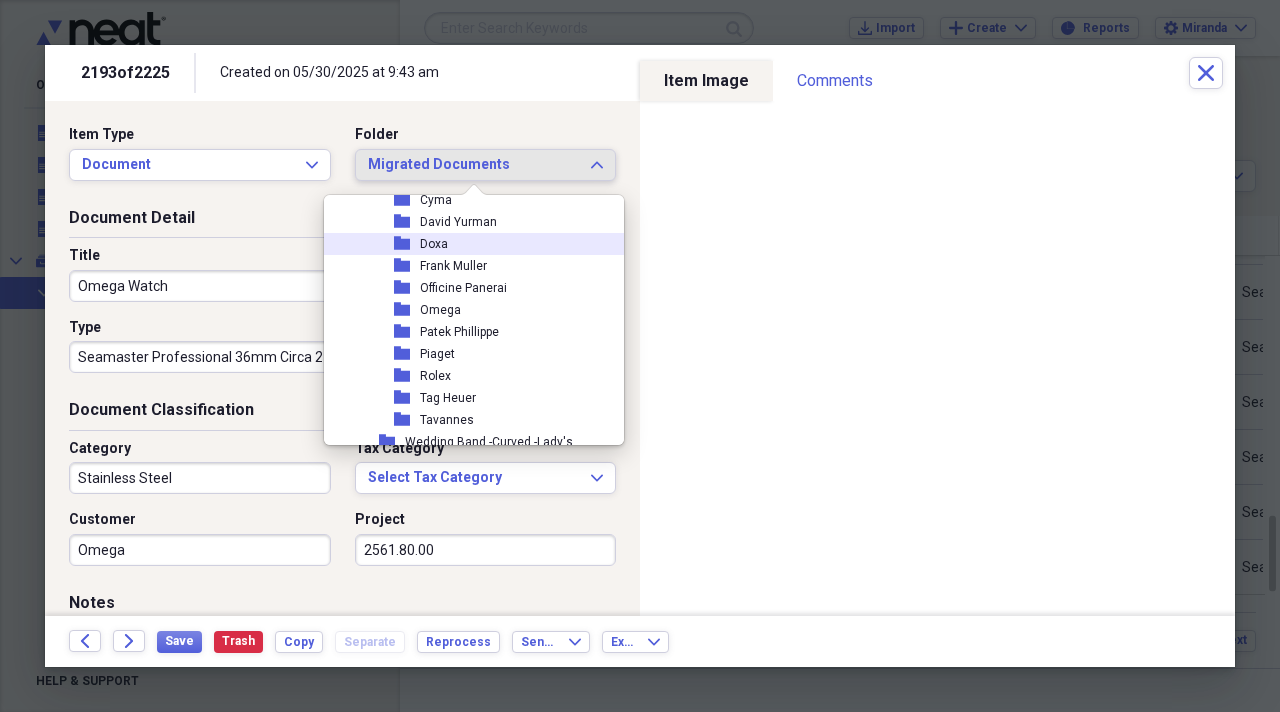 scroll, scrollTop: 2400, scrollLeft: 0, axis: vertical 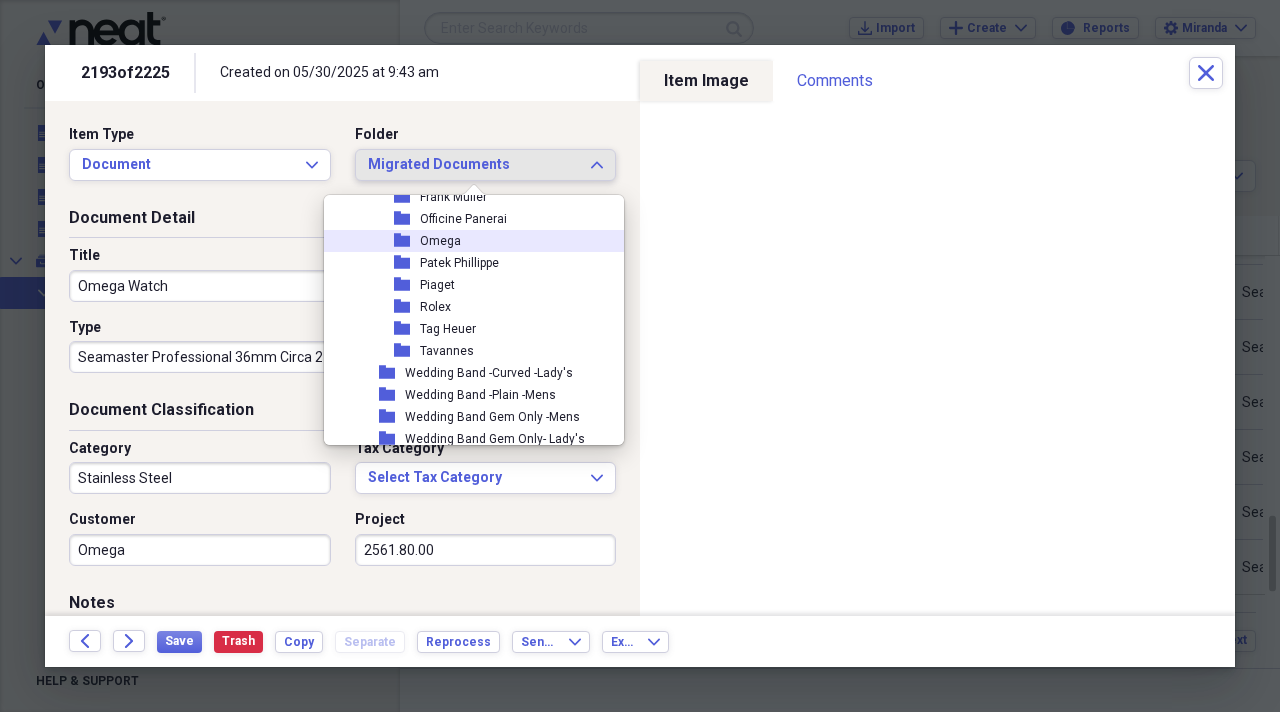 click on "Omega" at bounding box center [440, 241] 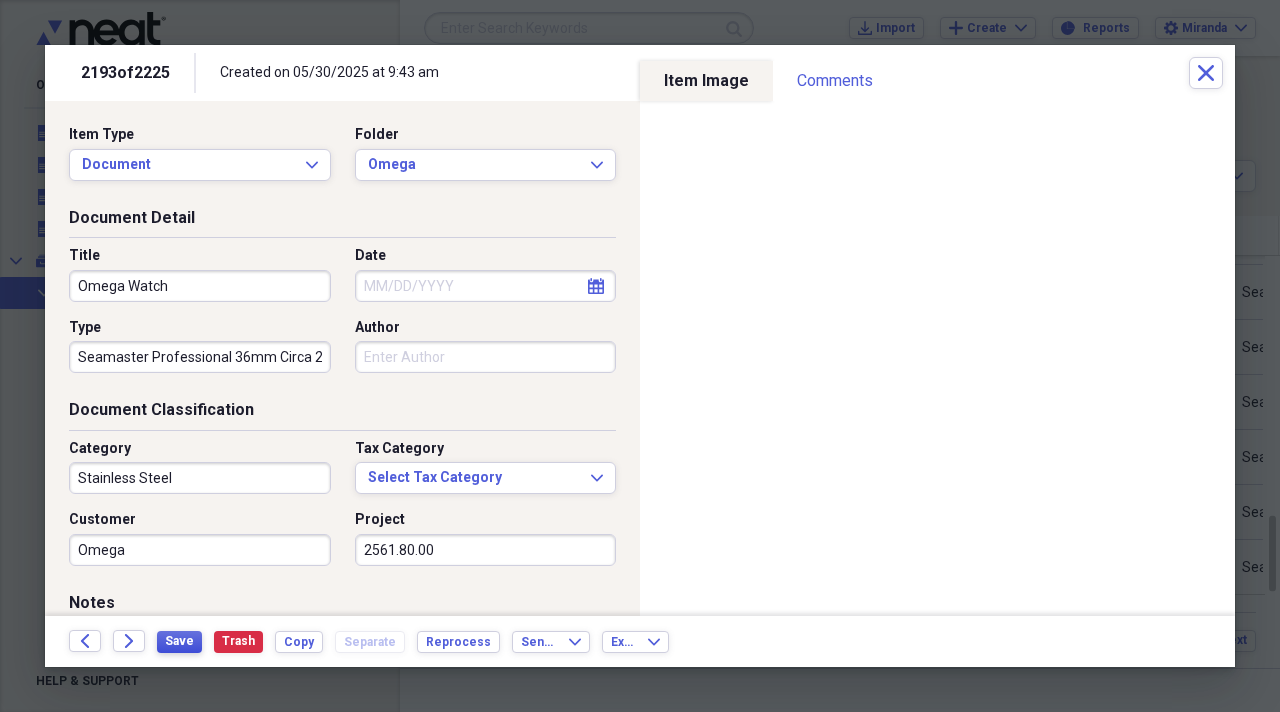 click on "Save" at bounding box center (179, 641) 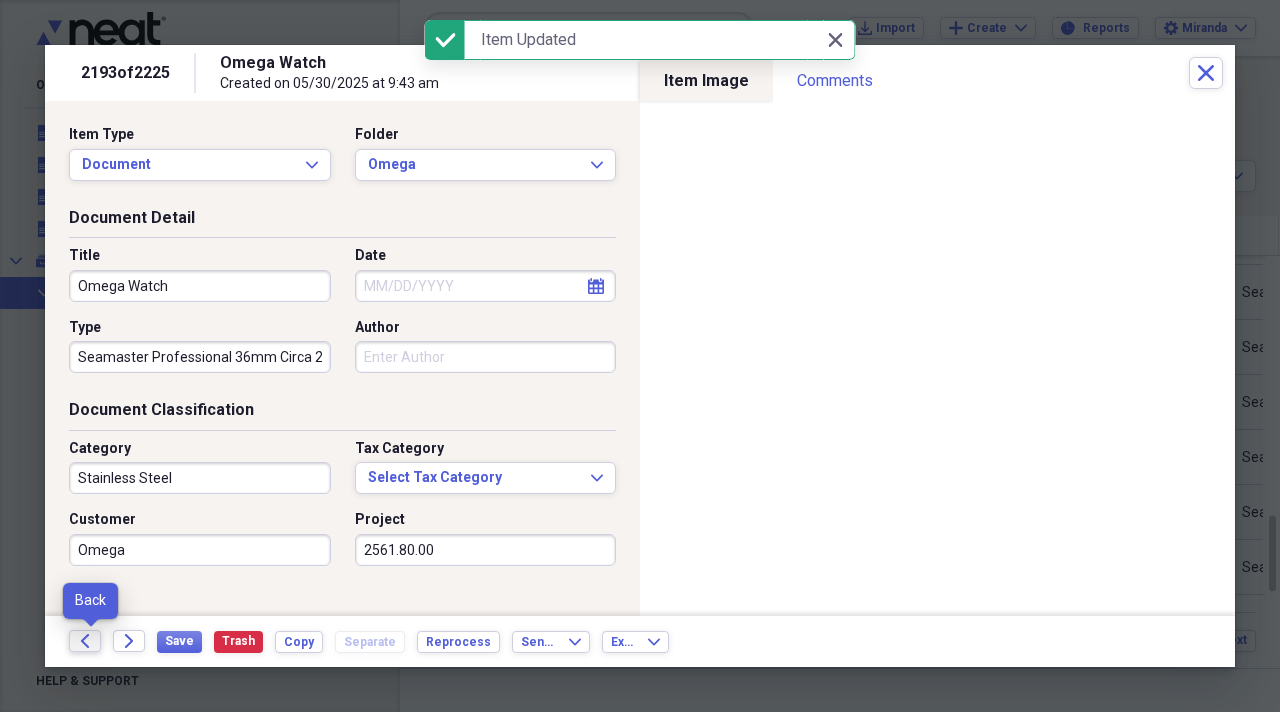 click on "Back" 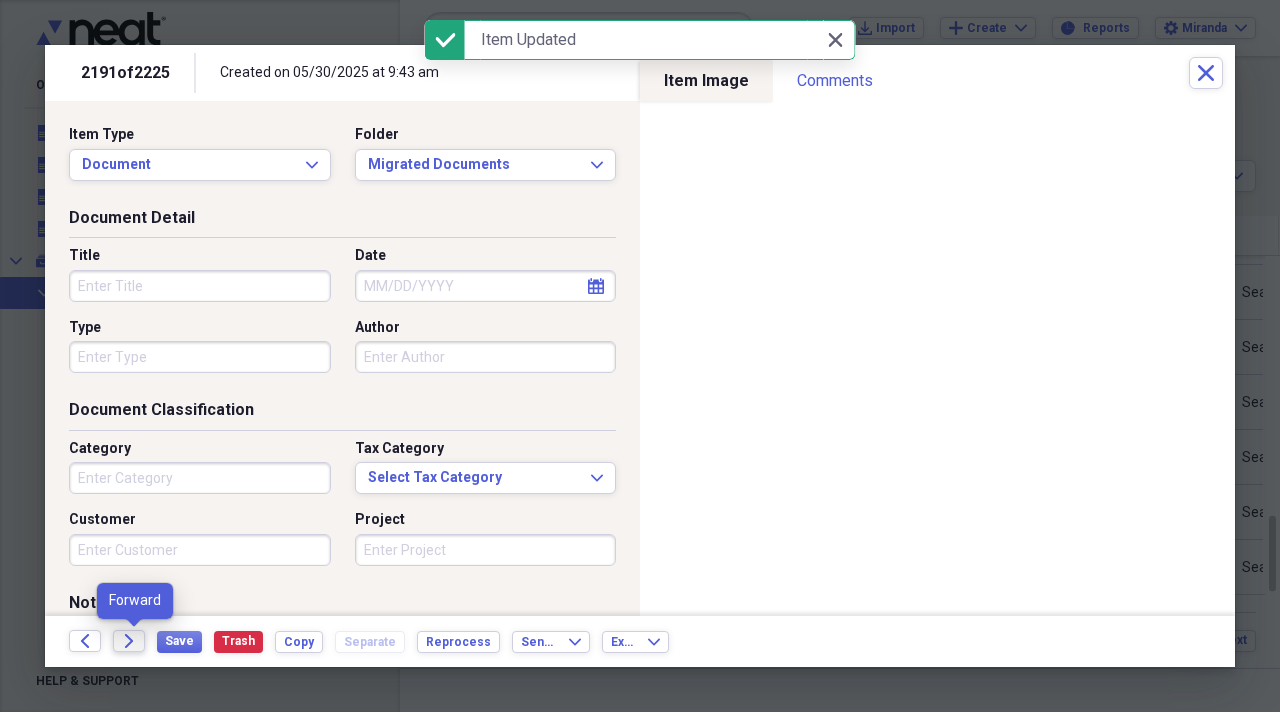 click on "Forward" at bounding box center (129, 641) 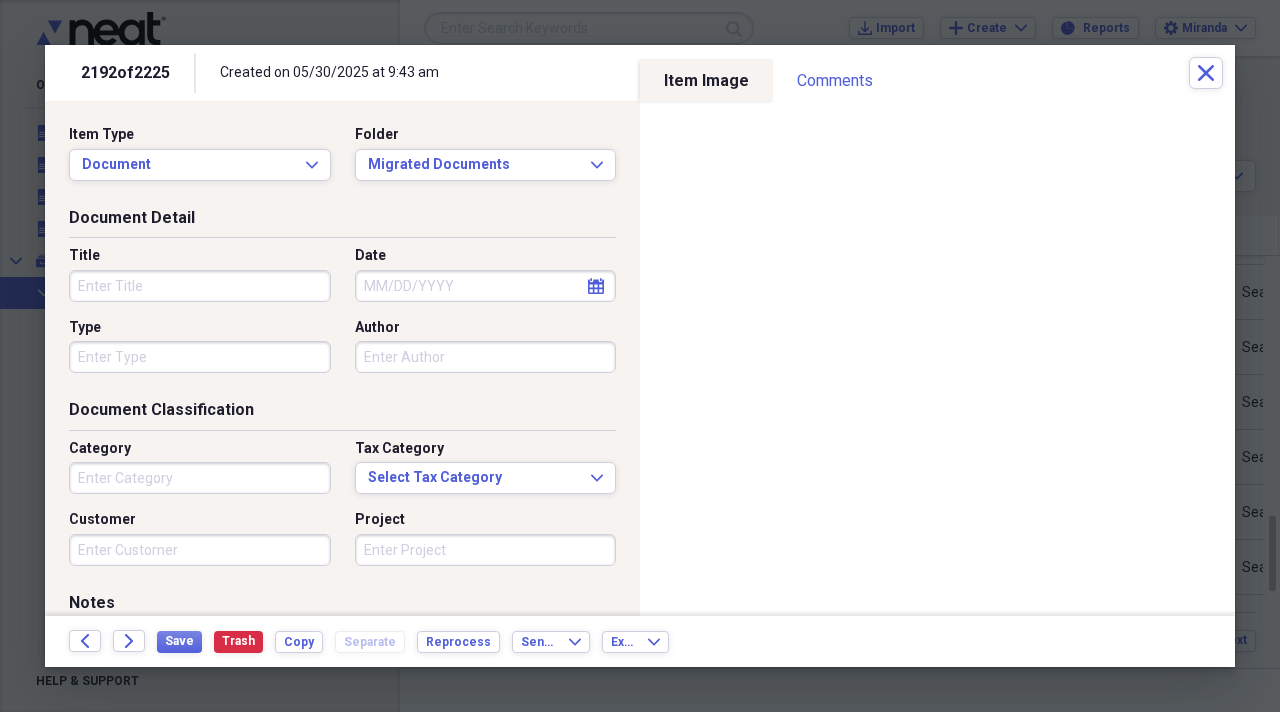 click on "Title" at bounding box center [200, 286] 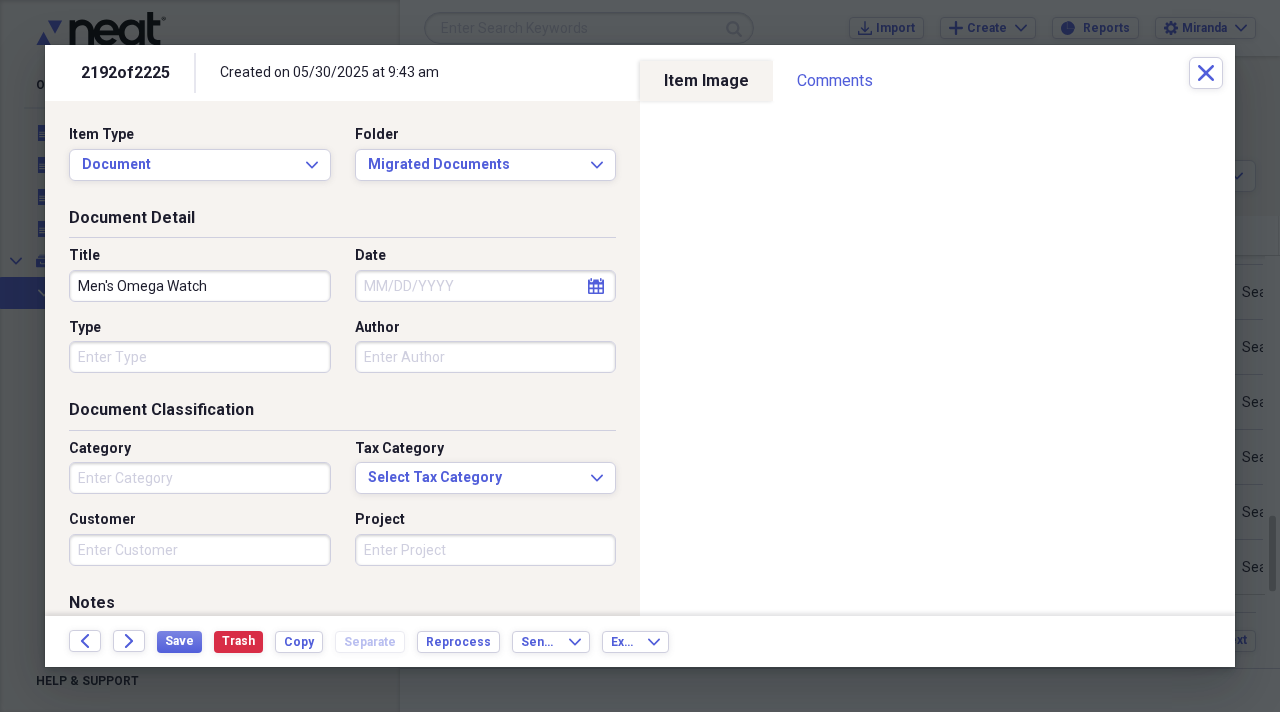 type on "Men's Omega Watch" 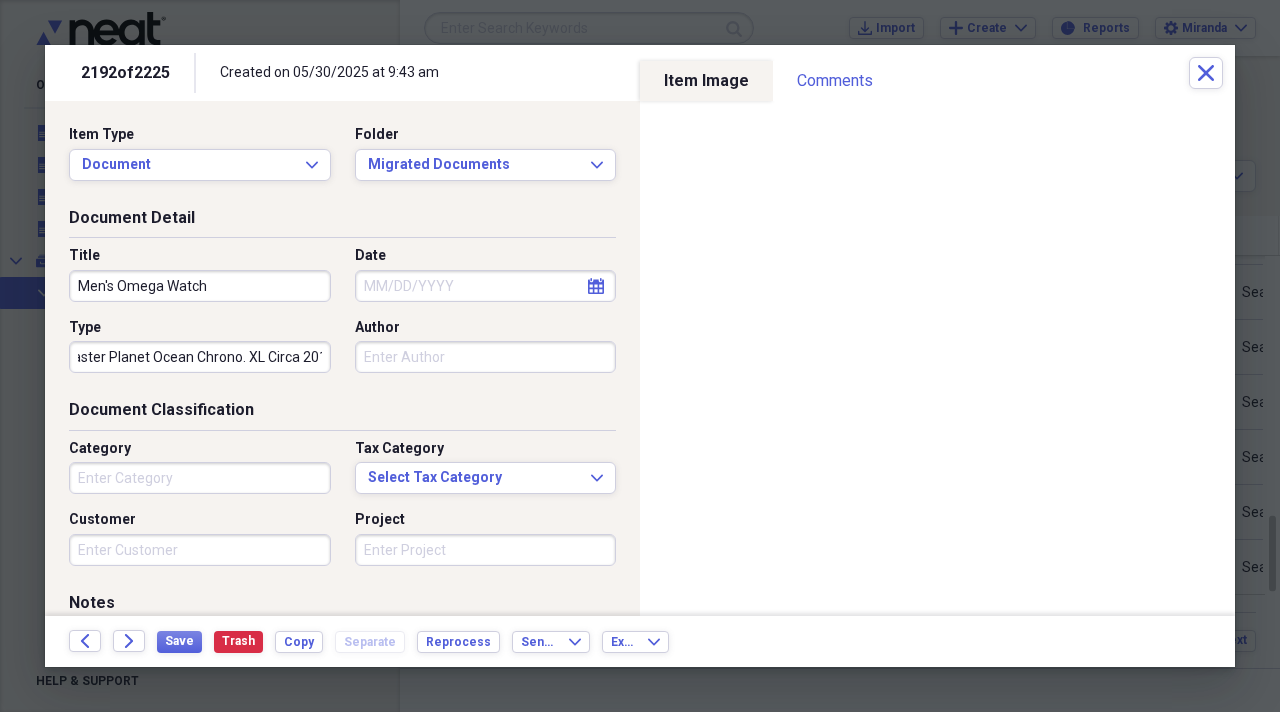 scroll, scrollTop: 0, scrollLeft: 59, axis: horizontal 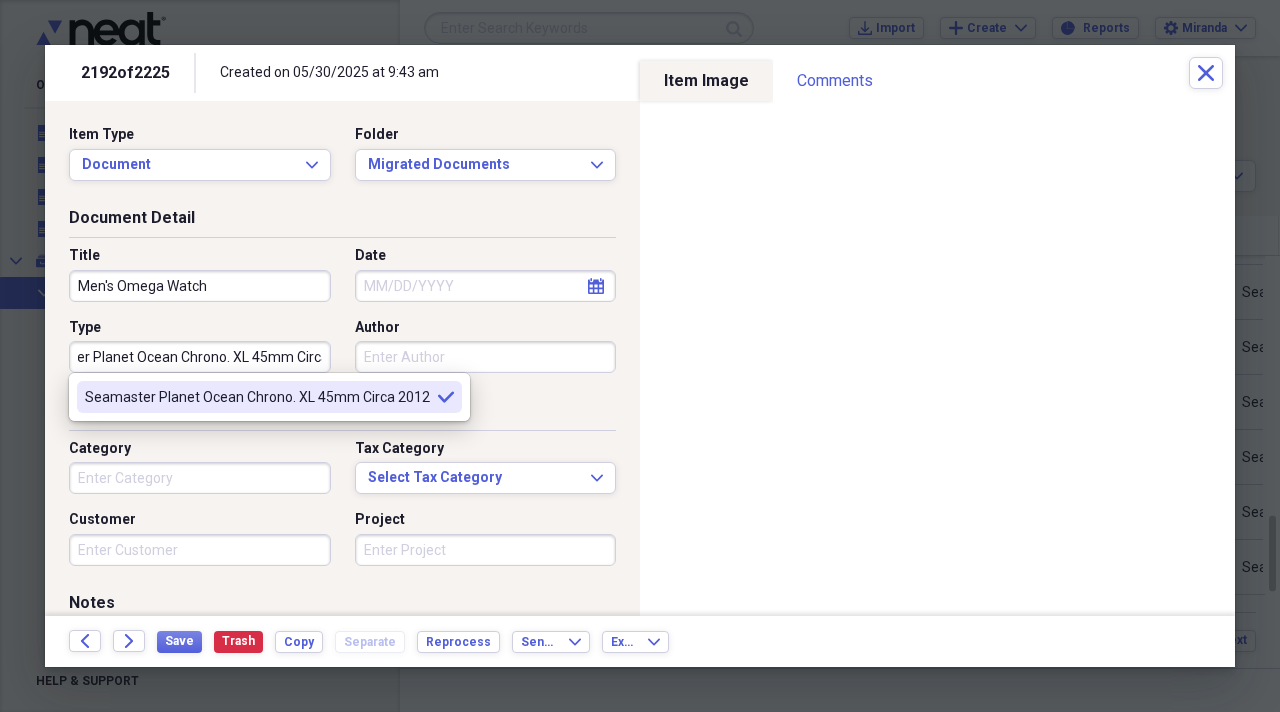 type on "Seamaster Planet Ocean Chrono. XL 45mm Circa 2012" 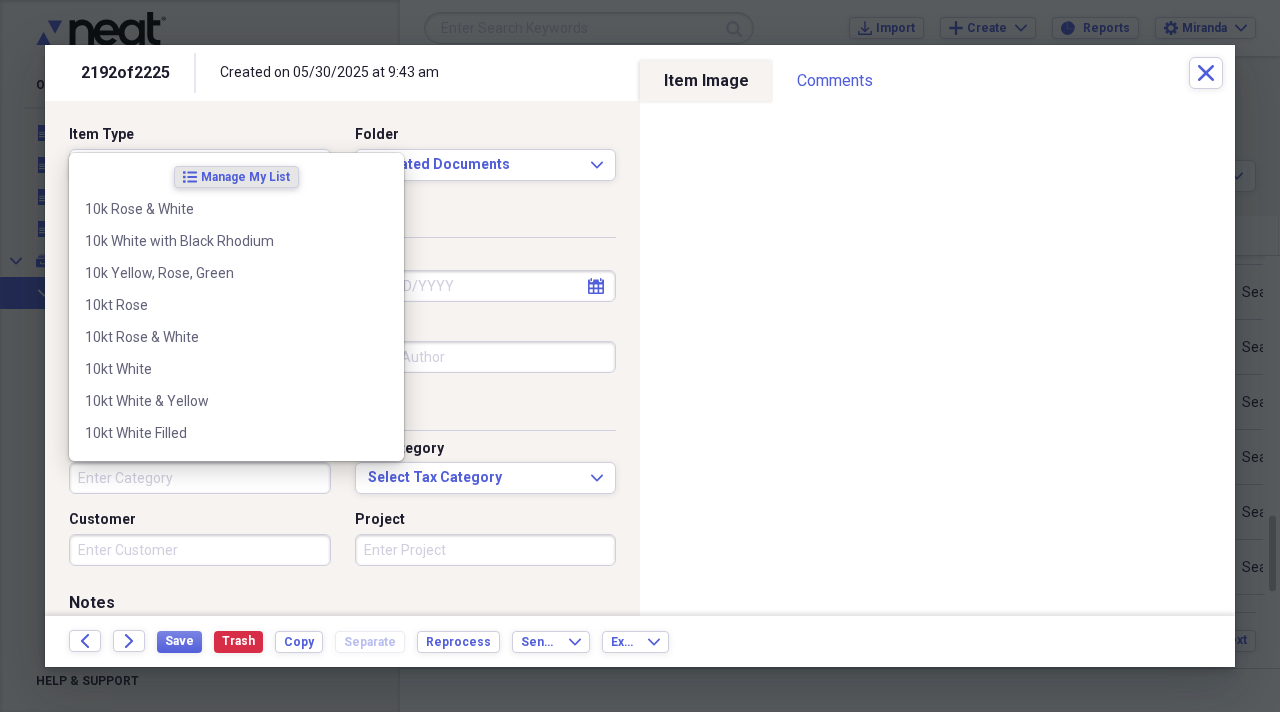 scroll, scrollTop: 0, scrollLeft: 0, axis: both 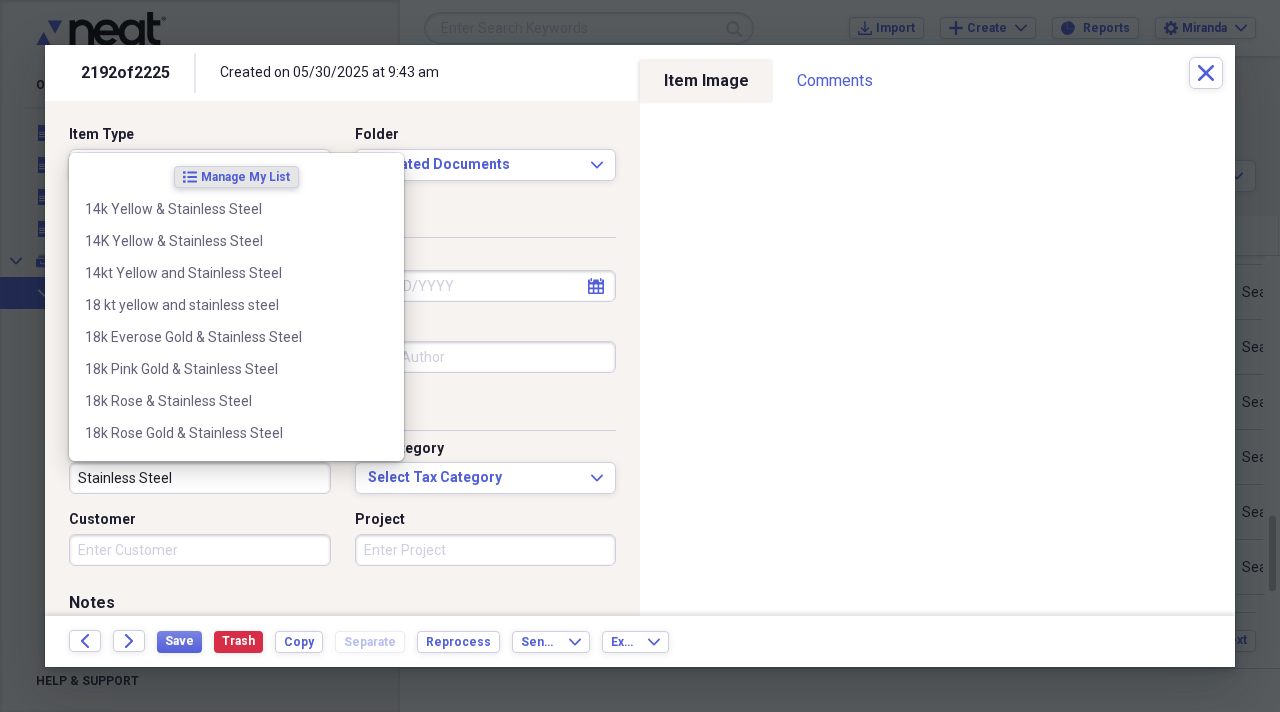 type on "Stainless Steel" 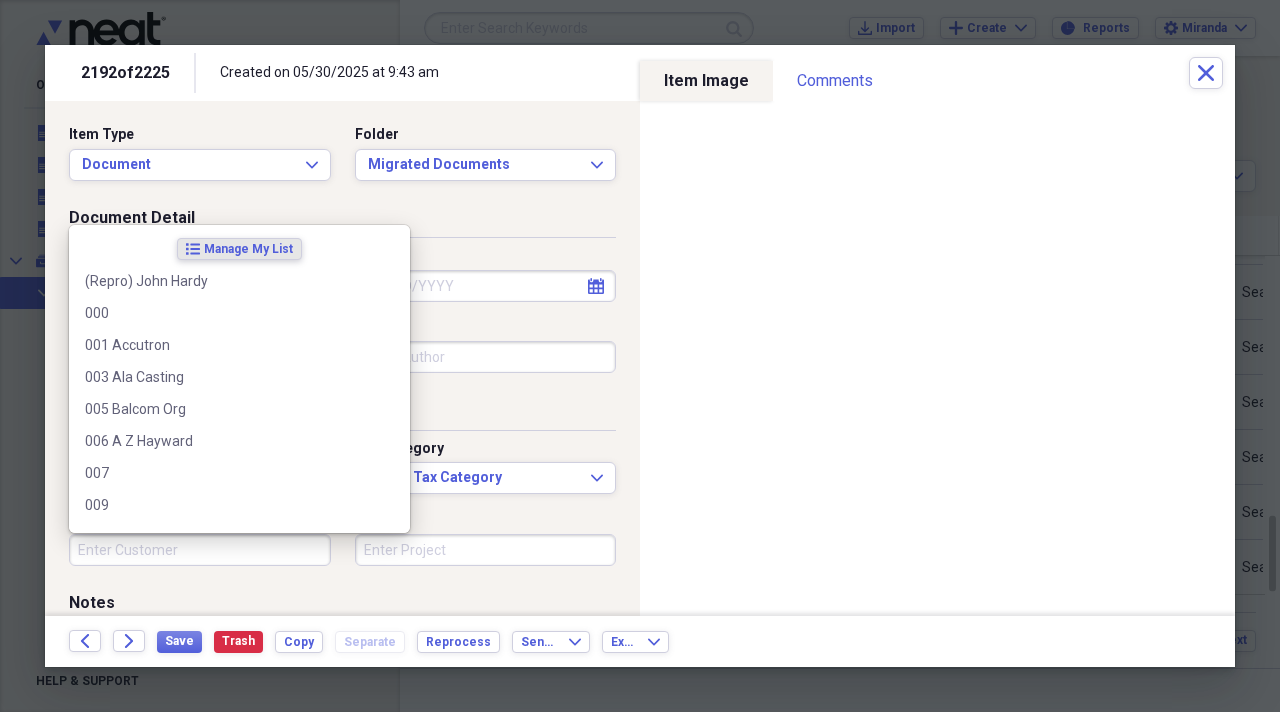 click on "Customer" at bounding box center [200, 550] 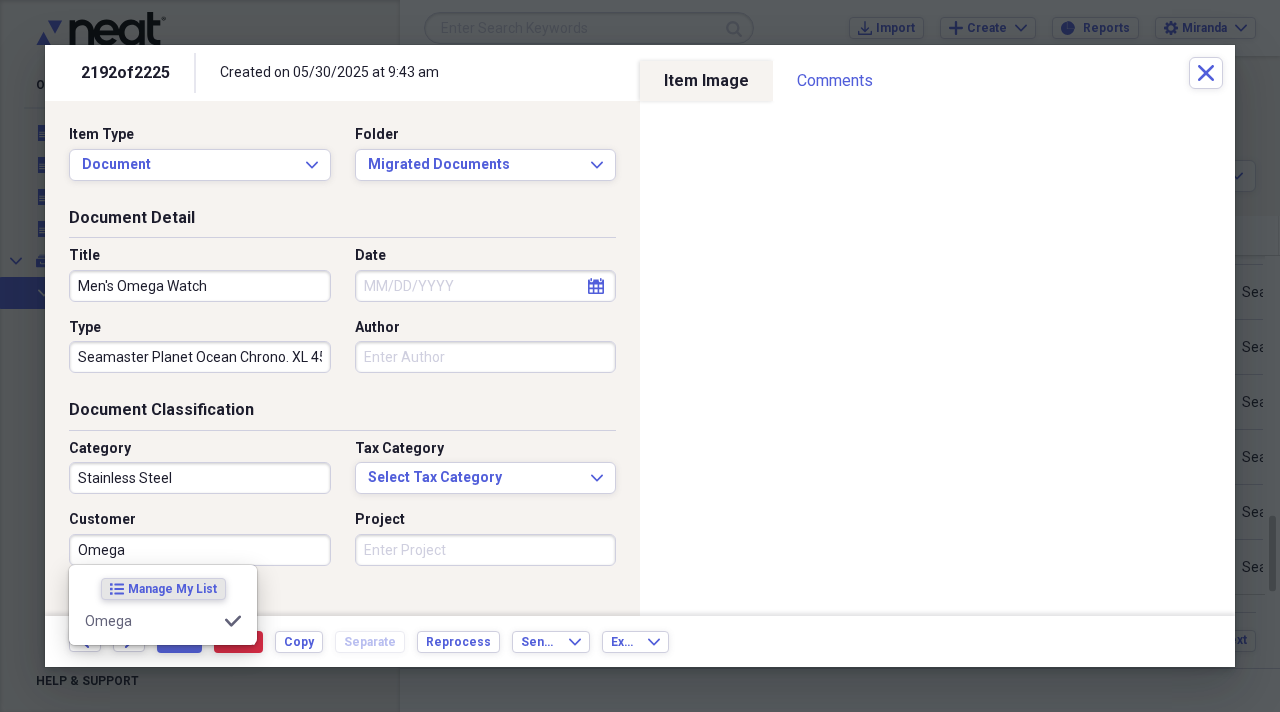 type on "Omega" 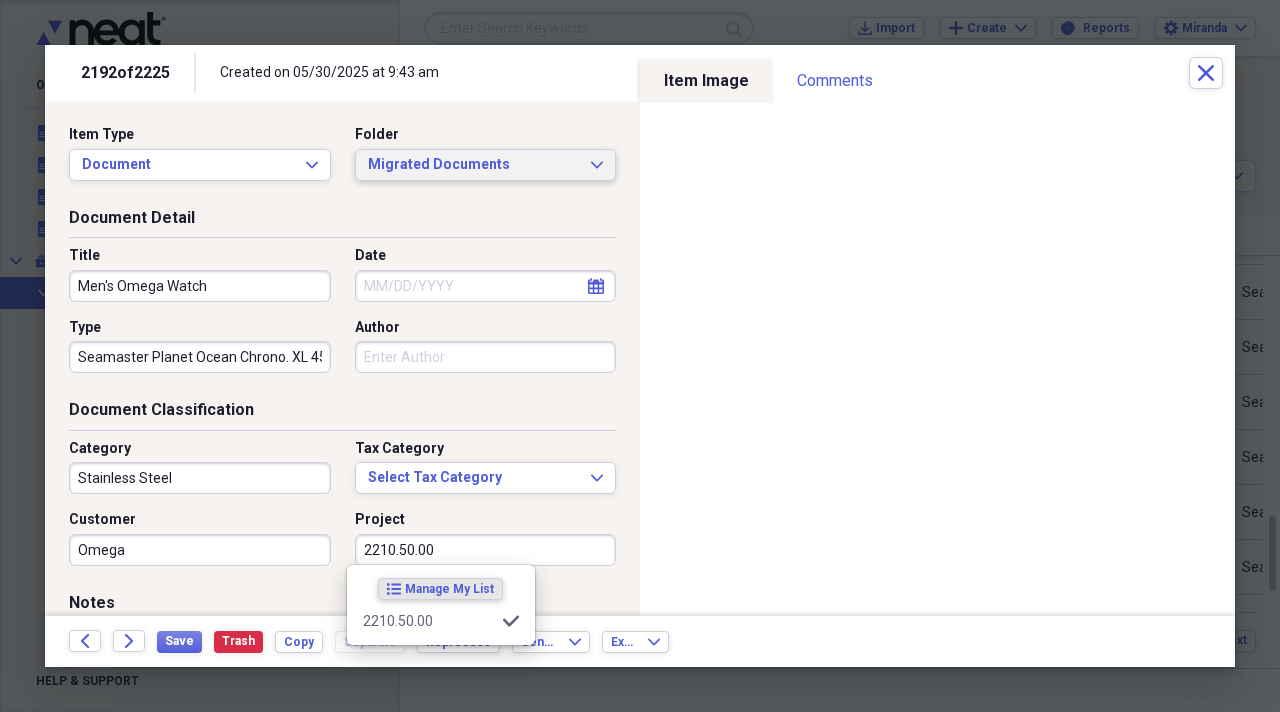 type on "2210.50.00" 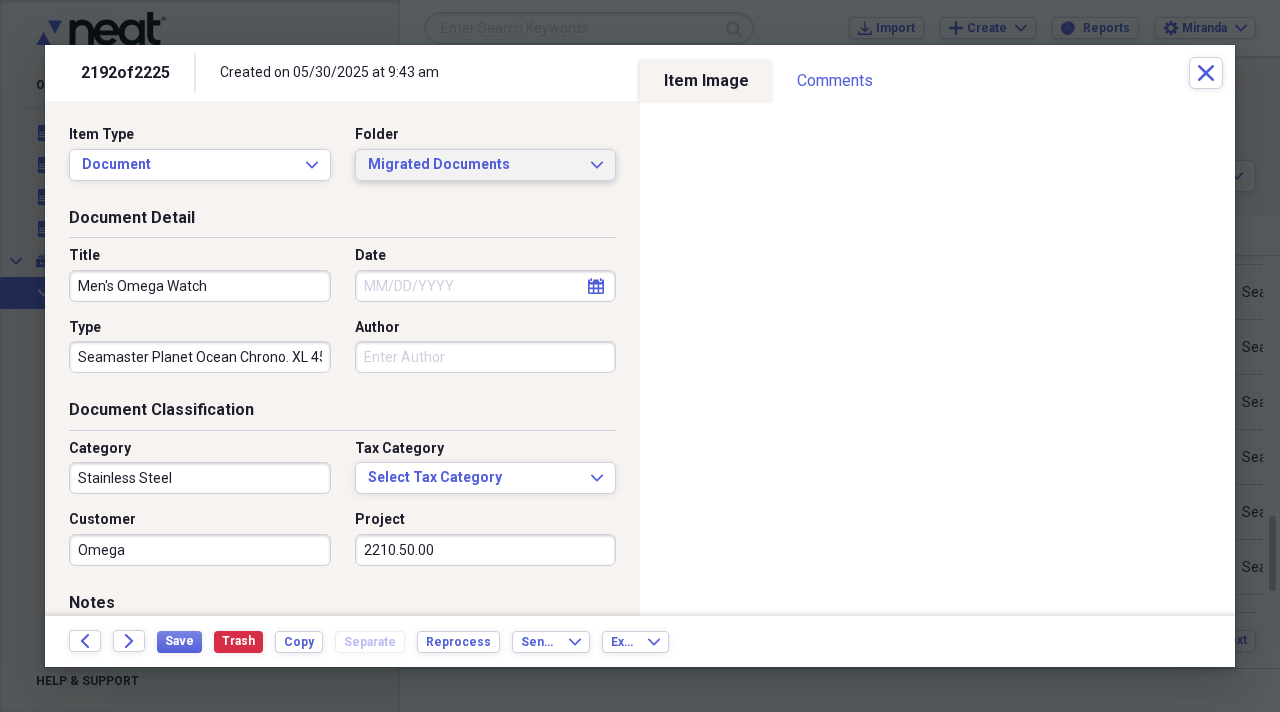 click on "Migrated Documents" at bounding box center (474, 165) 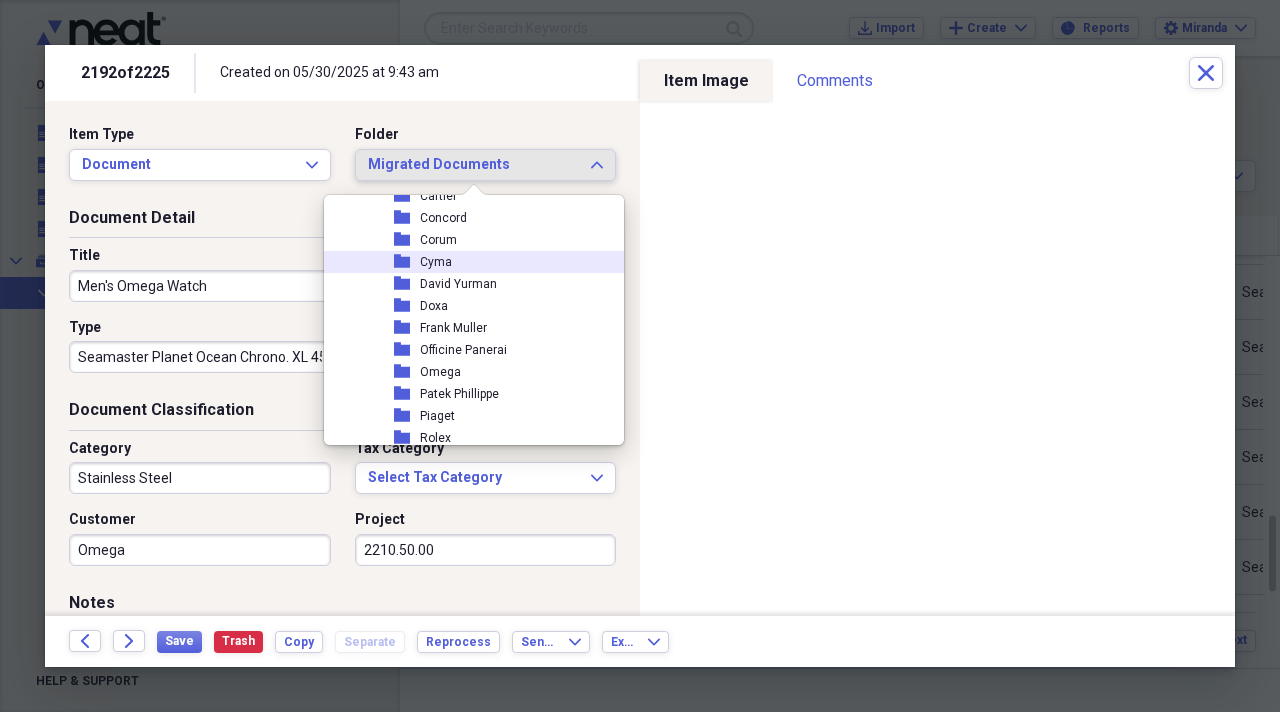 scroll, scrollTop: 2300, scrollLeft: 0, axis: vertical 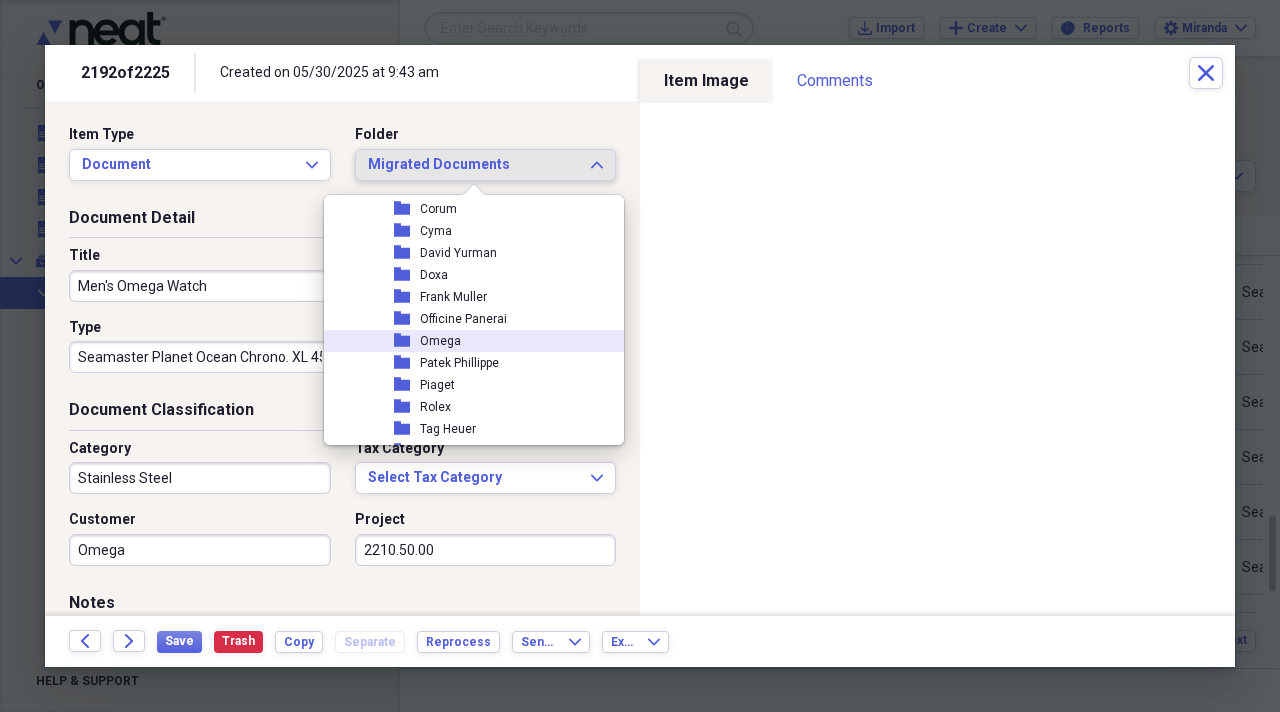 click on "folder Omega" at bounding box center (466, 341) 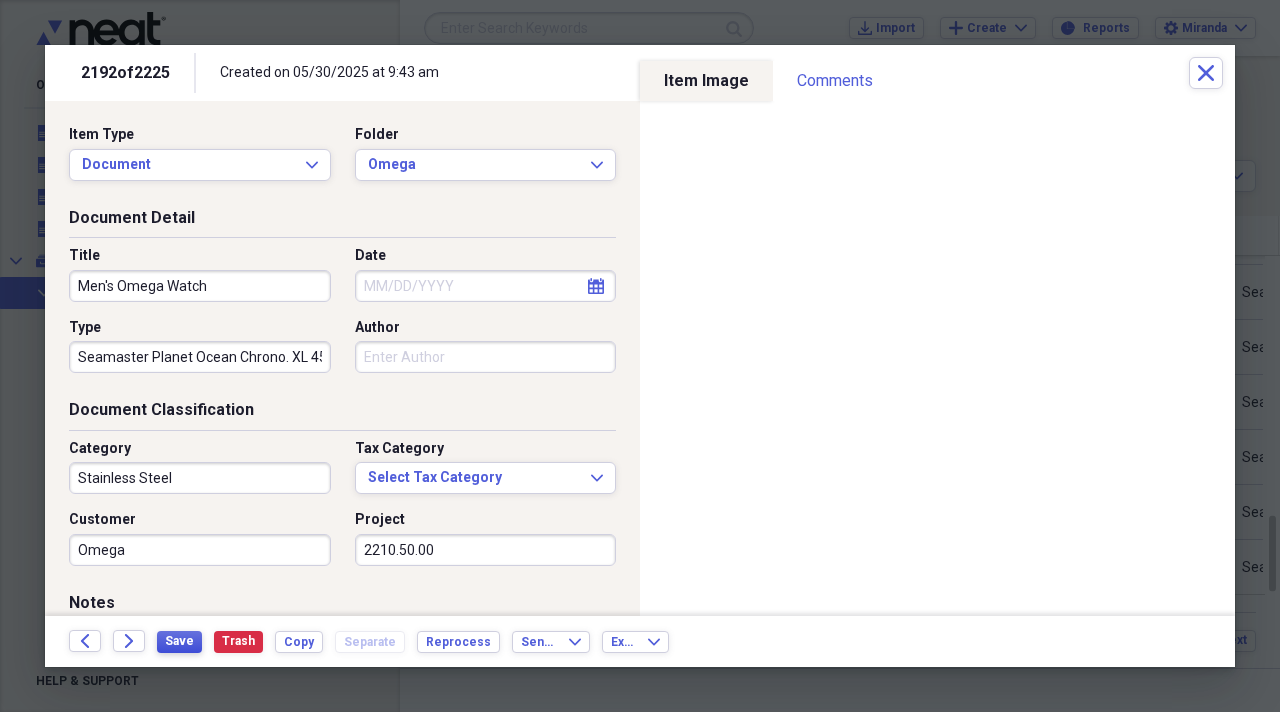 click on "Save" at bounding box center [179, 641] 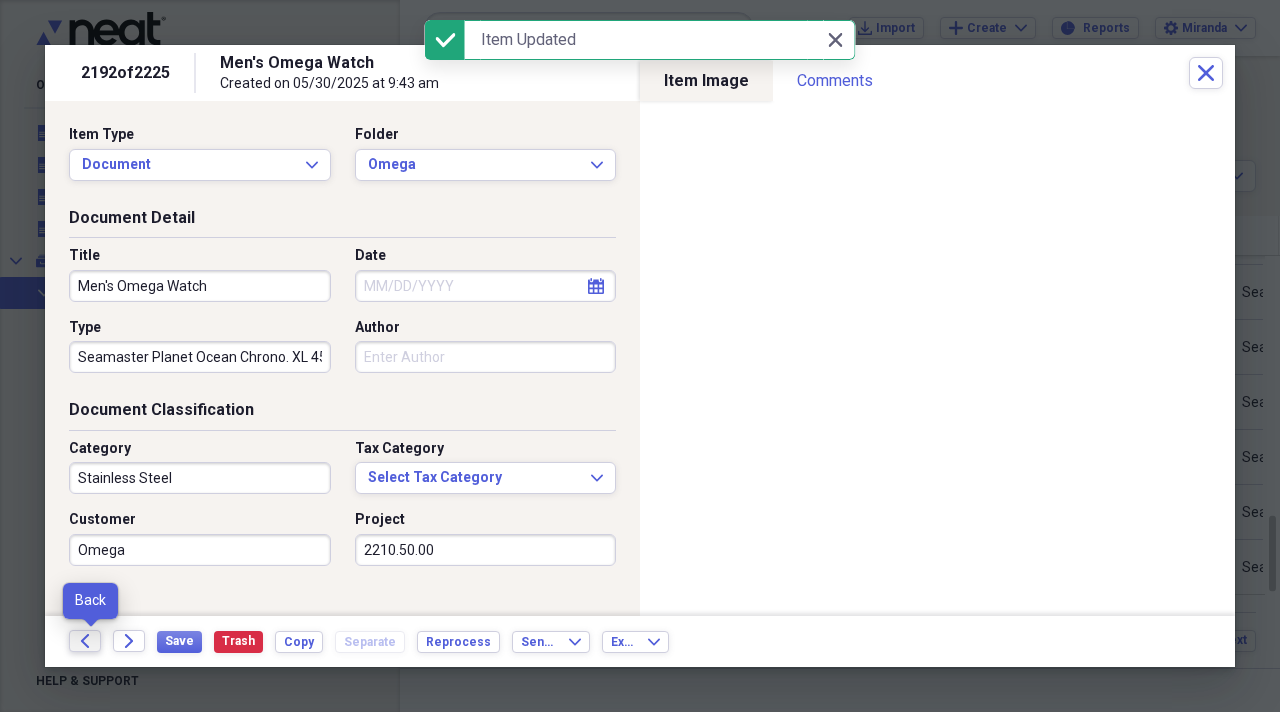 click on "Back" at bounding box center [85, 641] 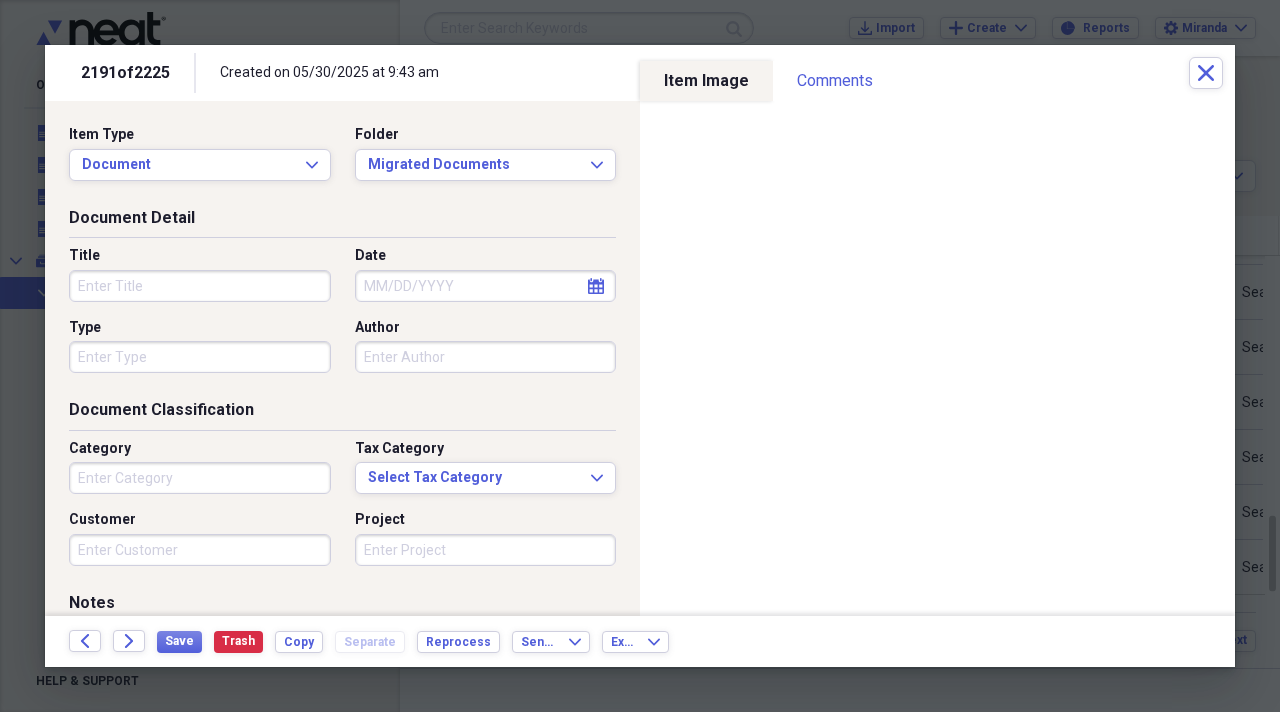 click on "Title" at bounding box center [200, 286] 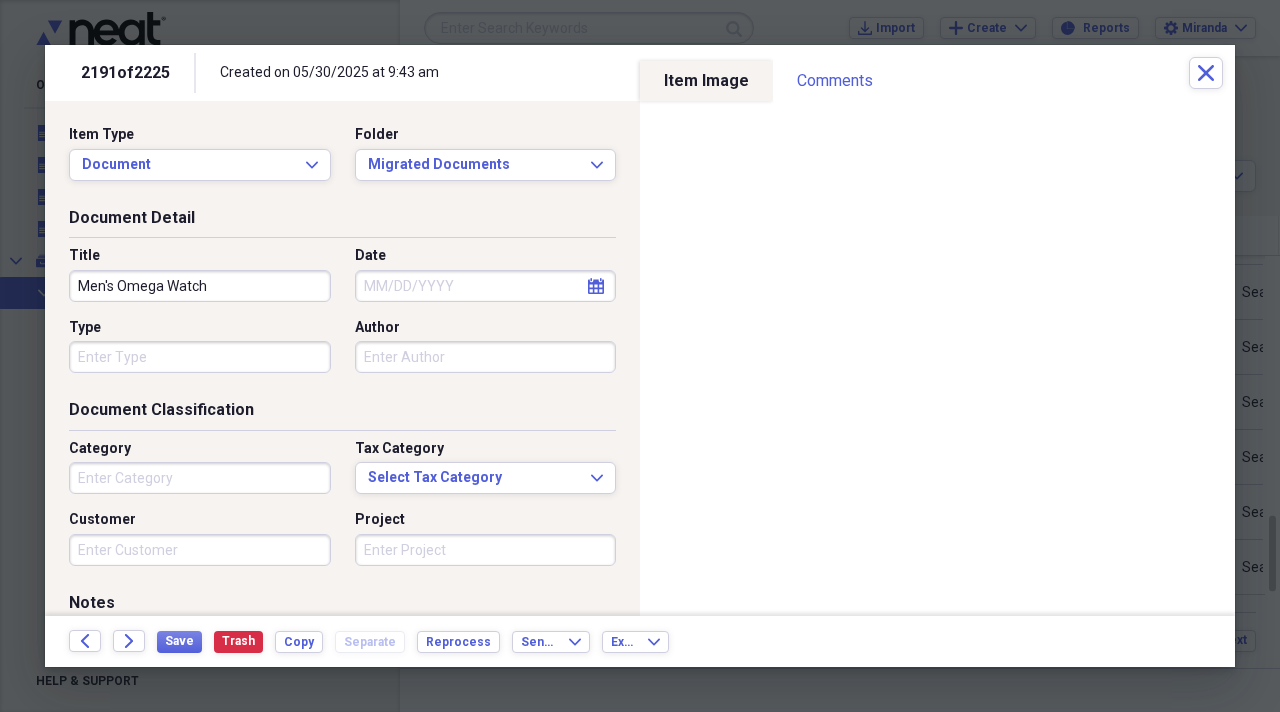 type on "Men's Omega Watch" 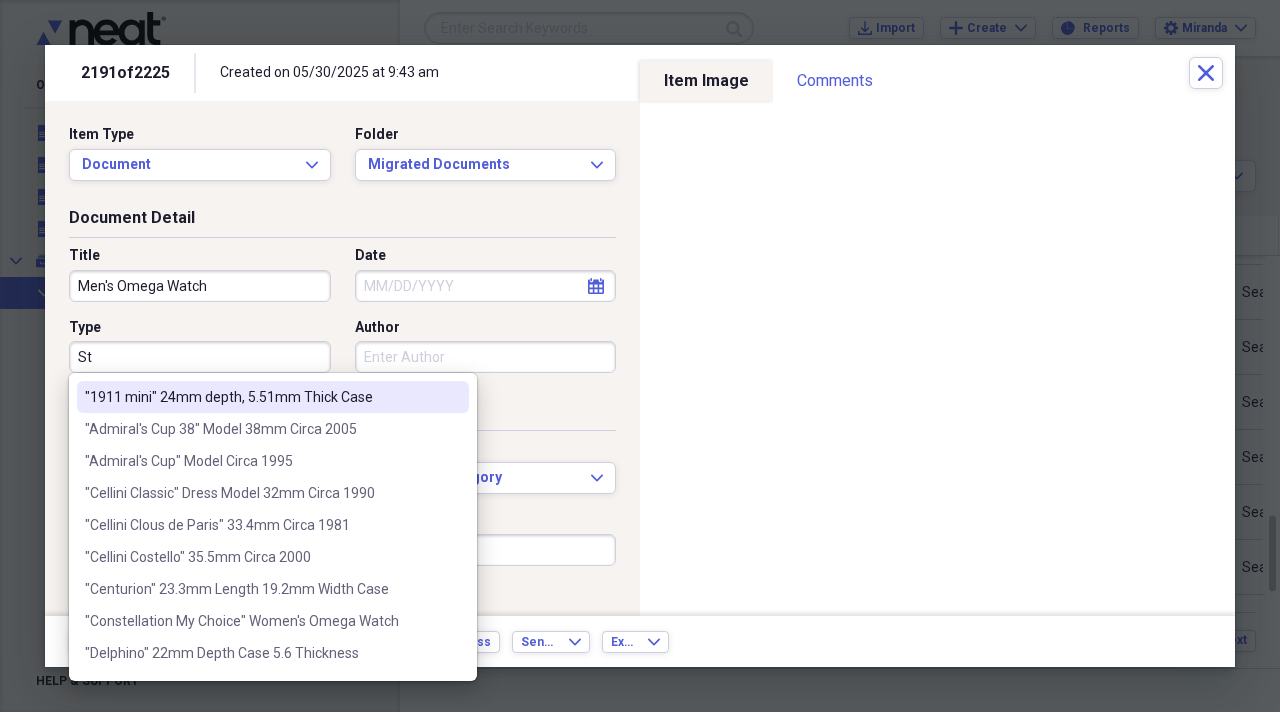 type on "S" 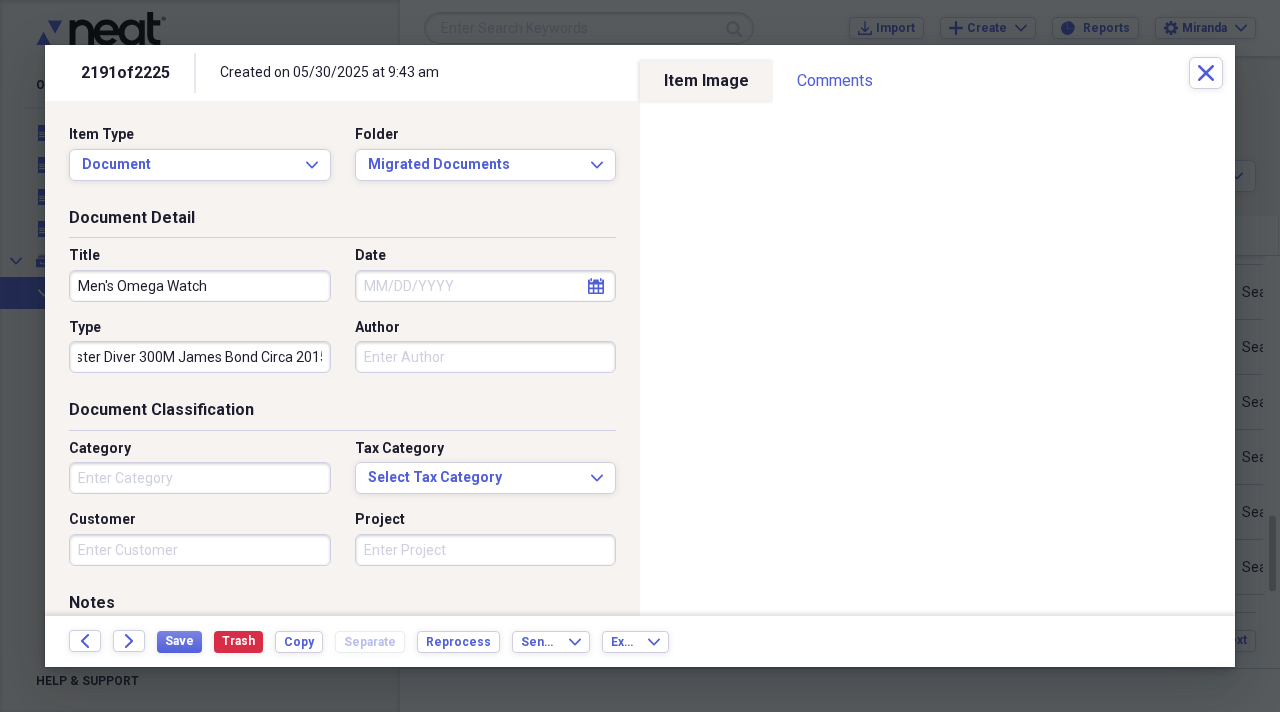 scroll, scrollTop: 0, scrollLeft: 56, axis: horizontal 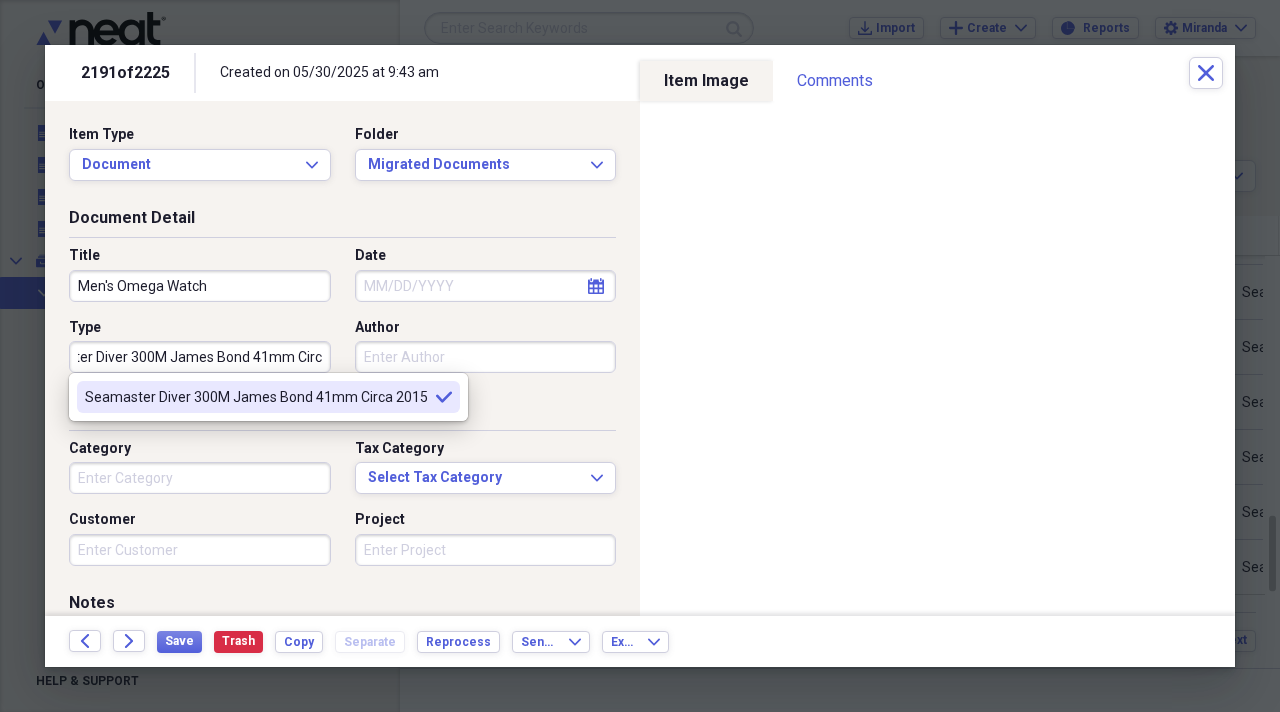 type on "Seamaster Diver 300M James Bond 41mm Circa 2015" 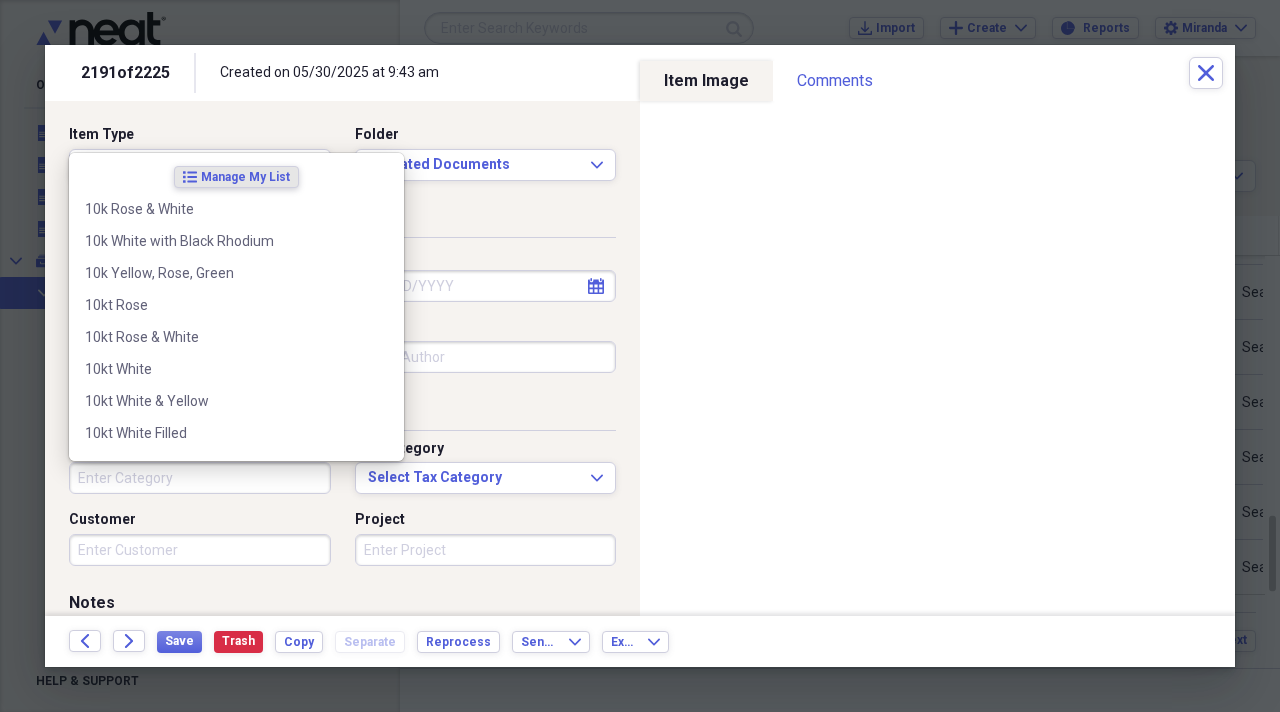 click on "Category" at bounding box center (200, 478) 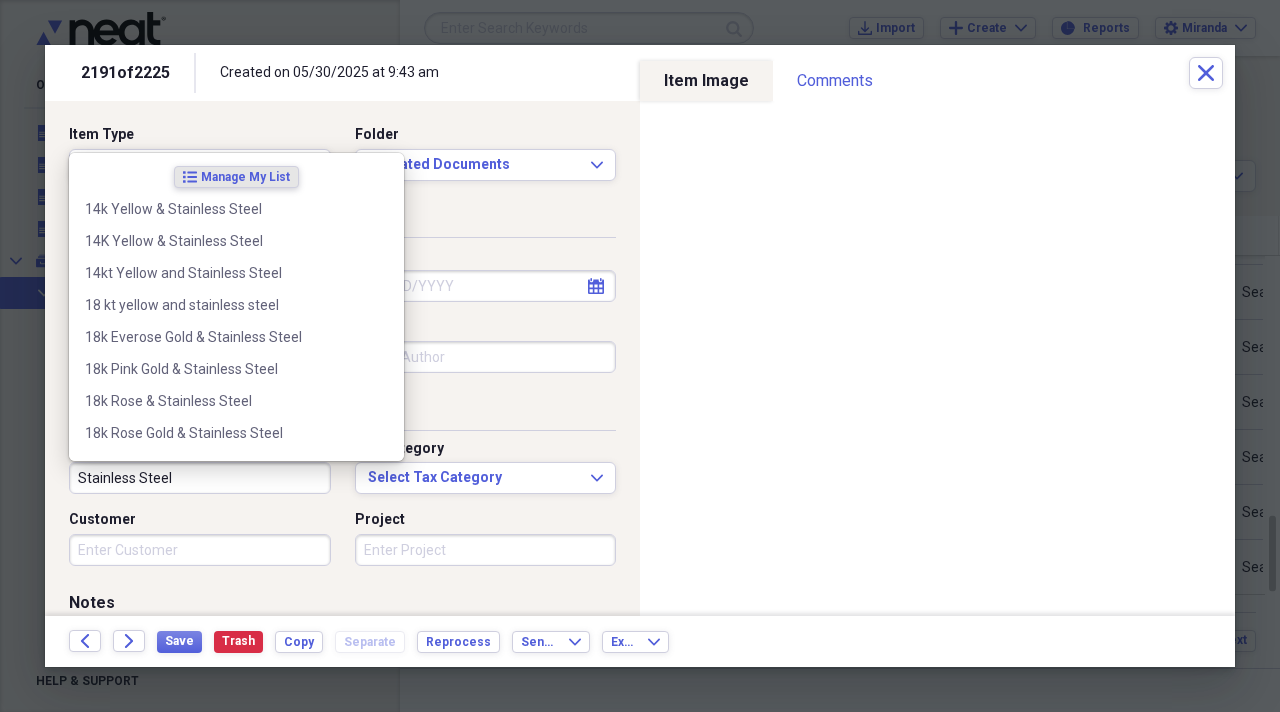 type on "Stainless Steel" 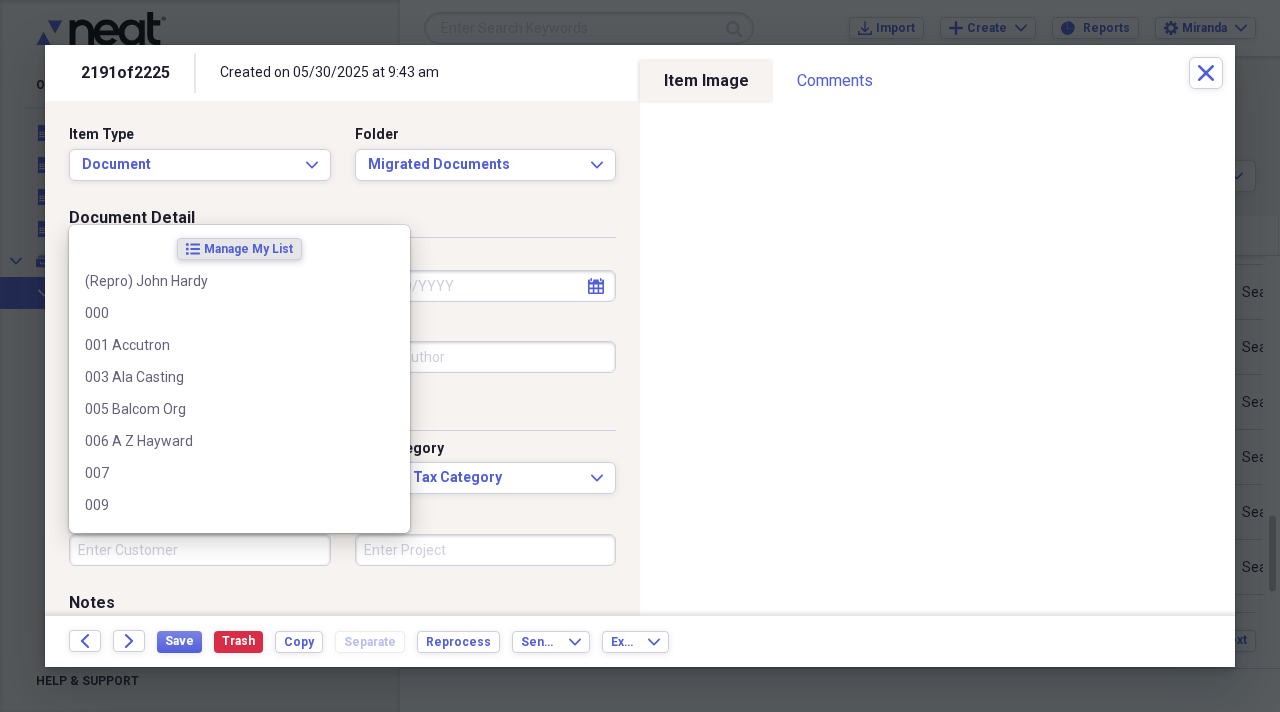 click on "Customer" at bounding box center (200, 550) 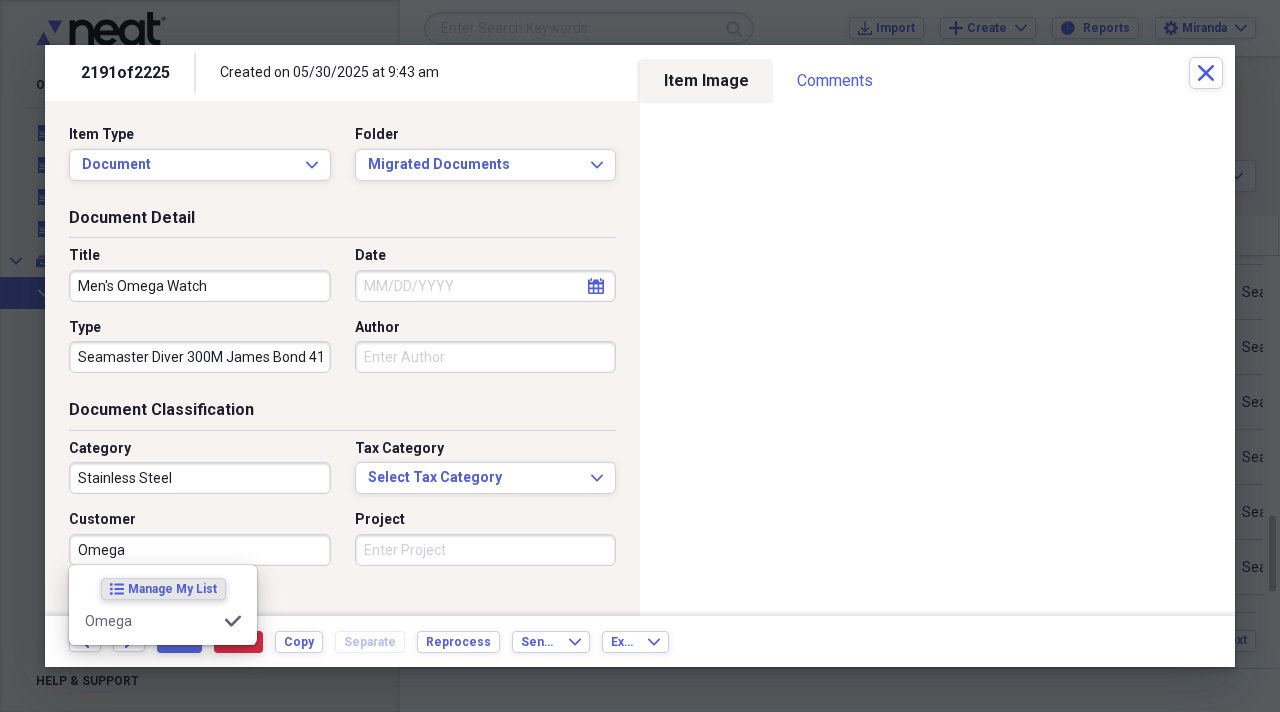 type on "Omega" 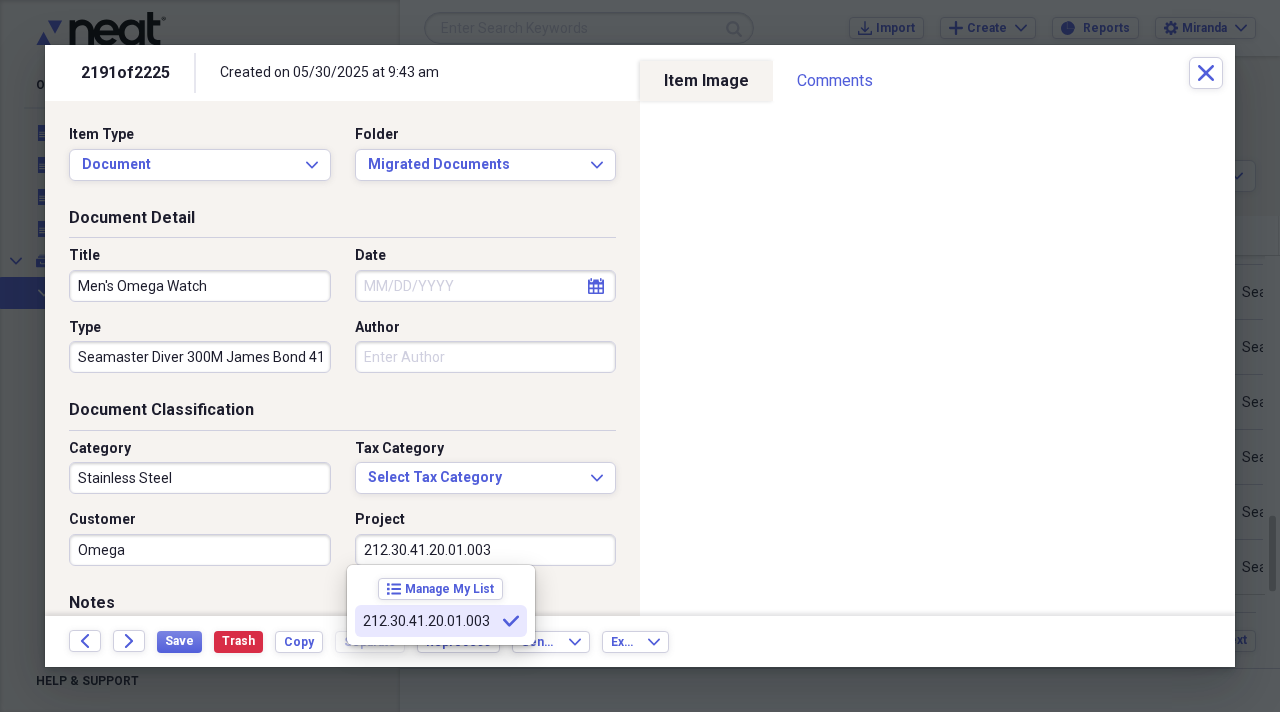 type on "212.30.41.20.01.003" 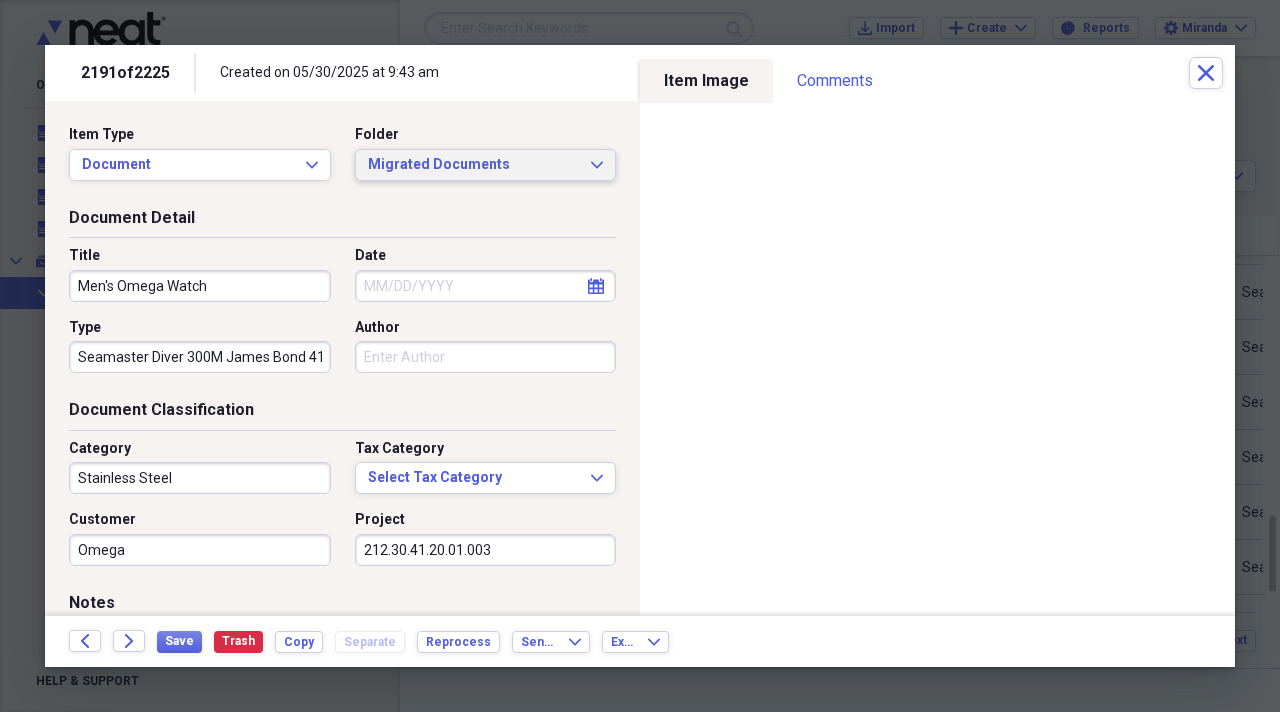 click on "Migrated Documents Expand" at bounding box center [486, 165] 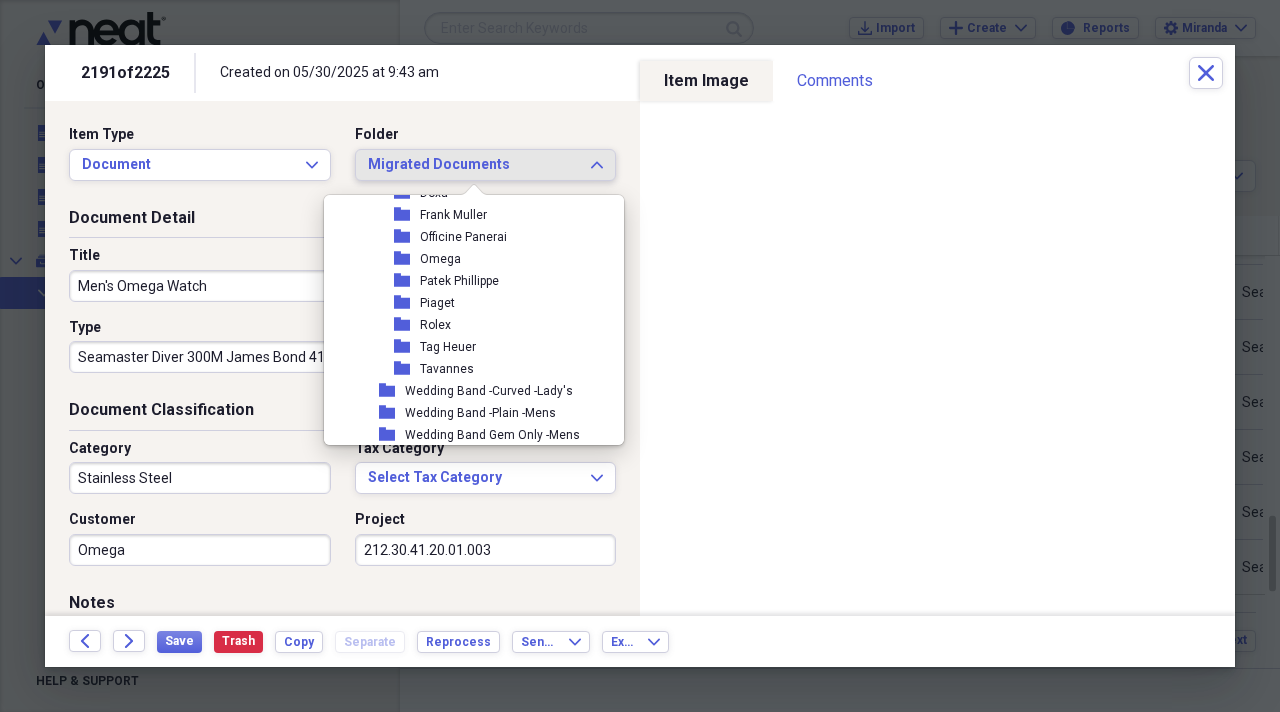 scroll, scrollTop: 2400, scrollLeft: 0, axis: vertical 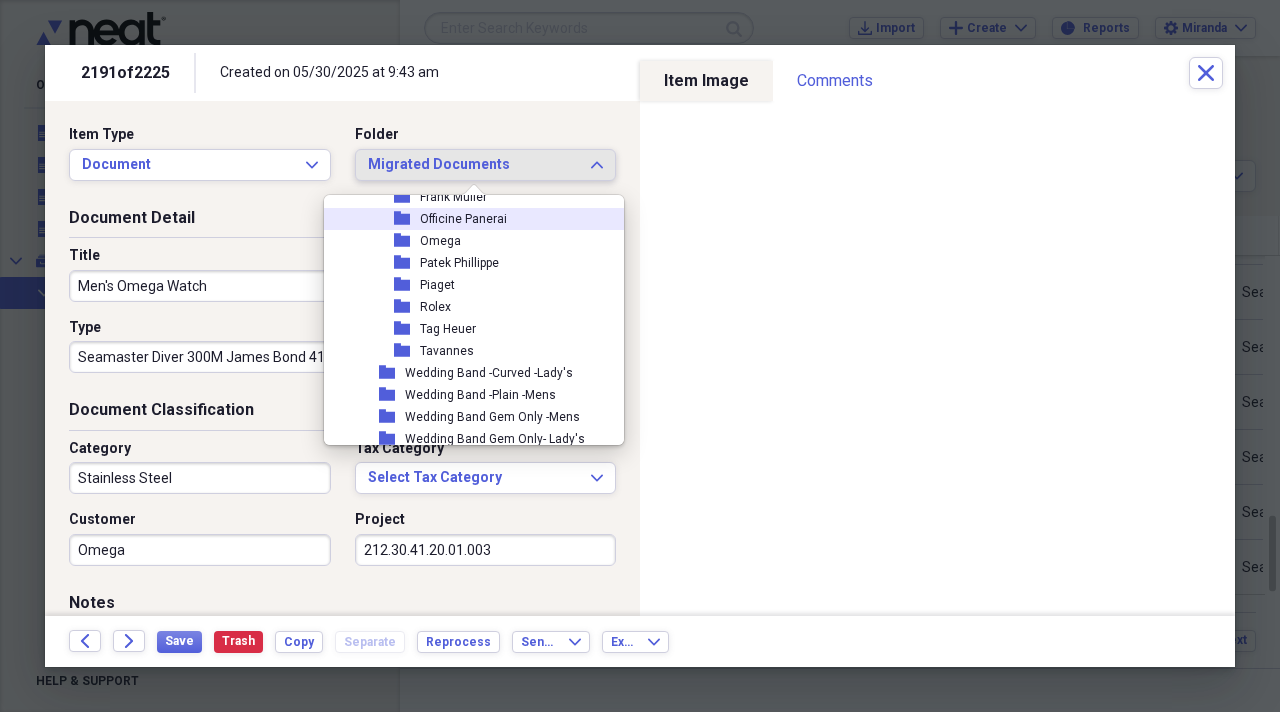 click on "folder Officine Panerai" at bounding box center [466, 219] 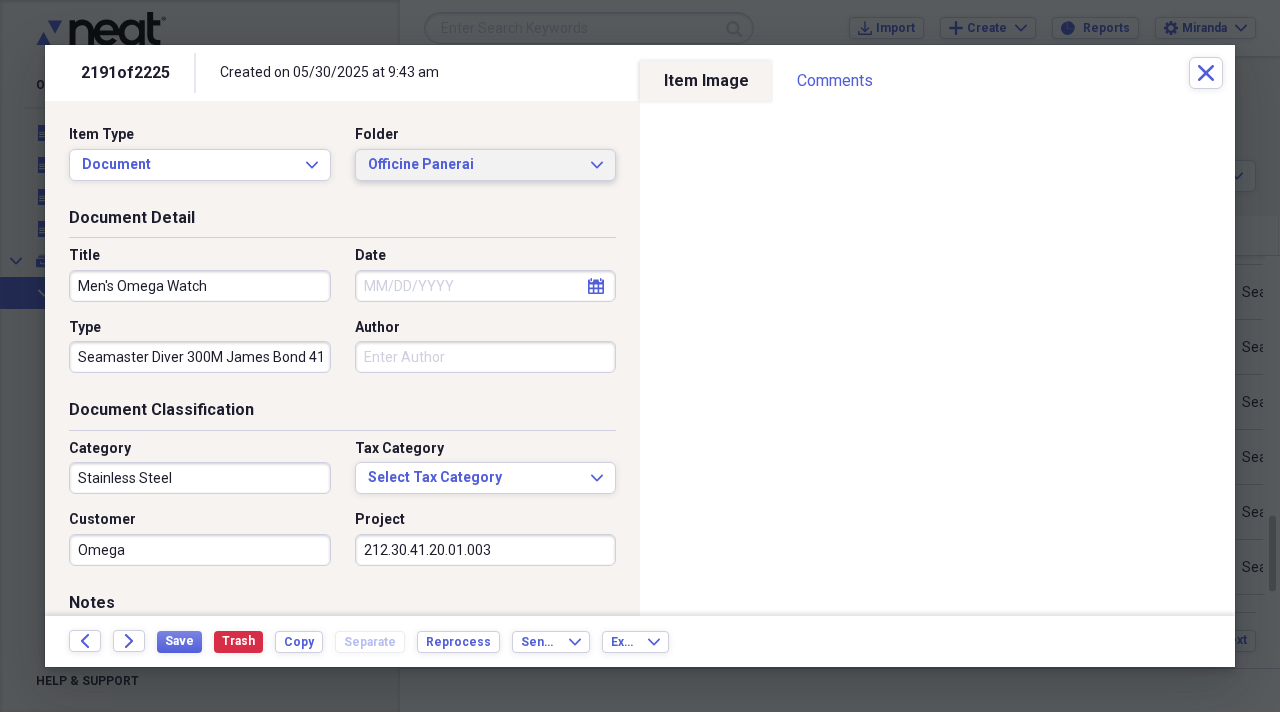 click on "Officine Panerai Expand" at bounding box center [486, 165] 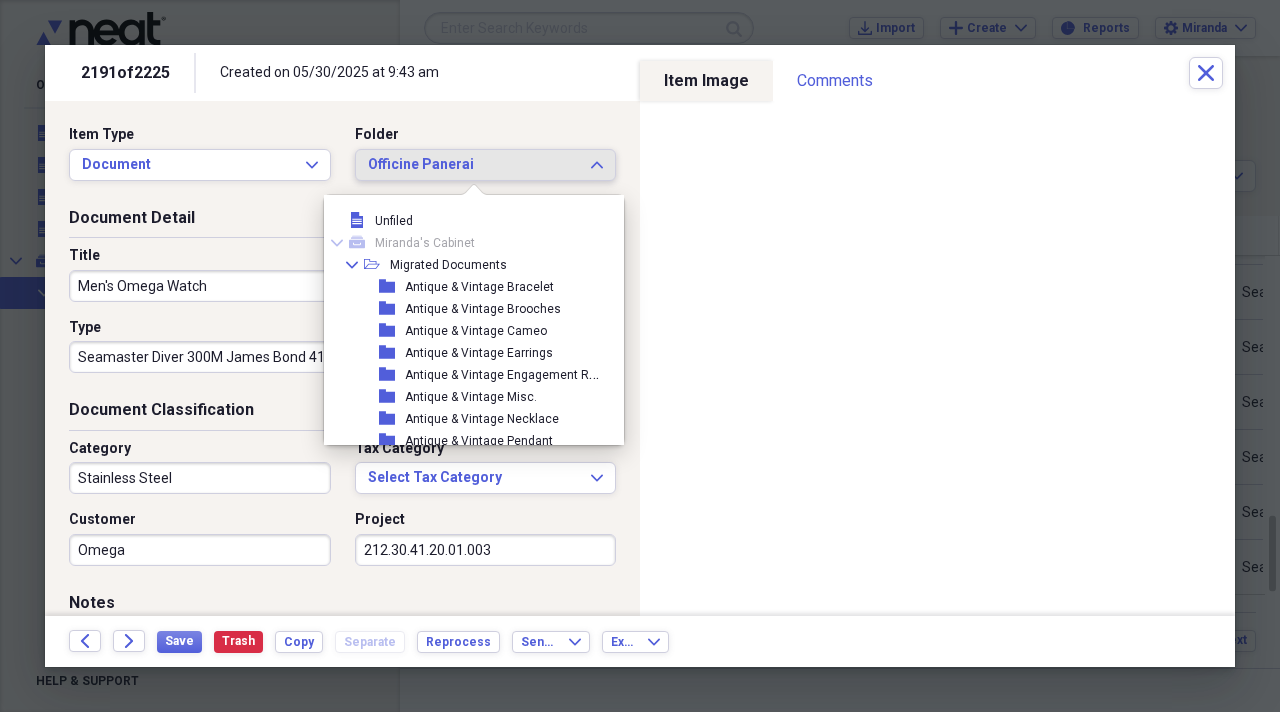 scroll, scrollTop: 2299, scrollLeft: 0, axis: vertical 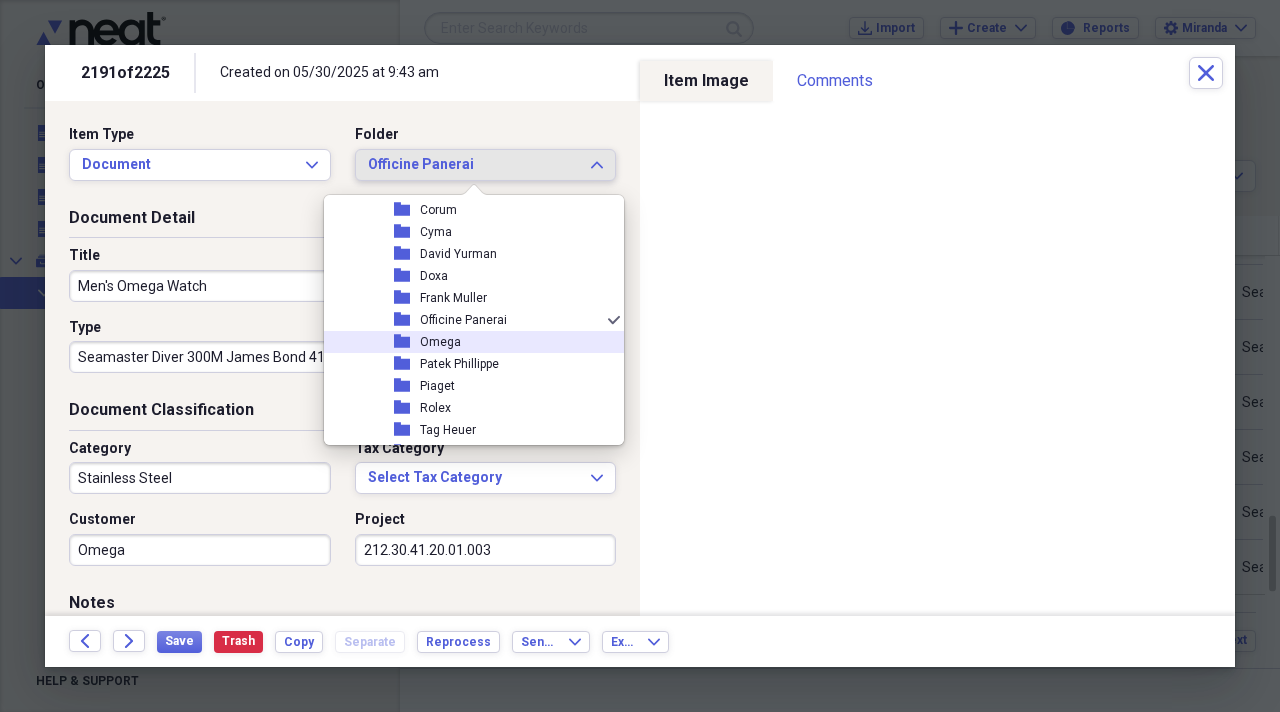 click on "Omega" at bounding box center [440, 342] 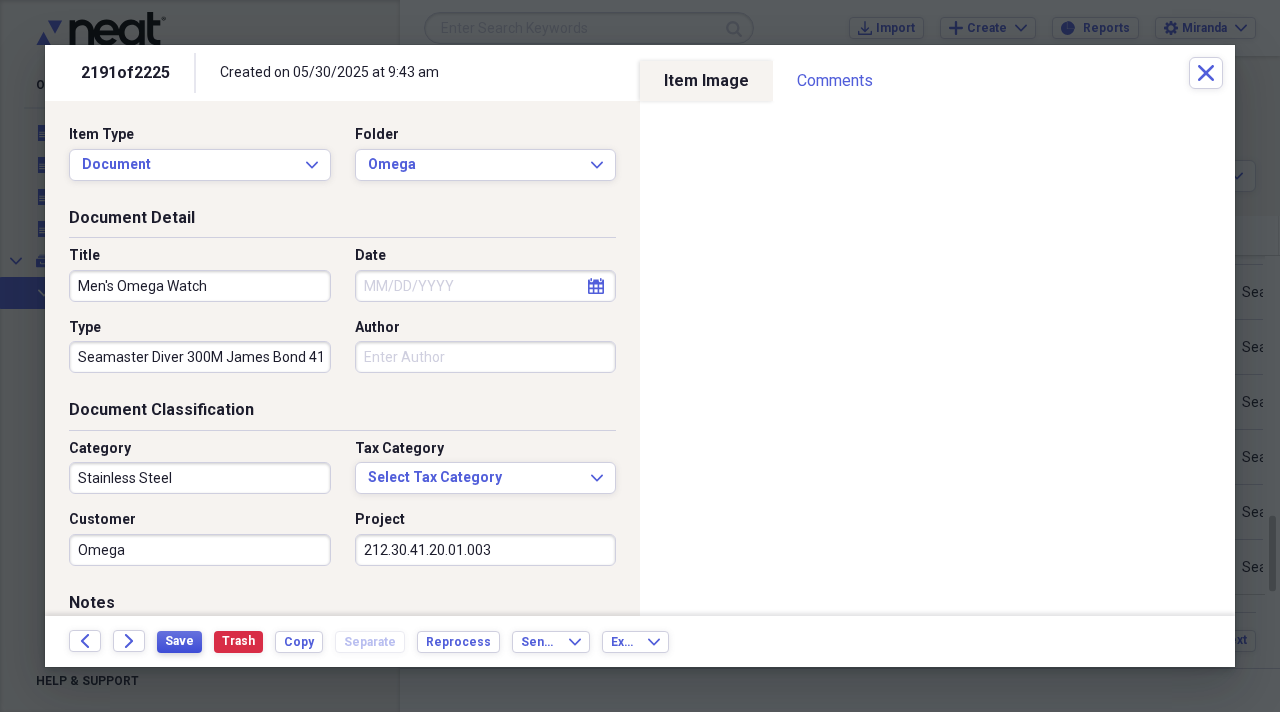 click on "Save" at bounding box center [179, 641] 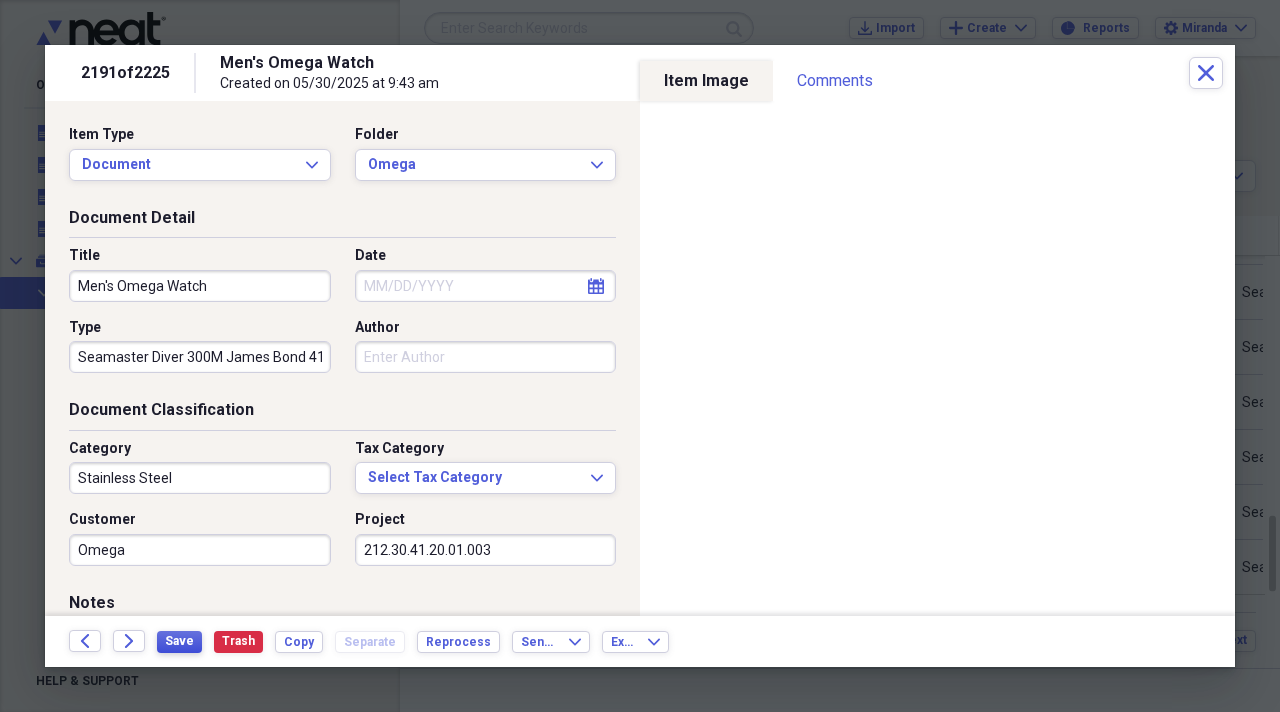 click on "Save" at bounding box center (179, 642) 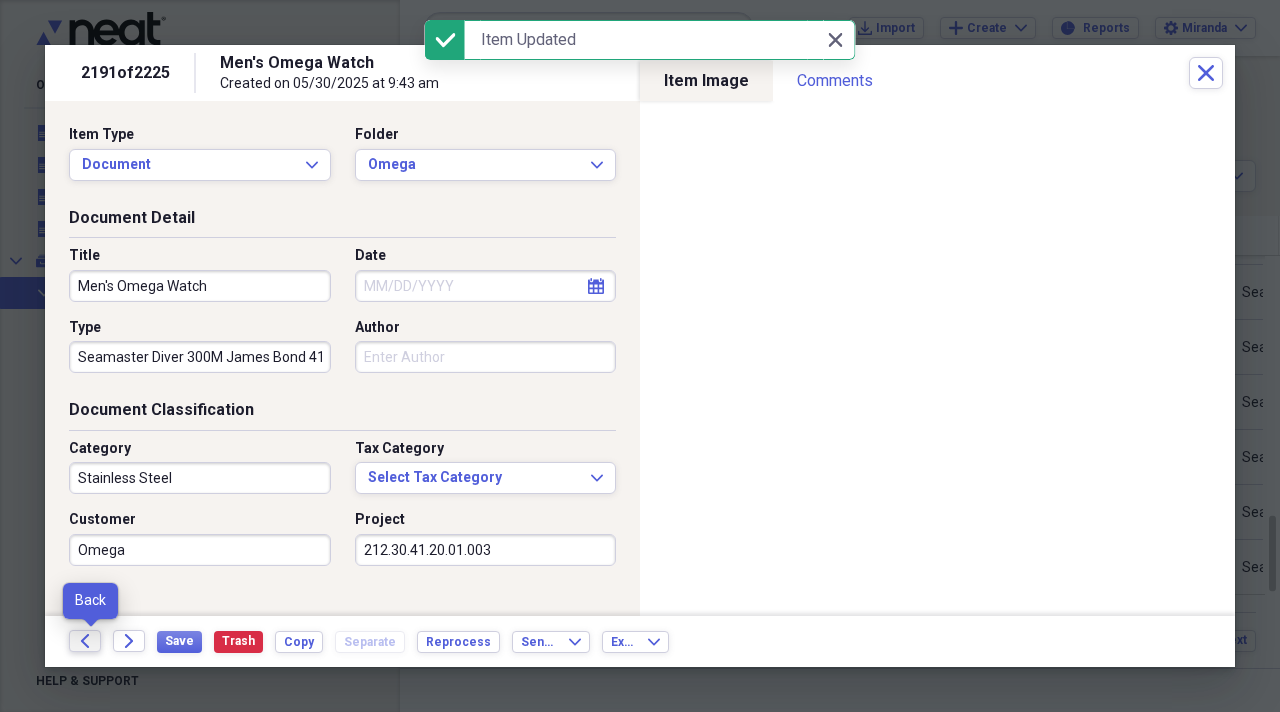 click on "Back" at bounding box center [85, 641] 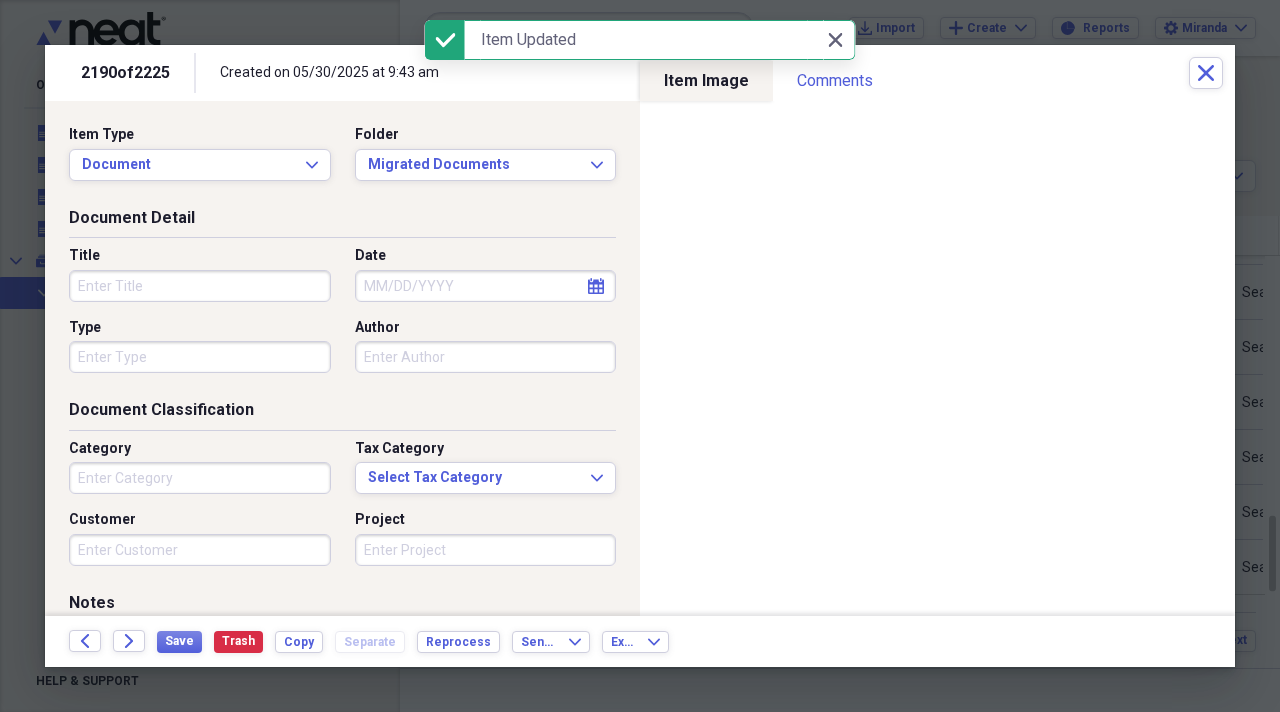 click on "Title" at bounding box center (200, 286) 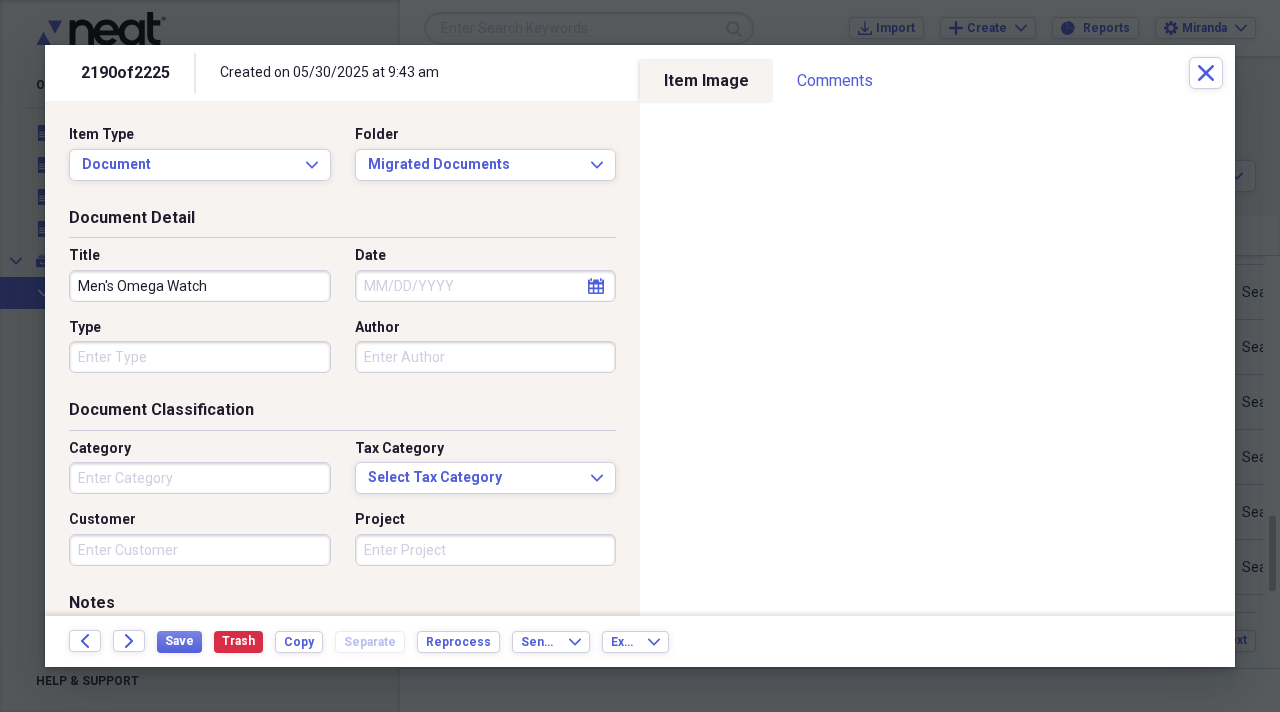 type on "Men's Omega Watch" 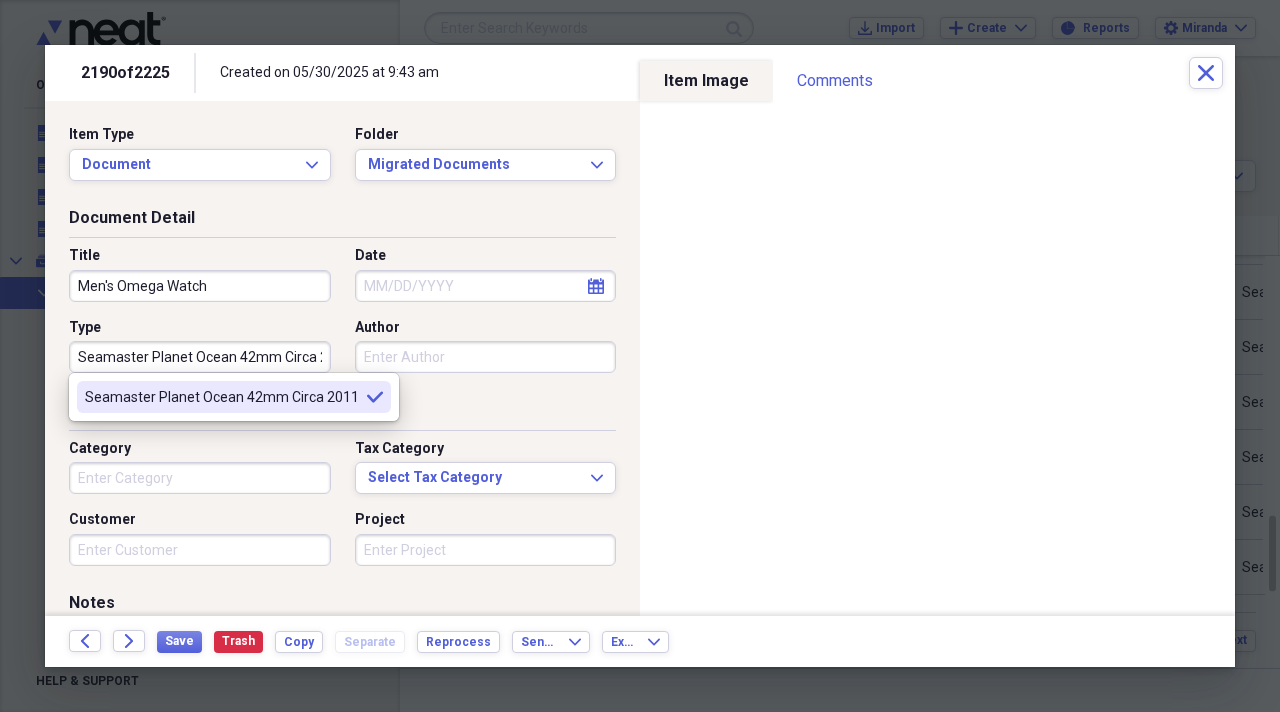 type on "Seamaster Planet Ocean 42mm Circa 2011" 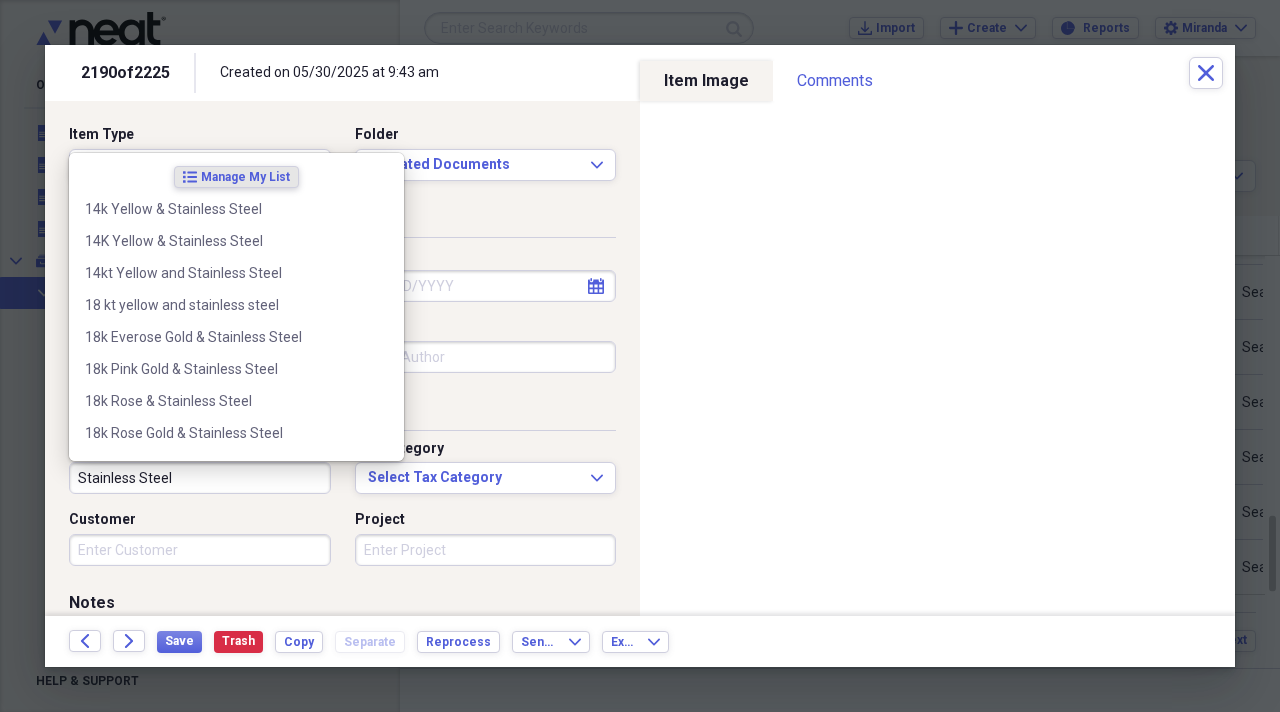 type on "Stainless Steel" 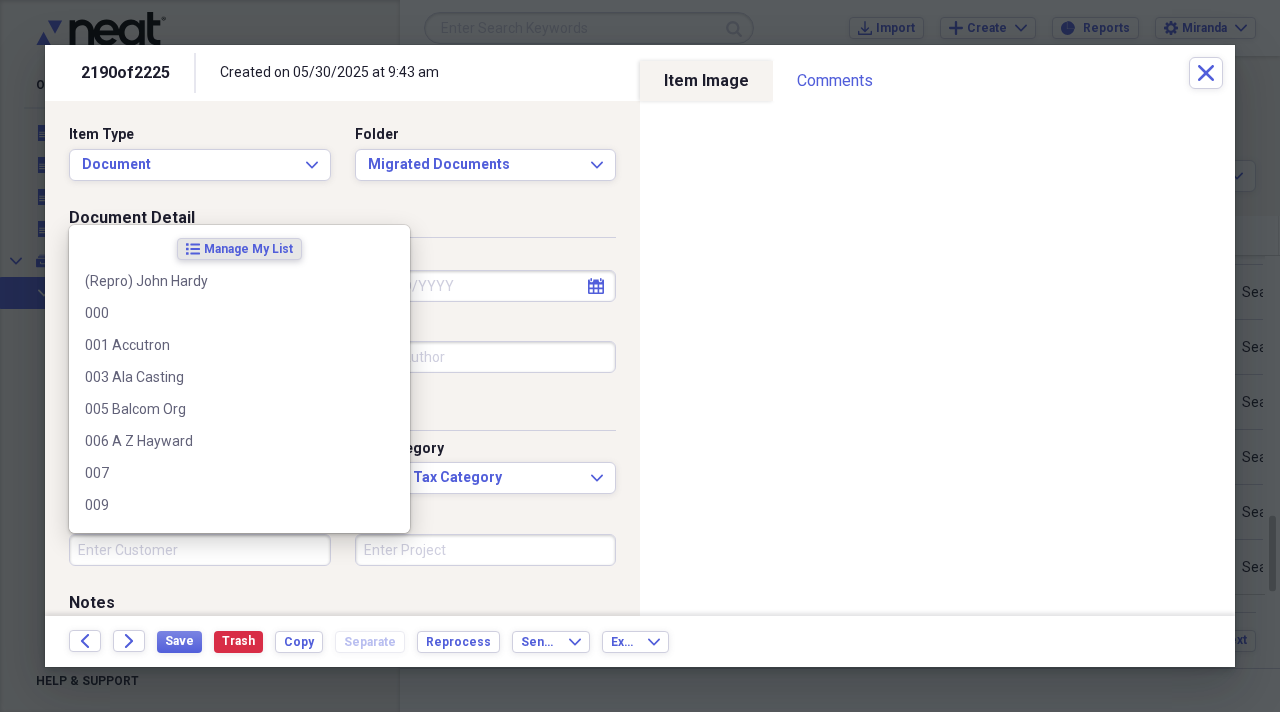 click on "Customer" at bounding box center [200, 550] 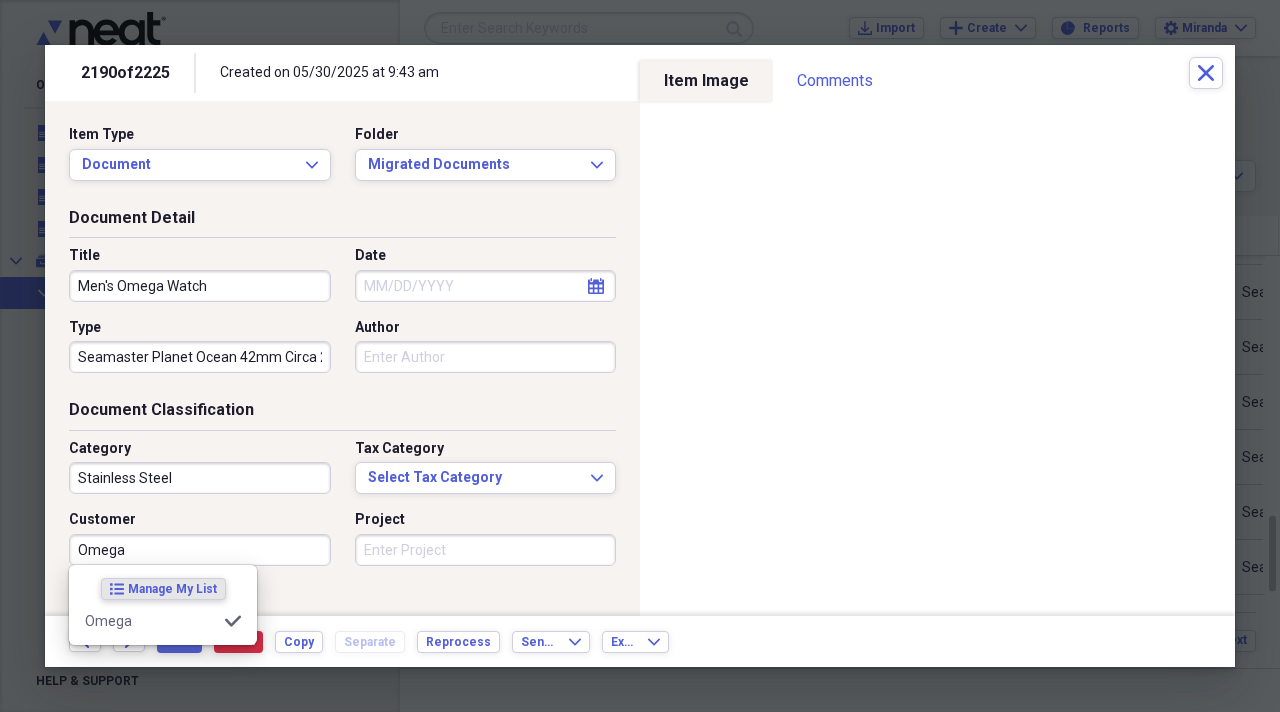 type on "Omega" 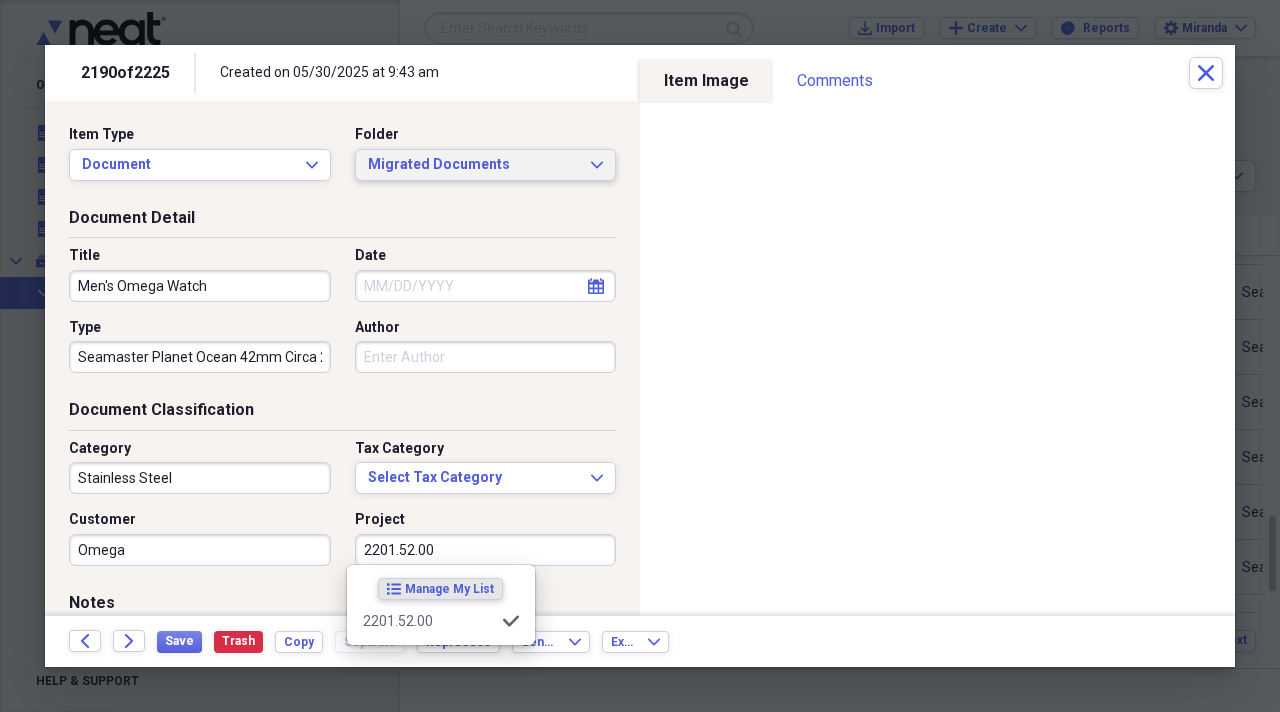 type on "2201.52.00" 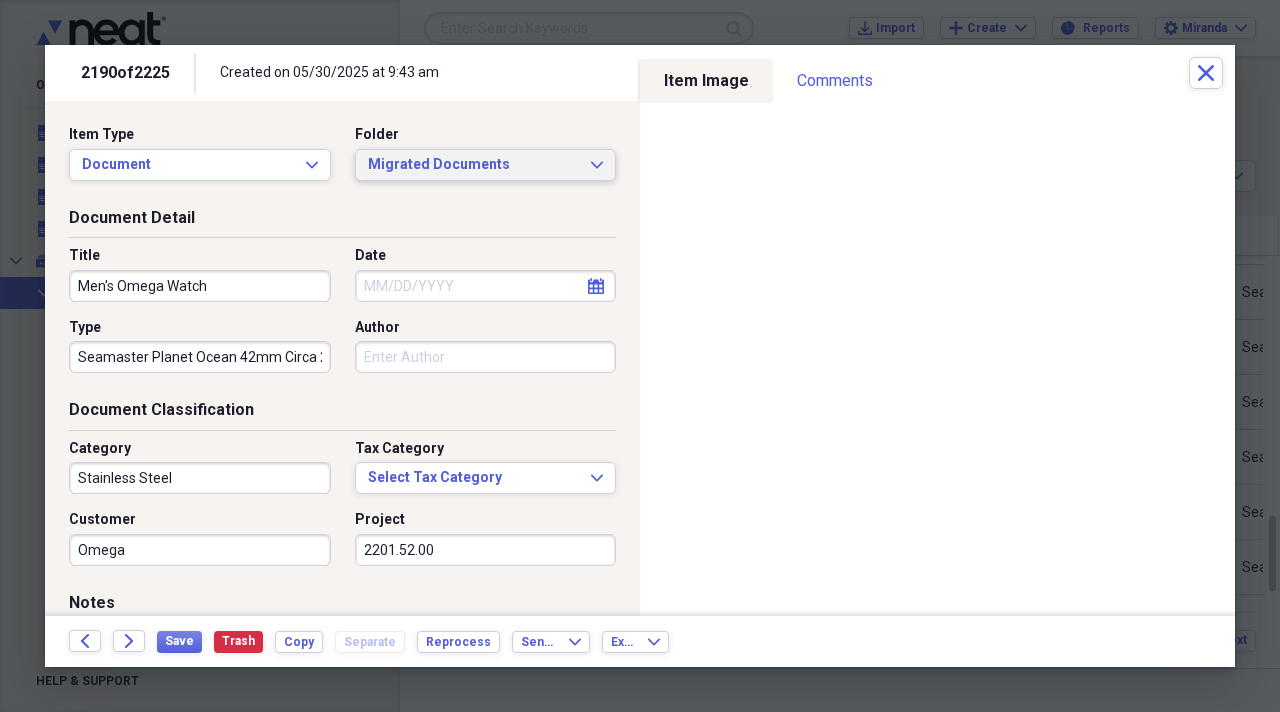 click on "Migrated Documents" at bounding box center (474, 165) 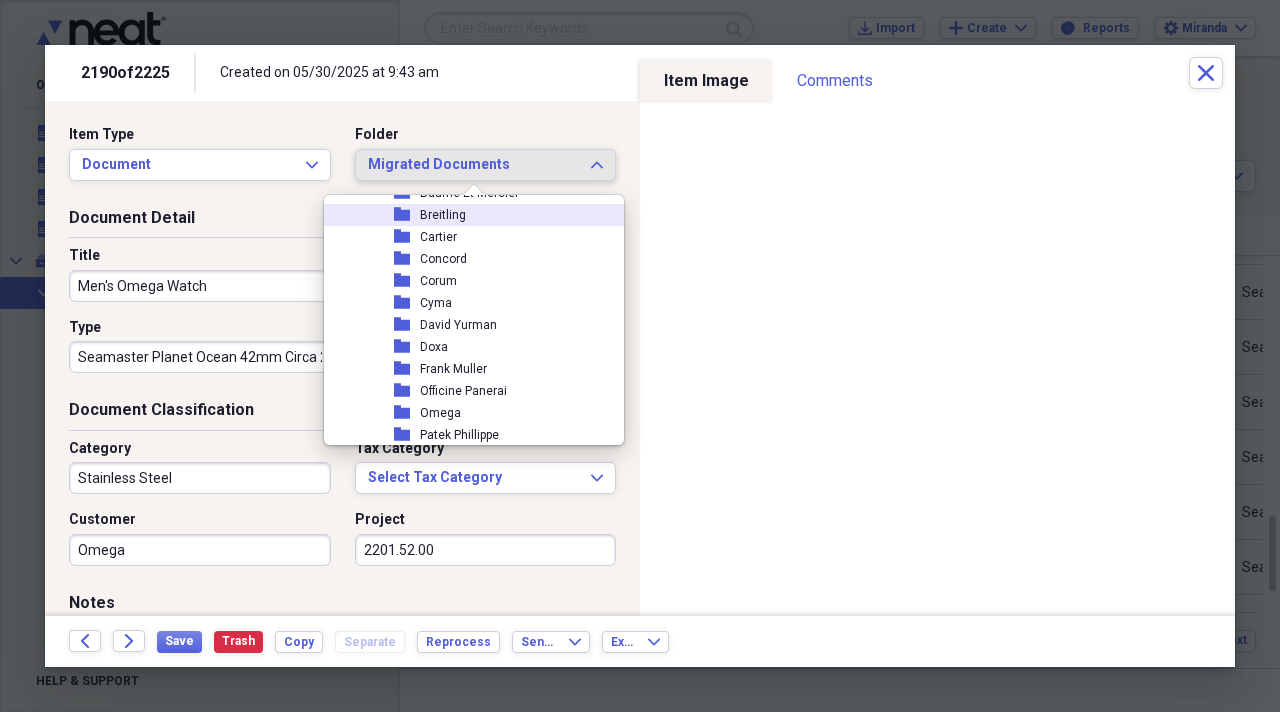 scroll, scrollTop: 2300, scrollLeft: 0, axis: vertical 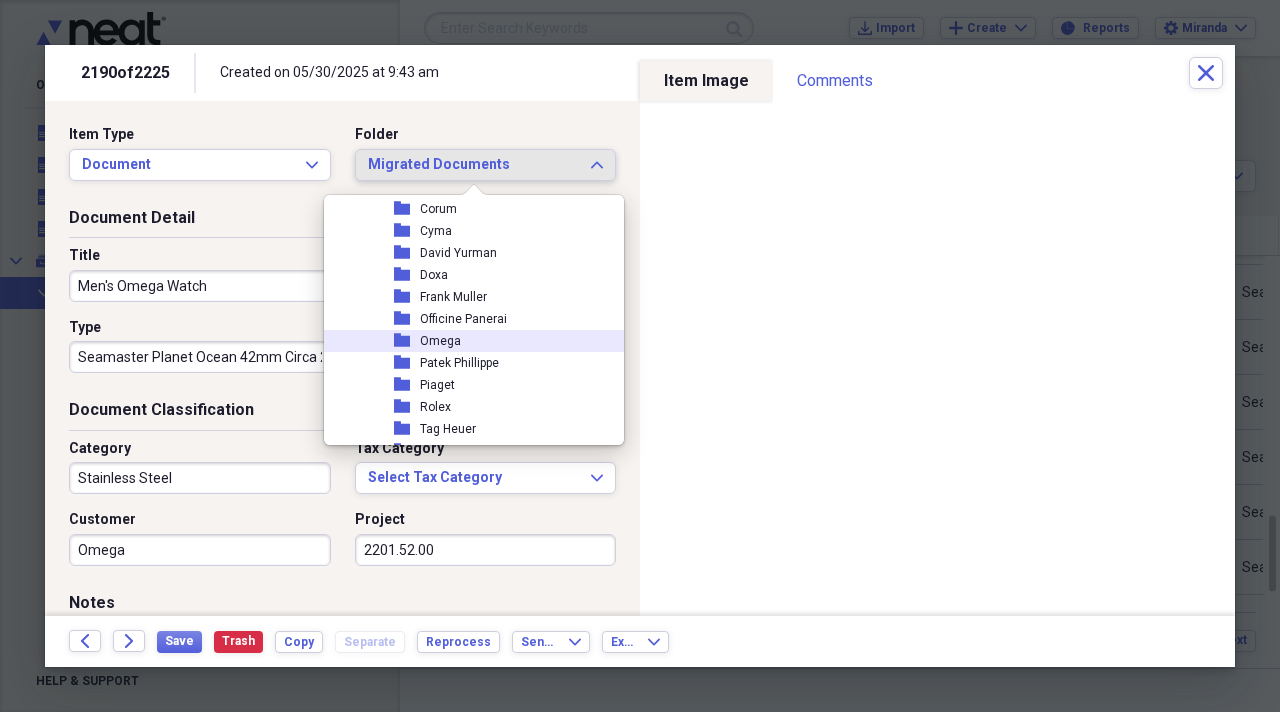 click on "folder Omega" at bounding box center (466, 341) 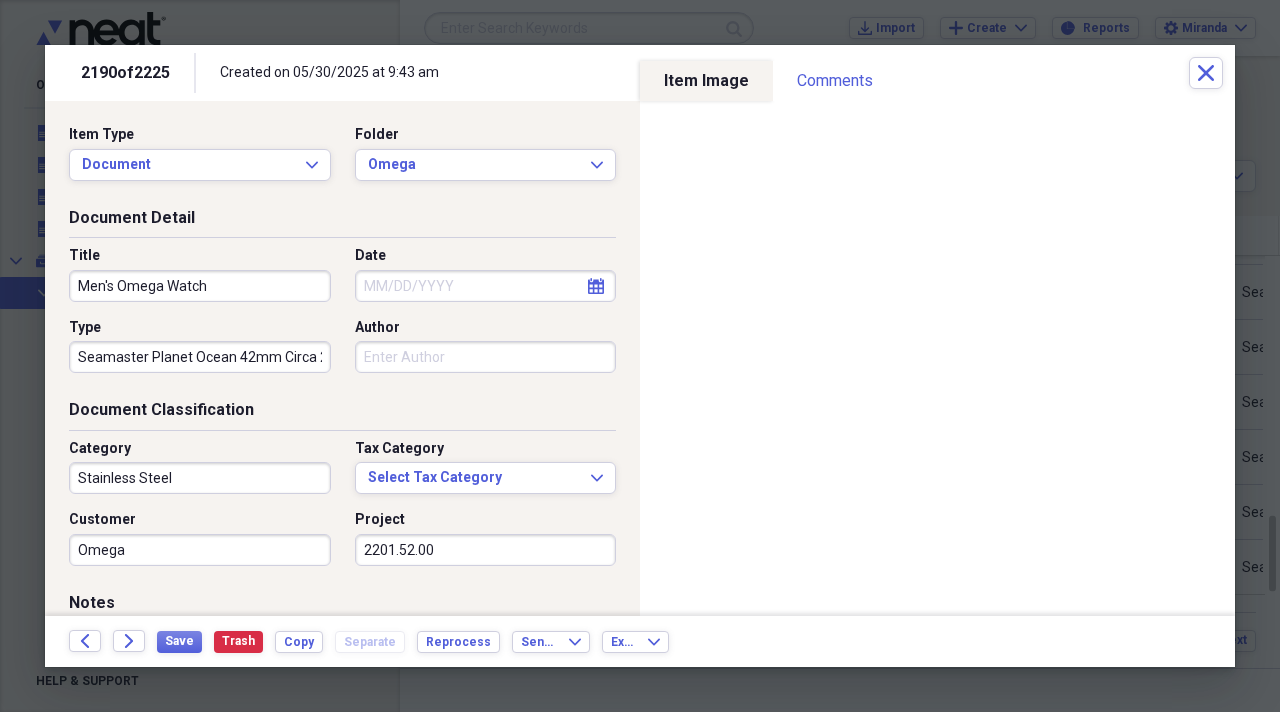 drag, startPoint x: 240, startPoint y: 285, endPoint x: 0, endPoint y: 291, distance: 240.07498 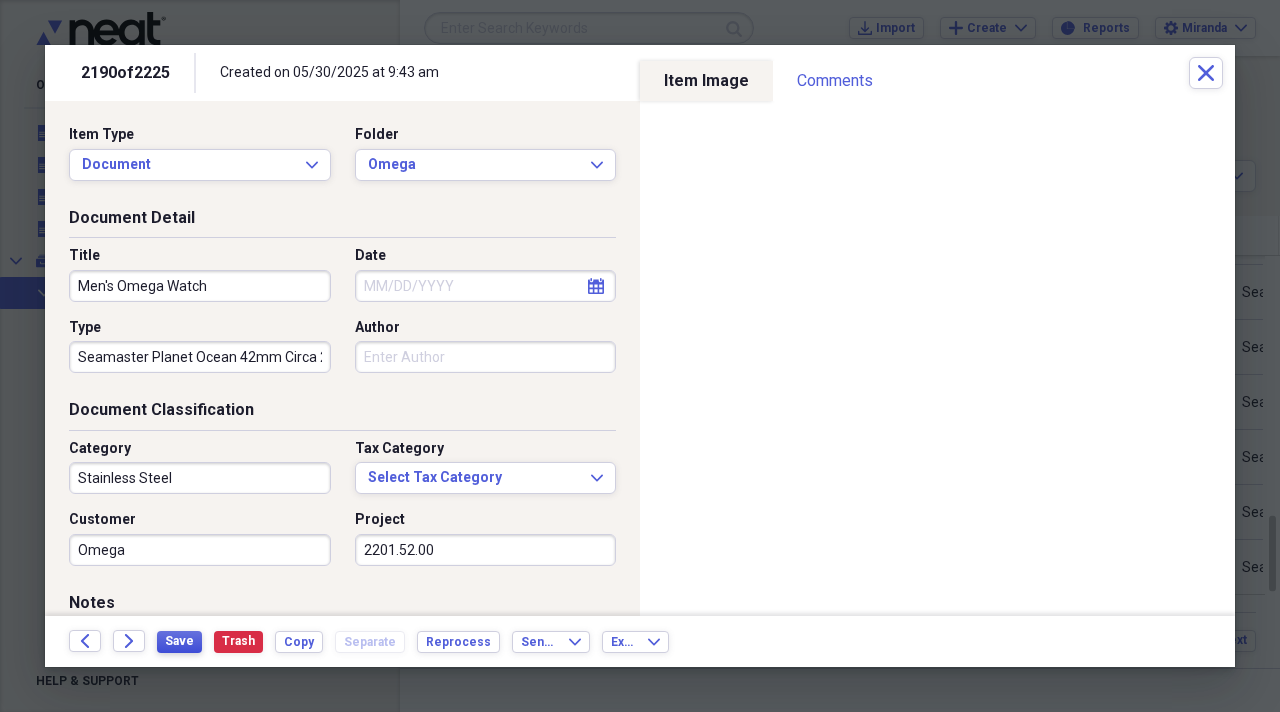 click on "Save" at bounding box center [179, 641] 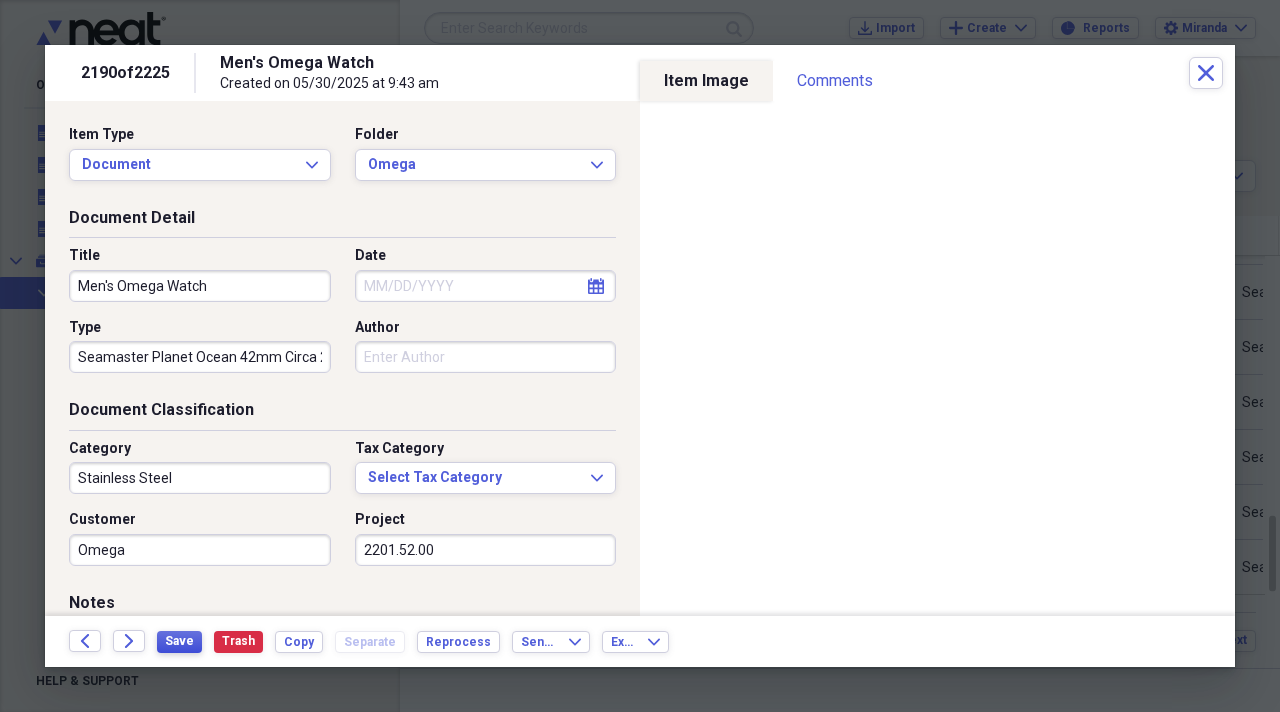 click on "Save" at bounding box center [179, 641] 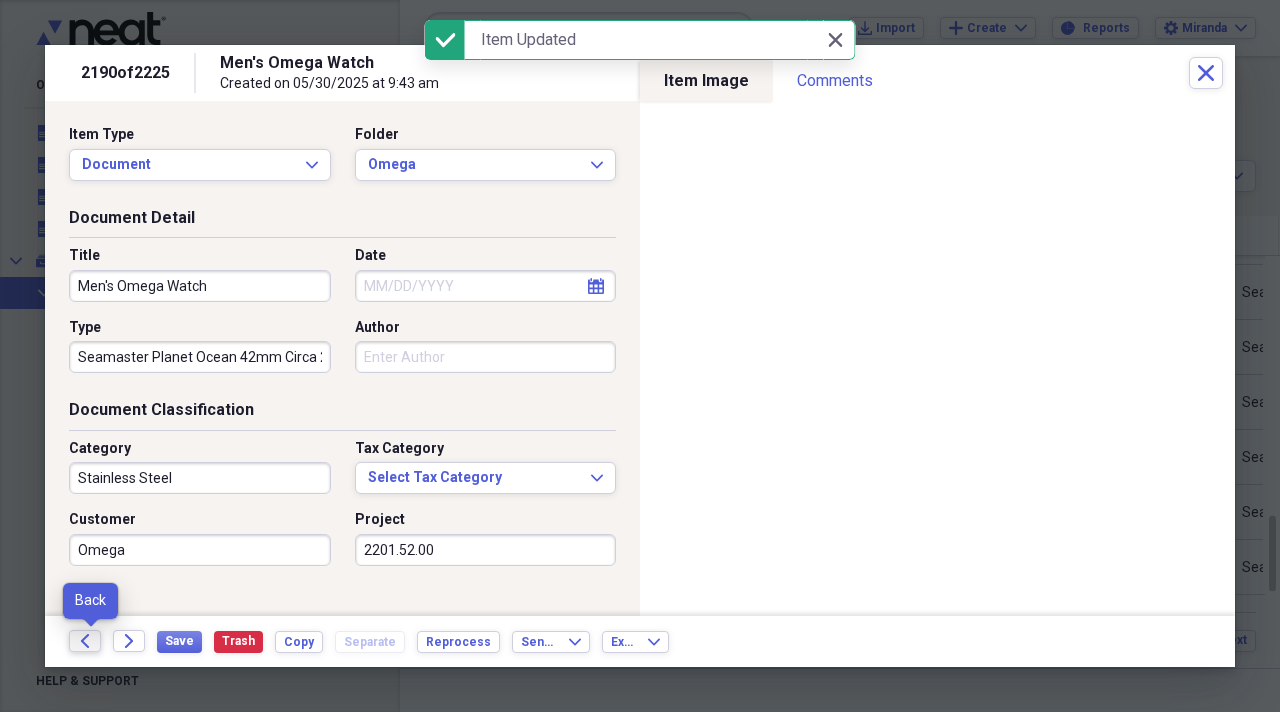 click on "Back" at bounding box center [85, 641] 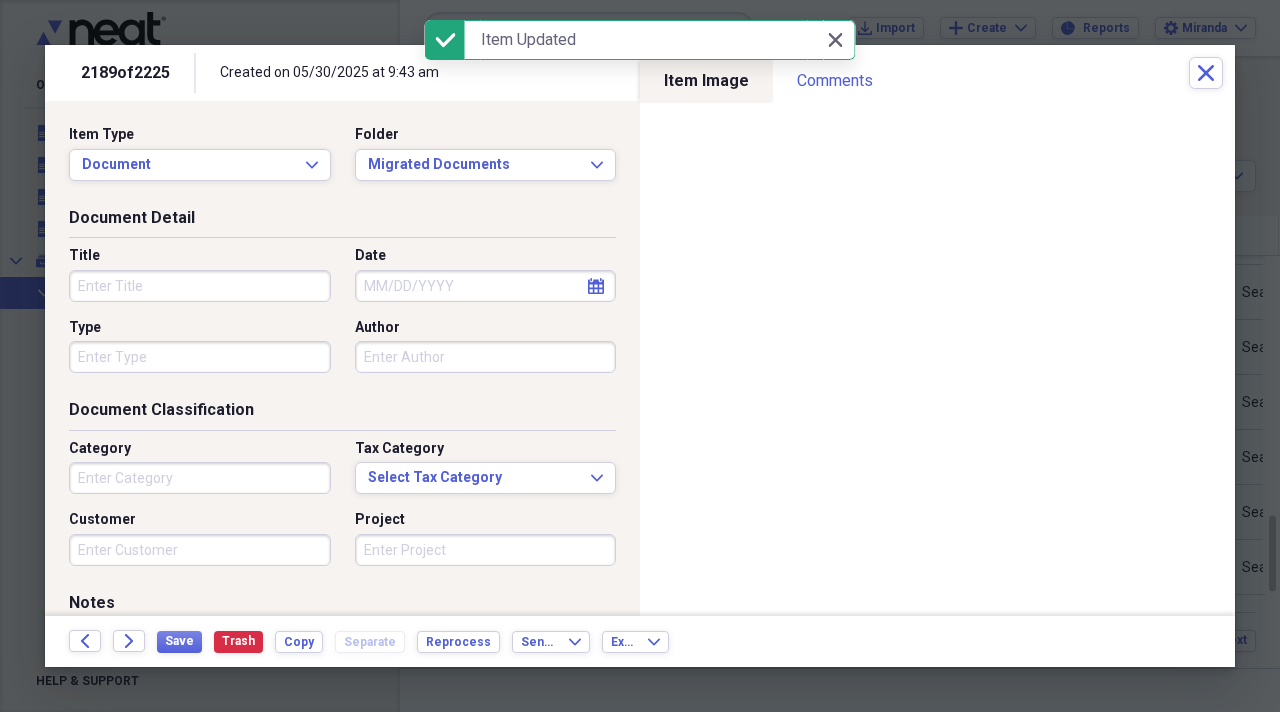 click on "Title" at bounding box center (200, 286) 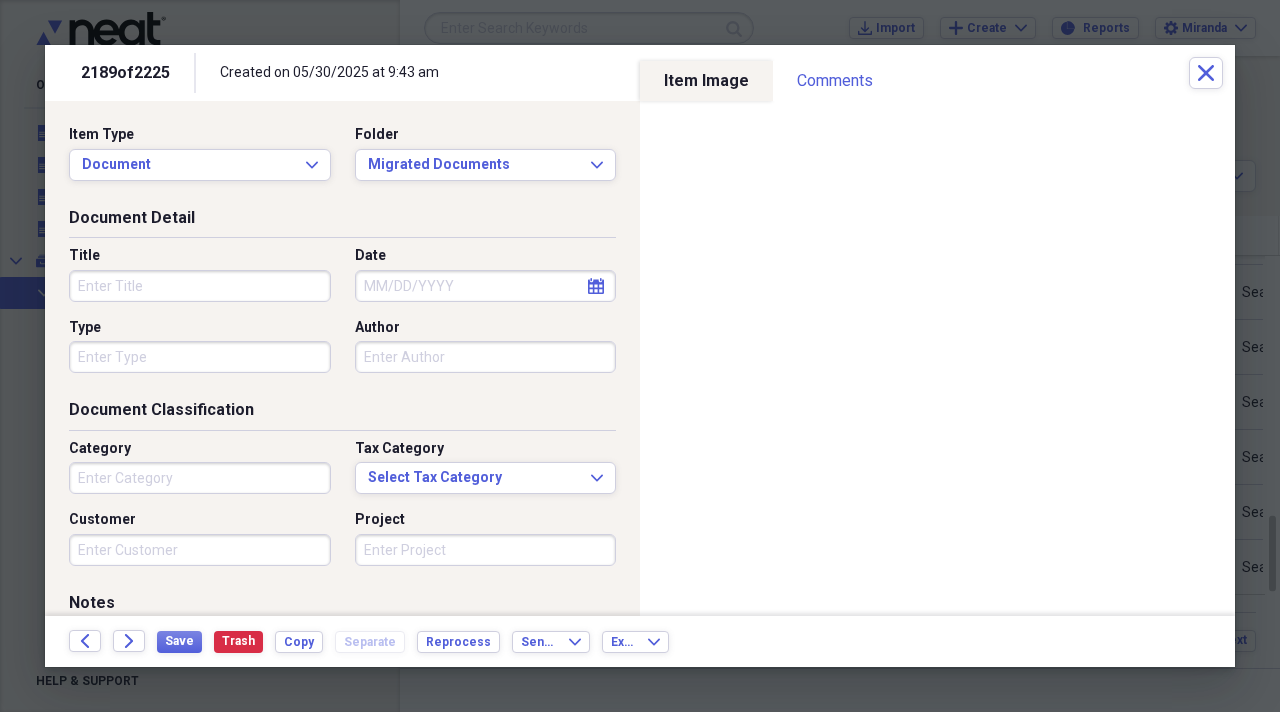 paste on "Men's Omega Watch" 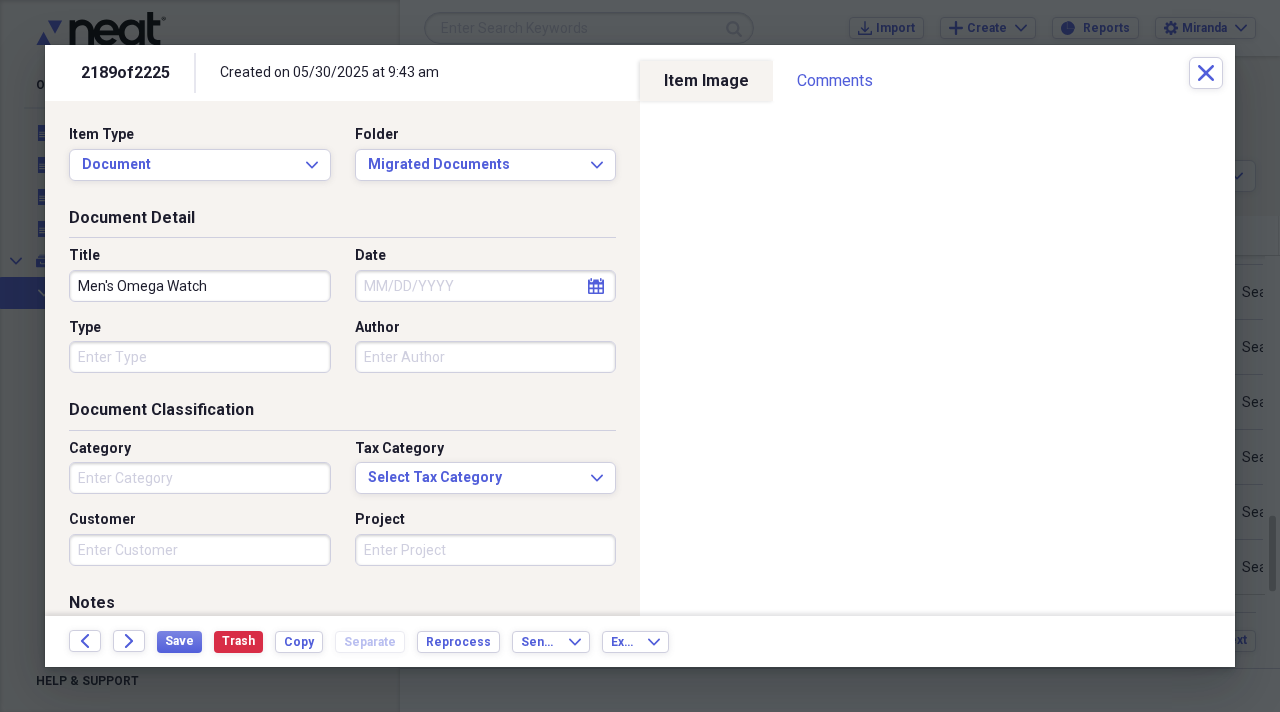 type on "Men's Omega Watch" 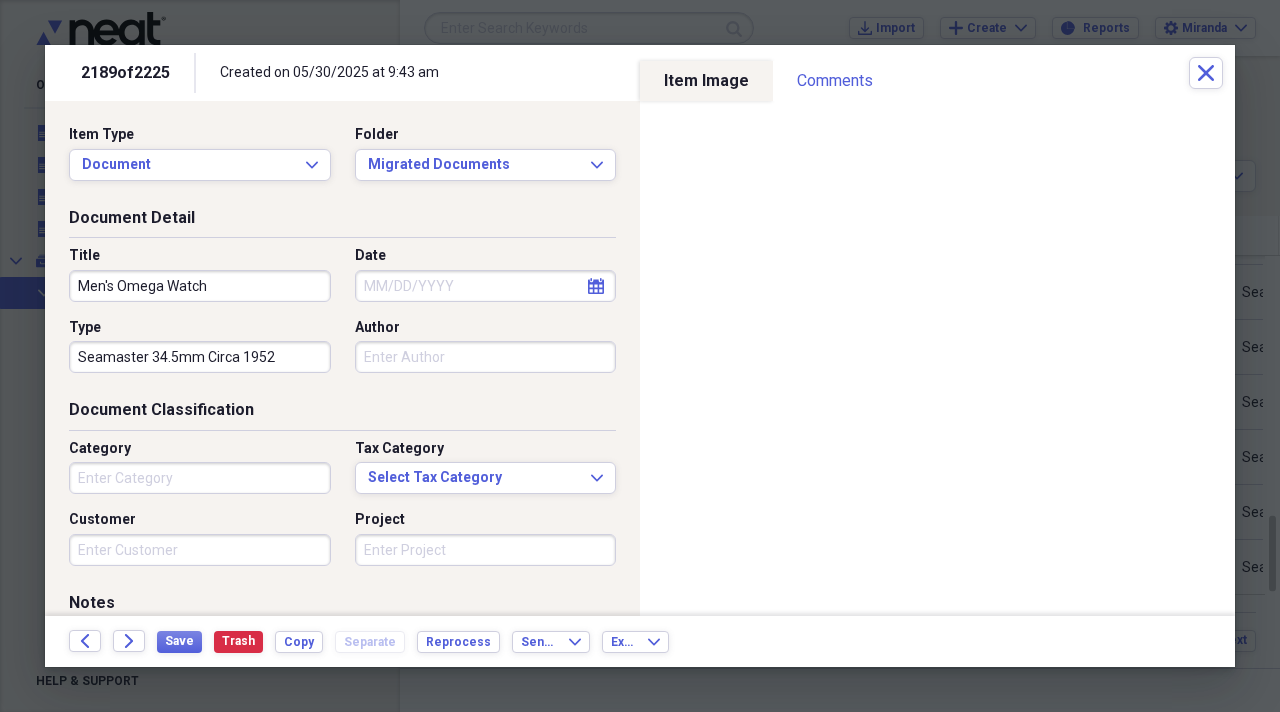 type on "Seamaster 34.5mm Circa 1952" 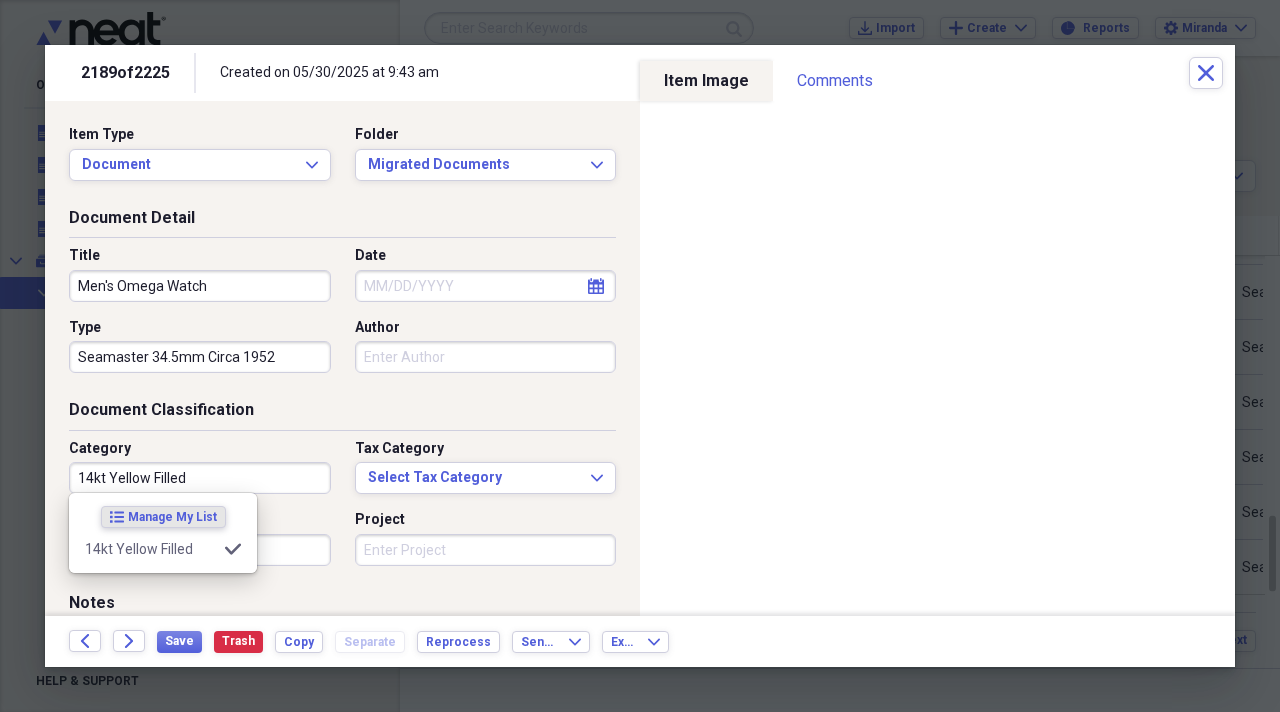 type on "14kt Yellow Filled" 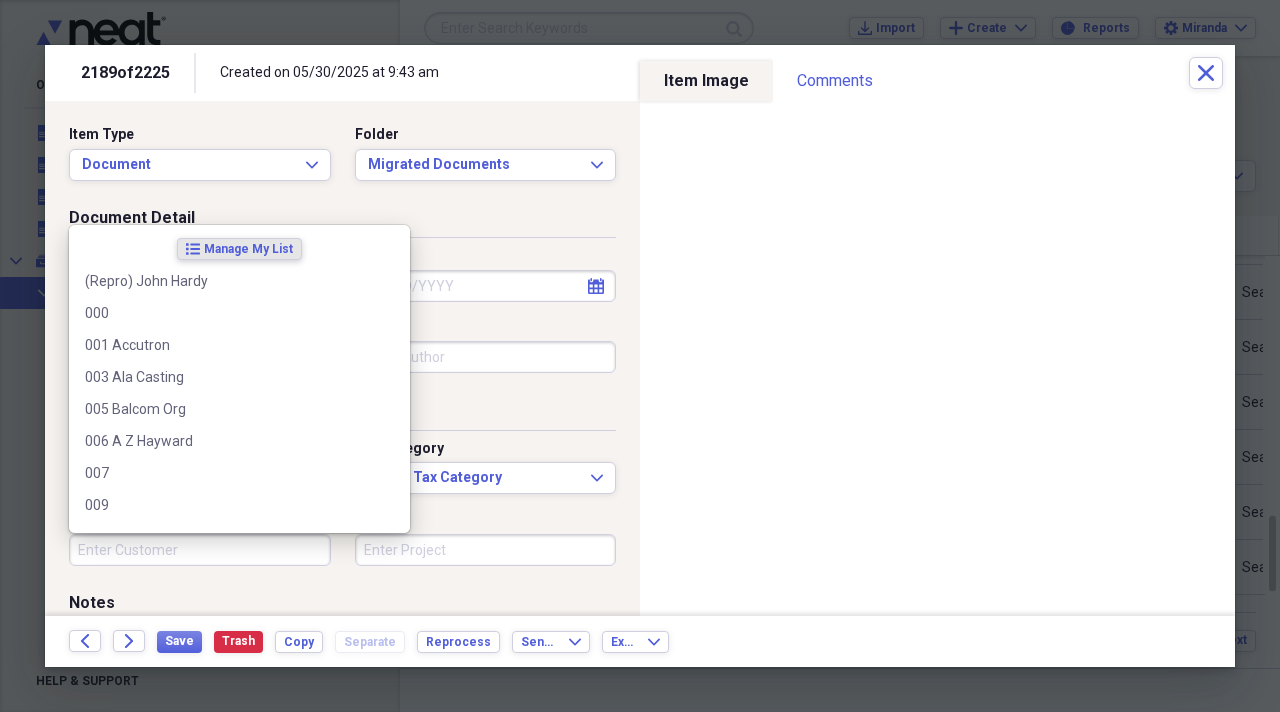 click on "Customer" at bounding box center (200, 550) 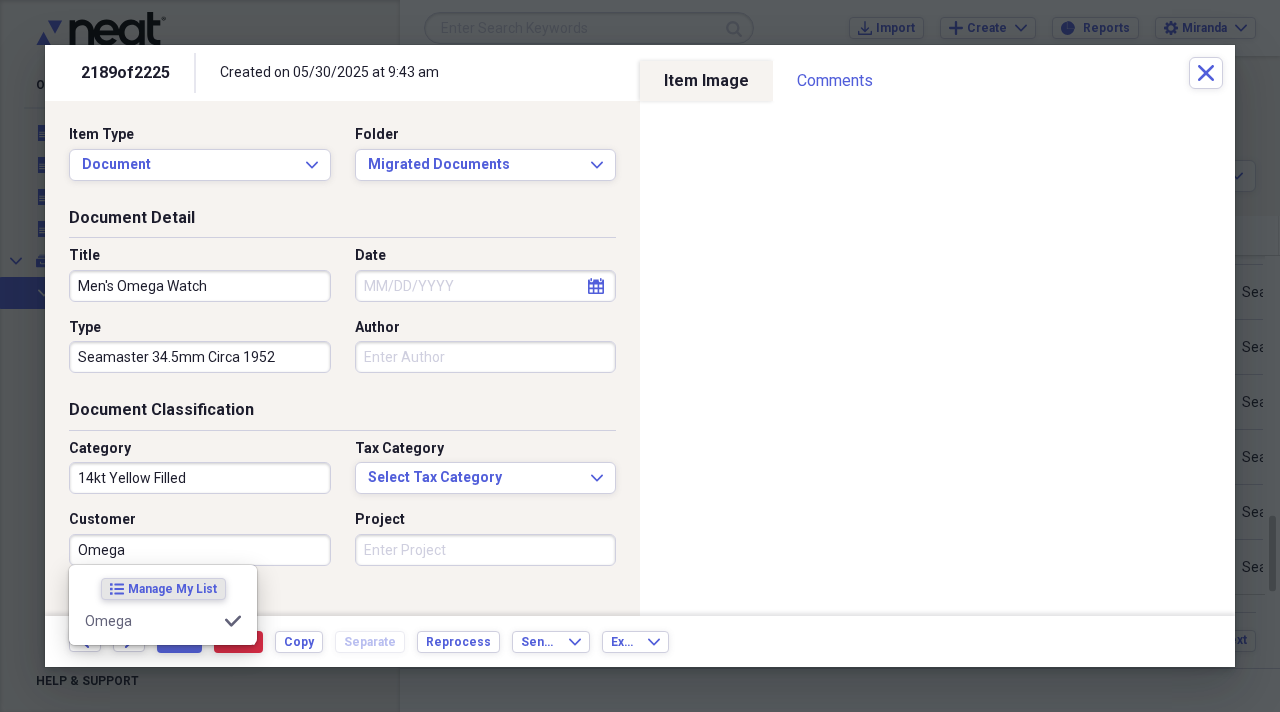 type on "Omega" 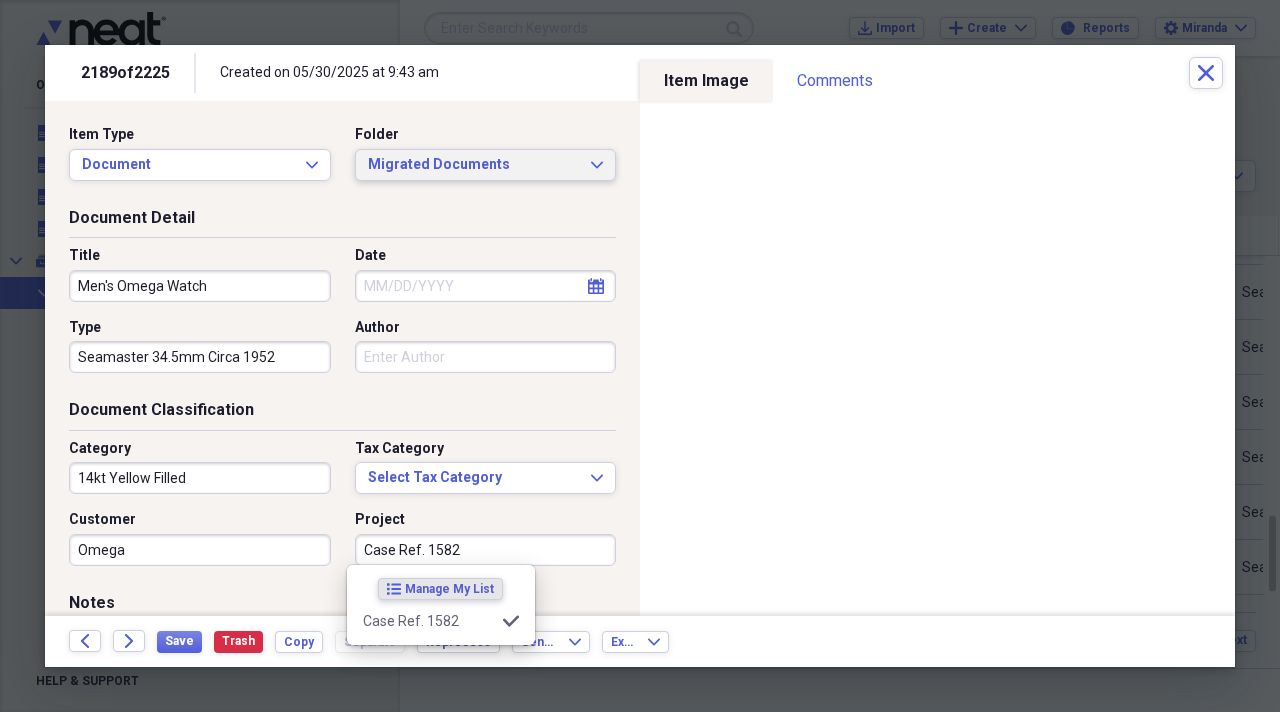 type on "Case Ref. 1582" 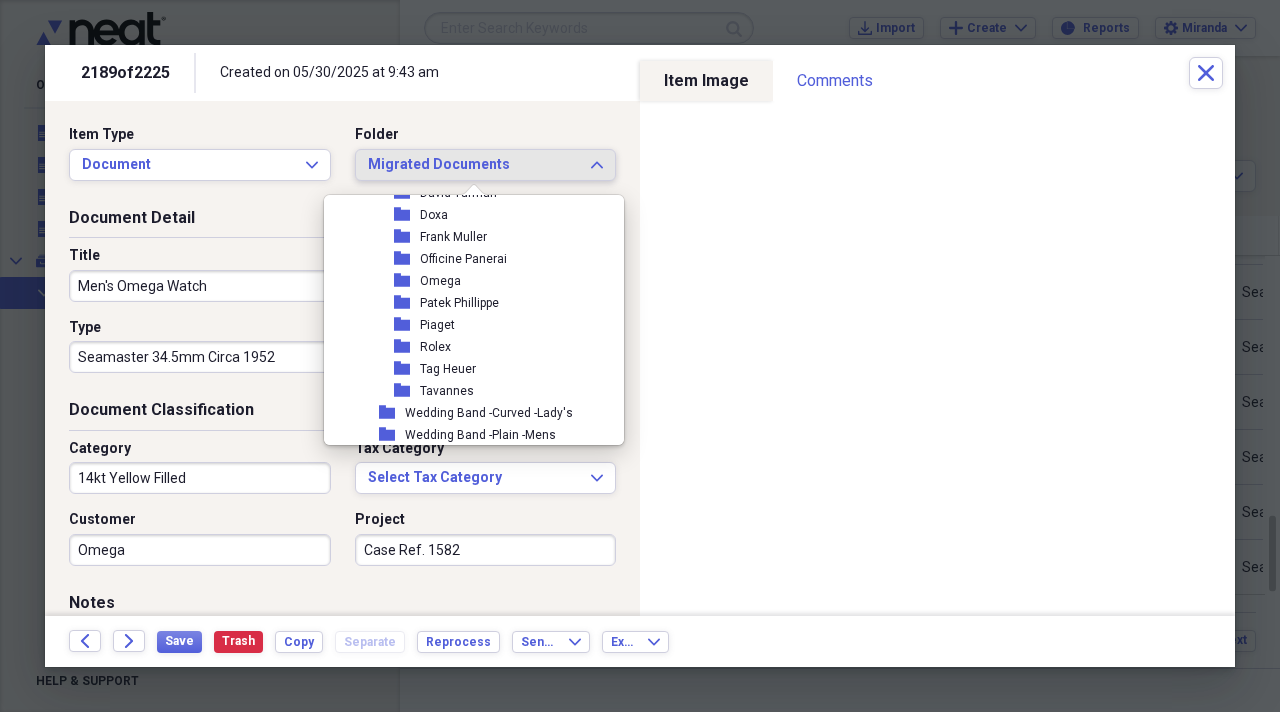 scroll, scrollTop: 2400, scrollLeft: 0, axis: vertical 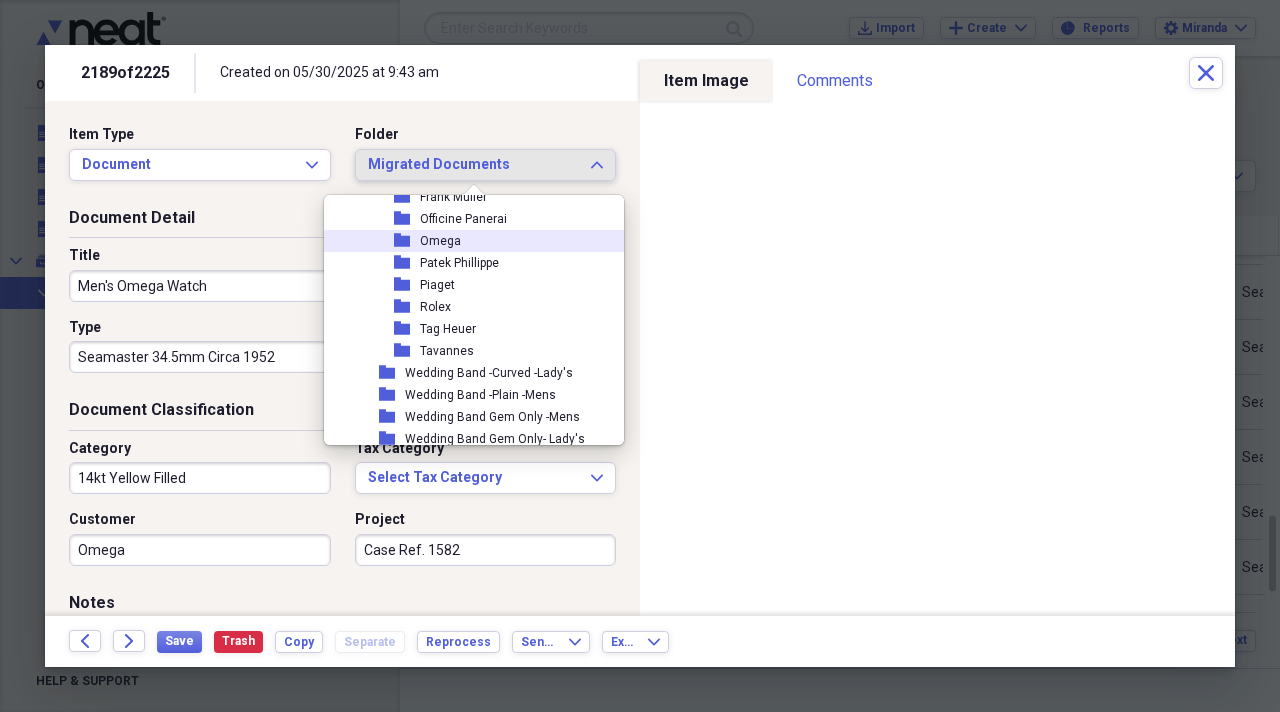 click on "folder Omega" at bounding box center (466, 241) 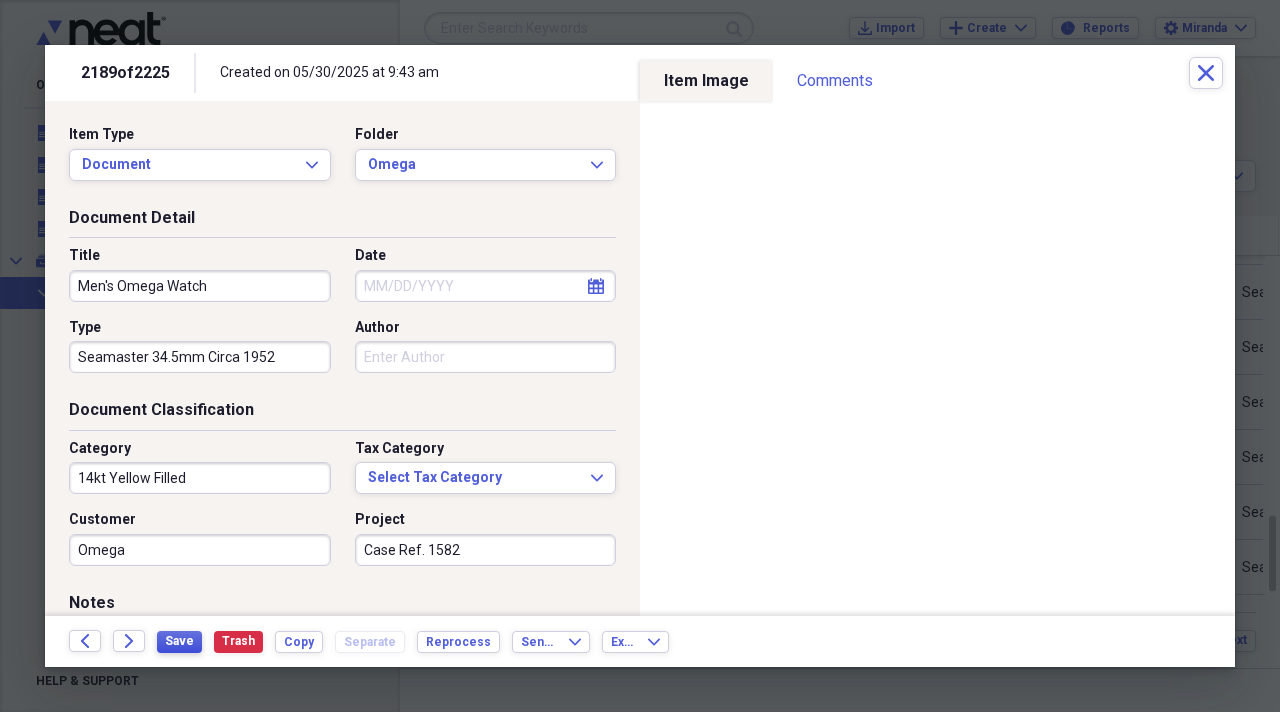 click on "Save" at bounding box center [179, 641] 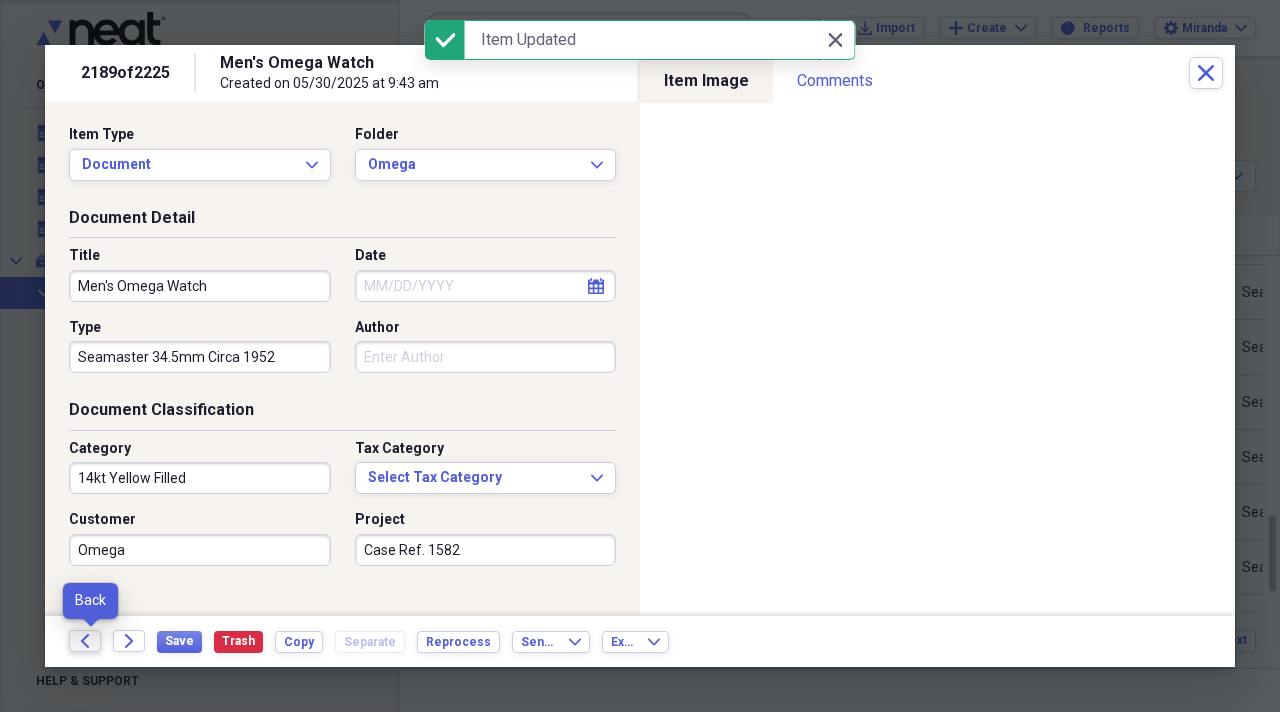 click on "Back" at bounding box center [85, 641] 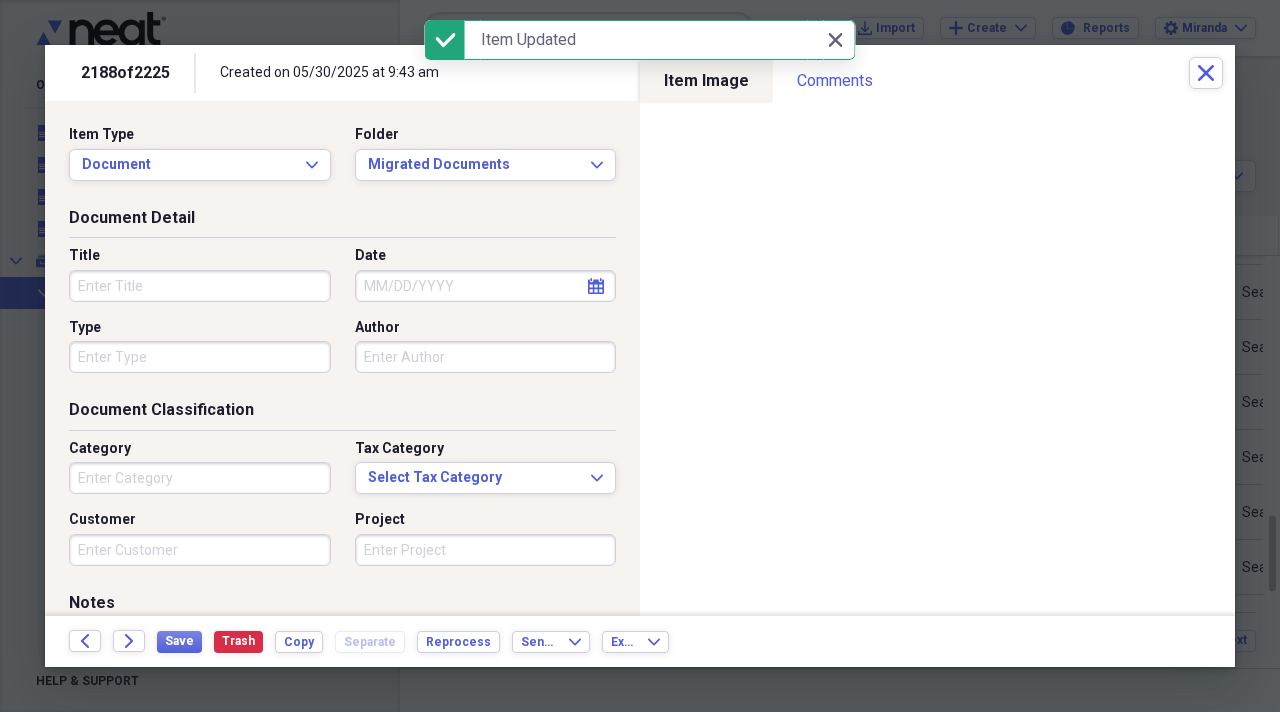 click on "Title" at bounding box center (200, 286) 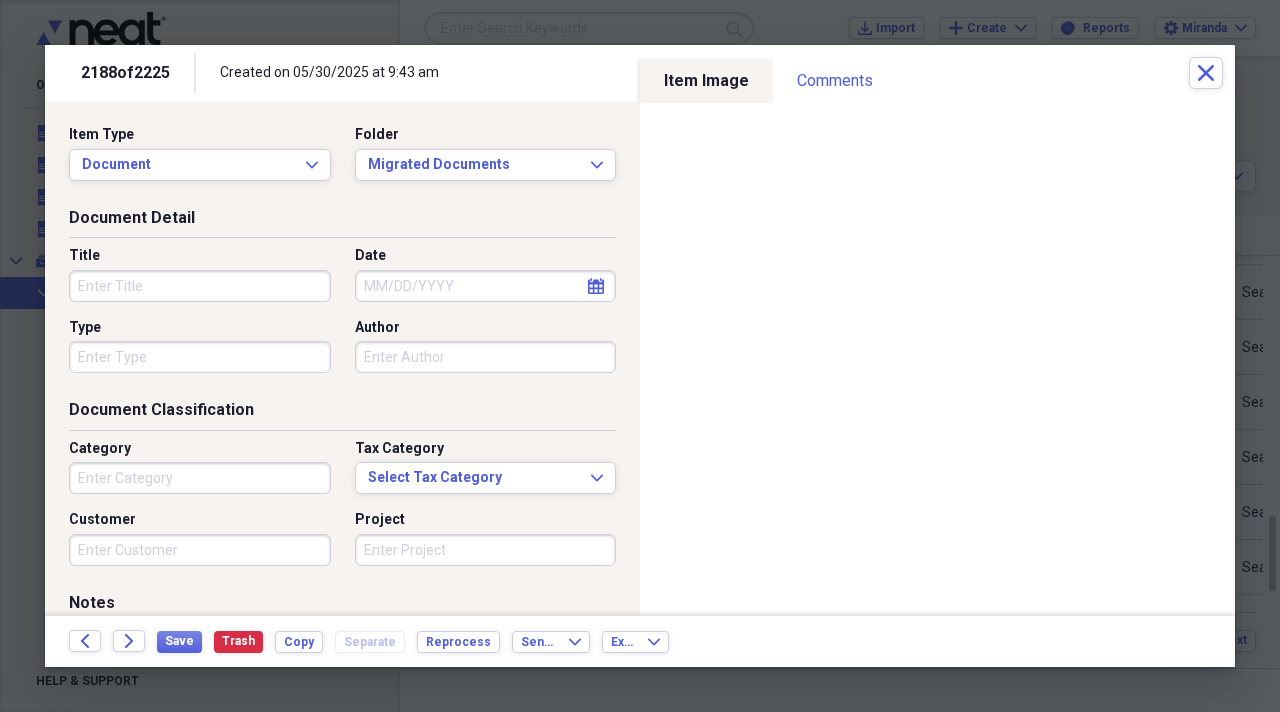 paste on "Men's Omega Watch" 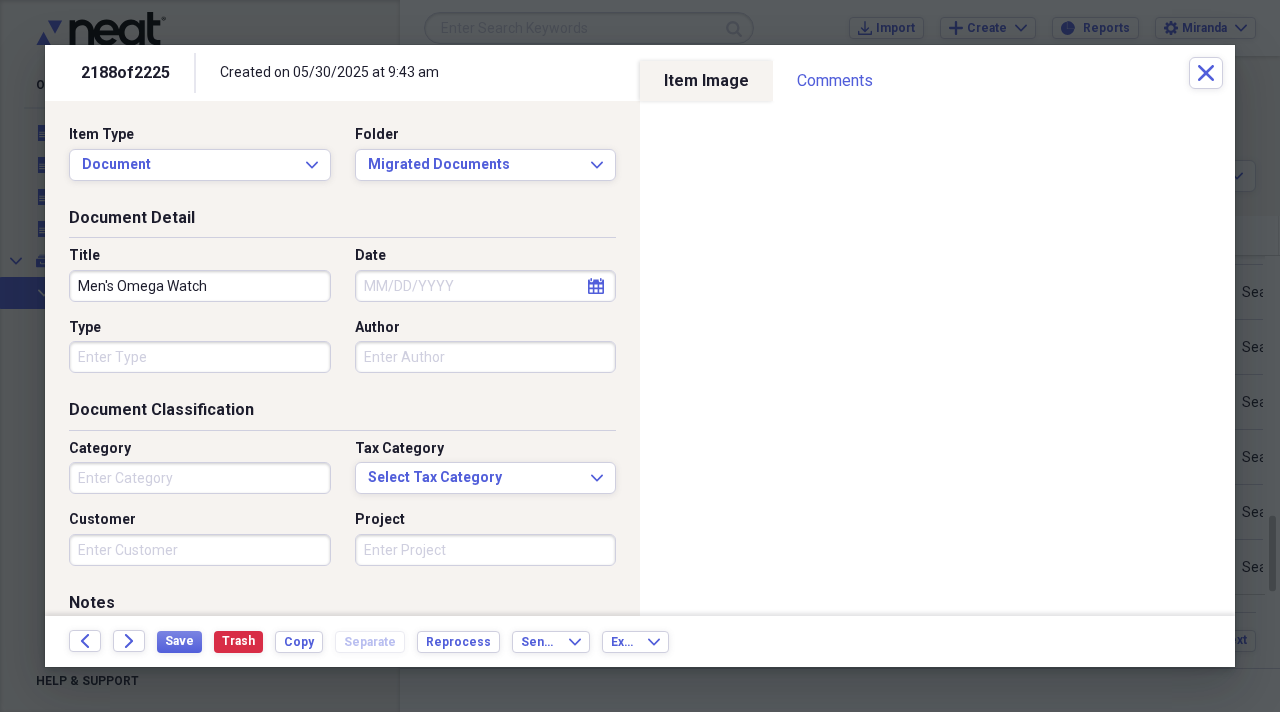 type on "Men's Omega Watch" 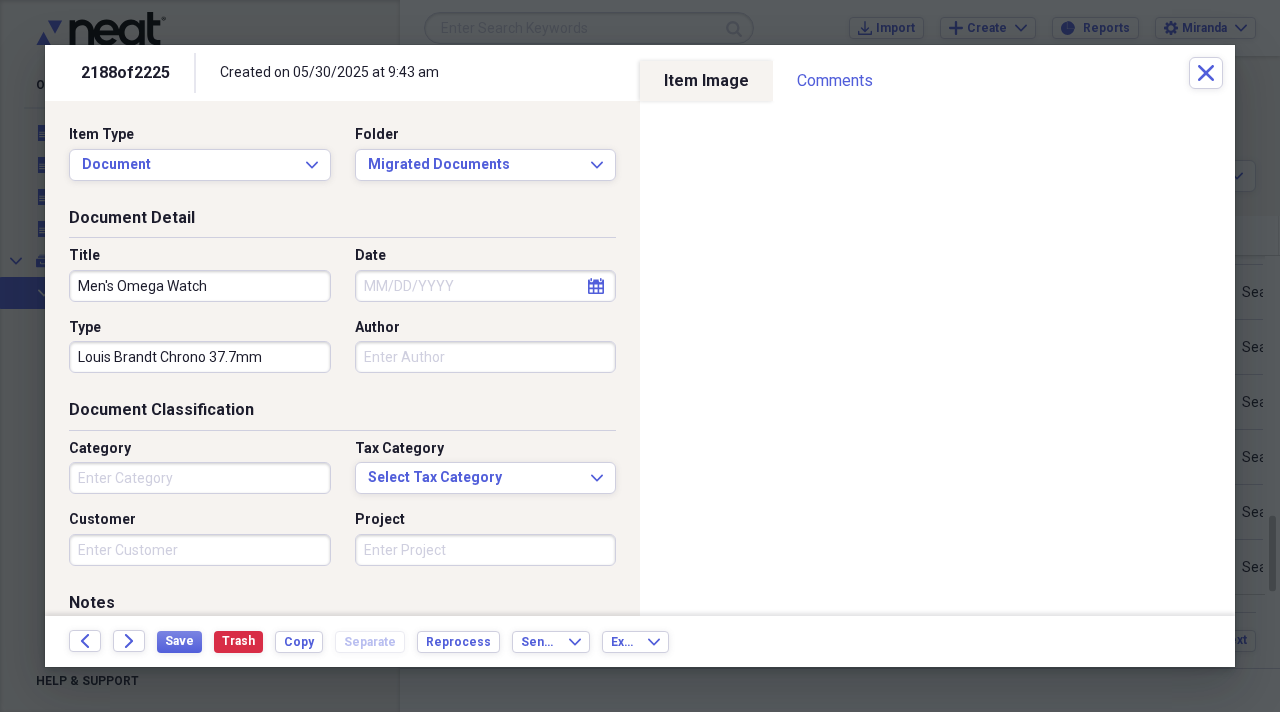 type on "Louis Brandt Chrono 37.7mm" 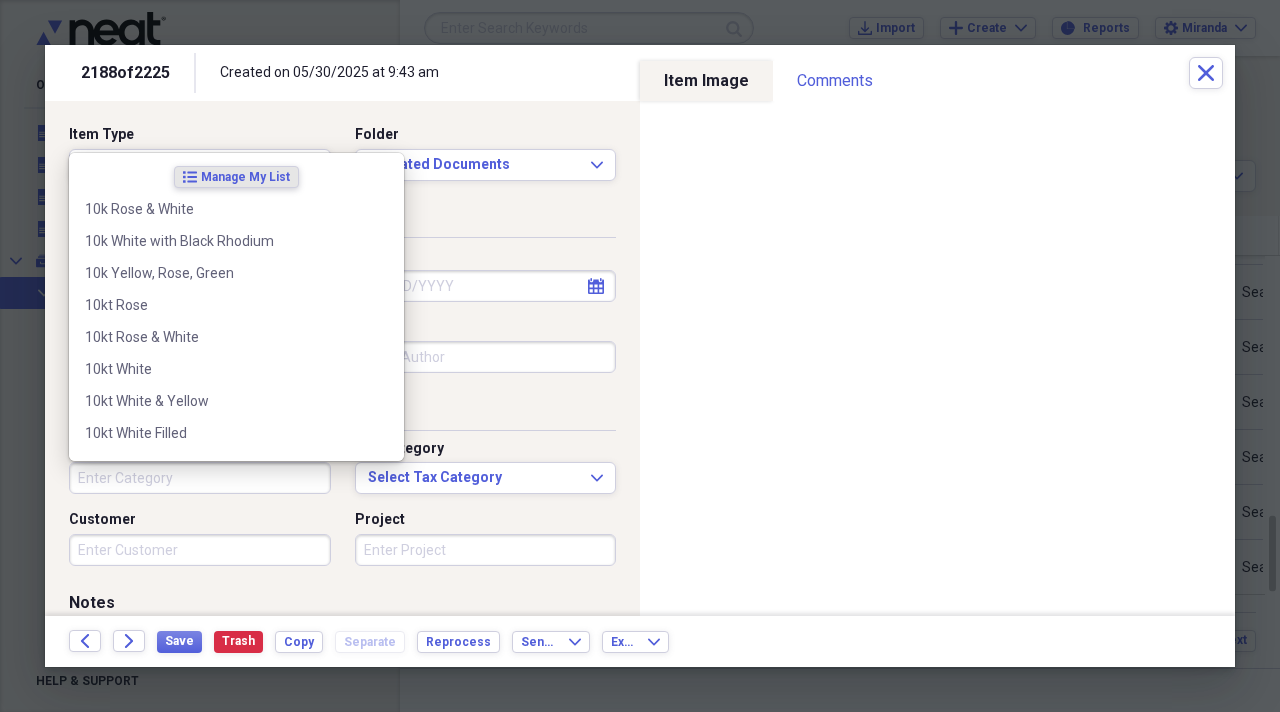 click on "Category" at bounding box center [200, 478] 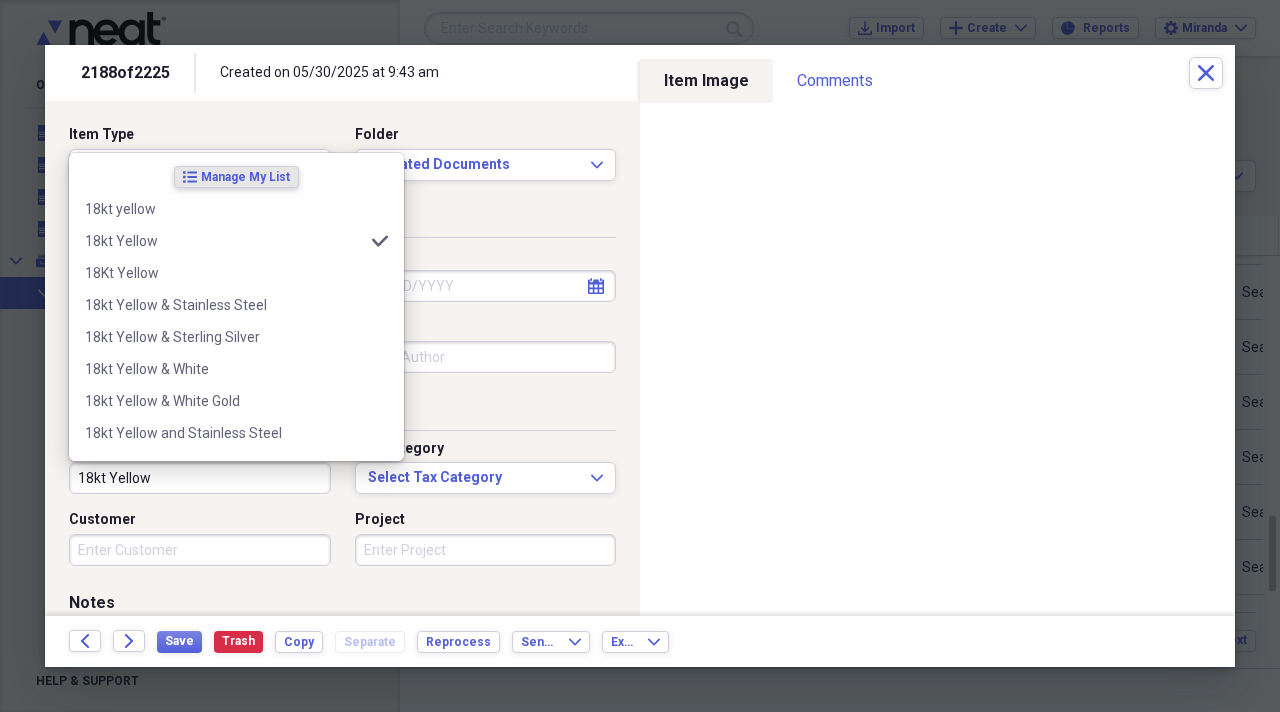 type on "18kt Yellow" 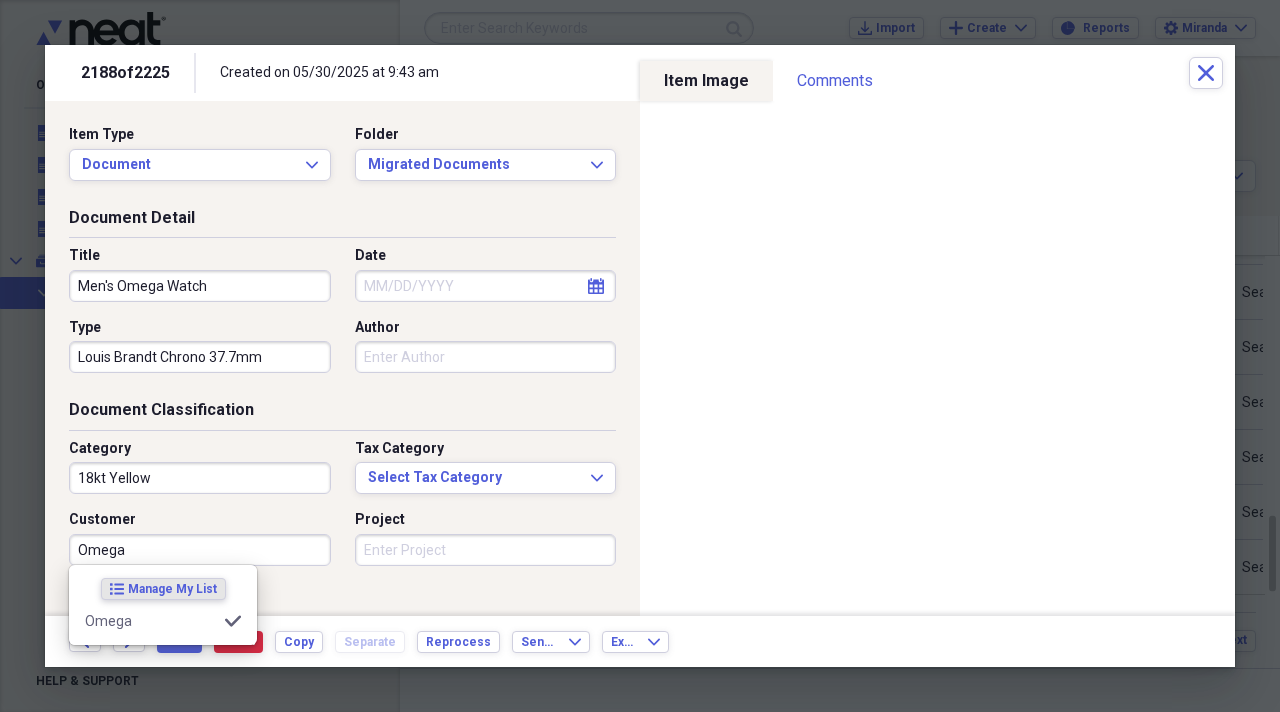 type on "Omega" 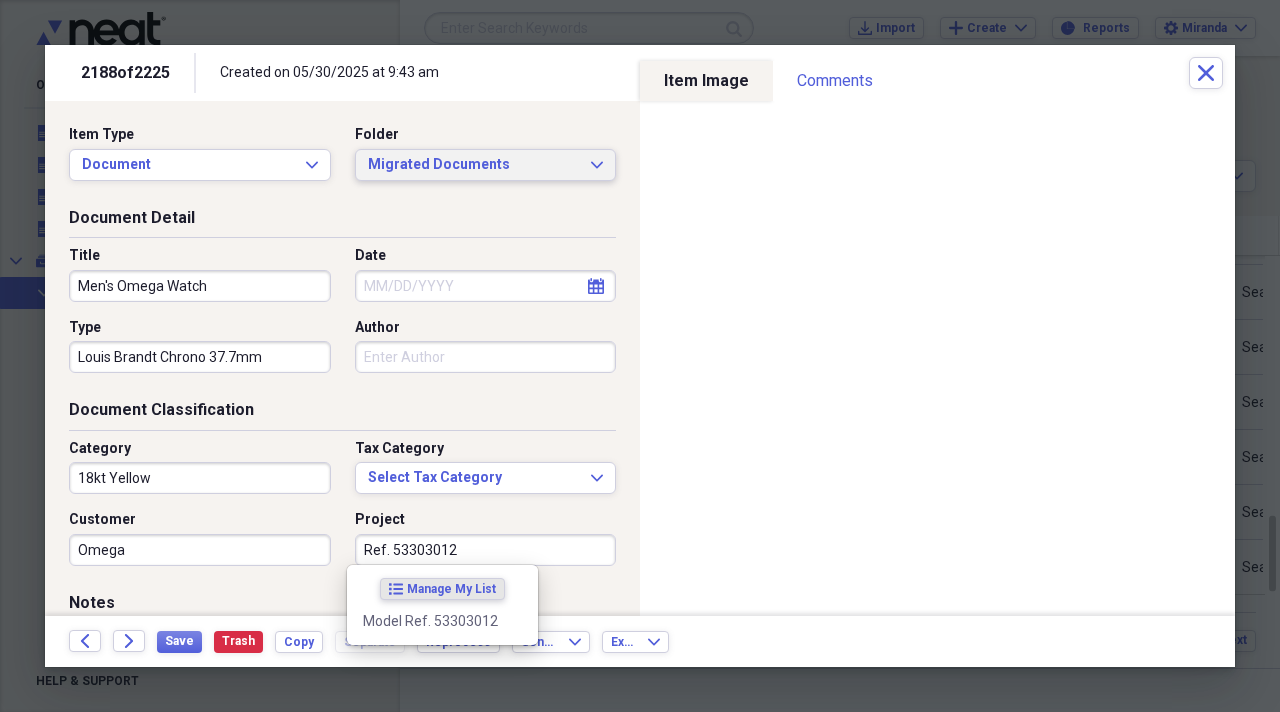 type on "Ref. 53303012" 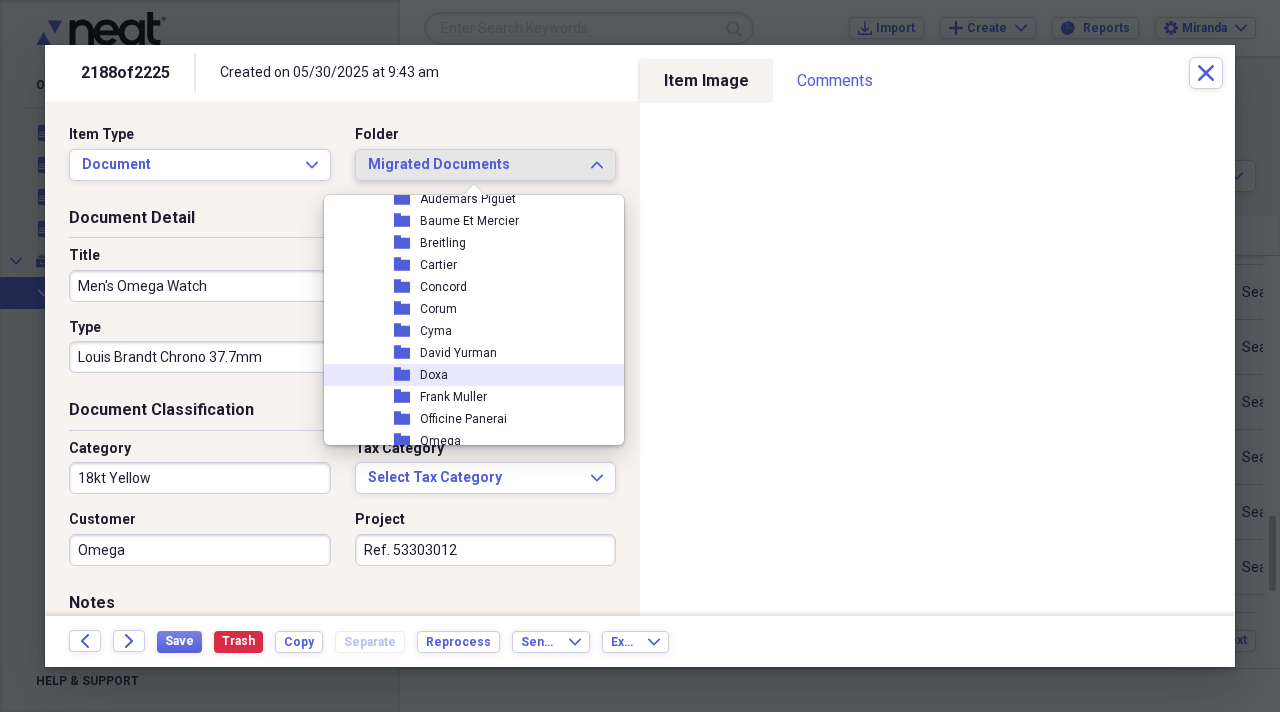 scroll, scrollTop: 2300, scrollLeft: 0, axis: vertical 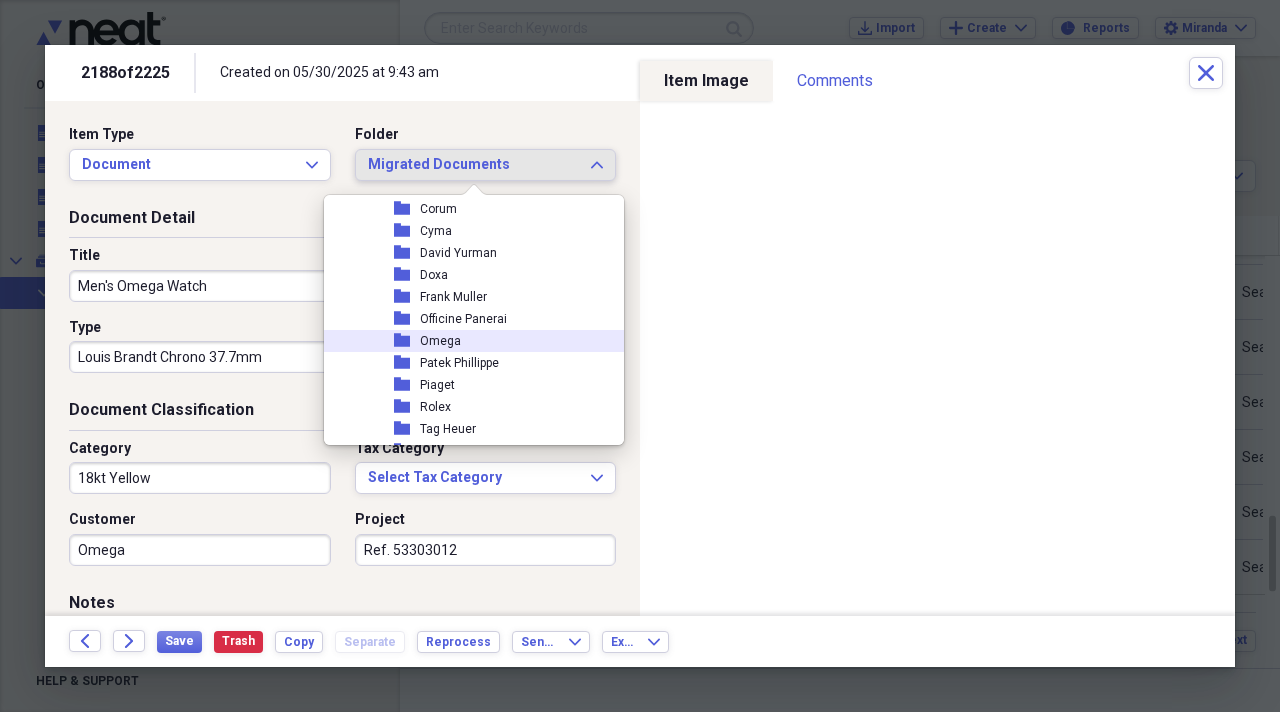 click on "folder Omega" at bounding box center [466, 341] 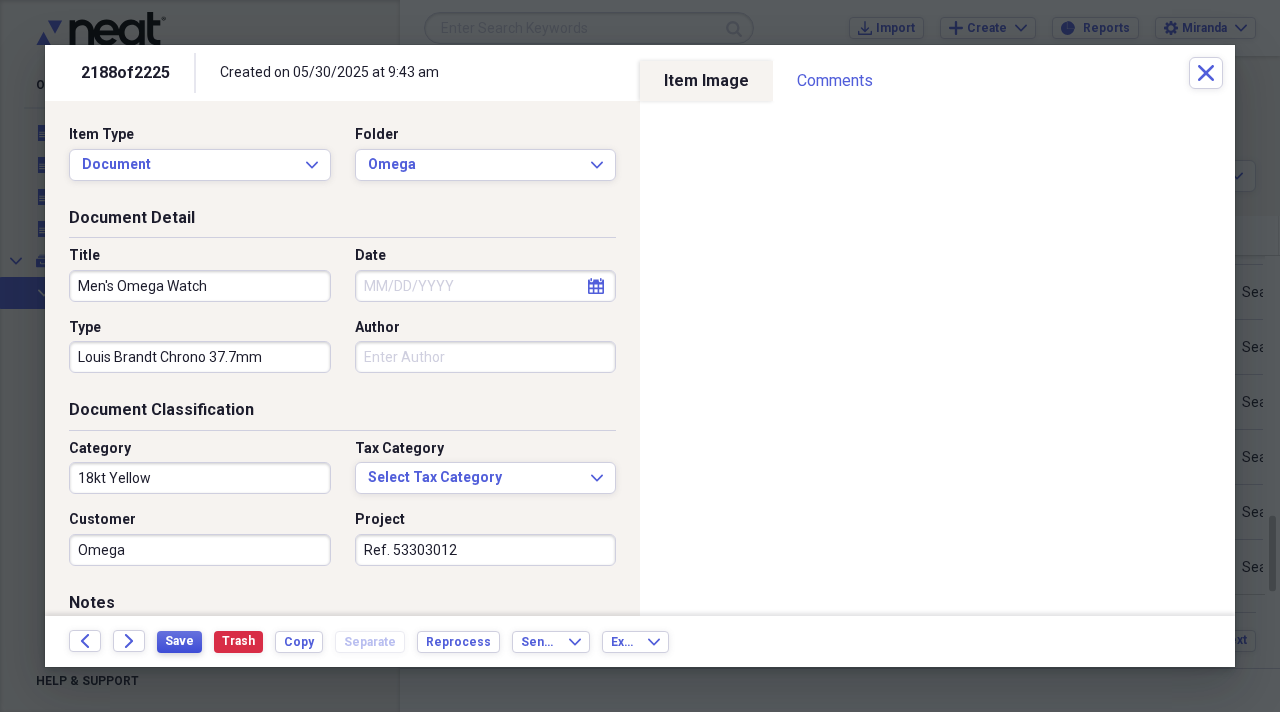click on "Save" at bounding box center [179, 642] 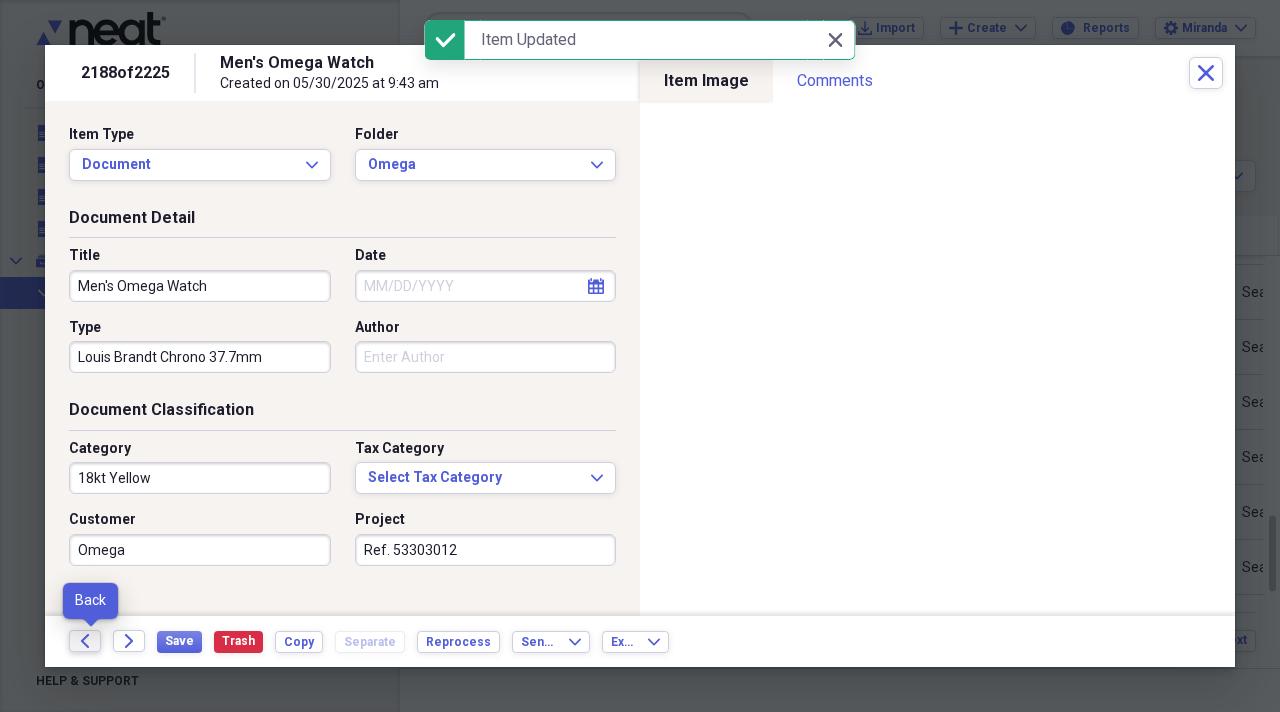 click on "Back" 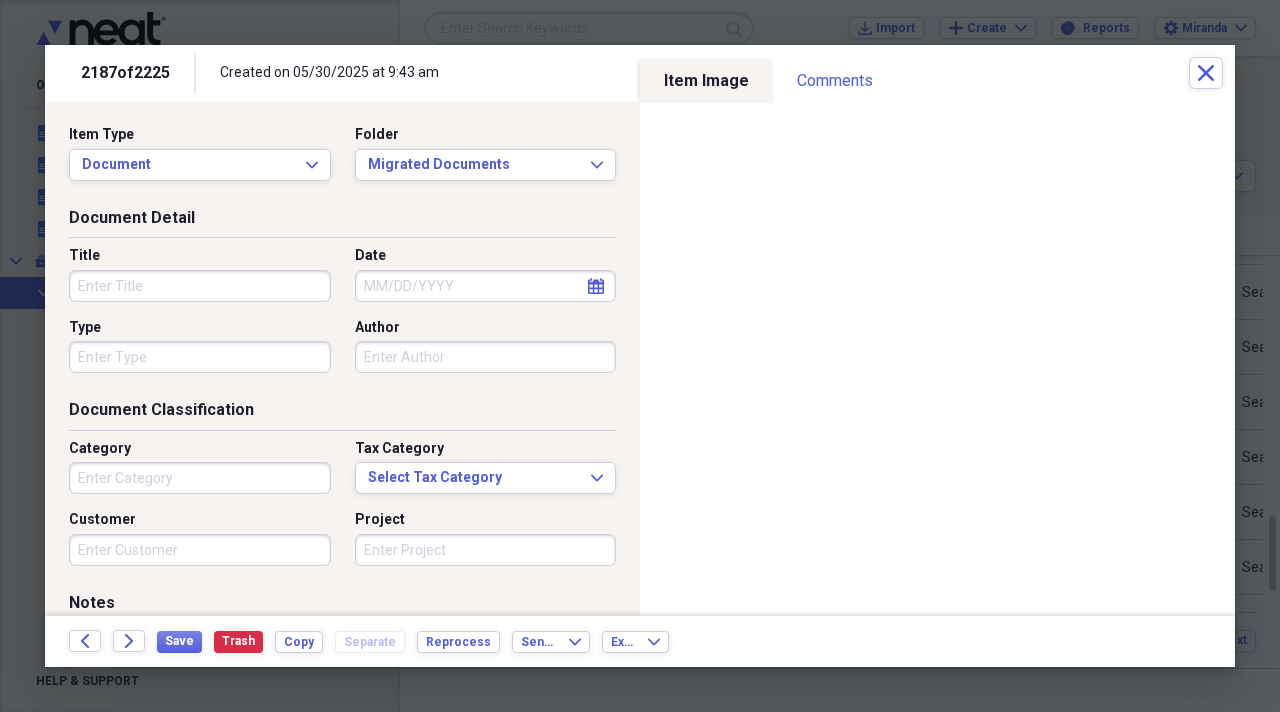click on "Title" at bounding box center (200, 286) 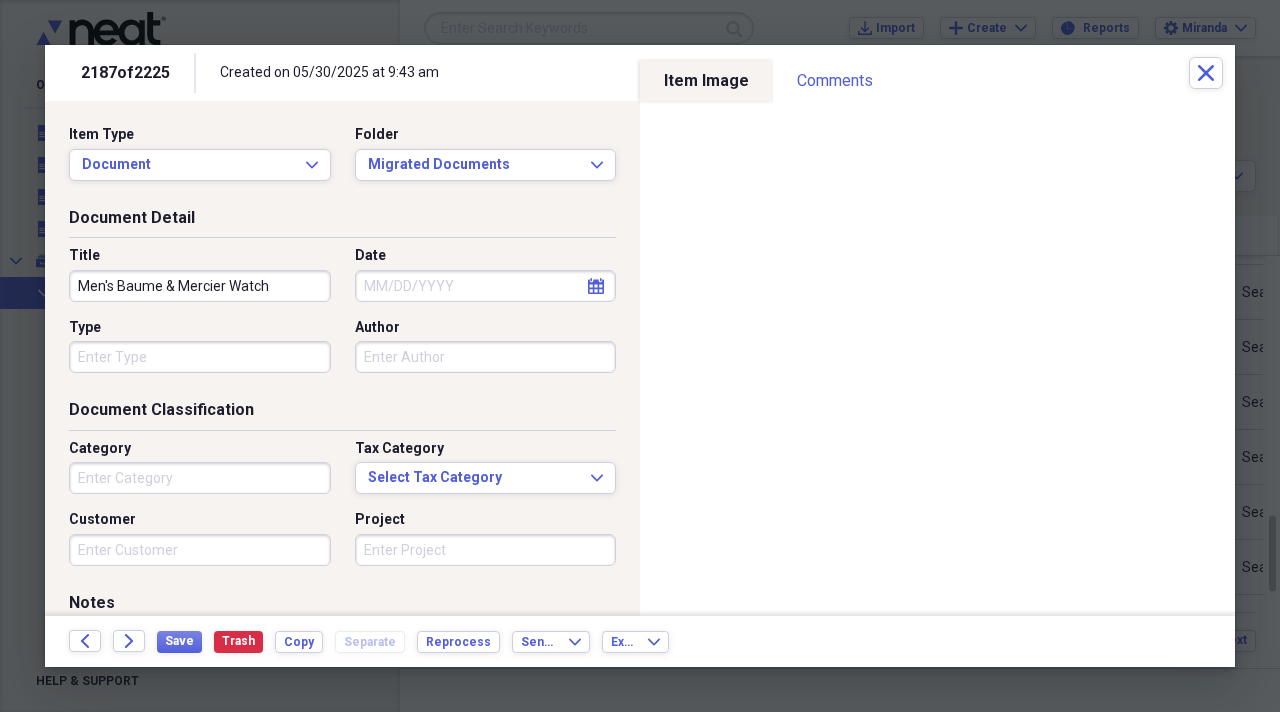 type on "Men's Baume & Mercier Watch" 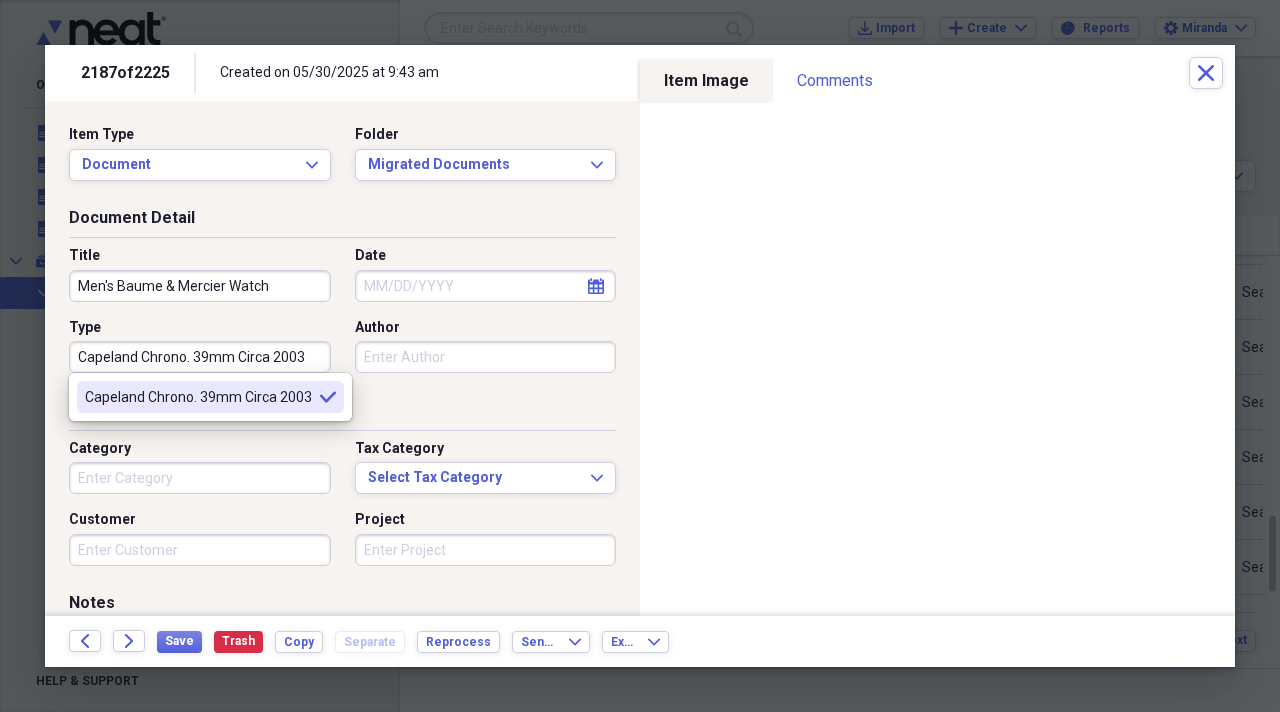 type on "Capeland Chrono. 39mm Circa 2003" 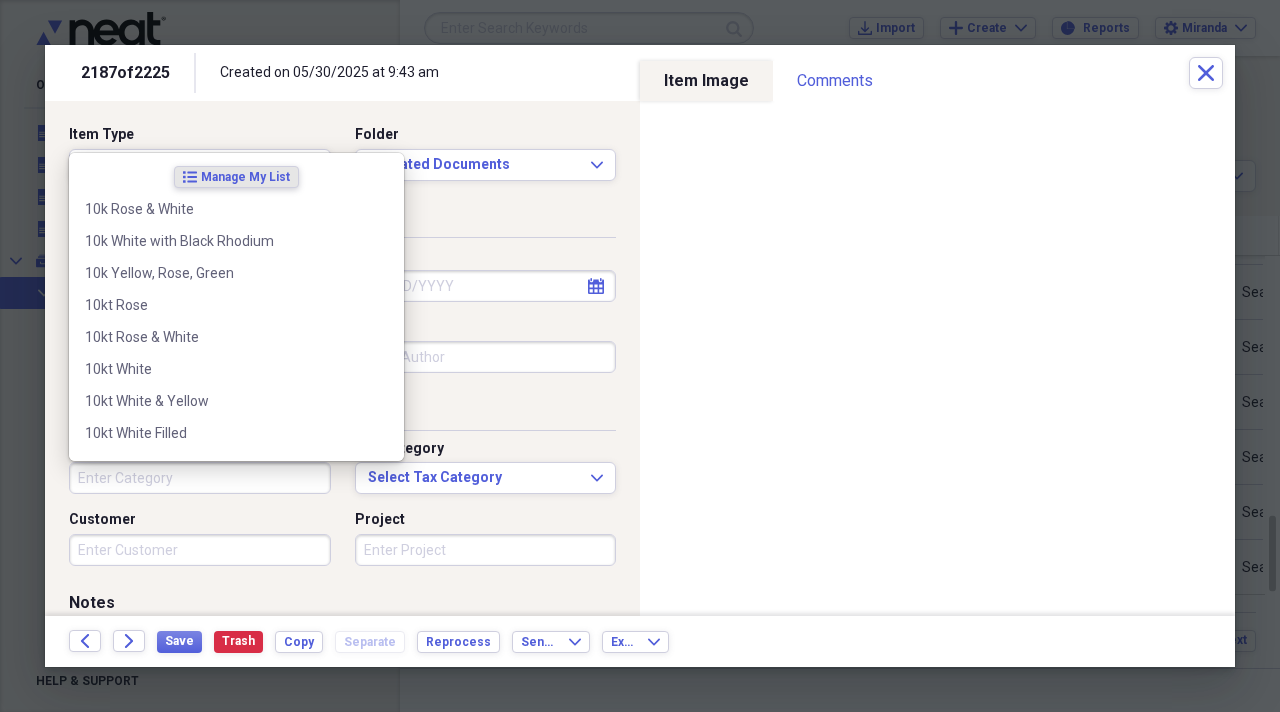 click on "Category" at bounding box center (200, 478) 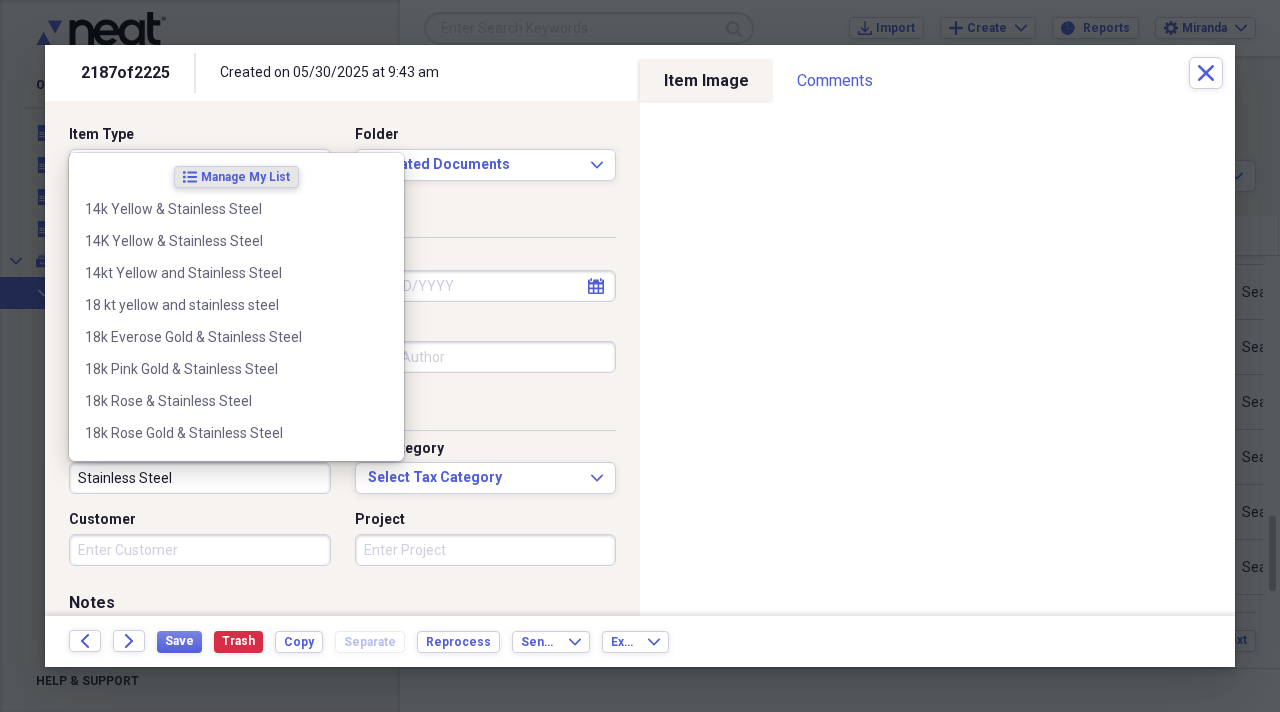 type on "Stainless Steel" 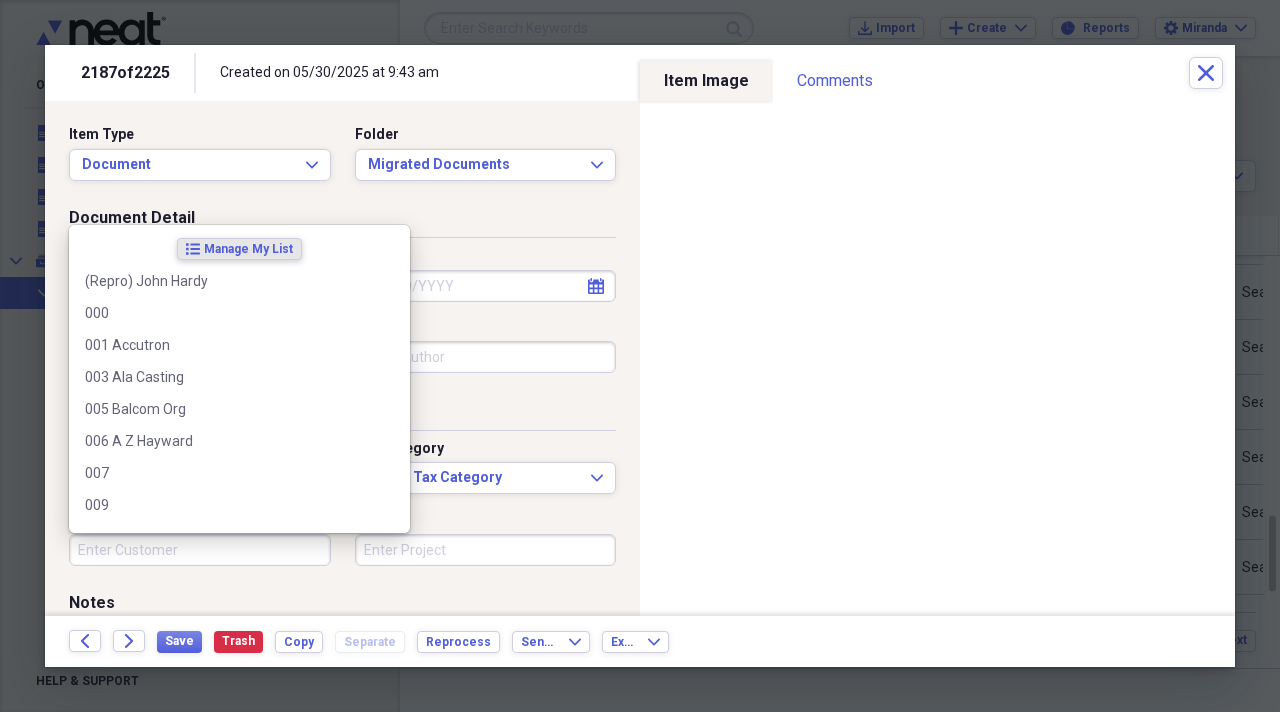 click on "Customer" at bounding box center (200, 550) 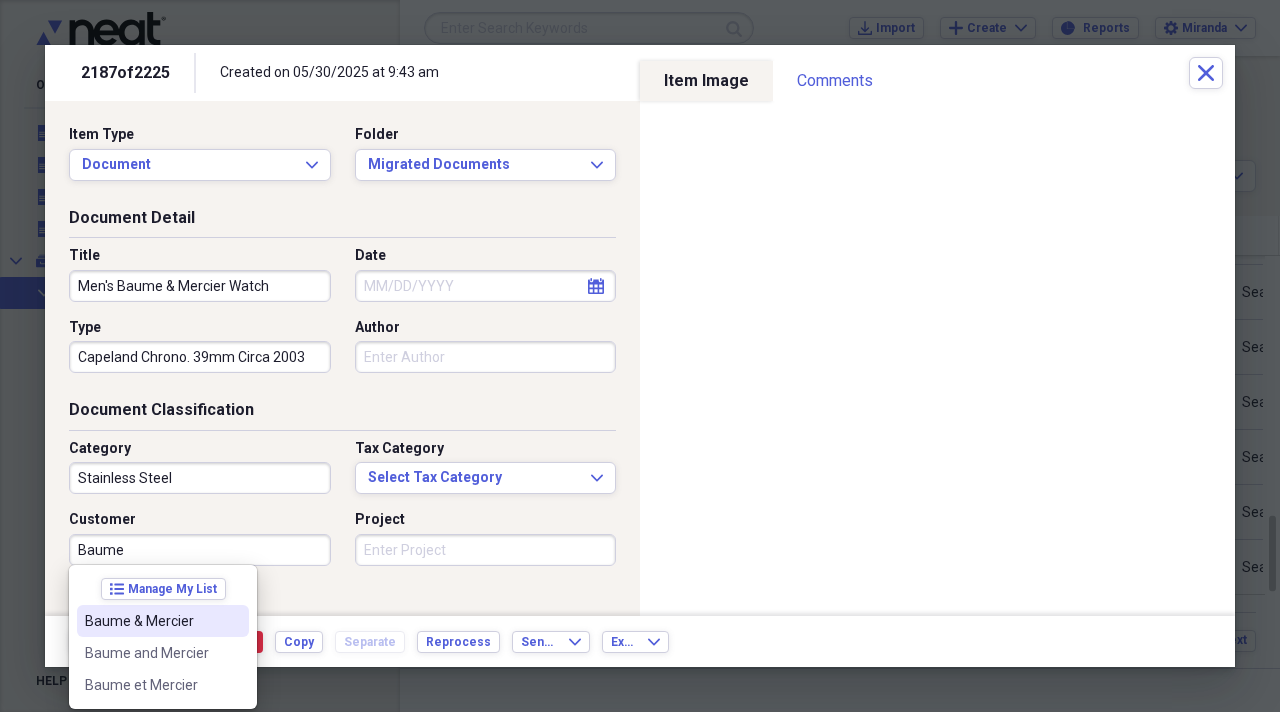 drag, startPoint x: 115, startPoint y: 628, endPoint x: 208, endPoint y: 608, distance: 95.12623 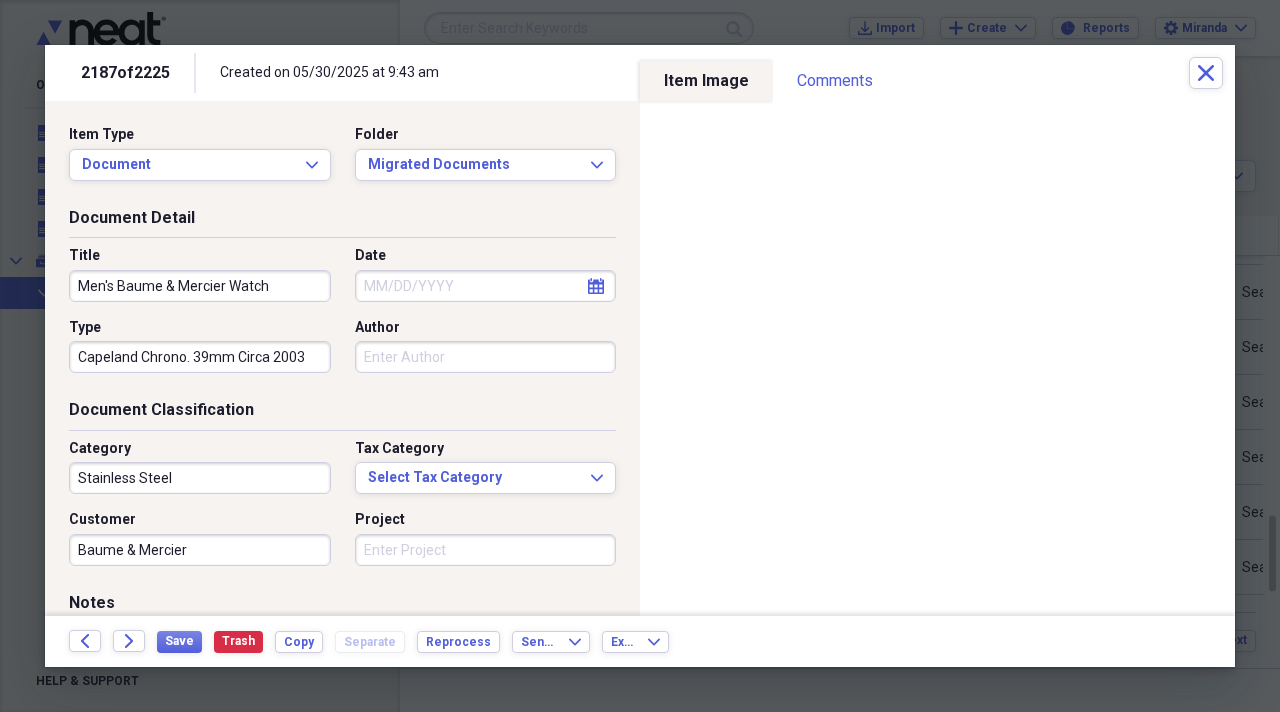 click on "Notes" at bounding box center [342, 607] 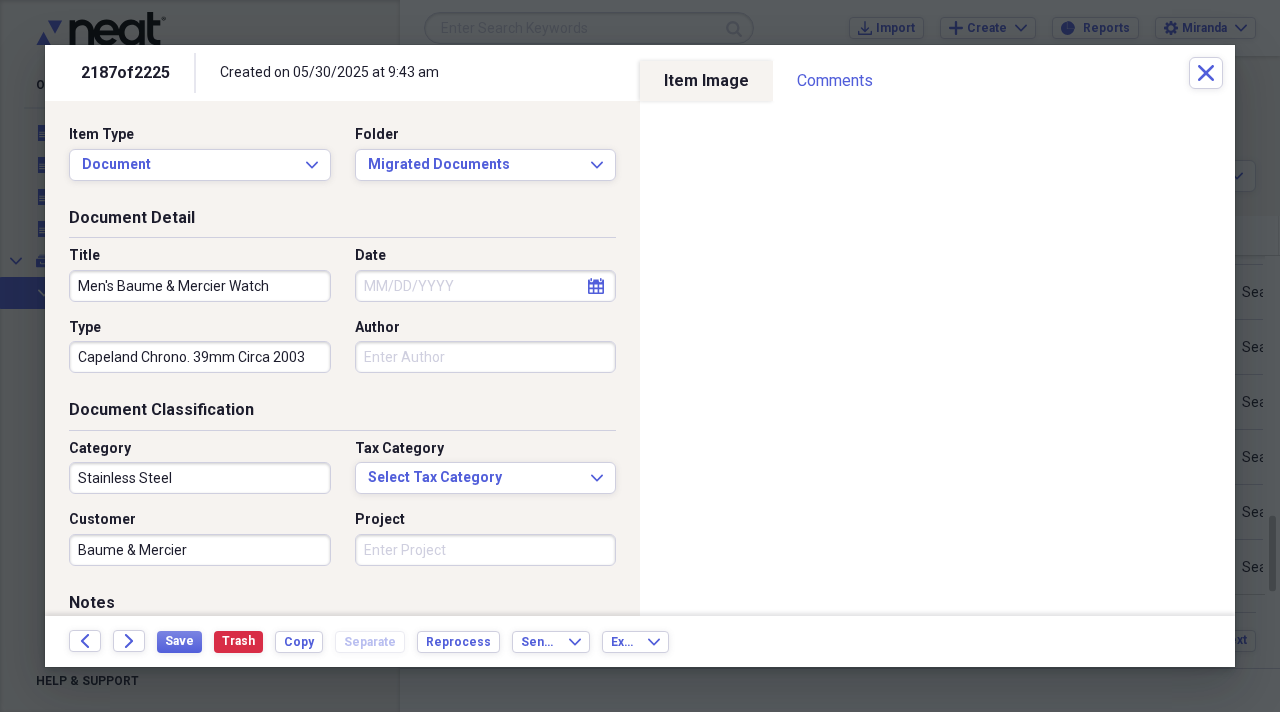 click on "Project" at bounding box center [486, 550] 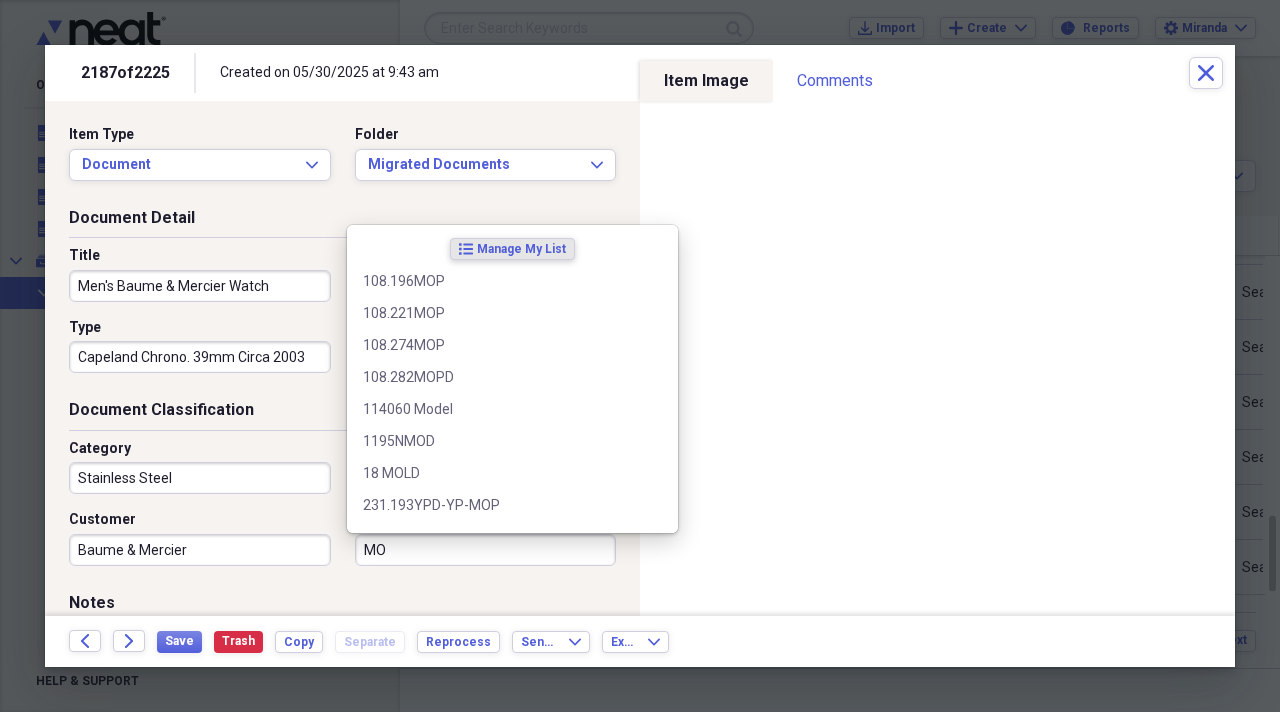 type on "M" 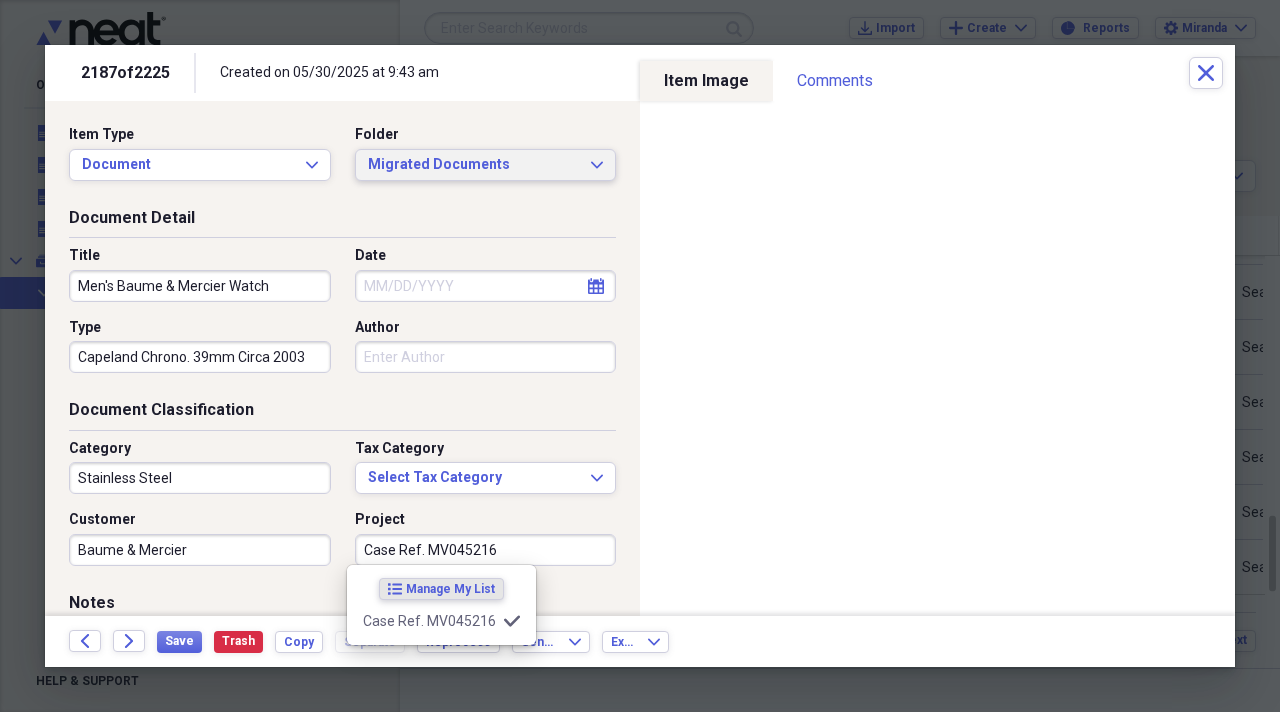 type on "Case Ref. MV045216" 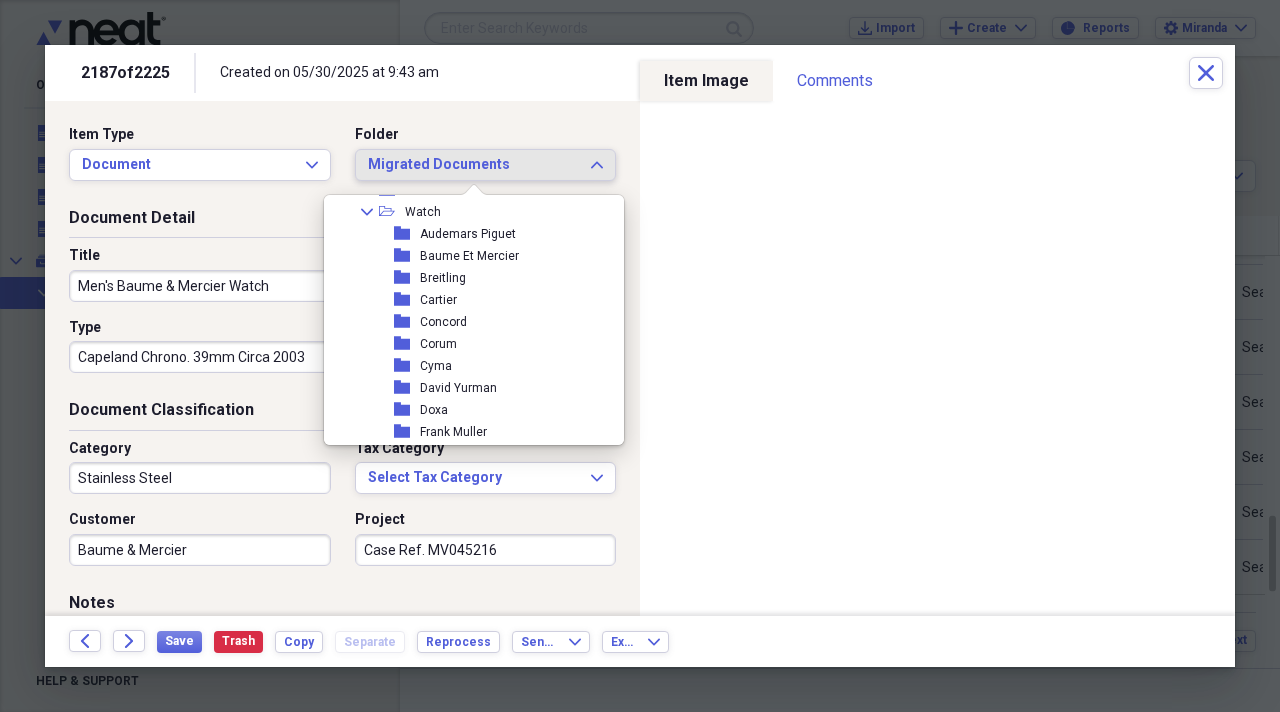 scroll, scrollTop: 2200, scrollLeft: 0, axis: vertical 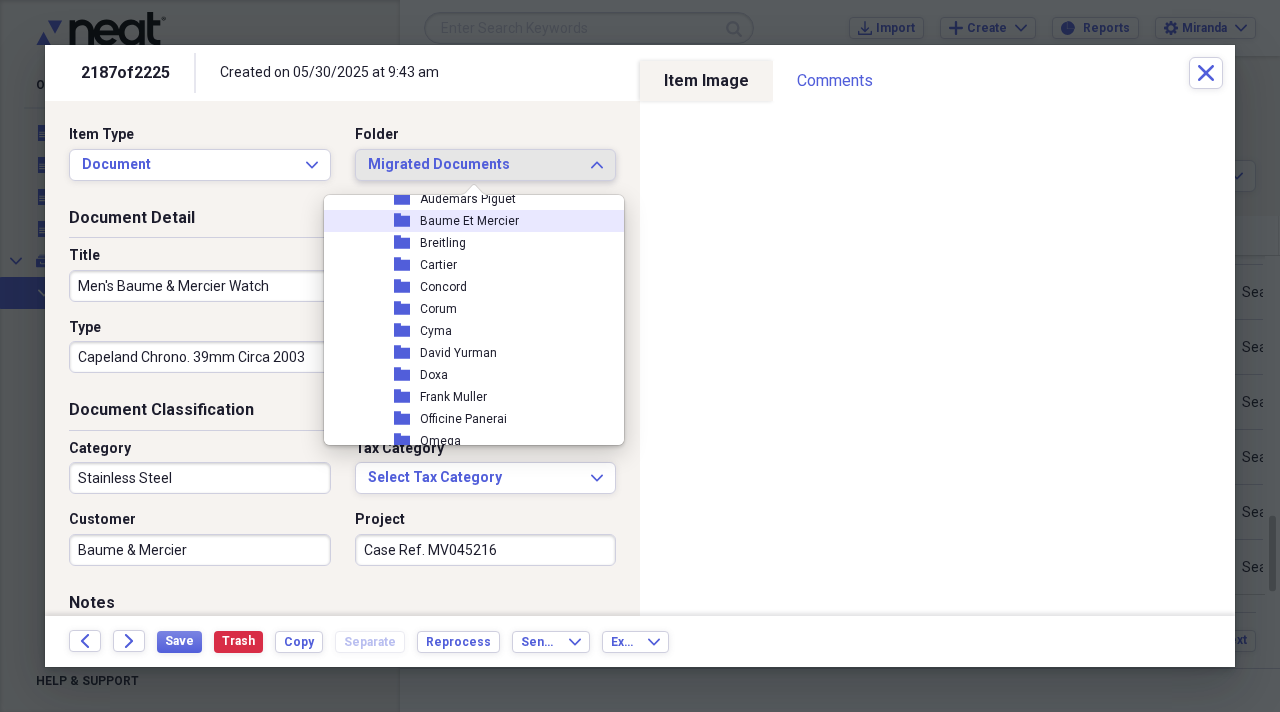 click on "Baume Et Mercier" at bounding box center [469, 221] 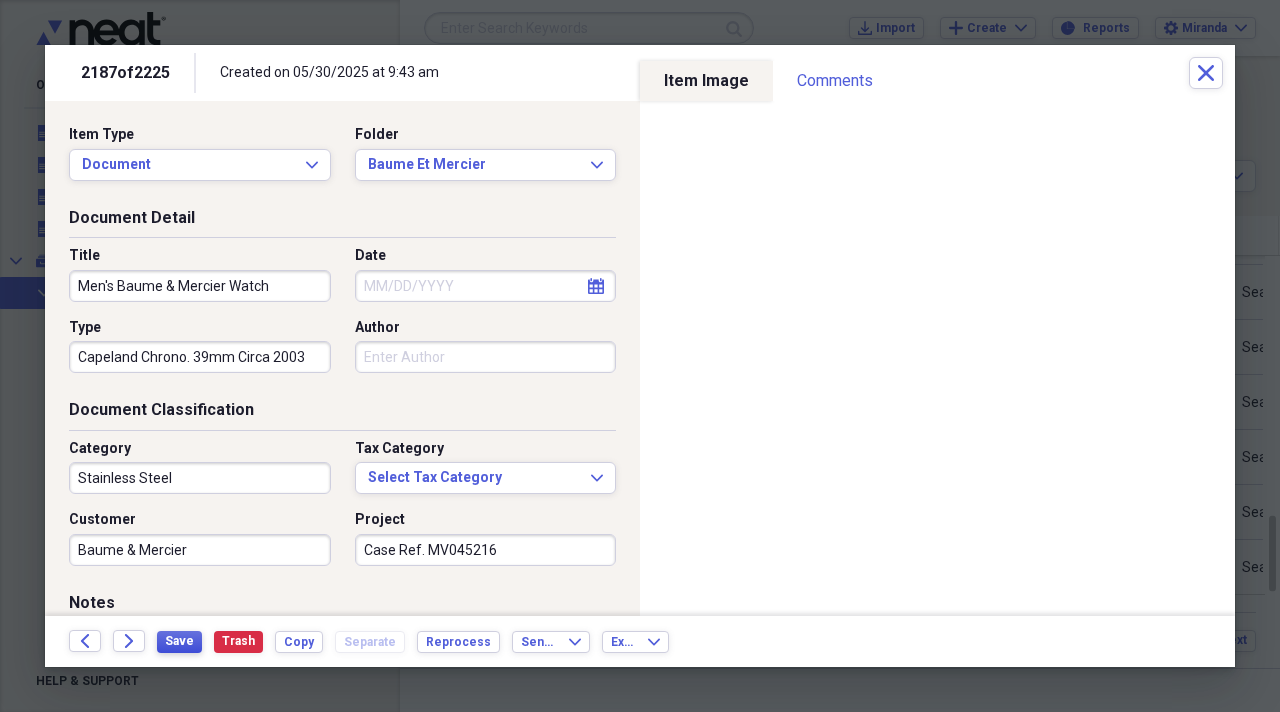 click on "Save" at bounding box center [179, 642] 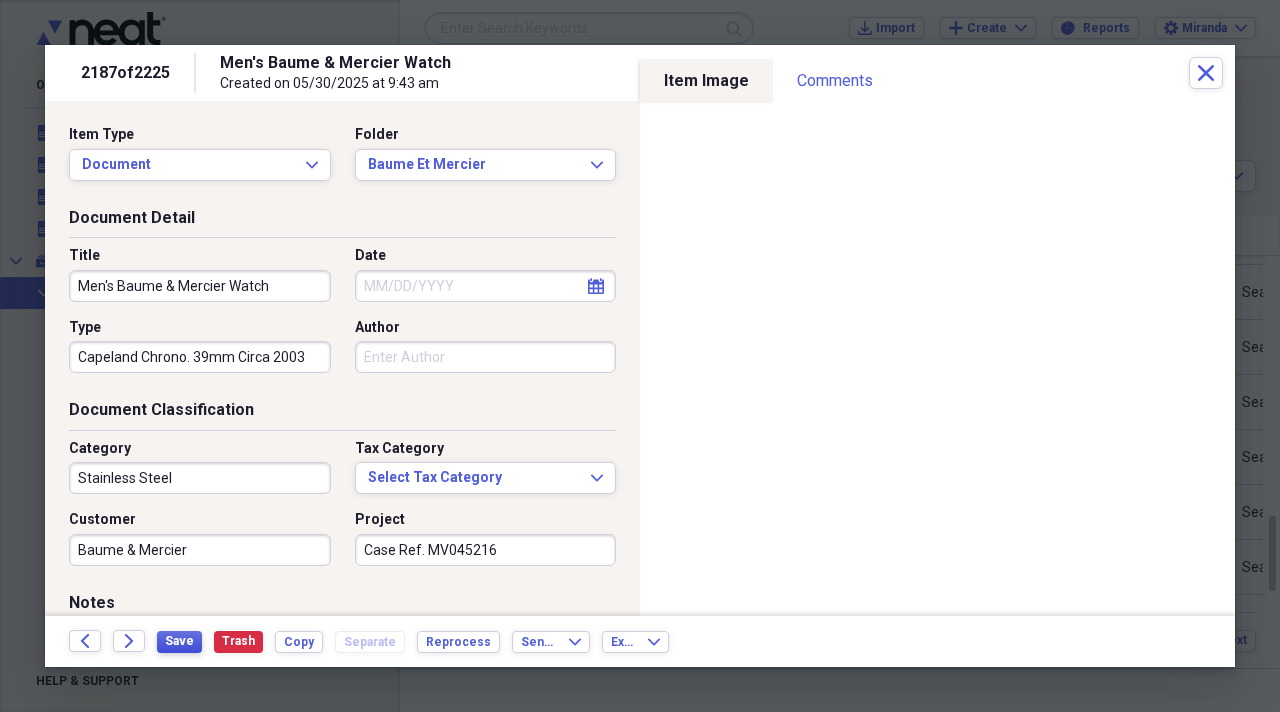 click on "Save" at bounding box center (179, 641) 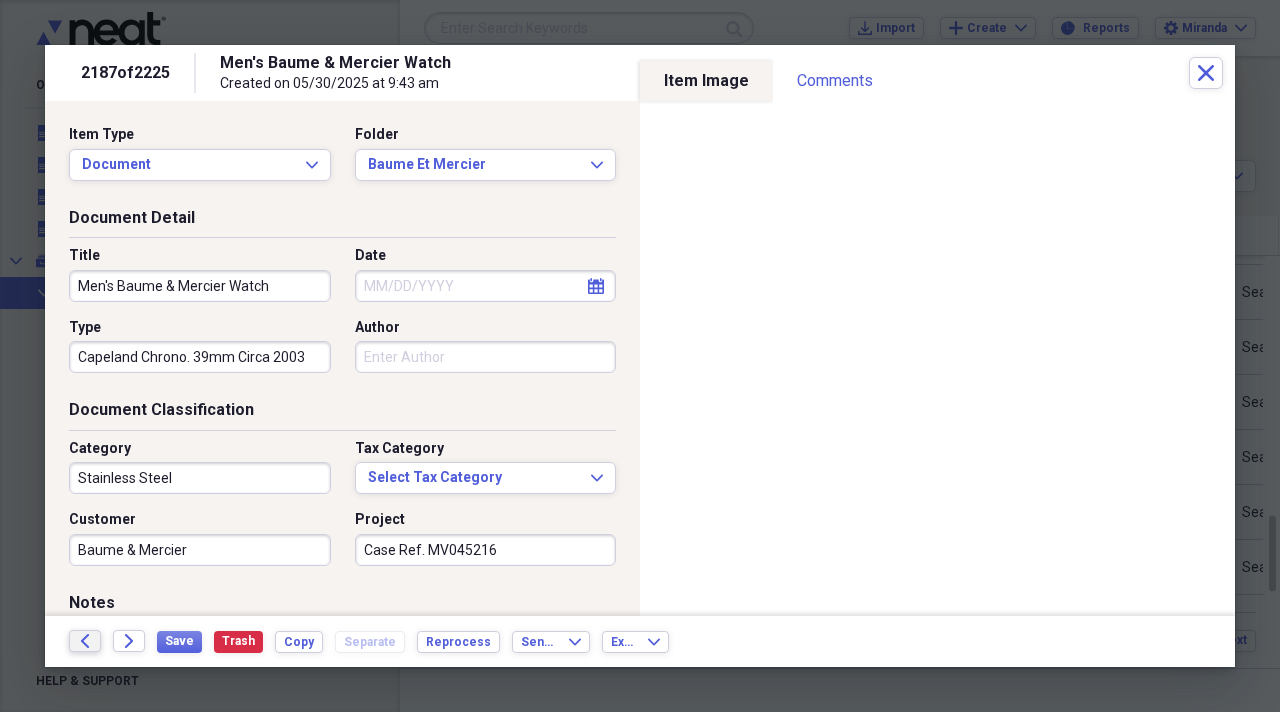 click on "Back" 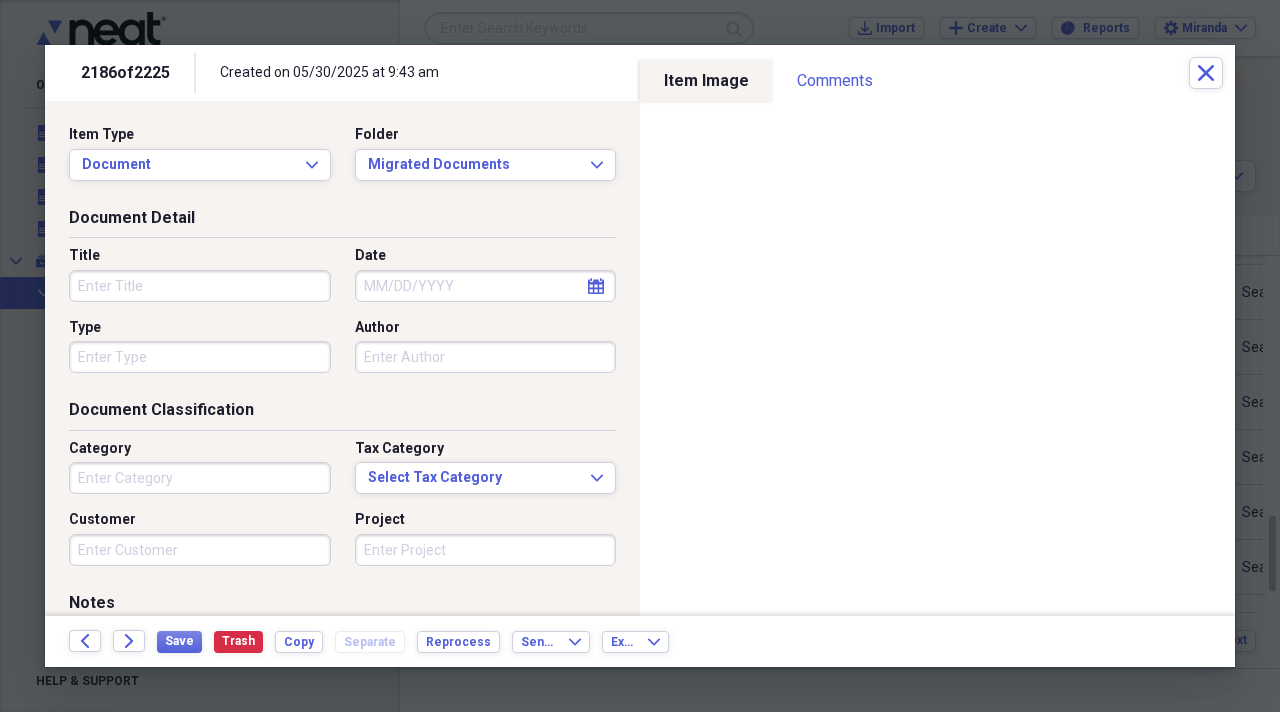 click on "Title" at bounding box center (200, 286) 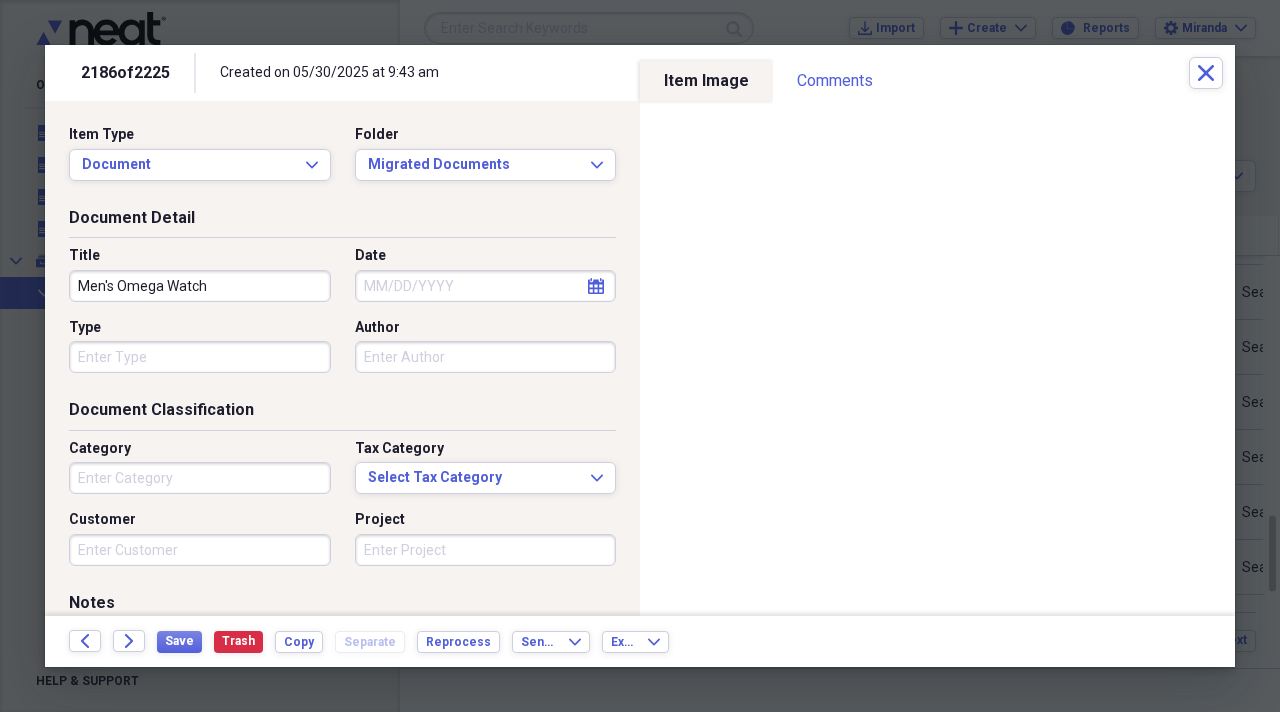 type on "Men's Omega Watch" 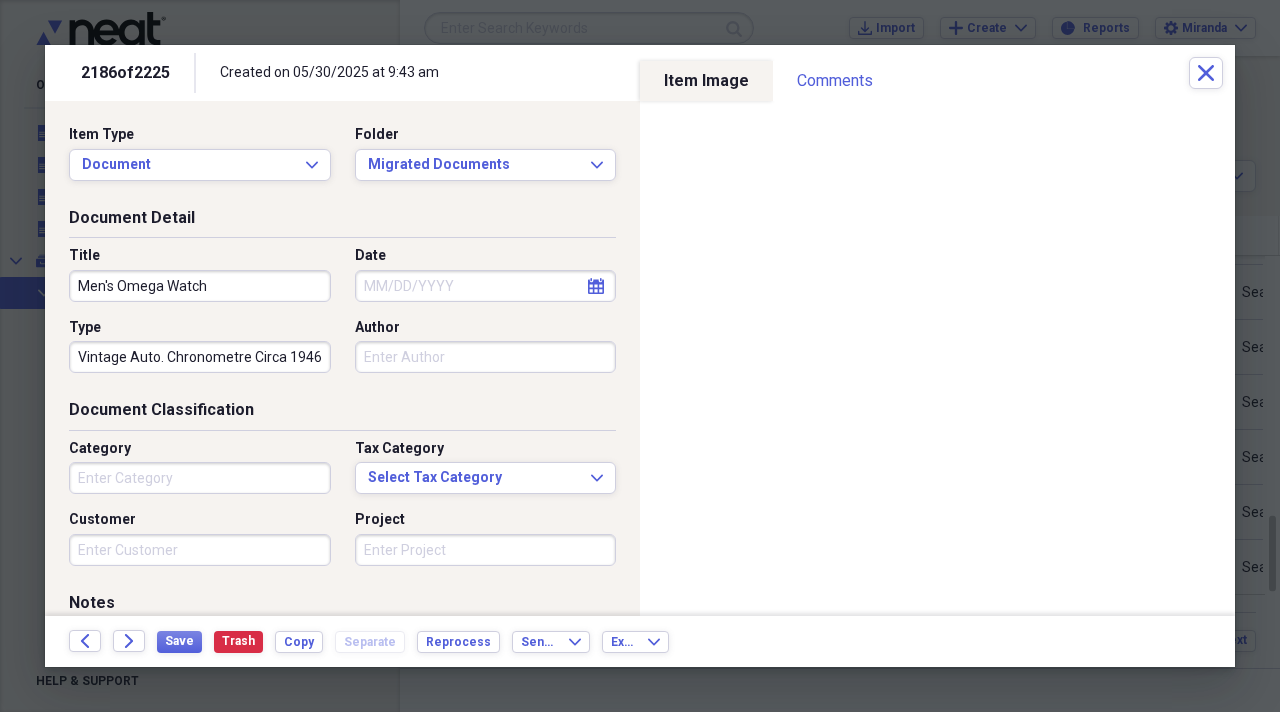 scroll, scrollTop: 0, scrollLeft: 2, axis: horizontal 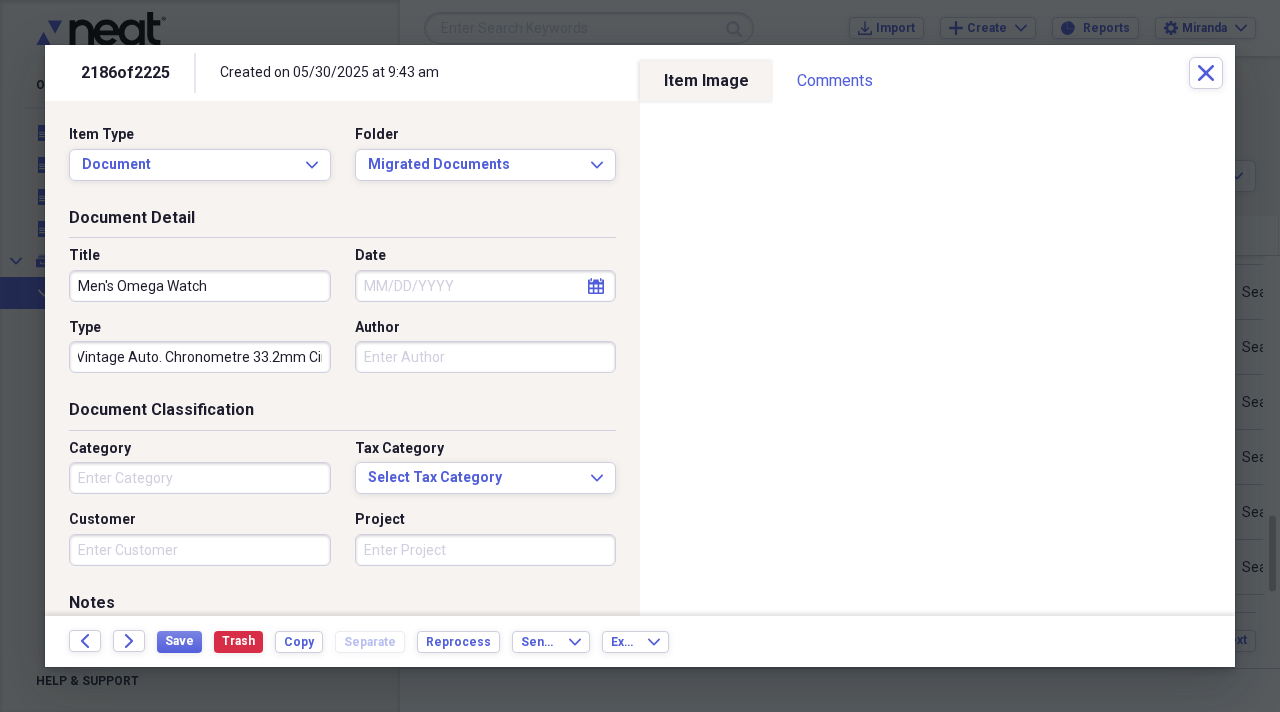 type on "Vintage Auto. Chronometre 33.2mm Circa 1946" 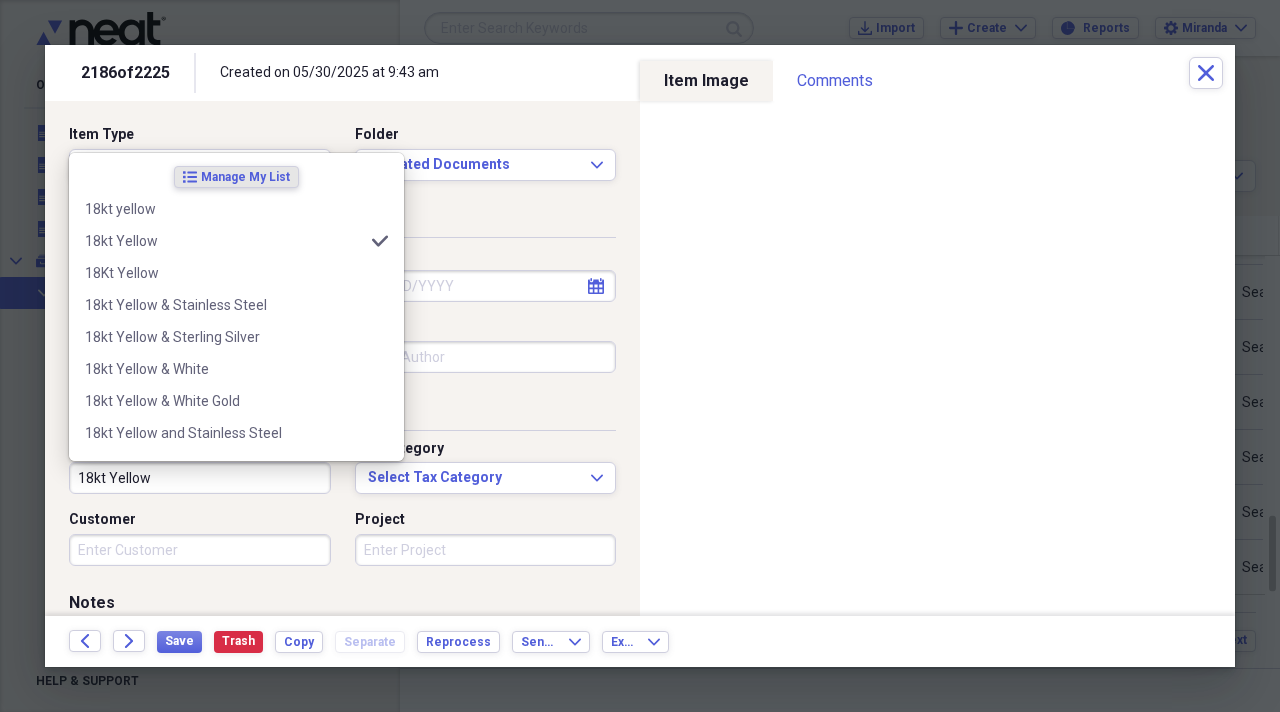 type on "18kt Yellow" 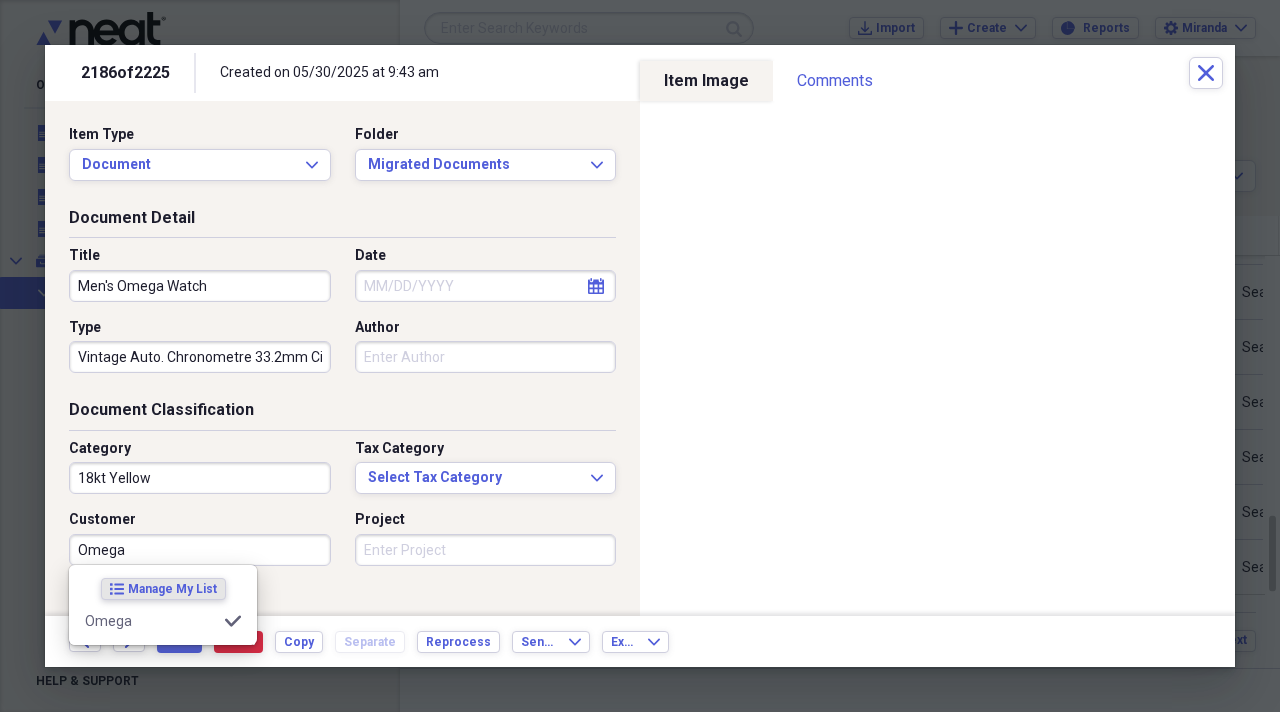 type on "Omega" 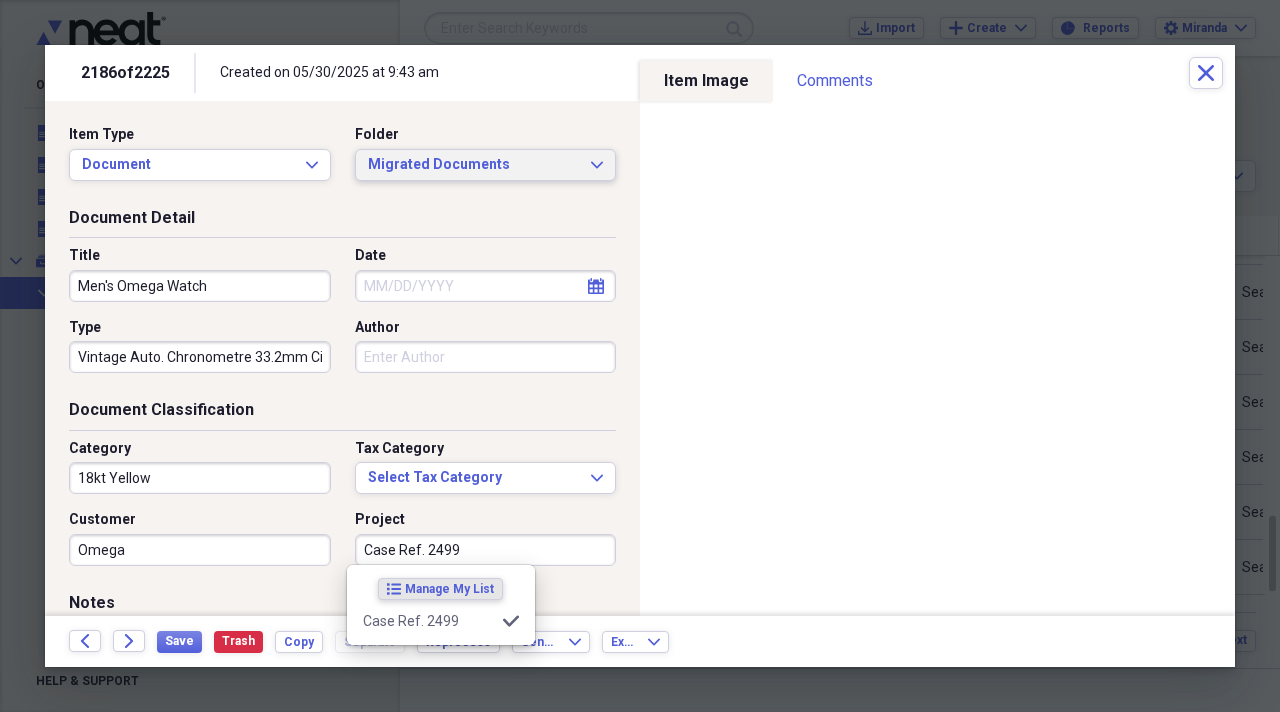 type on "Case Ref. 2499" 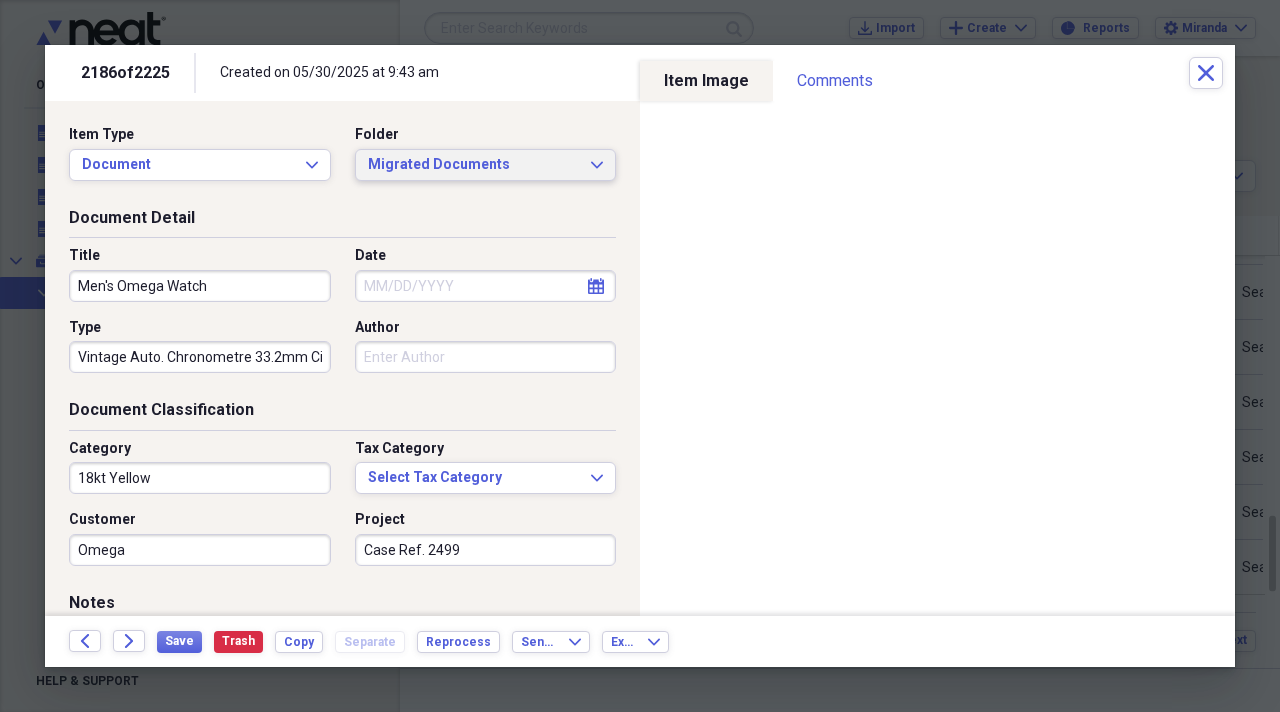 click on "Migrated Documents" at bounding box center (474, 165) 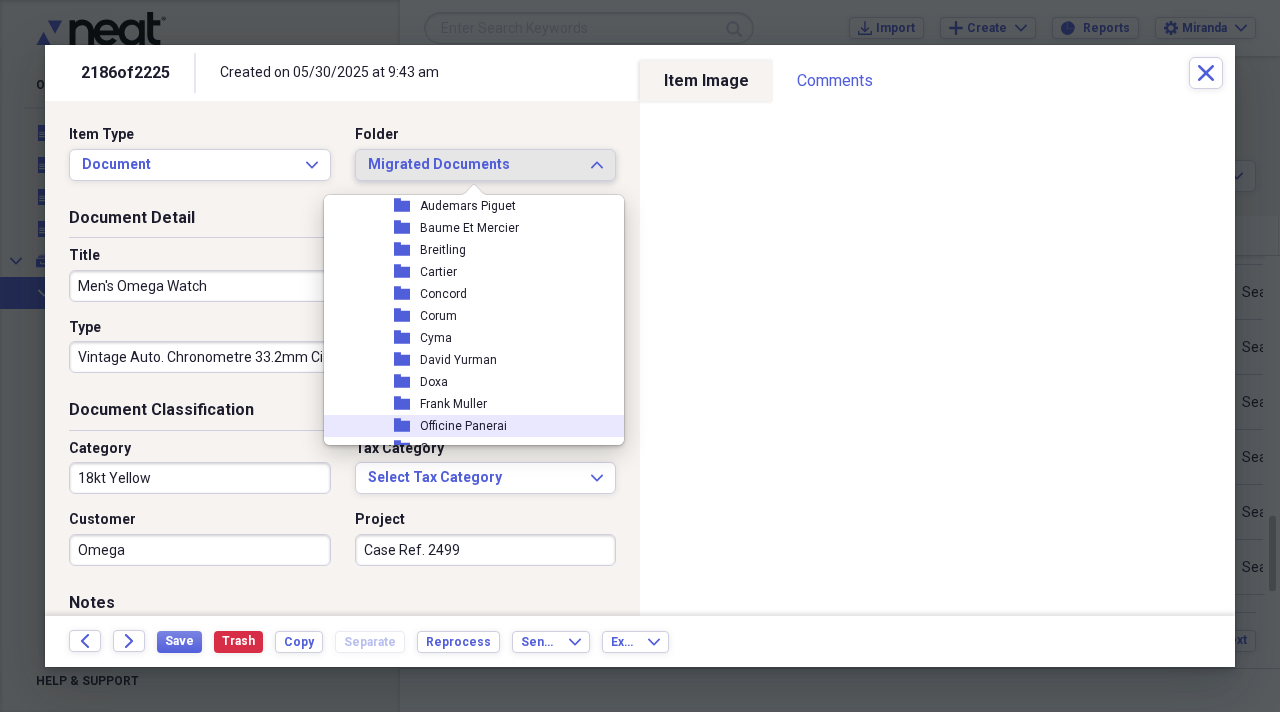 scroll, scrollTop: 2300, scrollLeft: 0, axis: vertical 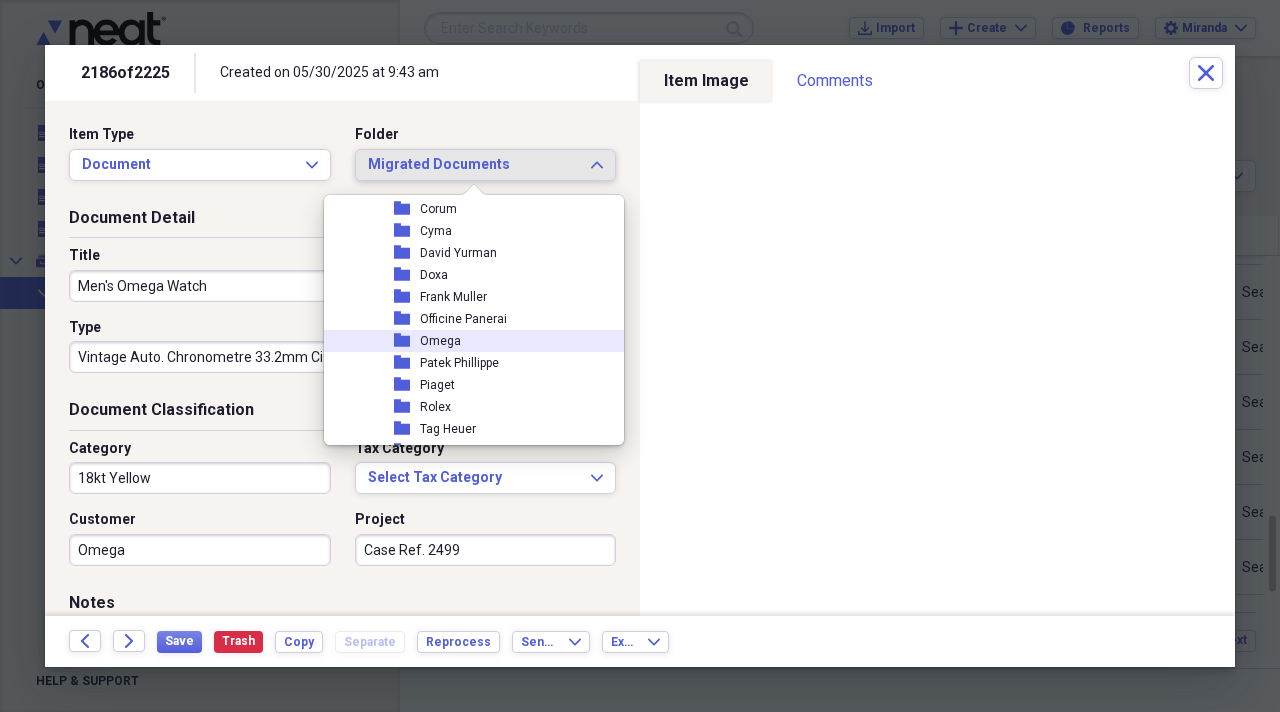 click on "folder Omega" at bounding box center (466, 341) 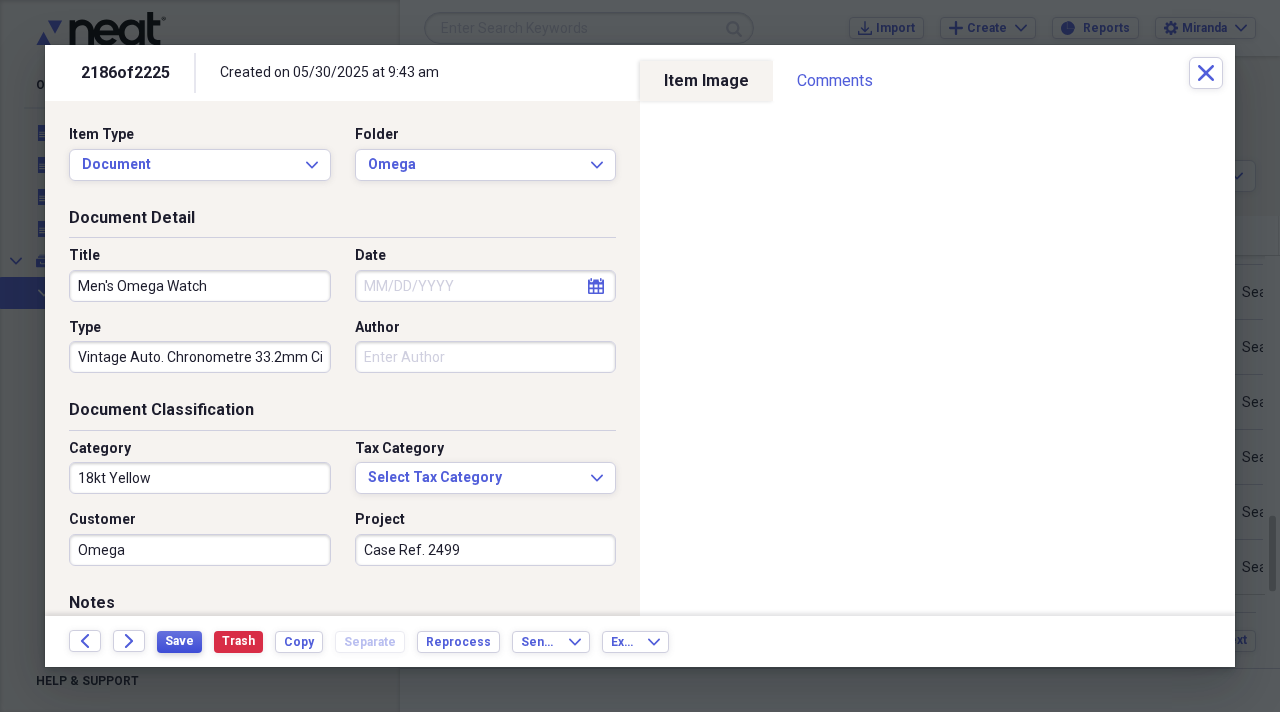 click on "Save" at bounding box center (179, 641) 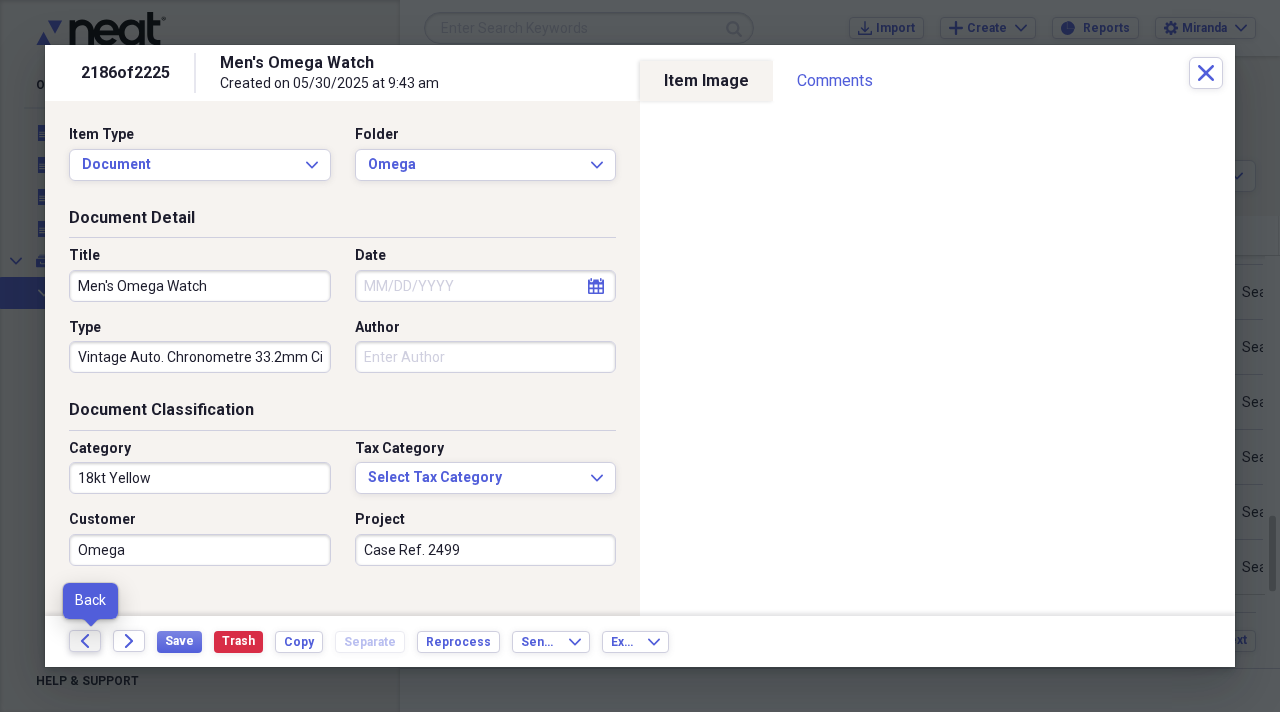 click on "Back" at bounding box center [85, 641] 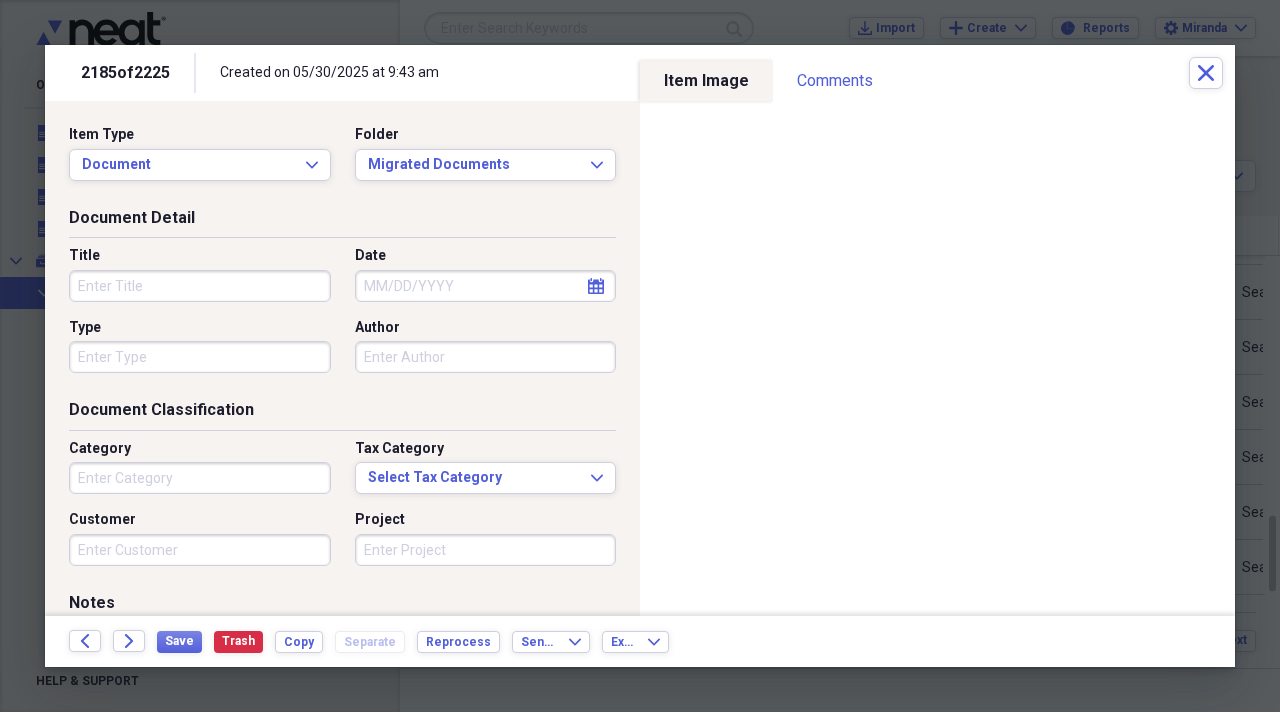 click on "Title" at bounding box center [200, 286] 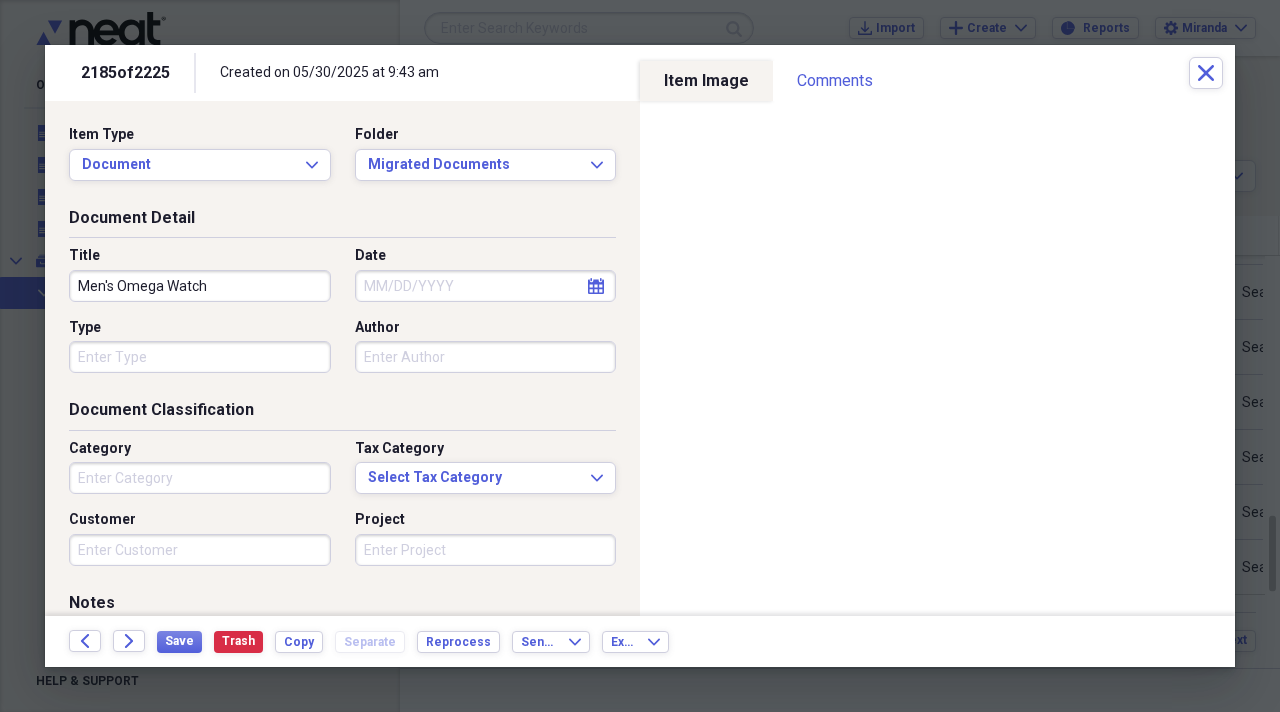 type on "Men's Omega Watch" 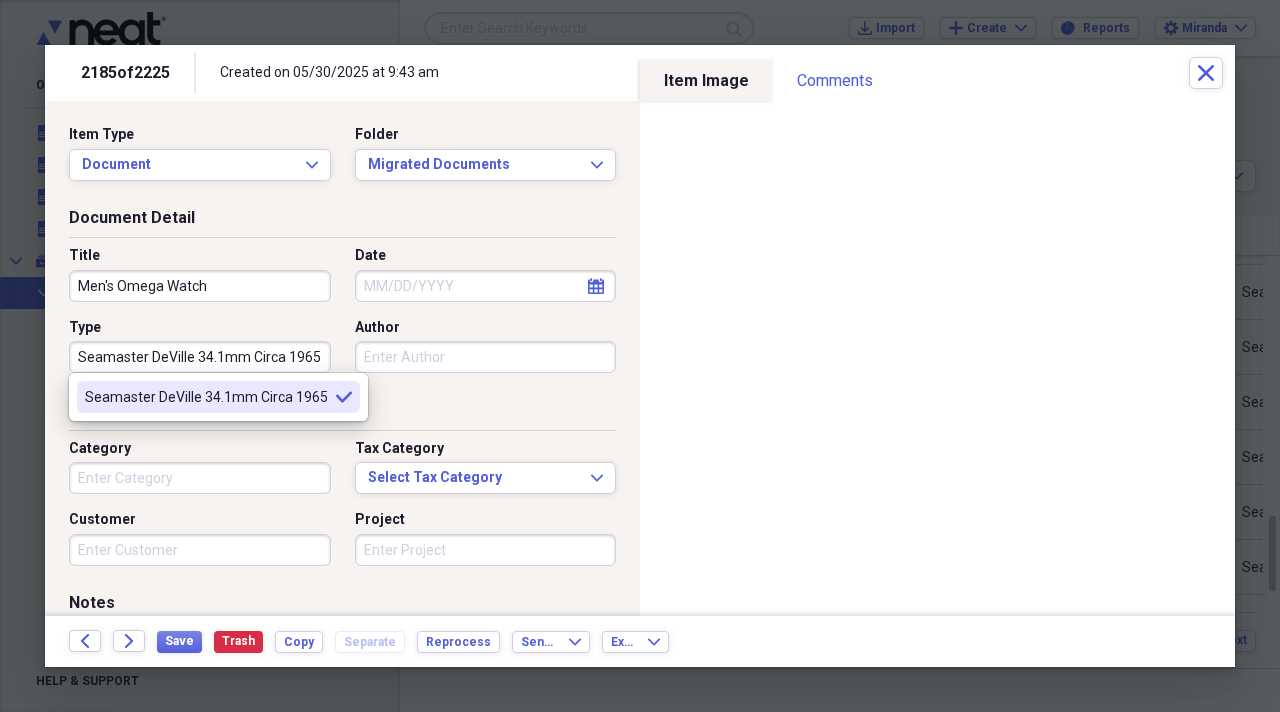 type on "Seamaster DeVille 34.1mm Circa 1965" 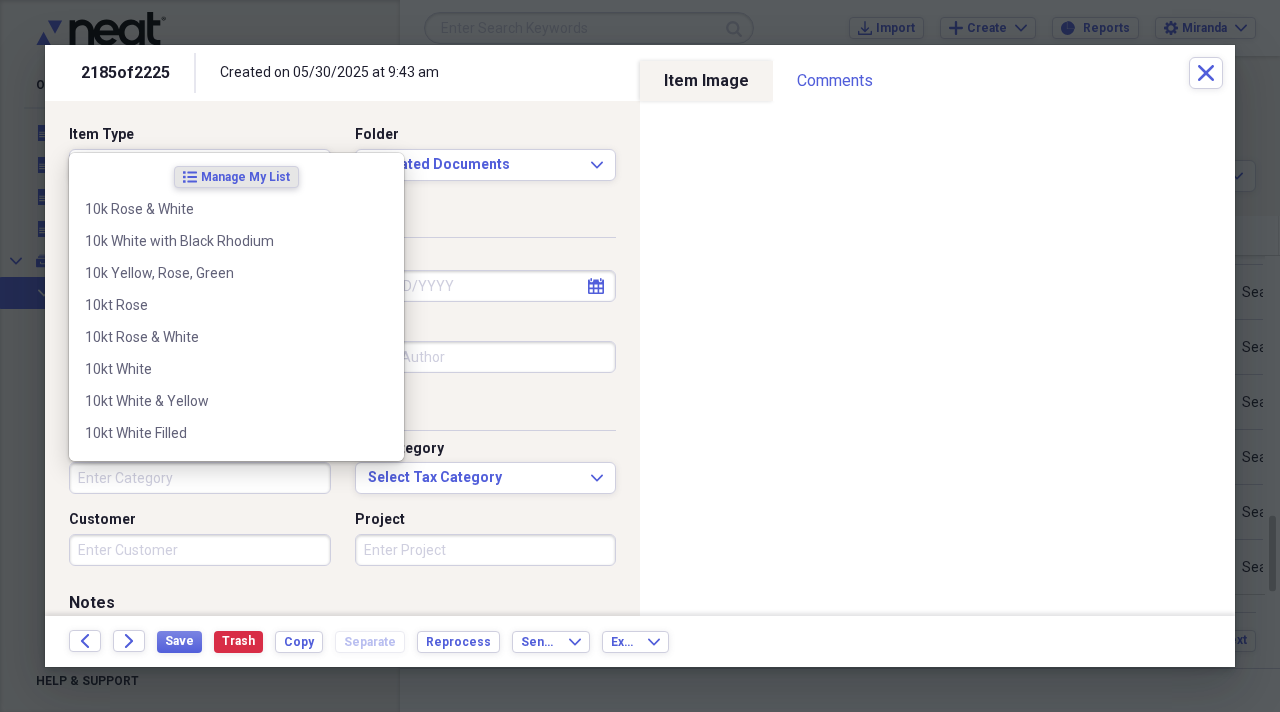 click on "Category" at bounding box center [200, 478] 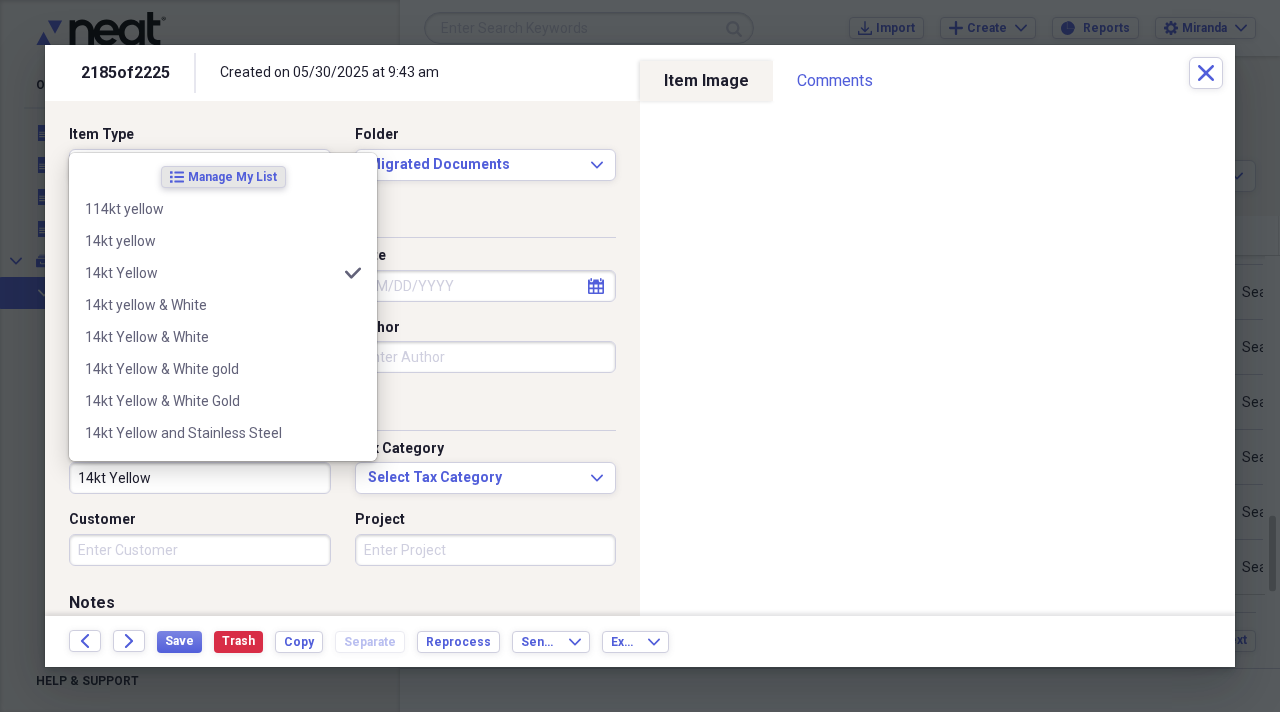 type on "14kt Yellow" 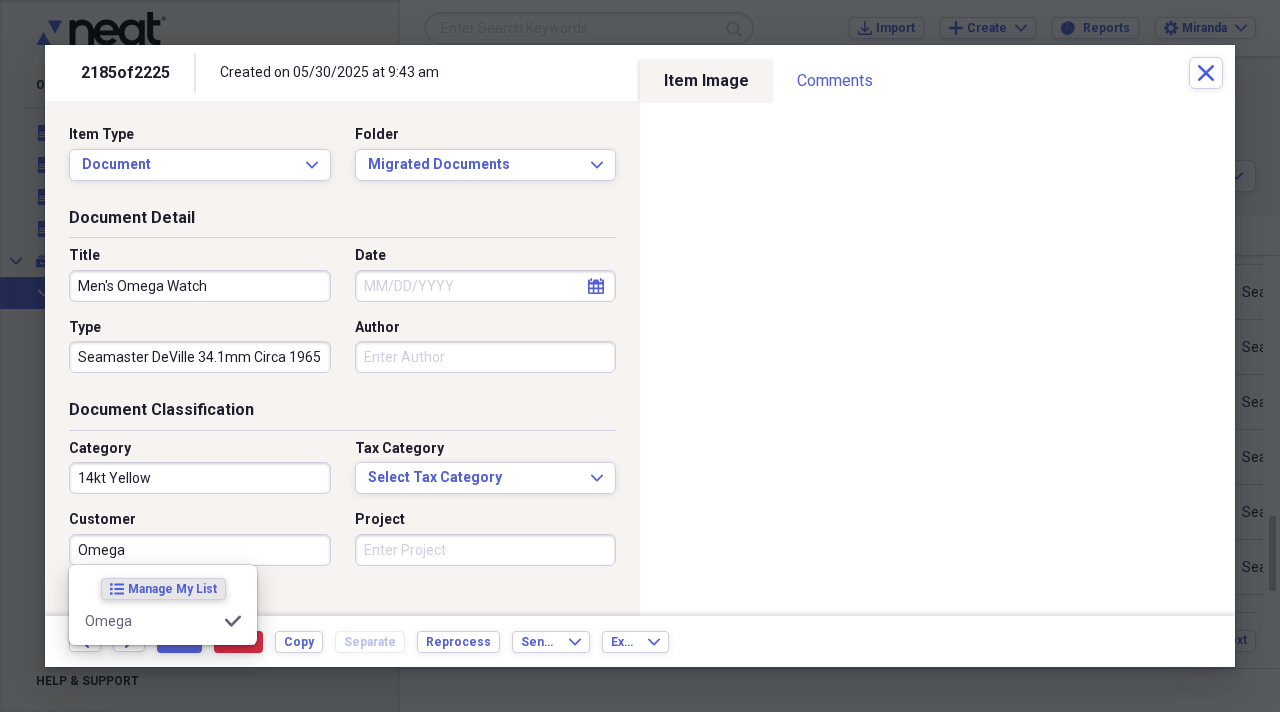 type on "Omega" 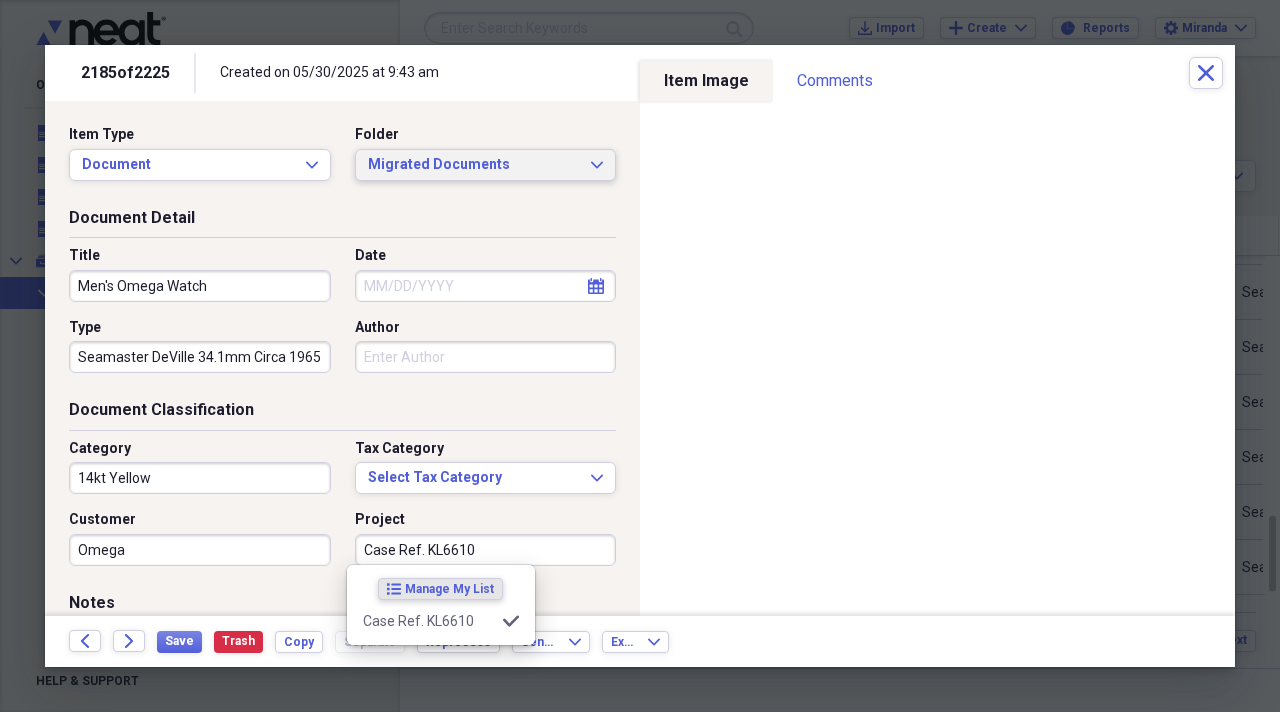 type on "Case Ref. KL6610" 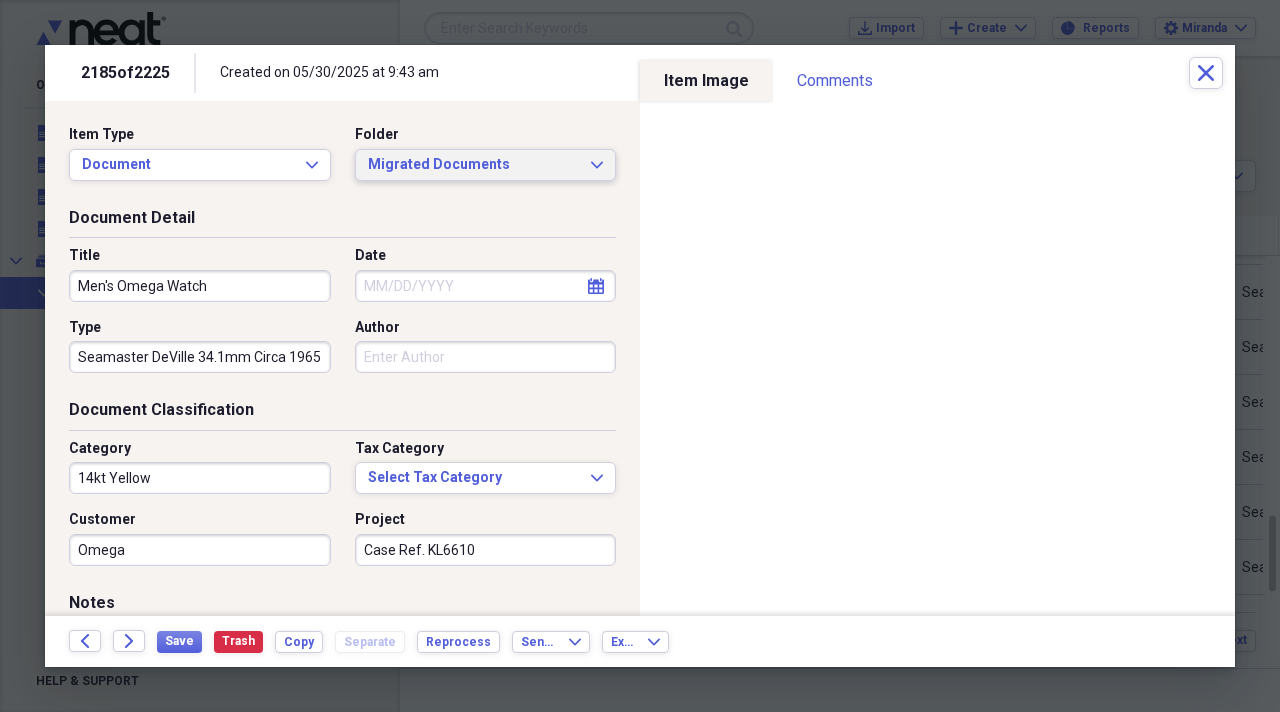 click on "Migrated Documents Expand" at bounding box center (486, 165) 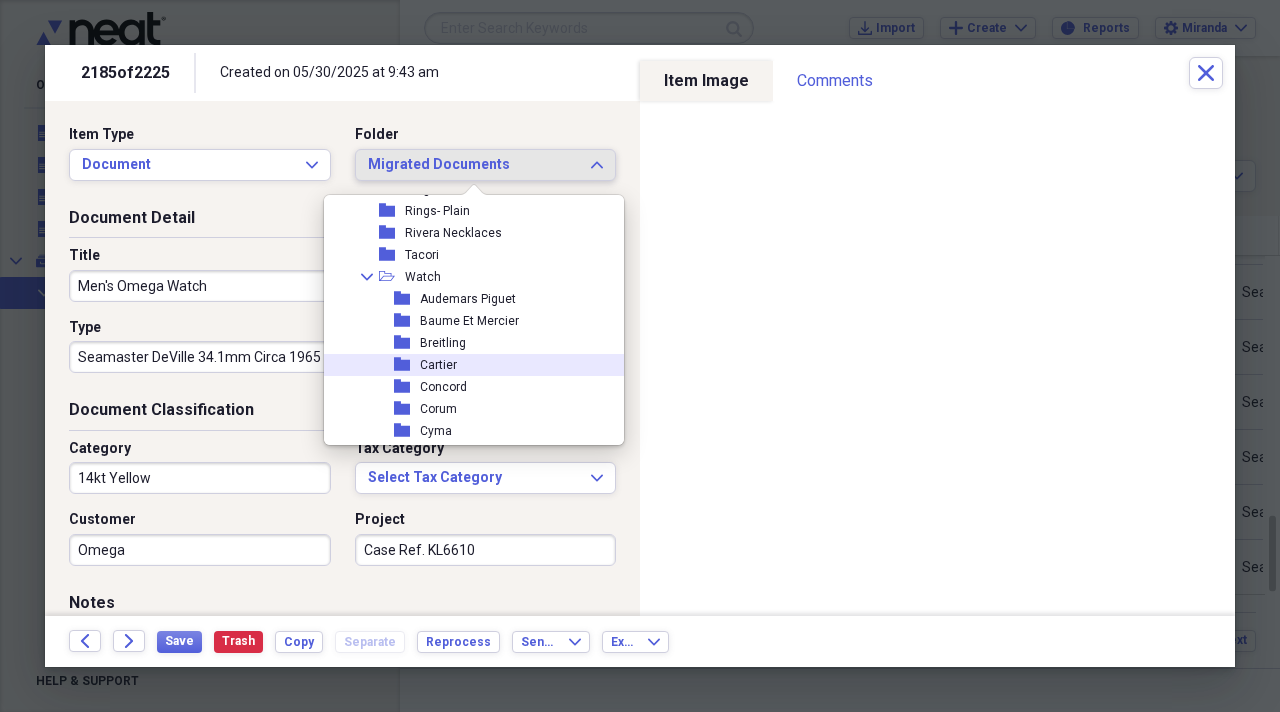 scroll, scrollTop: 2200, scrollLeft: 0, axis: vertical 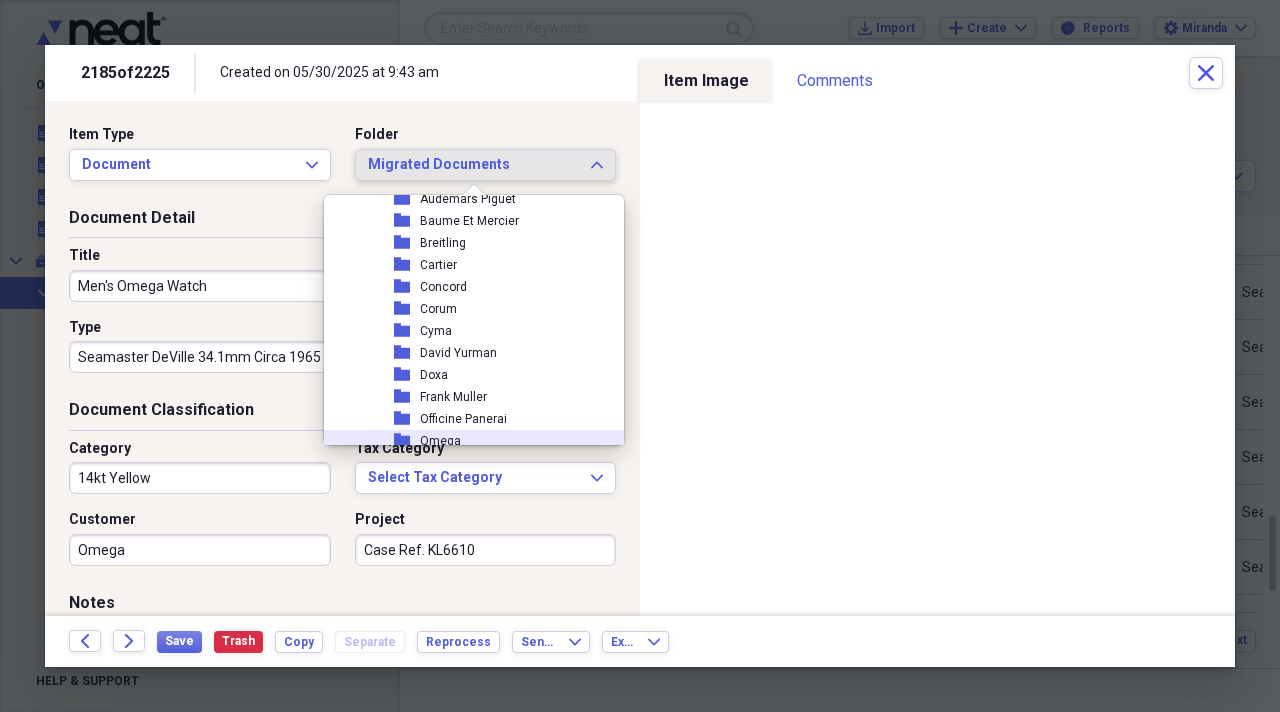 click on "folder Omega" at bounding box center (466, 441) 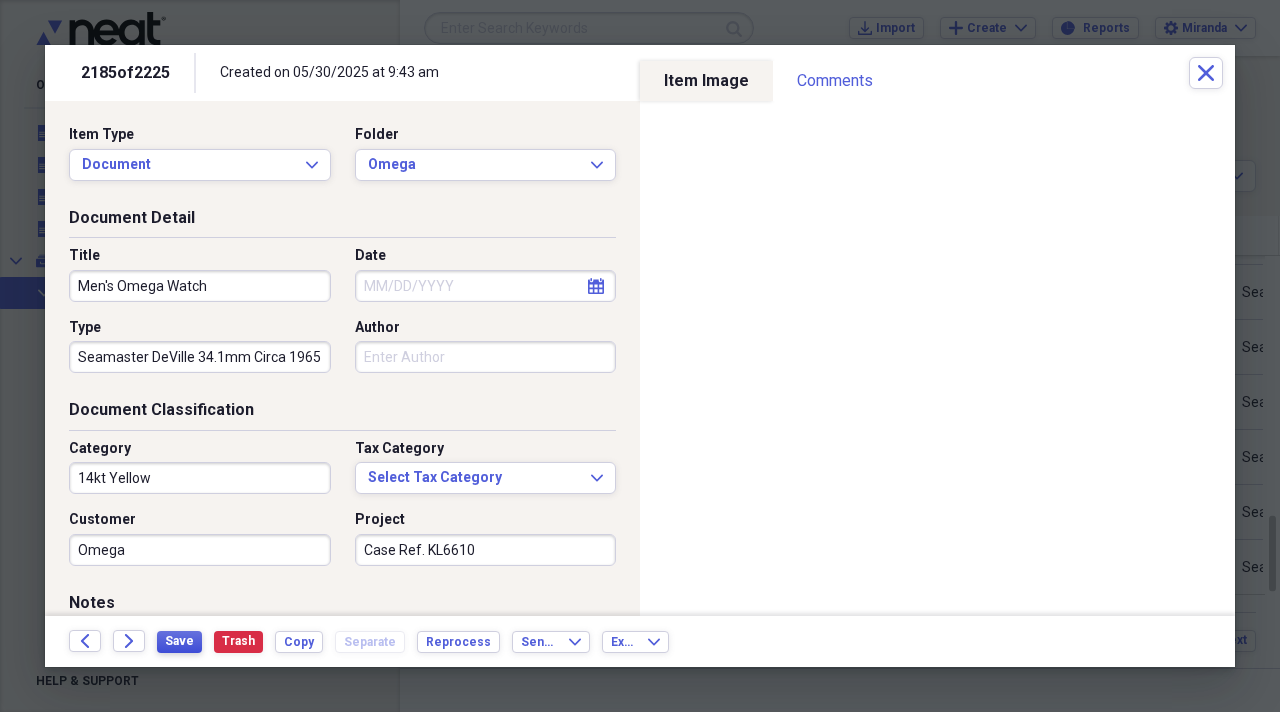 click on "Save" at bounding box center [179, 641] 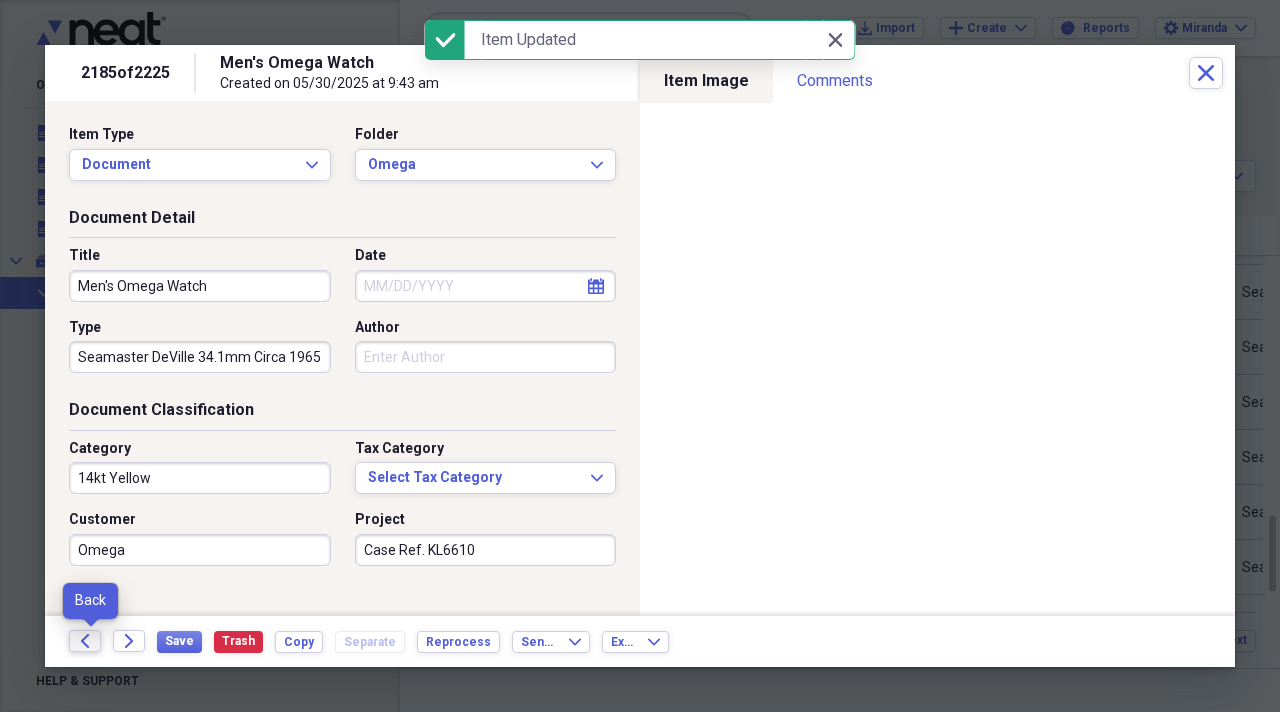 click on "Back" at bounding box center [85, 641] 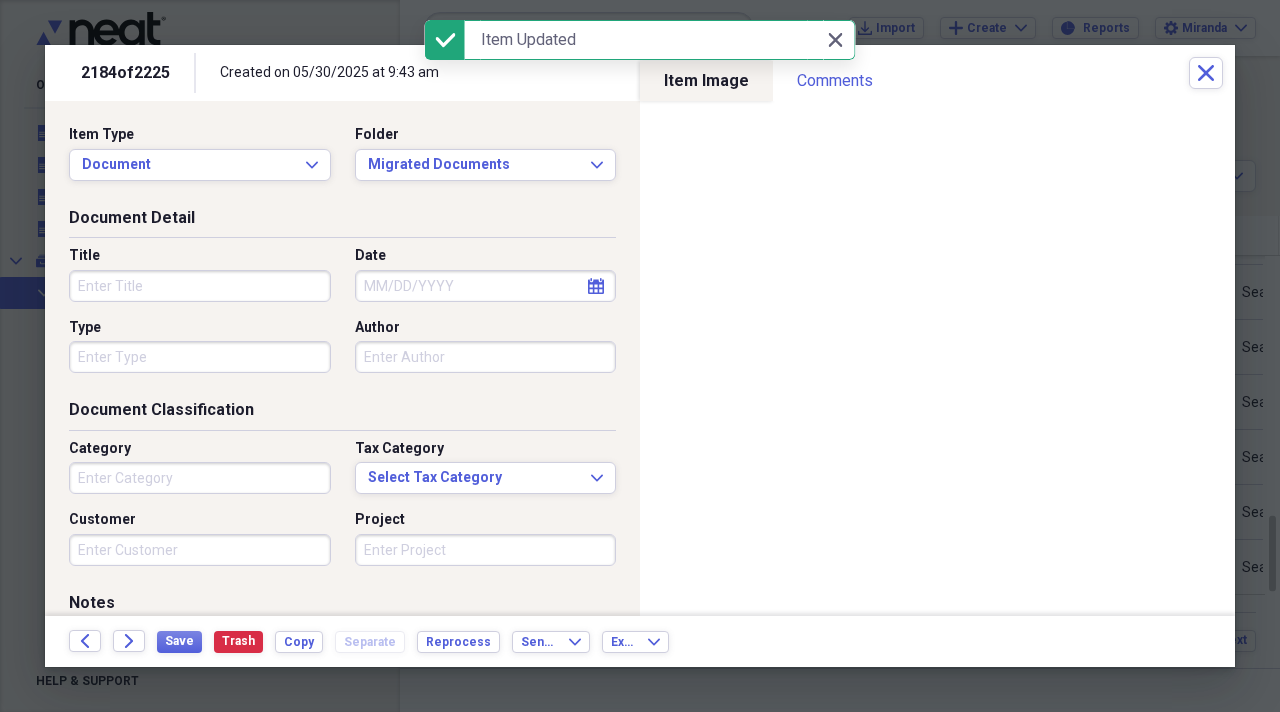 click on "Title" at bounding box center [200, 286] 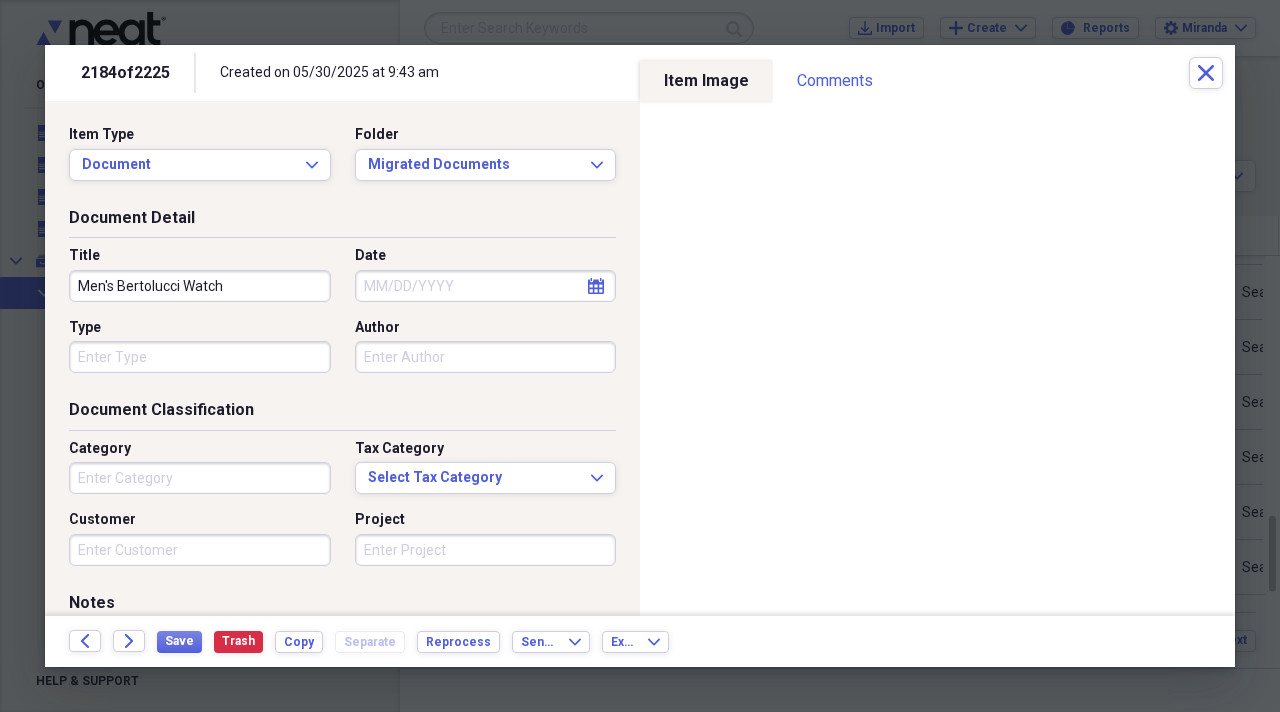 type on "Men's Bertolucci Watch" 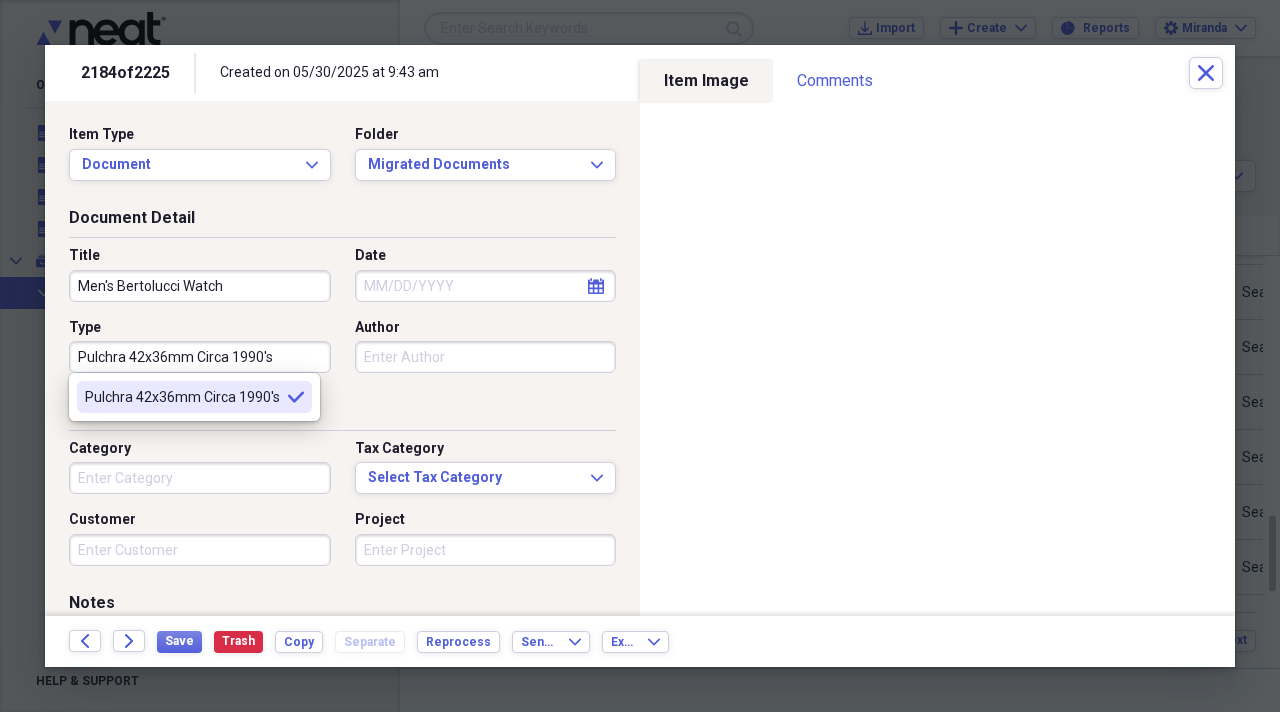 type on "Pulchra 42x36mm Circa 1990's" 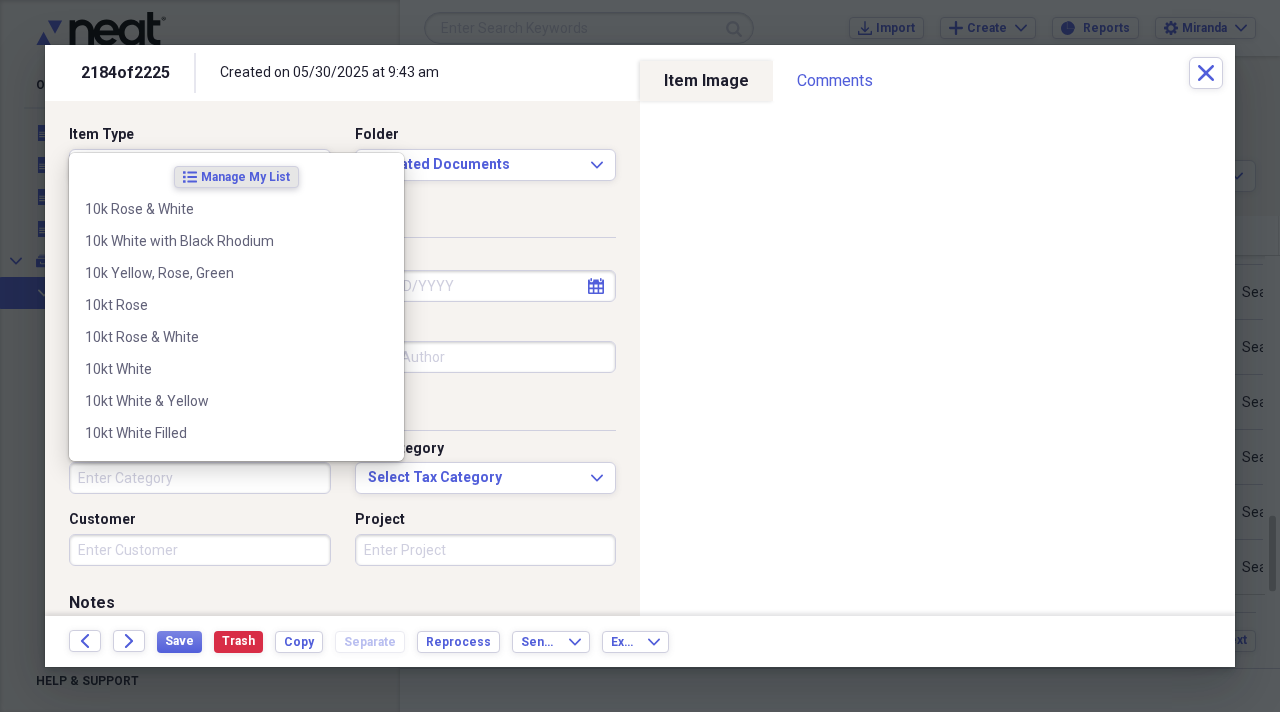 click on "Category" at bounding box center [200, 478] 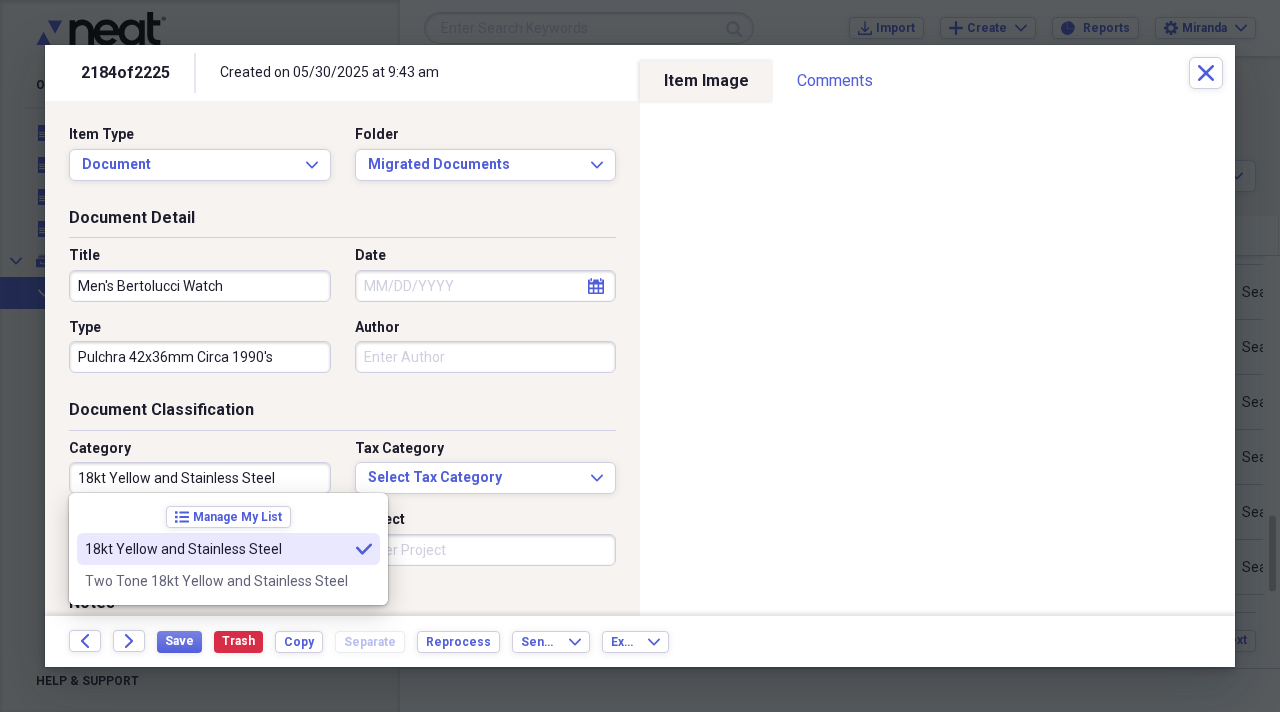 type on "18kt Yellow and Stainless Steel" 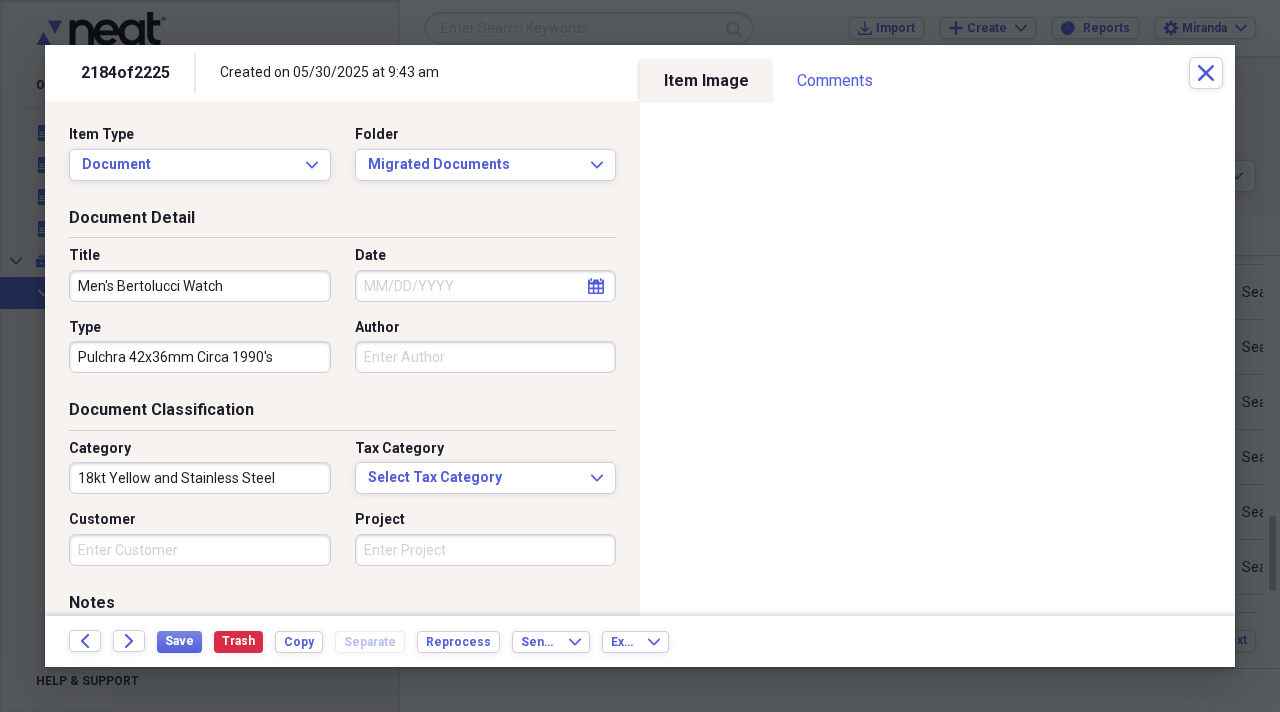 drag, startPoint x: 240, startPoint y: 441, endPoint x: 158, endPoint y: 550, distance: 136.40015 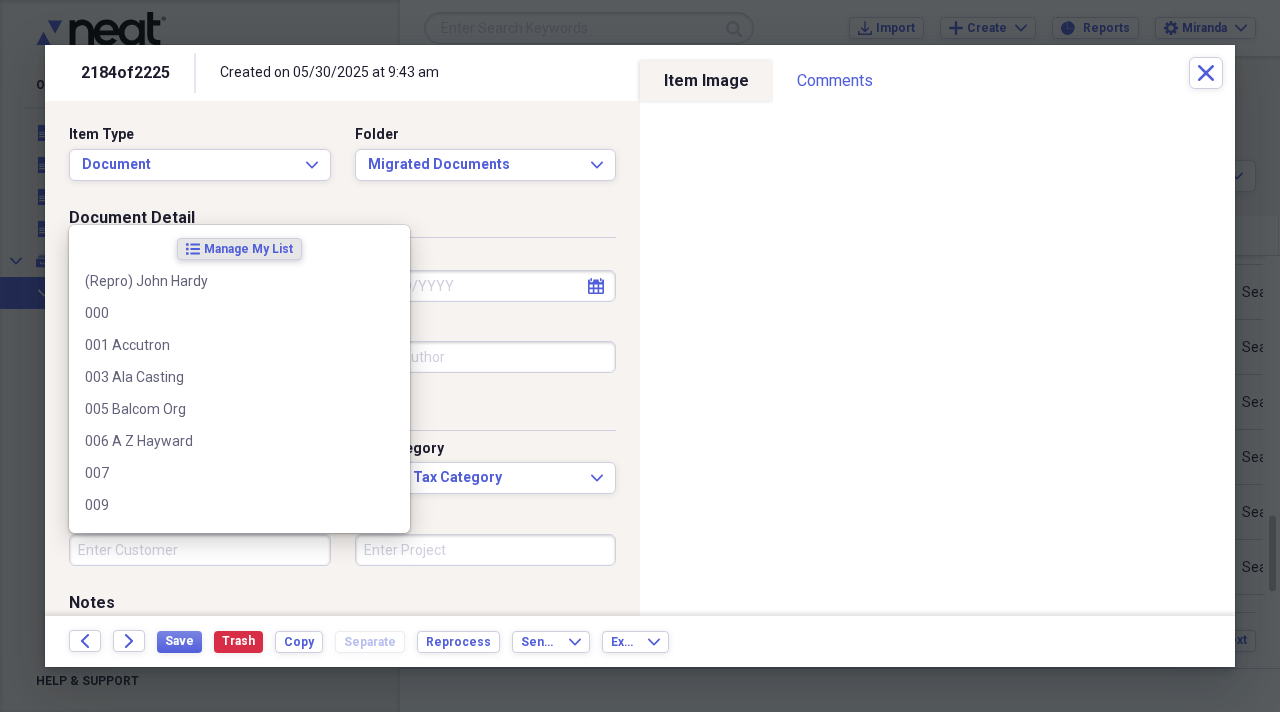 click on "Customer" at bounding box center [200, 550] 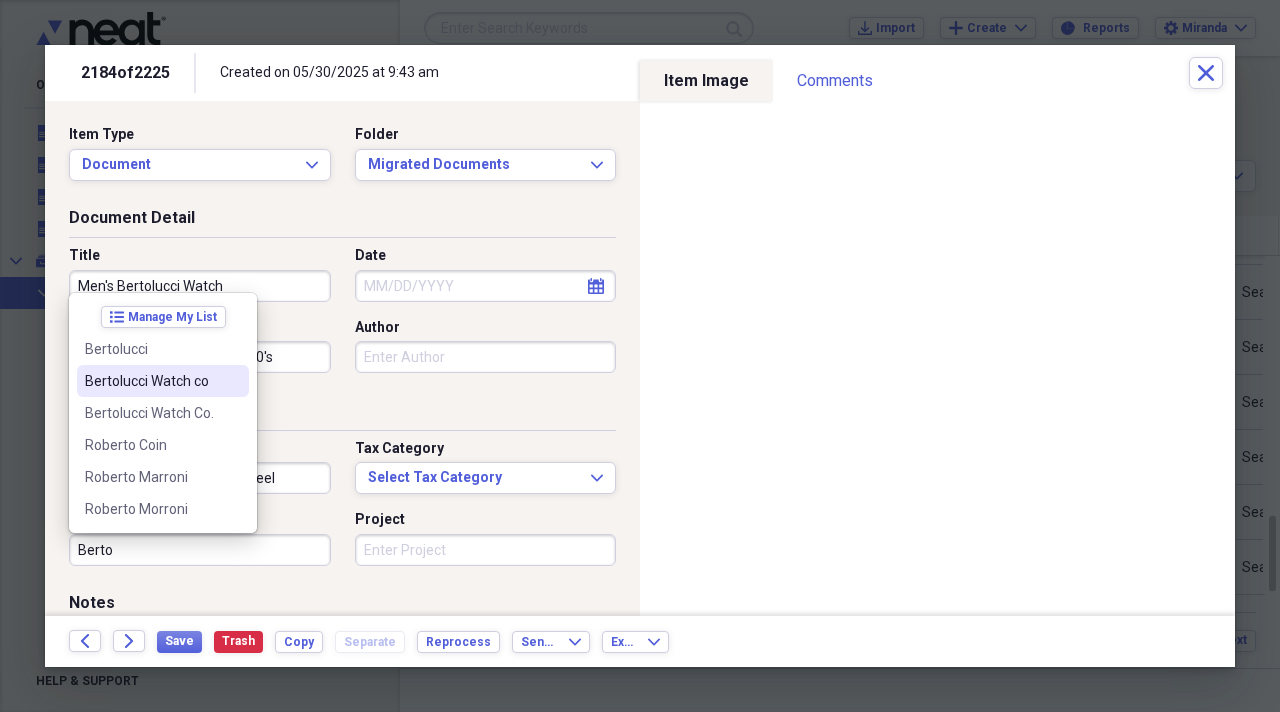 click on "Bertolucci Watch co" at bounding box center [151, 381] 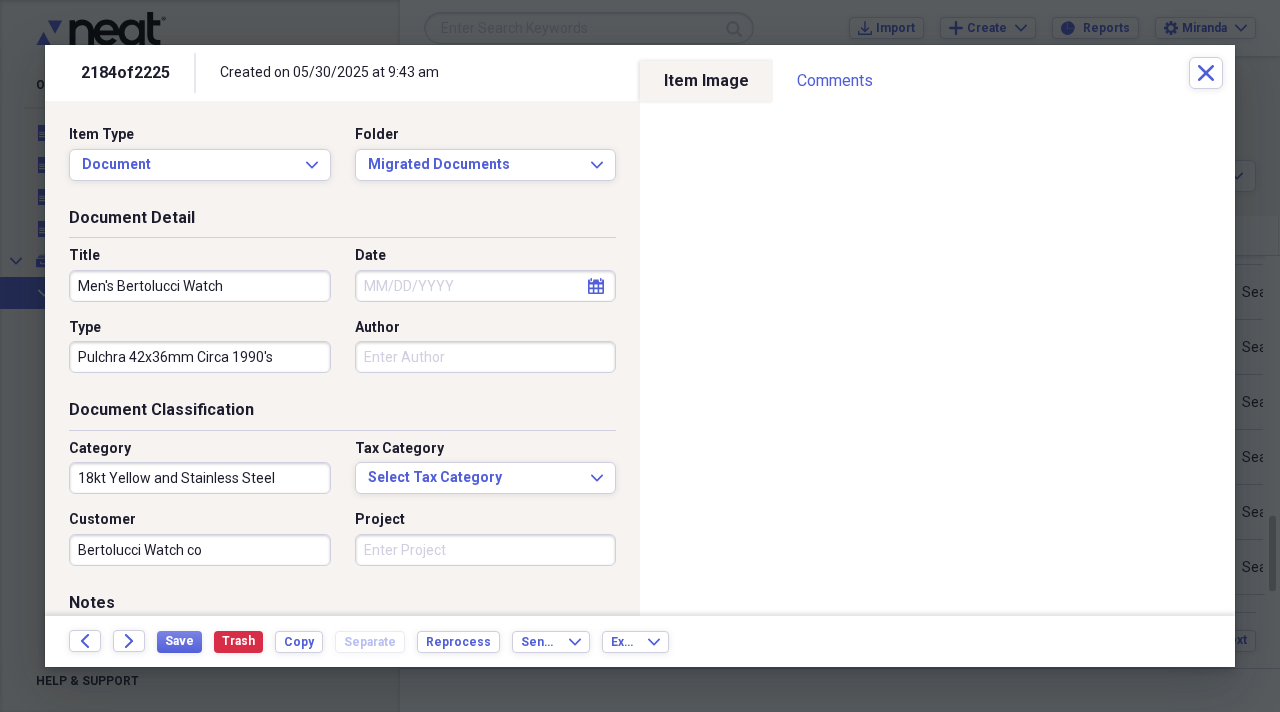 click on "Project" at bounding box center (486, 550) 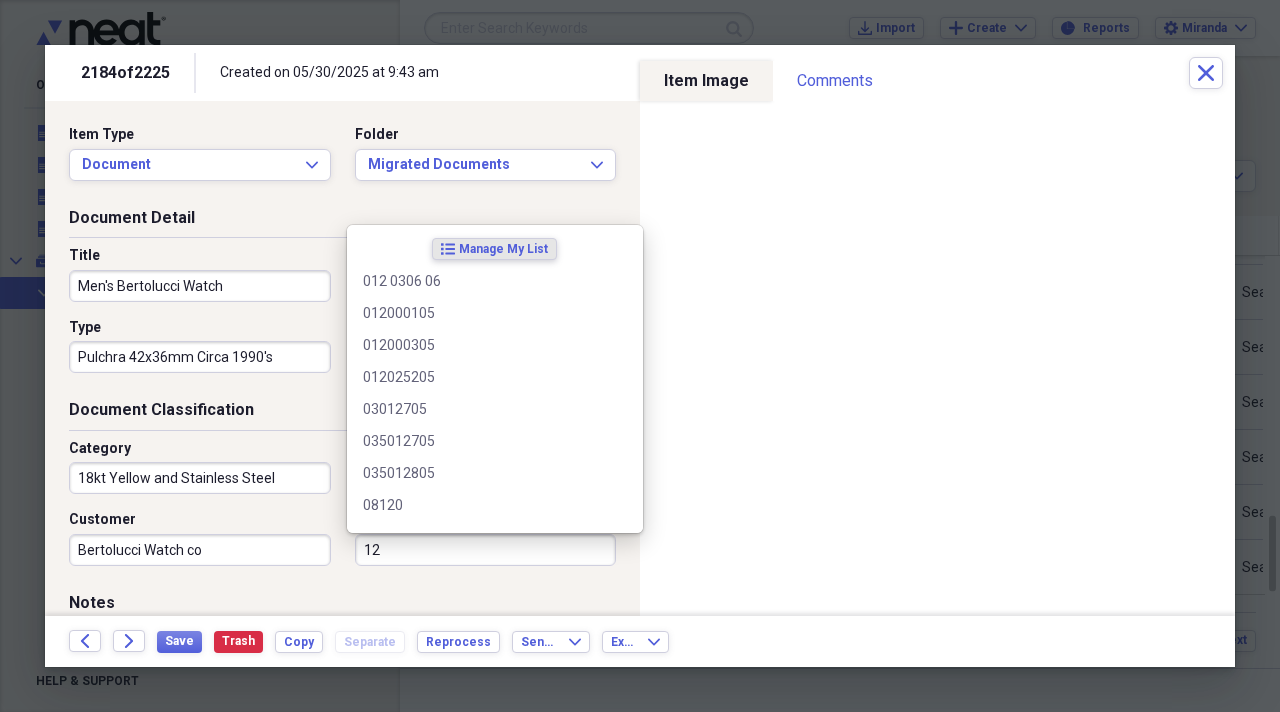 type on "124" 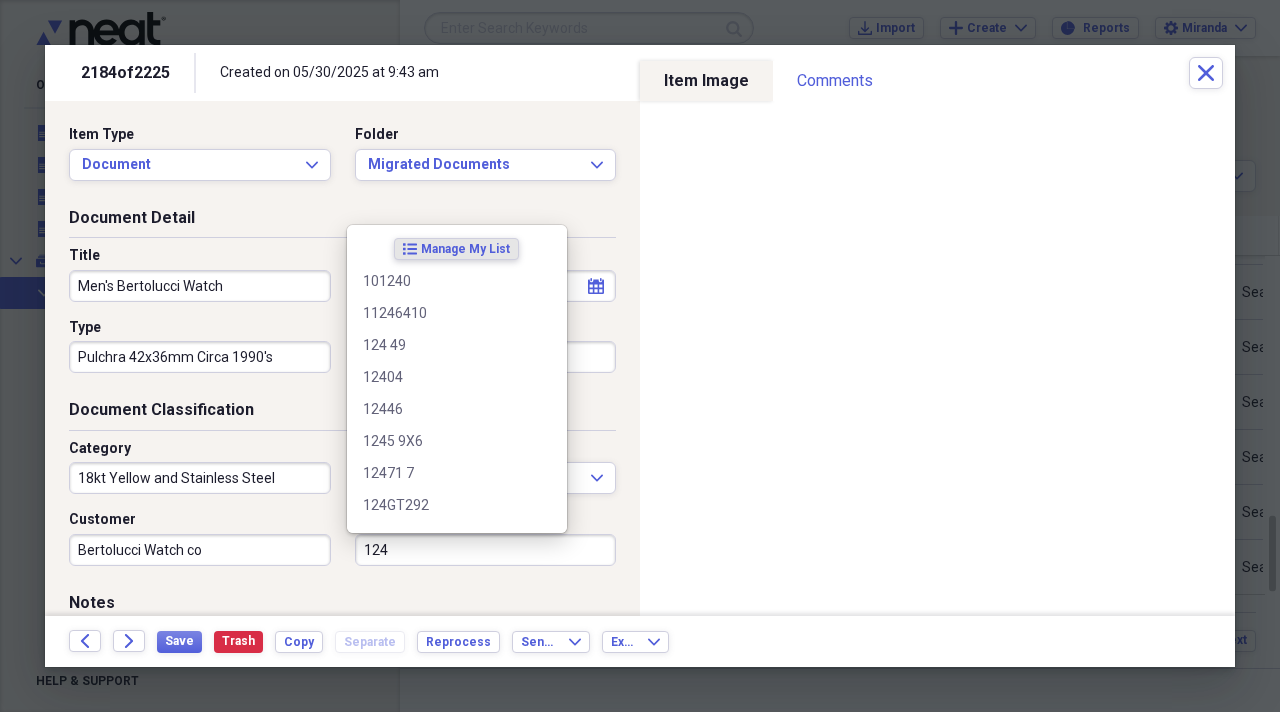 scroll, scrollTop: 0, scrollLeft: 0, axis: both 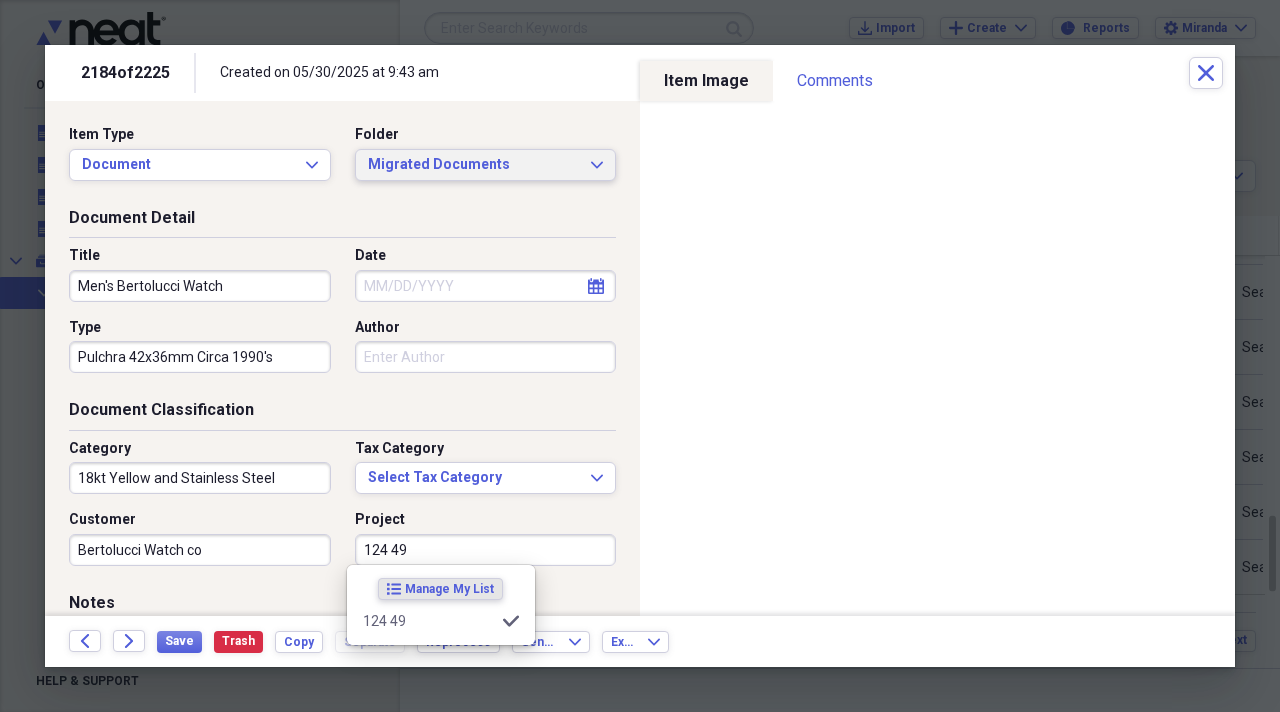 type on "124 49" 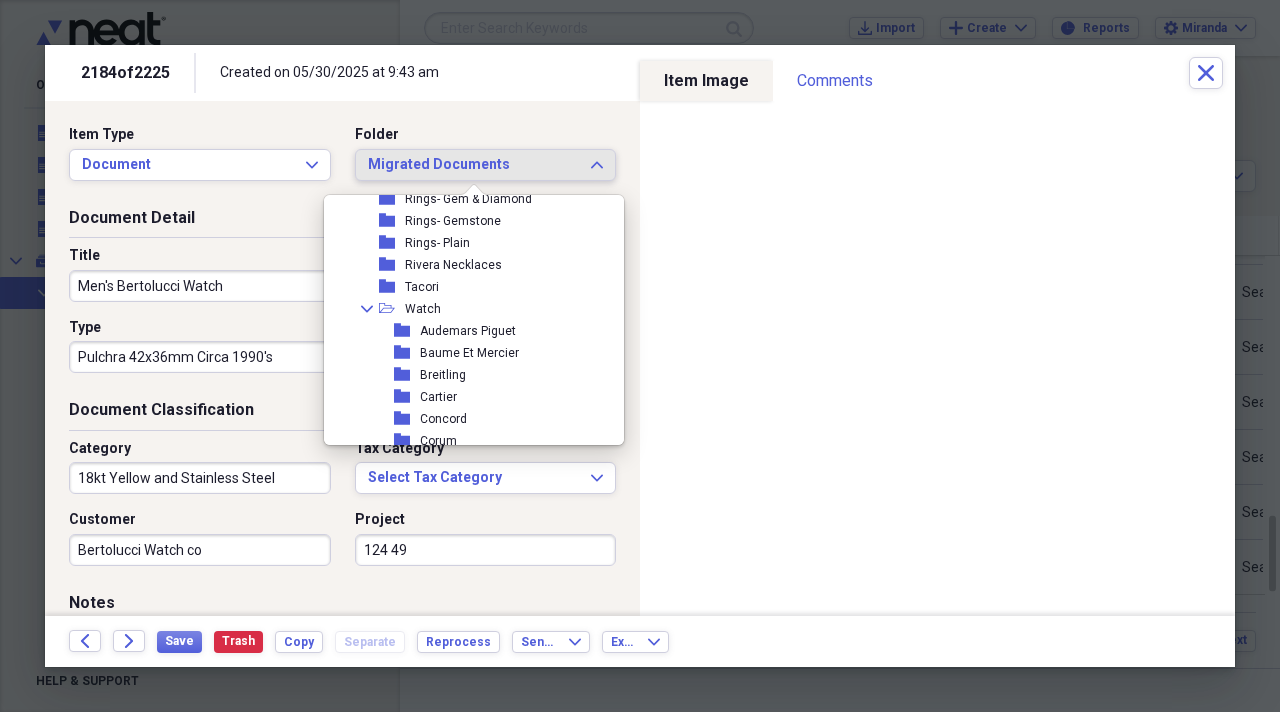 scroll, scrollTop: 2059, scrollLeft: 0, axis: vertical 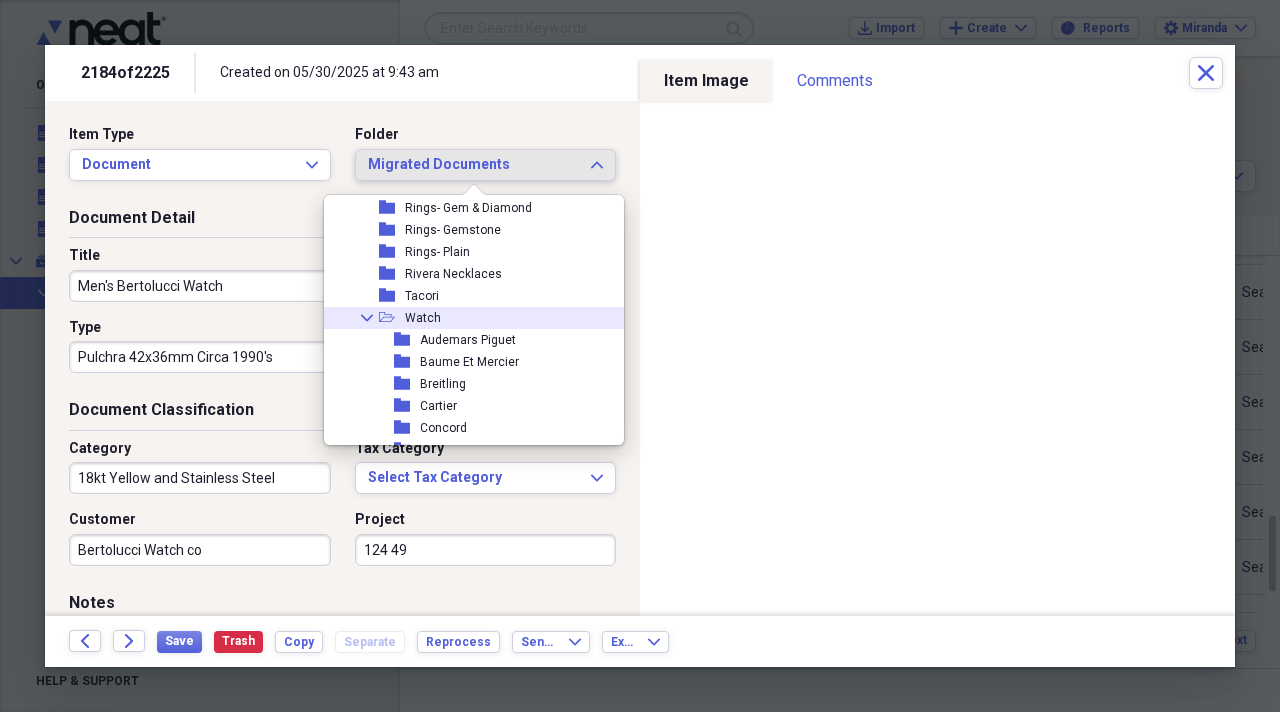 click on "Collapse open-folder Watch" at bounding box center [466, 318] 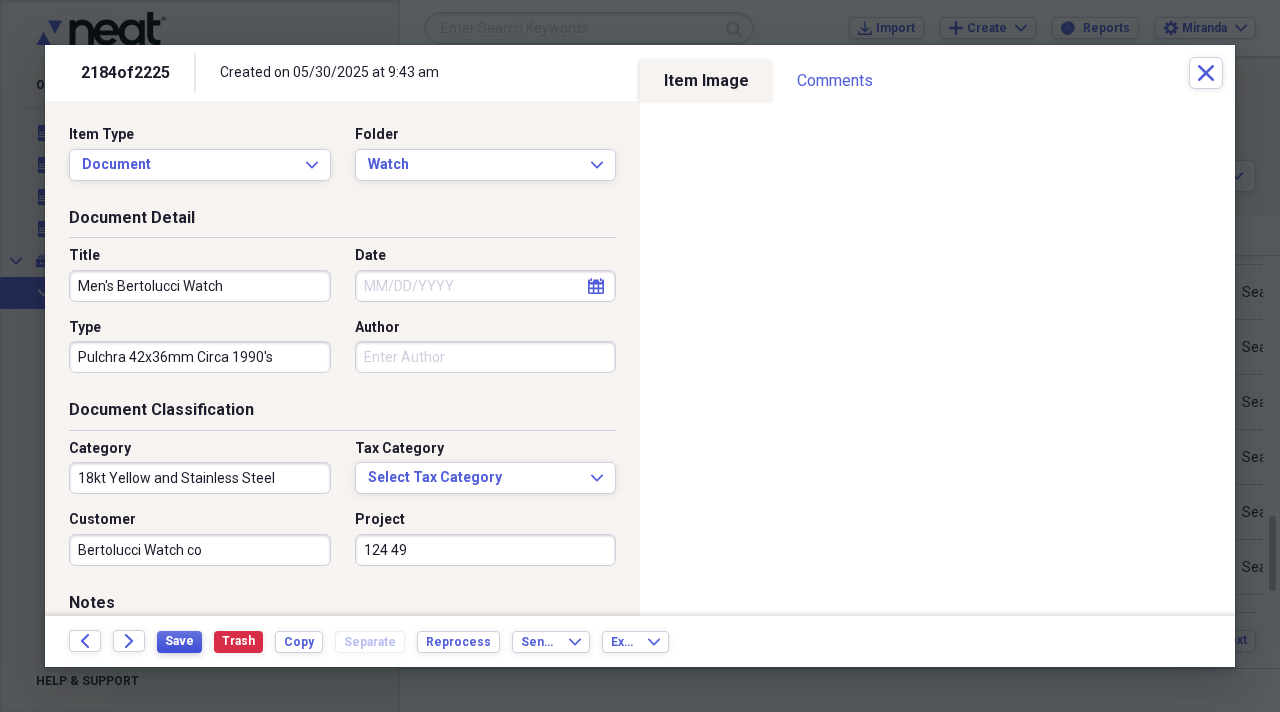 click on "Save" at bounding box center (179, 641) 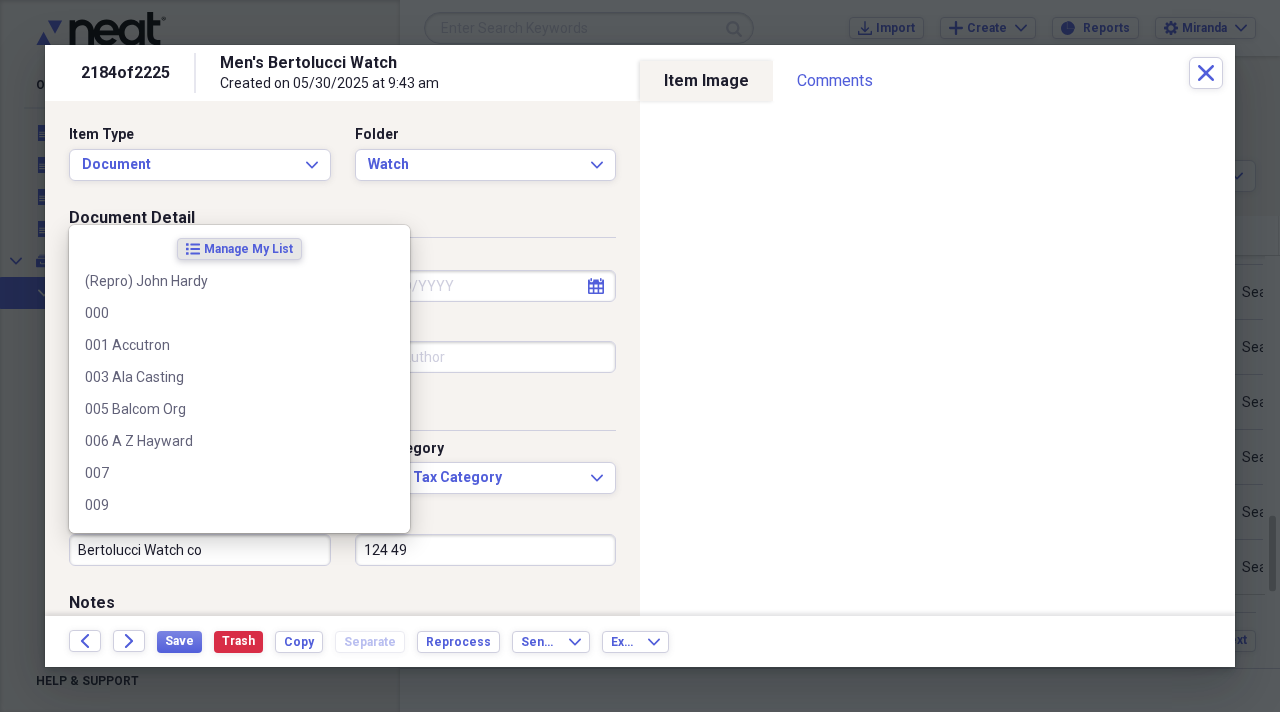 click on "Bertolucci Watch co" at bounding box center (200, 550) 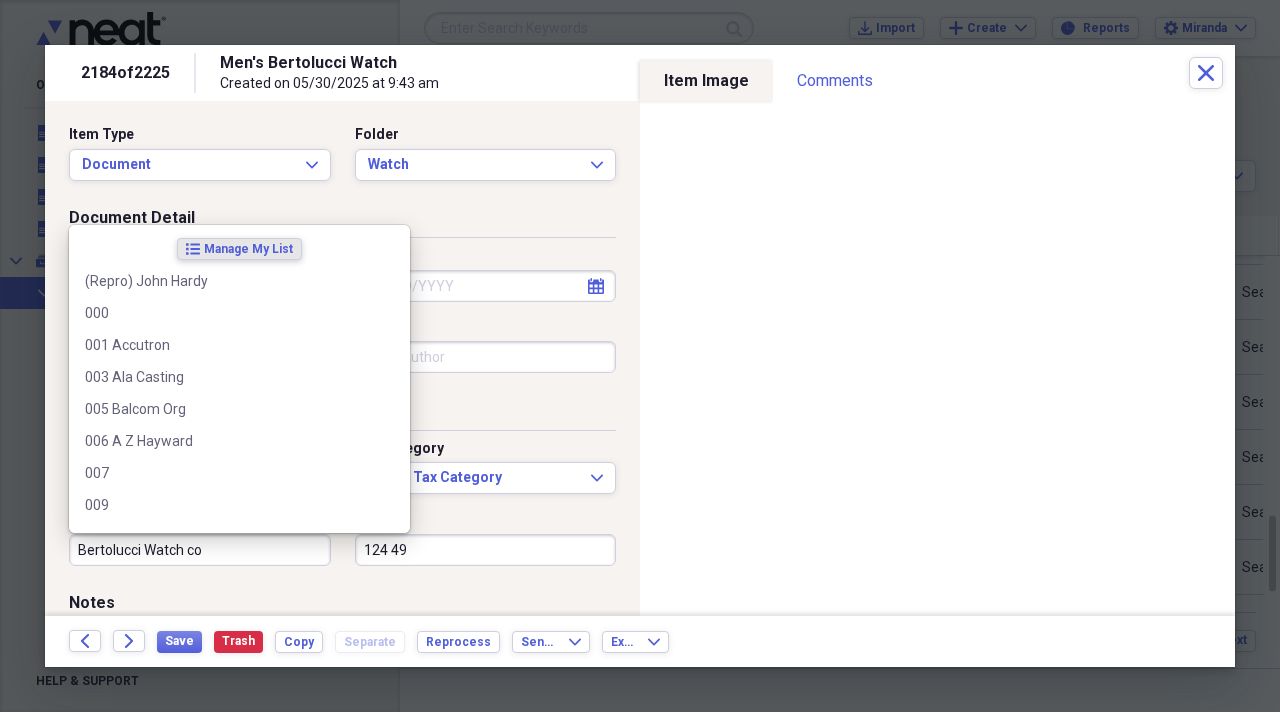 click on "Bertolucci Watch co" at bounding box center (200, 550) 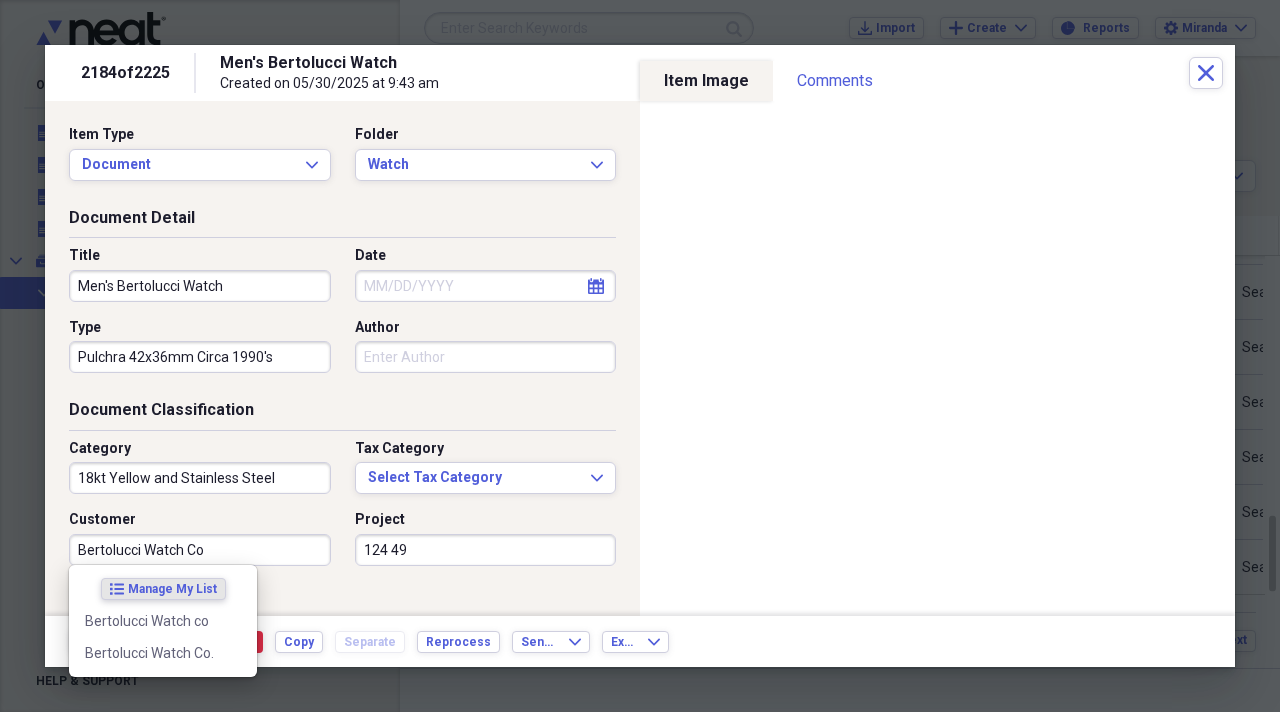 click on "Bertolucci Watch Co" at bounding box center (200, 550) 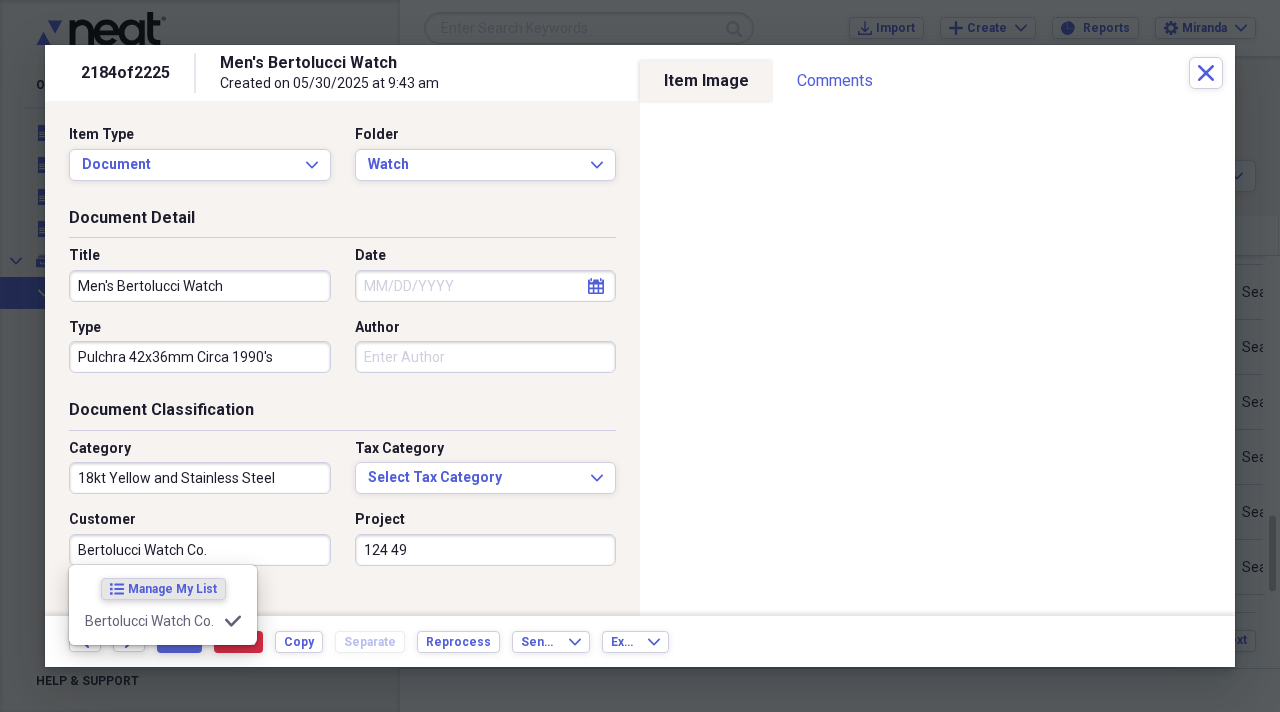 type on "Bertolucci Watch Co." 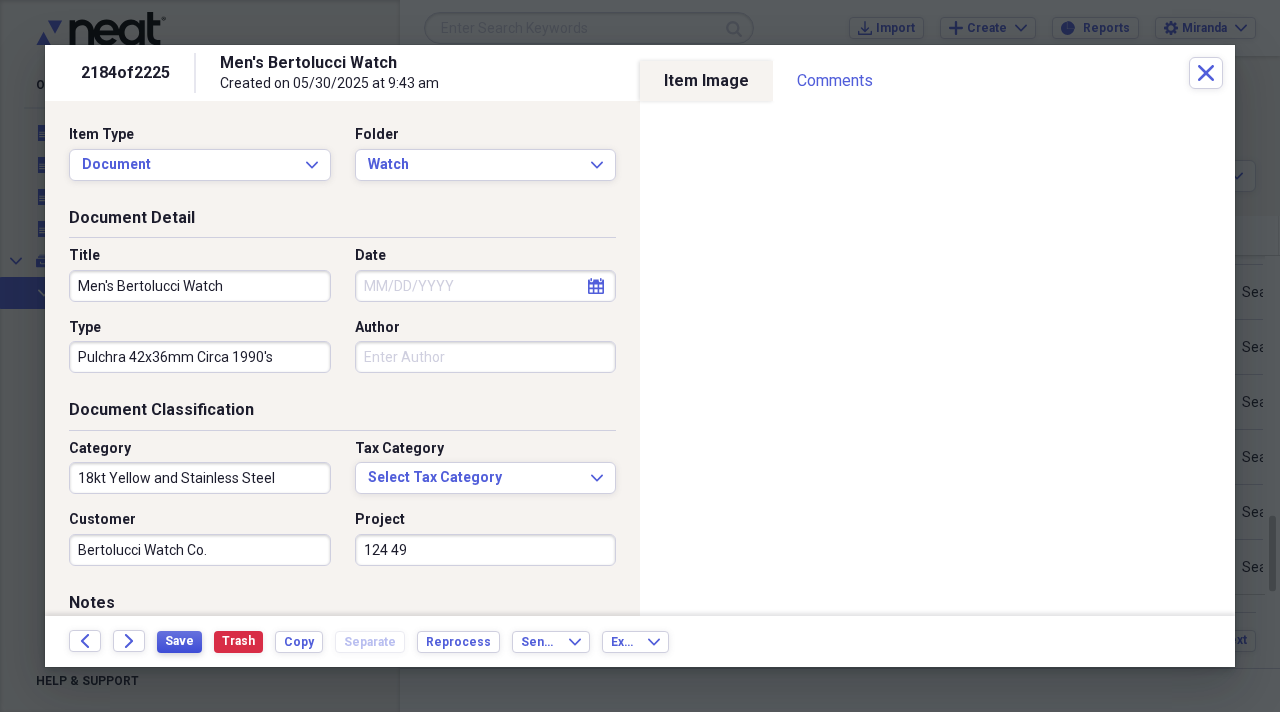 click on "Save" at bounding box center (179, 641) 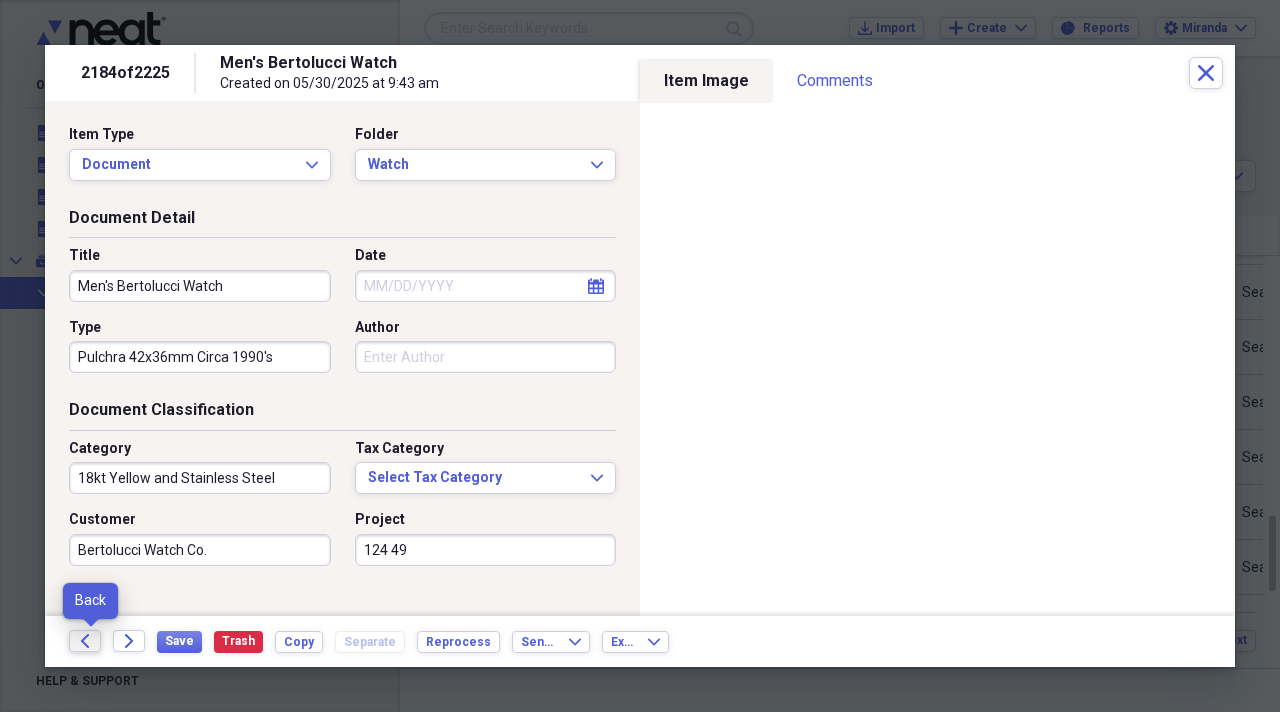 click on "Back" 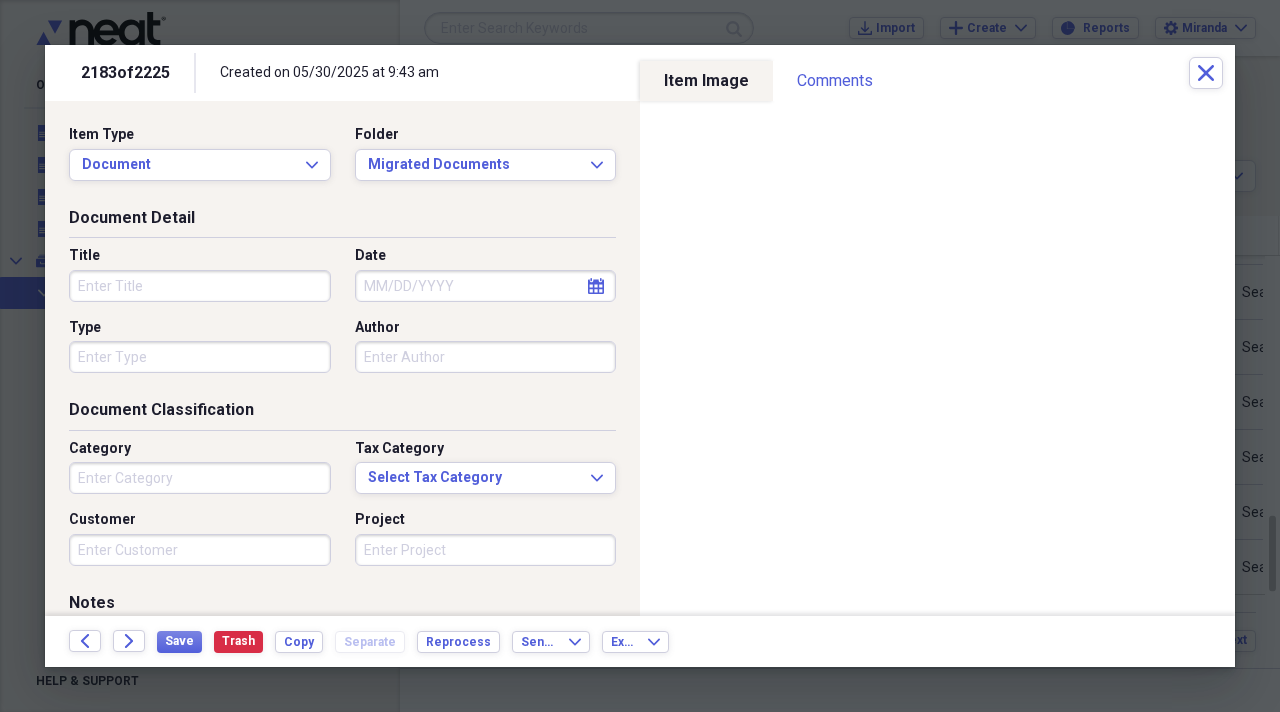 click on "Title" at bounding box center (200, 286) 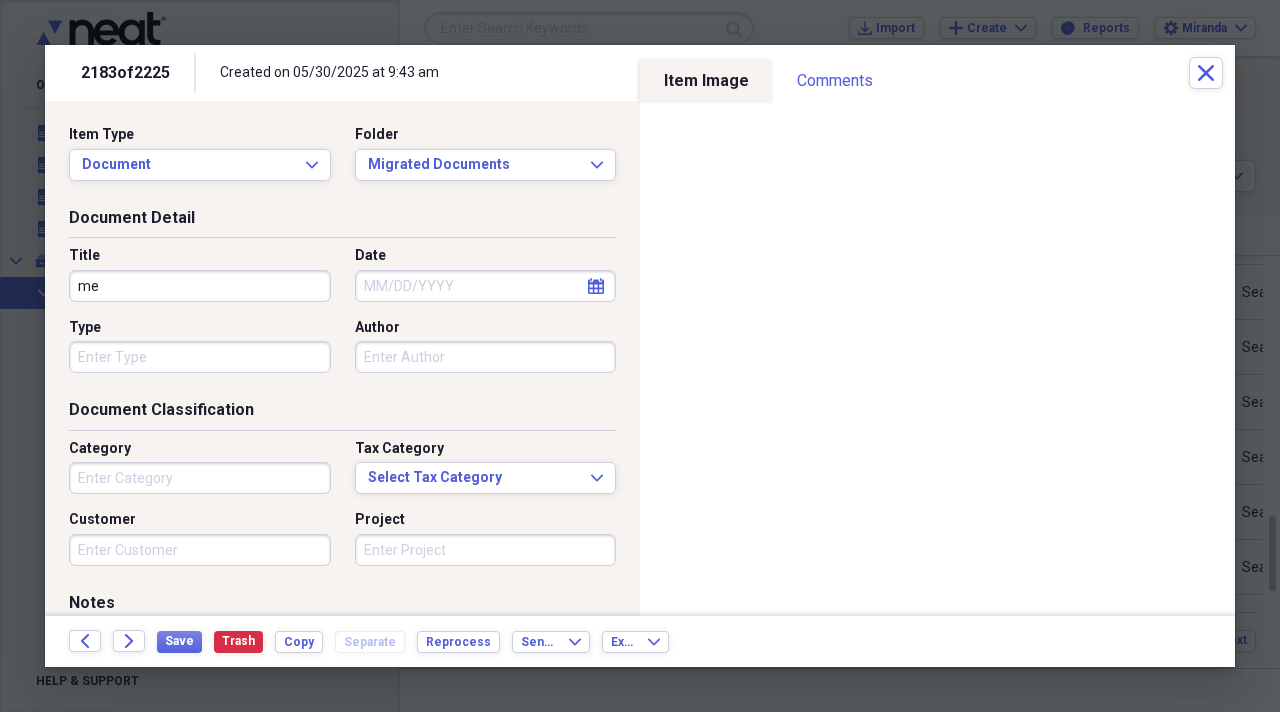 type on "m" 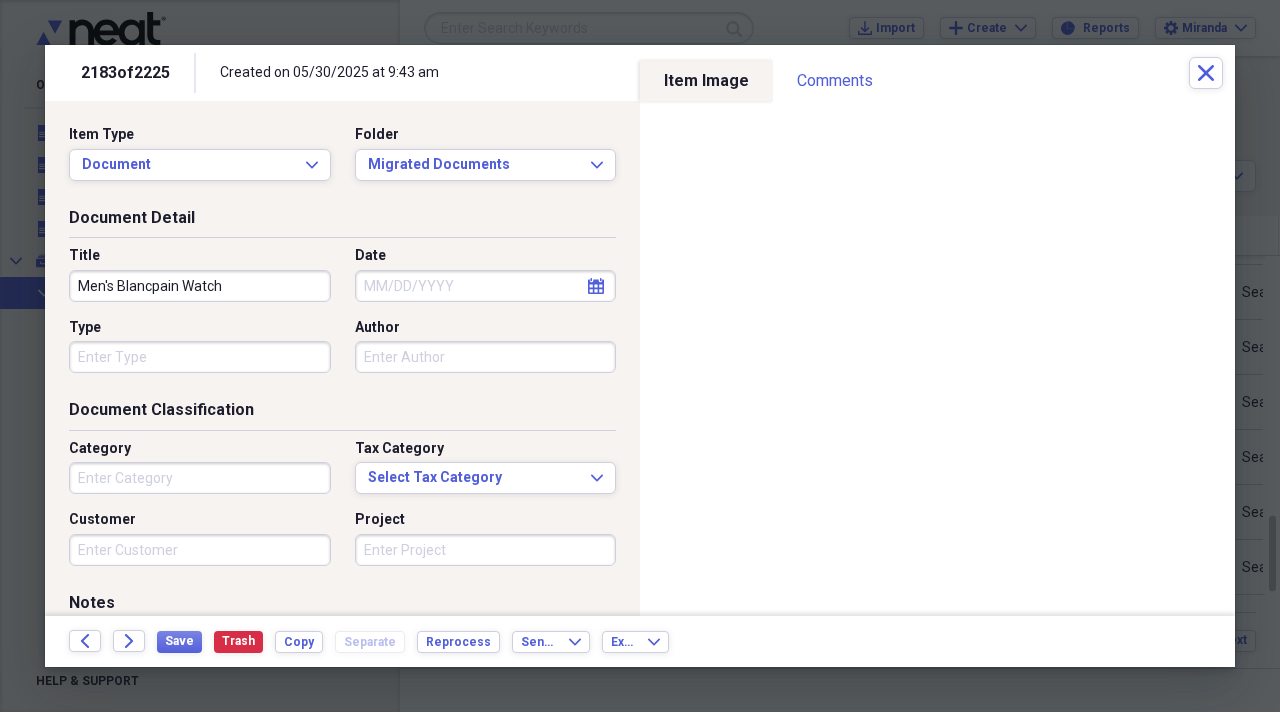 type on "Men's Blancpain Watch" 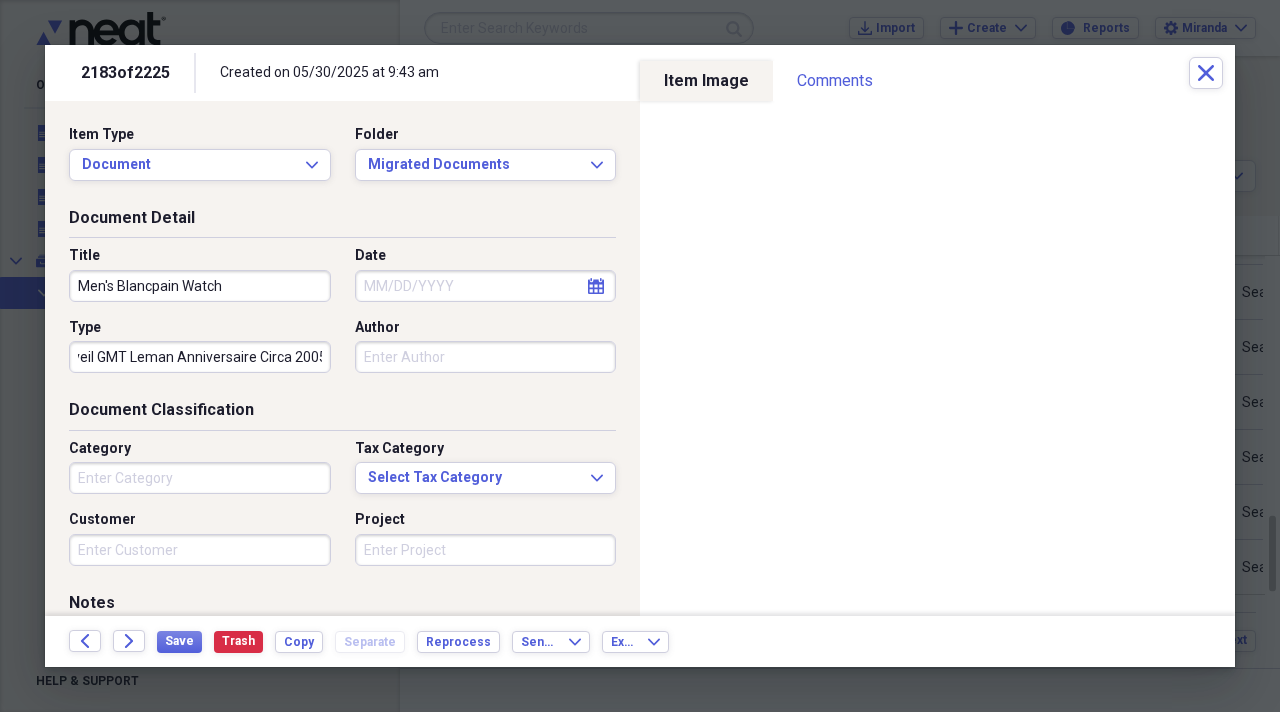 scroll, scrollTop: 0, scrollLeft: 30, axis: horizontal 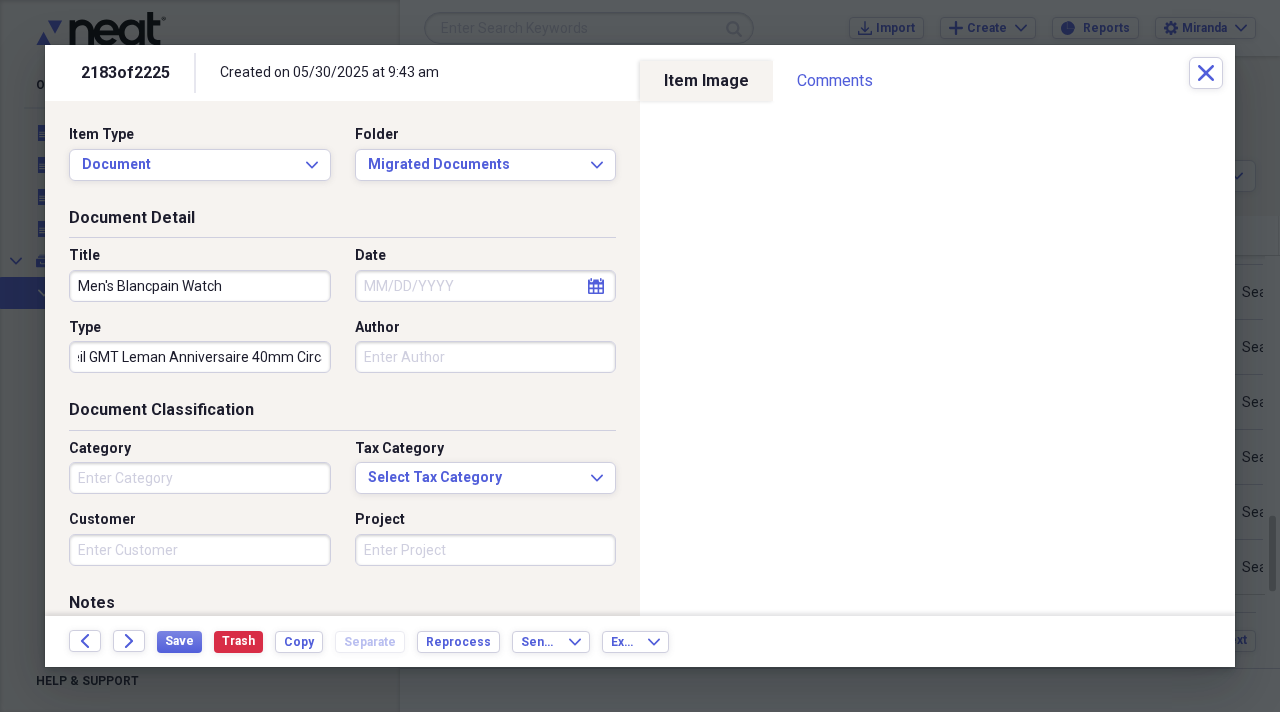 type on "Reveil GMT Leman Anniversaire 40mm Circa 2005" 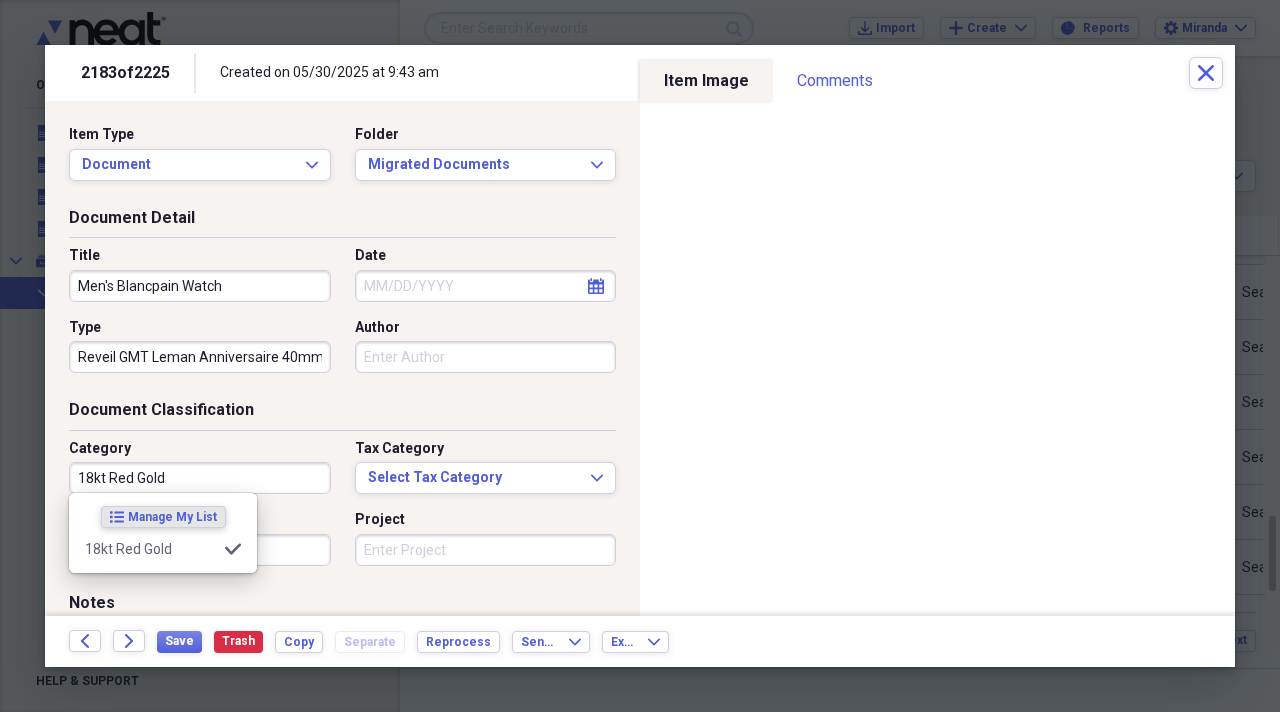 type on "18kt Red Gold" 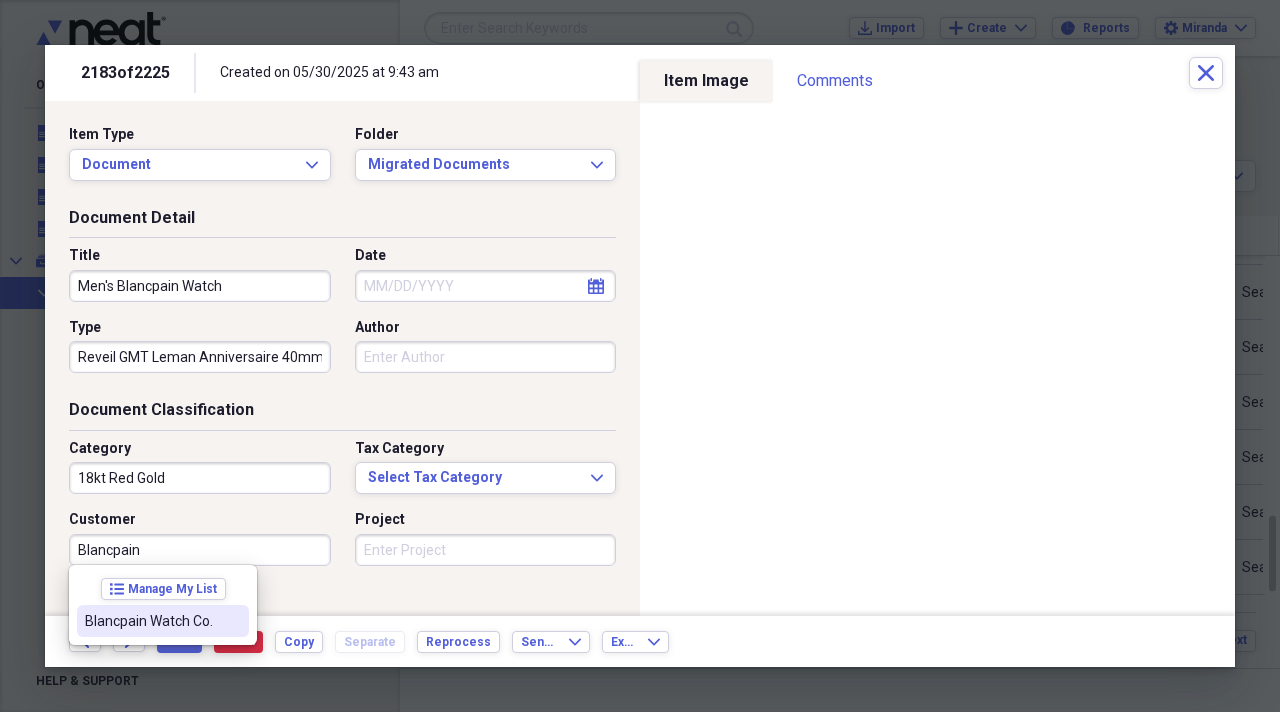 click on "Blancpain Watch Co." at bounding box center [151, 621] 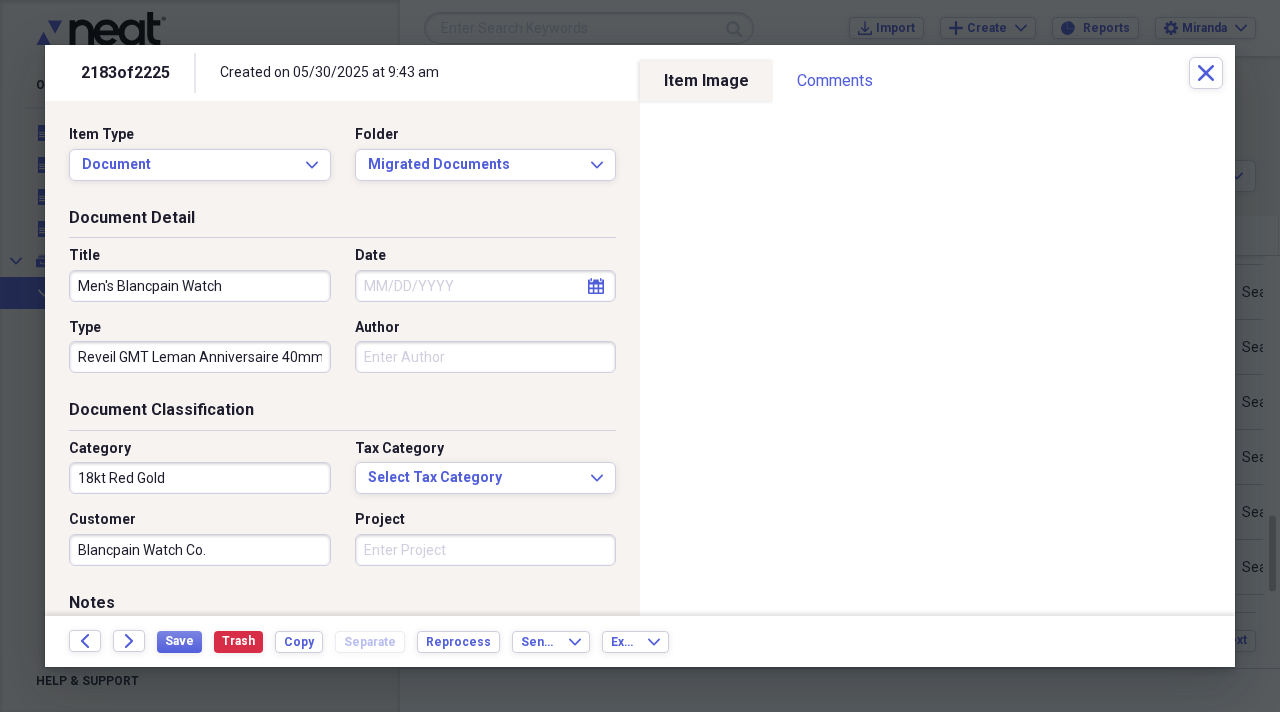 click on "Project" at bounding box center (486, 550) 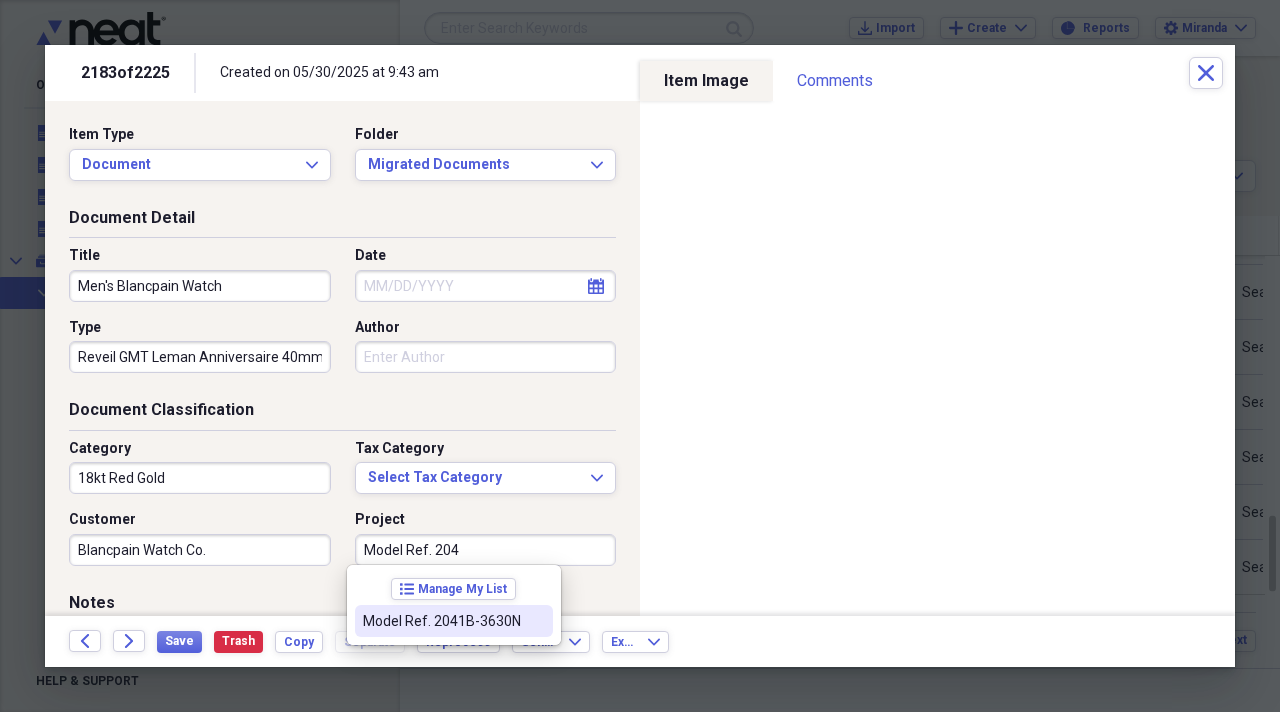 click on "Model Ref. 2041B-3630N" at bounding box center [442, 621] 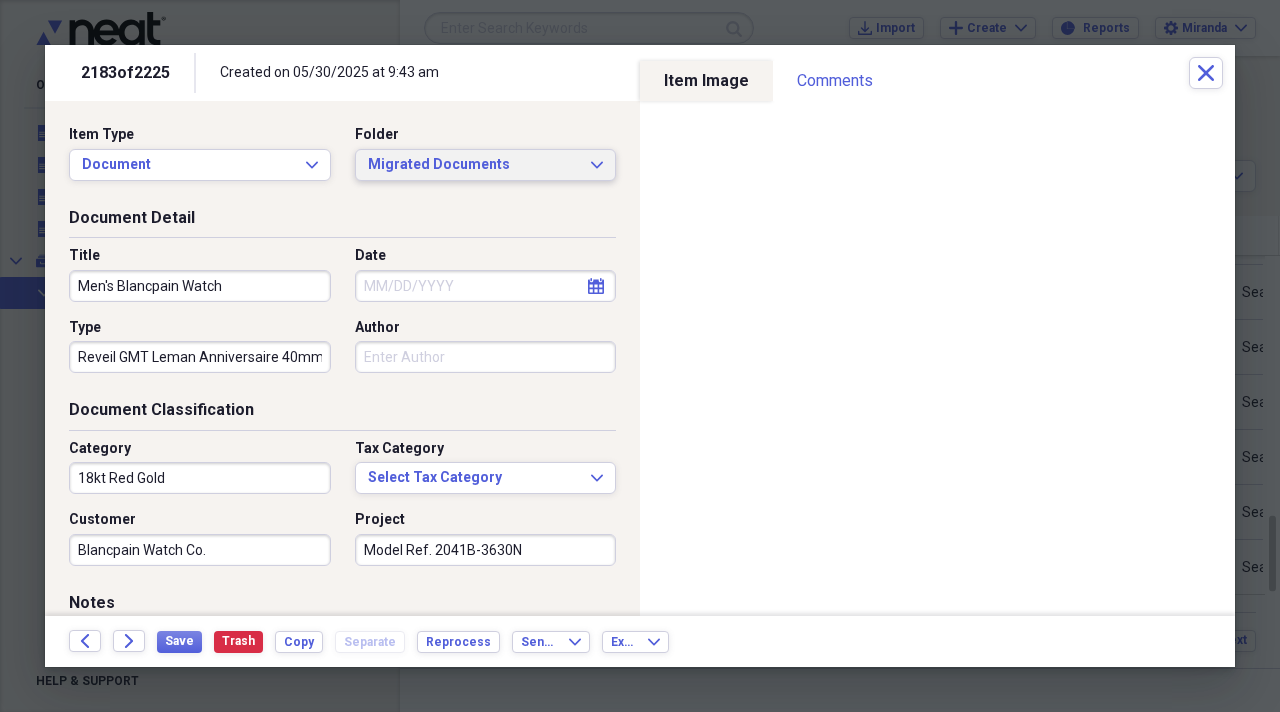 click on "Migrated Documents" at bounding box center [474, 165] 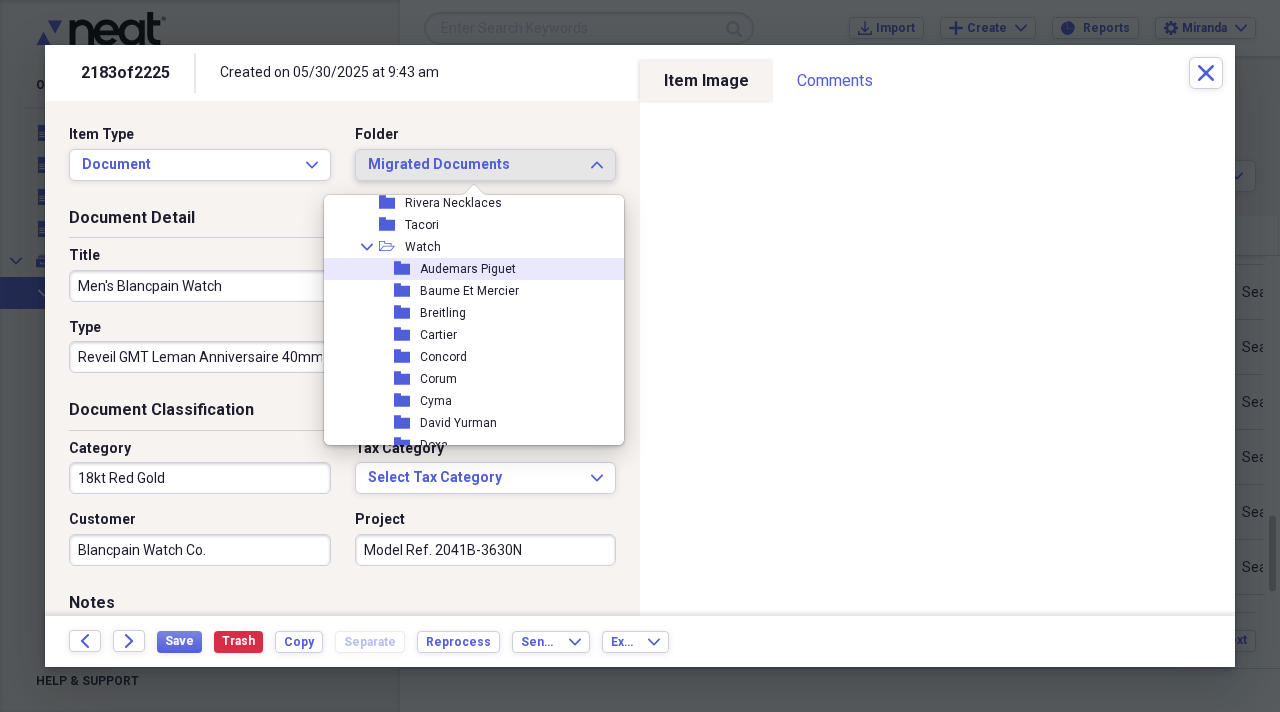 scroll, scrollTop: 2100, scrollLeft: 0, axis: vertical 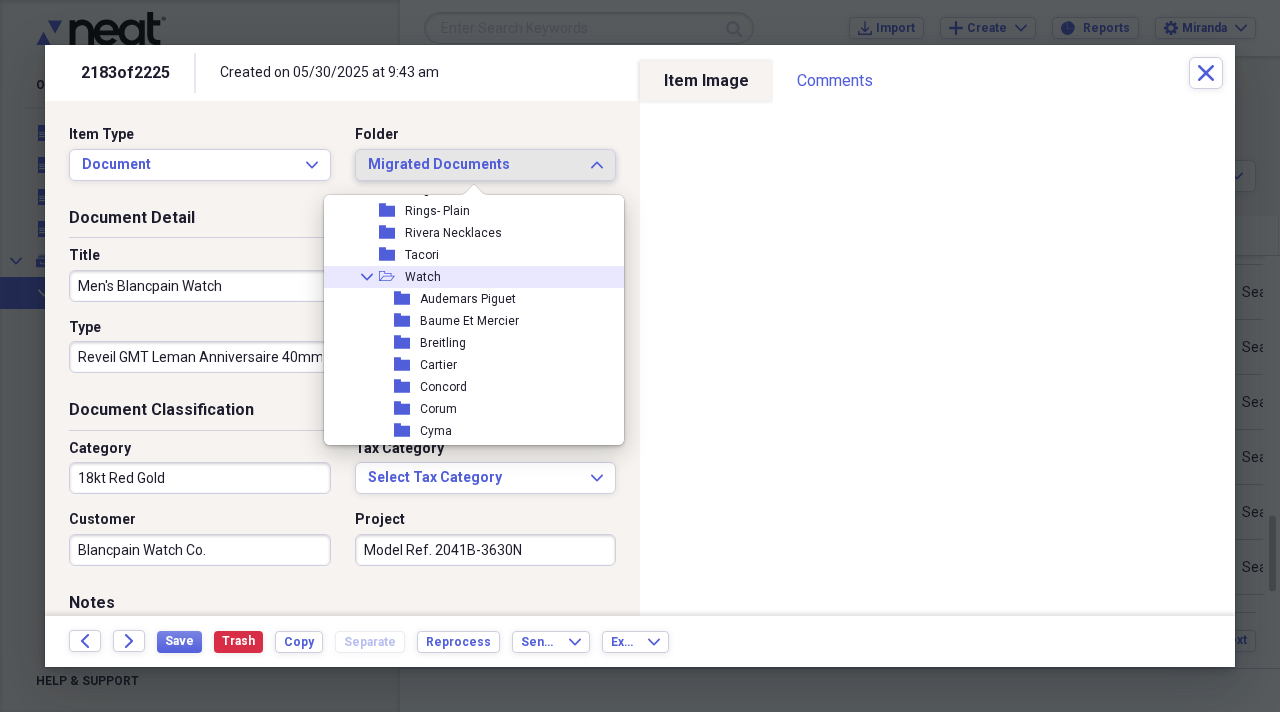 click on "Collapse open-folder Watch" at bounding box center [466, 277] 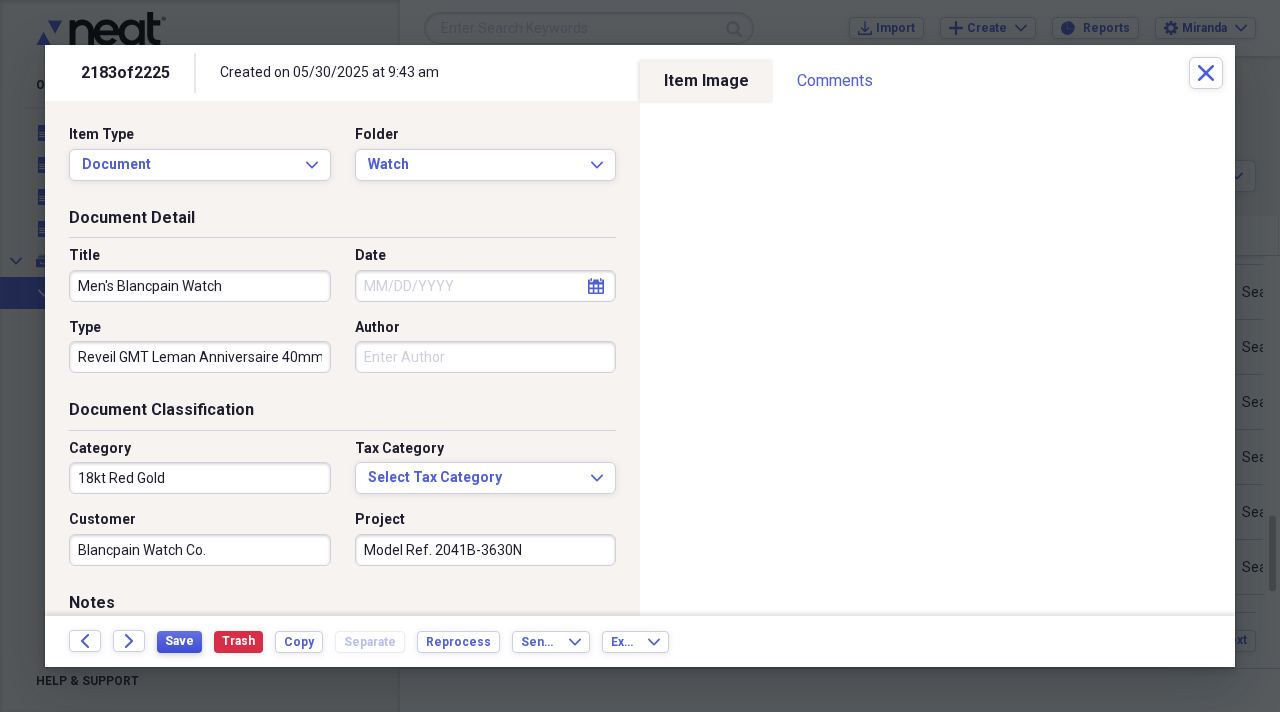 click on "Save" at bounding box center [179, 641] 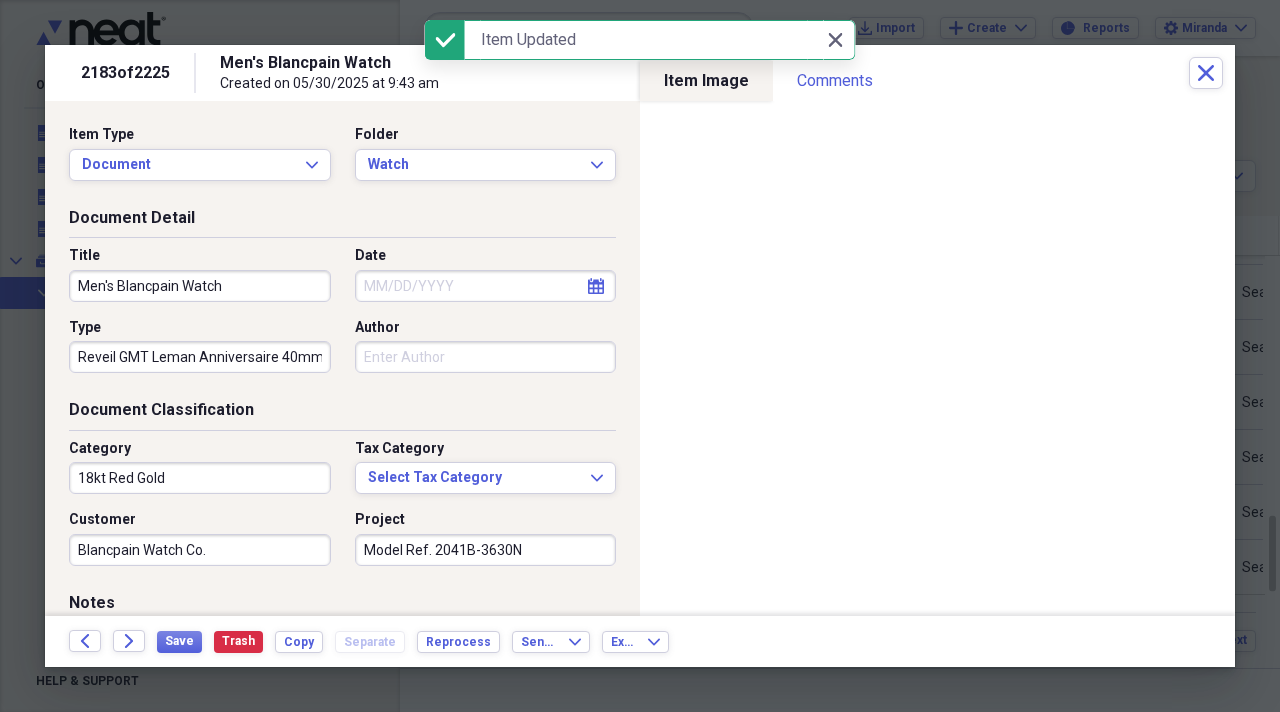 click on "Back Forward Save Trash Copy Separate Reprocess Send To Expand Export Expand" at bounding box center (640, 641) 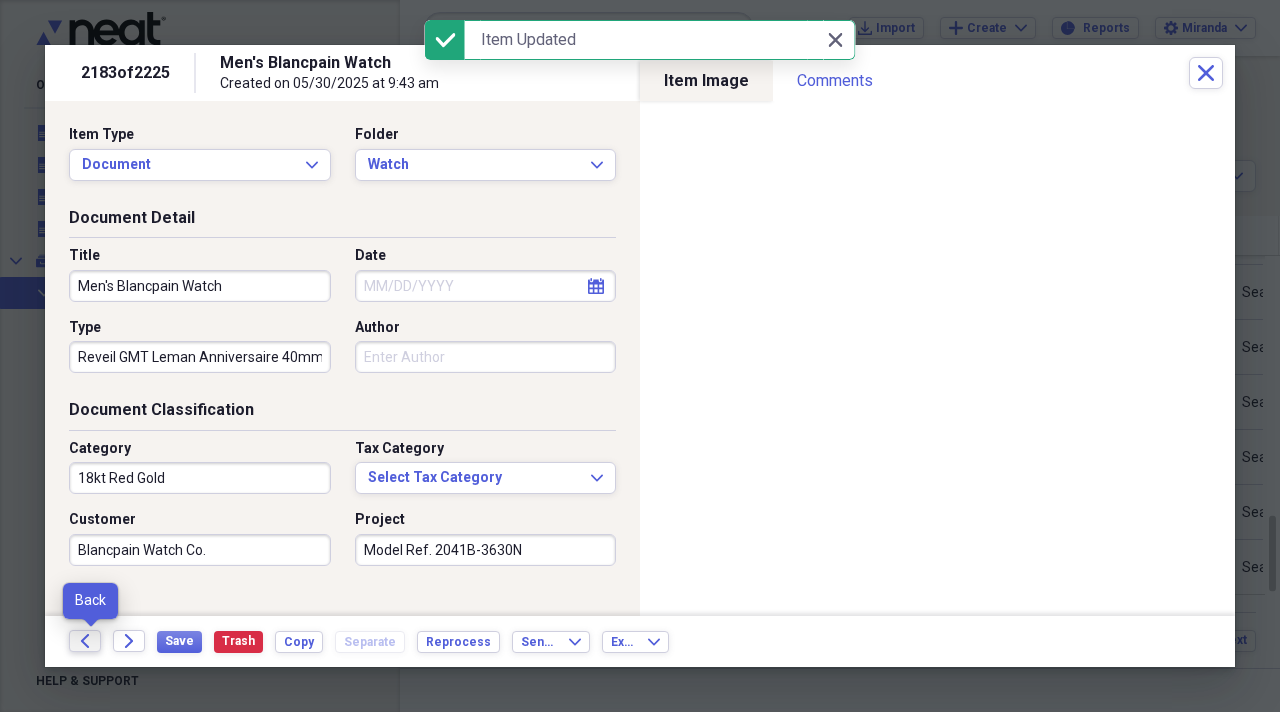 click on "Back" 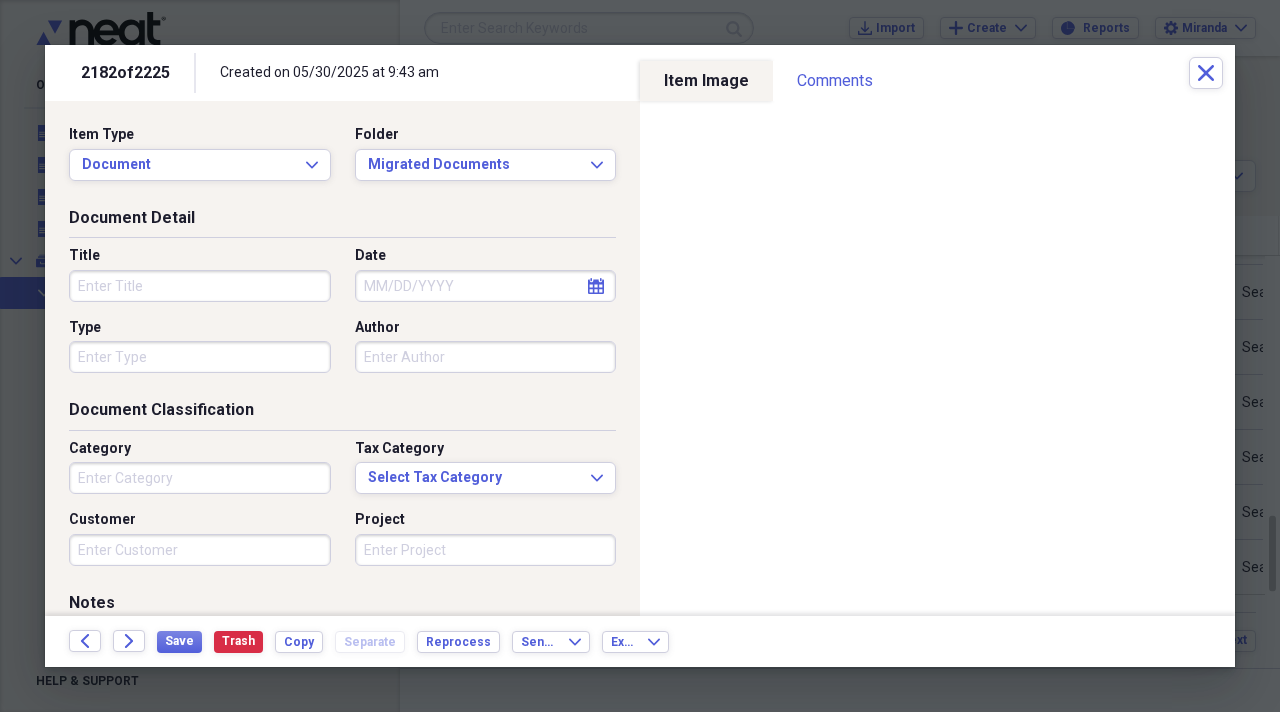 click on "Title" at bounding box center [200, 286] 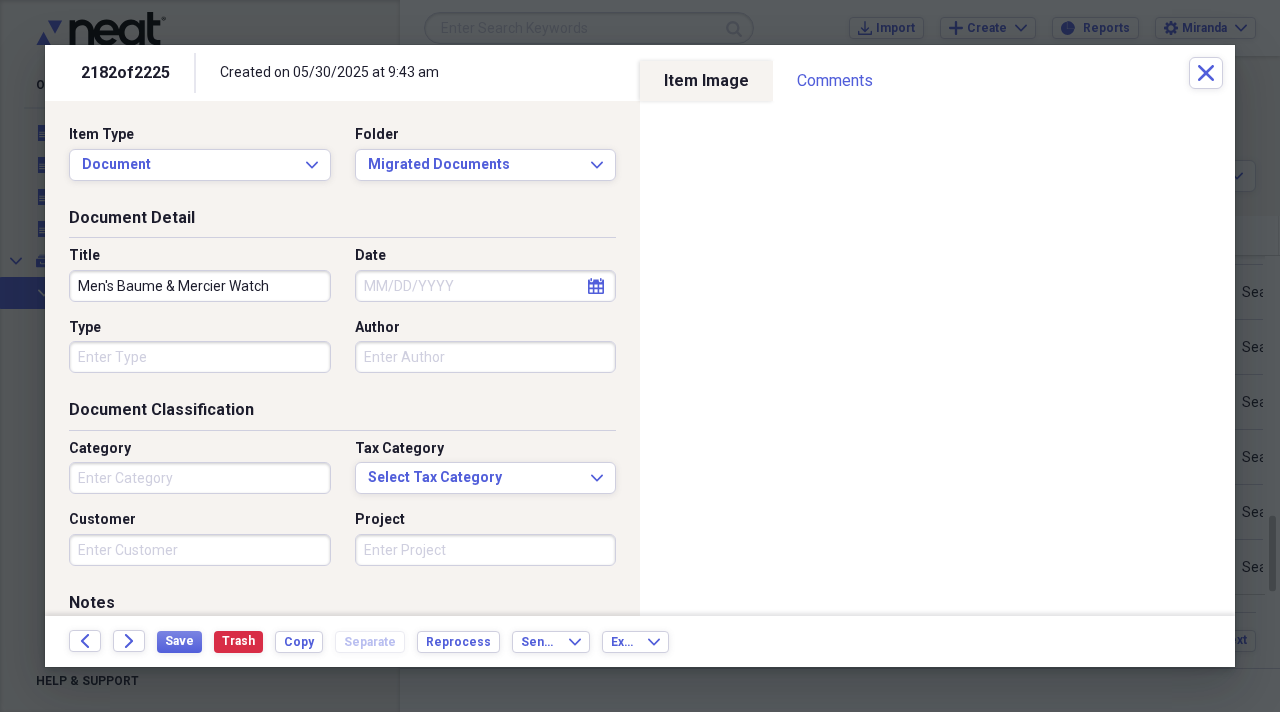 type on "Men's Baume & Mercier Watch" 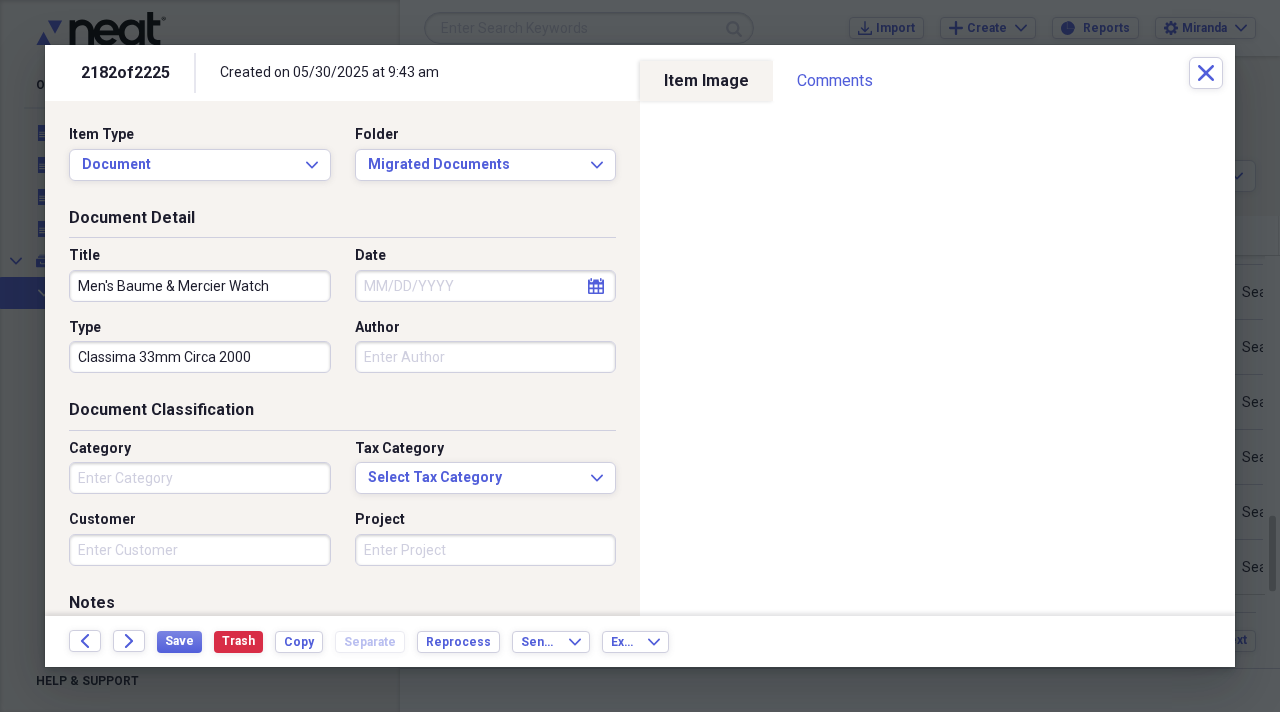 type on "Classima 33mm Circa 2000" 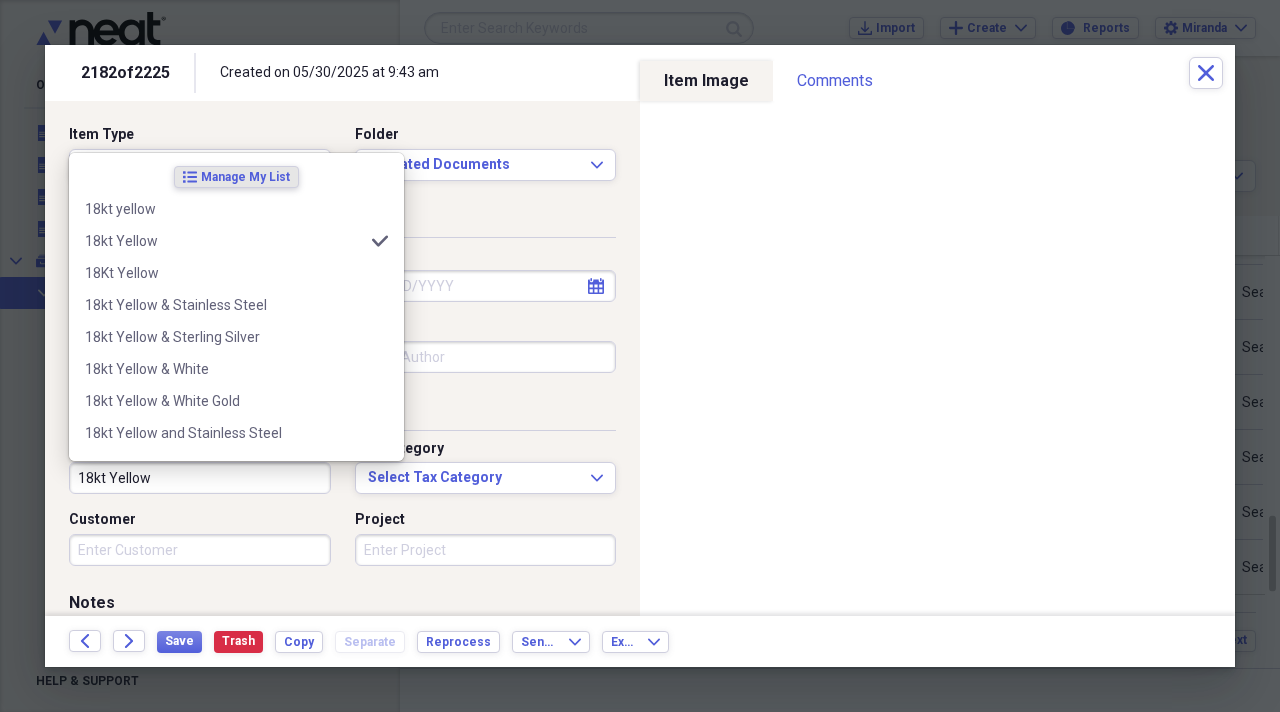 type on "18kt Yellow" 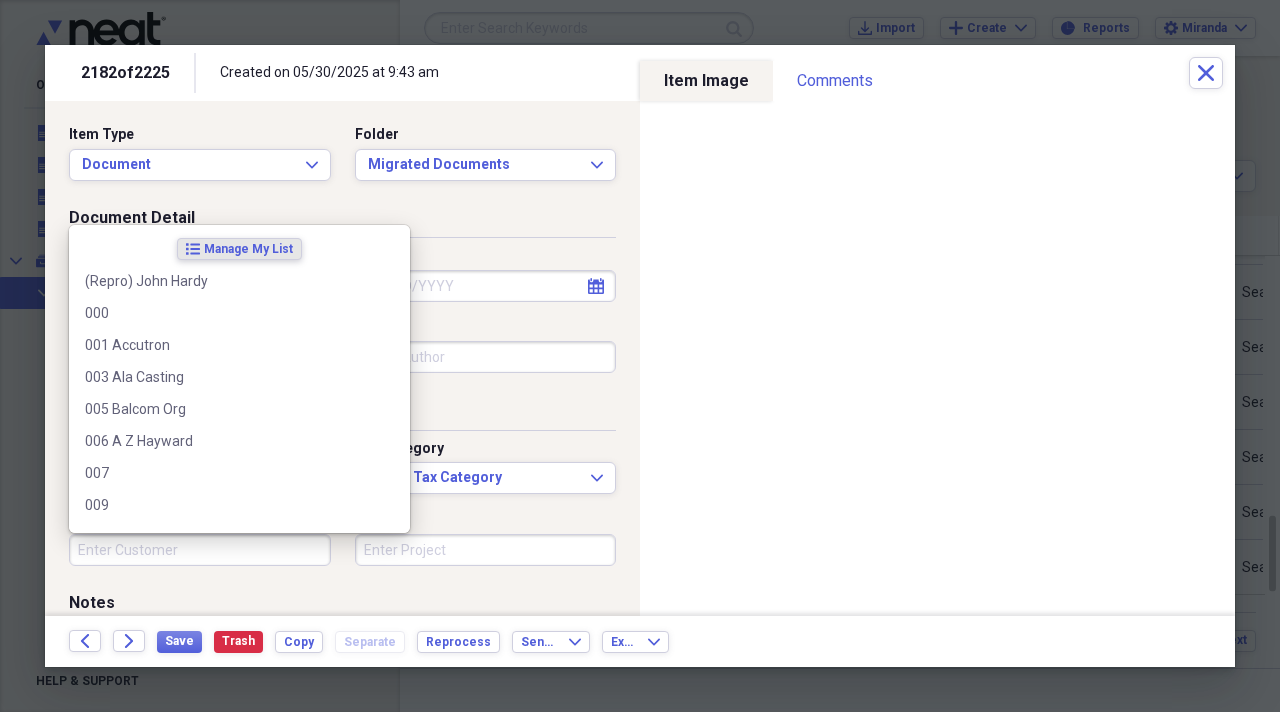 click on "Customer" at bounding box center (200, 550) 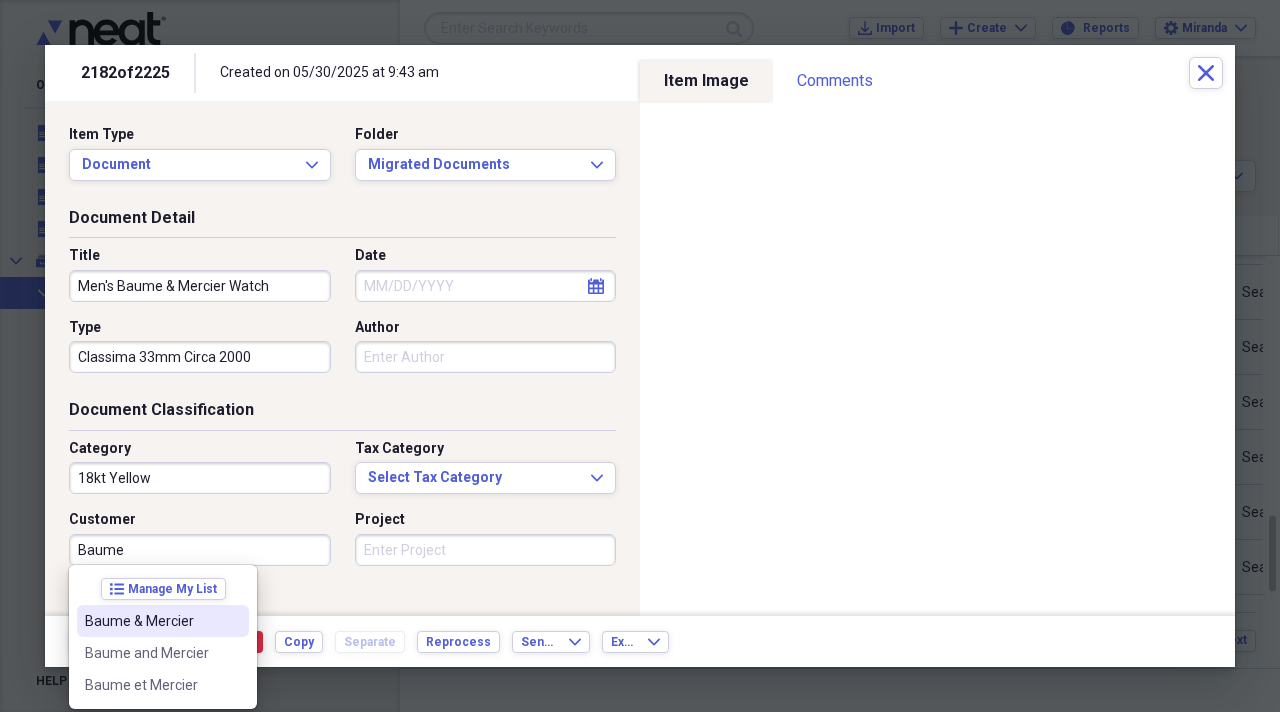 click on "Baume & Mercier" at bounding box center [163, 621] 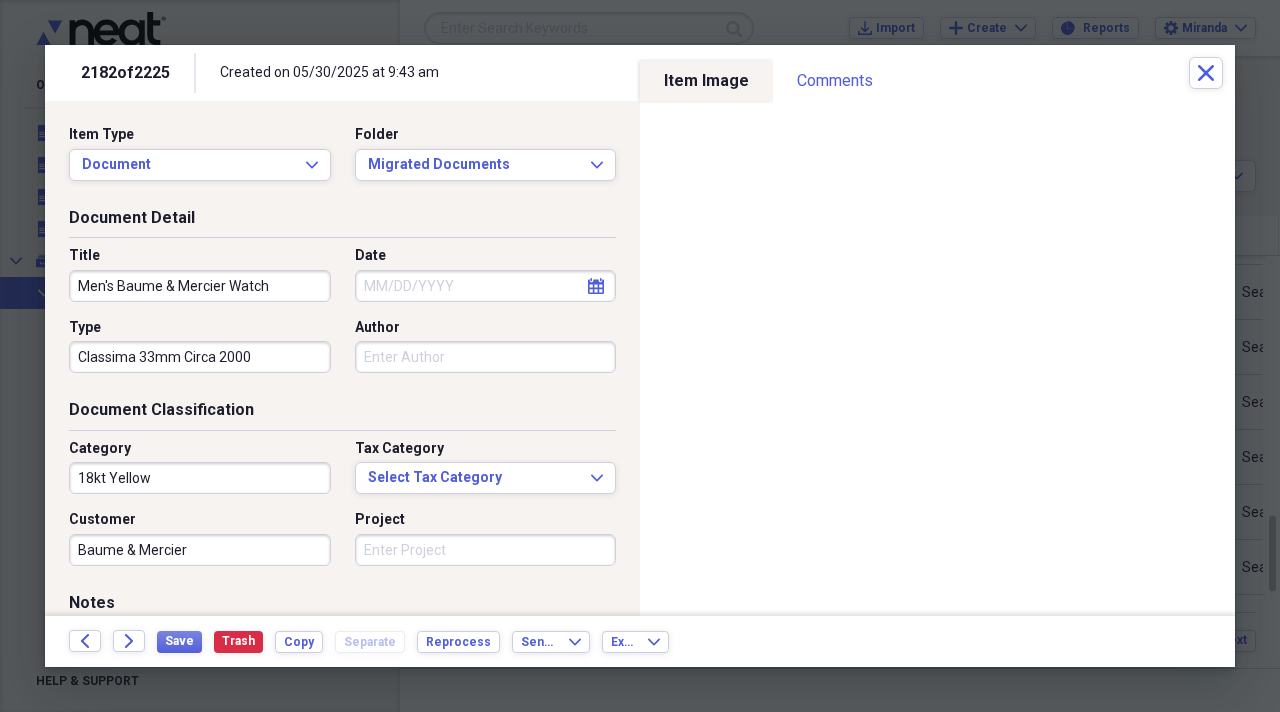 click on "Project" at bounding box center [486, 550] 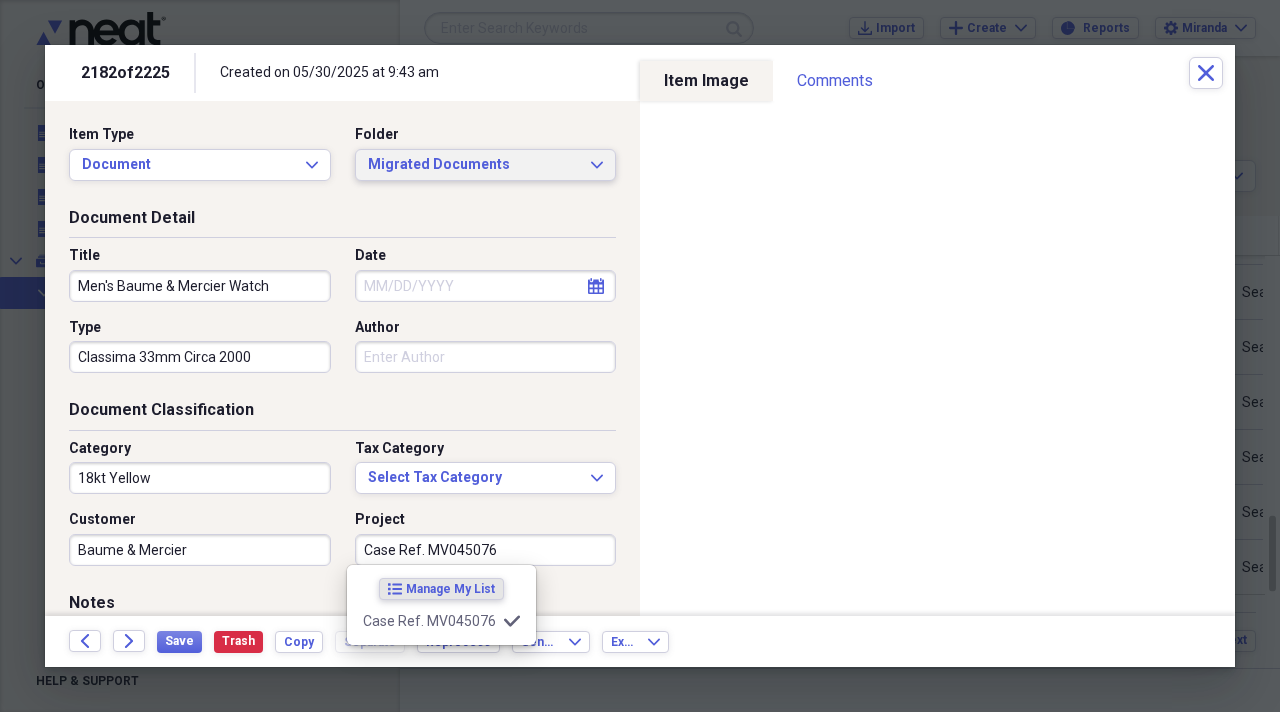 type on "Case Ref. MV045076" 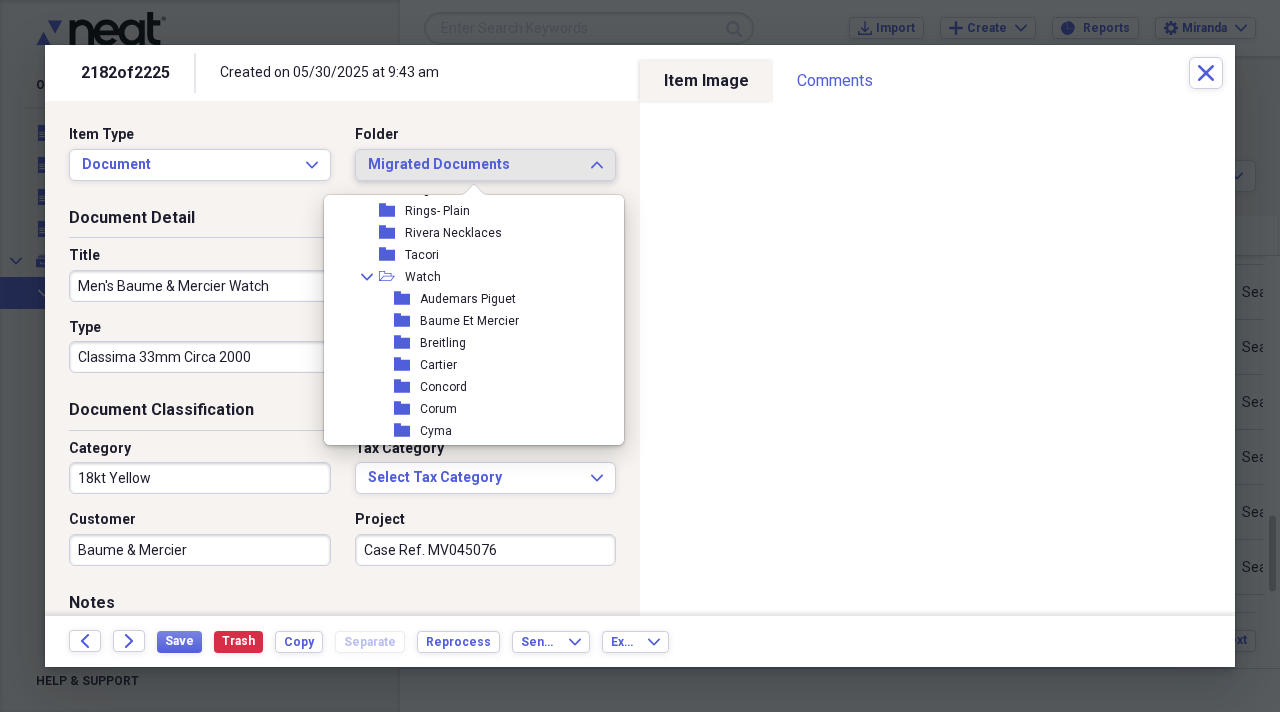 scroll, scrollTop: 2200, scrollLeft: 0, axis: vertical 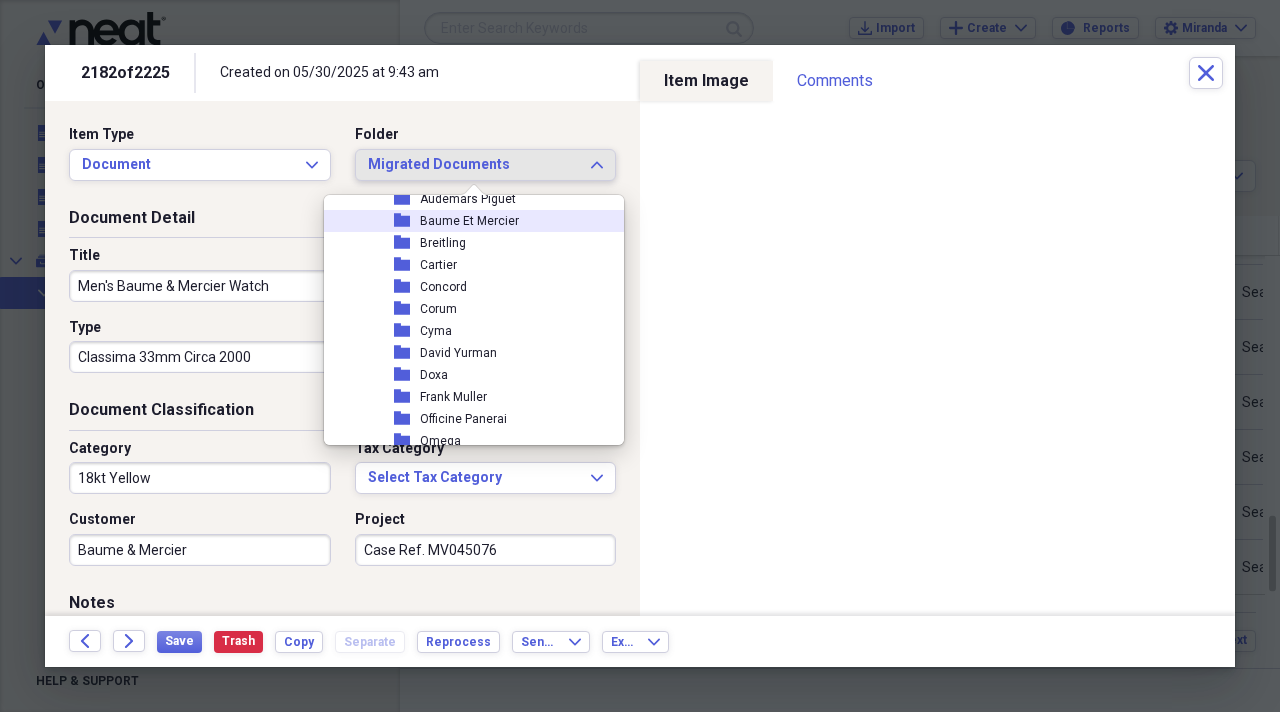 click on "Baume Et Mercier" at bounding box center (469, 221) 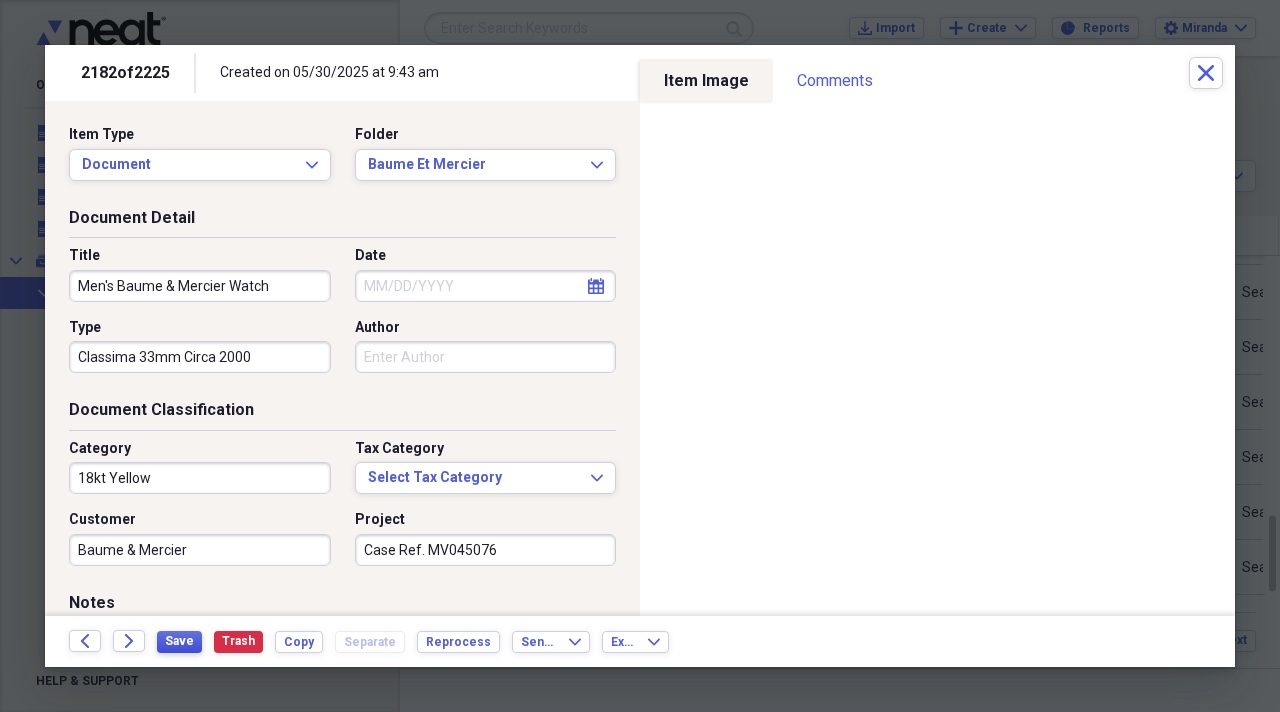 click on "Save" at bounding box center [179, 641] 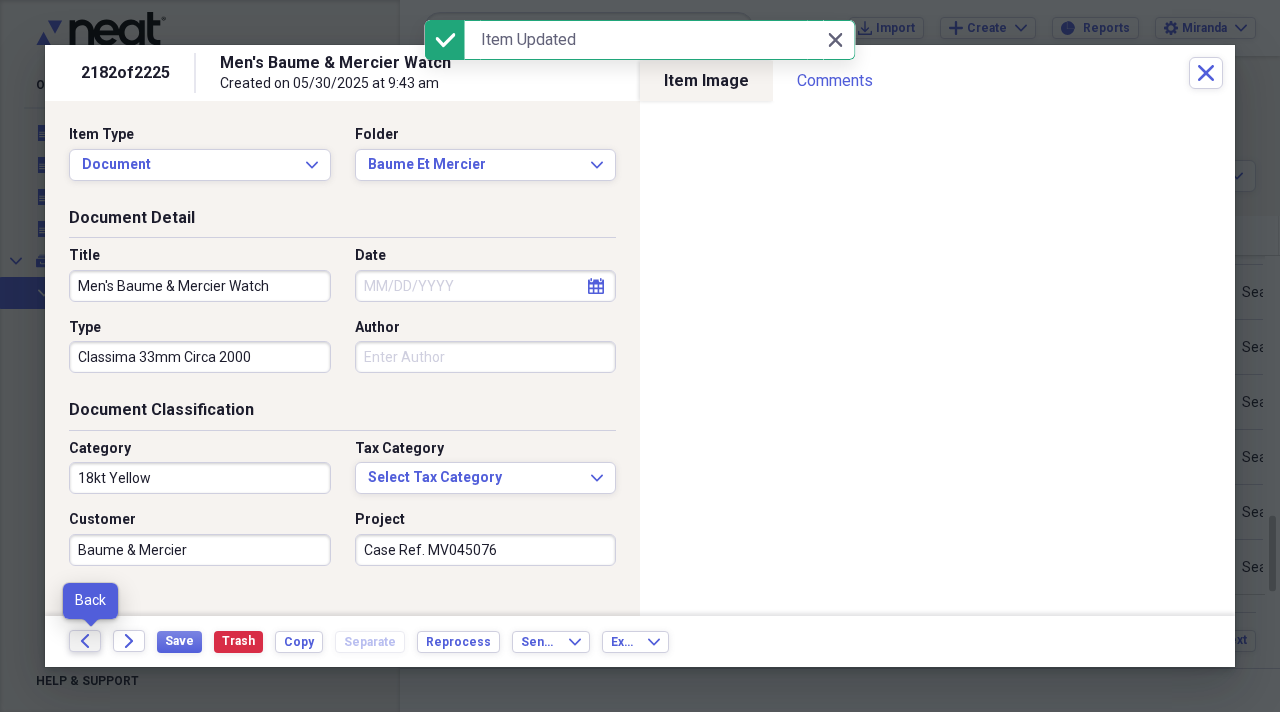 click on "Back" 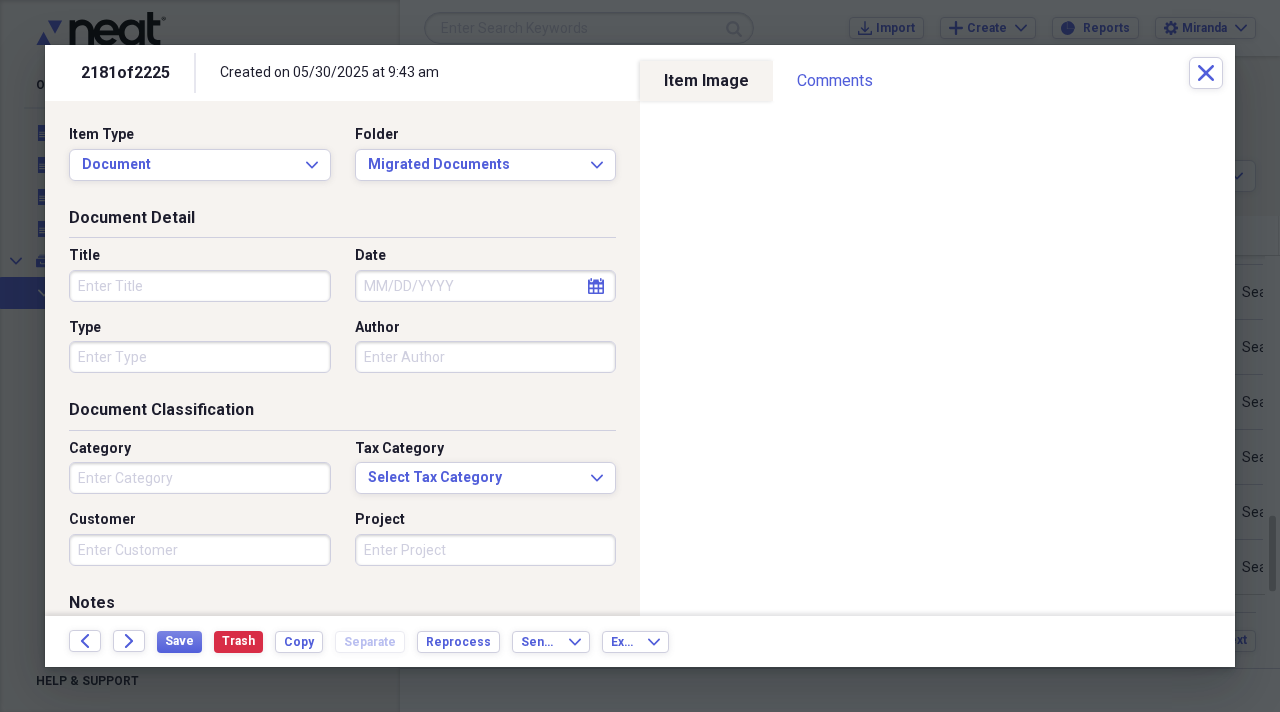 click on "Title" at bounding box center [200, 286] 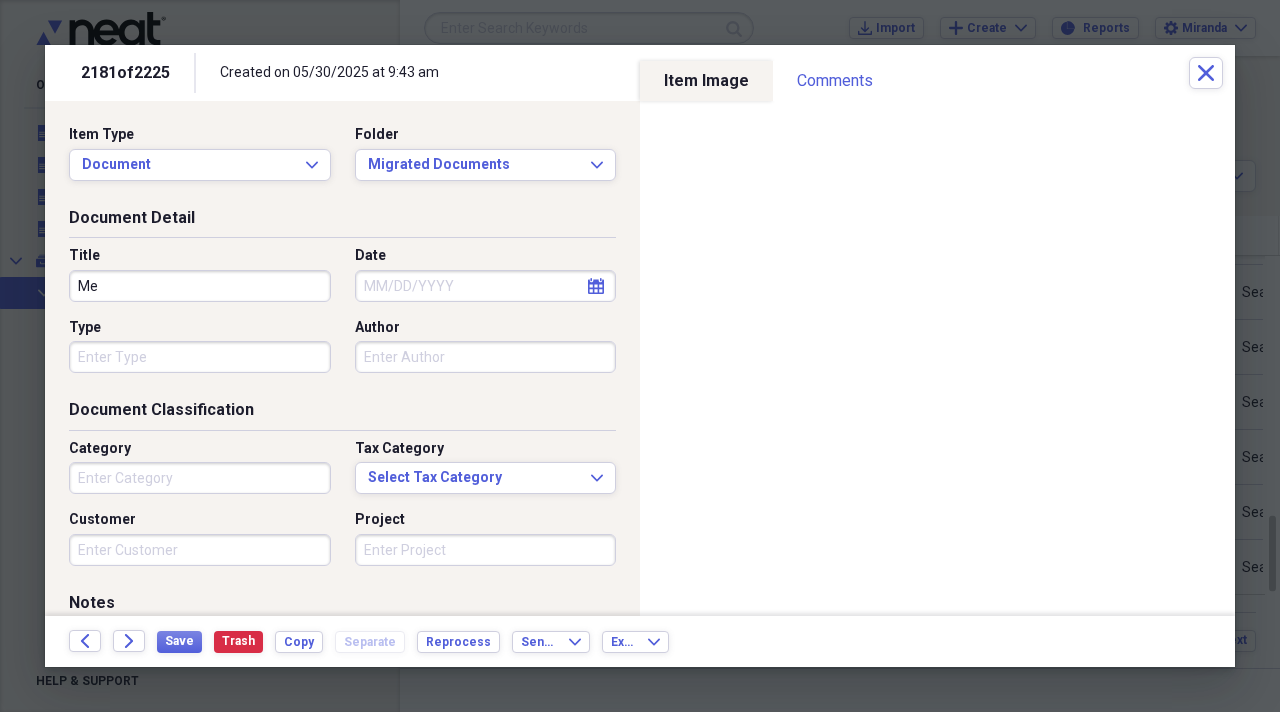 type on "M" 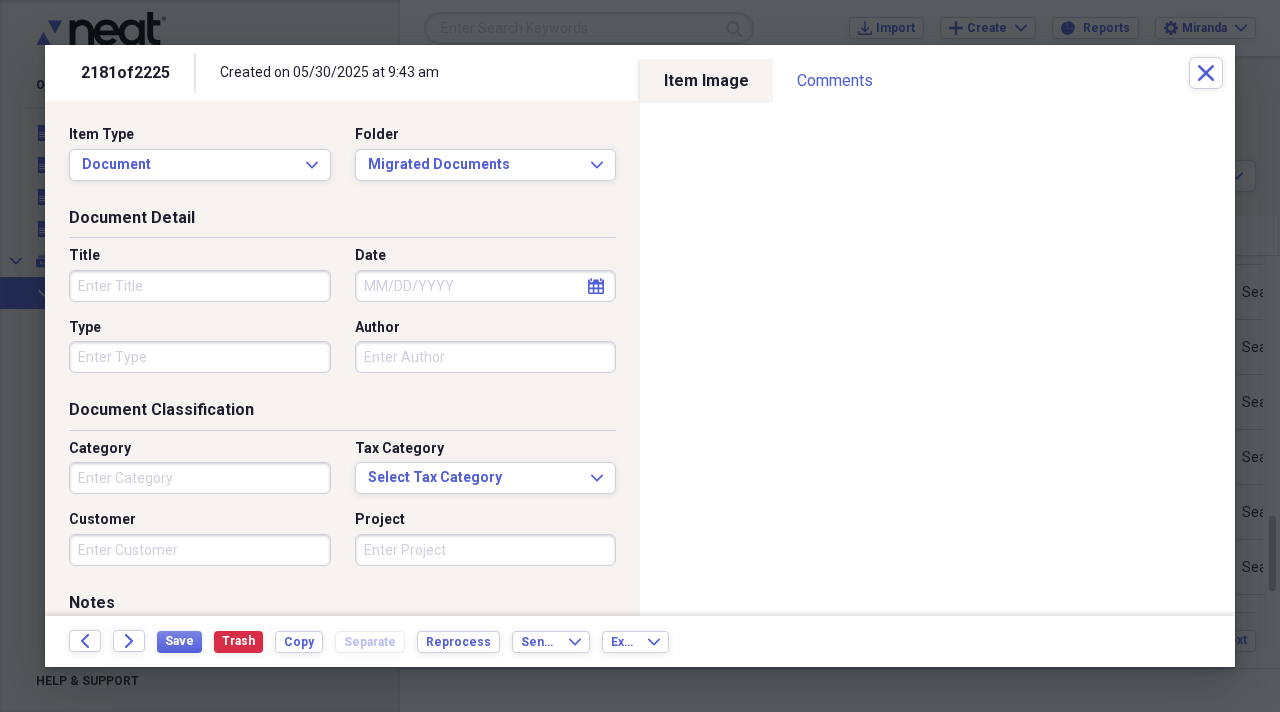 paste on "Men's Omega Watch" 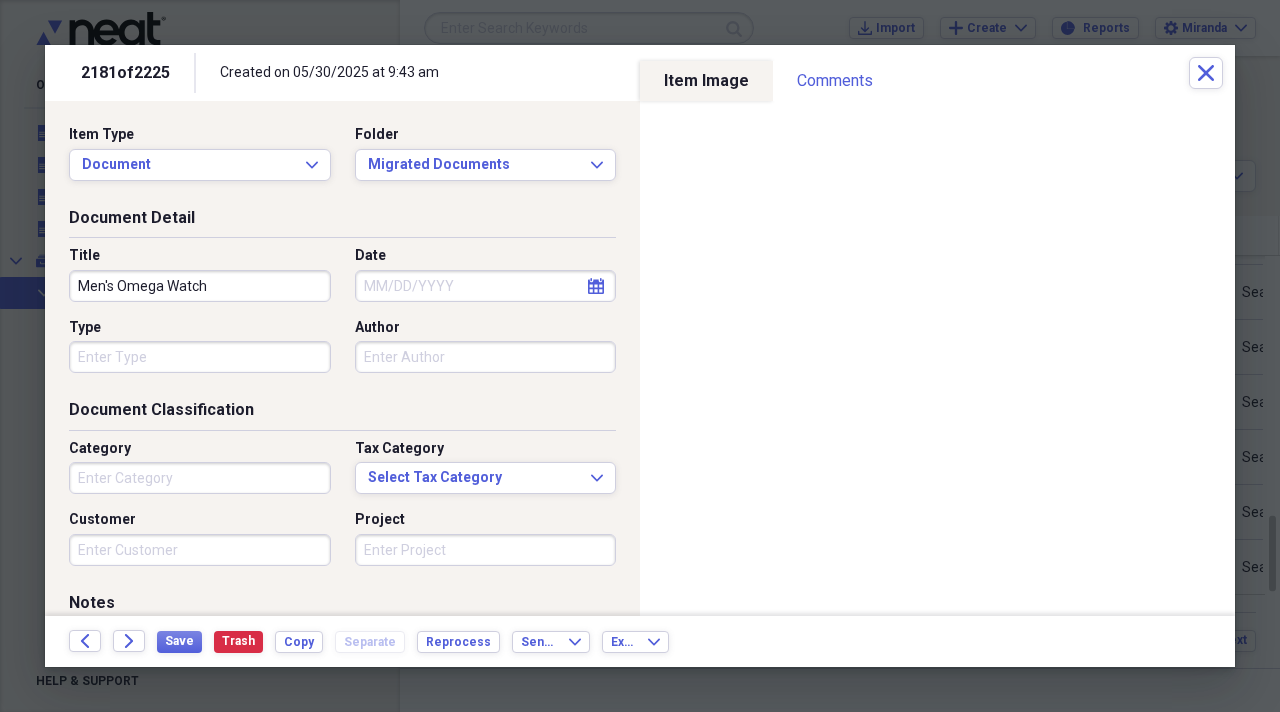 type on "Men's Omega Watch" 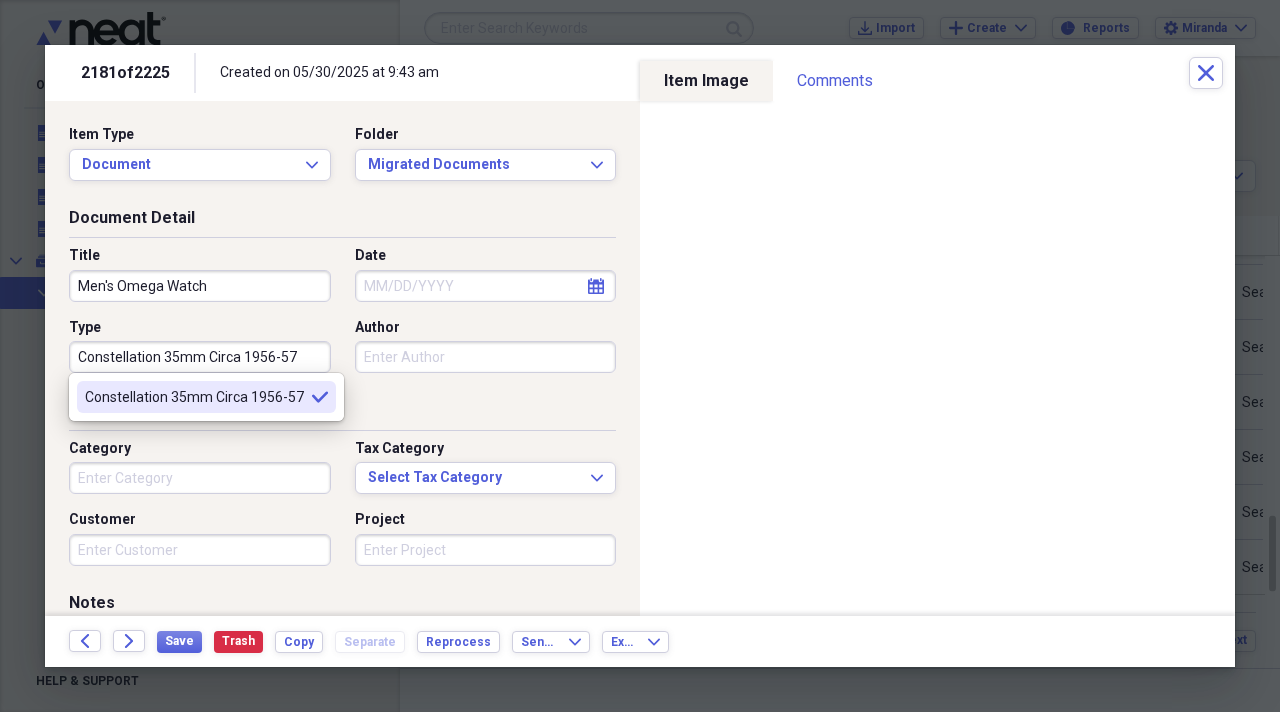 type on "Constellation 35mm Circa 1956-57" 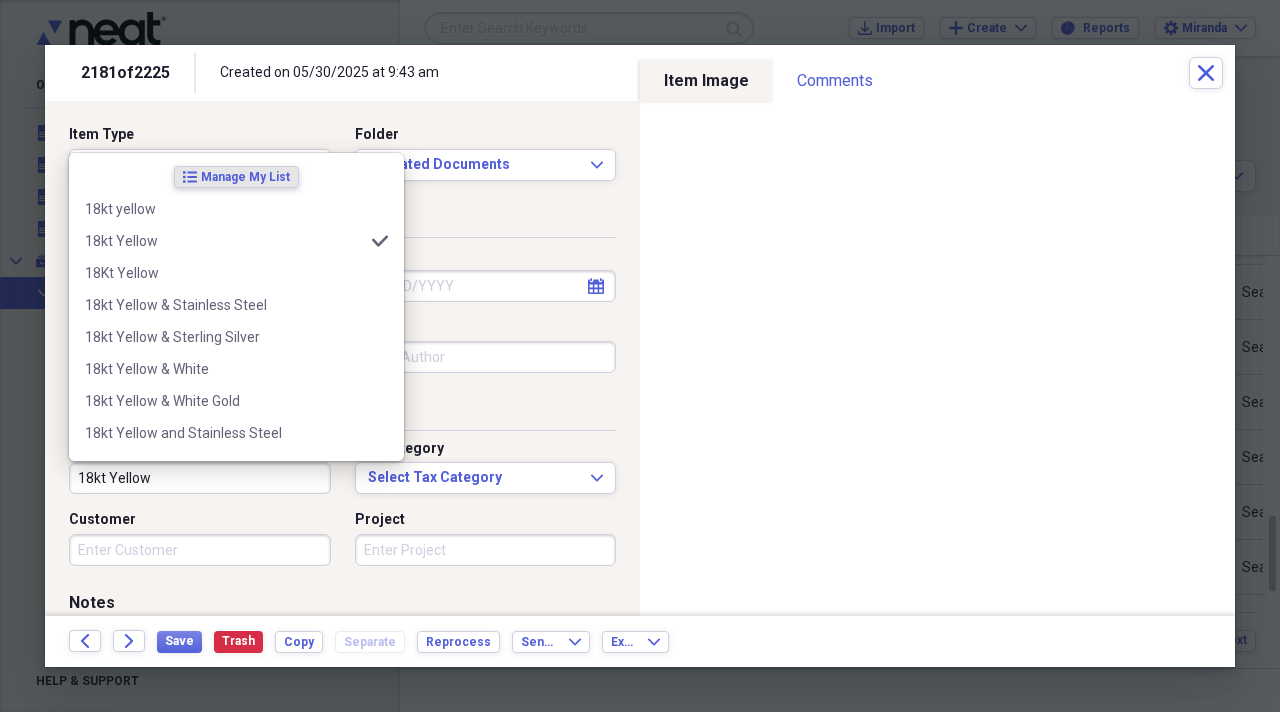 type on "18kt Yellow" 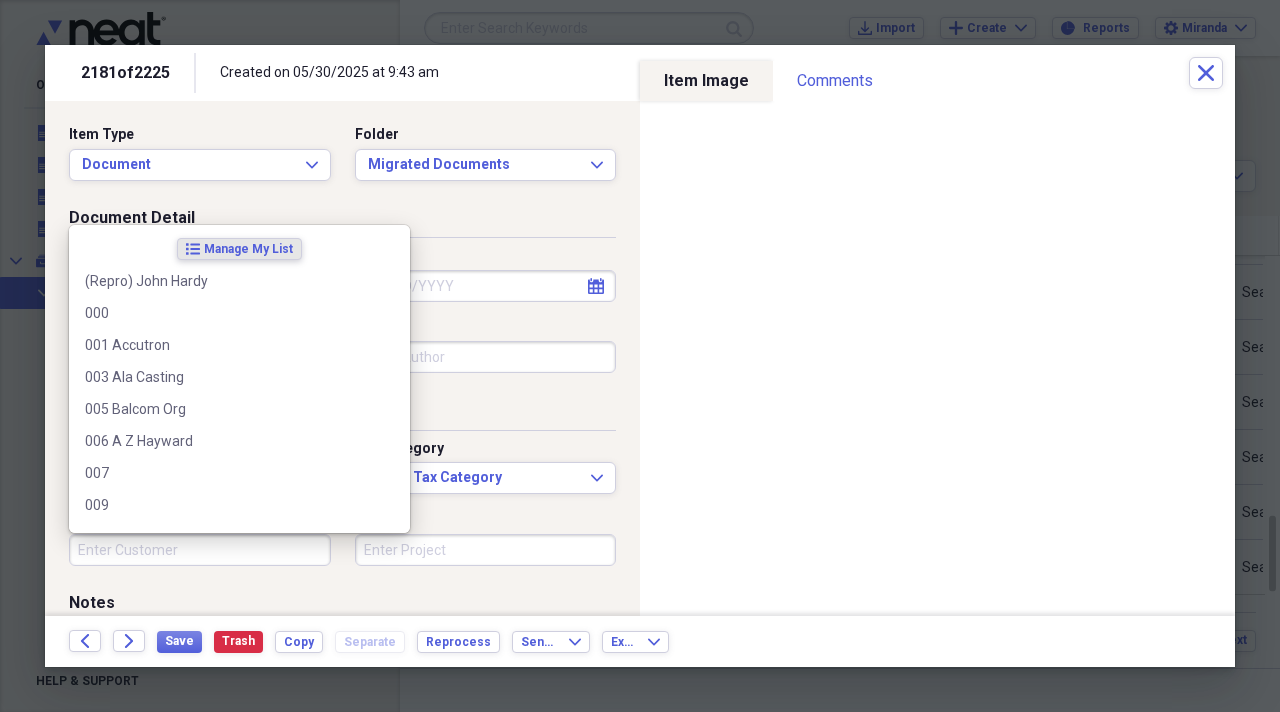 click on "Customer" at bounding box center [200, 550] 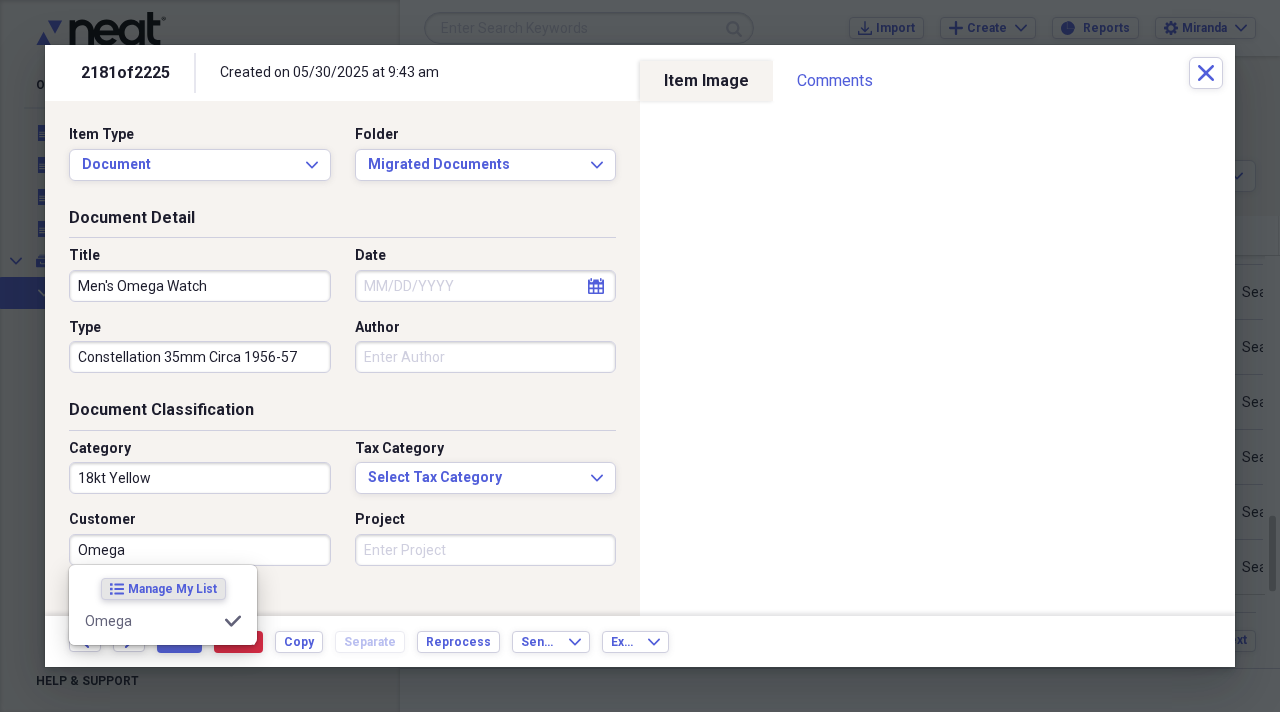 type on "Omega" 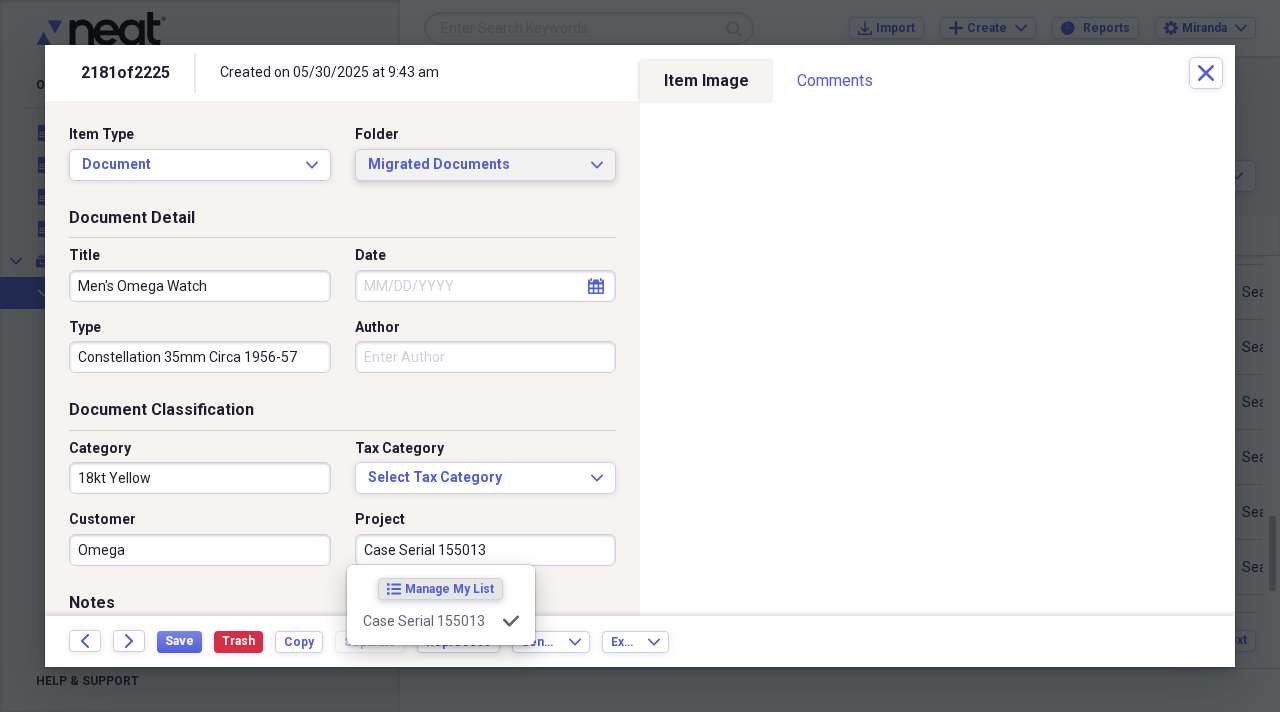 type on "Case Serial 155013" 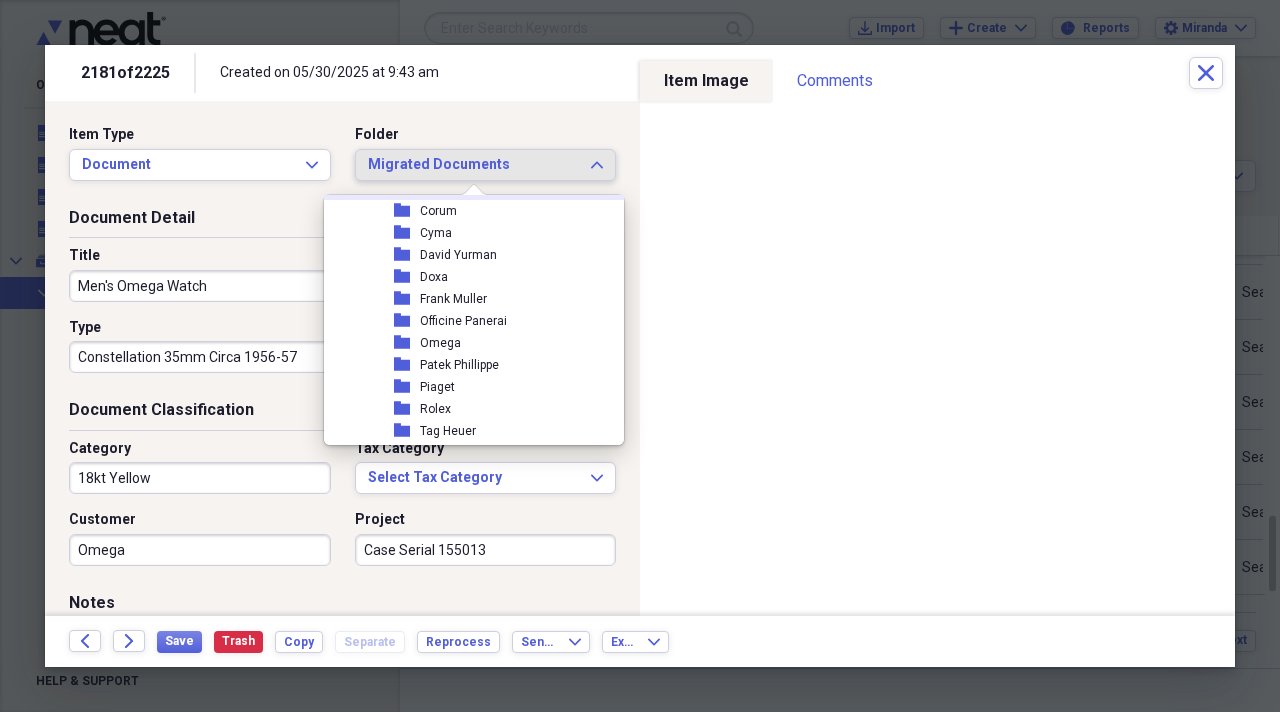 scroll, scrollTop: 2300, scrollLeft: 0, axis: vertical 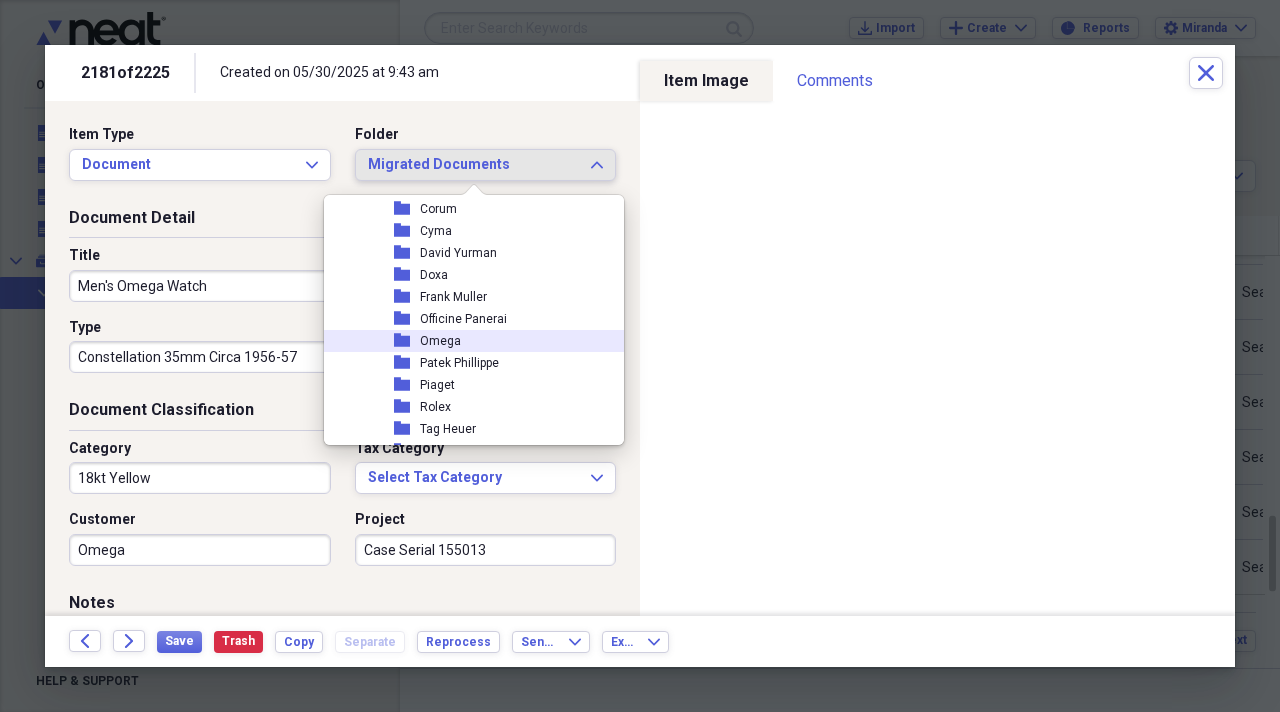 click on "folder Omega" at bounding box center (466, 341) 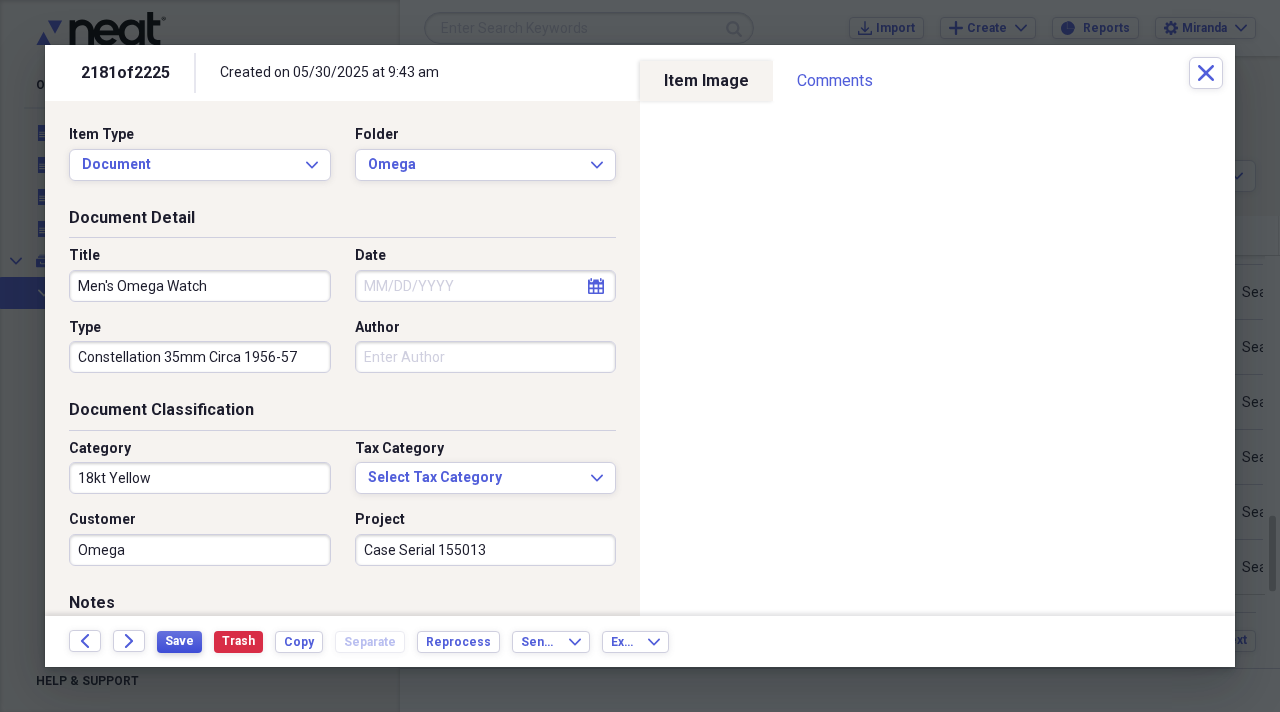 click on "Save" at bounding box center (179, 641) 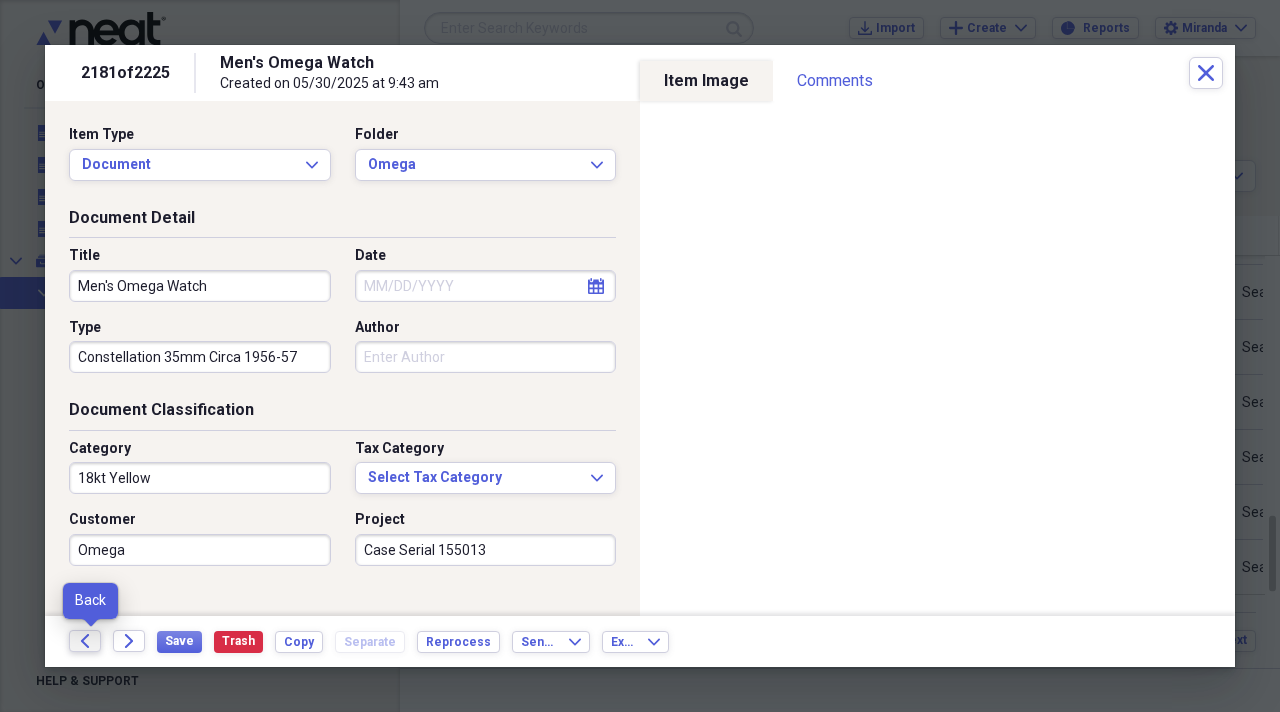 click on "Back" at bounding box center [85, 641] 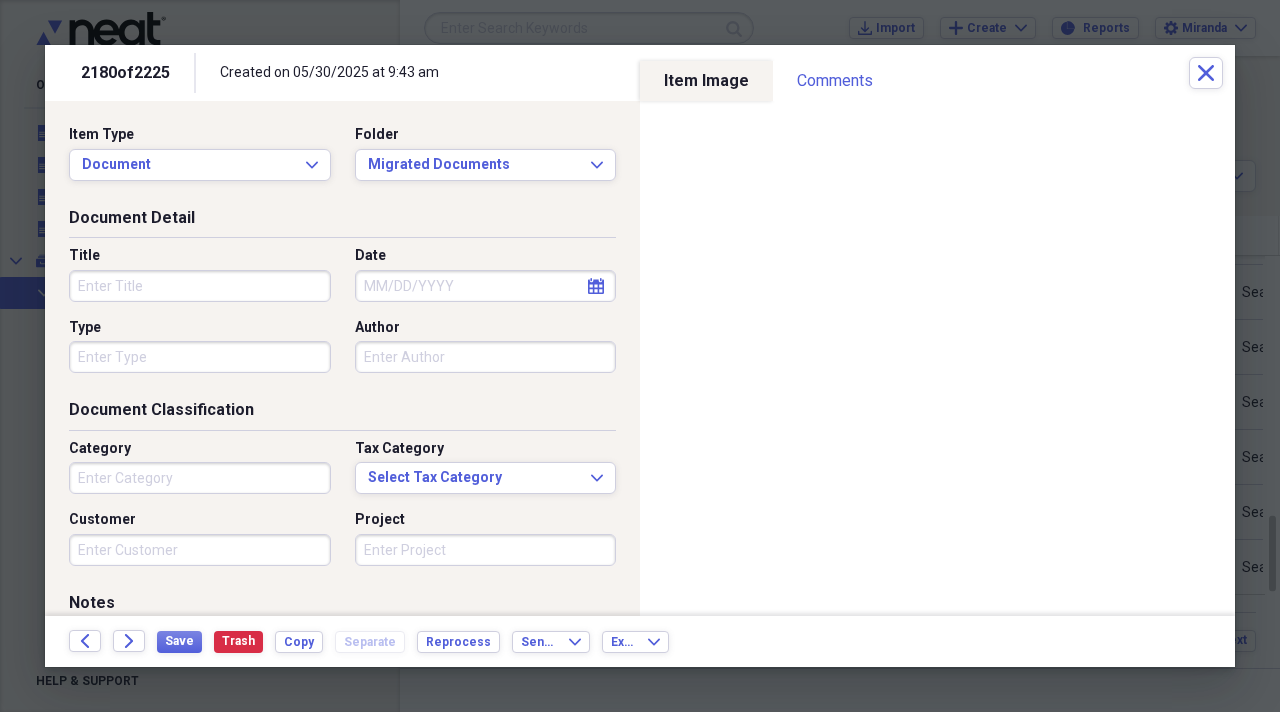 click on "Title" at bounding box center (200, 286) 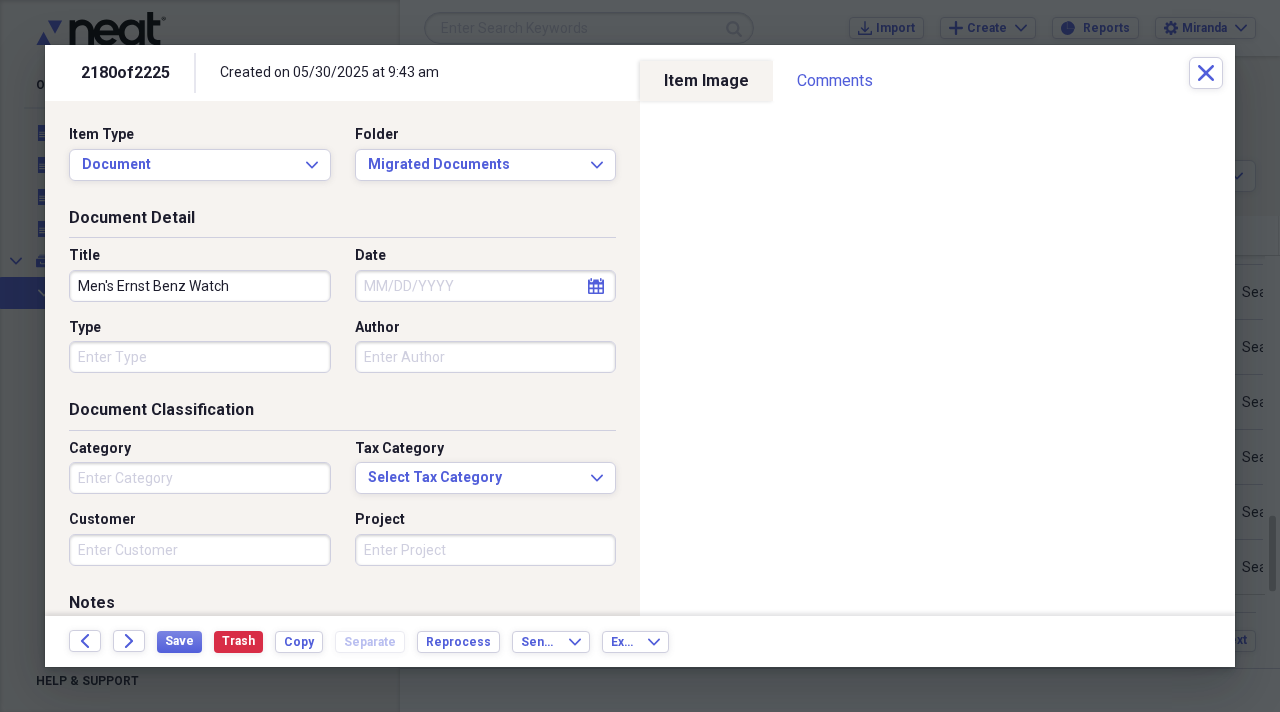 type on "Men's Ernst Benz Watch" 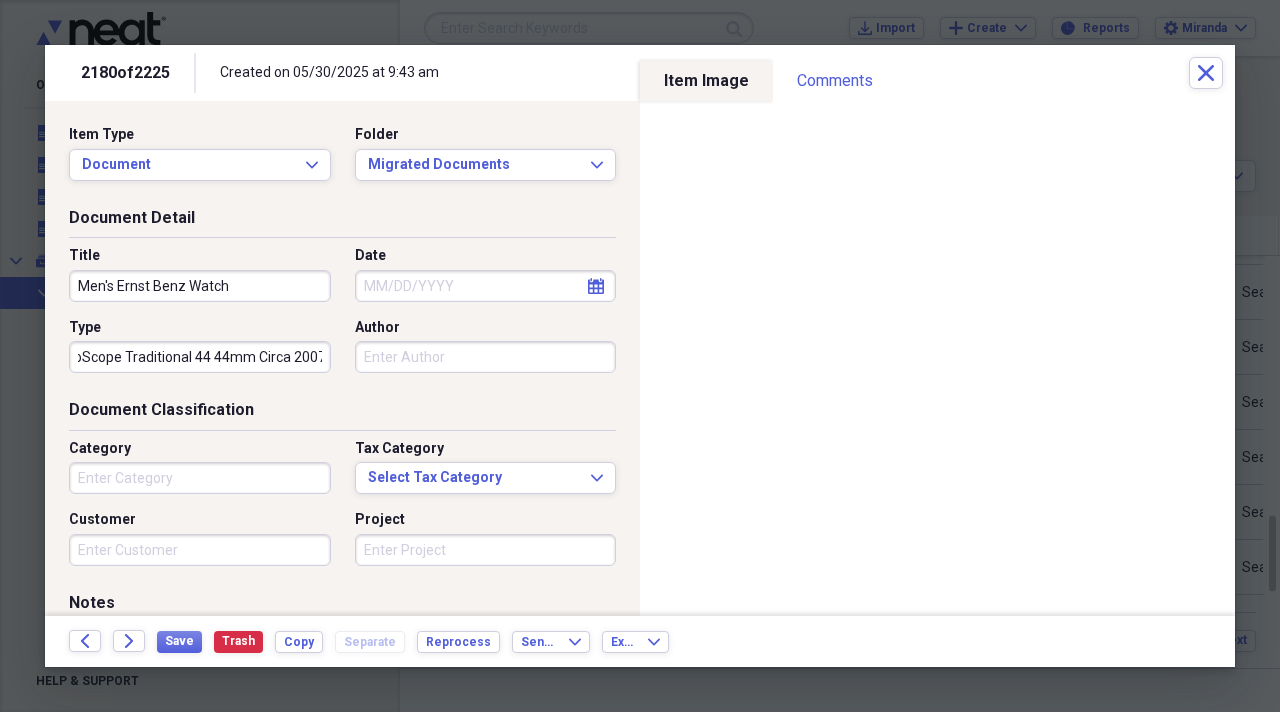 scroll, scrollTop: 0, scrollLeft: 50, axis: horizontal 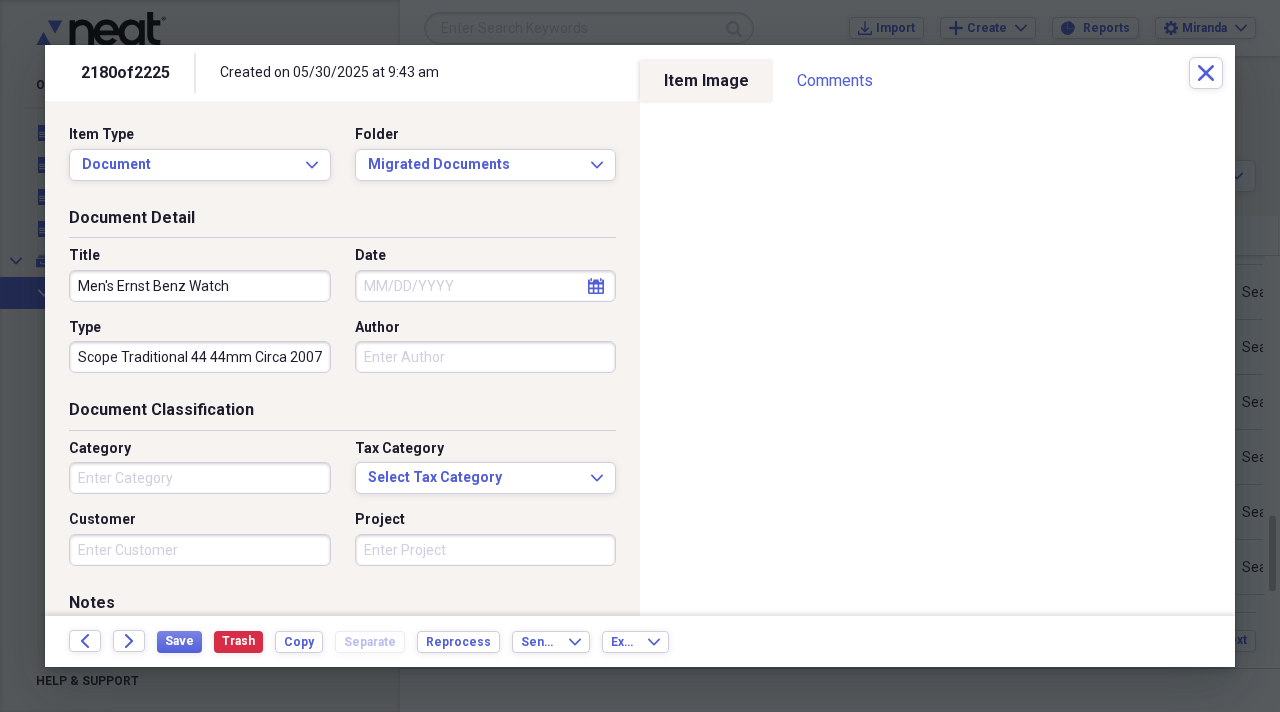 type on "ChronoScope Traditional 44 44mm Circa 2007" 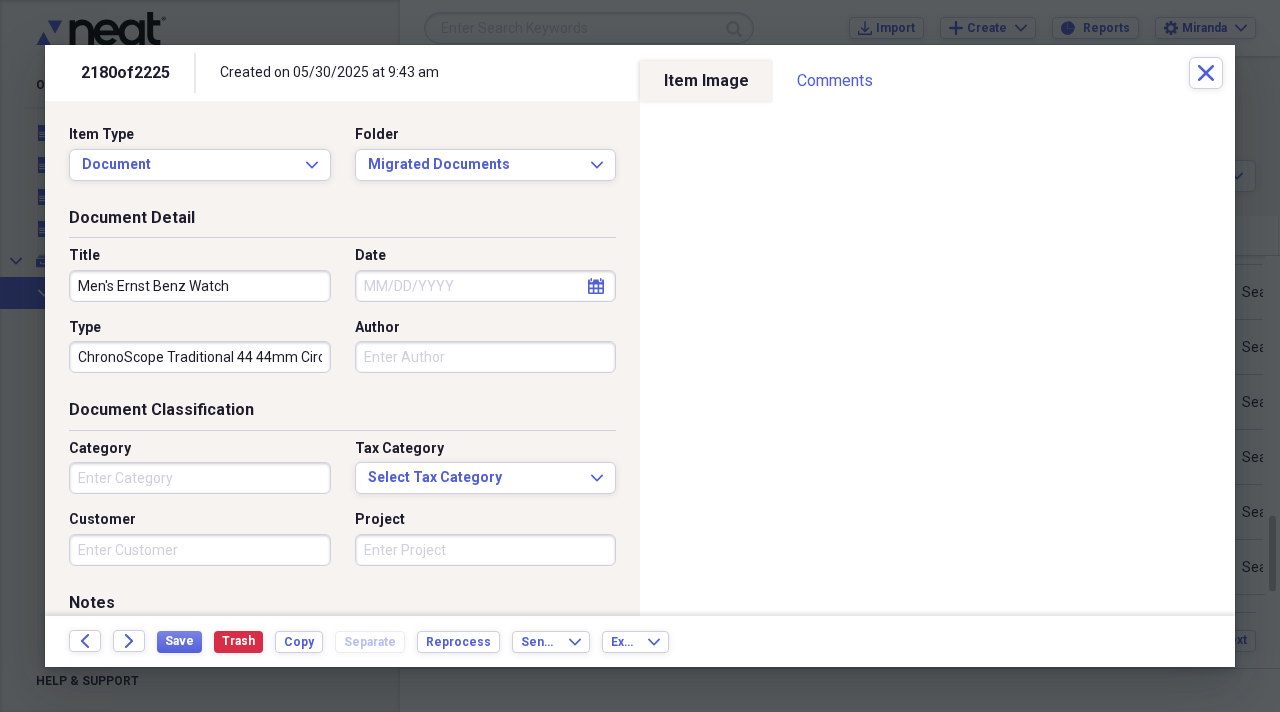 click on "Category" at bounding box center (200, 478) 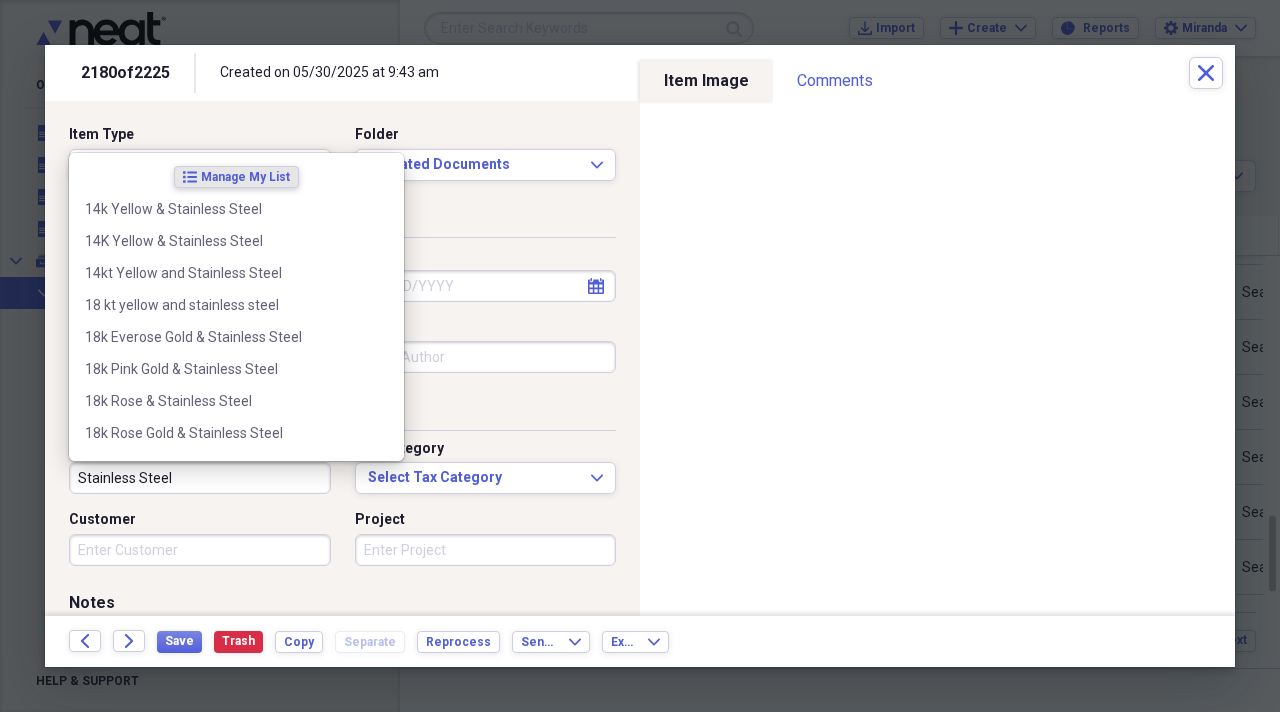 type on "Stainless Steel" 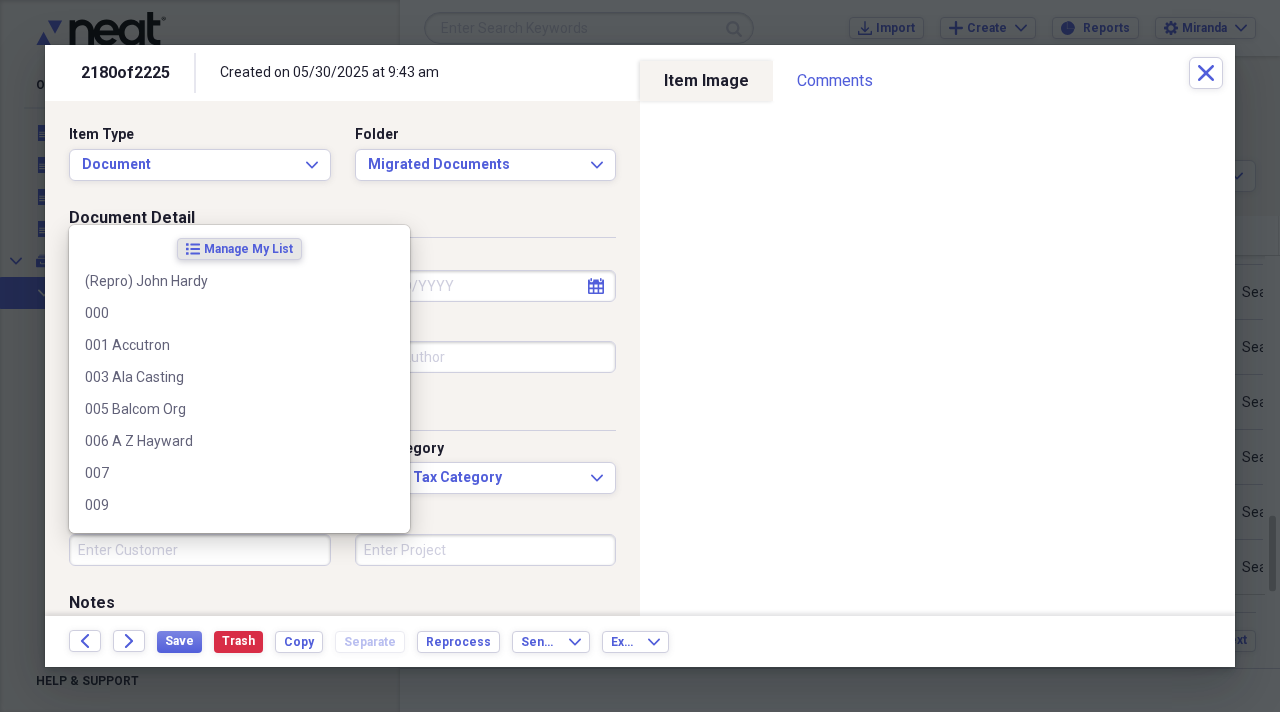 click on "Customer" at bounding box center [200, 550] 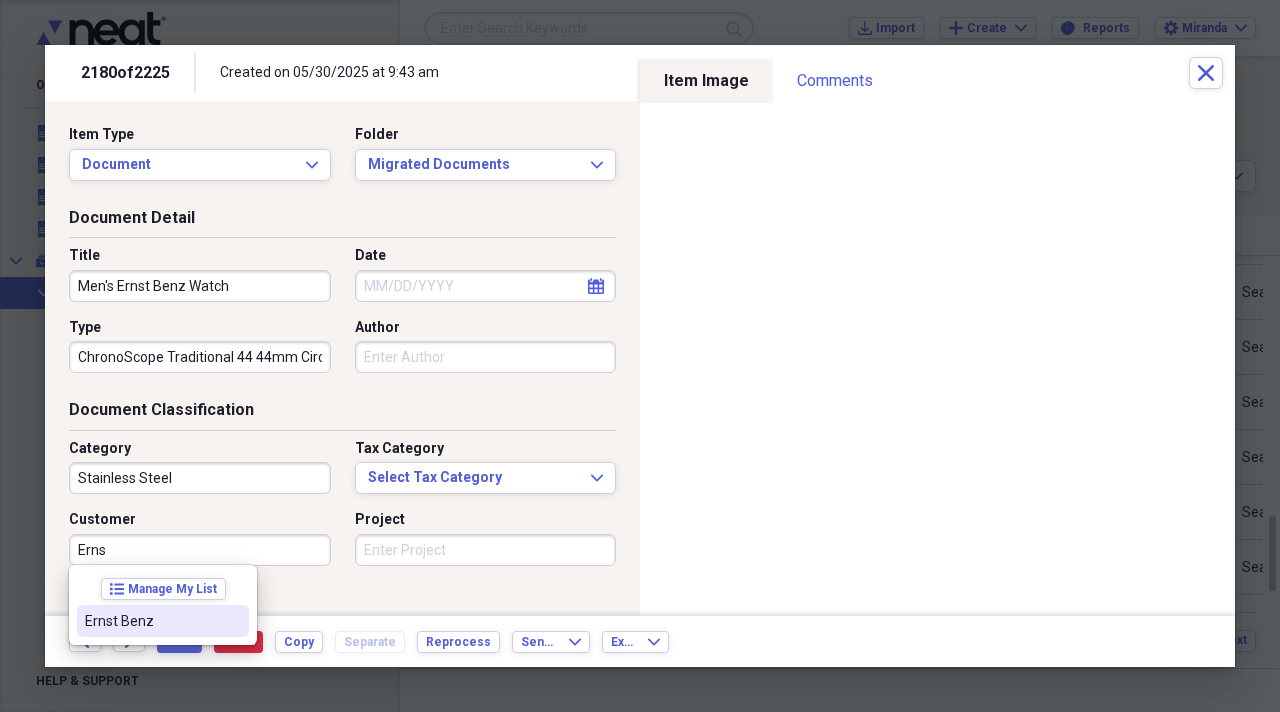 click on "Ernst Benz" at bounding box center [151, 621] 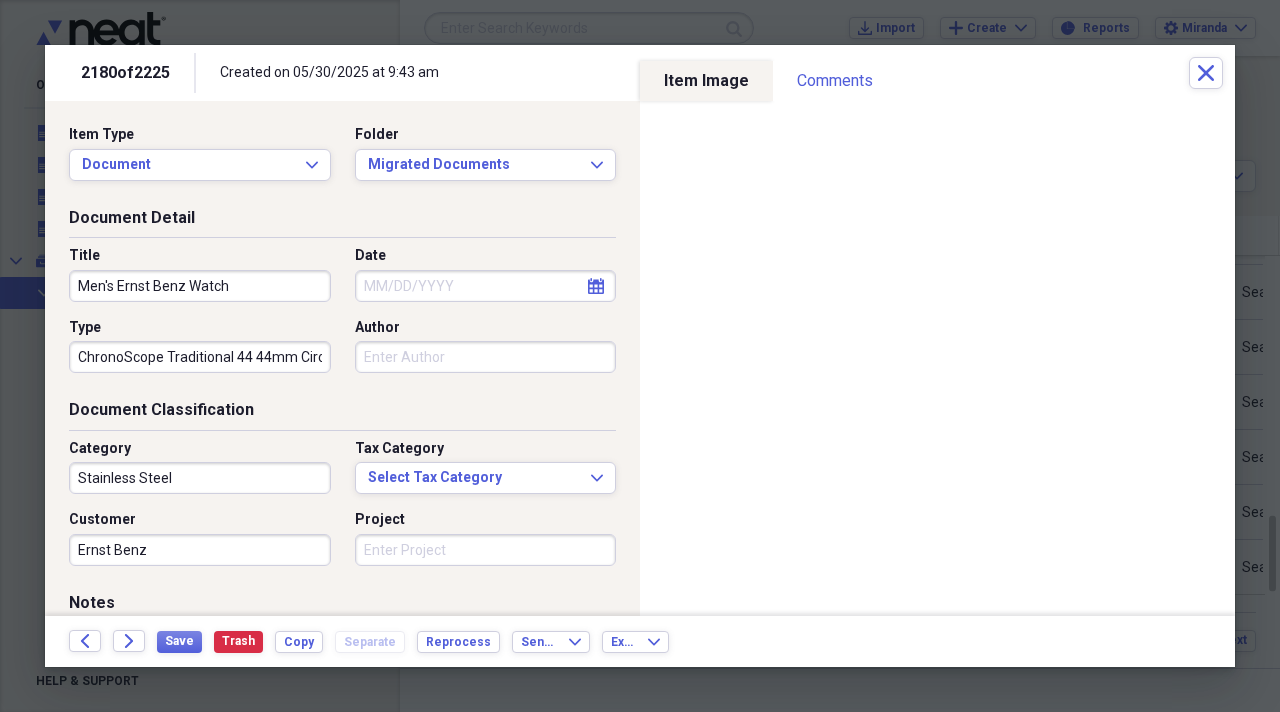 click on "Project" at bounding box center [486, 550] 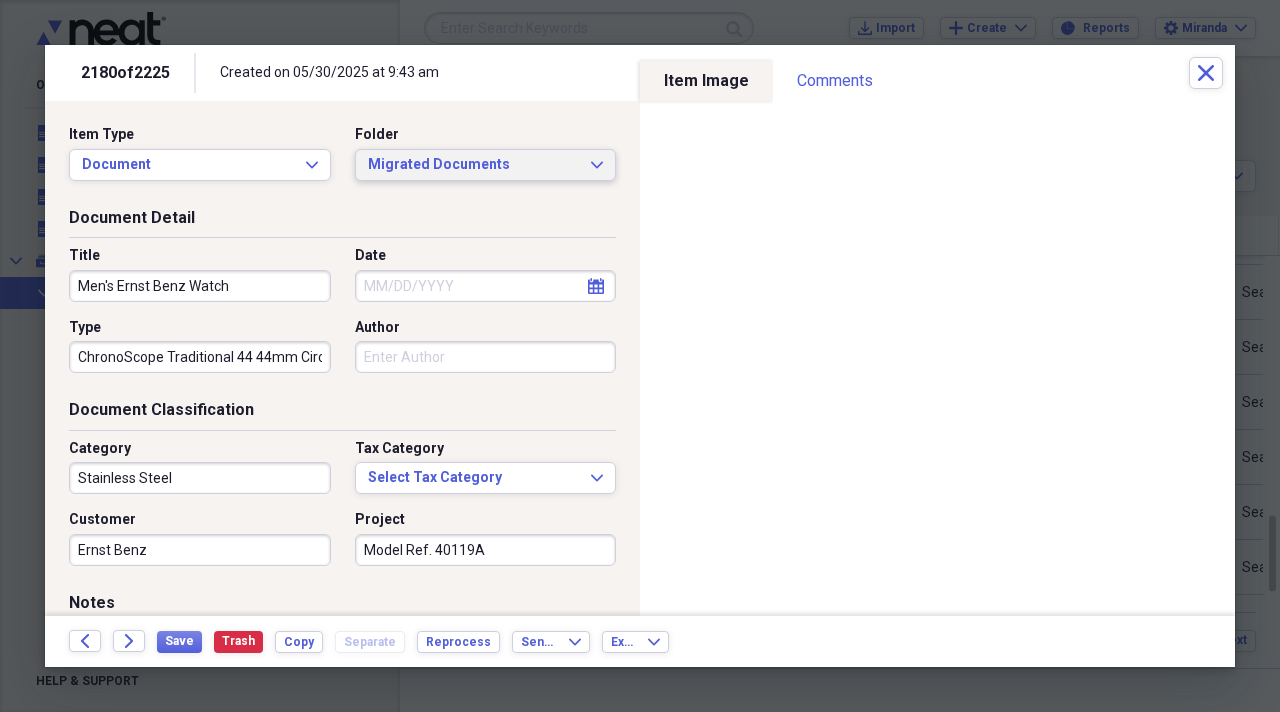 type on "Model Ref. 40119A" 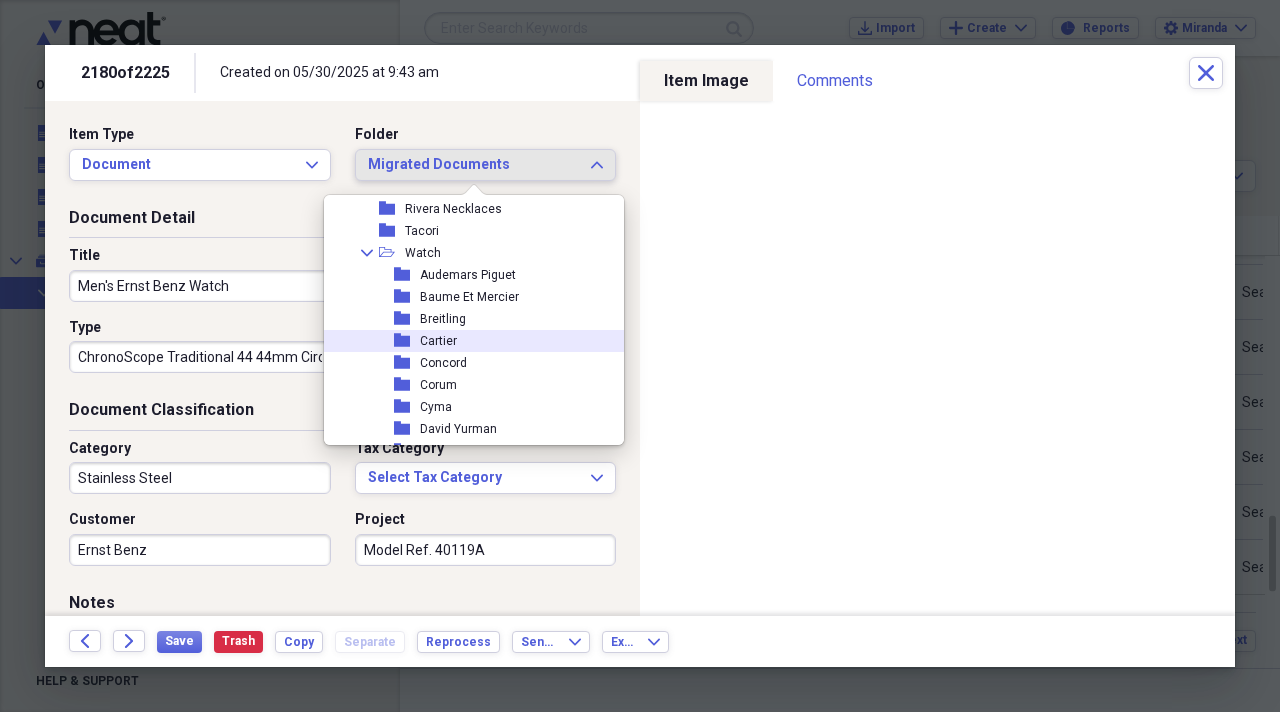 scroll, scrollTop: 2100, scrollLeft: 0, axis: vertical 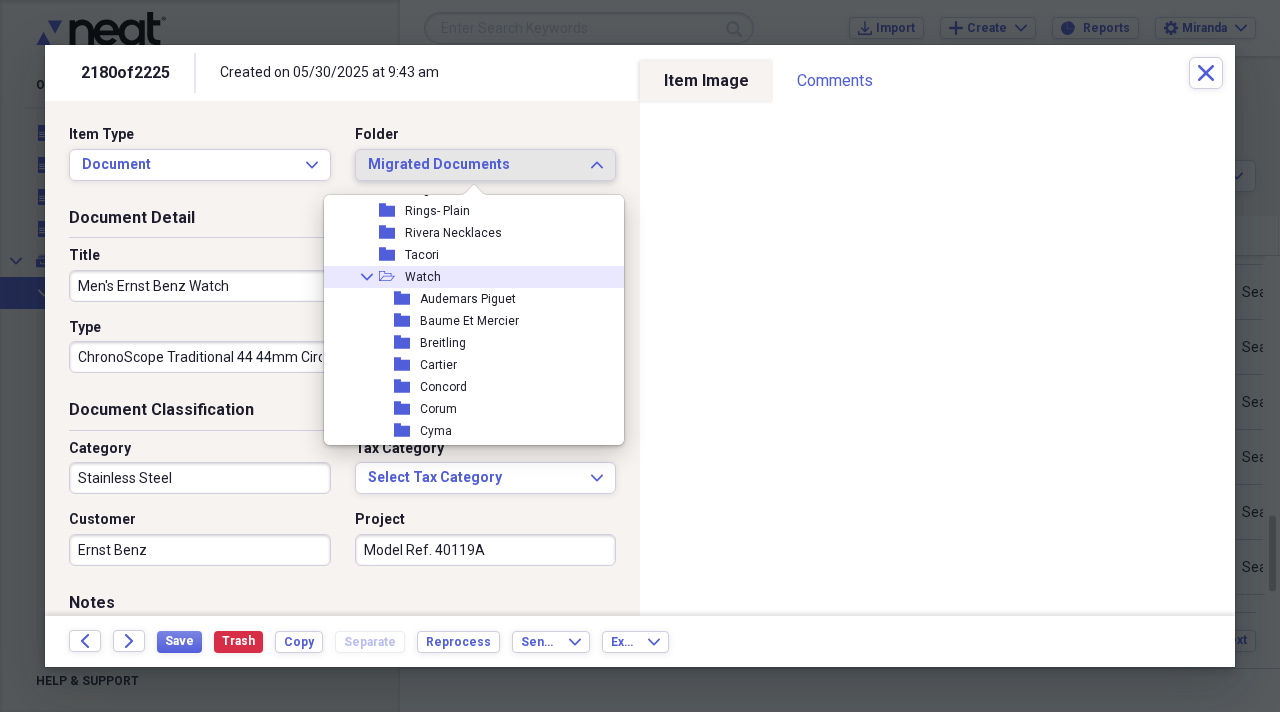 click on "Watch" at bounding box center [423, 277] 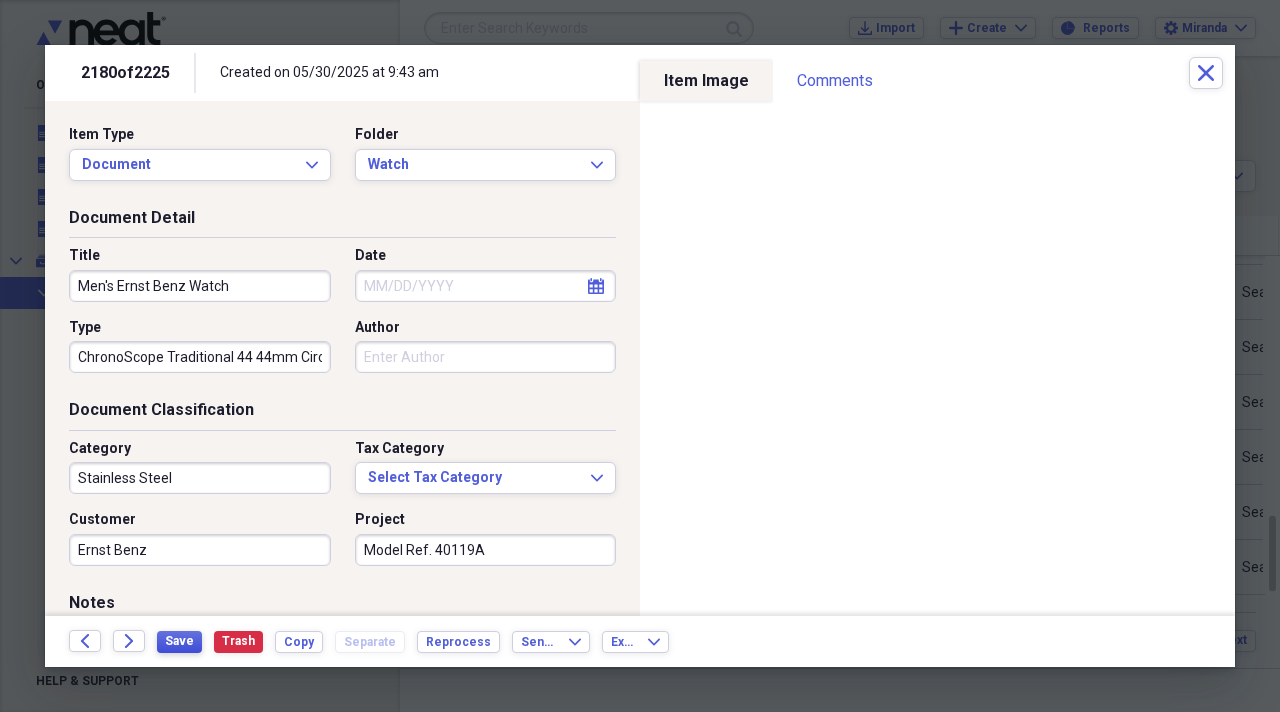 click on "Save" at bounding box center [179, 641] 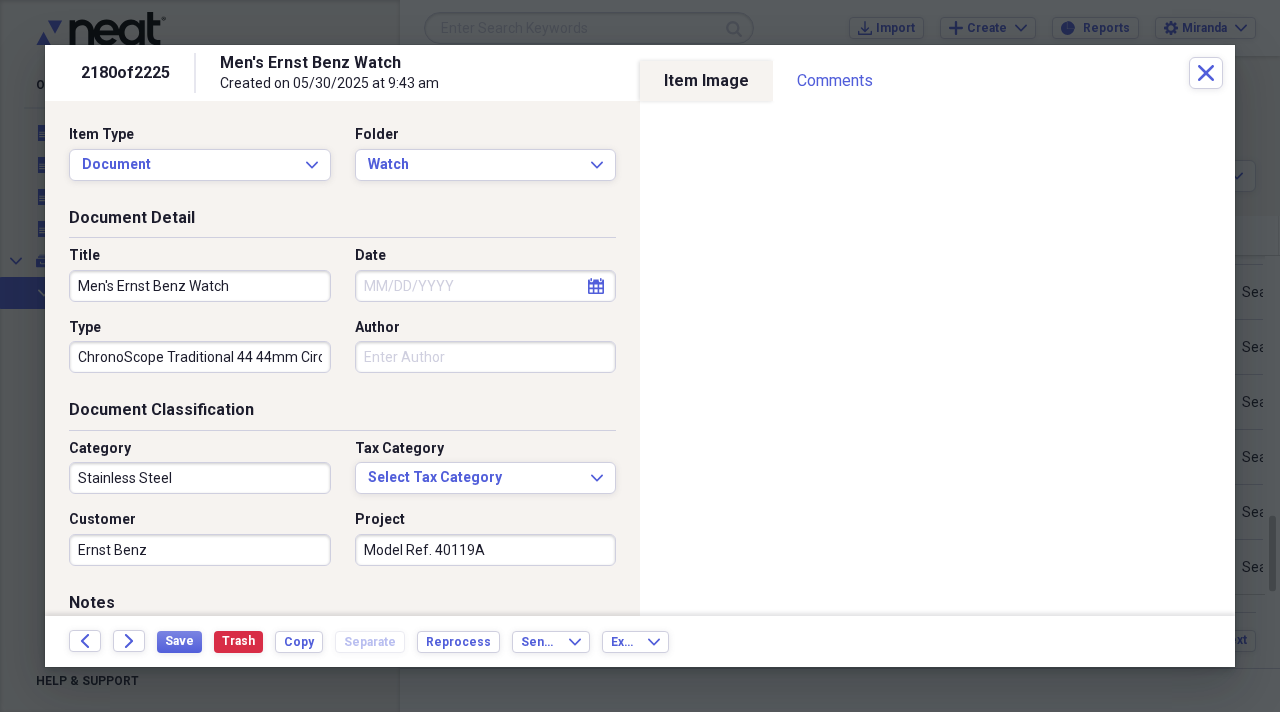 click on "Save Trash Copy Separate Reprocess" at bounding box center (334, 641) 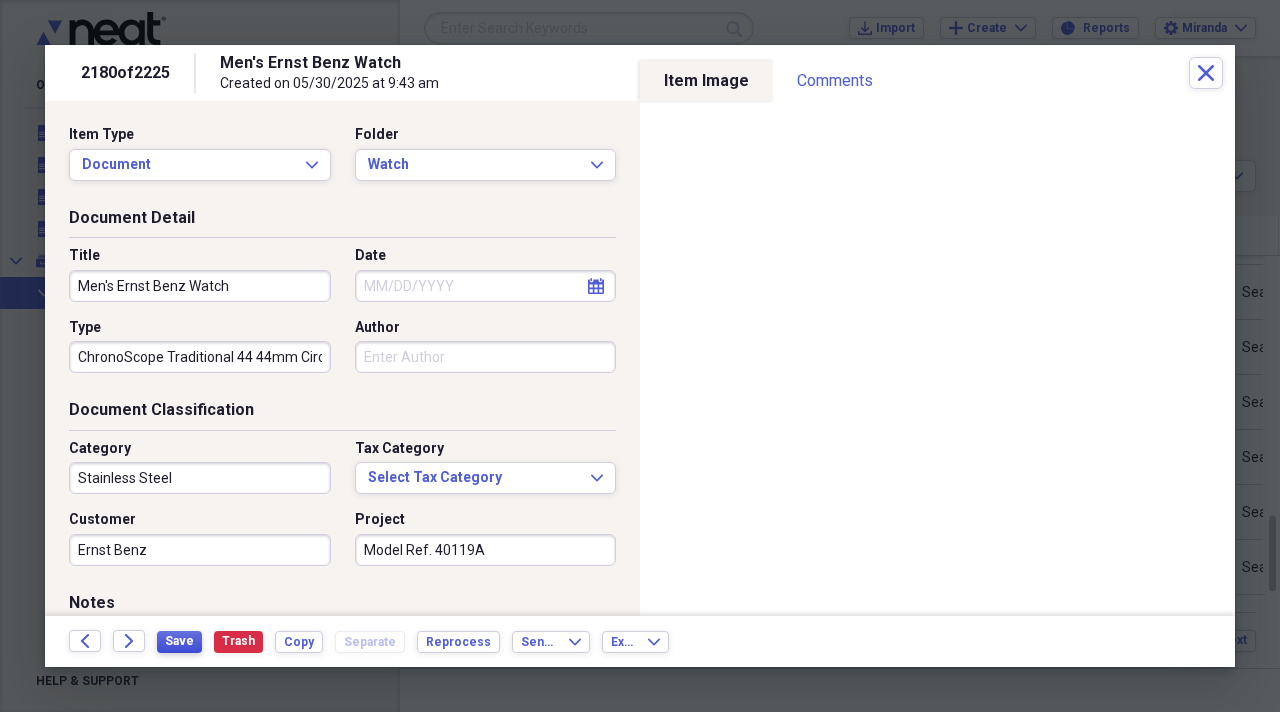 click on "Save" at bounding box center [179, 641] 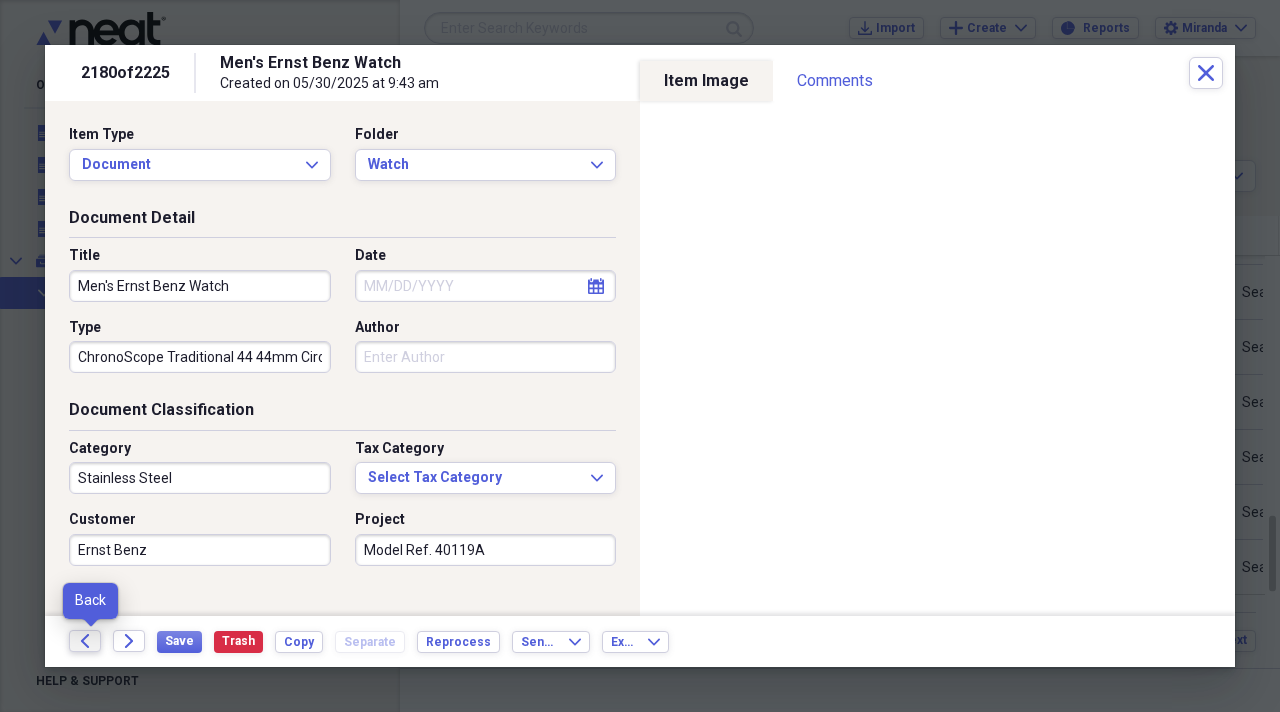click on "Back" 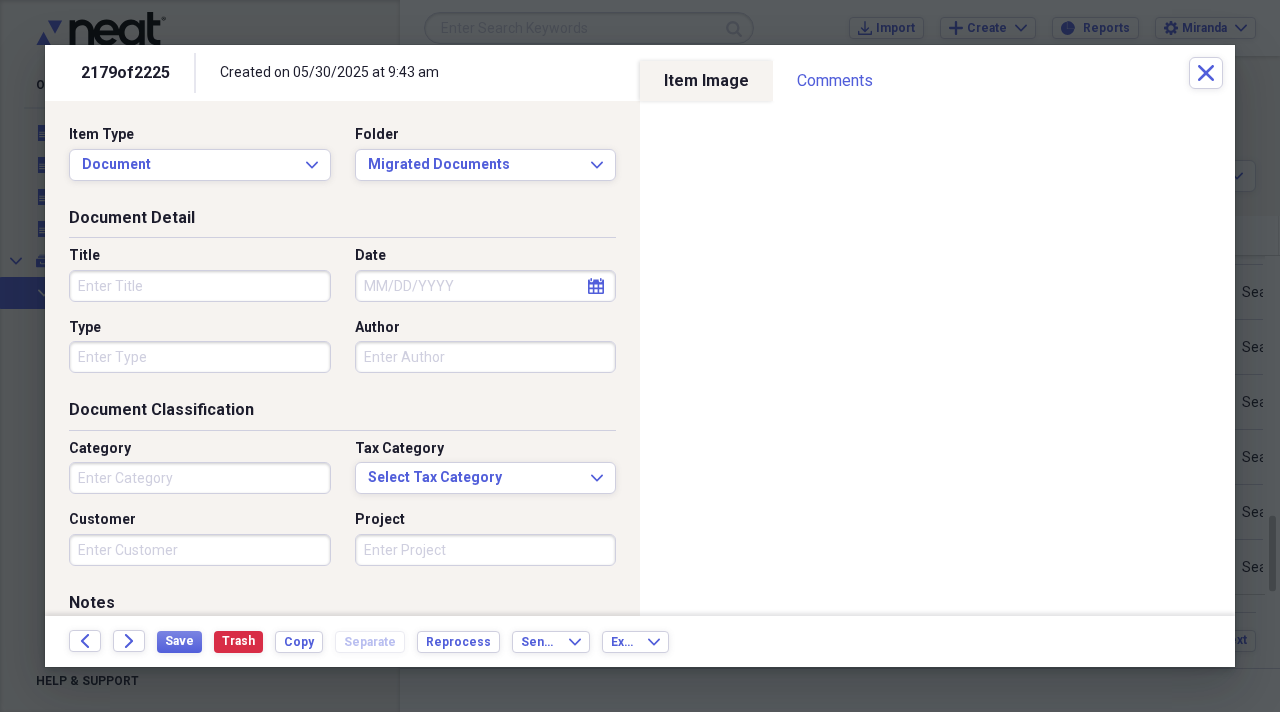 click on "Title" at bounding box center (200, 286) 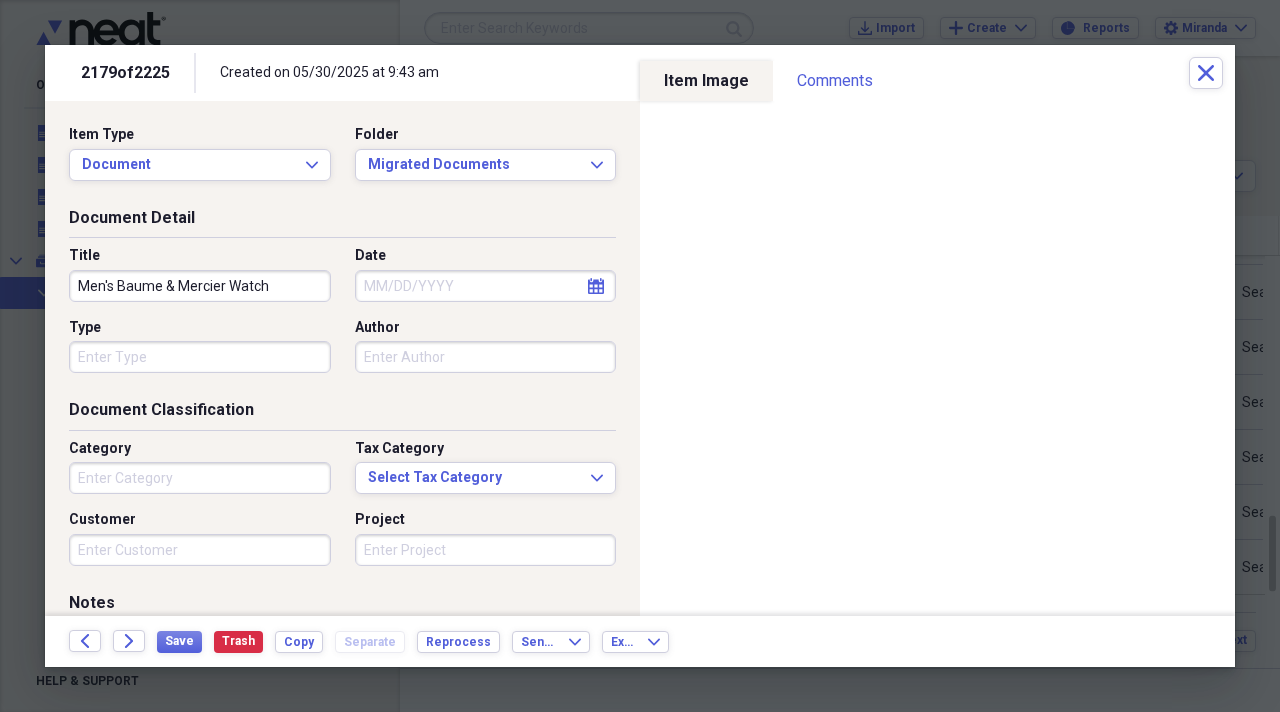 type on "Men's Baume & Mercier Watch" 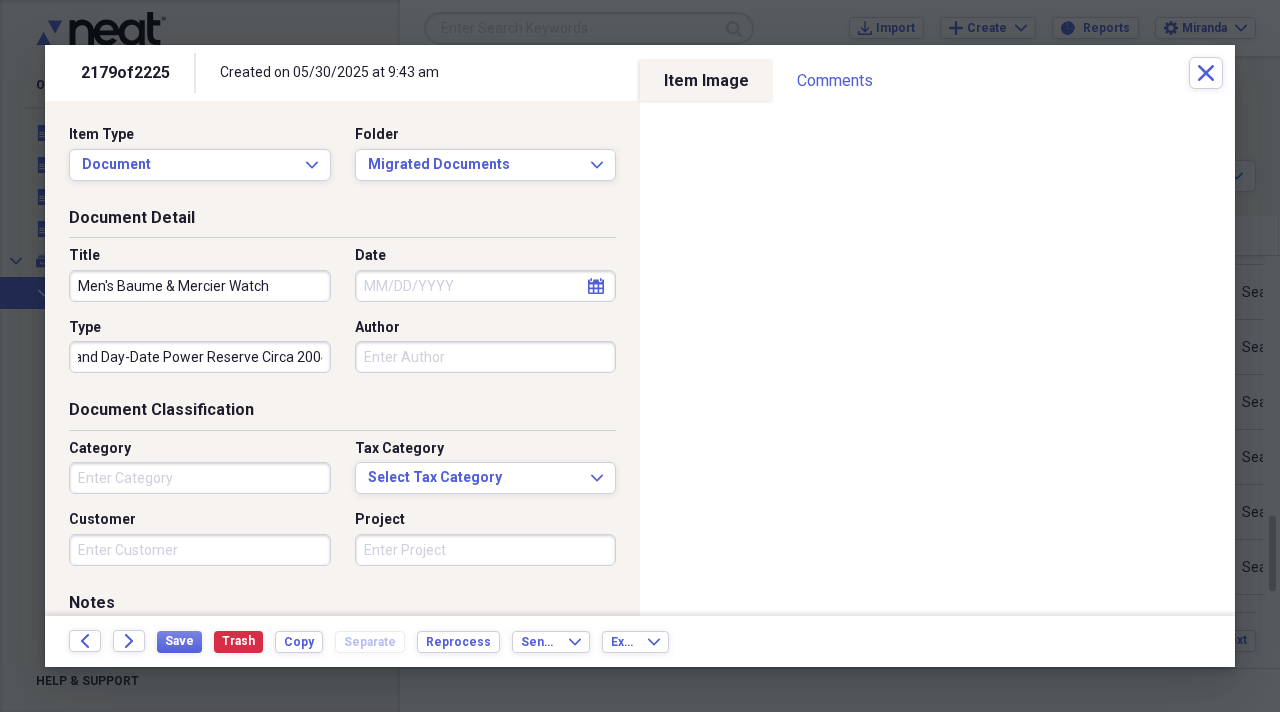 scroll, scrollTop: 0, scrollLeft: 48, axis: horizontal 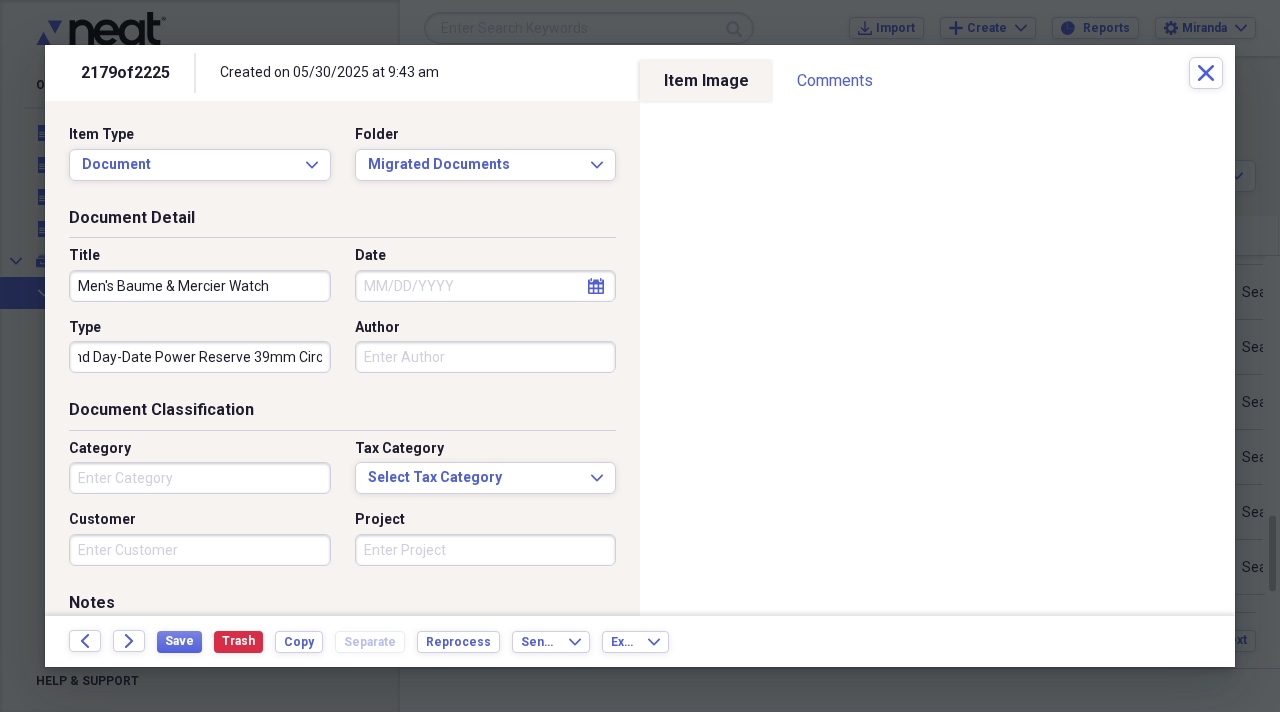 type on "Capeland Day-Date Power Reserve 39mm Circa 2004" 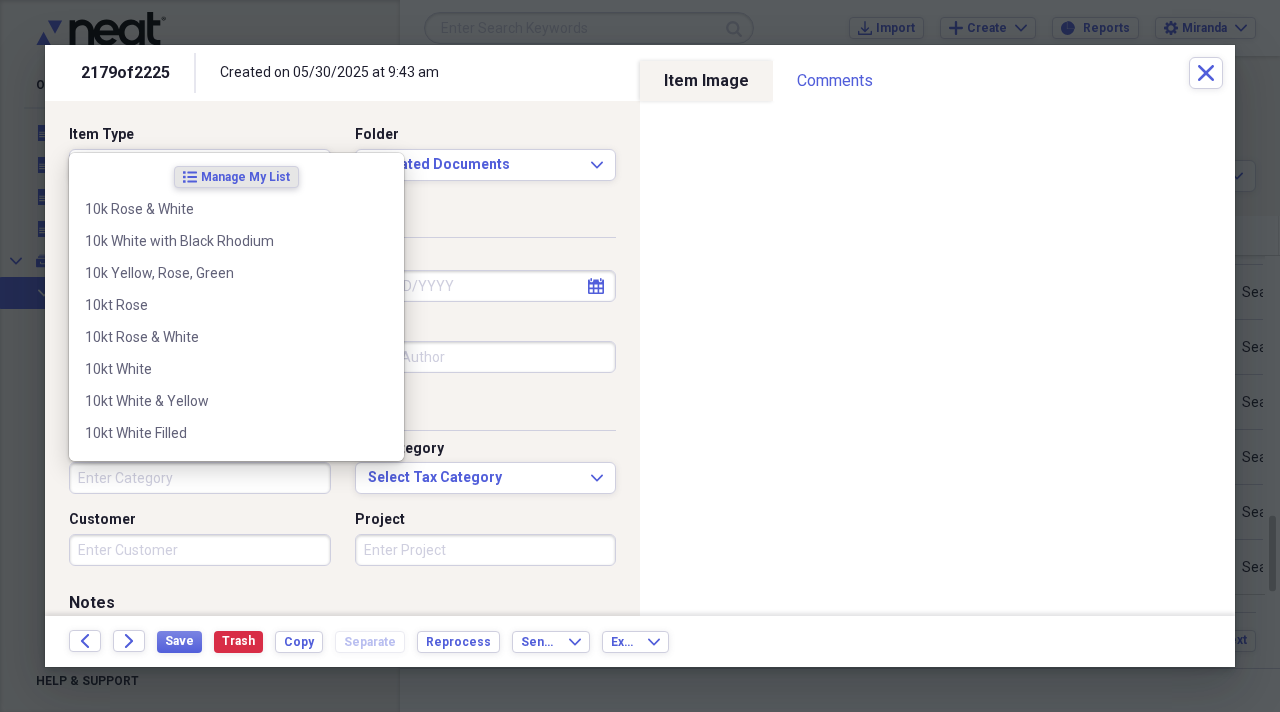 scroll, scrollTop: 0, scrollLeft: 0, axis: both 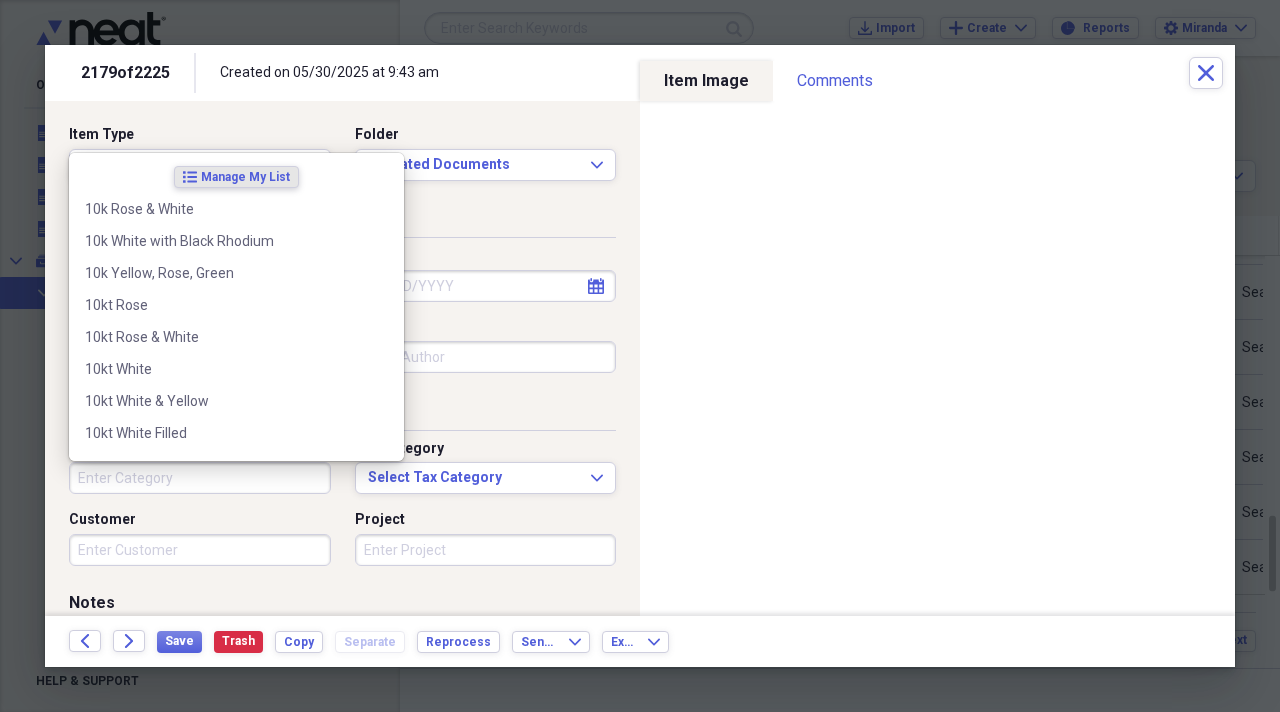 click on "Category" at bounding box center [200, 478] 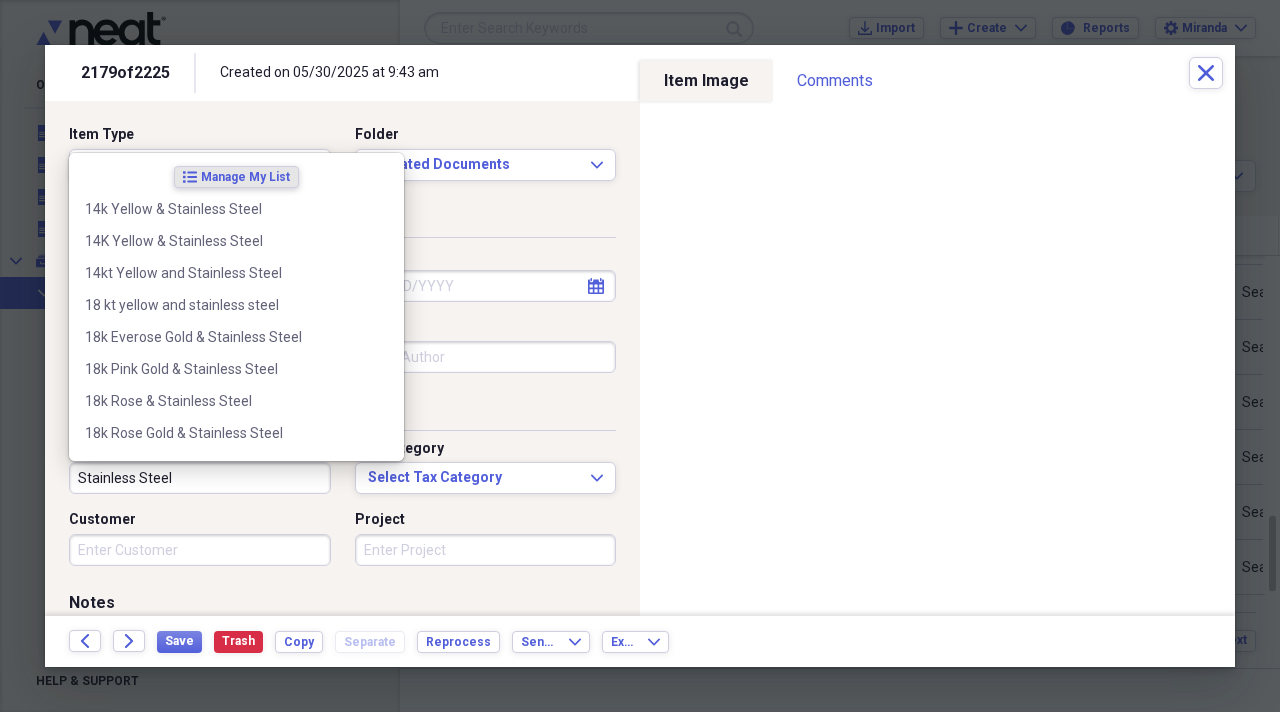 type on "Stainless Steel" 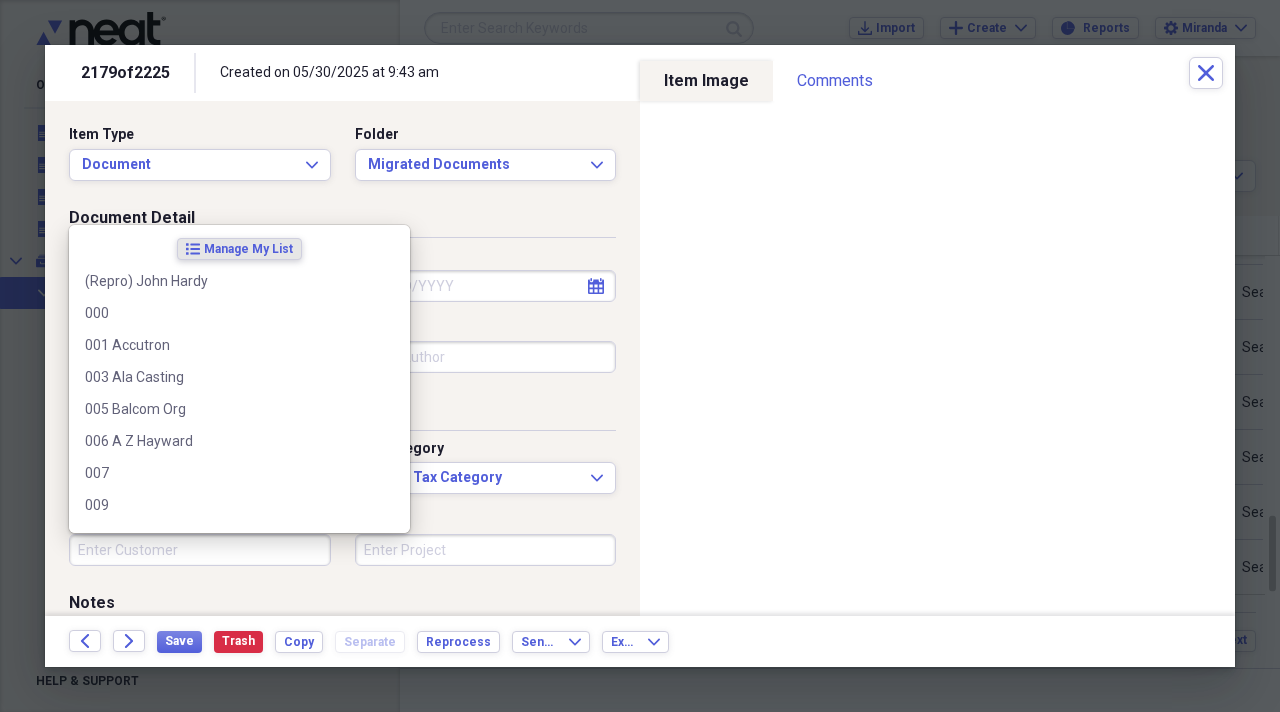 click on "Customer" at bounding box center [200, 550] 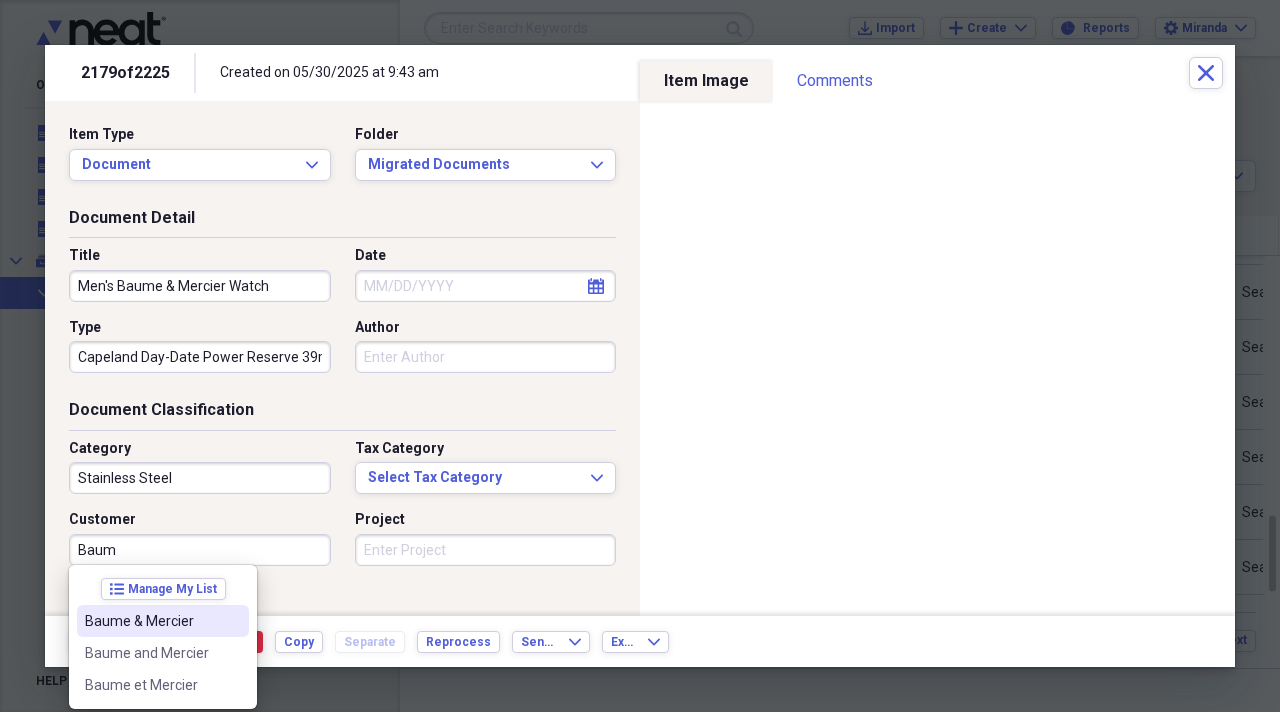 drag, startPoint x: 135, startPoint y: 617, endPoint x: 192, endPoint y: 614, distance: 57.07889 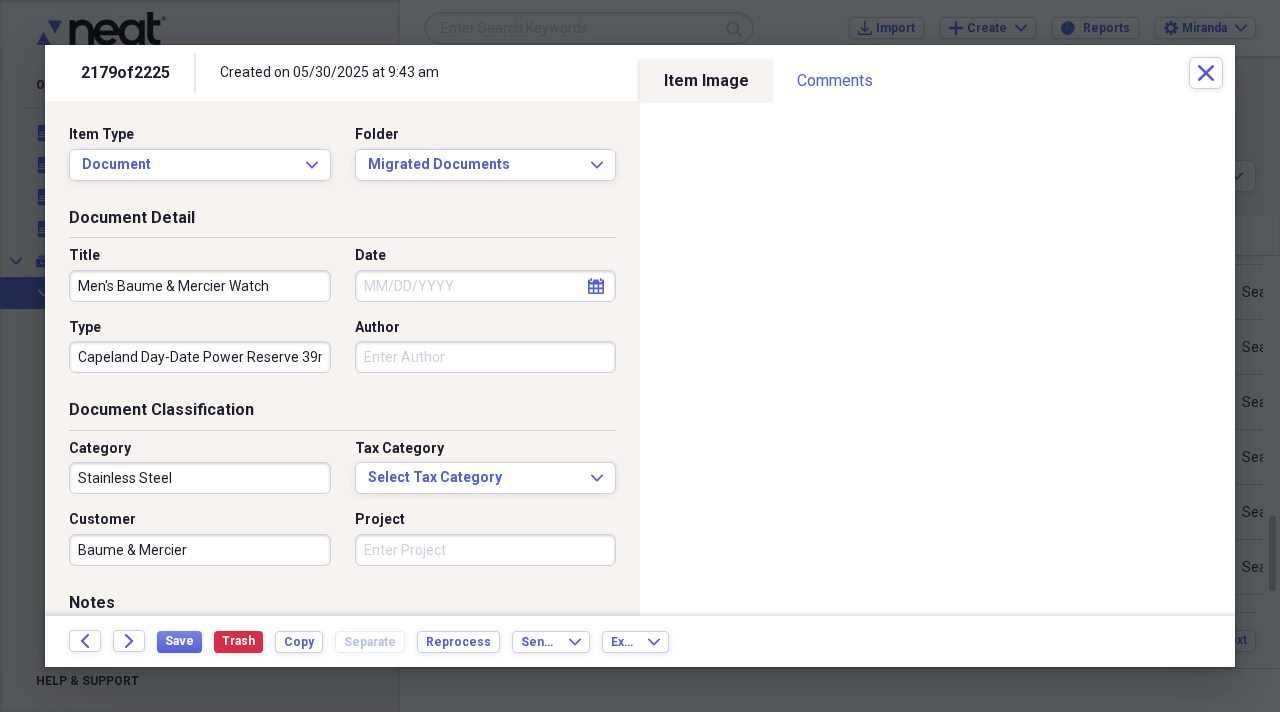 click on "Notes" at bounding box center (342, 607) 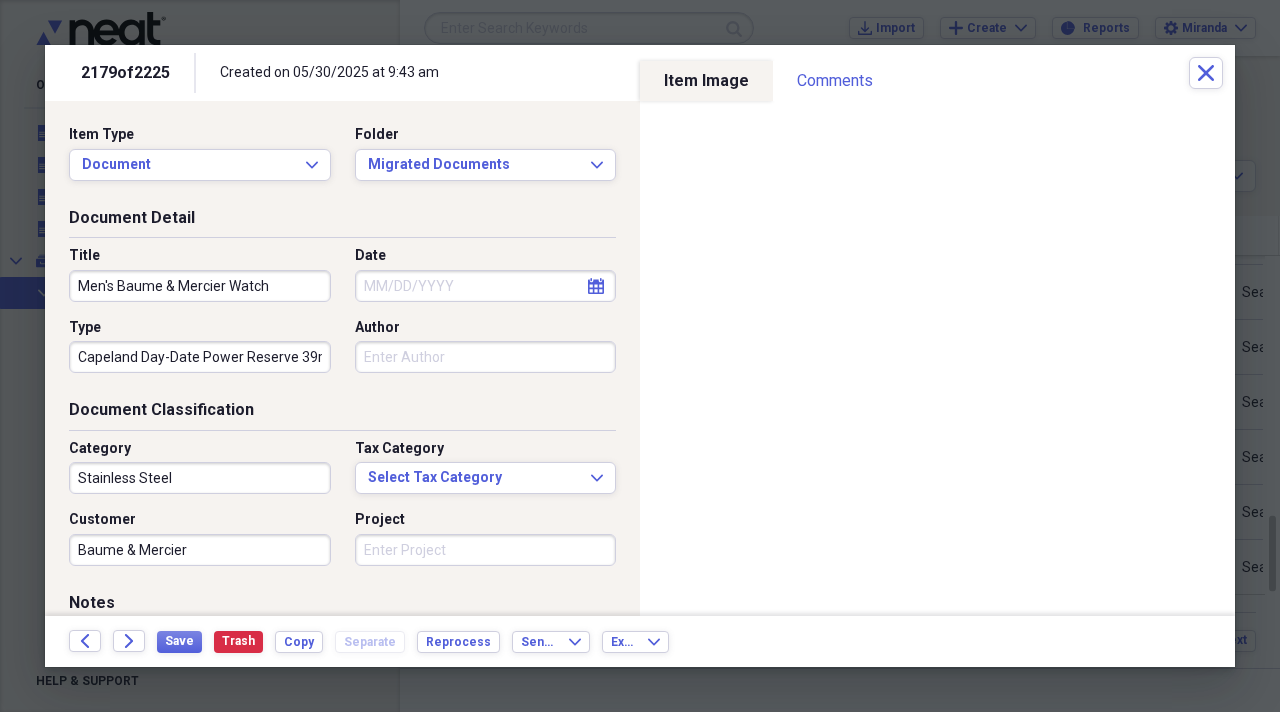 click on "Project" at bounding box center [486, 550] 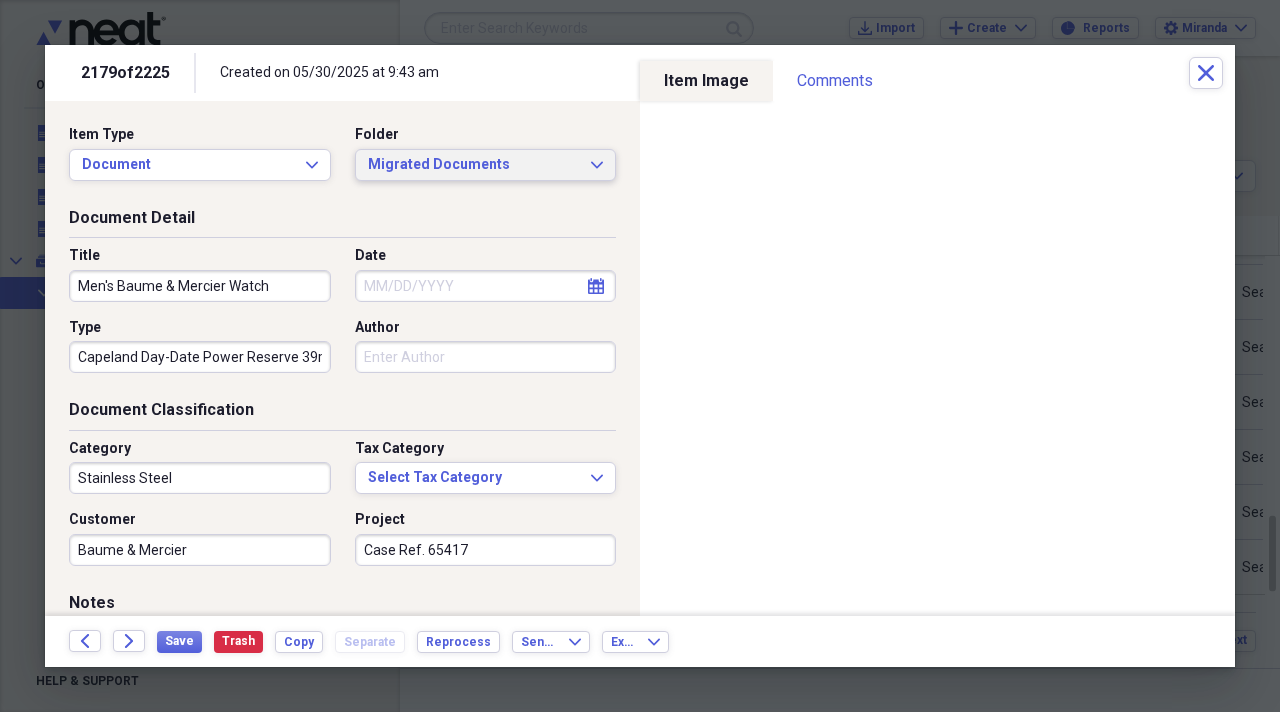 type on "Case Ref. 65417" 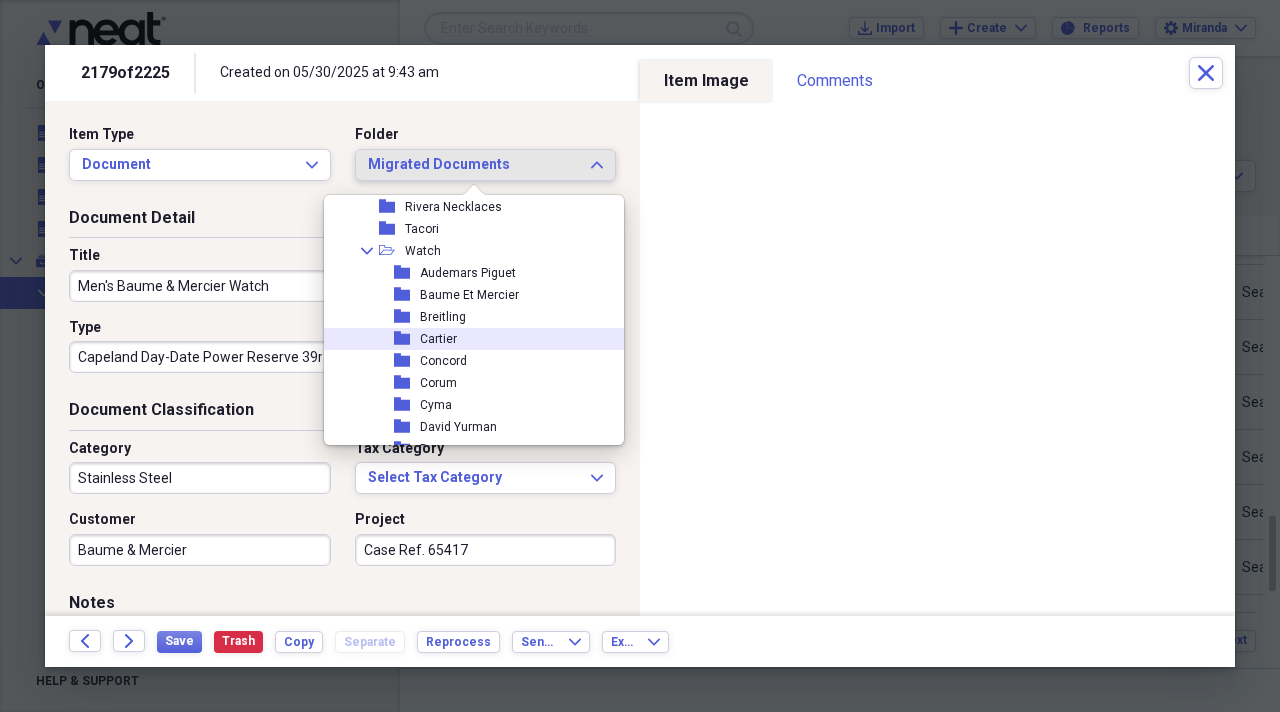scroll, scrollTop: 2100, scrollLeft: 0, axis: vertical 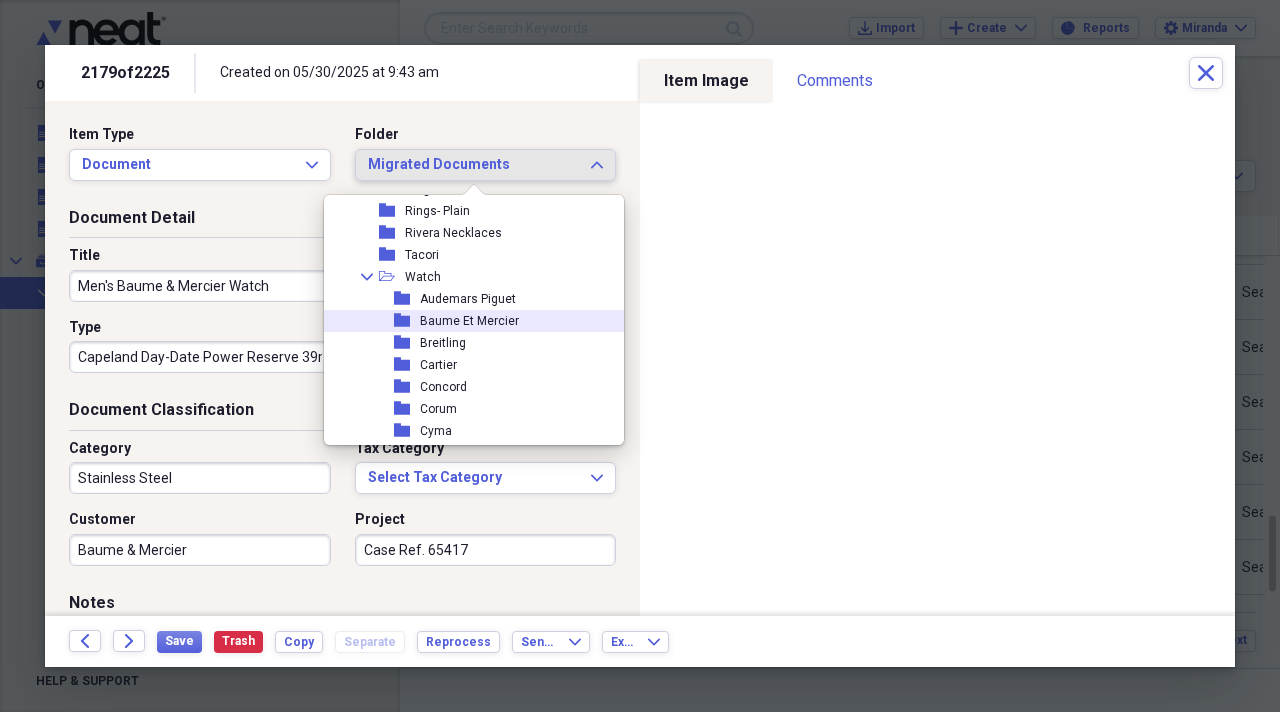 click on "Baume Et Mercier" at bounding box center (469, 321) 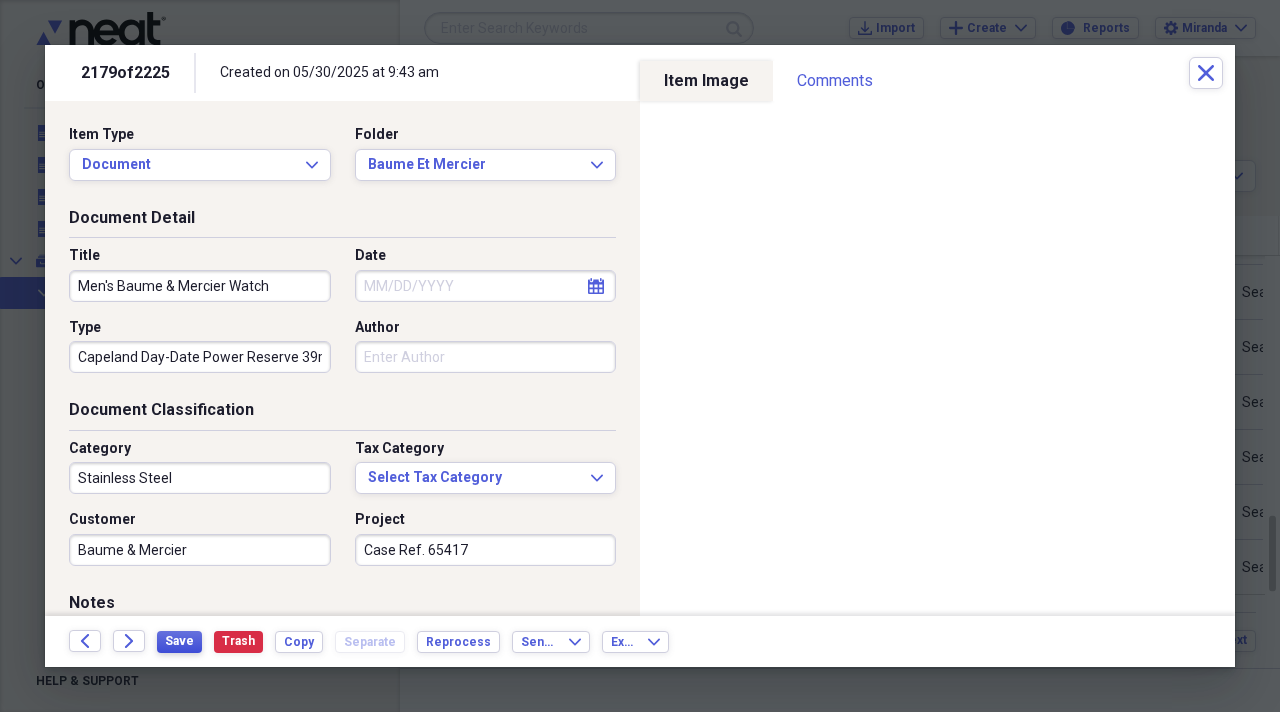 click on "Save" at bounding box center [179, 641] 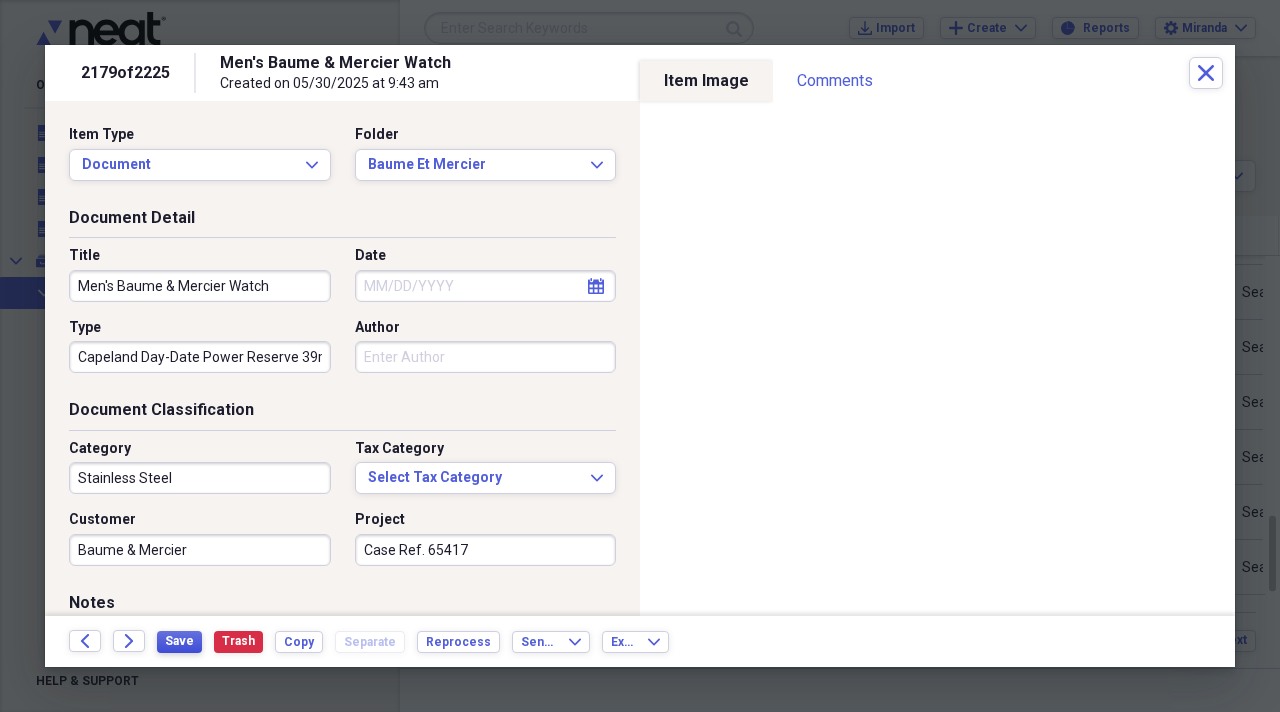 click on "Save" at bounding box center (179, 641) 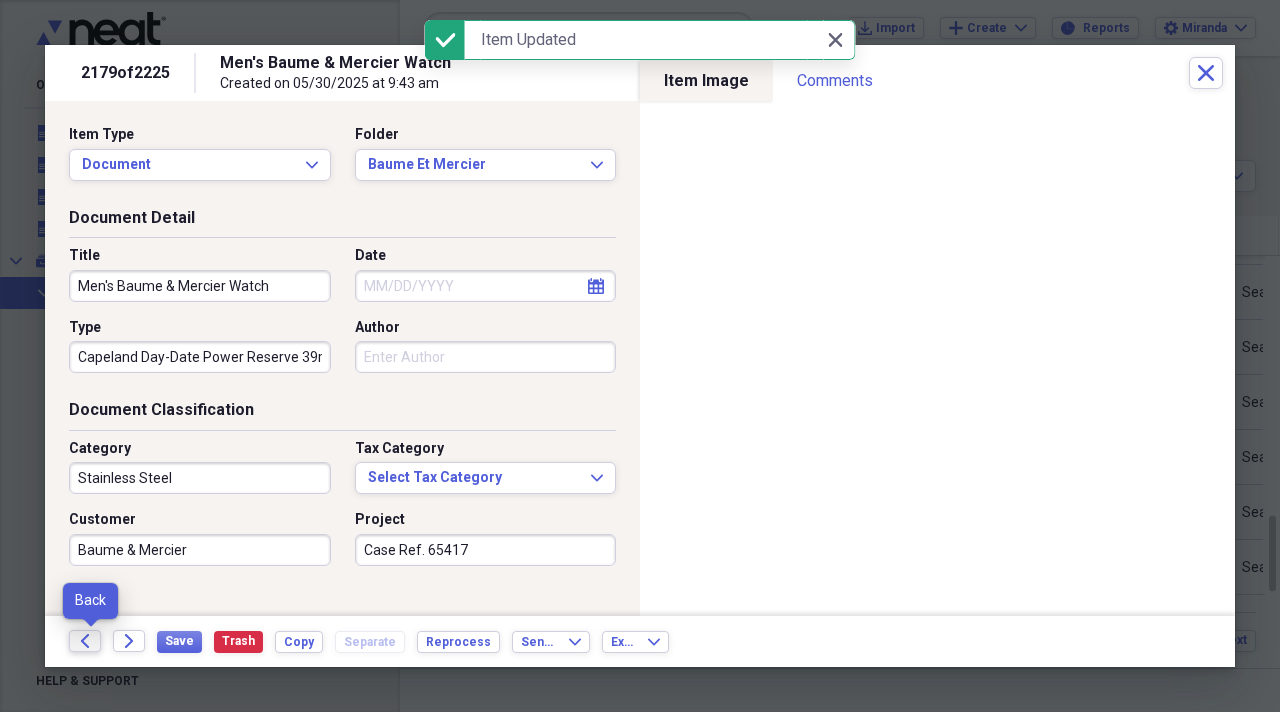 click on "Back" at bounding box center [85, 641] 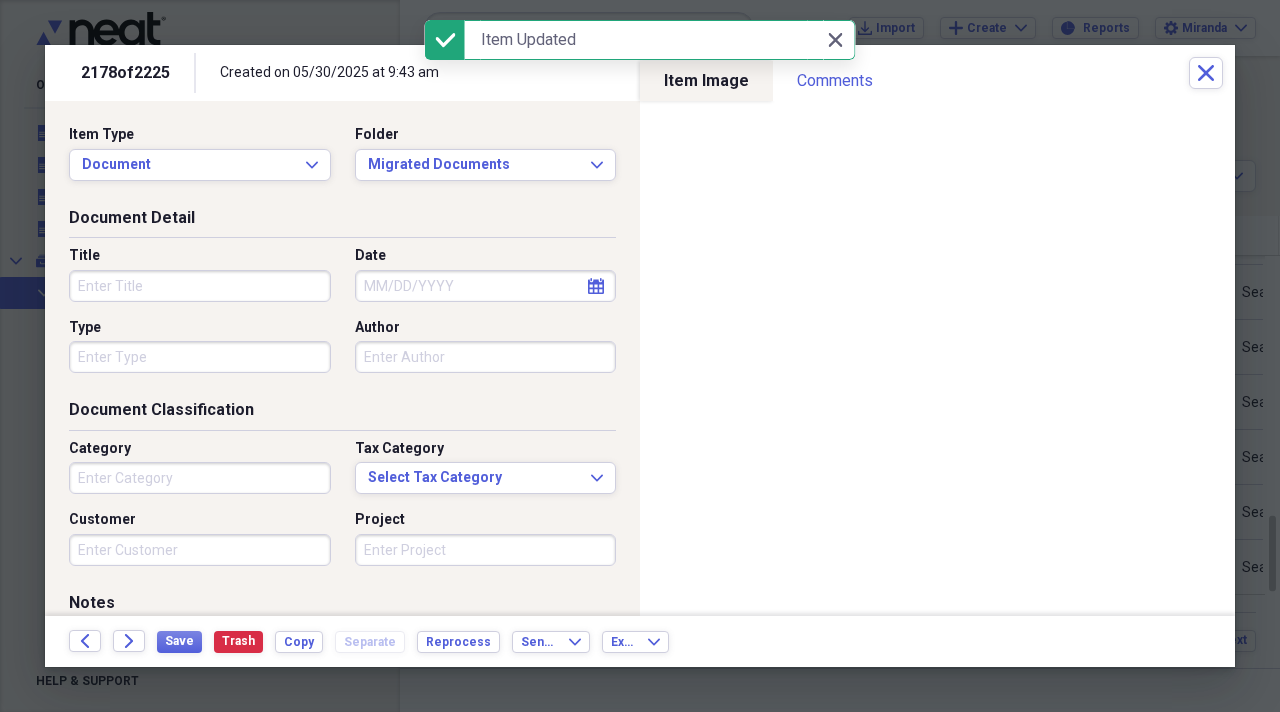 click on "Title" at bounding box center [200, 286] 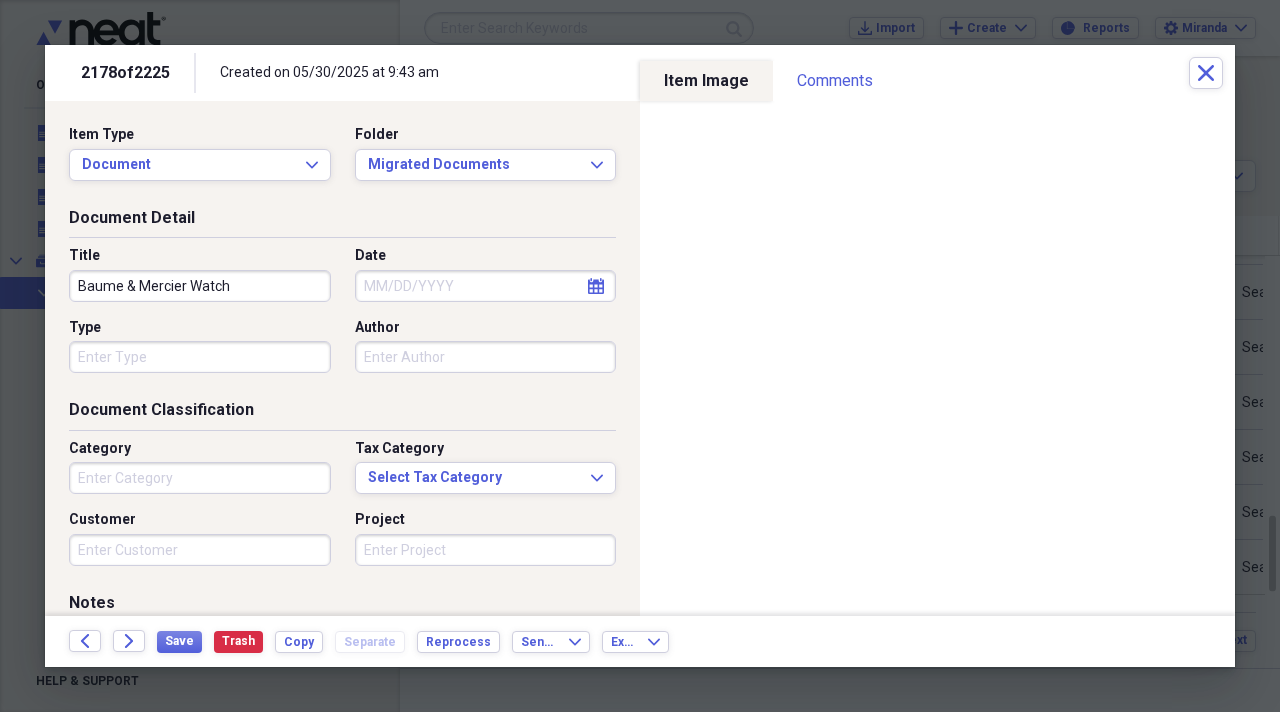 type on "Baume & Mercier Watch" 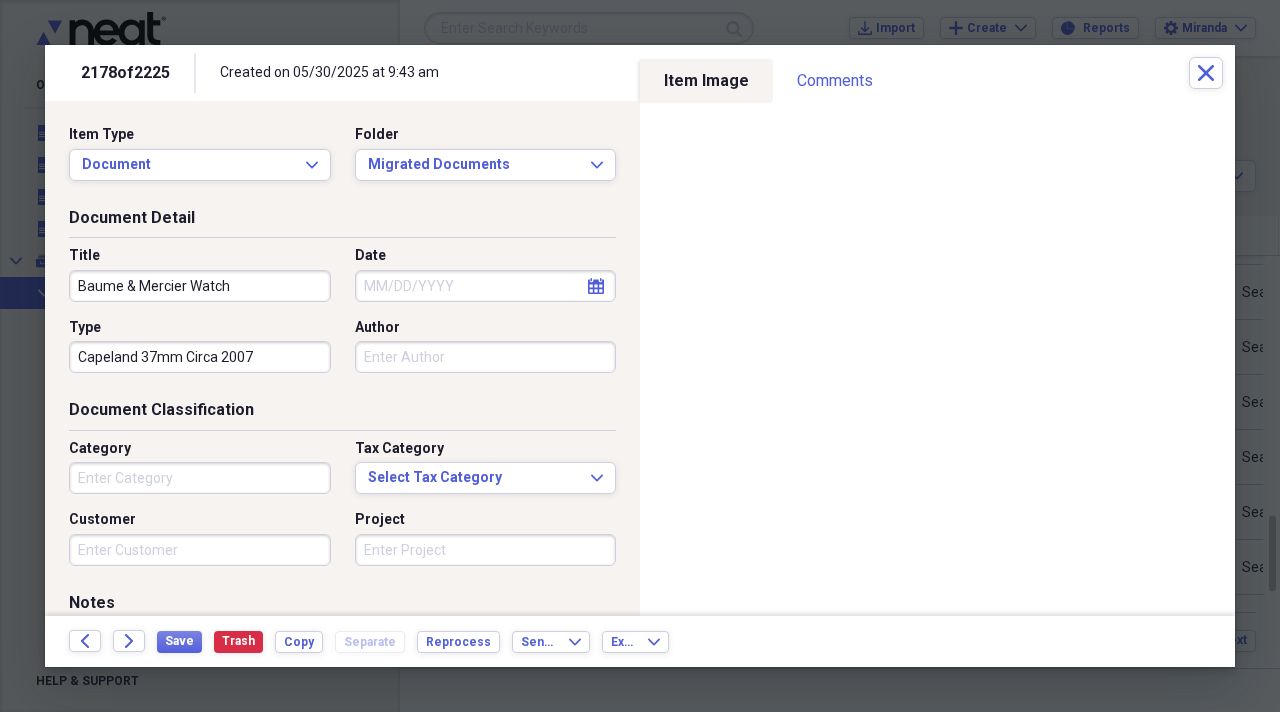 type on "Capeland 37mm Circa 2007" 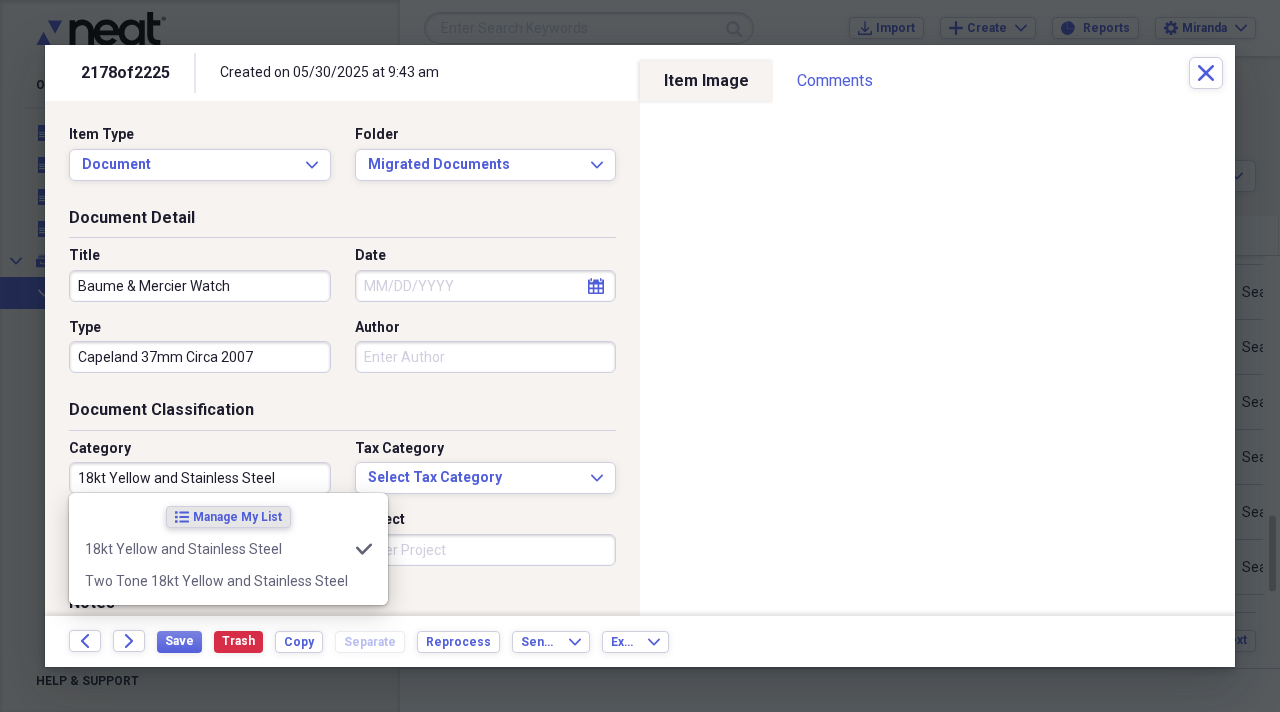 type on "18kt Yellow and Stainless Steel" 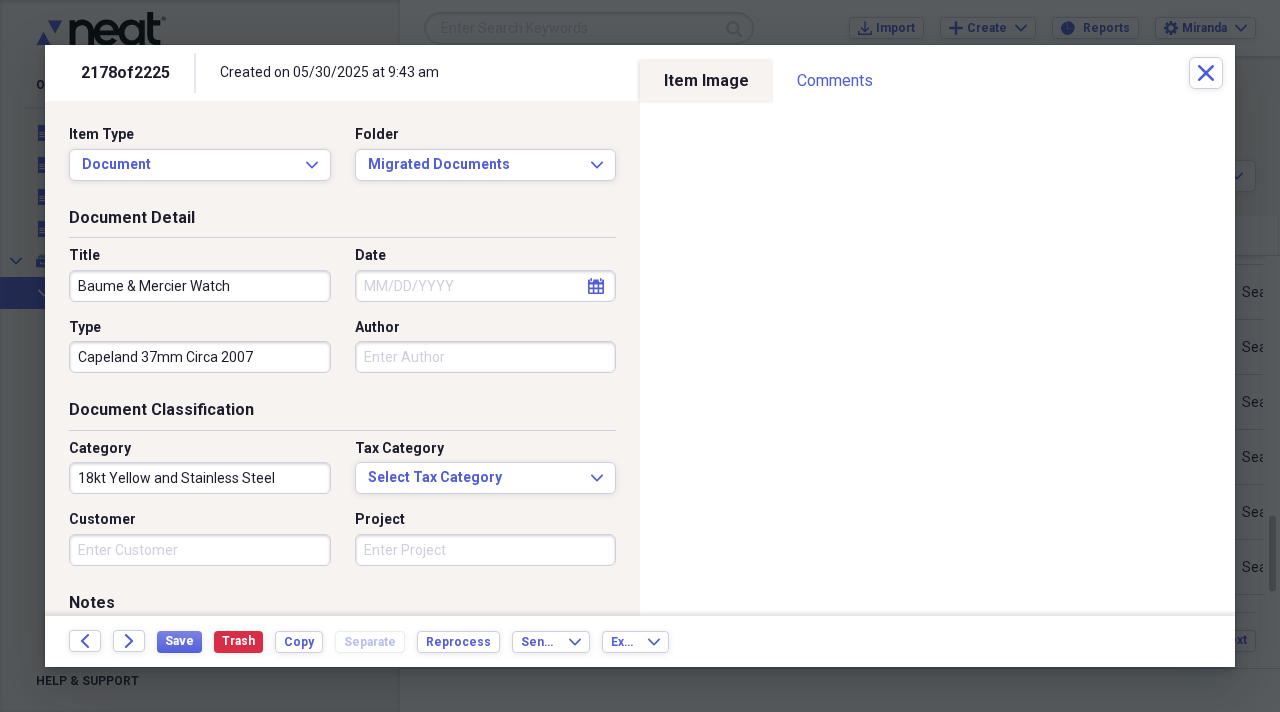 drag, startPoint x: 194, startPoint y: 449, endPoint x: 151, endPoint y: 551, distance: 110.69327 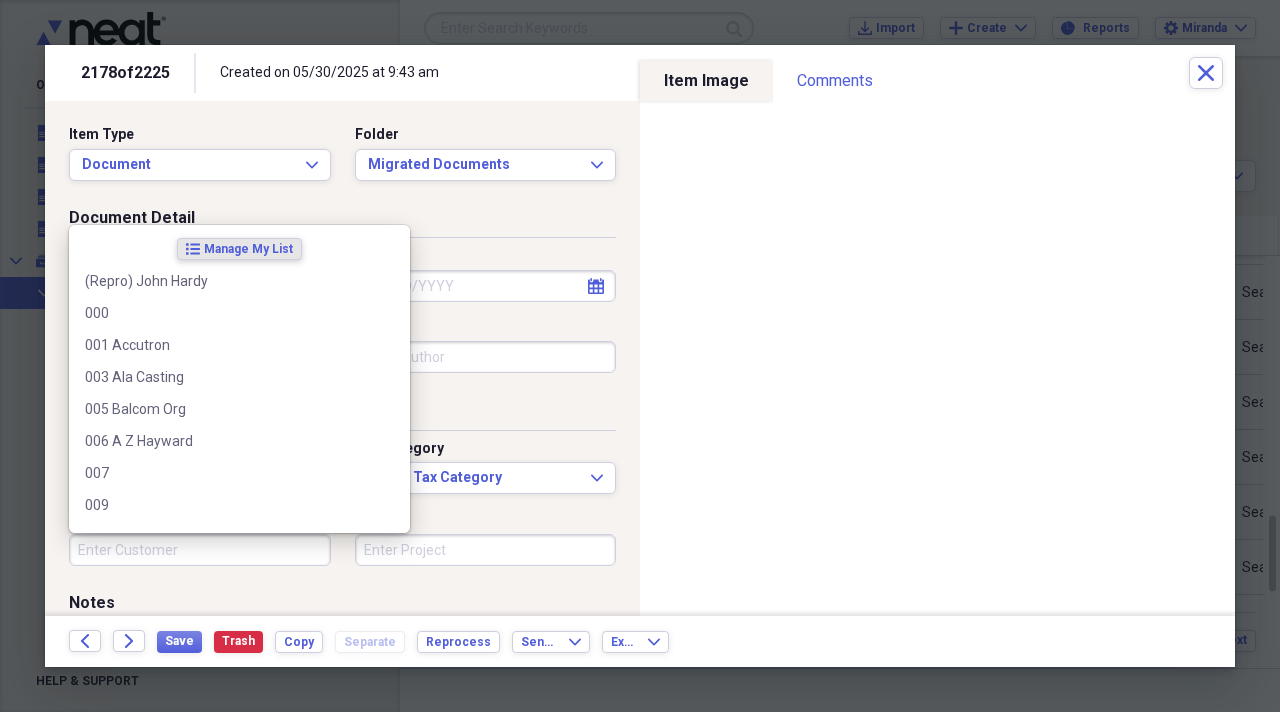 click on "Customer" at bounding box center [200, 550] 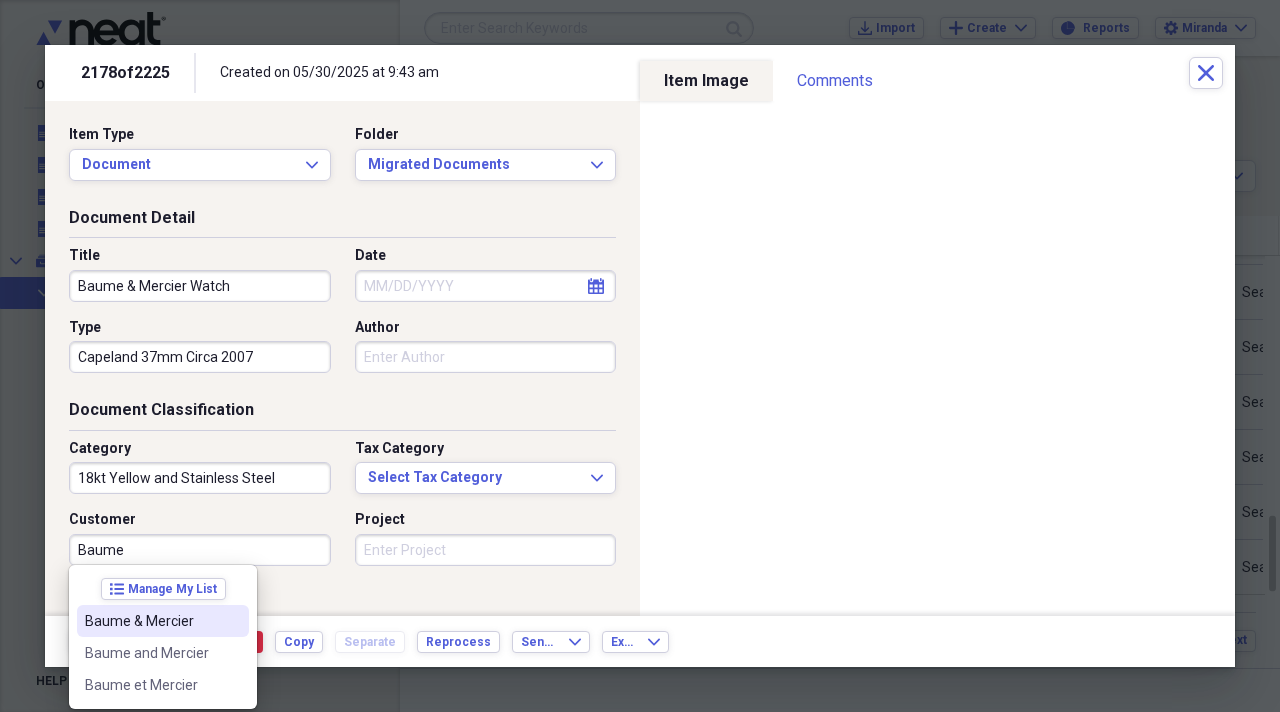 click on "Baume & Mercier" at bounding box center (151, 621) 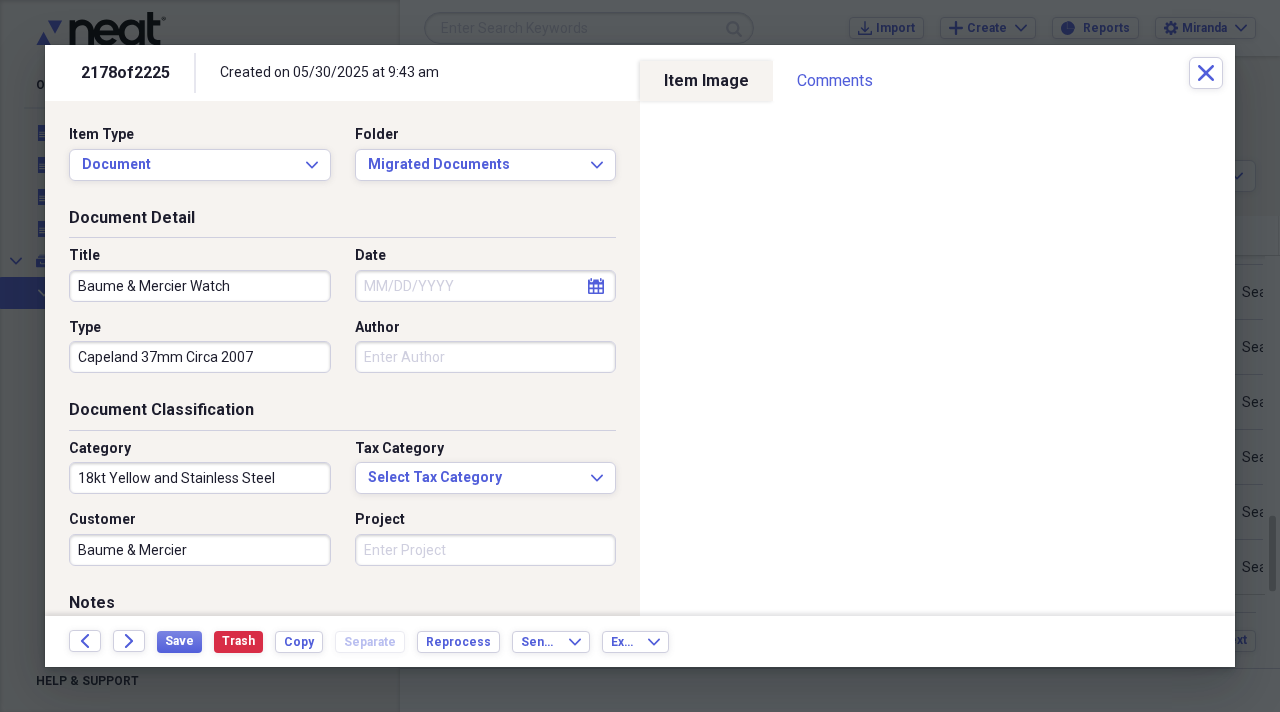 click on "Project" at bounding box center [486, 550] 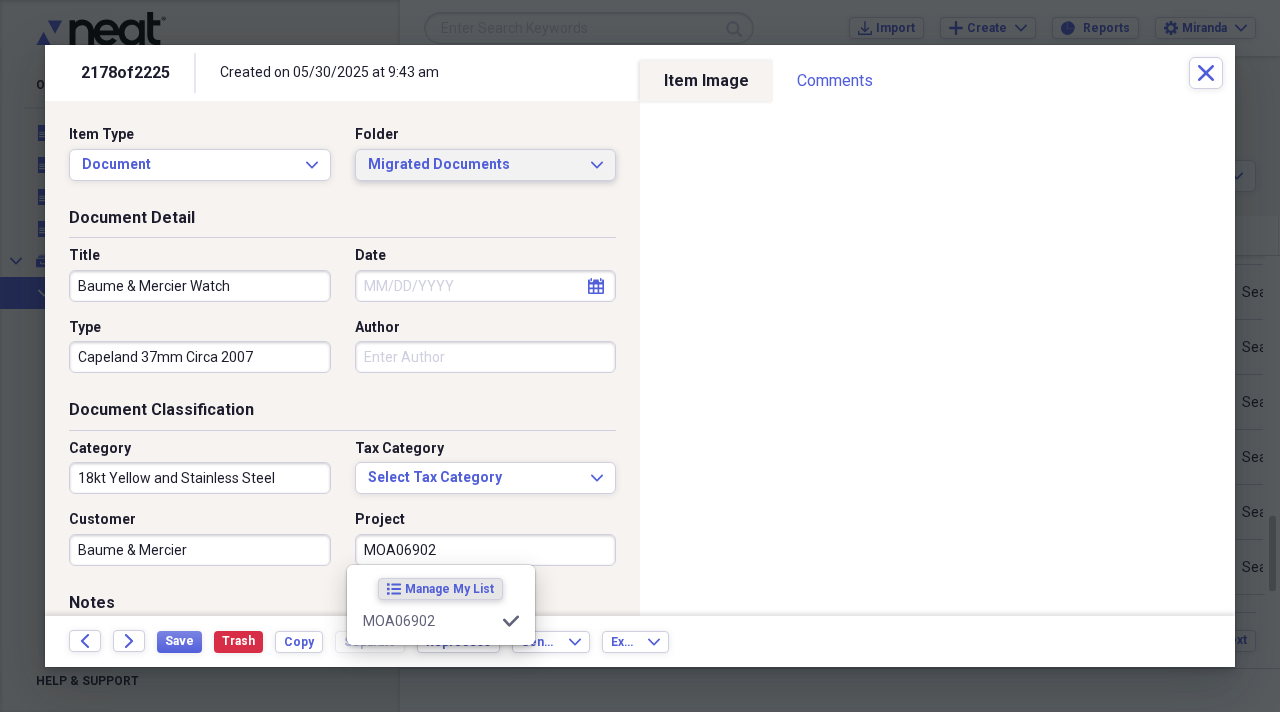 type on "MOA06902" 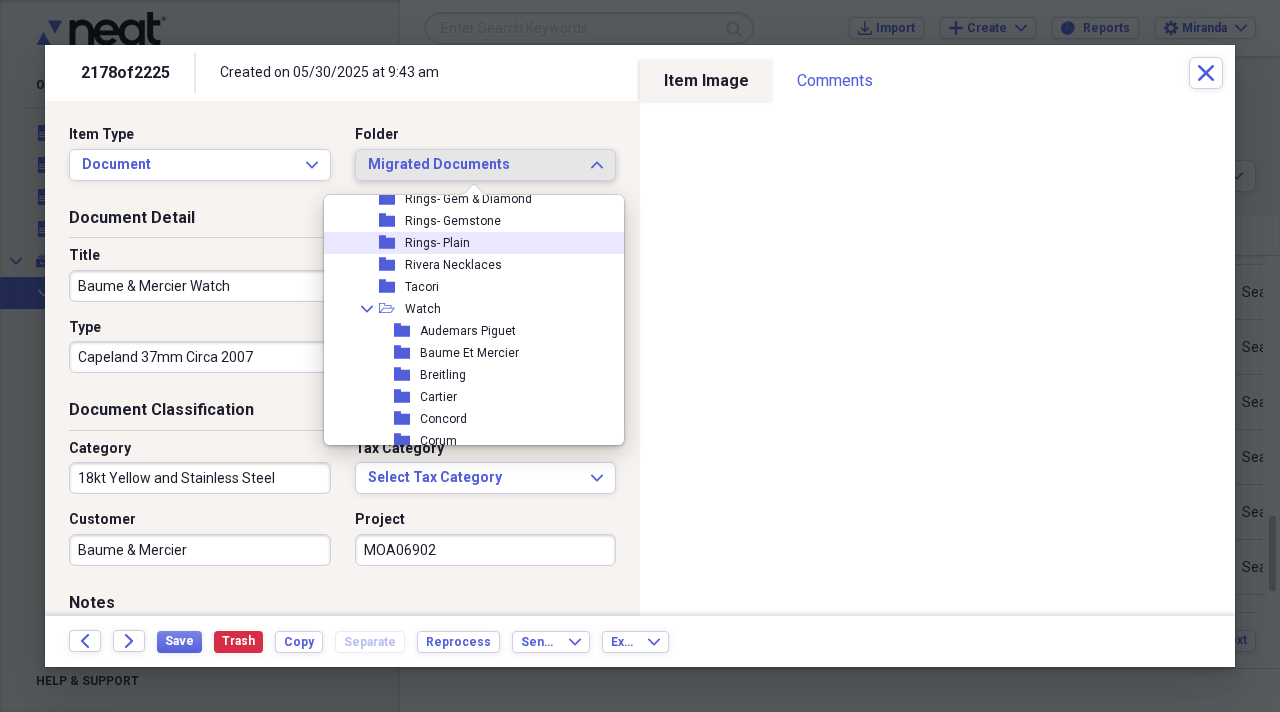 scroll, scrollTop: 2200, scrollLeft: 0, axis: vertical 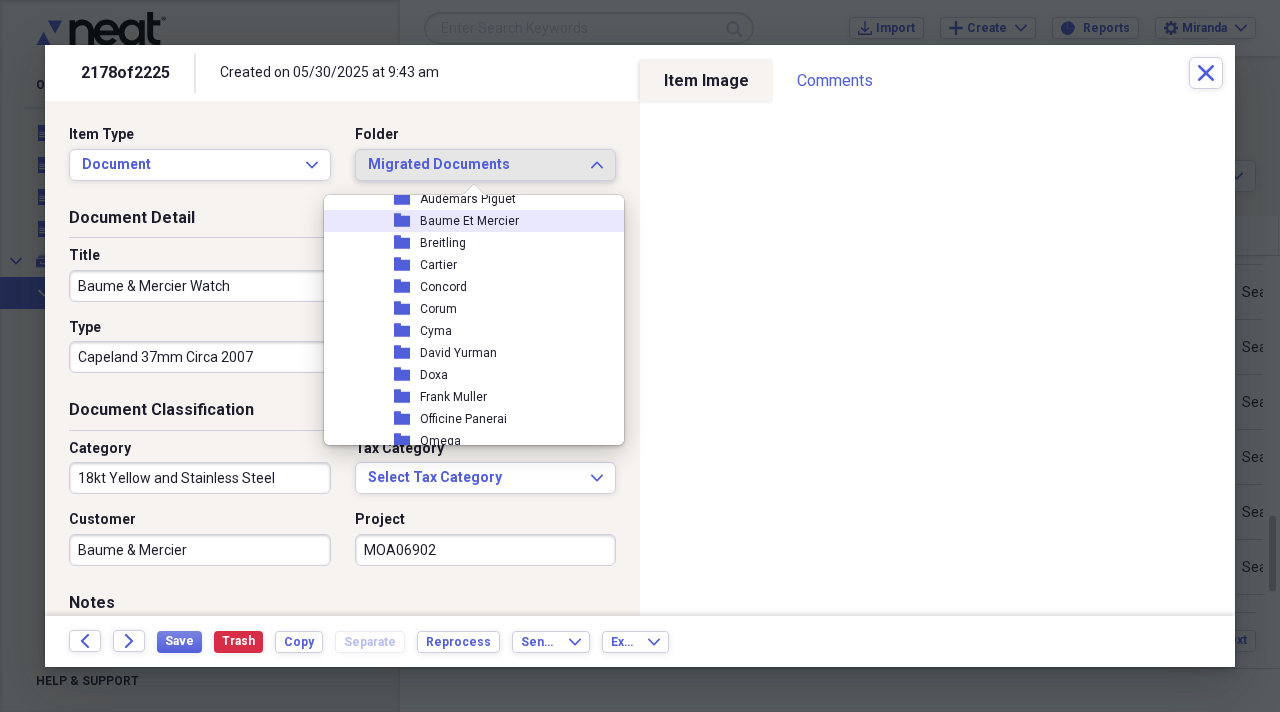 click on "Baume Et Mercier" at bounding box center [469, 221] 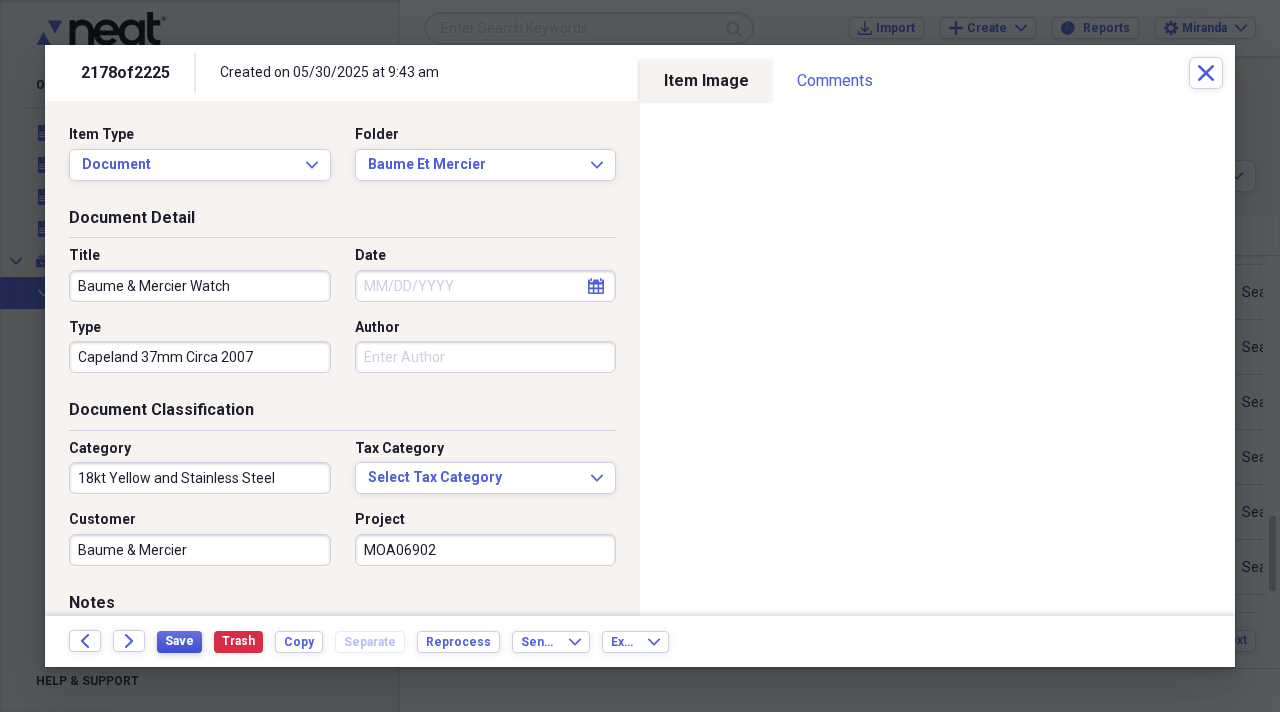 click on "Save" at bounding box center [179, 641] 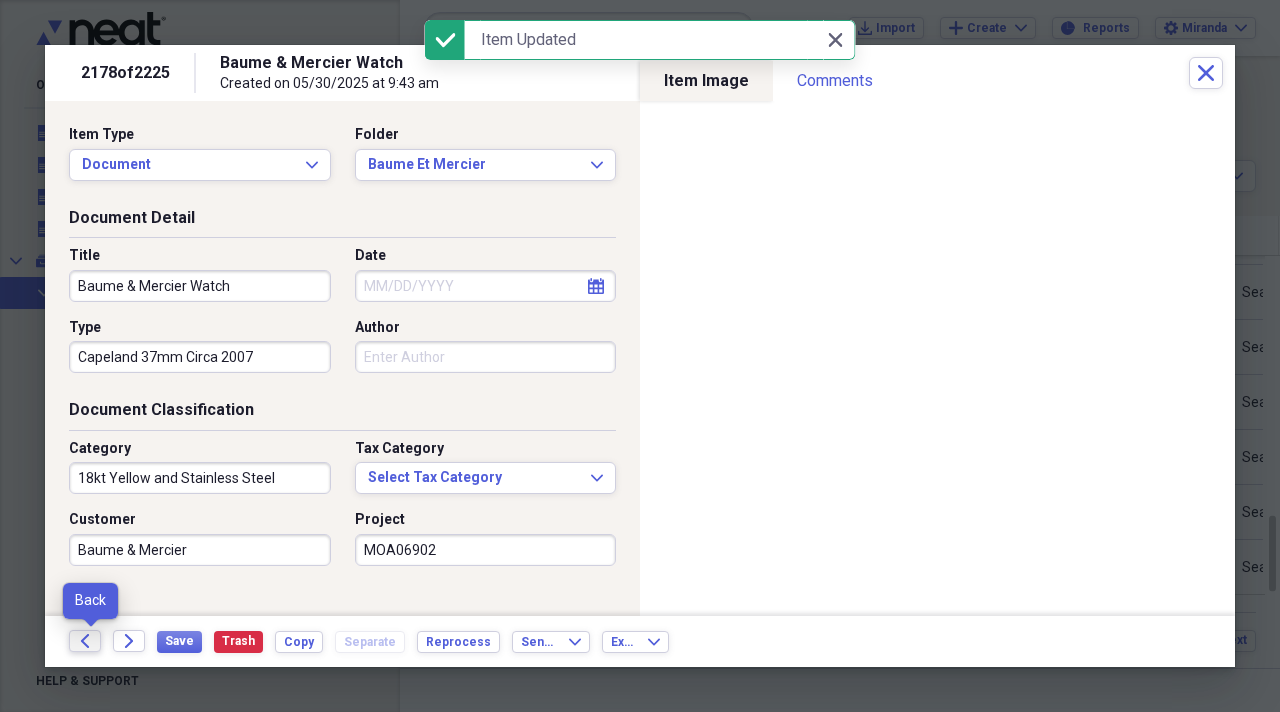 click on "Back" at bounding box center [85, 641] 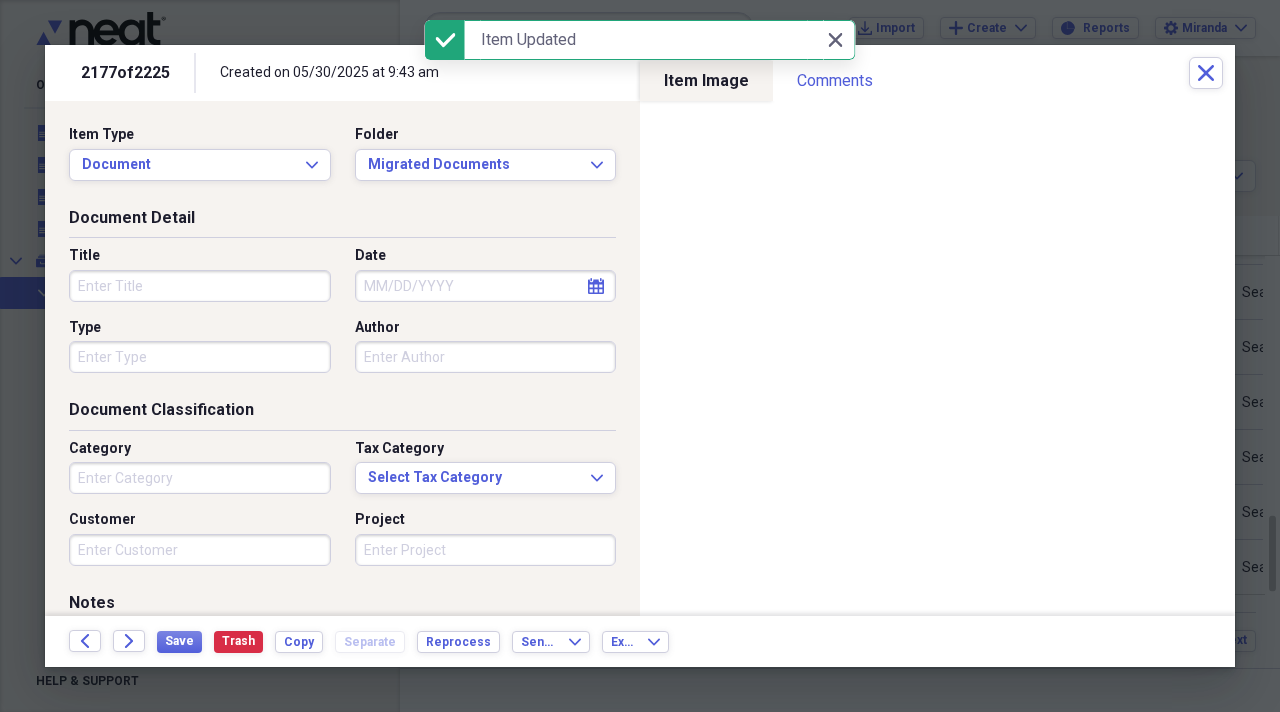drag, startPoint x: 268, startPoint y: 272, endPoint x: 244, endPoint y: 279, distance: 25 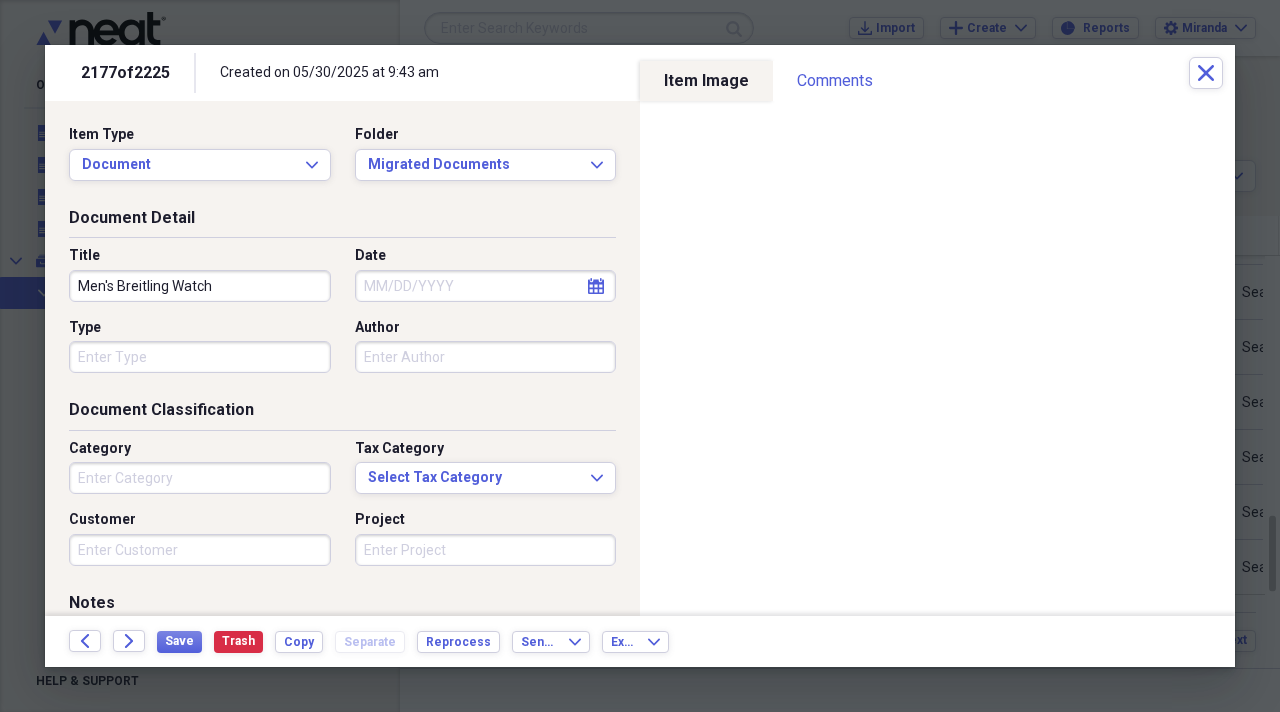 type on "Men's Breitling Watch" 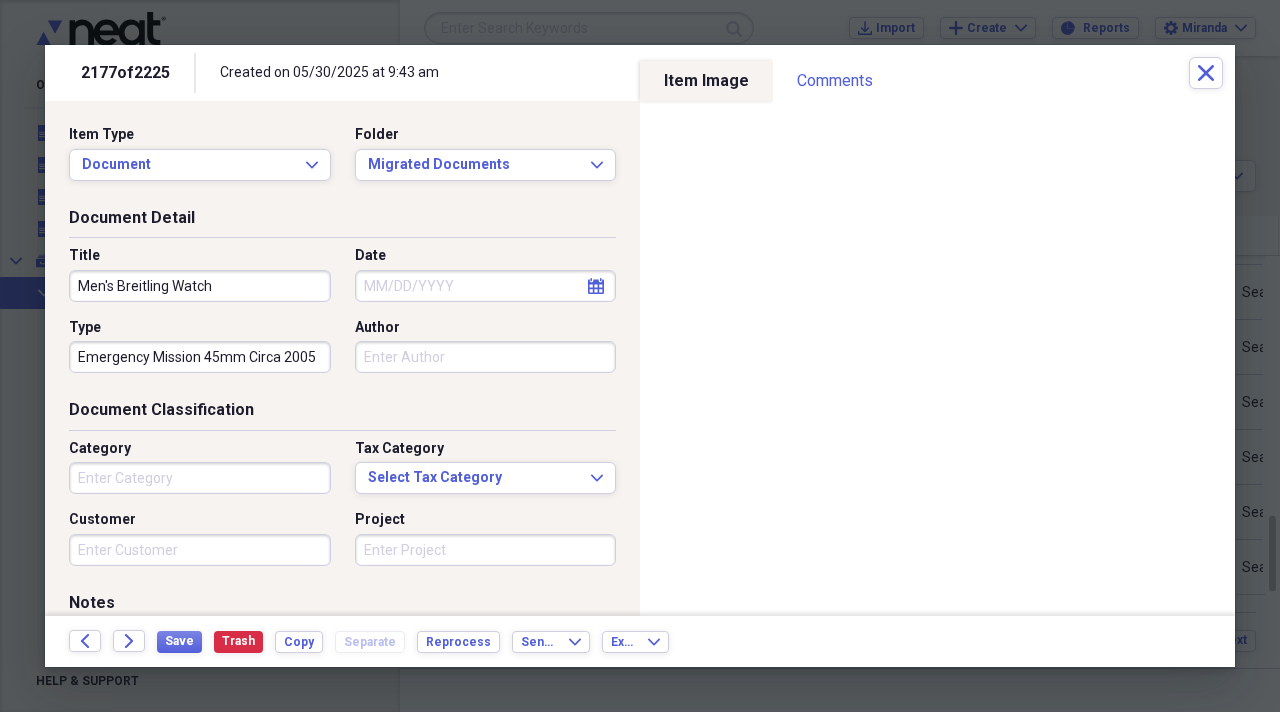 type on "Emergency Mission 45mm Circa 2005" 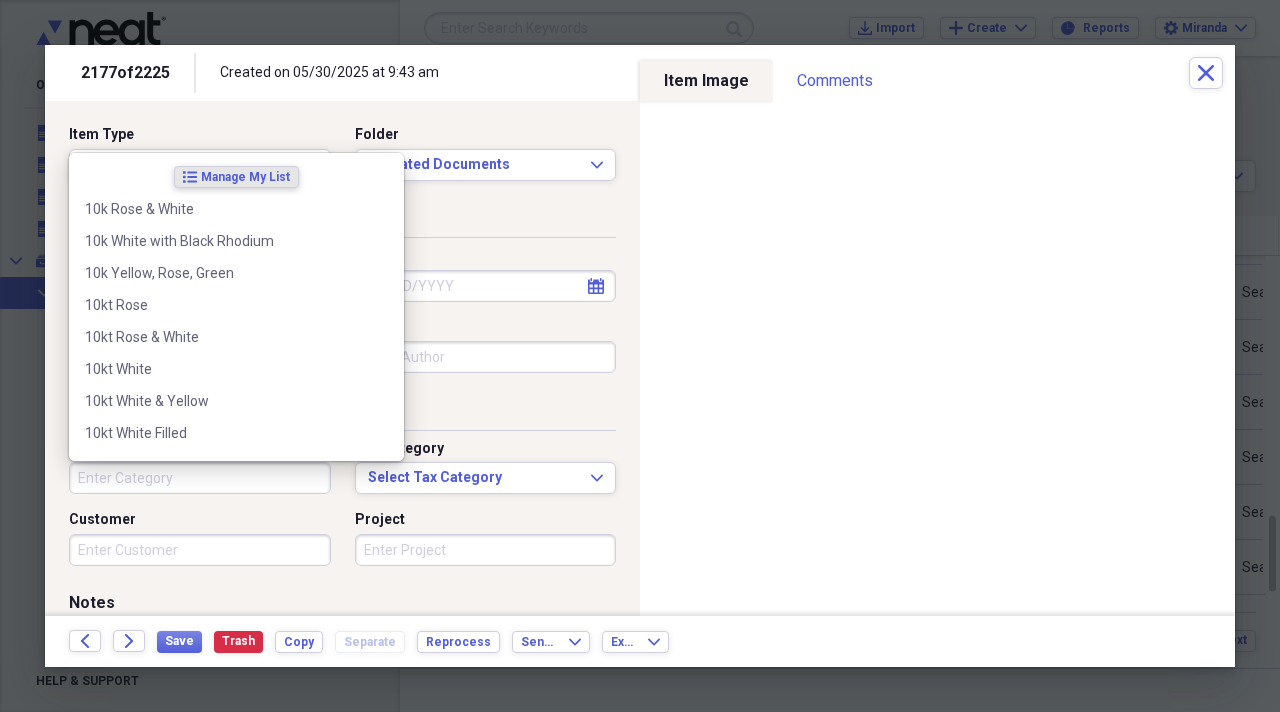 click on "Category" at bounding box center (200, 478) 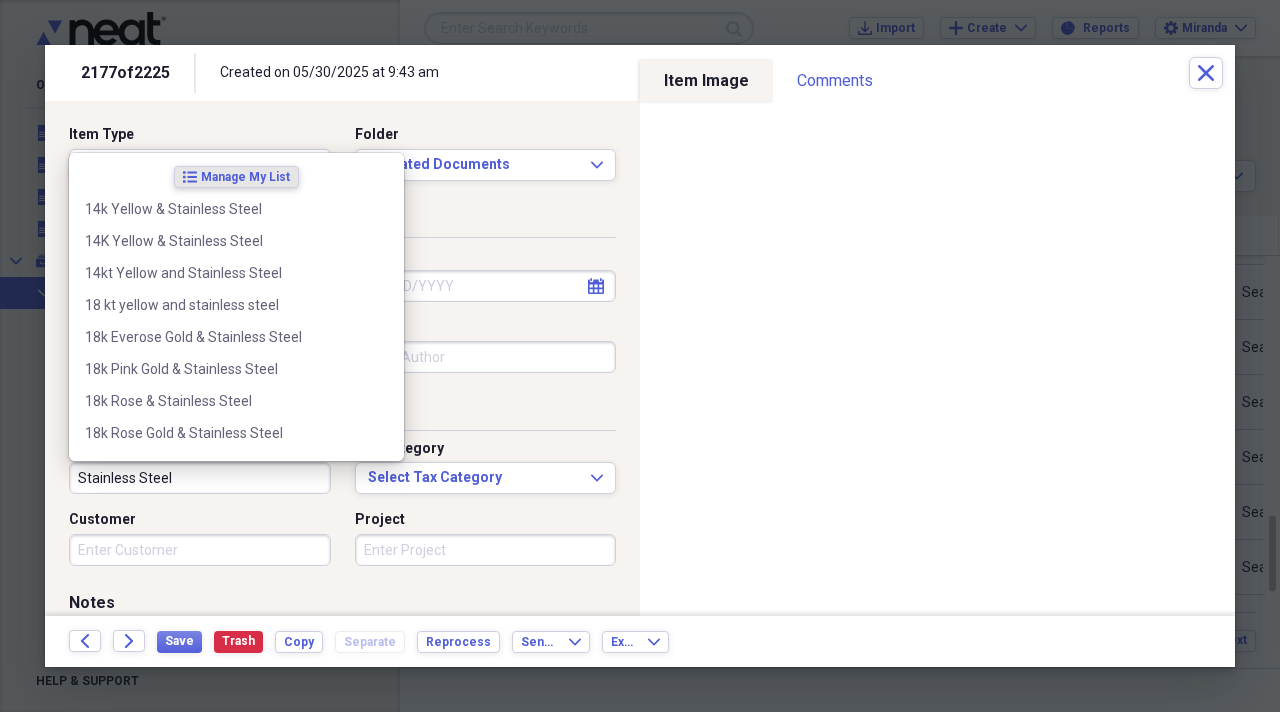 type on "Stainless Steel" 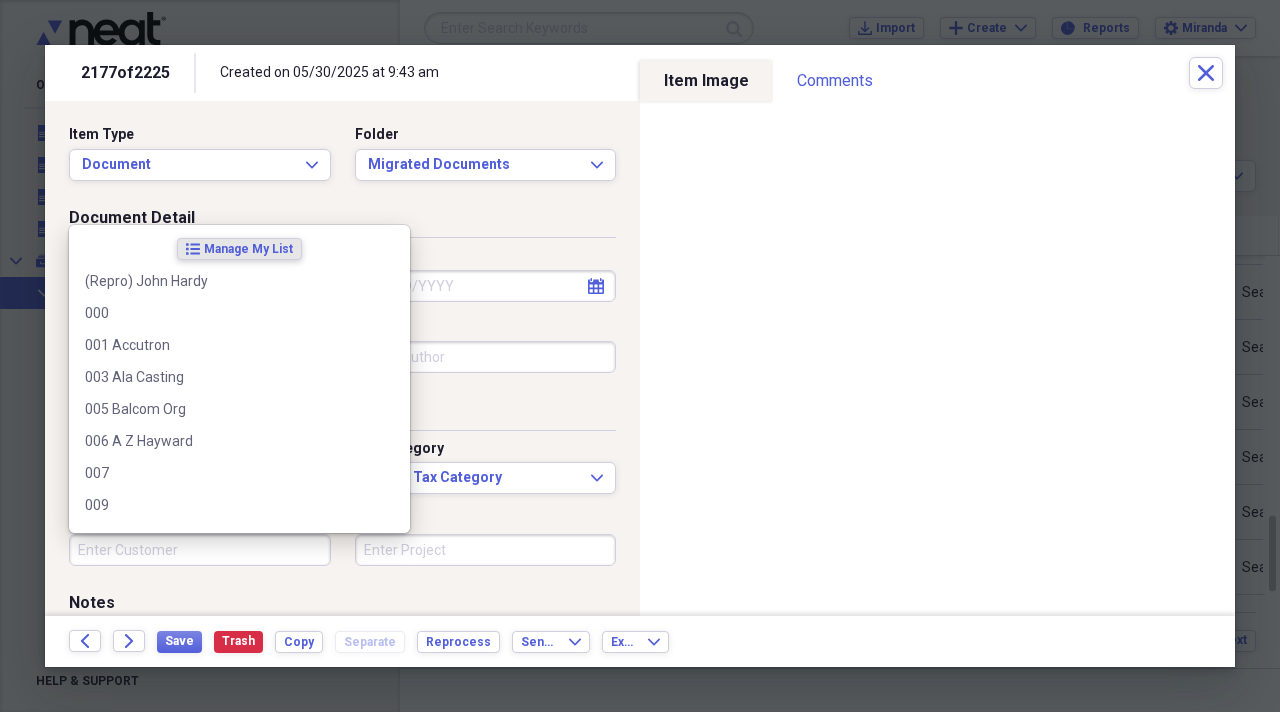 click on "Customer" at bounding box center [200, 550] 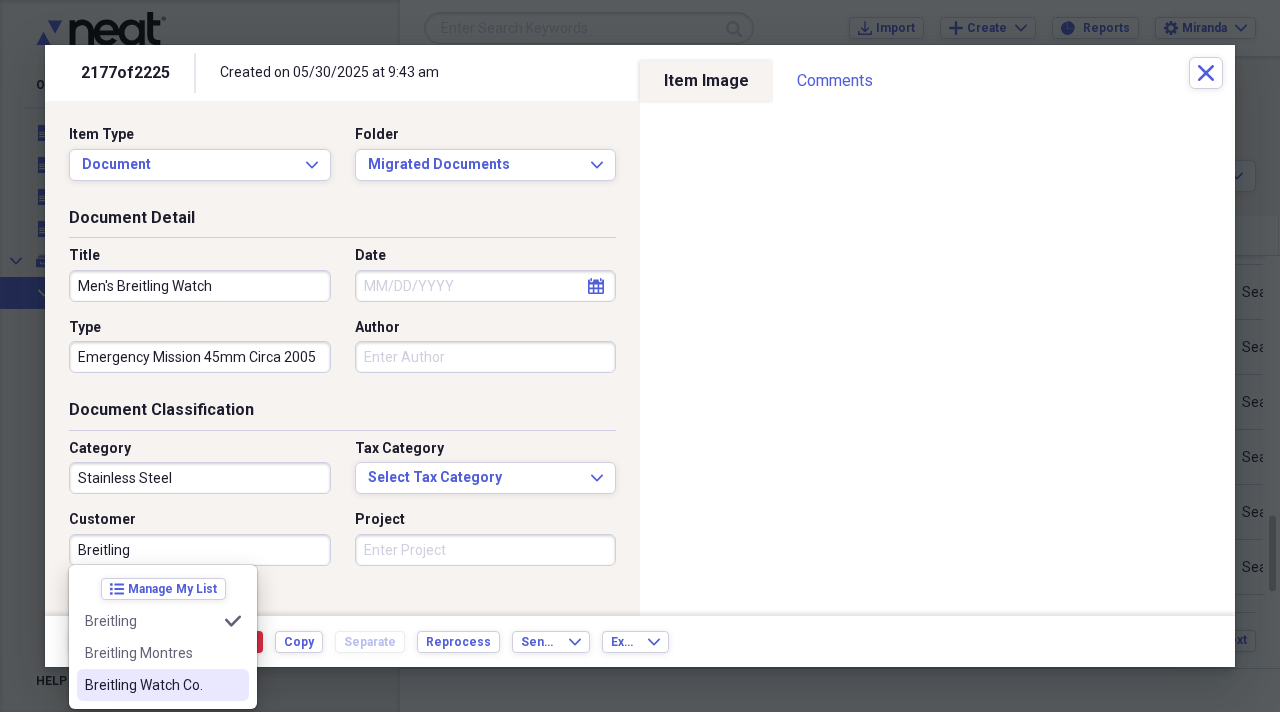 drag, startPoint x: 119, startPoint y: 675, endPoint x: 171, endPoint y: 675, distance: 52 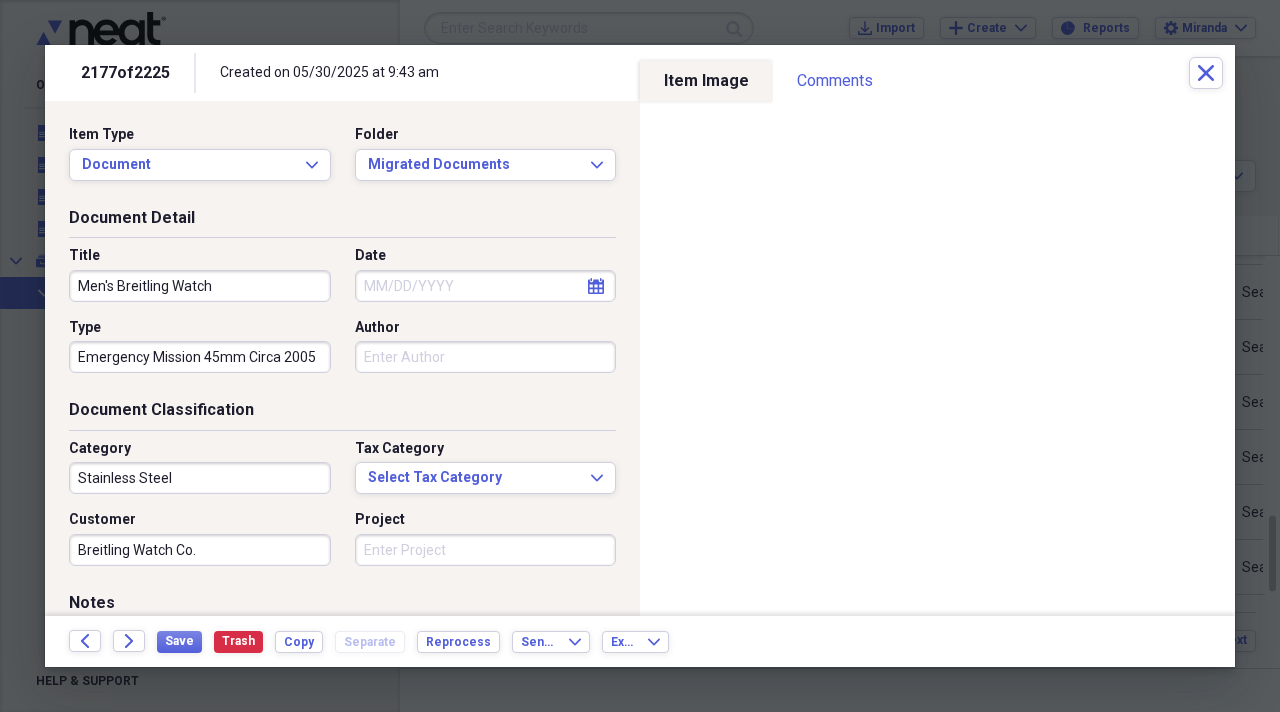 click at bounding box center [640, 356] 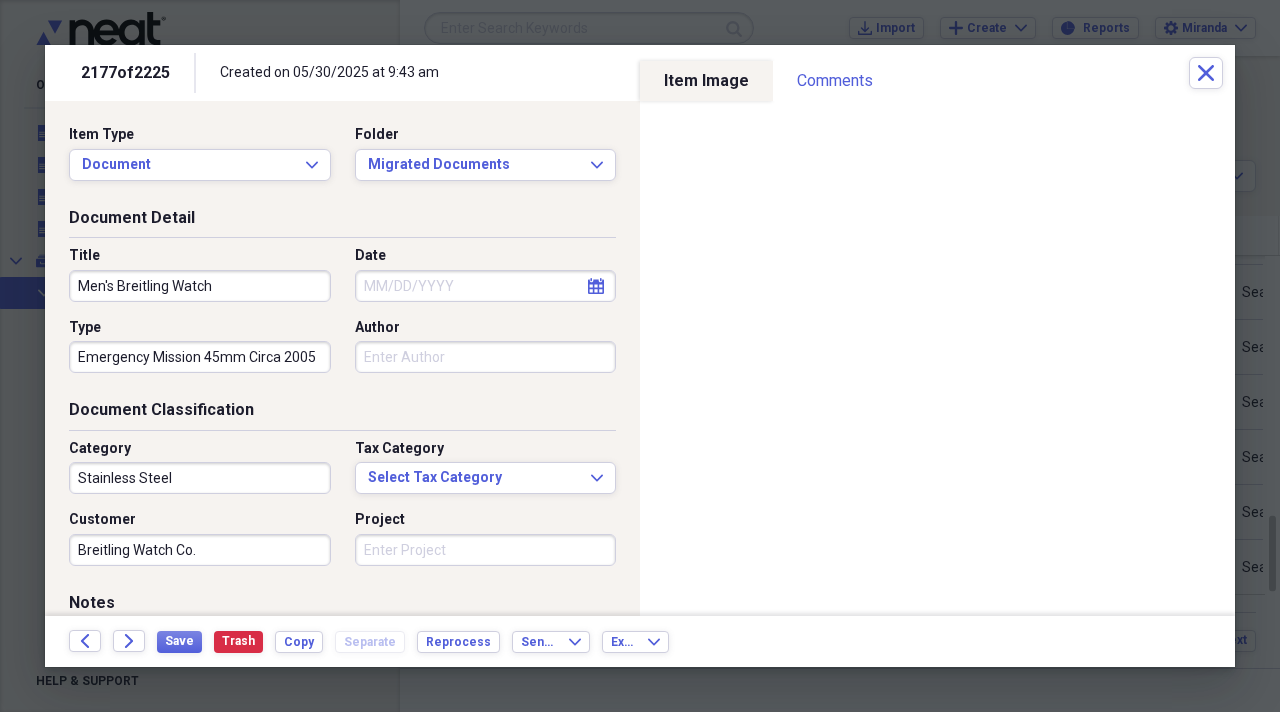 click on "Project" at bounding box center (486, 550) 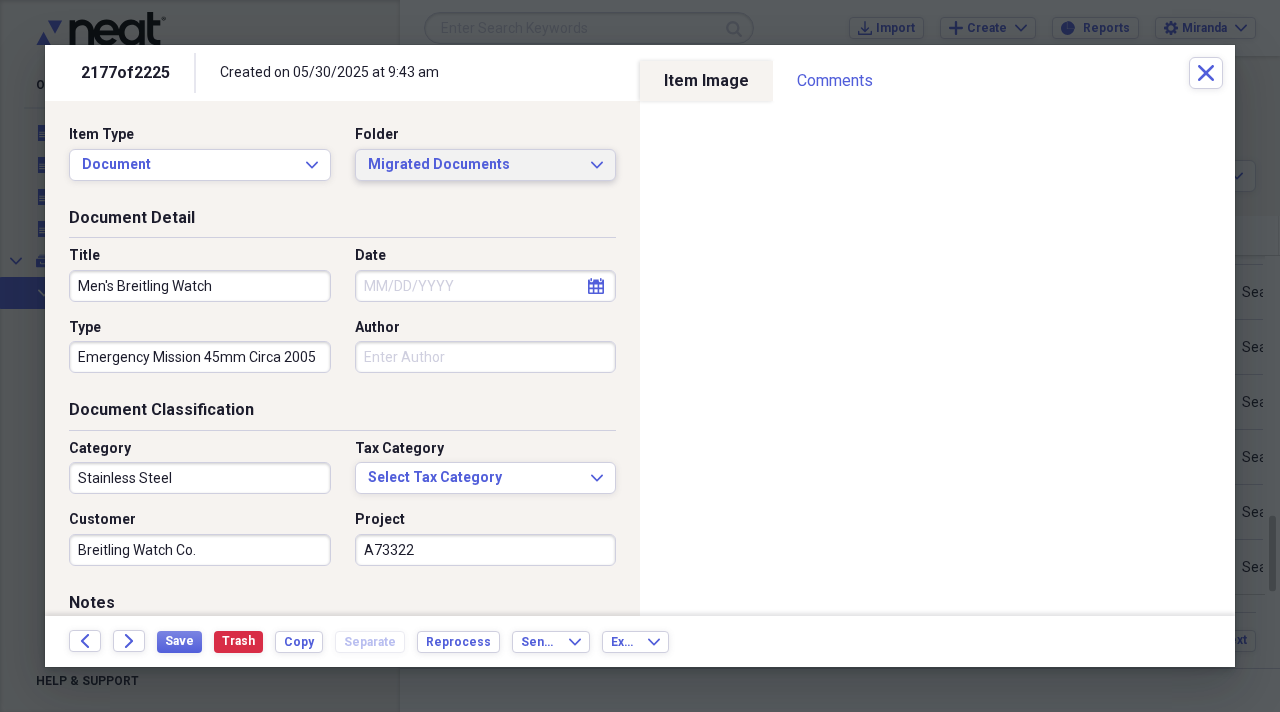 type on "A73322" 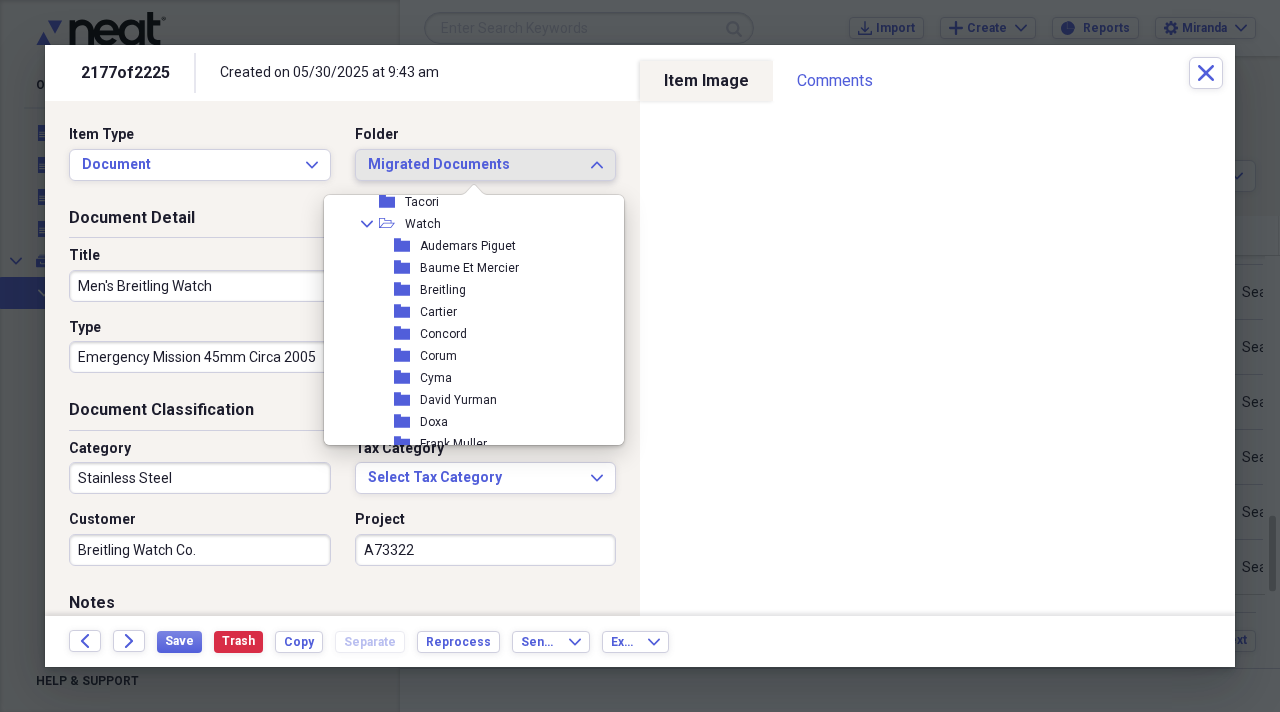 scroll, scrollTop: 2200, scrollLeft: 0, axis: vertical 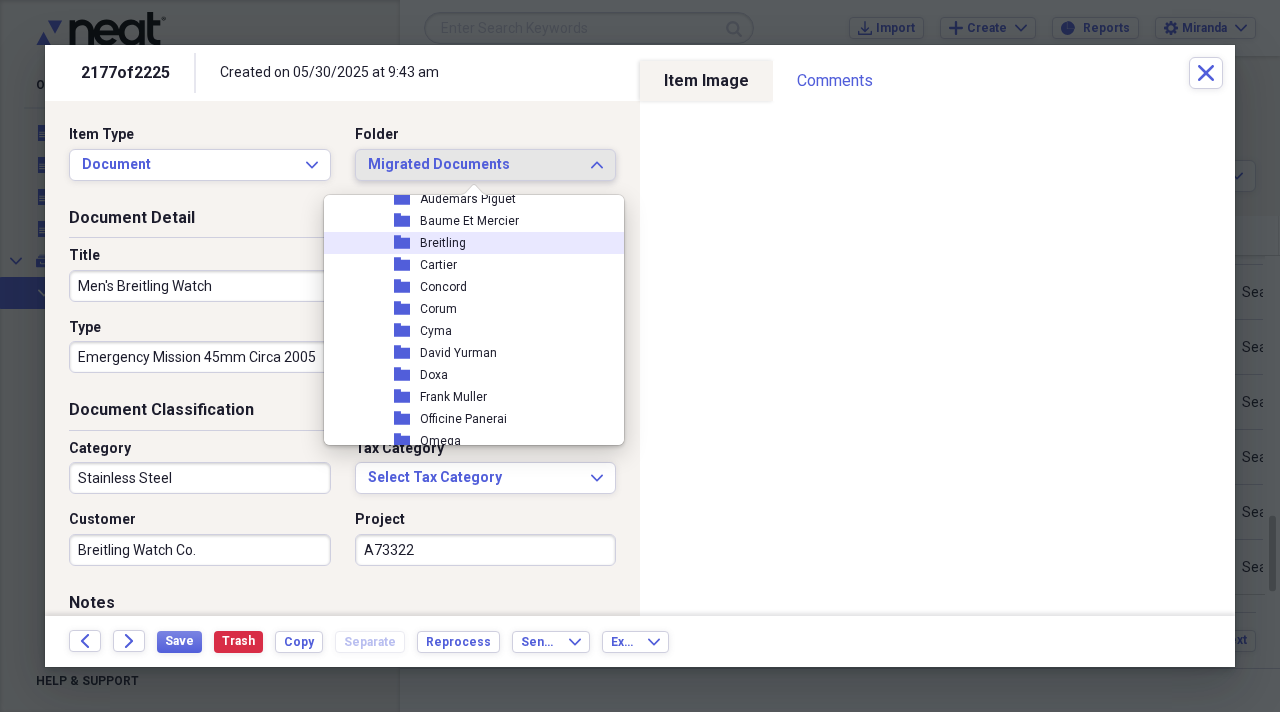 click on "Breitling" at bounding box center (443, 243) 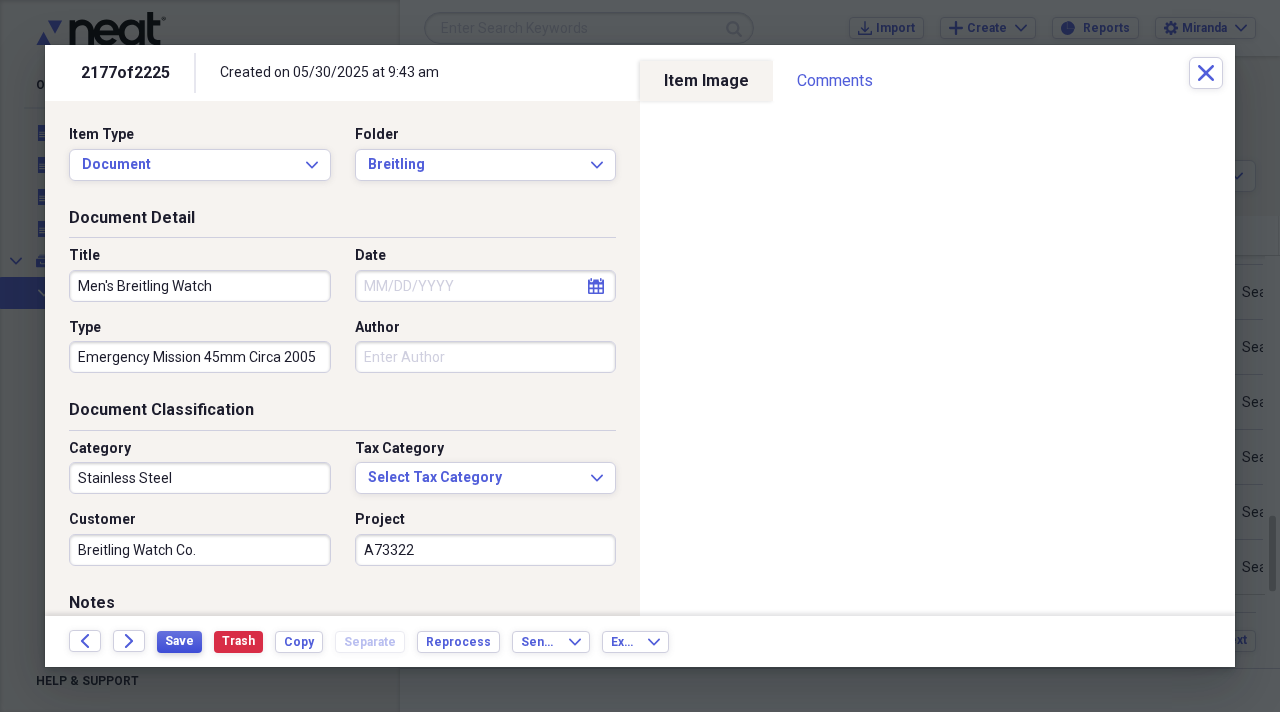 click on "Save" at bounding box center (179, 641) 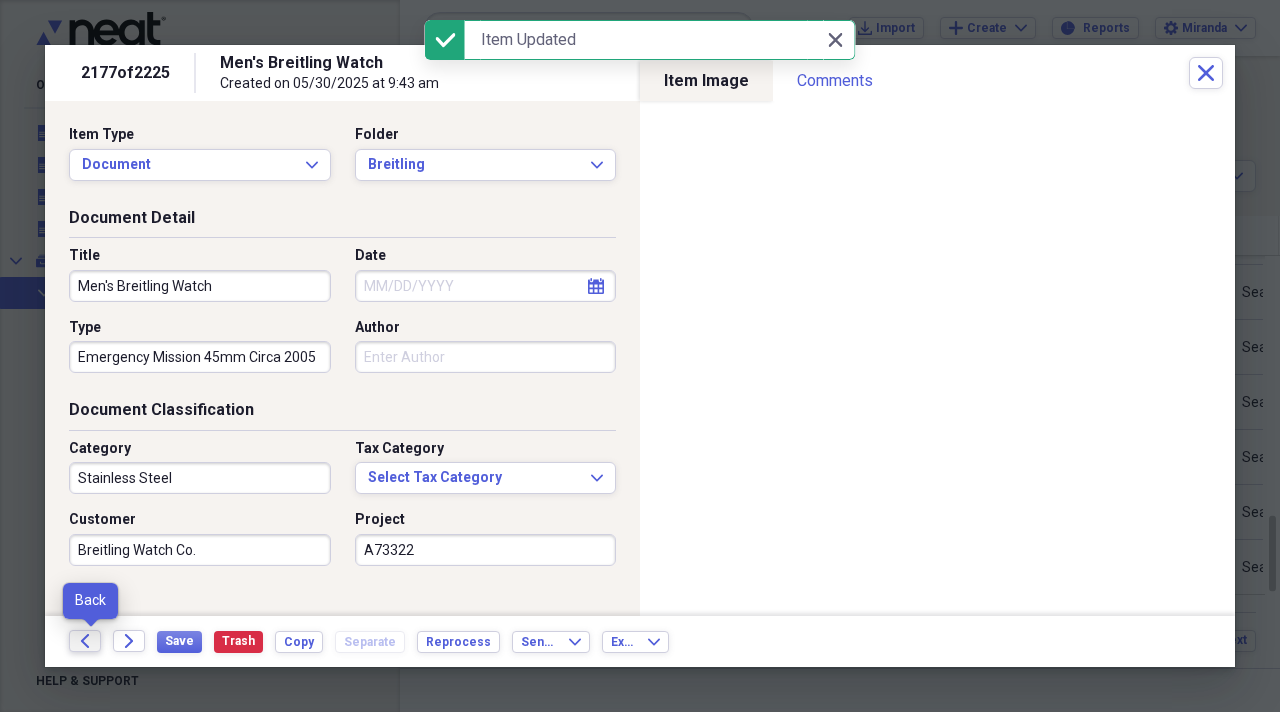 click on "Back" at bounding box center [85, 641] 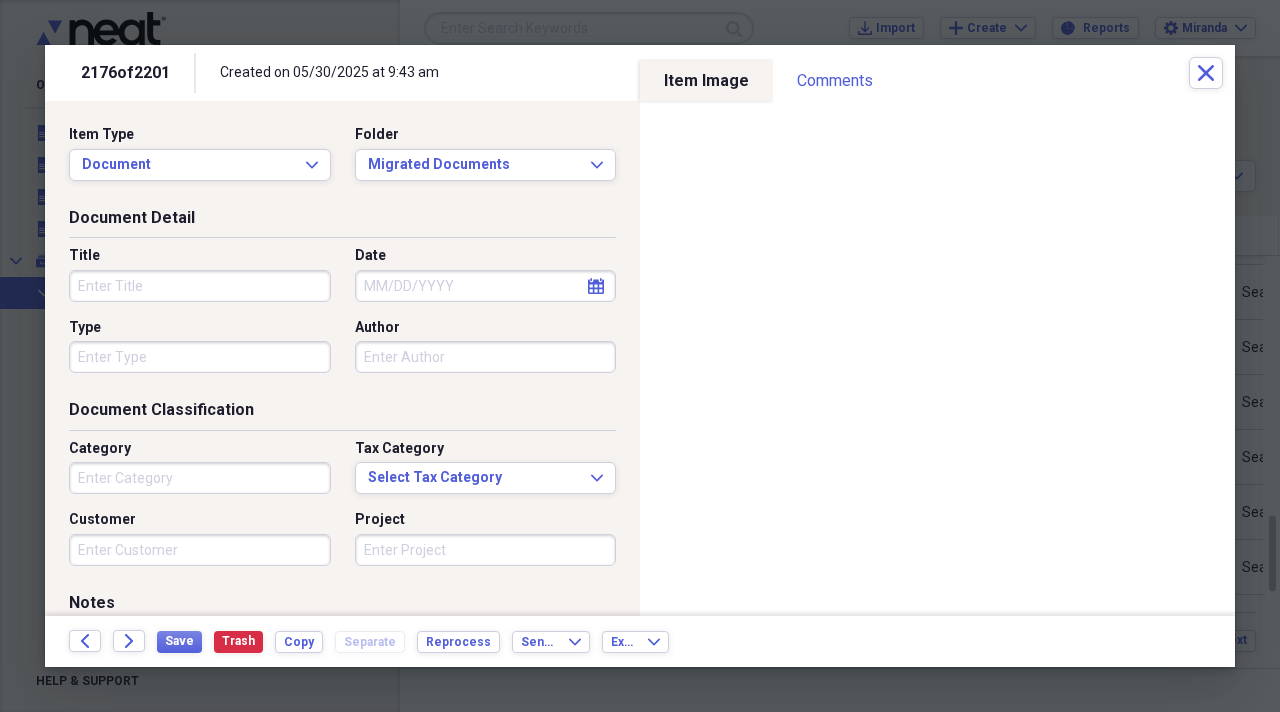 click on "Title" at bounding box center [200, 286] 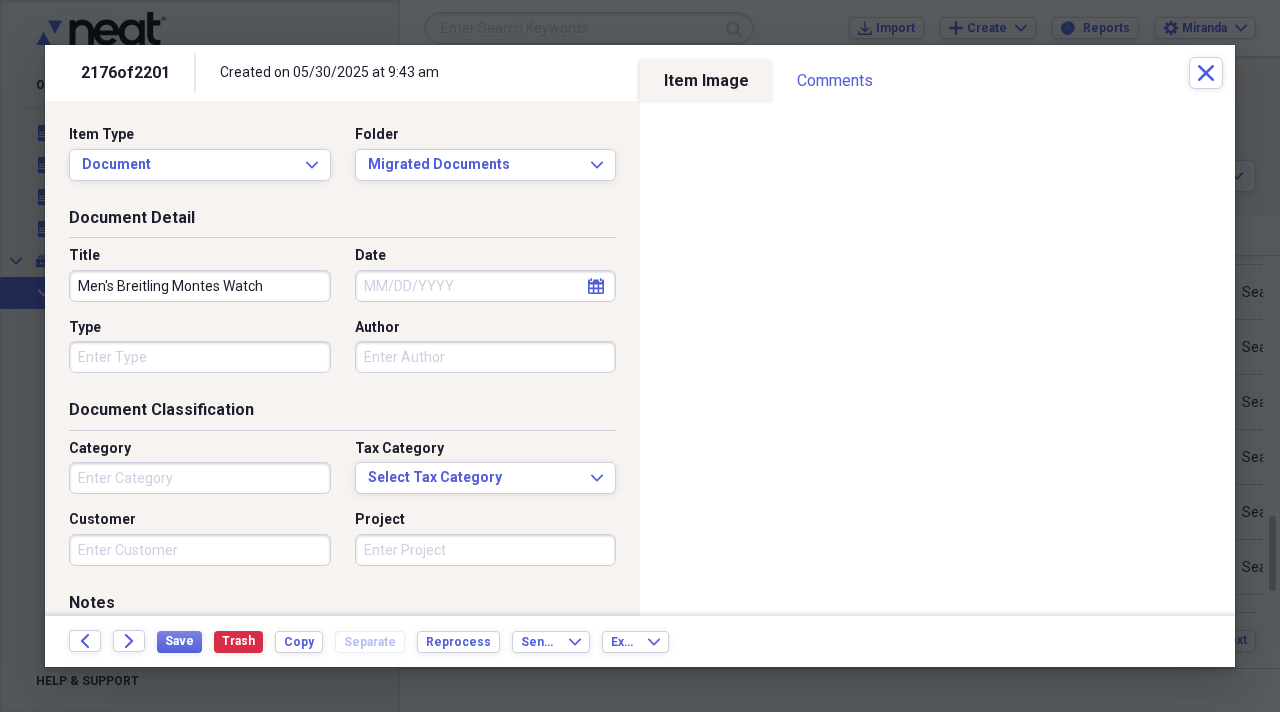type on "Men's Breitling Montes Watch" 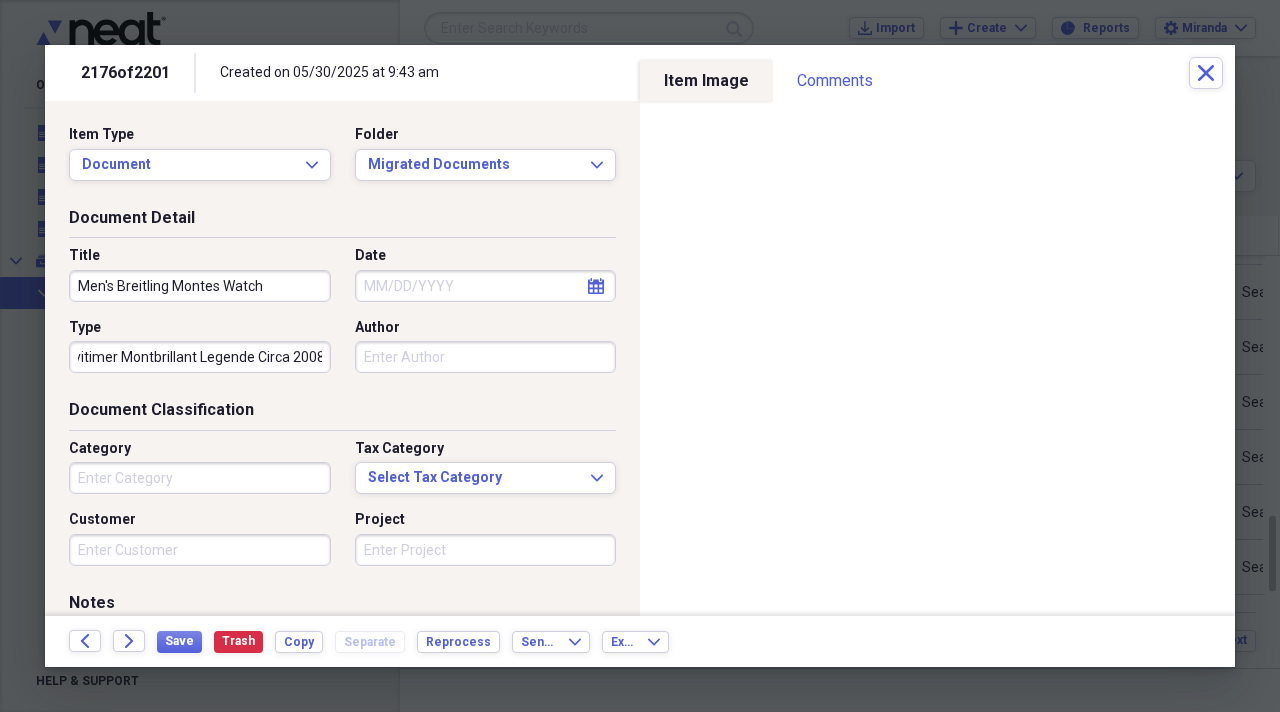 scroll, scrollTop: 0, scrollLeft: 29, axis: horizontal 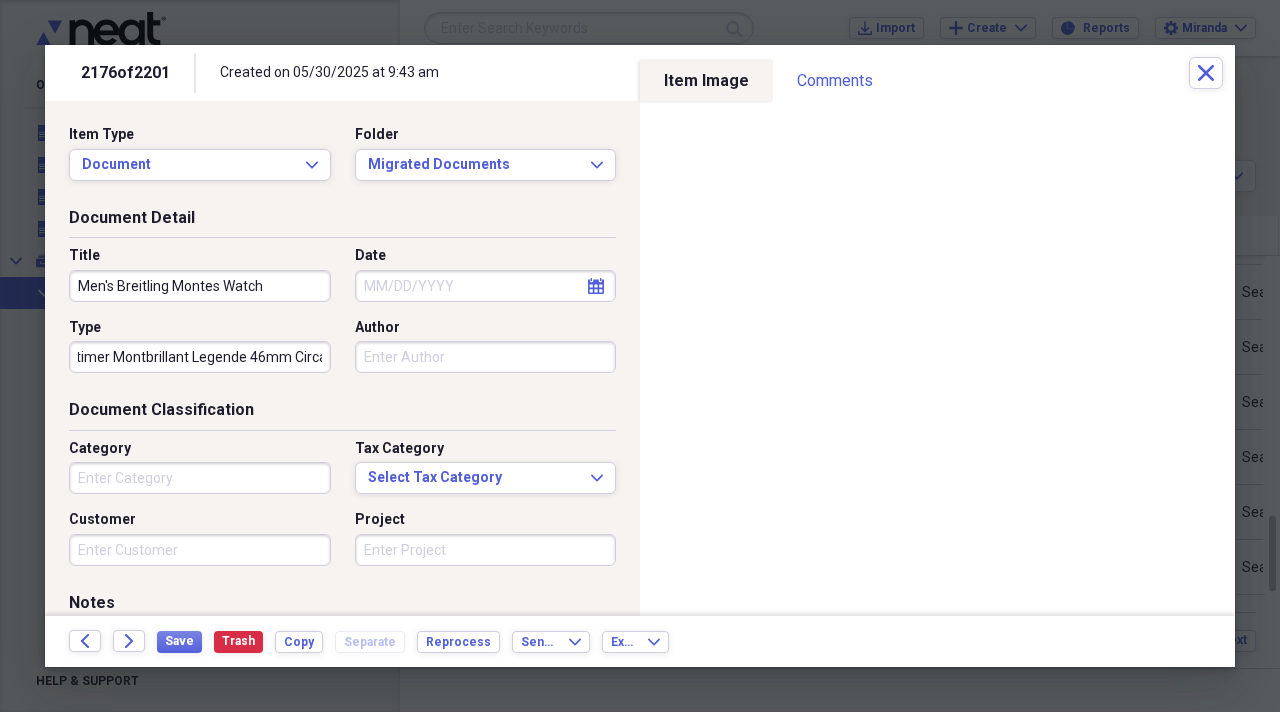type on "Navitimer Montbrillant Legende 46mm Circa 2008" 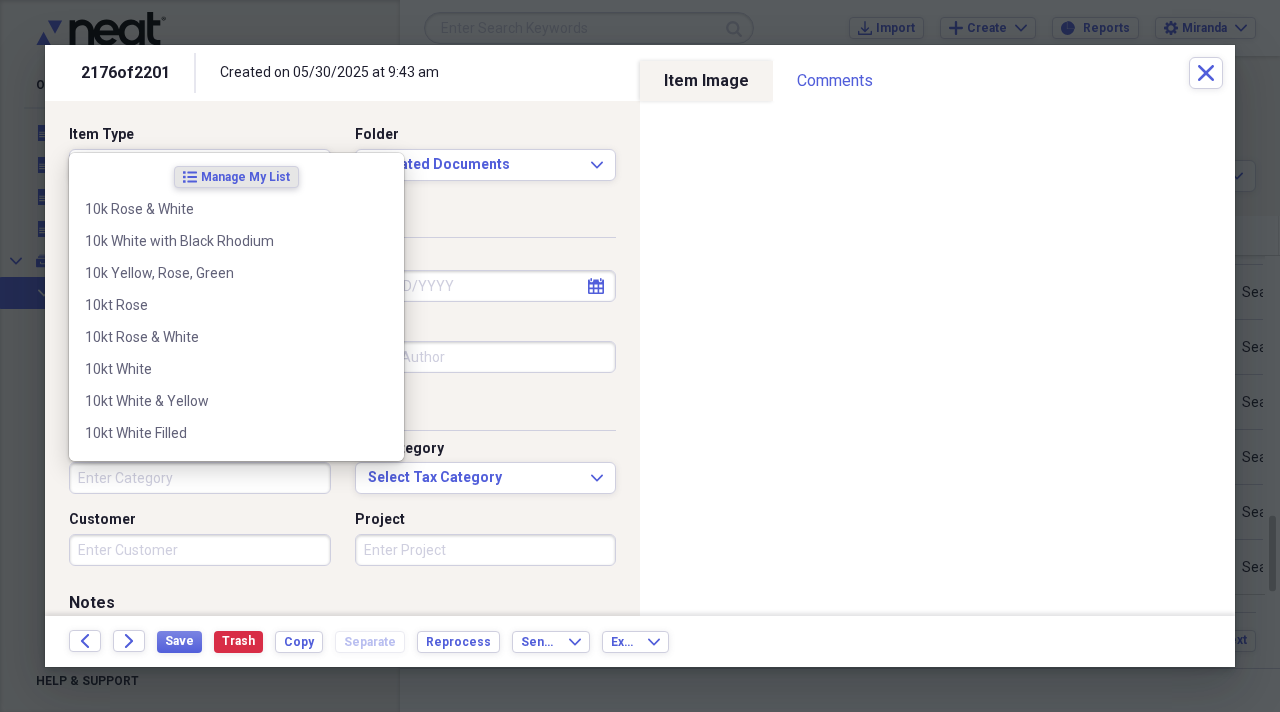 click on "Category" at bounding box center [200, 478] 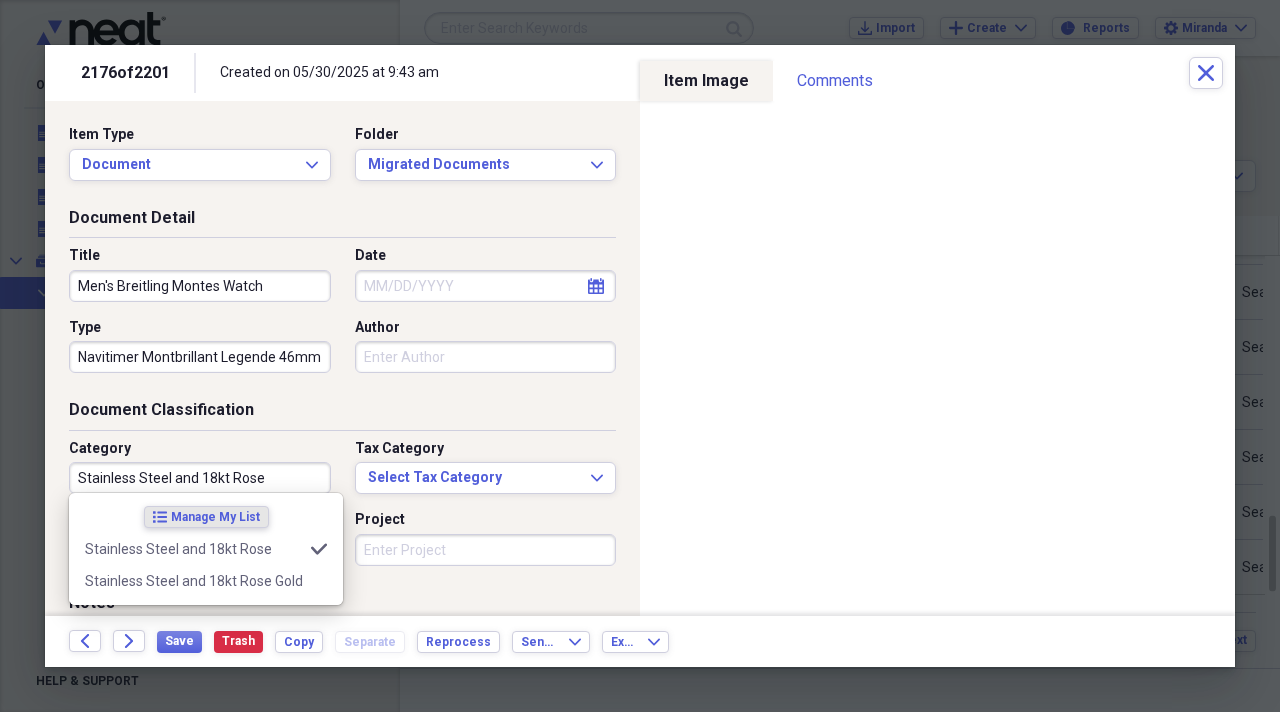 type on "Stainless Steel and 18kt Rose" 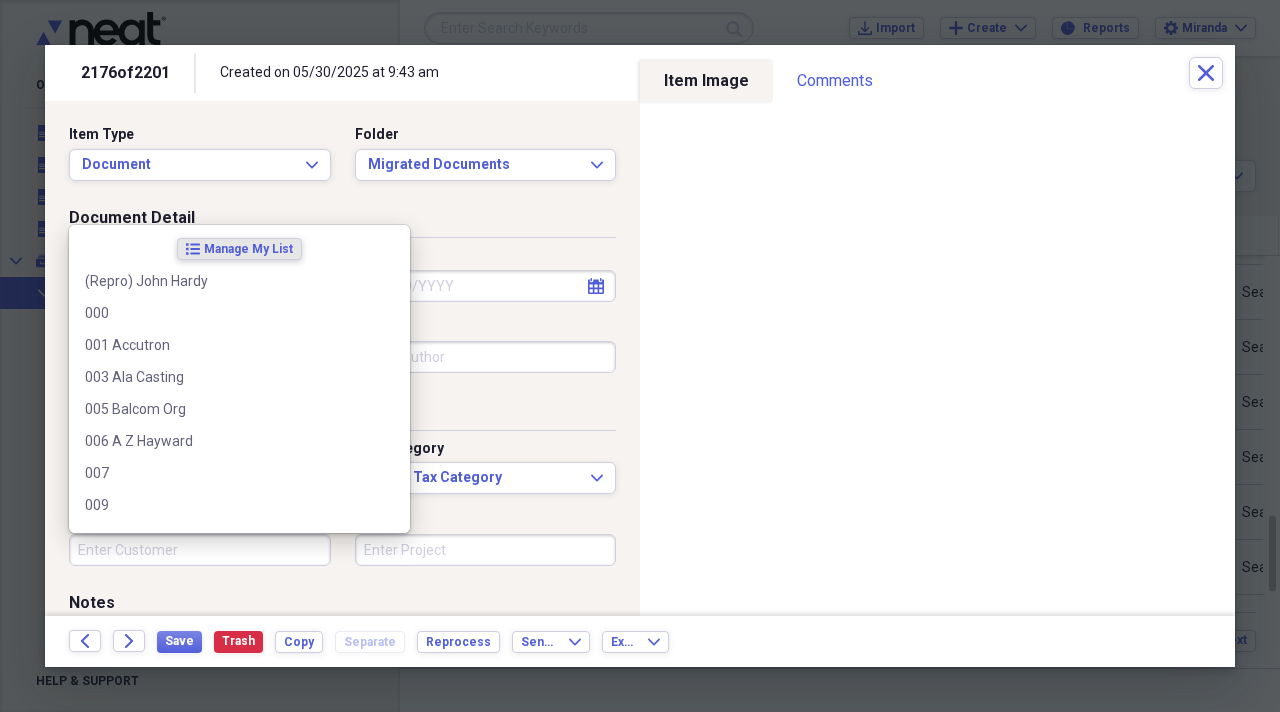 click on "Customer" at bounding box center (200, 550) 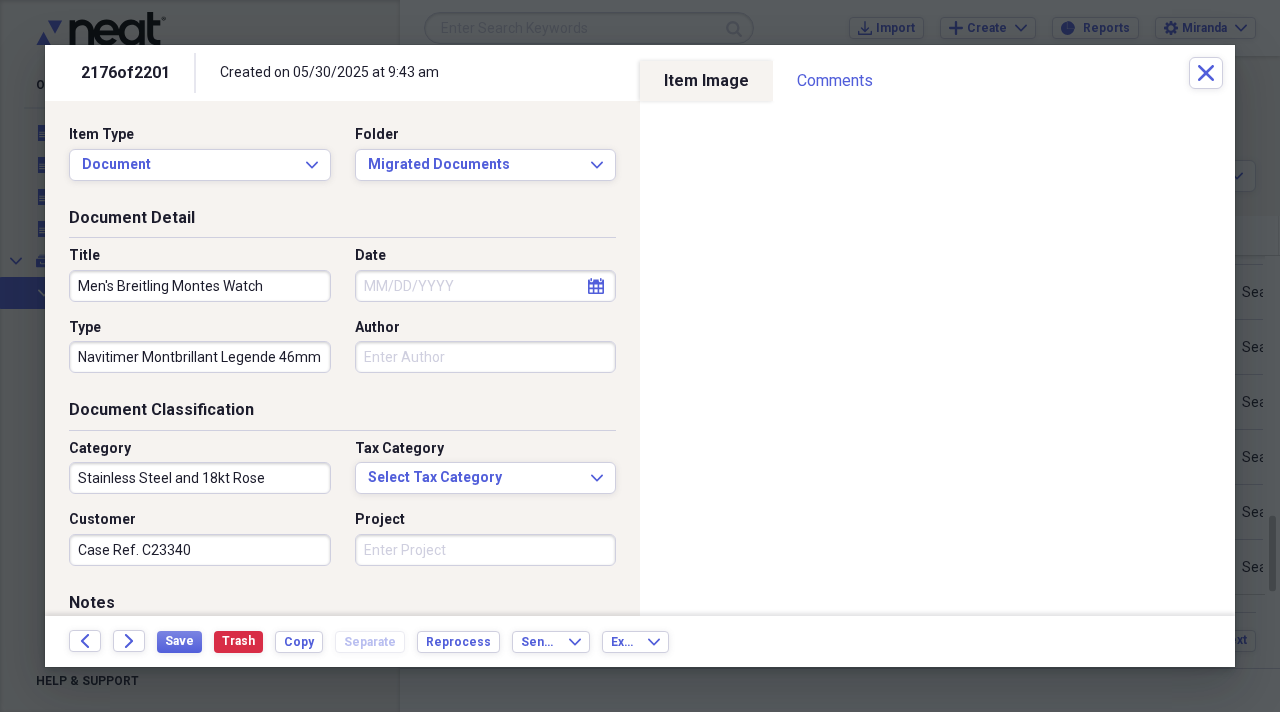drag, startPoint x: 289, startPoint y: 551, endPoint x: 0, endPoint y: 472, distance: 299.60306 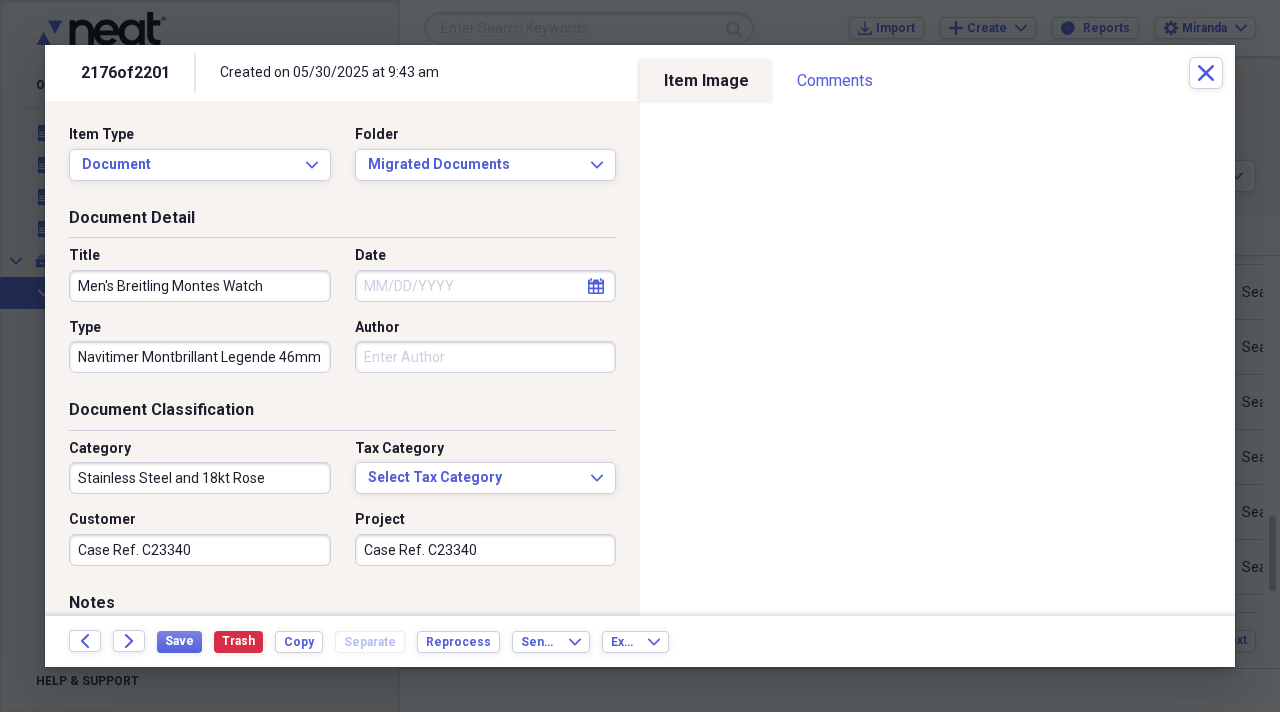 type on "Case Ref. C23340" 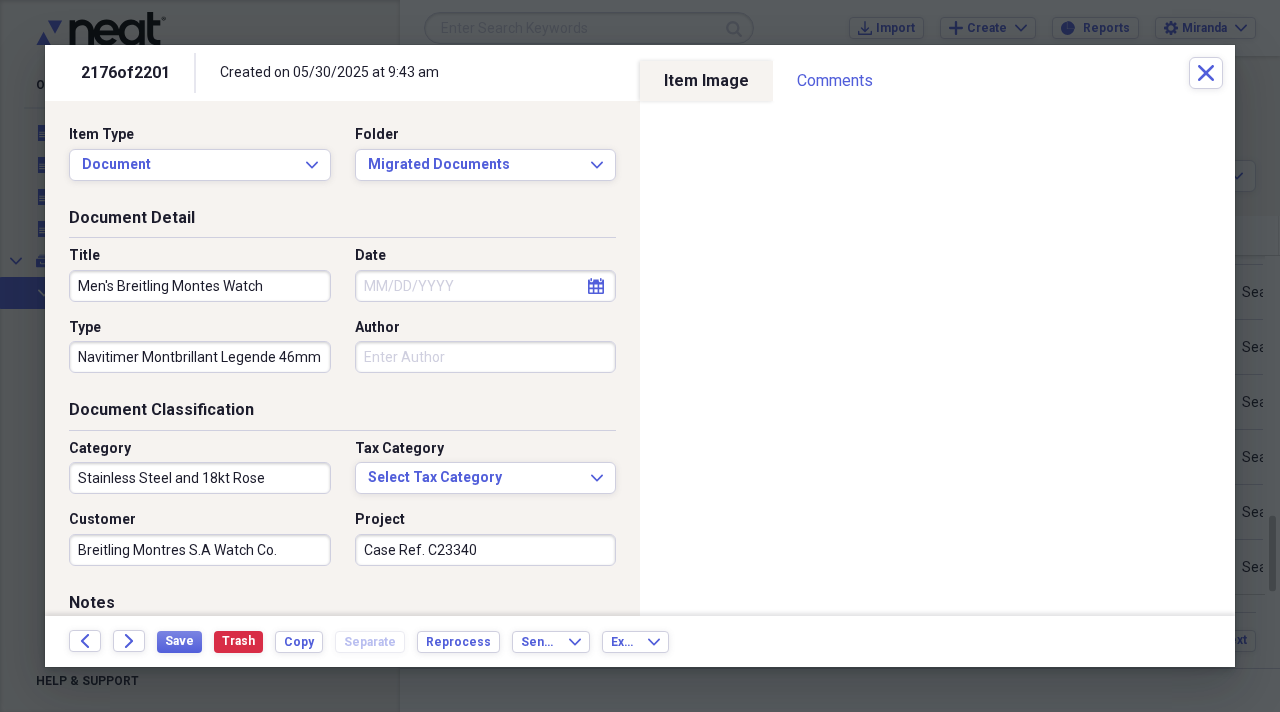 click on "Breitling Montres S.A Watch Co." at bounding box center (200, 550) 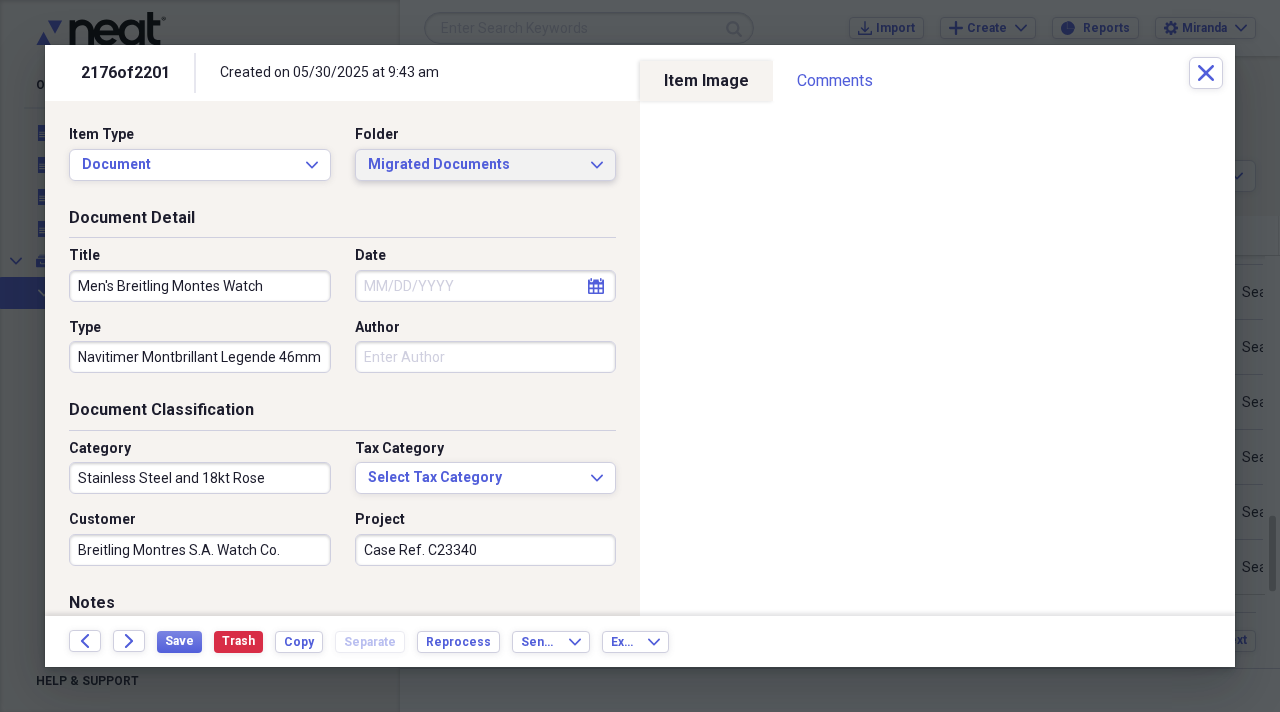 type on "Breitling Montres S.A. Watch Co." 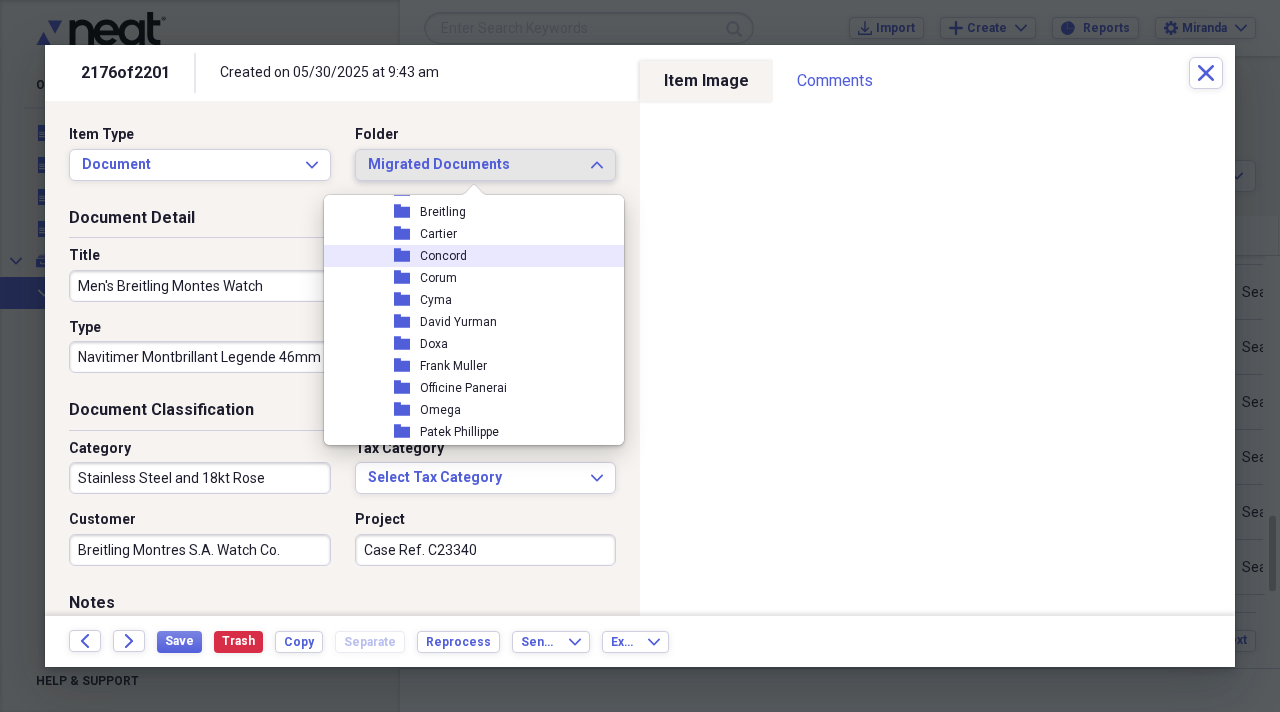scroll, scrollTop: 2200, scrollLeft: 0, axis: vertical 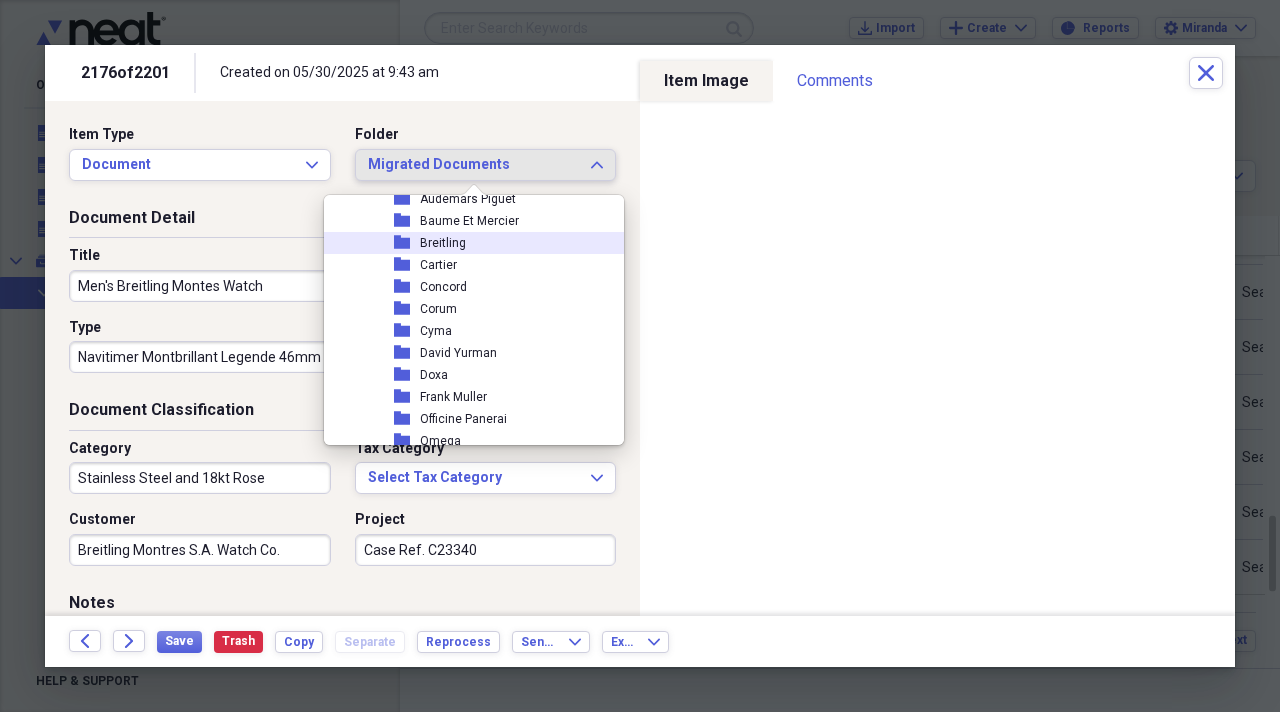 click on "folder Breitling" at bounding box center (466, 243) 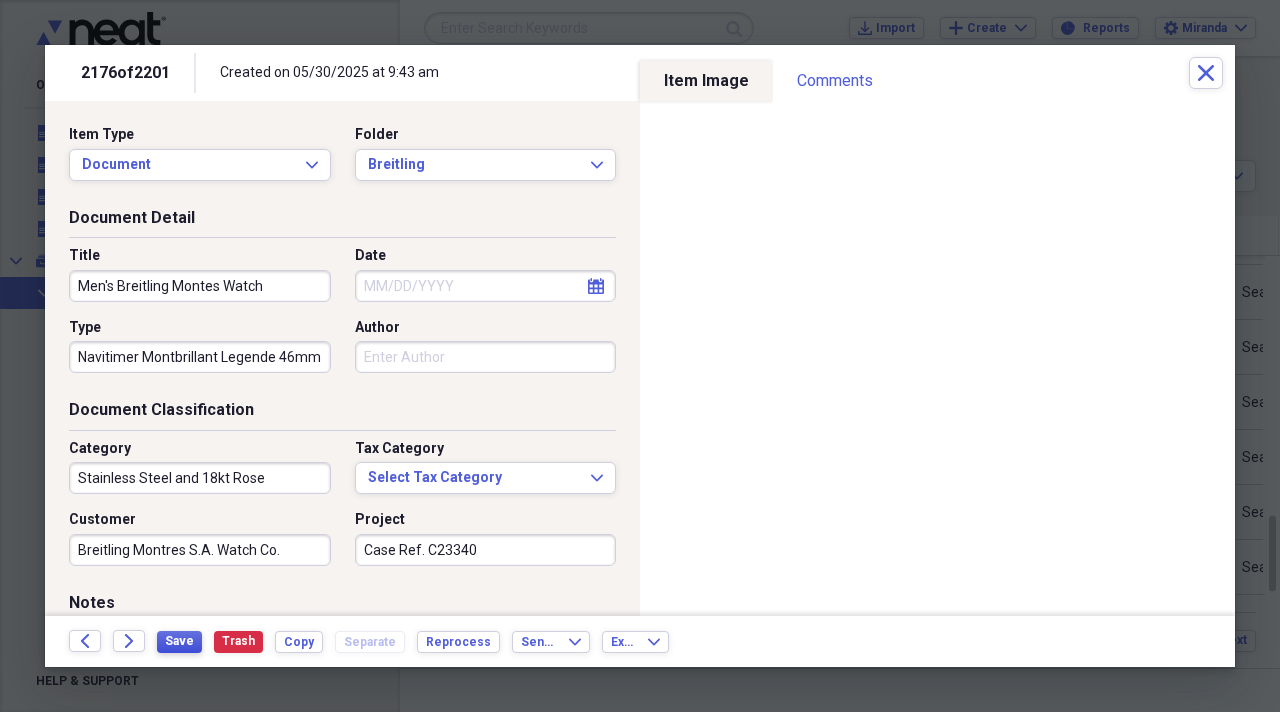 click on "Save" at bounding box center [179, 642] 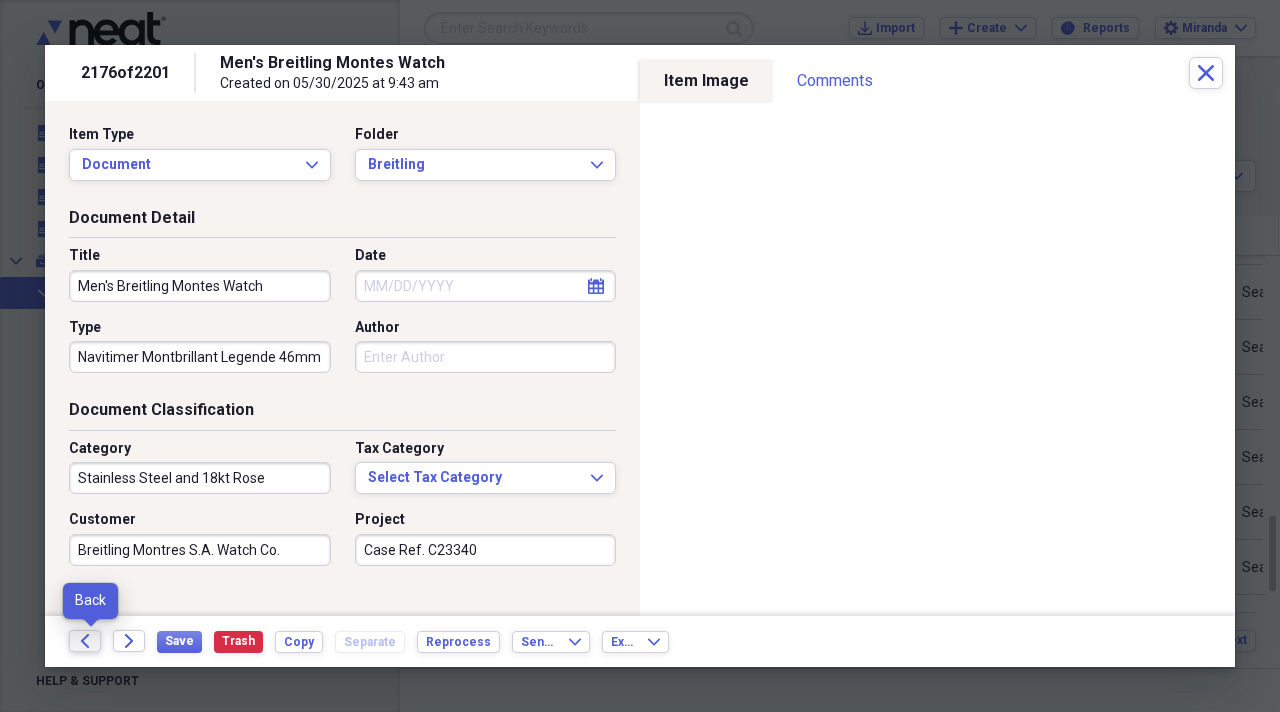 click on "Back" at bounding box center (85, 641) 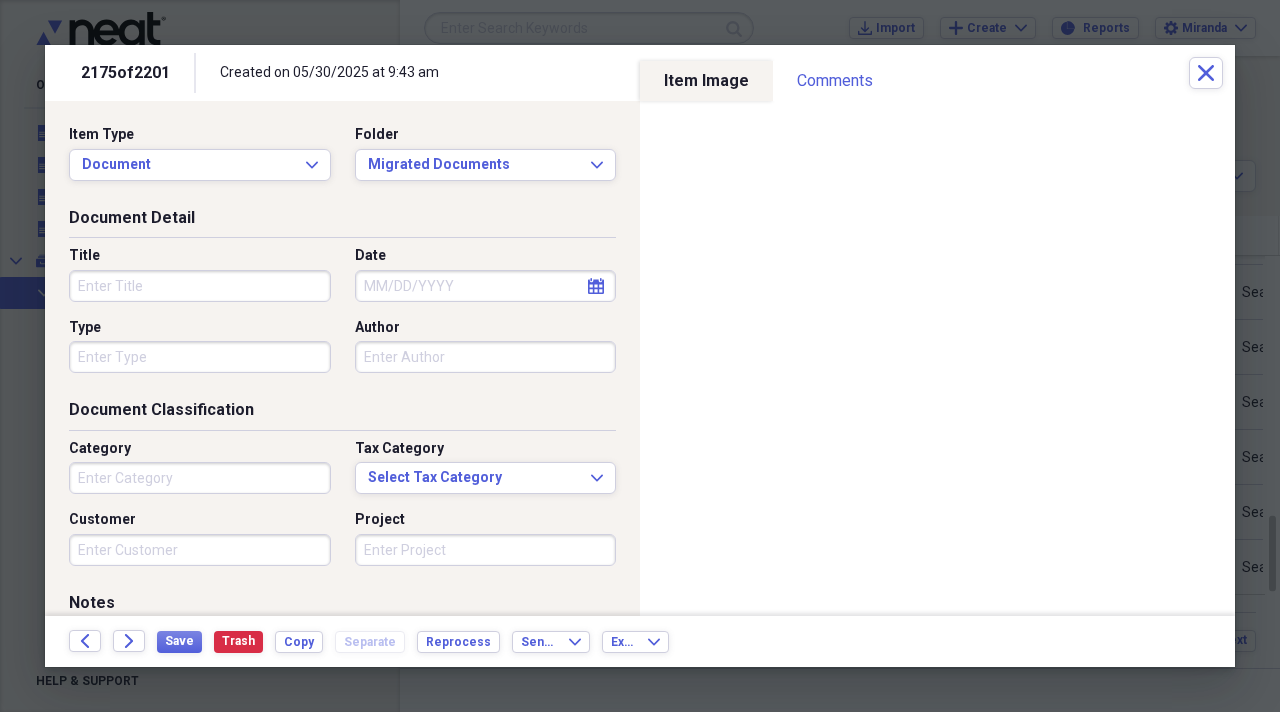 click on "Title" at bounding box center [200, 286] 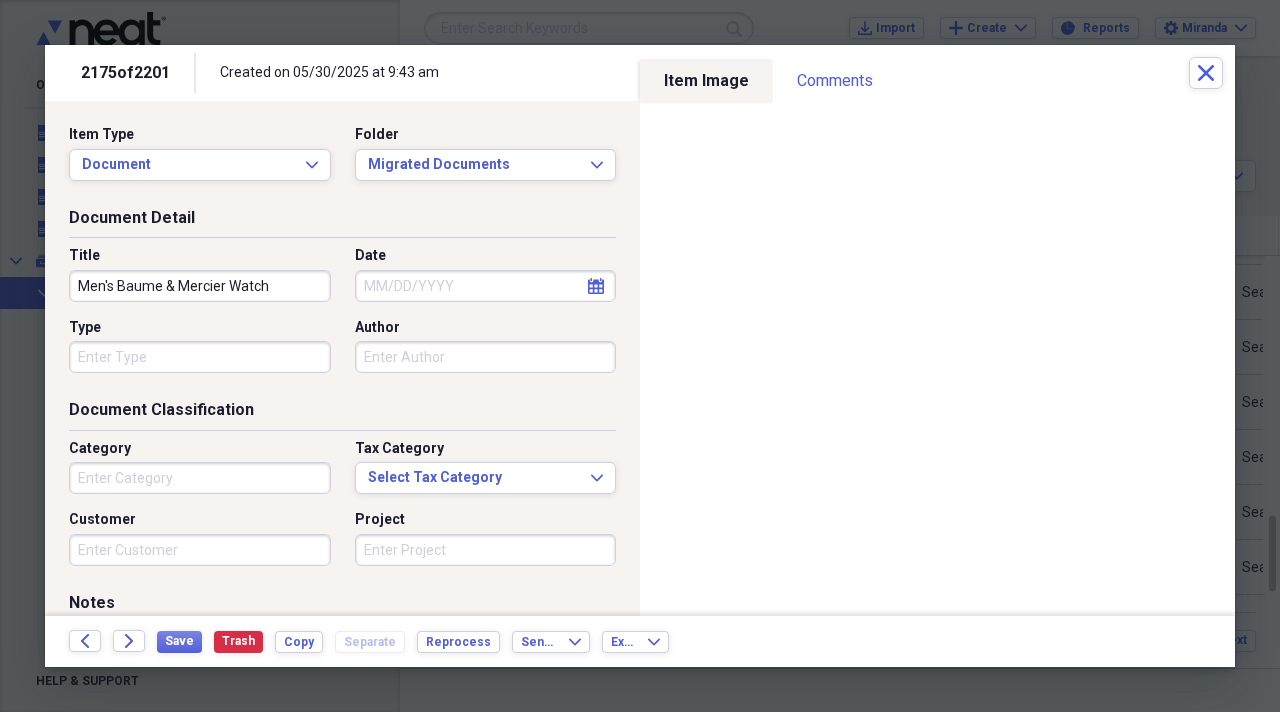 type on "Men's Baume & Mercier Watch" 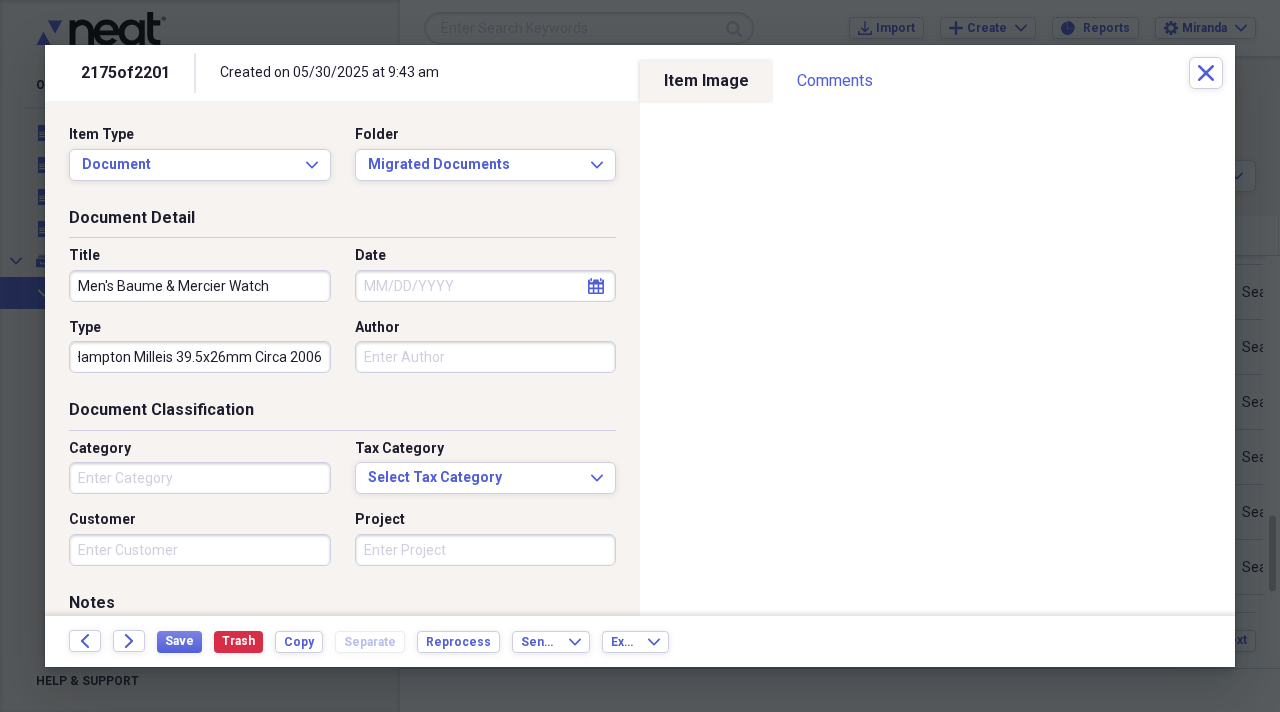 scroll, scrollTop: 0, scrollLeft: 14, axis: horizontal 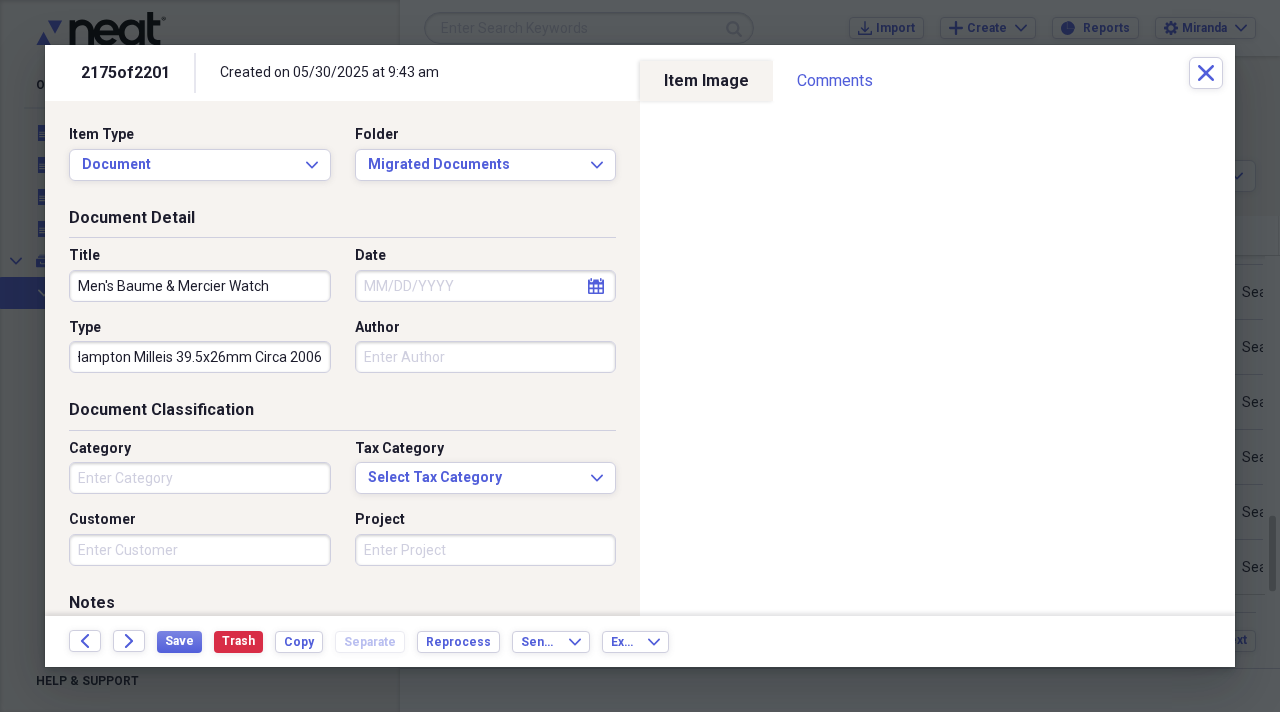 type on "Hampton Milleis 39.5x26mm Circa 2006" 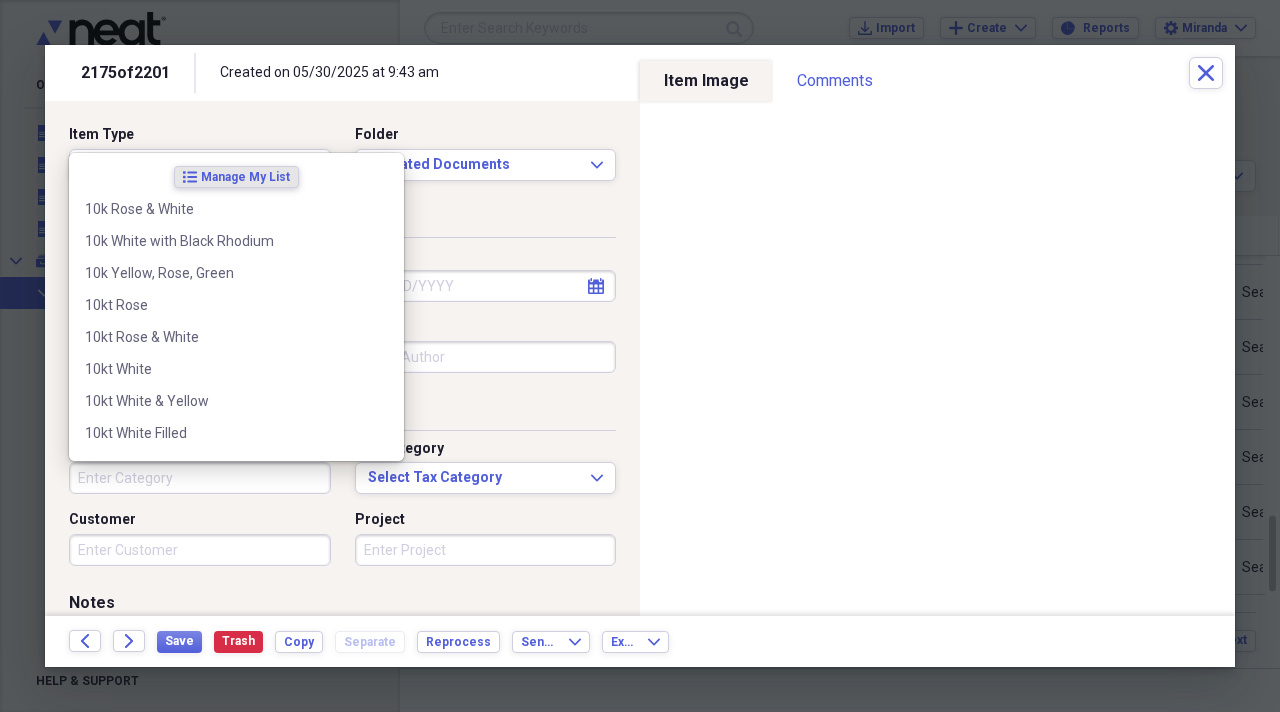 scroll, scrollTop: 0, scrollLeft: 0, axis: both 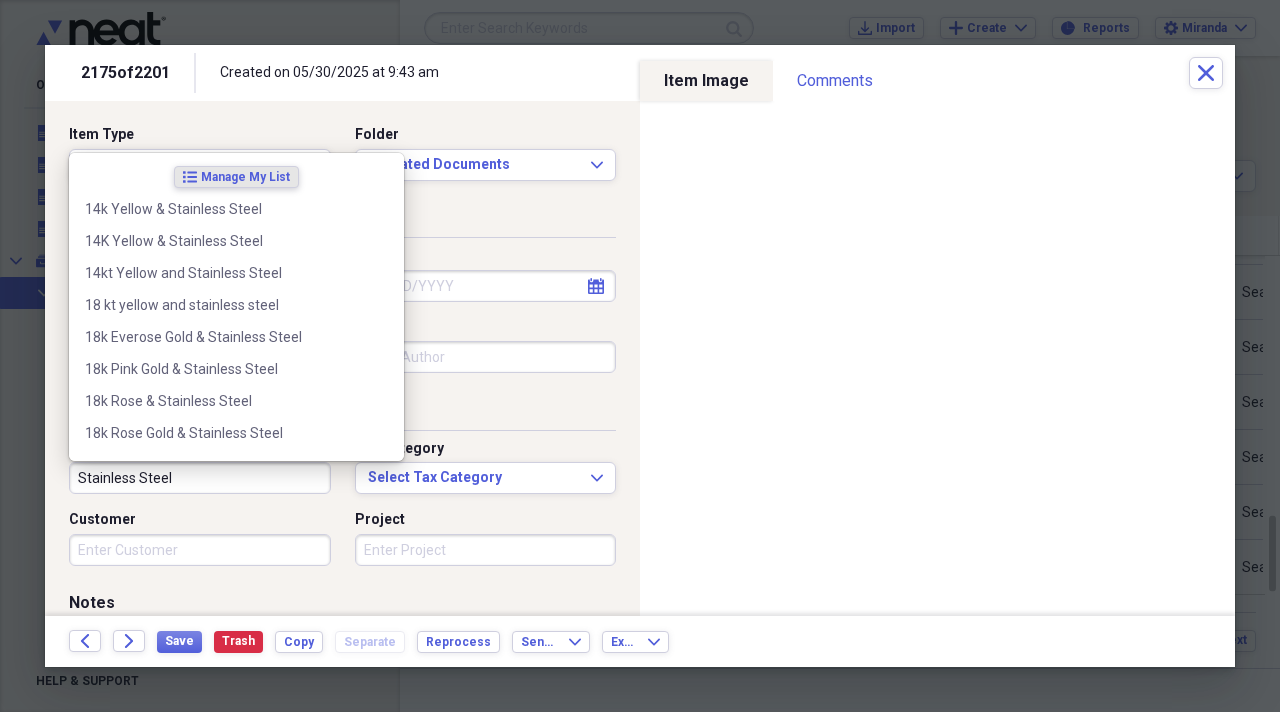 type on "Stainless Steel" 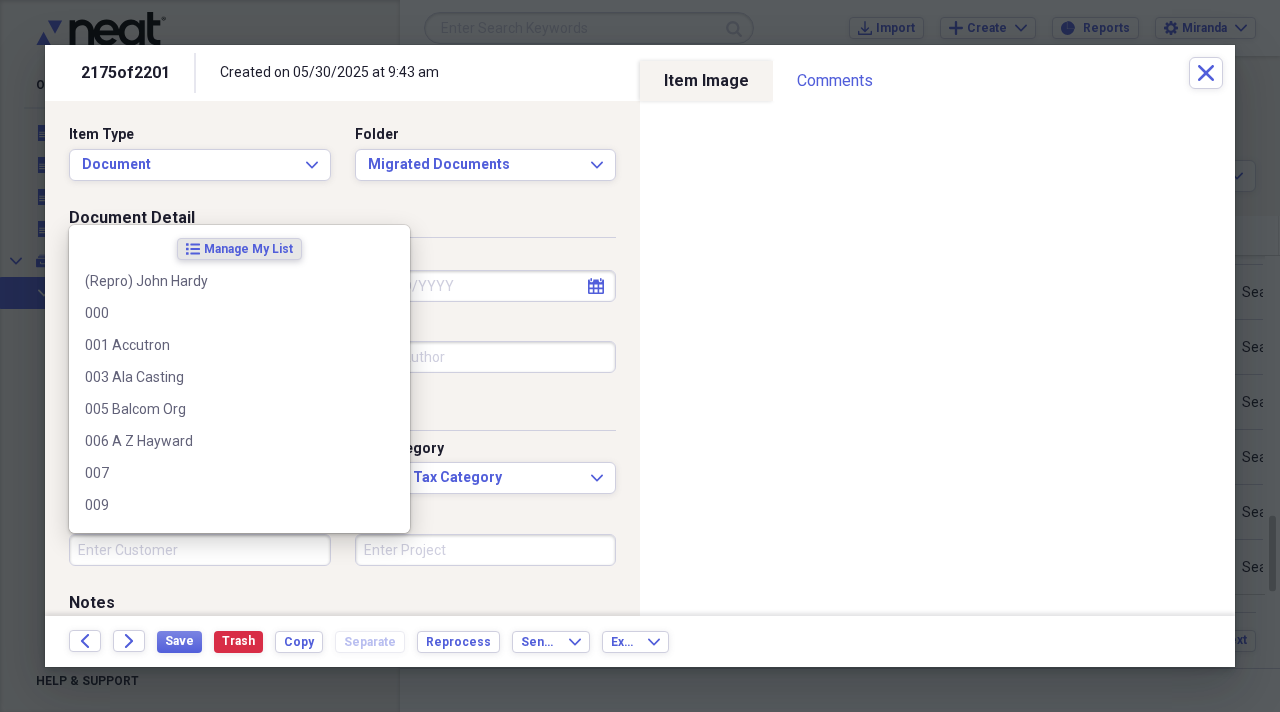 click on "Customer" at bounding box center (200, 550) 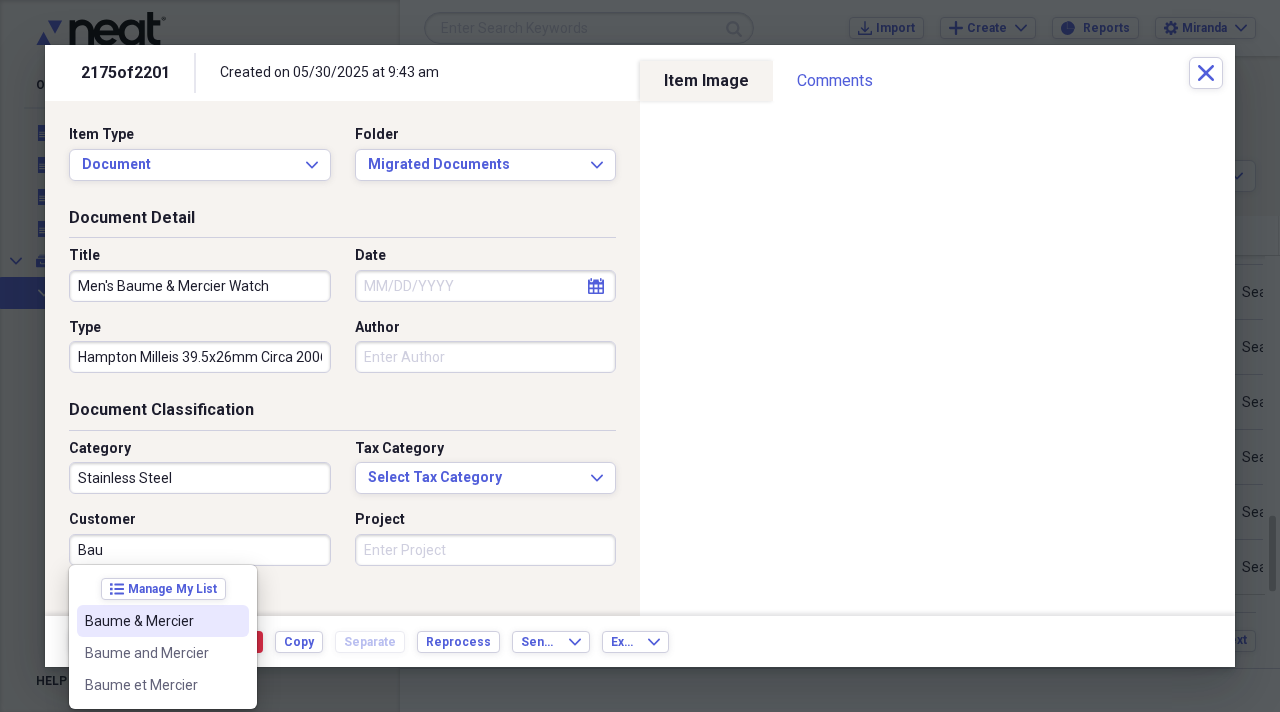 click on "Baume & Mercier" at bounding box center (151, 621) 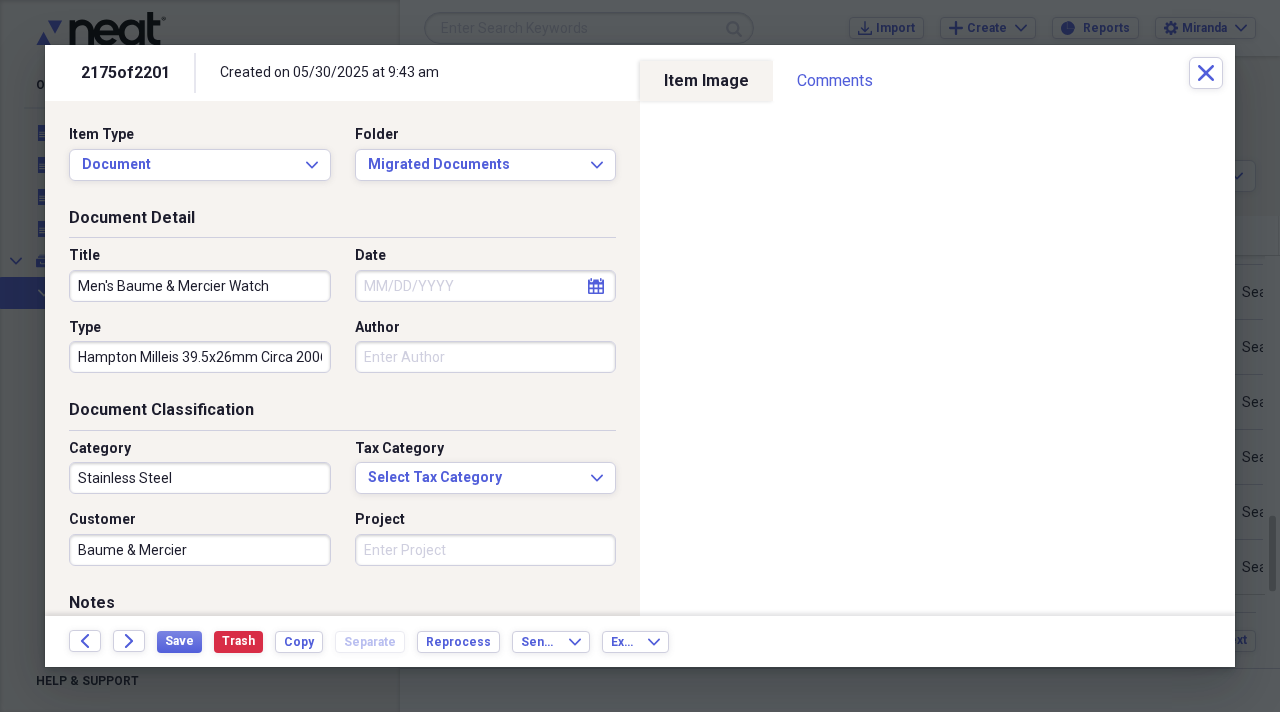 click on "Project" at bounding box center (486, 550) 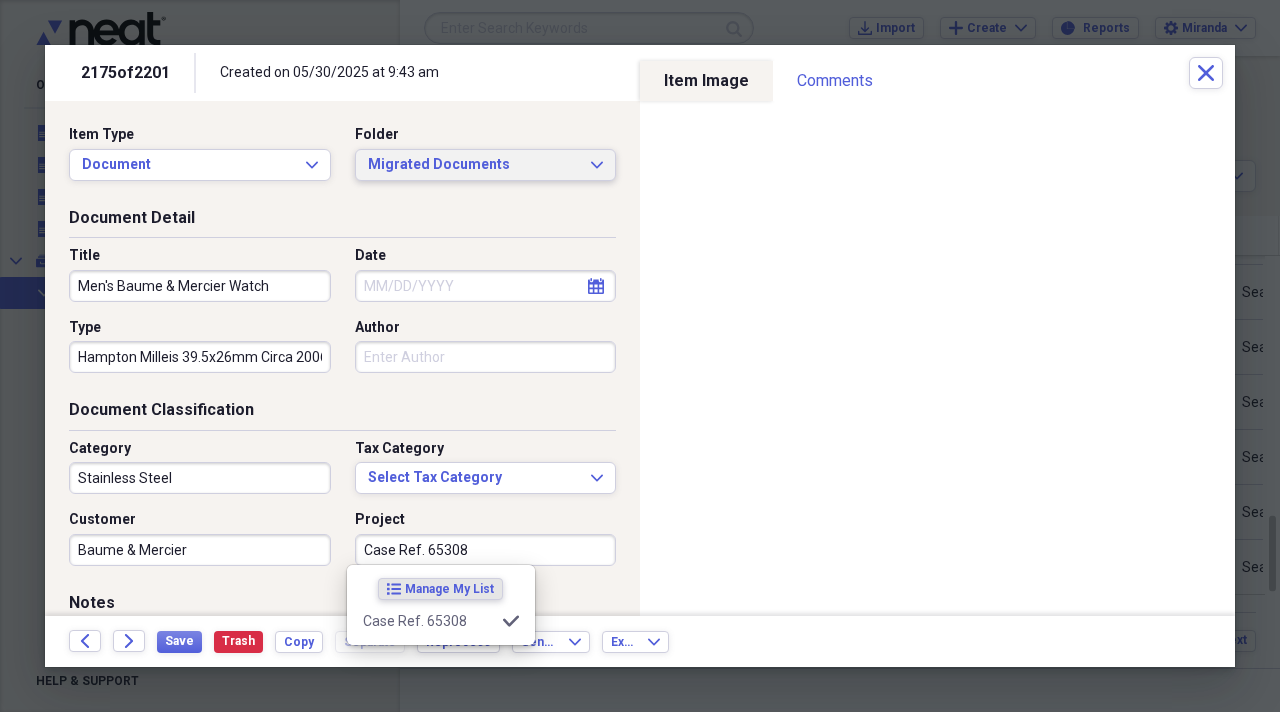 type on "Case Ref. 65308" 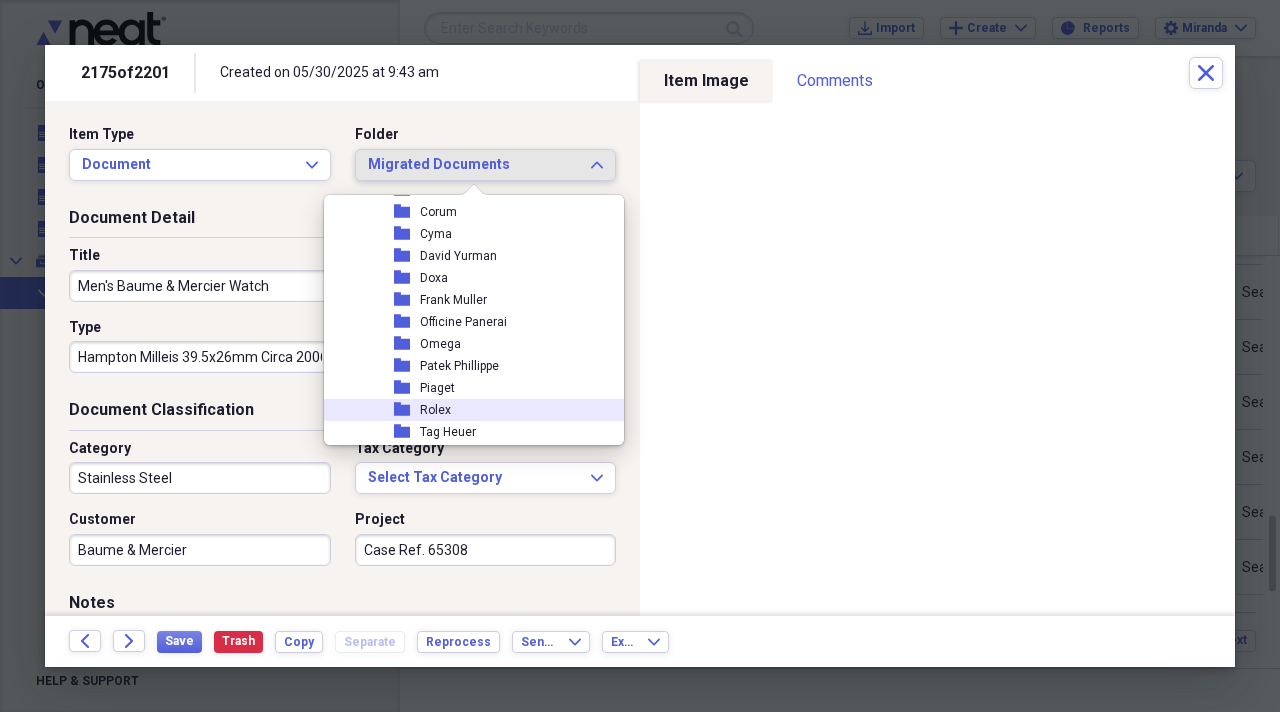 scroll, scrollTop: 2200, scrollLeft: 0, axis: vertical 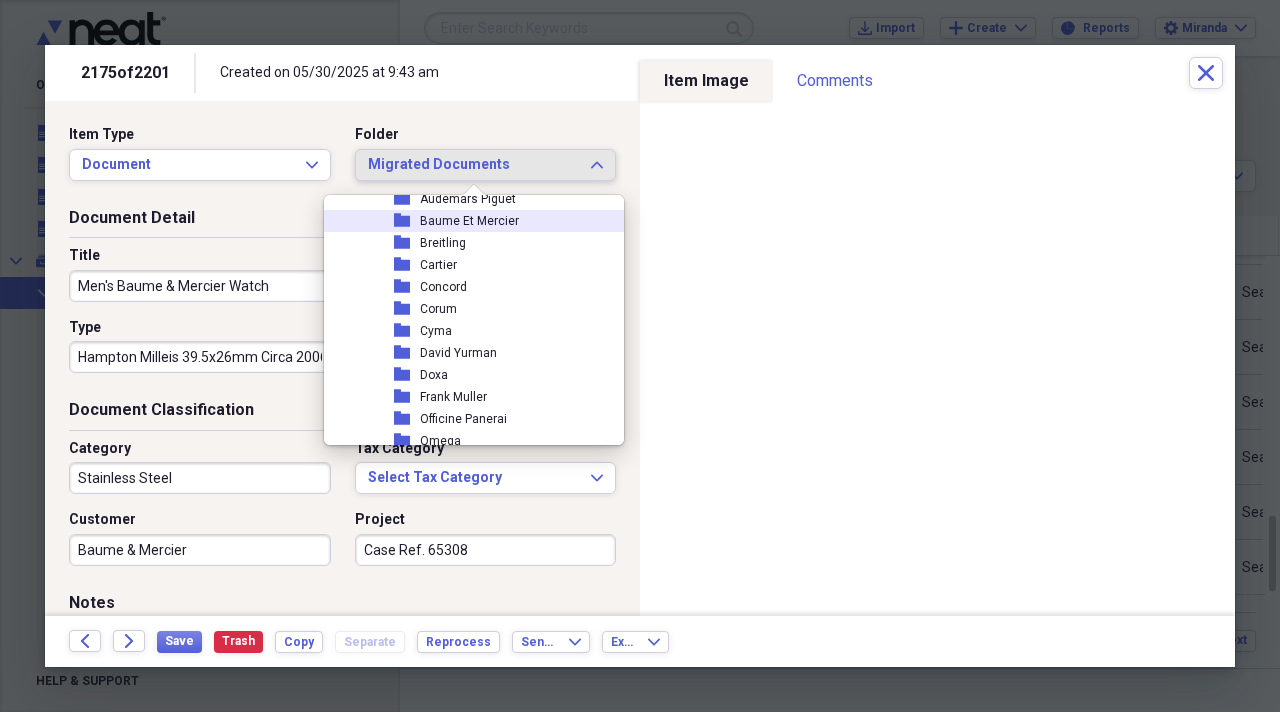 click on "Baume Et Mercier" at bounding box center [469, 221] 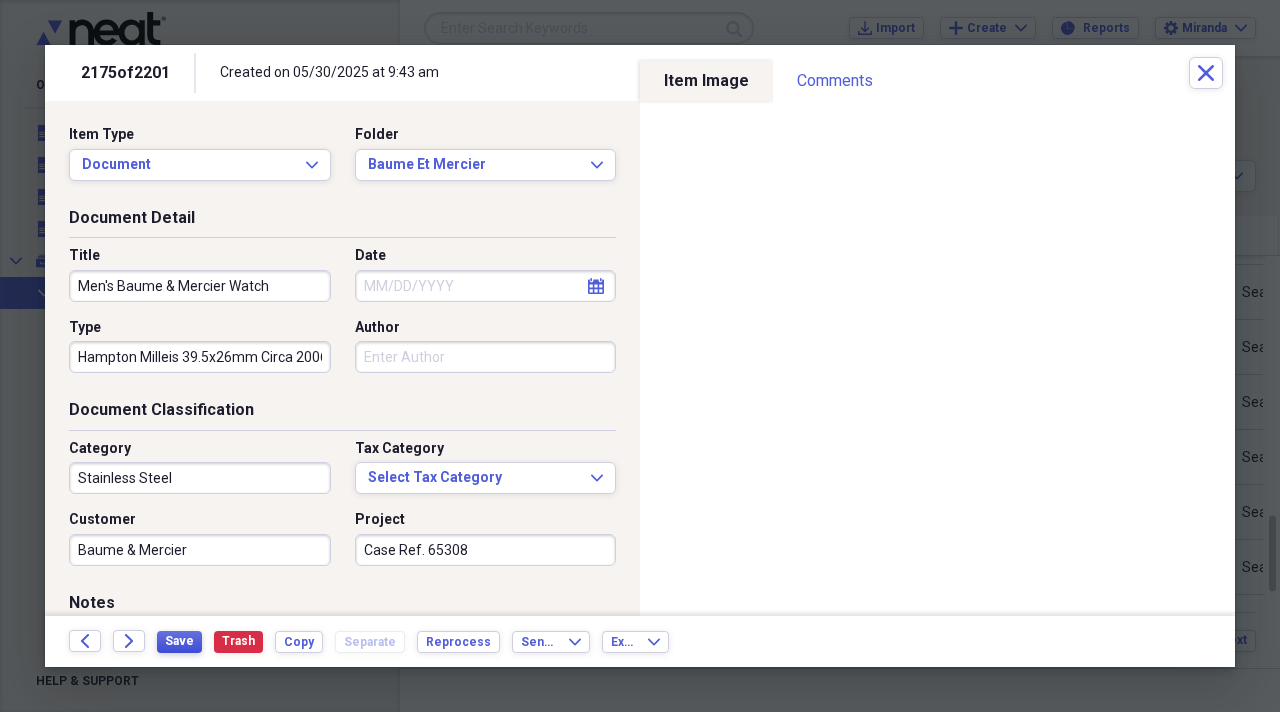 click on "Save" at bounding box center [179, 642] 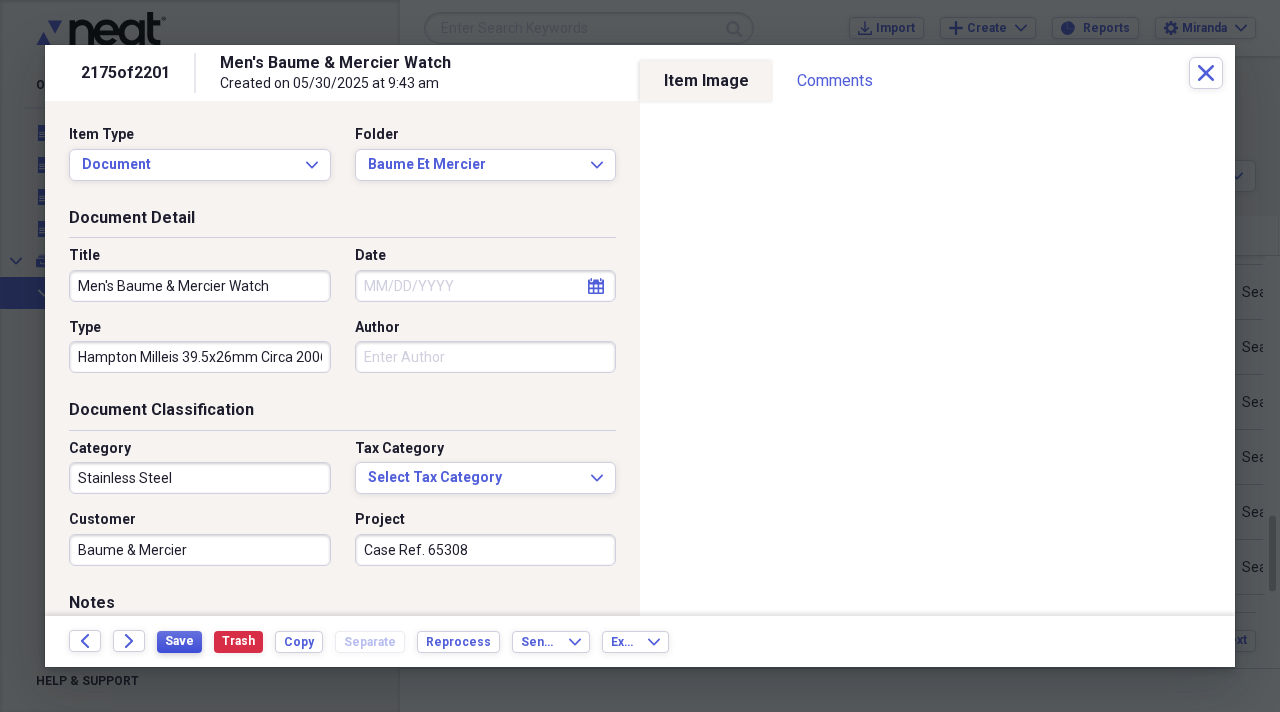 click on "Save" at bounding box center [179, 641] 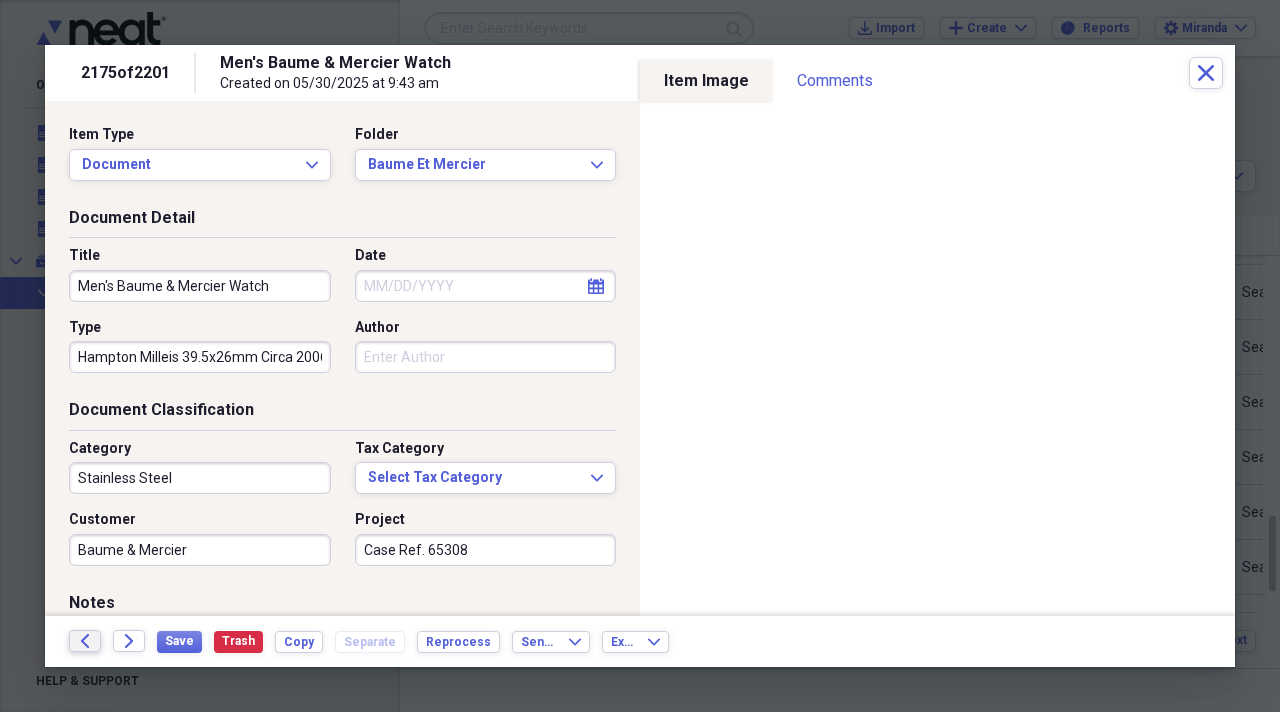 click on "Back" 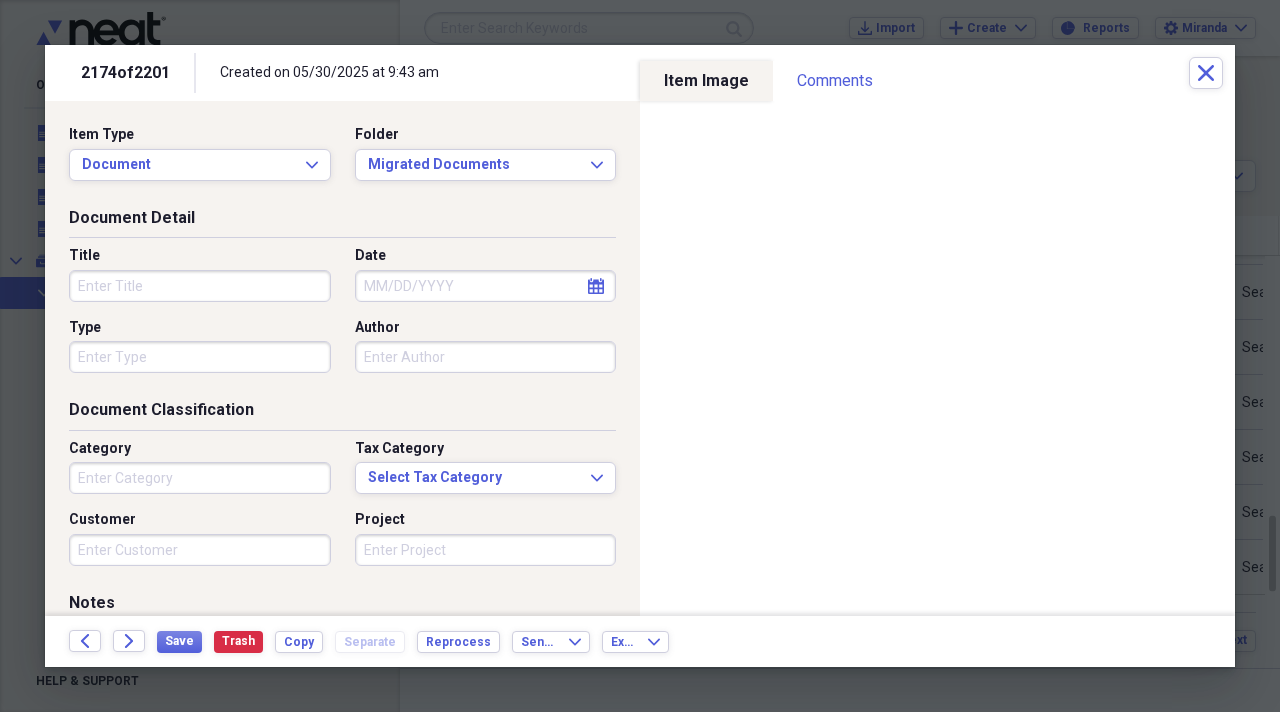 click on "Title" at bounding box center (200, 286) 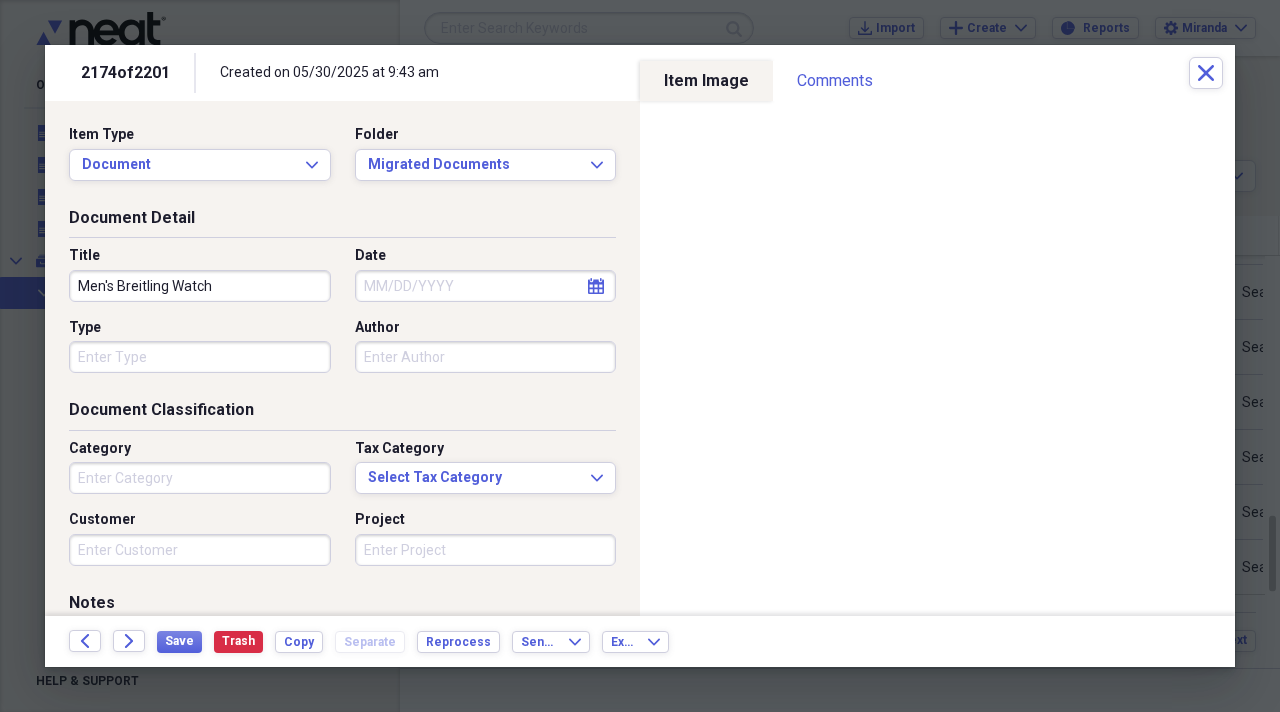 type on "Men's Breitling Watch" 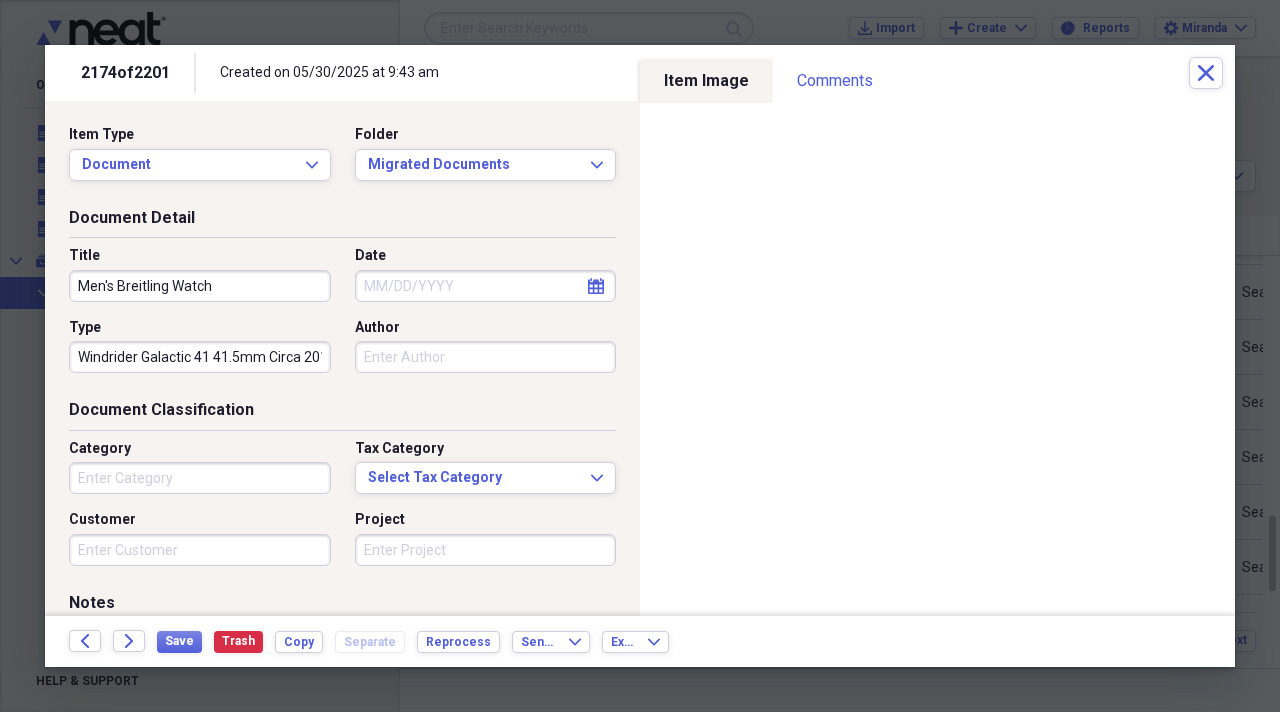 type on "Windrider Galactic 41 41.5mm Circa 2014" 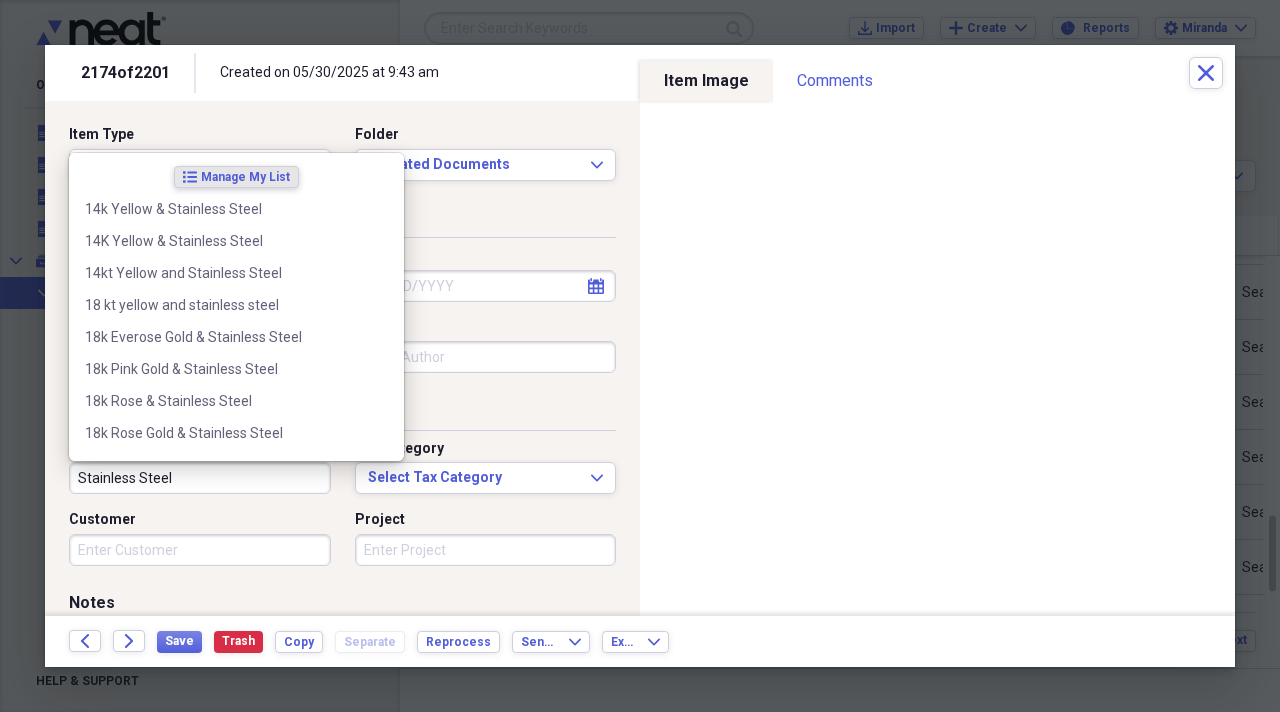 type on "Stainless Steel" 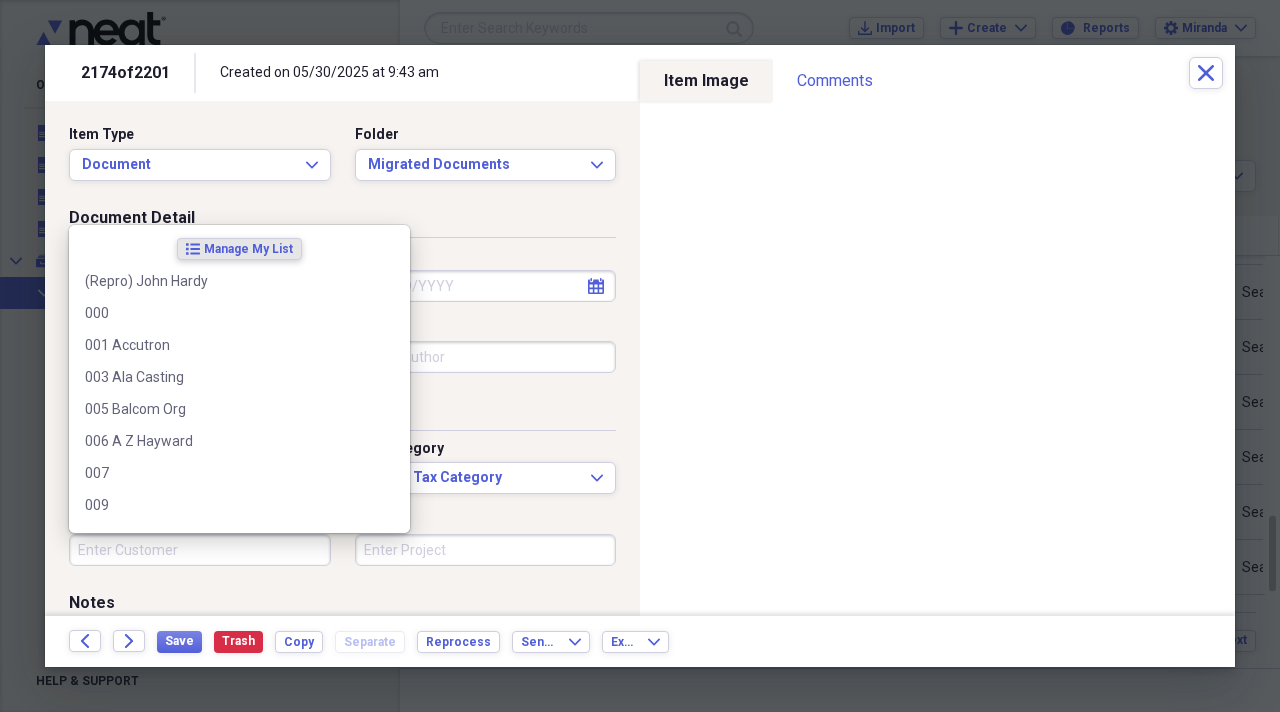 click on "Customer" at bounding box center (200, 550) 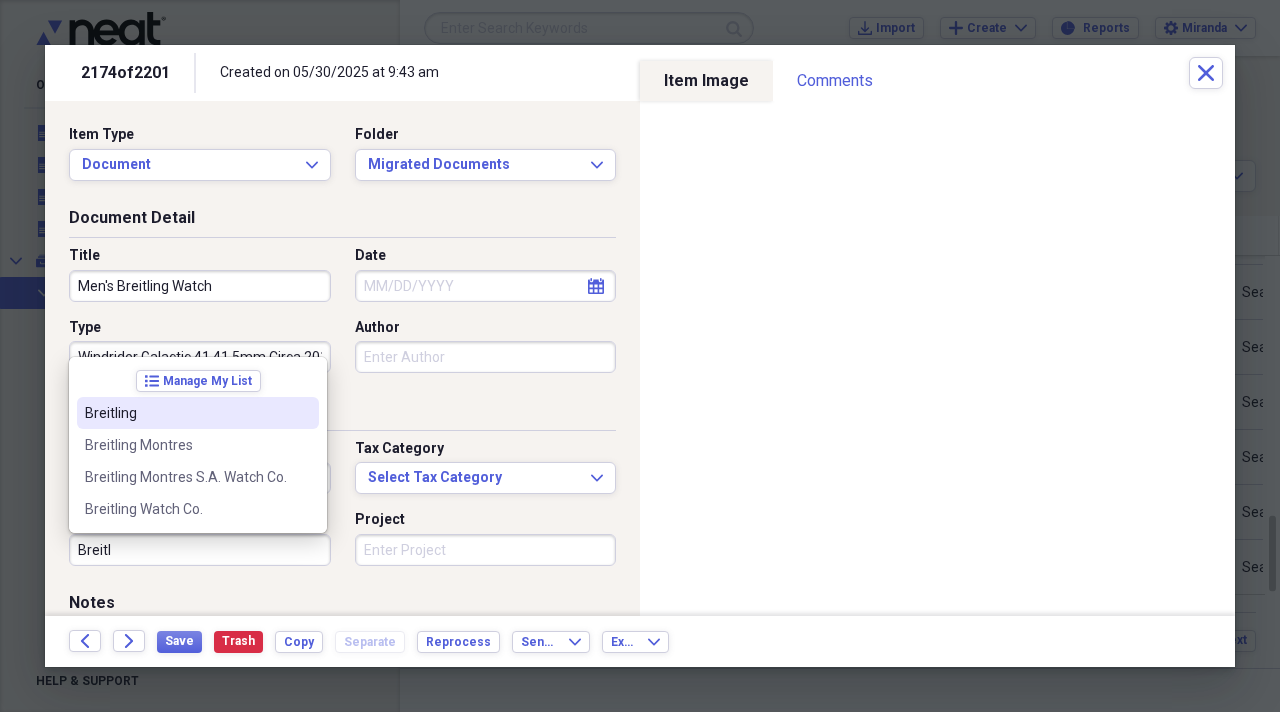 click on "Breitling" at bounding box center [198, 413] 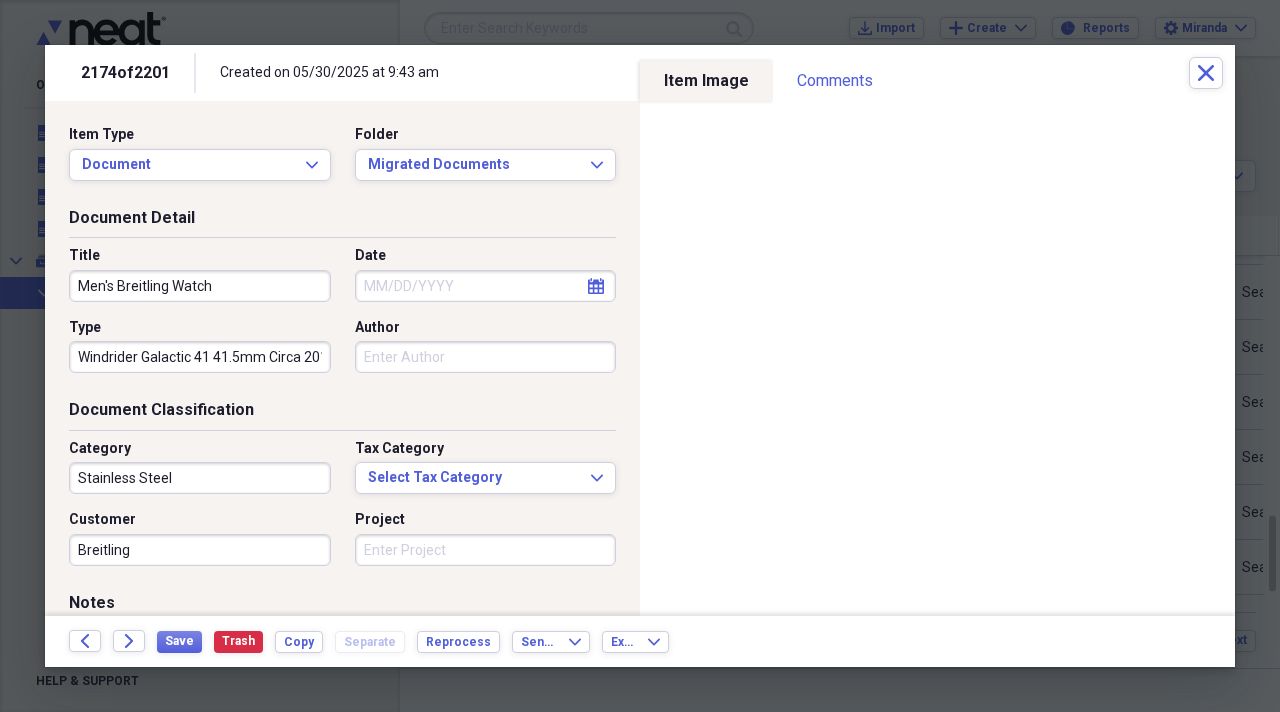 click on "Project" at bounding box center (486, 550) 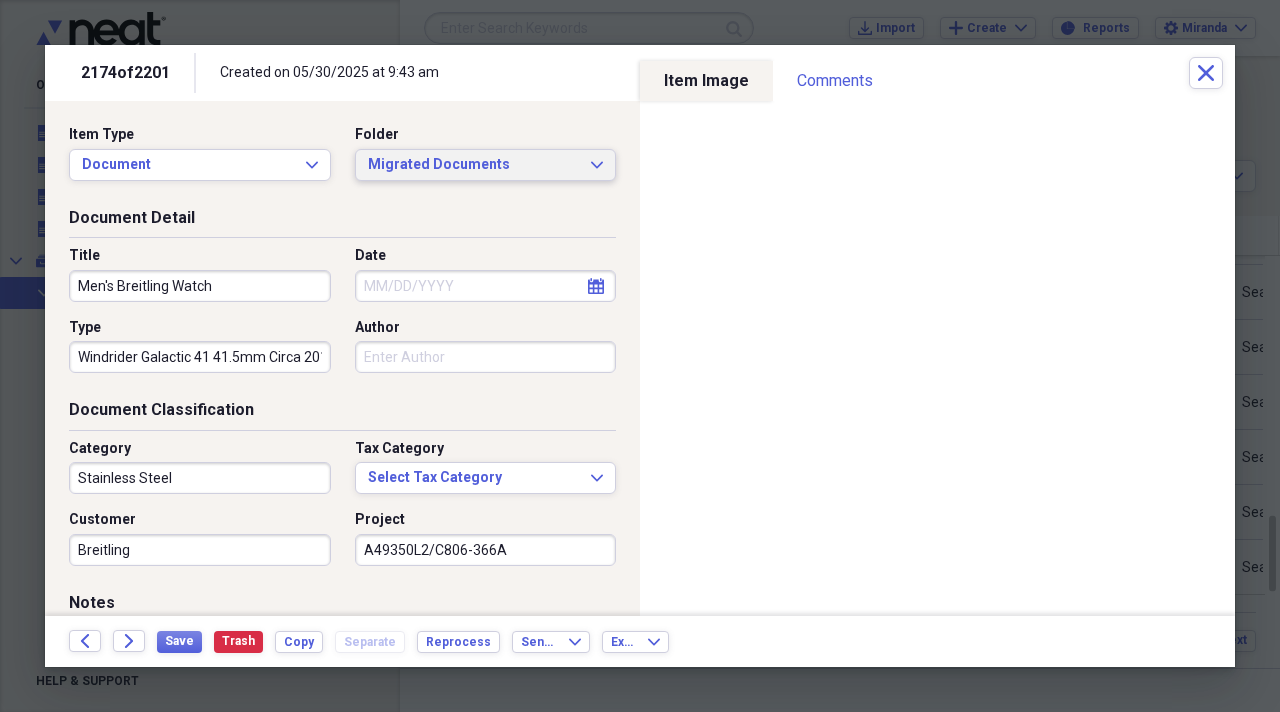 type on "A49350L2/C806-366A" 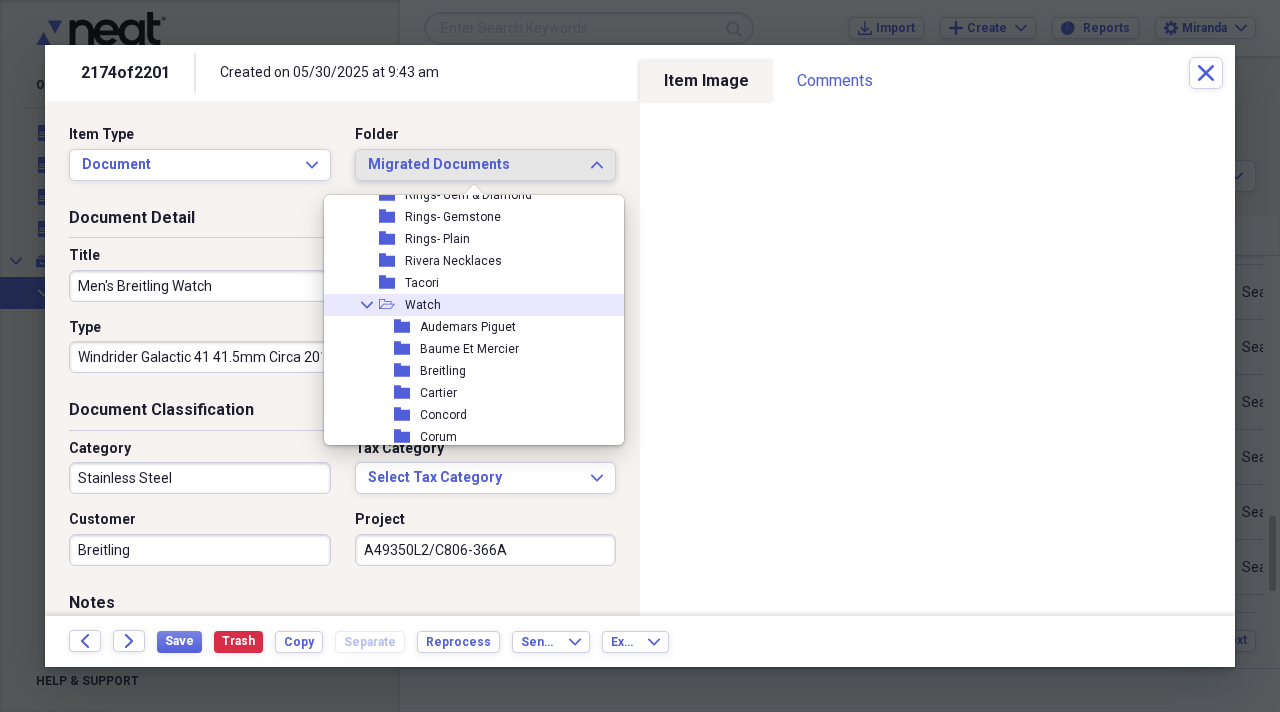 scroll, scrollTop: 2100, scrollLeft: 0, axis: vertical 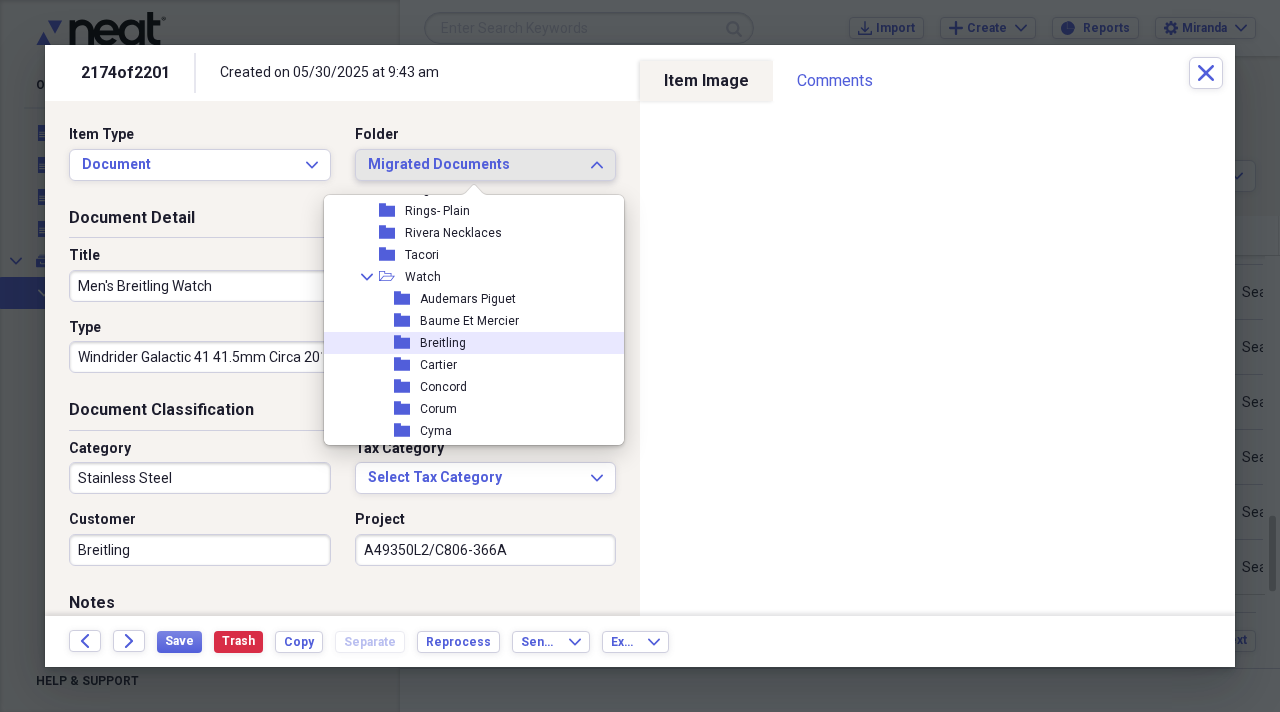 click on "folder Breitling" at bounding box center [466, 343] 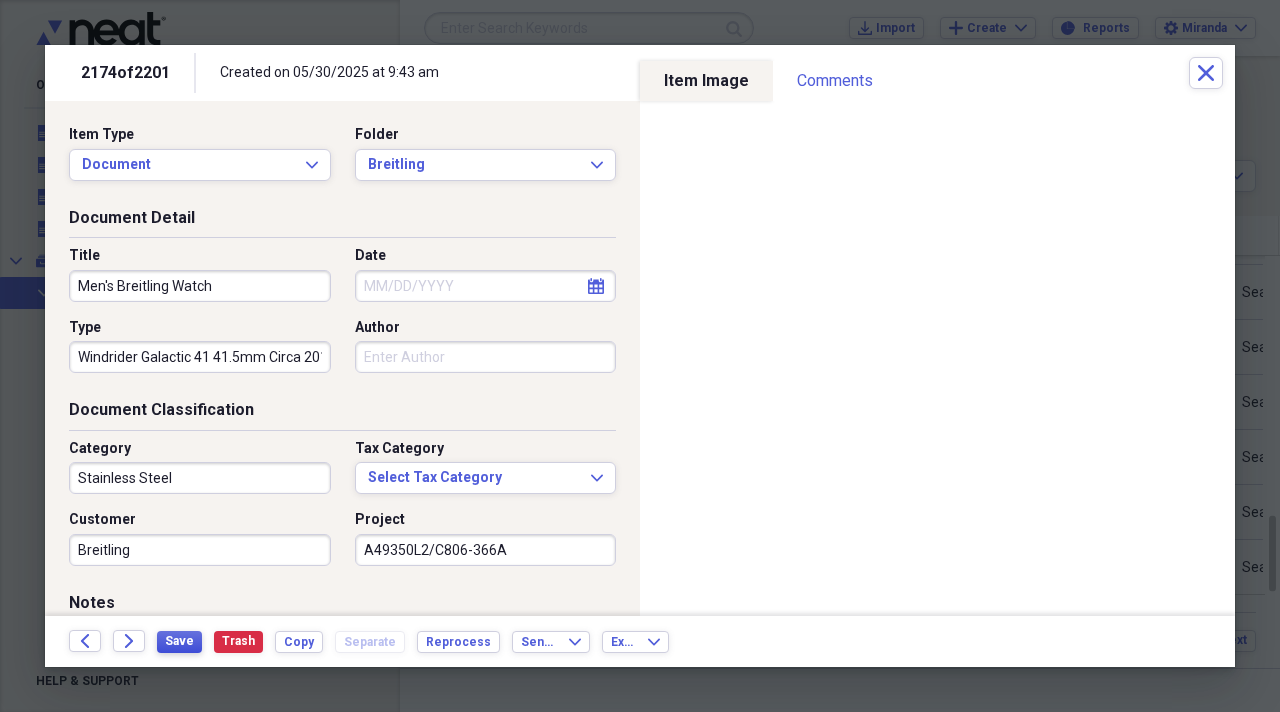 click on "Save" at bounding box center [179, 641] 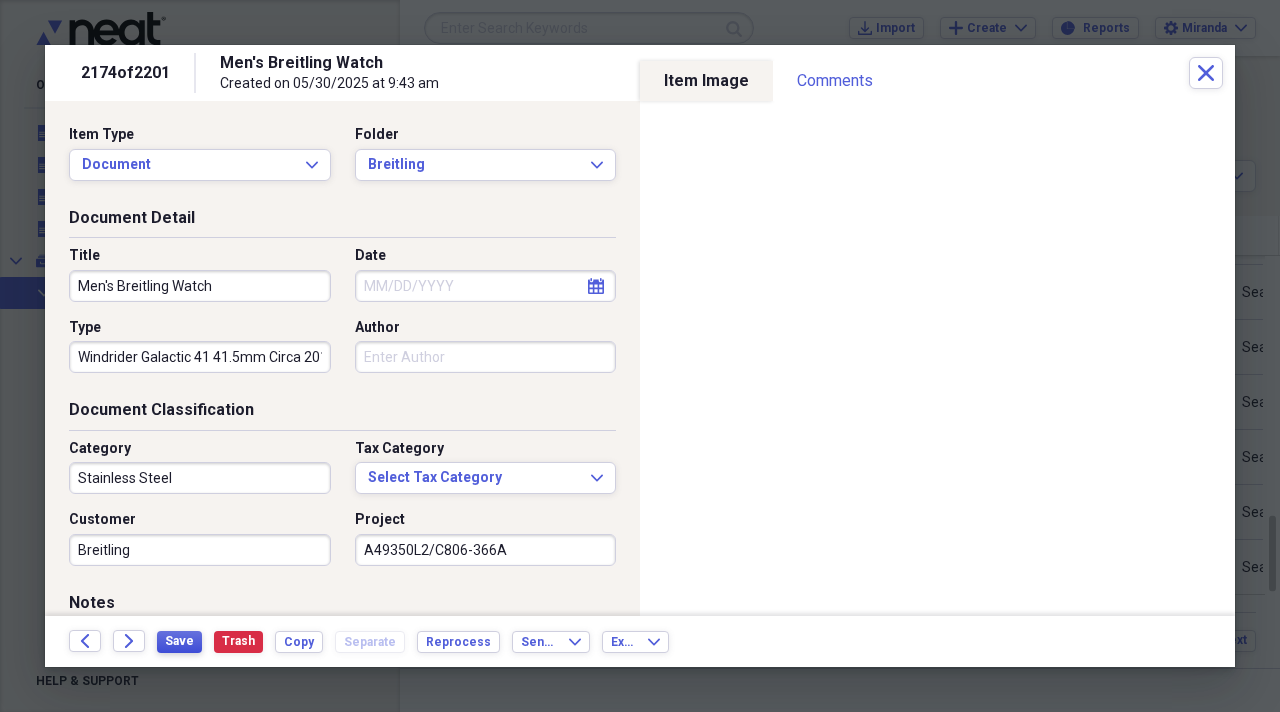 click on "Save" at bounding box center (179, 641) 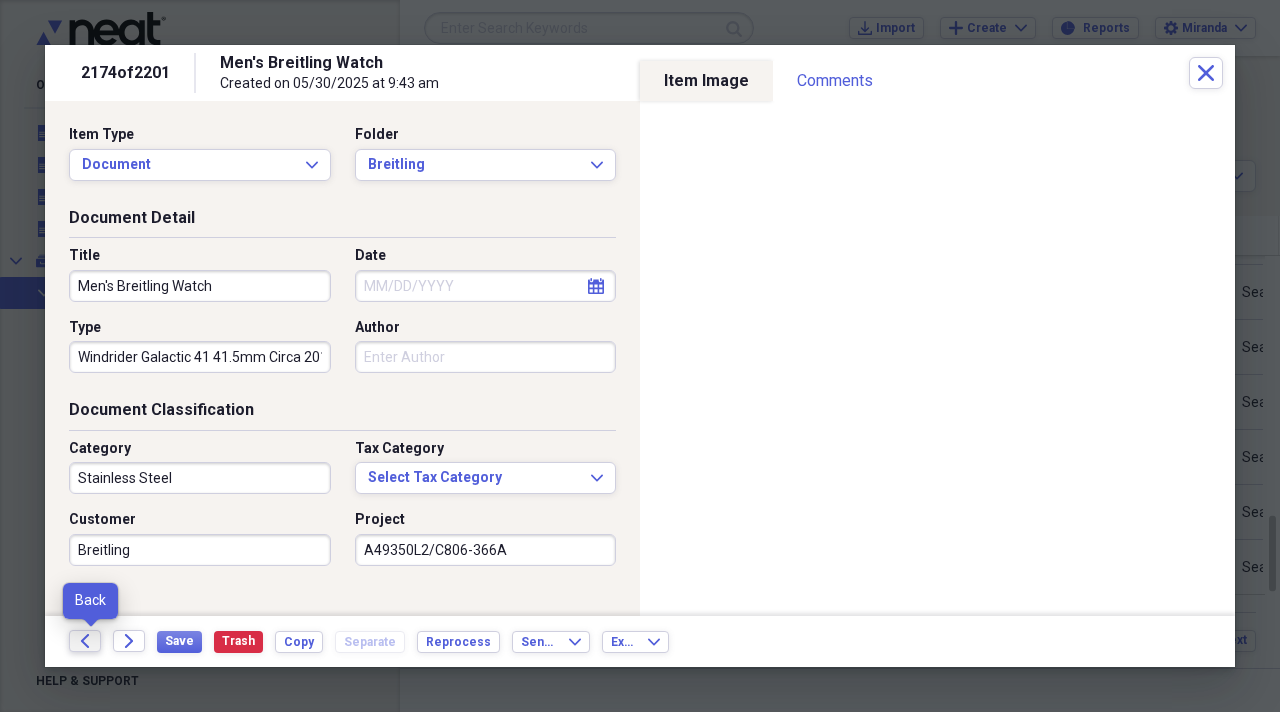 click on "Back" 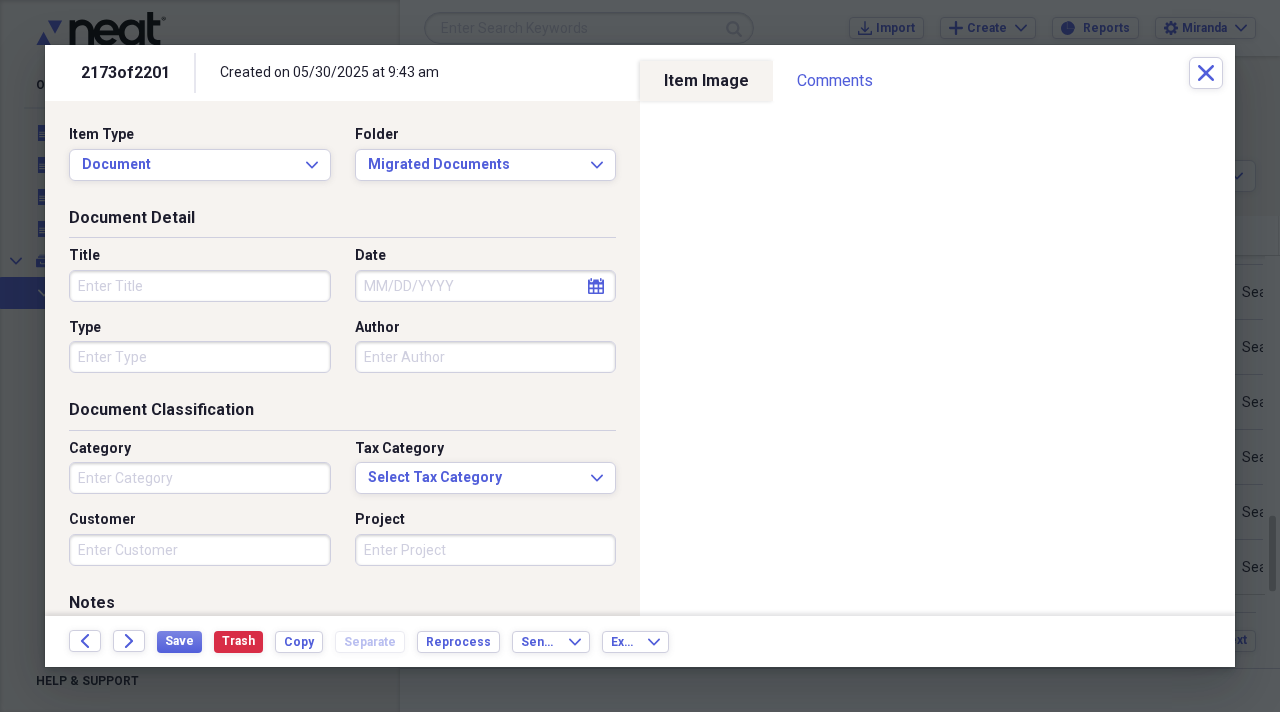 click on "Title" at bounding box center (200, 286) 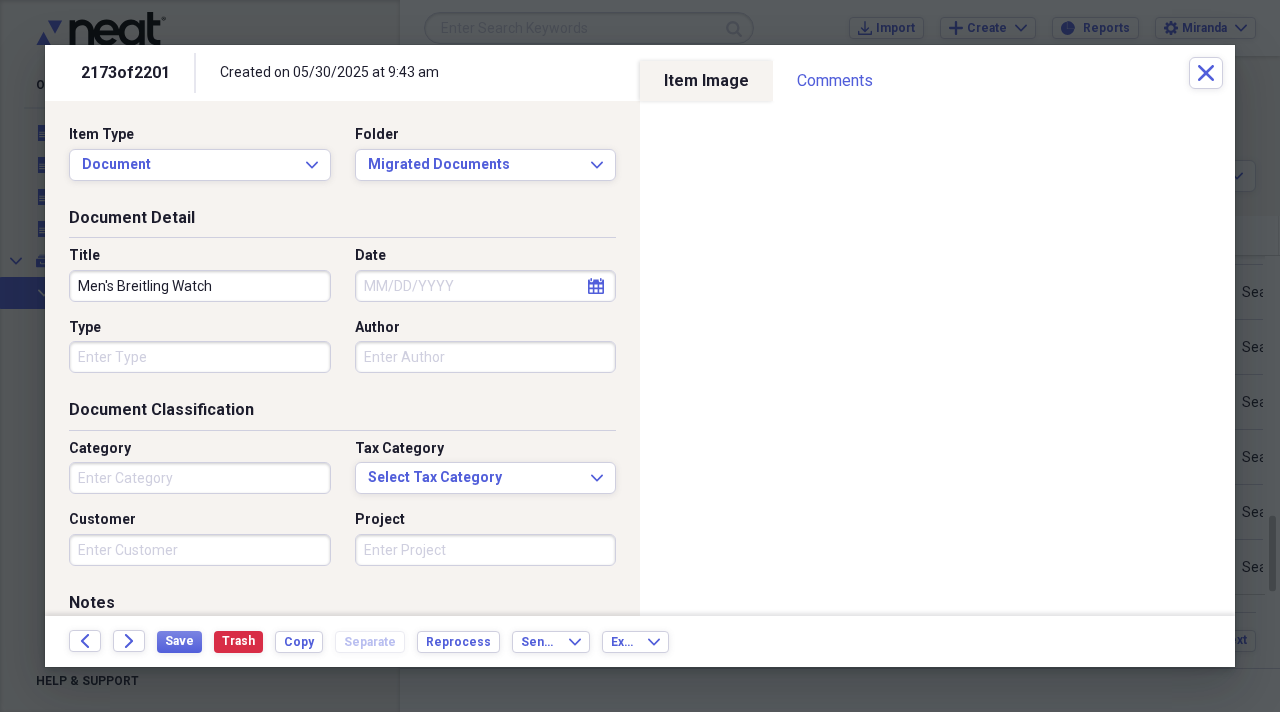 type on "Men's Breitling Watch" 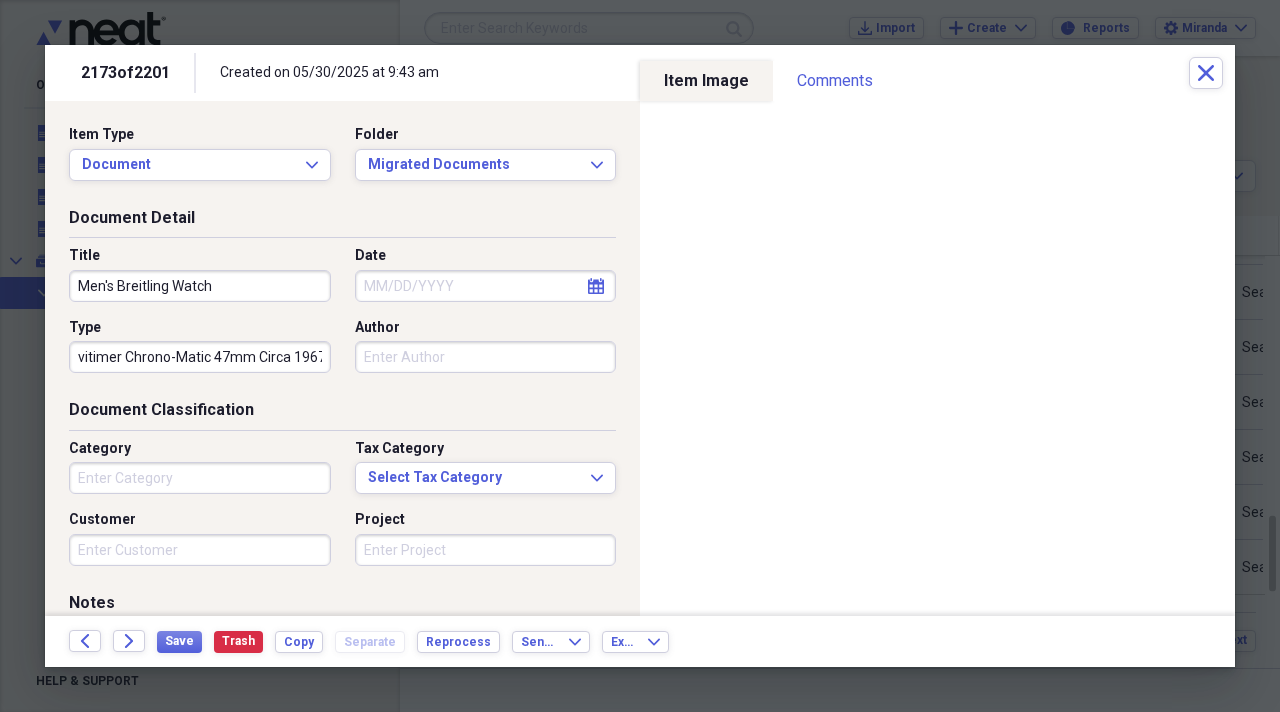 scroll, scrollTop: 0, scrollLeft: 25, axis: horizontal 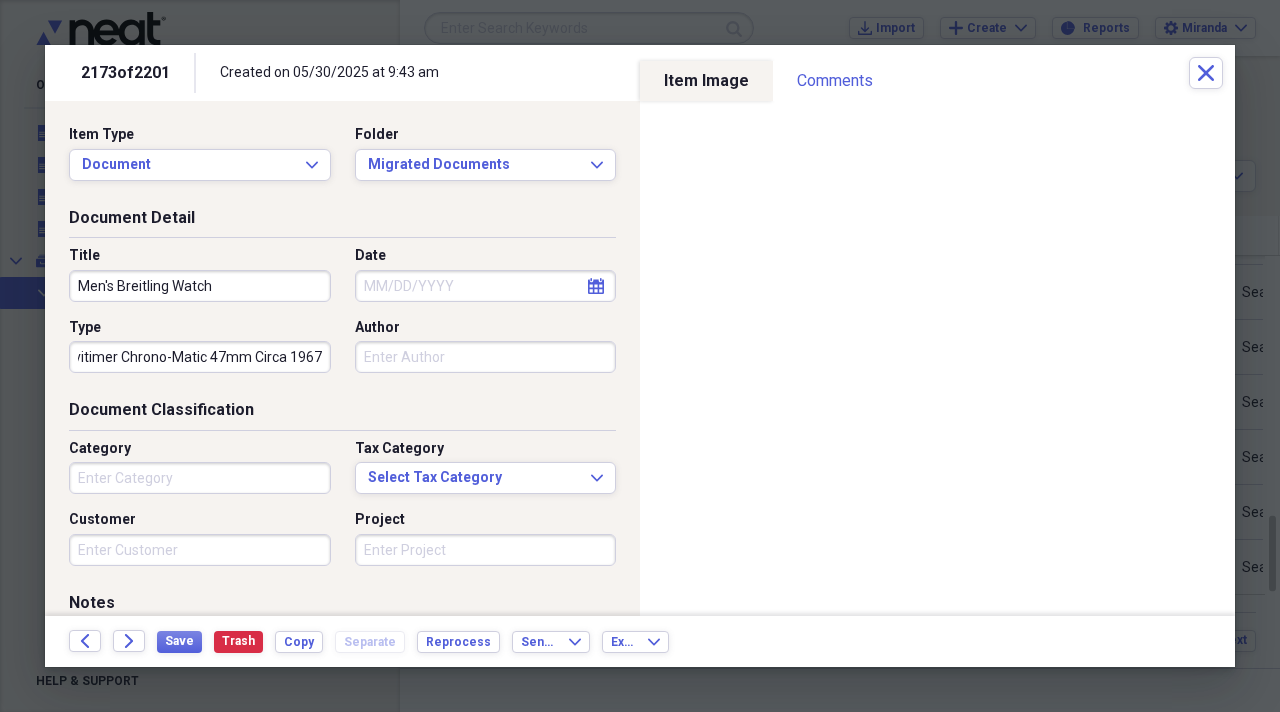 type on "Navitimer Chrono-Matic 47mm Circa 1967" 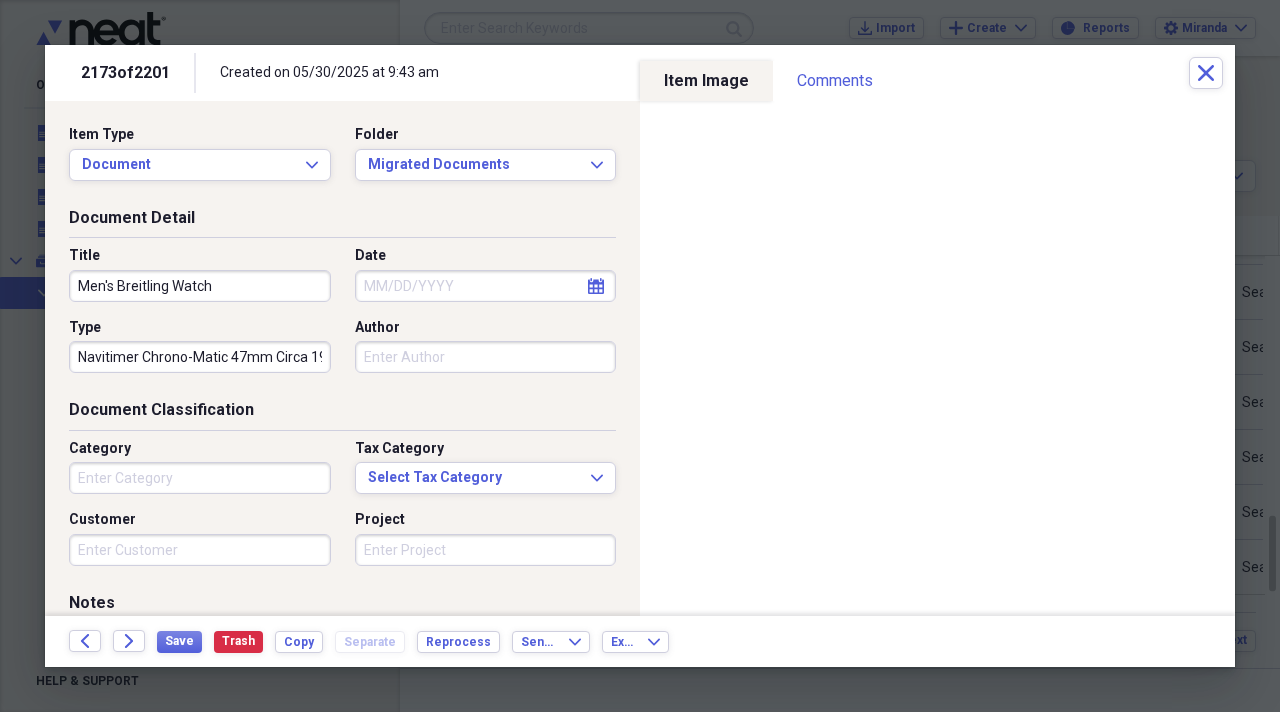 click on "Category" at bounding box center (200, 478) 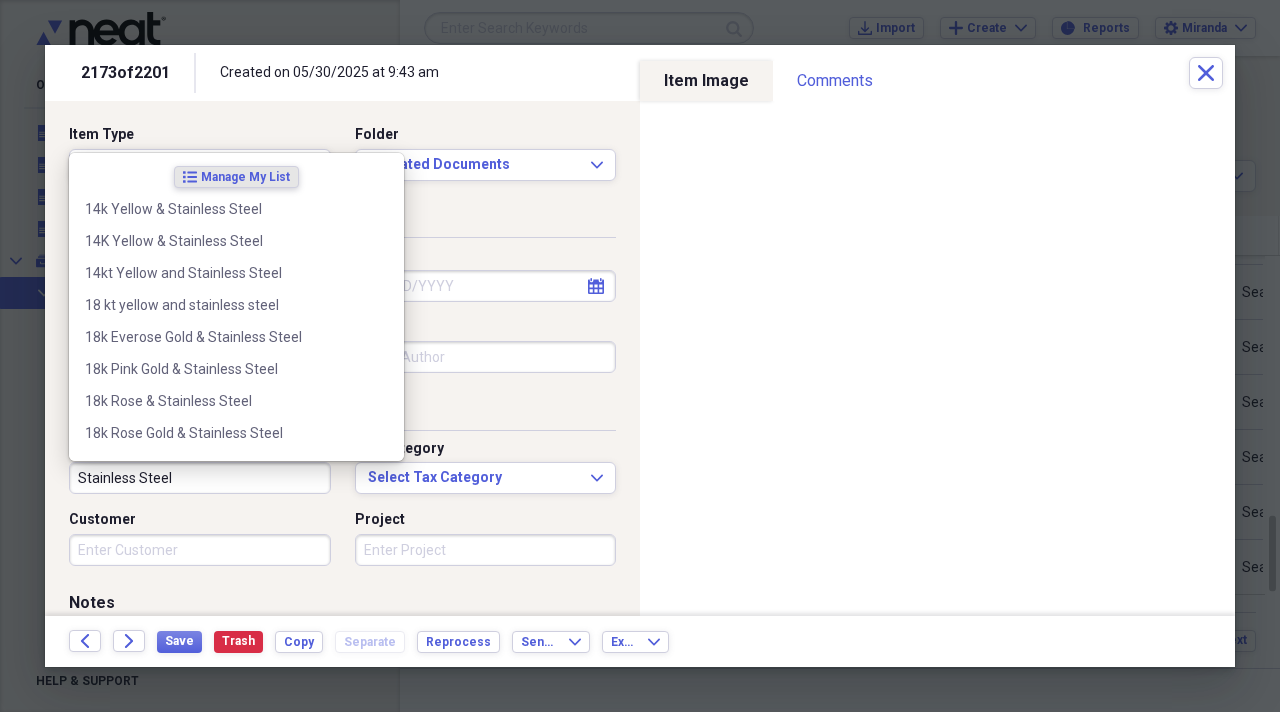 type on "Stainless Steel" 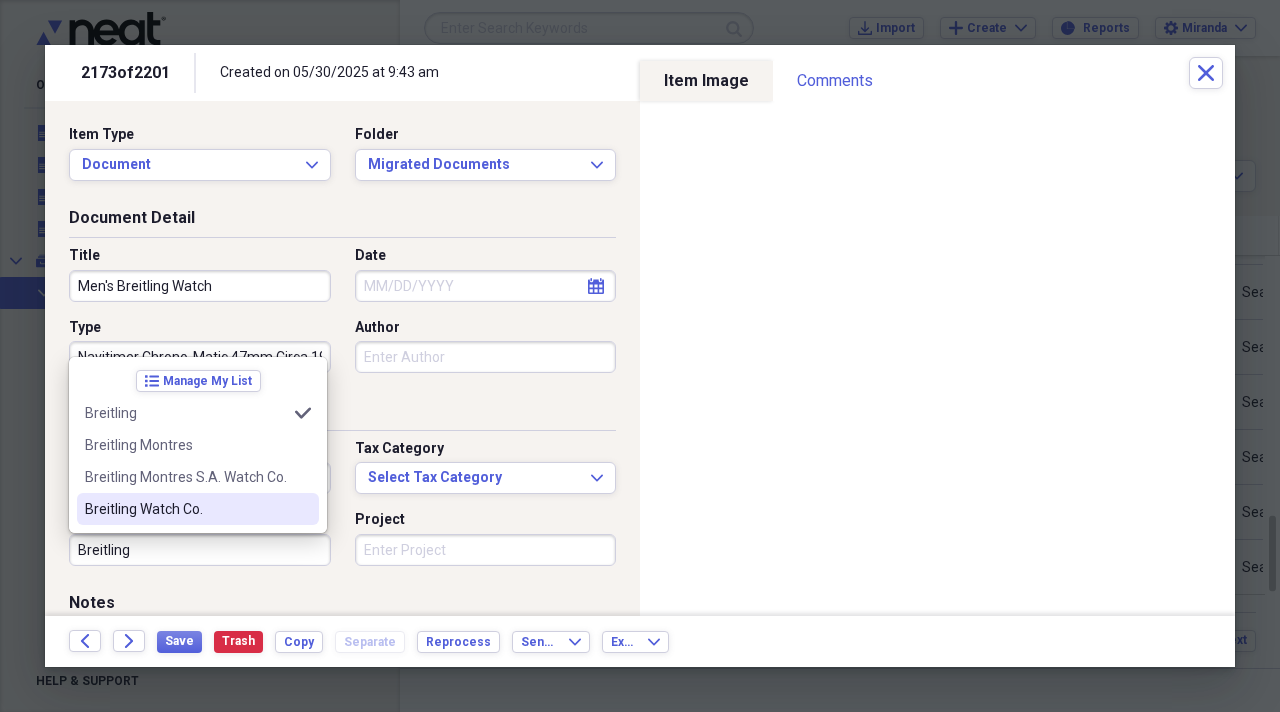 drag, startPoint x: 224, startPoint y: 512, endPoint x: 205, endPoint y: 513, distance: 19.026299 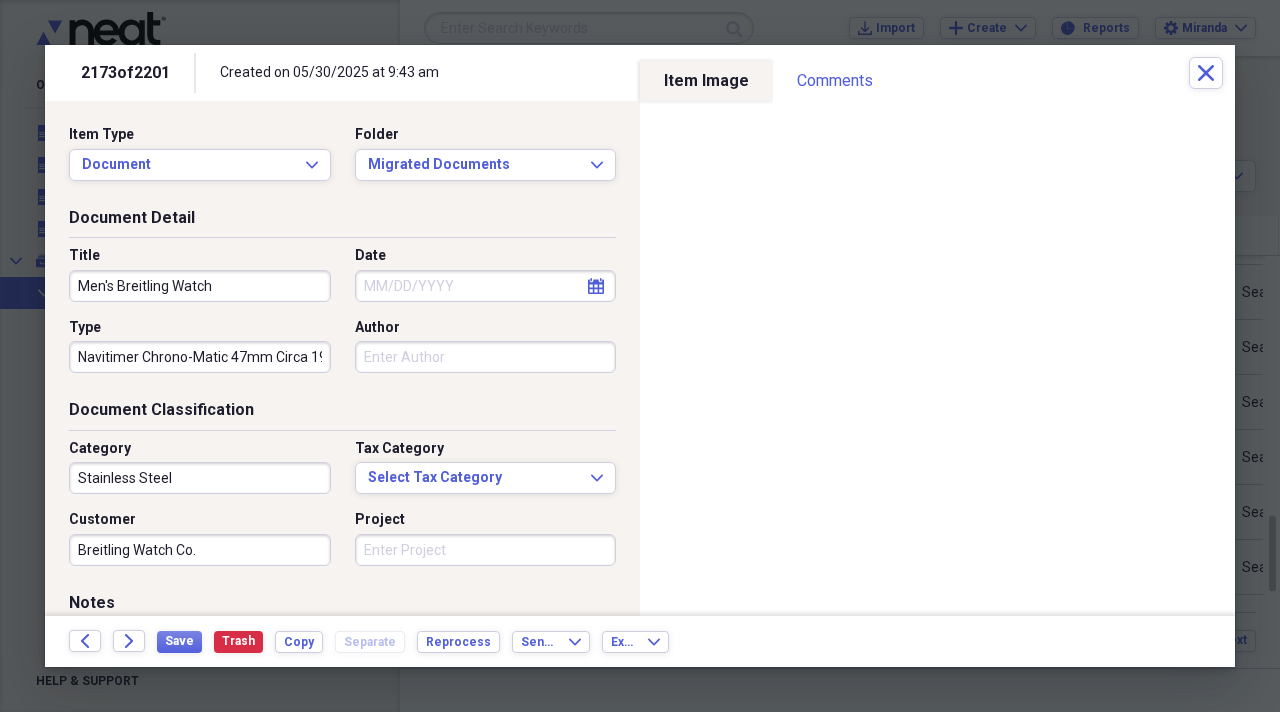 click on "Project" at bounding box center (486, 550) 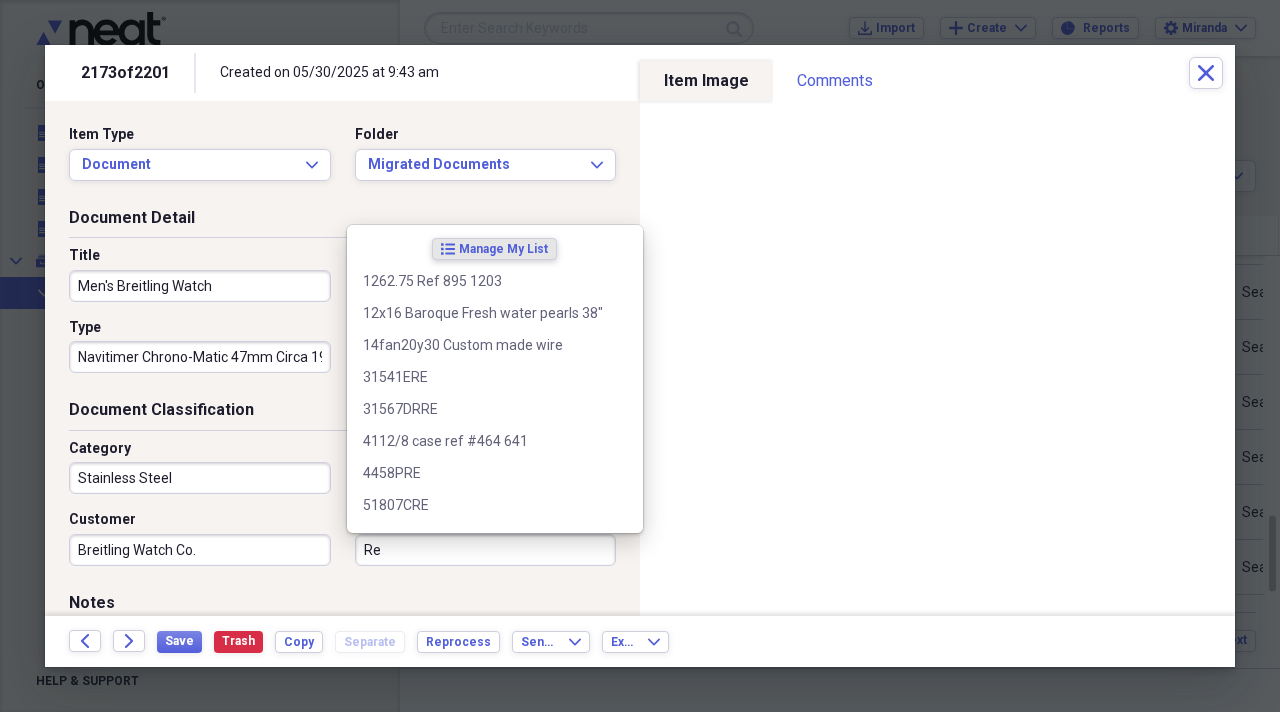 type on "R" 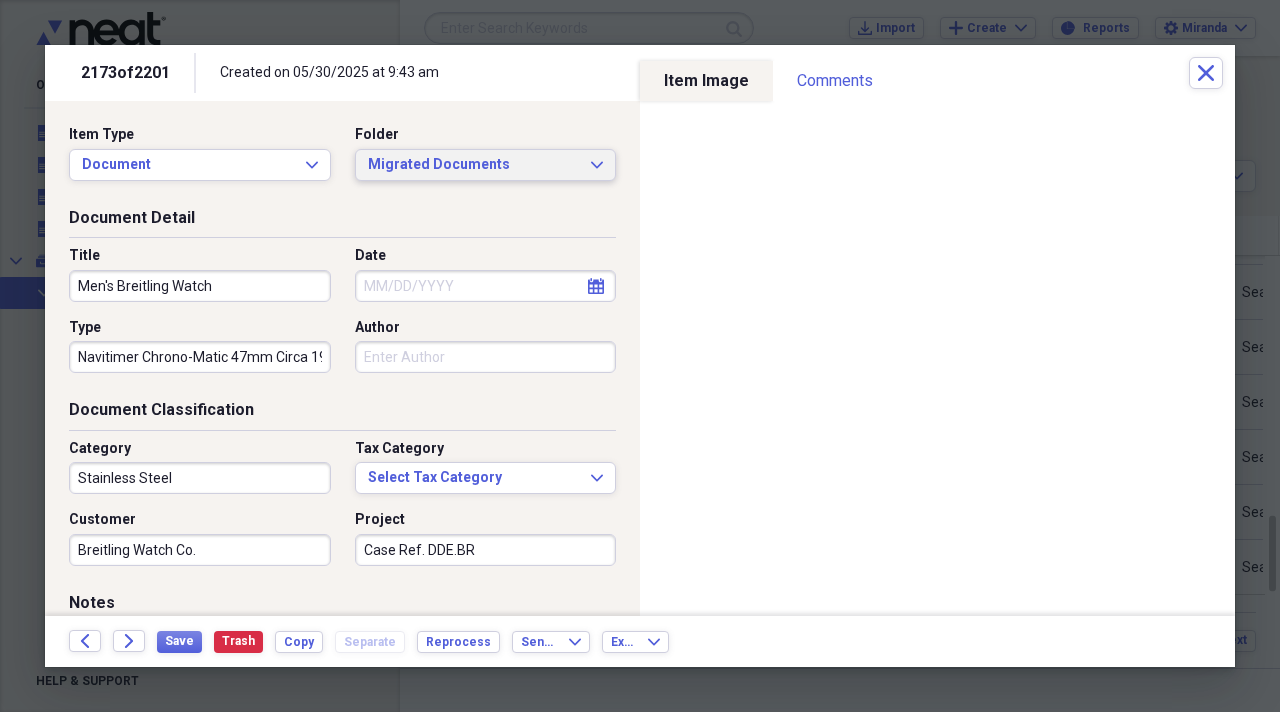 type on "Case Ref. DDE.BR" 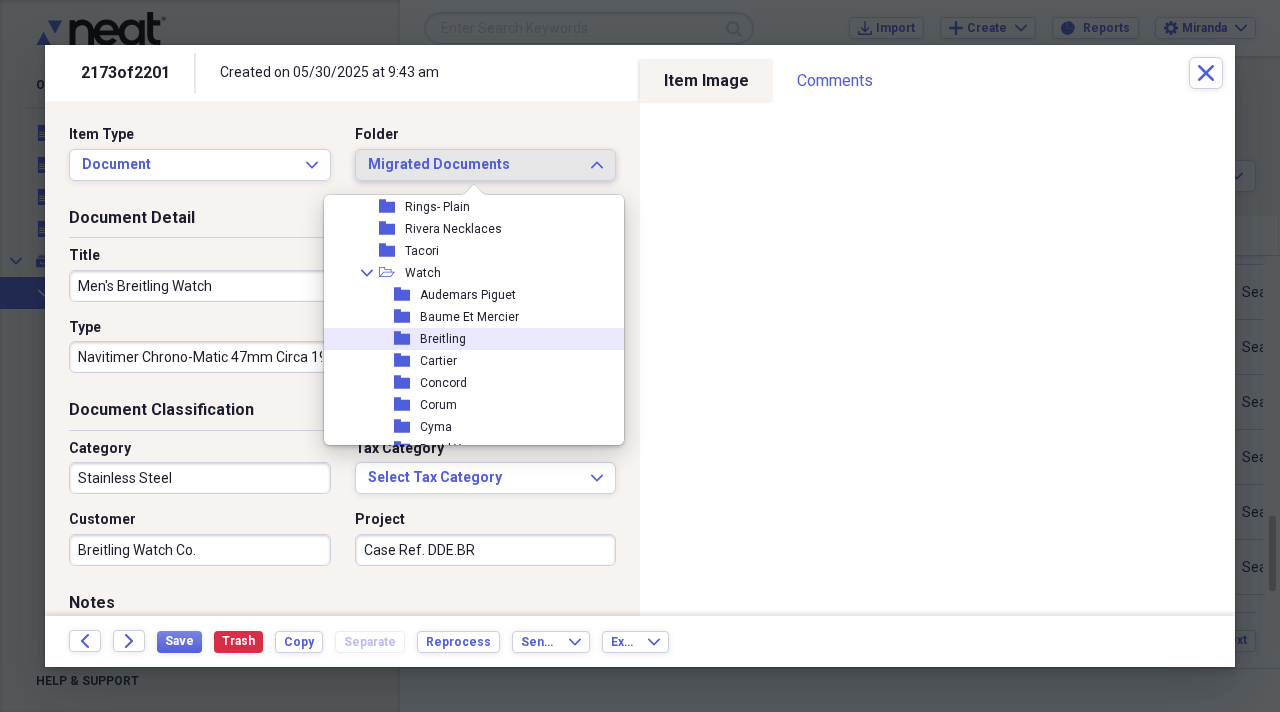 scroll, scrollTop: 2200, scrollLeft: 0, axis: vertical 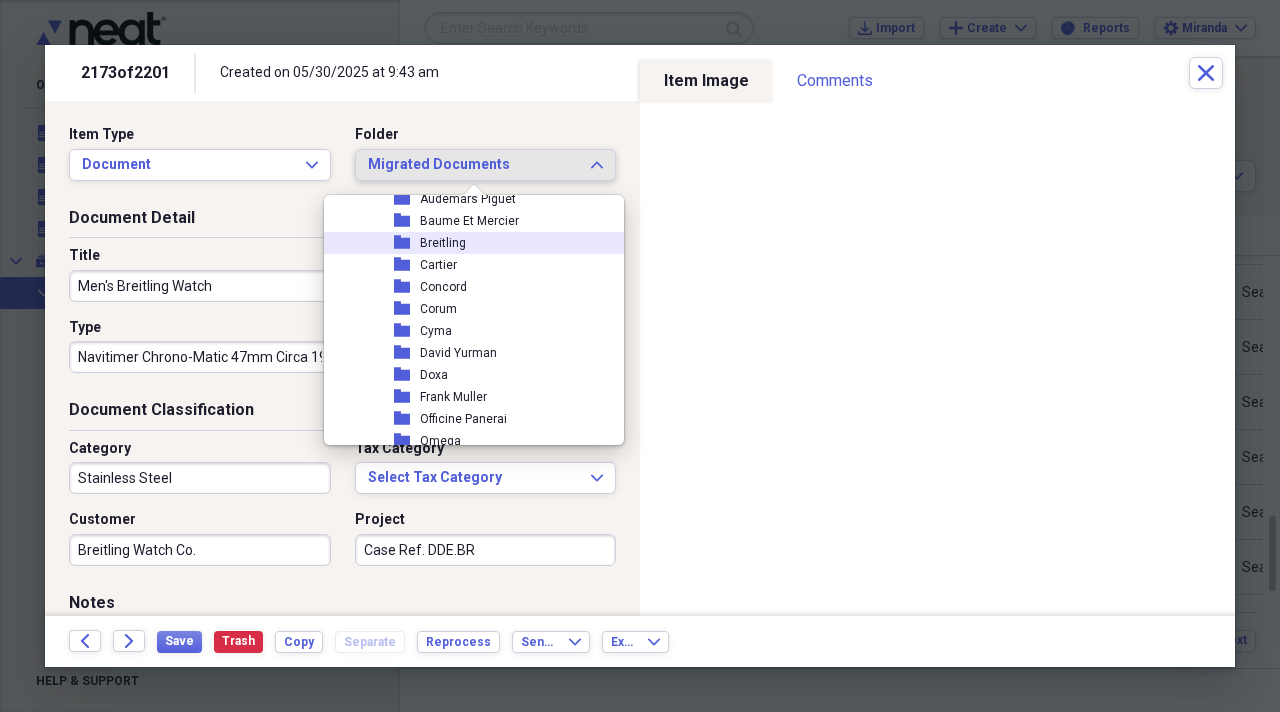 click on "Breitling" at bounding box center (443, 243) 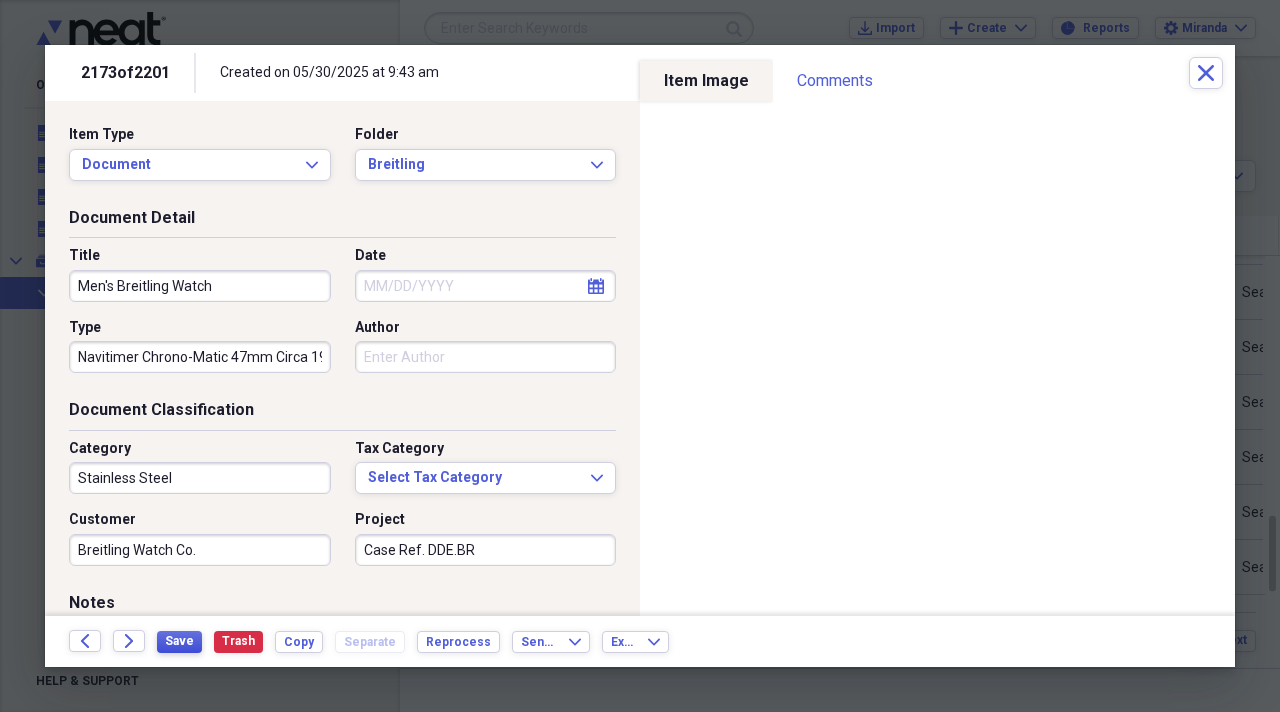 click on "Save" at bounding box center [179, 641] 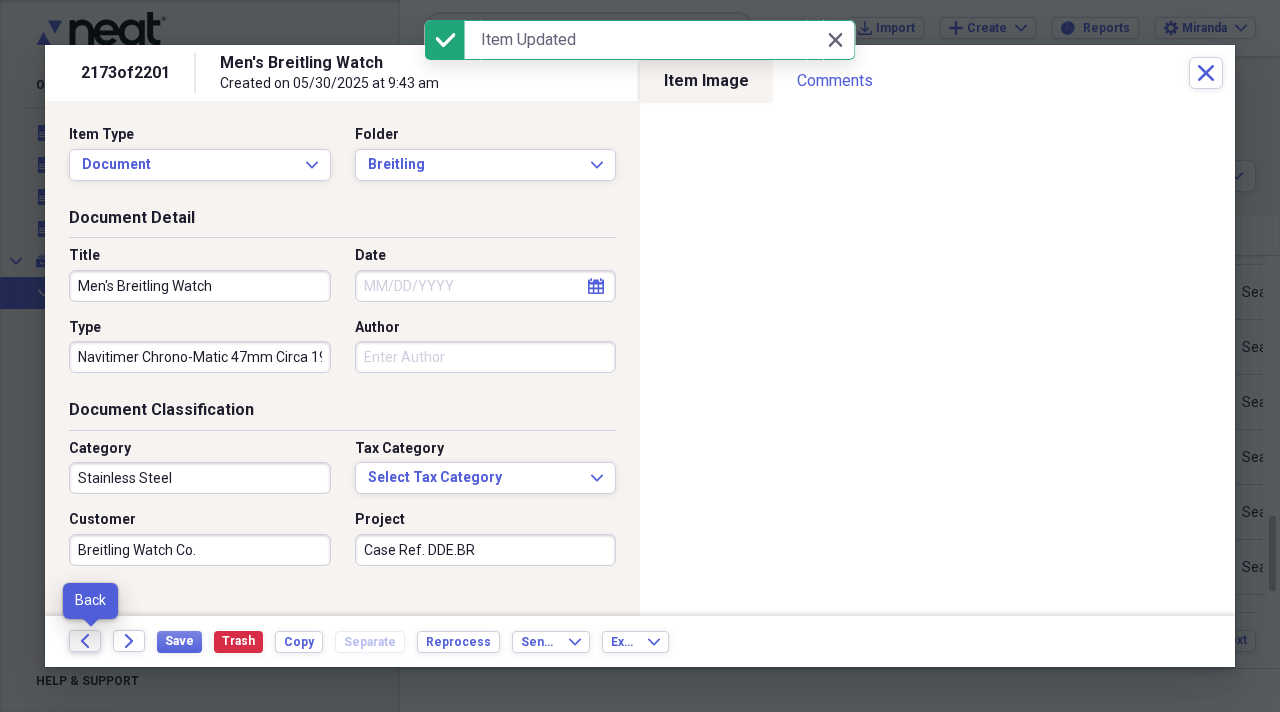 click on "Back" at bounding box center [85, 641] 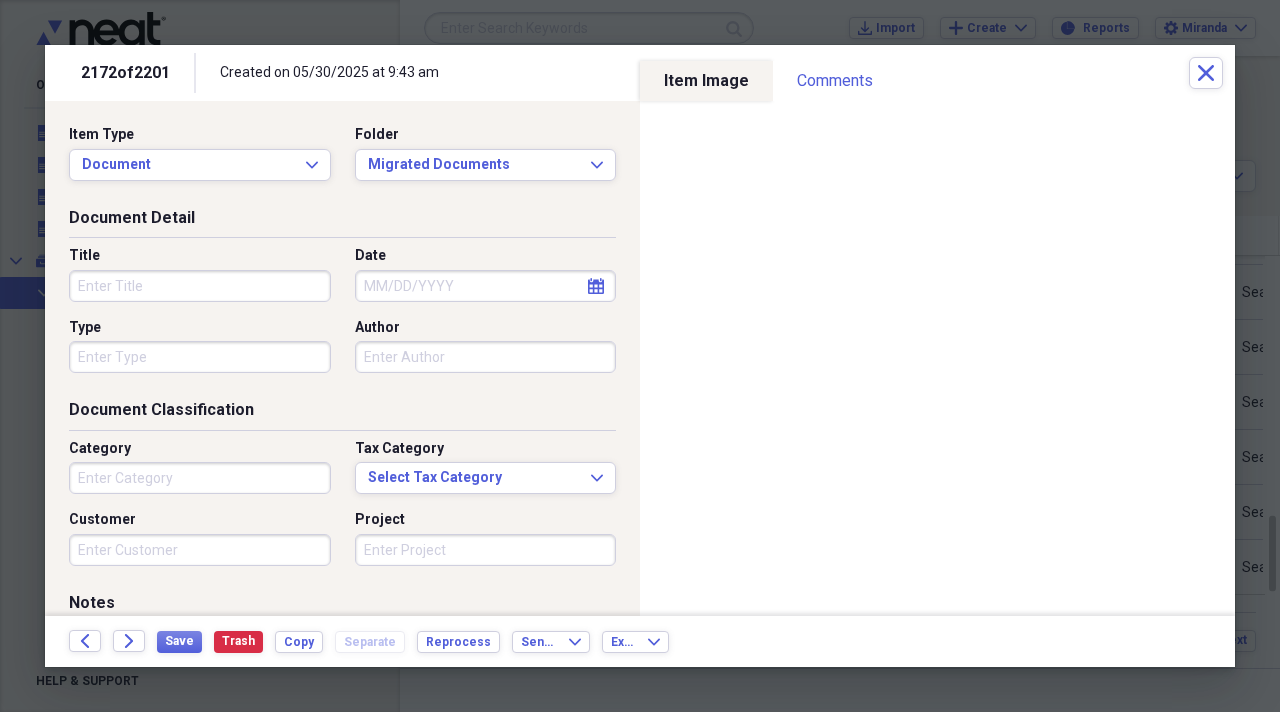 click on "Title Date calendar Calendar Type Author" at bounding box center (342, 317) 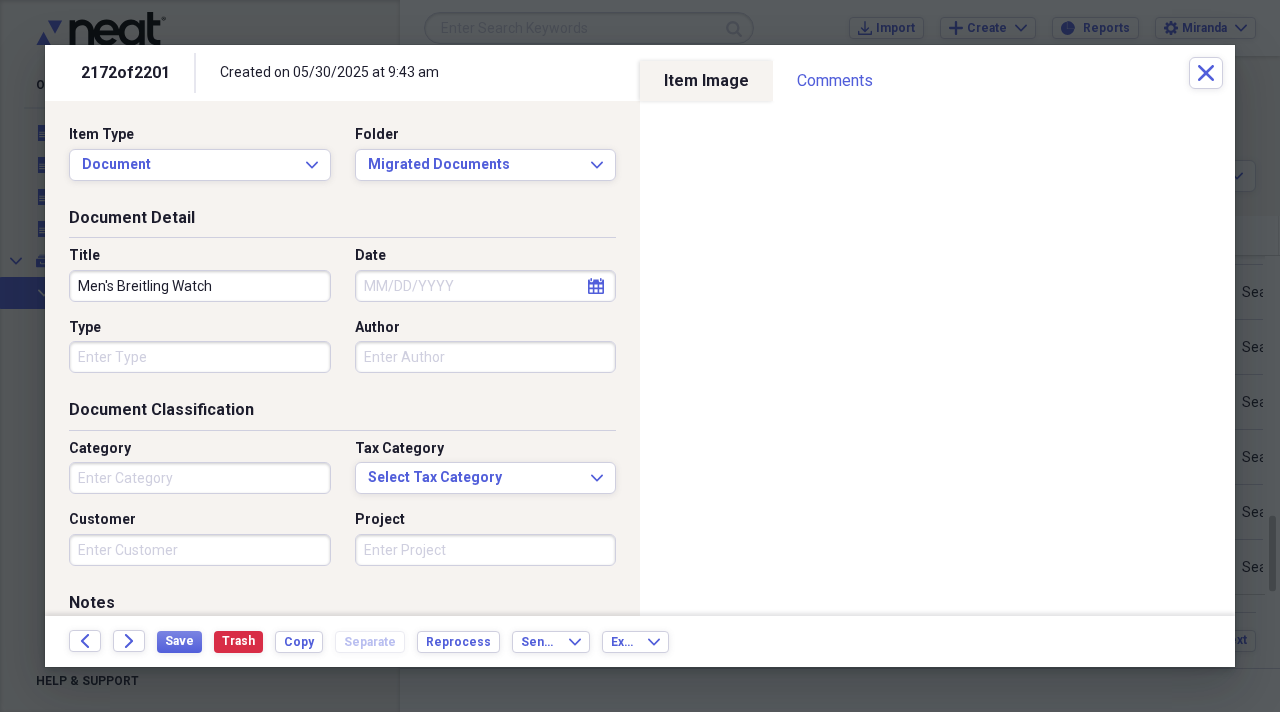 type on "Men's Breitling Watch" 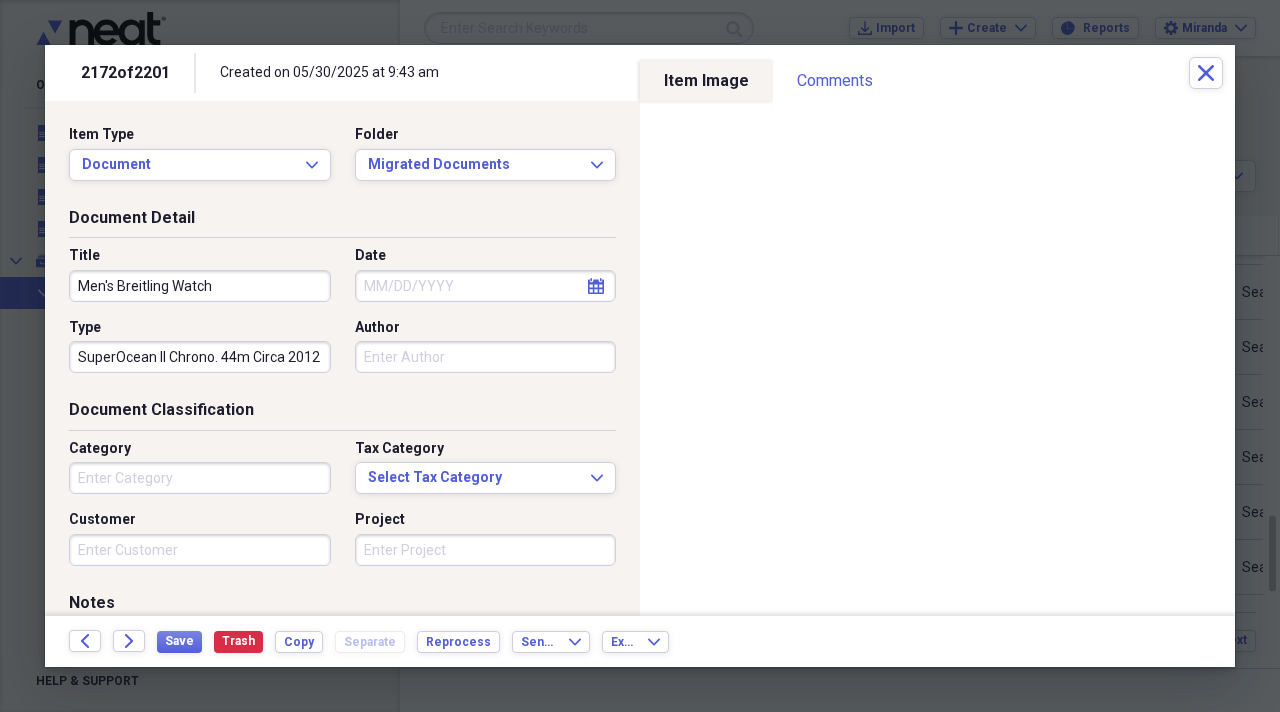type on "SuperOcean II Chrono. 44m Circa 2012" 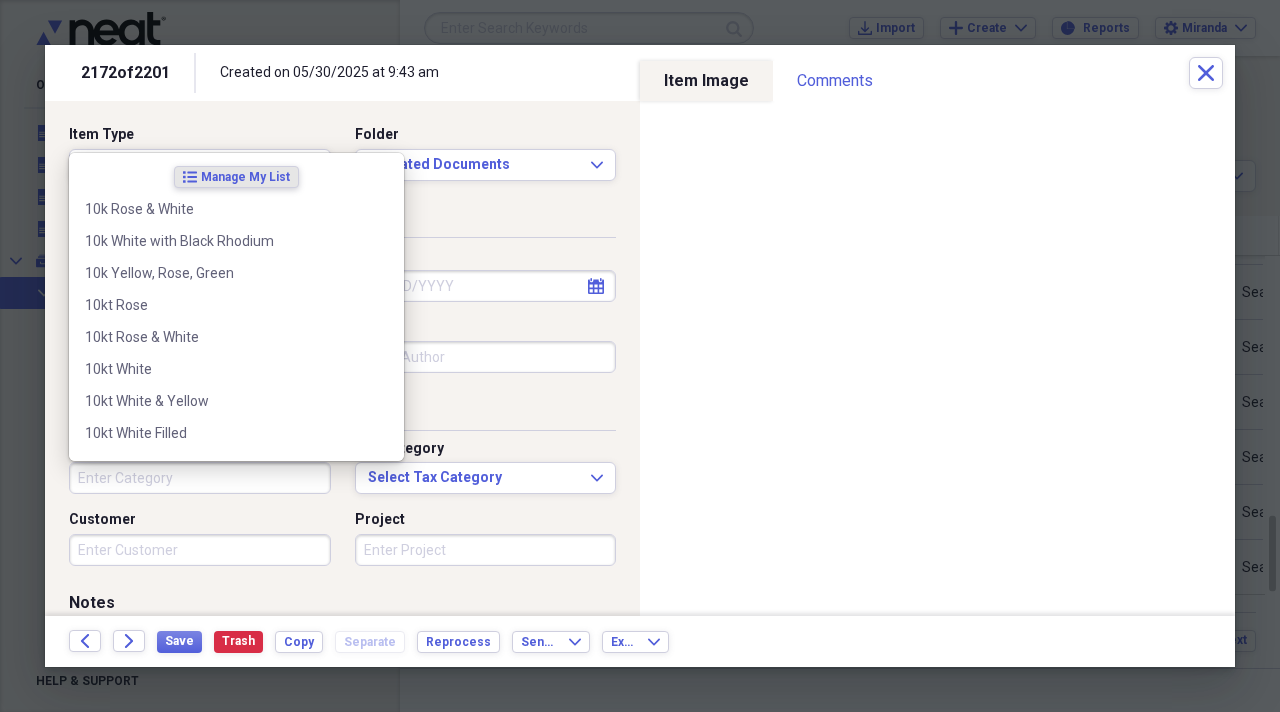 click on "Organize My Files 99+ Collapse Unfiled Needs Review 99+ Unfiled All Files Unfiled Unfiled Unfiled Saved Reports Collapse My Cabinet Miranda's Cabinet Add Folder Collapse Open Folder Migrated Documents Add Folder Folder Antique & Vintage Bracelet Add Folder Folder Antique & Vintage Brooches Add Folder Folder Antique & Vintage Cameo Add Folder Folder Antique & Vintage Earrings Add Folder Folder Antique & Vintage Engagement Rings Add Folder Folder Antique & Vintage Misc. Add Folder Folder Antique & Vintage Necklace Add Folder Folder Antique & Vintage Pendant Add Folder Folder Antique & Vintage Rings Add Folder Folder Beads, Southwest, Indian Add Folder Folder Bracelet- Charms Add Folder Folder Bracelets- Diamond Add Folder Folder Bracelets- Gem & Dia Add Folder Folder Bracelets- Gemstone Add Folder Folder Bracelets- Pearl Add Folder Folder Bracelets- Plain Add Folder Folder Bracelets- Slides Add Folder Folder Brooches Add Folder Folder Chains Add Folder Folder Coin Add Folder Folder Cross Add Folder Folder Gents" at bounding box center [640, 356] 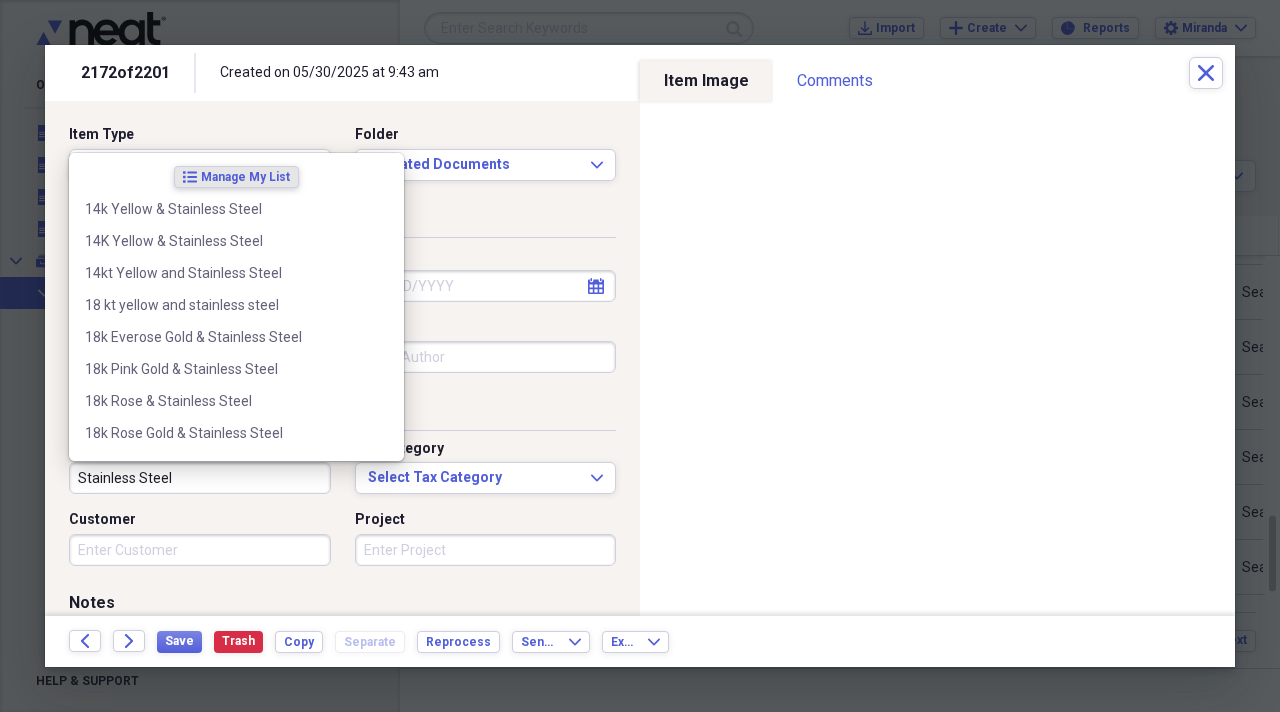 type on "Stainless Steel" 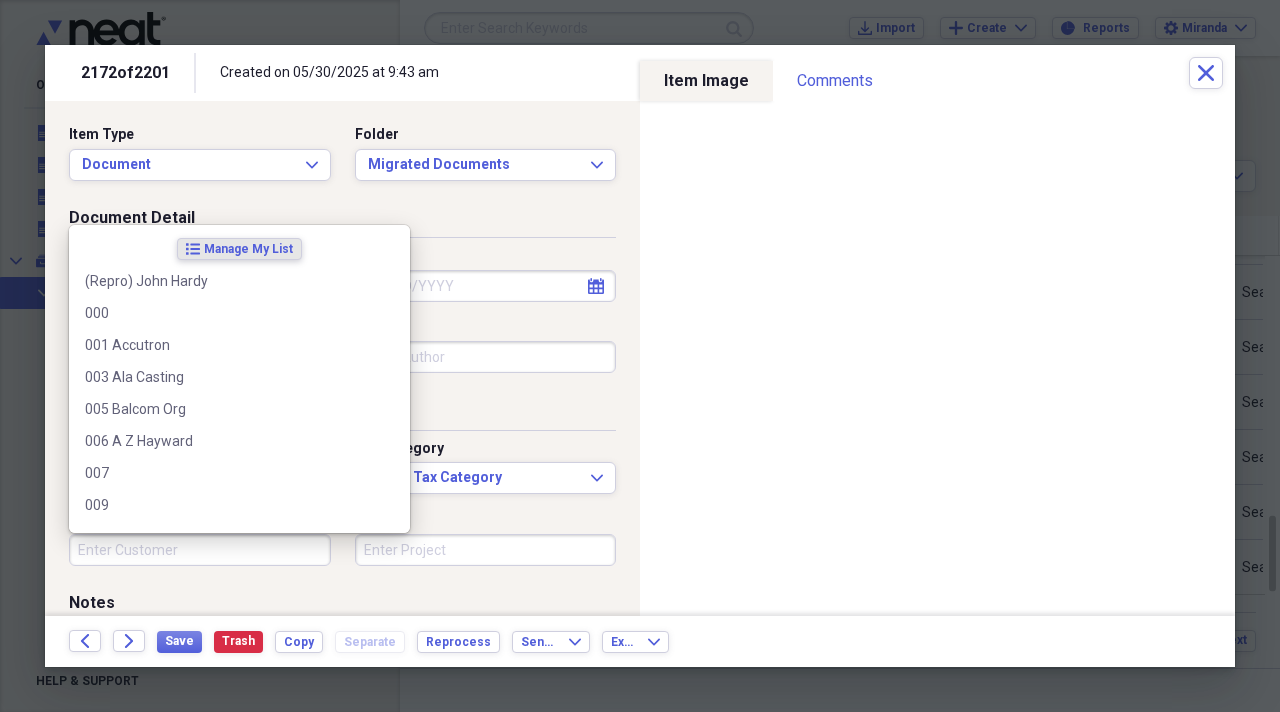 click on "Customer" at bounding box center (200, 550) 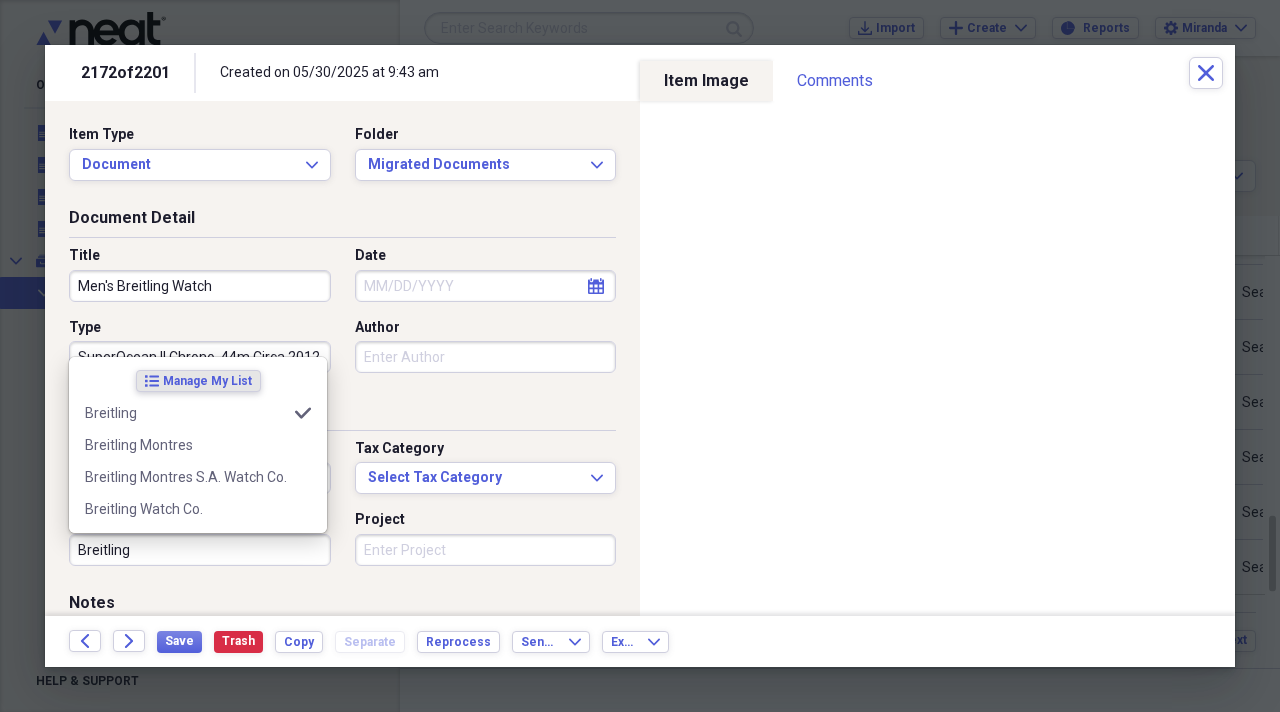 type on "Breitling" 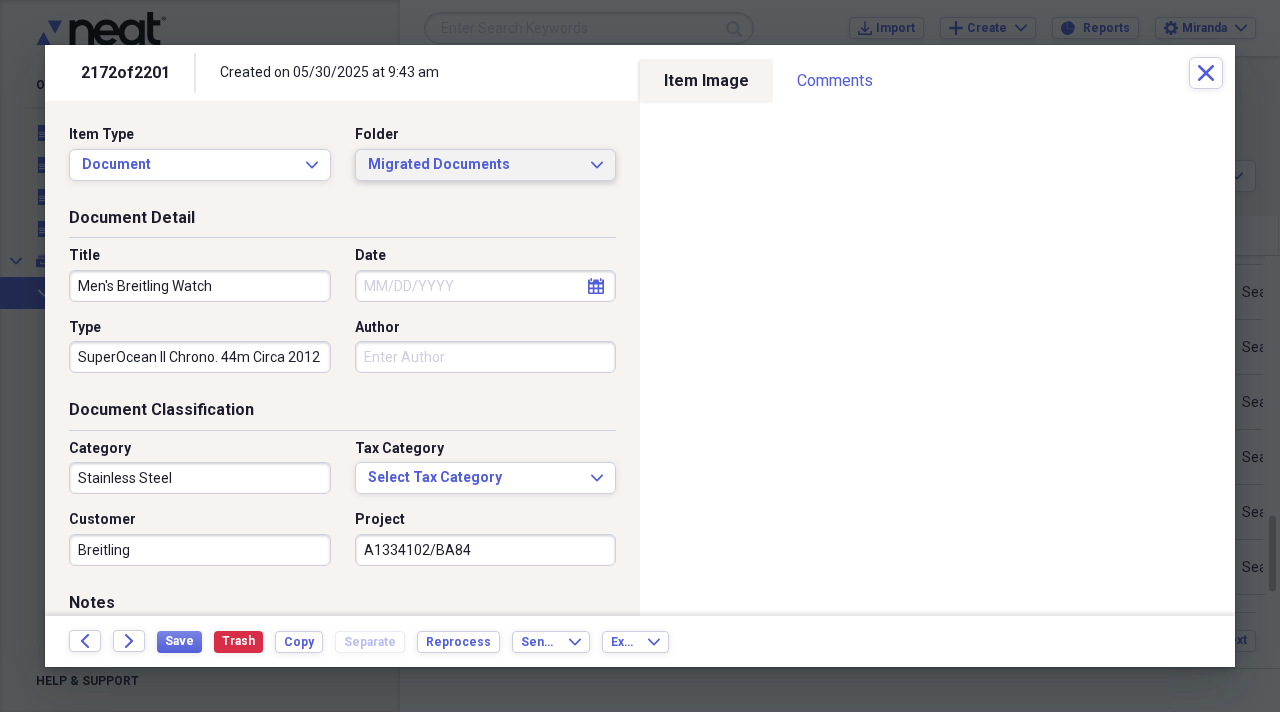 type on "A1334102/BA84" 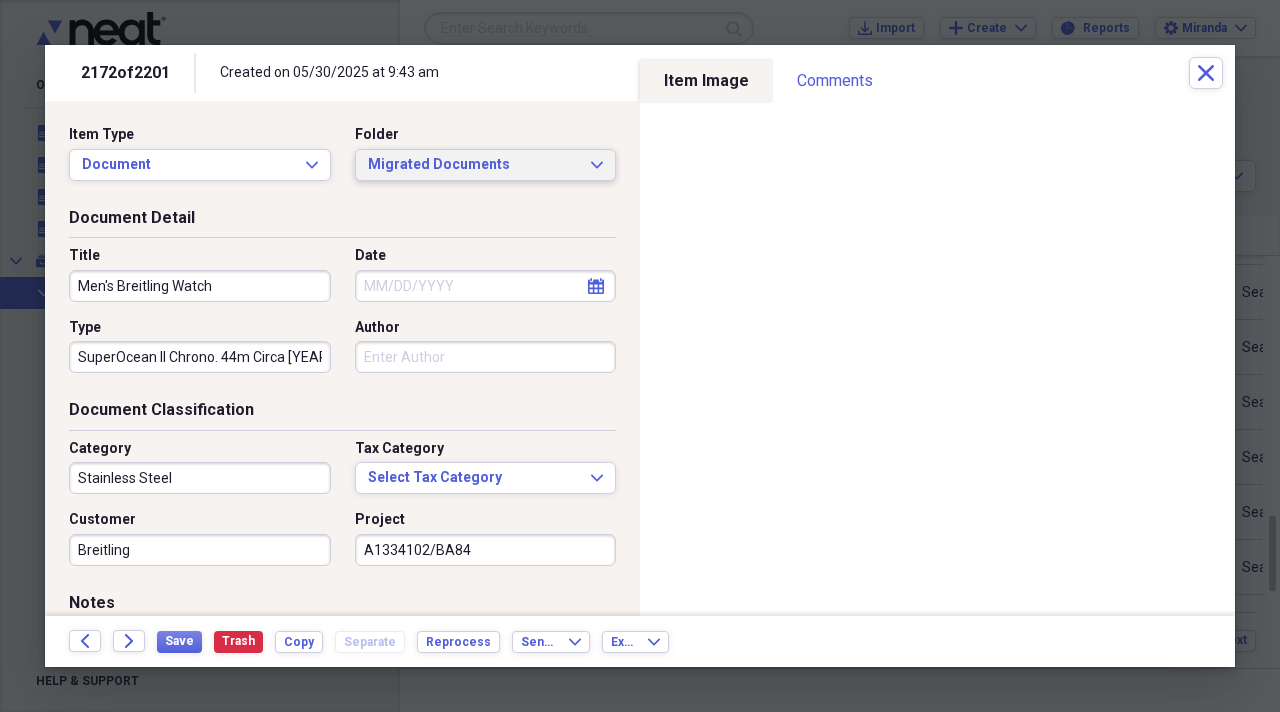 click on "Migrated Documents Expand" at bounding box center (486, 165) 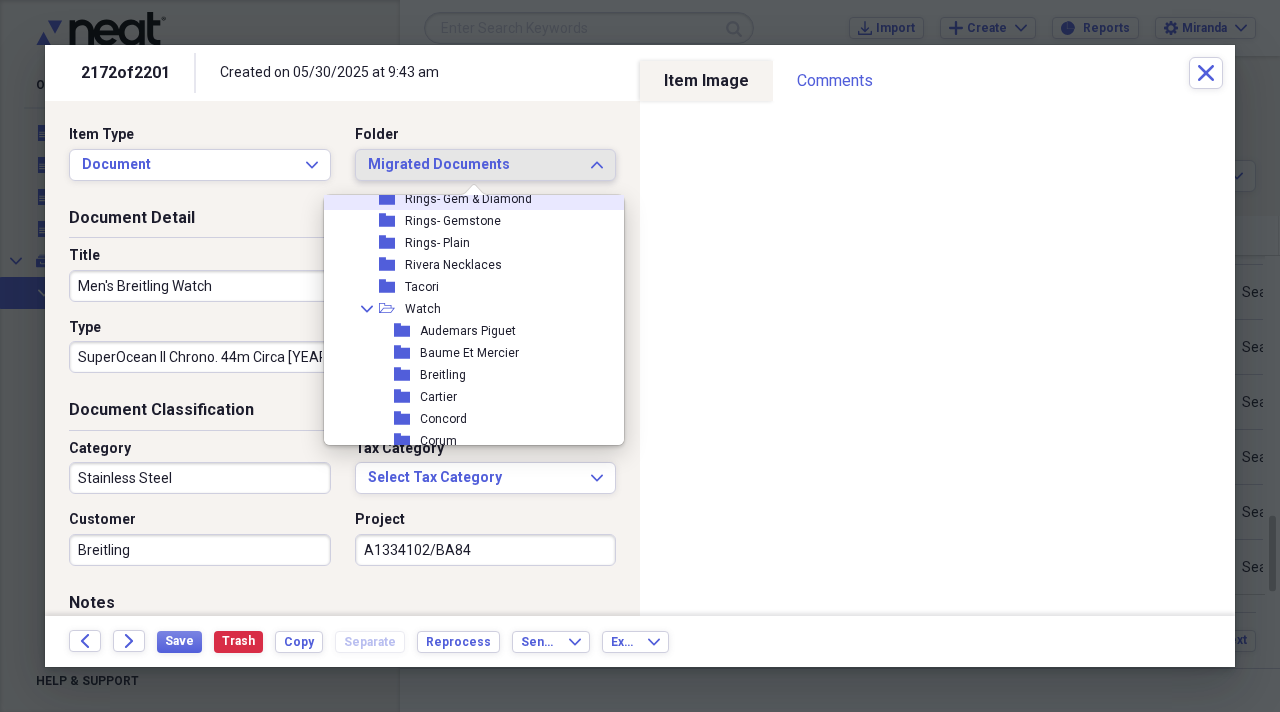 scroll, scrollTop: 2100, scrollLeft: 0, axis: vertical 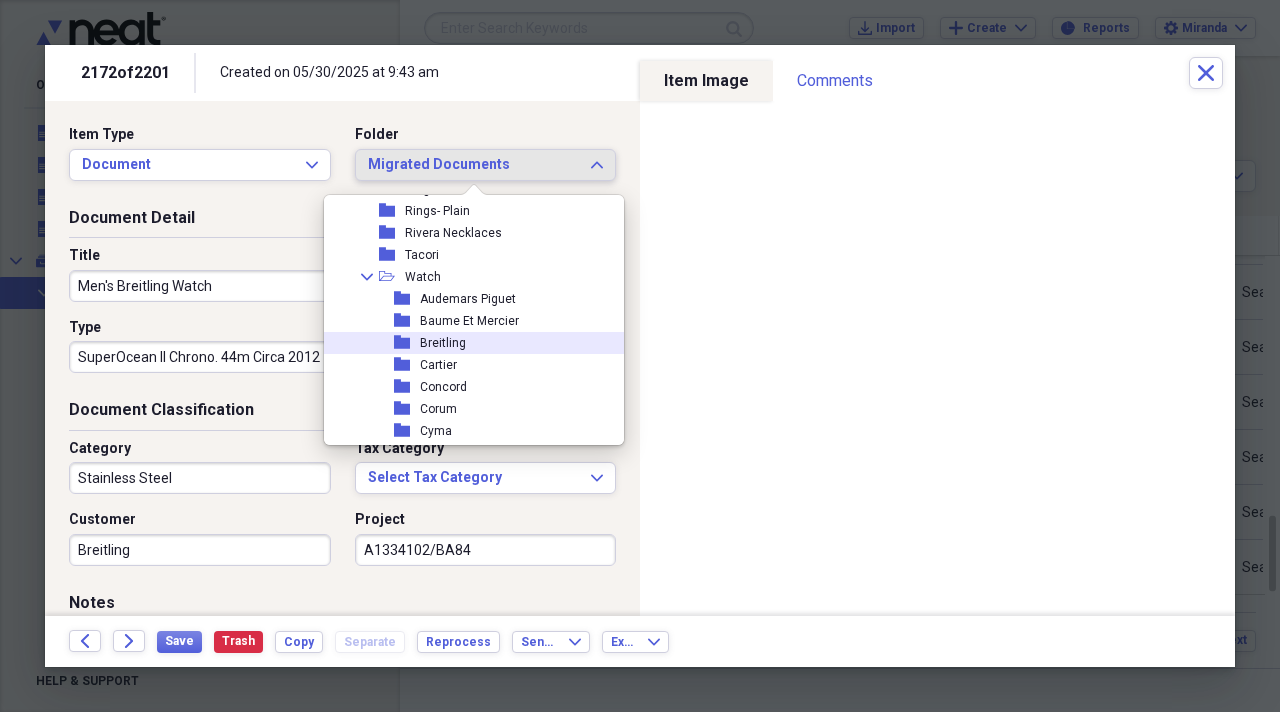 click on "folder Breitling" at bounding box center [466, 343] 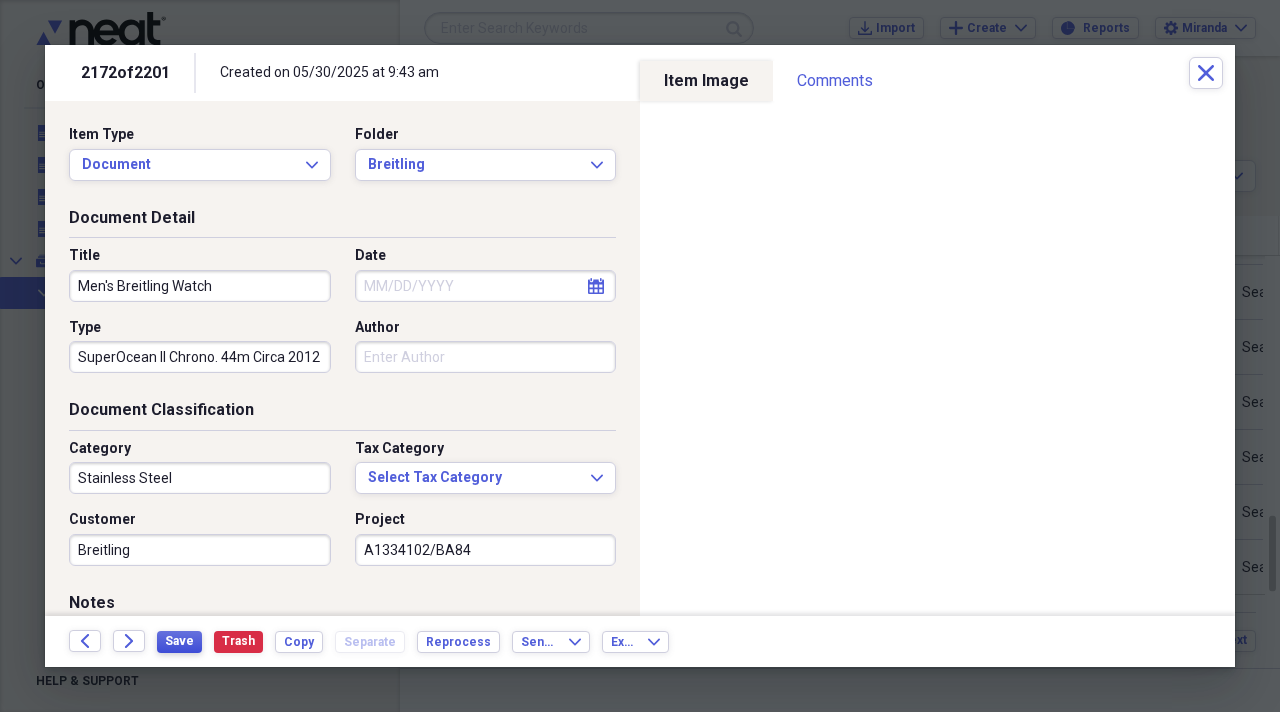 click on "Save" at bounding box center (179, 641) 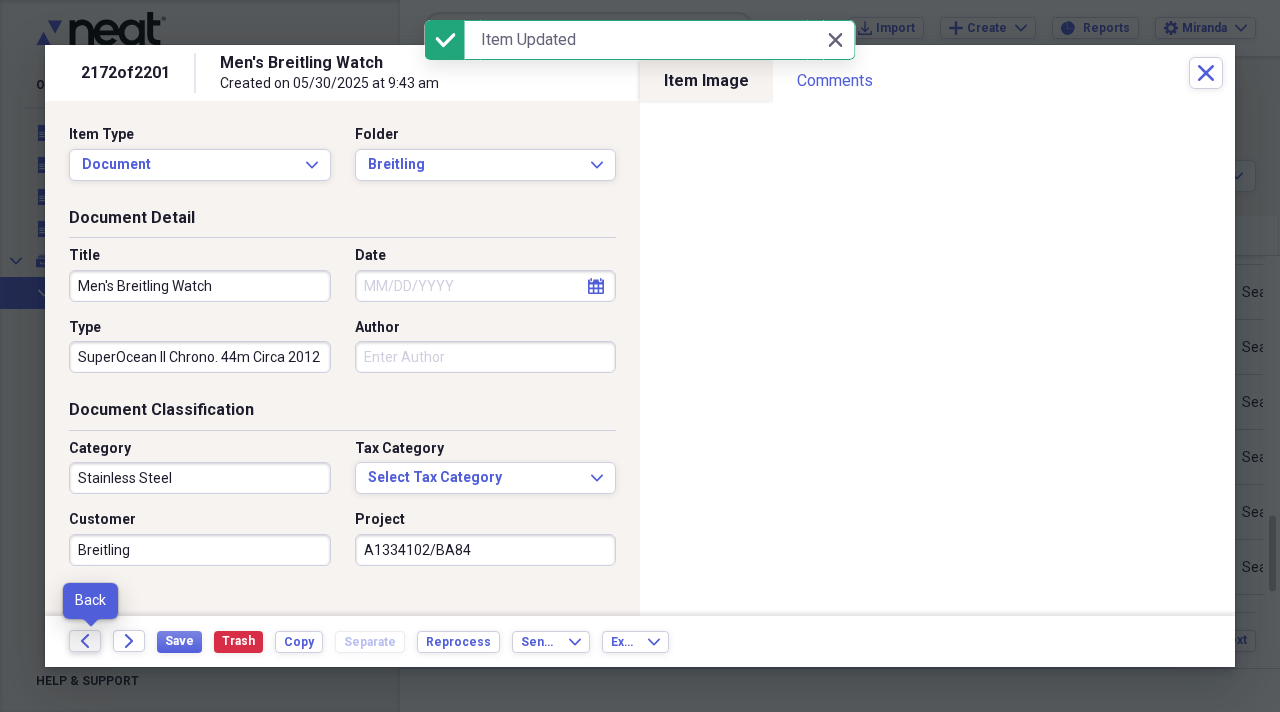 click on "Back" 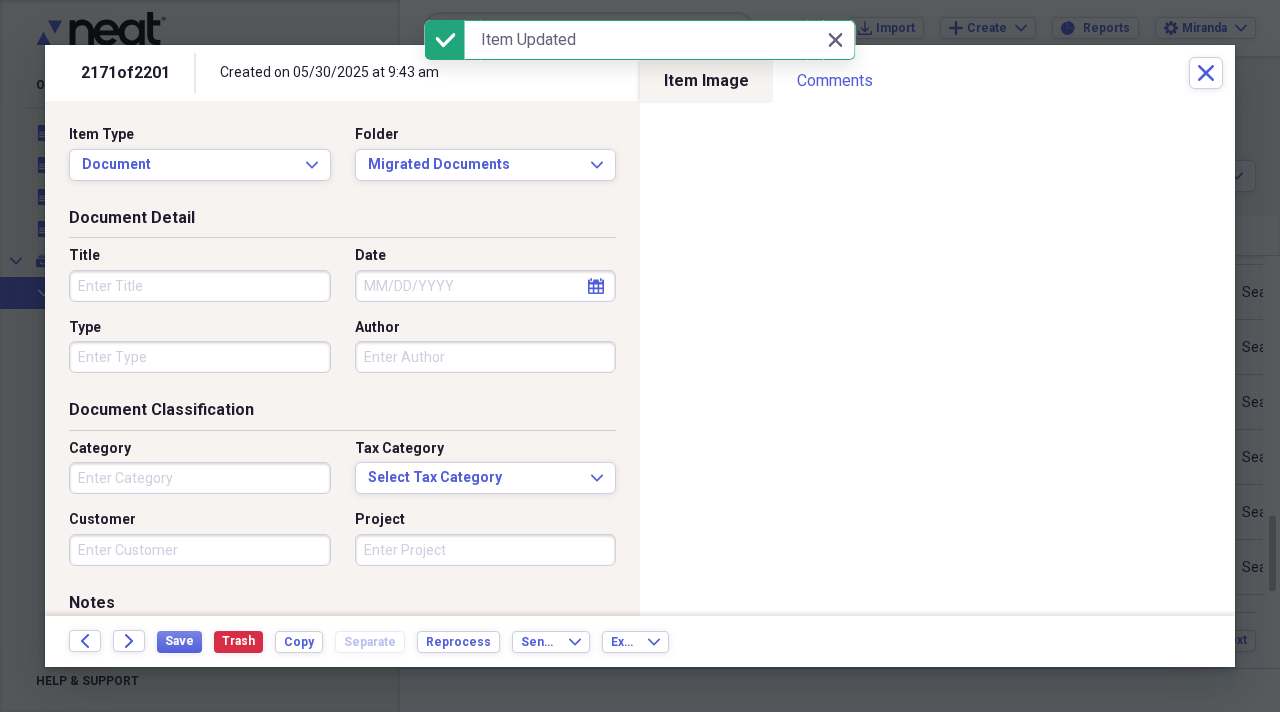 click on "Title" at bounding box center [200, 286] 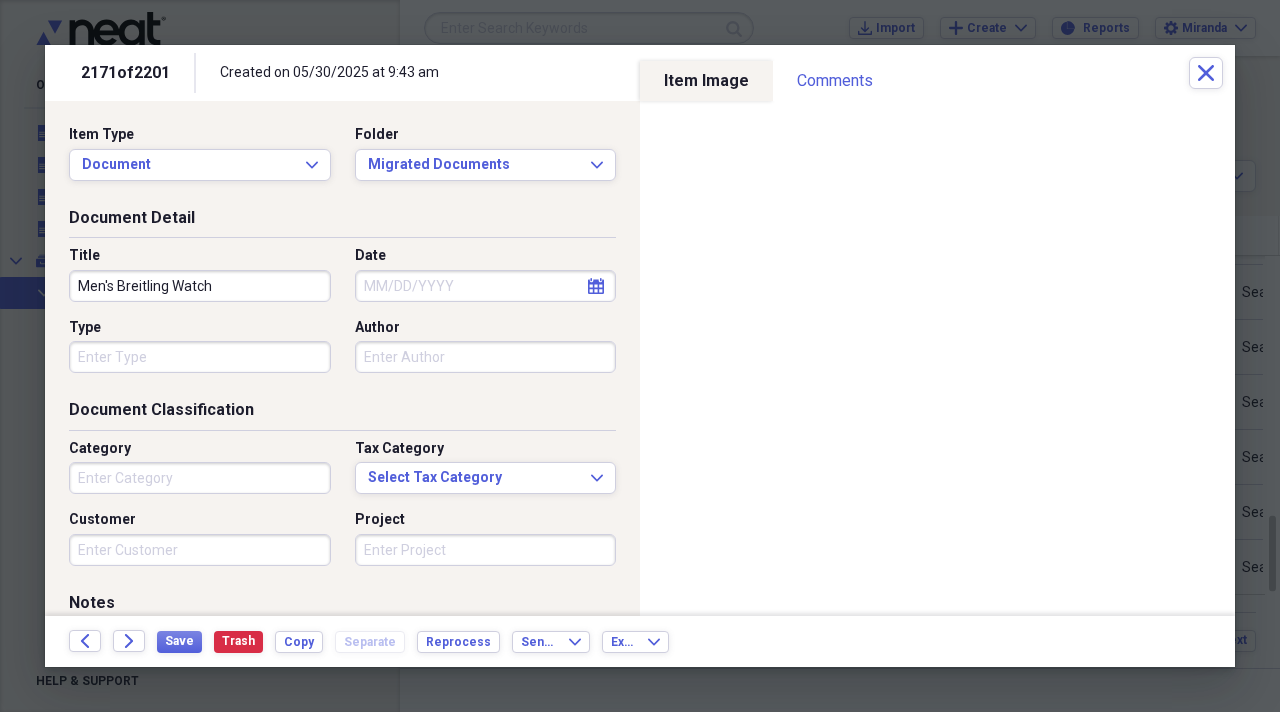 type on "Men's Breitling Watch" 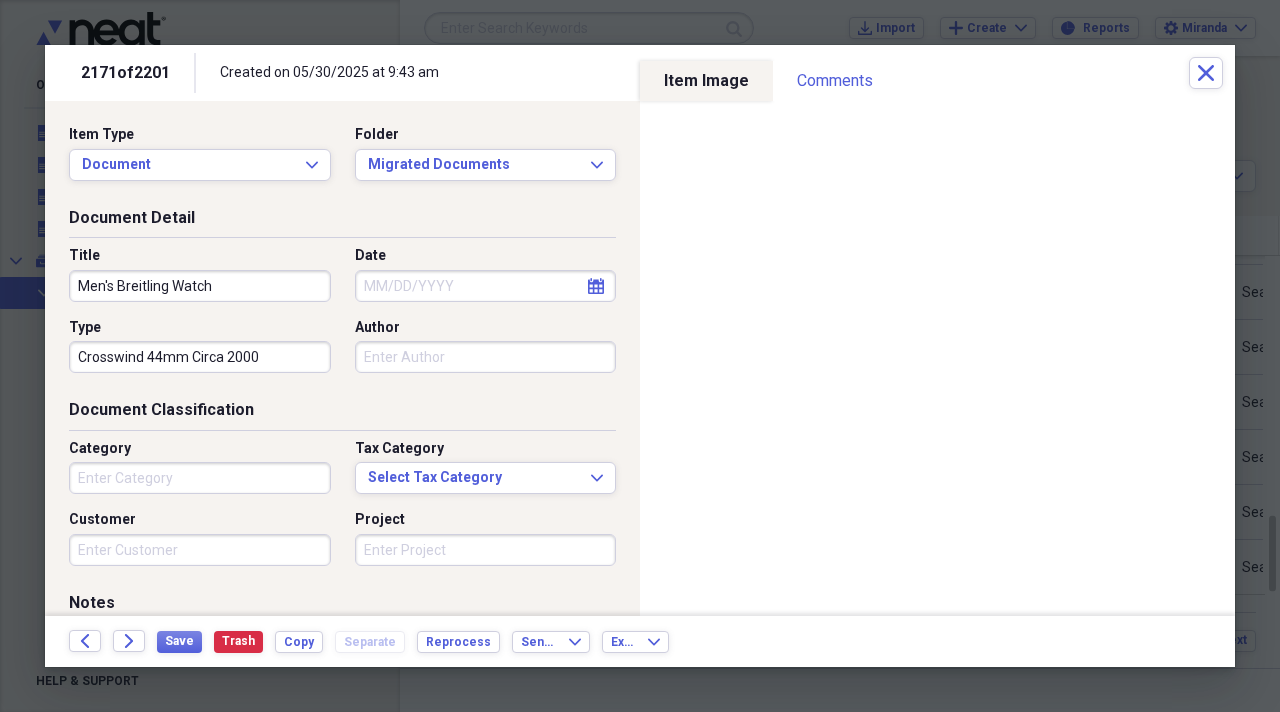 type on "Crosswind 44mm Circa 2000" 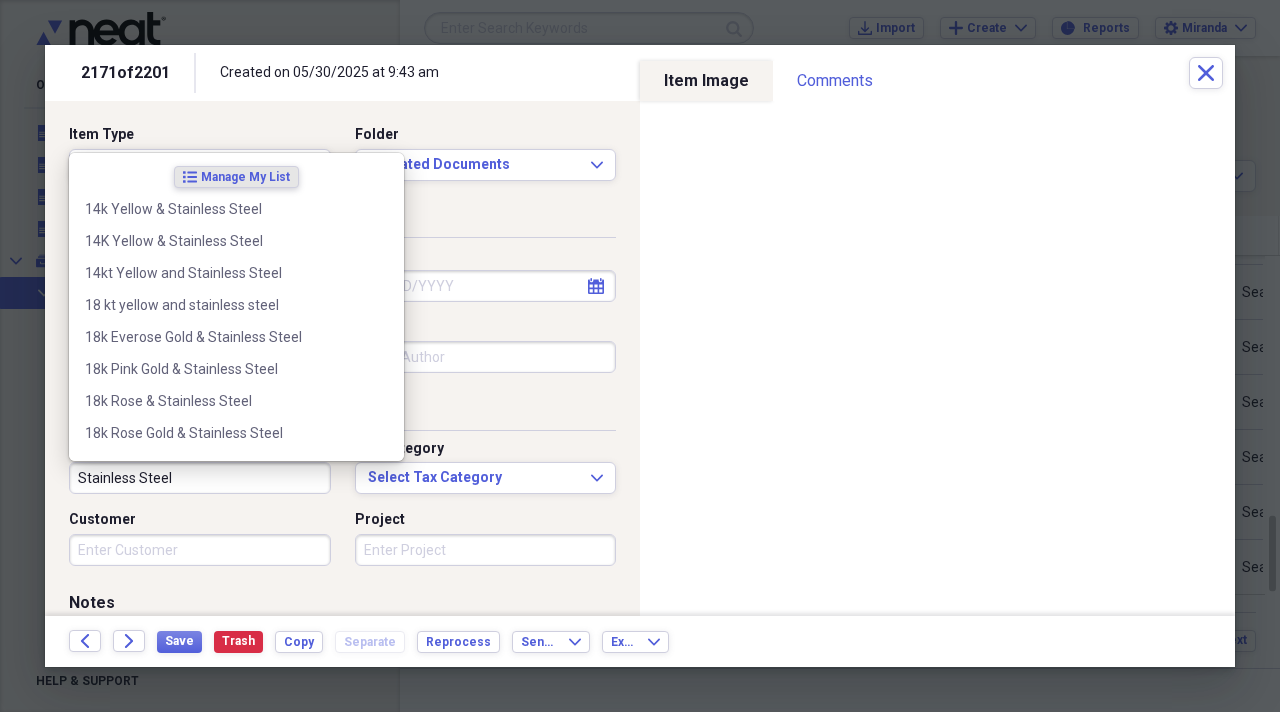 type on "Stainless Steel" 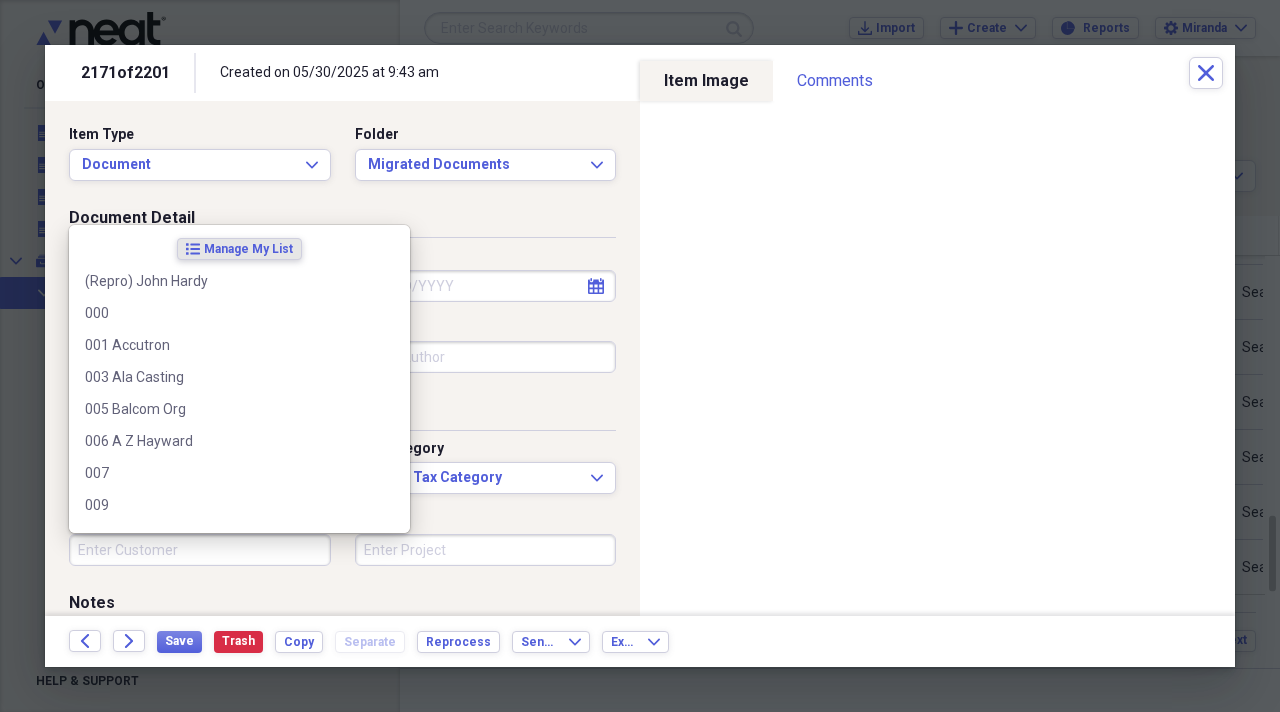 click on "Customer" at bounding box center [200, 550] 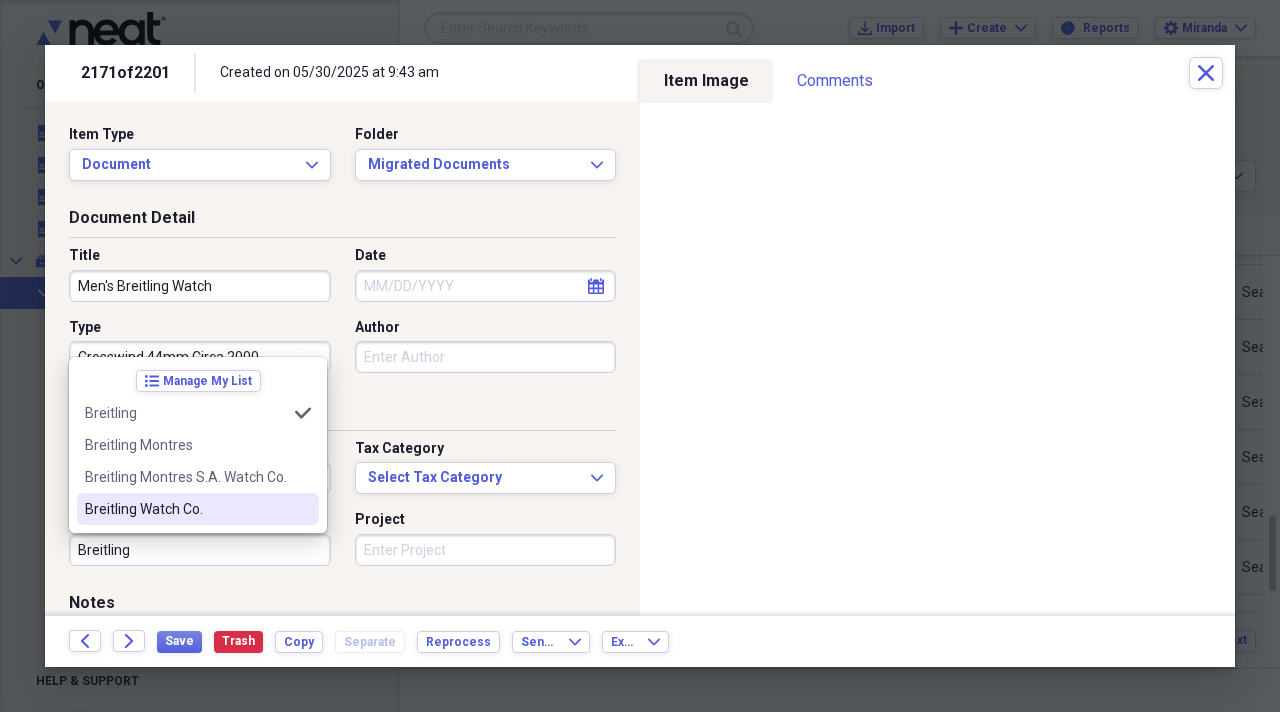 click on "Breitling Watch Co." at bounding box center (186, 509) 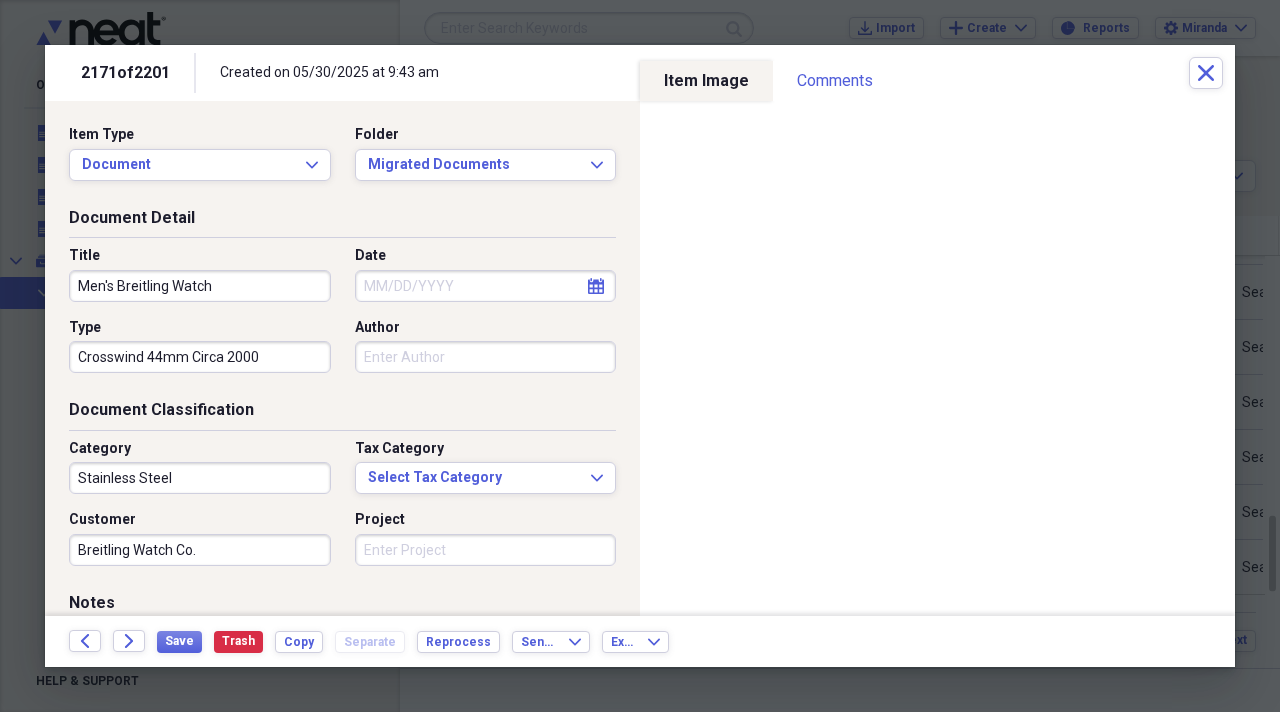 click on "Project" at bounding box center (486, 550) 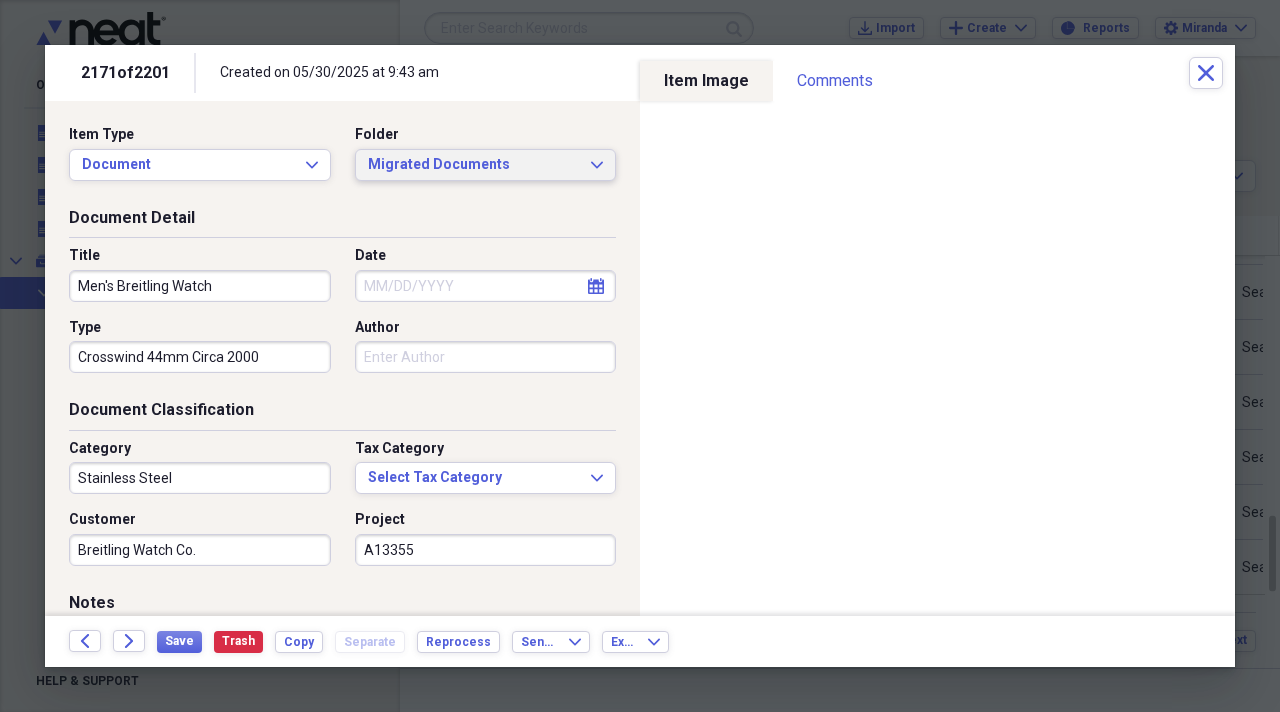type on "A13355" 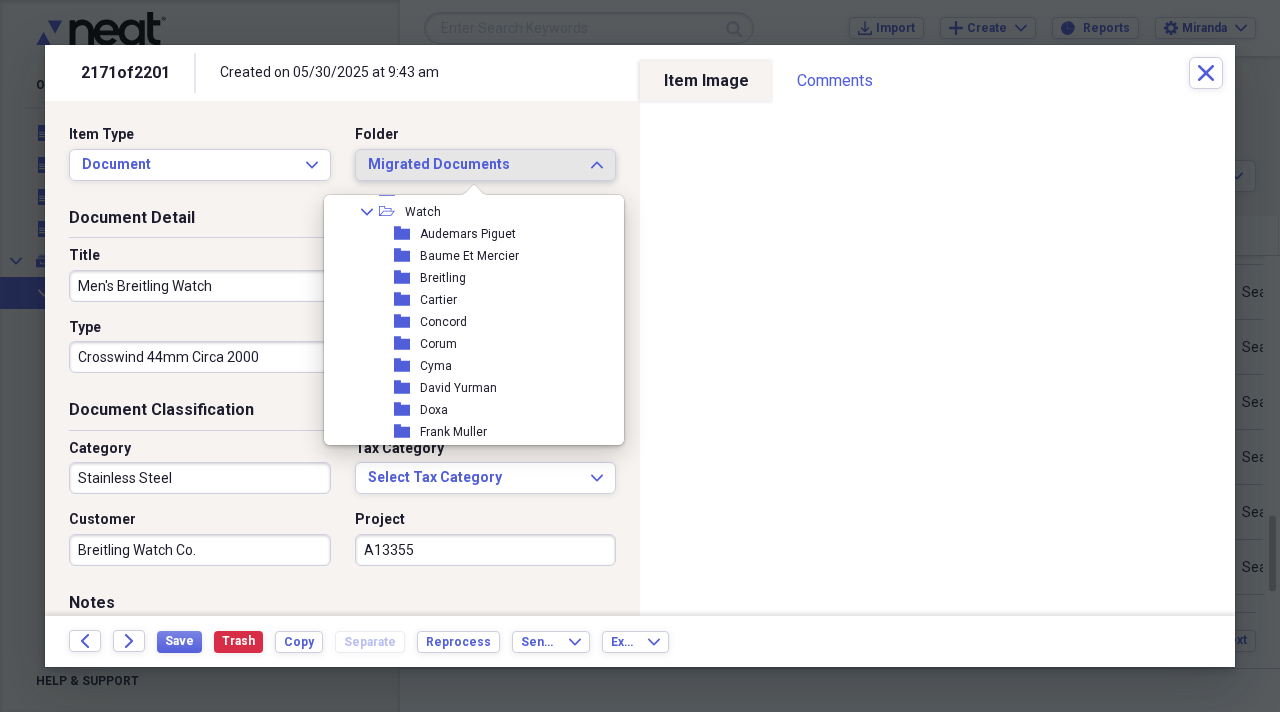scroll, scrollTop: 2200, scrollLeft: 0, axis: vertical 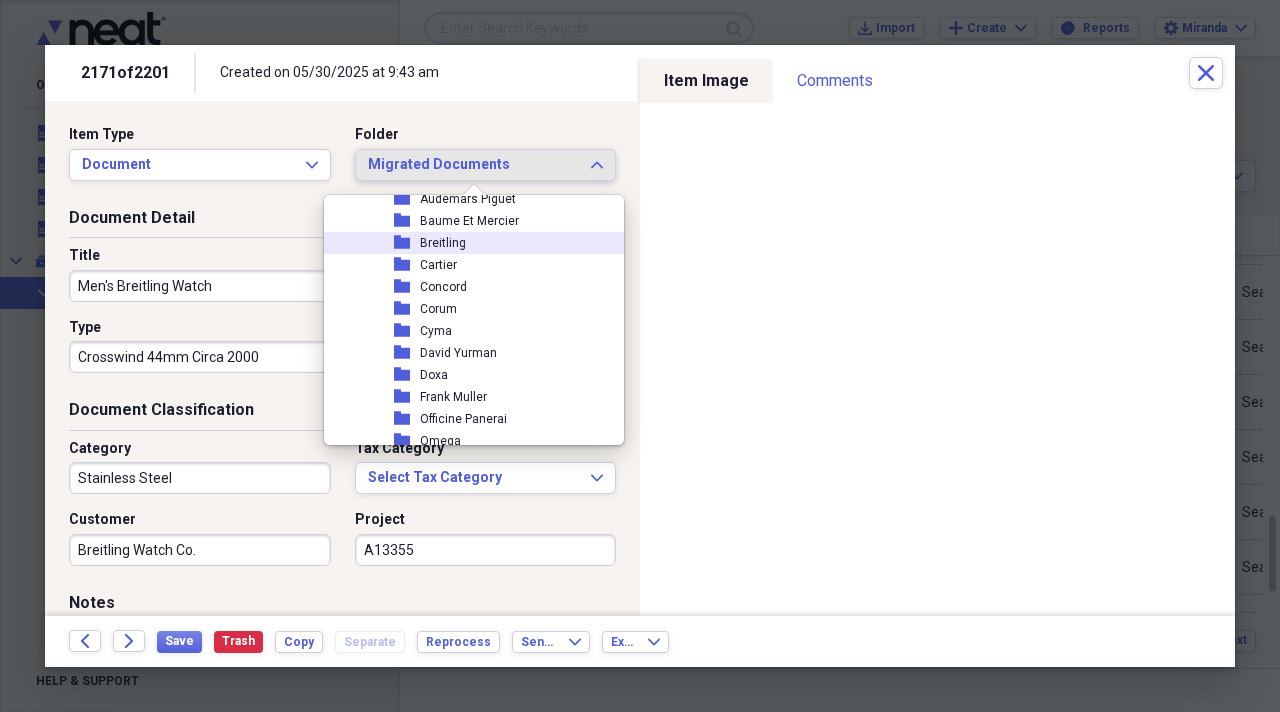 click on "folder Breitling" at bounding box center [466, 243] 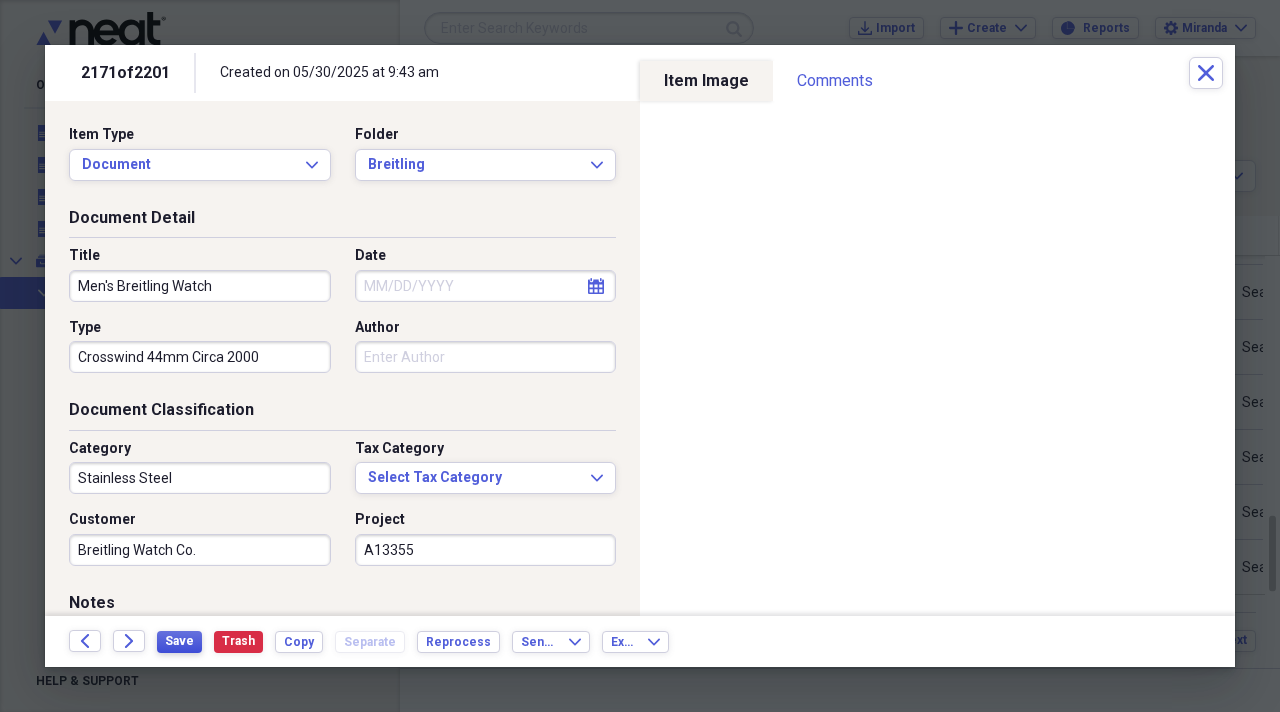 click on "Save" at bounding box center [179, 641] 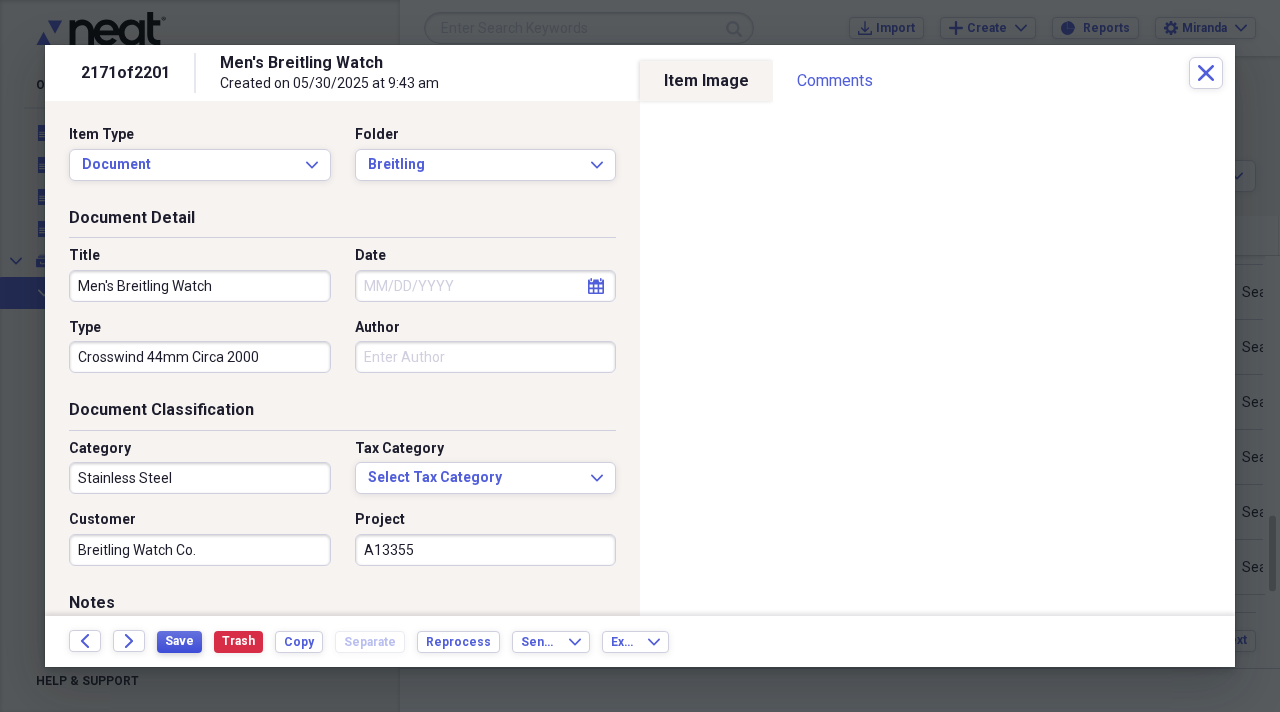 click on "Save" at bounding box center (179, 642) 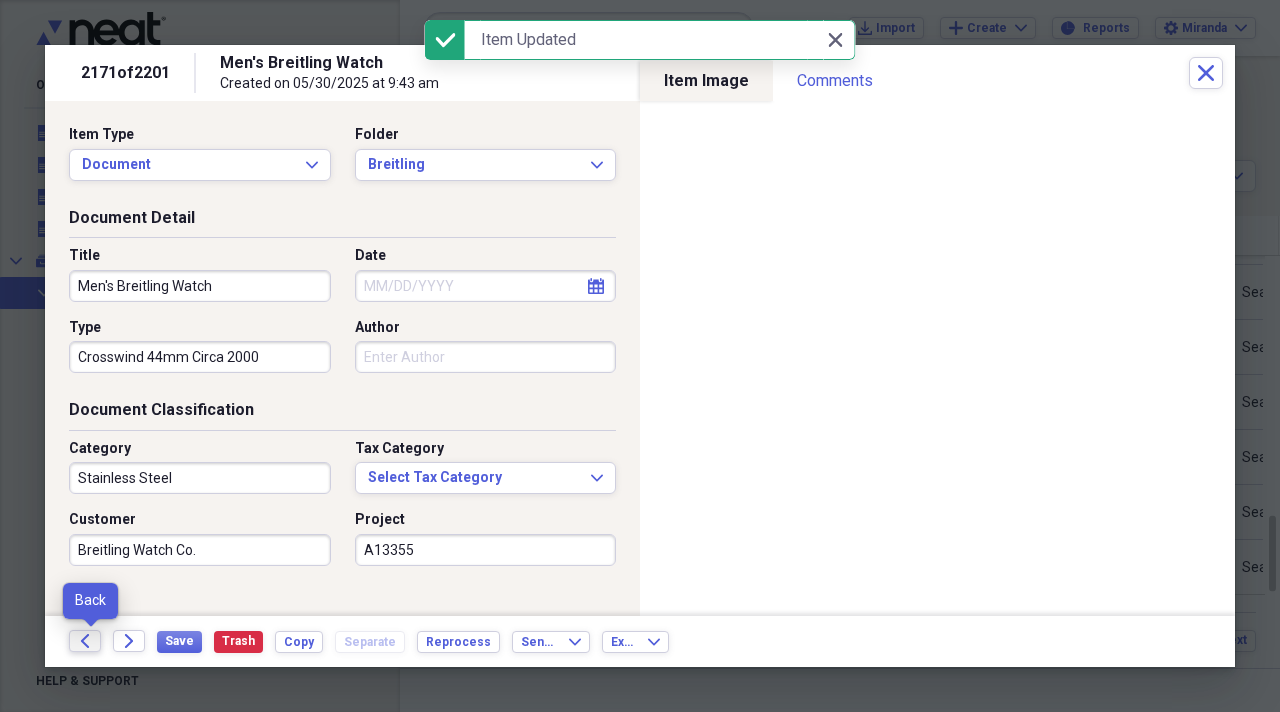 click on "Back" at bounding box center [85, 641] 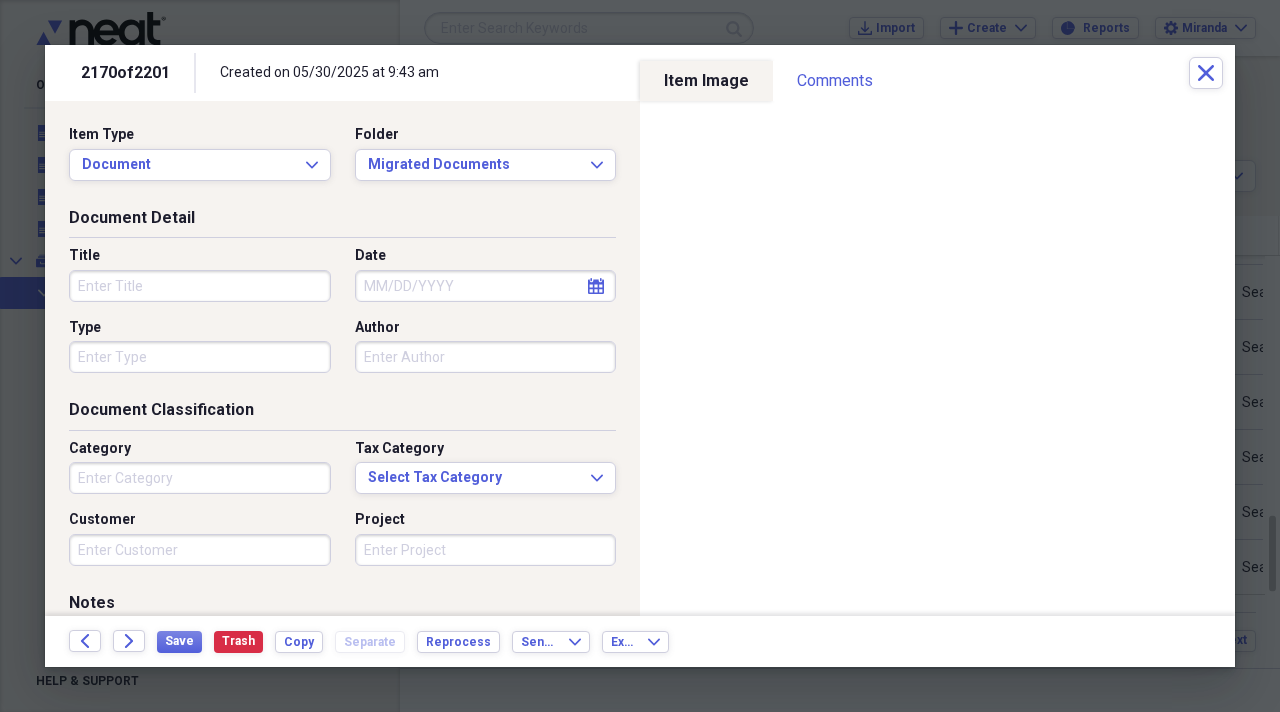 drag, startPoint x: 257, startPoint y: 288, endPoint x: 254, endPoint y: 298, distance: 10.440307 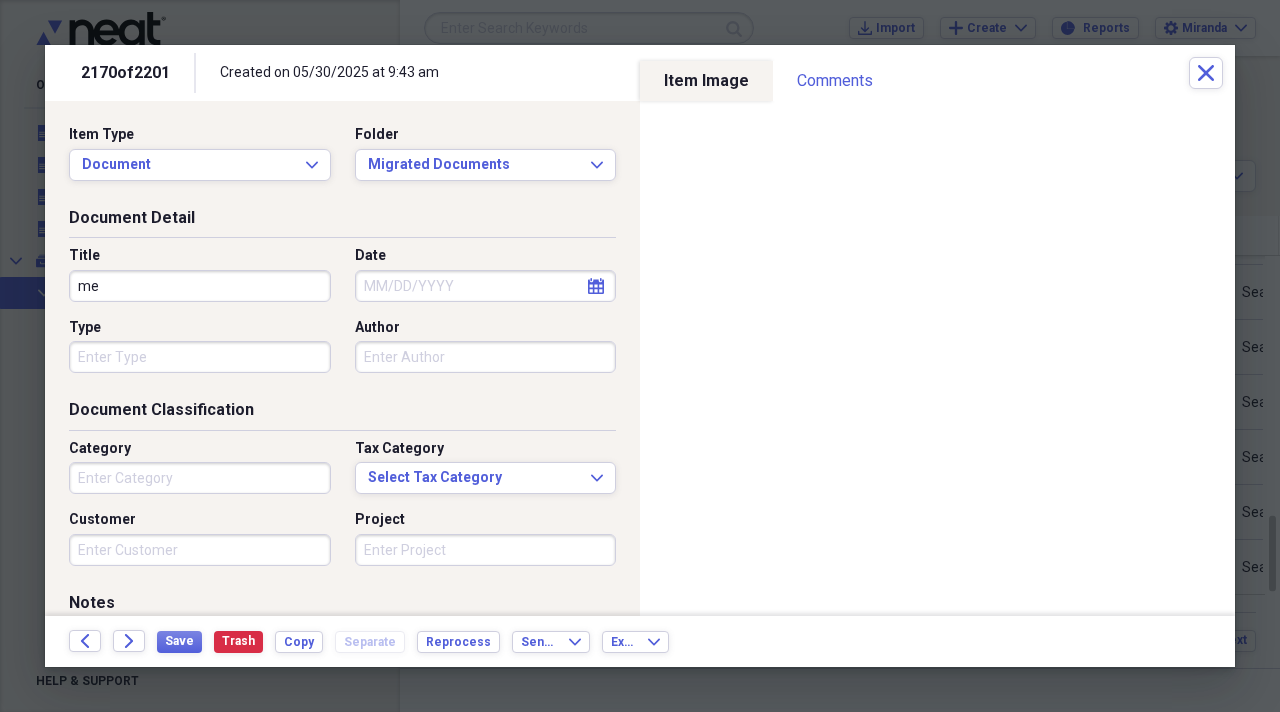 type on "m" 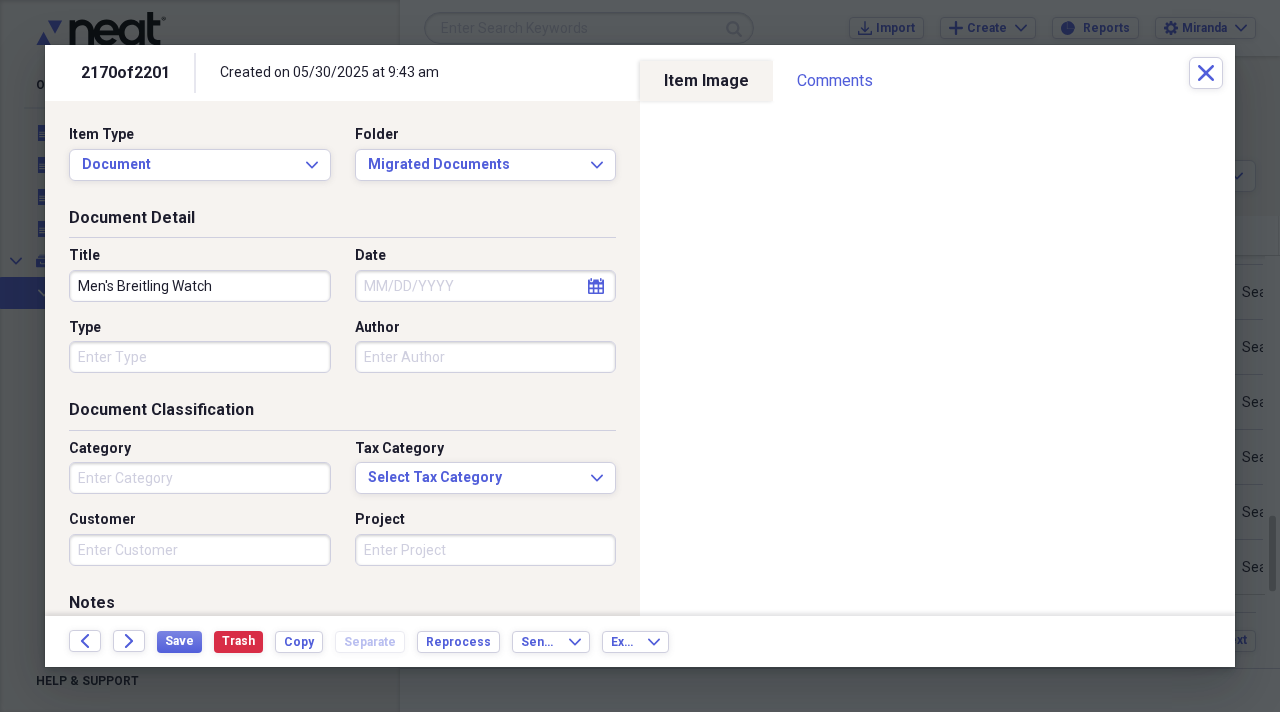 type on "Men's Breitling Watch" 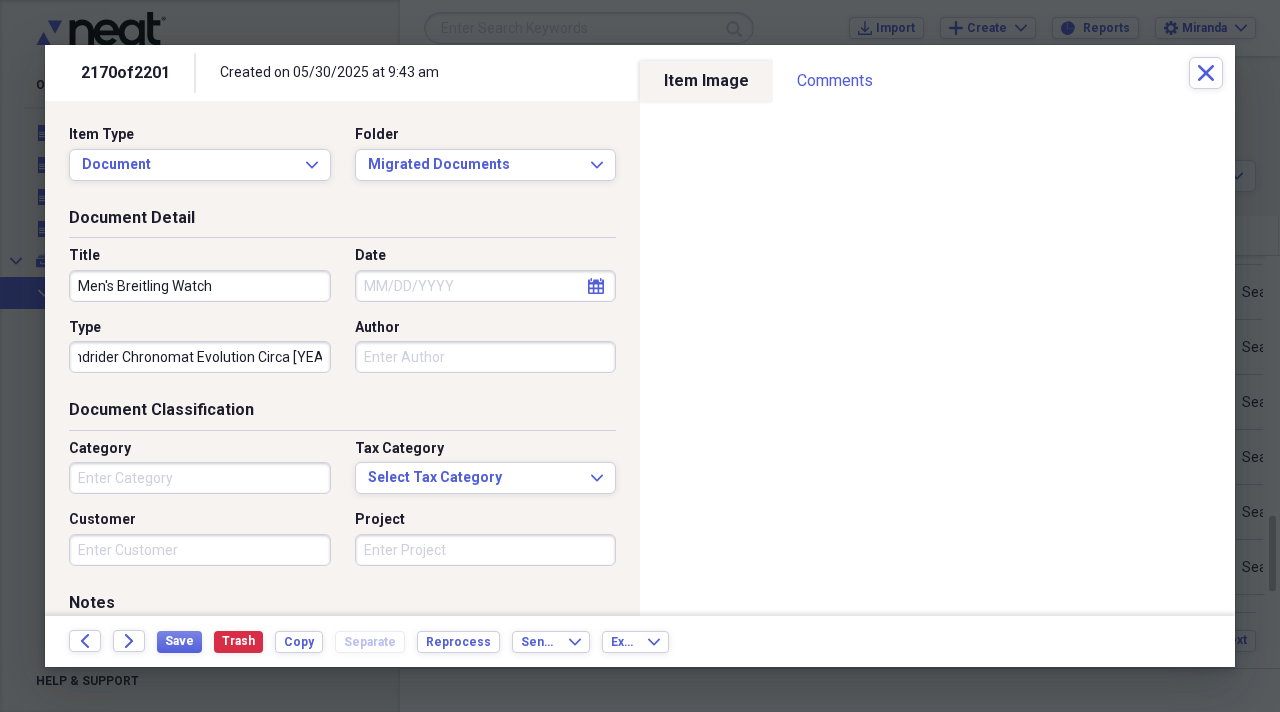 scroll, scrollTop: 0, scrollLeft: 27, axis: horizontal 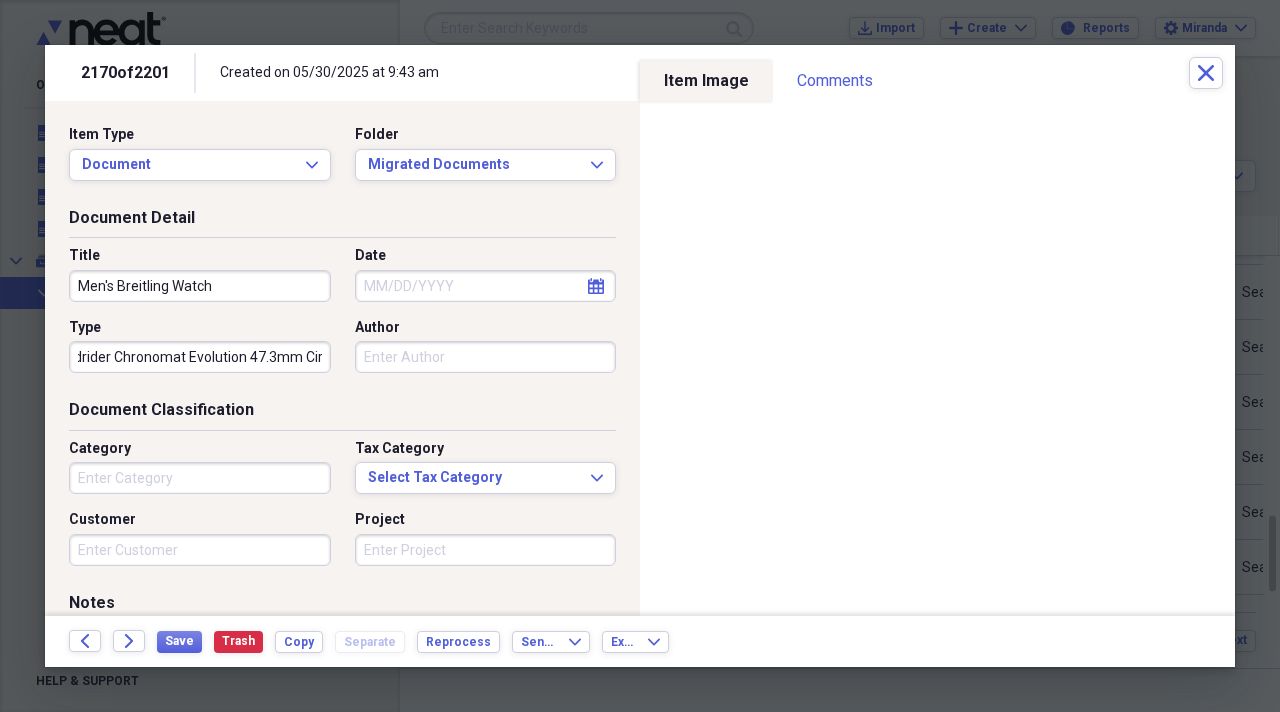 type on "Windrider Chronomat Evolution 47.3mm Circa 2010" 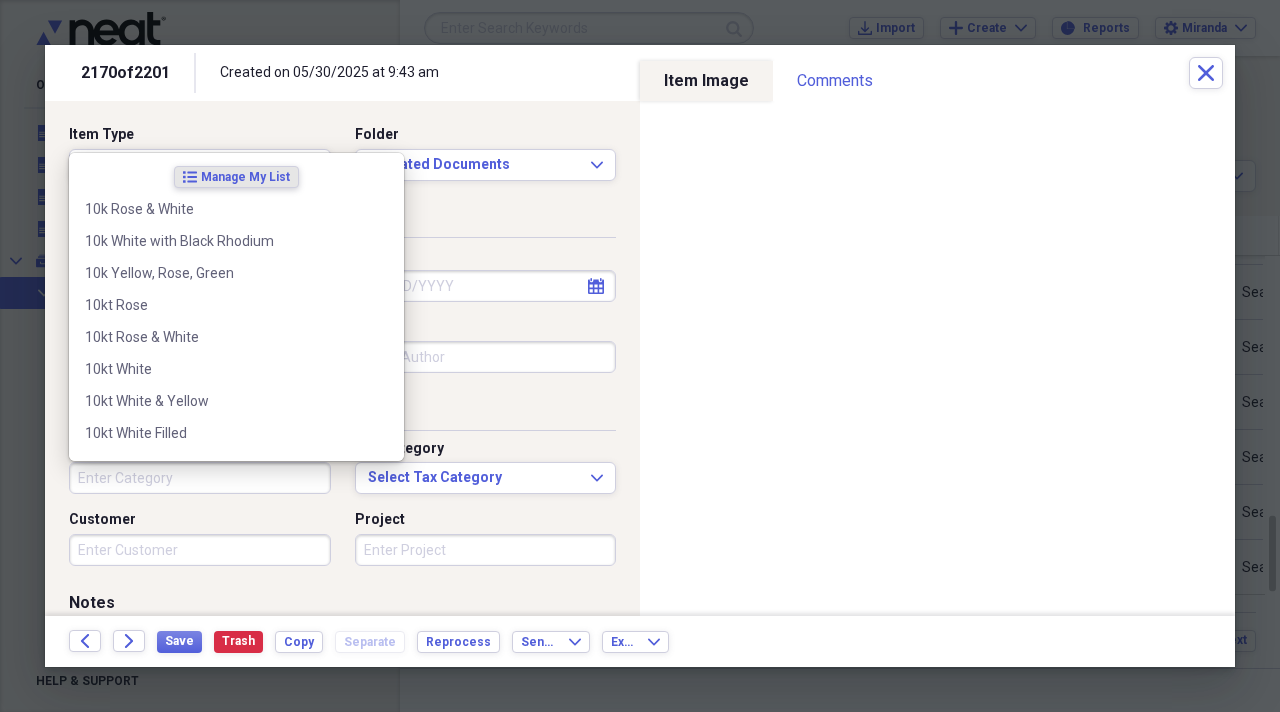 click on "Category" at bounding box center (200, 478) 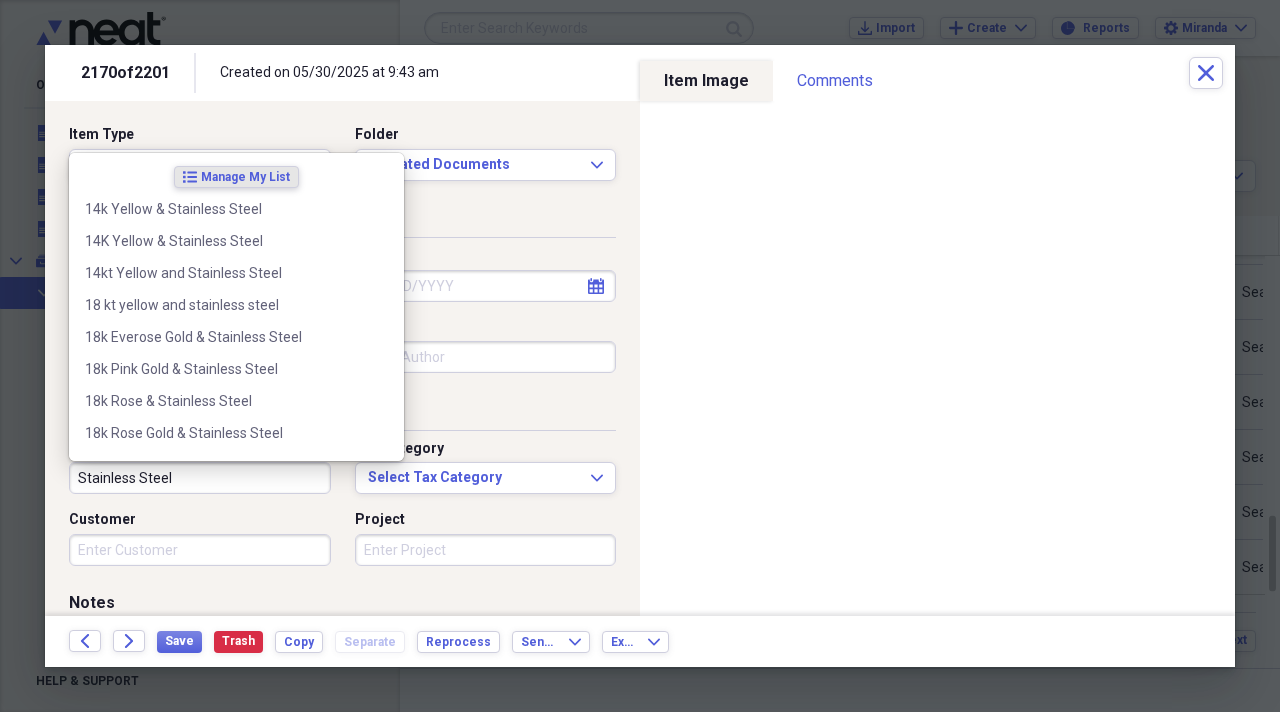 type on "Stainless Steel" 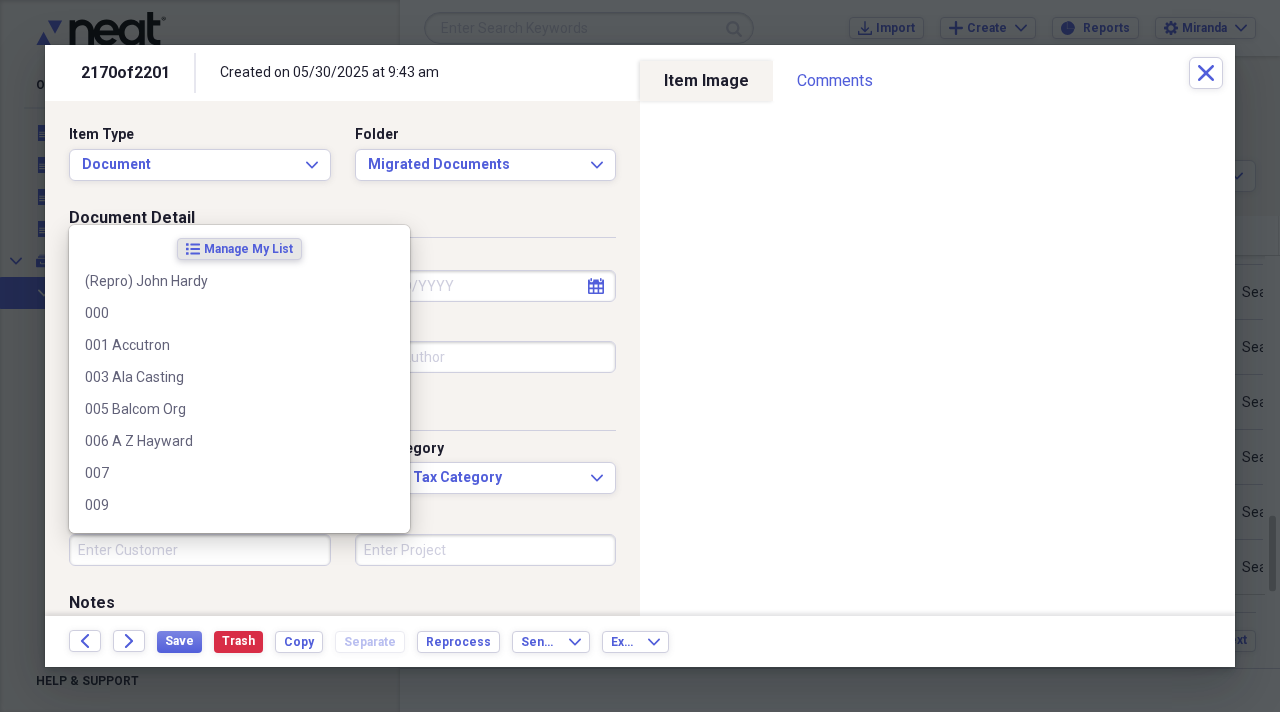 click on "Customer" at bounding box center [200, 550] 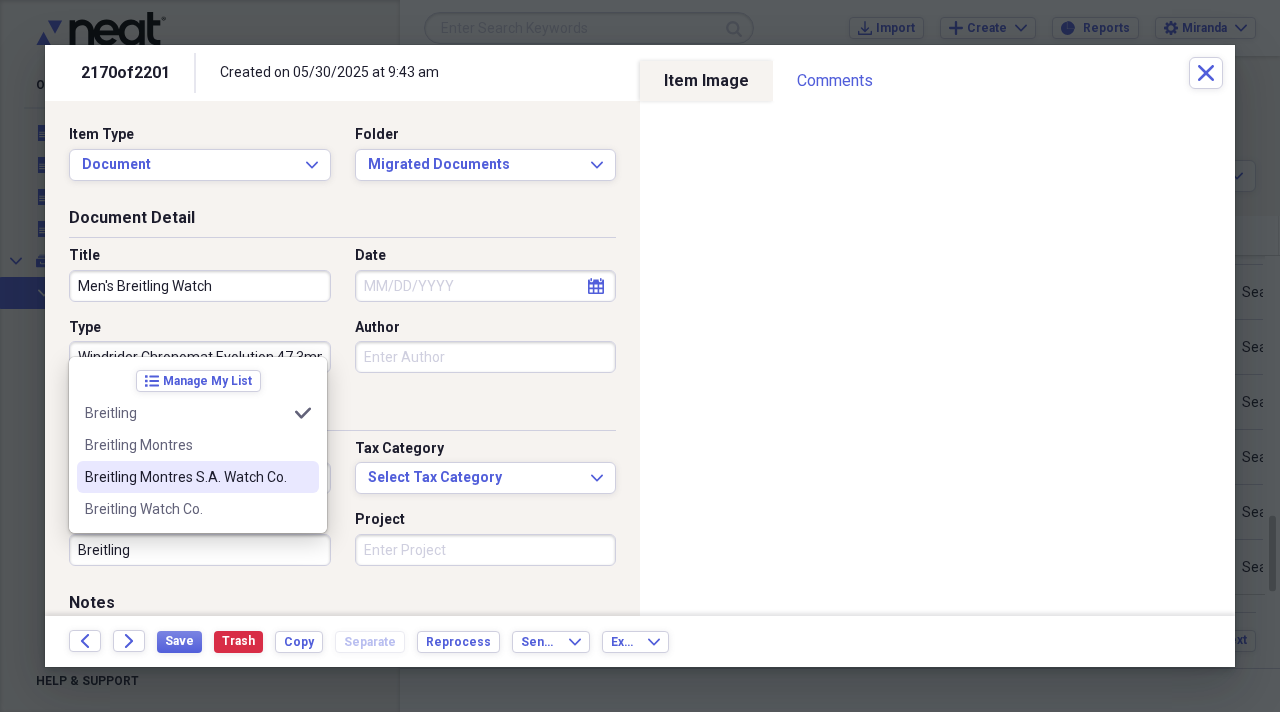 click on "Breitling Montres S.A. Watch Co." at bounding box center [186, 477] 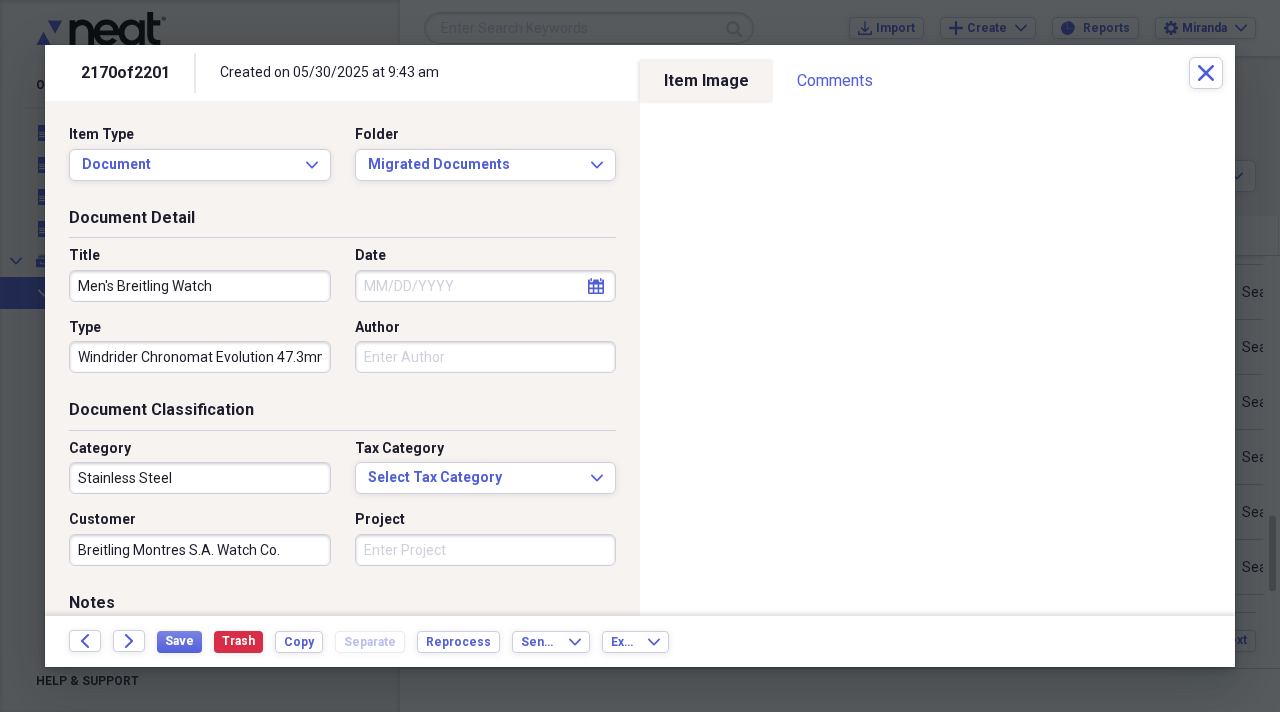 click on "Project" at bounding box center [486, 550] 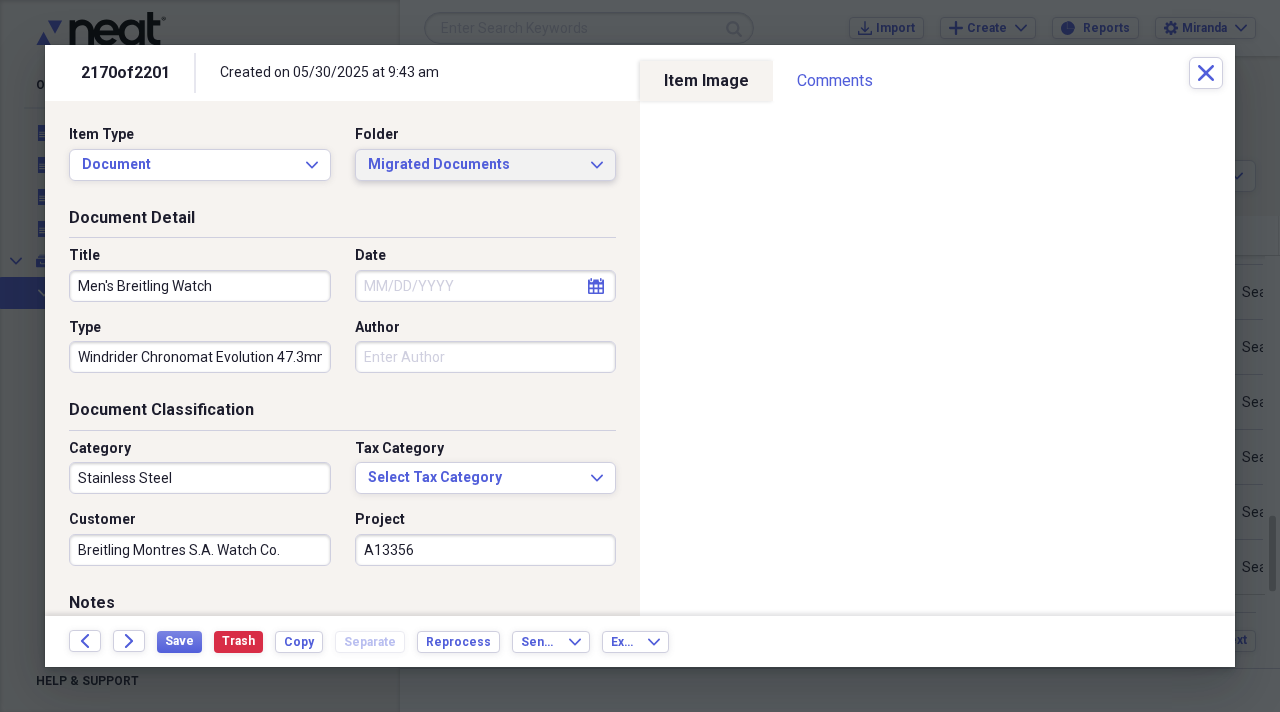 type on "A13356" 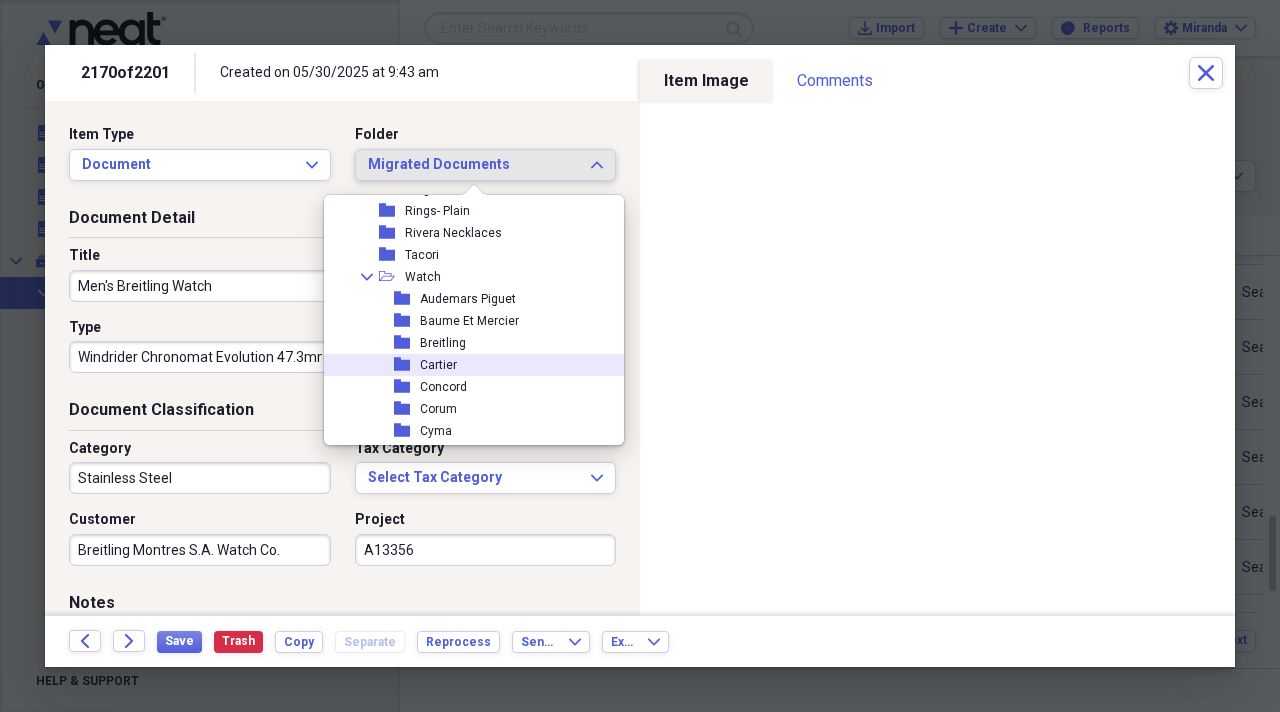 scroll, scrollTop: 2200, scrollLeft: 0, axis: vertical 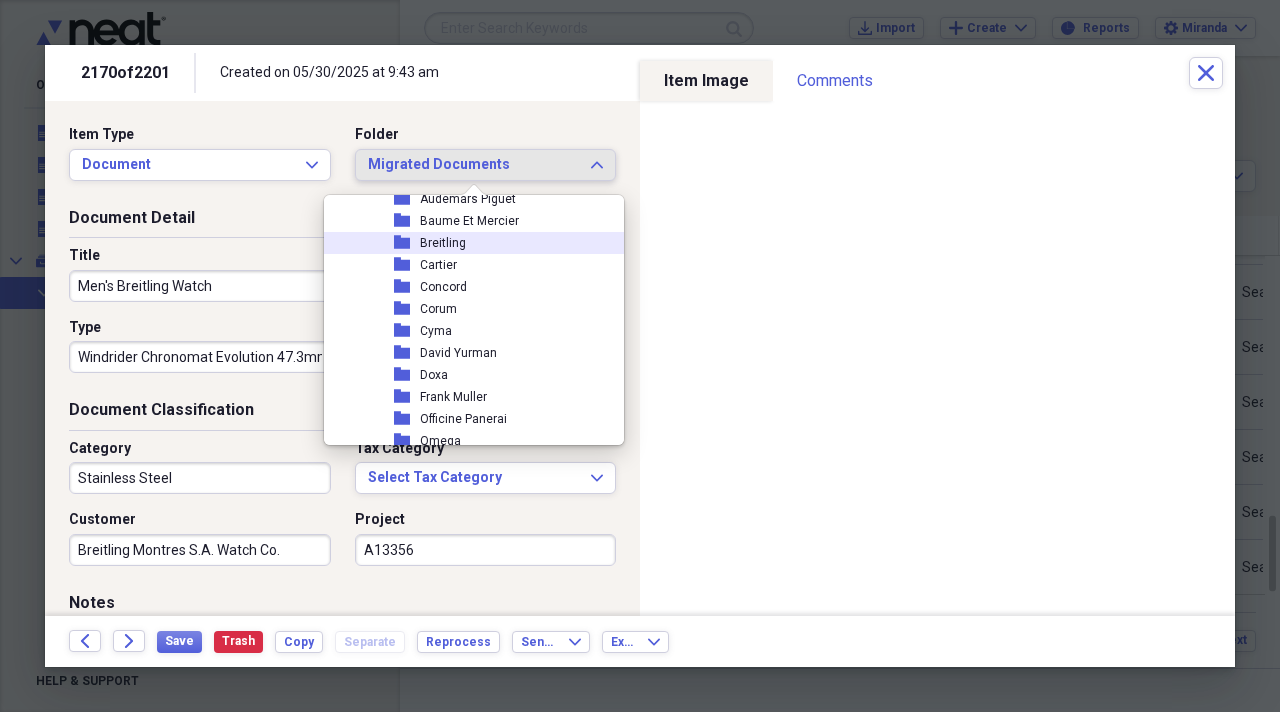 click on "Breitling" at bounding box center [443, 243] 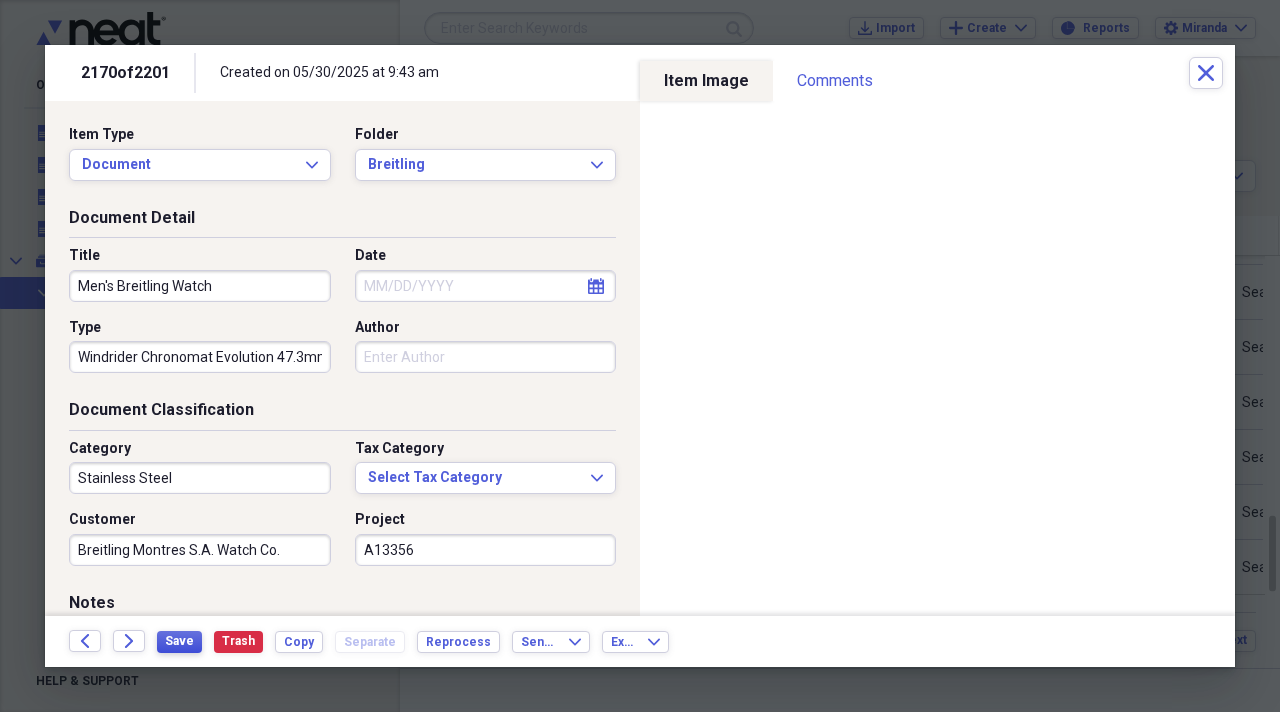 click on "Save" at bounding box center (179, 642) 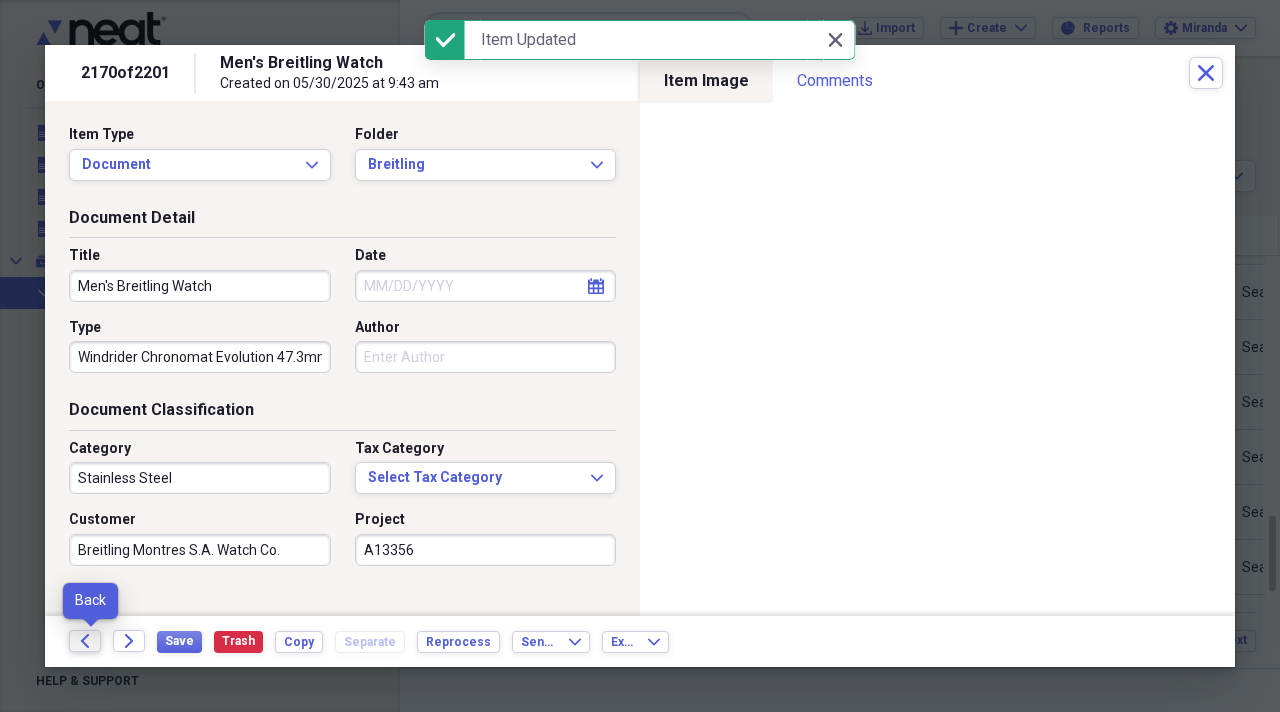 click on "Back" 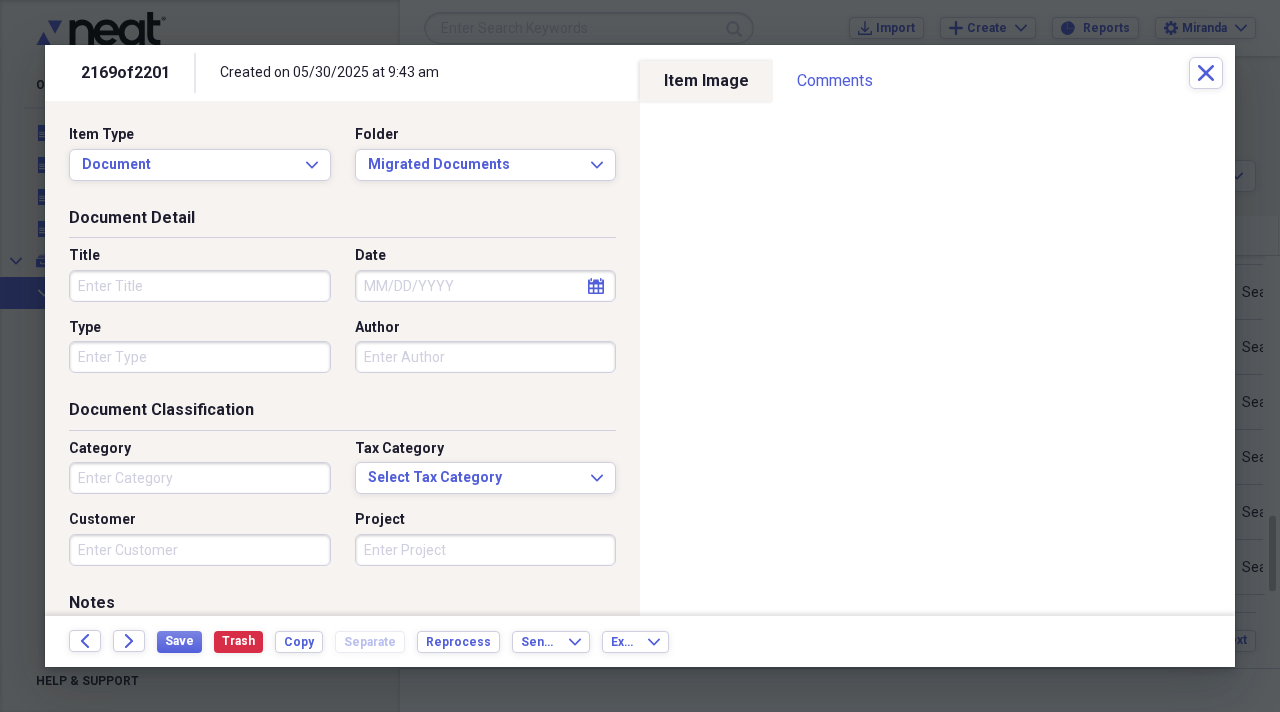 click on "Title" at bounding box center (200, 286) 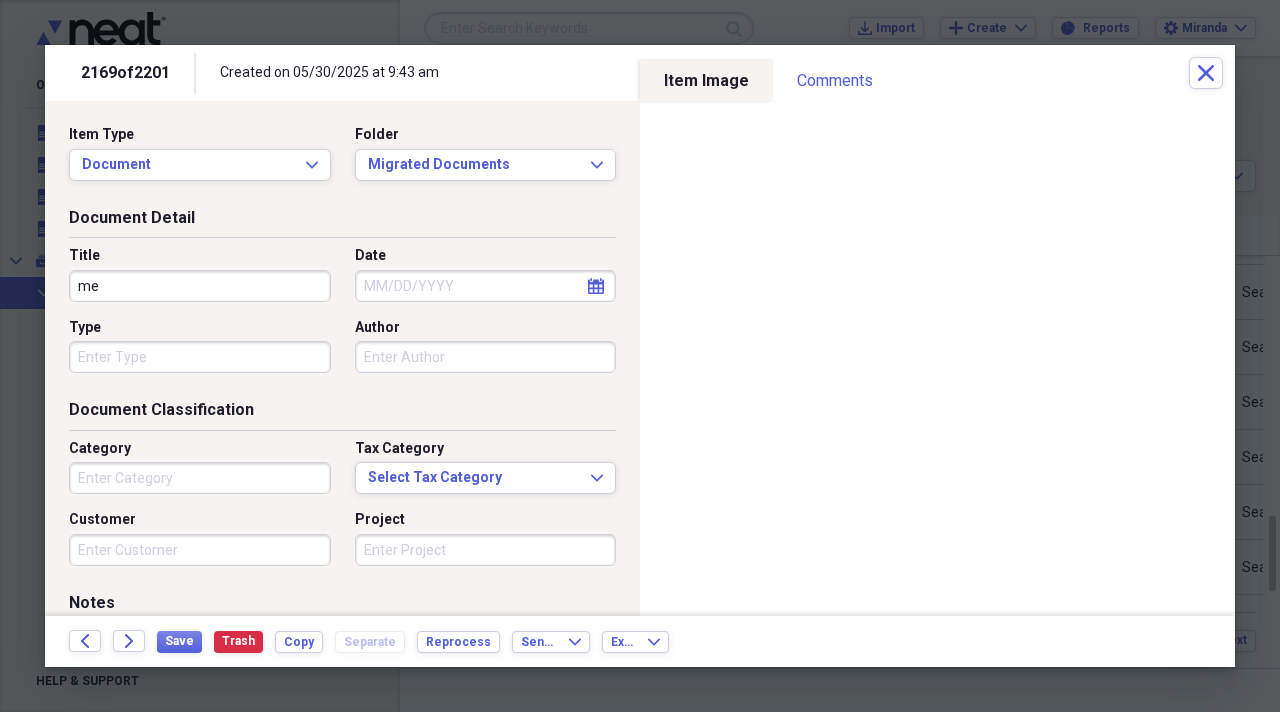 type on "m" 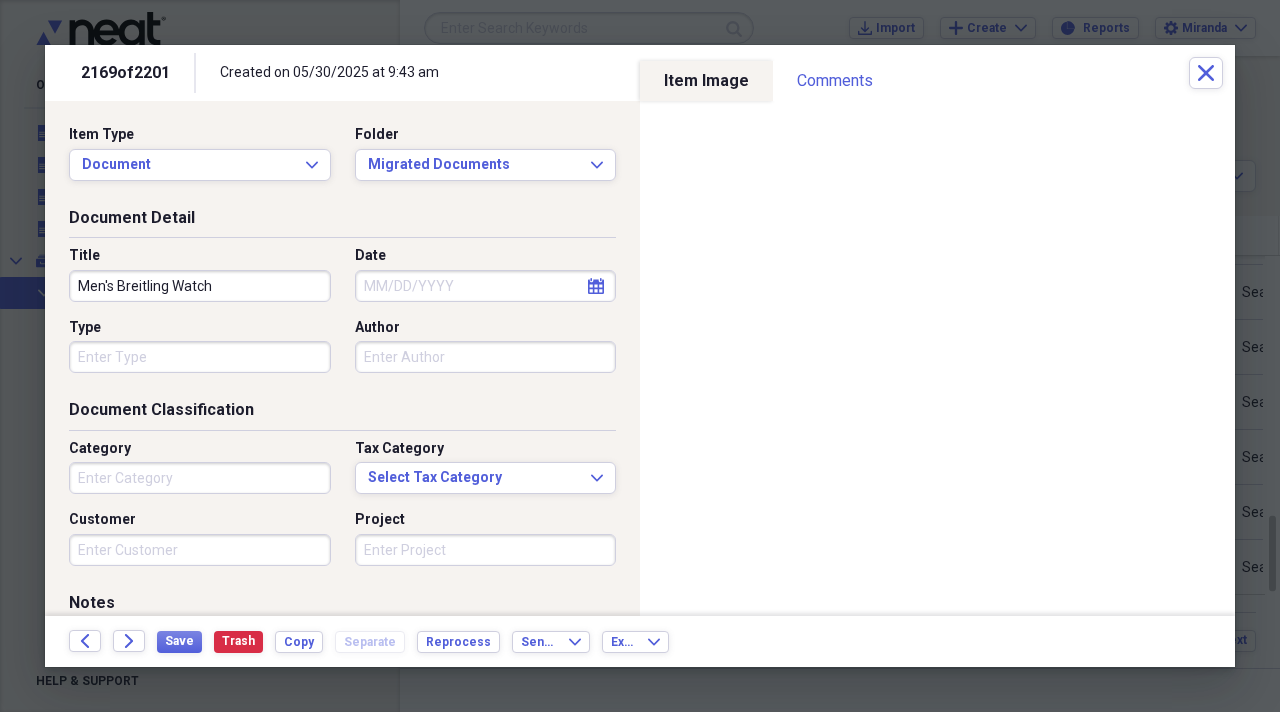 type on "Men's Breitling Watch" 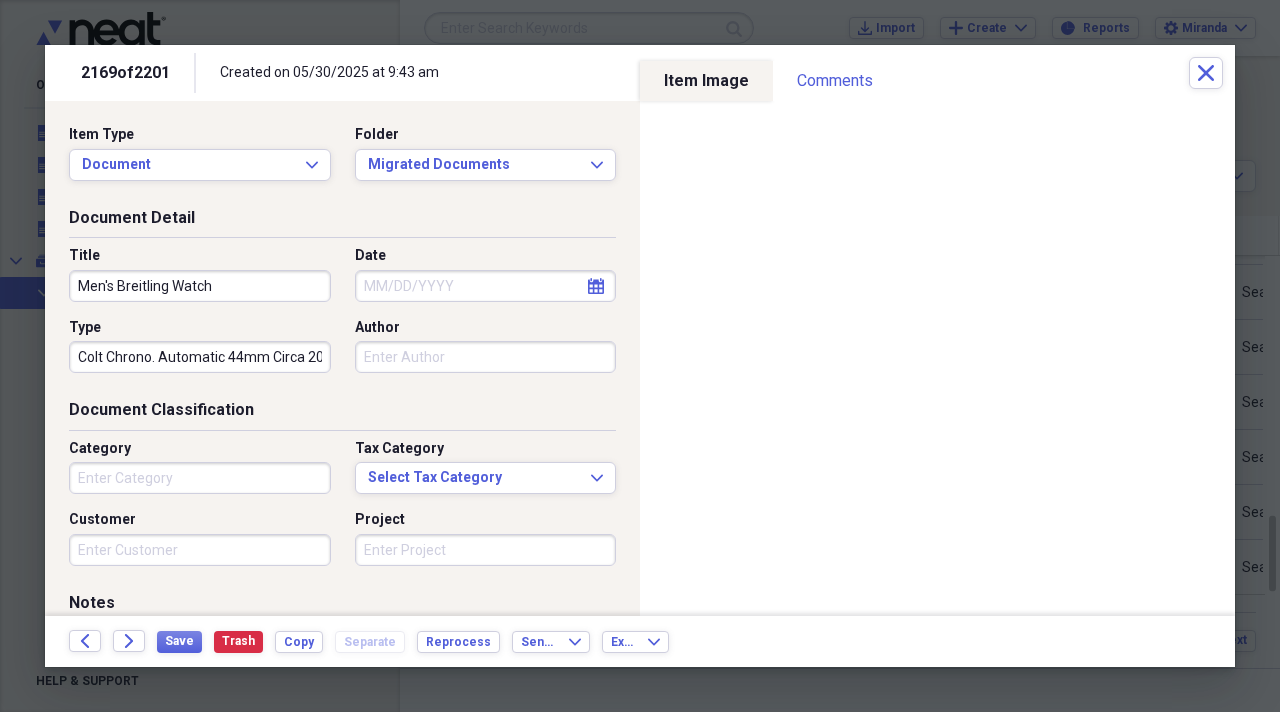 type on "Colt Chrono. Automatic 44mm Circa 2015" 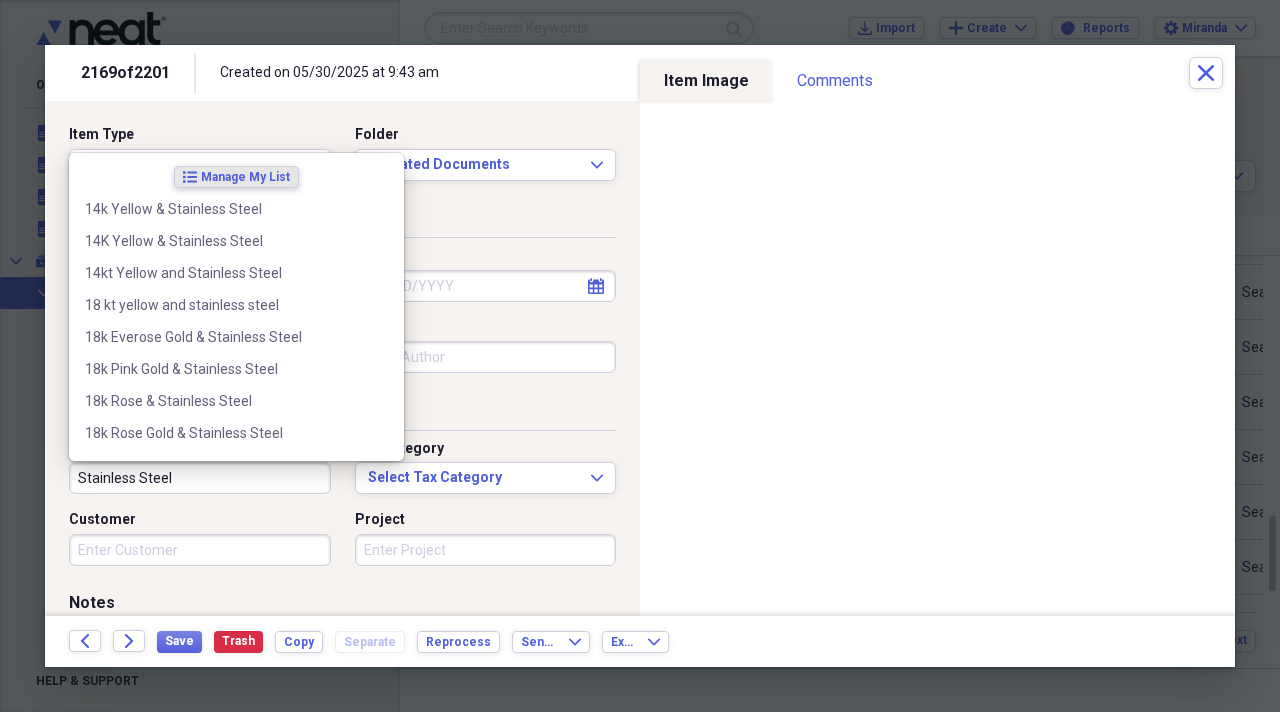 type on "Stainless Steel" 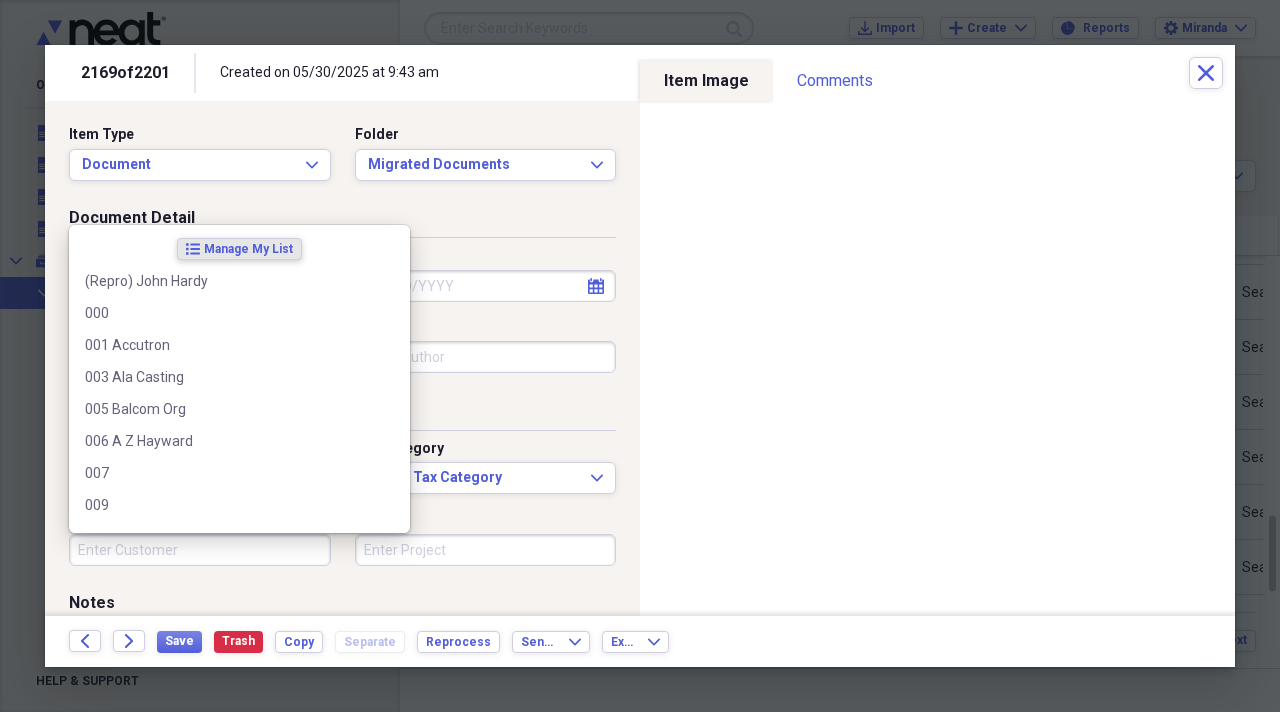 click on "Customer" at bounding box center (200, 550) 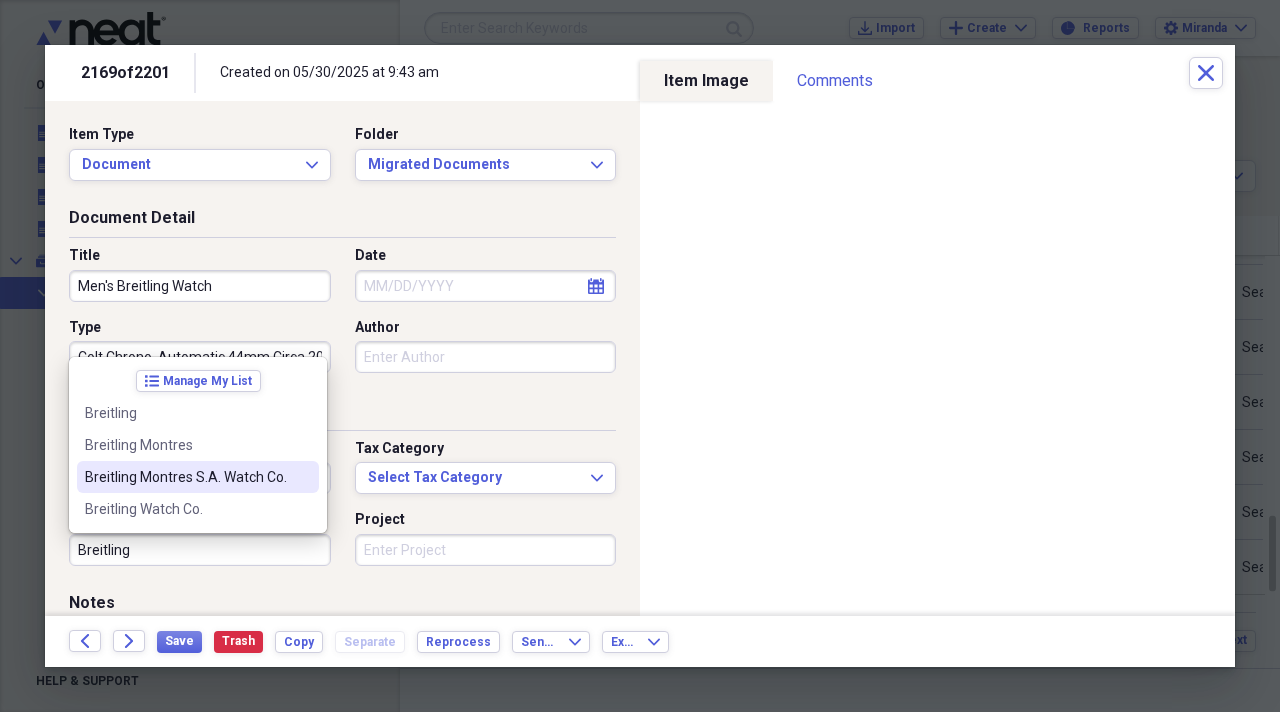 click on "Breitling Montres S.A. Watch Co." at bounding box center (198, 477) 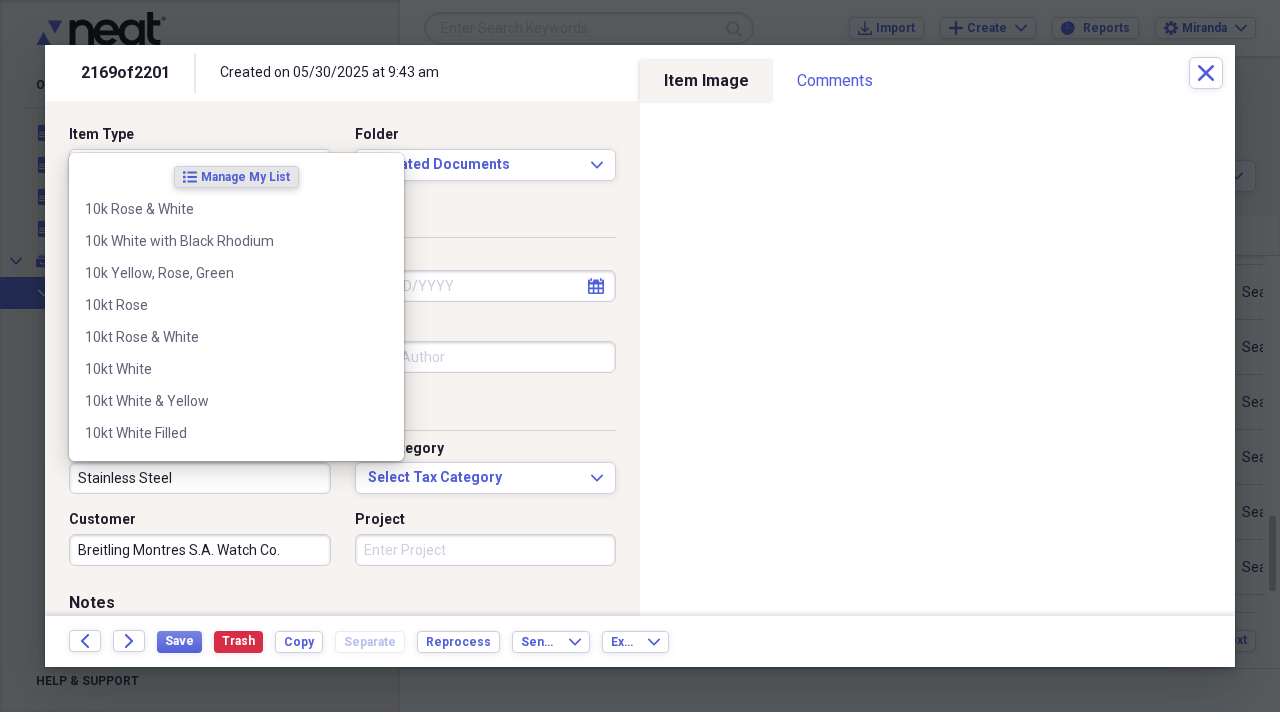 click on "Stainless Steel" at bounding box center [200, 478] 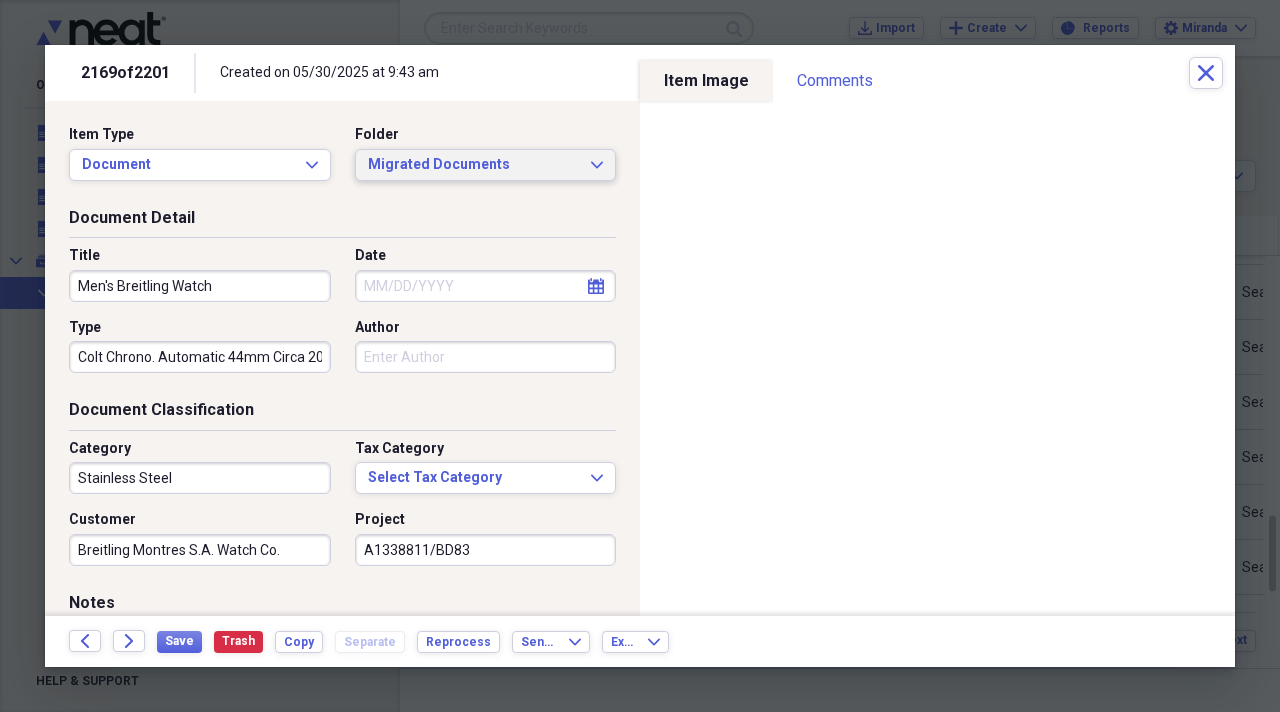 type on "A1338811/BD83" 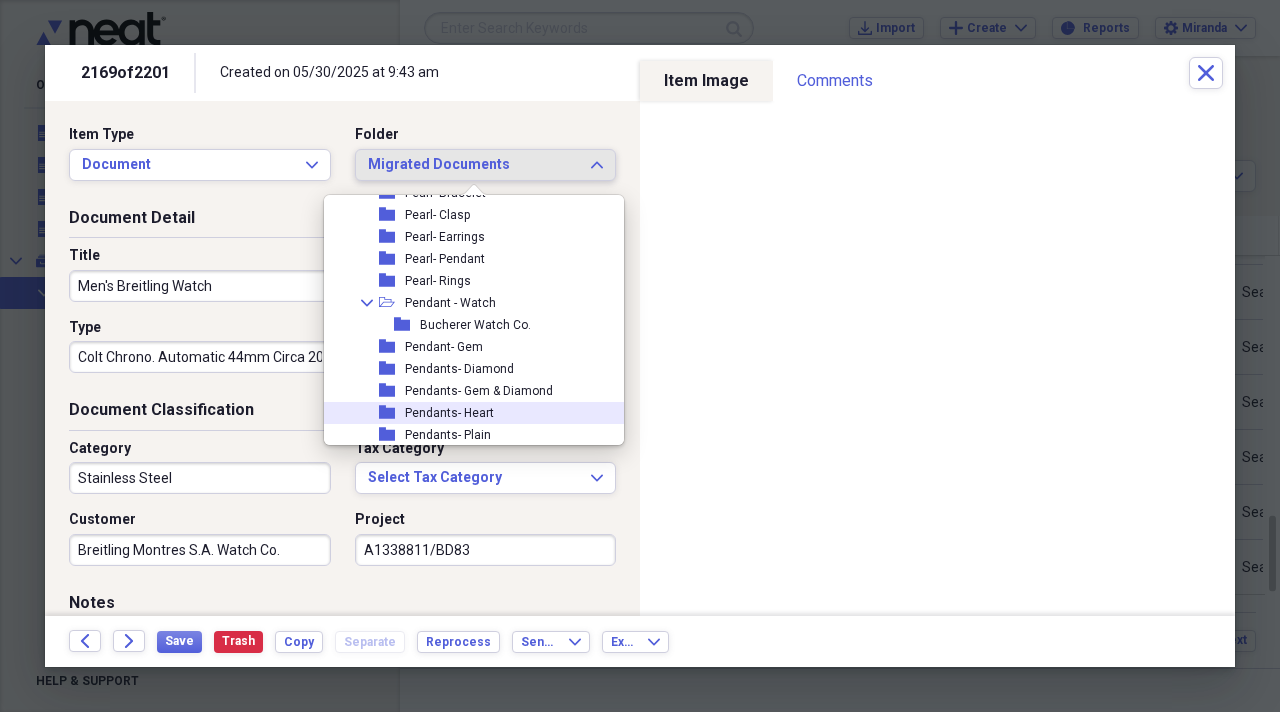 scroll, scrollTop: 2200, scrollLeft: 0, axis: vertical 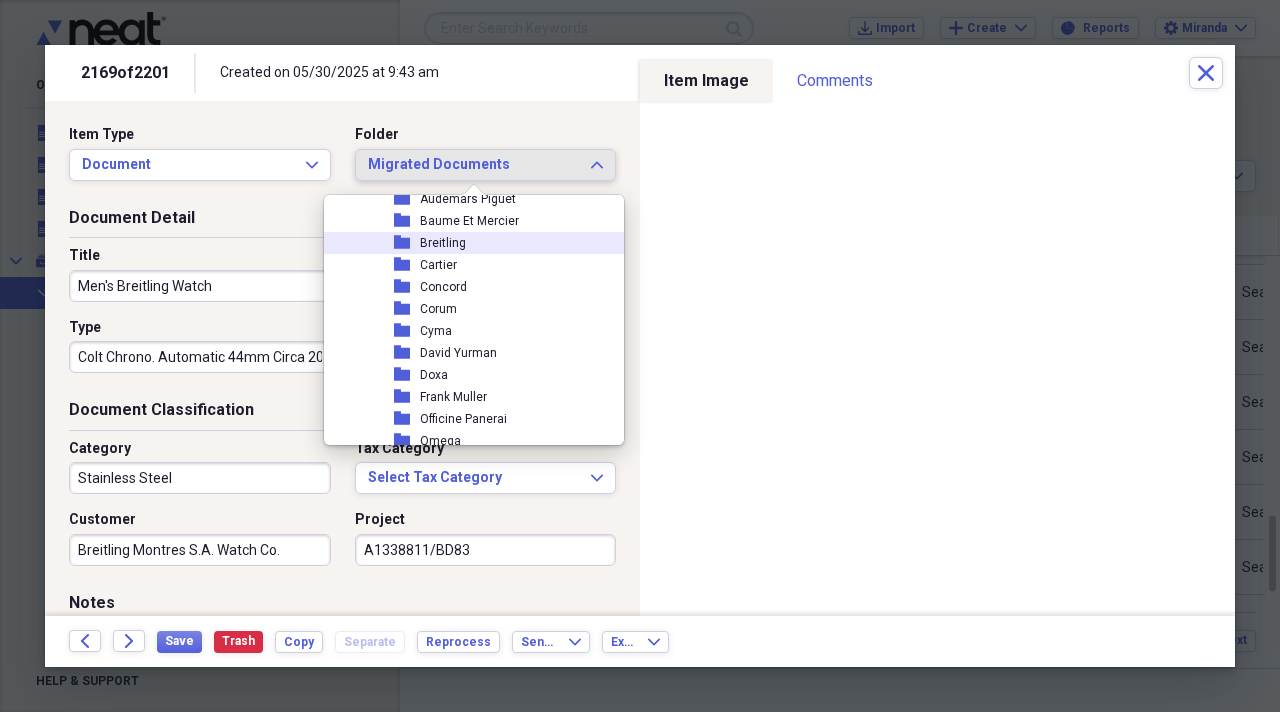 click on "folder Breitling" at bounding box center [466, 243] 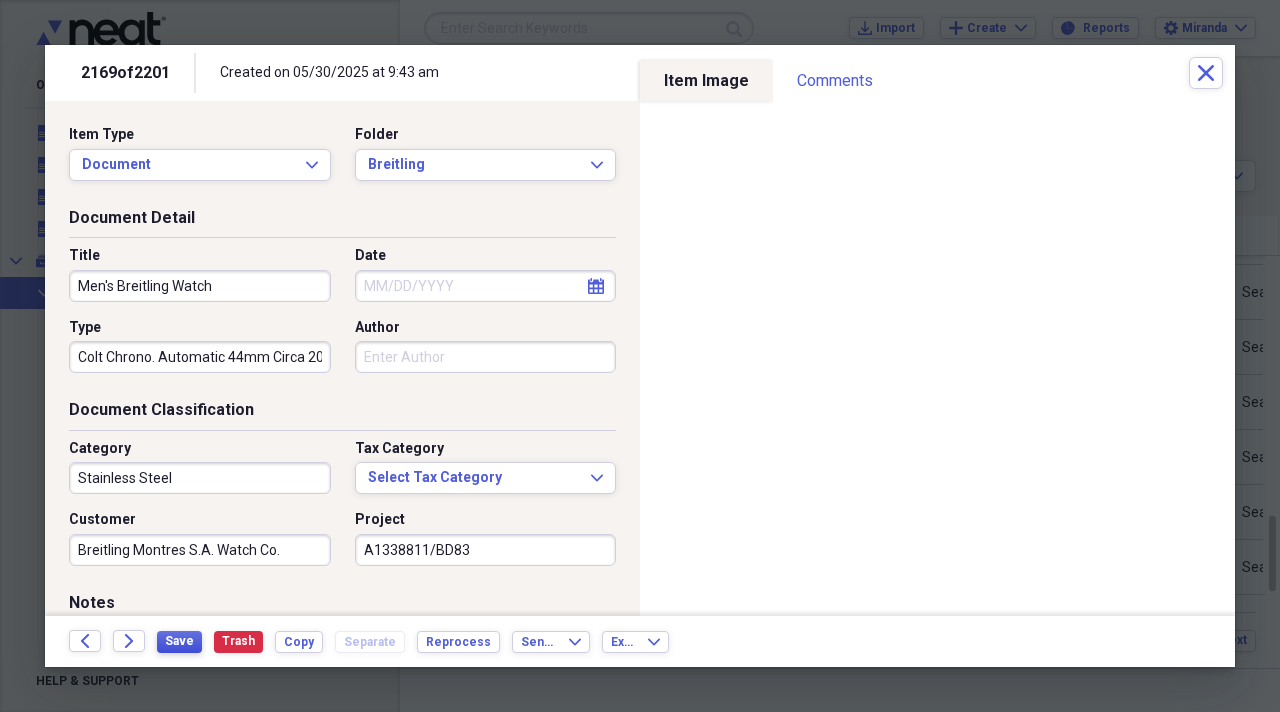 click on "Save" at bounding box center [179, 641] 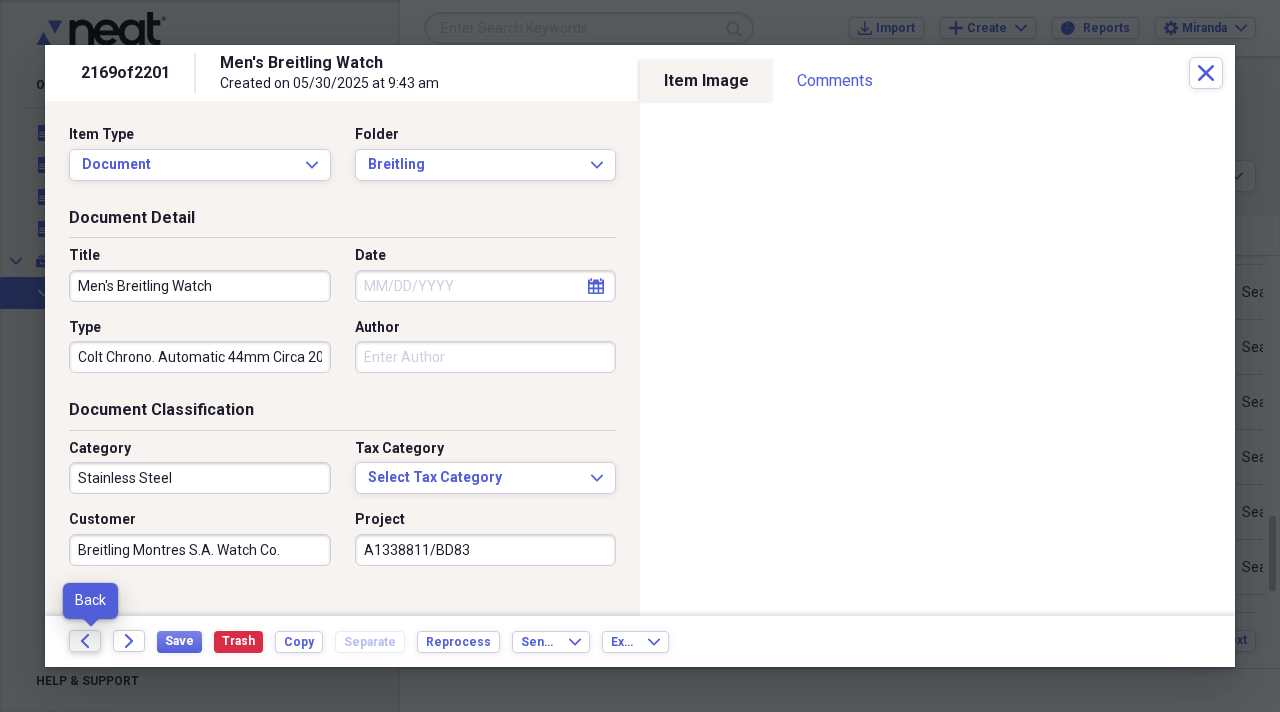 click on "Back" at bounding box center (85, 641) 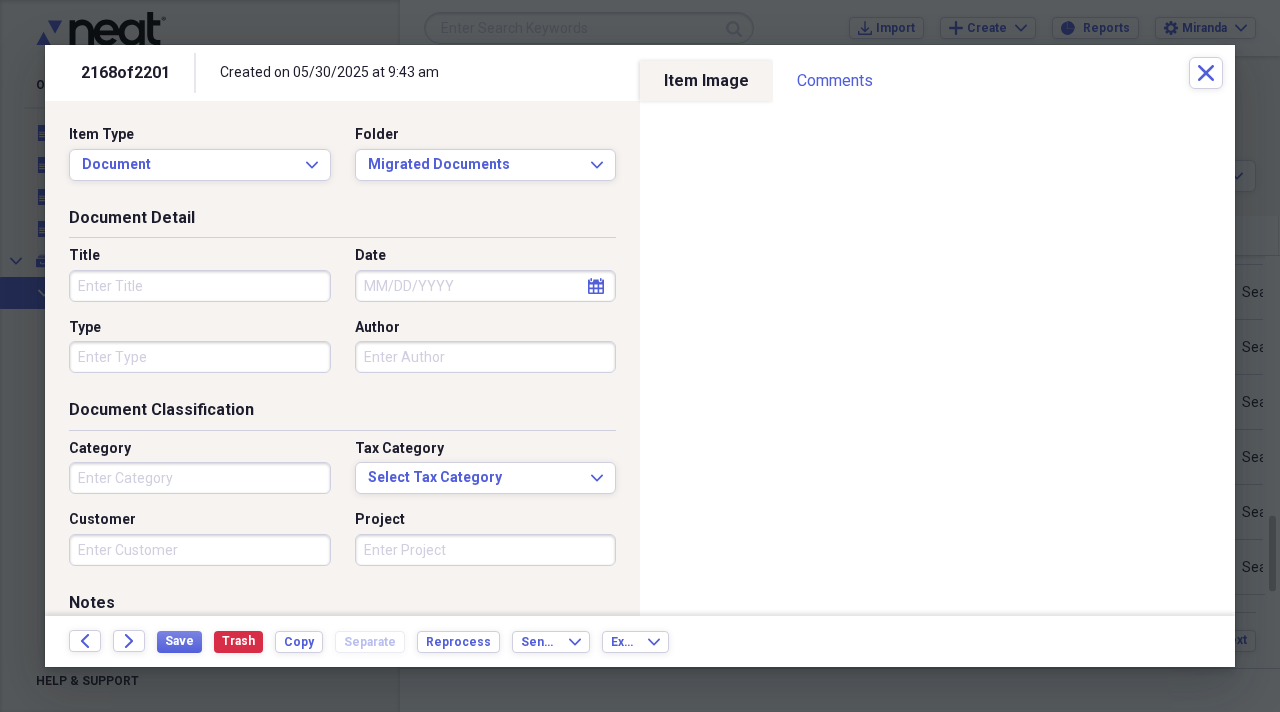 click on "Title" at bounding box center [200, 286] 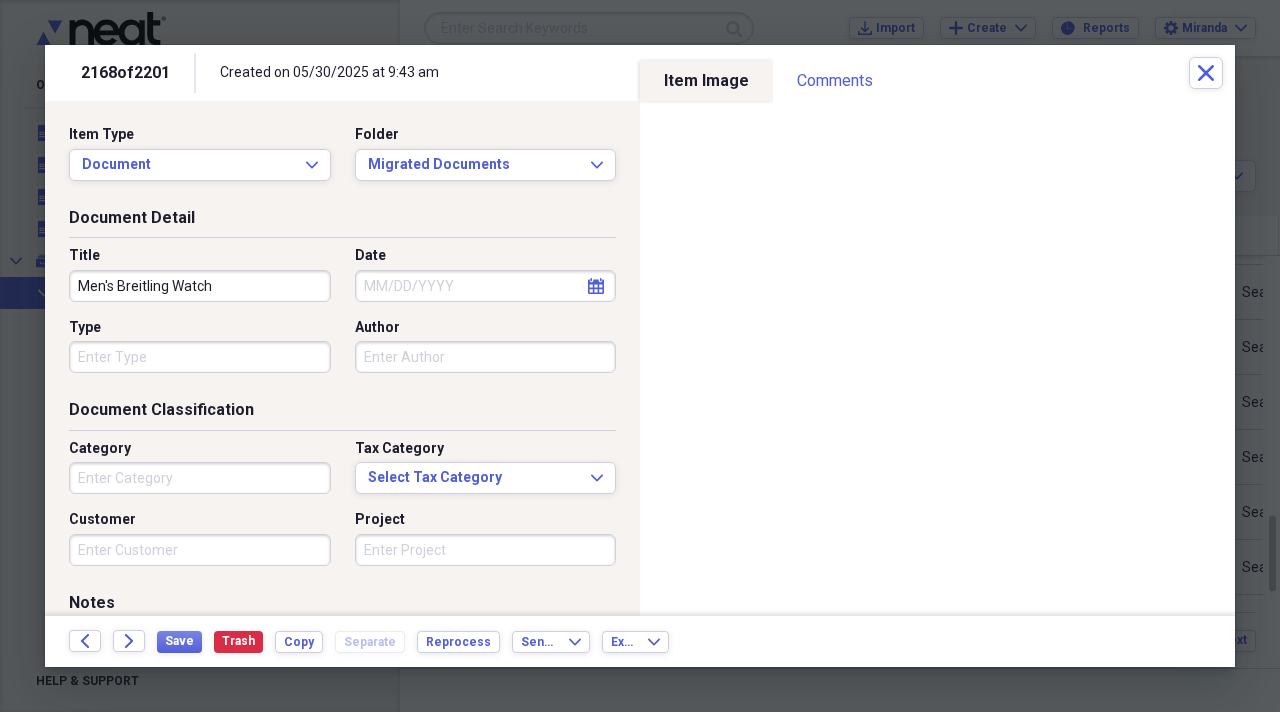 type on "Men's Breitling Watch" 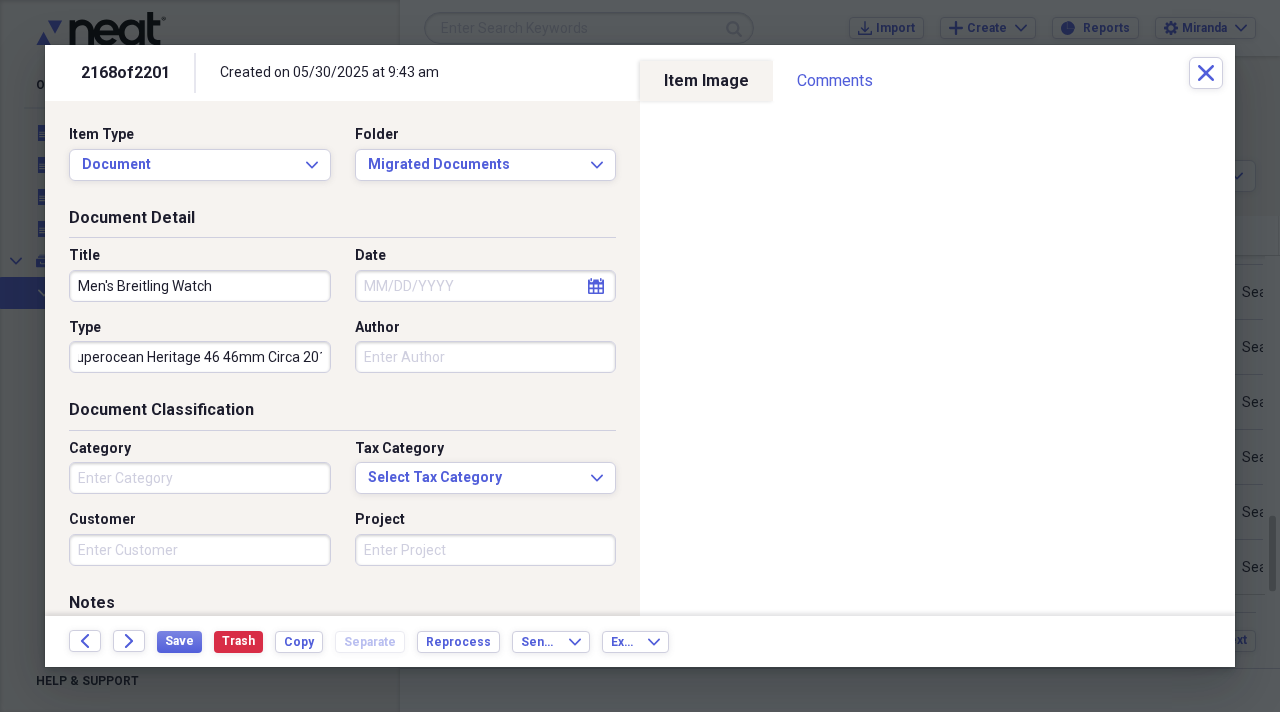 scroll, scrollTop: 0, scrollLeft: 27, axis: horizontal 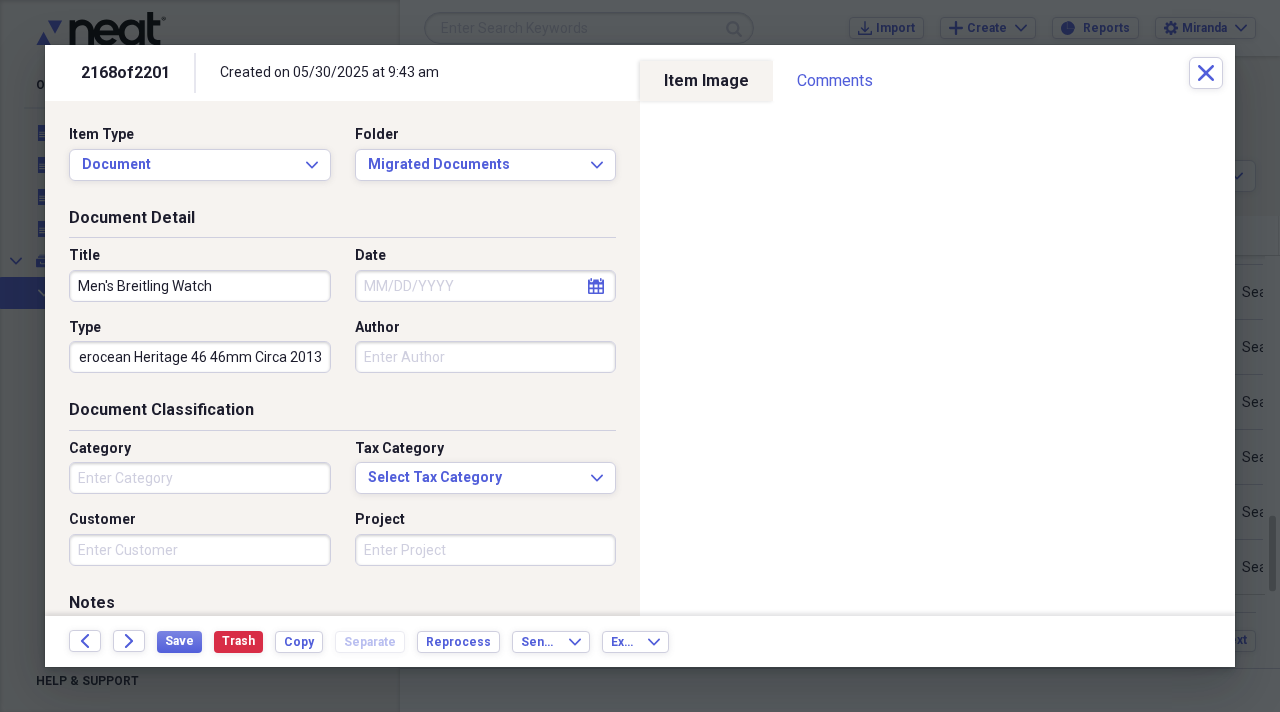 type on "Superocean Heritage 46 46mm Circa 2013" 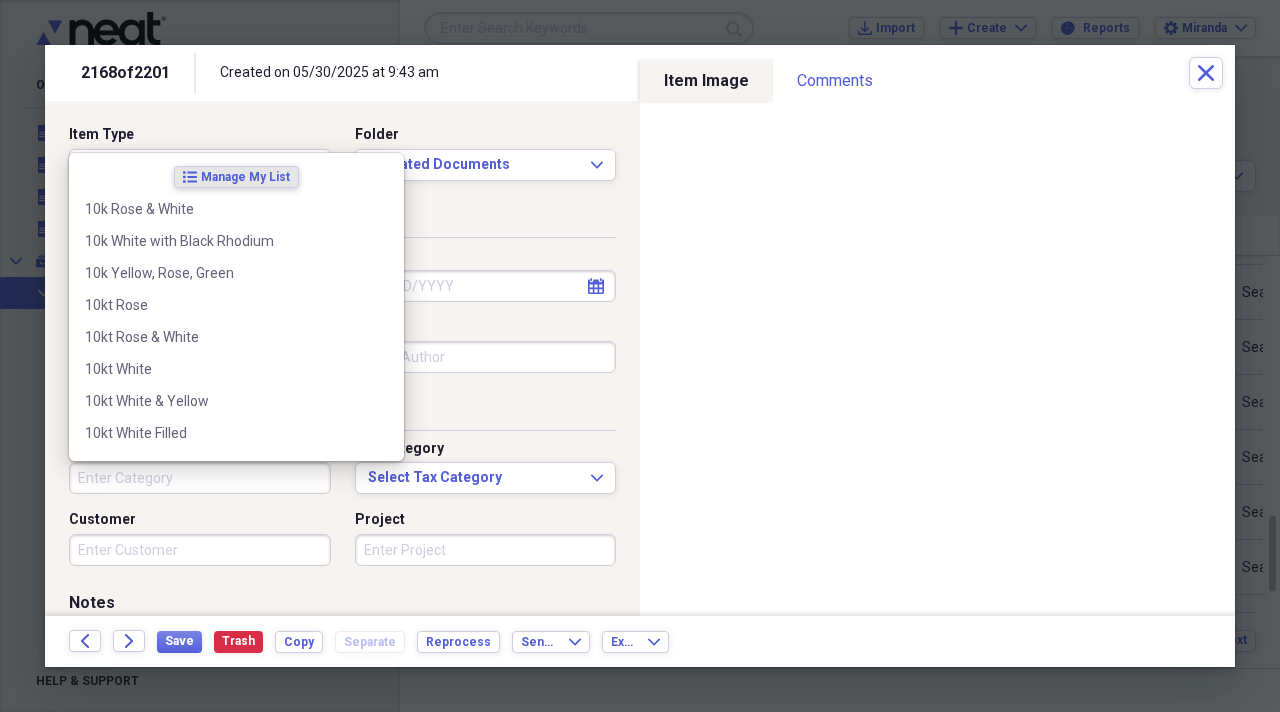 click on "Category" at bounding box center [200, 478] 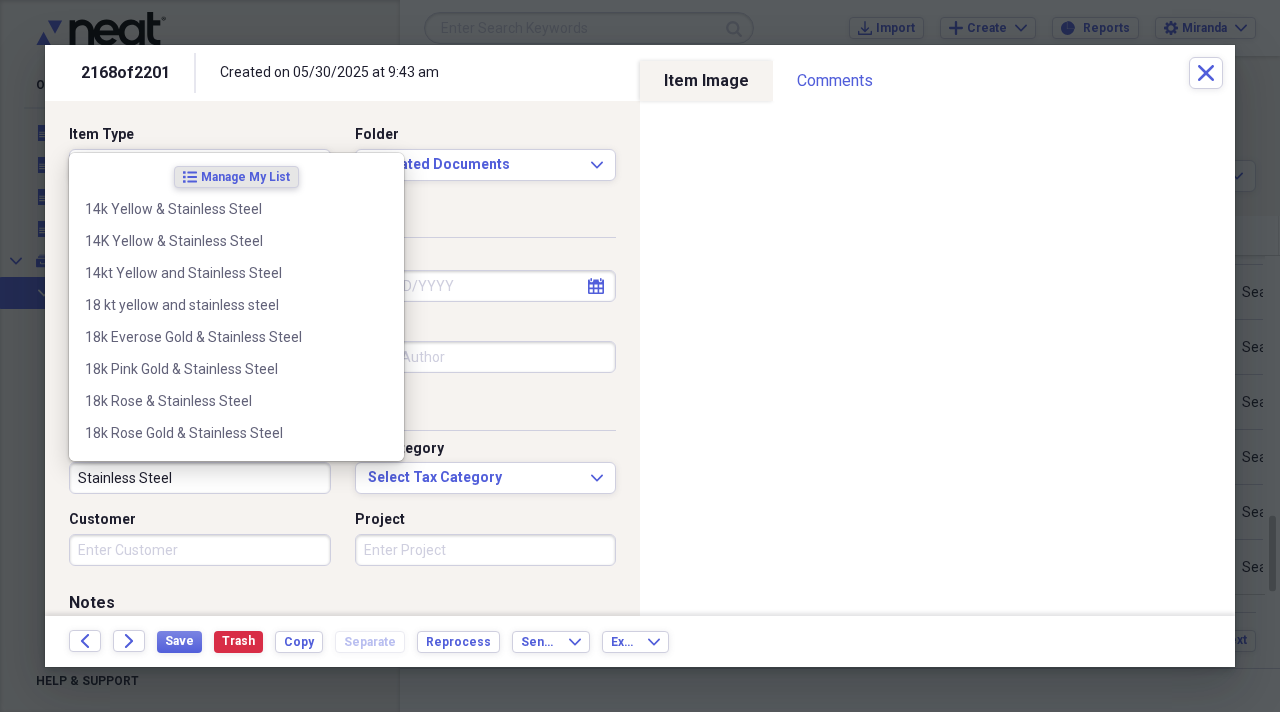 type on "Stainless Steel" 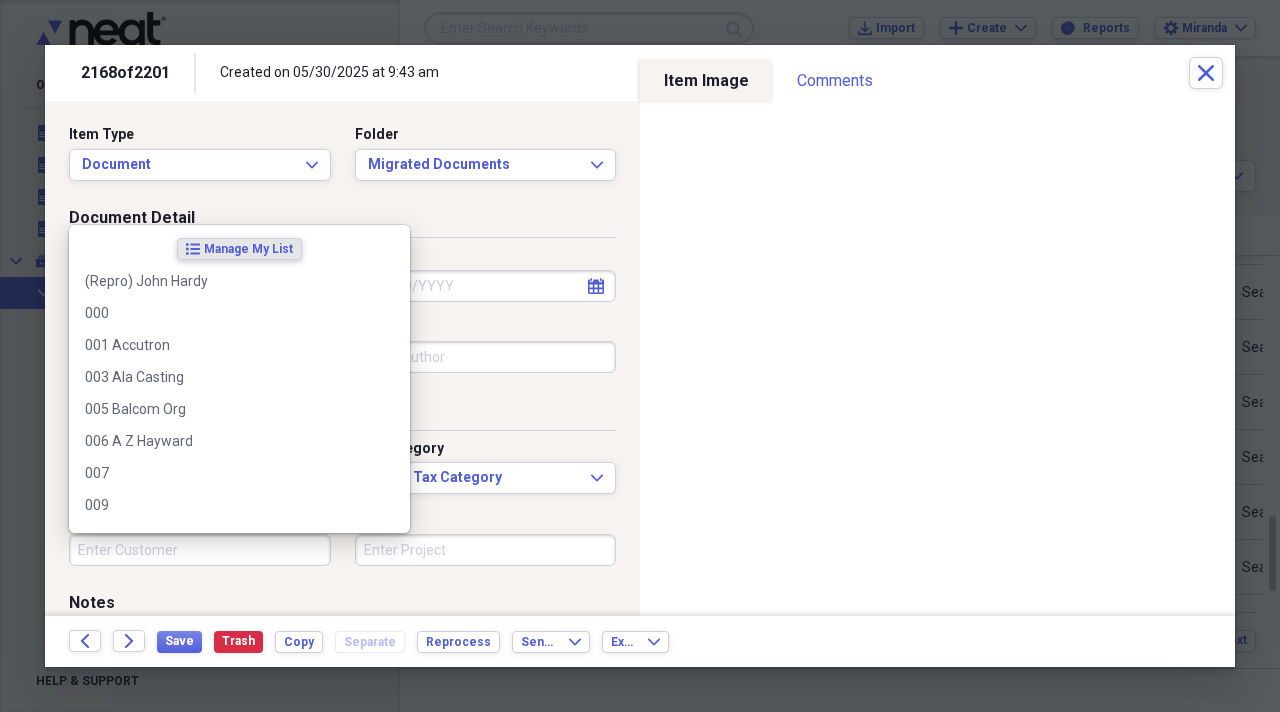 click on "Customer" at bounding box center [200, 550] 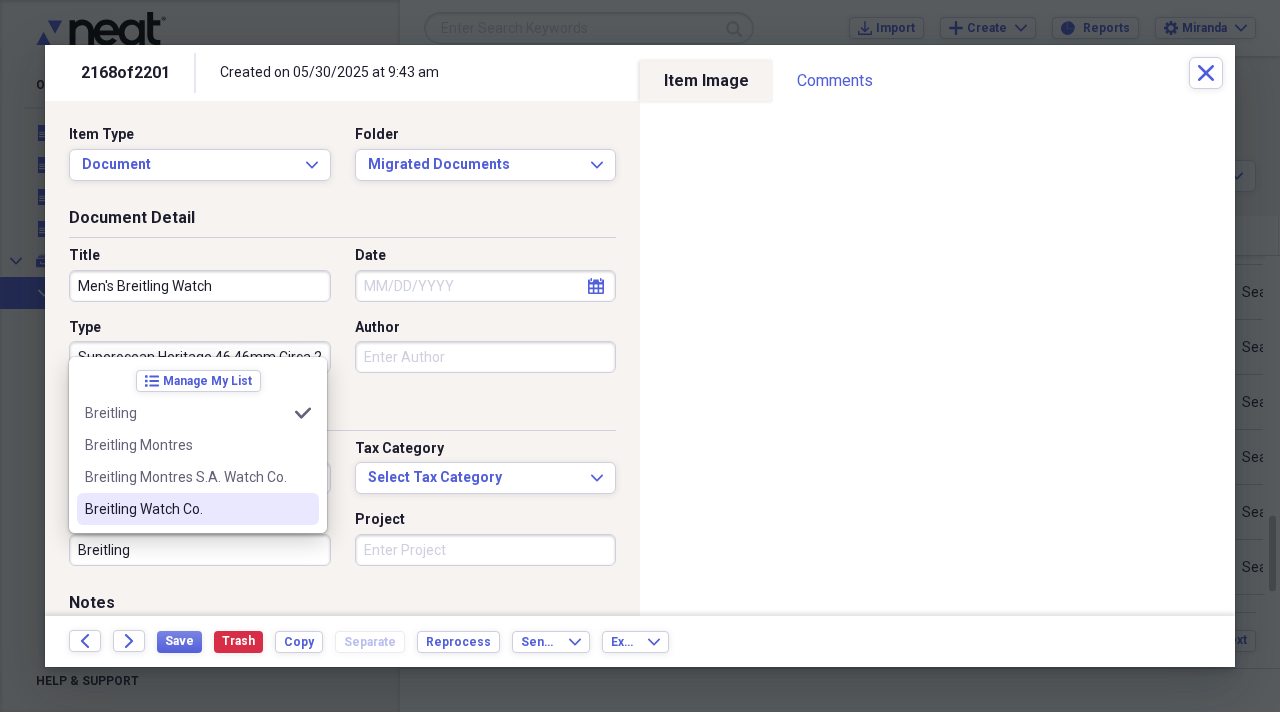click on "Breitling Watch Co." at bounding box center (186, 509) 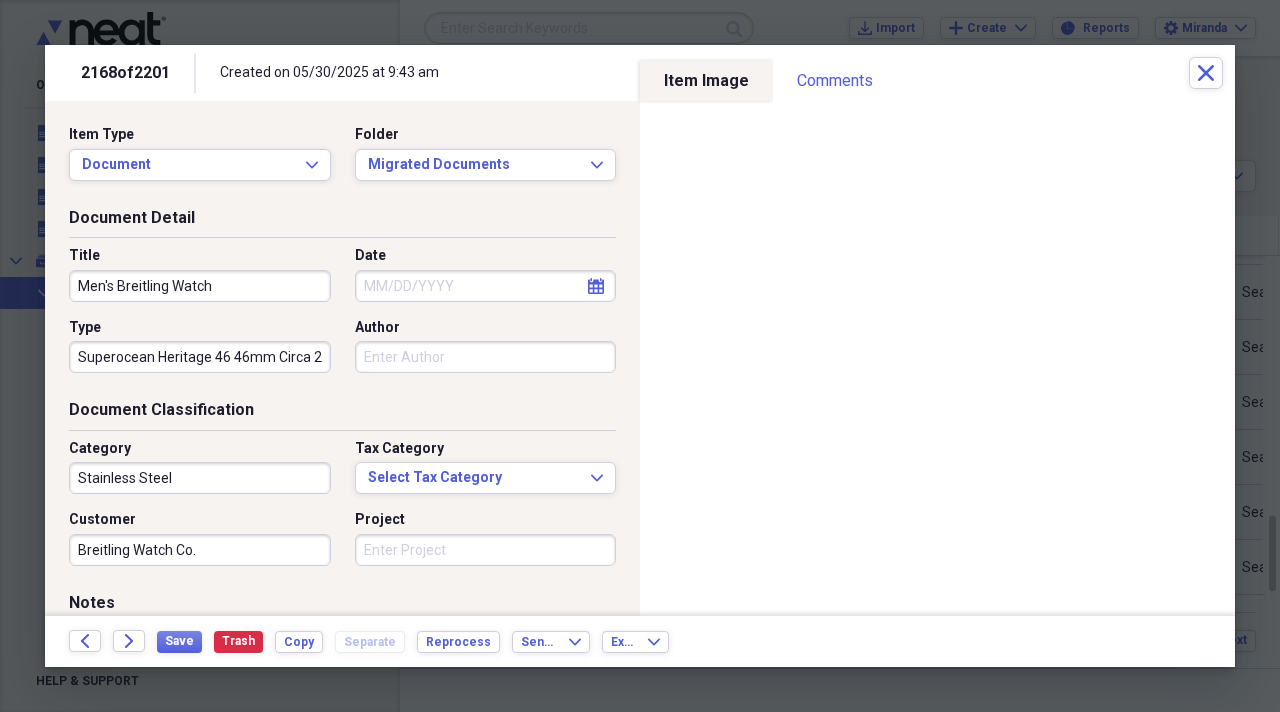 click on "Project" at bounding box center [486, 550] 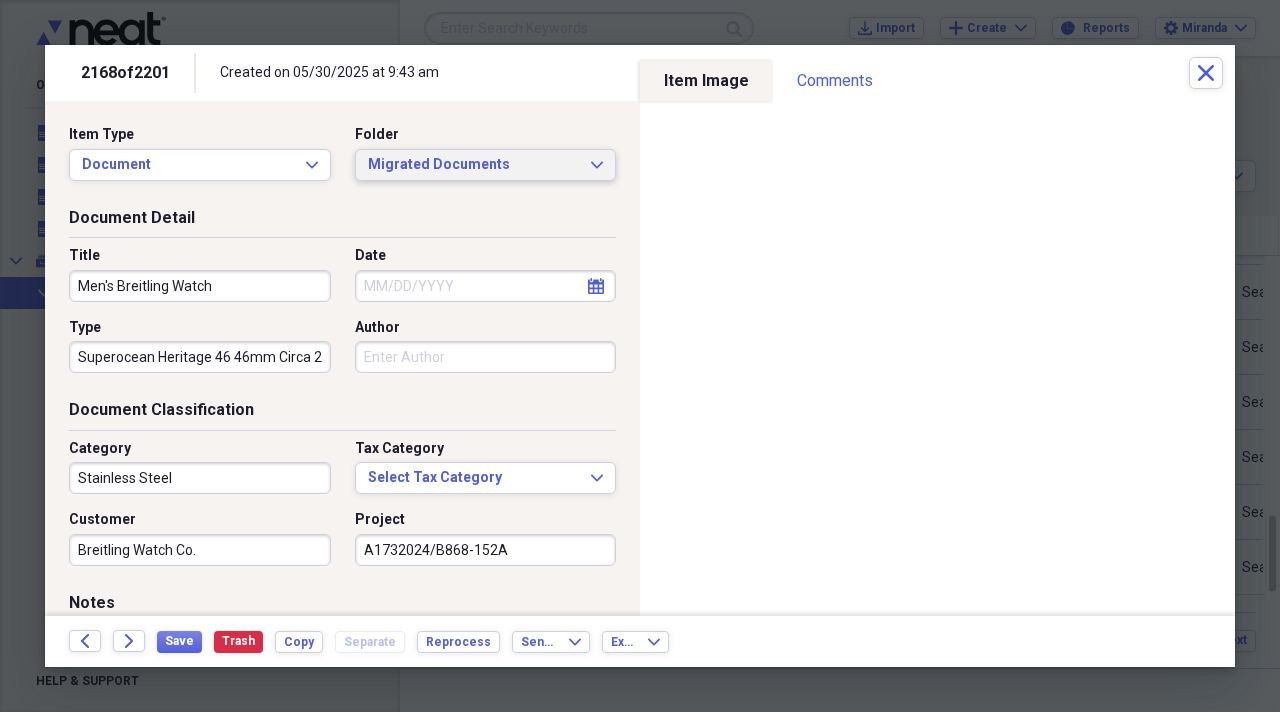 type on "A1732024/B868-152A" 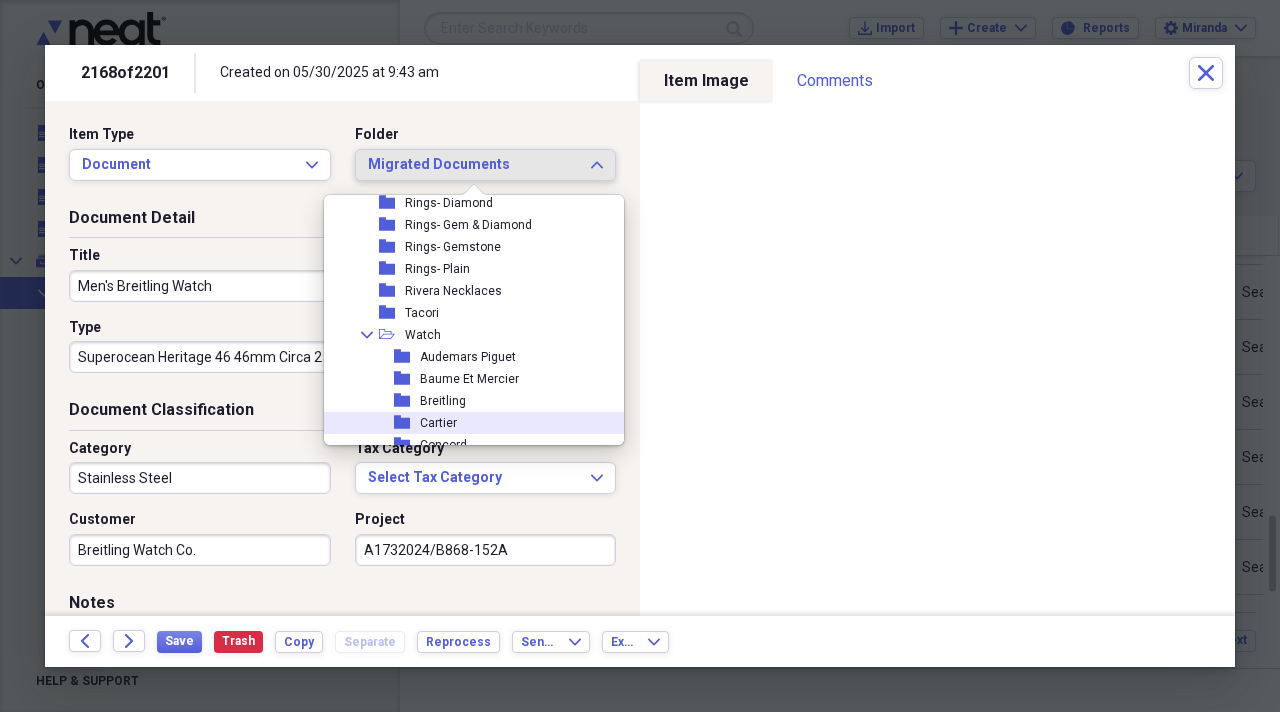 scroll, scrollTop: 2200, scrollLeft: 0, axis: vertical 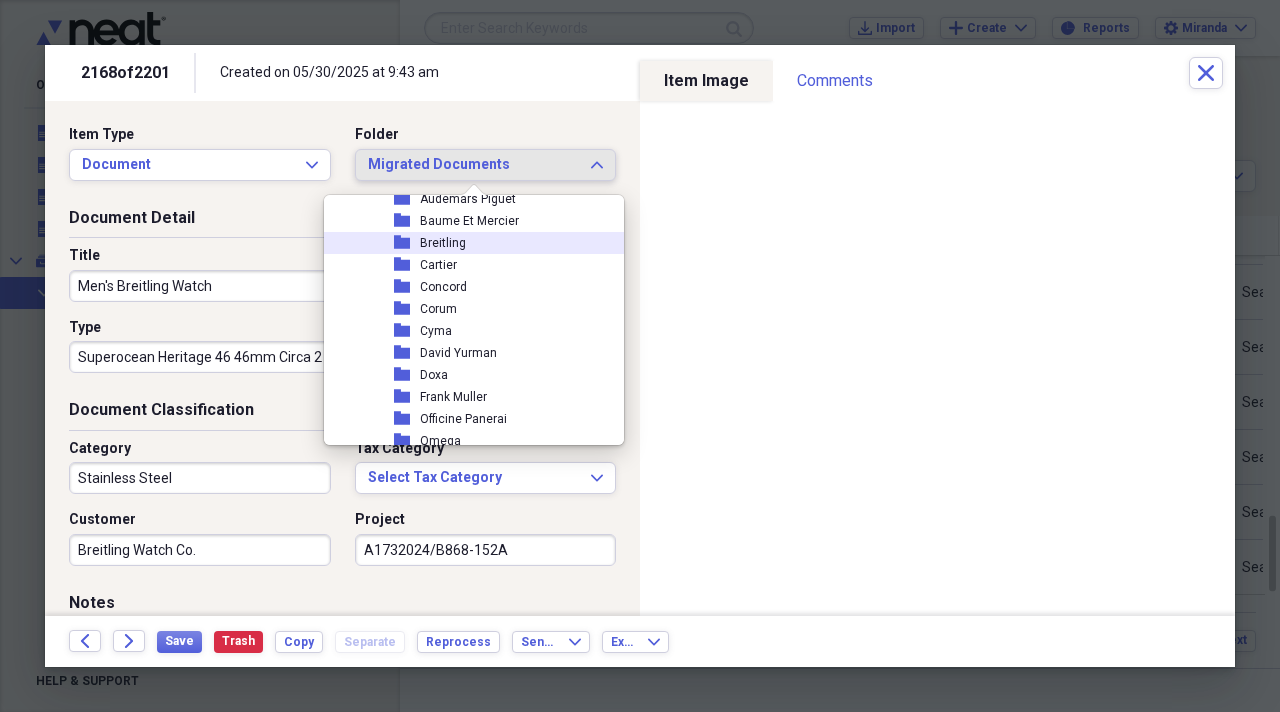 click on "Breitling" at bounding box center [443, 243] 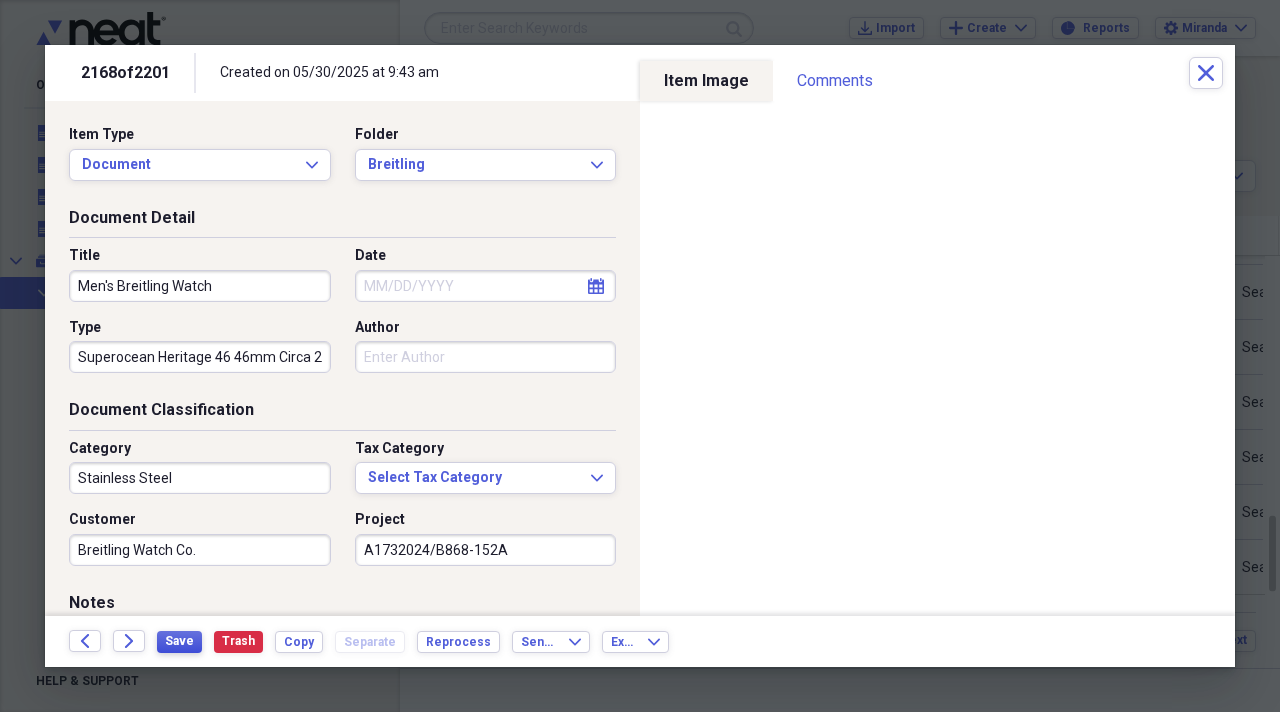 click on "Save" at bounding box center [179, 641] 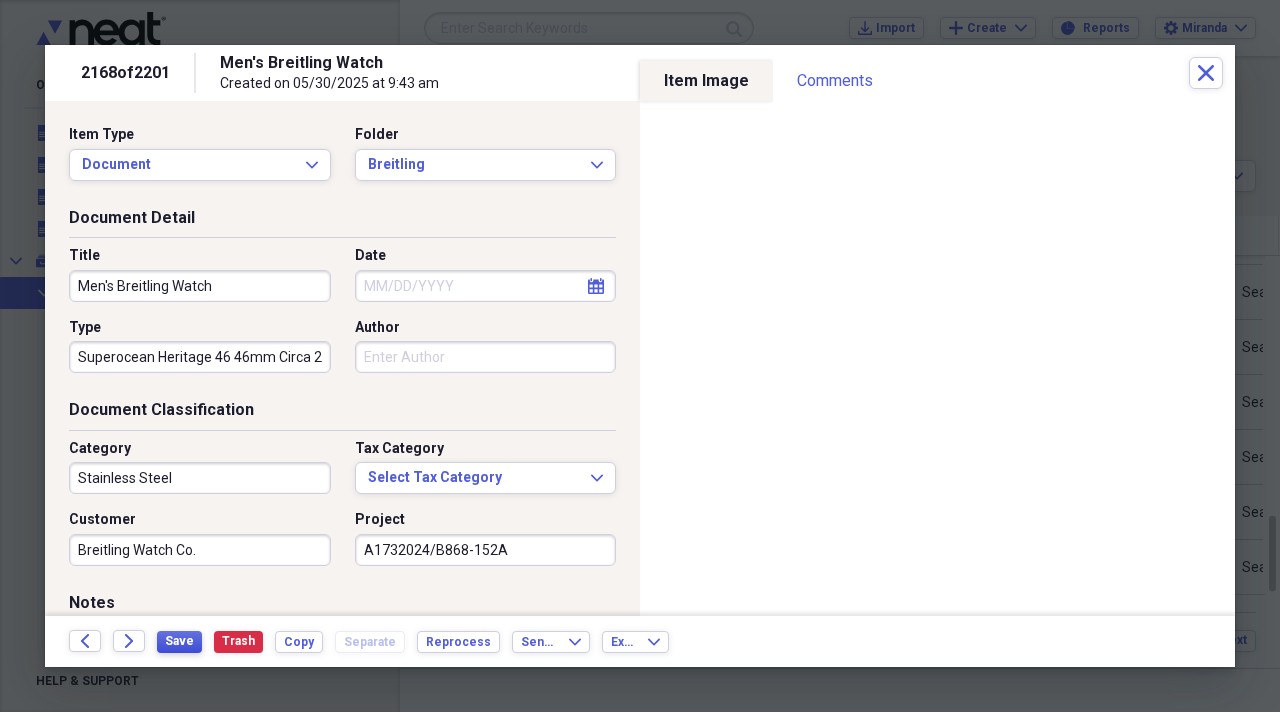 click on "Save" at bounding box center (179, 641) 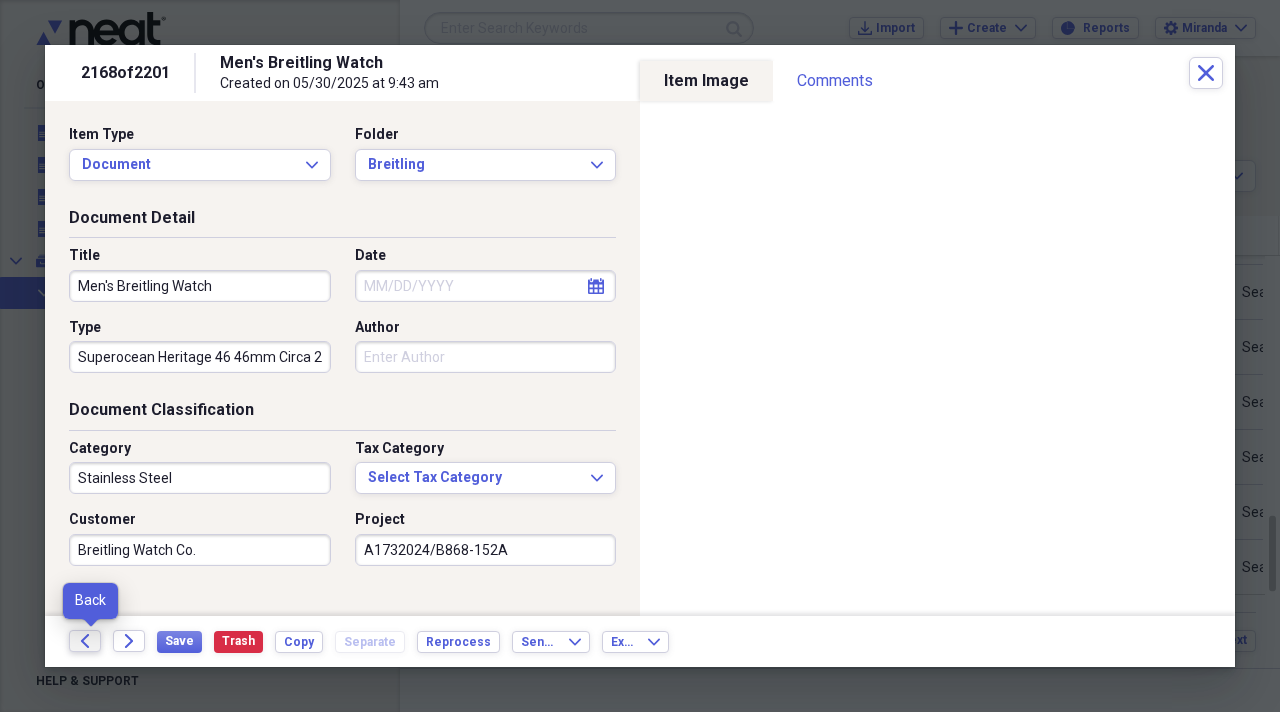 click on "Back" 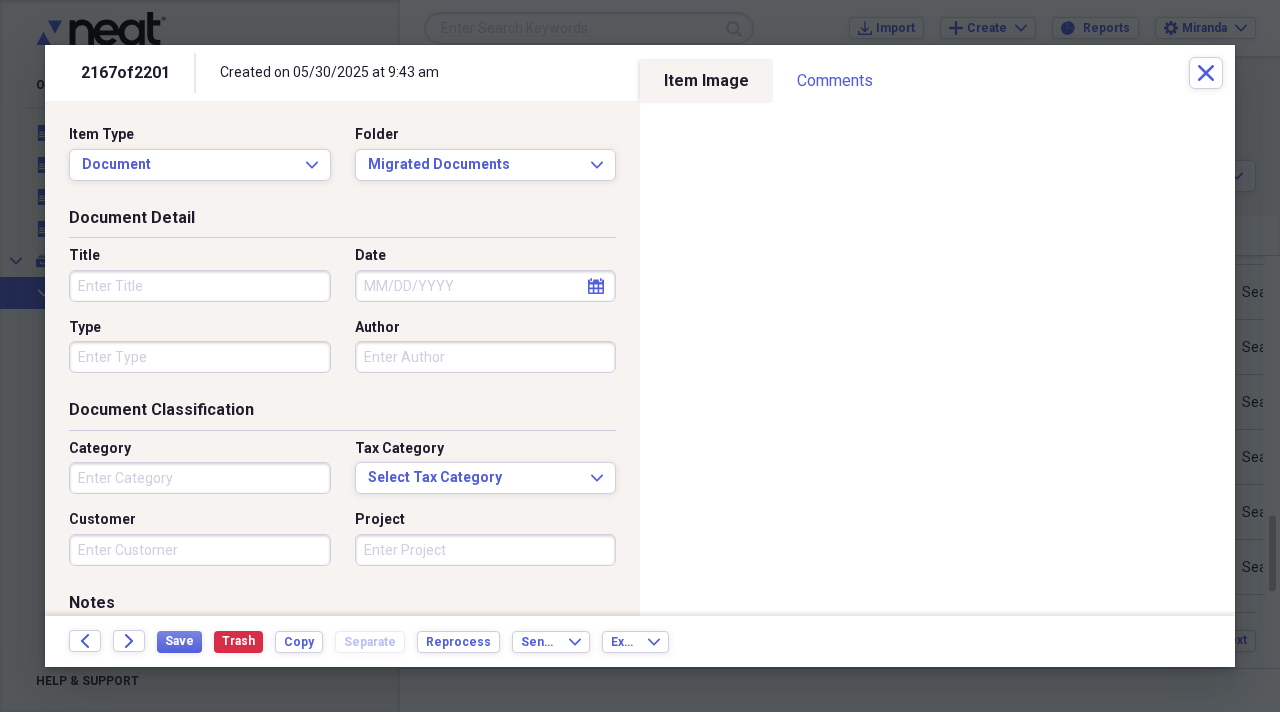 click on "Title" at bounding box center (200, 286) 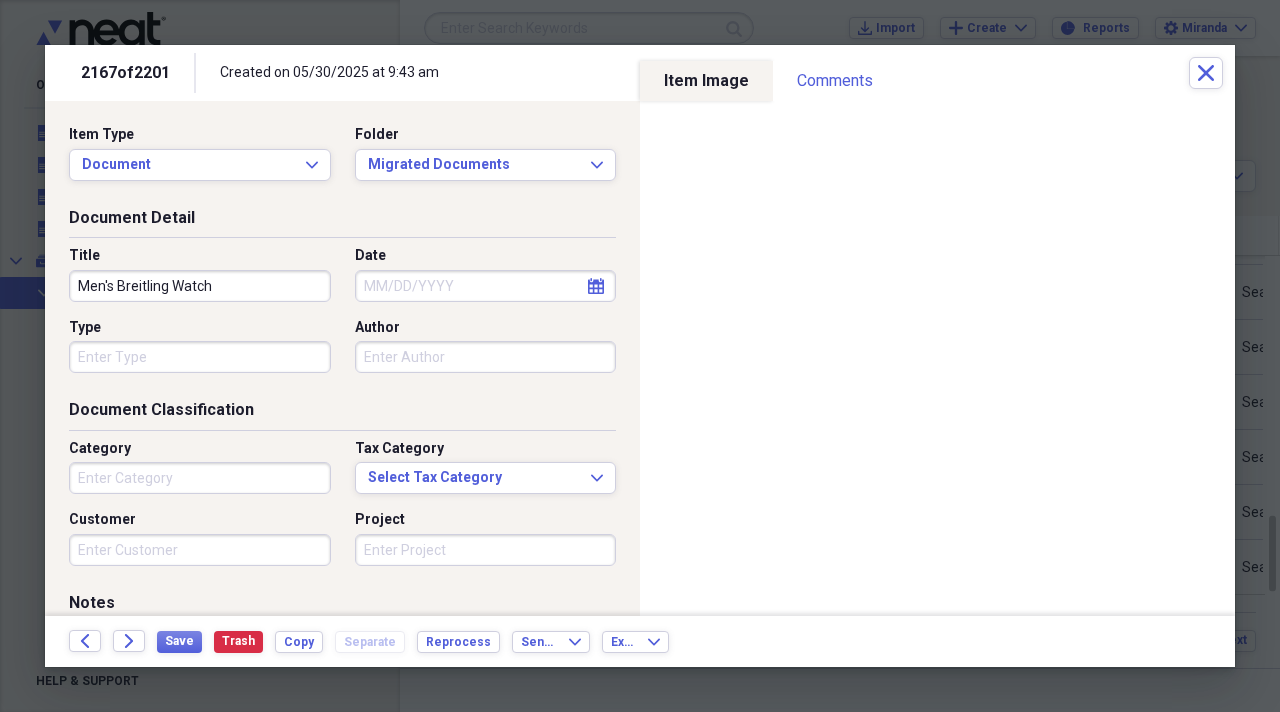 type on "Men's Breitling Watch" 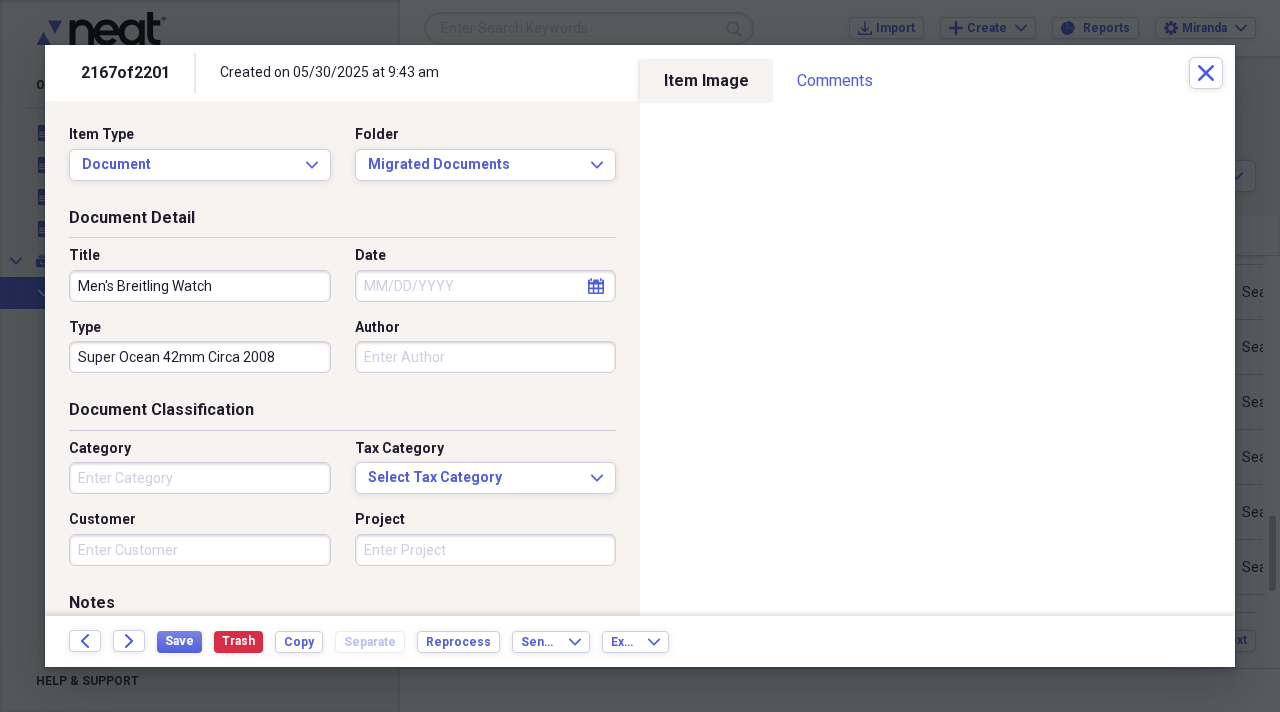 type on "Super Ocean 42mm Circa 2008" 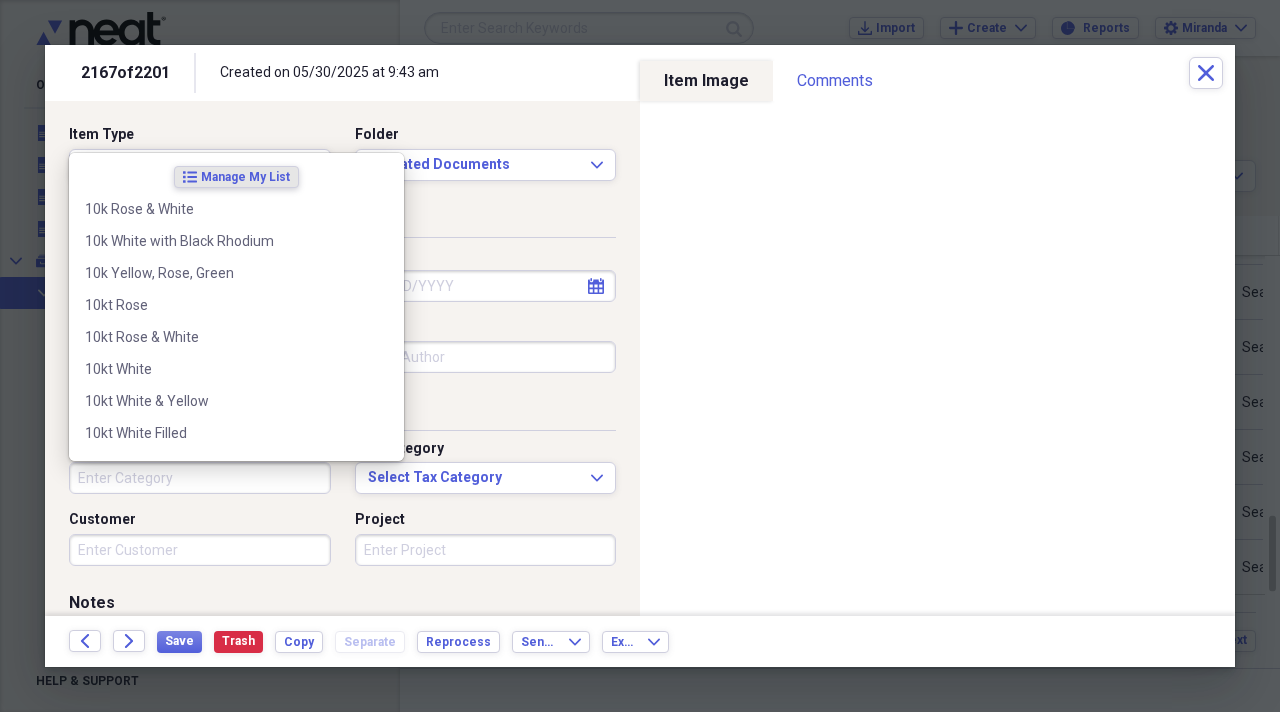 click on "Category" at bounding box center (200, 478) 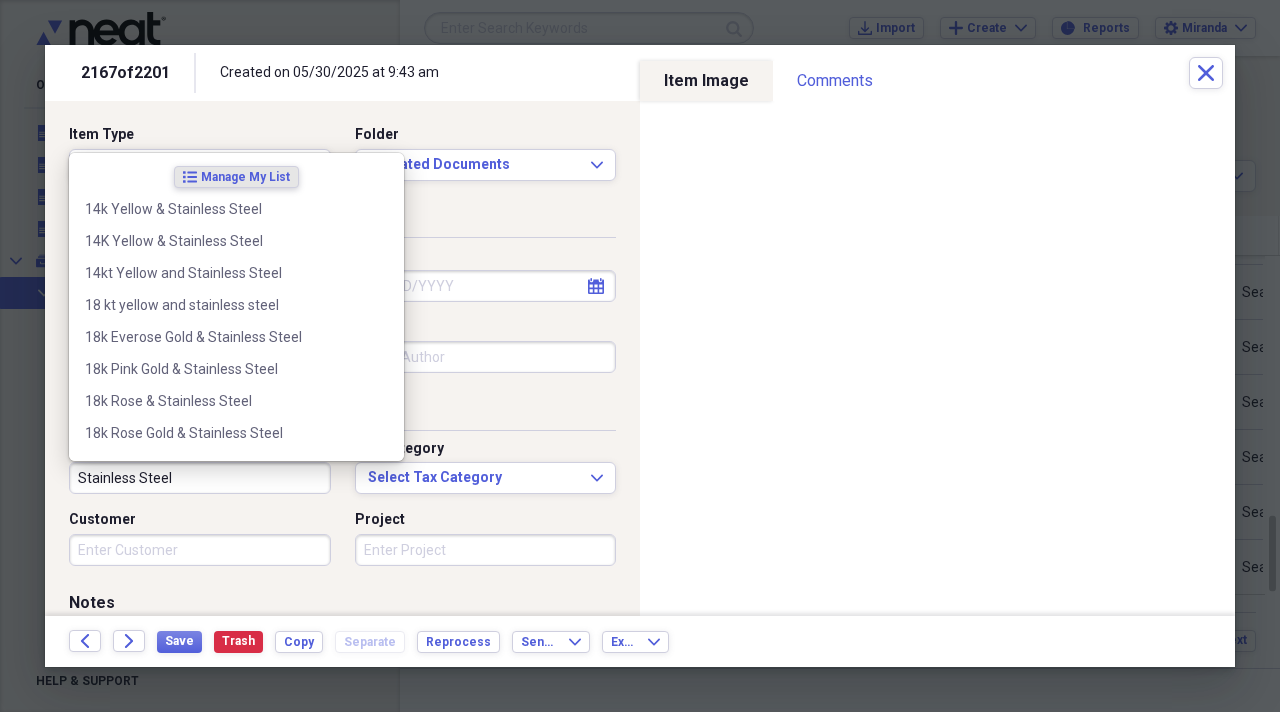 type on "Stainless Steel" 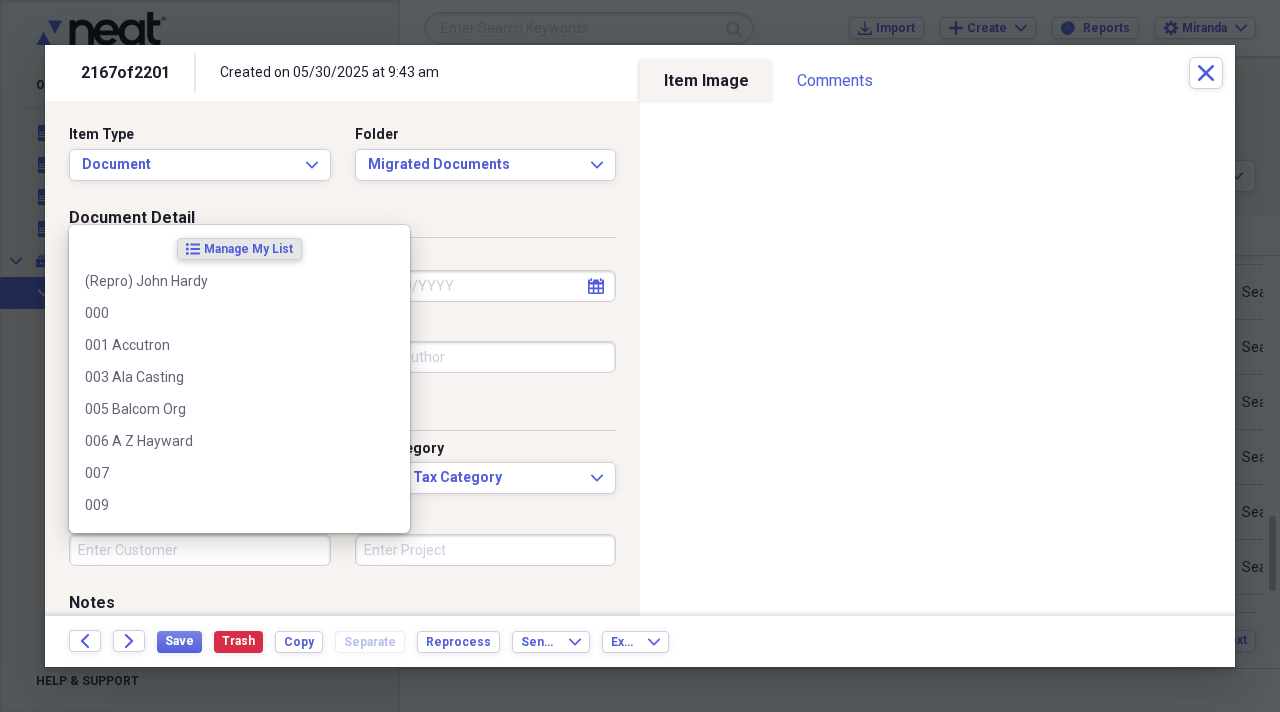 click on "Customer" at bounding box center (200, 550) 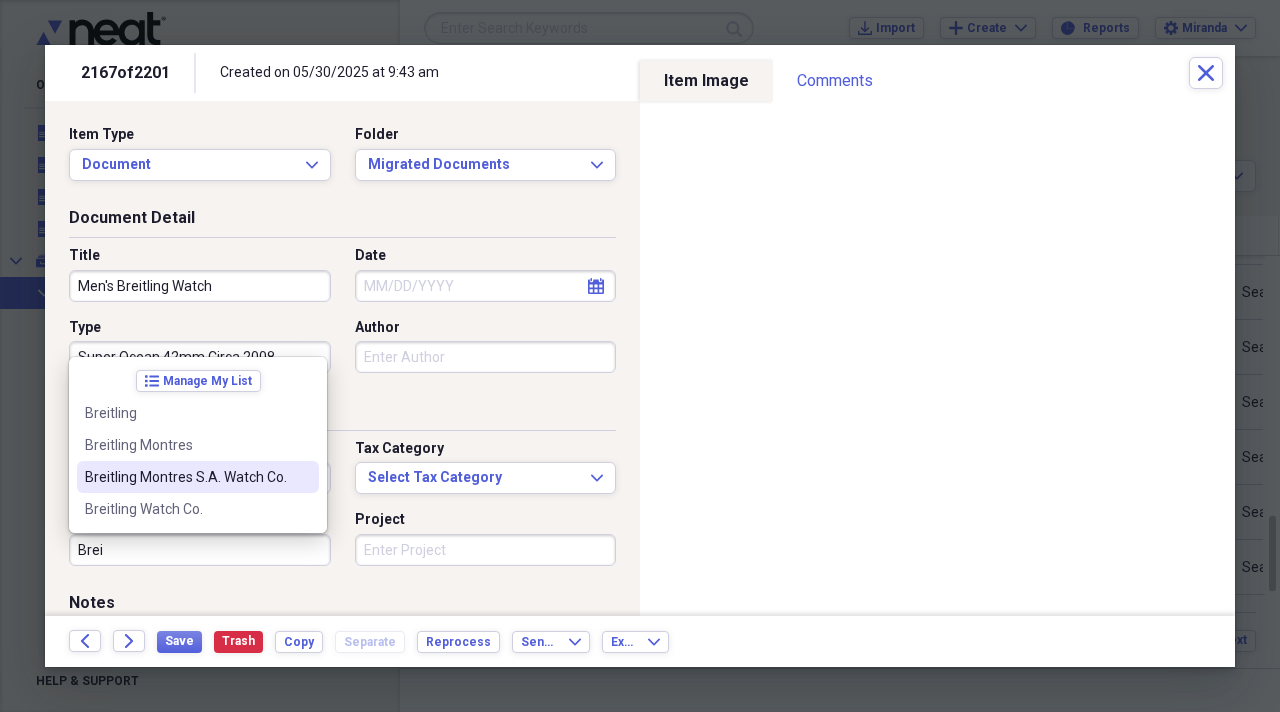 click on "Breitling Montres S.A. Watch Co." at bounding box center (186, 477) 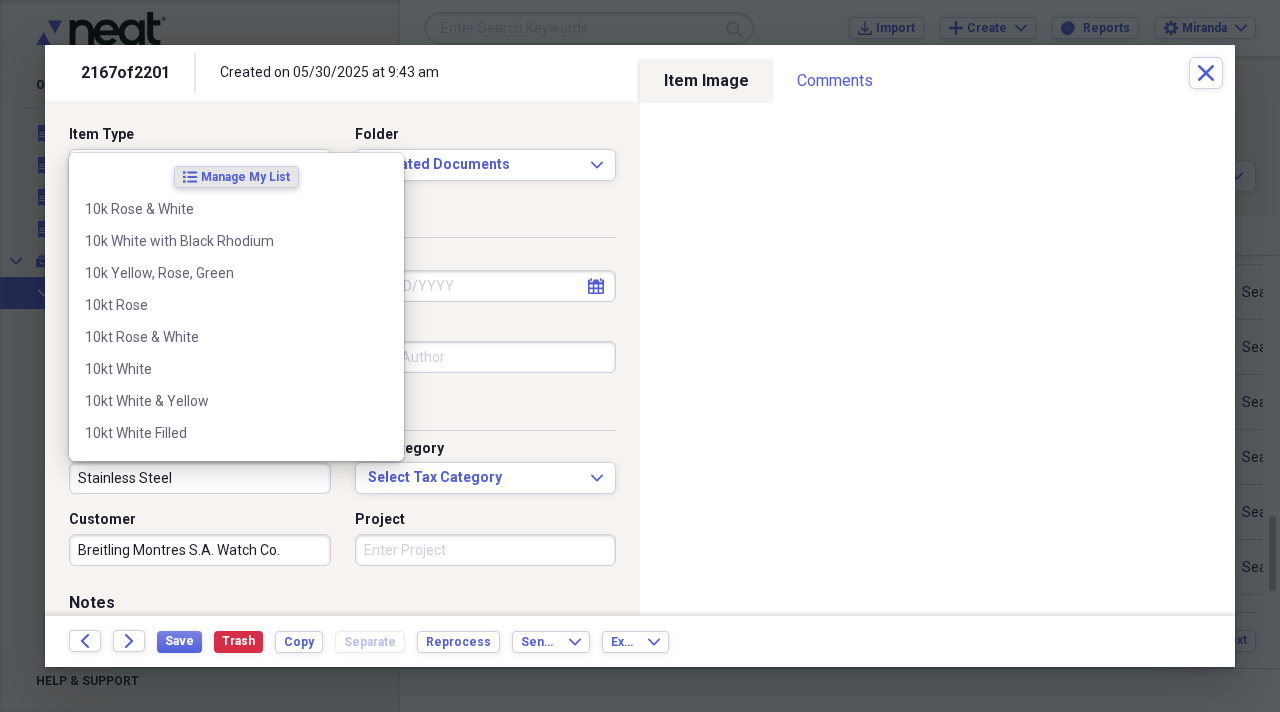 click on "Stainless Steel" at bounding box center [200, 478] 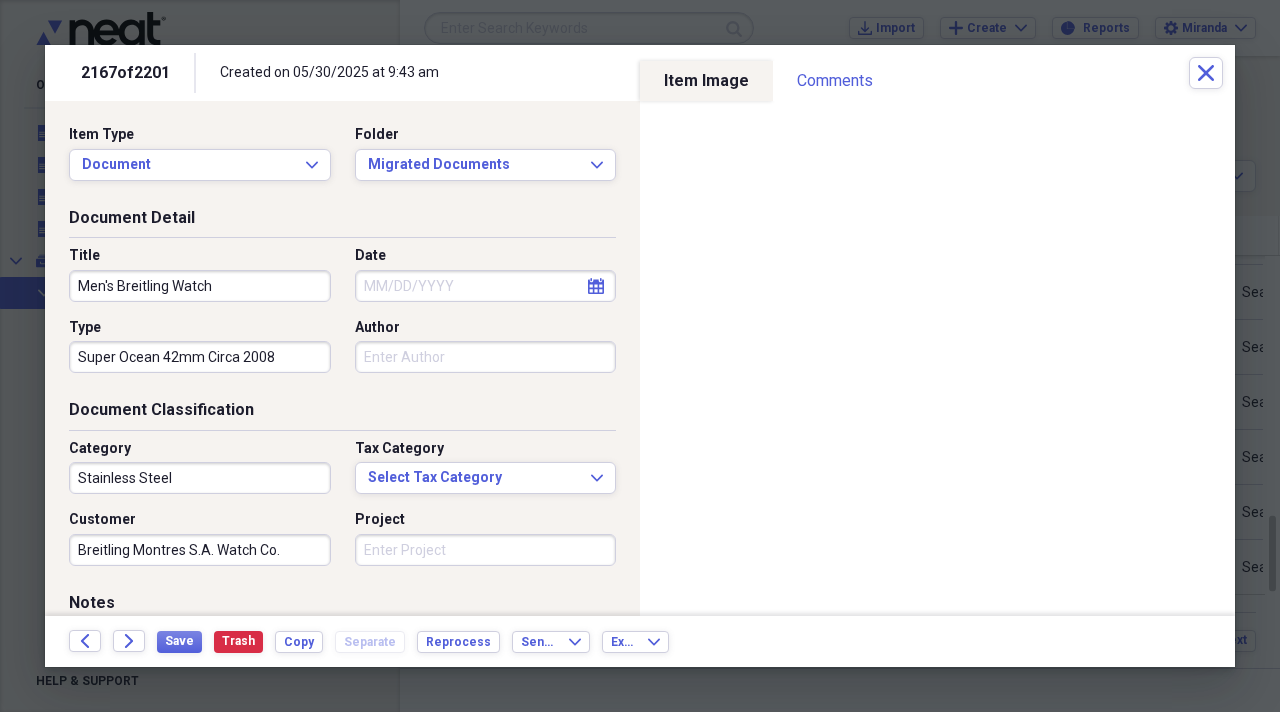 click on "Category Stainless Steel Tax Category Select Tax Category Expand Customer Breitling Montres S.A. Watch Co. Project" at bounding box center [342, 510] 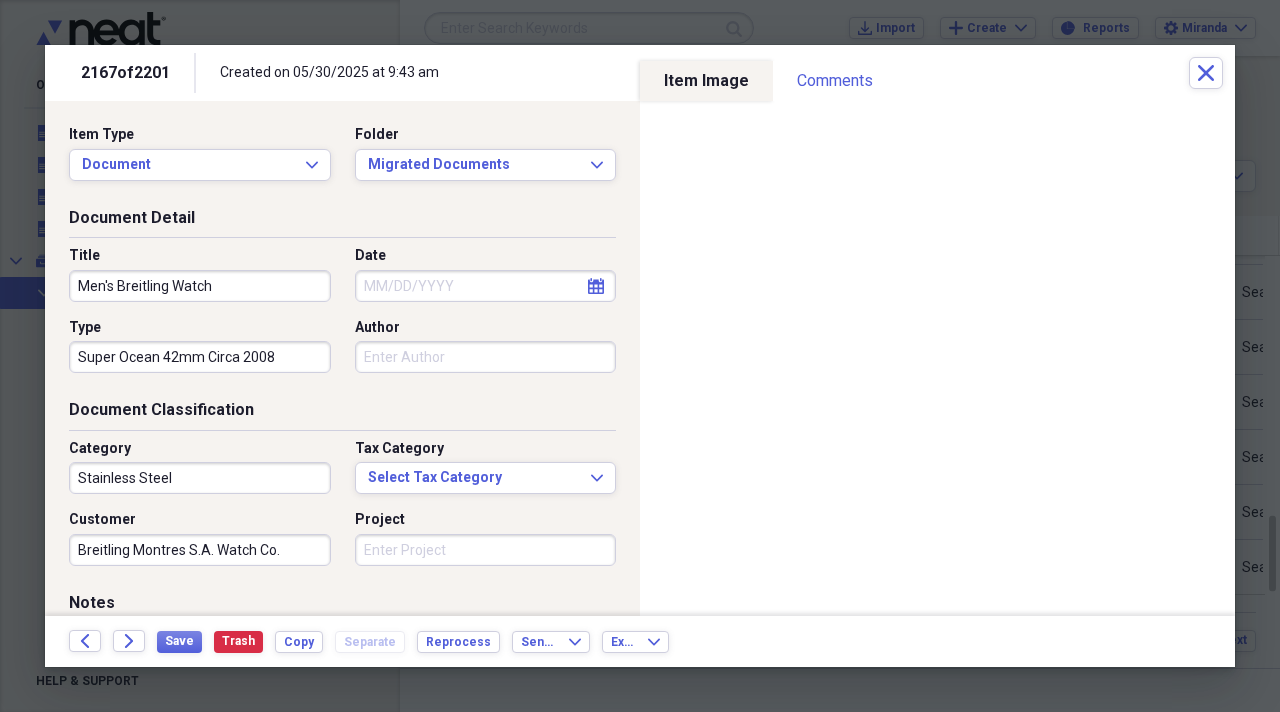 click on "Project" at bounding box center [486, 550] 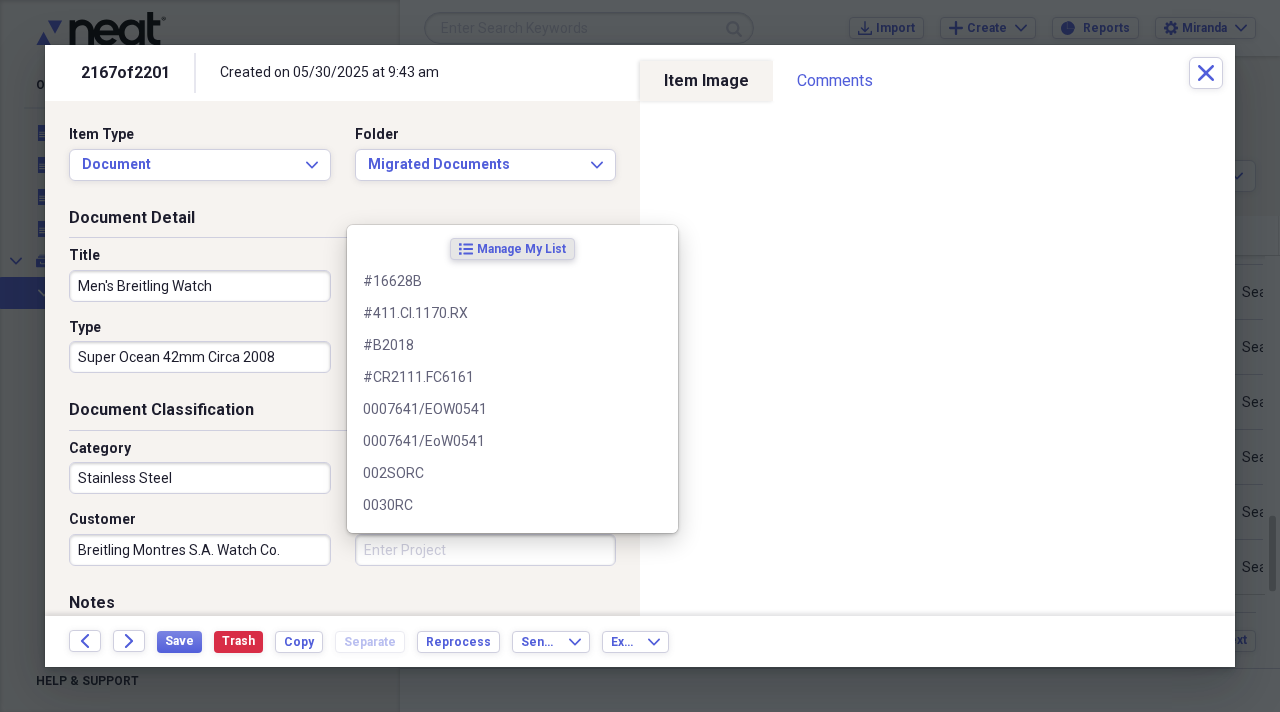 type on "A" 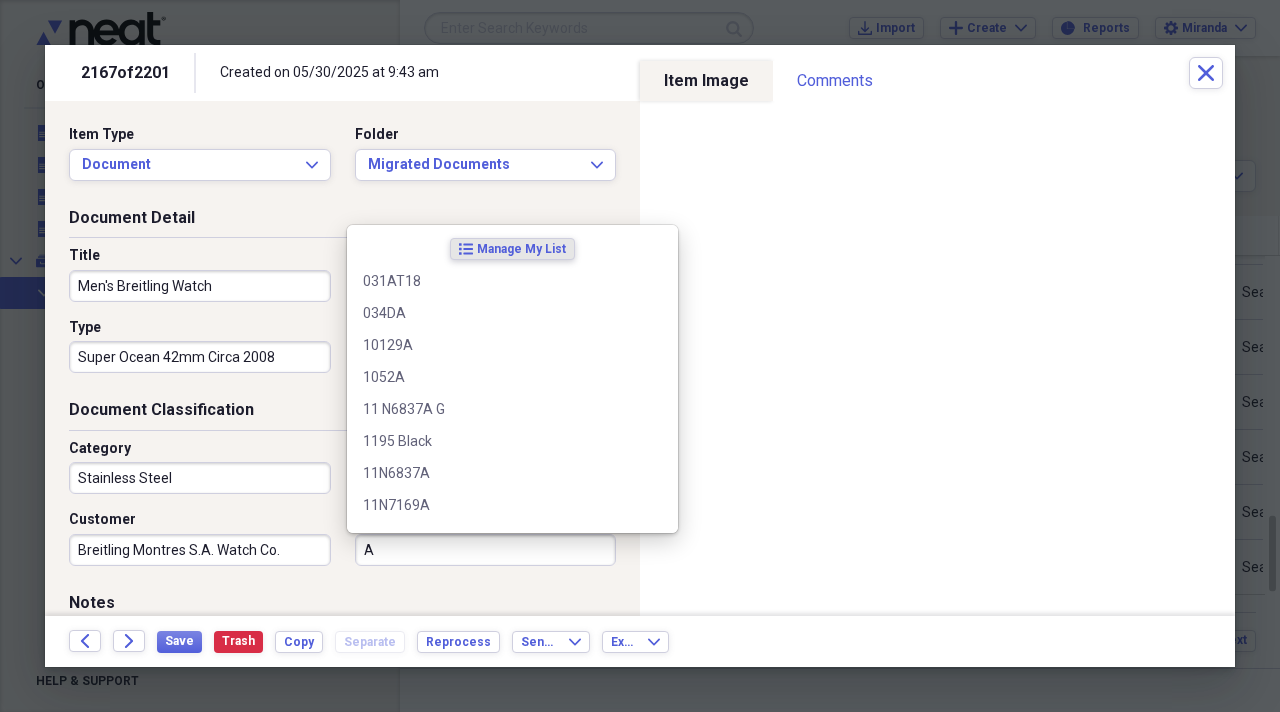 scroll, scrollTop: 0, scrollLeft: 0, axis: both 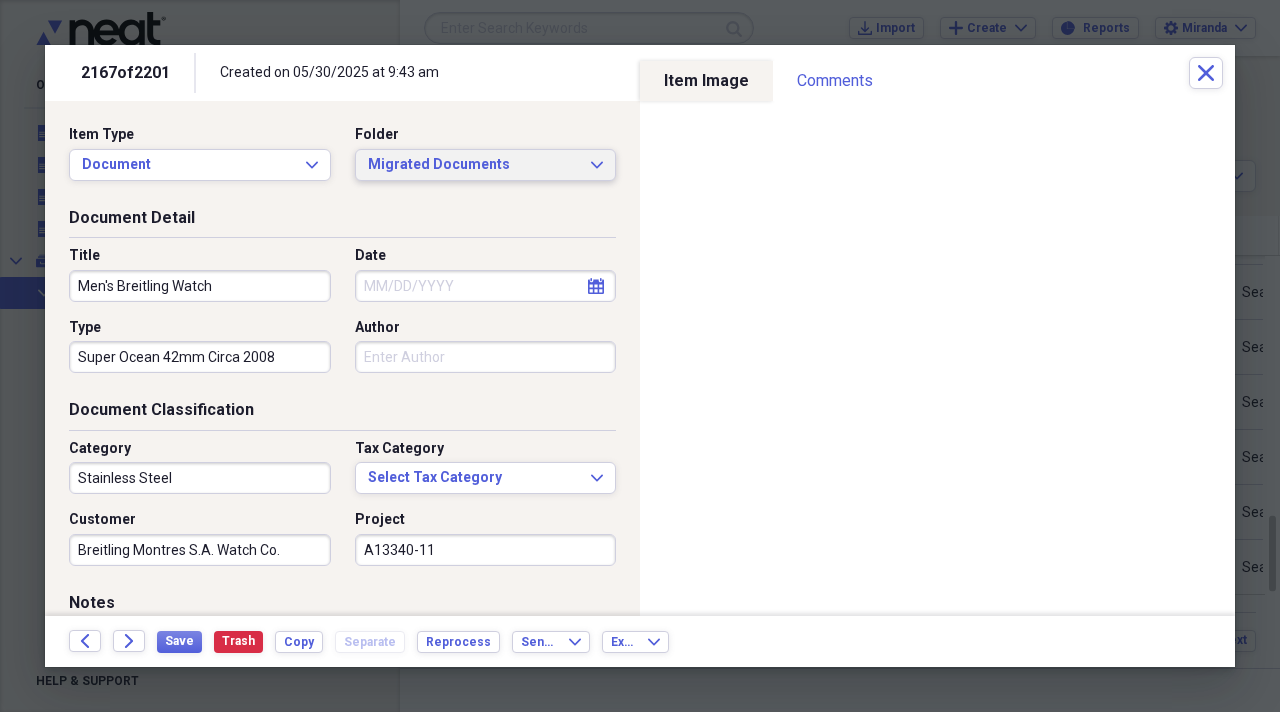 type on "A13340-11" 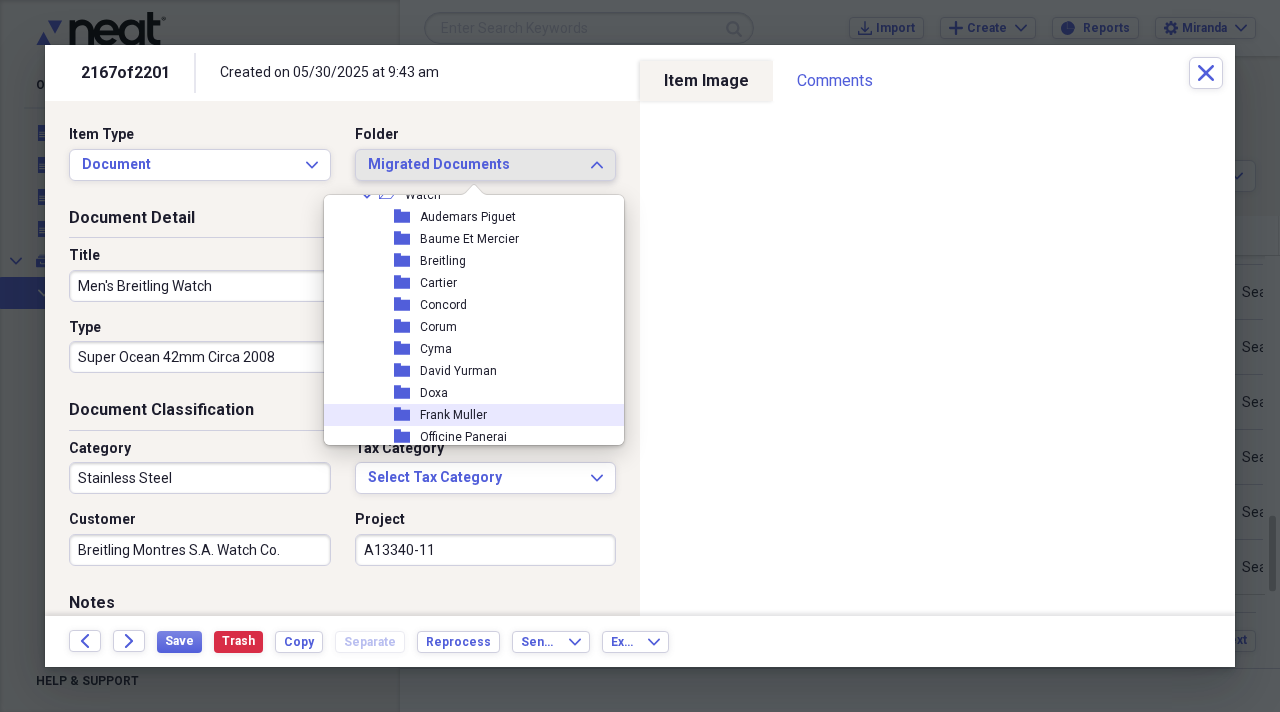 scroll, scrollTop: 2159, scrollLeft: 0, axis: vertical 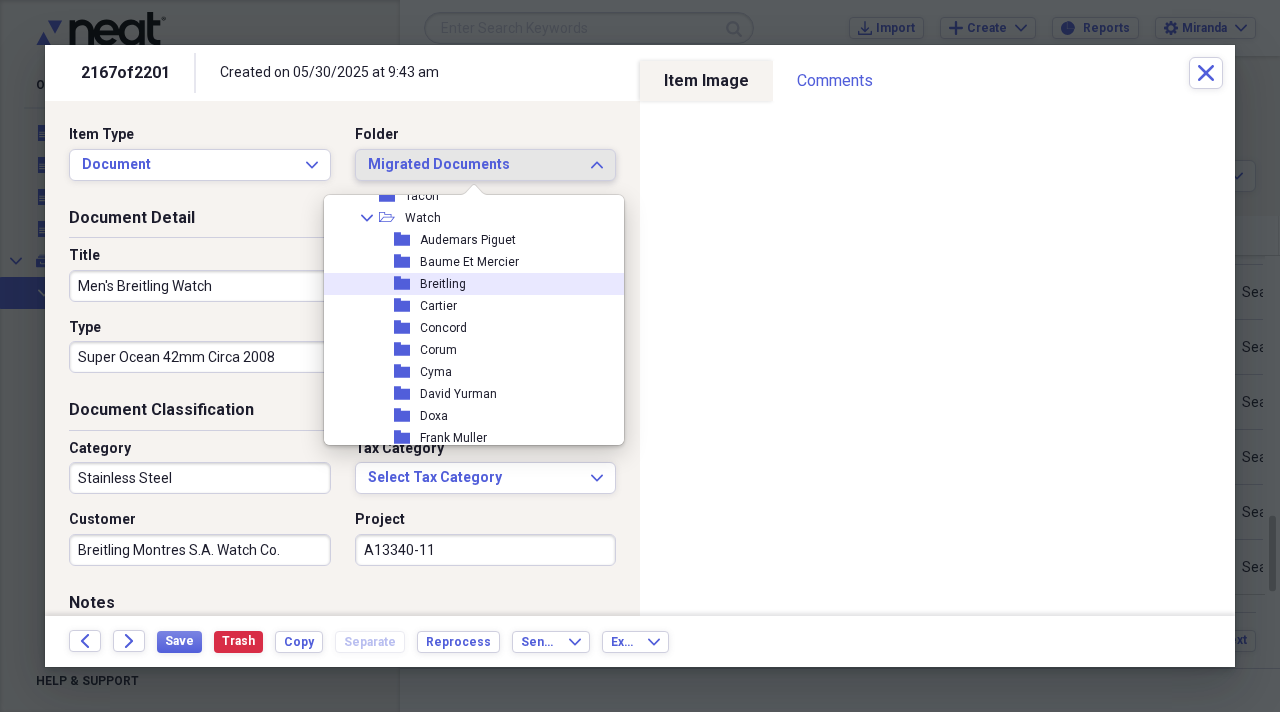 click on "folder Breitling" at bounding box center [466, 284] 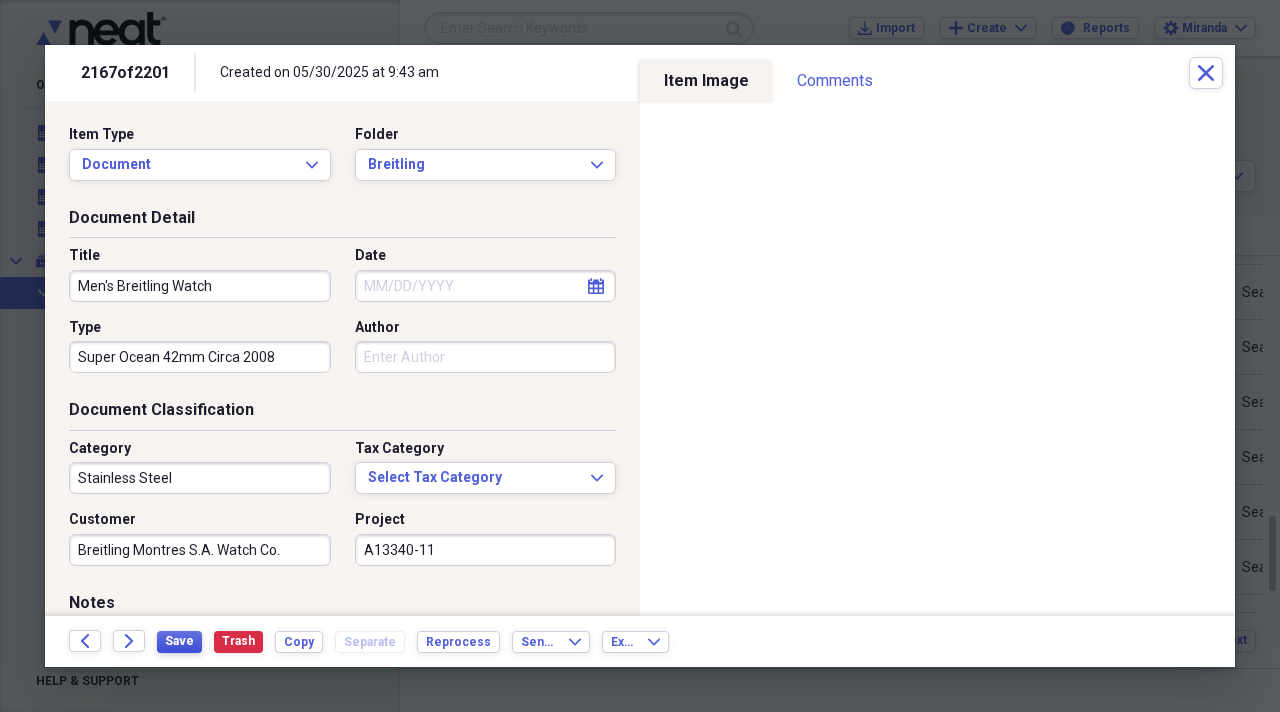 click on "Save" at bounding box center [179, 641] 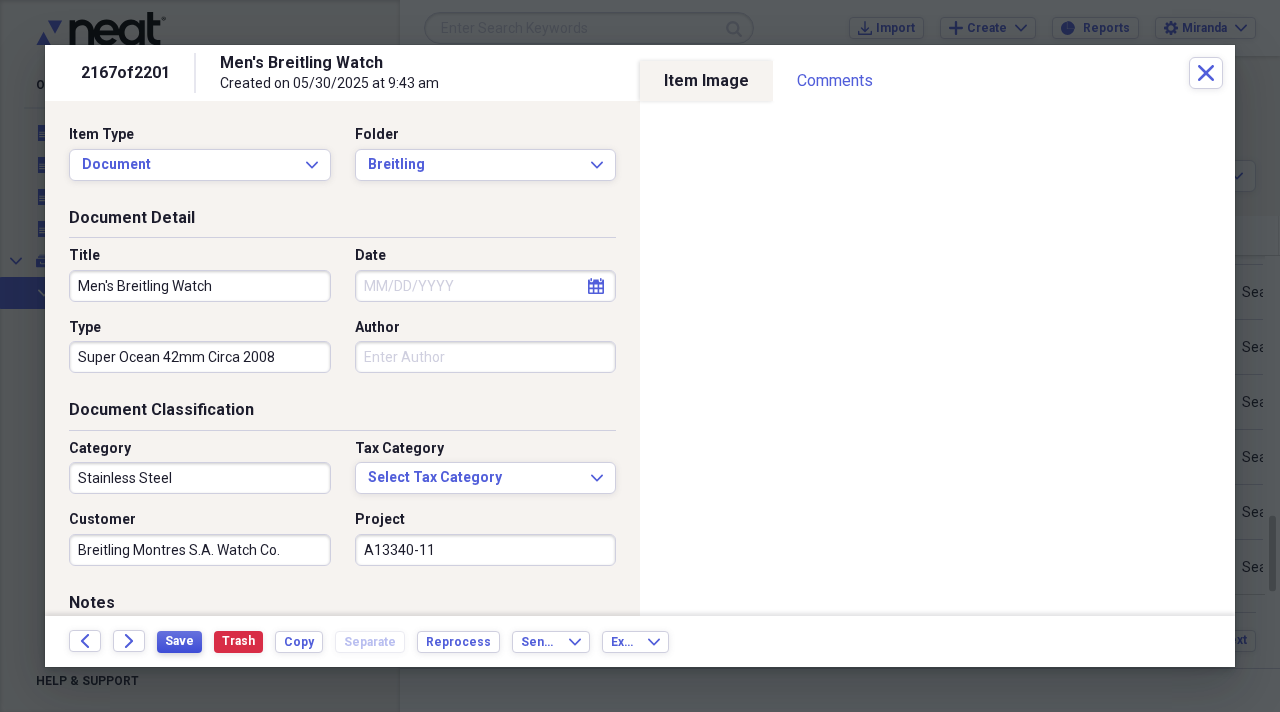 click on "Save" at bounding box center (179, 641) 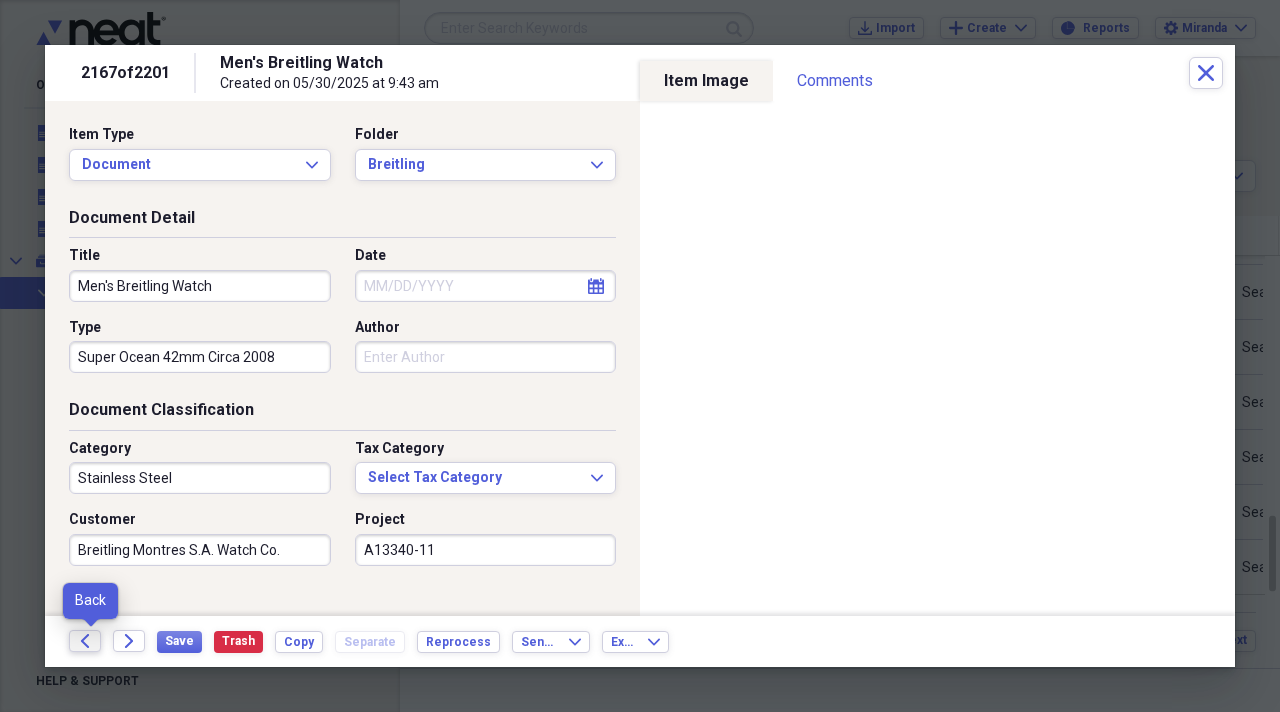 click on "Back" 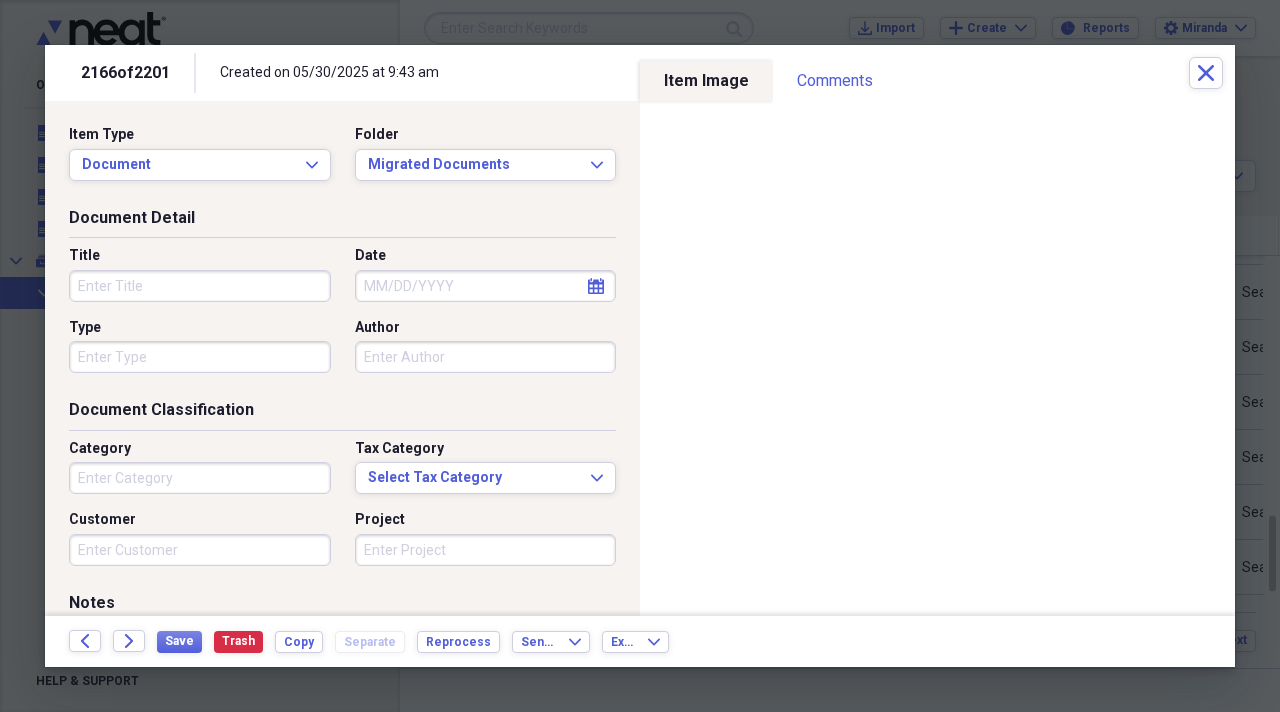 click on "Title" at bounding box center [200, 286] 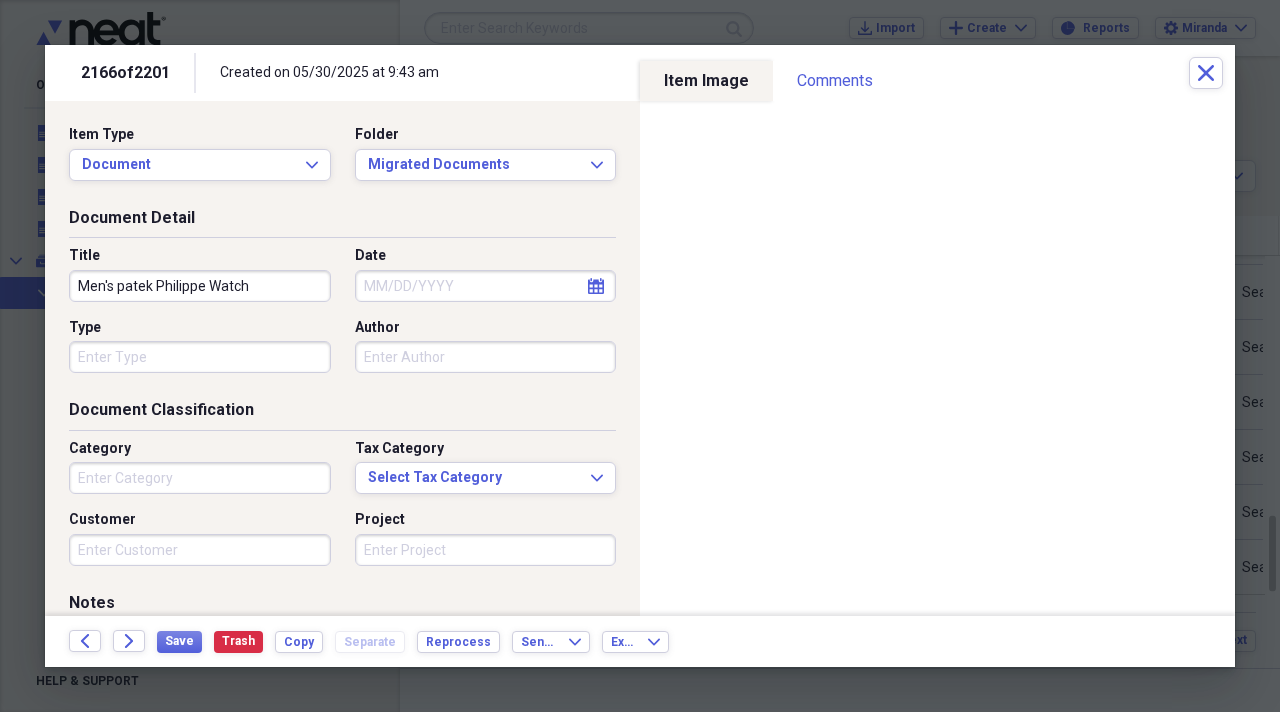 click on "Men's patek Philippe Watch" at bounding box center (200, 286) 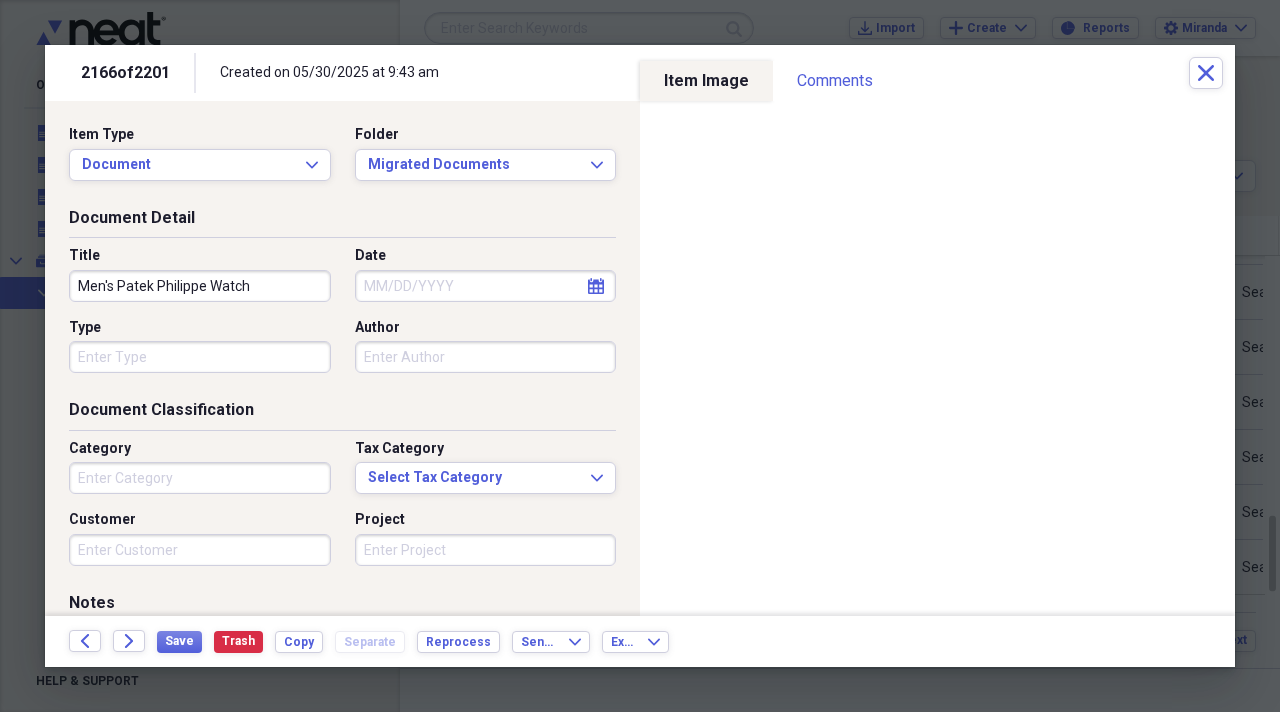 type on "Men's Patek Philippe Watch" 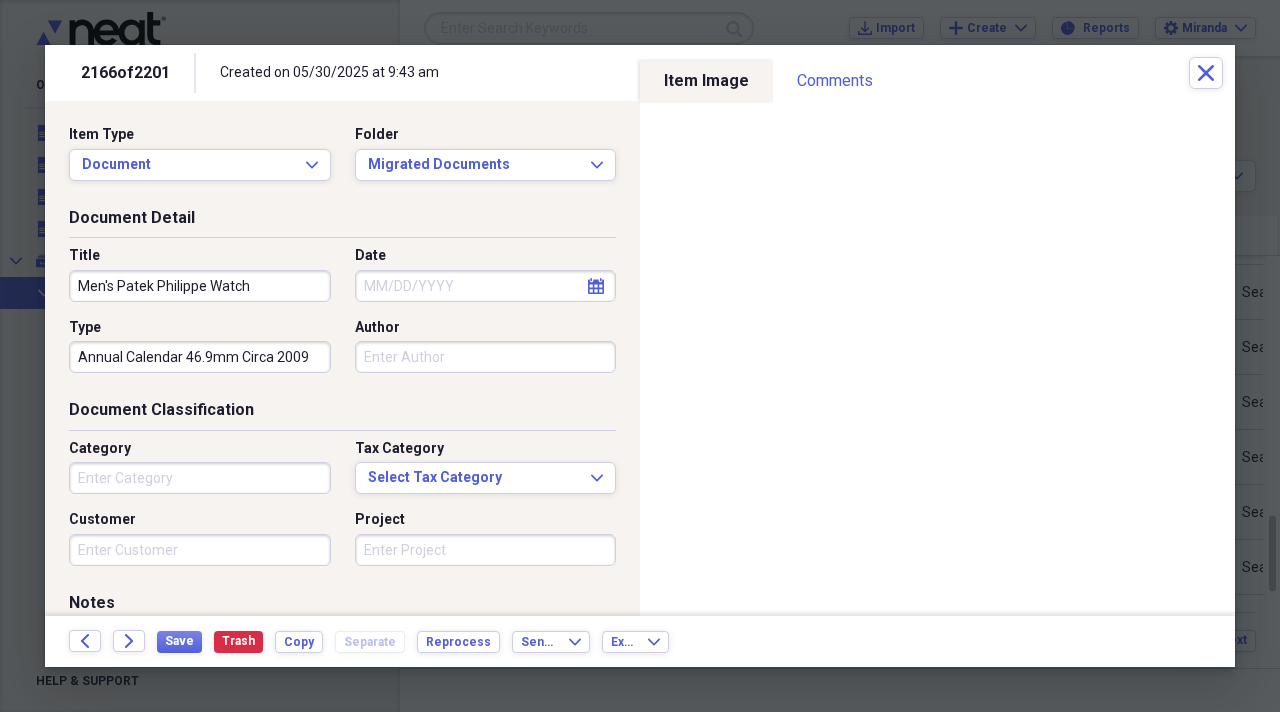 type on "Annual Calendar 46.9mm Circa 2009" 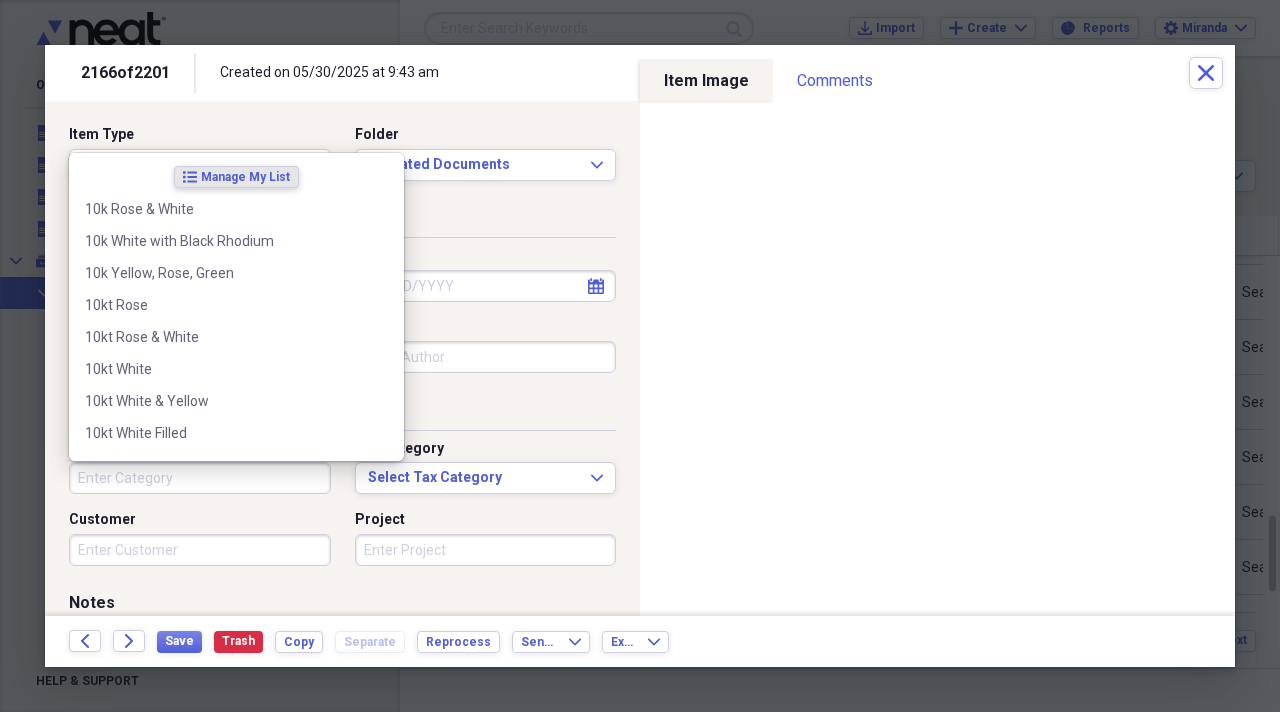 click on "Category" at bounding box center [200, 478] 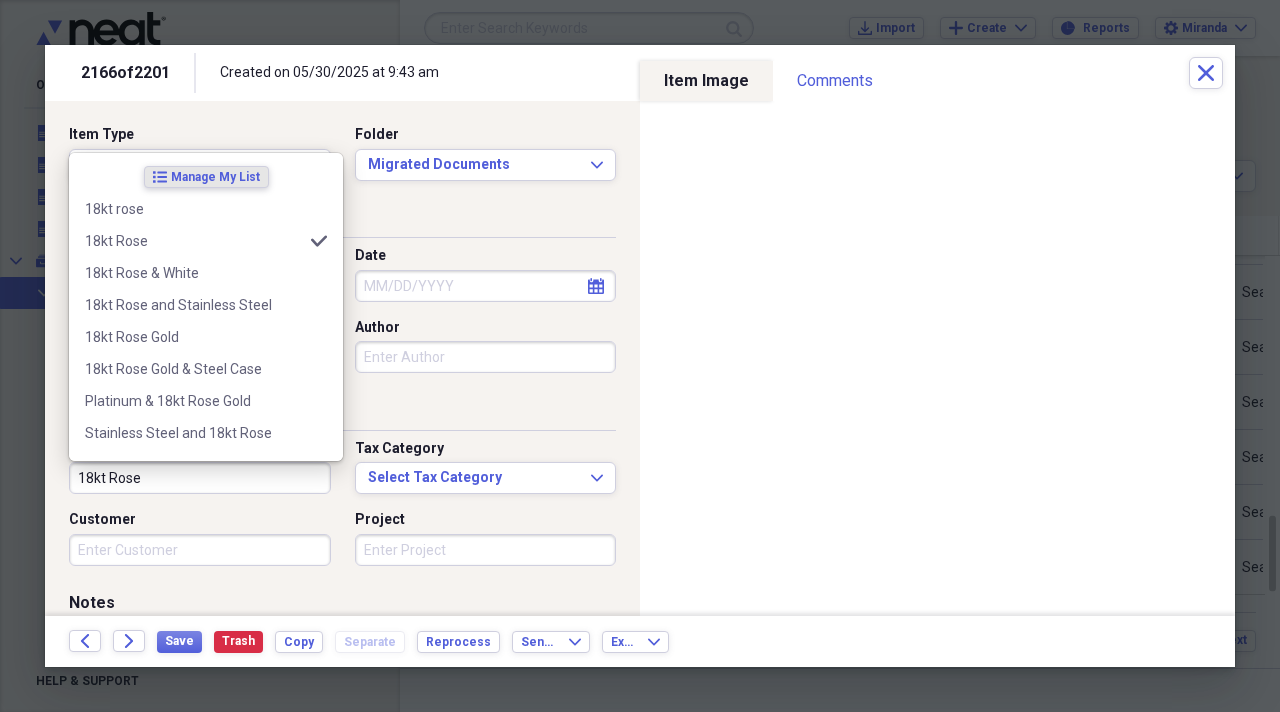 type on "18kt Rose" 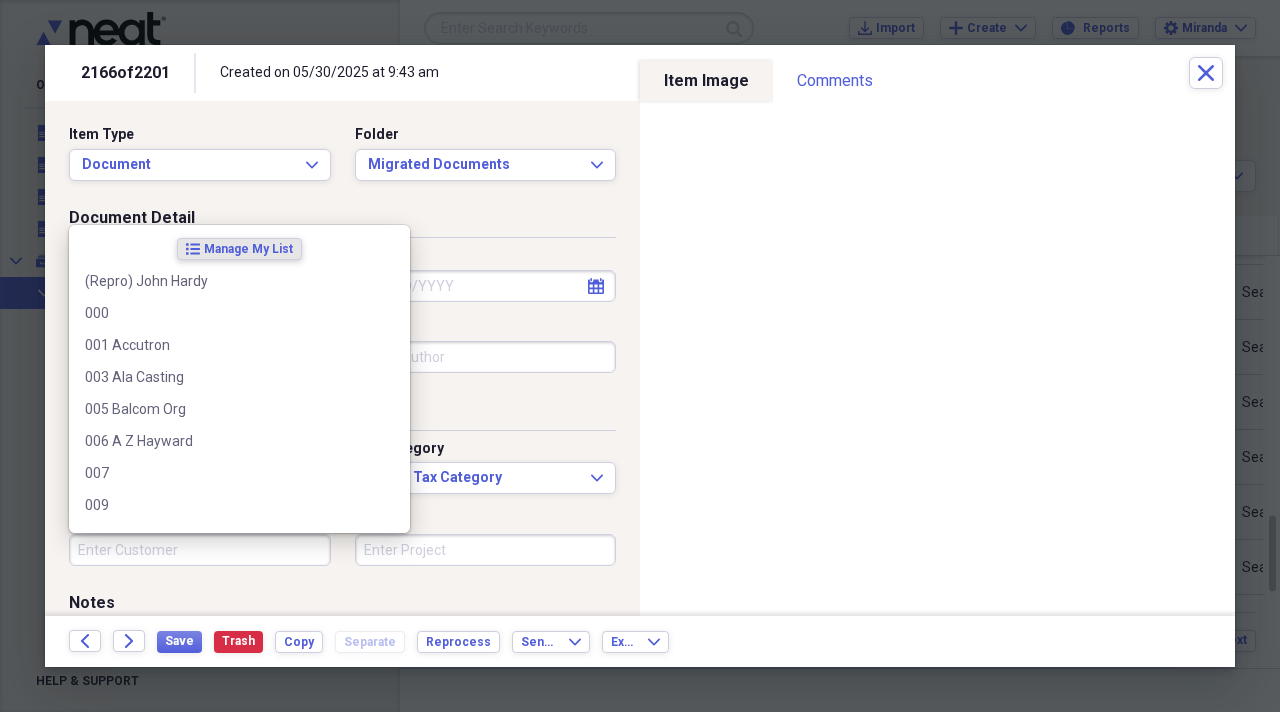 click on "Customer" at bounding box center (200, 550) 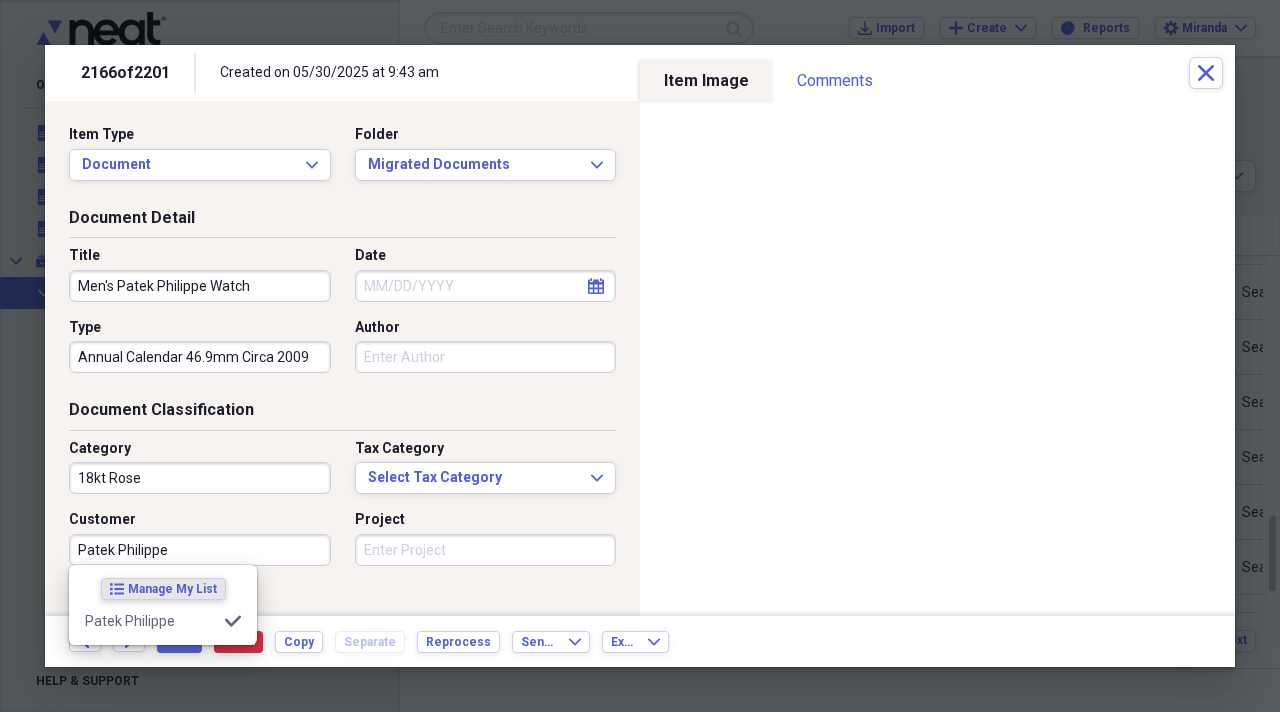 type on "Patek Philippe" 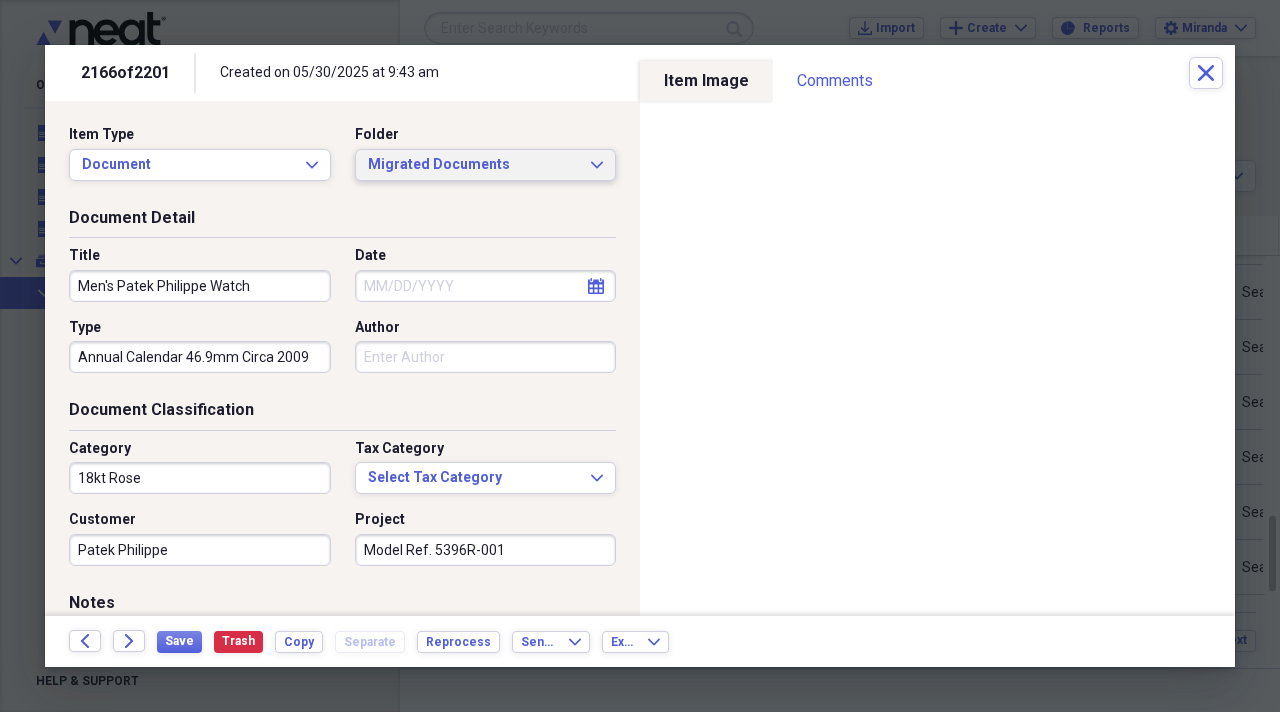 type on "Model Ref. 5396R-001" 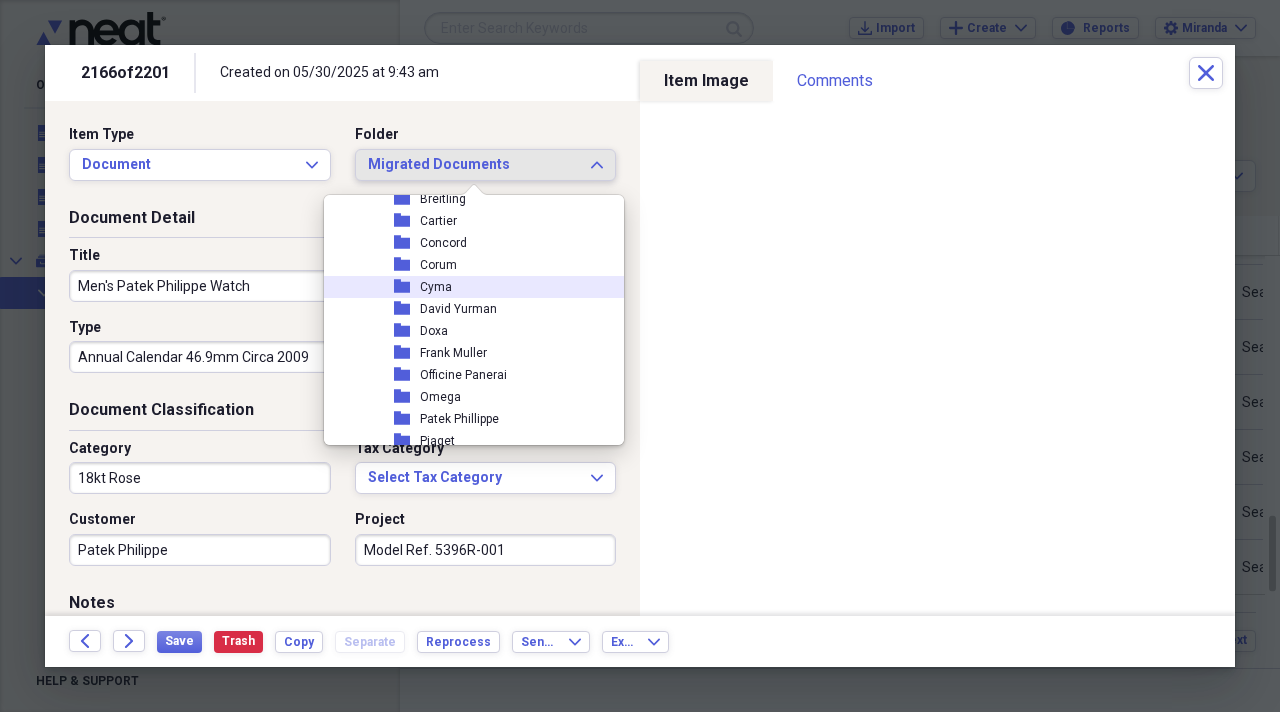 scroll, scrollTop: 2300, scrollLeft: 0, axis: vertical 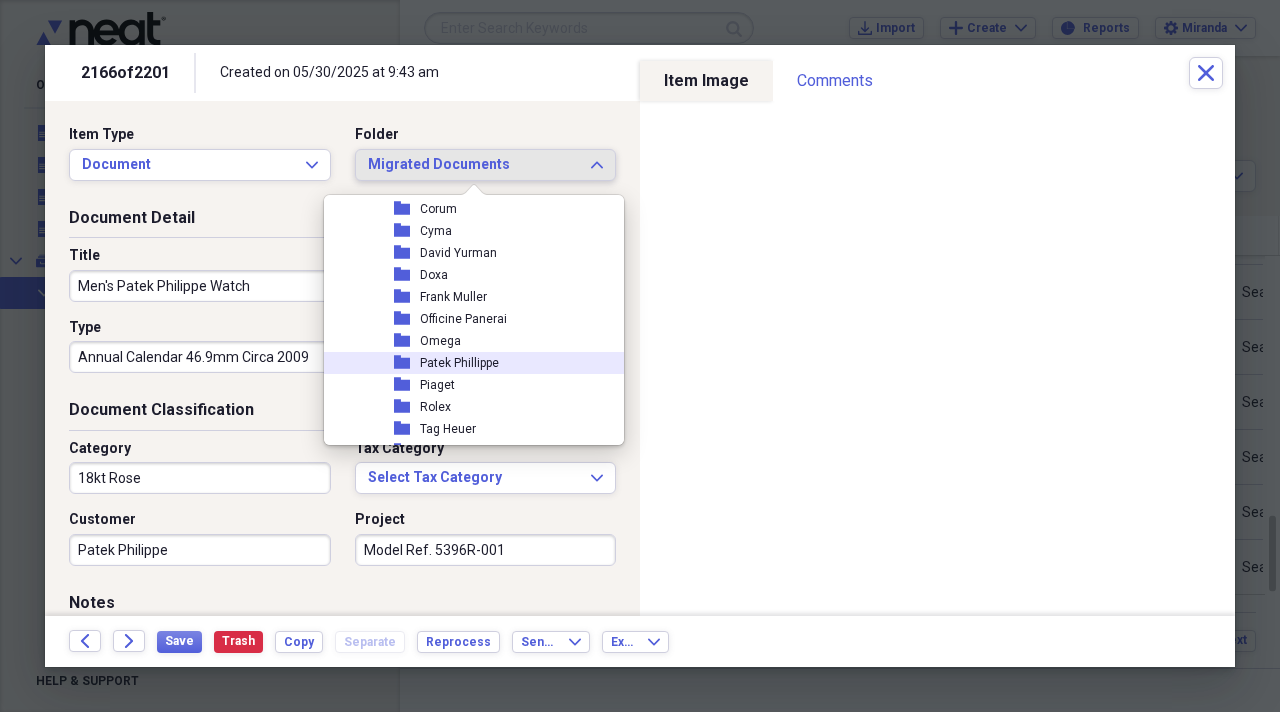 click on "Patek Phillippe" at bounding box center (459, 363) 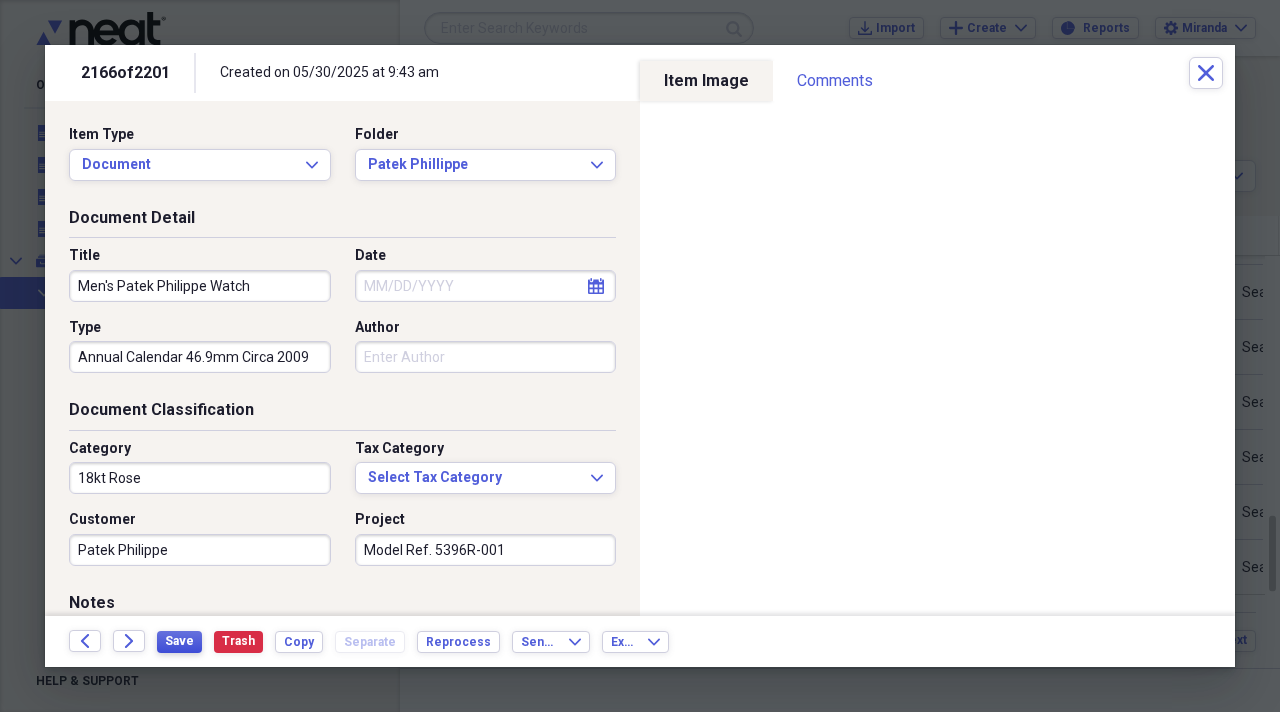 click on "Save" at bounding box center [179, 642] 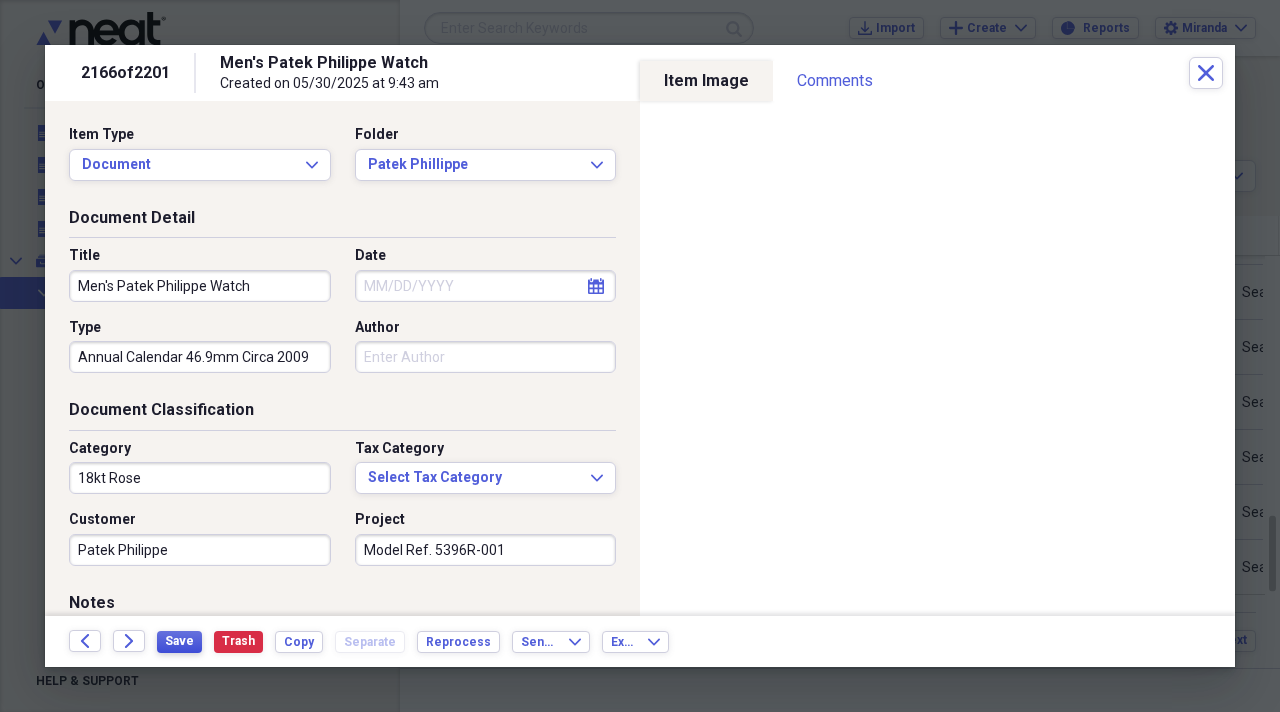 click on "Save" at bounding box center [179, 641] 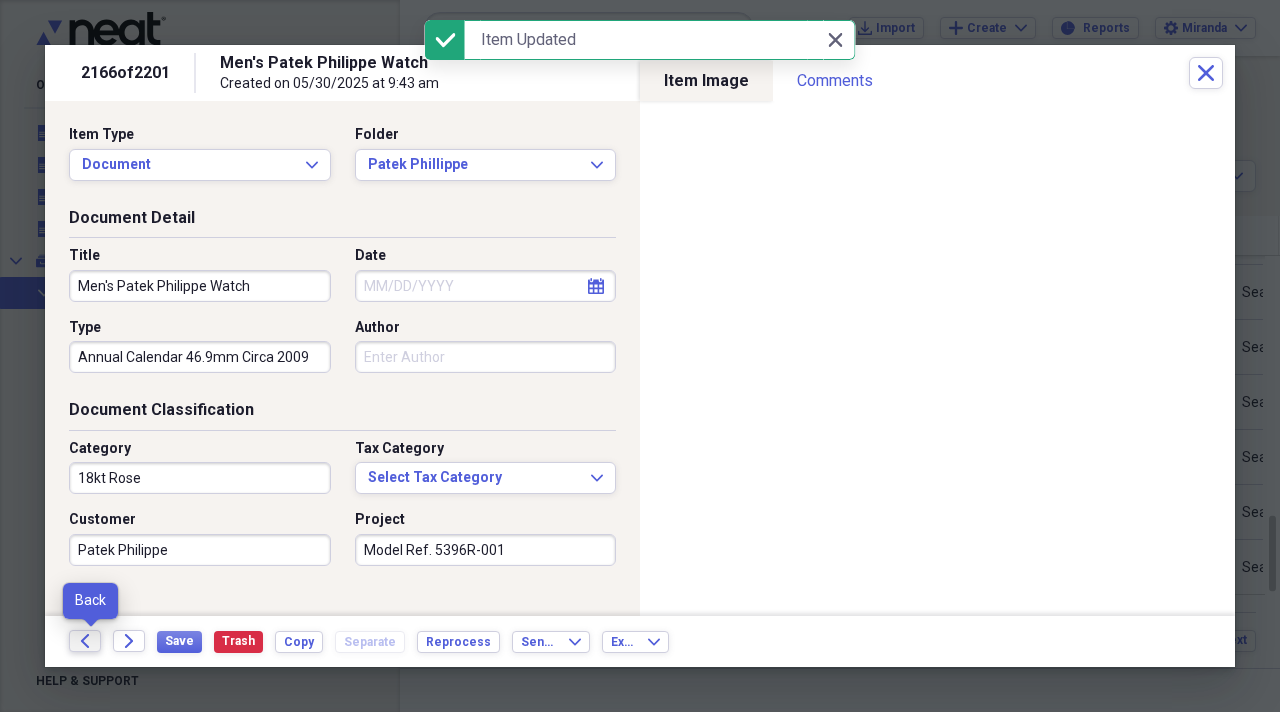 click on "Back" 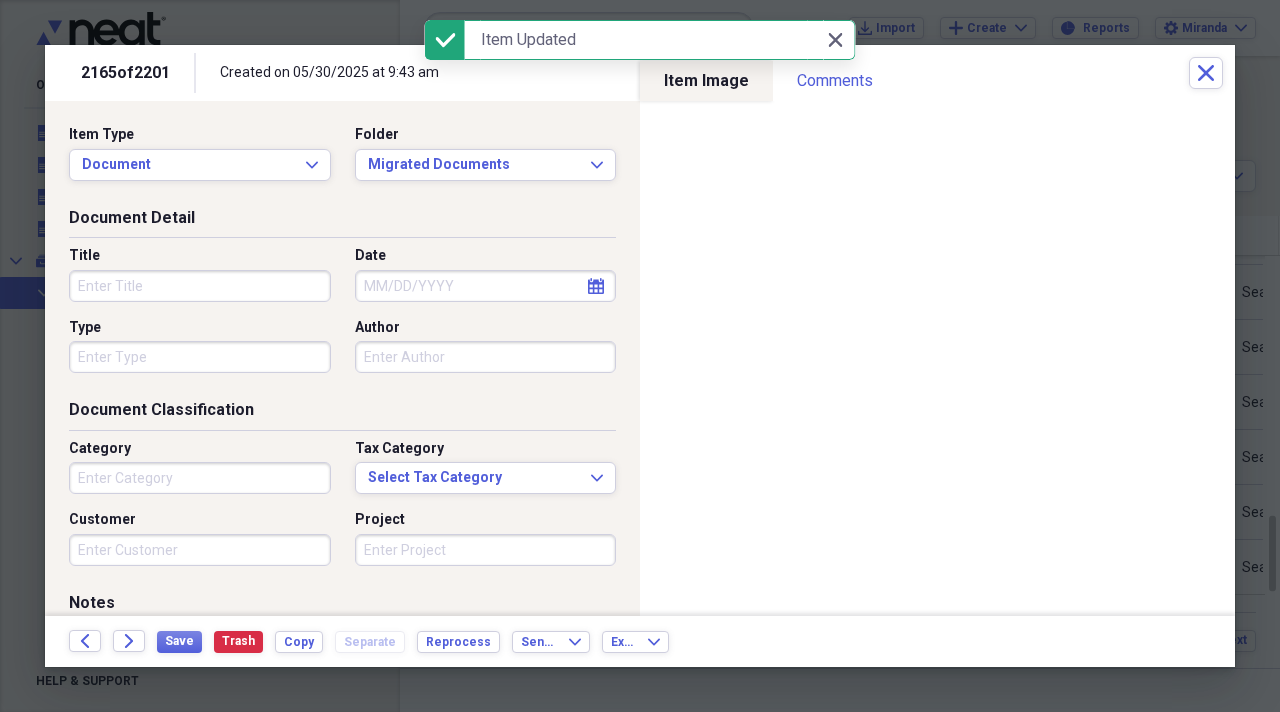 click on "Title" at bounding box center [200, 286] 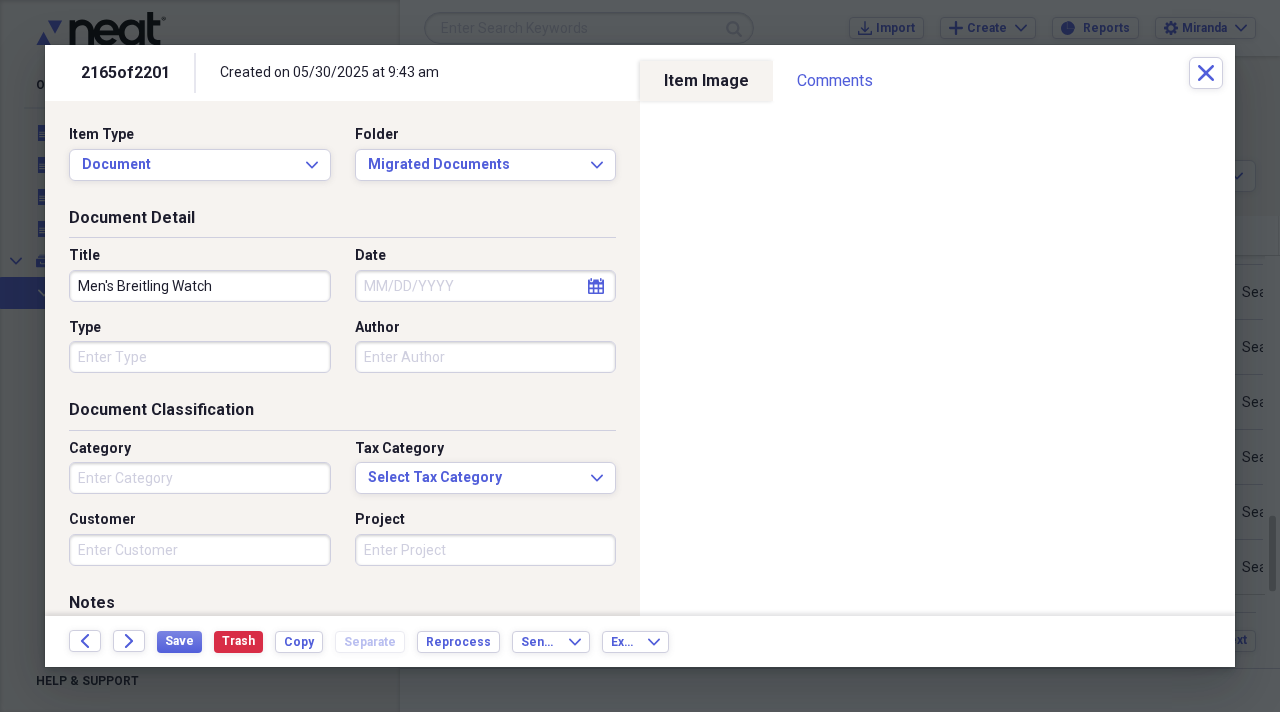 type on "Men's Breitling Watch" 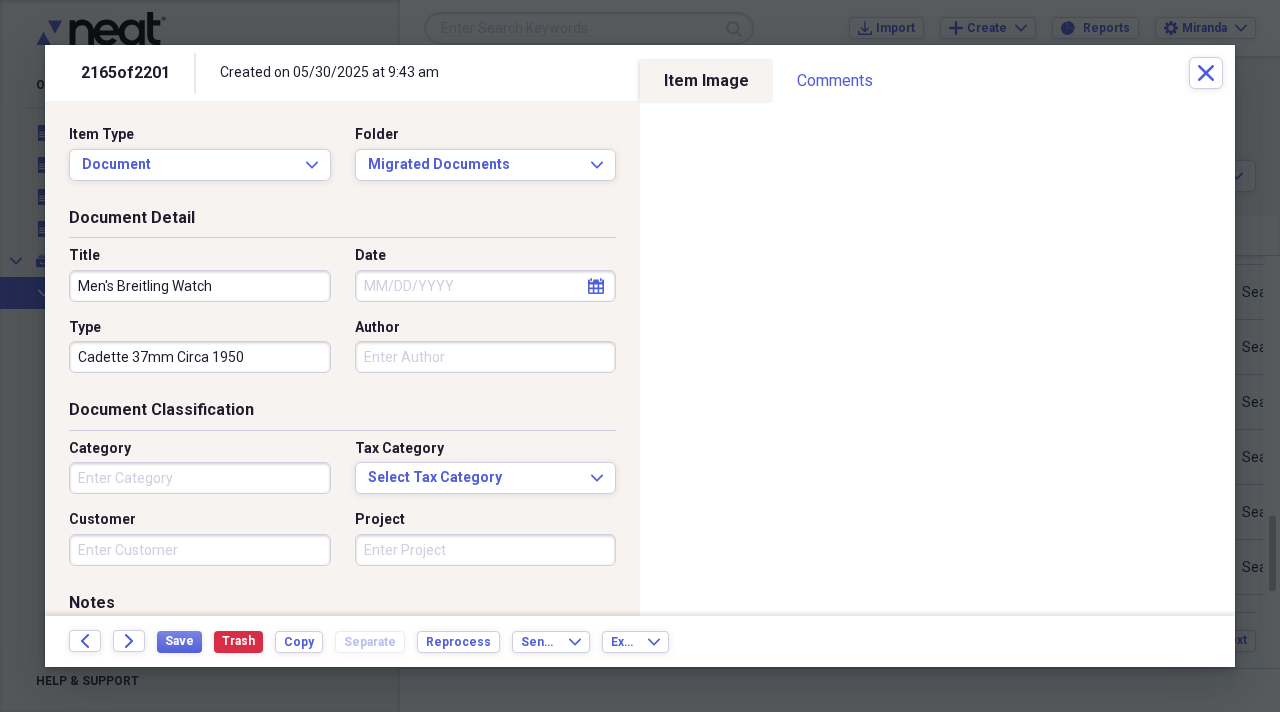 type on "Cadette 37mm Circa 1950" 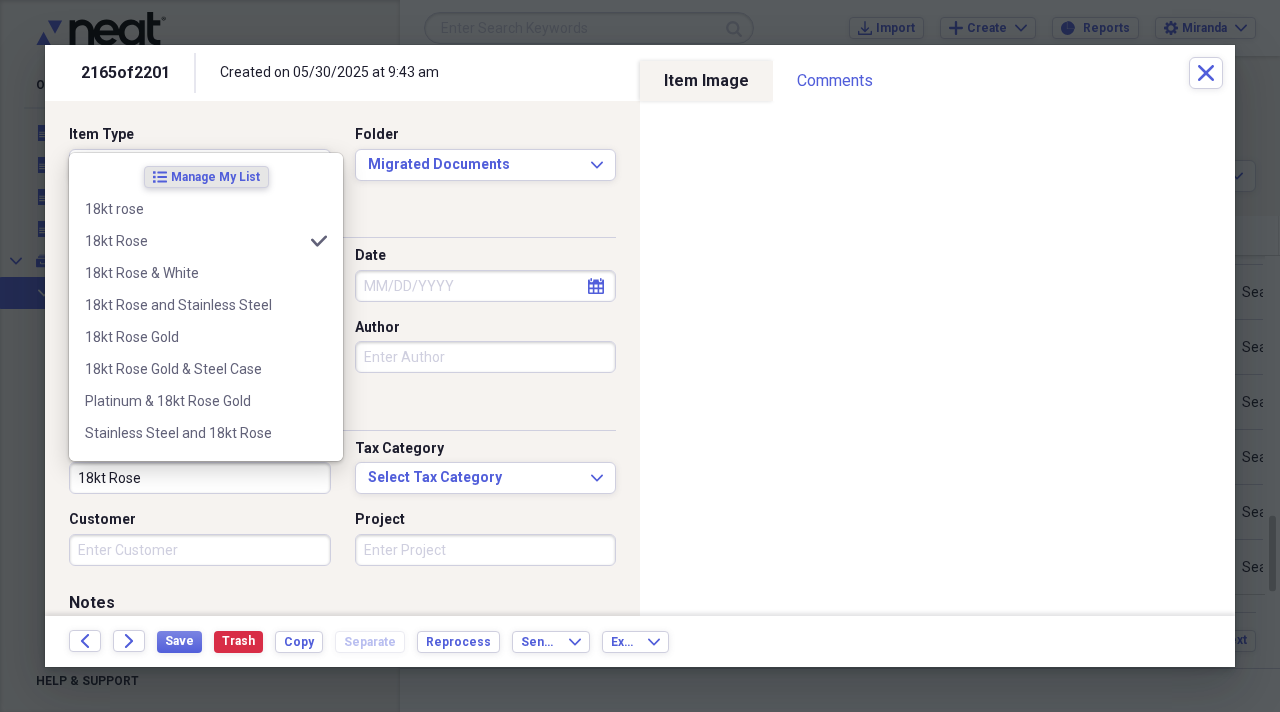 type on "18kt Rose" 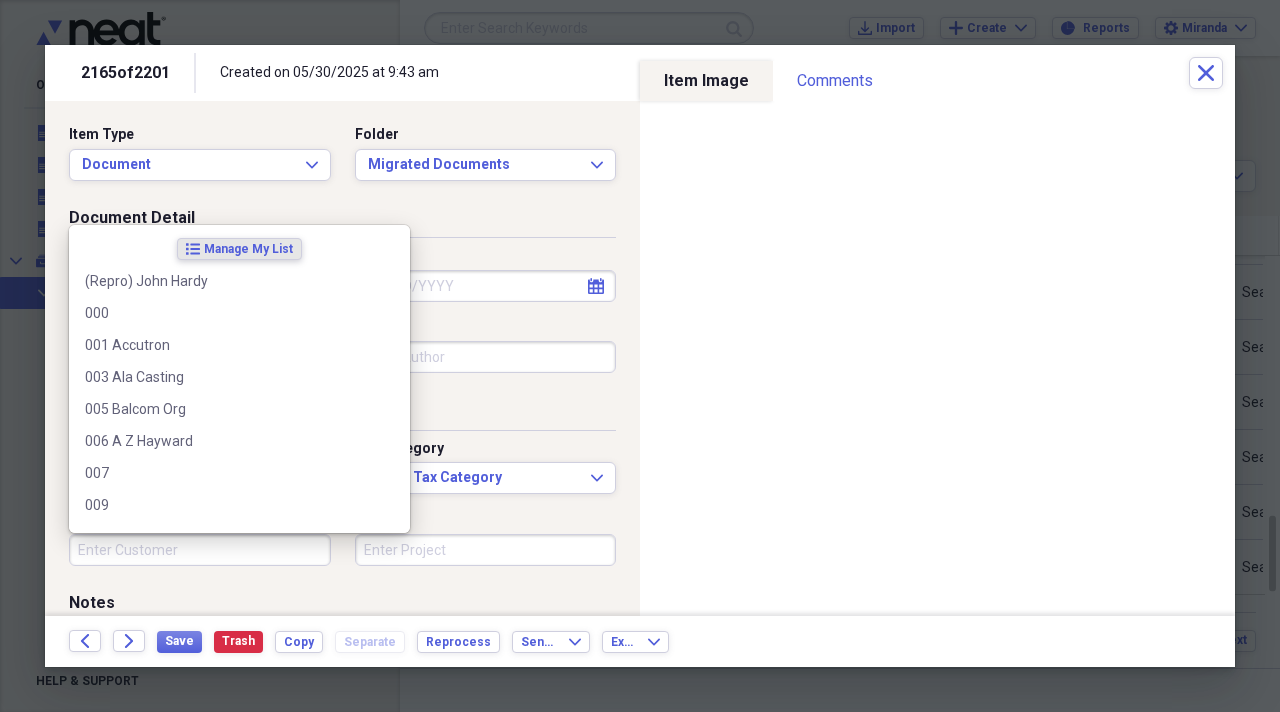 click on "Customer" at bounding box center (200, 550) 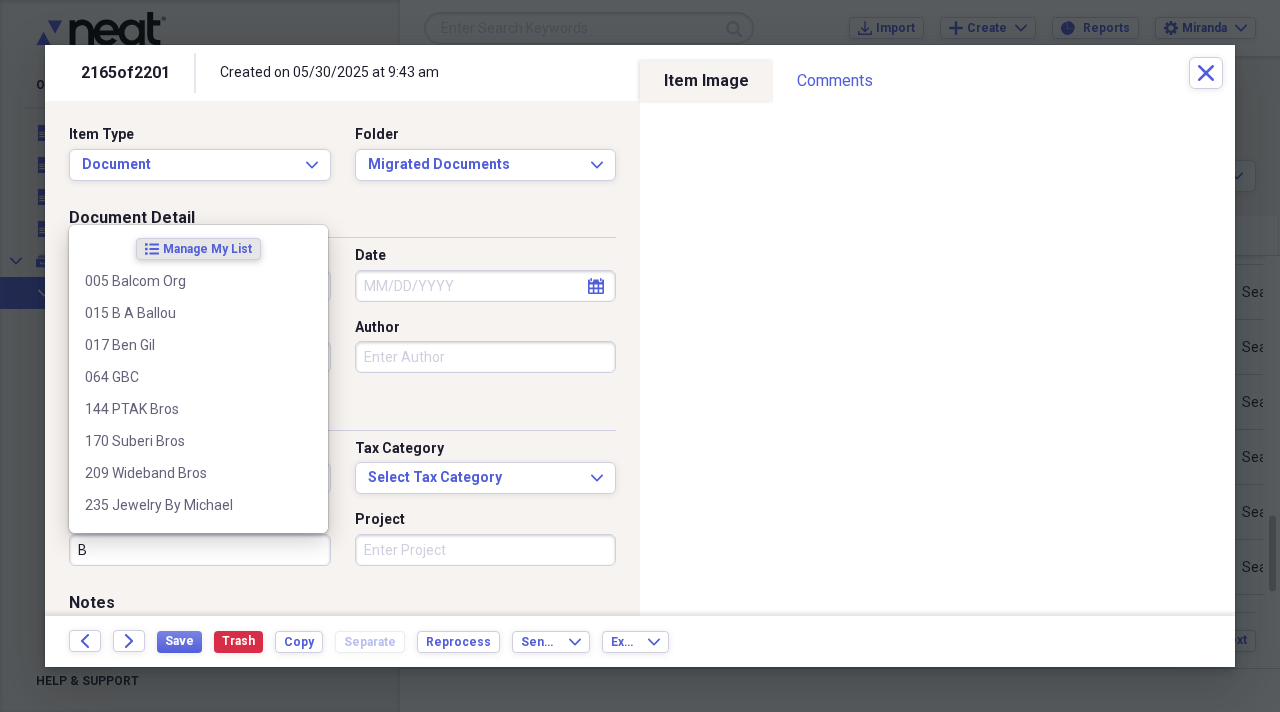 click on "B" at bounding box center (200, 550) 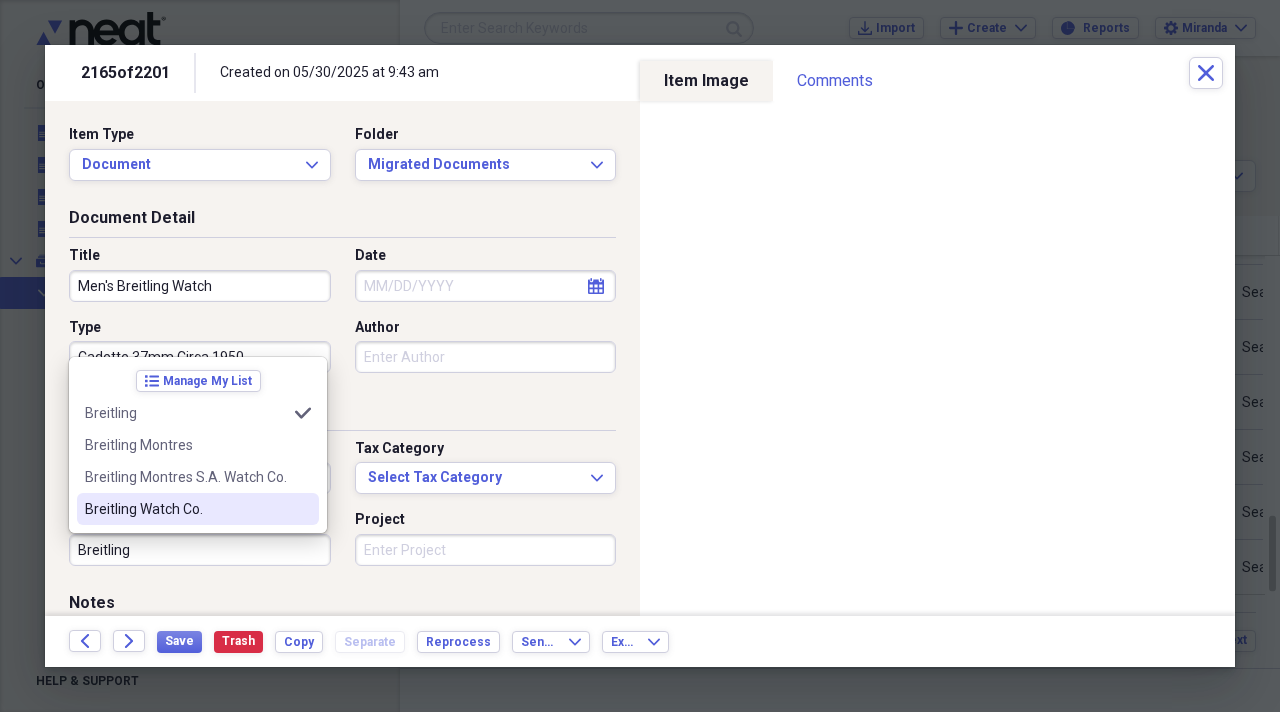 click on "Breitling Watch Co." at bounding box center (186, 509) 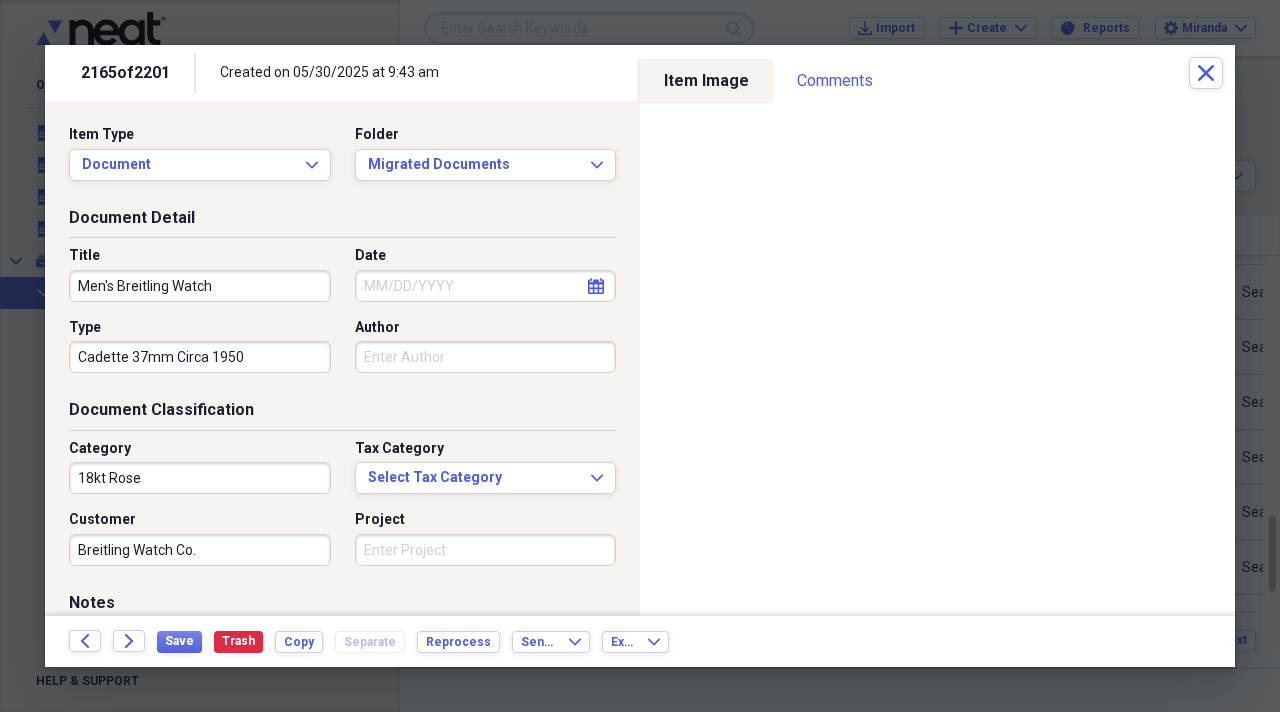 click on "Project" at bounding box center (486, 550) 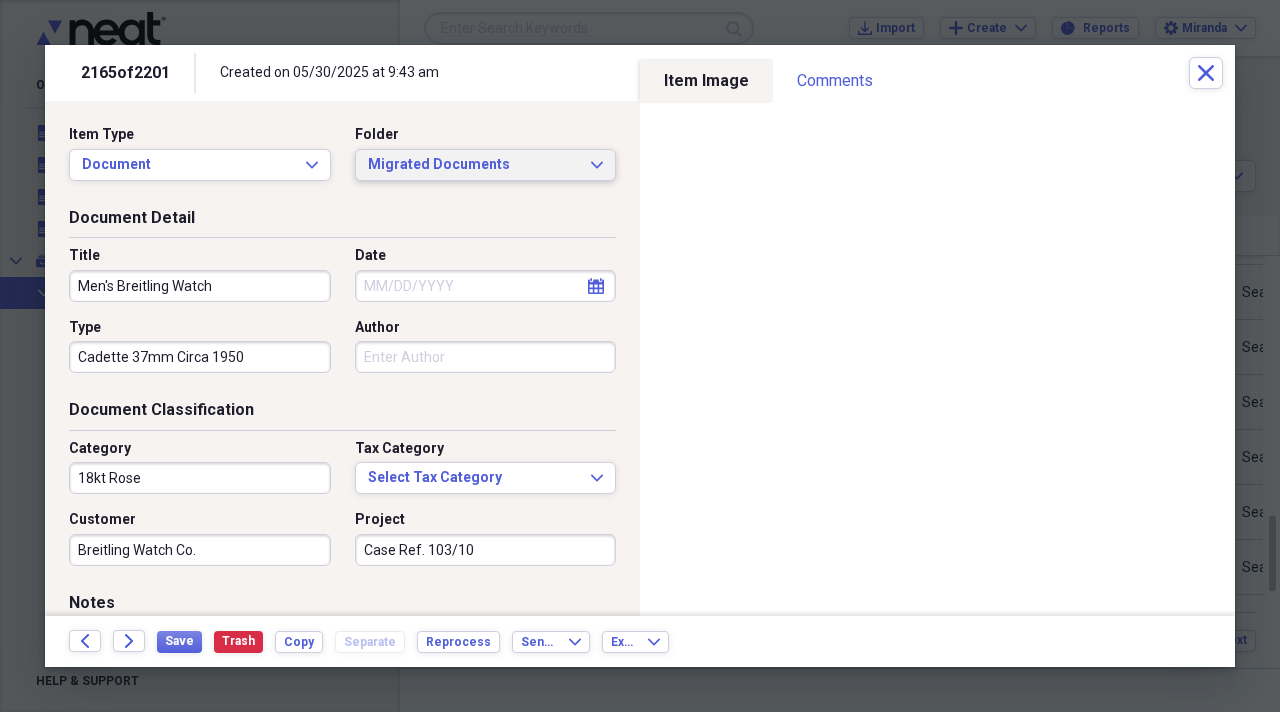 type on "Case Ref. 103/10" 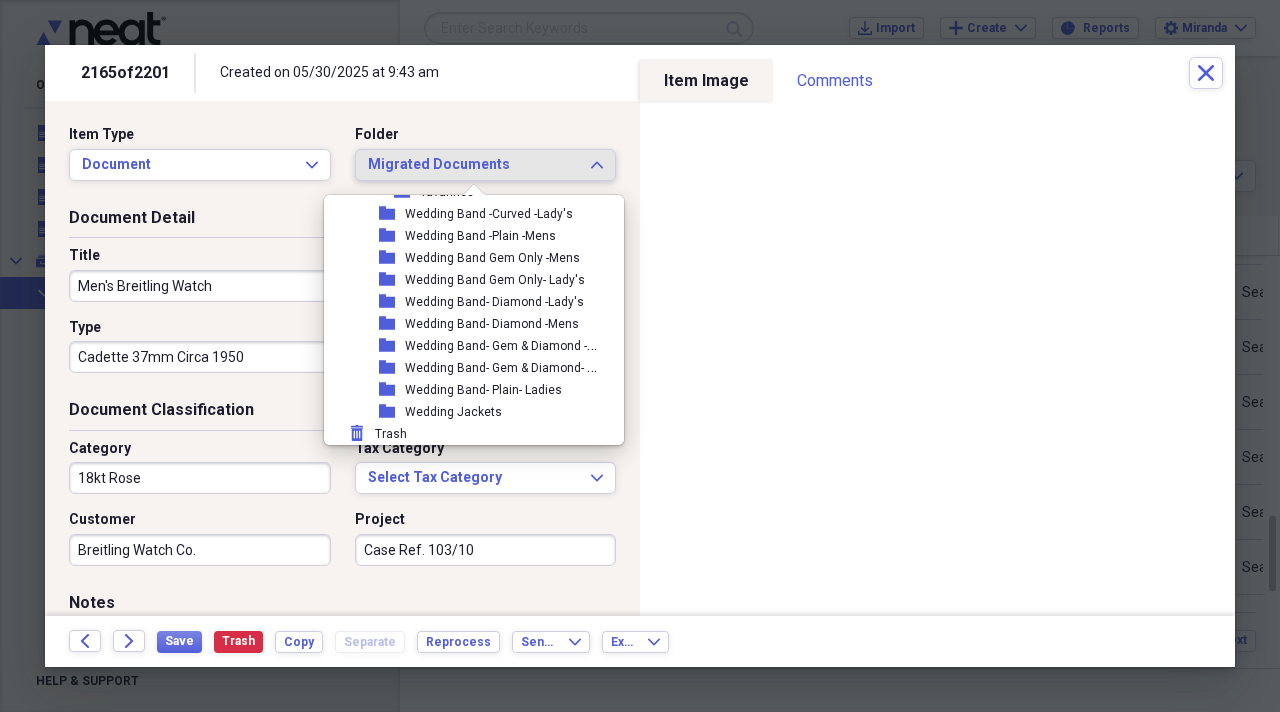 scroll, scrollTop: 2159, scrollLeft: 0, axis: vertical 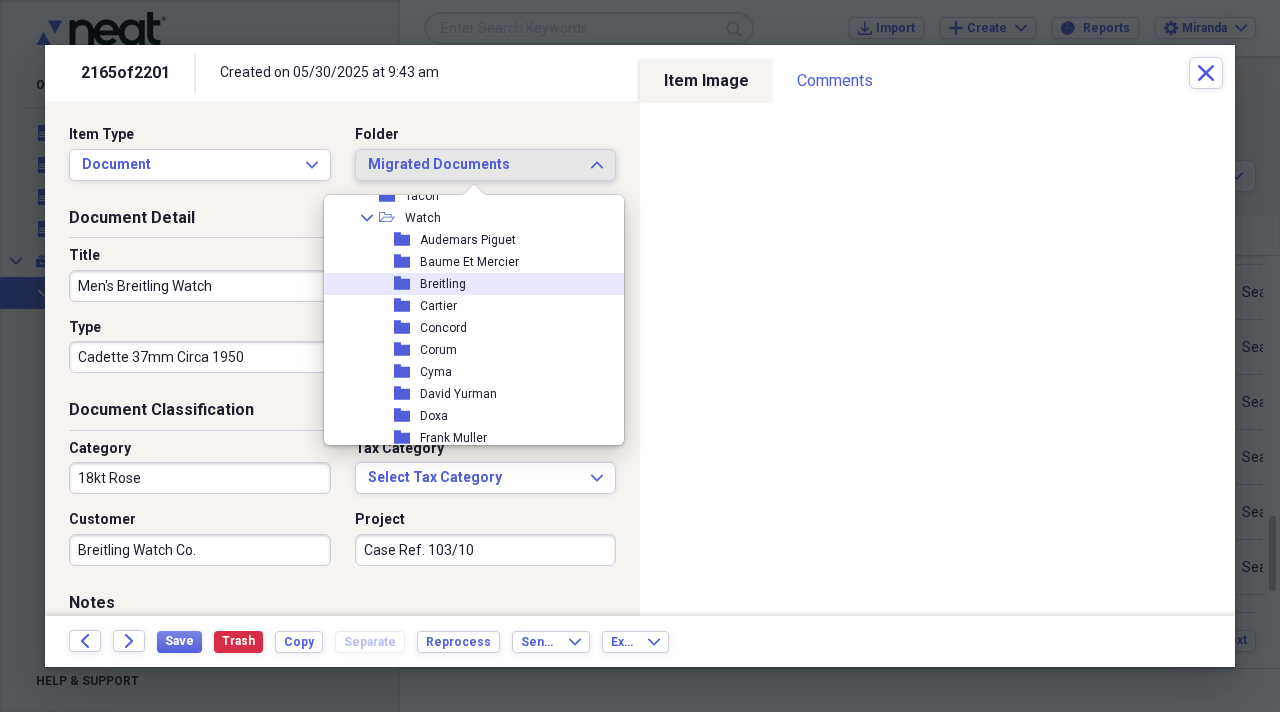 click on "folder Breitling" at bounding box center [466, 284] 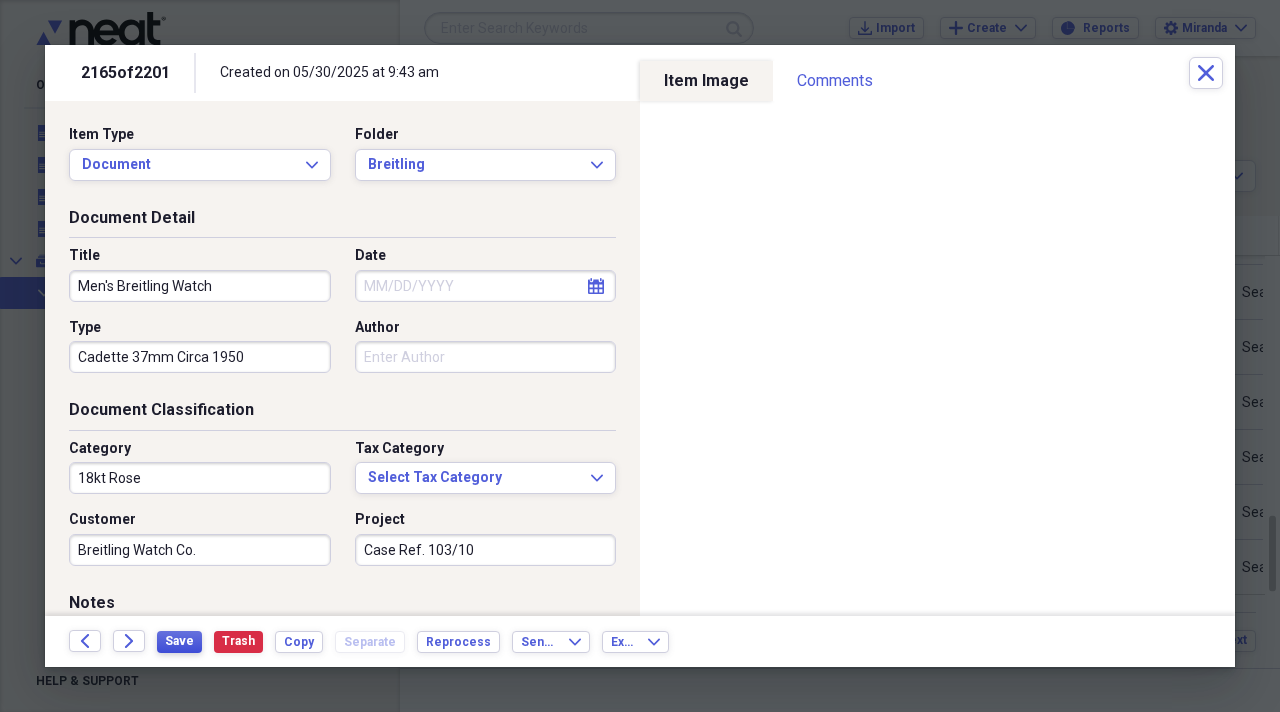 click on "Save" at bounding box center (179, 641) 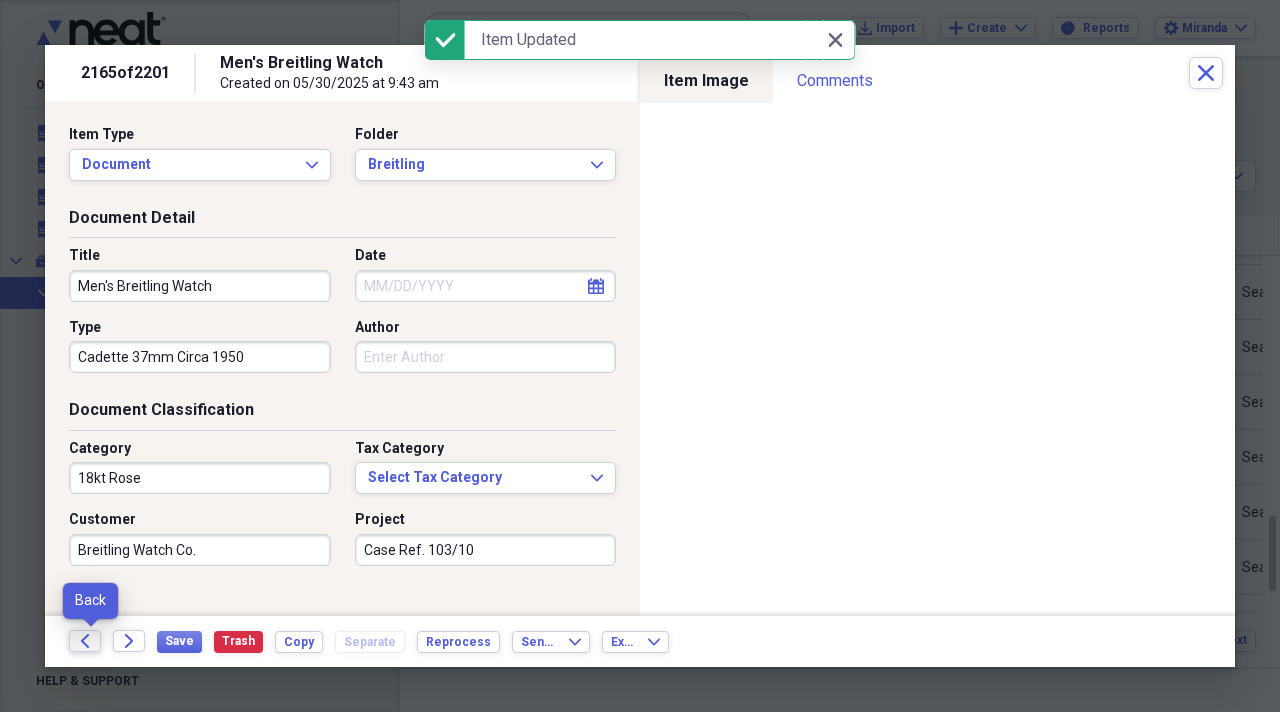 click on "Back" 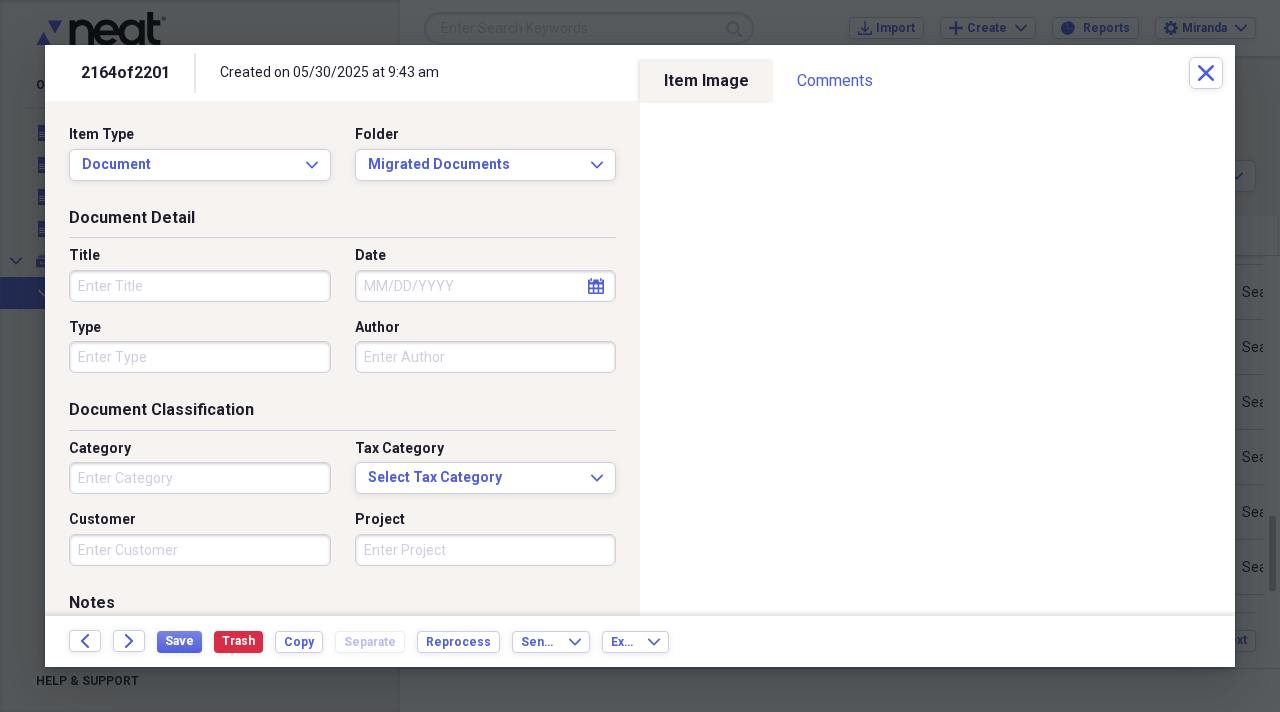 click on "Title" at bounding box center (200, 256) 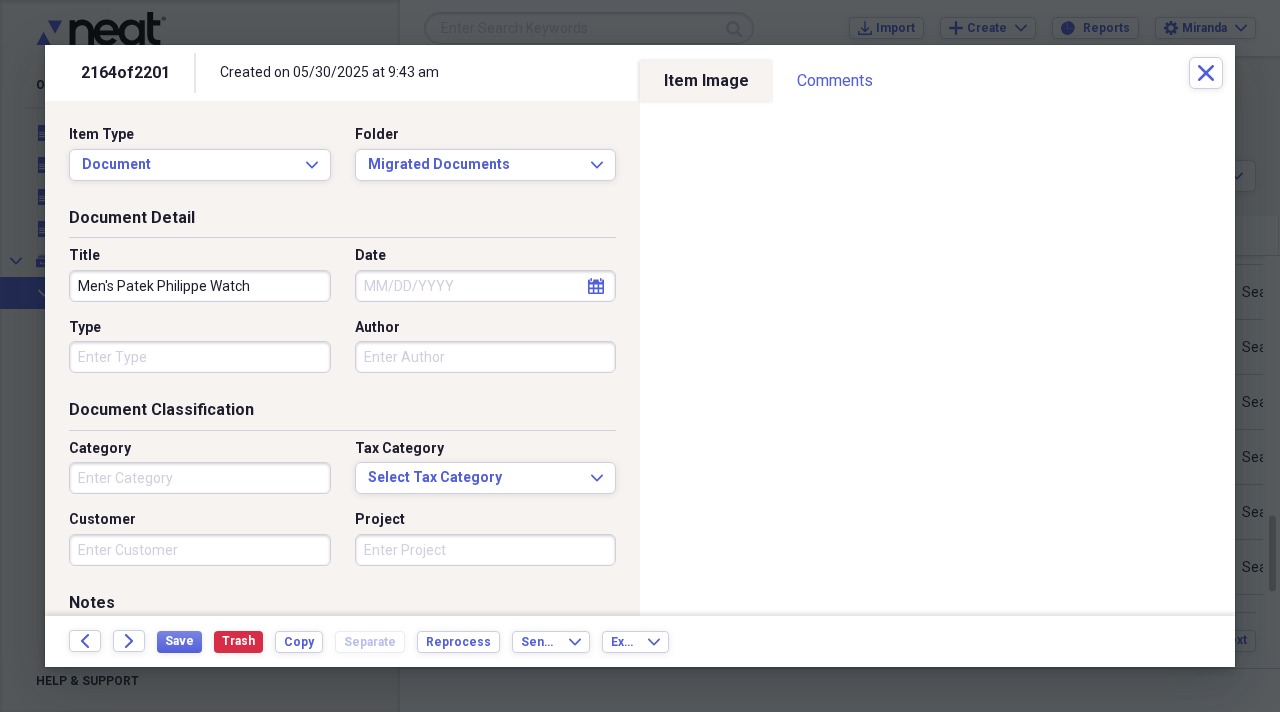 type on "Men's Patek Philippe Watch" 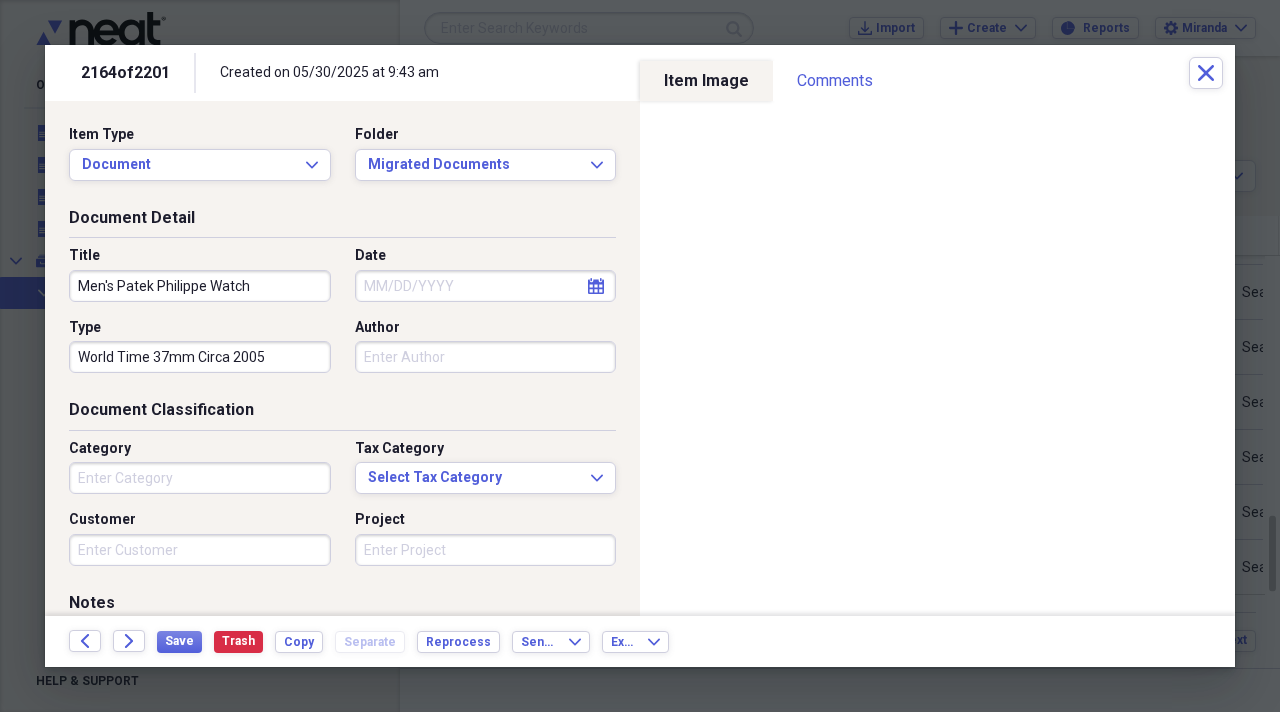 type on "World Time 37mm Circa 2005" 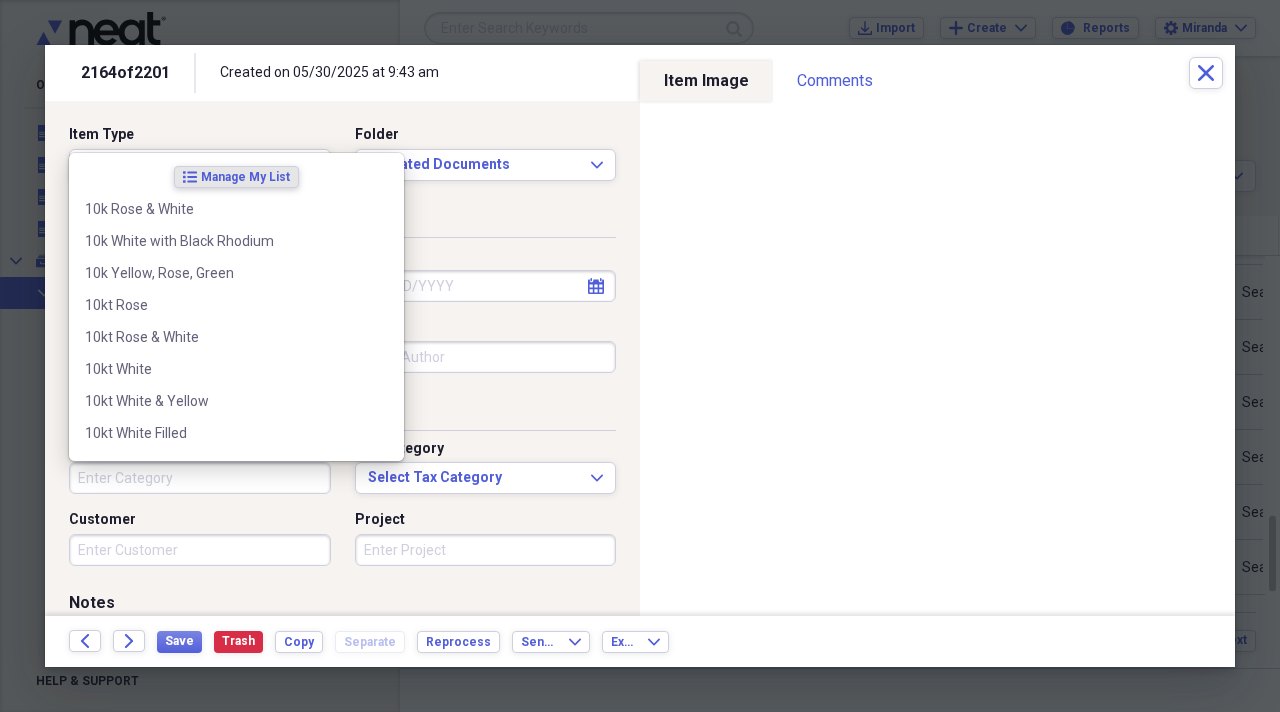 click on "Category" at bounding box center [200, 478] 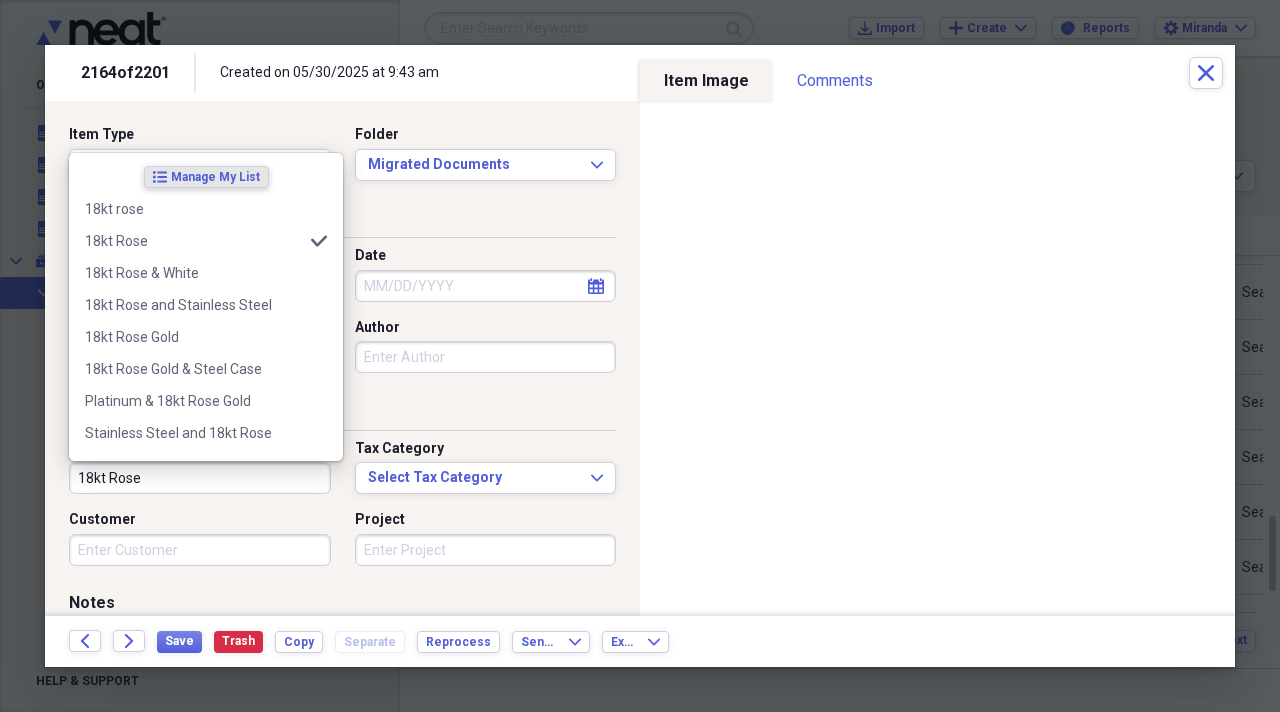 type on "18kt Rose" 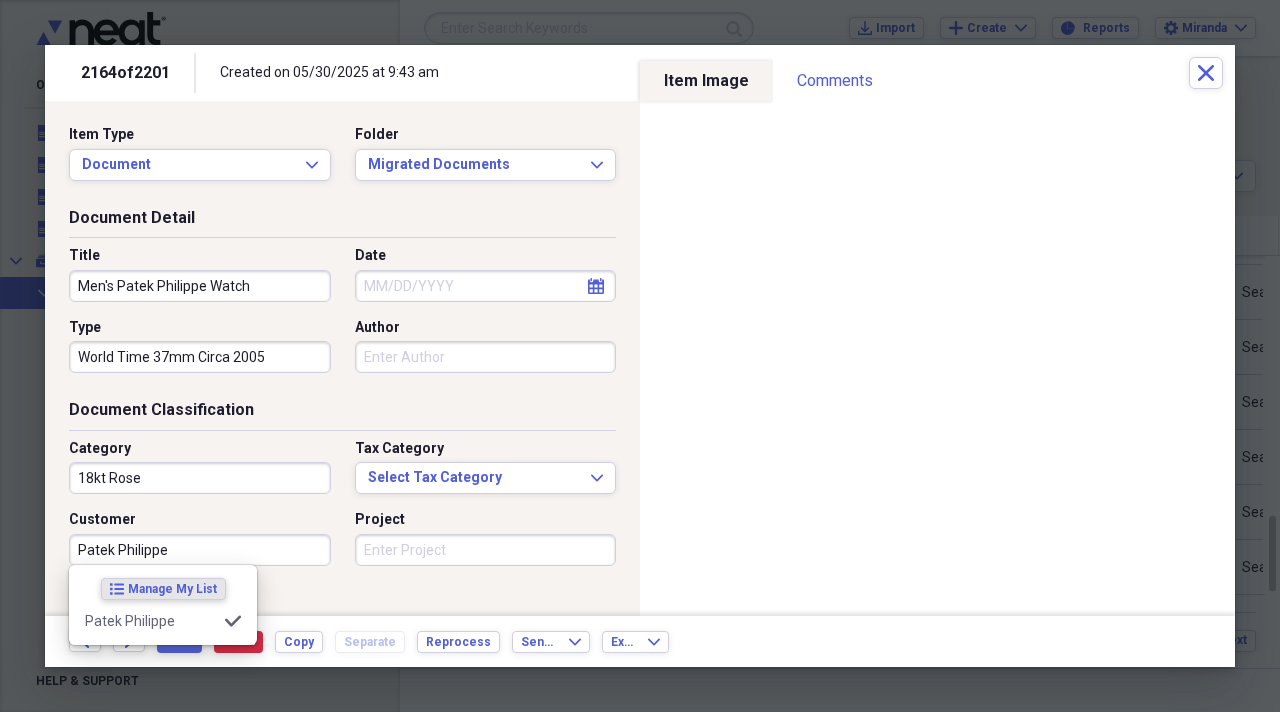 type on "Patek Philippe" 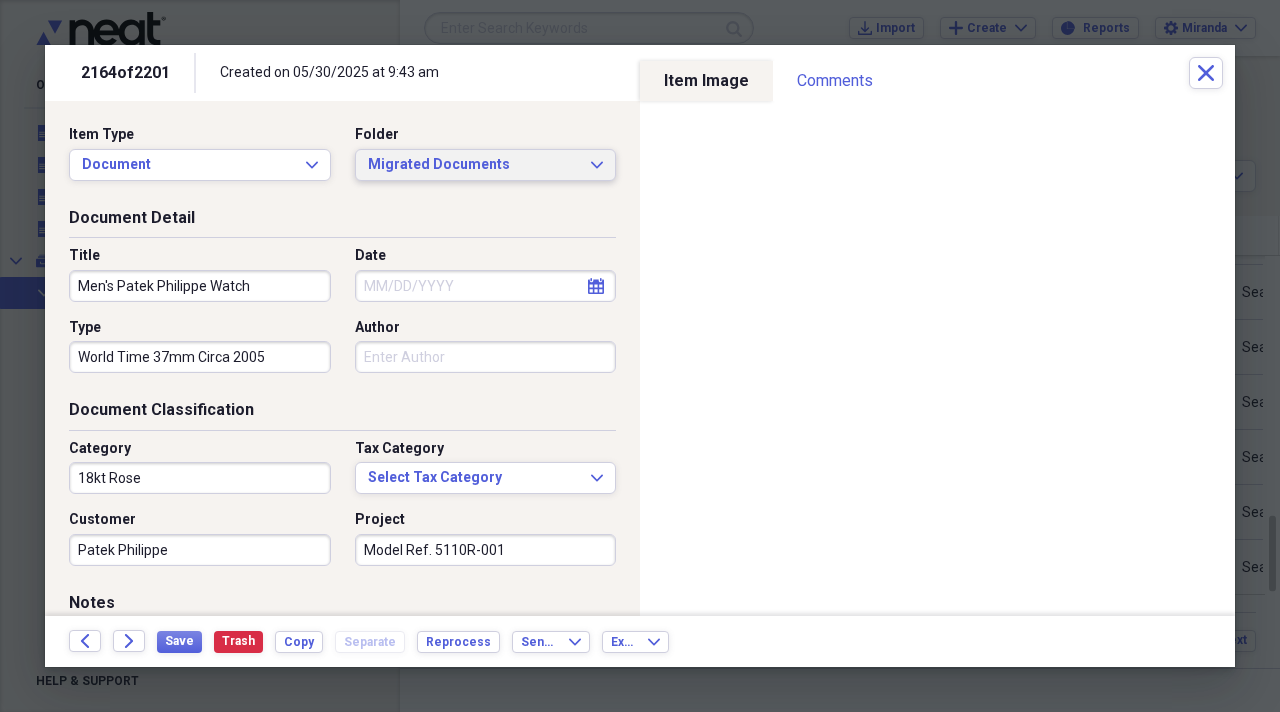 type on "Model Ref. 5110R-001" 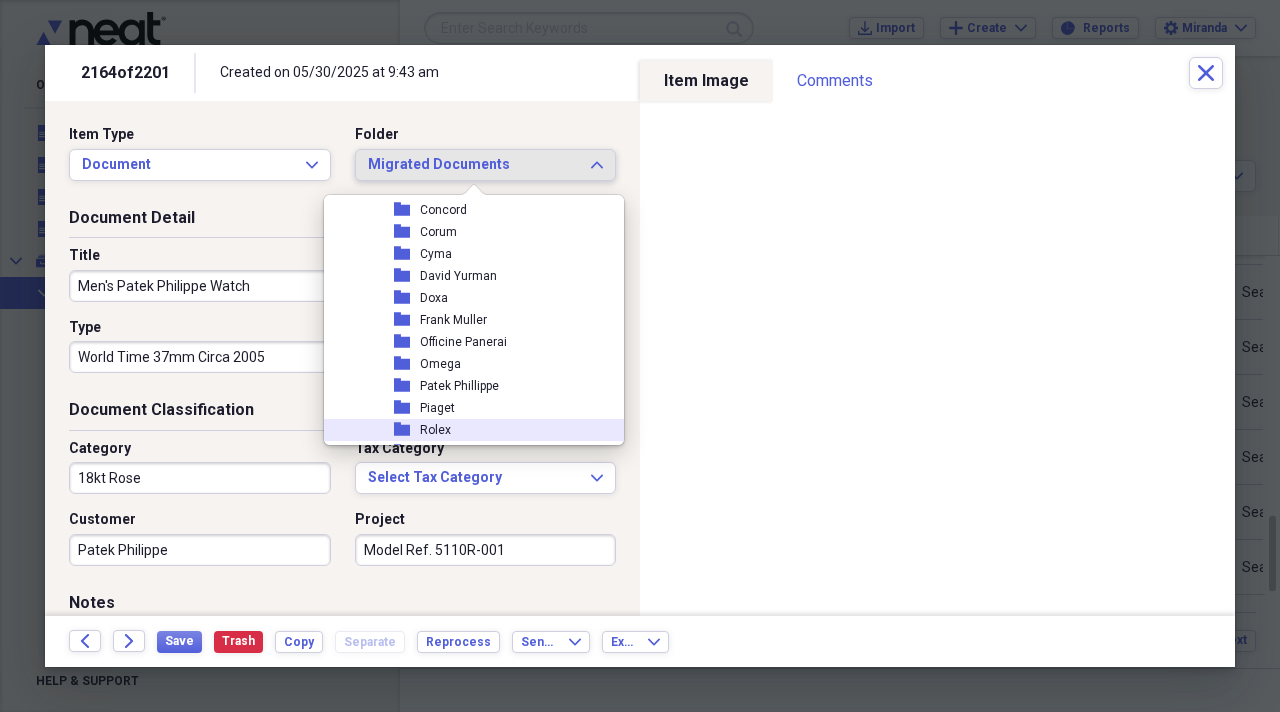 scroll, scrollTop: 2255, scrollLeft: 0, axis: vertical 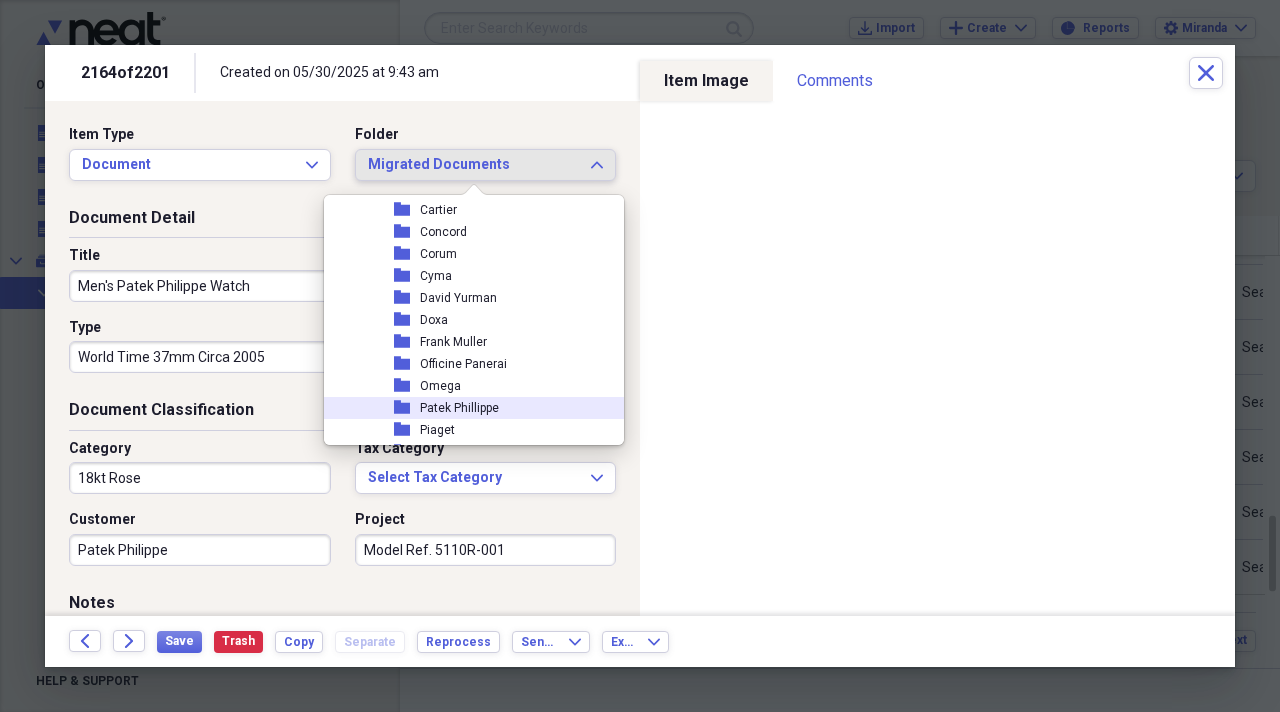 click on "Patek Phillippe" at bounding box center (459, 408) 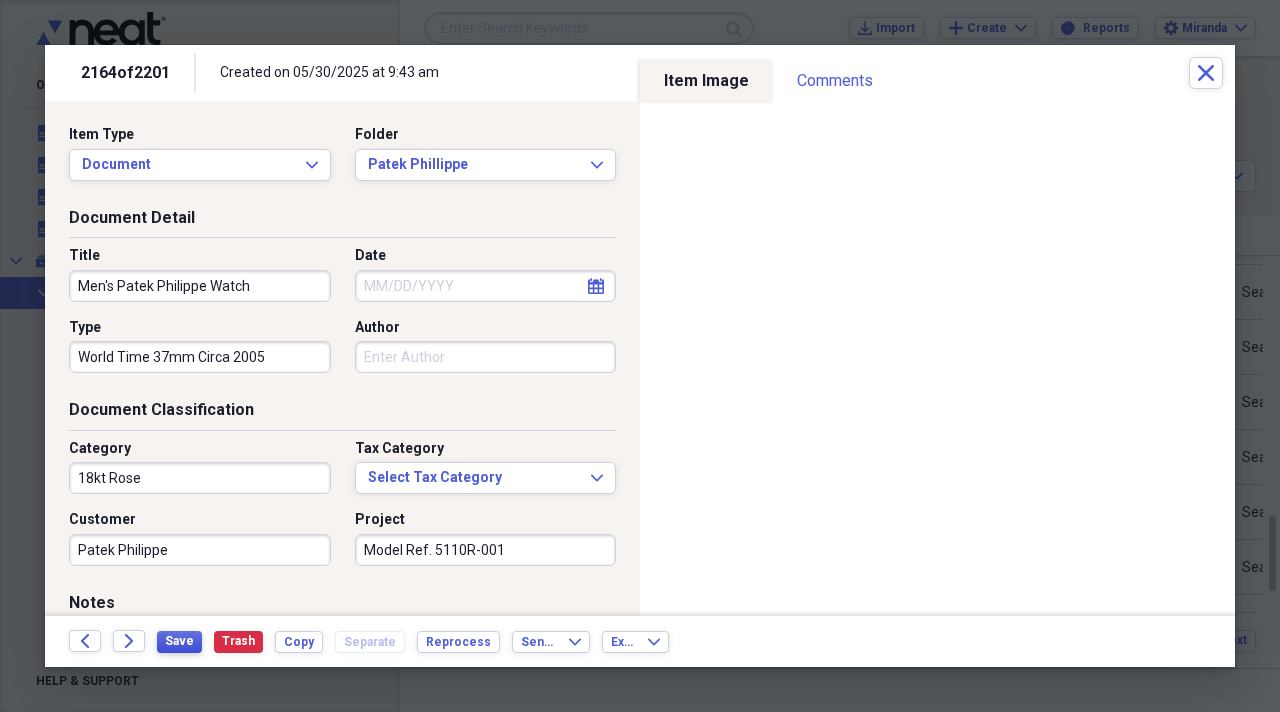 click on "Save" at bounding box center (179, 641) 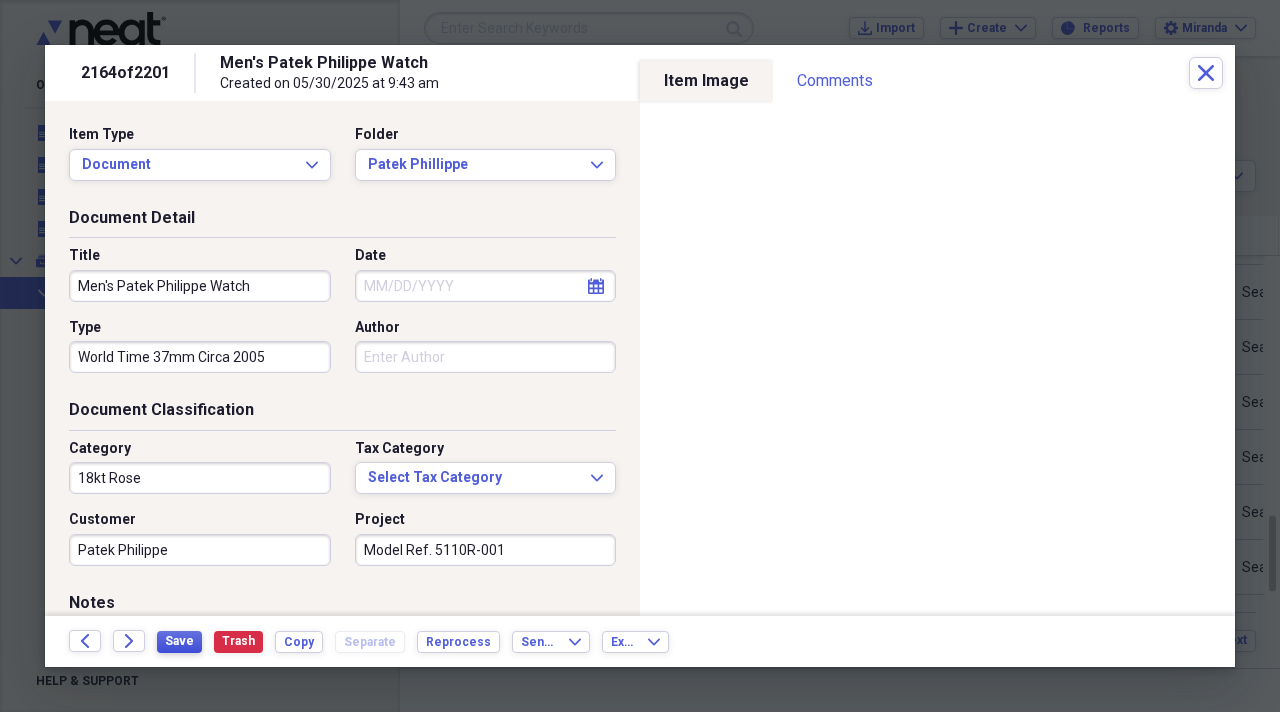 click on "Save" at bounding box center (179, 642) 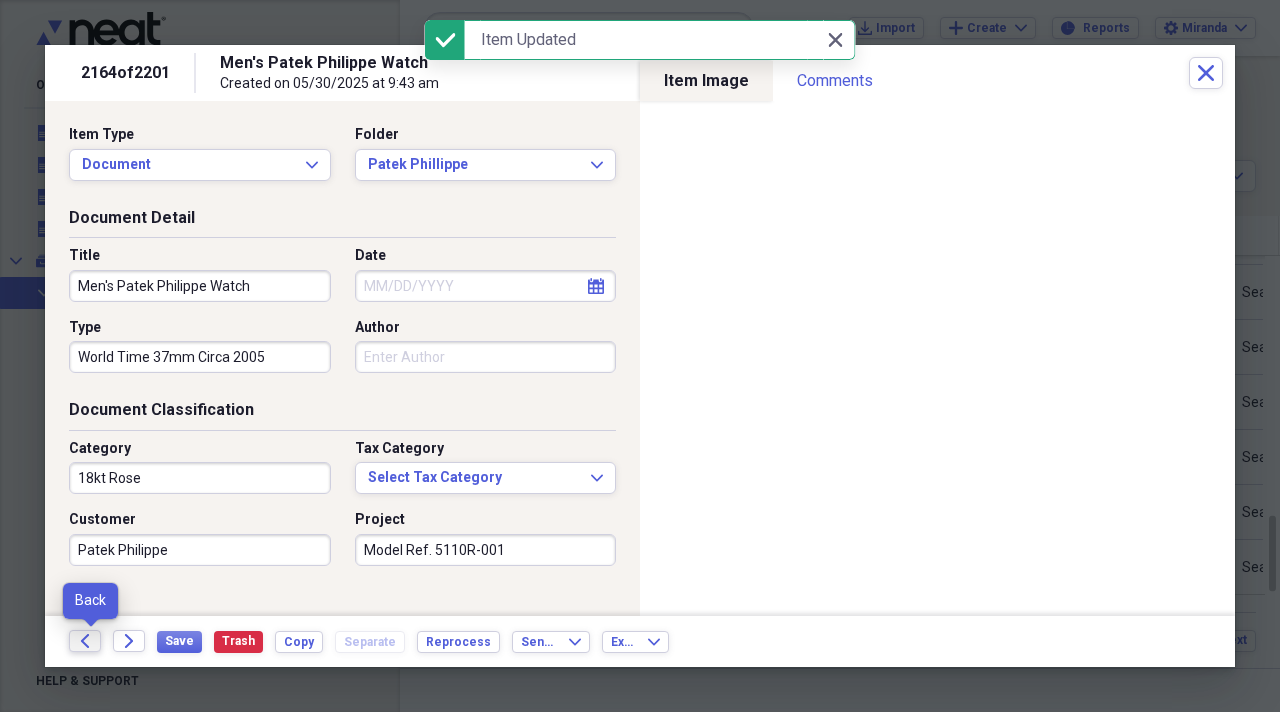 click on "Back" 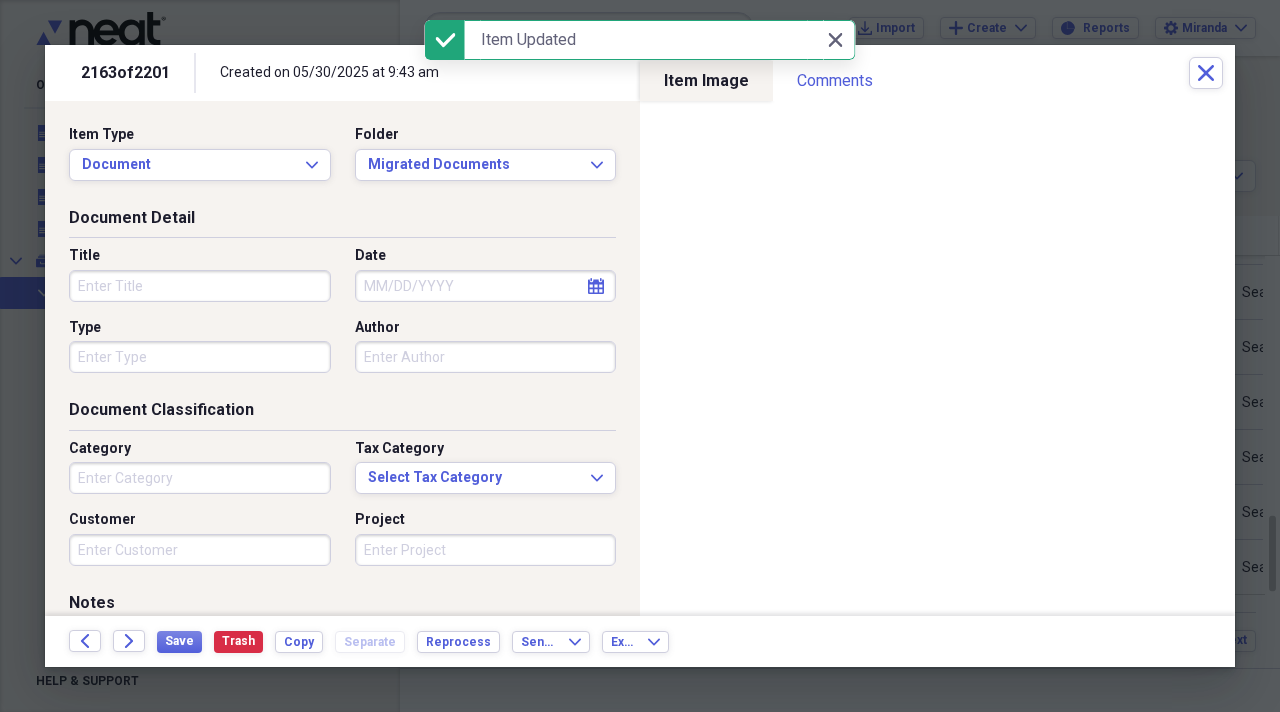 click on "Title" at bounding box center (200, 286) 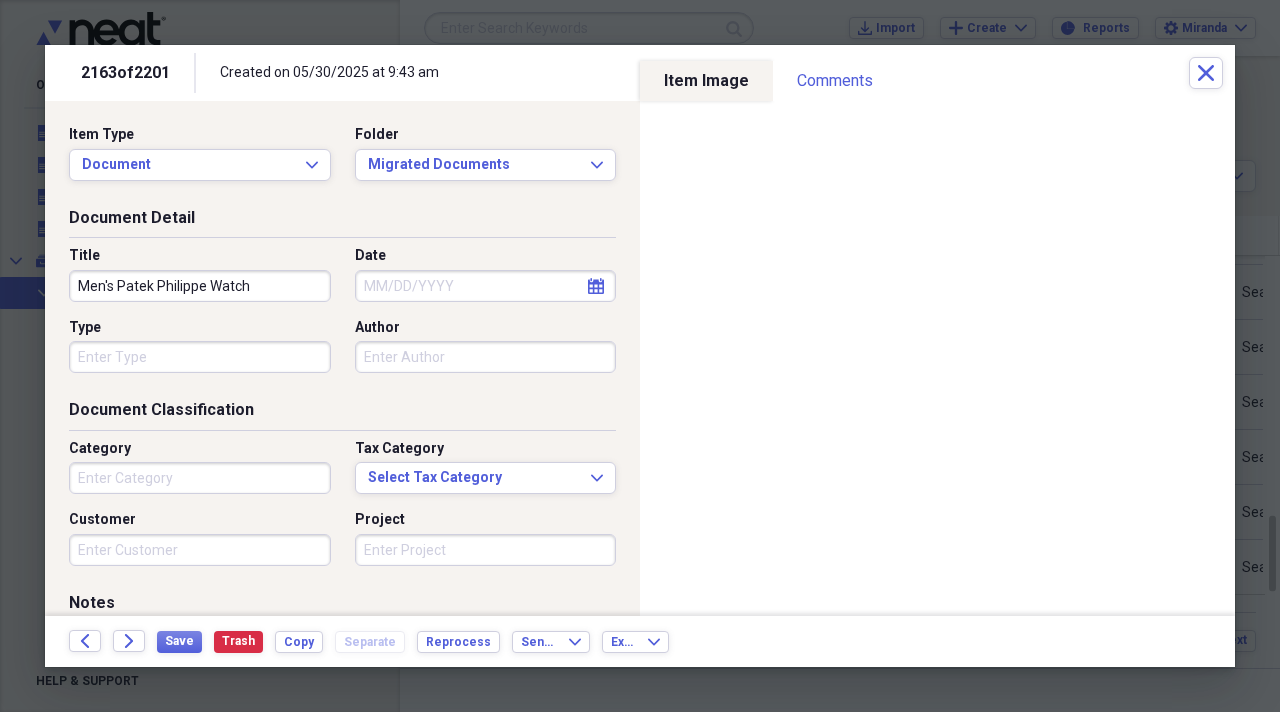 type on "Men's Patek Philippe Watch" 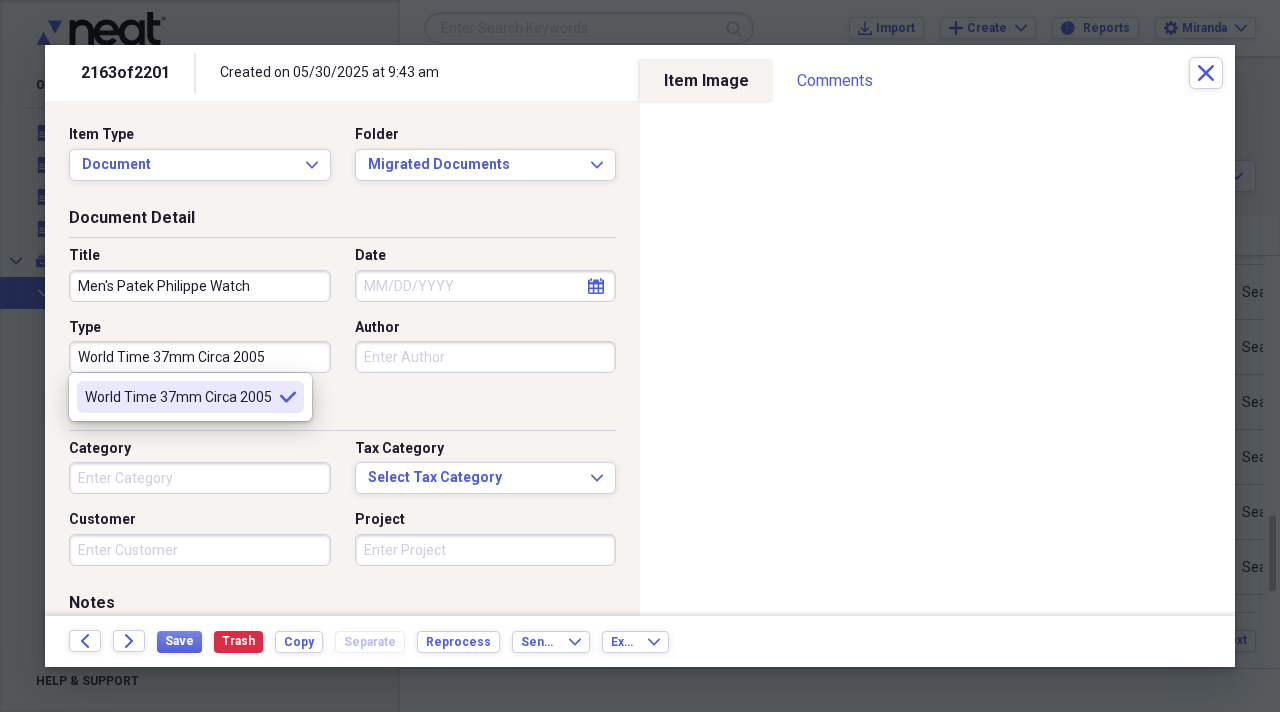 type on "World Time 37mm Circa 2005" 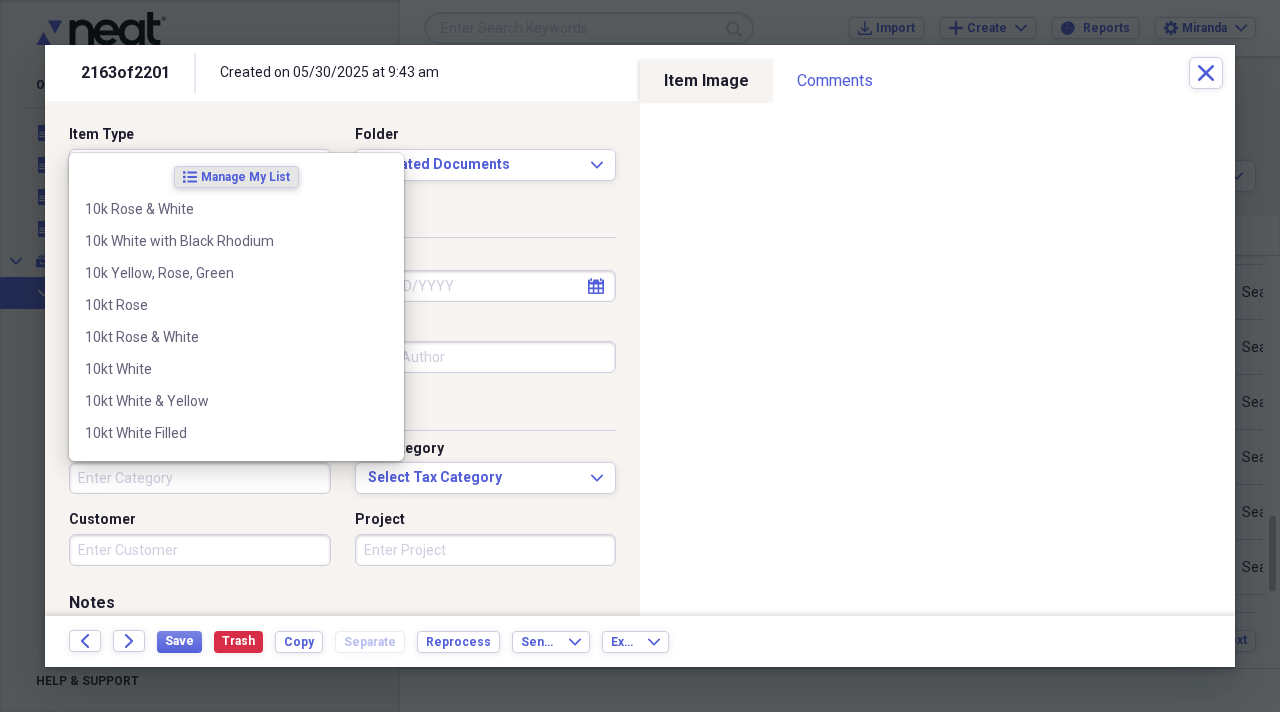 click on "Category" at bounding box center (200, 478) 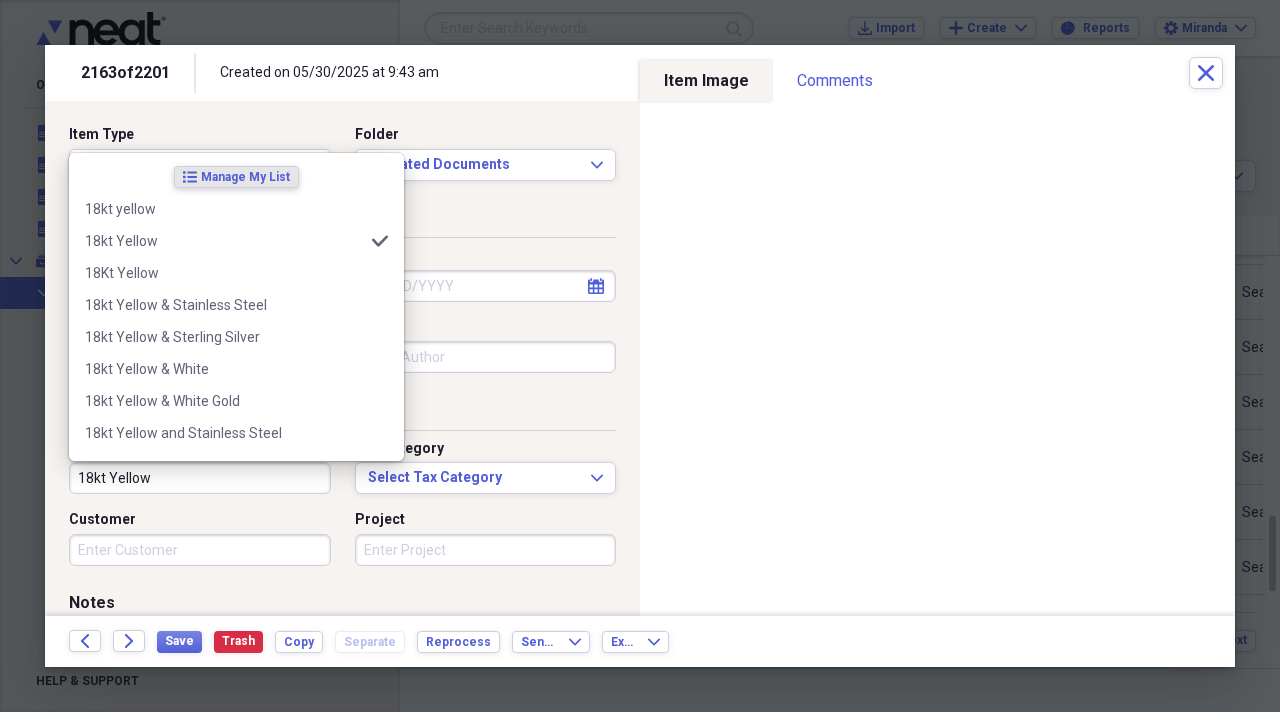type on "18kt Yellow" 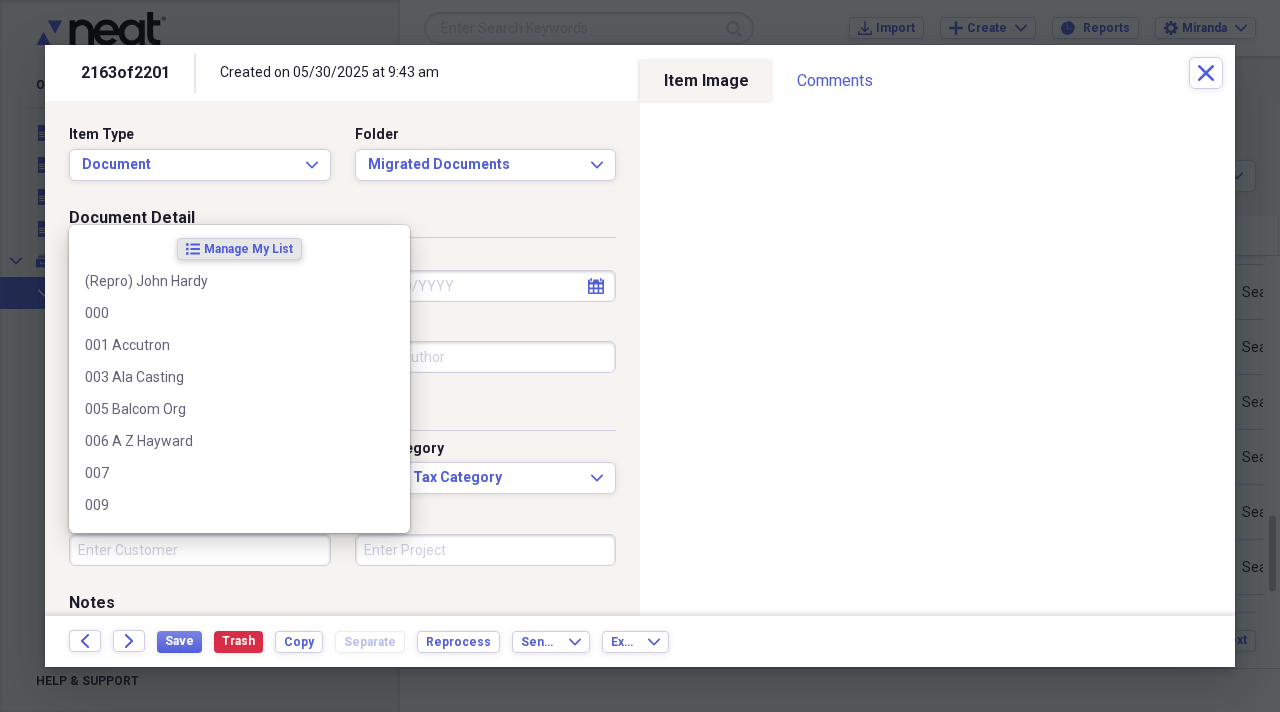 click on "Customer" at bounding box center [200, 550] 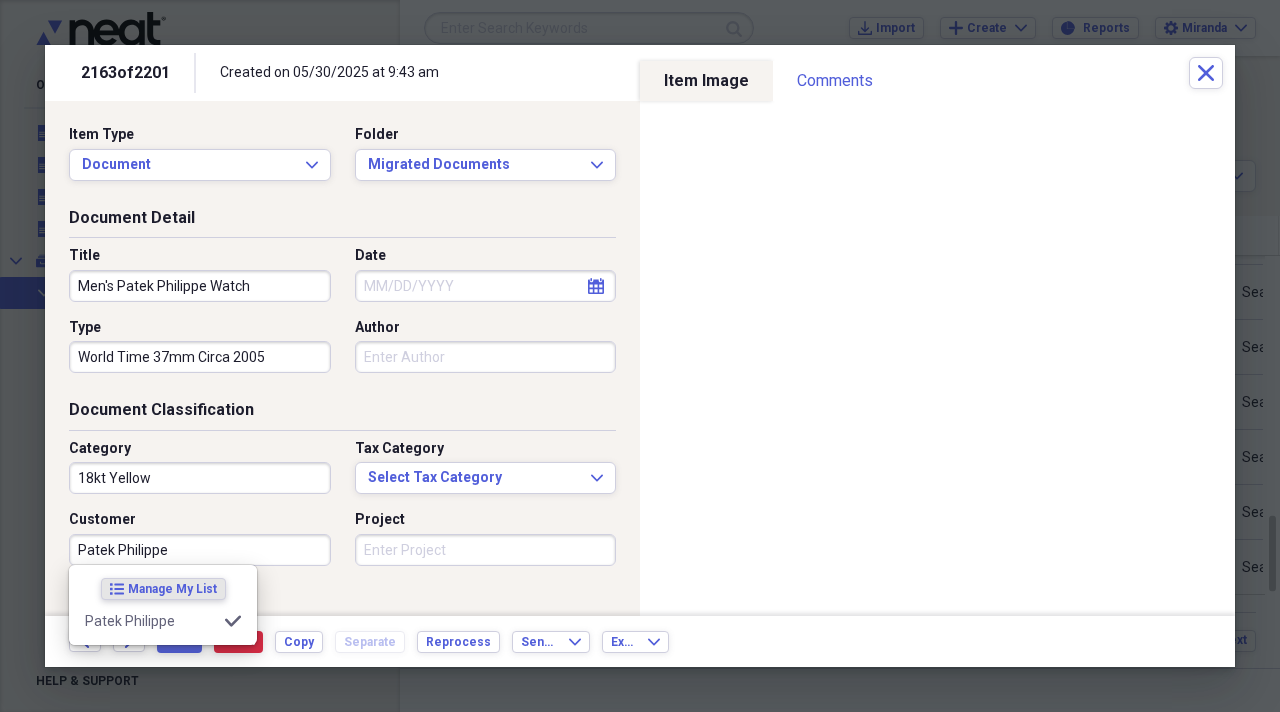 type on "Patek Philippe" 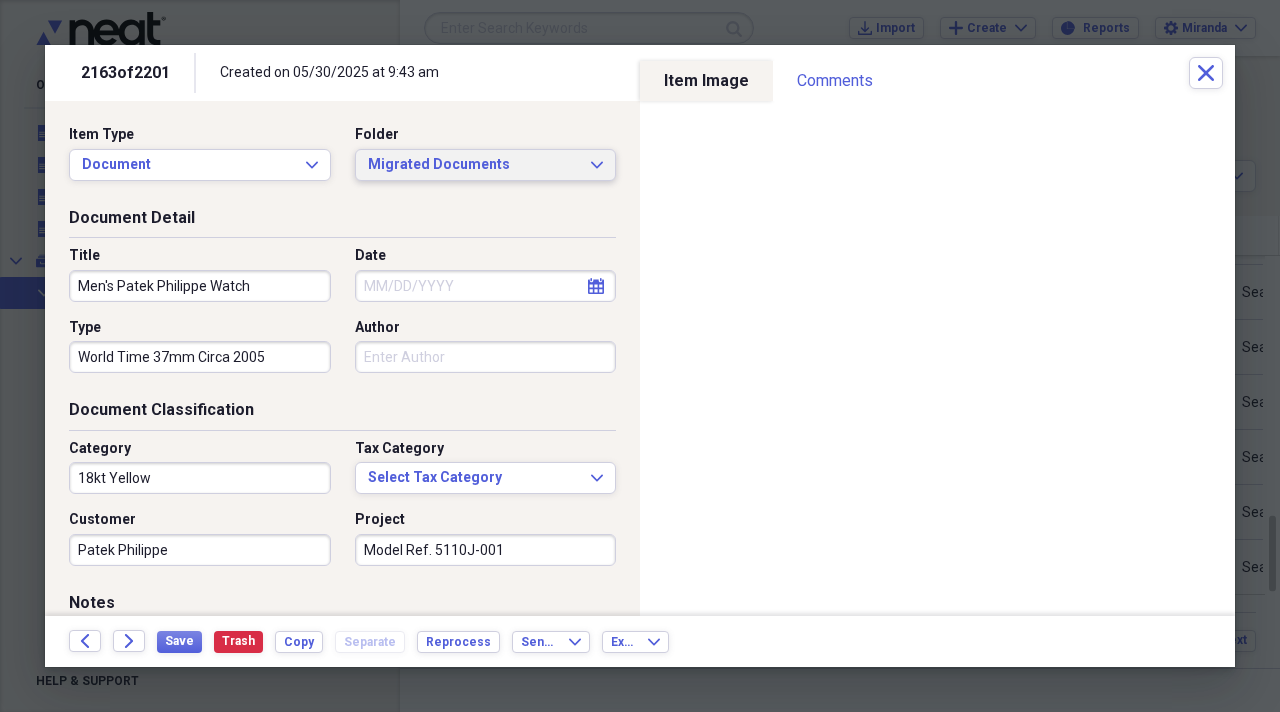 type on "Model Ref. 5110J-001" 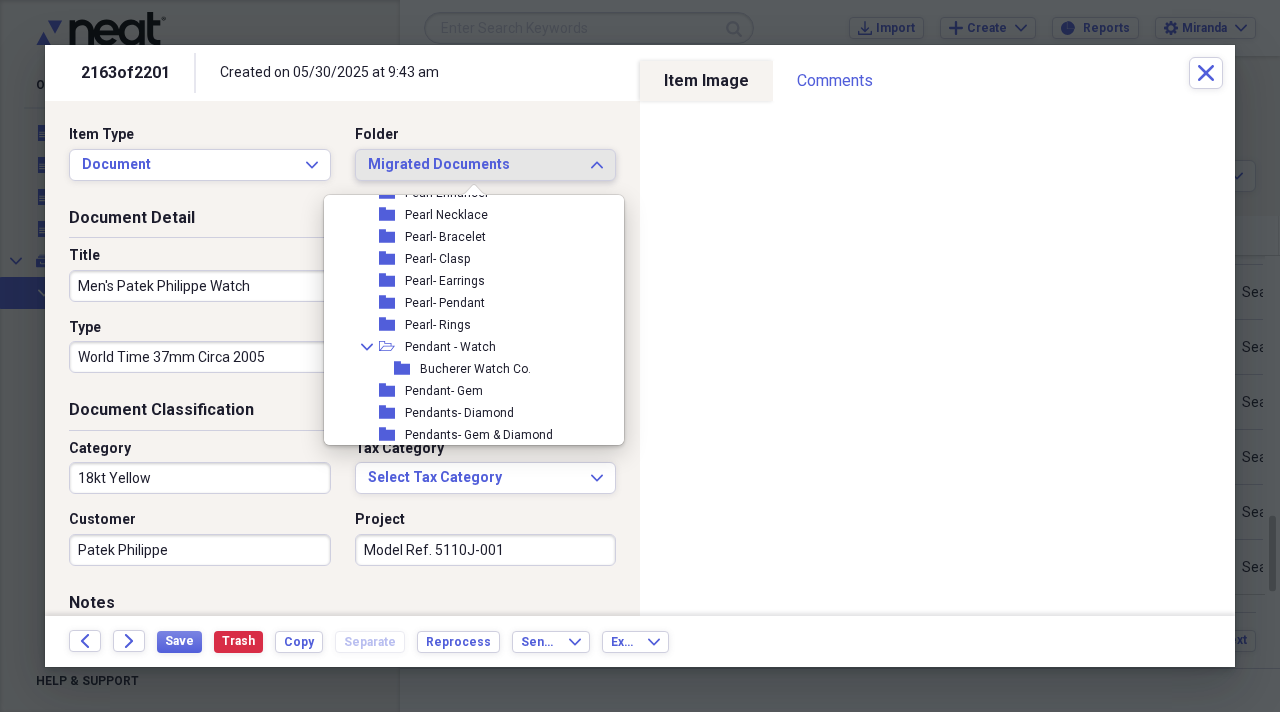 scroll, scrollTop: 1800, scrollLeft: 0, axis: vertical 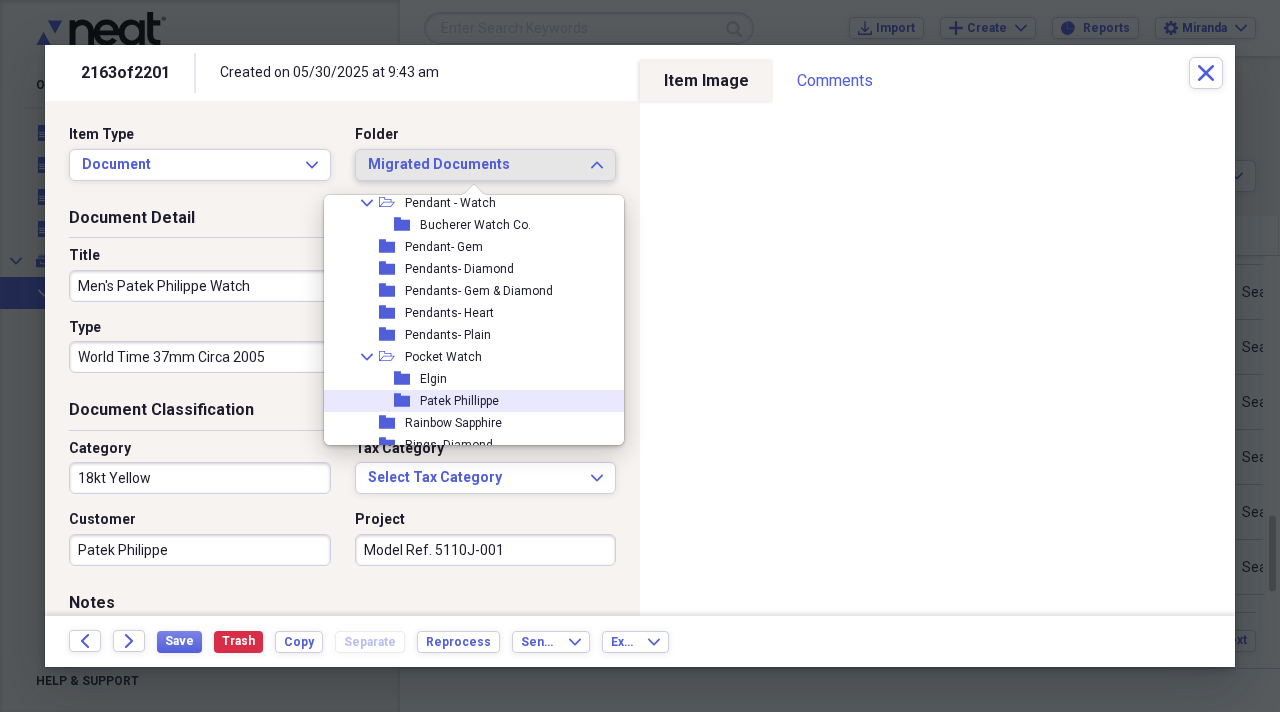 click on "folder Patek Phillippe" at bounding box center [466, 401] 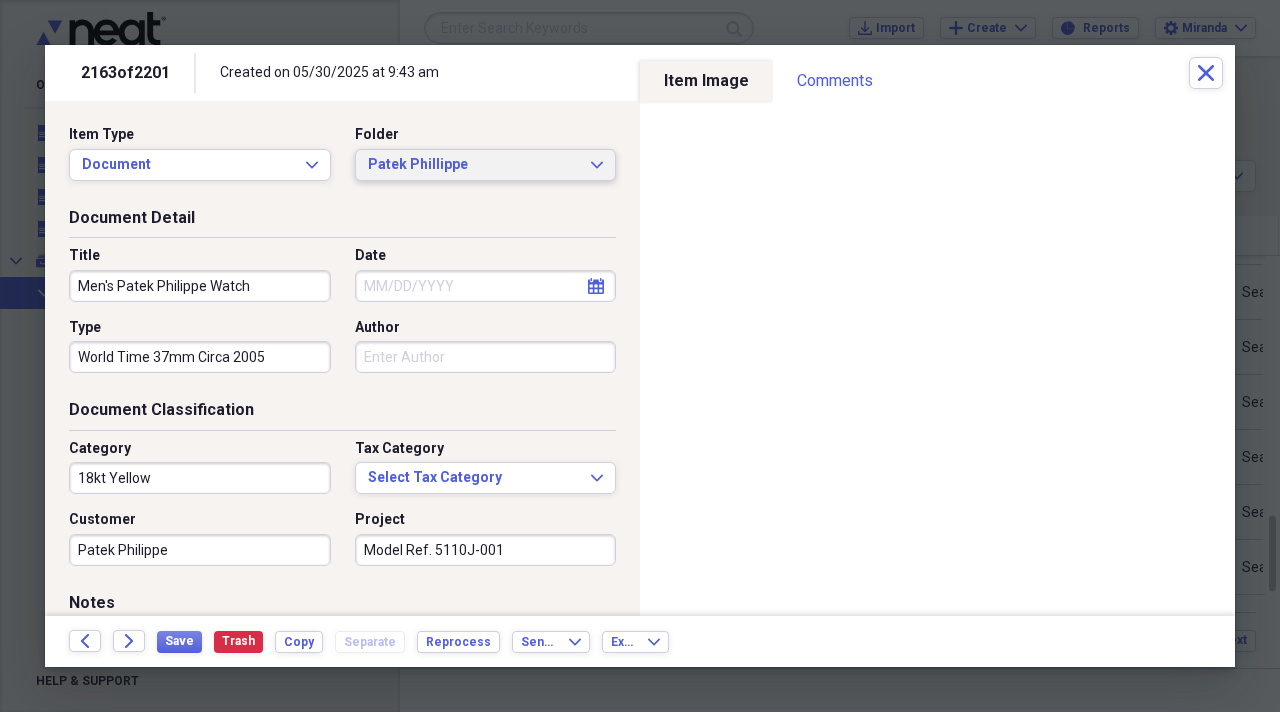 click on "Patek Phillippe" at bounding box center [474, 165] 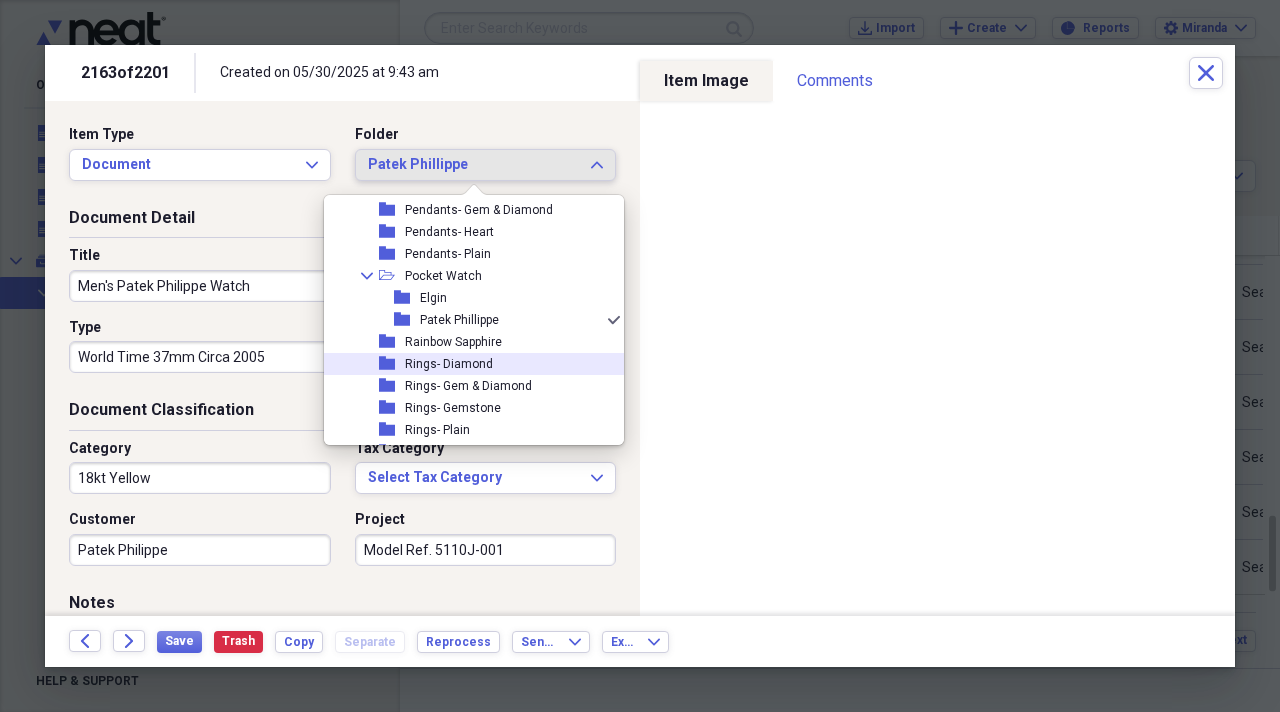 scroll, scrollTop: 2381, scrollLeft: 0, axis: vertical 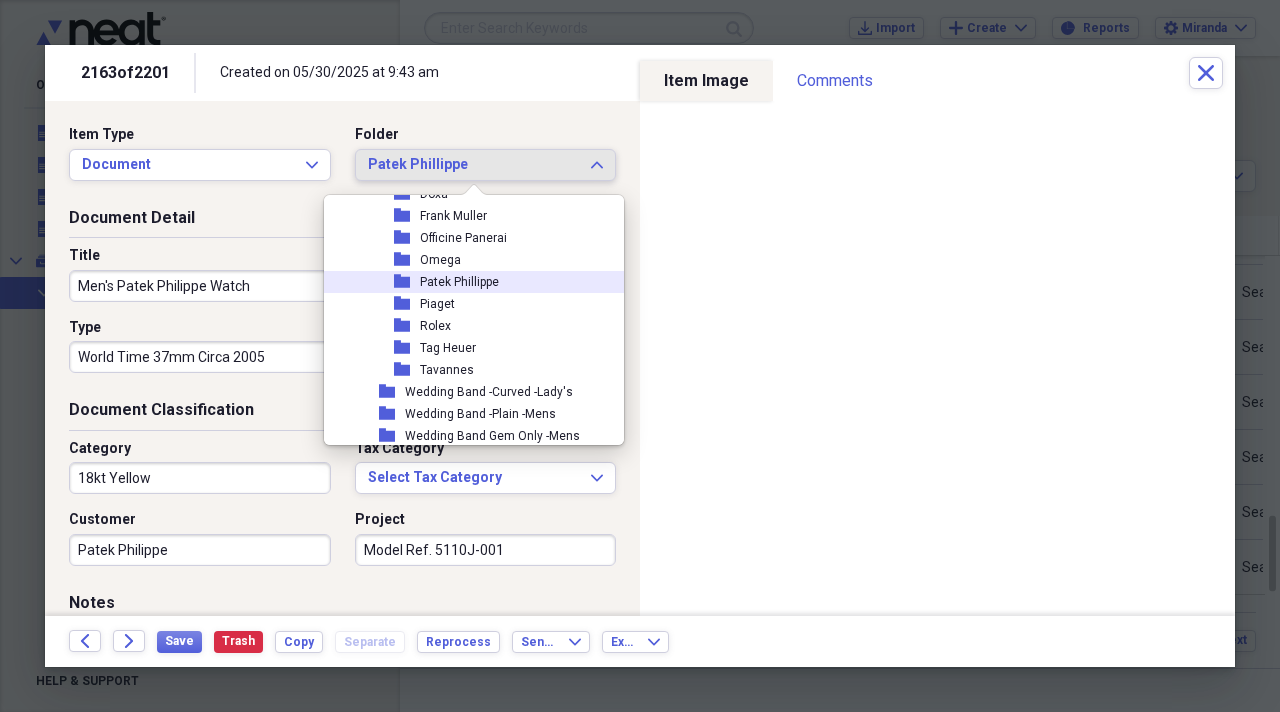 click on "Patek Phillippe" at bounding box center [459, 282] 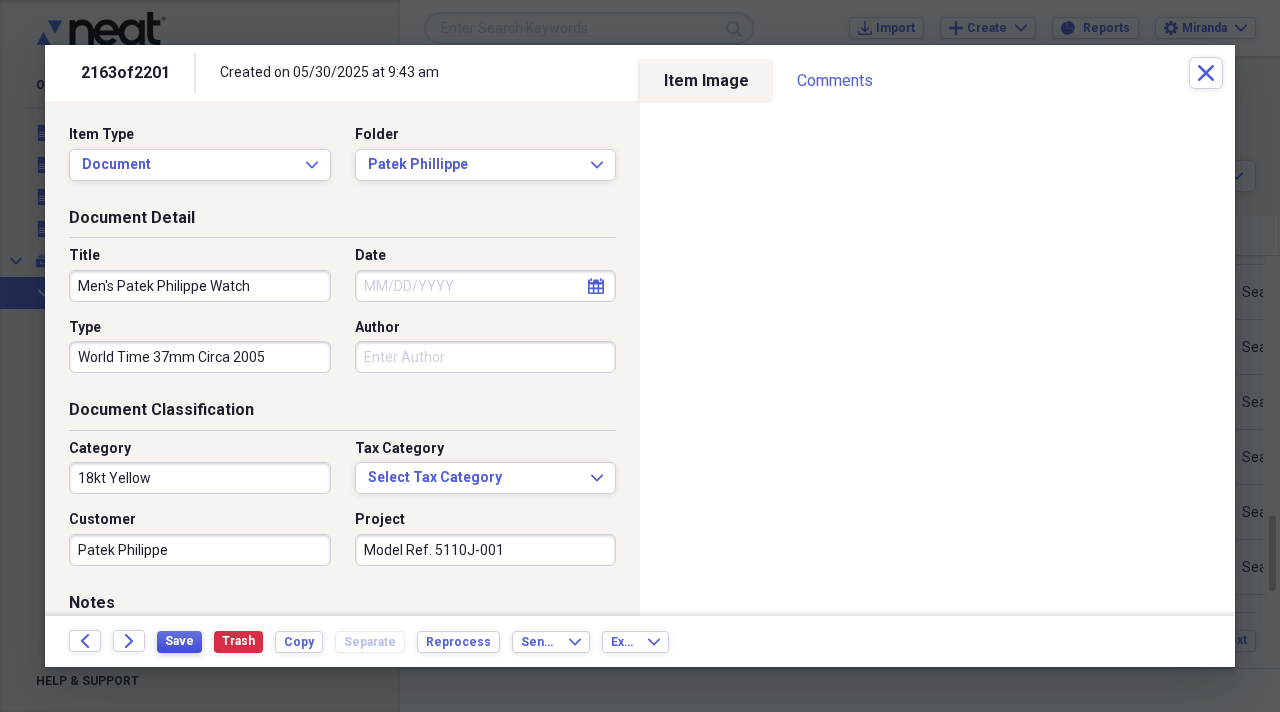 click on "Save" at bounding box center (179, 641) 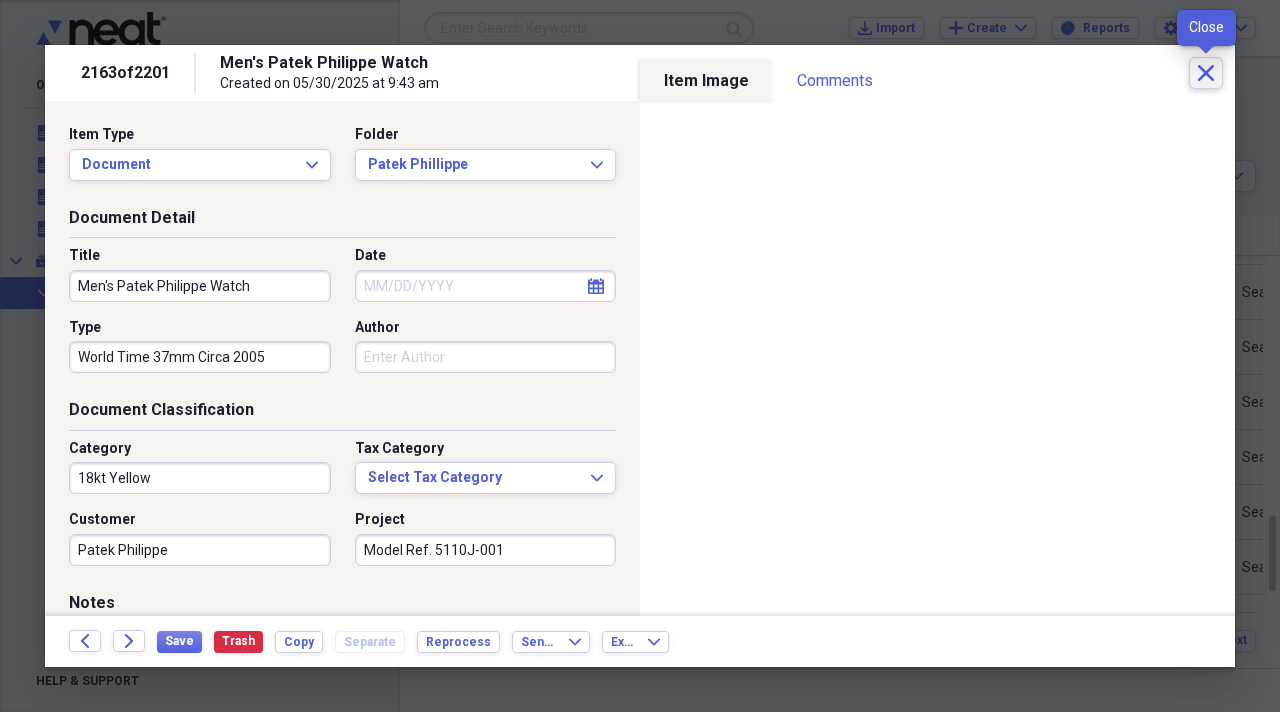 click on "Close" 